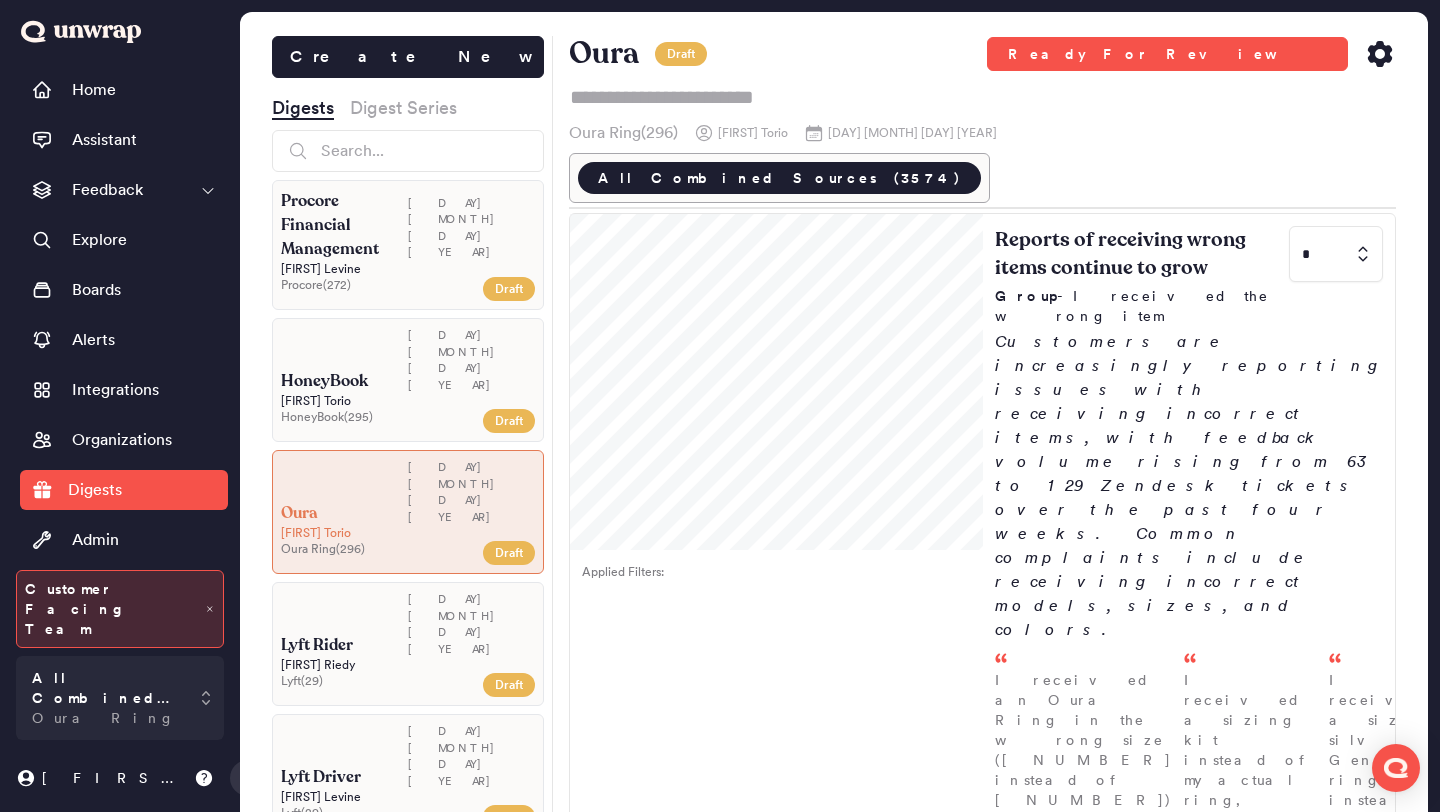 scroll, scrollTop: 0, scrollLeft: 0, axis: both 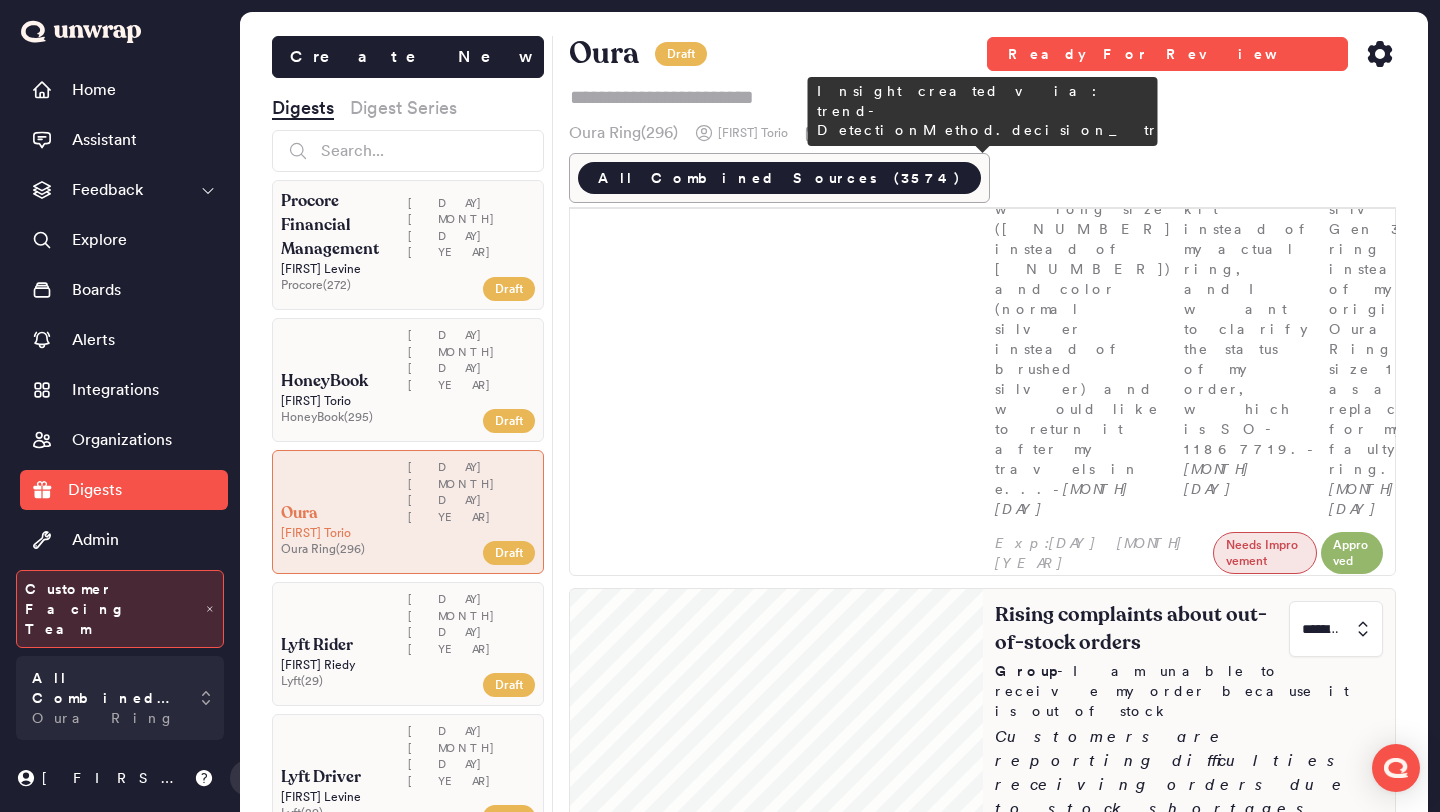 click on "Customers are reporting difficulties receiving orders due to stock shortages, with feedback volume increasing from 61 to 203 entries over three weeks. Many express frustration over lack of communication regarding item availability and experience delays exceeding two weeks." at bounding box center (1189, 893) 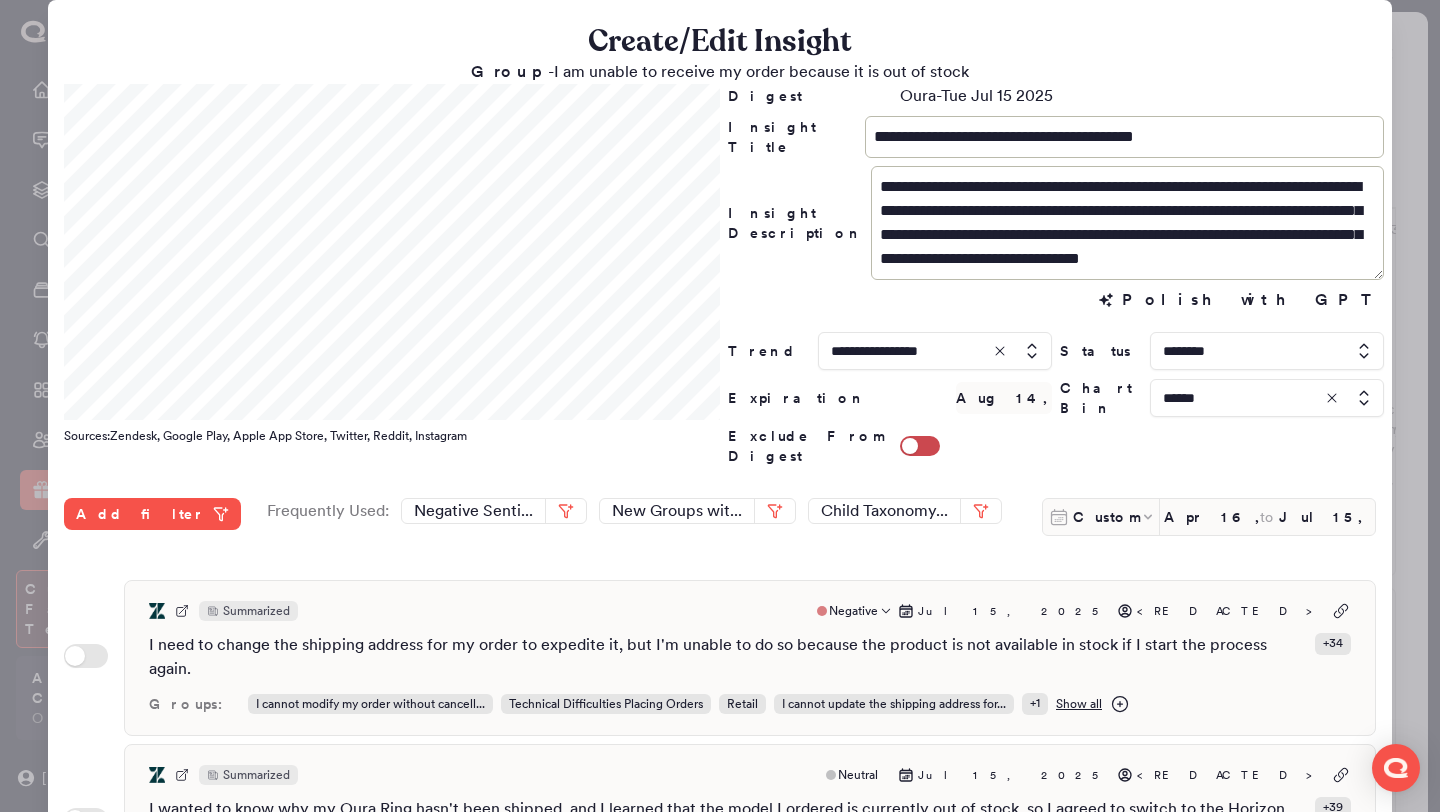 click on "Summarized Negative [MONTH] [DAY], [YEAR] <REDACTED> I need to change the shipping address for my order to expedite it, but I'm unable to do so because the product is not available in stock if I start the process again.    + 34 Groups: I cannot modify my order without cancell... Technical Difficulties Placing Orders Retail I cannot update the shipping address for... + 1 Show all" at bounding box center (750, 658) 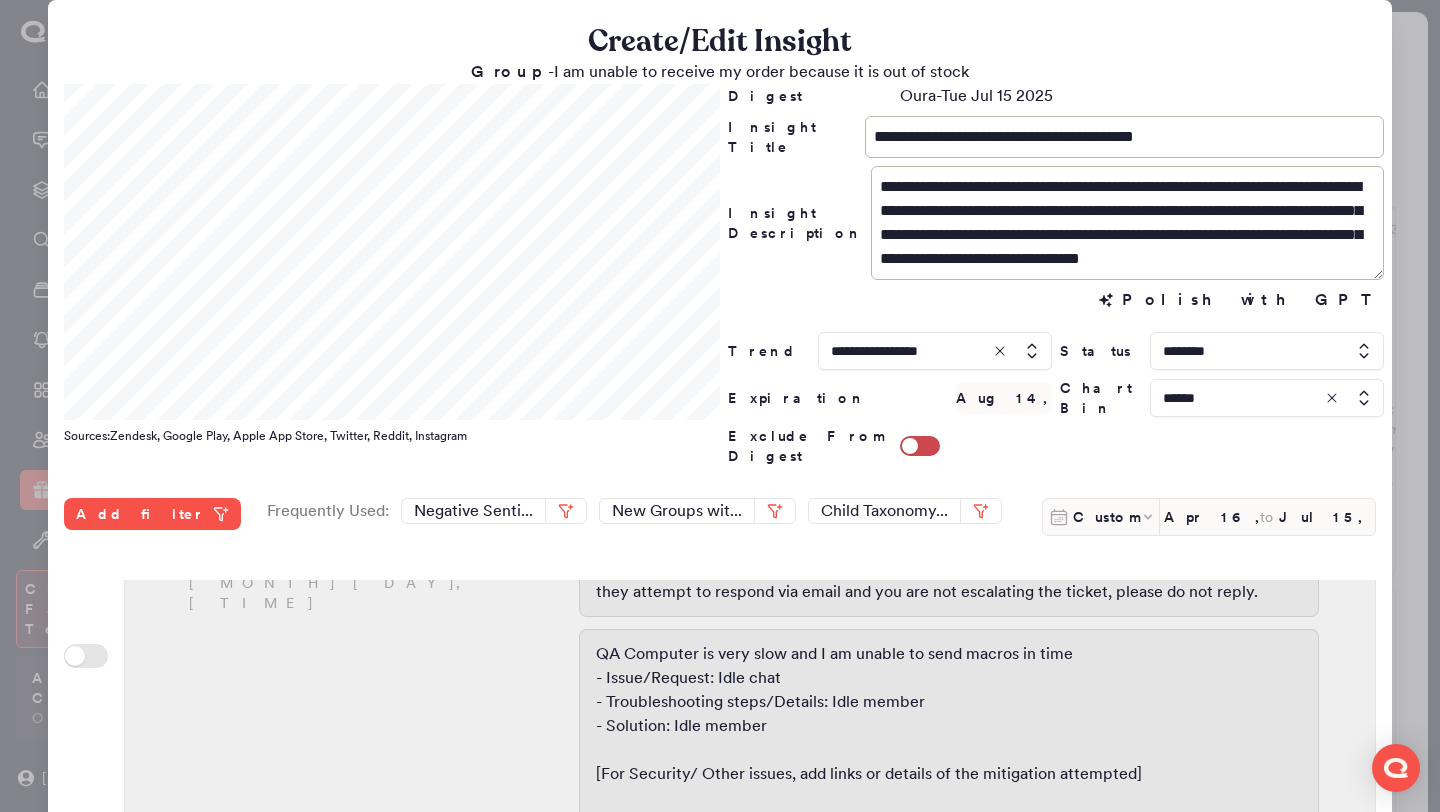 scroll, scrollTop: 177, scrollLeft: 0, axis: vertical 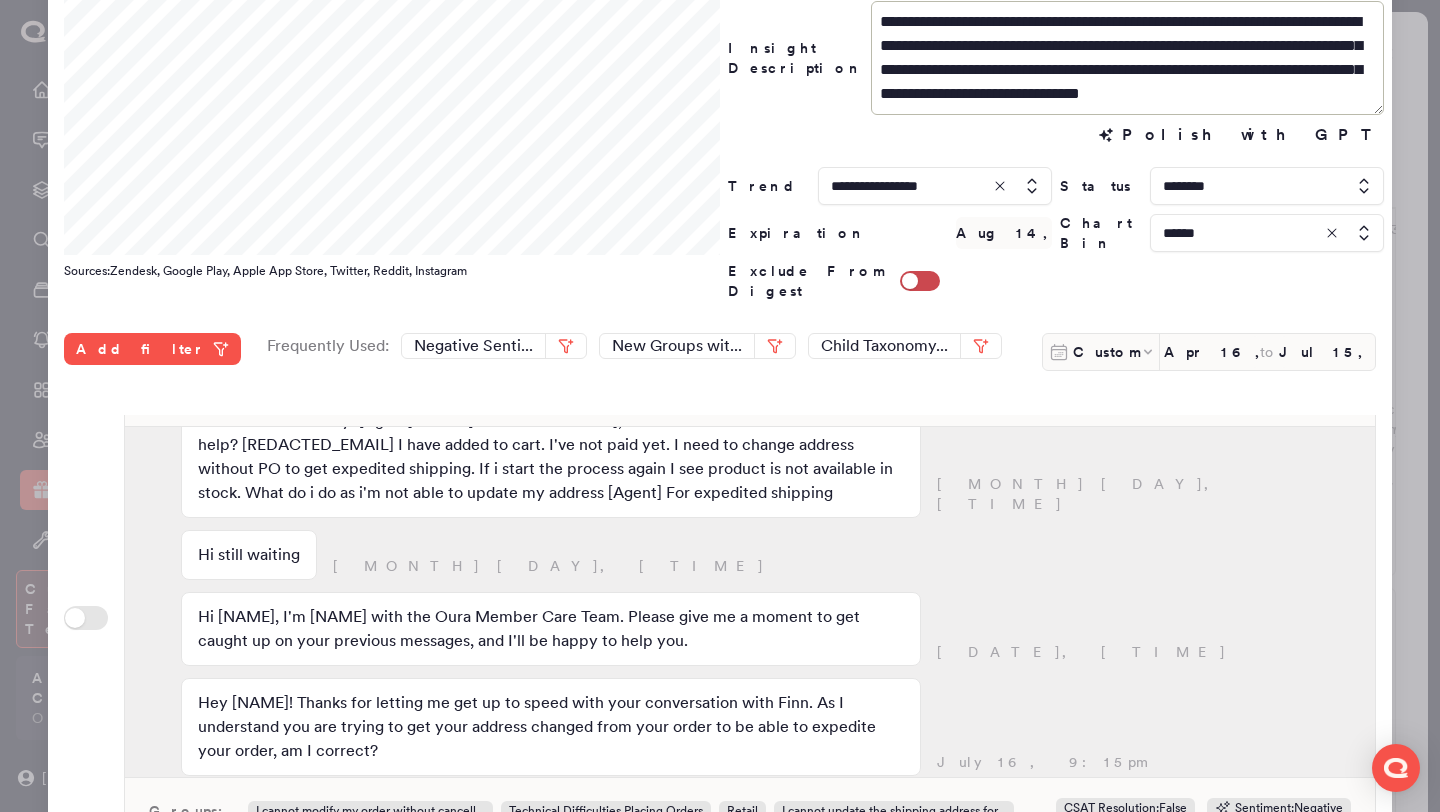 click on "" Conversation with REDACTED_EMAIL " Negative Jul 15, 2025 <REDACTED> Conversation with REDACTED_EMAIL July 15, 8:59pm July 15, 9:25pm The messaging session has ended and the Member will a copy of their chat transcript via email. If they attempt to respond via email and you are not escalating the ticket, please do not reply. July 15, 9:29pm QA Computer is very slow and I am unable to send macros in time
- Issue/Request: Idle chat
- Troubleshooting steps/Details: Idle member
- Solution: Idle member
[For Security/ Other issues, add links or details of the mitigation attempted]
PR: Handling Live Chat Cases > What to Do If a Member Is Unresponsive > If the member still hasn't responded after two minutes from sending Shortcut::Idle Time::Check, send Shortcut::Idle Time::Close Chat. Then, proceed to wrap up the ticket, and move onto the next chat.
July 16, 8:59pm Hi still waiting July 16, 9:05pm July 16, 9:13pm July 16, 9:15pm July 16, 9:22pm July 16, 9:25pm Groups: Retail + 1 Show all :  :" at bounding box center [750, 620] 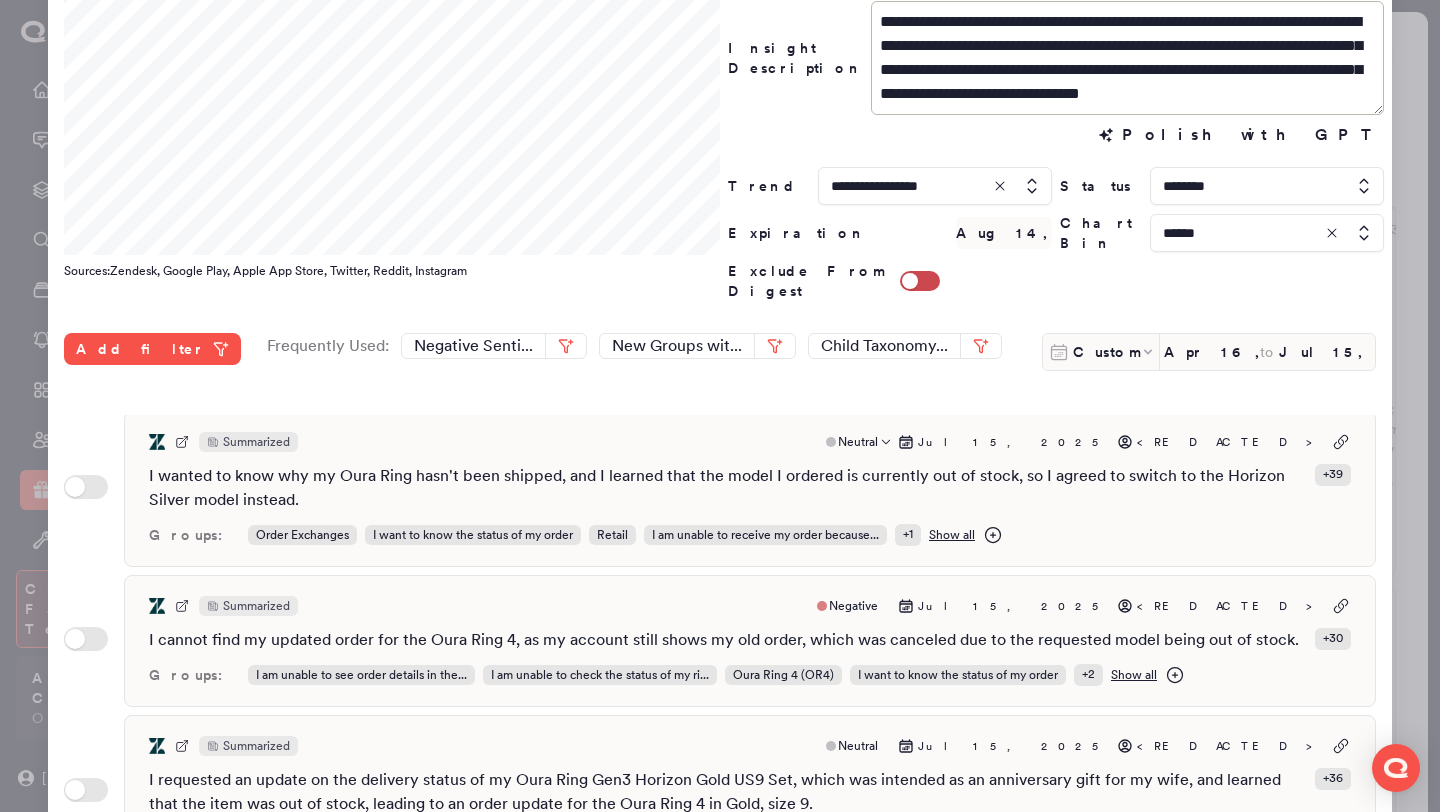 scroll, scrollTop: 0, scrollLeft: 0, axis: both 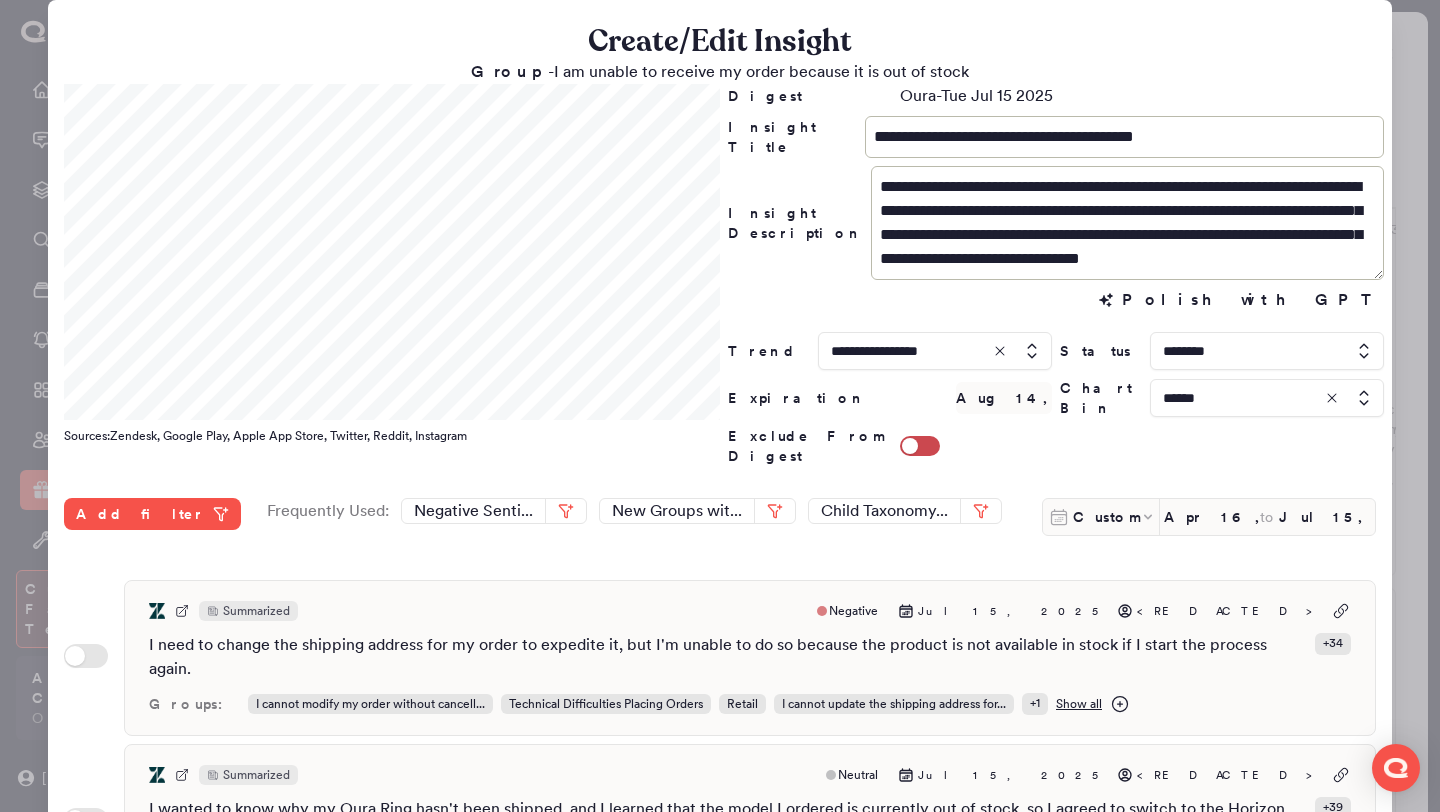 click at bounding box center [1267, 398] 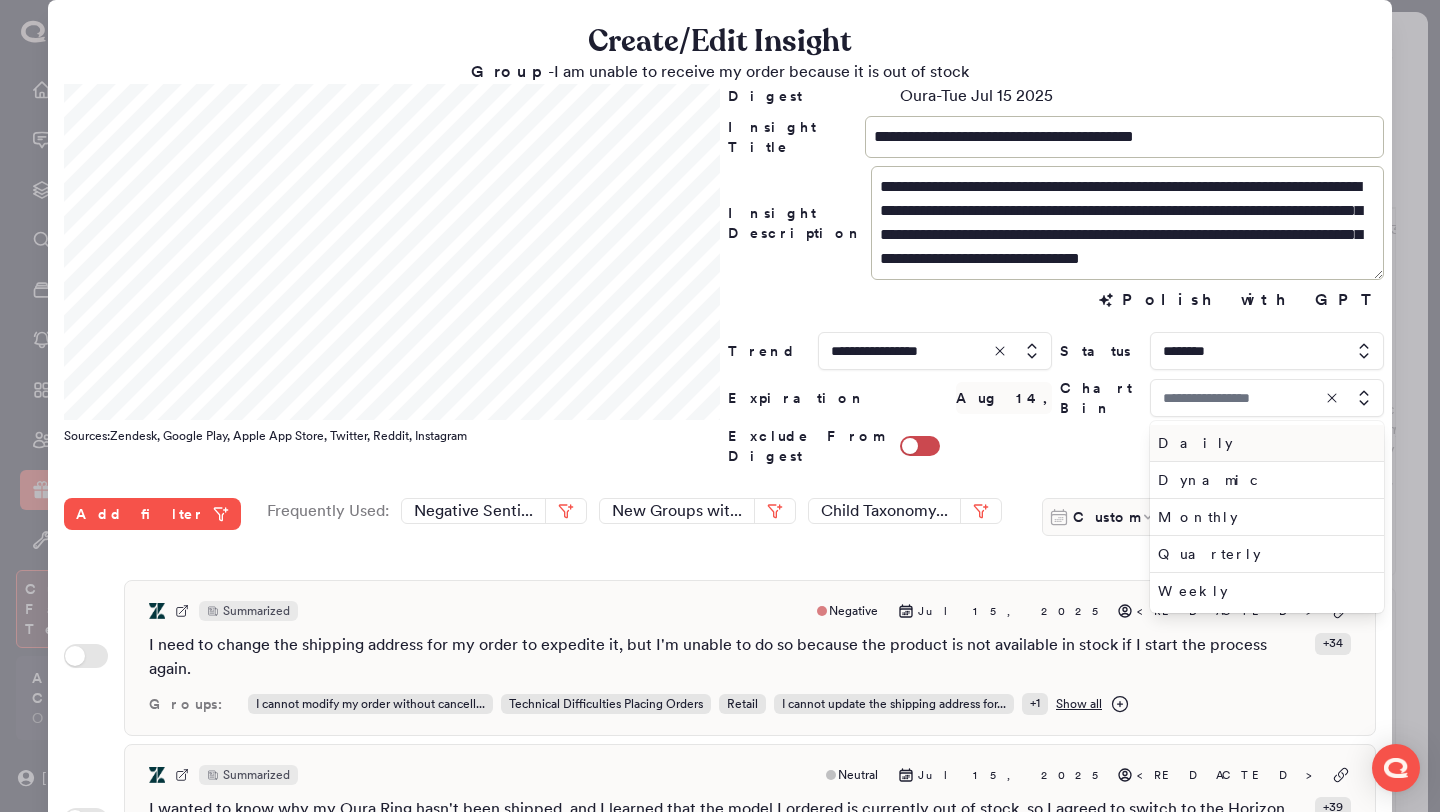 type on "******" 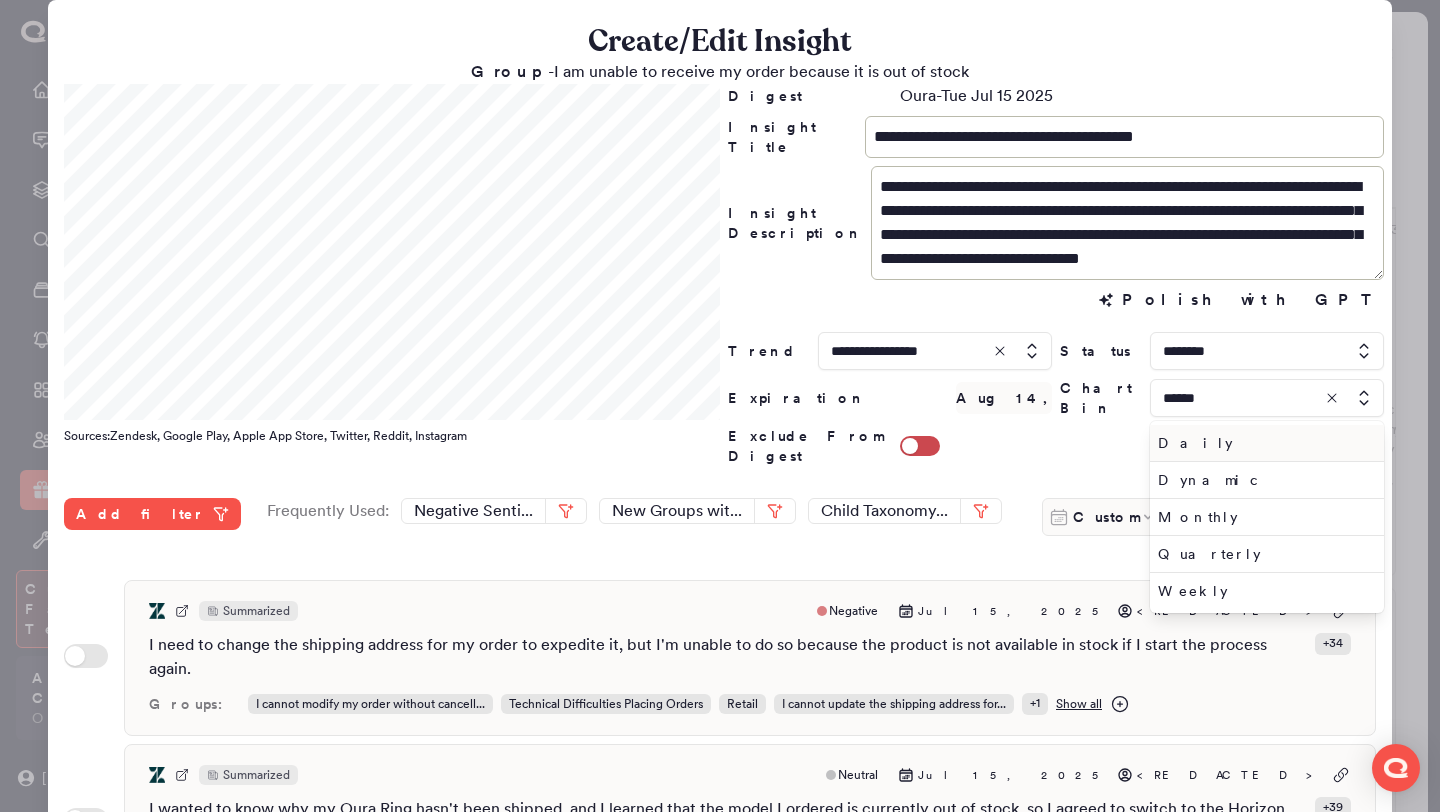click on "Daily" at bounding box center [1263, 443] 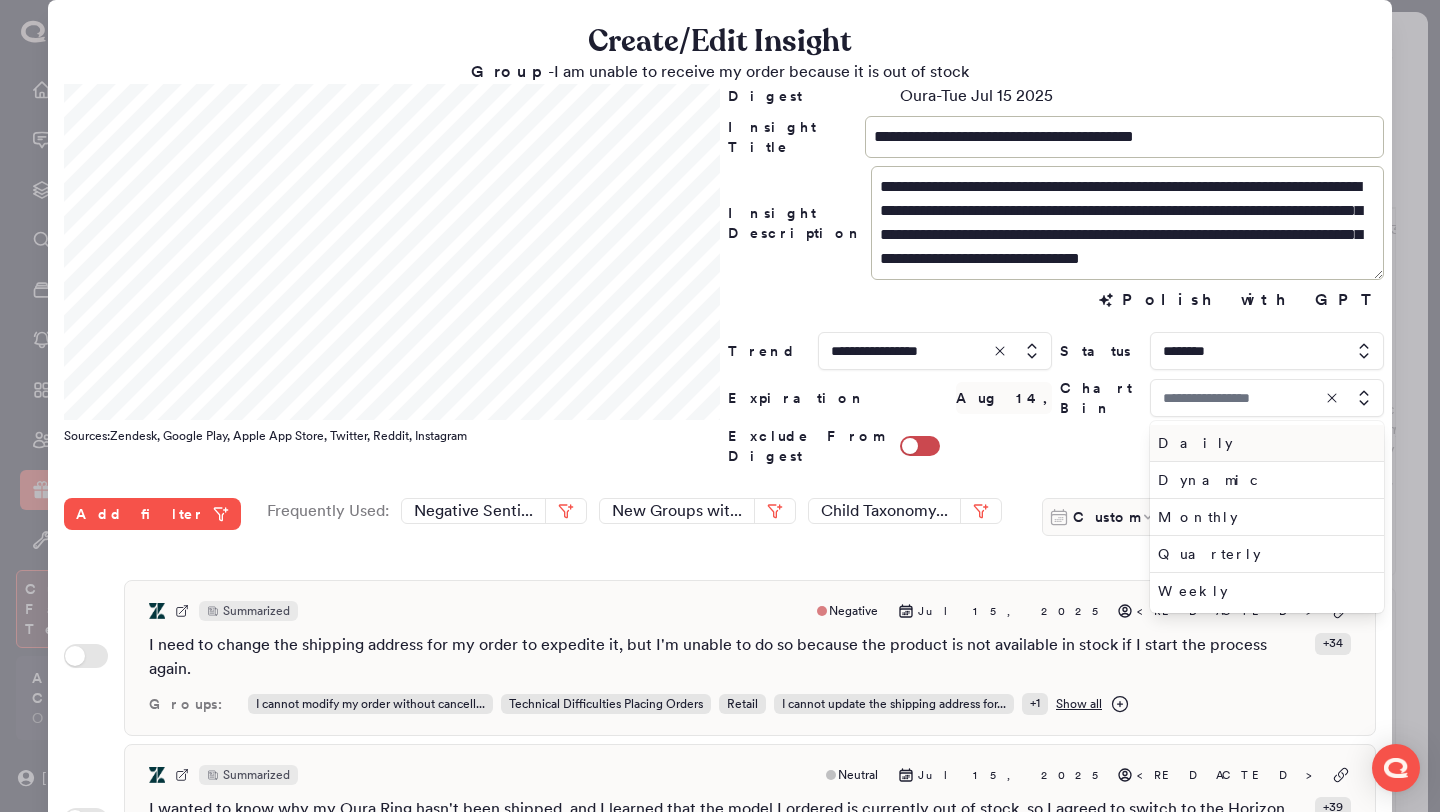 type on "*****" 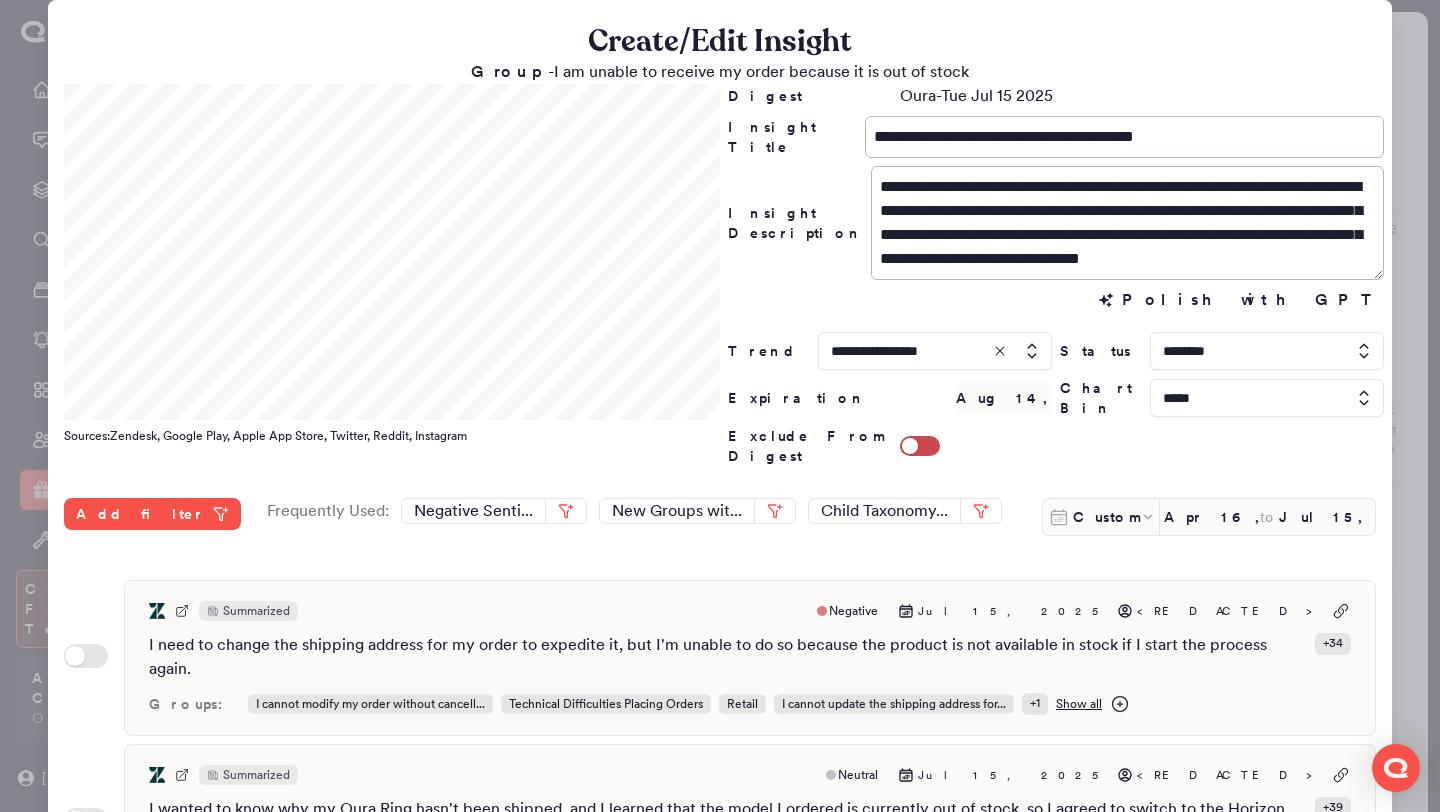 click at bounding box center (1267, 398) 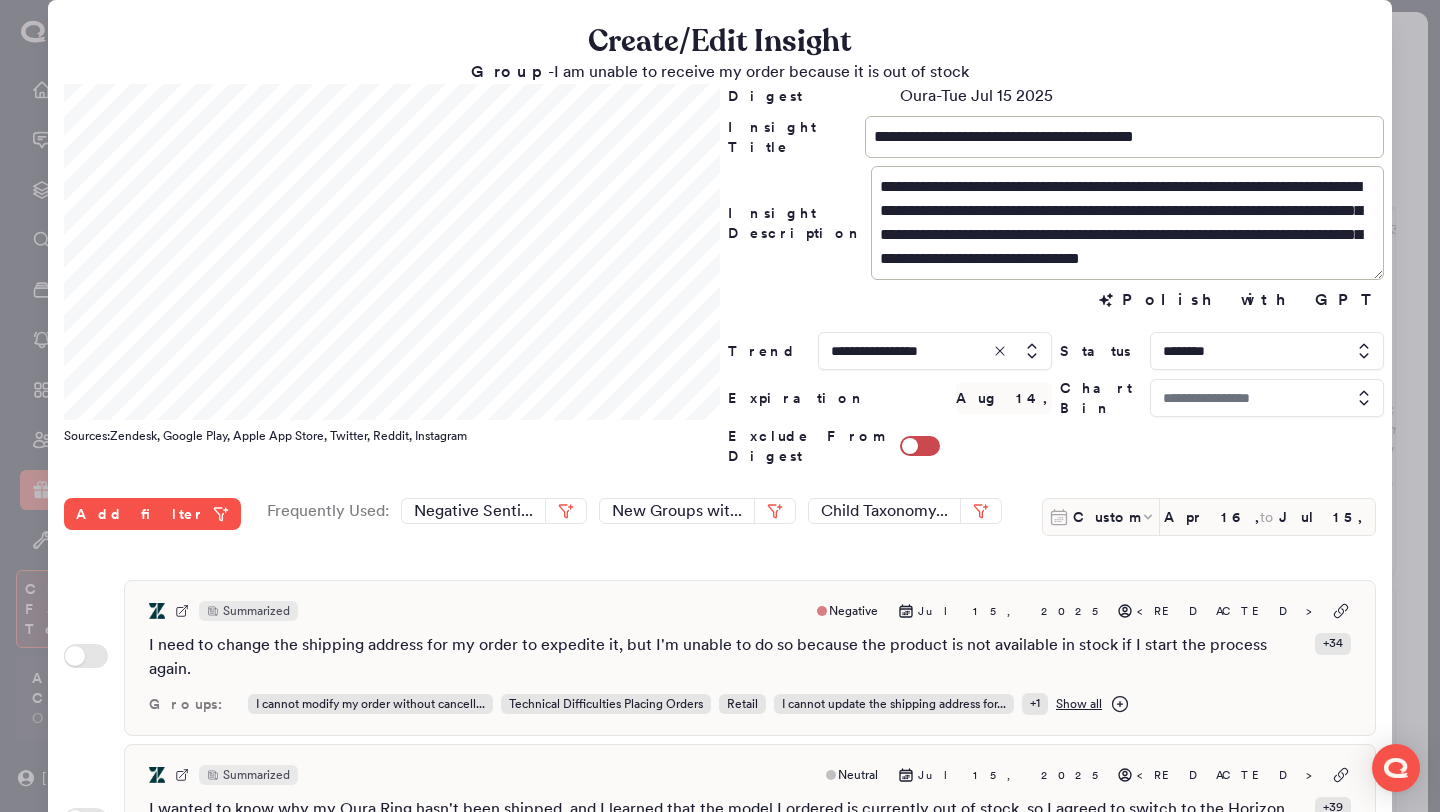 type on "*****" 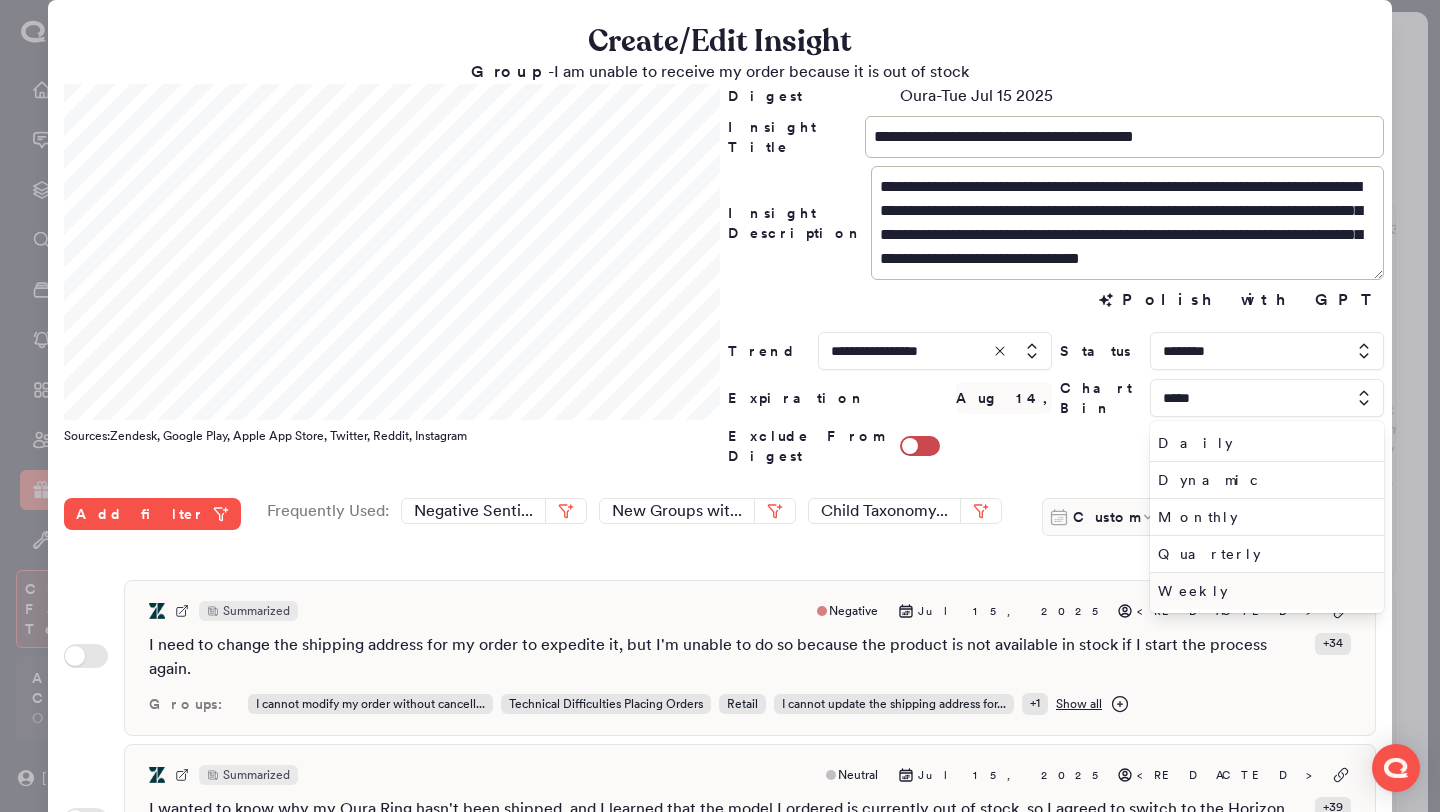 click on "Weekly" at bounding box center (1263, 591) 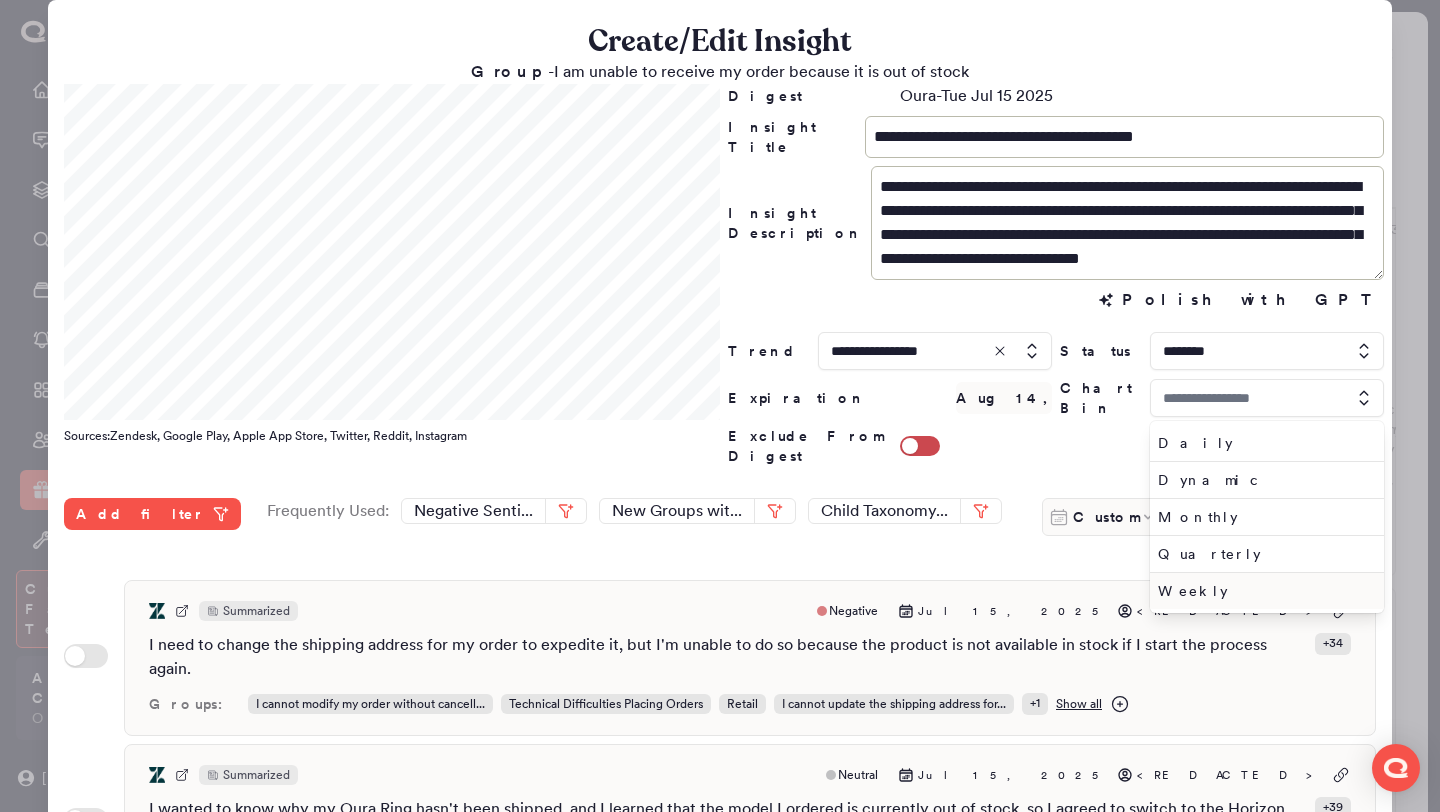 type on "******" 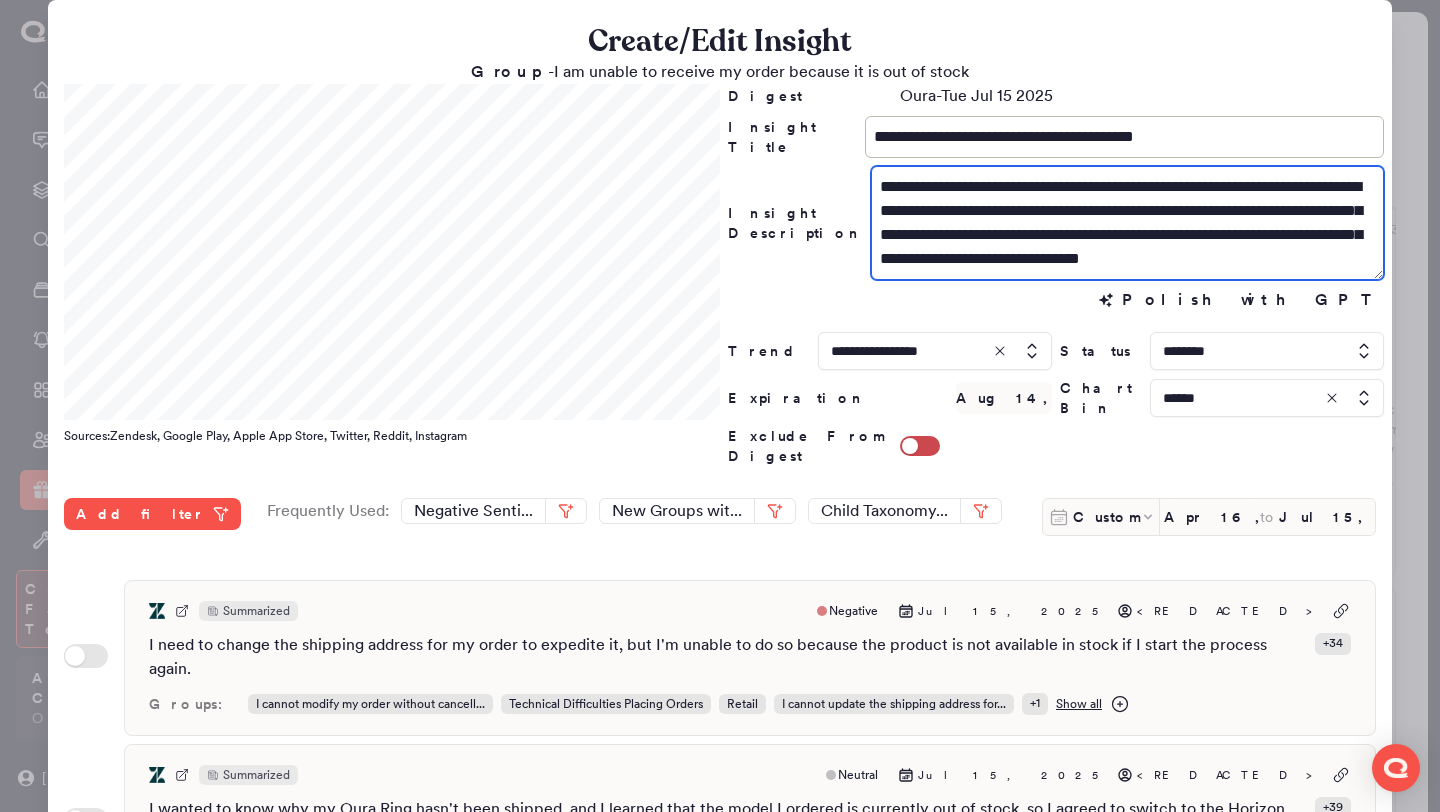 drag, startPoint x: 993, startPoint y: 239, endPoint x: 952, endPoint y: 211, distance: 49.648766 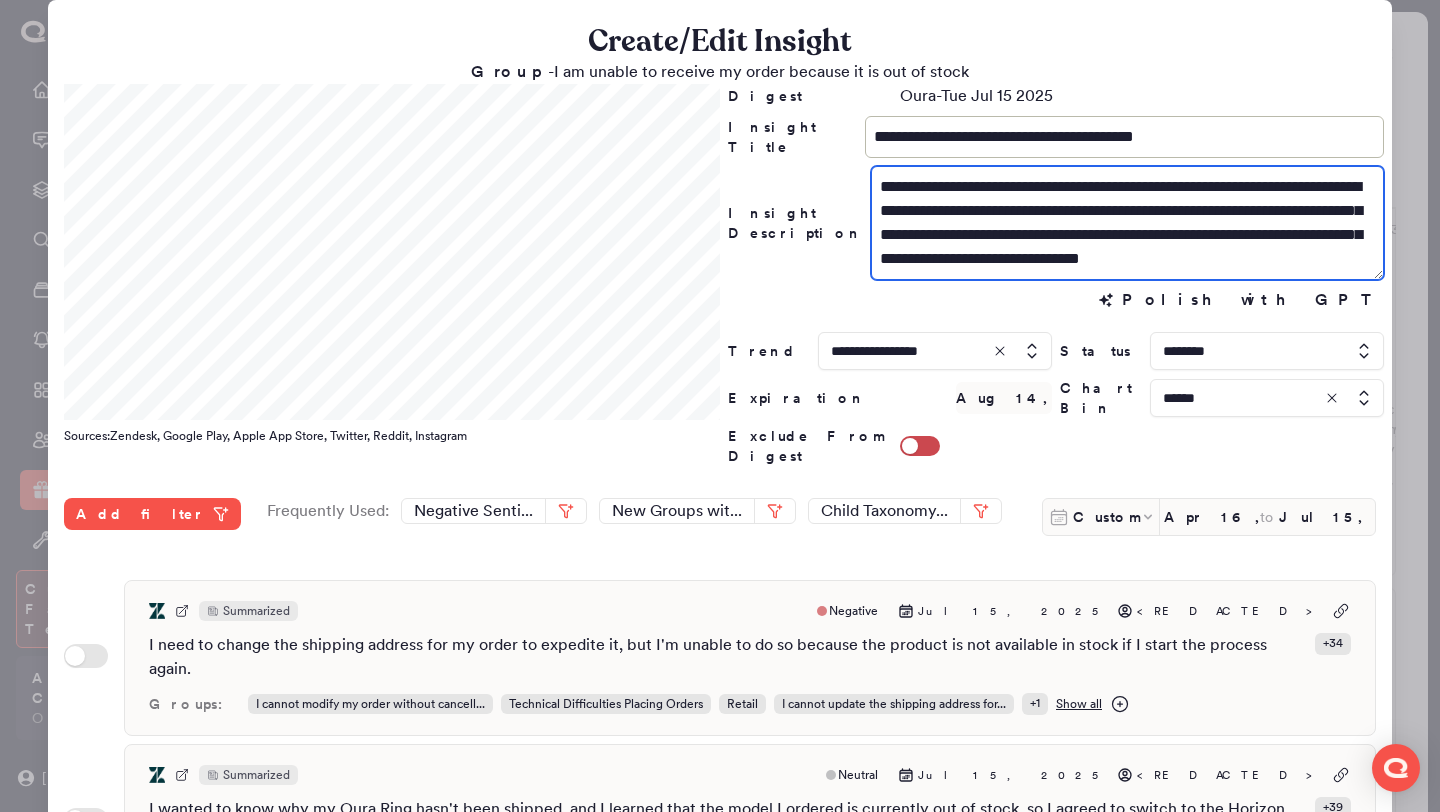 click on "**********" at bounding box center (1127, 223) 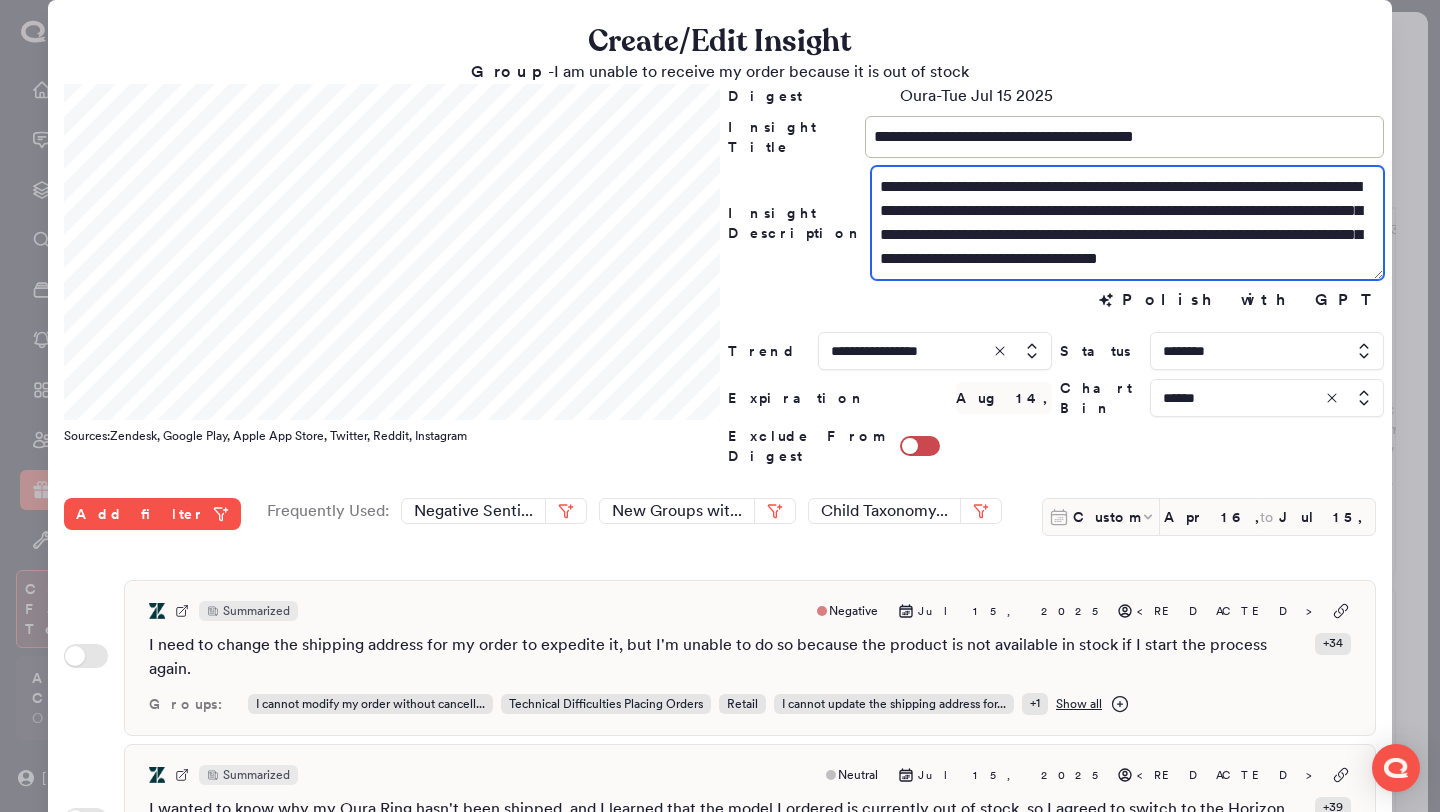 scroll, scrollTop: 24, scrollLeft: 0, axis: vertical 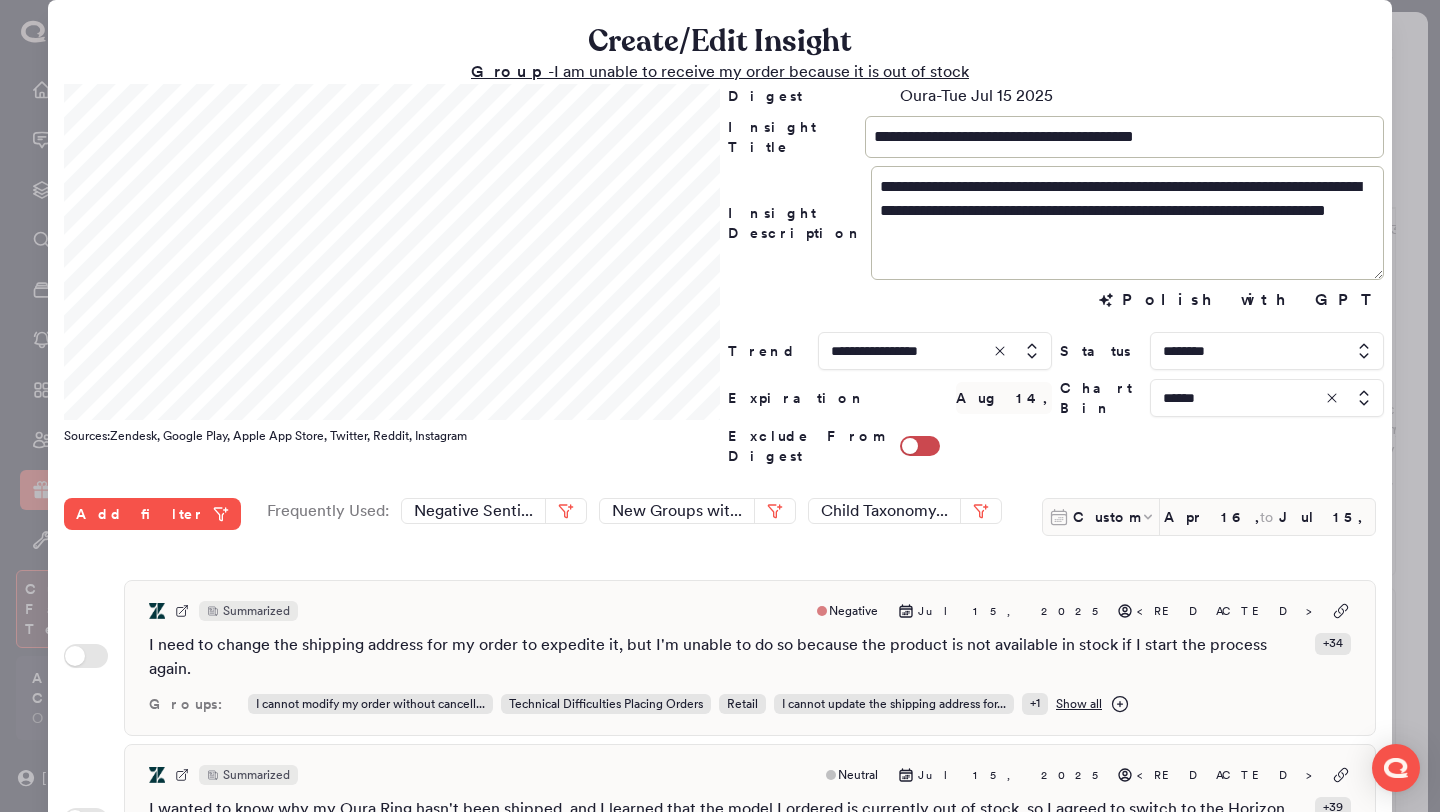 click on "Group  -  I am unable to receive my order because it is out of stock" at bounding box center [720, 71] 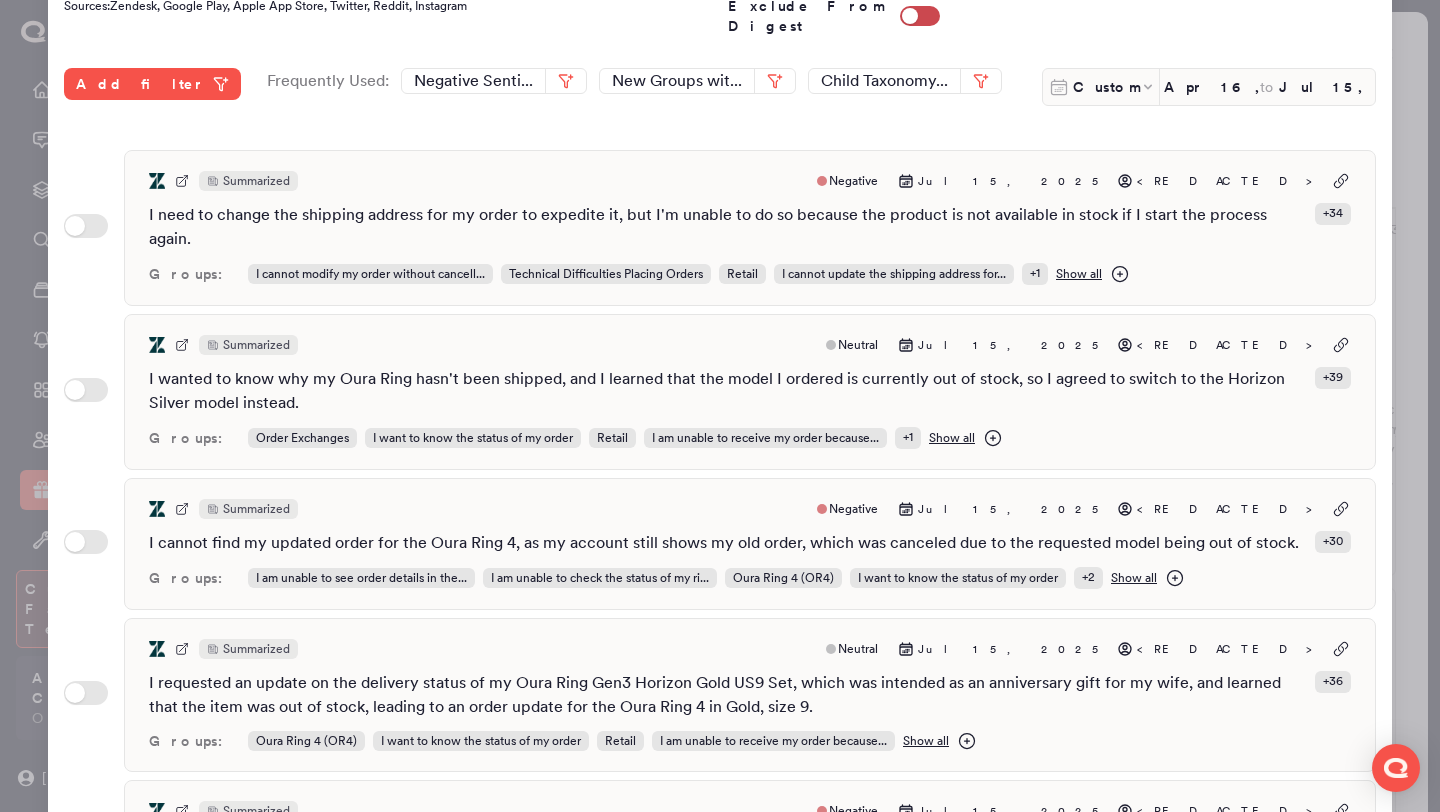 scroll, scrollTop: 435, scrollLeft: 0, axis: vertical 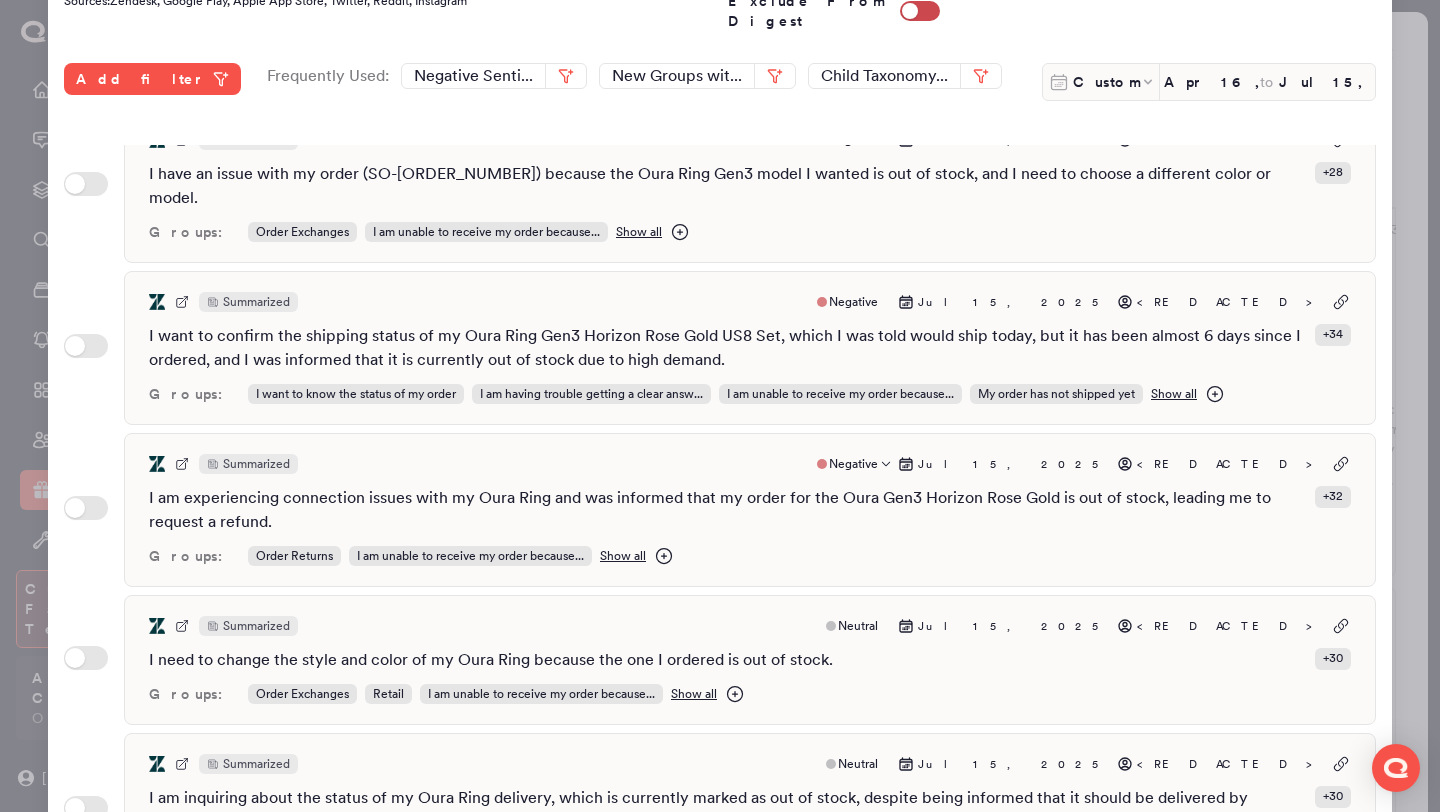 click on "Summarized Negative Jul 15, 2025 <REDACTED> I am experiencing connection issues with my Oura Ring and was informed that my order for the Oura Gen3 Horizon Rose Gold is out of stock, leading me to request a refund.    + 32 Groups: Order Returns I am unable to receive my order because... Show all" at bounding box center (750, 510) 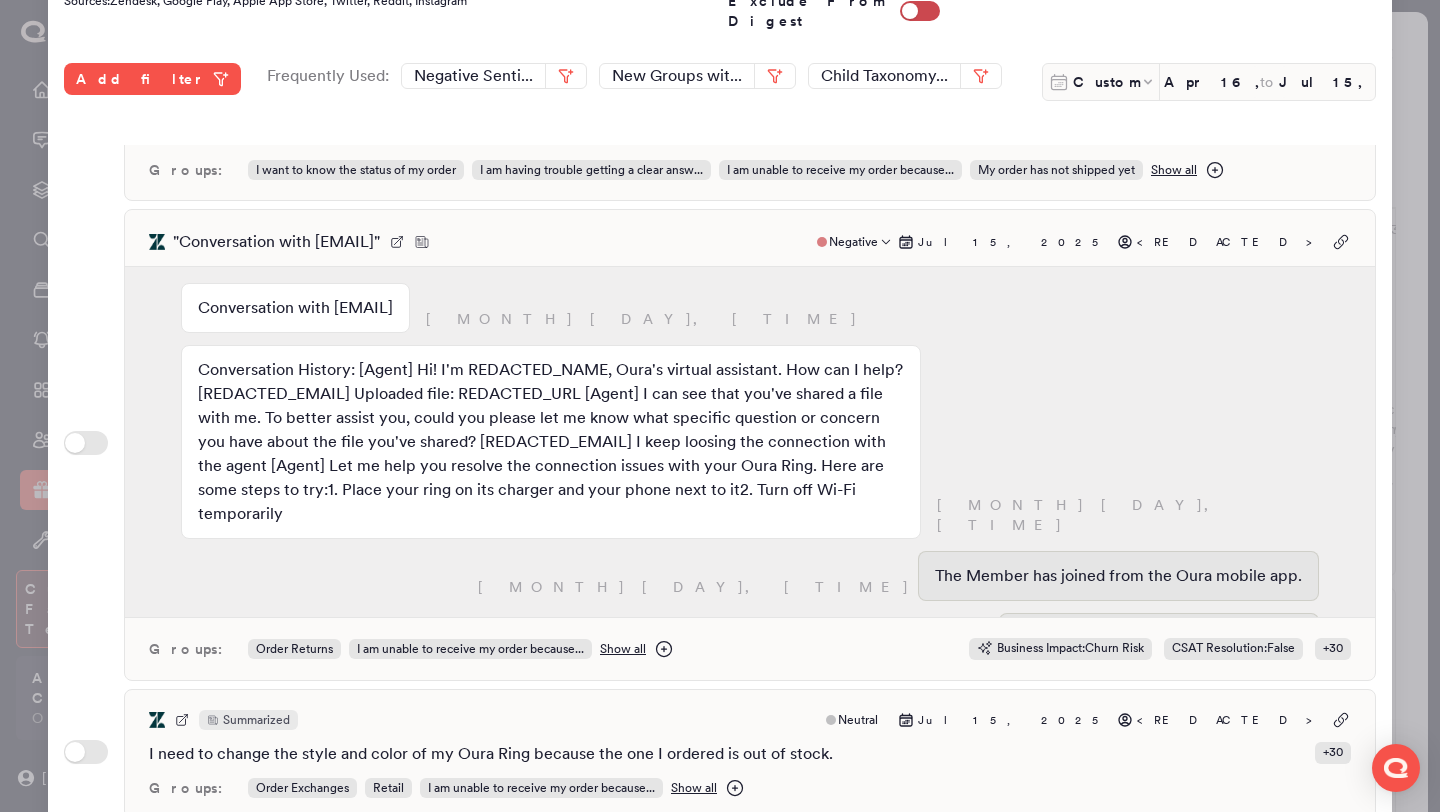 scroll, scrollTop: 936, scrollLeft: 0, axis: vertical 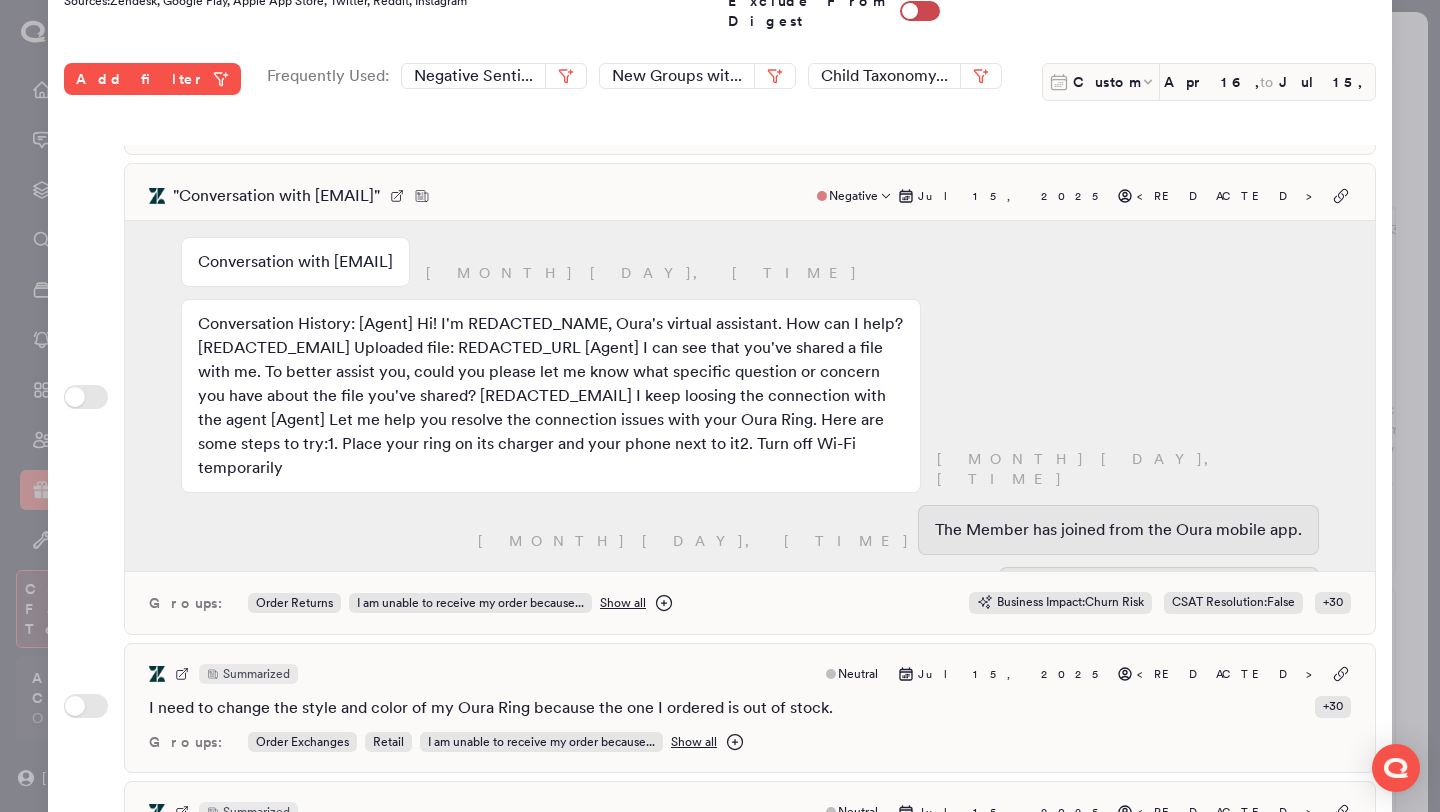 click on "July 15, 3:30pm The Member has joined from the Oura mobile app." at bounding box center (750, 536) 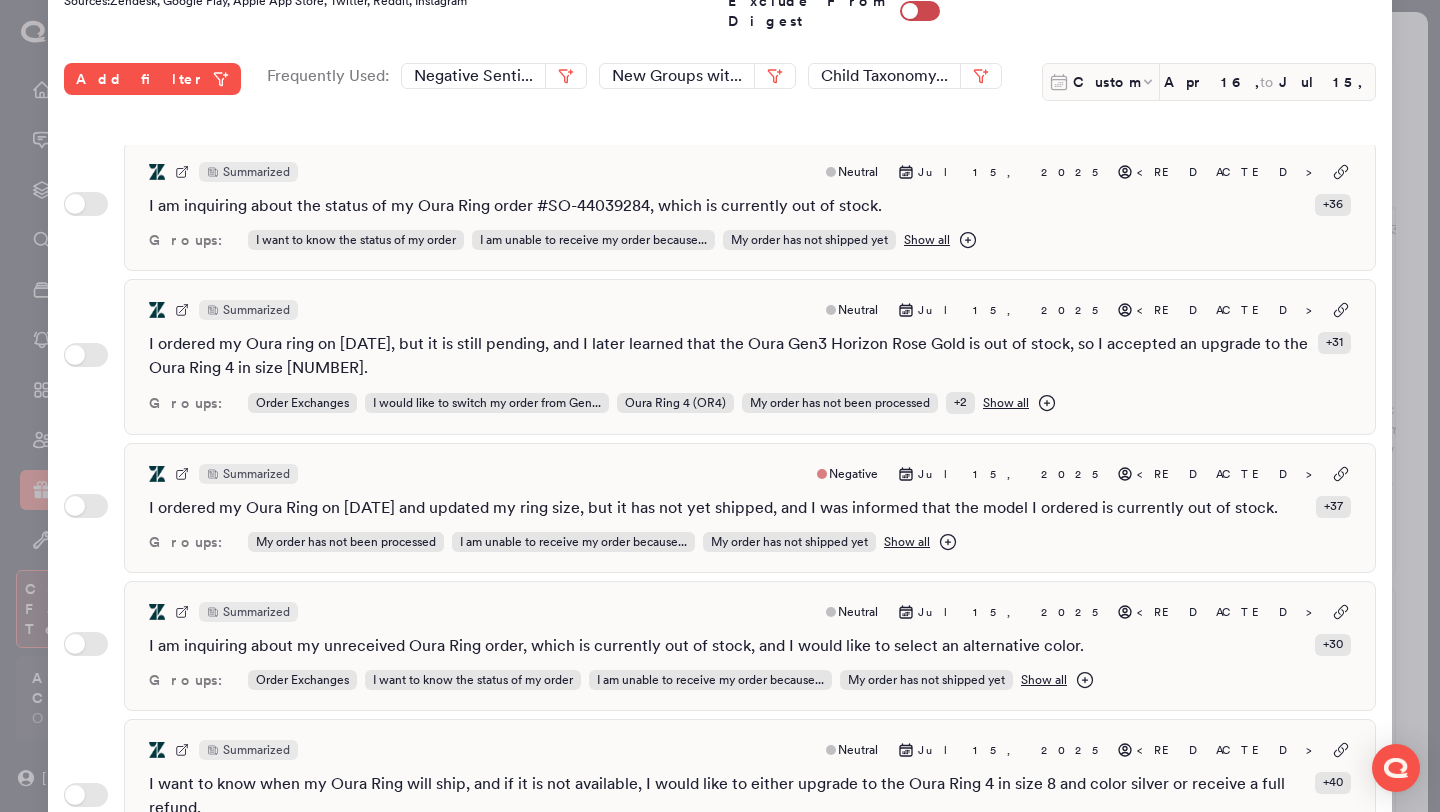 scroll, scrollTop: 1436, scrollLeft: 0, axis: vertical 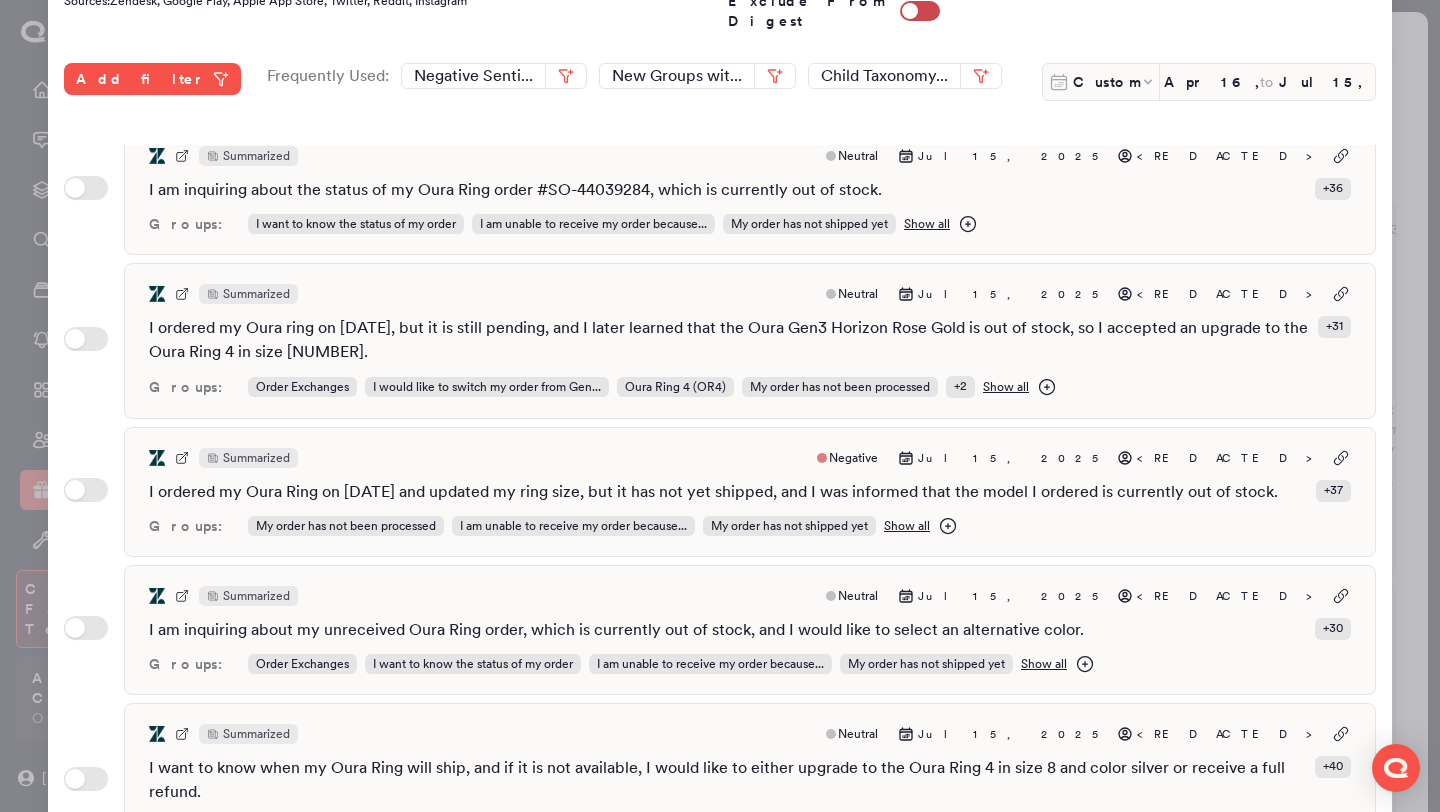 click on "I ordered my Oura Ring on REDACTED_DATE_TIME and updated my ring size, but it has not yet shipped, and I was informed that the model I ordered is currently out of stock." at bounding box center [713, 492] 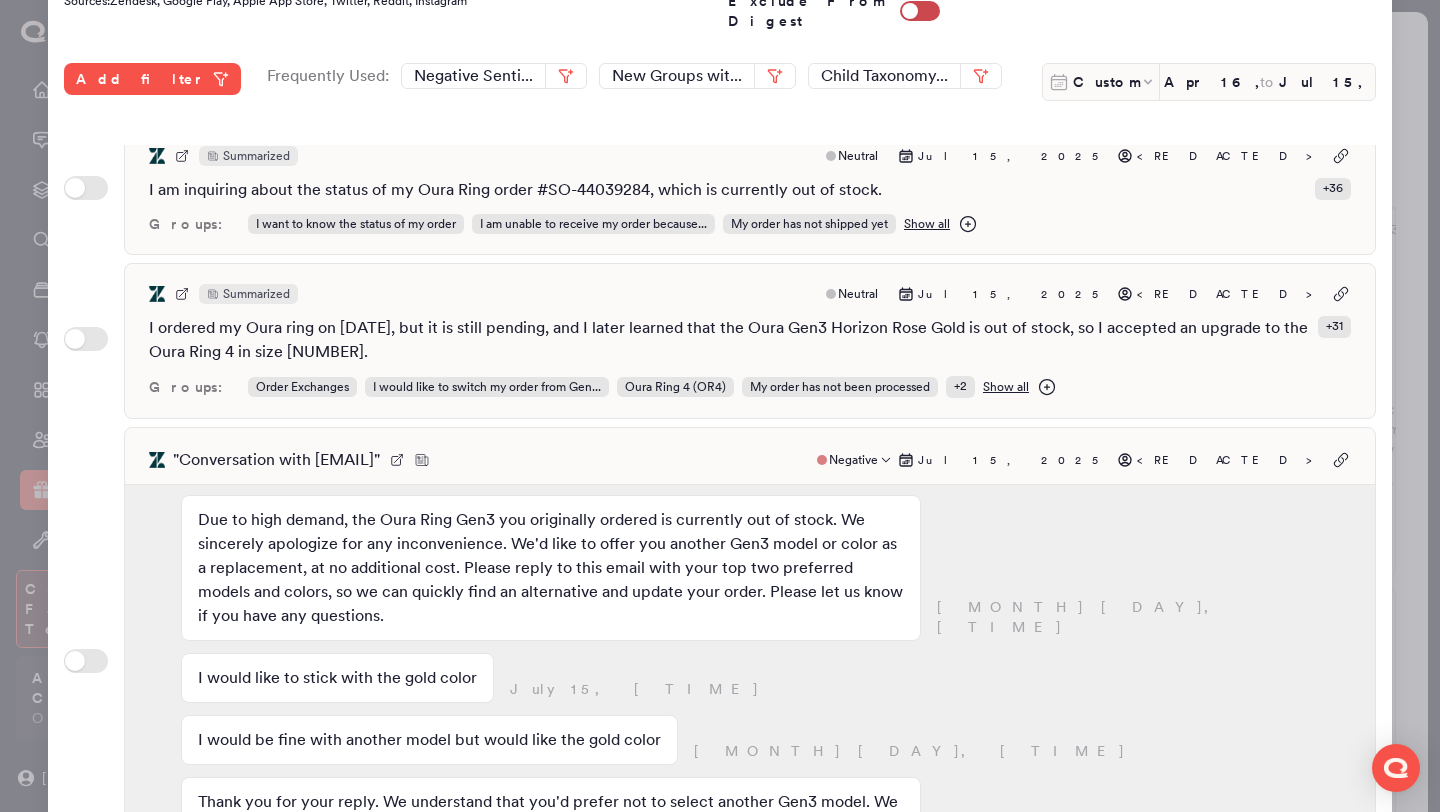 scroll, scrollTop: 1062, scrollLeft: 0, axis: vertical 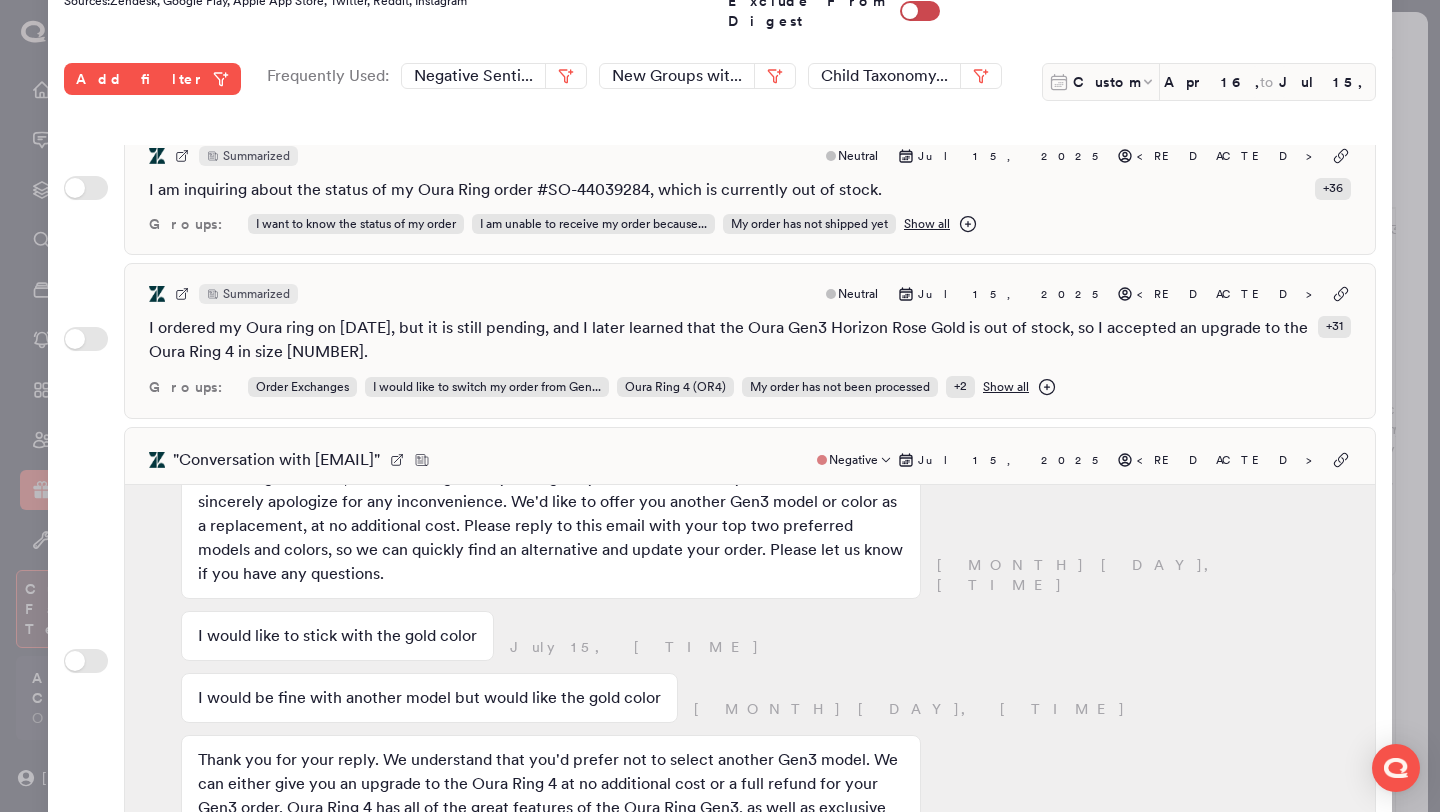 click on "" Conversation with REDACTED_EMAIL " Negative Jul 15, 2025 <REDACTED> Conversation with REDACTED_EMAIL July 15, 1:56pm Conversation History:  [Agent] Hi! I'm REDACTED_NAME, Oura's virtual assistant. How can I help? [REDACTED_EMAIL] Hi I ordered my oura ring on REDACTED_DATE_TIME and updated my ring size but it still hasn’t been shipped out. How long will it take before it is shipped? My order number is SO-44047174 [Agent] I'm happy to help track your order. Are you trying to track your ring, a charger, or your sizing kit? [REDACTED_EMAIL] My ring [Agent] To help you track your ring order, I'll need your email address associated with the order. Could you please provide that so I can look up your order details? [REDACTED_EMAIL] REDACTED_EMAIL [Agent] Please check your email for a one time passcode  July 15, 1:56pm July 15, 1:56pm The Member has joined from the Oura mobile app.  July 15, 2:02pm July 15, 2:04pm It was ordered through the oura store online July 15, 2:04pm July 15, 2:06pm SO-44047174 Yes please" at bounding box center [750, 663] 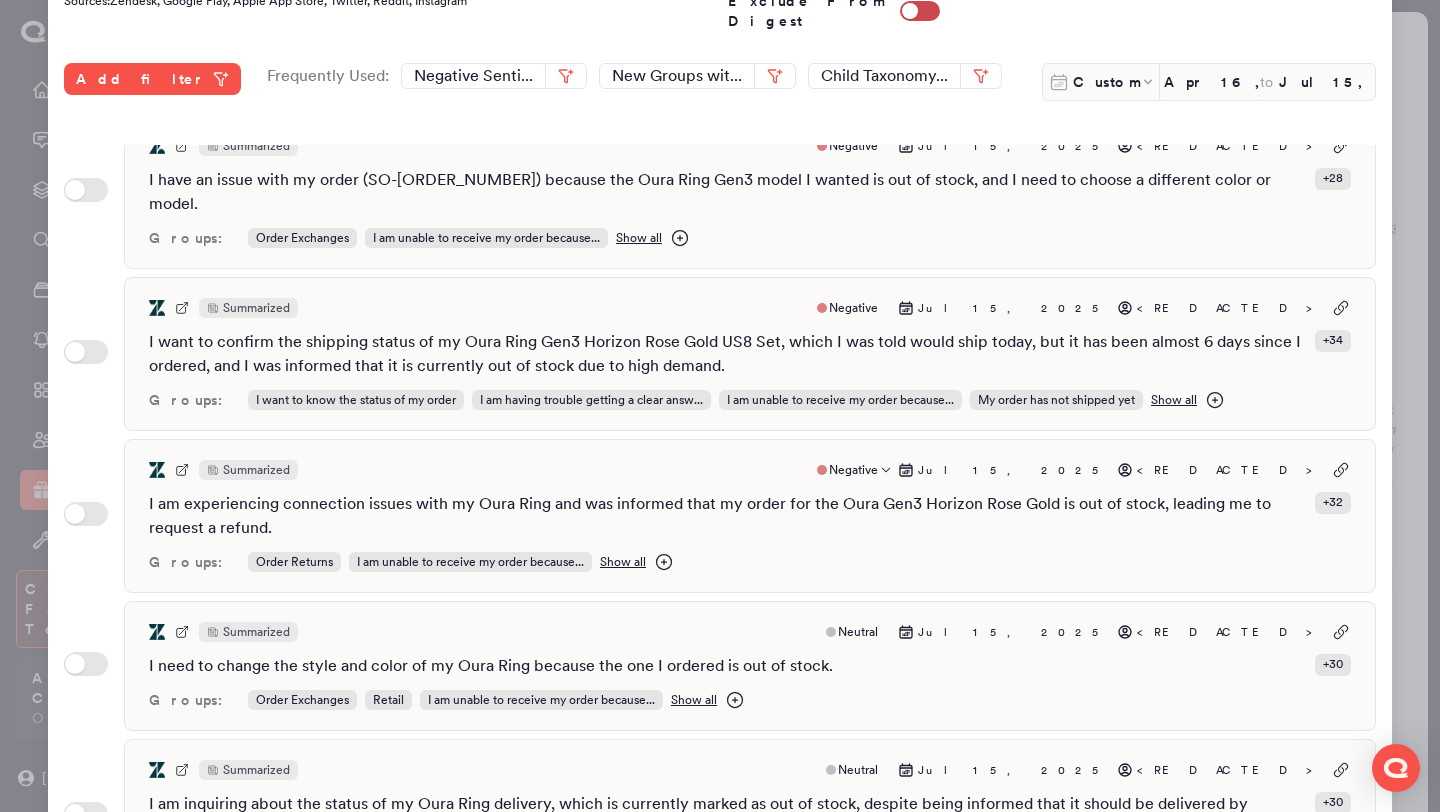 scroll, scrollTop: 0, scrollLeft: 0, axis: both 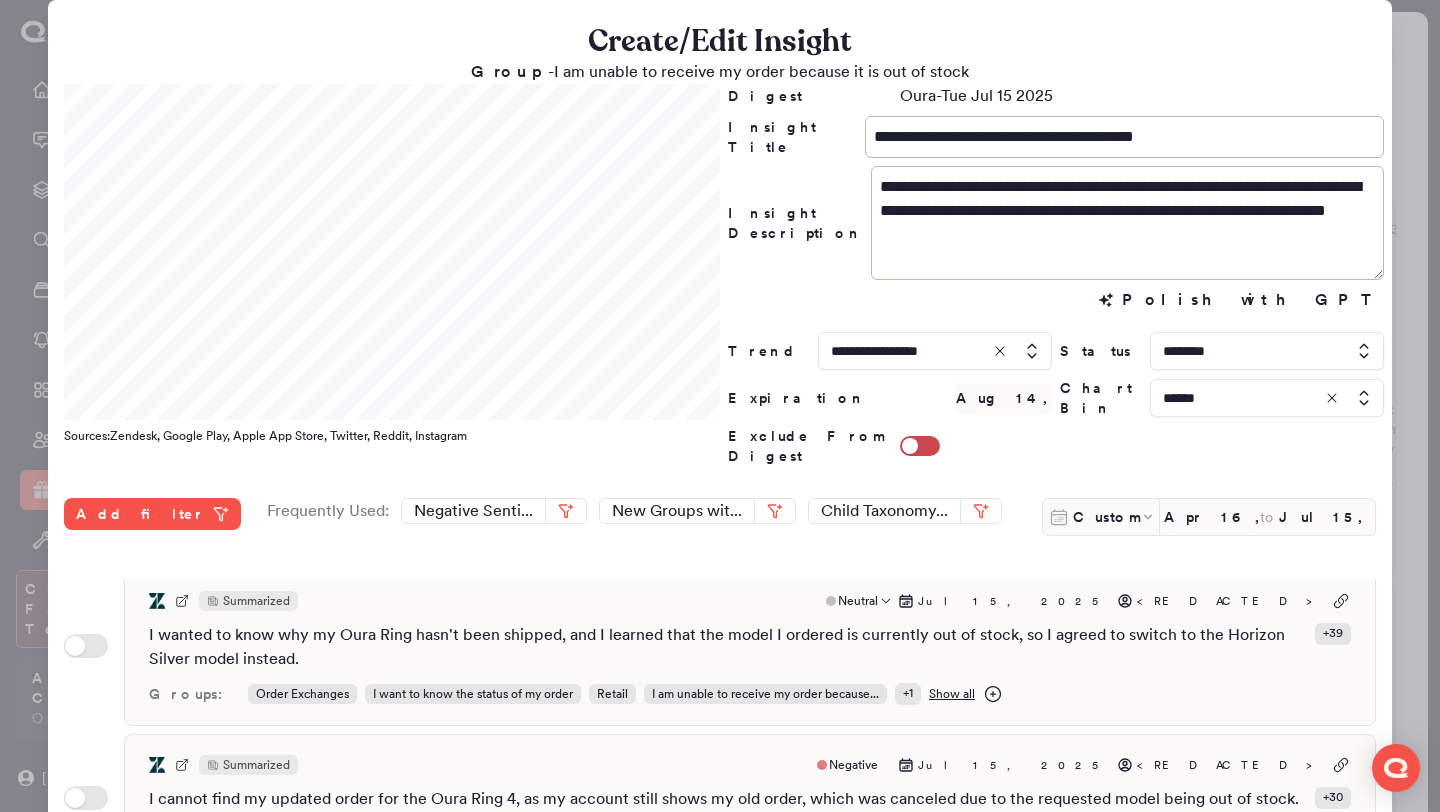click on "I wanted to know why my Oura Ring hasn't been shipped, and I learned that the model I ordered is currently out of stock, so I agreed to switch to the Horizon Silver model instead." at bounding box center (728, 647) 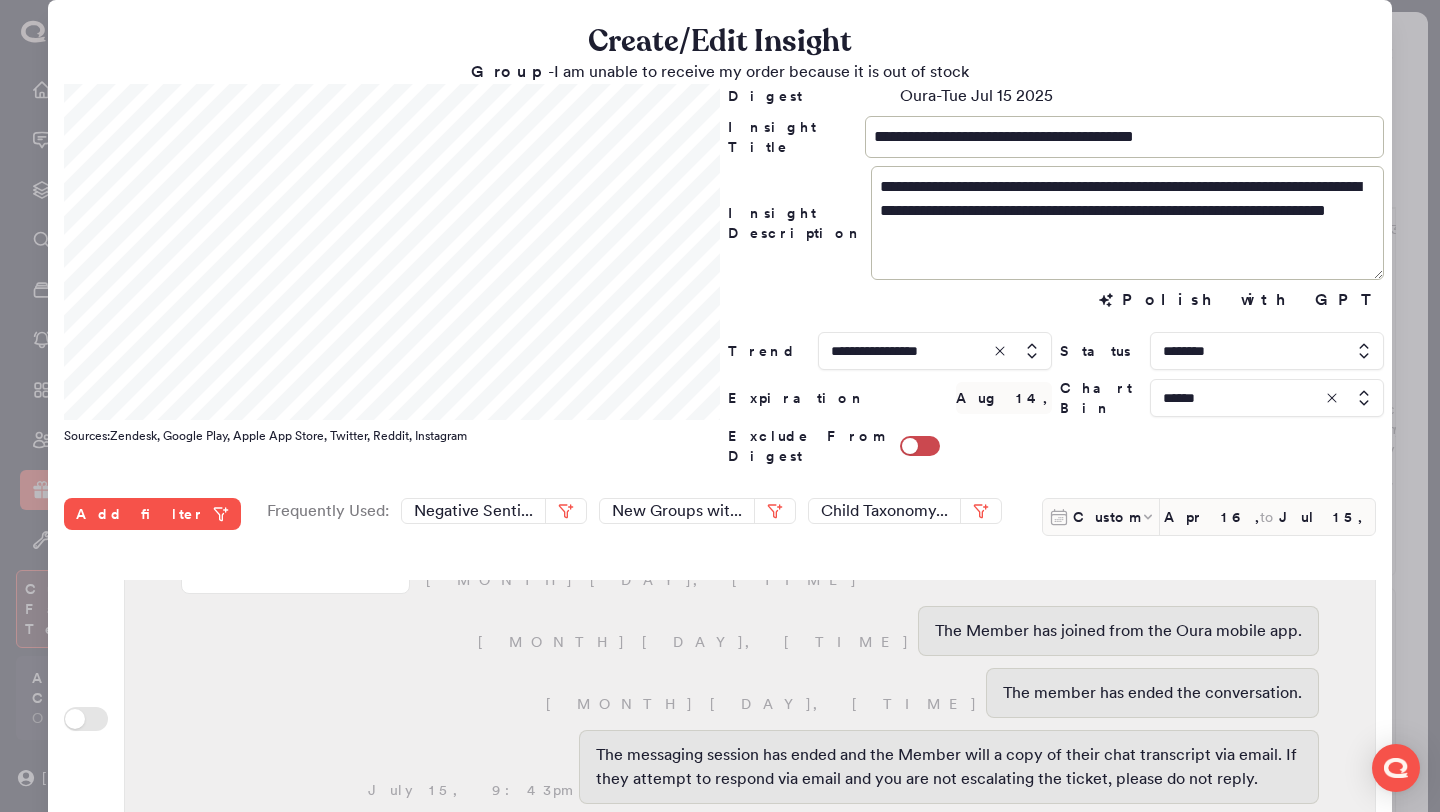scroll, scrollTop: 470, scrollLeft: 0, axis: vertical 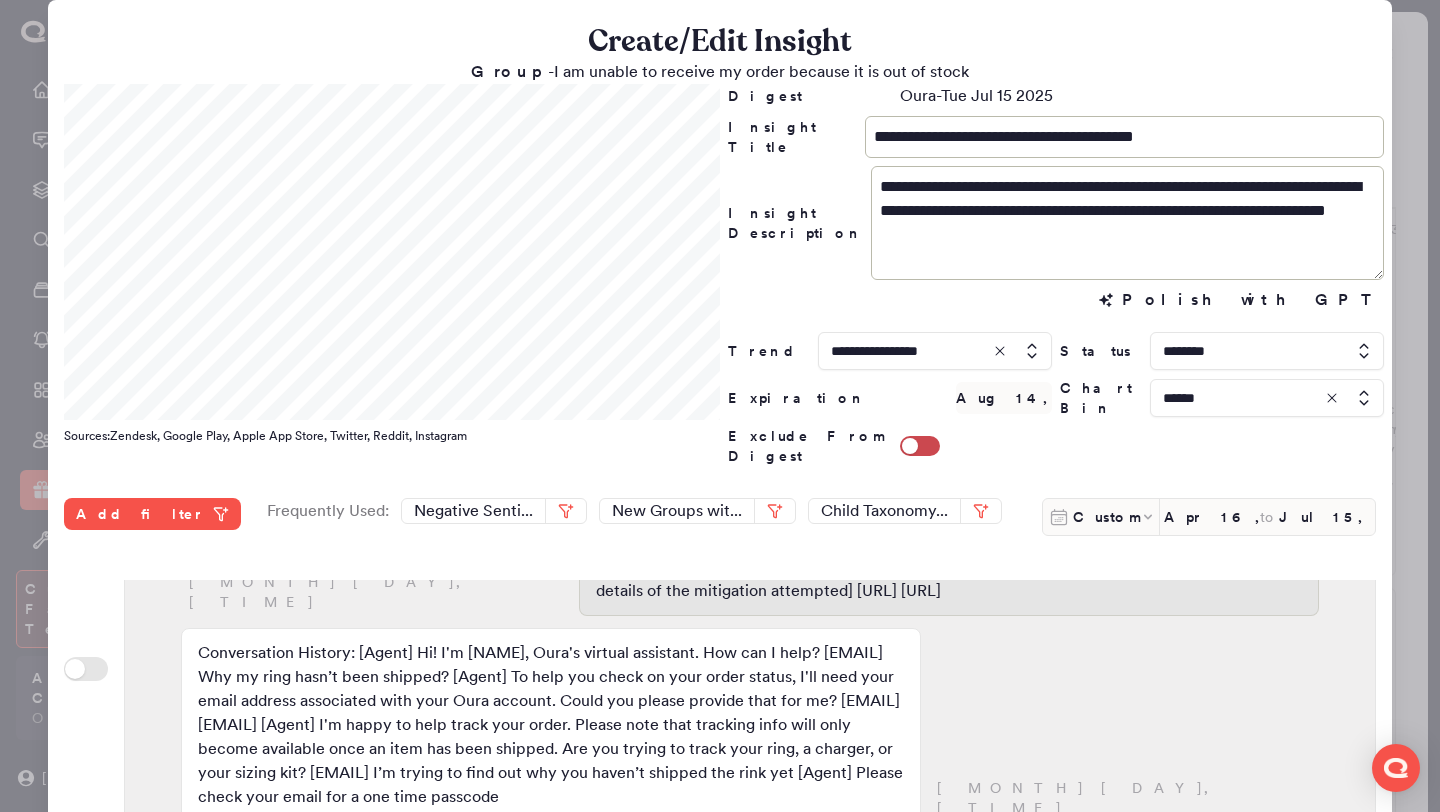 click on "" Conversation with REDACTED_EMAIL " Neutral Jul 15, 2025 <REDACTED> Conversation with REDACTED_EMAIL July 15, 8:58pm July 15, 8:58pm The Member has joined from the Oura mobile app.  July 15, 9:42pm The member has ended the conversation. July 15, 9:43pm The messaging session has ended and the Member will a copy of their chat transcript via email. If they attempt to respond via email and you are not escalating the ticket, please do not reply. July 15, 9:47pm Issue/Request: order status (order out of stock)  Troubleshooting steps/Details: check on ns/guru  Solution: delete ff and change order to horizon silver  [For Security/ Other issues, add links or details of the mitigation attempted] REDACTED_URL REDACTED_URL July 16, 8:58pm Hi there, I'm REDACTED_NAME with the Oura Member Care Team. Please give me a moment to get caught up on your previous messages, and I'll be happy to help you. July 16, 9:12pm July 16, 9:15pm July 16, 9:20pm I really wanted that one, how long of a wait you think? July 16, 9:21pm Retail" at bounding box center (750, 671) 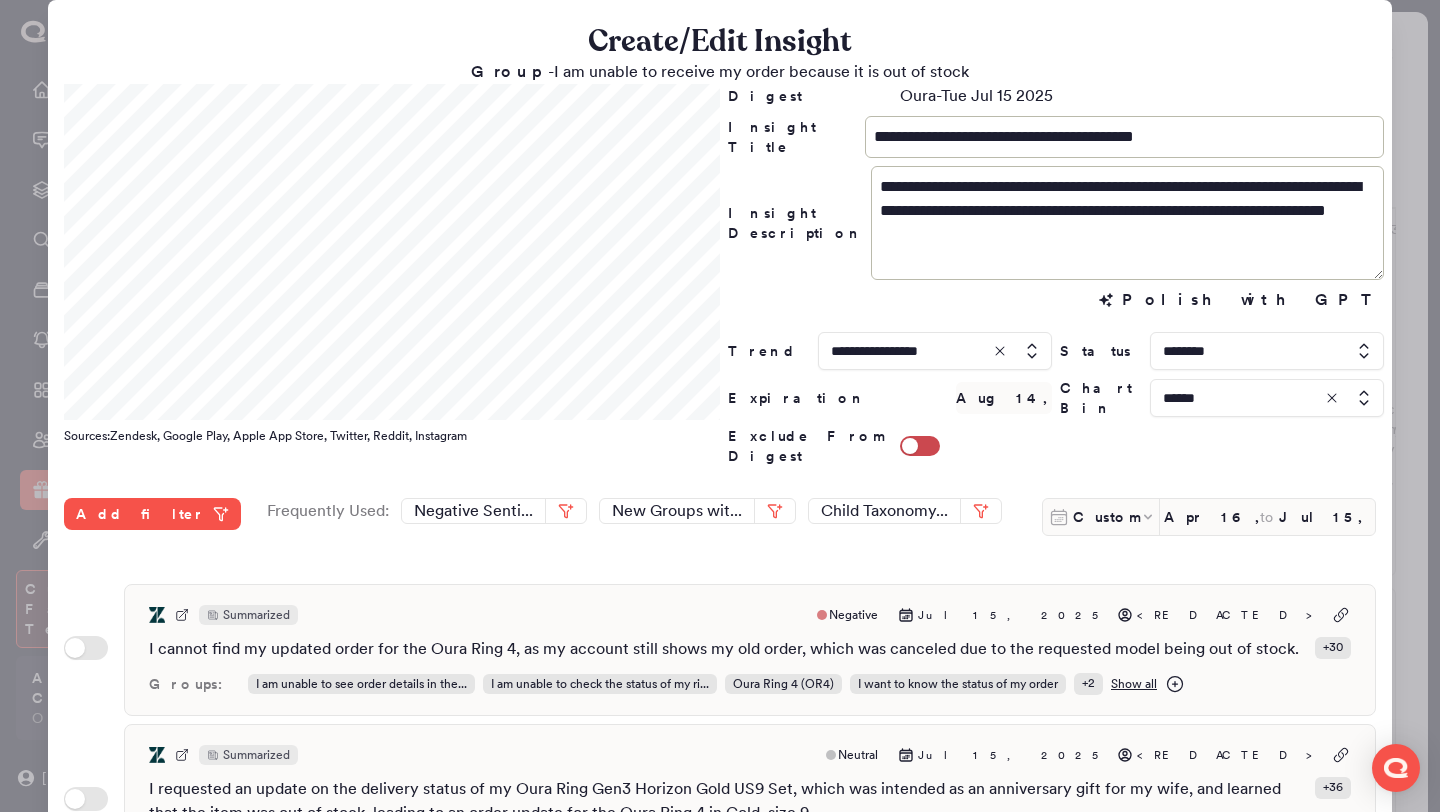 scroll, scrollTop: 151, scrollLeft: 0, axis: vertical 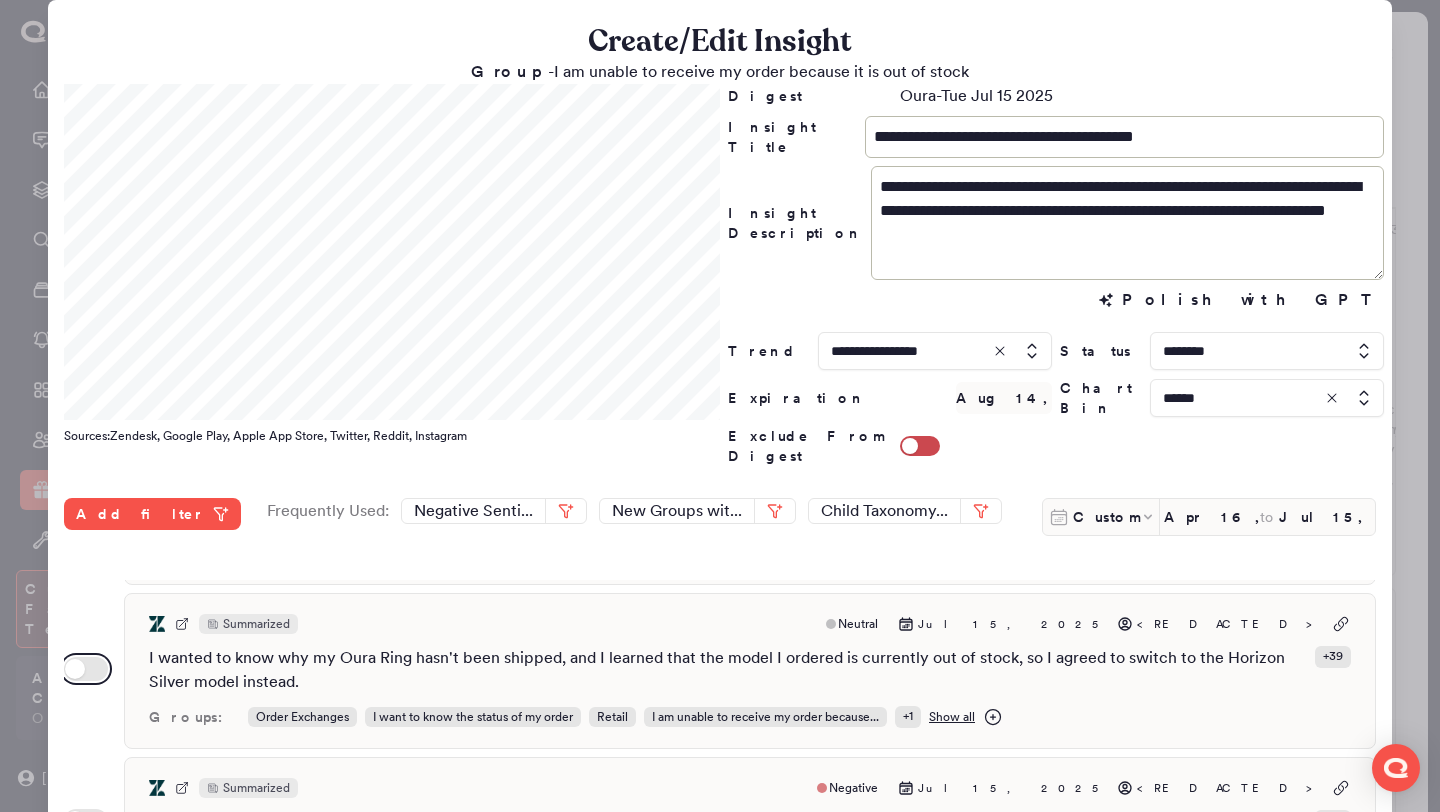 click on "Use setting" at bounding box center [86, 669] 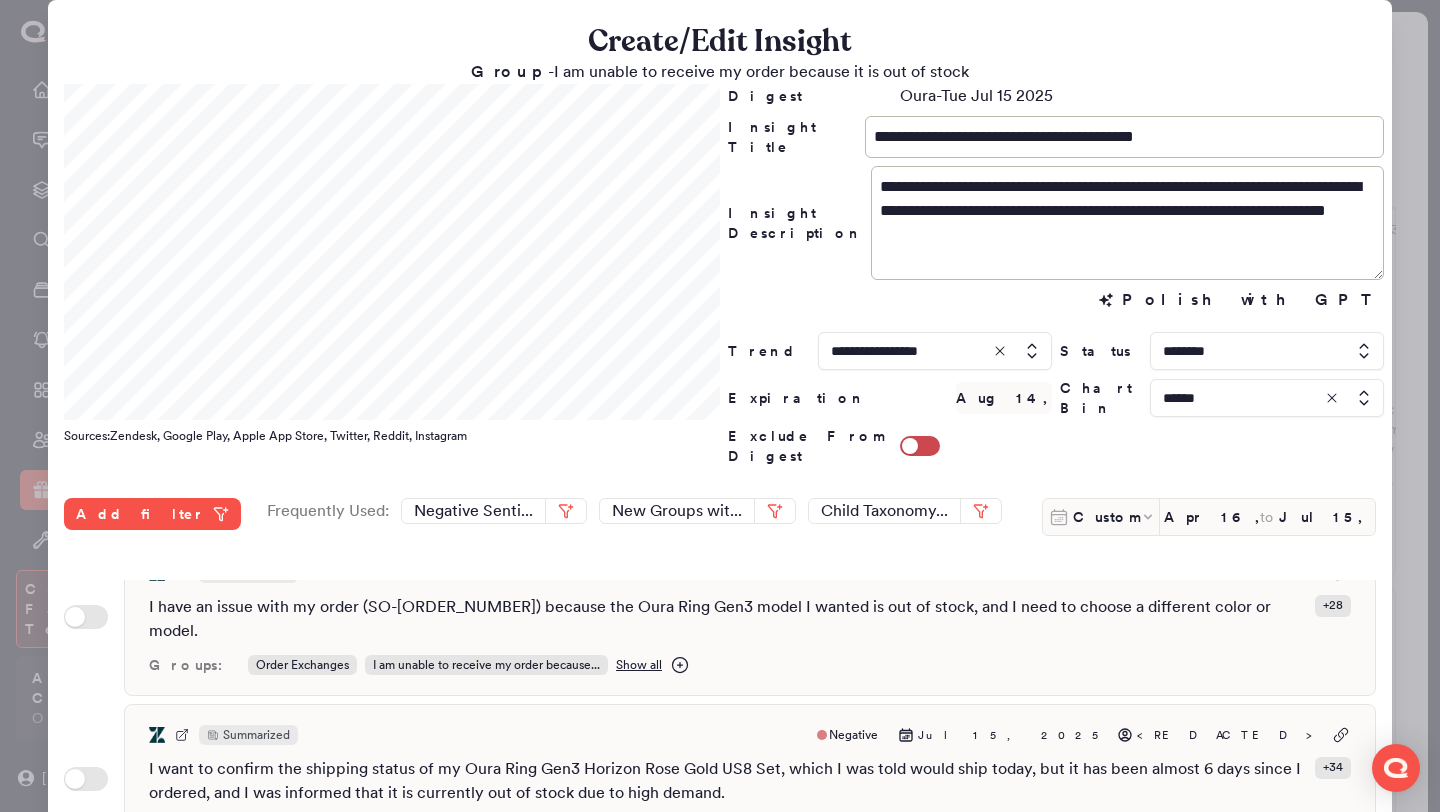 scroll, scrollTop: 669, scrollLeft: 0, axis: vertical 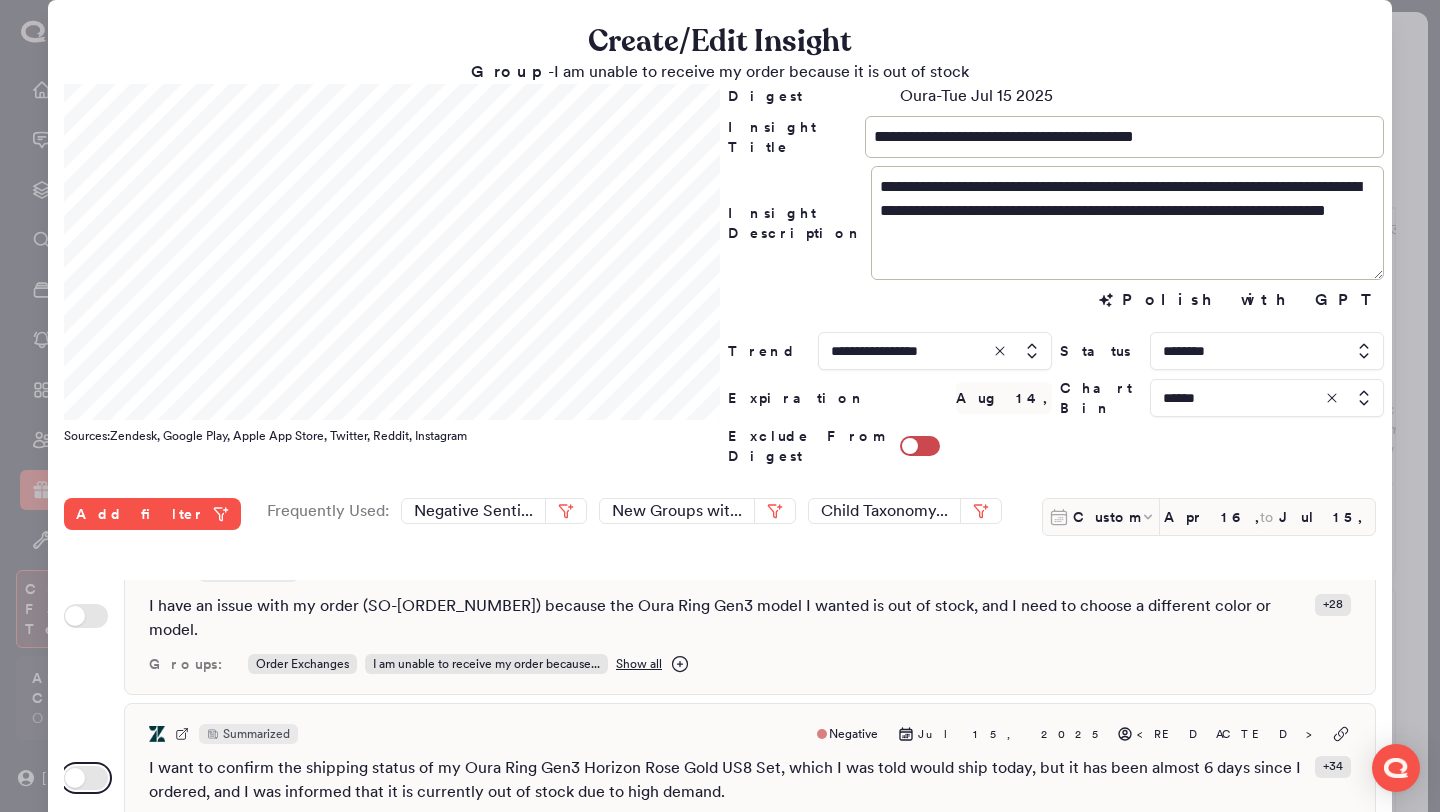click on "Use setting" at bounding box center [86, 778] 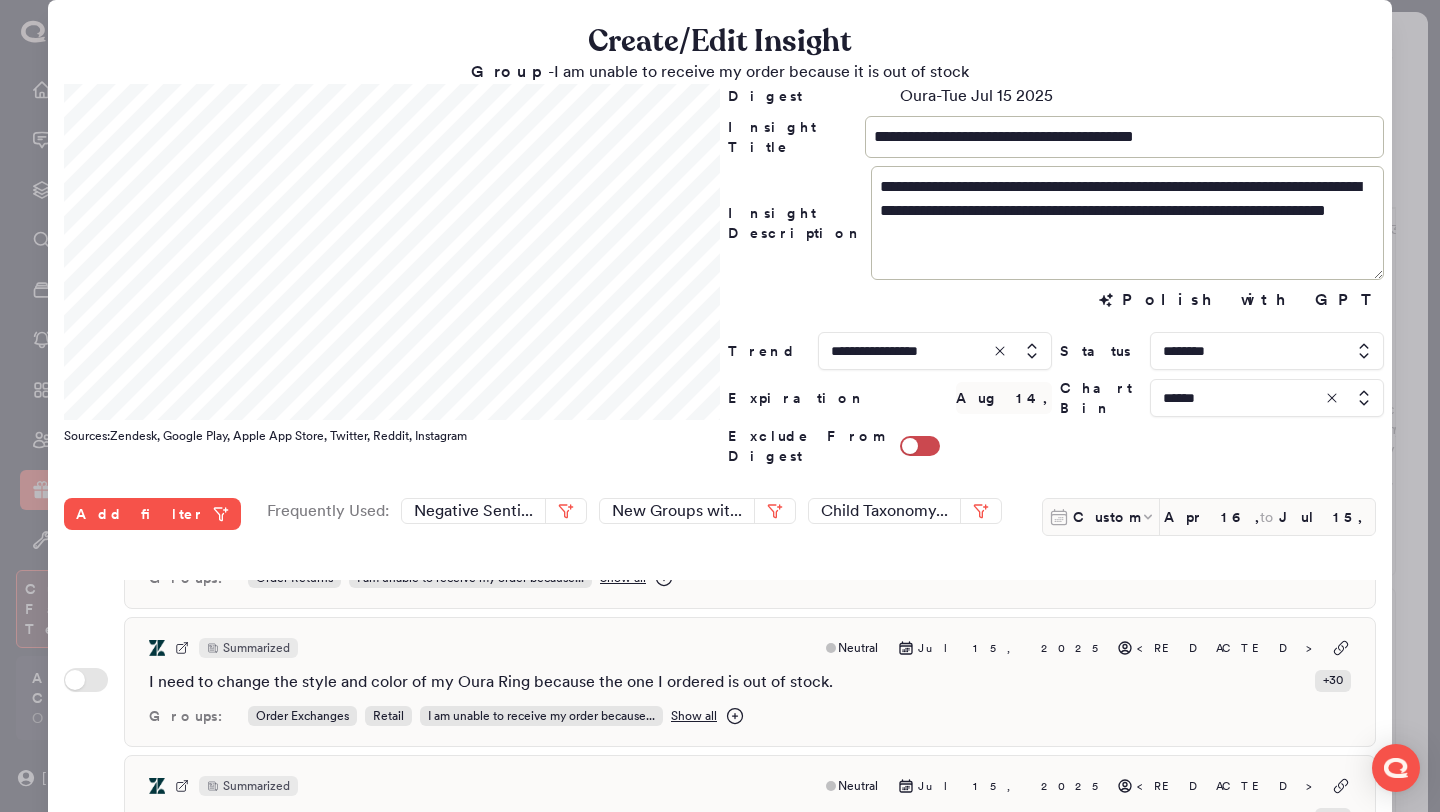 scroll, scrollTop: 1088, scrollLeft: 0, axis: vertical 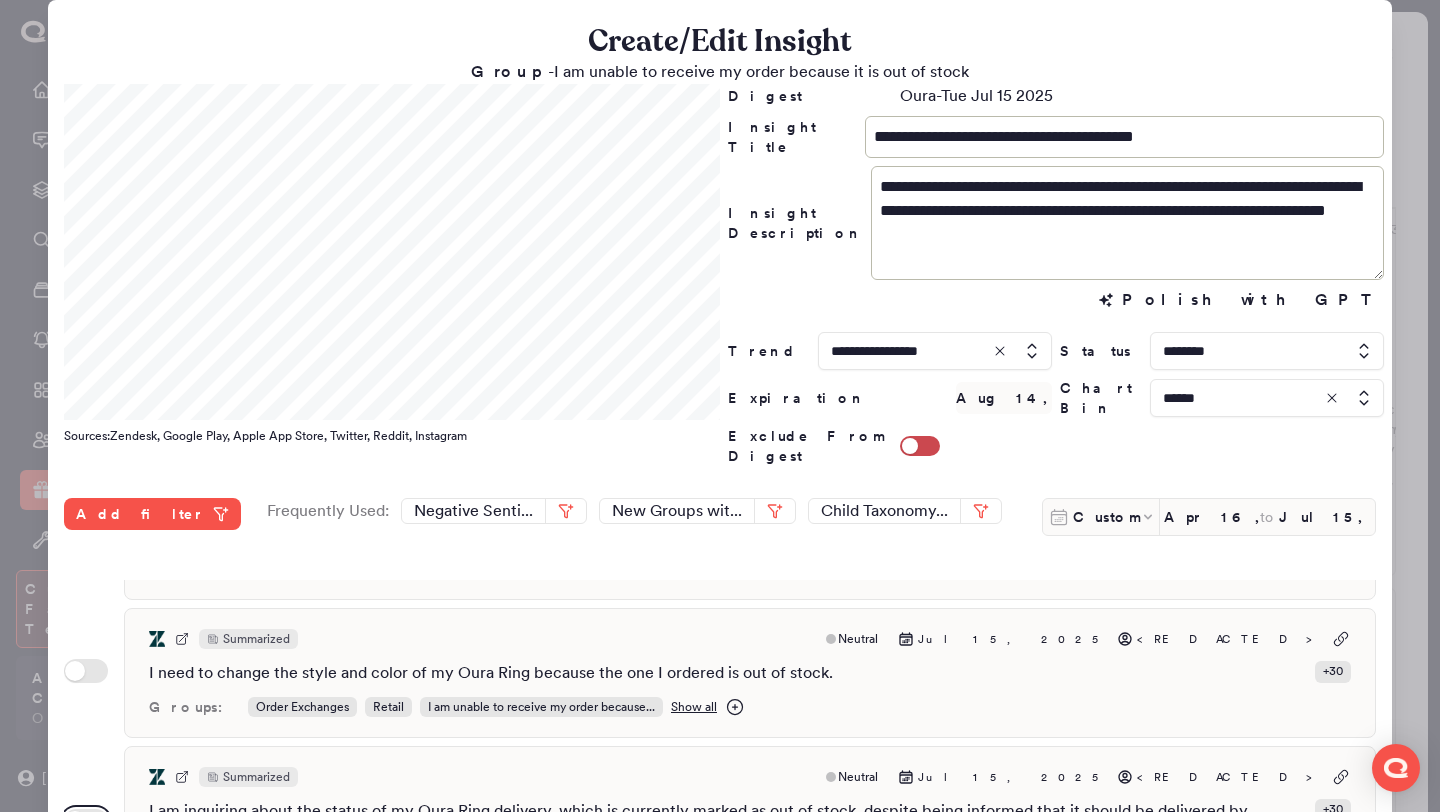 click on "Use setting" at bounding box center (86, 821) 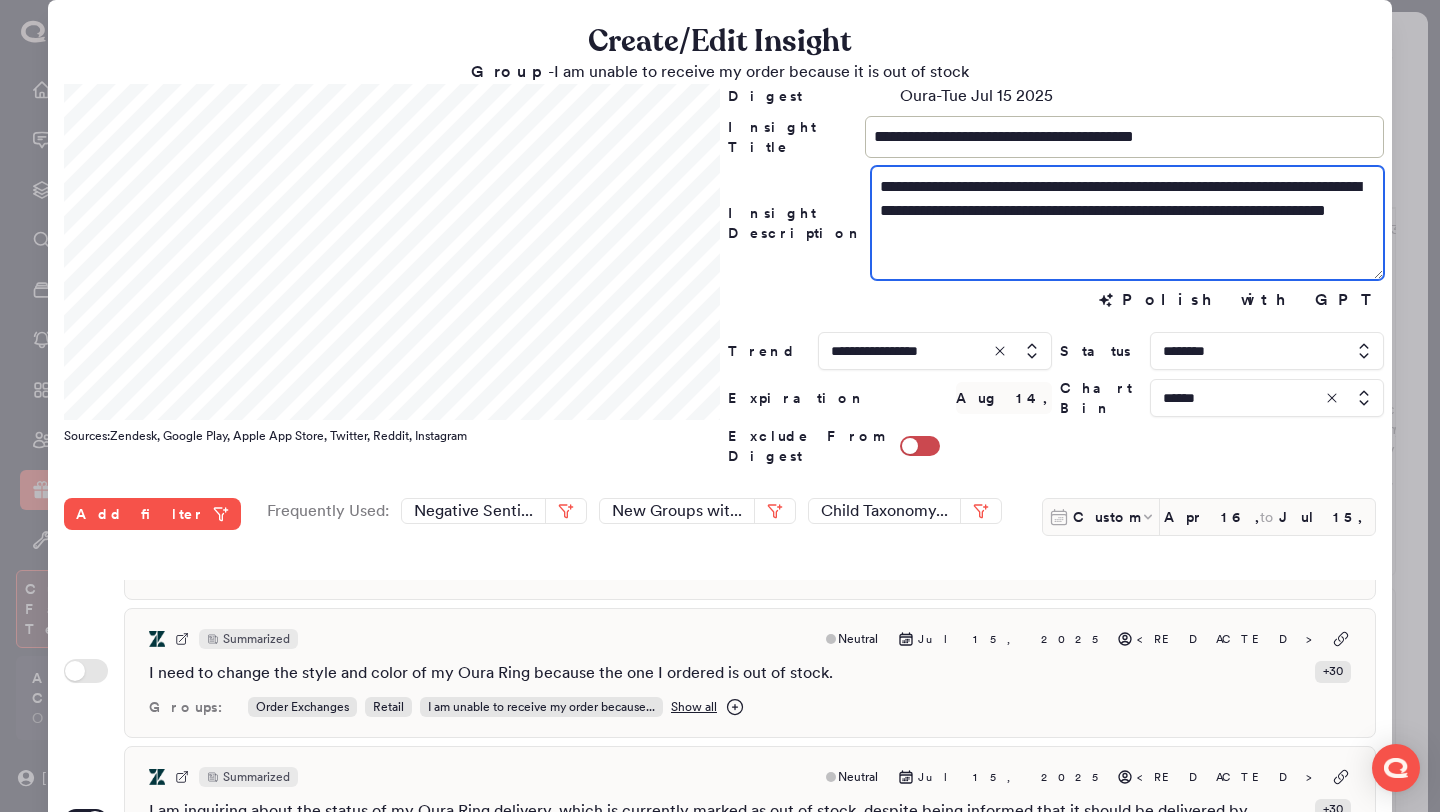 click on "**********" at bounding box center [1127, 223] 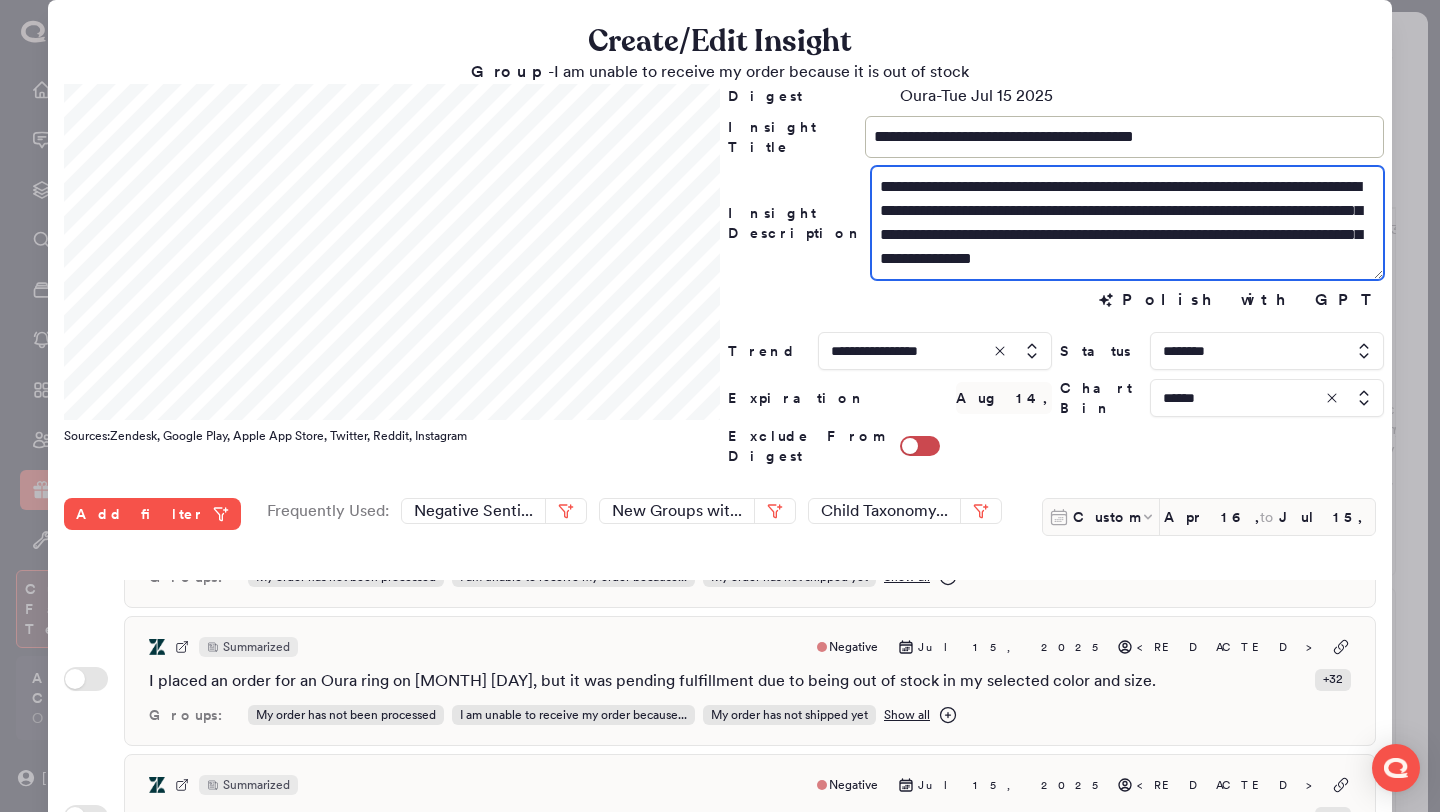 scroll, scrollTop: 2334, scrollLeft: 0, axis: vertical 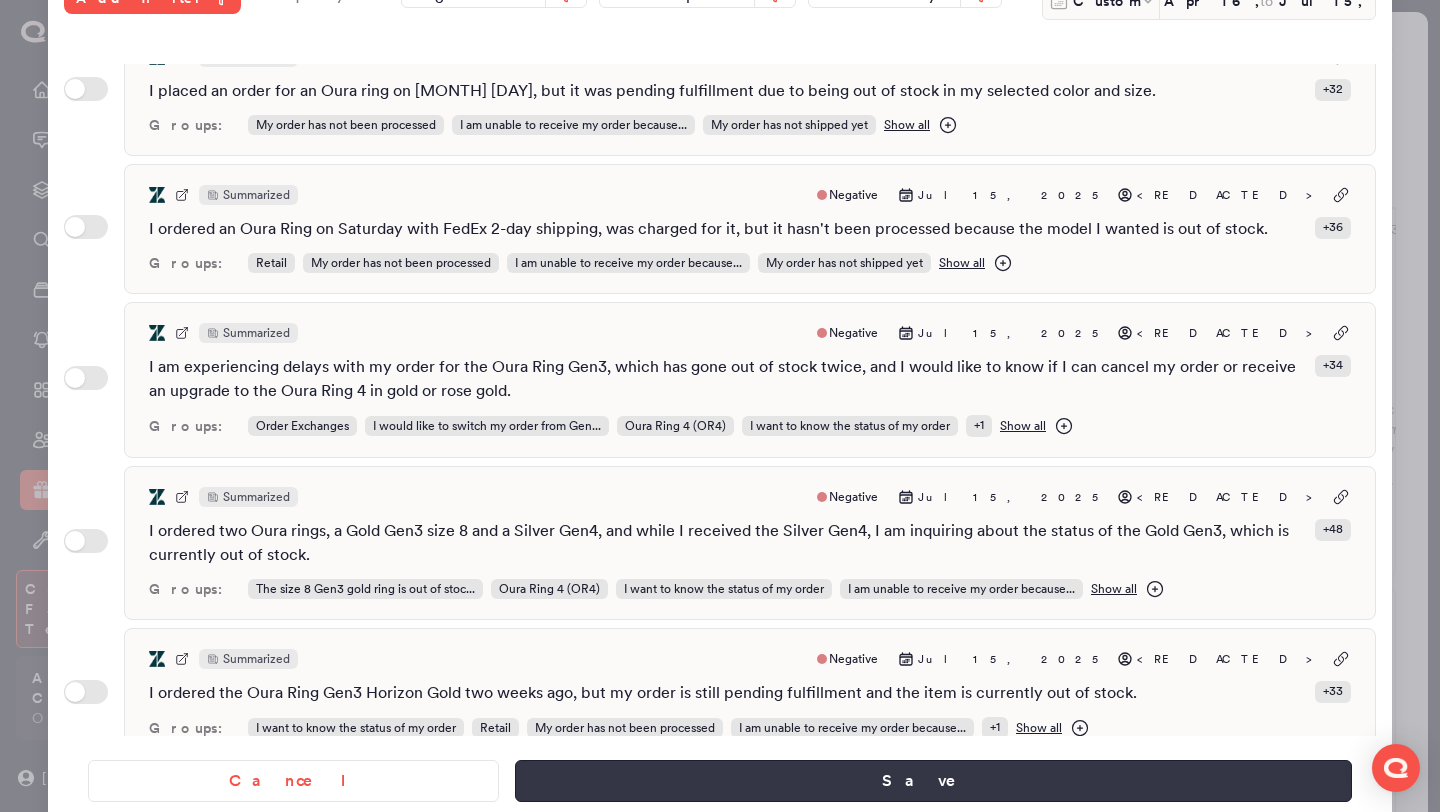 type on "**********" 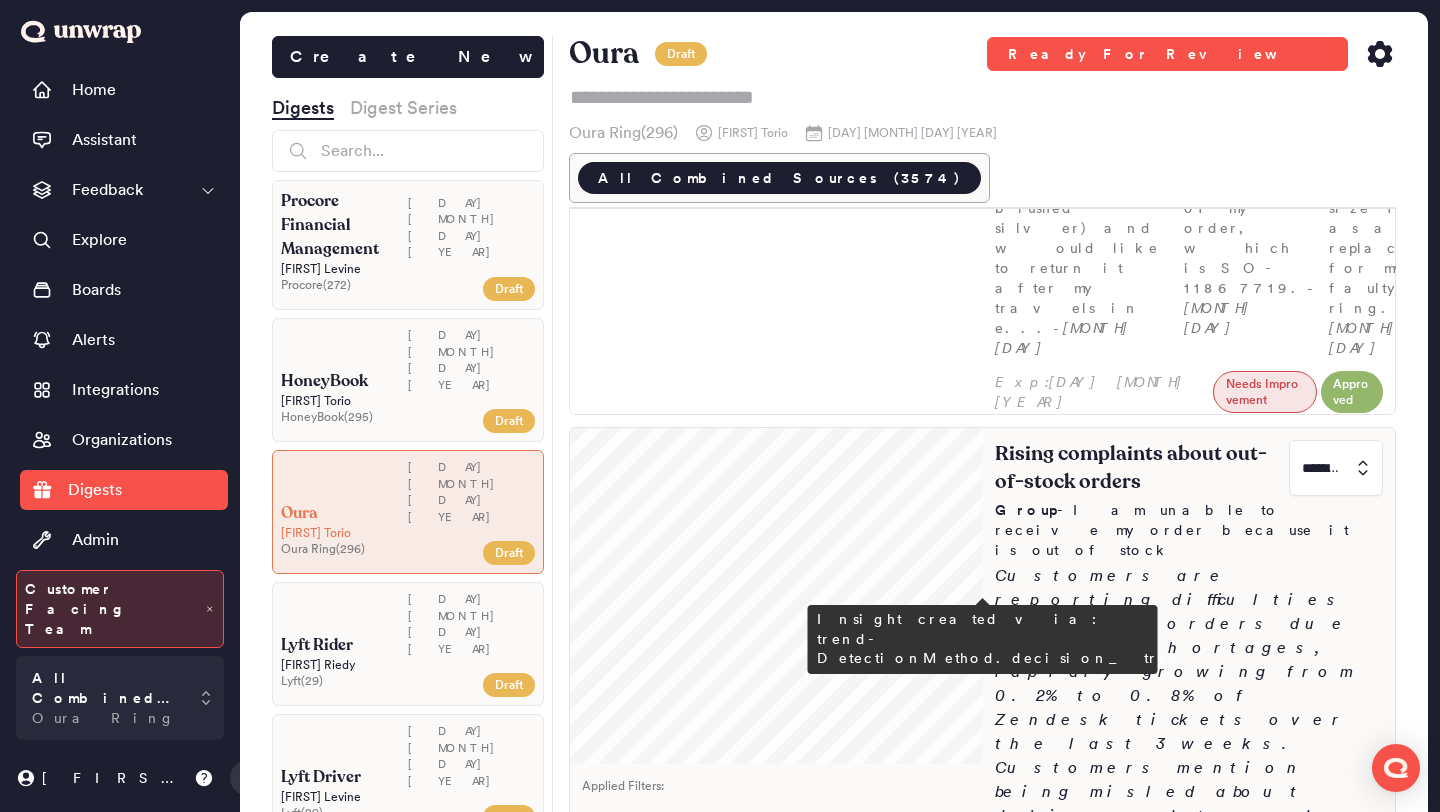 scroll, scrollTop: 769, scrollLeft: 0, axis: vertical 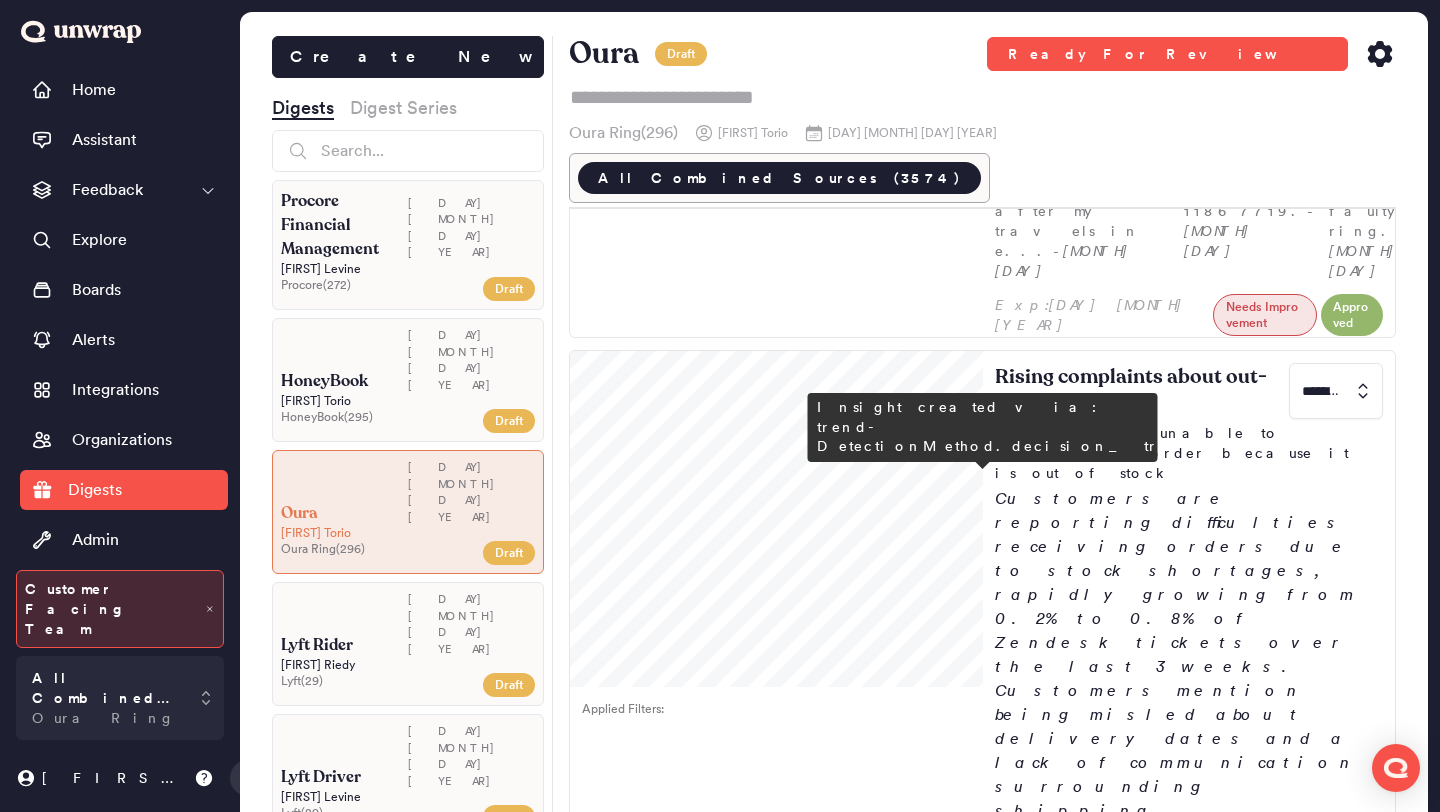 click on "Customers are reporting issues with processing membership payments, with feedback volume rising to 98 entries the week of July 7th (0.3% of feedback). Common problems include declined cards and gateway errors, with many unable to complete transactions despite multiple attempts." at bounding box center [1189, 1837] 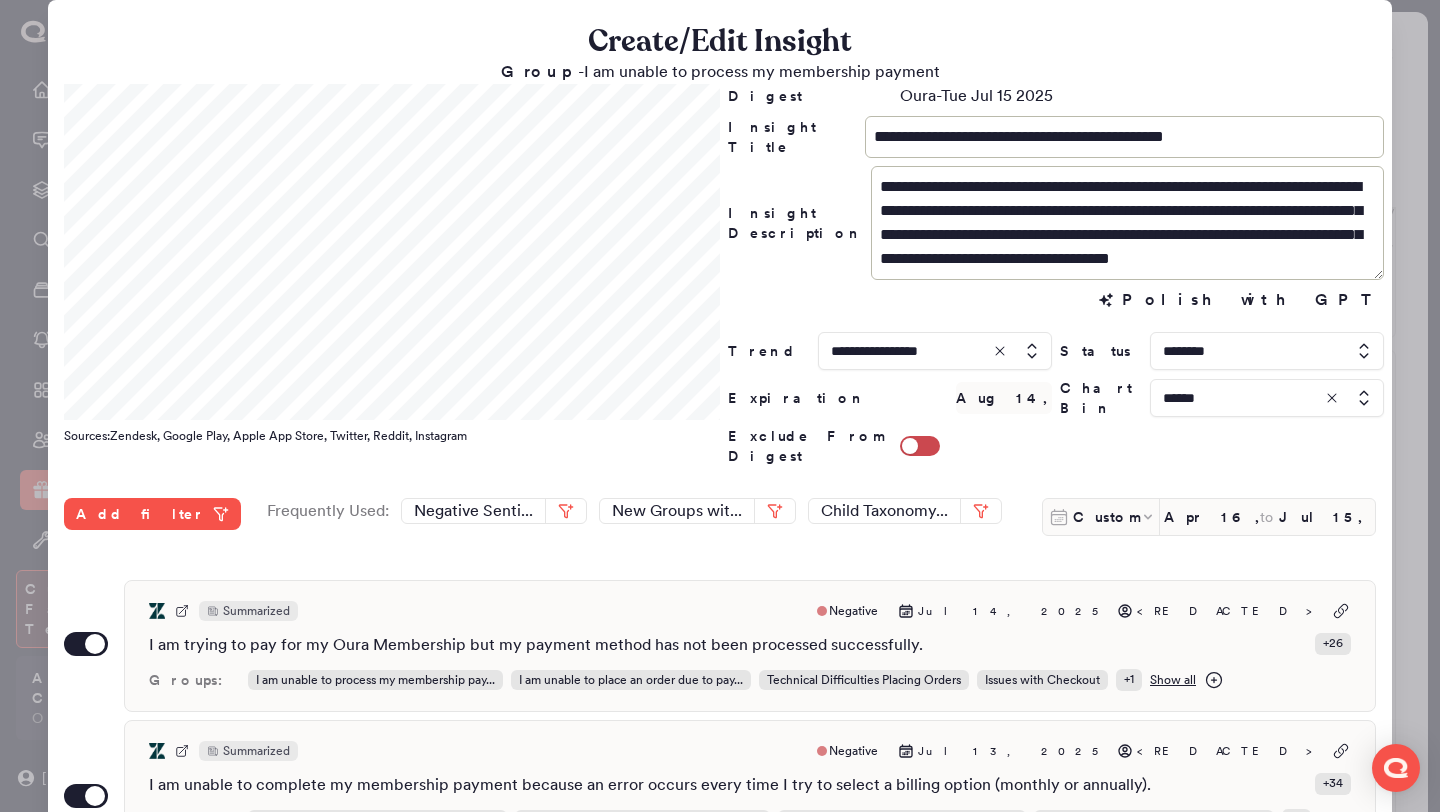click at bounding box center (720, 406) 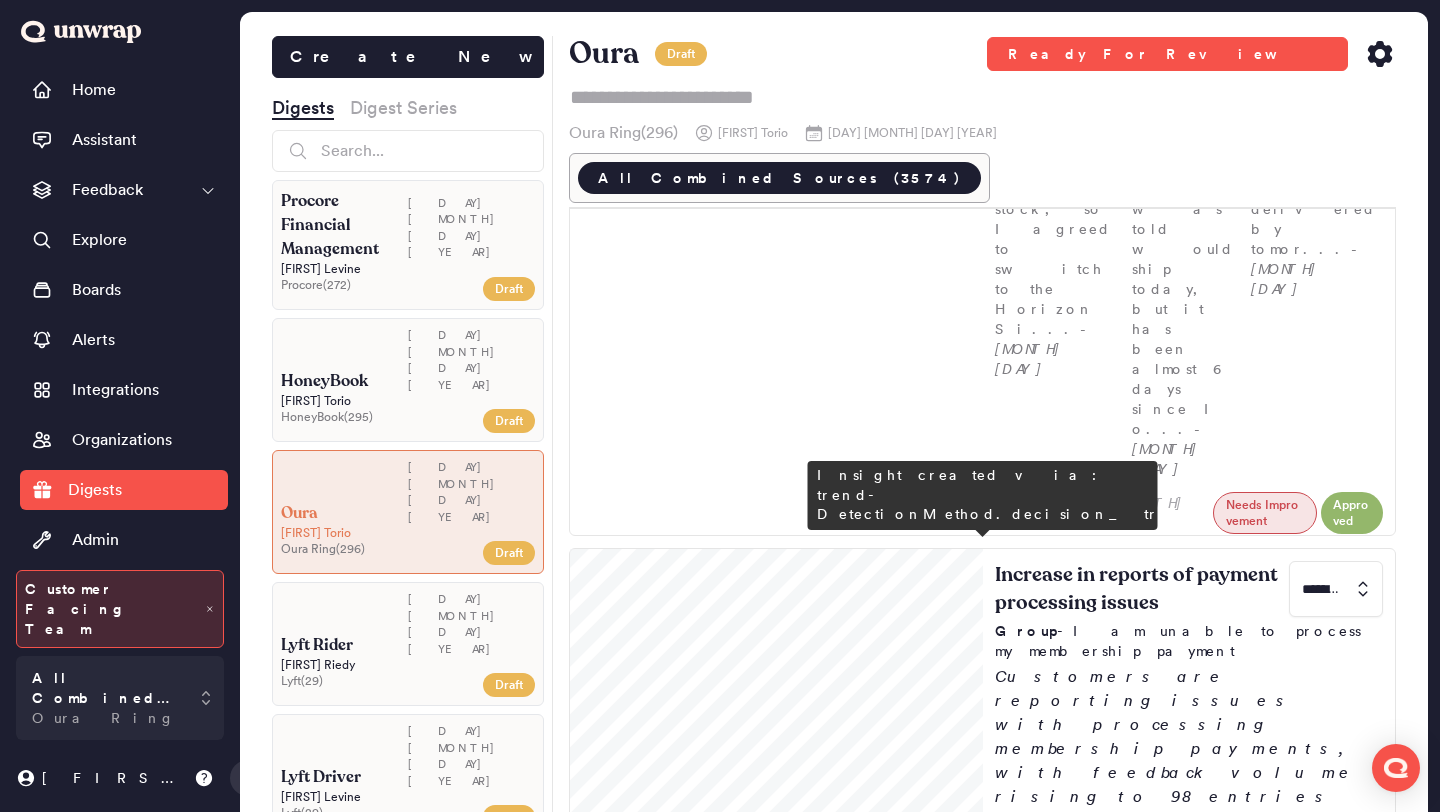 scroll, scrollTop: 1817, scrollLeft: 0, axis: vertical 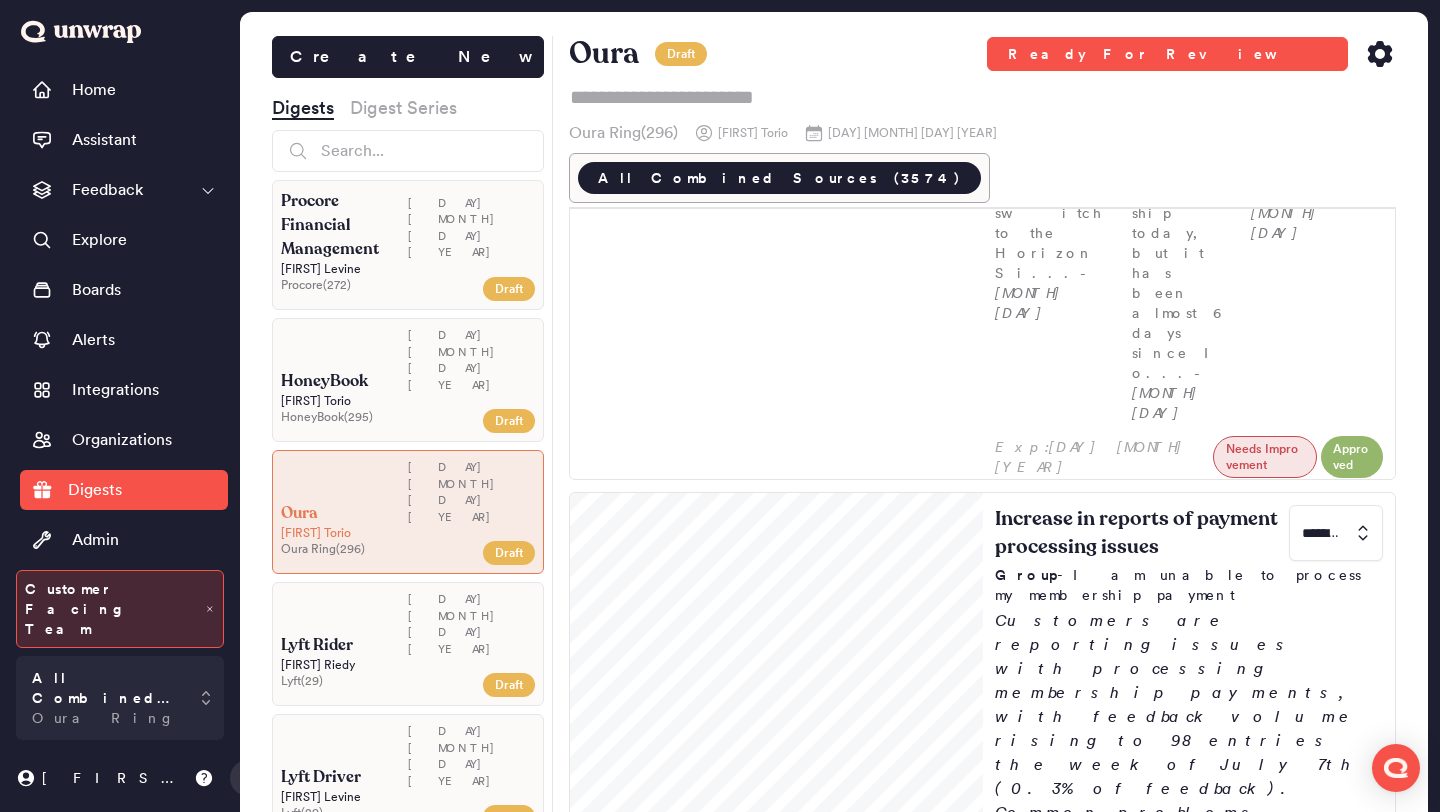 click on "Customers are reporting errors during Oura account setup, with feedback volume spiking to 124 entries the week of July 7th (0.4% of feedback). Common issues include incorrect verification codes and system errors, preventing successful account activation." at bounding box center (1189, 2721) 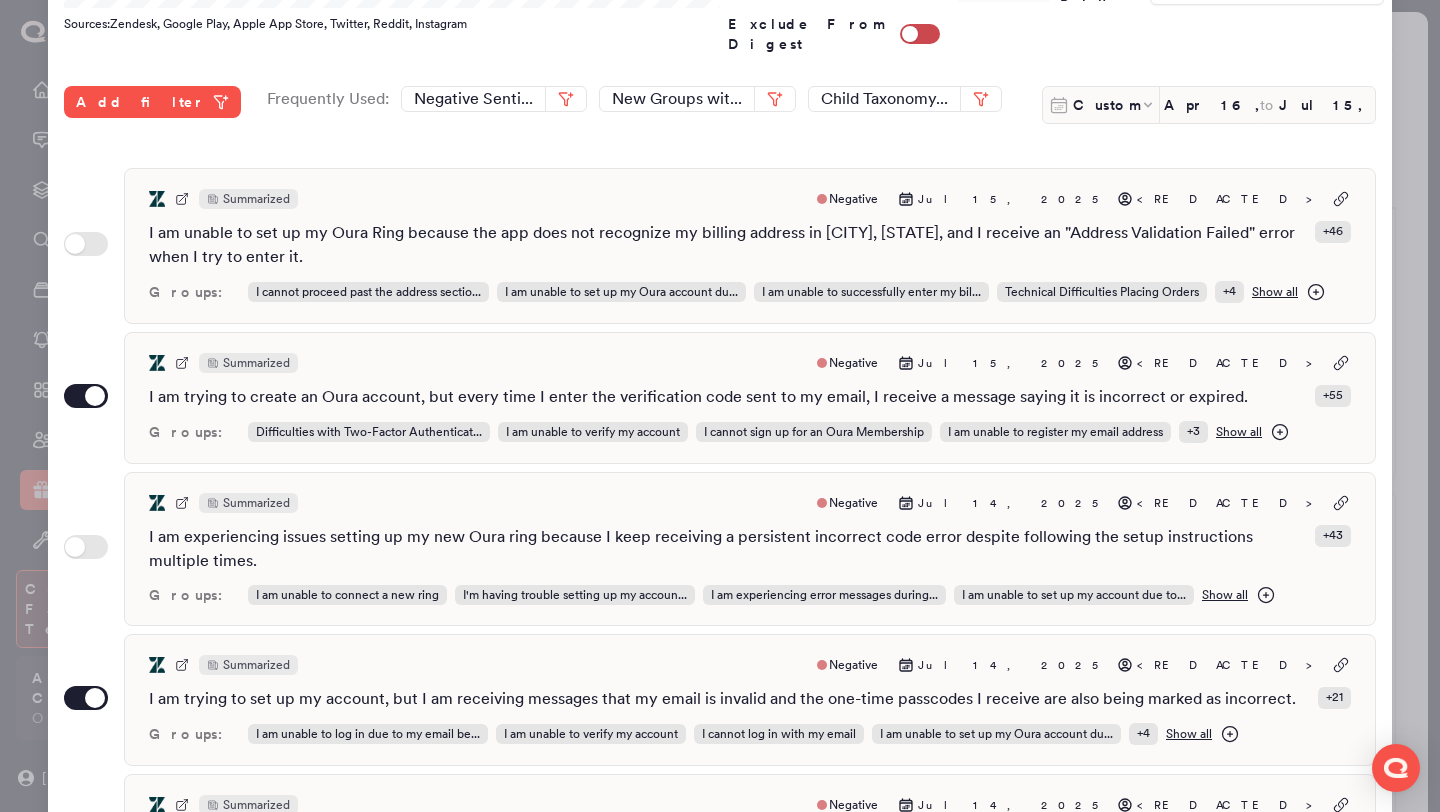 scroll, scrollTop: 442, scrollLeft: 0, axis: vertical 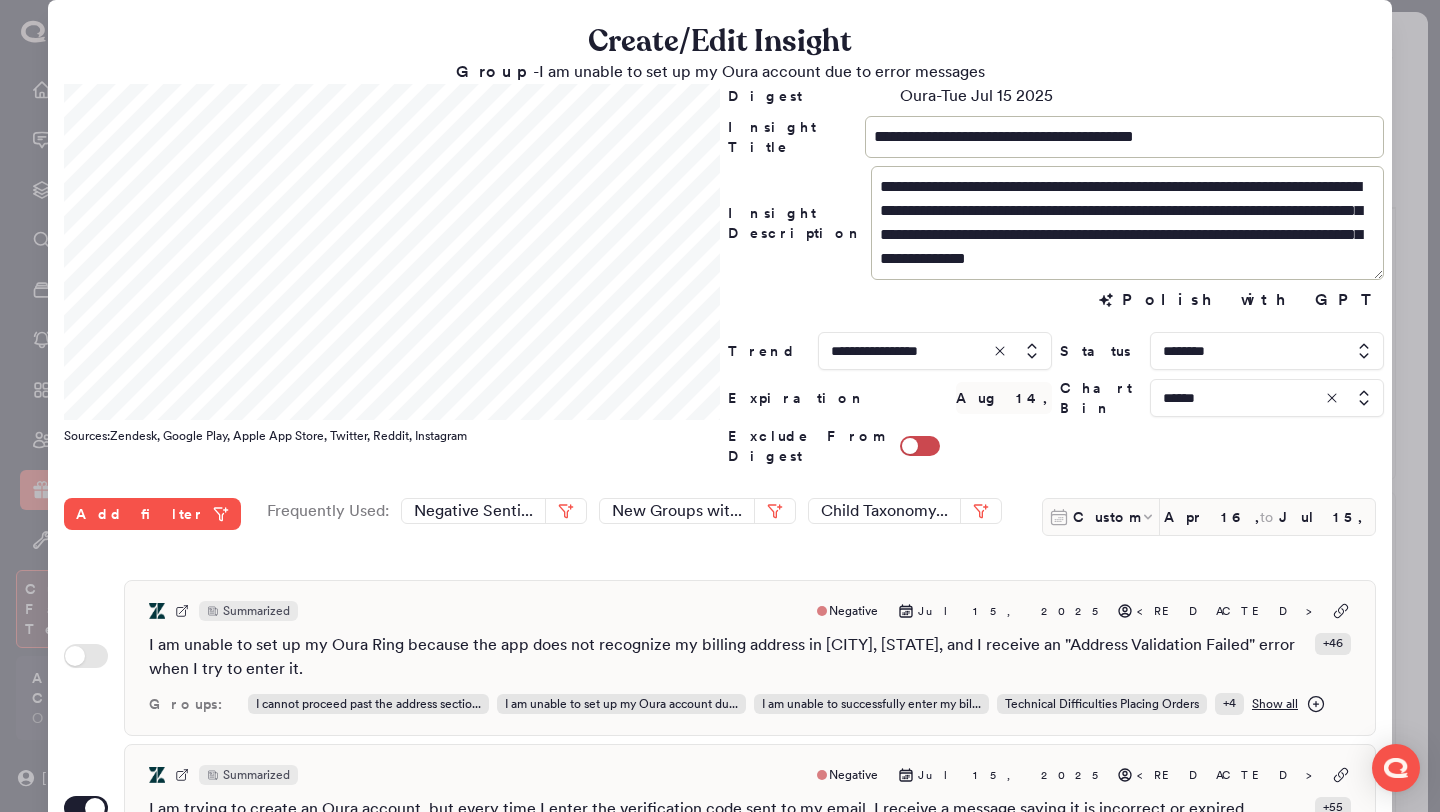 click at bounding box center [1267, 398] 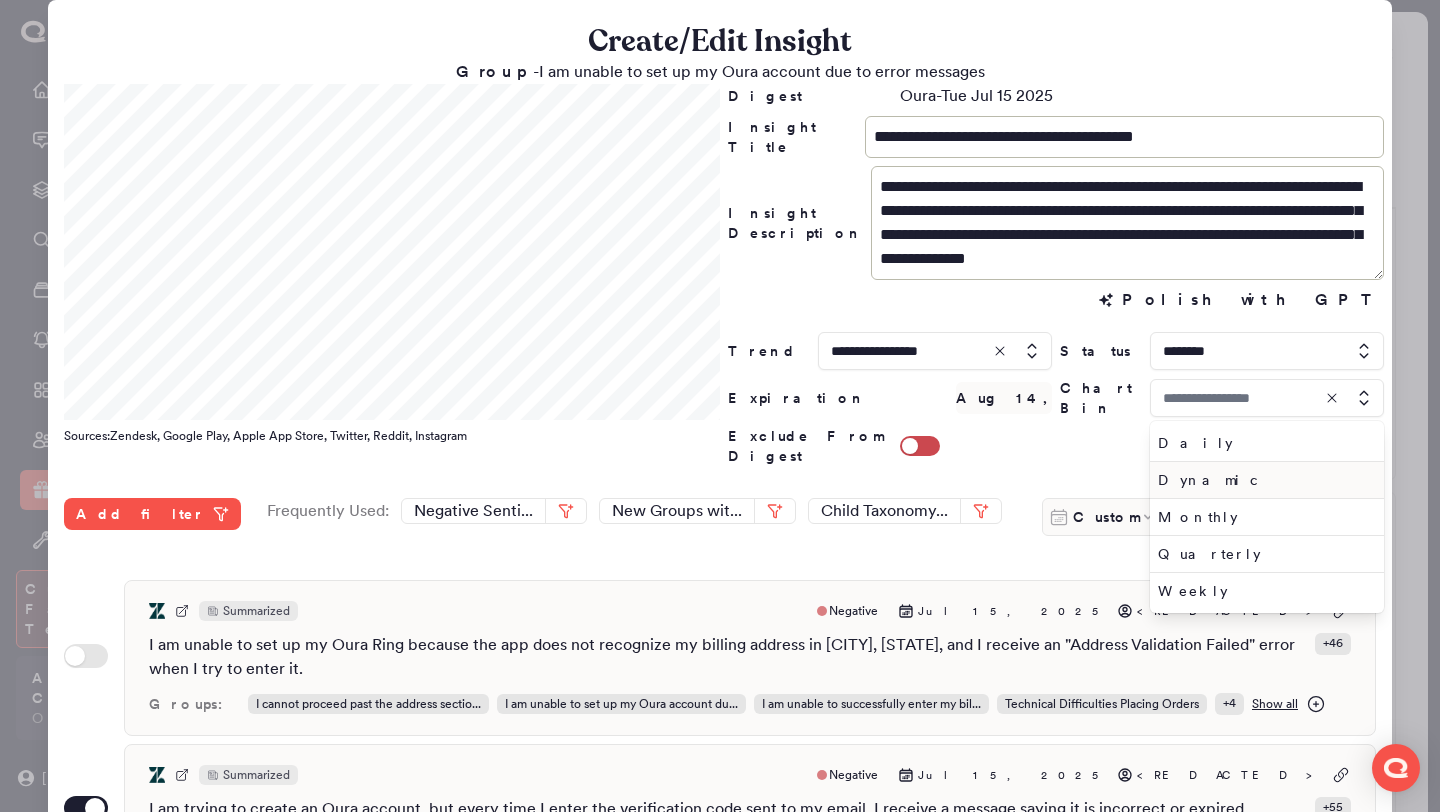 type on "******" 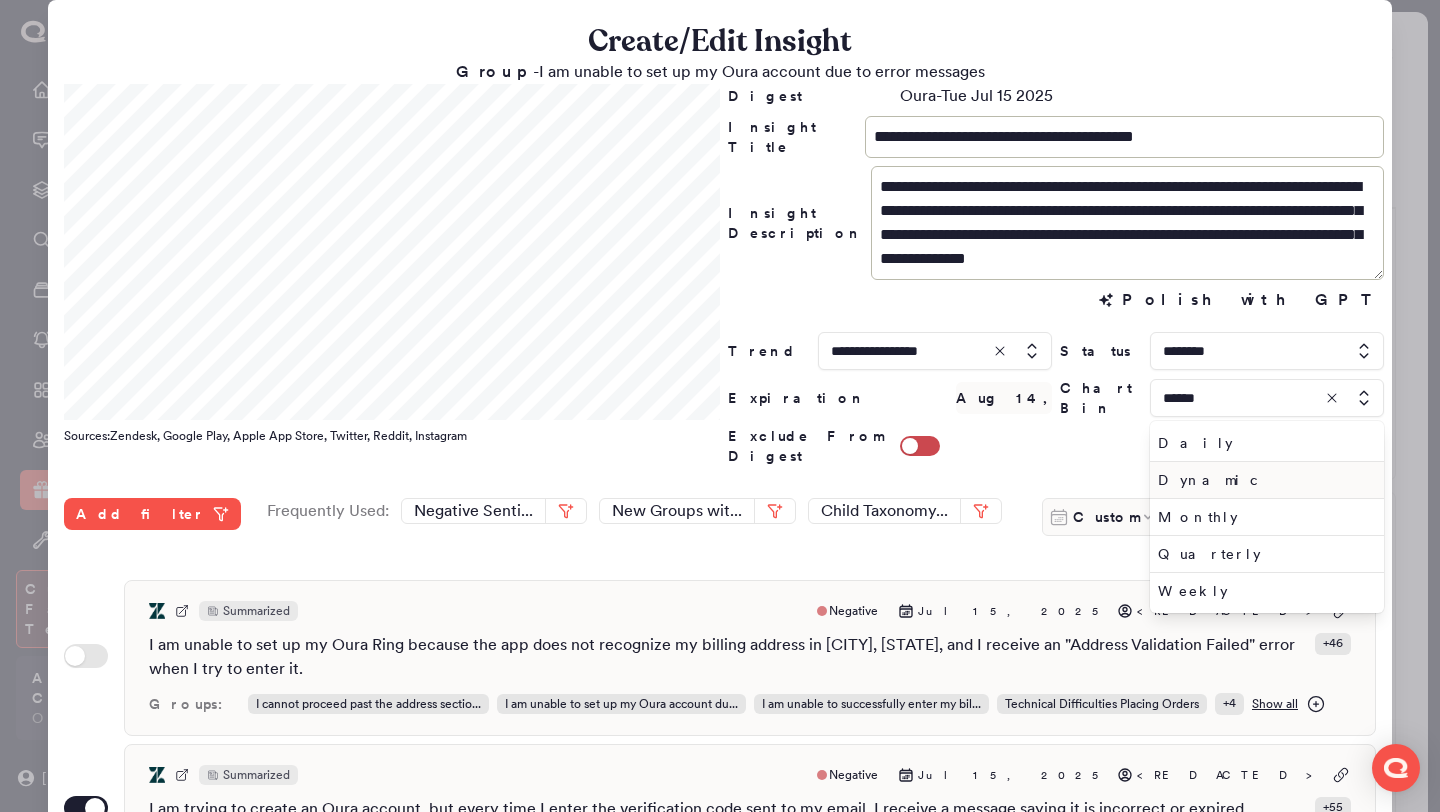 click on "Daily" at bounding box center (1263, 443) 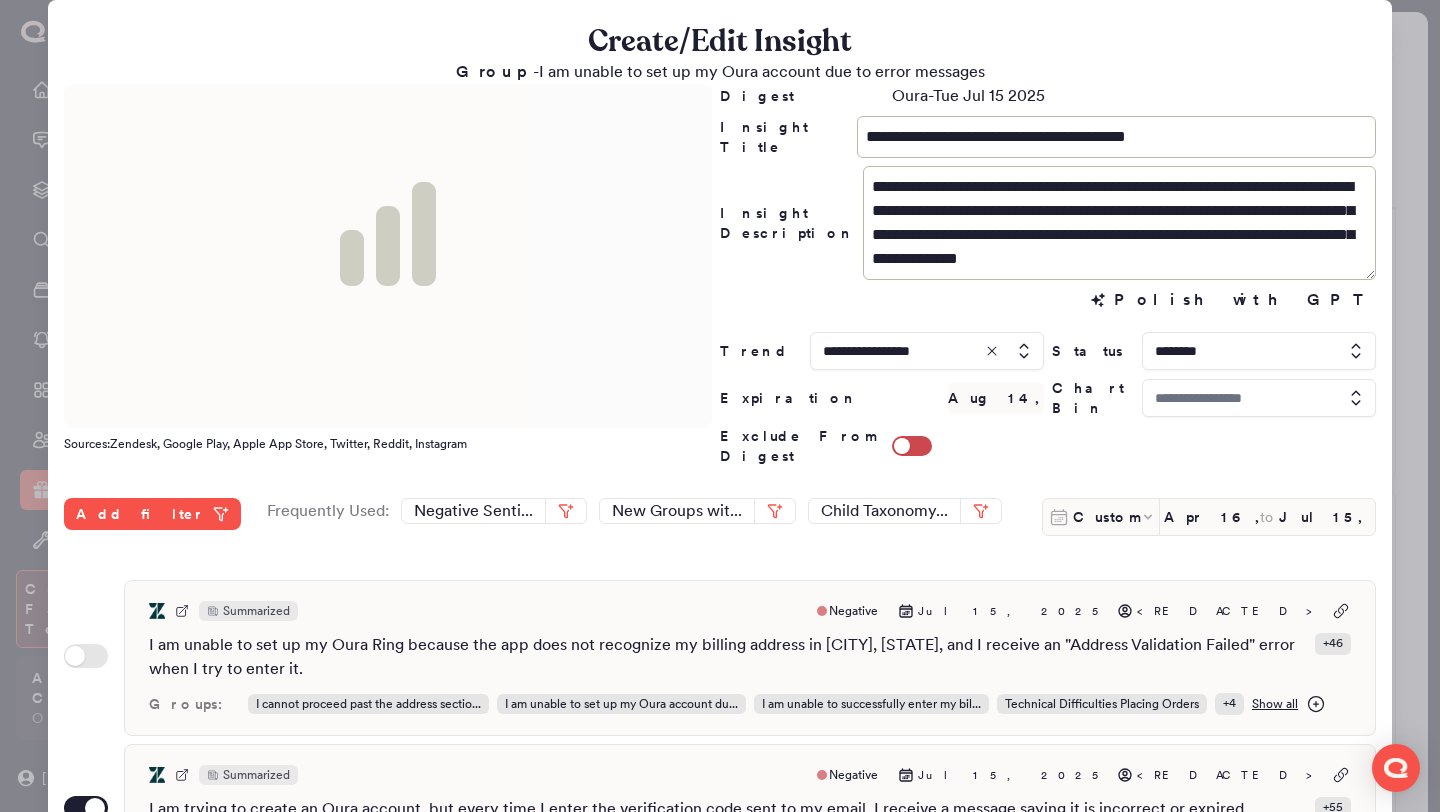 type on "*****" 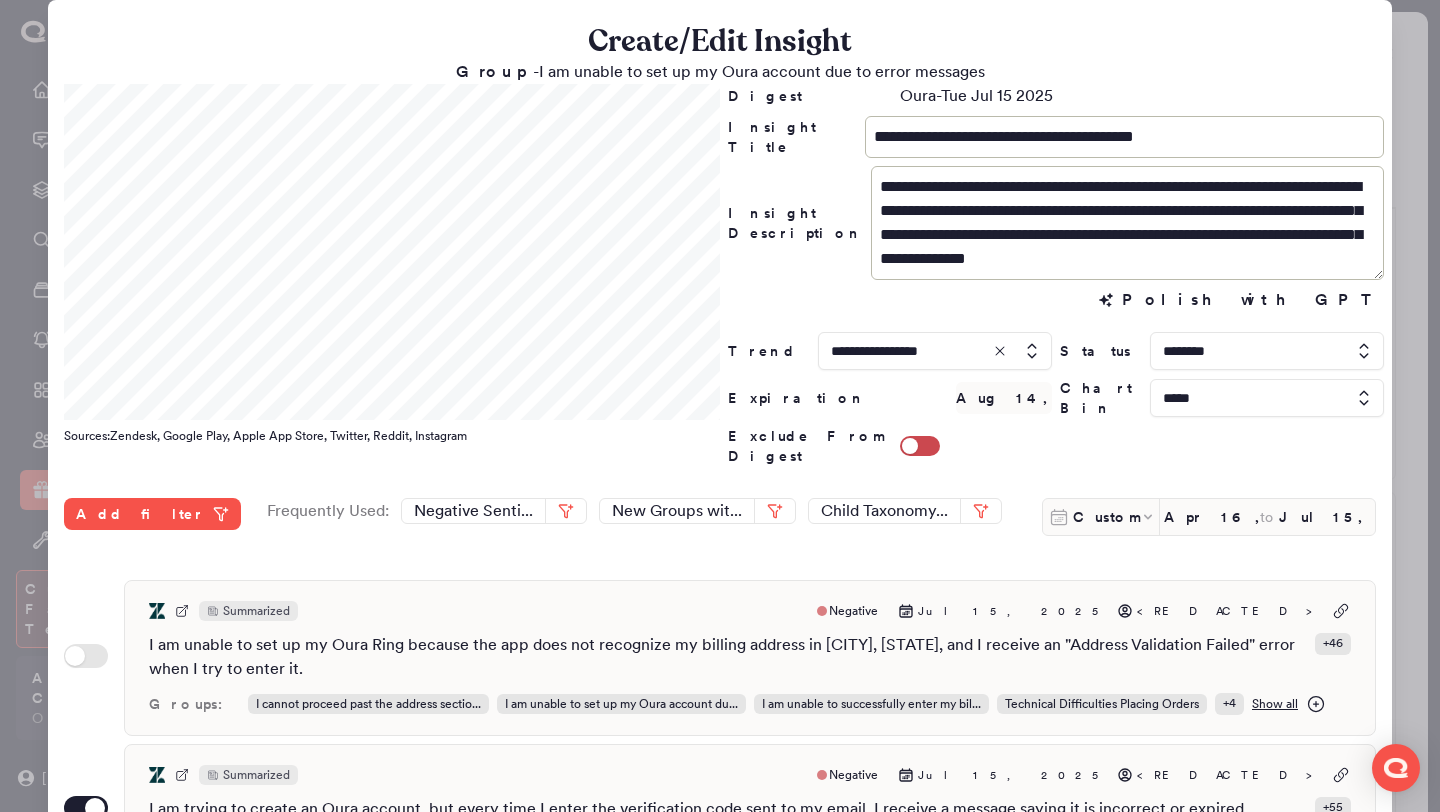 click on "Custom [DATE] to [DATE]" at bounding box center [1209, 517] 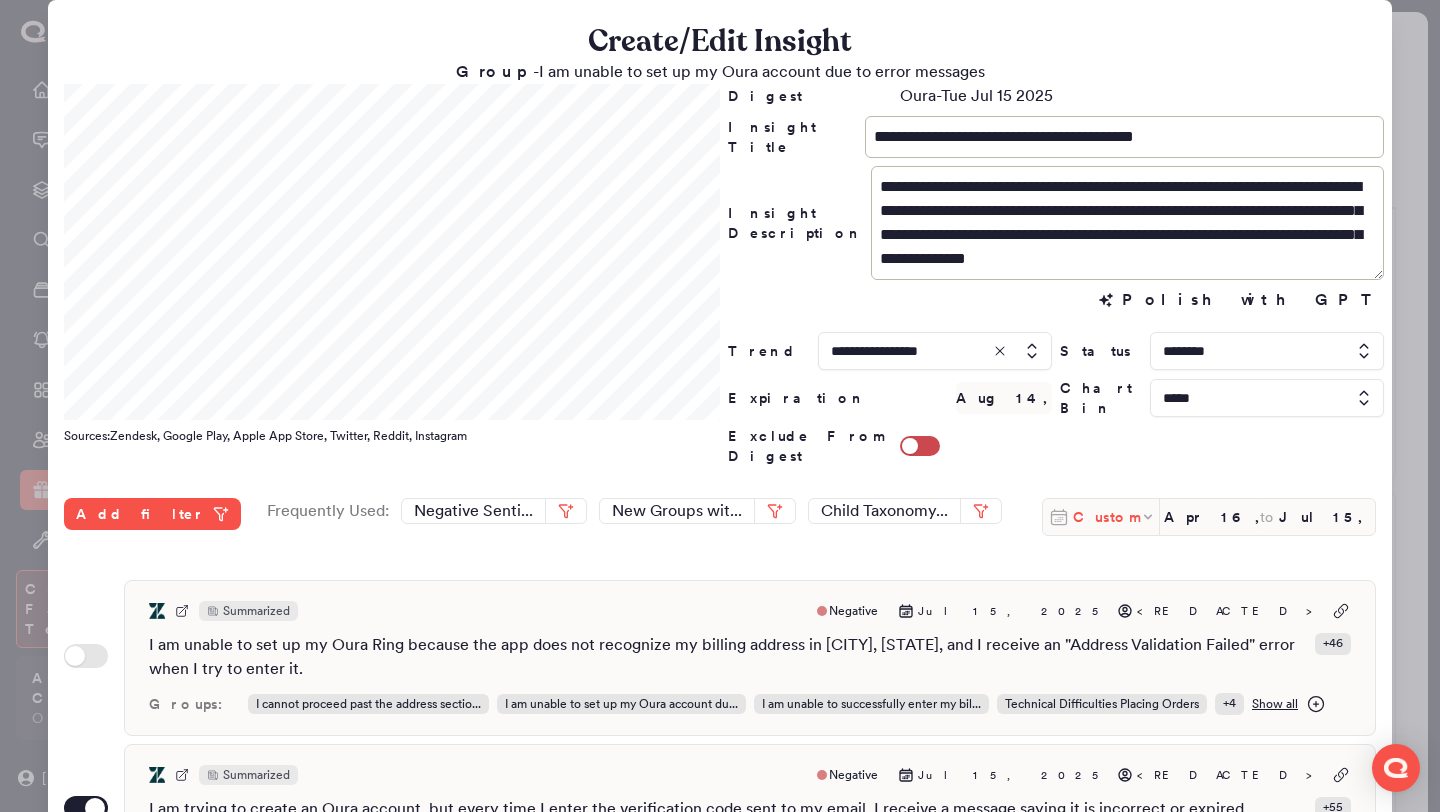 click on "Custom" at bounding box center [1106, 517] 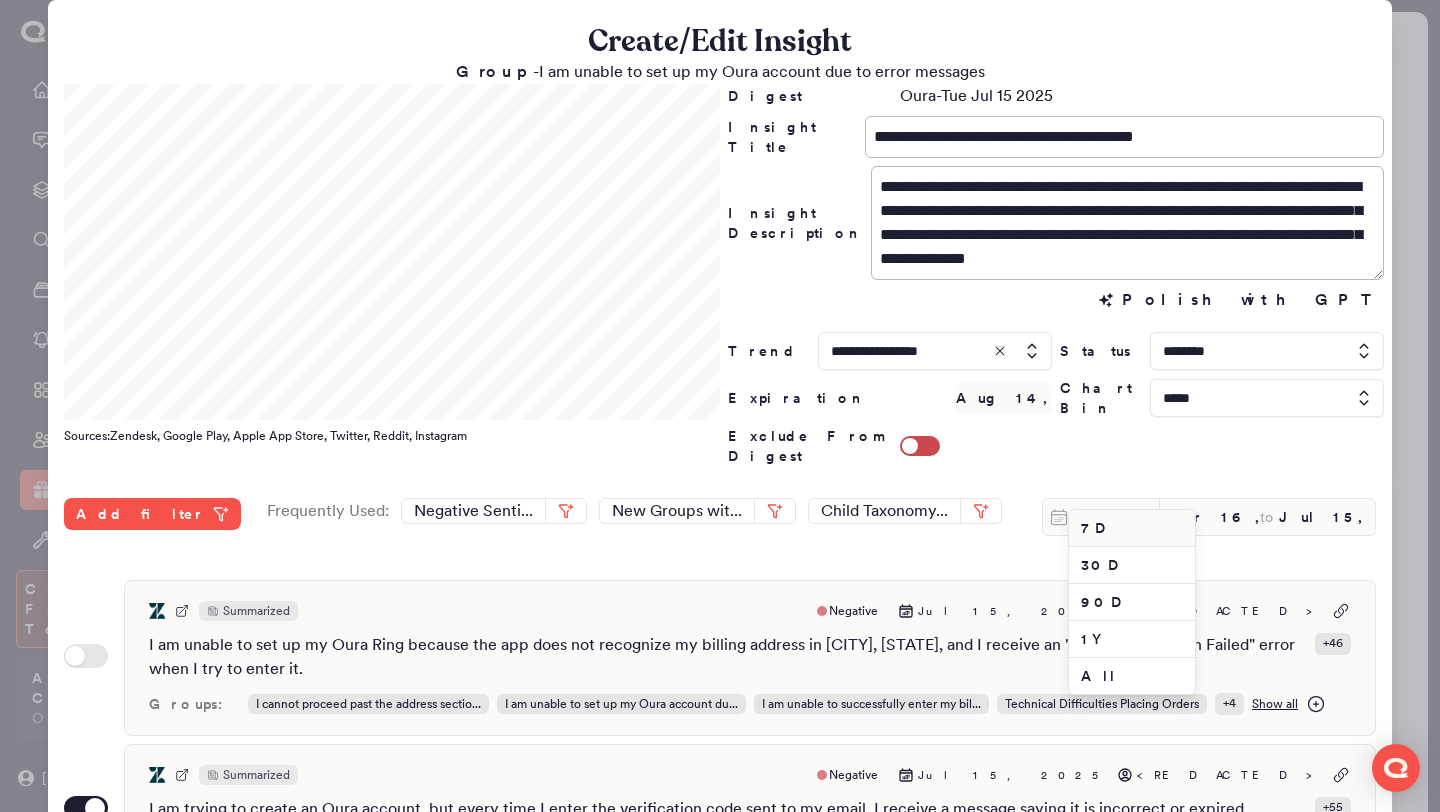 click on "7D" at bounding box center [1132, 528] 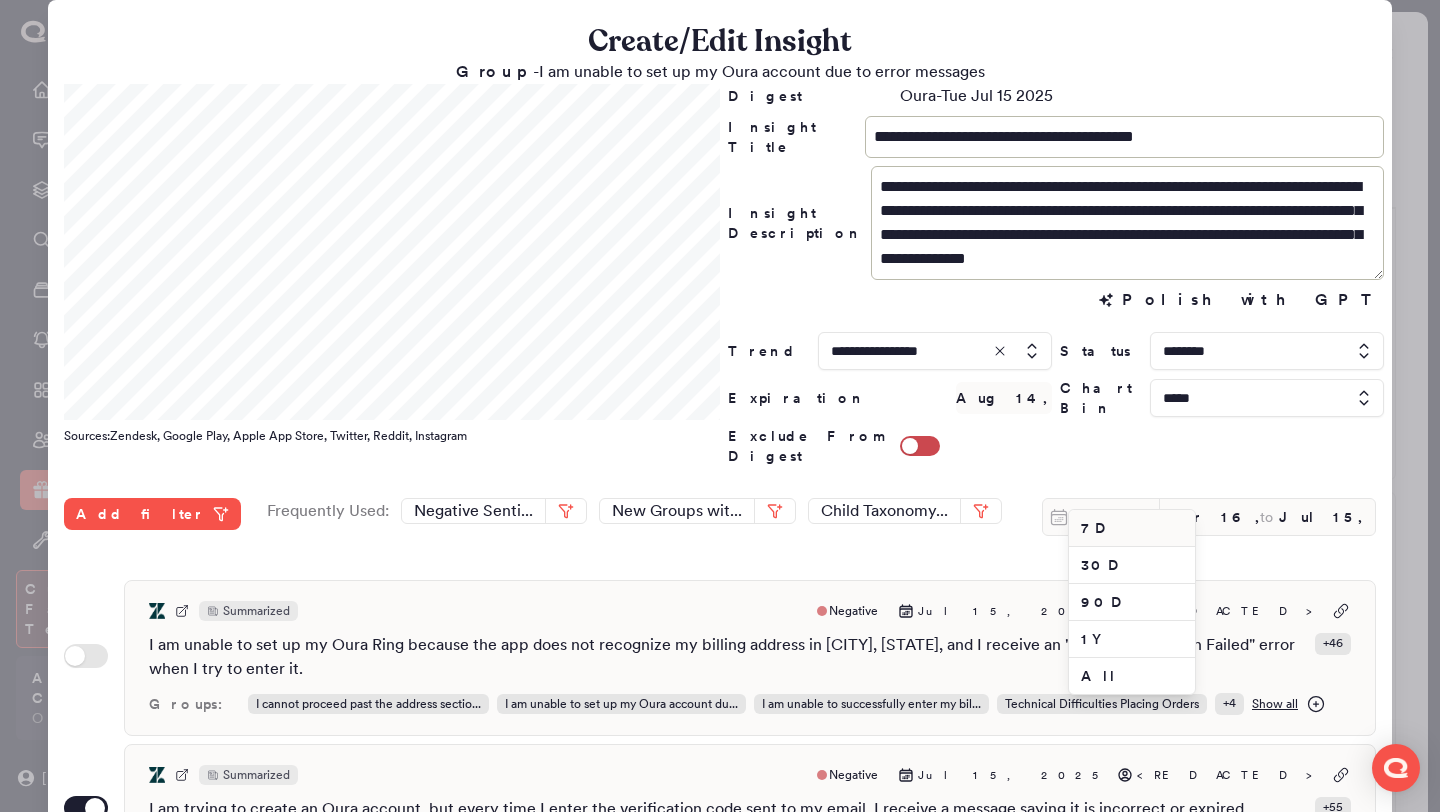 type on "Jul 9, 2025" 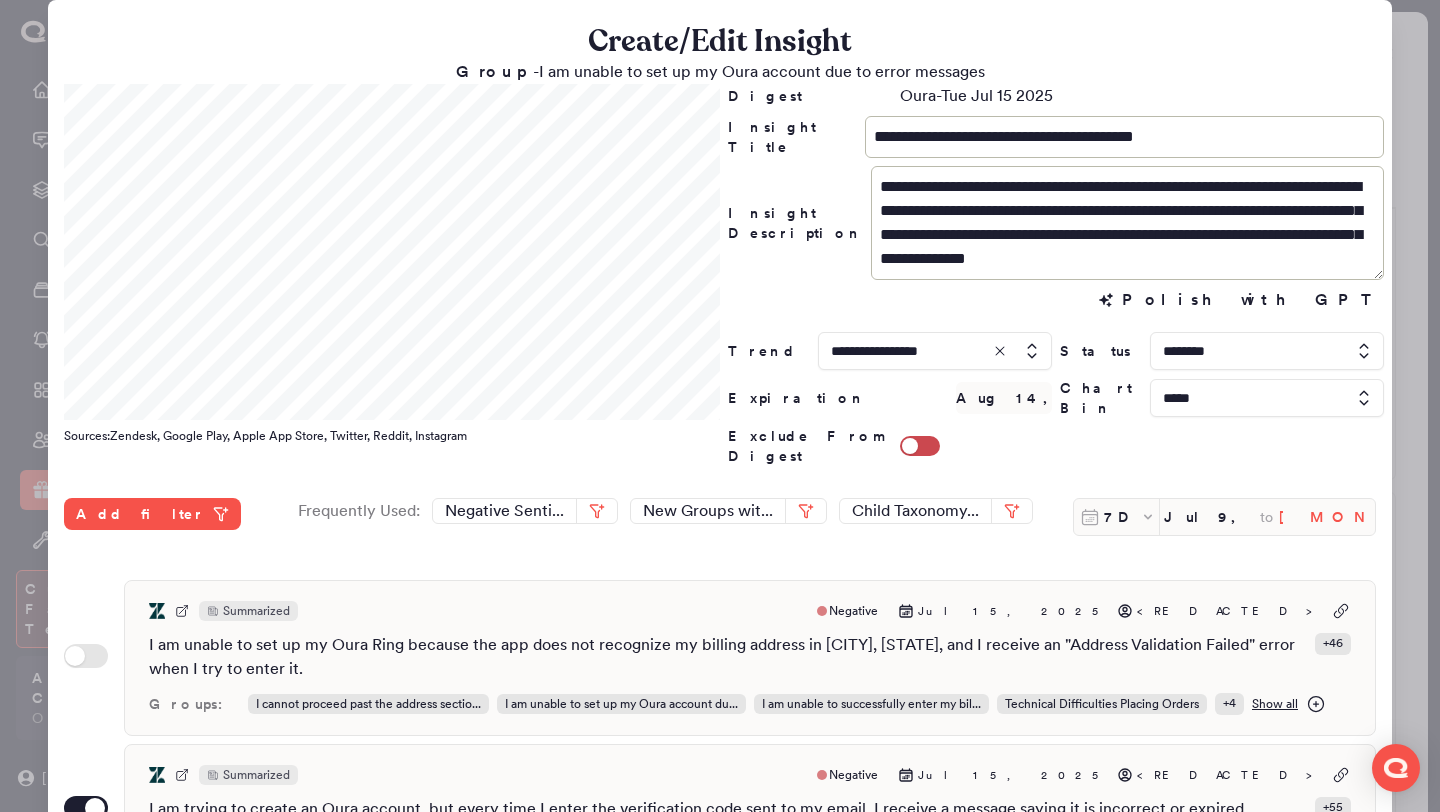click on "Jul 16, 2025" at bounding box center (1327, 517) 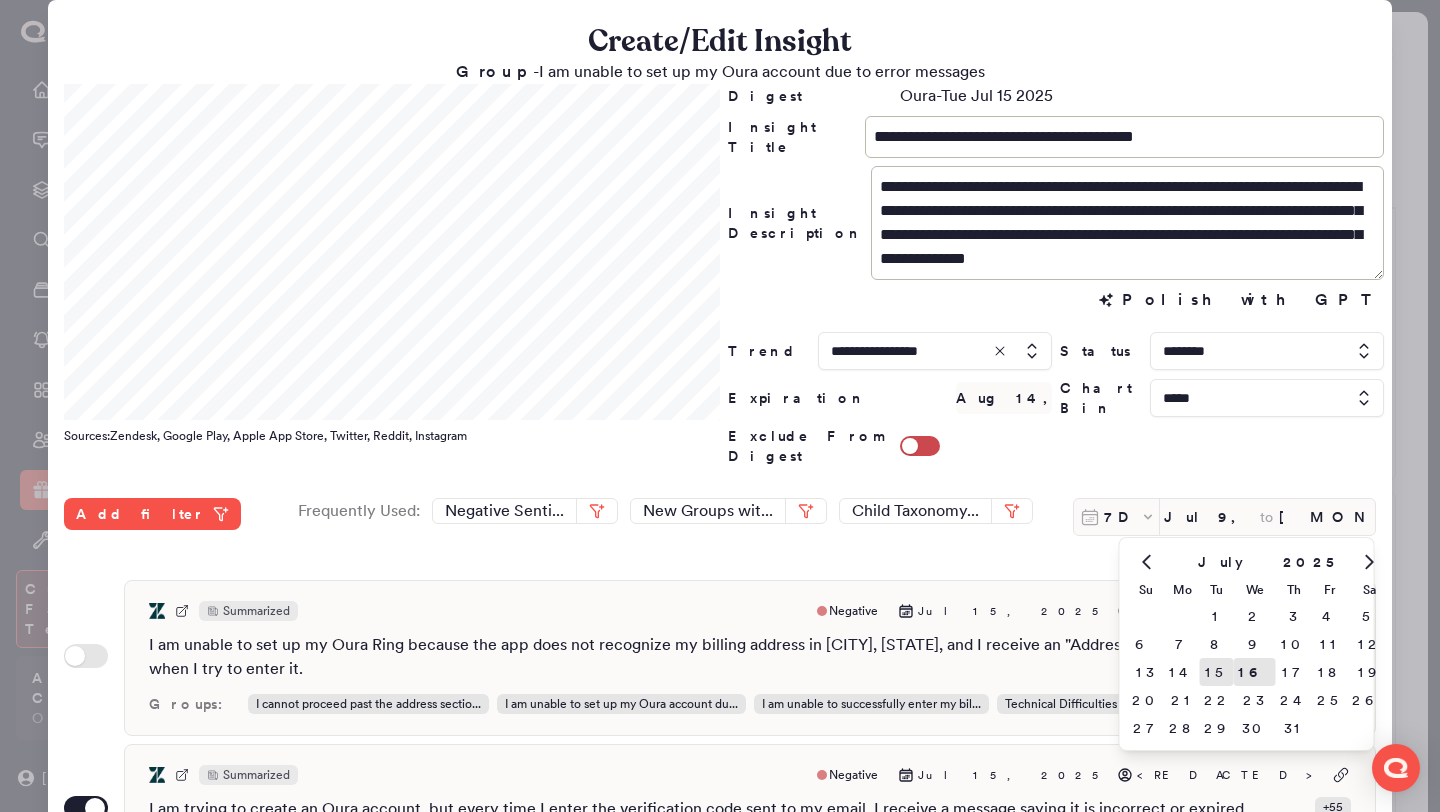 click on "15" at bounding box center [1217, 672] 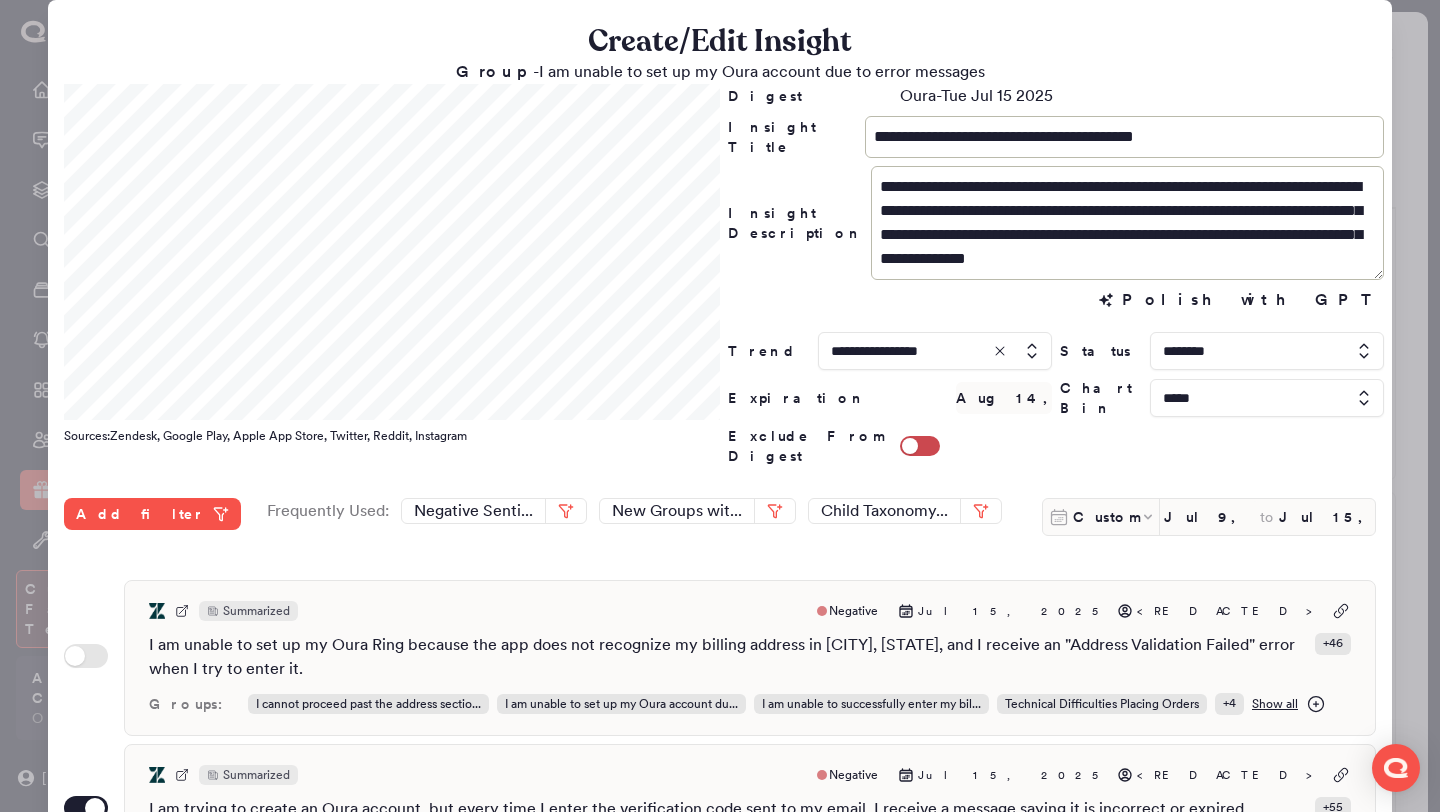 click at bounding box center (1267, 398) 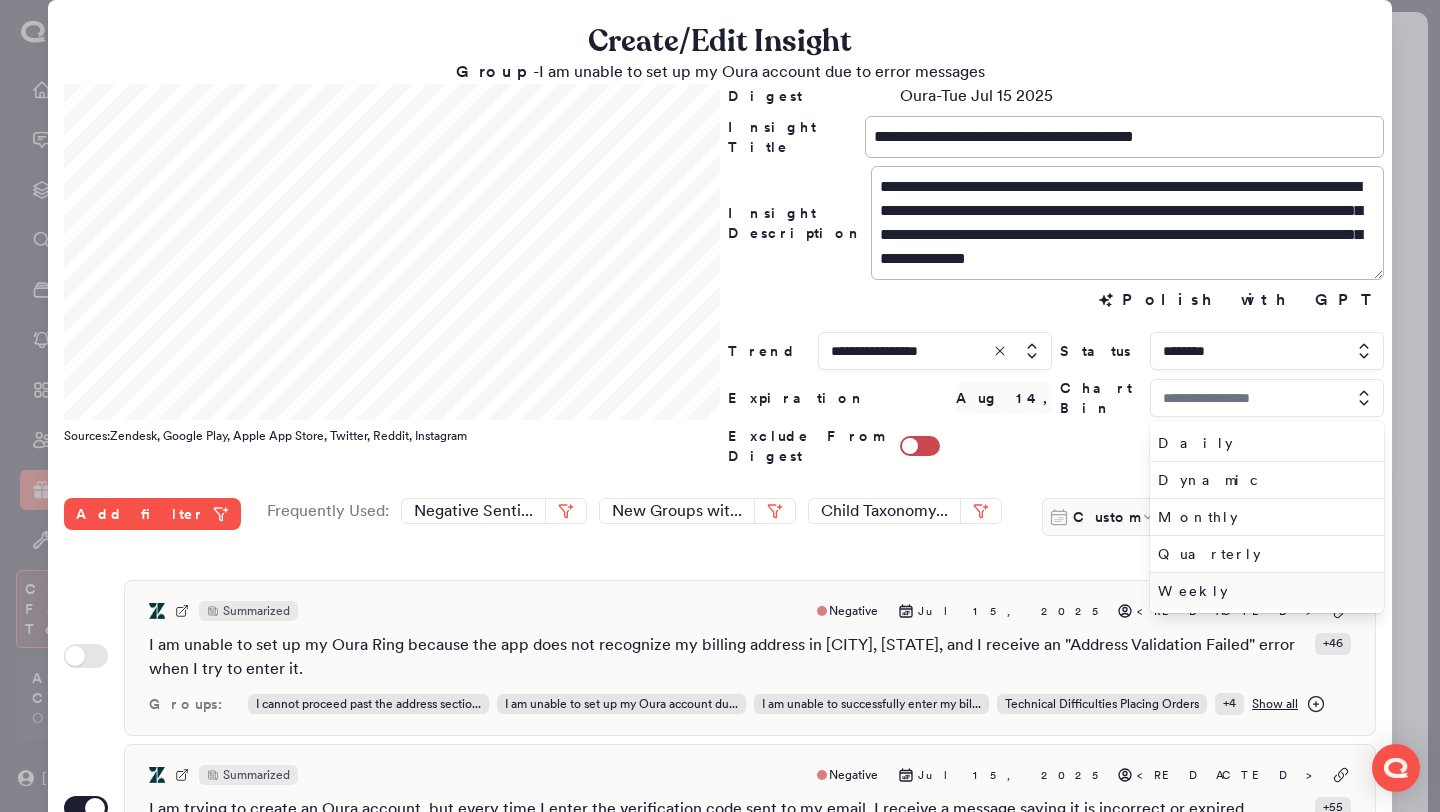 type on "*****" 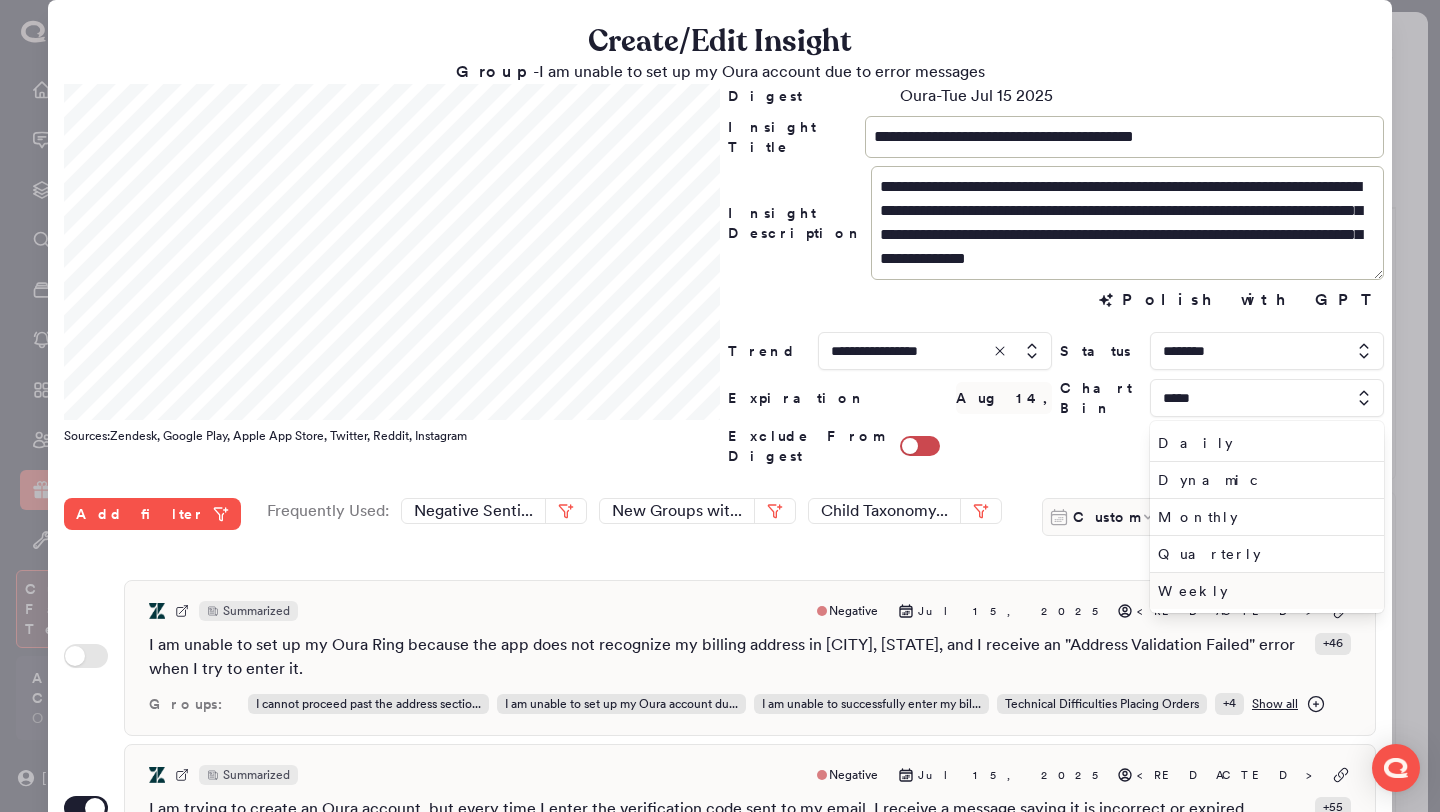 click on "Weekly" at bounding box center [1263, 591] 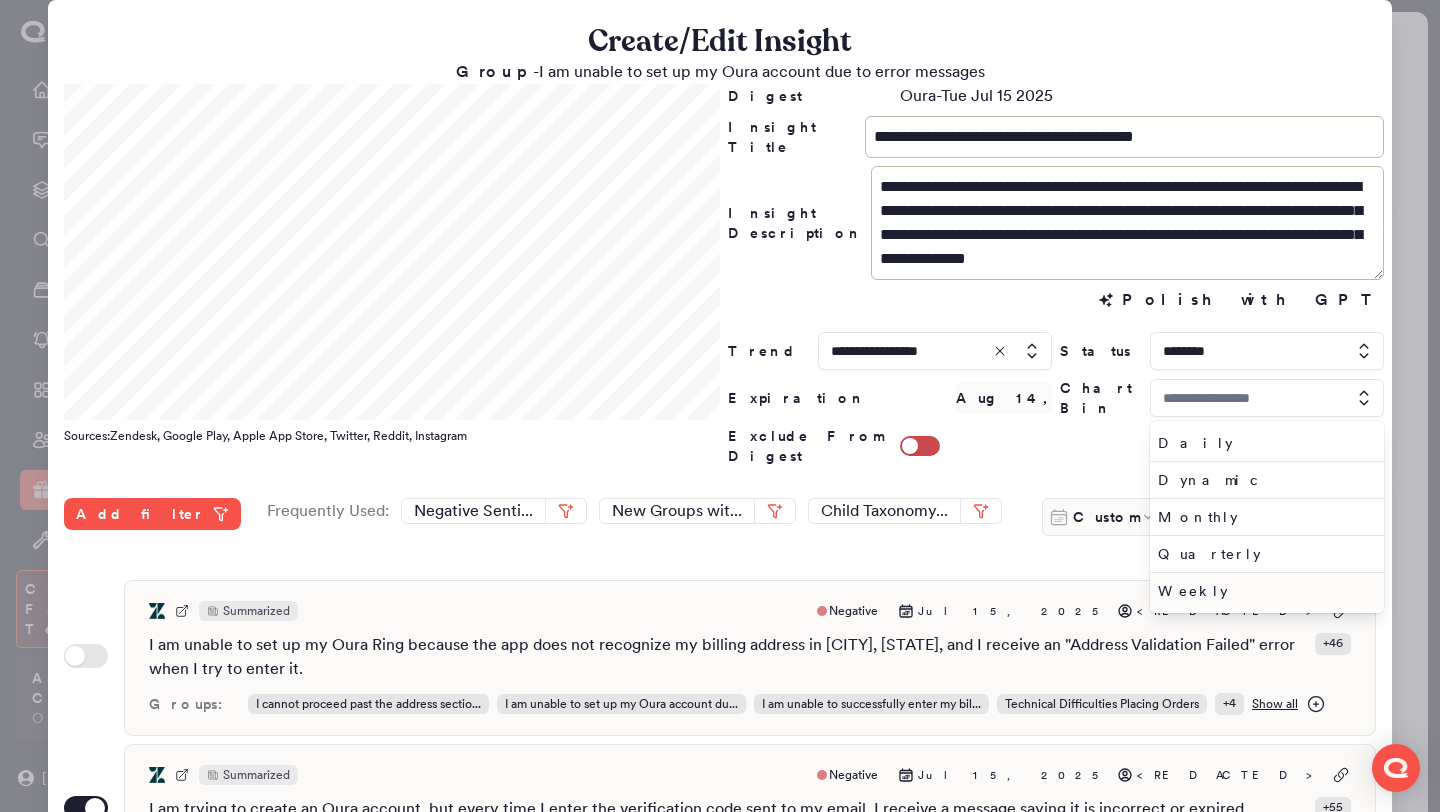 type on "******" 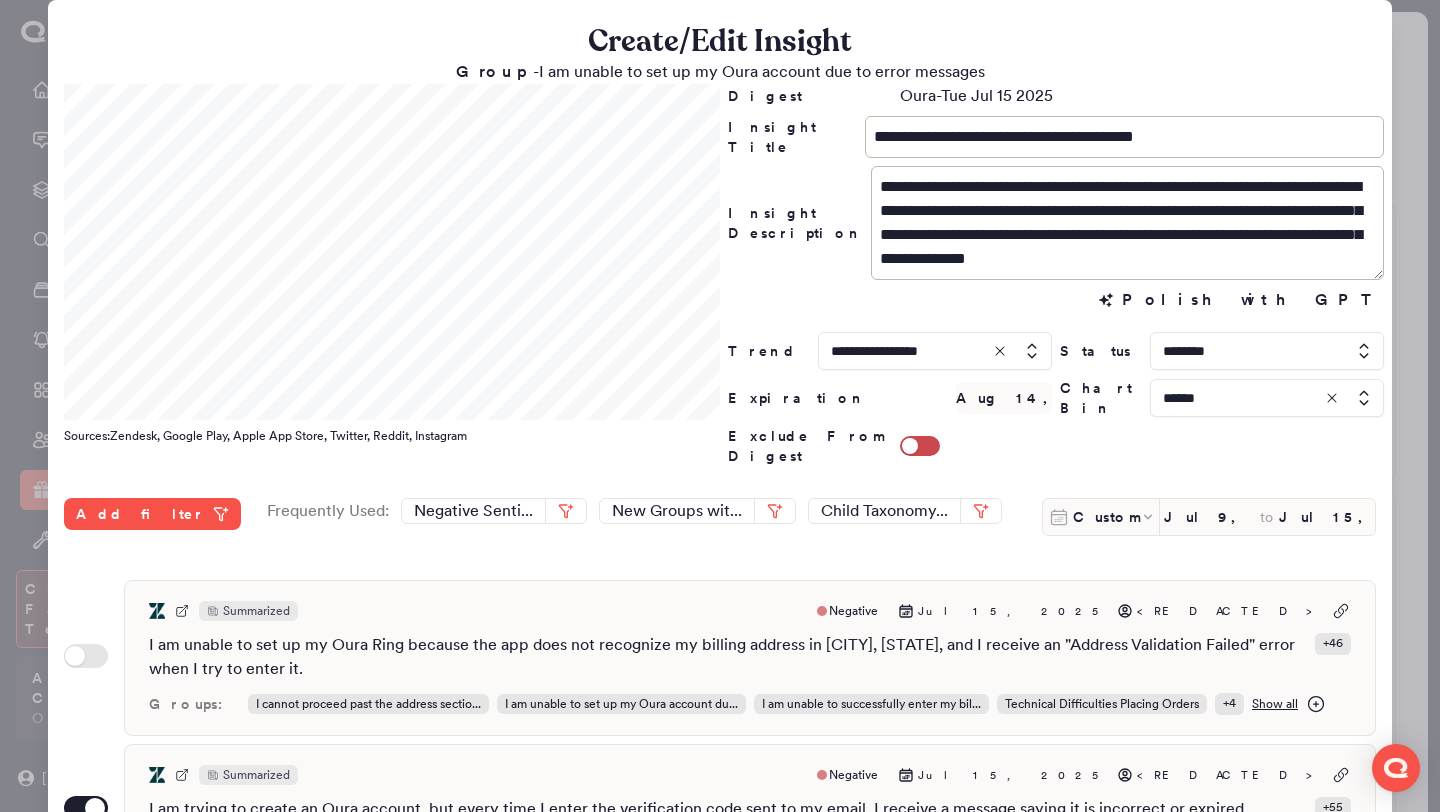 click on "Custom Jul 9, 2025 to Jul 15, 2025" at bounding box center (1209, 517) 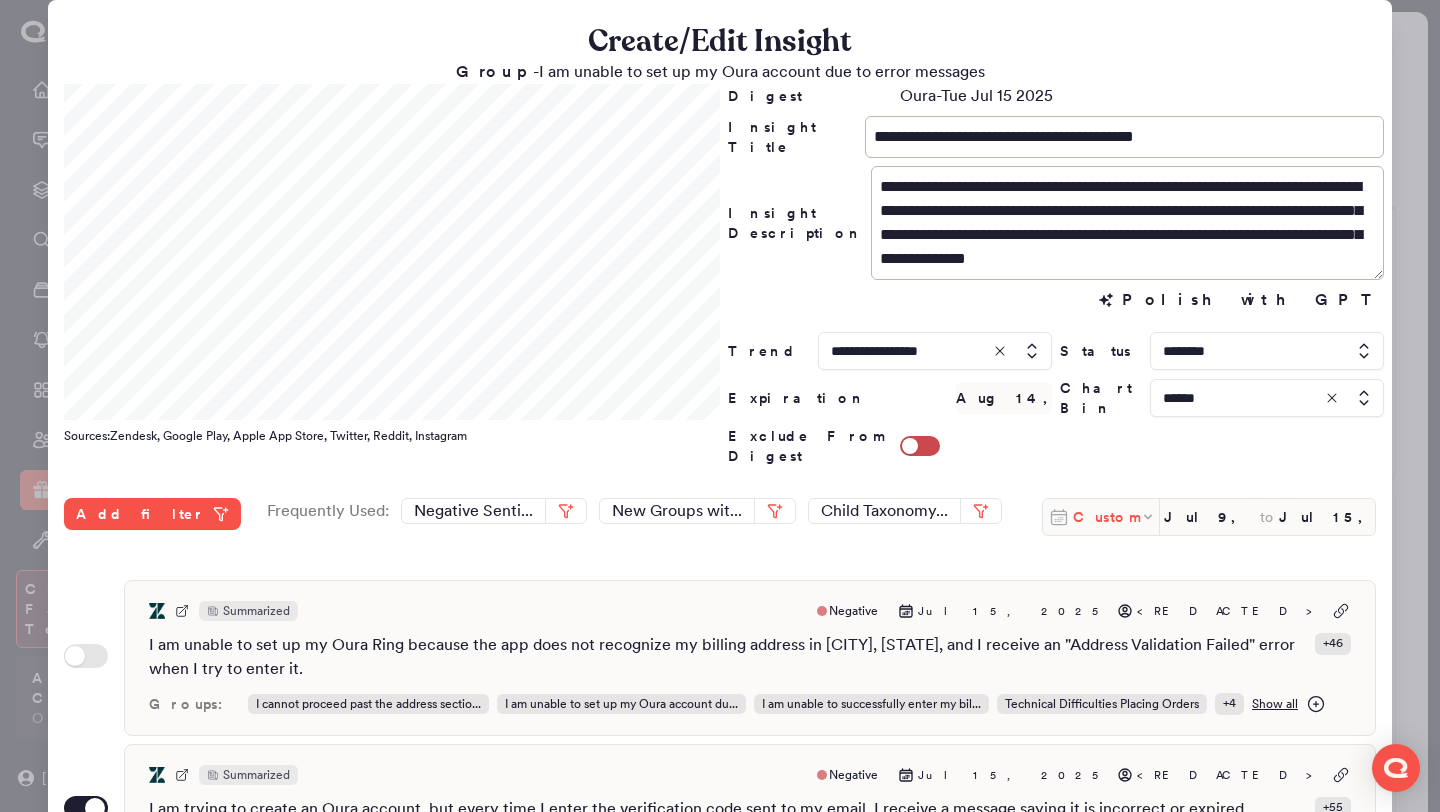 click on "Custom" at bounding box center (1106, 517) 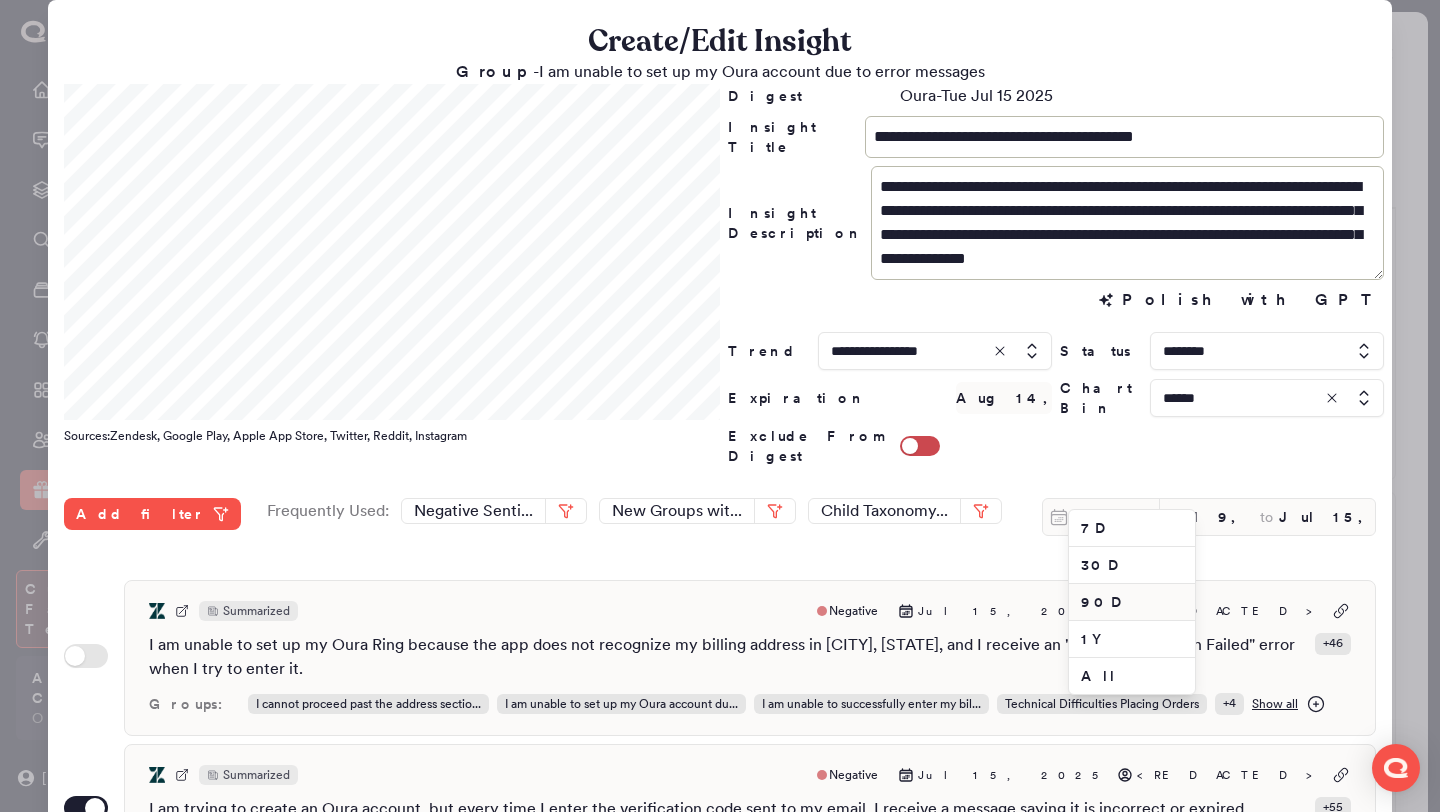 click on "90D" at bounding box center [1132, 602] 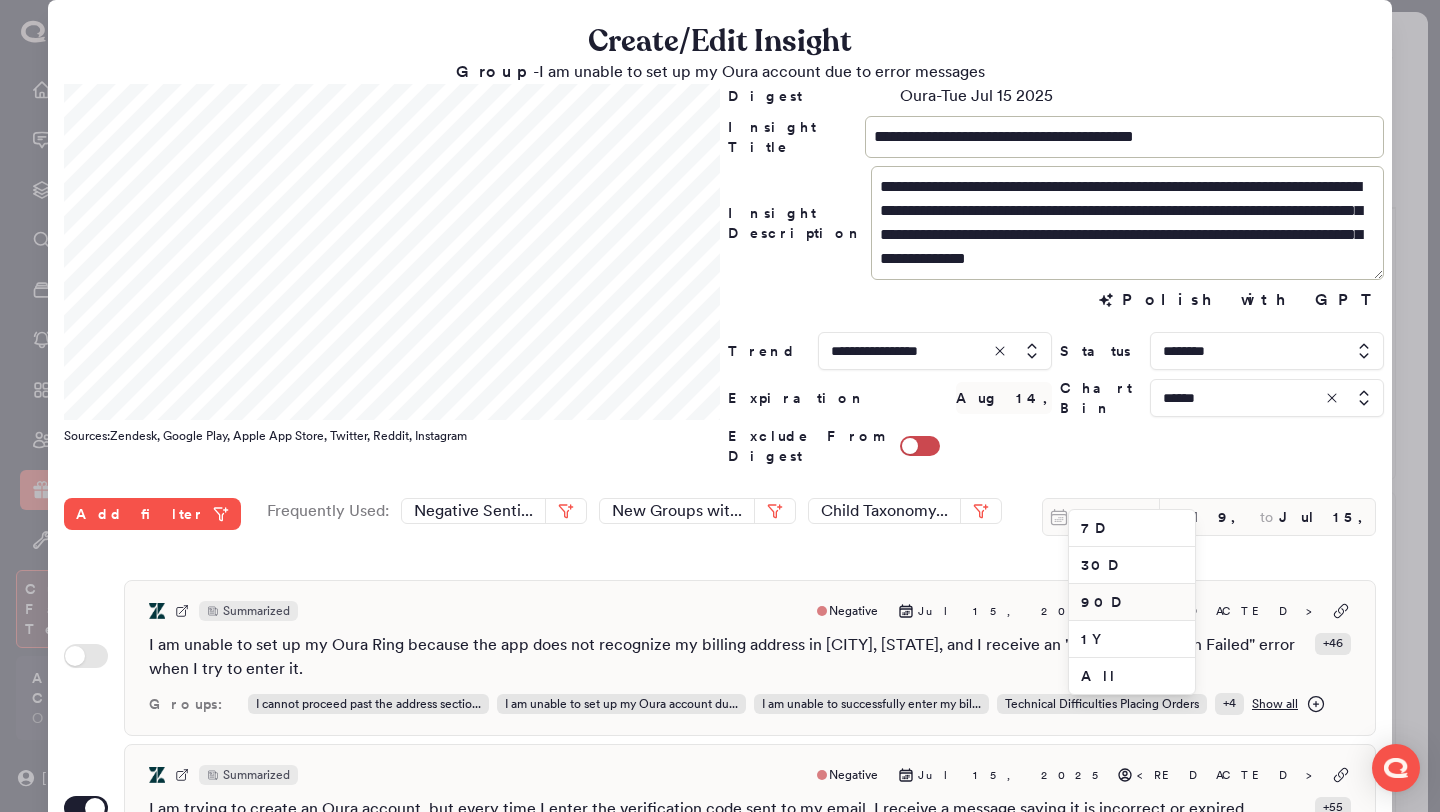 type on "Apr 17, 2025" 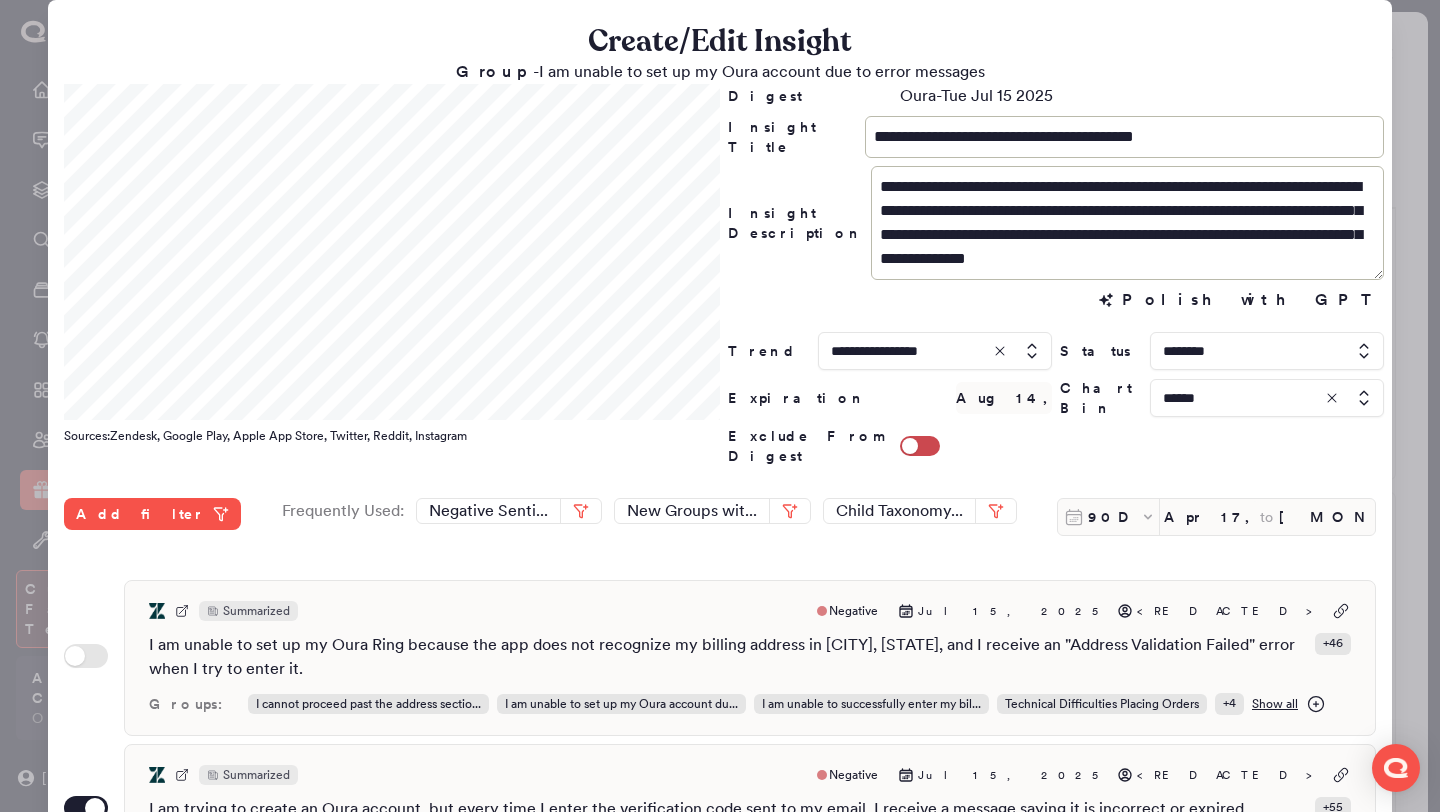 click at bounding box center (1267, 398) 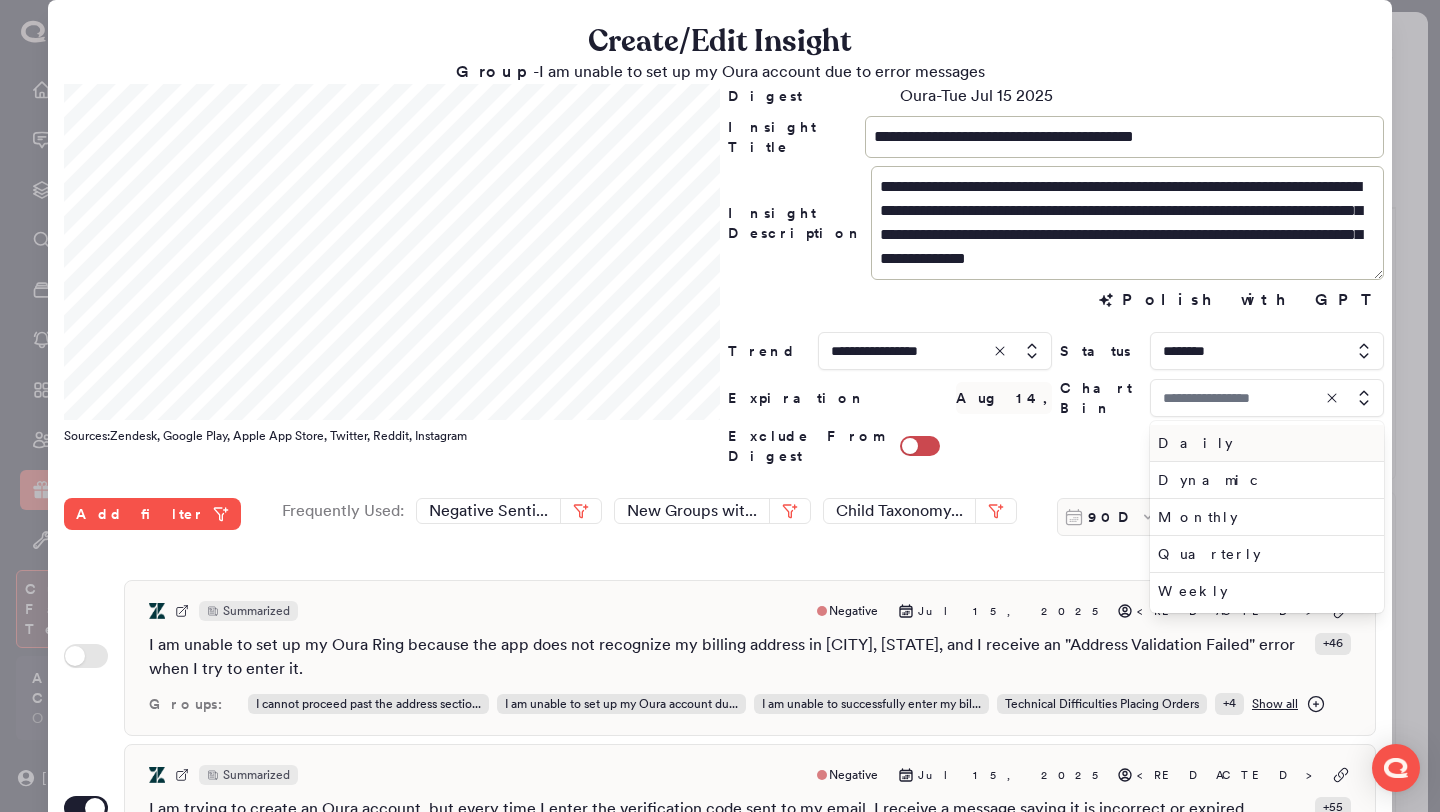 type on "******" 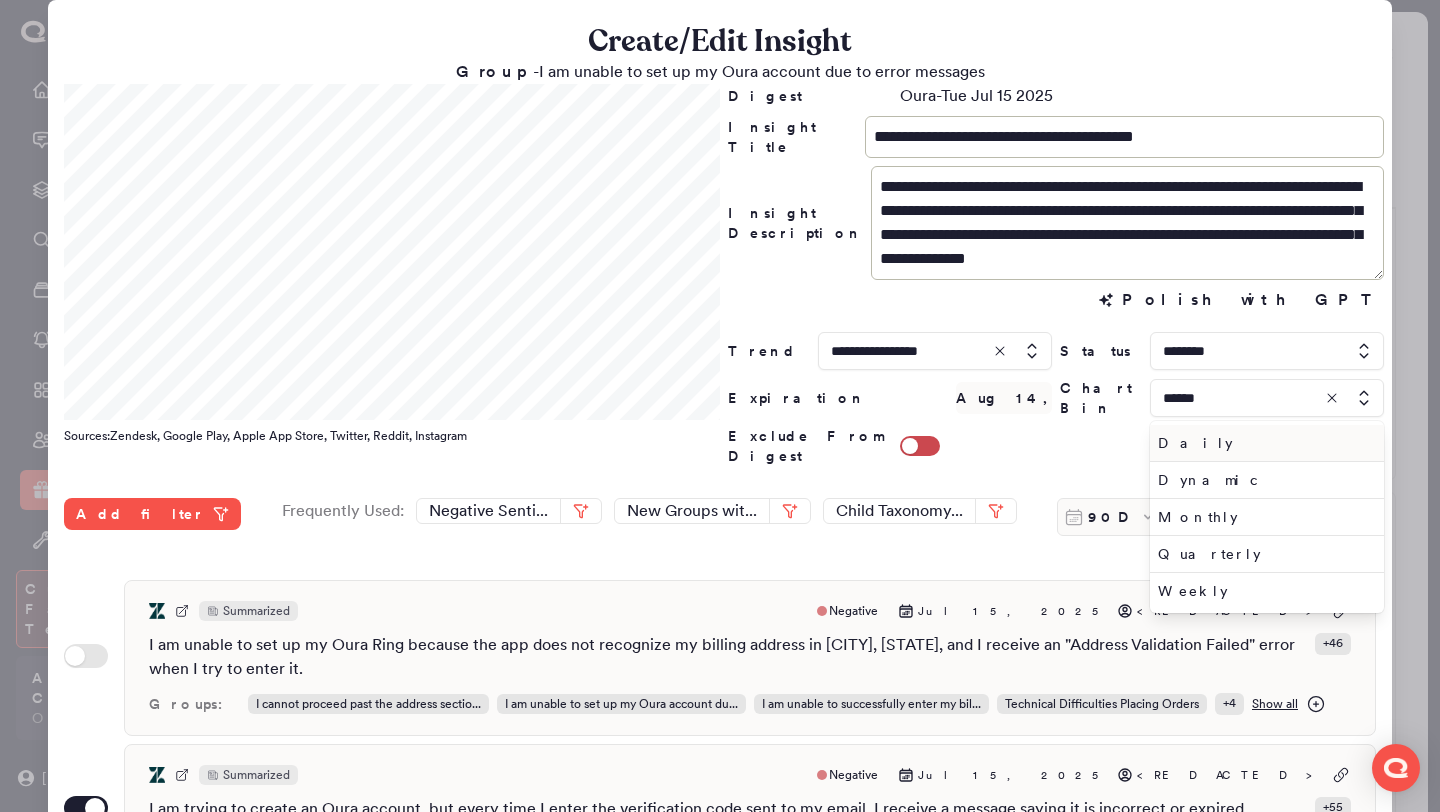 click on "Daily" at bounding box center [1263, 443] 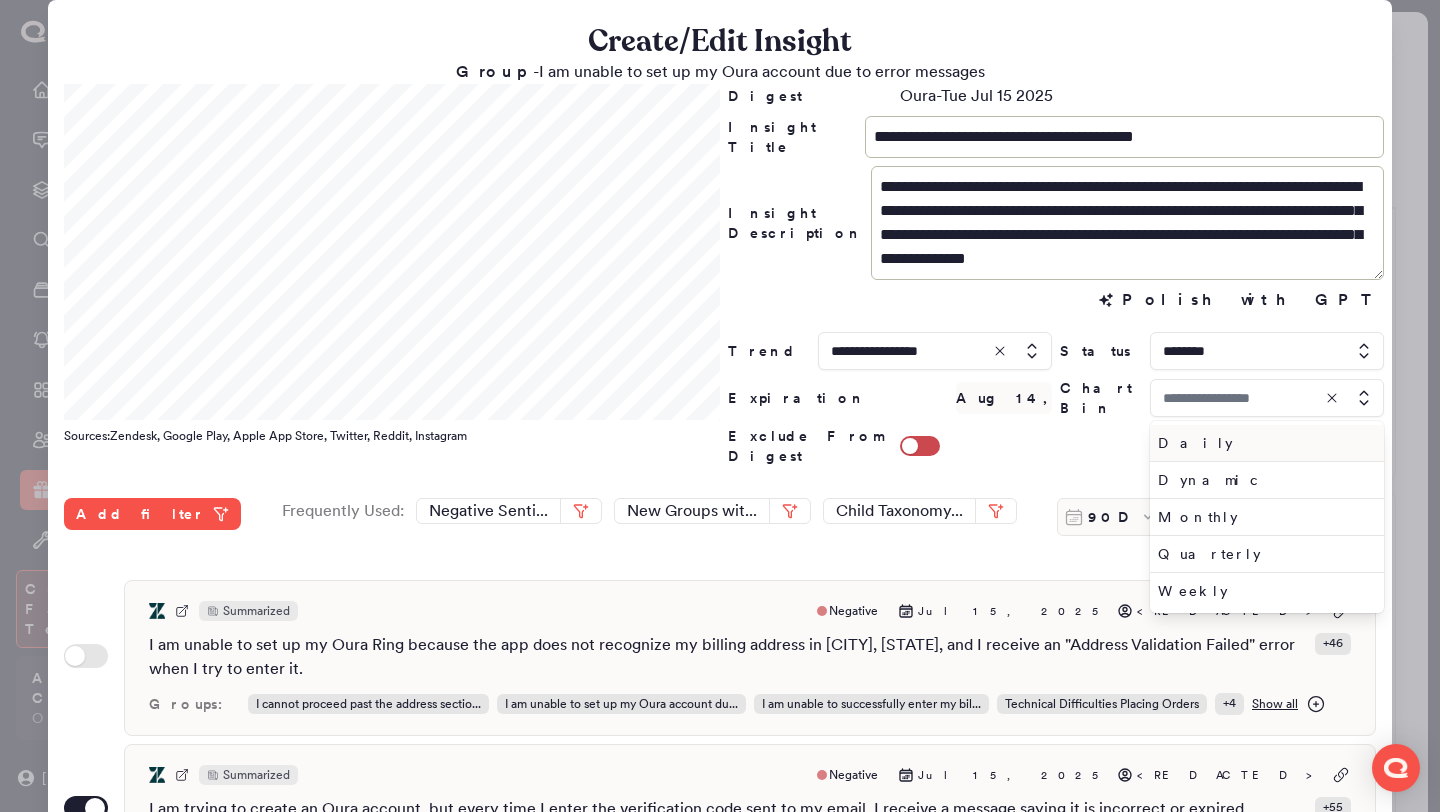 type on "*****" 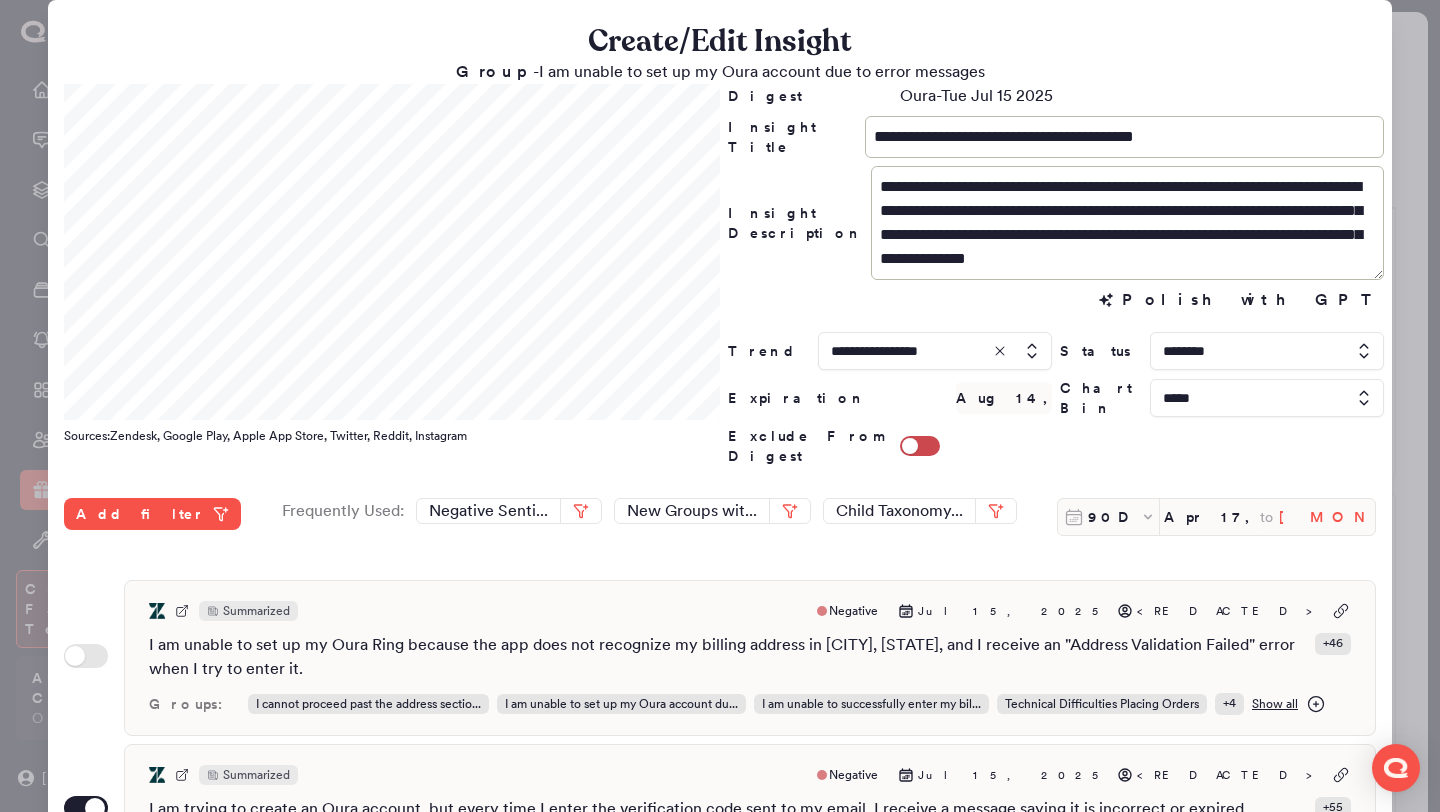 click on "Jul 16, 2025" at bounding box center (1327, 517) 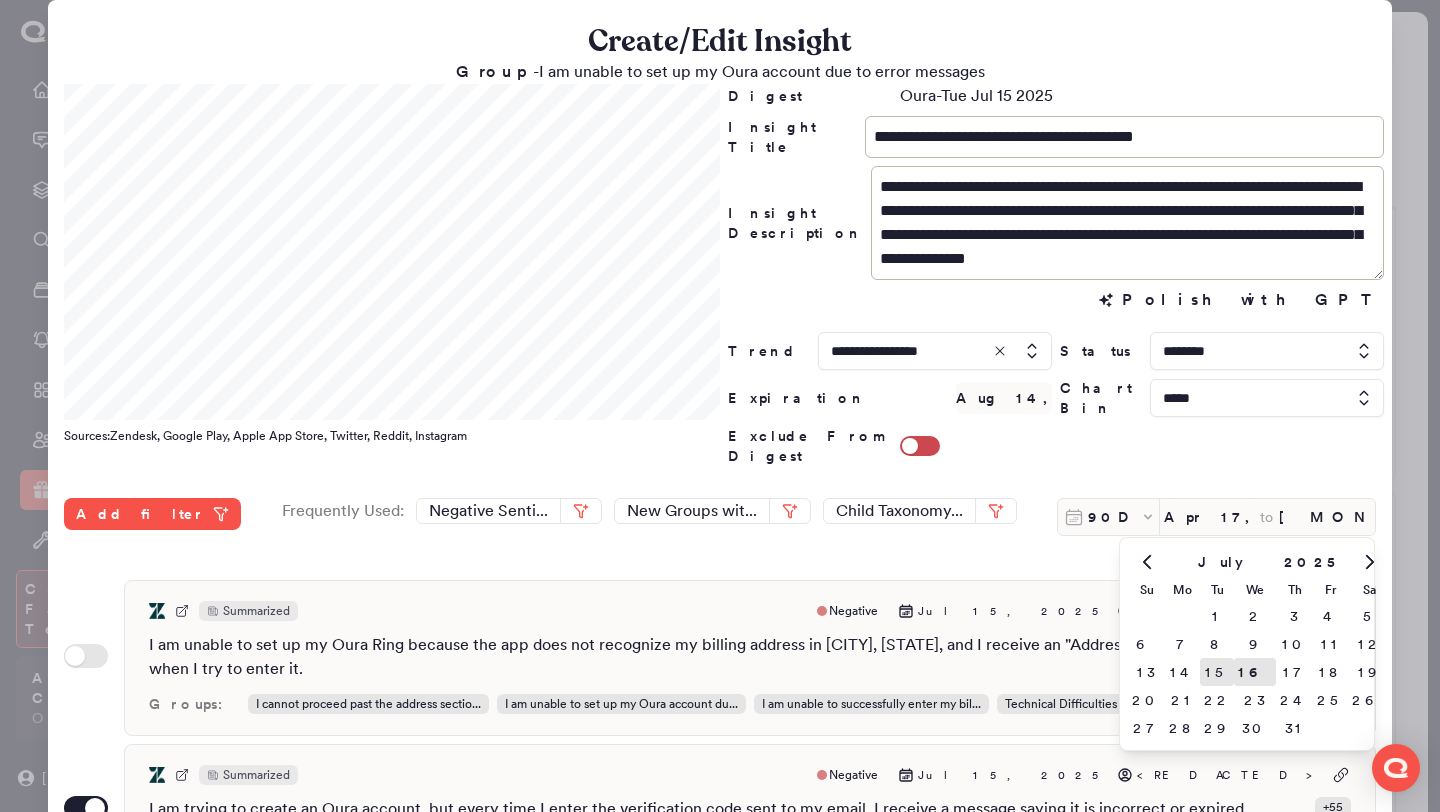 click on "15" at bounding box center (1217, 672) 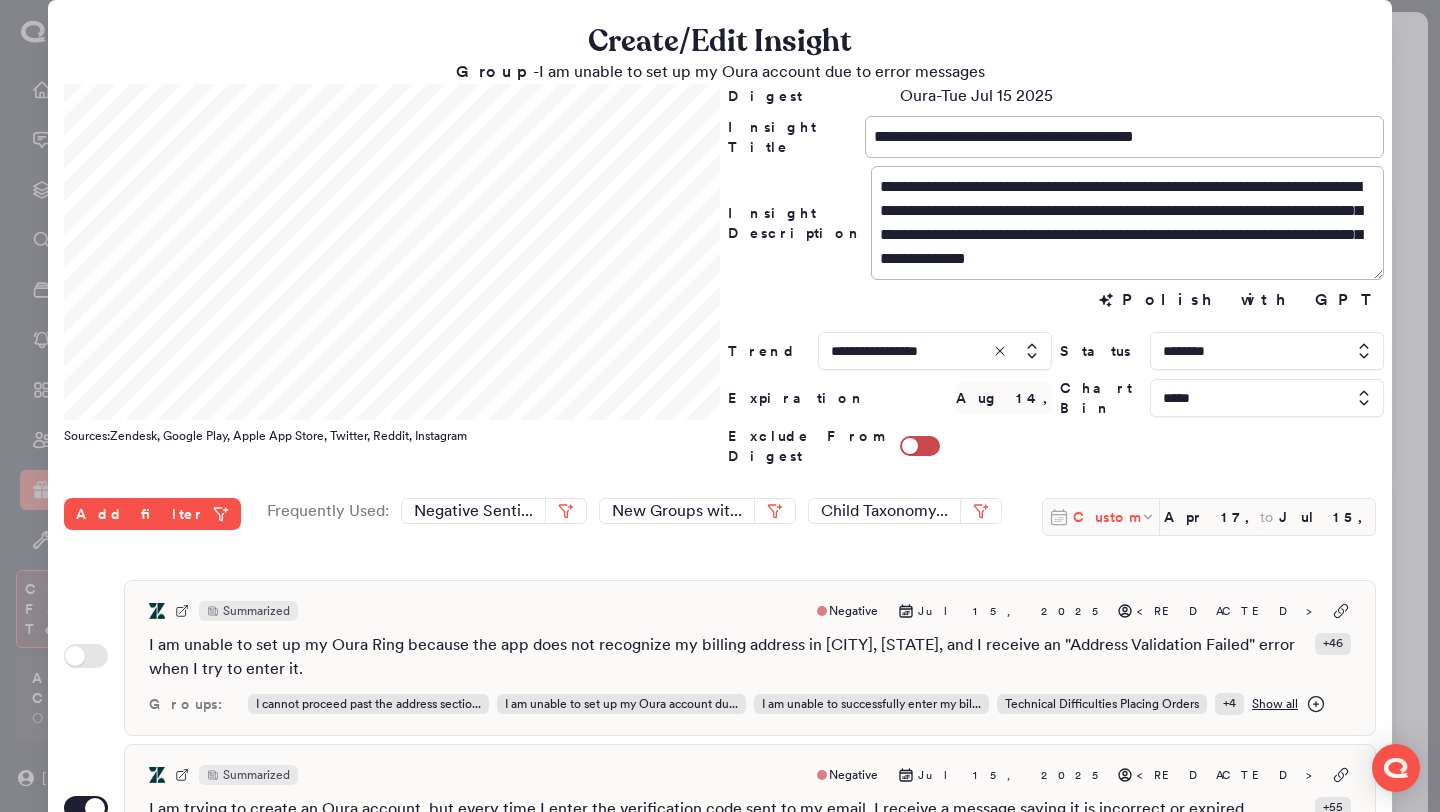 click on "Custom" at bounding box center [1106, 517] 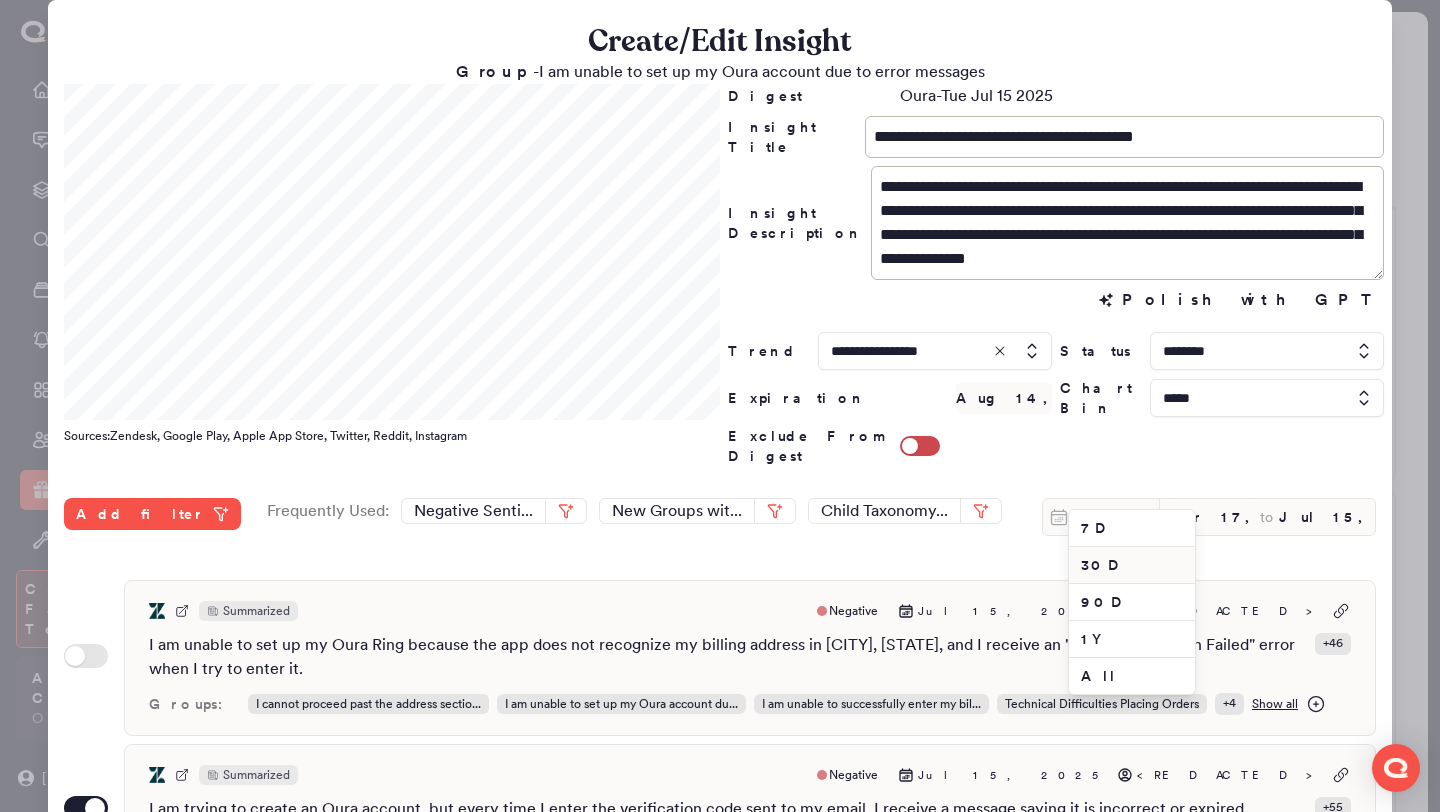 click on "30D" at bounding box center (1132, 565) 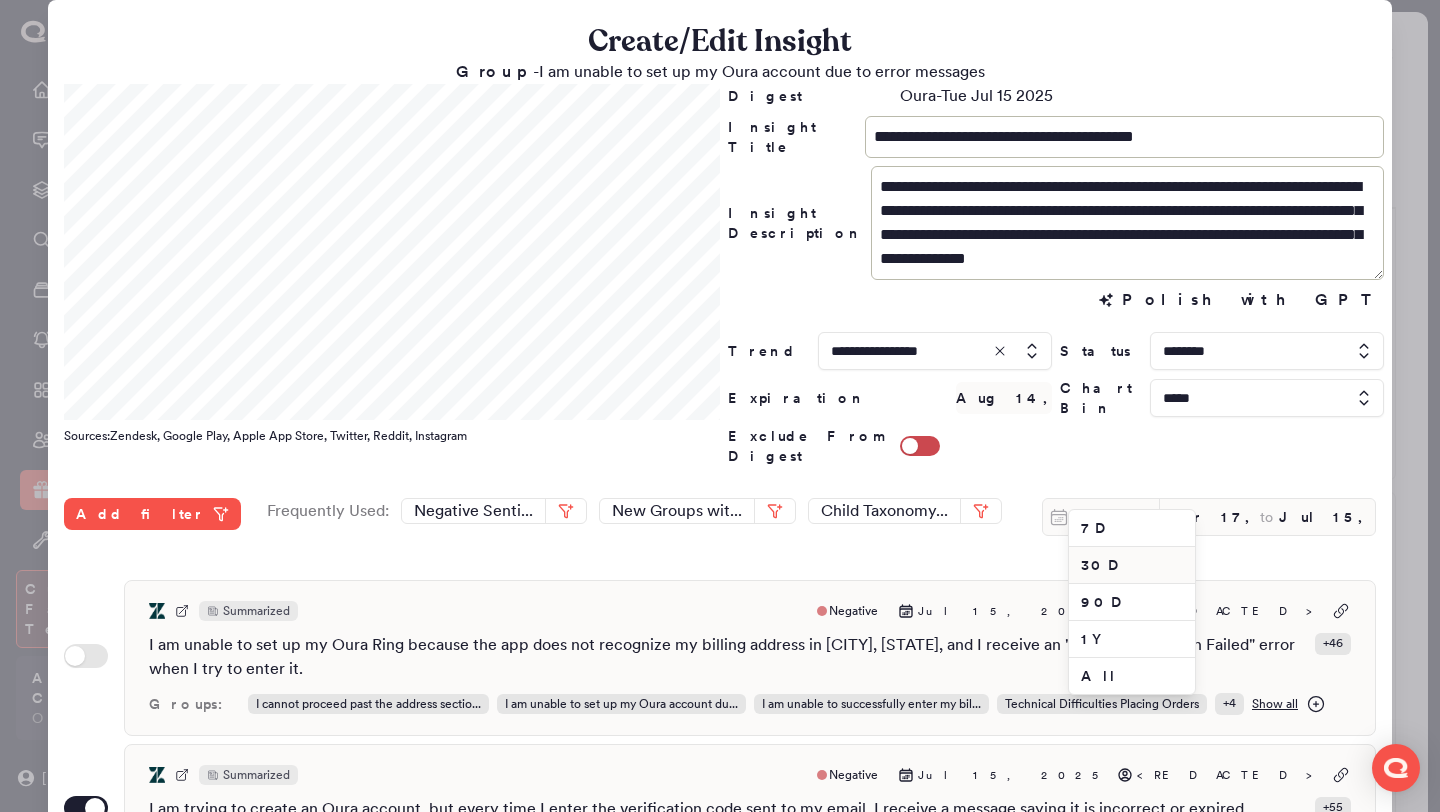 type on "Jun 16, 2025" 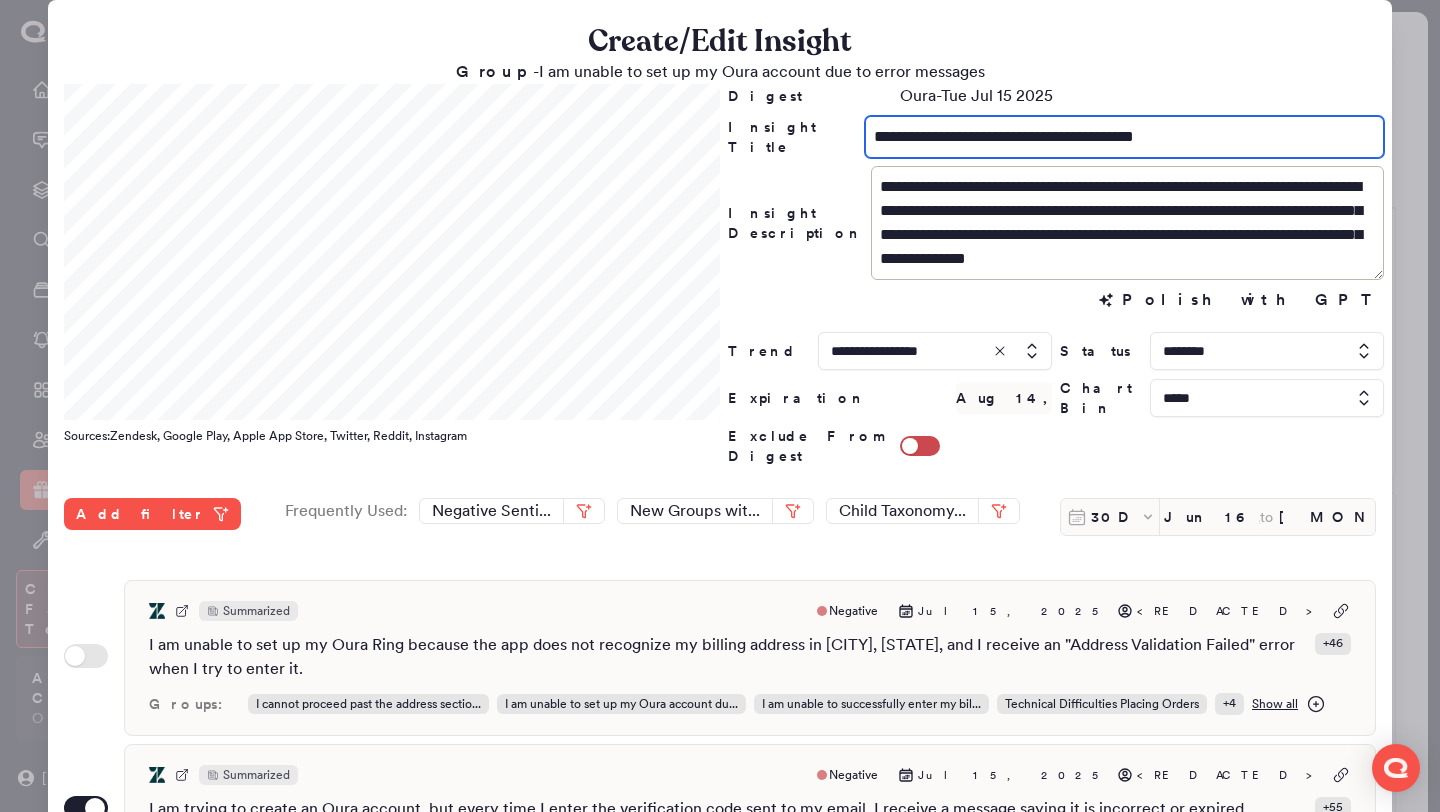 drag, startPoint x: 926, startPoint y: 138, endPoint x: 805, endPoint y: 132, distance: 121.14867 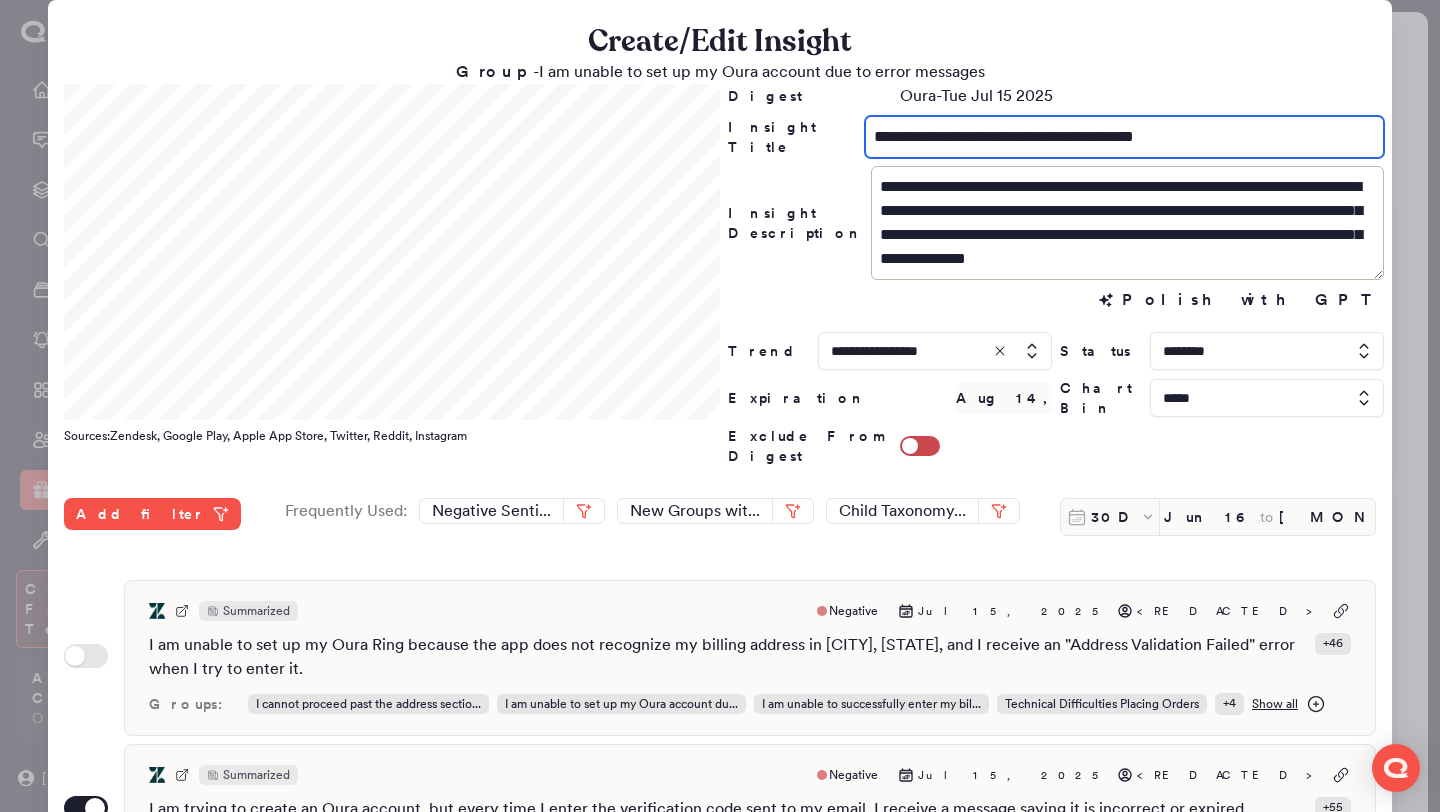 click on "**********" at bounding box center [1056, 137] 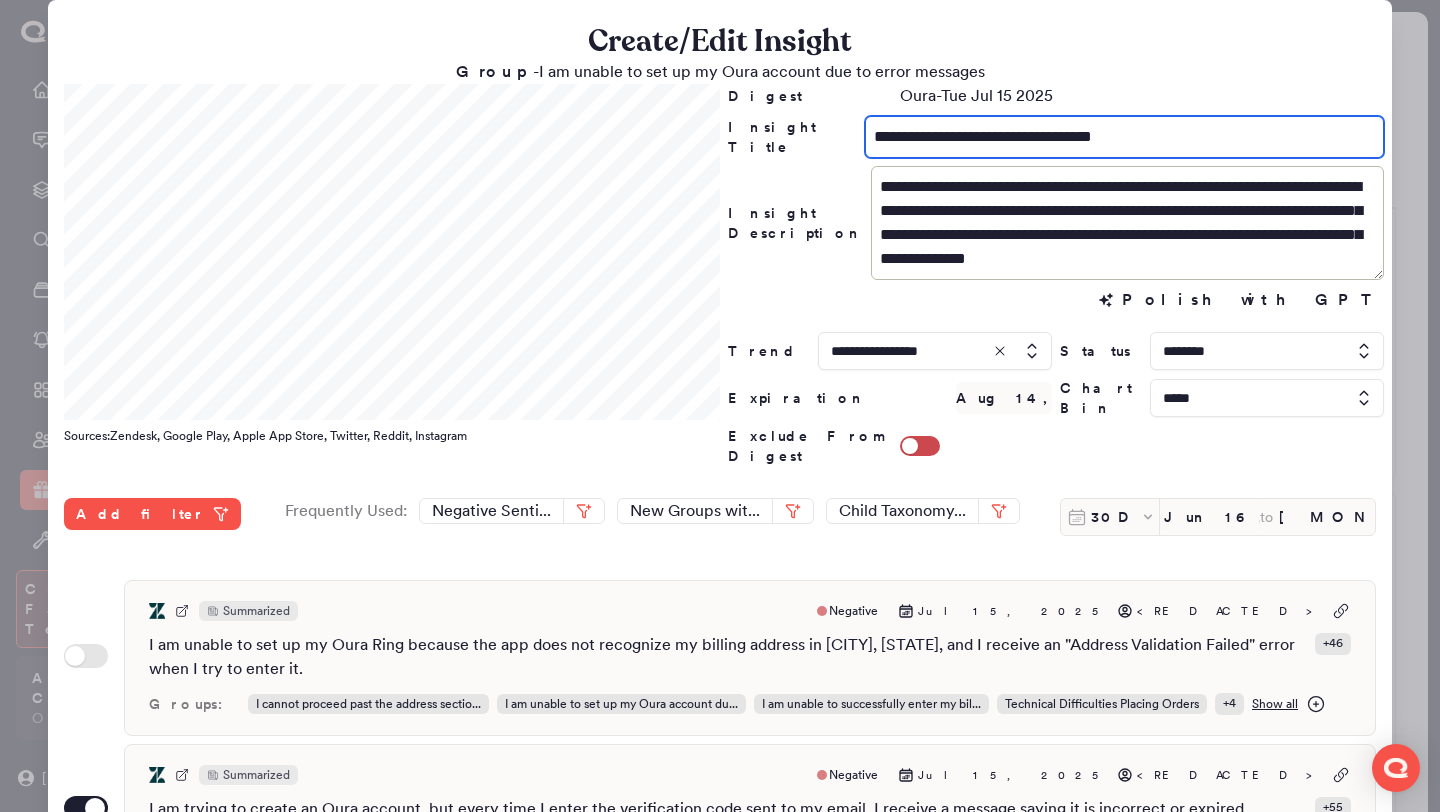 click on "**********" at bounding box center [1124, 137] 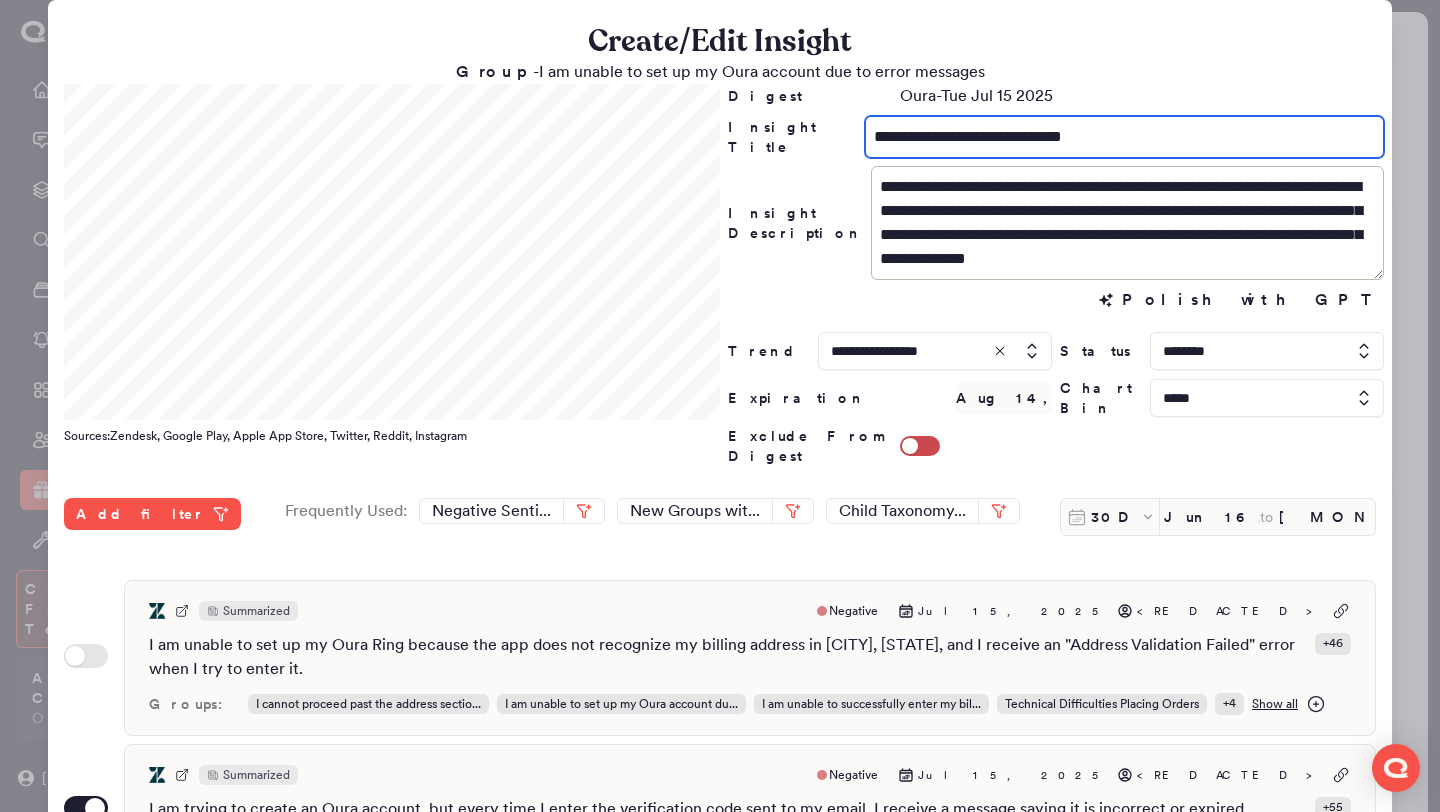 click on "**********" at bounding box center [1124, 137] 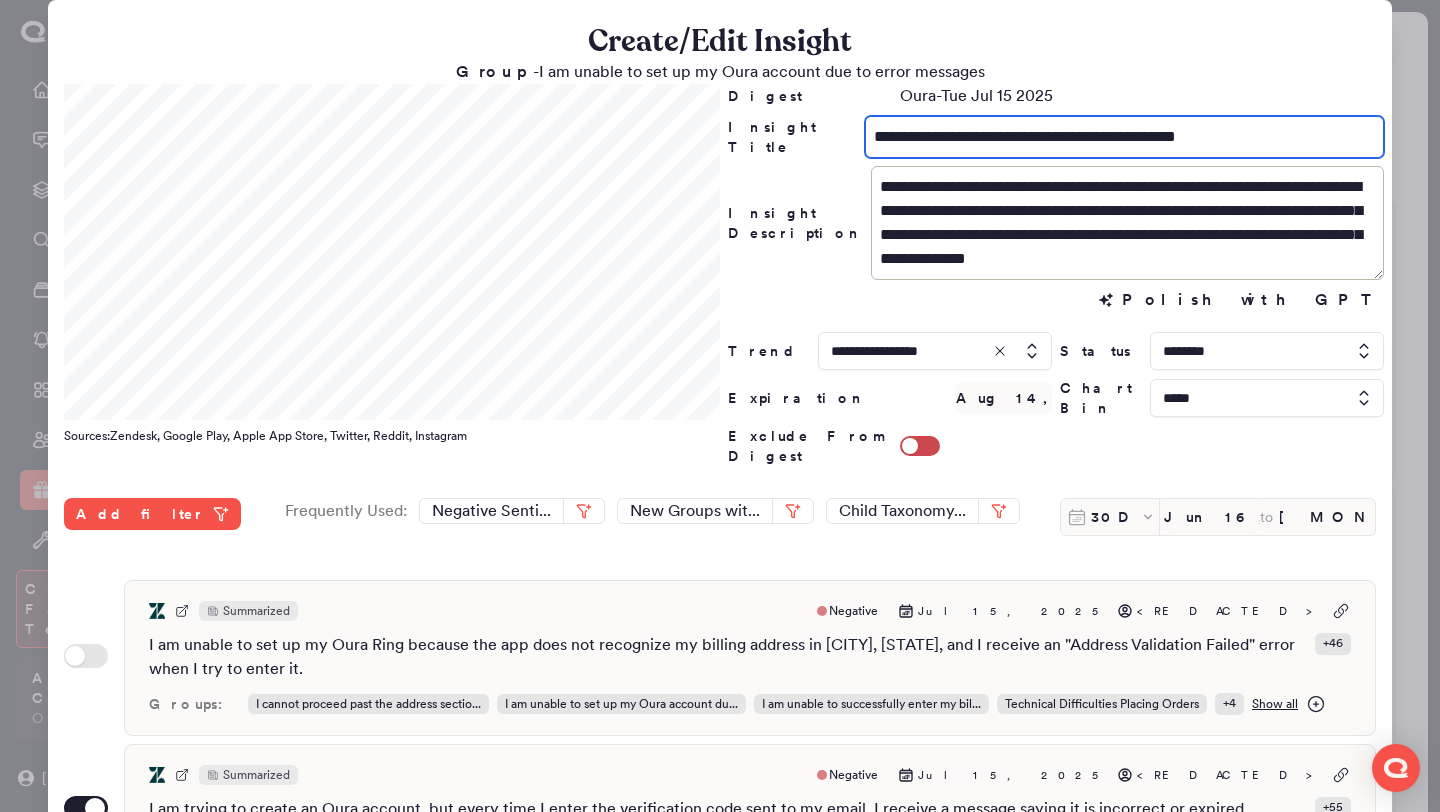 type on "**********" 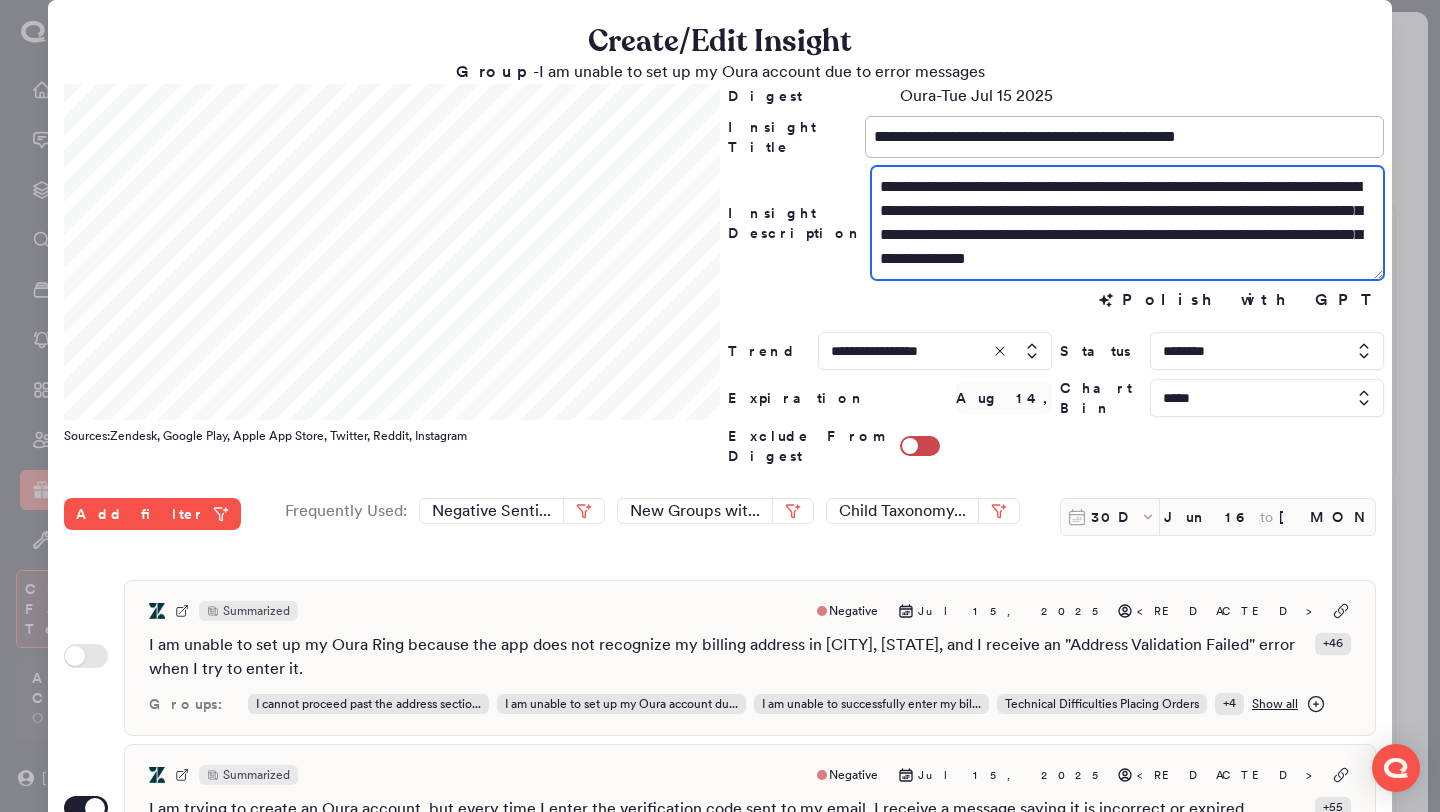 click on "**********" at bounding box center [720, 275] 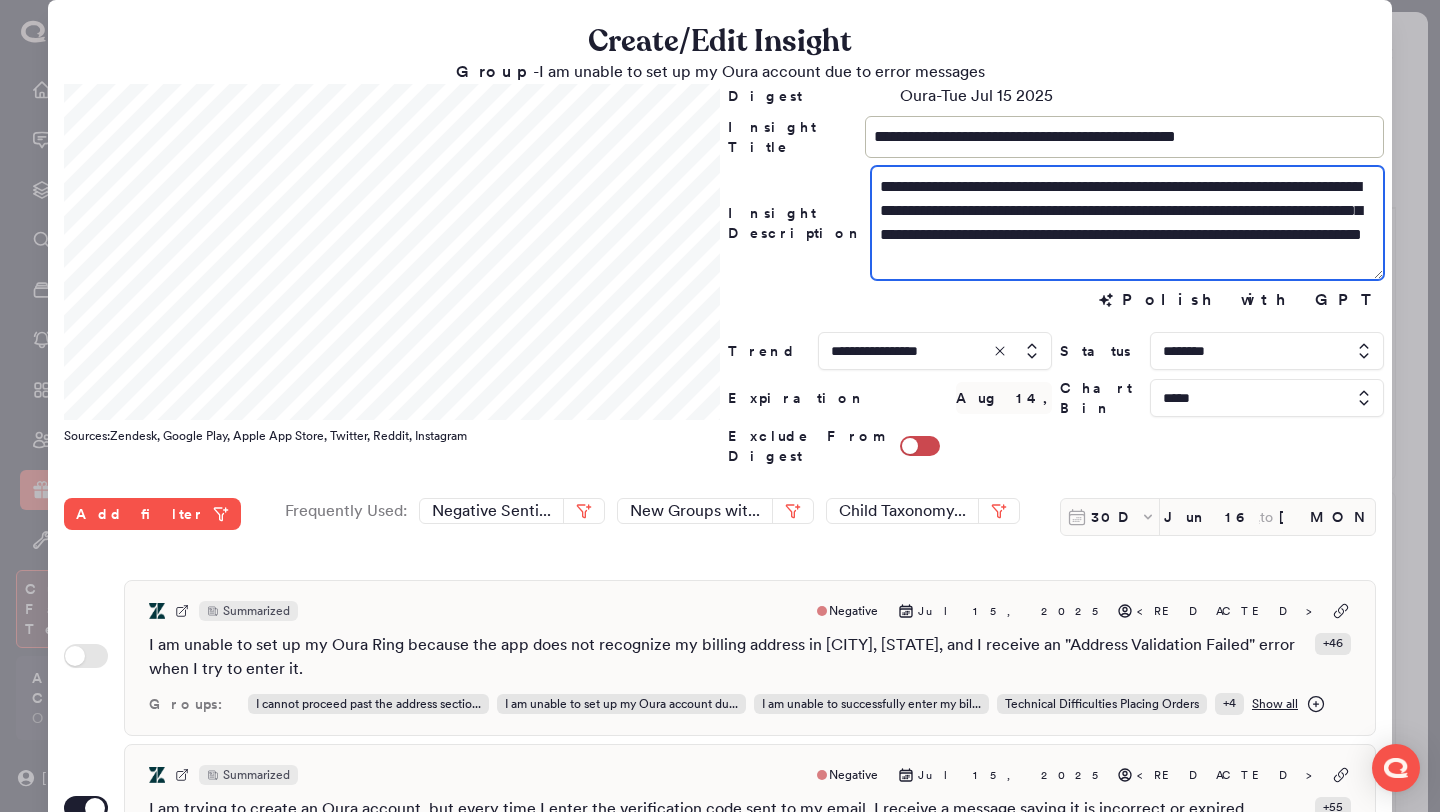 drag, startPoint x: 943, startPoint y: 190, endPoint x: 920, endPoint y: 190, distance: 23 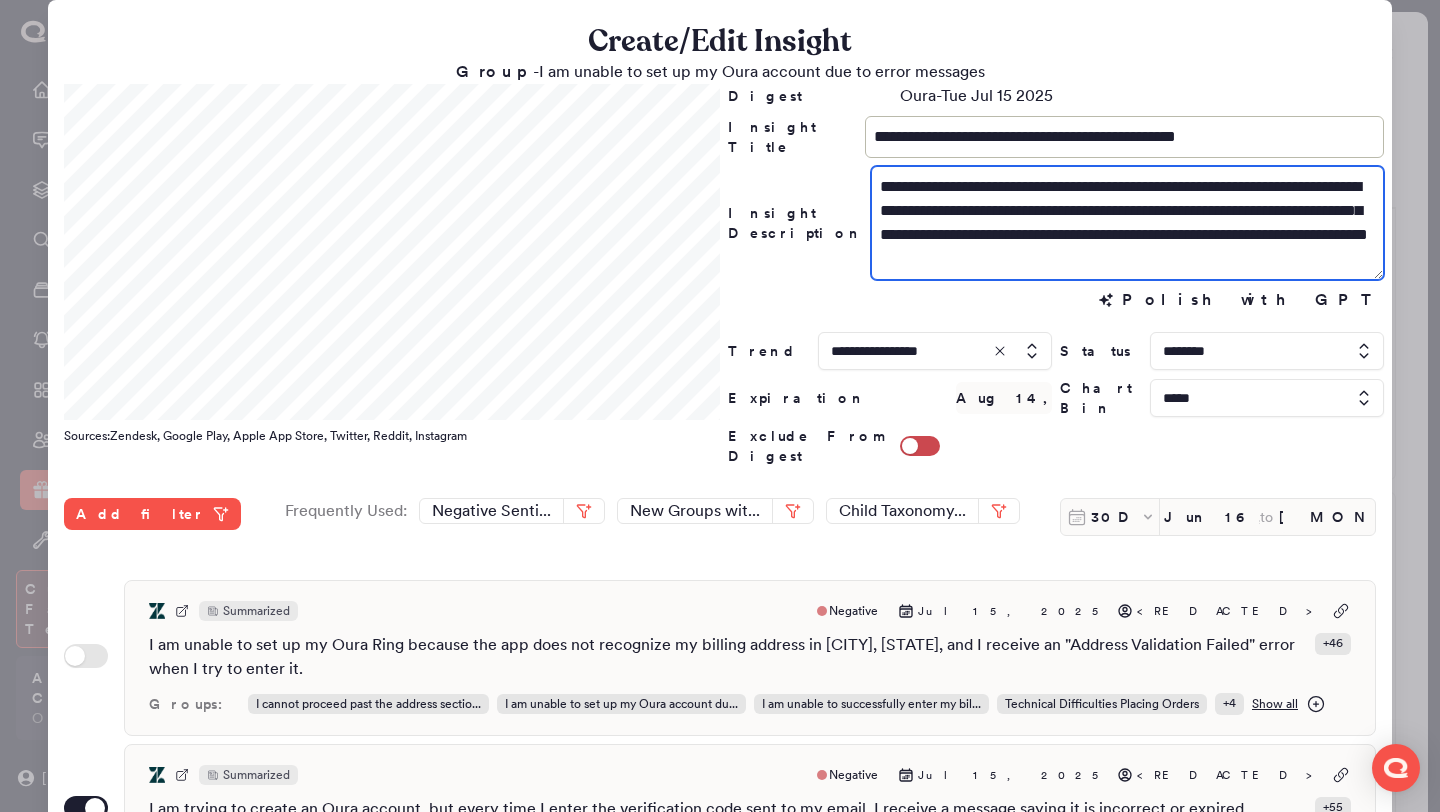 click on "**********" at bounding box center (1127, 223) 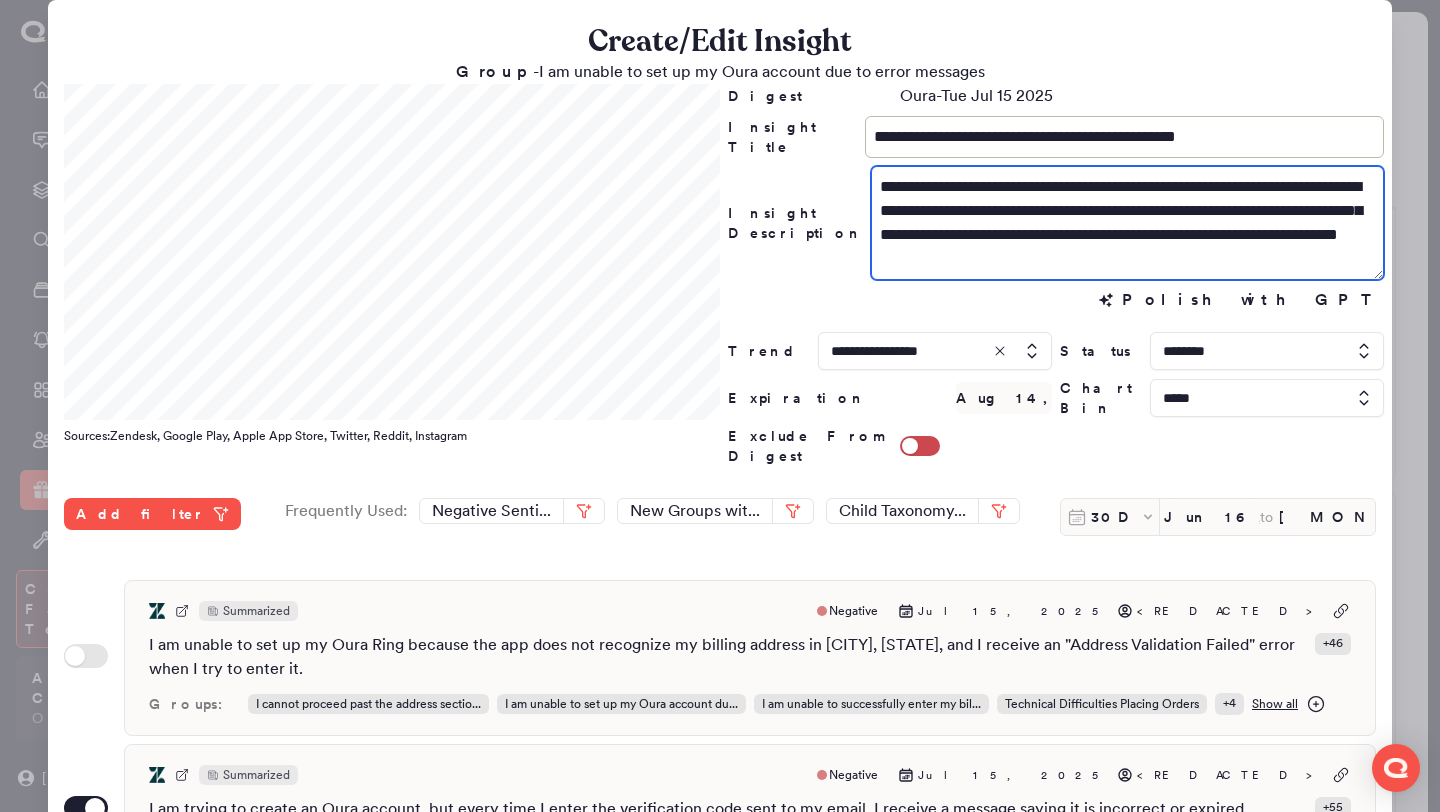 drag, startPoint x: 1163, startPoint y: 186, endPoint x: 1311, endPoint y: 214, distance: 150.62537 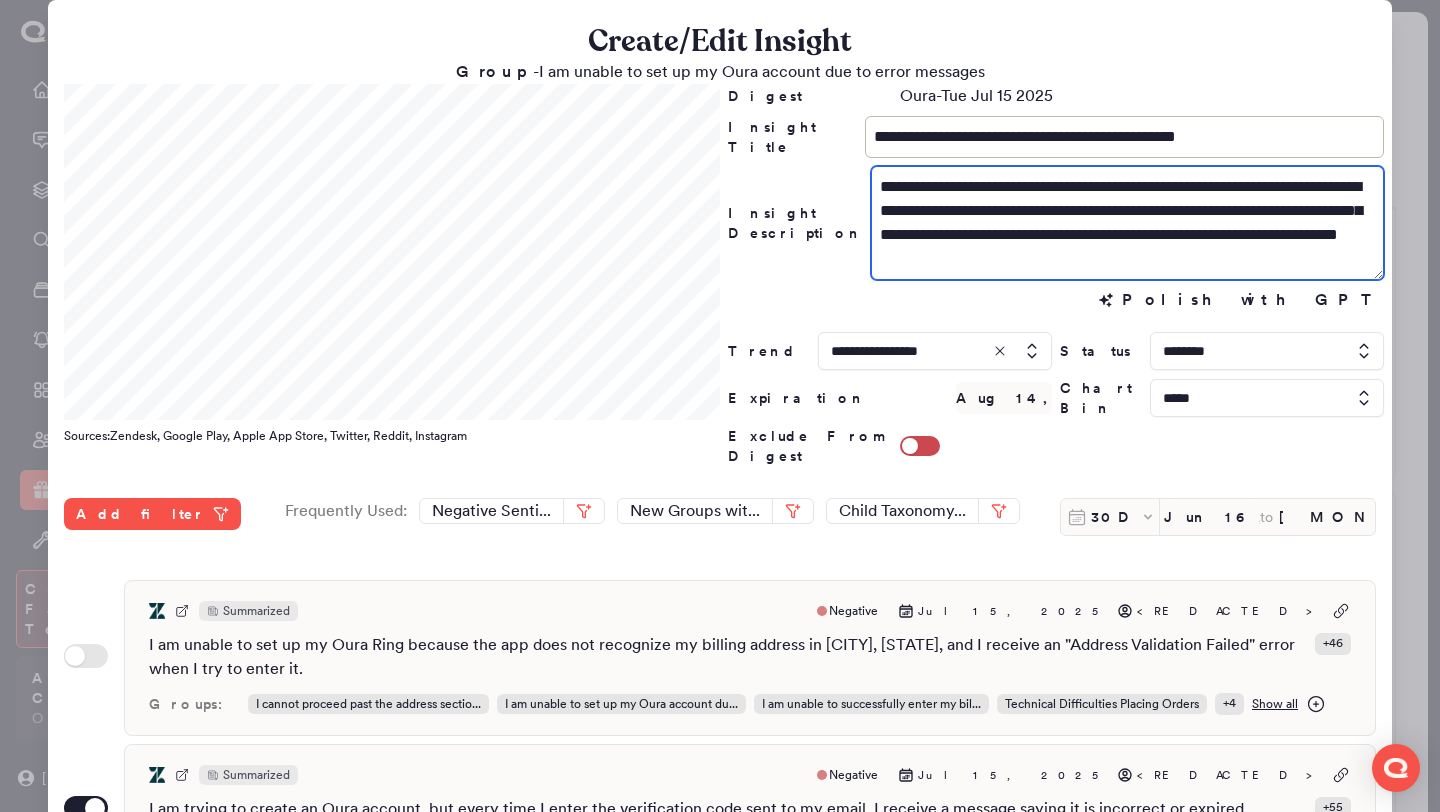 click on "**********" at bounding box center (1127, 223) 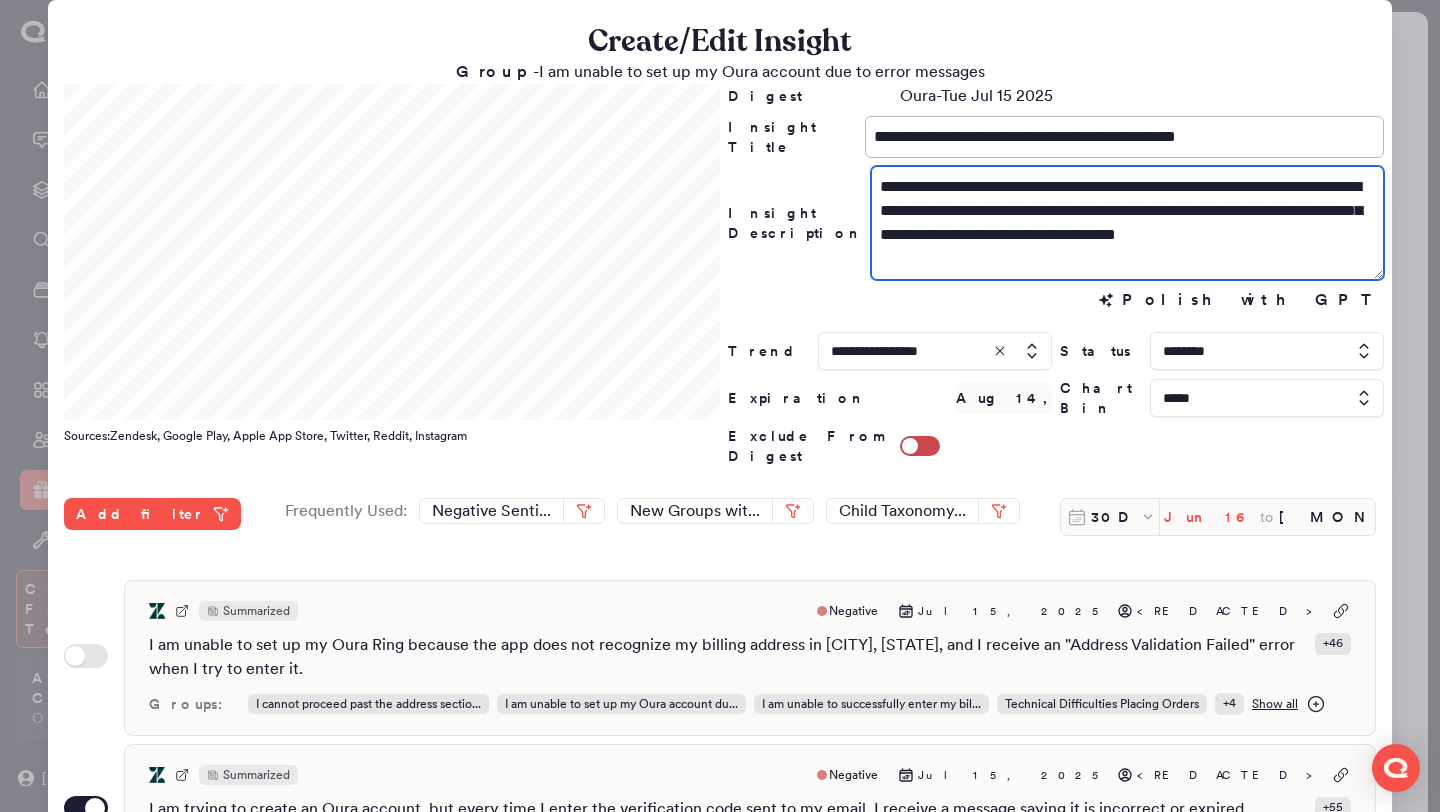 type on "**********" 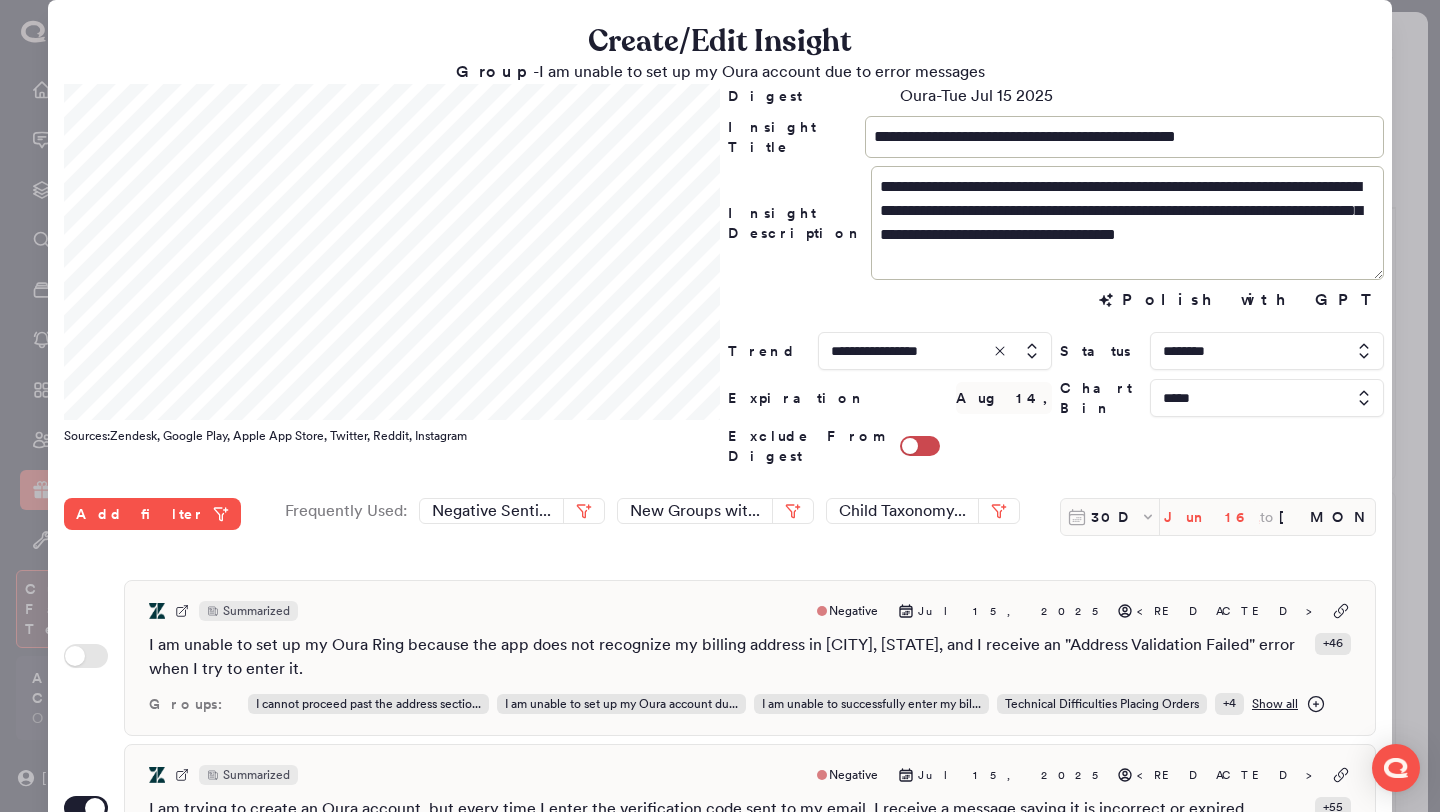 click on "Jun 16, 2025" at bounding box center [1212, 517] 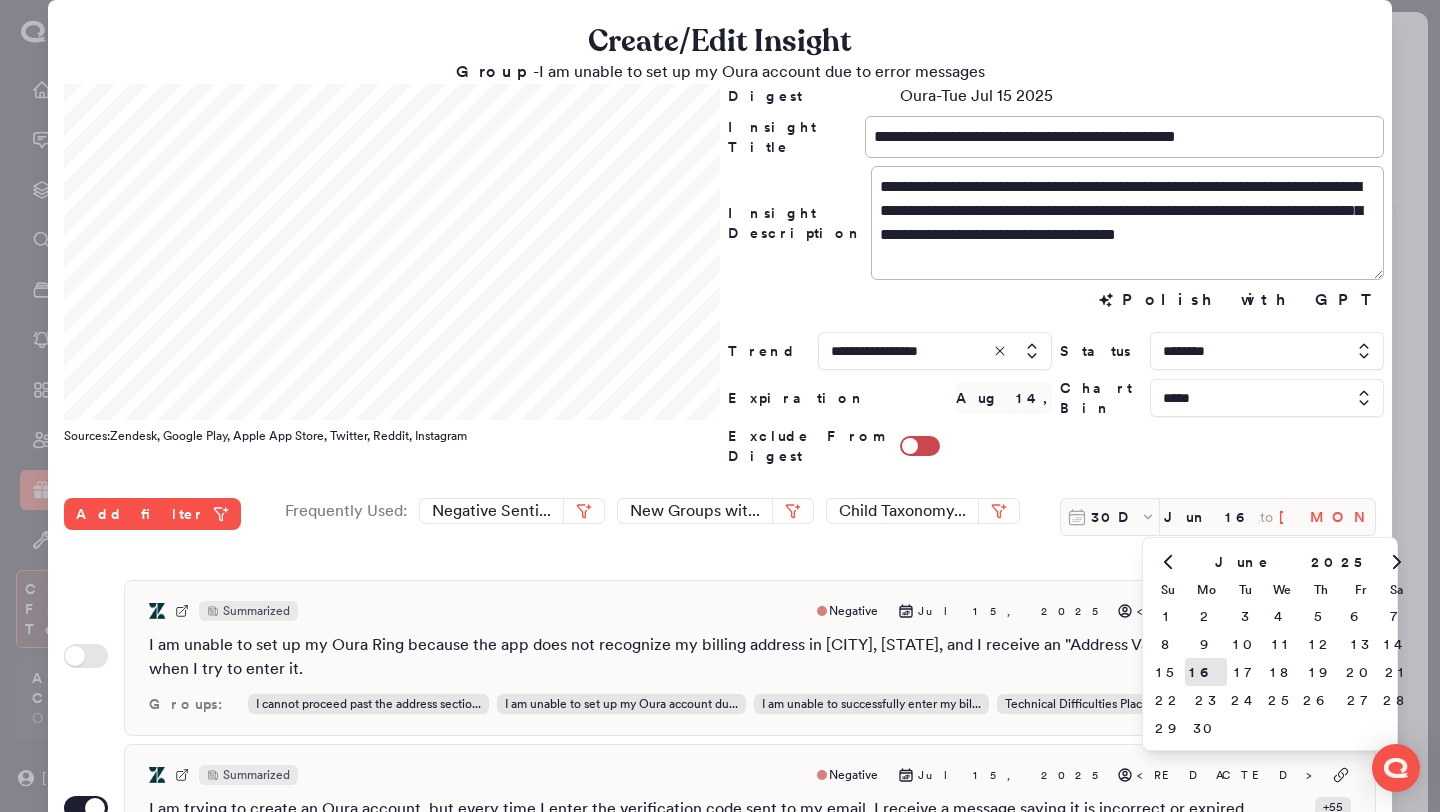 click on "Jul 16, 2025" at bounding box center [1327, 517] 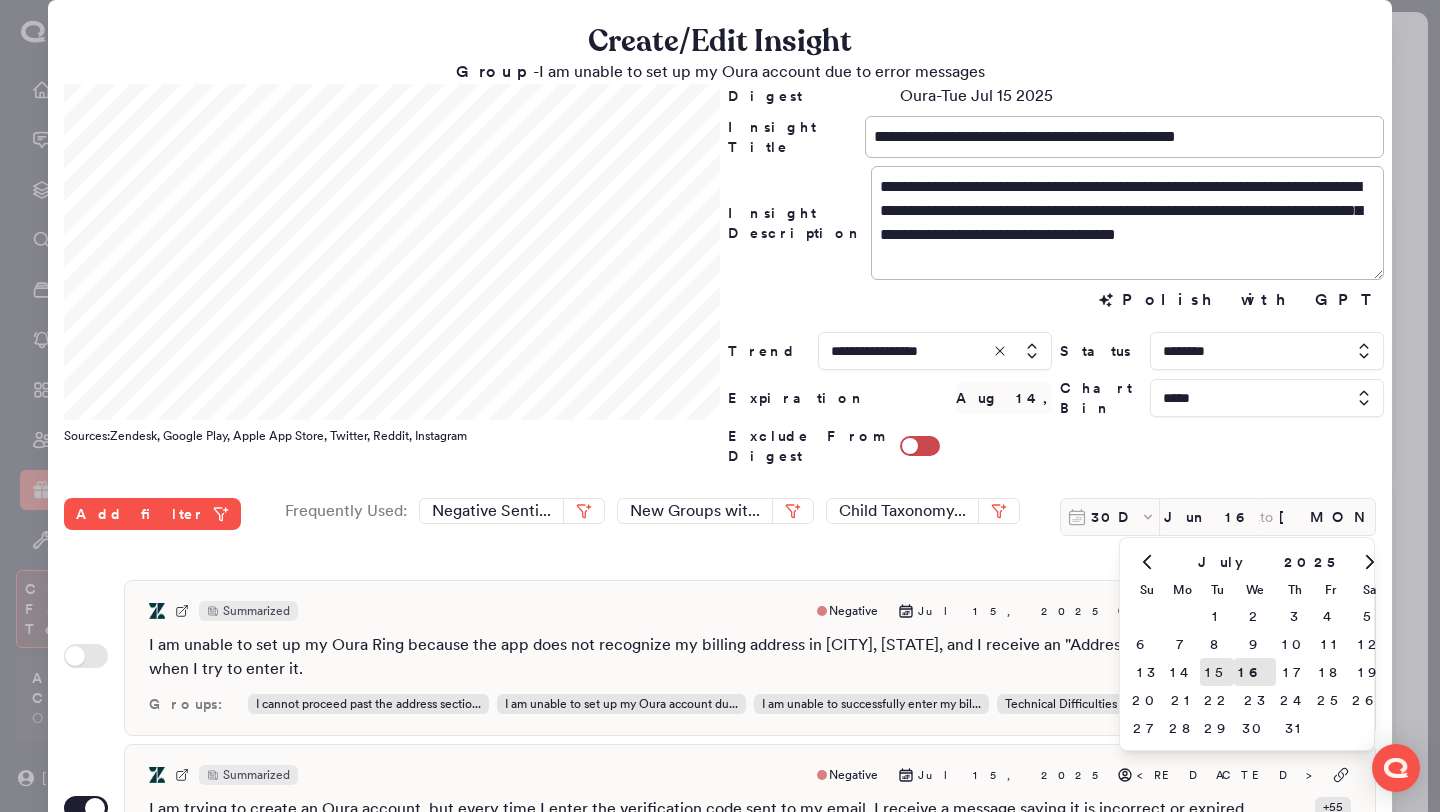 click on "15" at bounding box center (1217, 672) 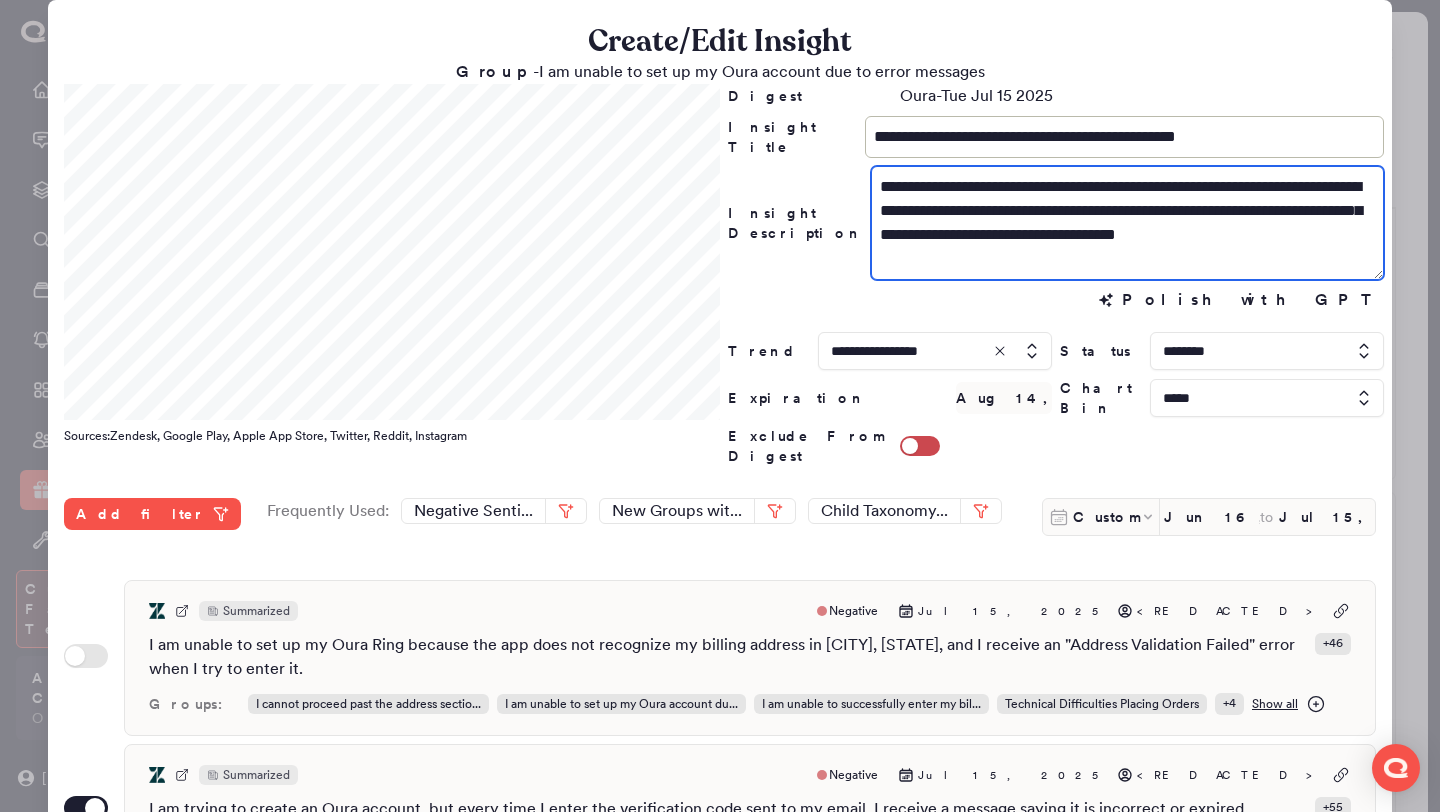 click on "**********" at bounding box center (1127, 223) 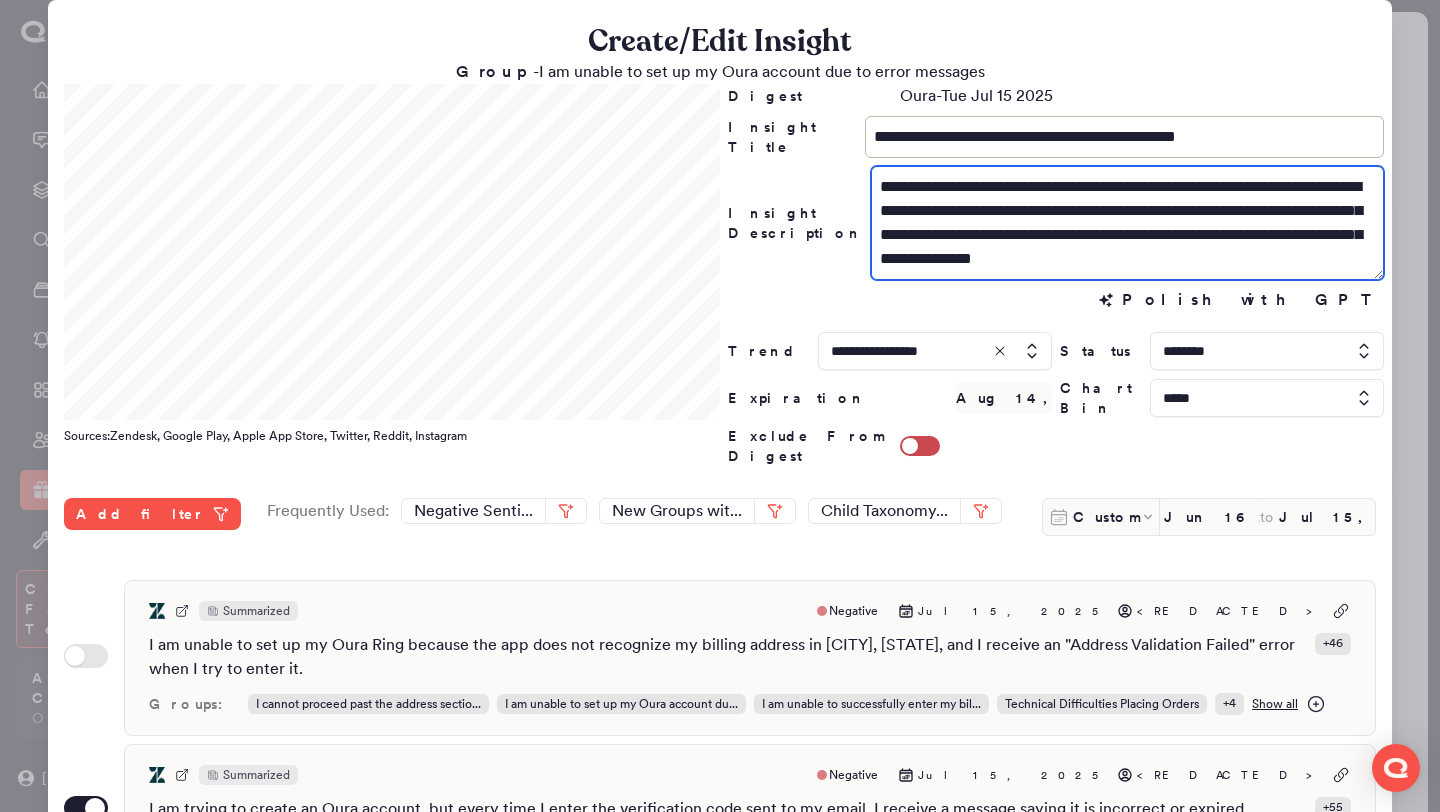 click on "**********" at bounding box center (1127, 223) 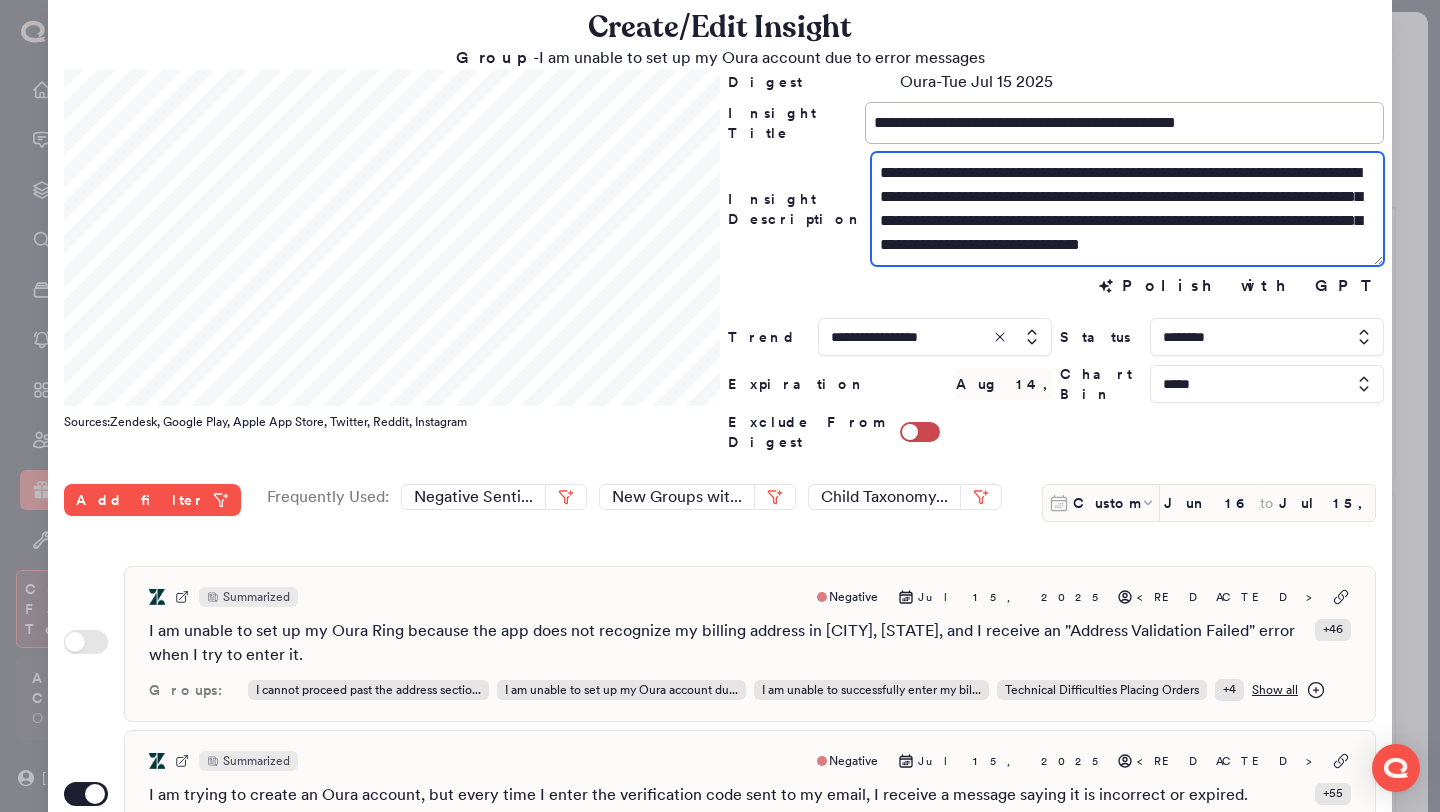 scroll, scrollTop: 0, scrollLeft: 0, axis: both 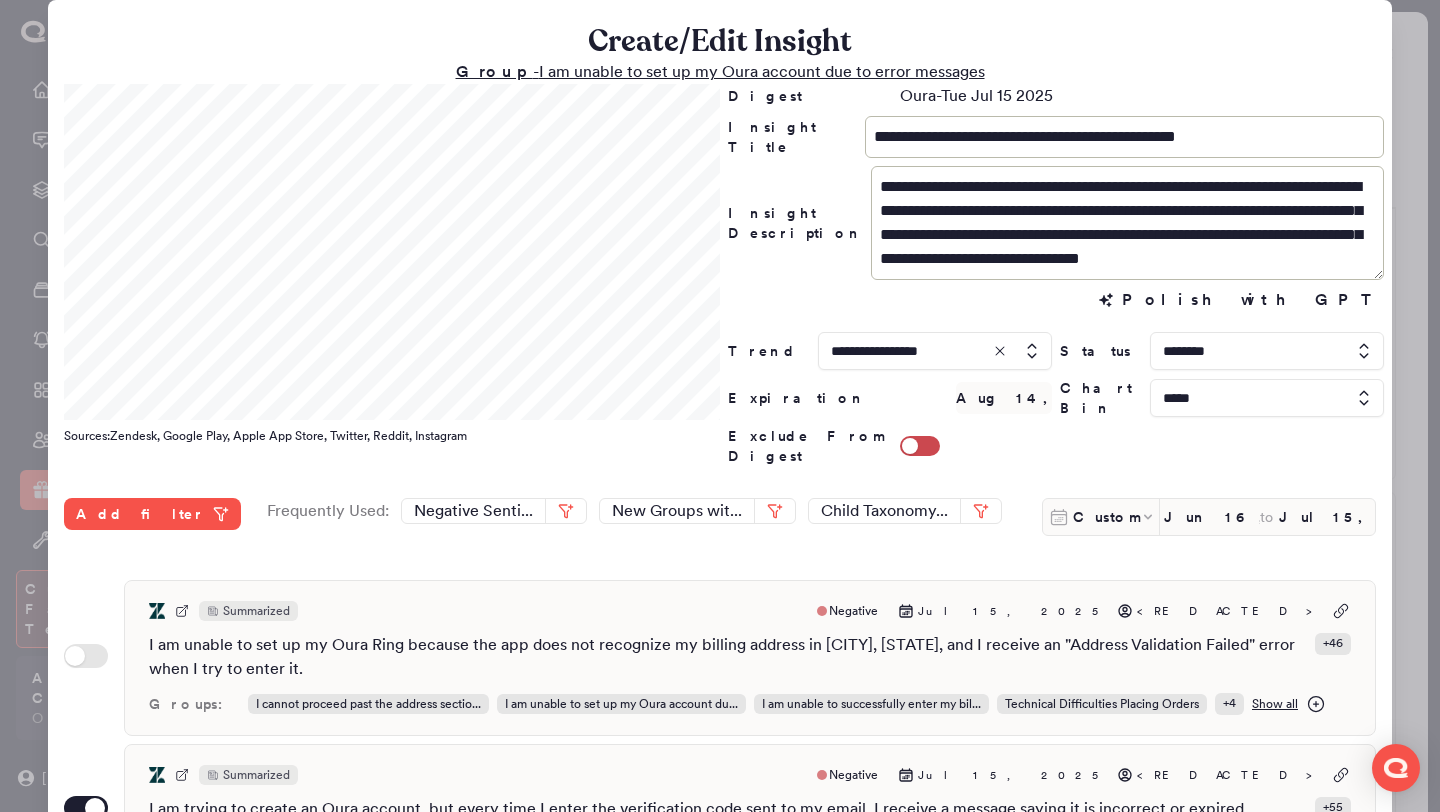 click on "Group  -  I am unable to set up my Oura account due to error messages" at bounding box center [720, 71] 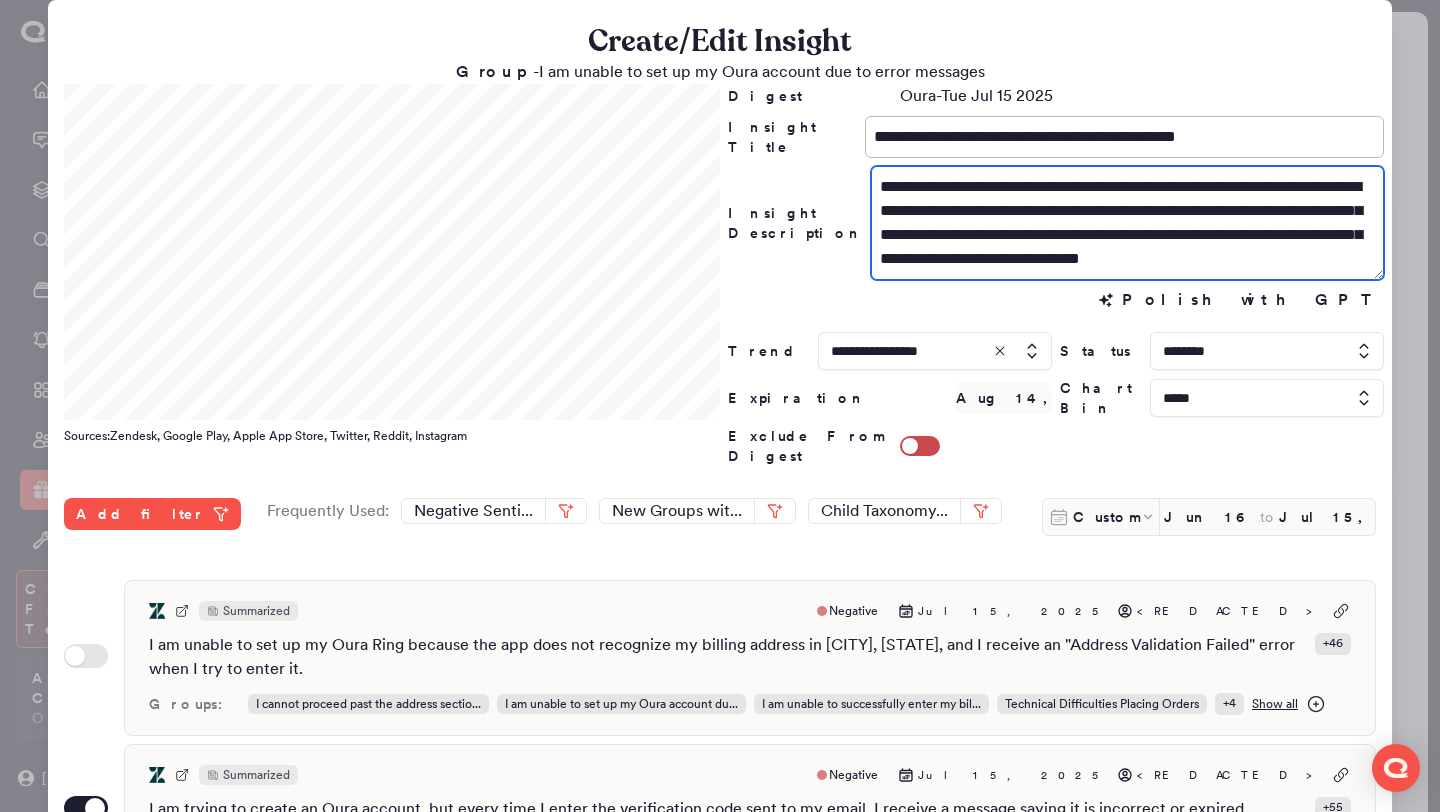 drag, startPoint x: 1209, startPoint y: 234, endPoint x: 1357, endPoint y: 274, distance: 153.31015 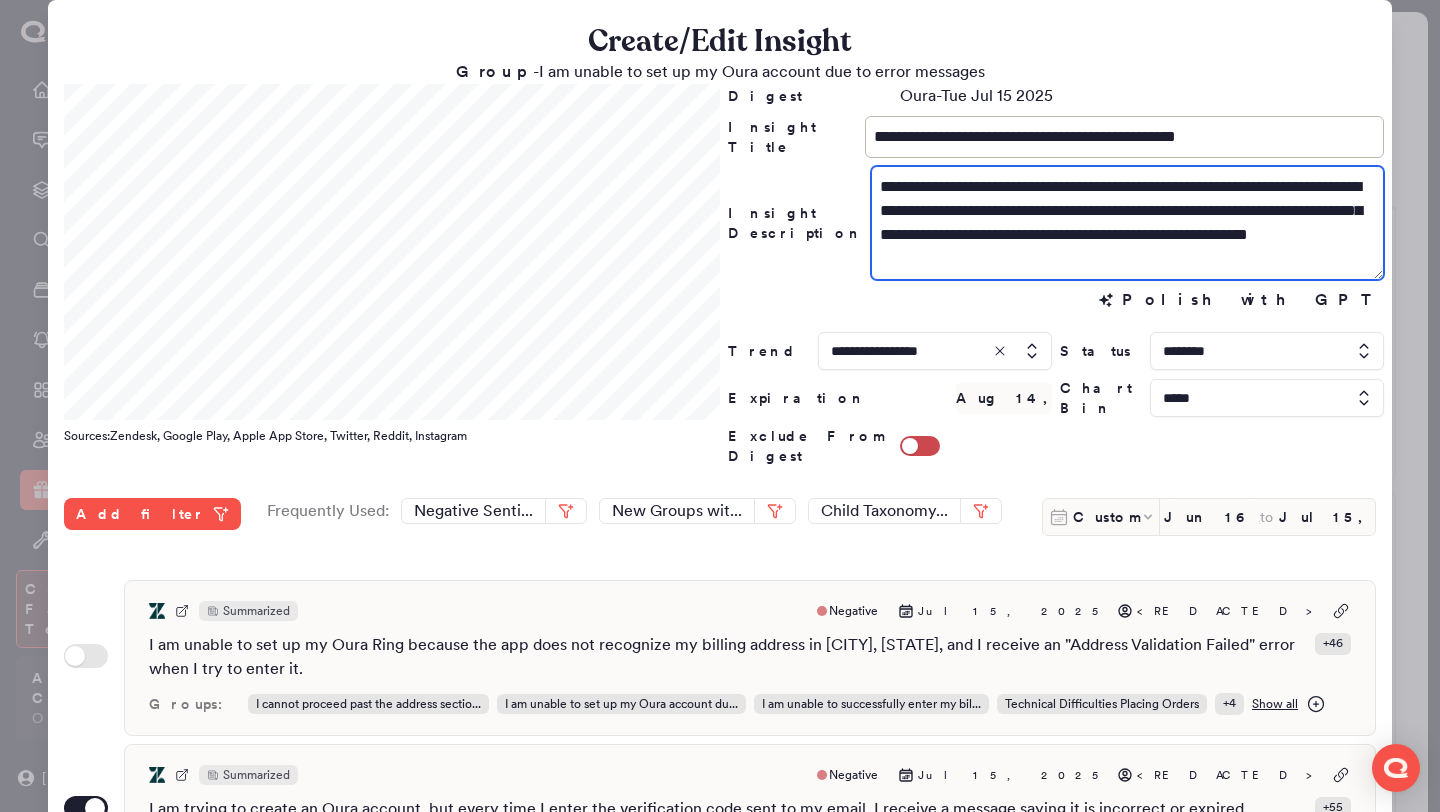 paste on "**********" 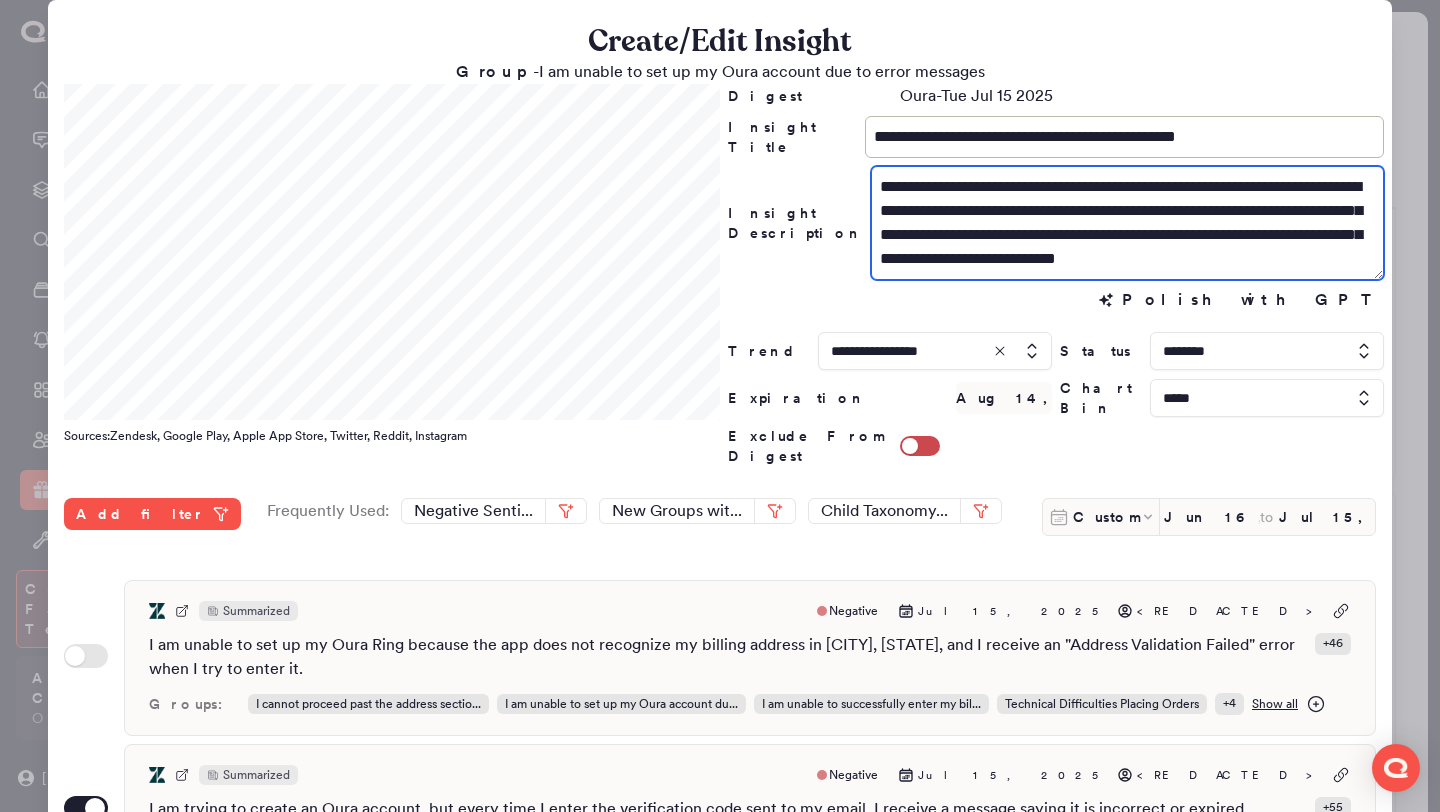 scroll, scrollTop: 13, scrollLeft: 0, axis: vertical 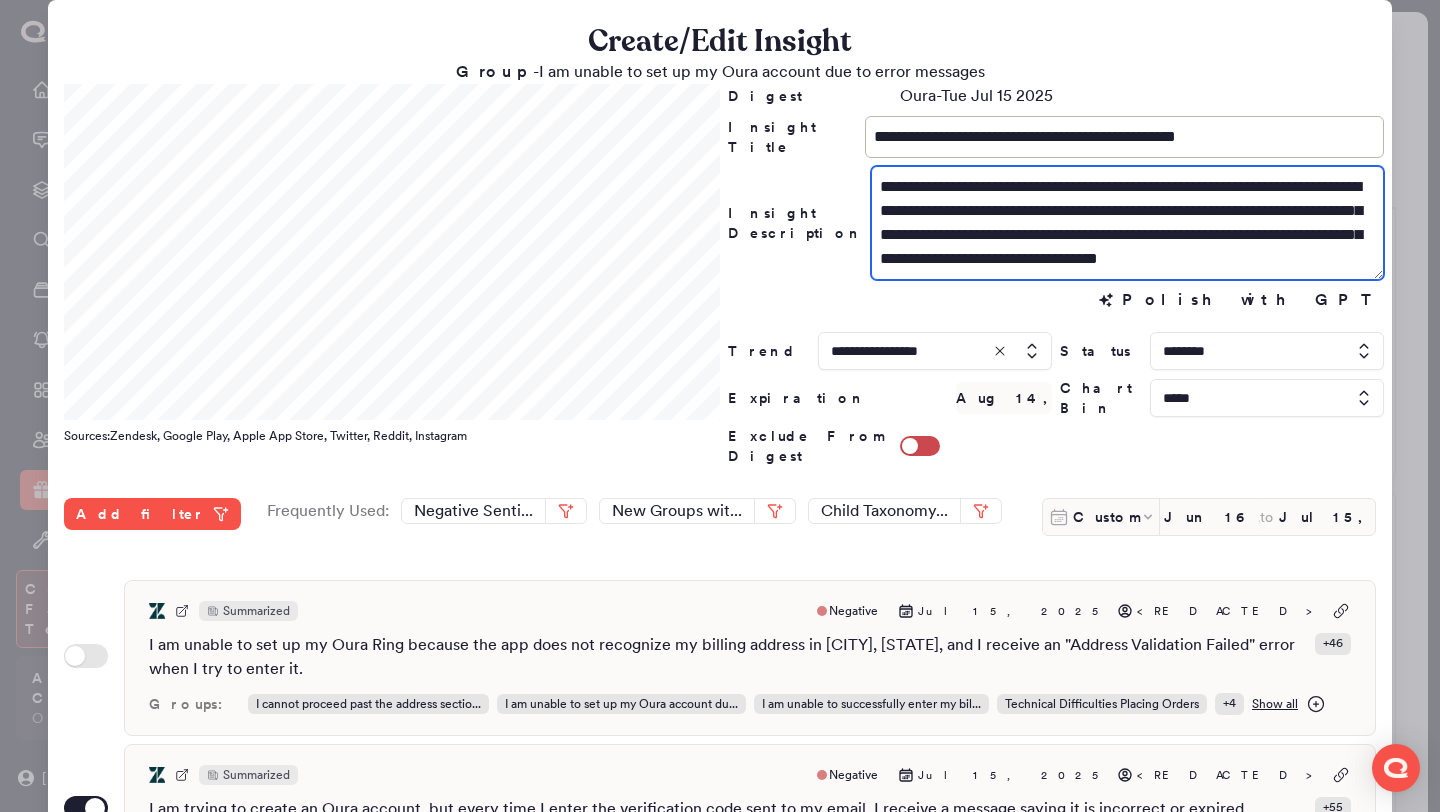 click on "**********" at bounding box center [1127, 223] 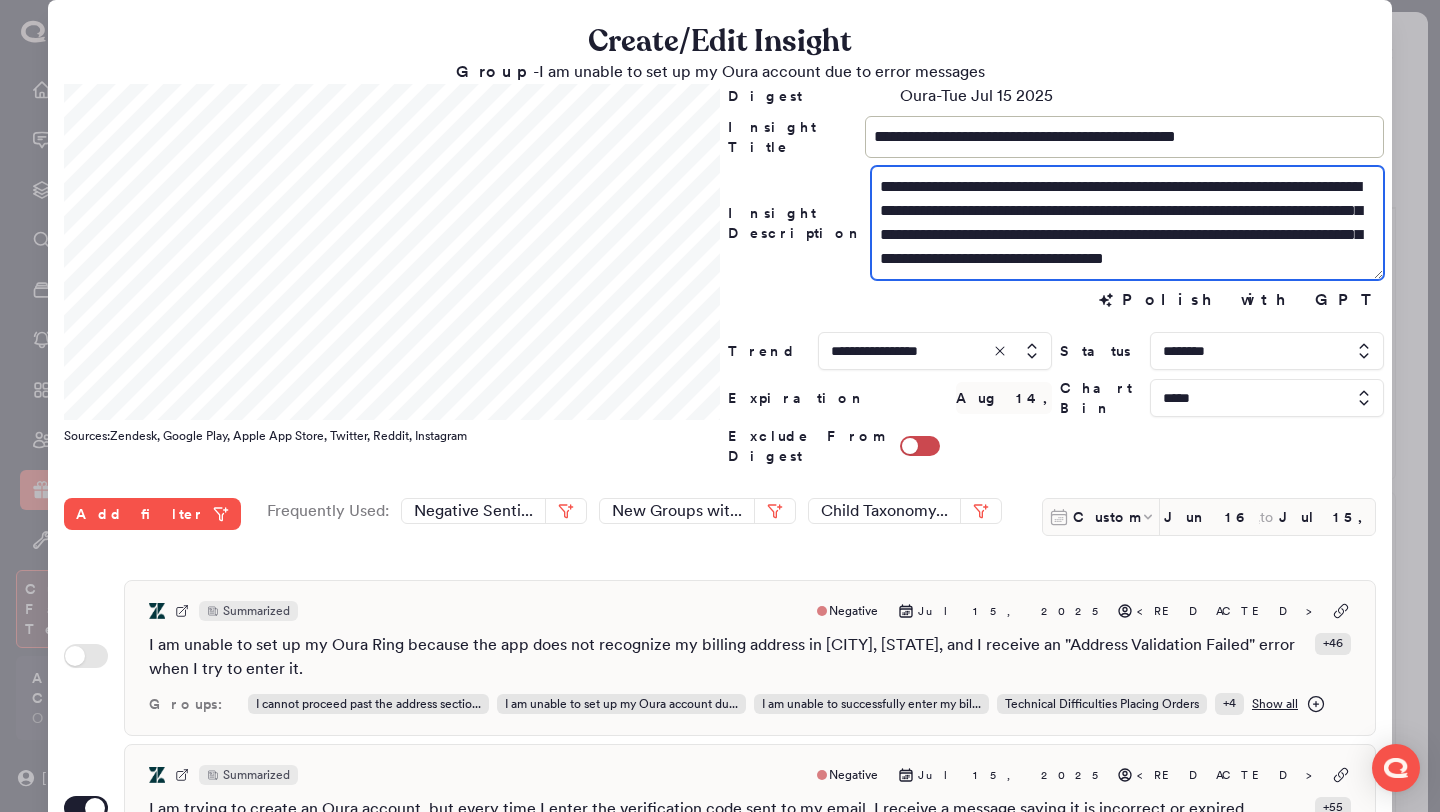 type on "**********" 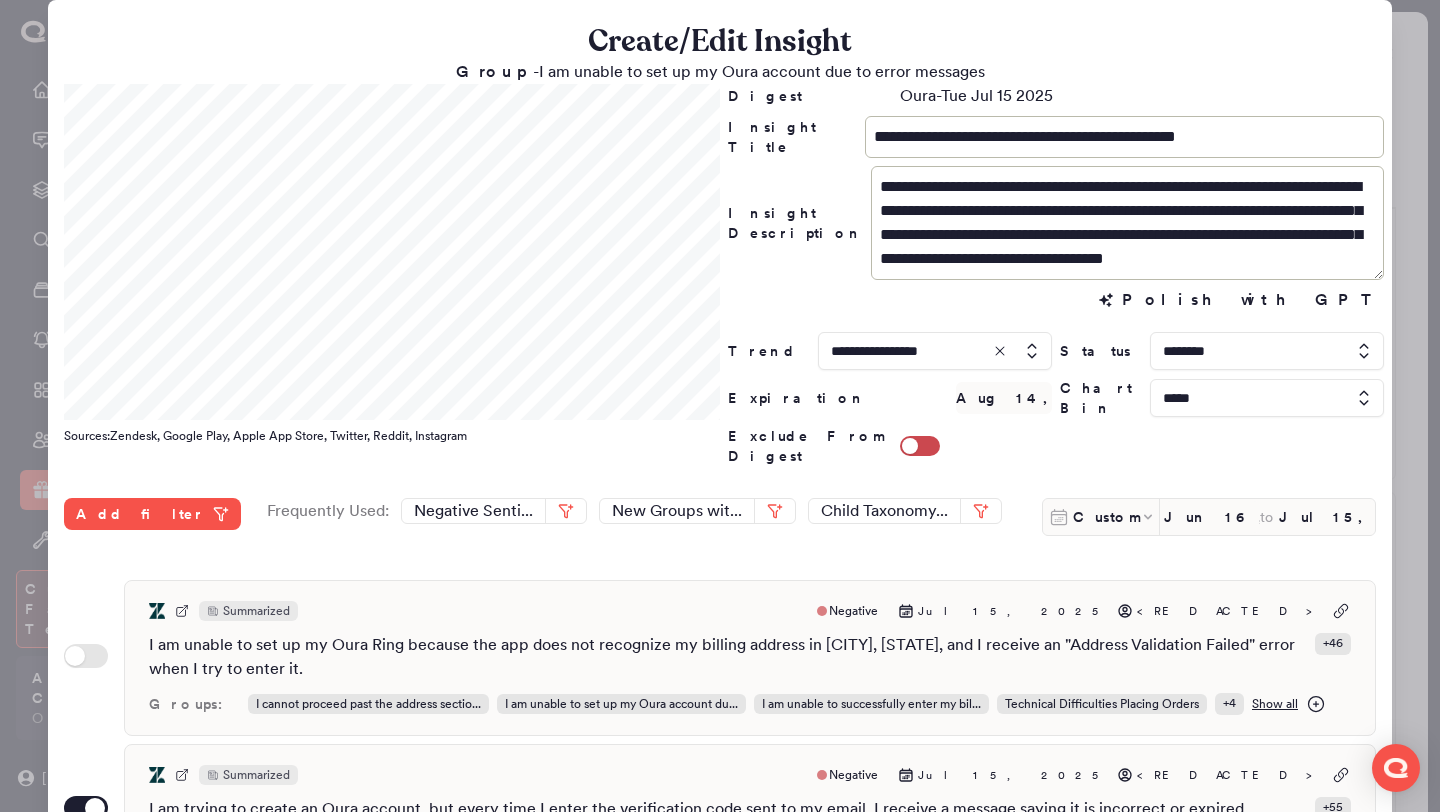 click on "Polish with GPT Polish with GPT" at bounding box center (1056, 300) 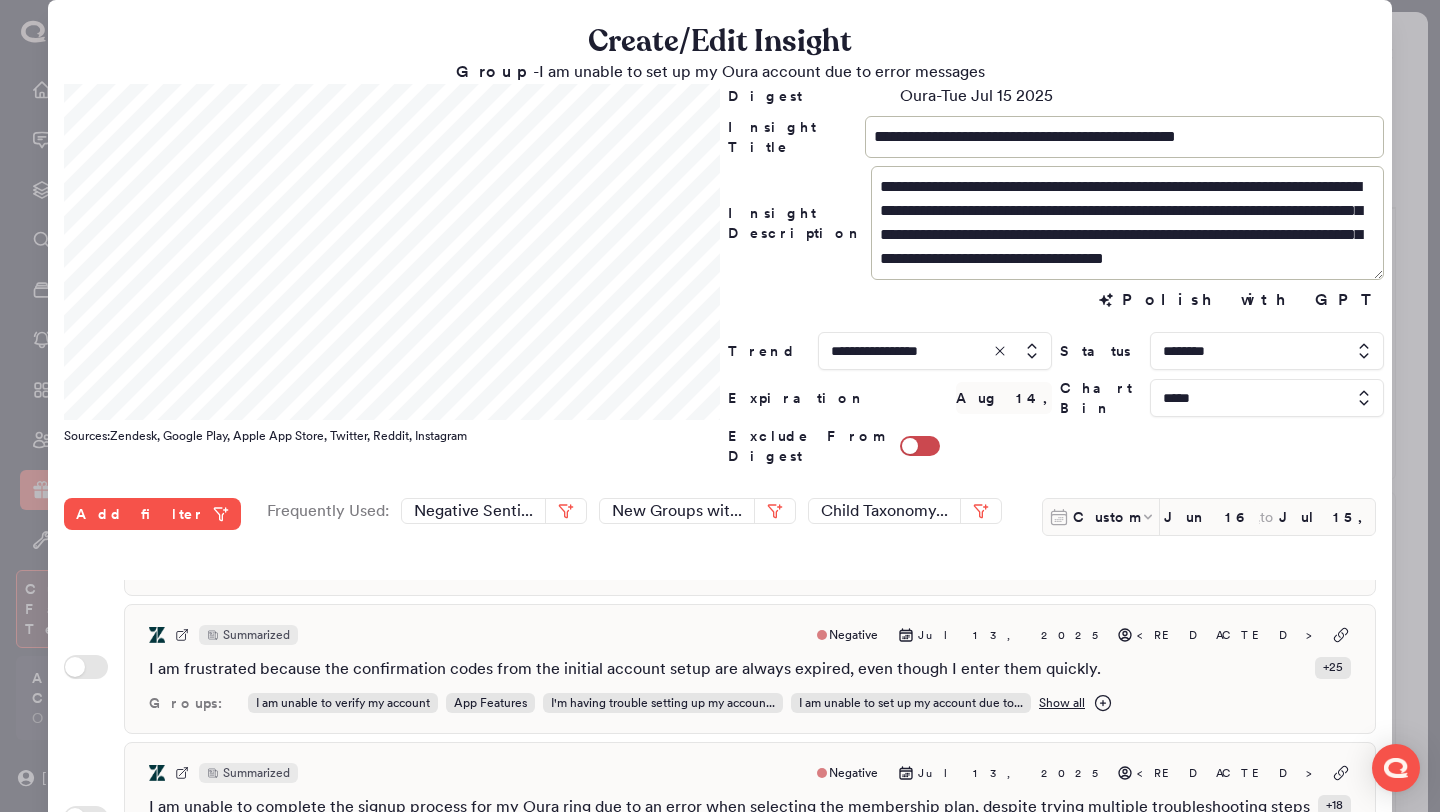scroll, scrollTop: 2322, scrollLeft: 0, axis: vertical 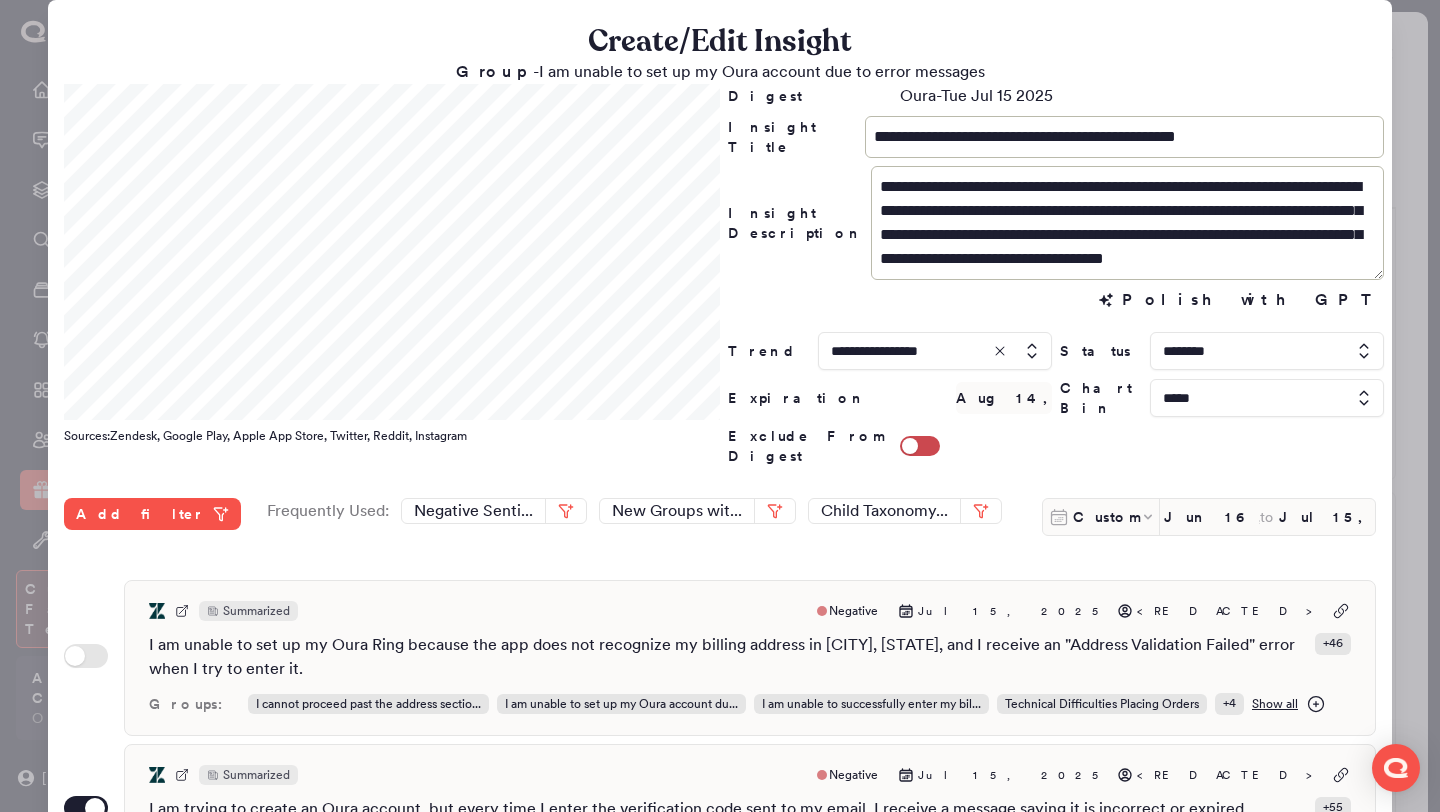 click at bounding box center [935, 351] 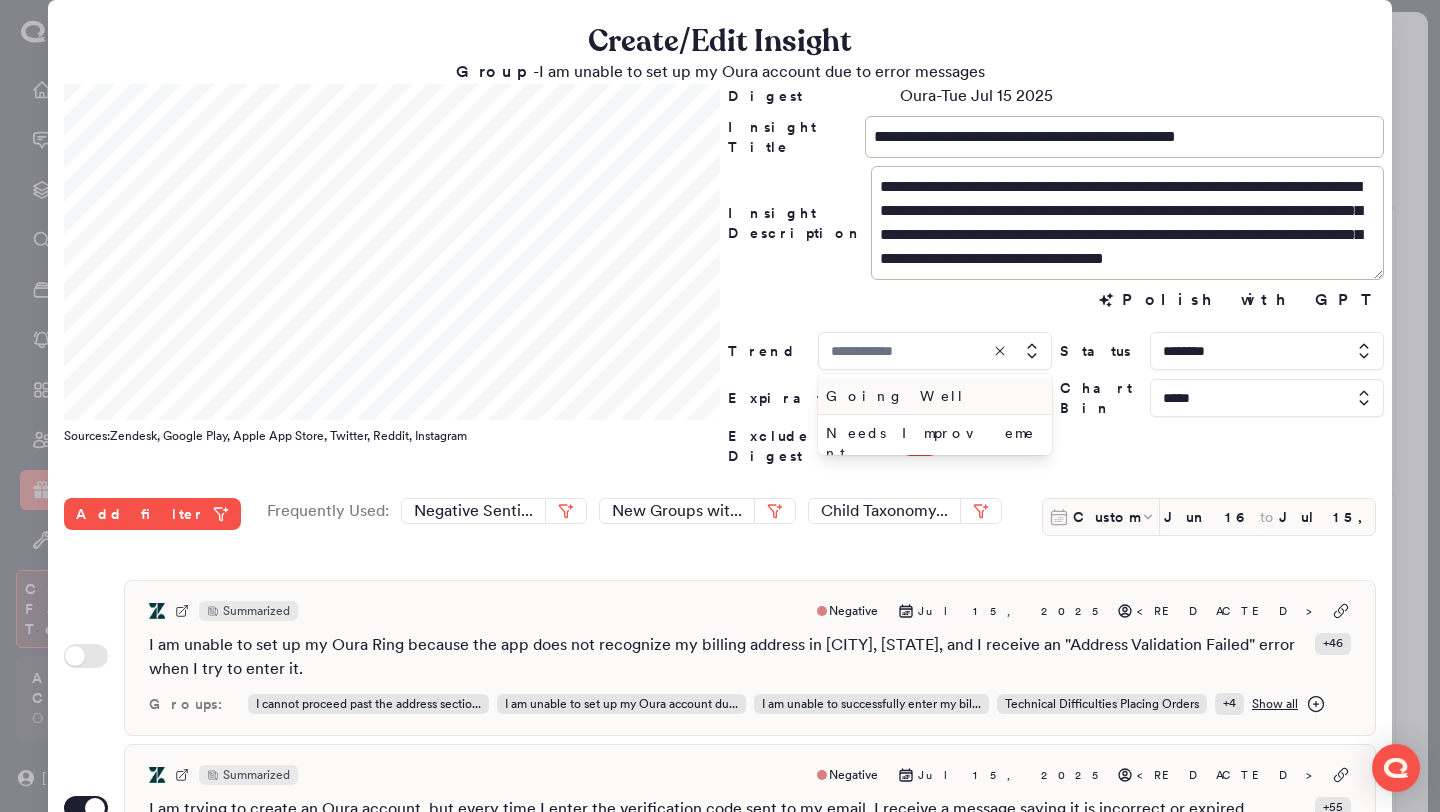 type on "**********" 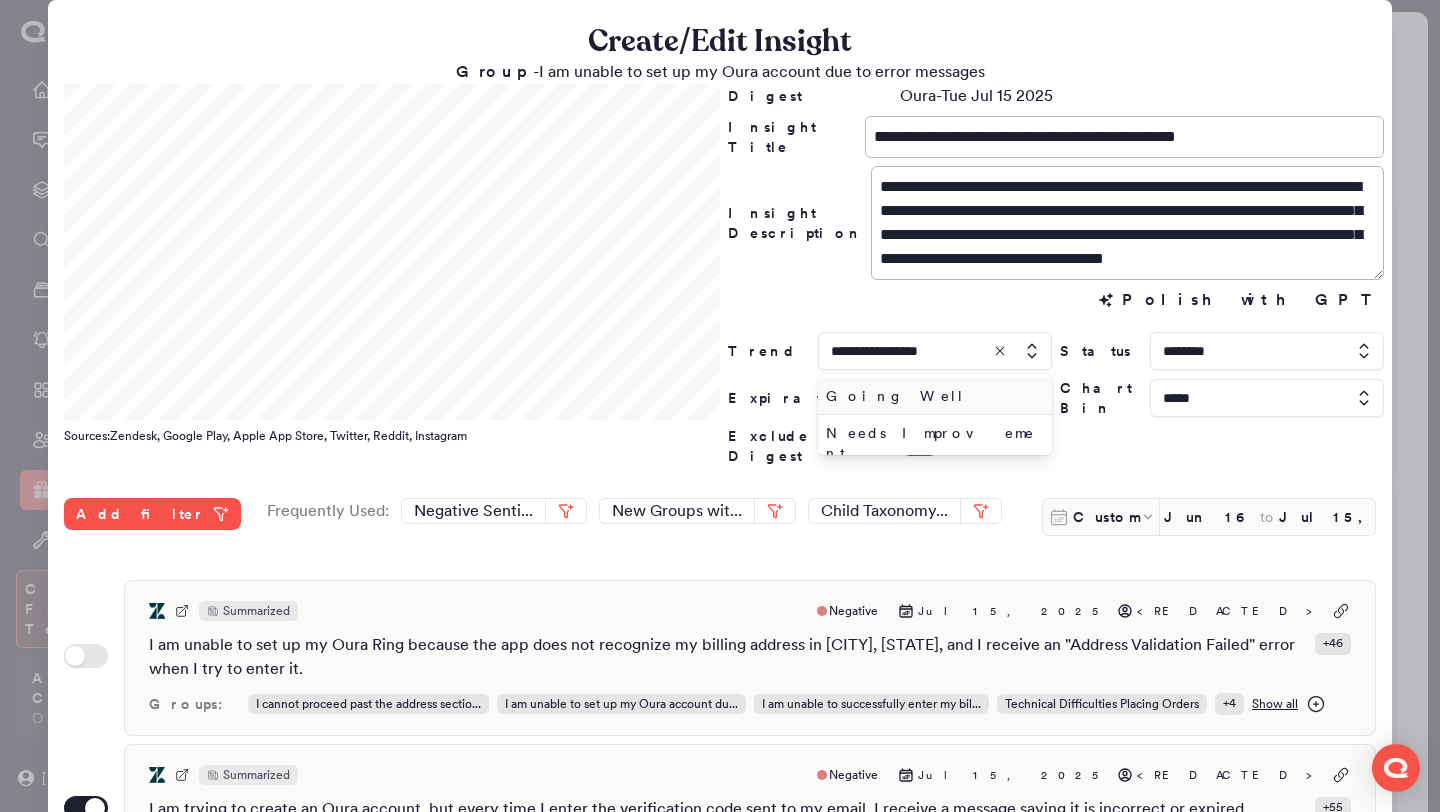 click on "Going Well" at bounding box center (931, 396) 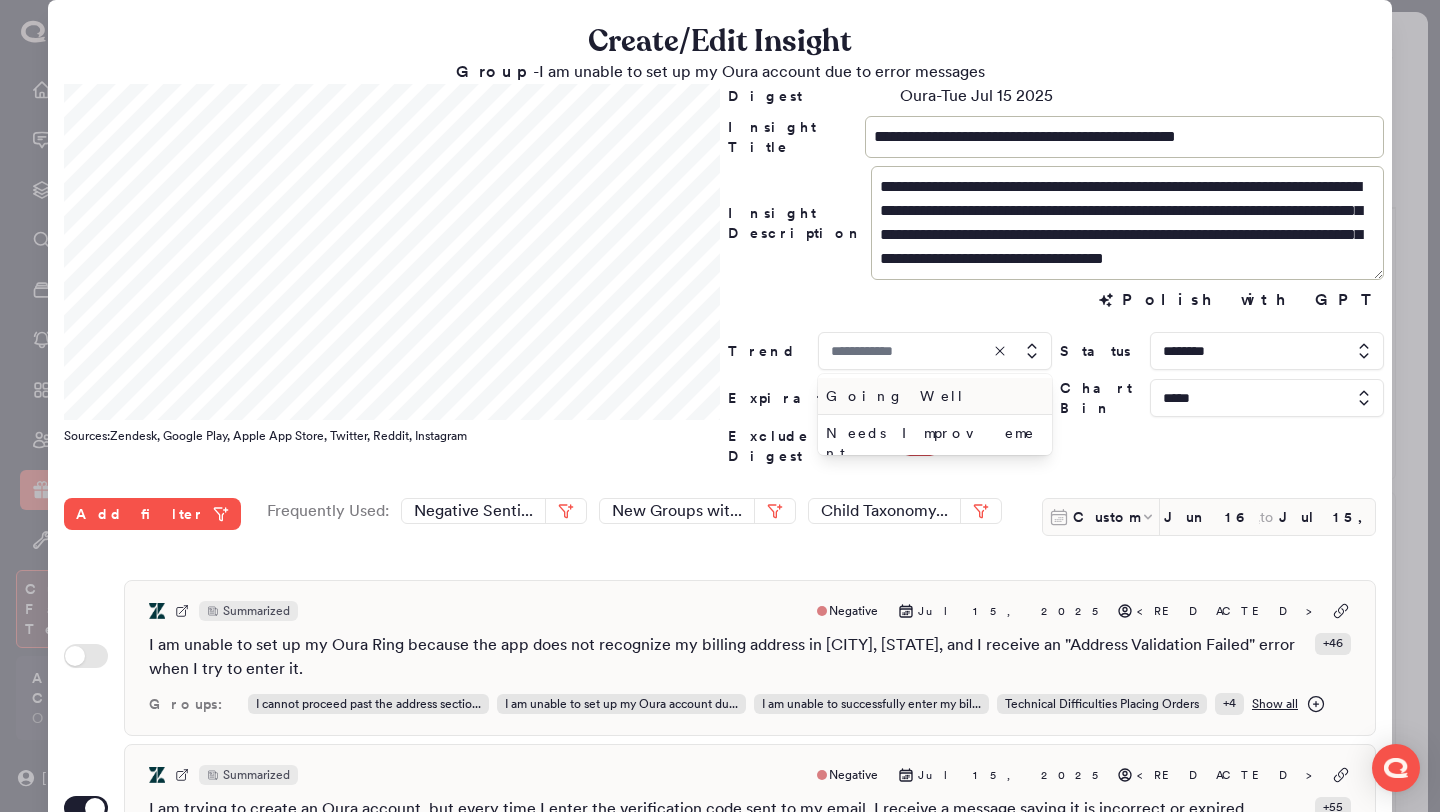 type on "**********" 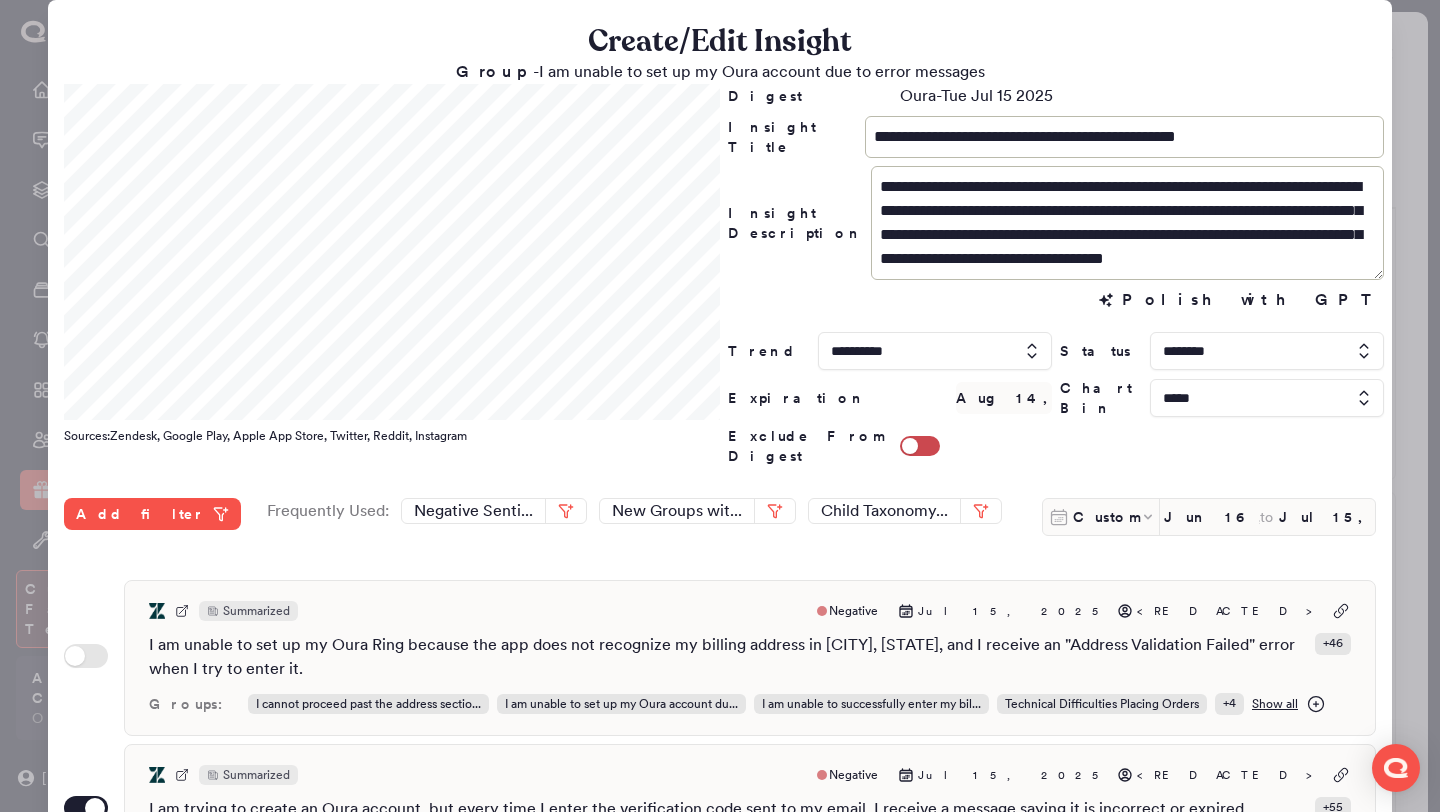 scroll, scrollTop: 516, scrollLeft: 0, axis: vertical 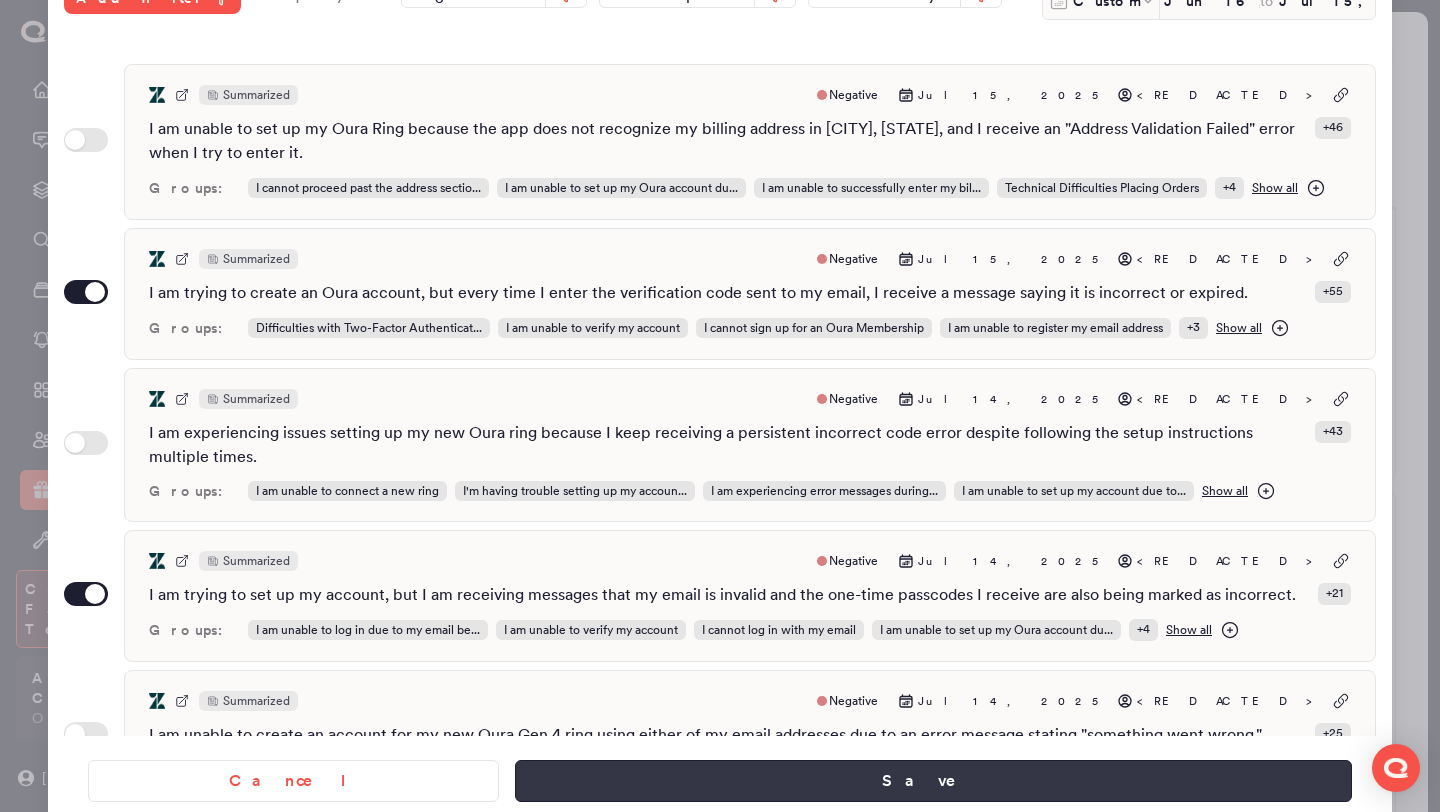 click on "Save" at bounding box center (933, 781) 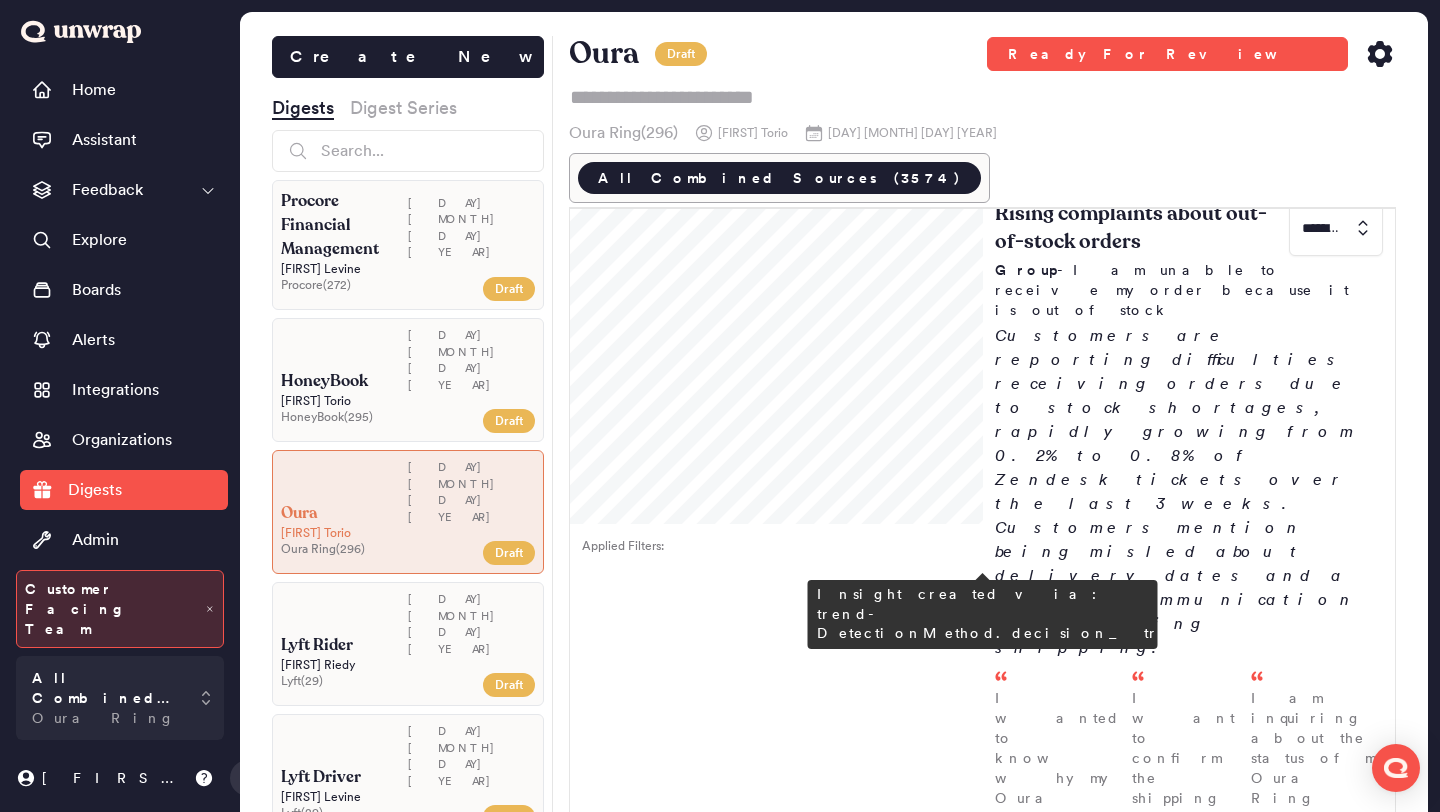 scroll, scrollTop: 1425, scrollLeft: 0, axis: vertical 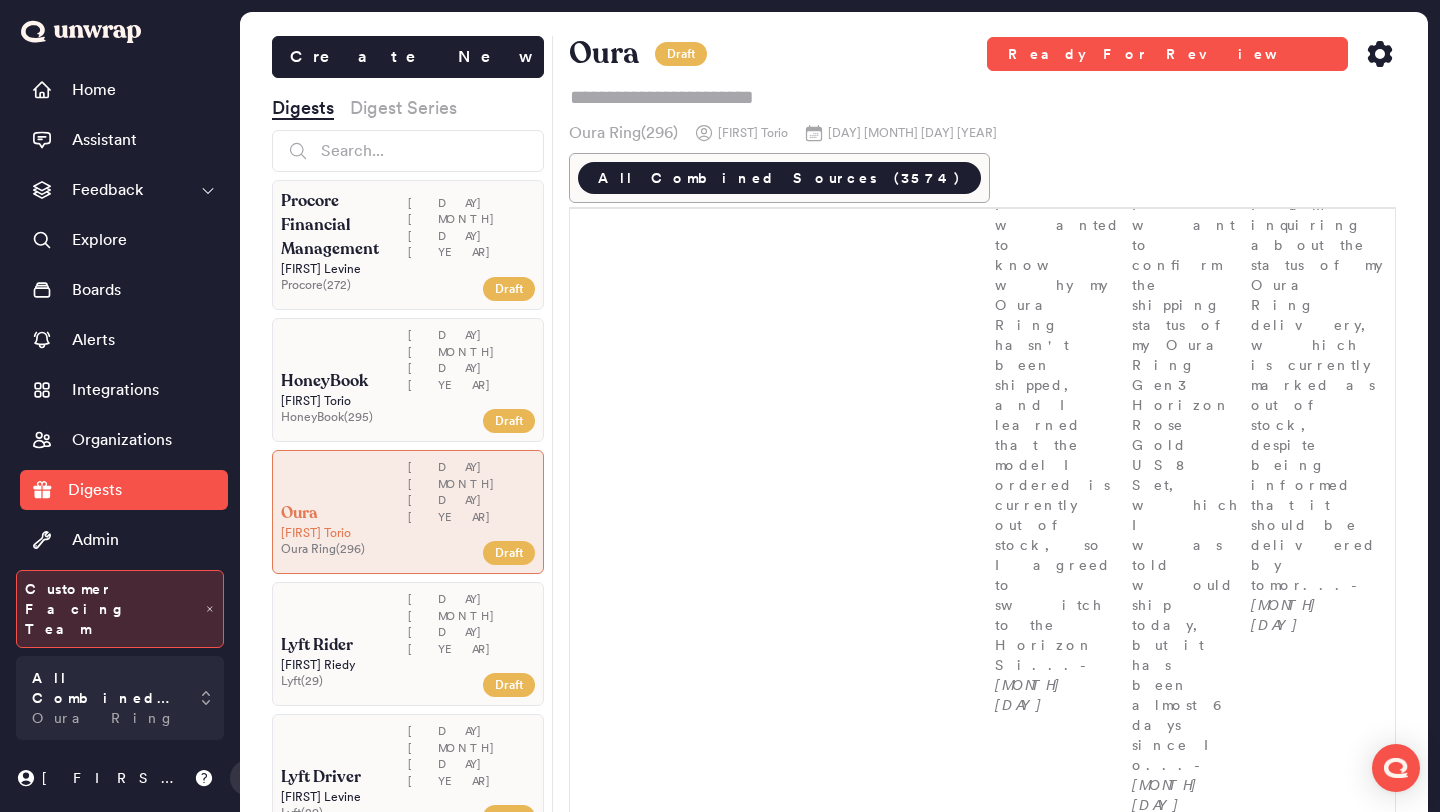 click on "I am waiting for an update on the delivery of my replacement Oura Ring, which was promised to be expedited, but I have not received a confirmation or tracking n...  -  Jul 15" at bounding box center [1075, 2527] 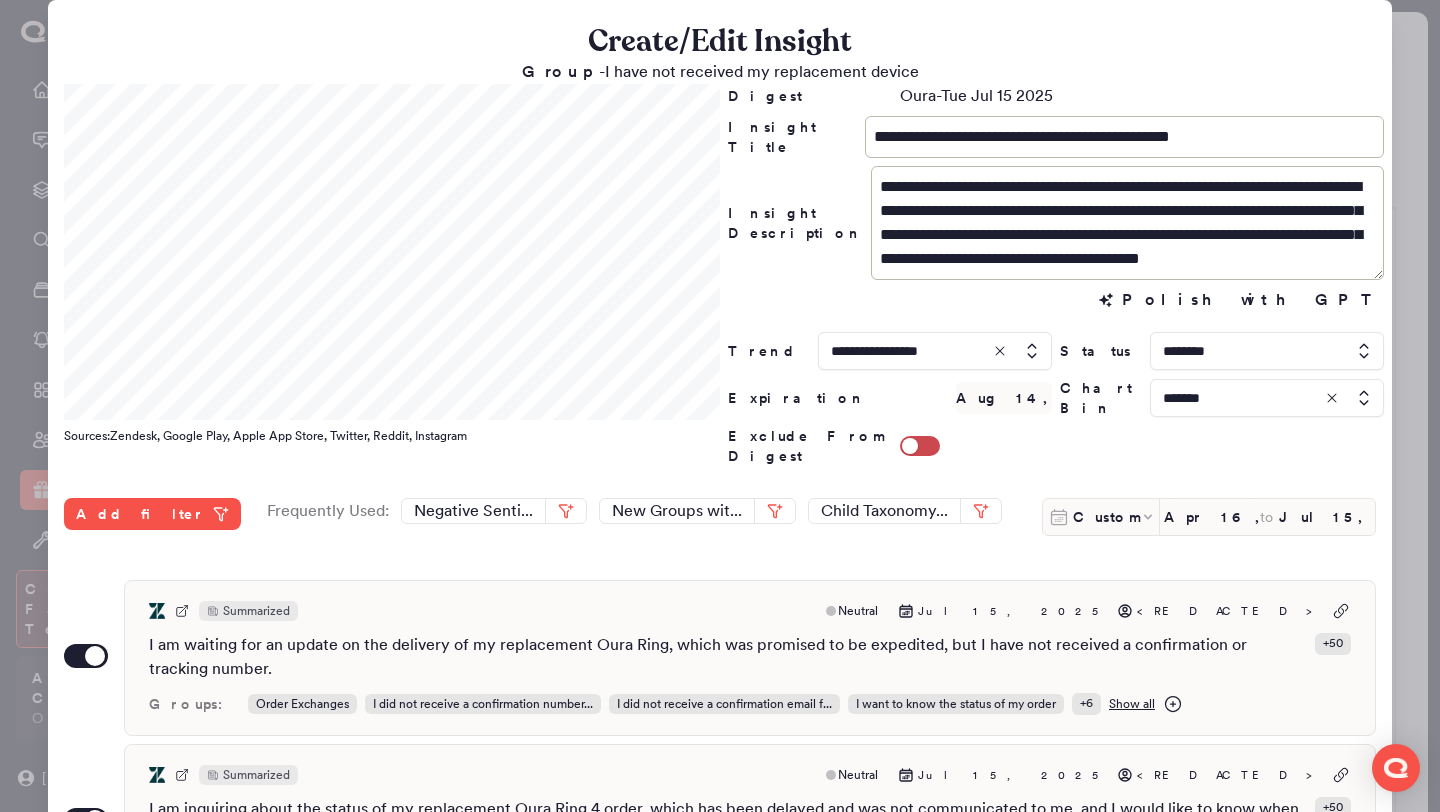 click at bounding box center (1267, 351) 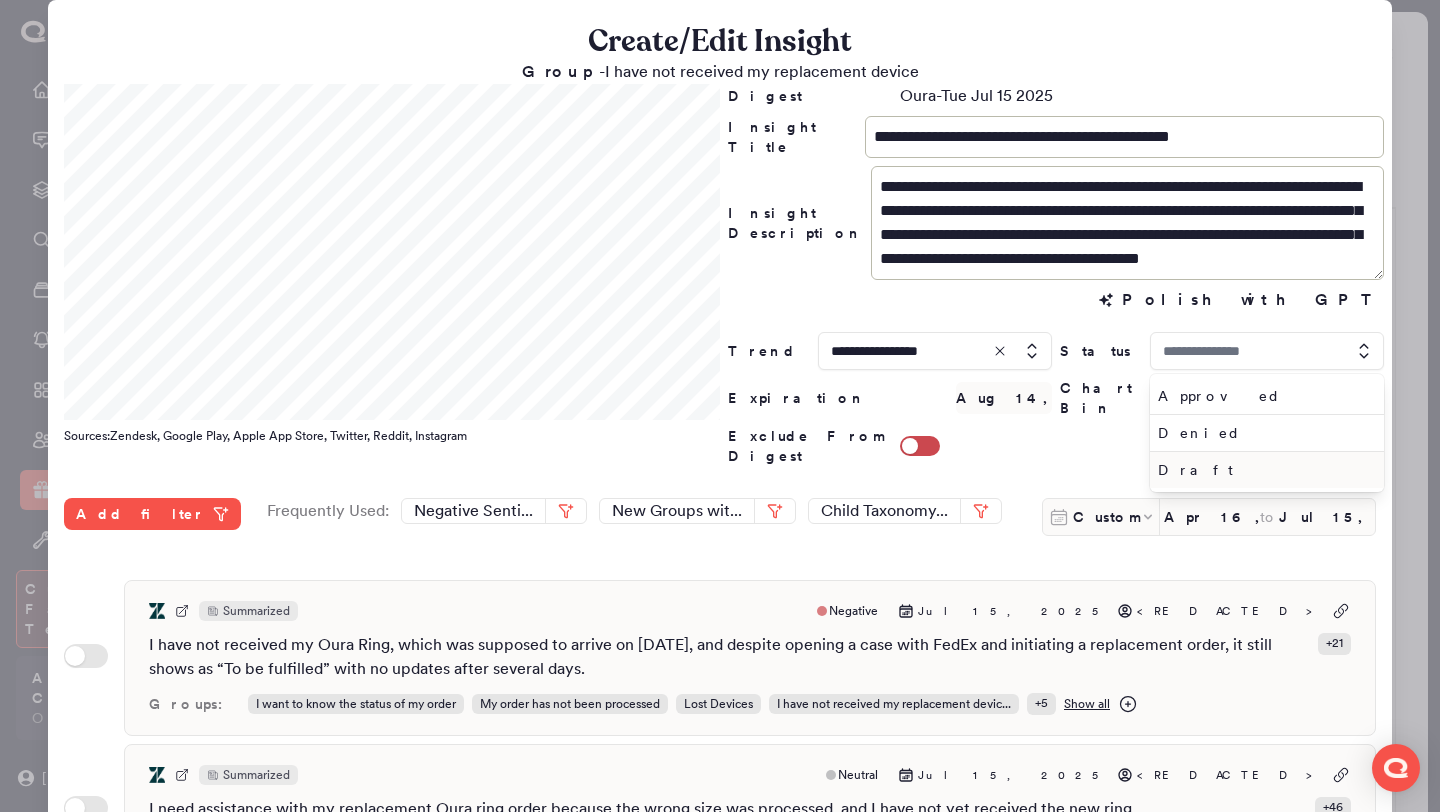 type on "********" 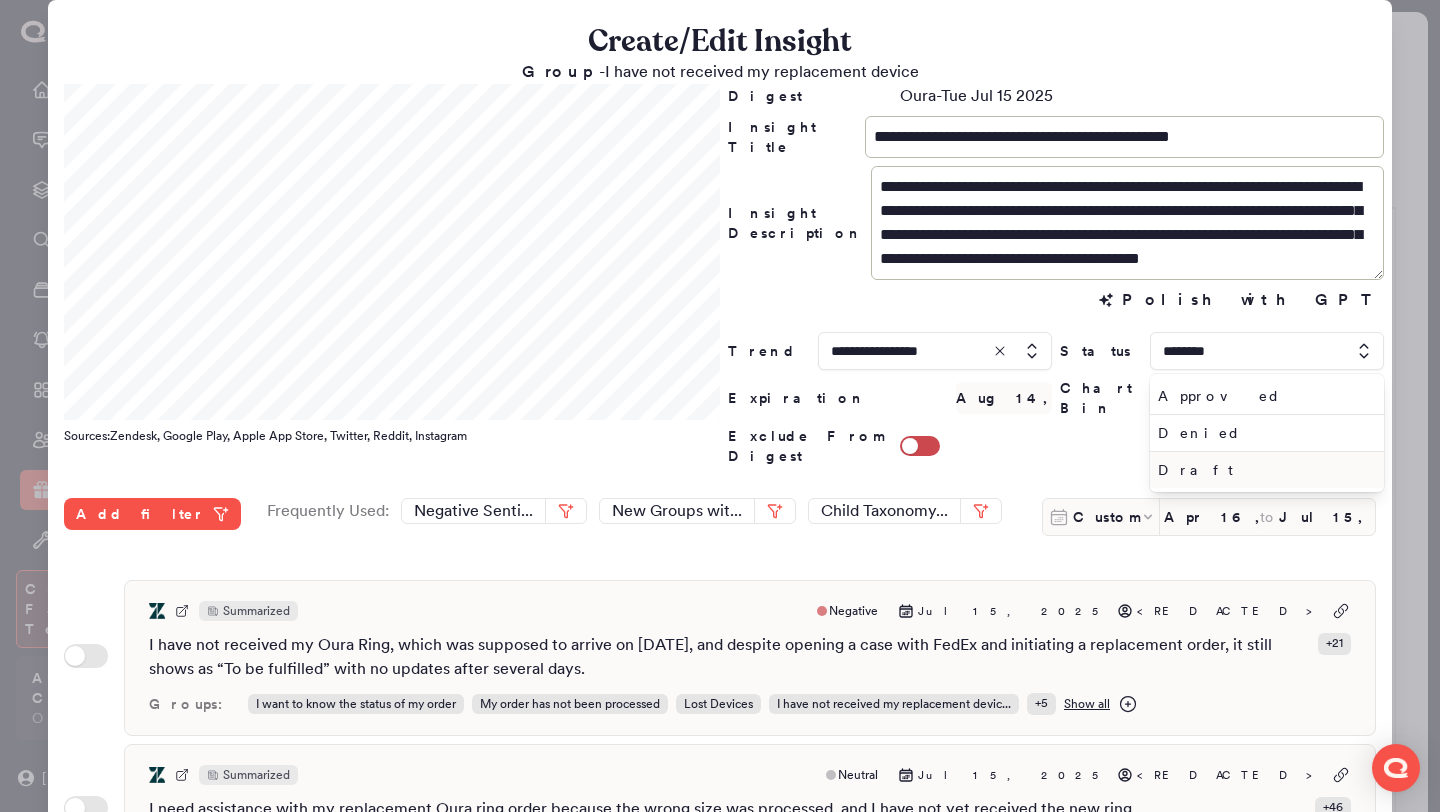 click on "Draft" at bounding box center (1263, 470) 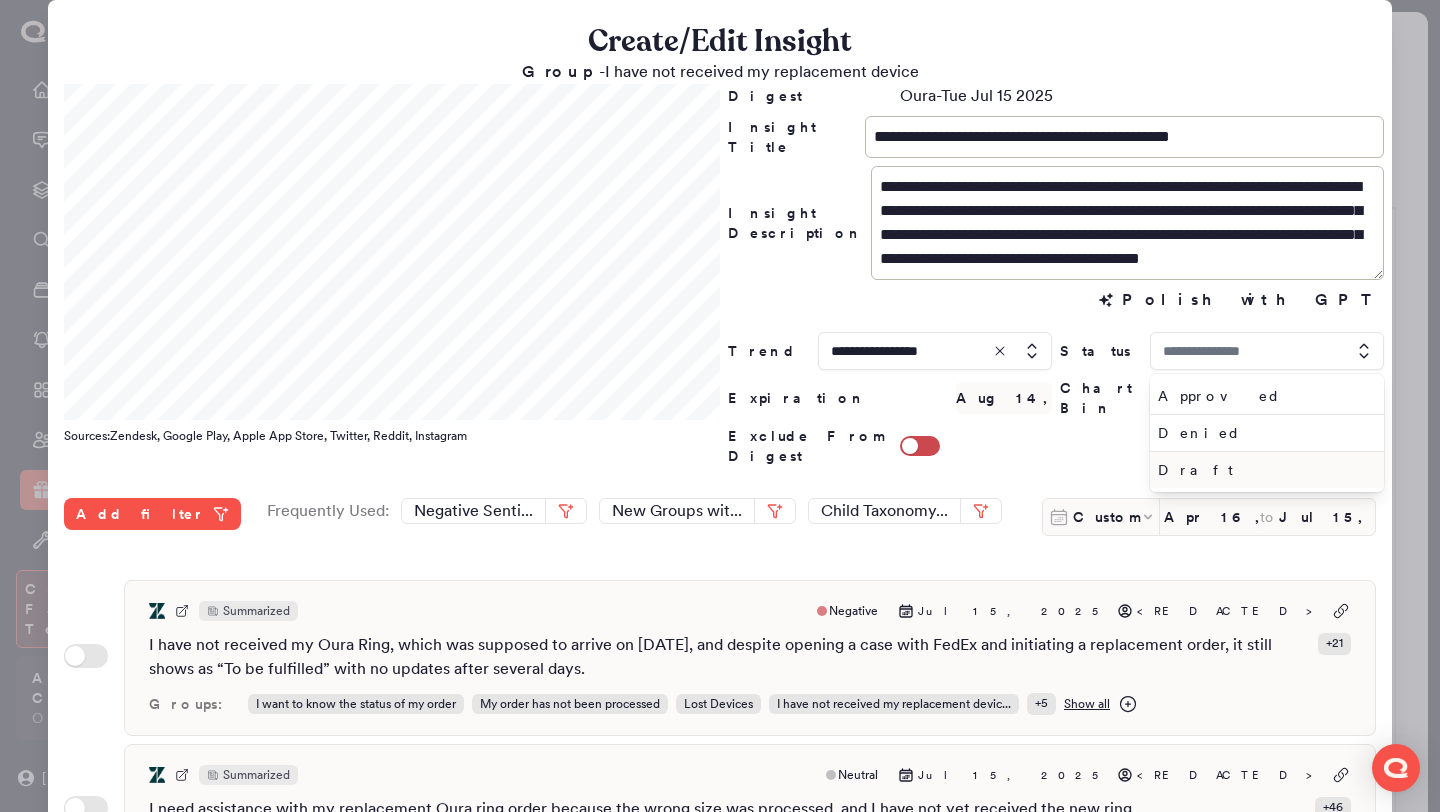 type on "*****" 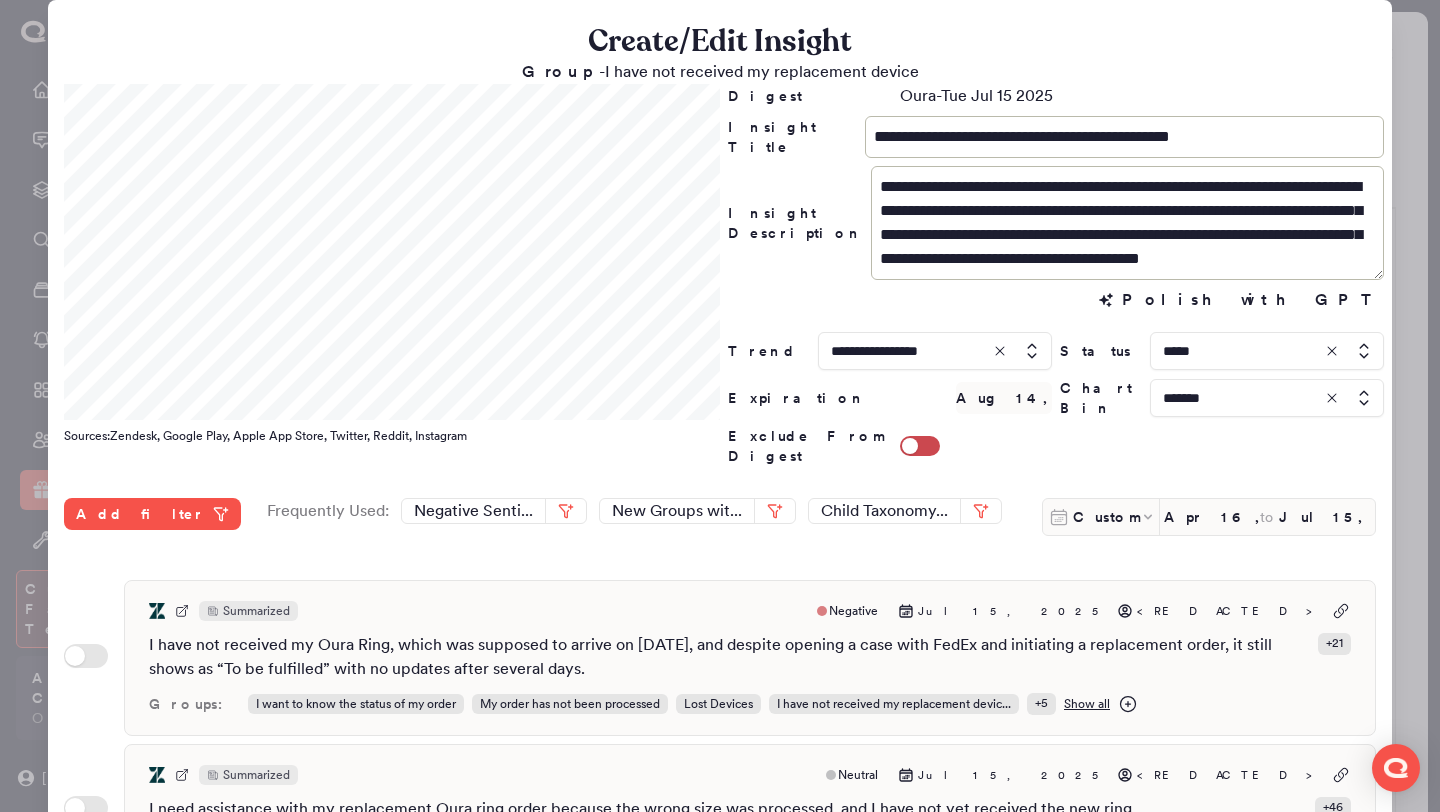 scroll, scrollTop: 516, scrollLeft: 0, axis: vertical 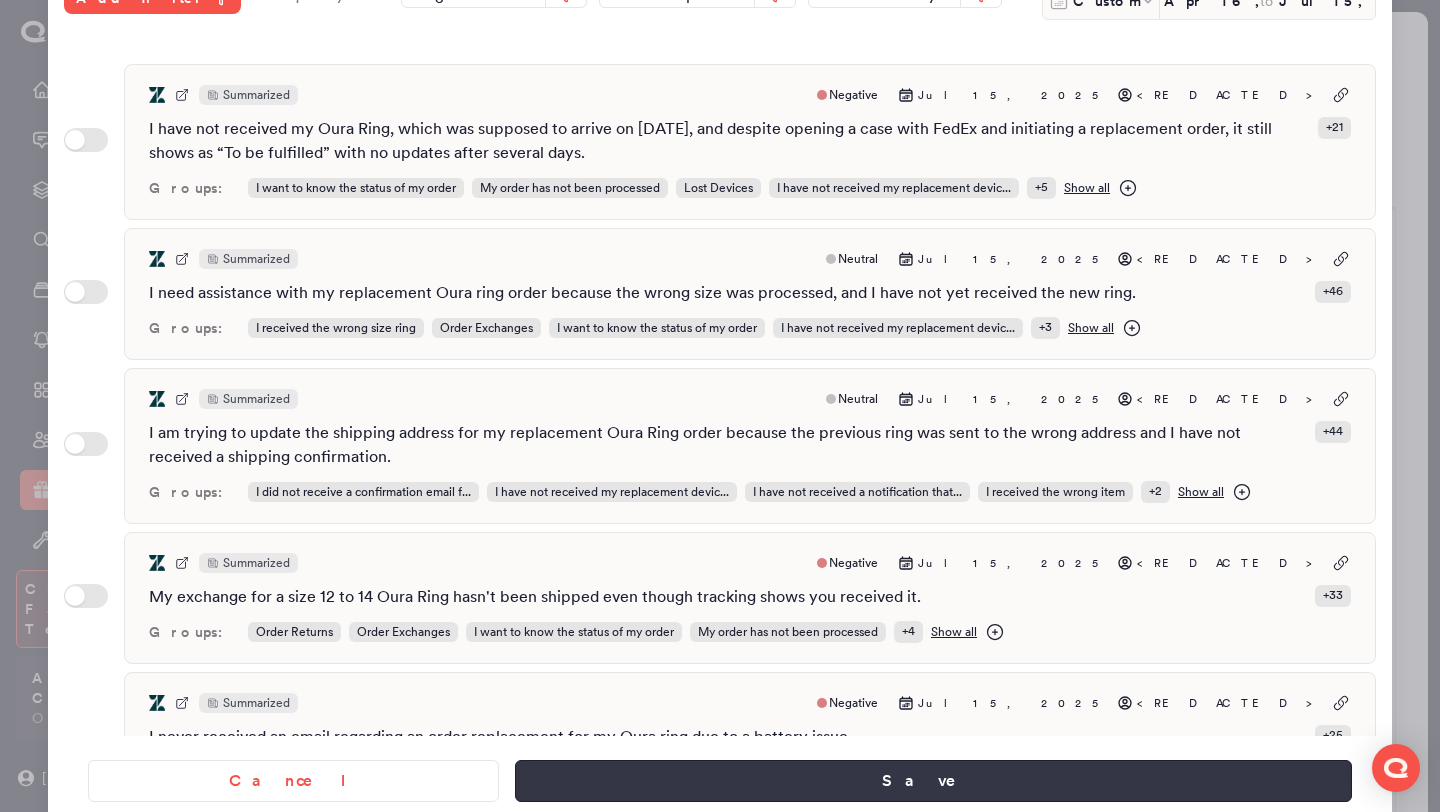 click on "Save" at bounding box center (933, 781) 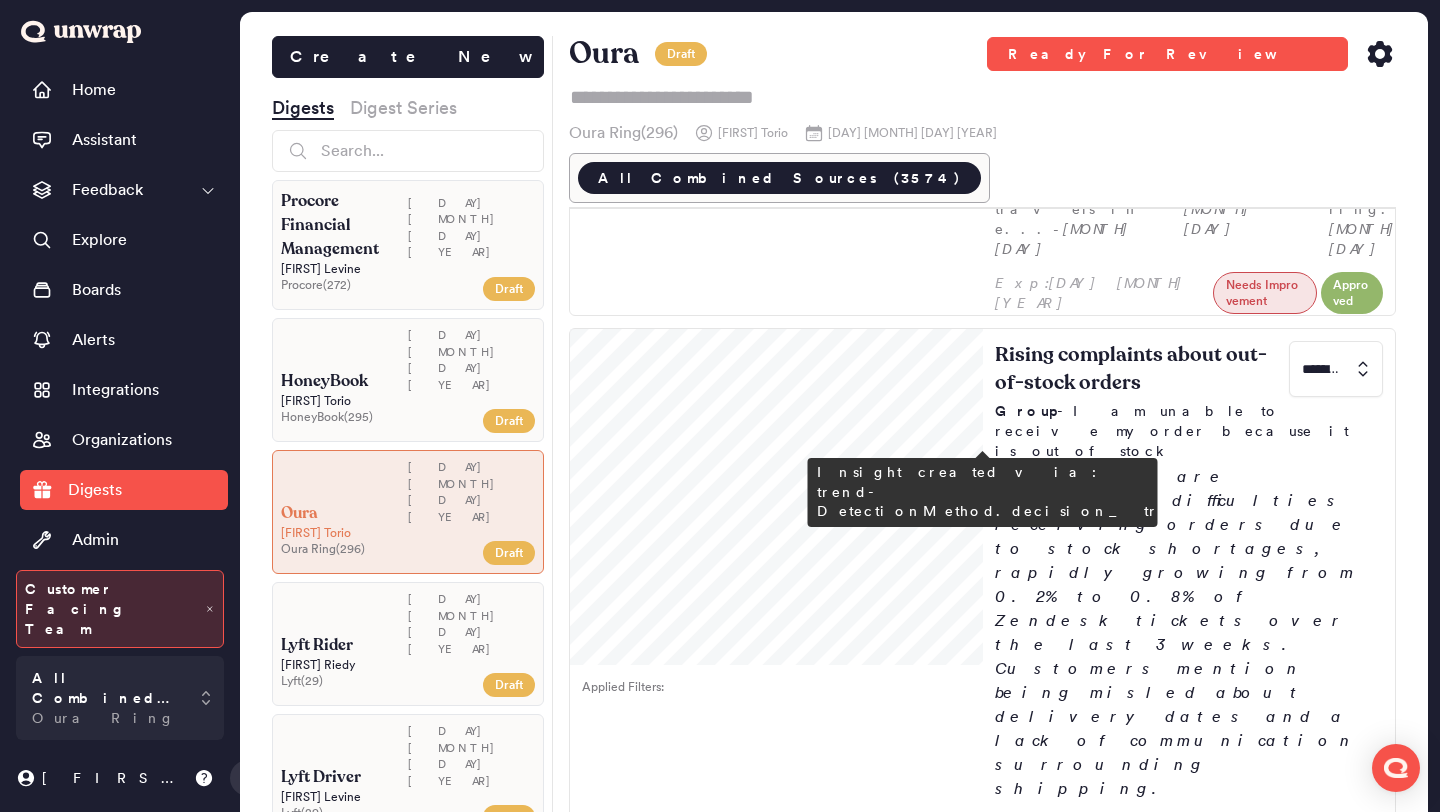 scroll, scrollTop: 794, scrollLeft: 0, axis: vertical 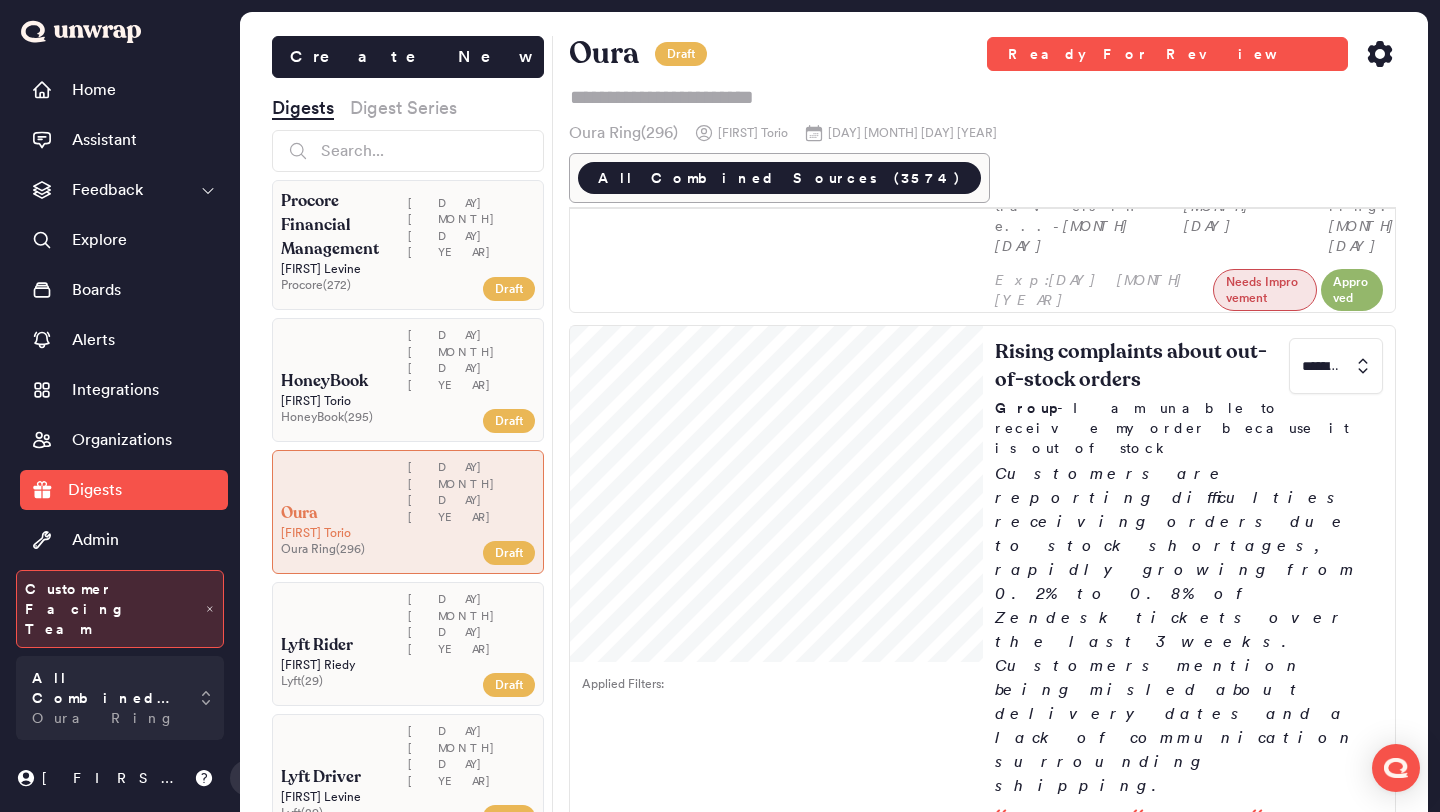 click on "Customers are reporting issues with processing membership payments, with feedback volume rising to 98 entries the week of July 7th (0.3% of feedback). Common problems include declined cards and gateway errors, with many unable to complete transactions despite multiple attempts." at bounding box center [1189, 1812] 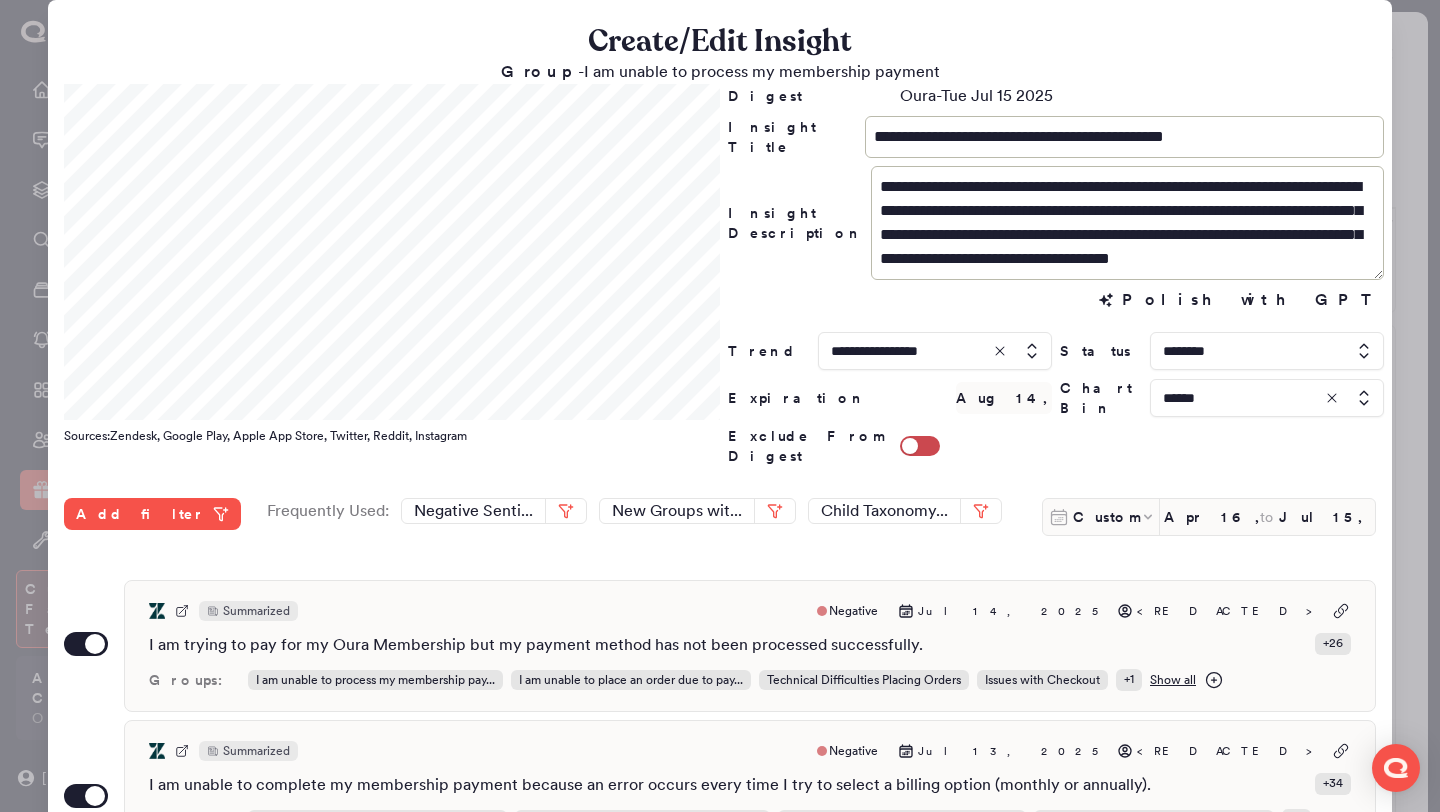 click at bounding box center (1267, 398) 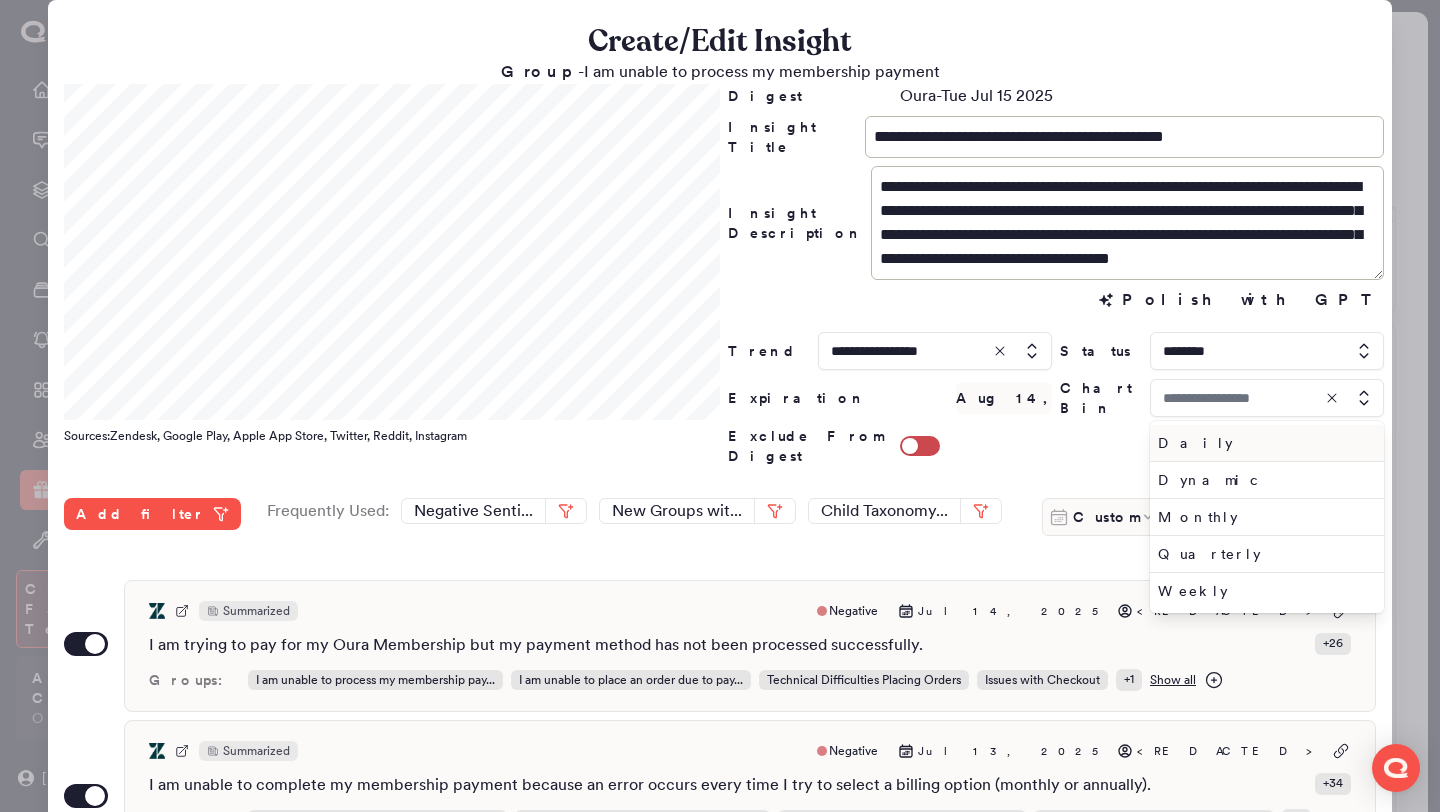type on "******" 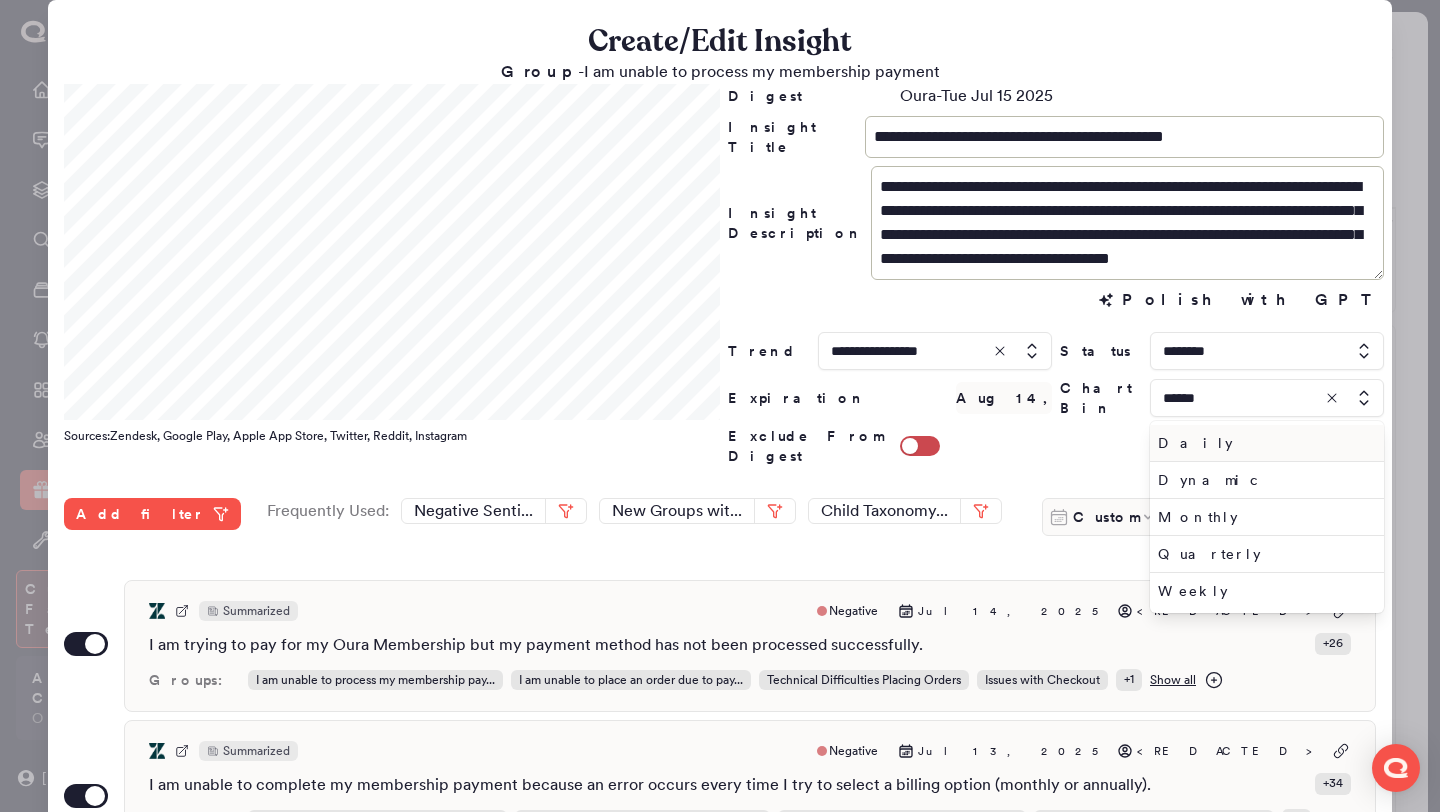 click on "Daily" at bounding box center [1263, 443] 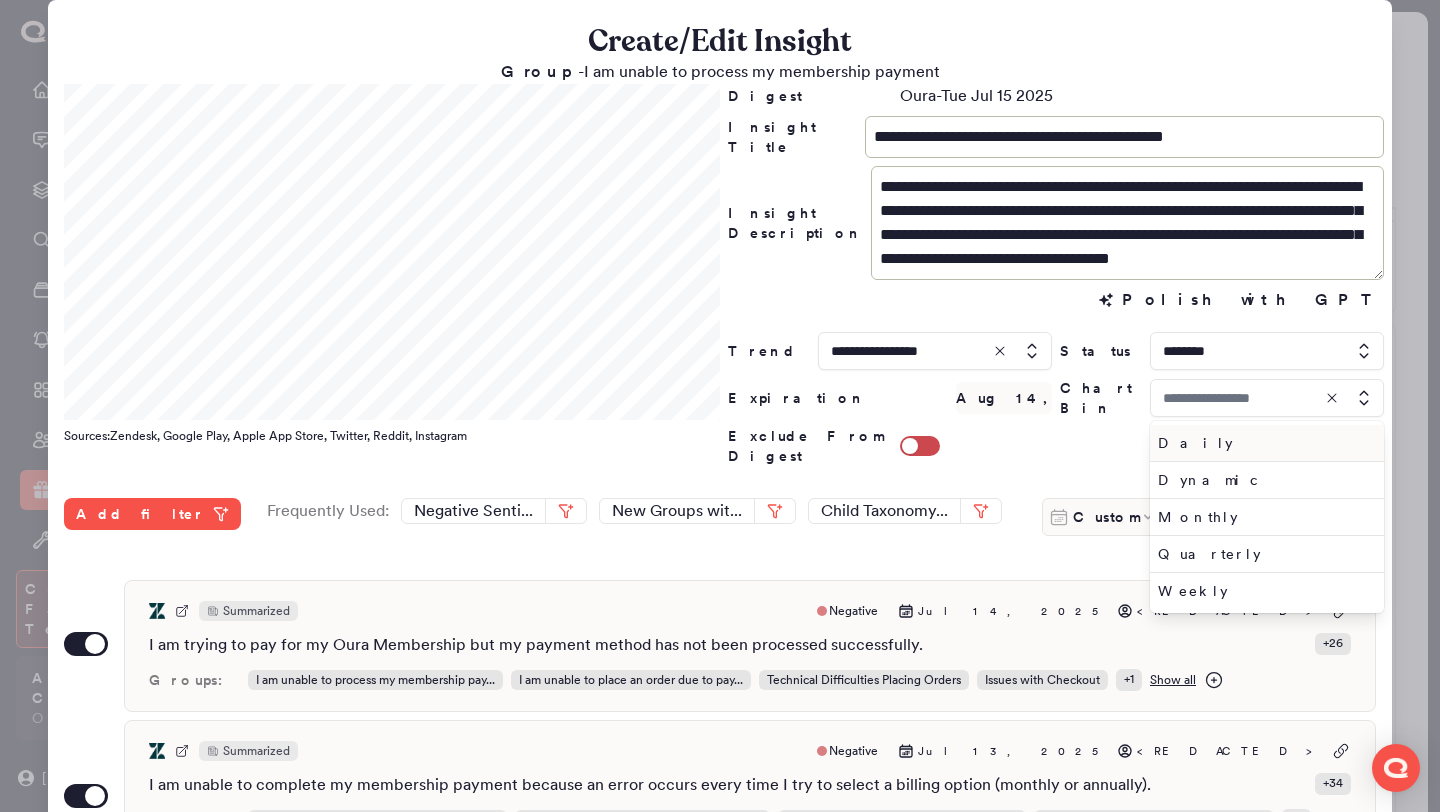 type on "*****" 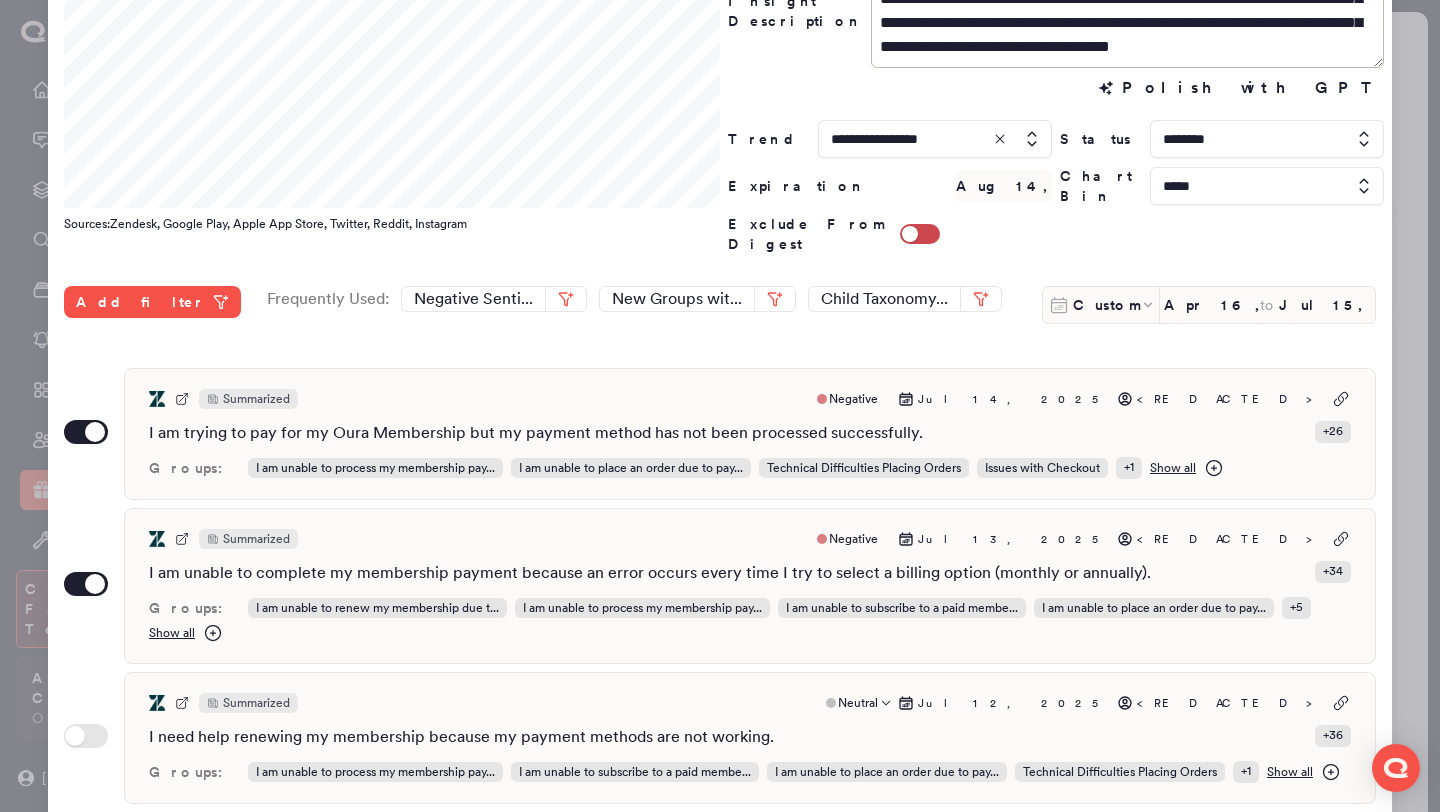scroll, scrollTop: 45, scrollLeft: 0, axis: vertical 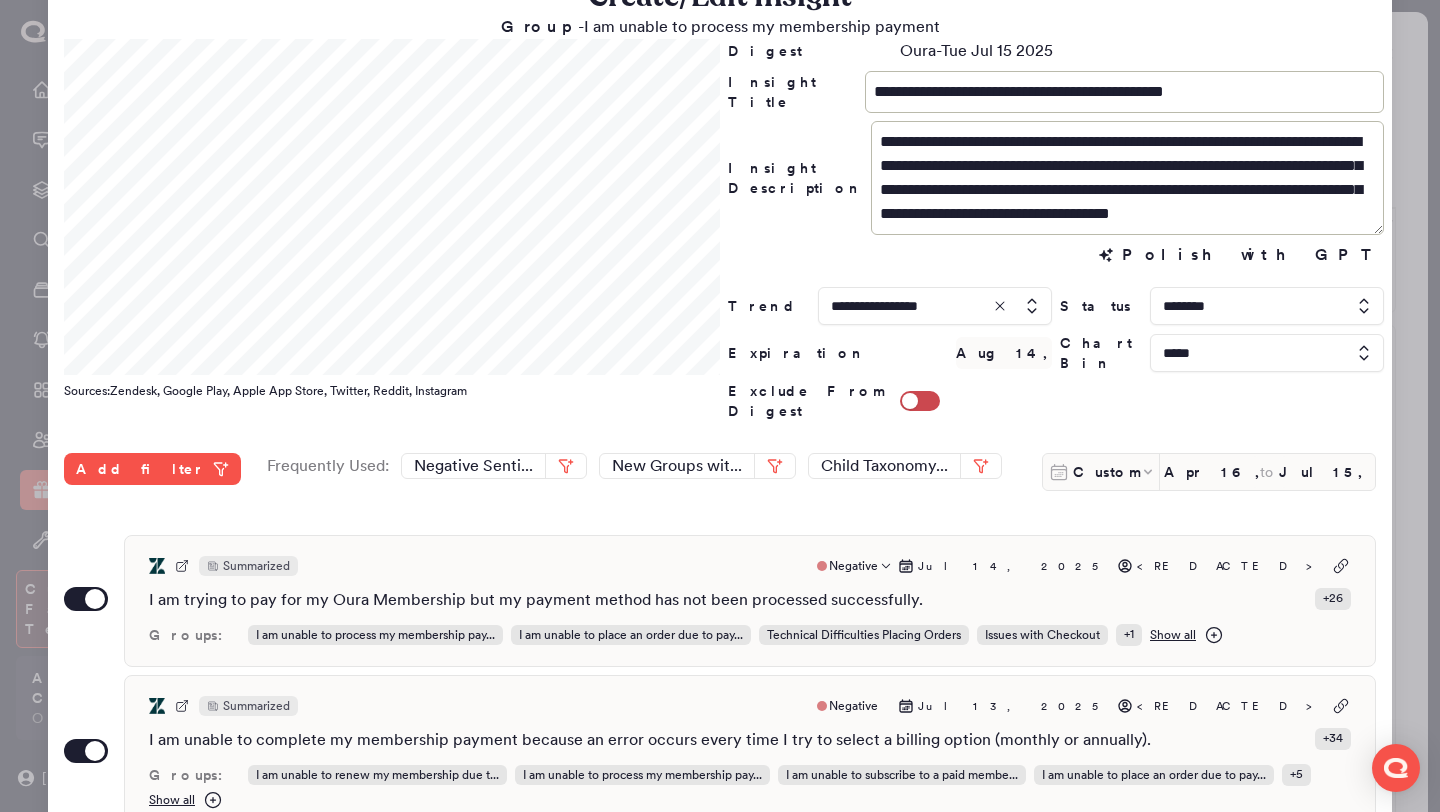 click on "Summarized Negative Jul 14, 2025 <REDACTED>" at bounding box center (750, 566) 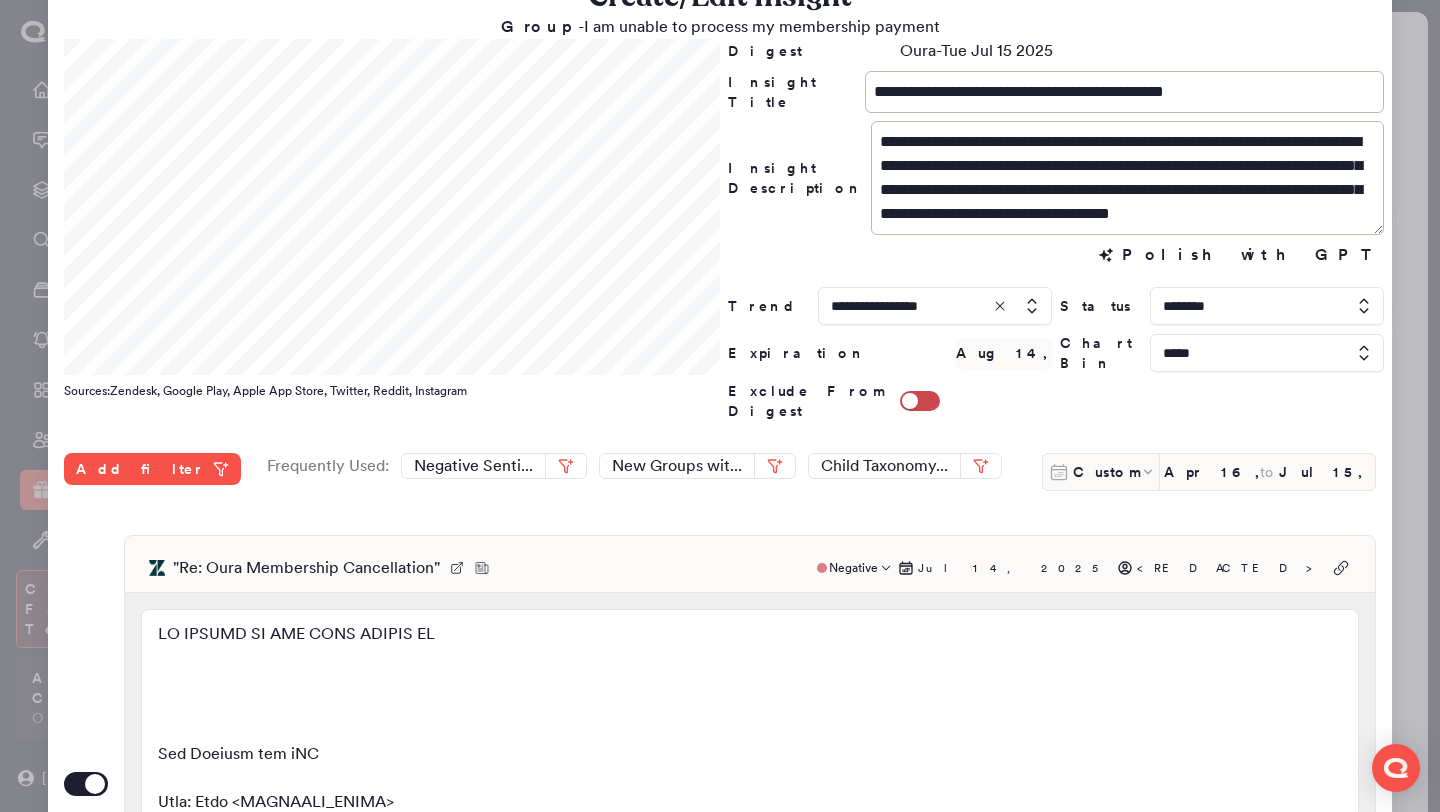 scroll, scrollTop: 472, scrollLeft: 0, axis: vertical 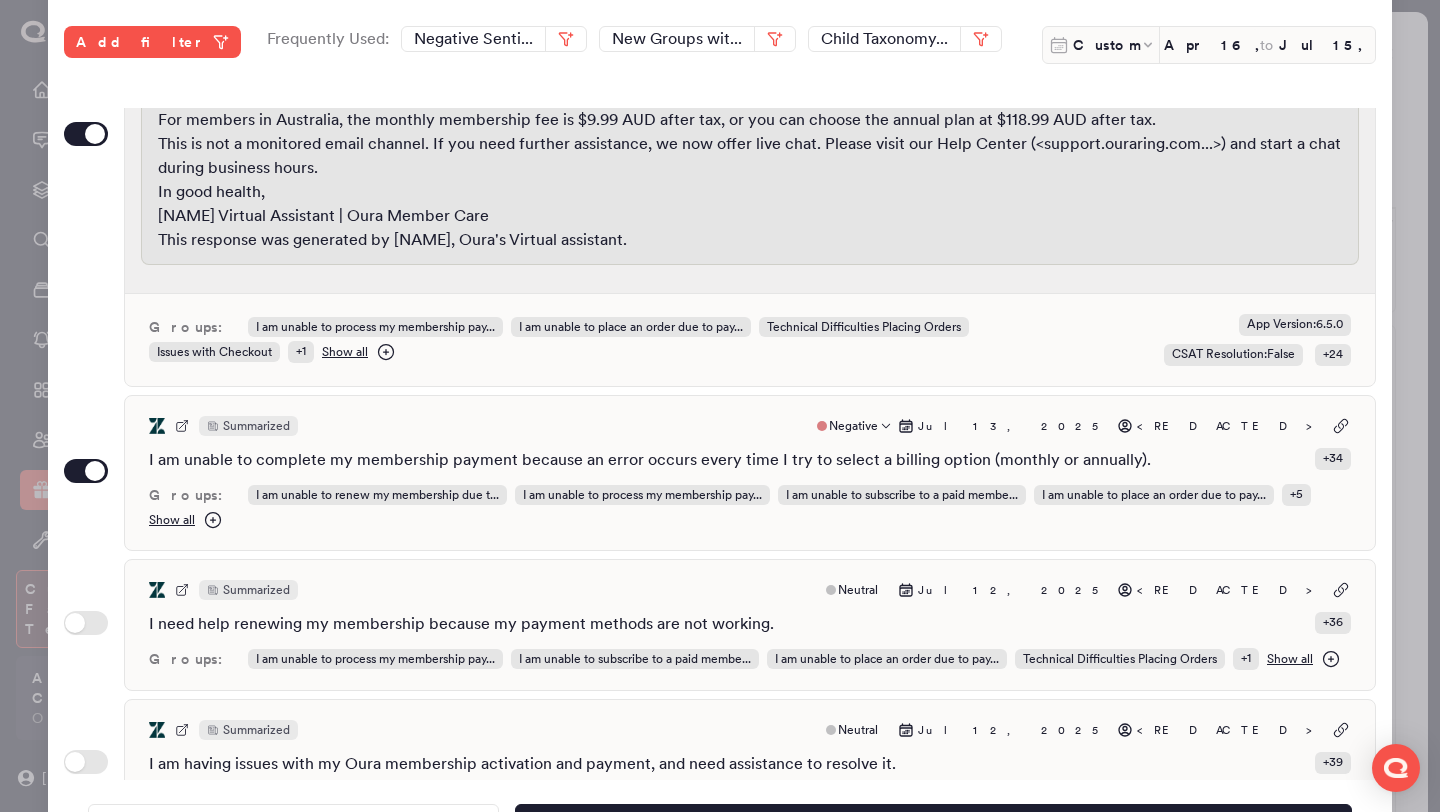 click on "Summarized Negative Jul 13, 2025 <REDACTED>" at bounding box center [750, 426] 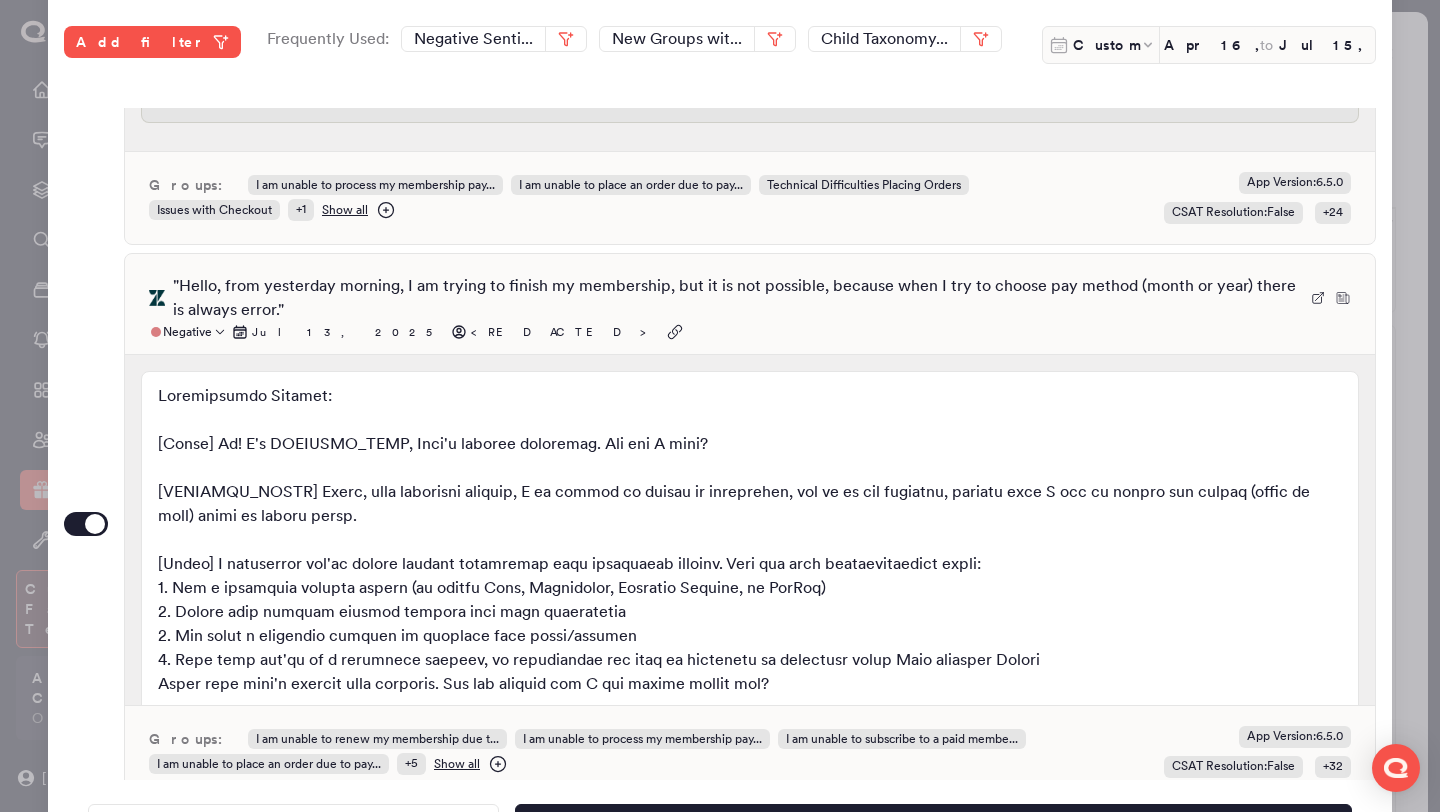 scroll, scrollTop: 368, scrollLeft: 0, axis: vertical 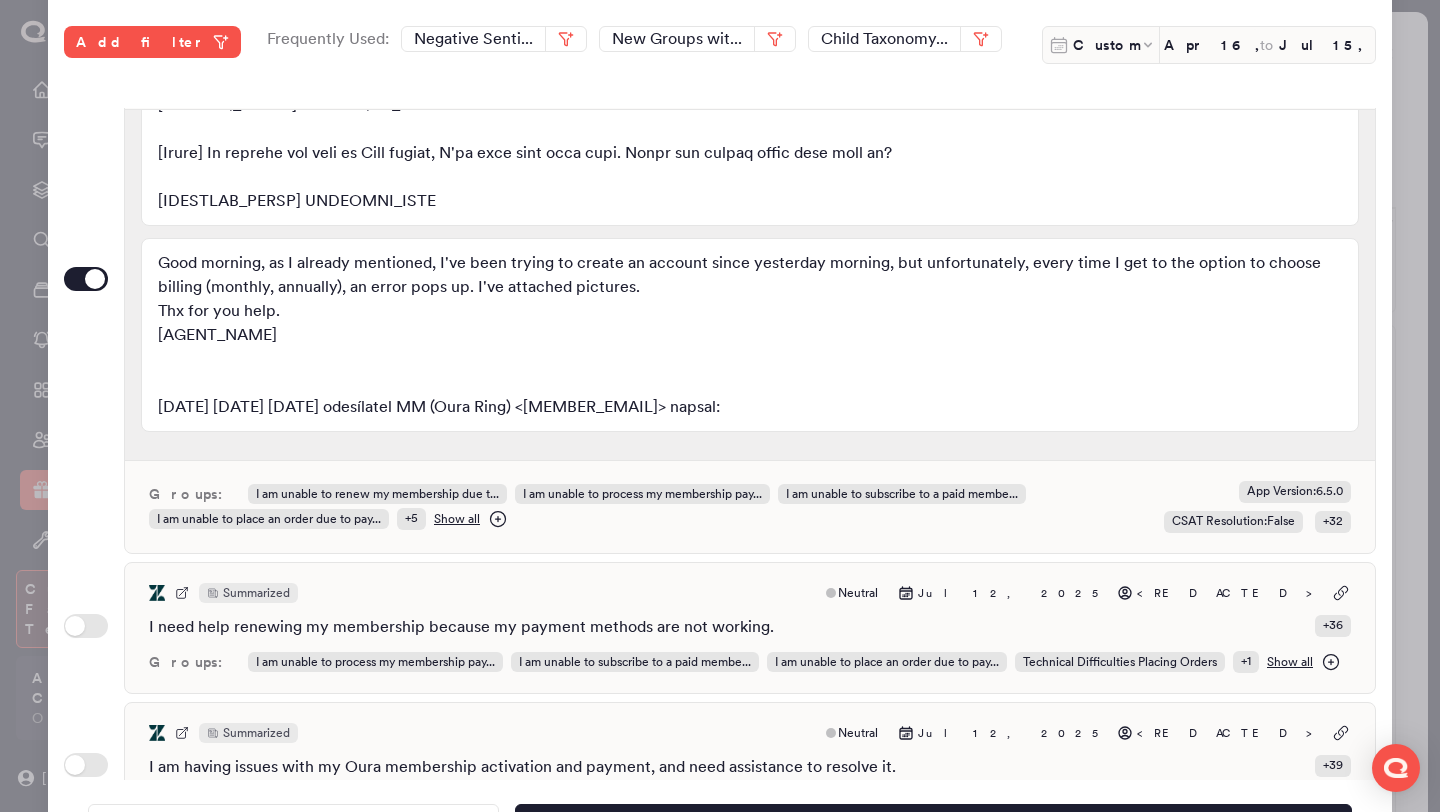 click on "Summarized Neutral Jul 12, 2025 <REDACTED>" at bounding box center [750, 593] 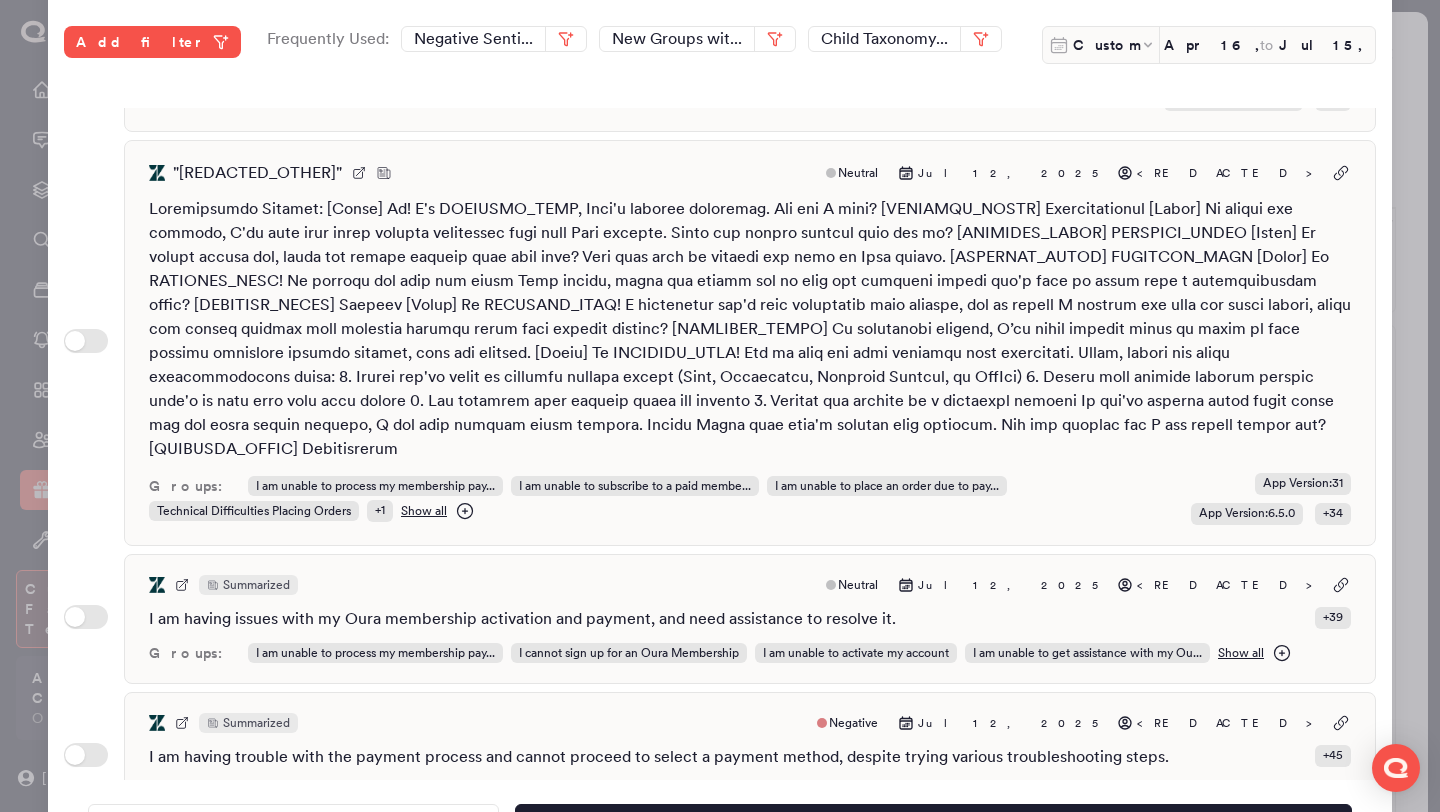 scroll, scrollTop: 1368, scrollLeft: 0, axis: vertical 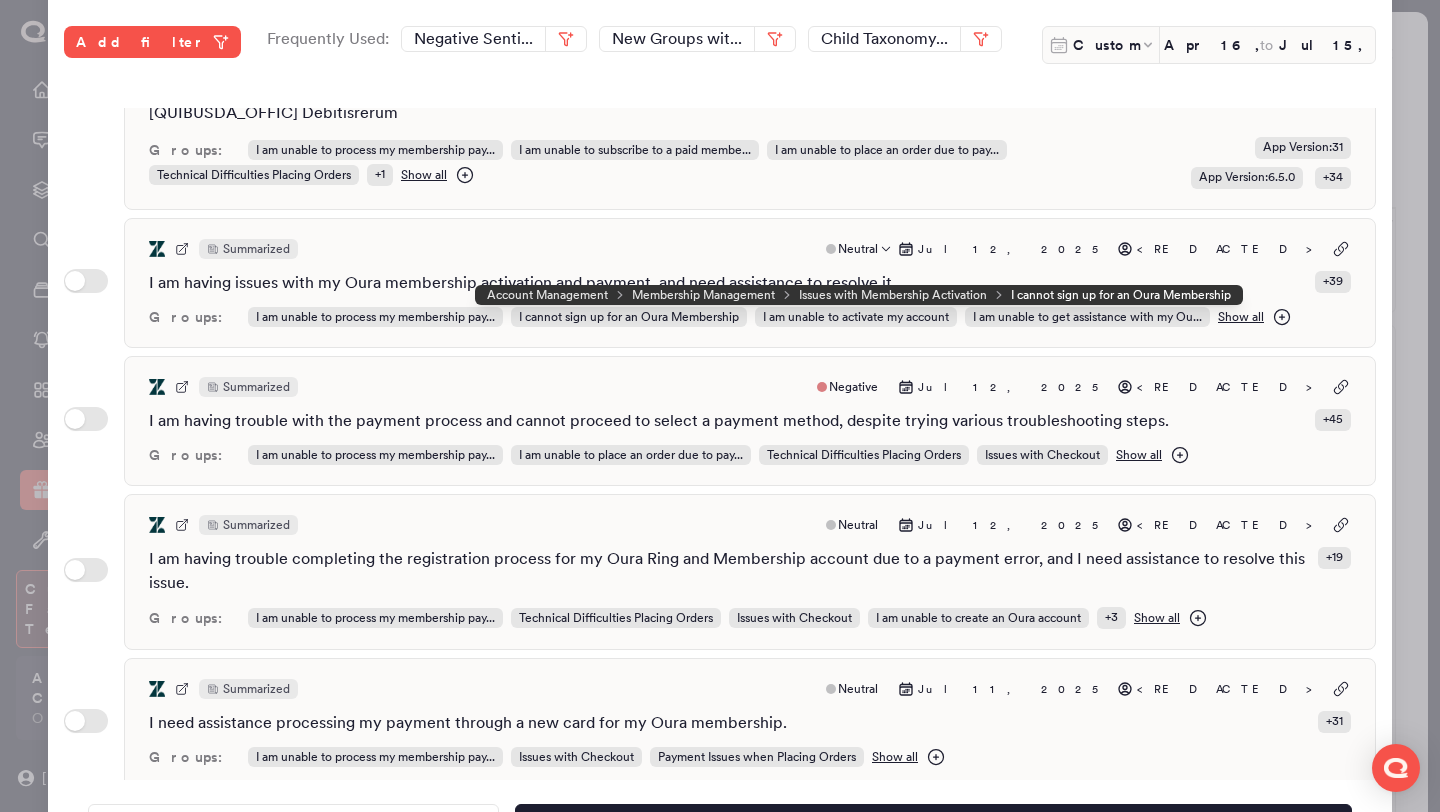 click on "Summarized Neutral Jul 12, 2025 <REDACTED> I am having issues with my Oura membership activation and payment, and need assistance to resolve it.    + 39 Groups: I am unable to process my membership pay... I cannot sign up for an Oura Membership I am unable to activate my account I am unable to get assistance with my Ou... Show all" at bounding box center (750, 283) 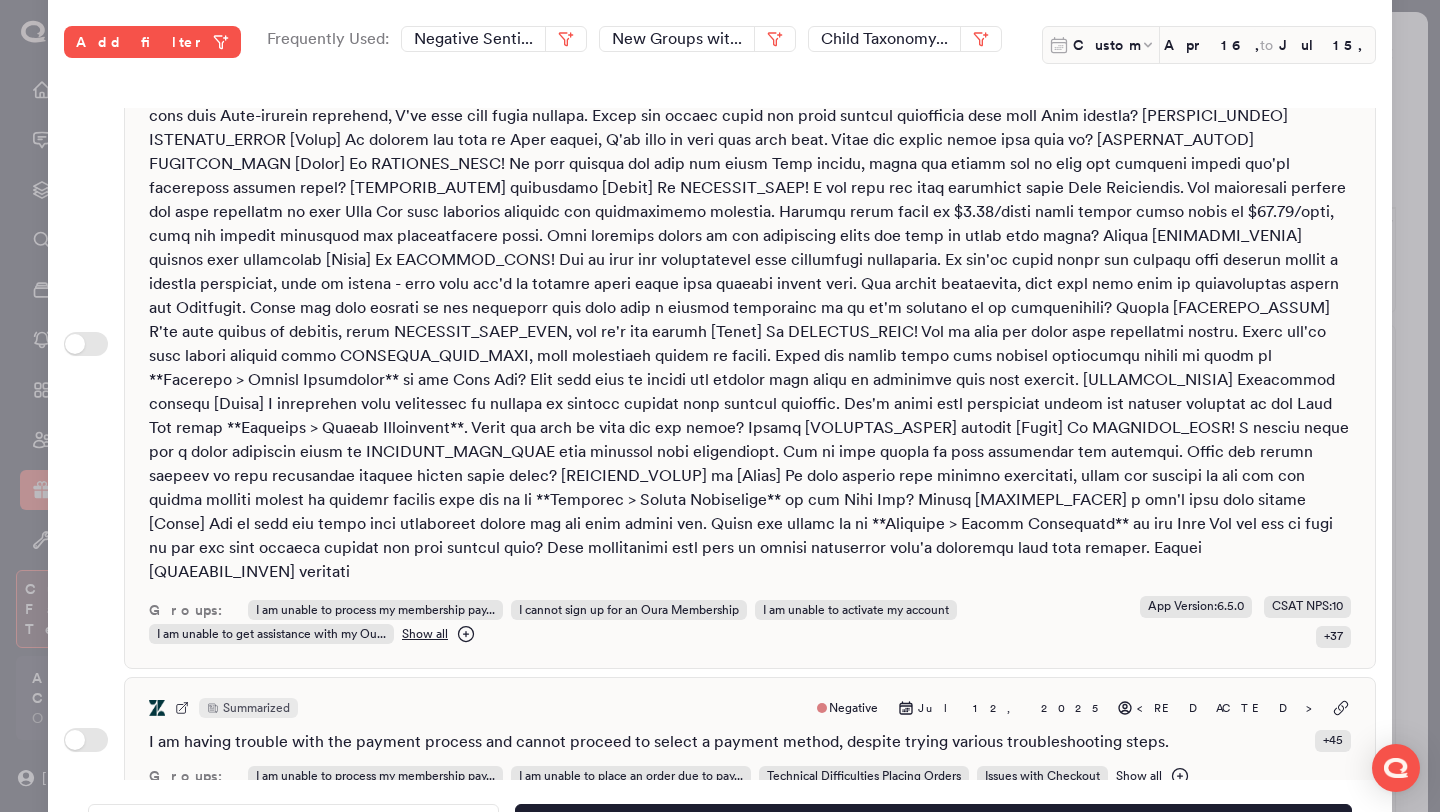 scroll, scrollTop: 1770, scrollLeft: 0, axis: vertical 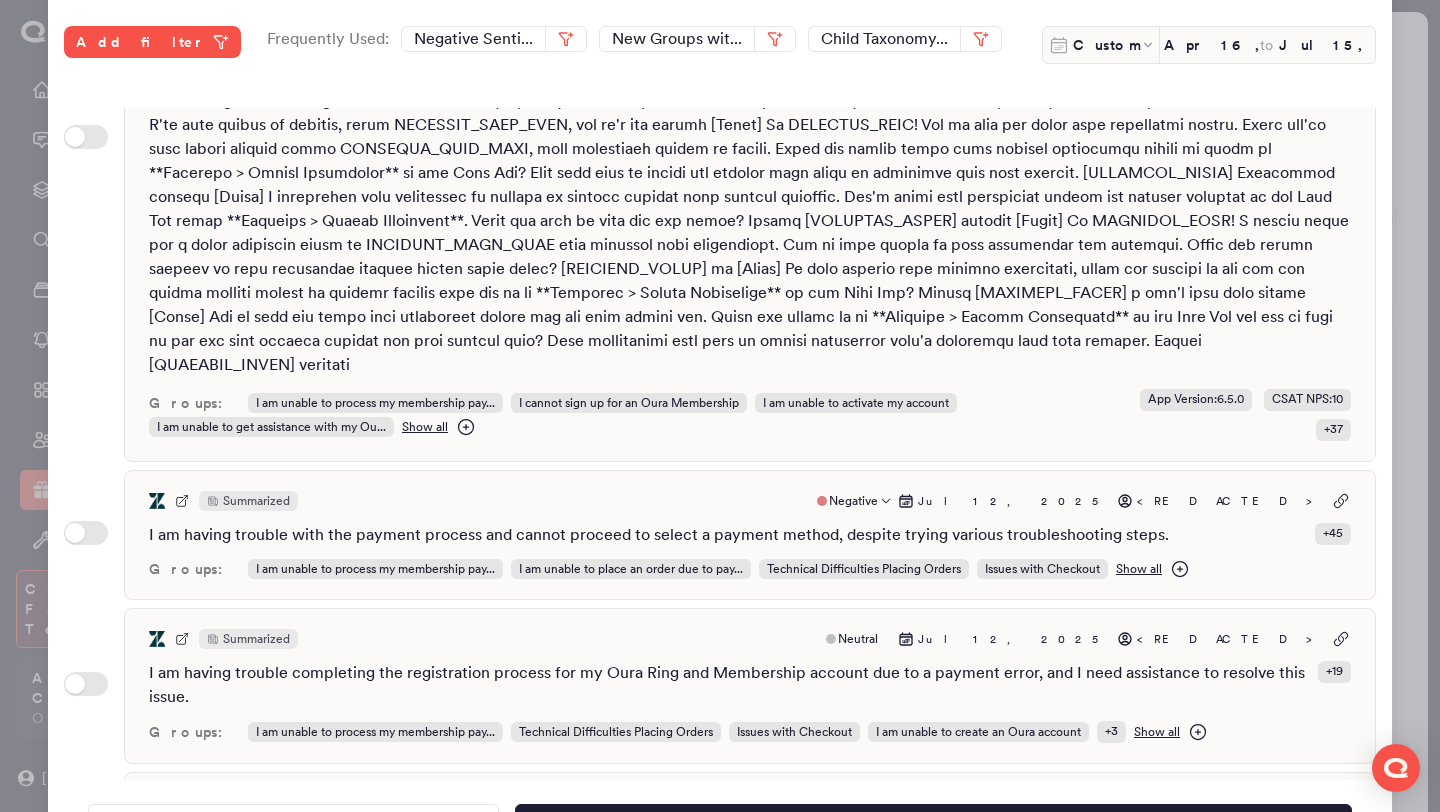 click on "Summarized Negative Jul 12, 2025 <REDACTED>" at bounding box center [750, 501] 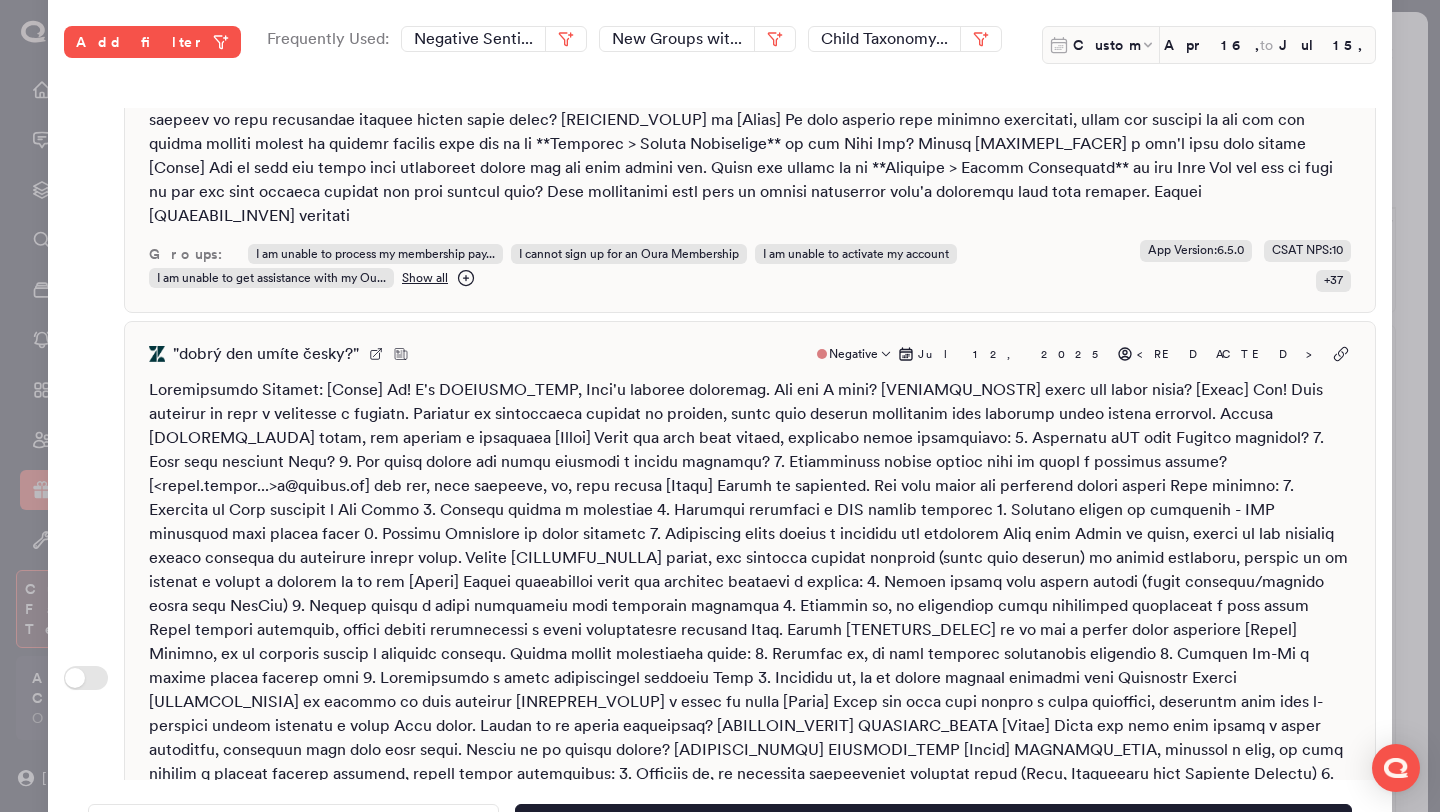 scroll, scrollTop: 2585, scrollLeft: 0, axis: vertical 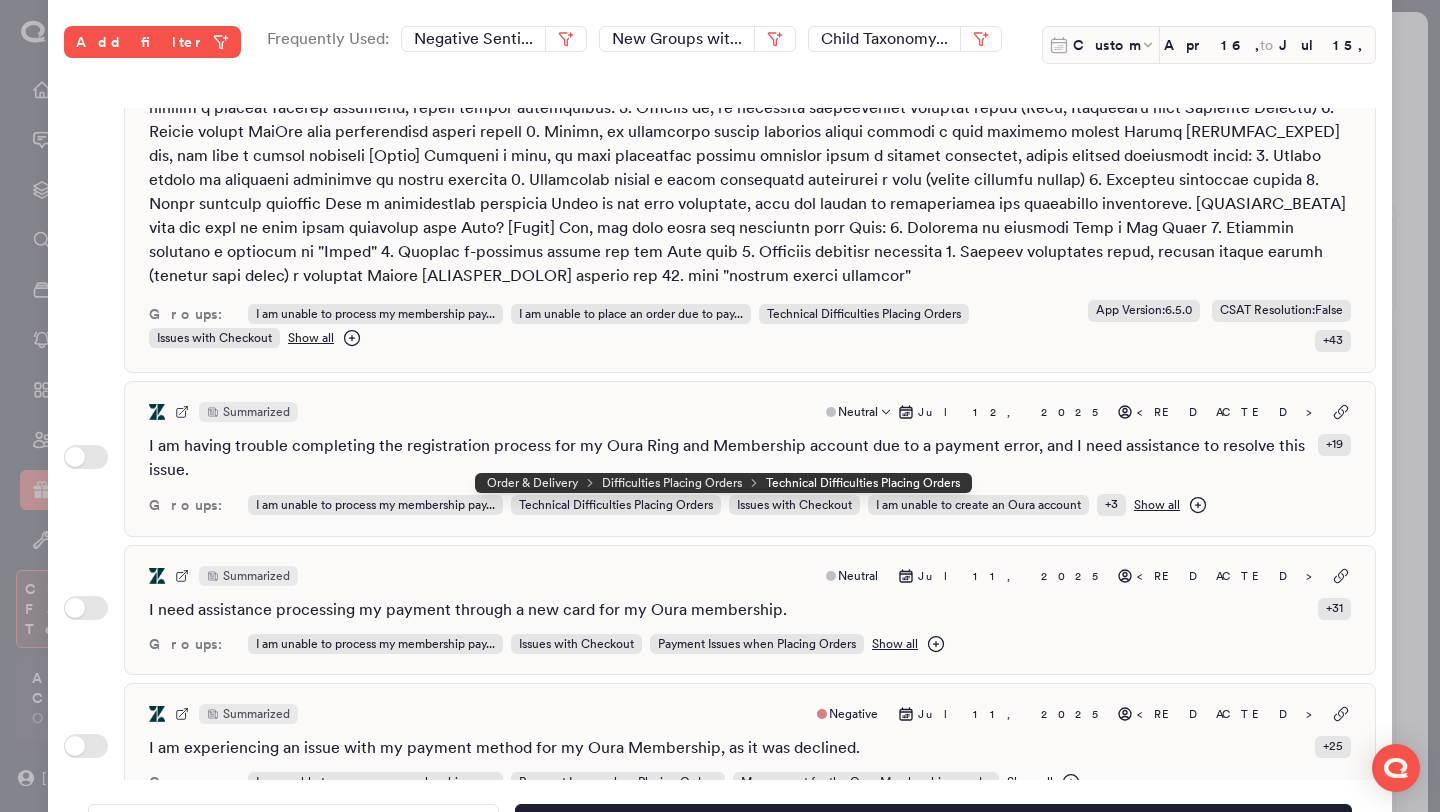 click on "I am having trouble completing the registration process for my Oura Ring and Membership account due to a payment error, and I need assistance to resolve this issue." at bounding box center [729, 458] 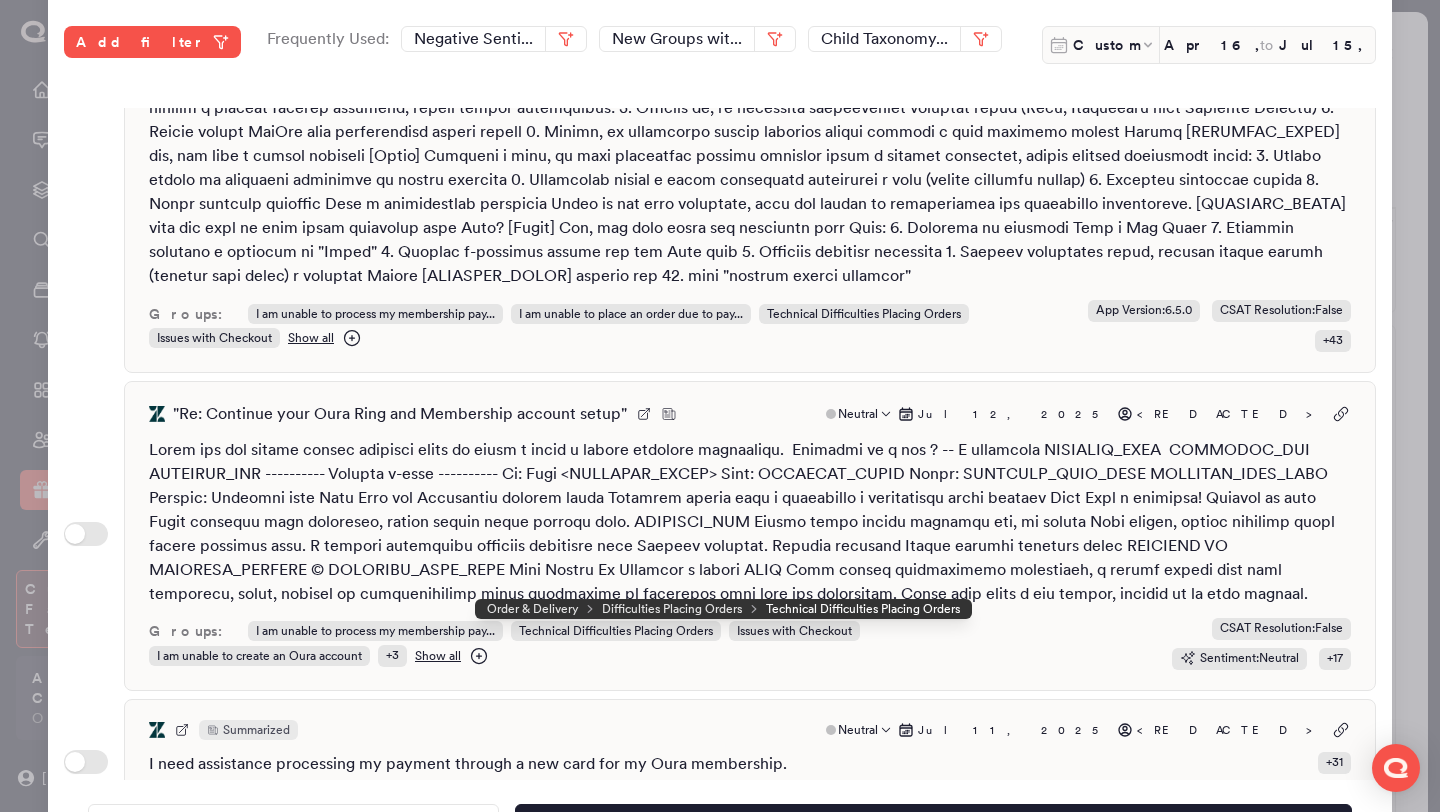 click on "Summarized Neutral Jul 11, 2025 <REDACTED> I need assistance processing my payment through a new card for my Oura membership.    + 31 Groups: I am unable to process my membership pay... Issues with Checkout  Payment Issues when Placing Orders Show all" at bounding box center (750, 764) 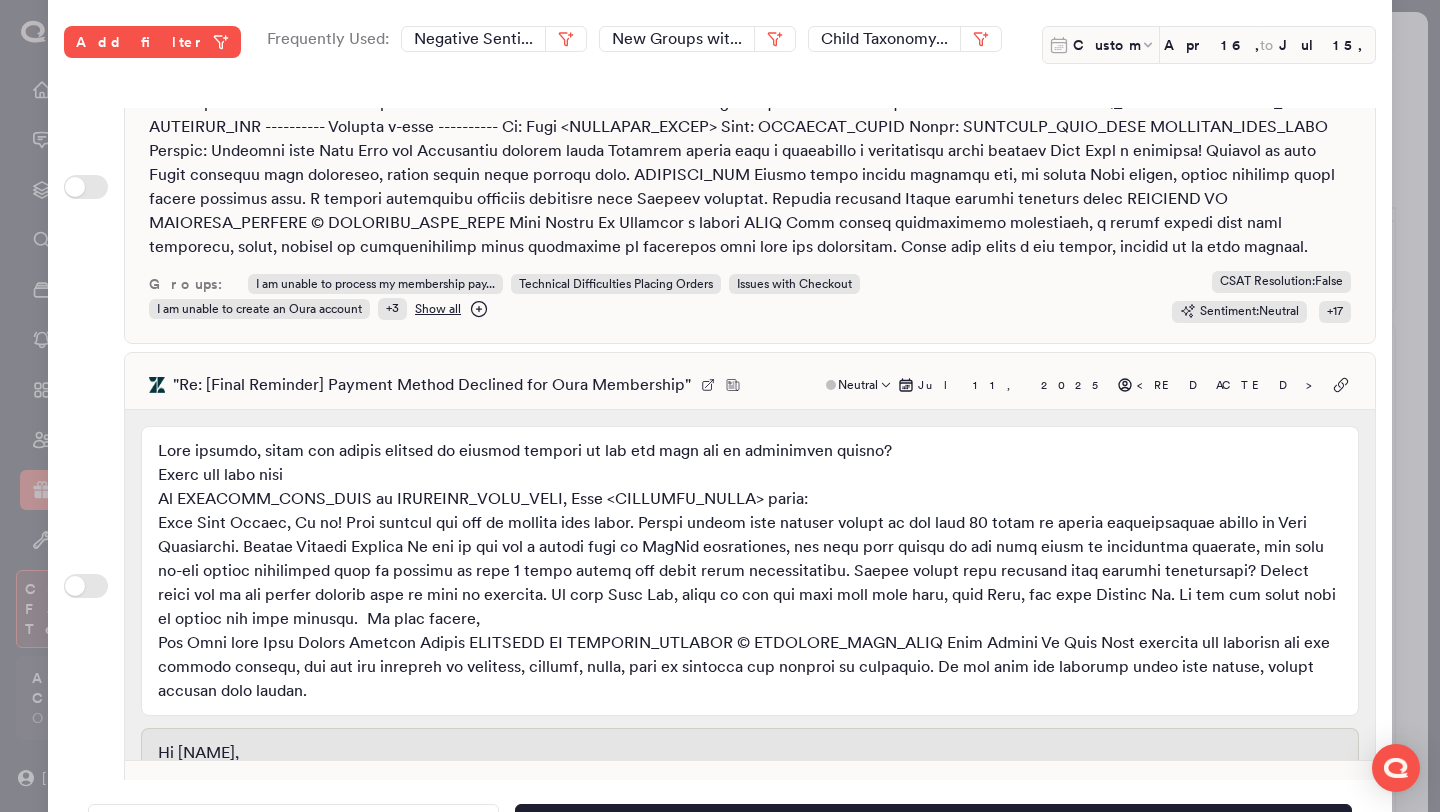scroll, scrollTop: 3094, scrollLeft: 0, axis: vertical 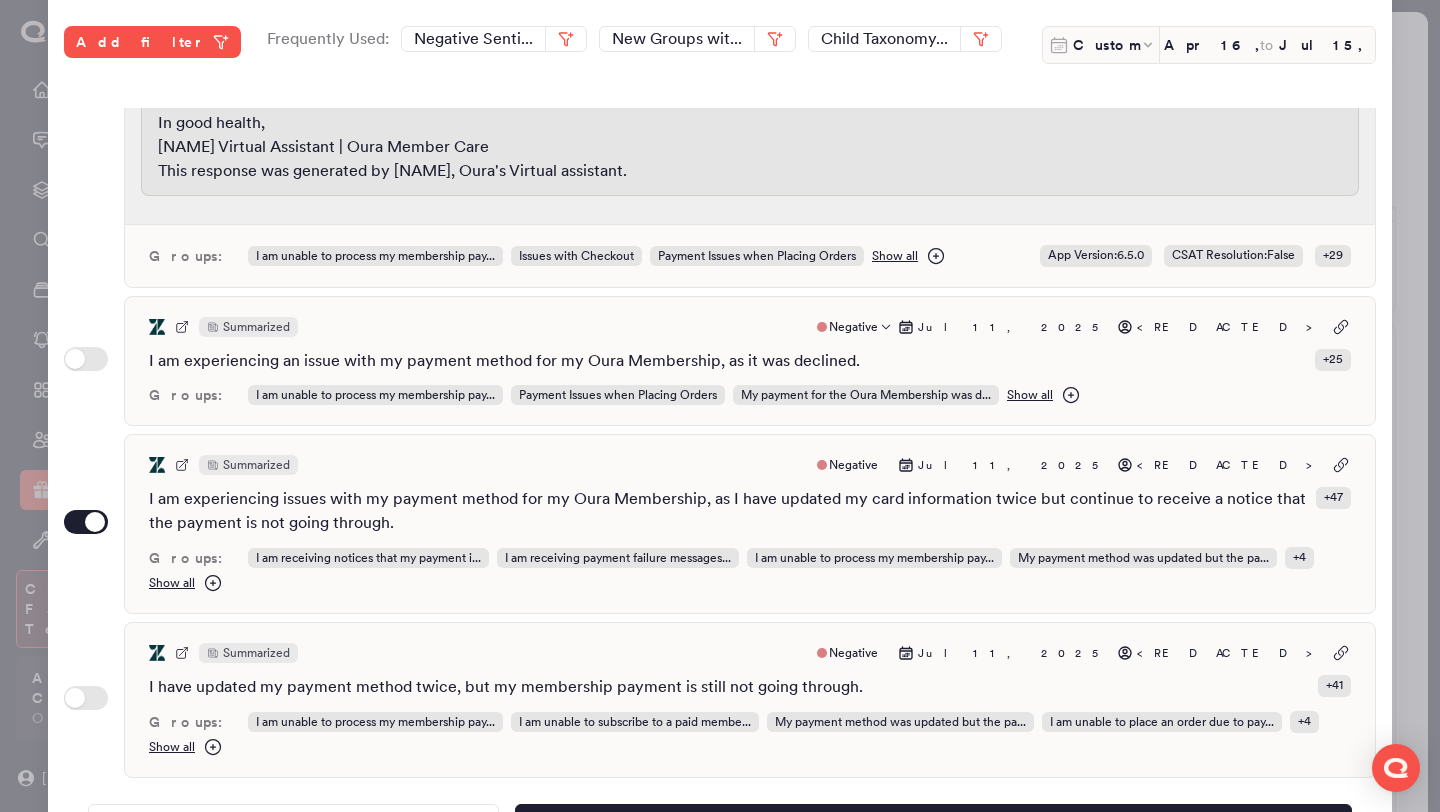 click on "Summarized Negative Jul 11, 2025 <REDACTED>" at bounding box center (750, 327) 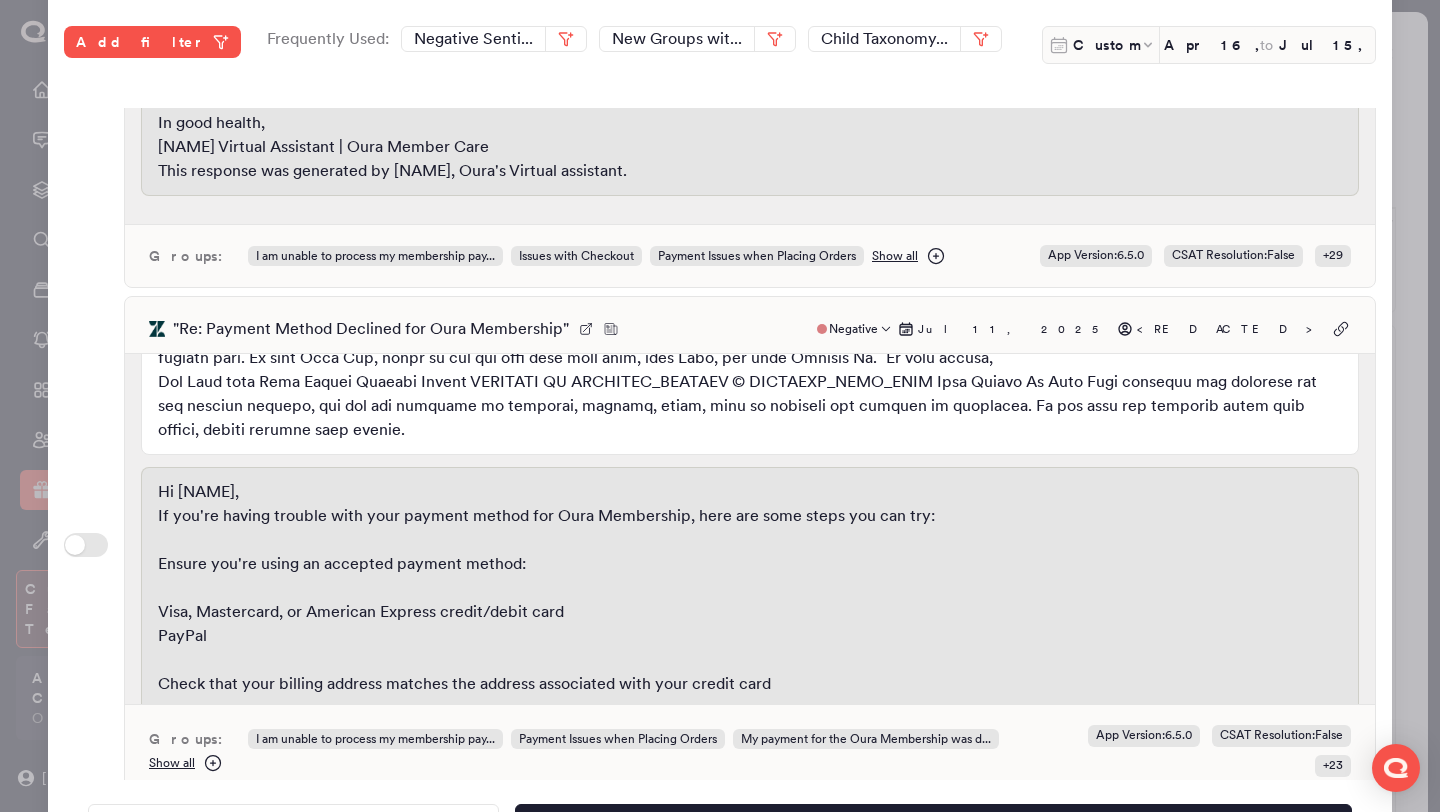 scroll, scrollTop: 694, scrollLeft: 0, axis: vertical 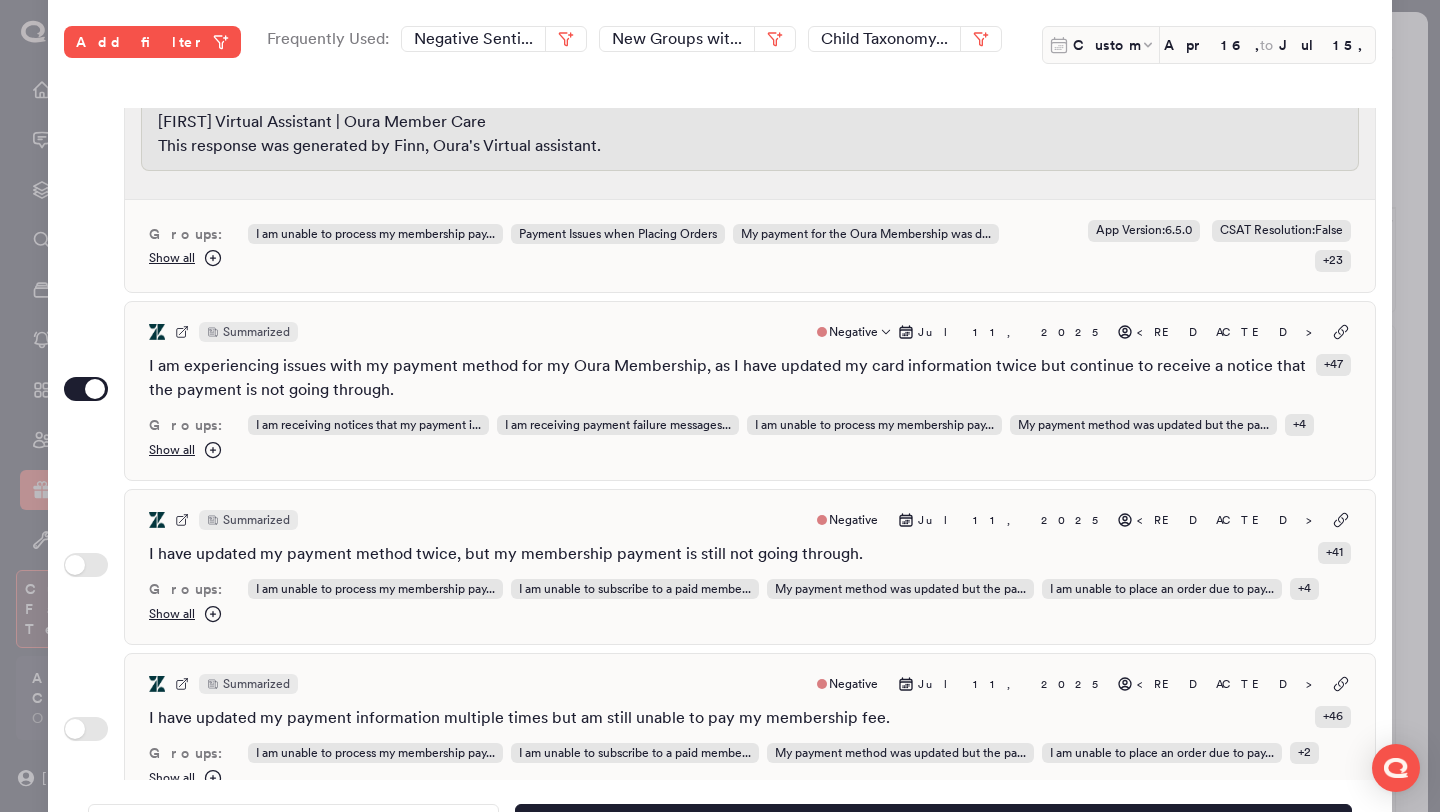 click on "Summarized Negative Jul 11, 2025 <REDACTED>" at bounding box center (750, 332) 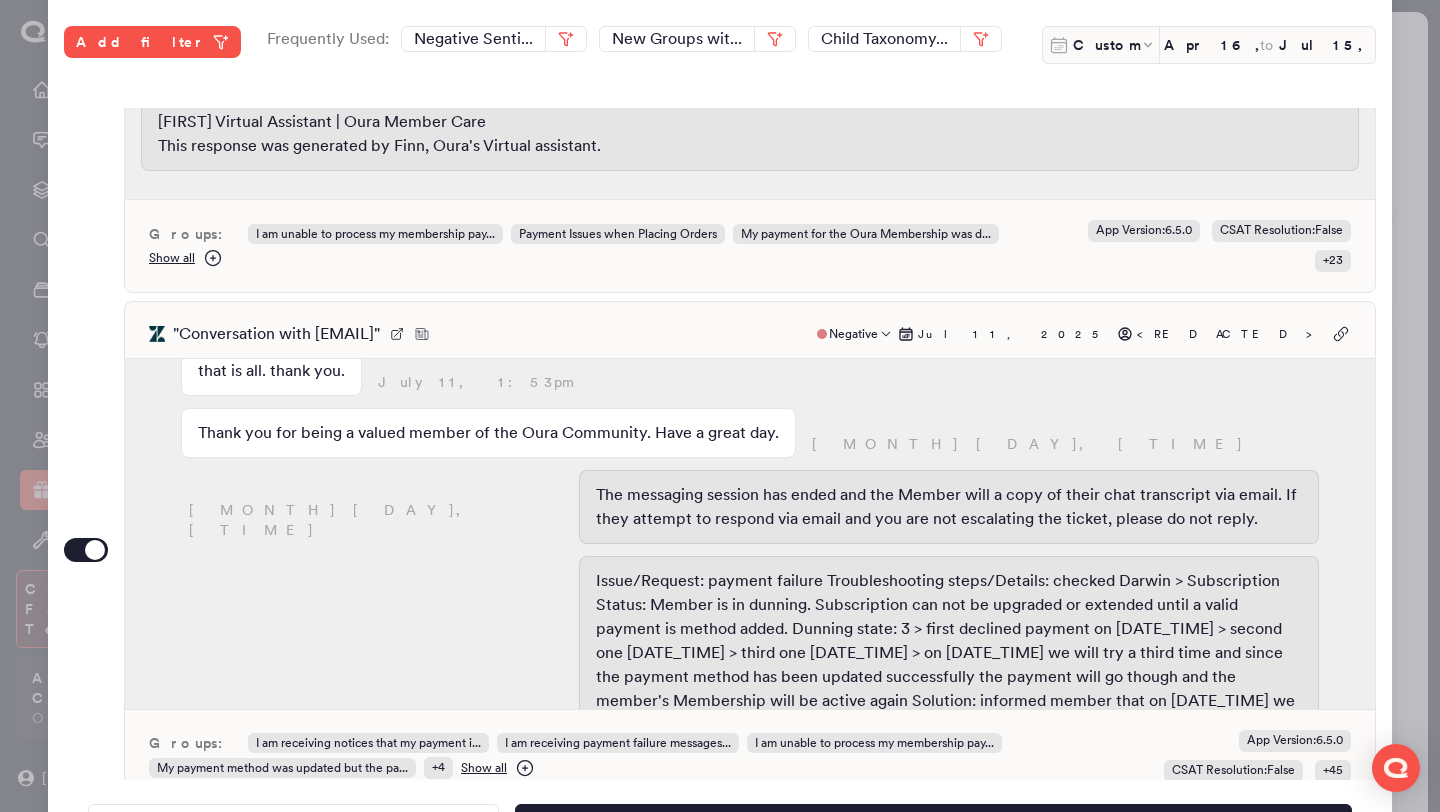 scroll, scrollTop: 1546, scrollLeft: 0, axis: vertical 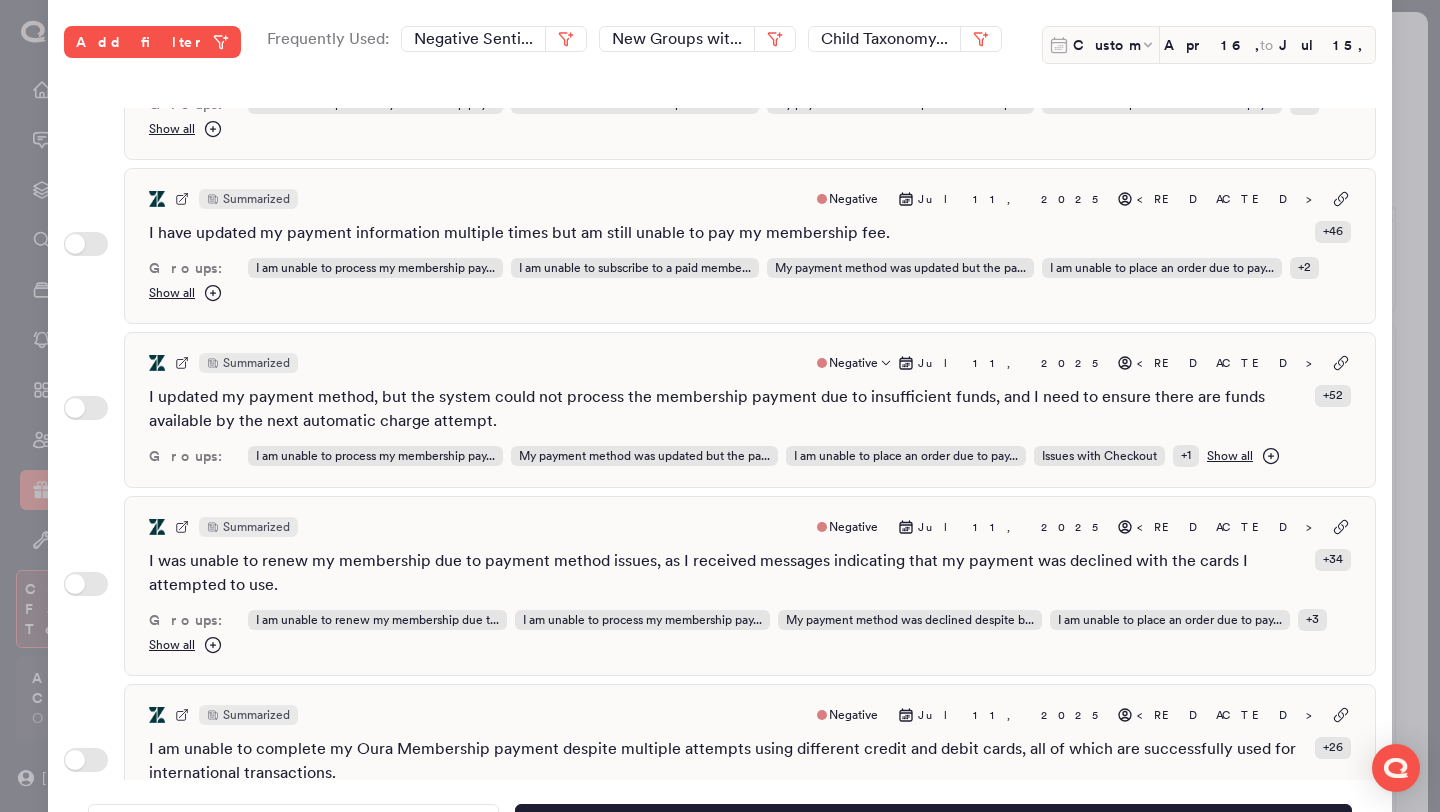 click on "I updated my payment method, but the system could not process the membership payment due to insufficient funds, and I need to ensure there are funds available by the next automatic charge attempt." at bounding box center (728, 409) 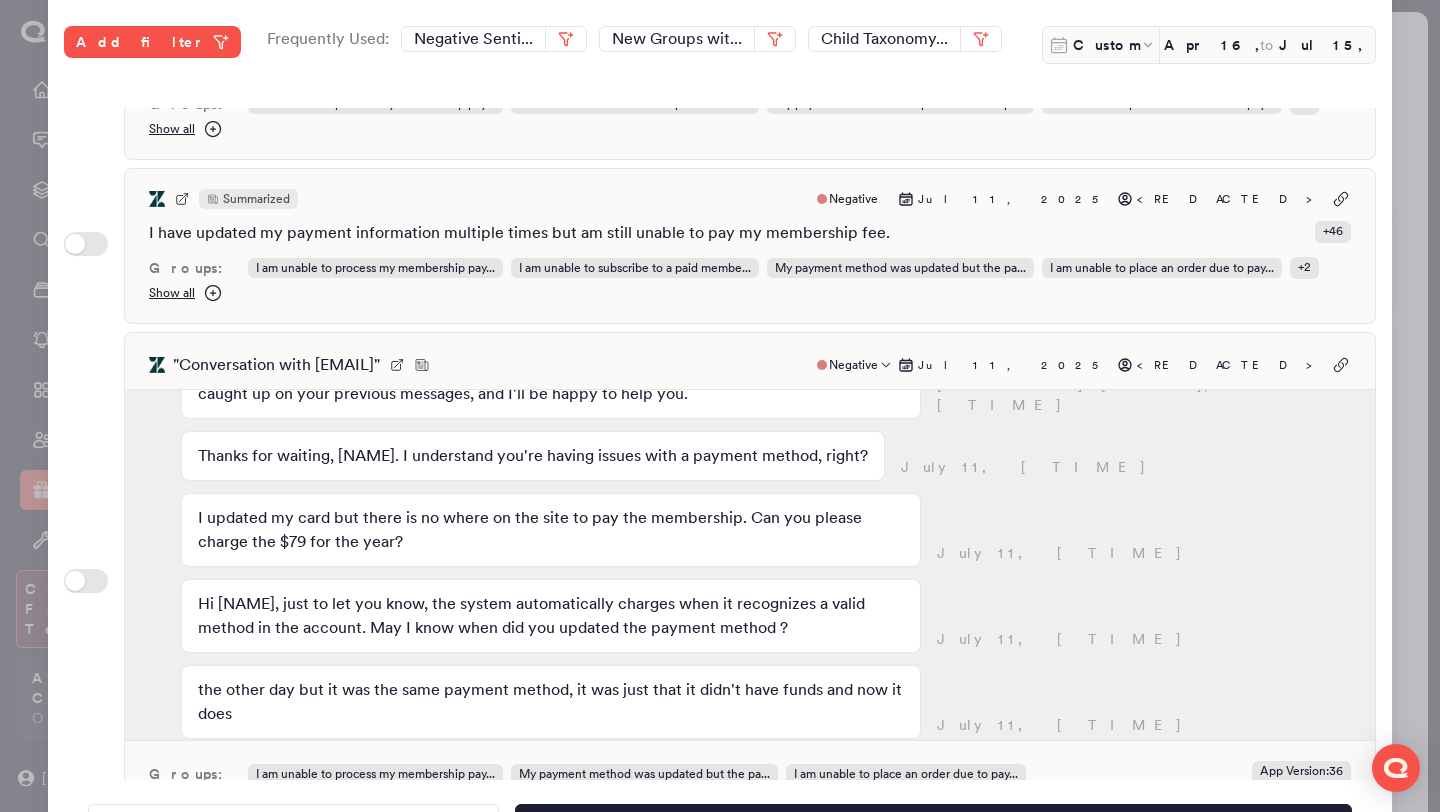 scroll, scrollTop: 1074, scrollLeft: 0, axis: vertical 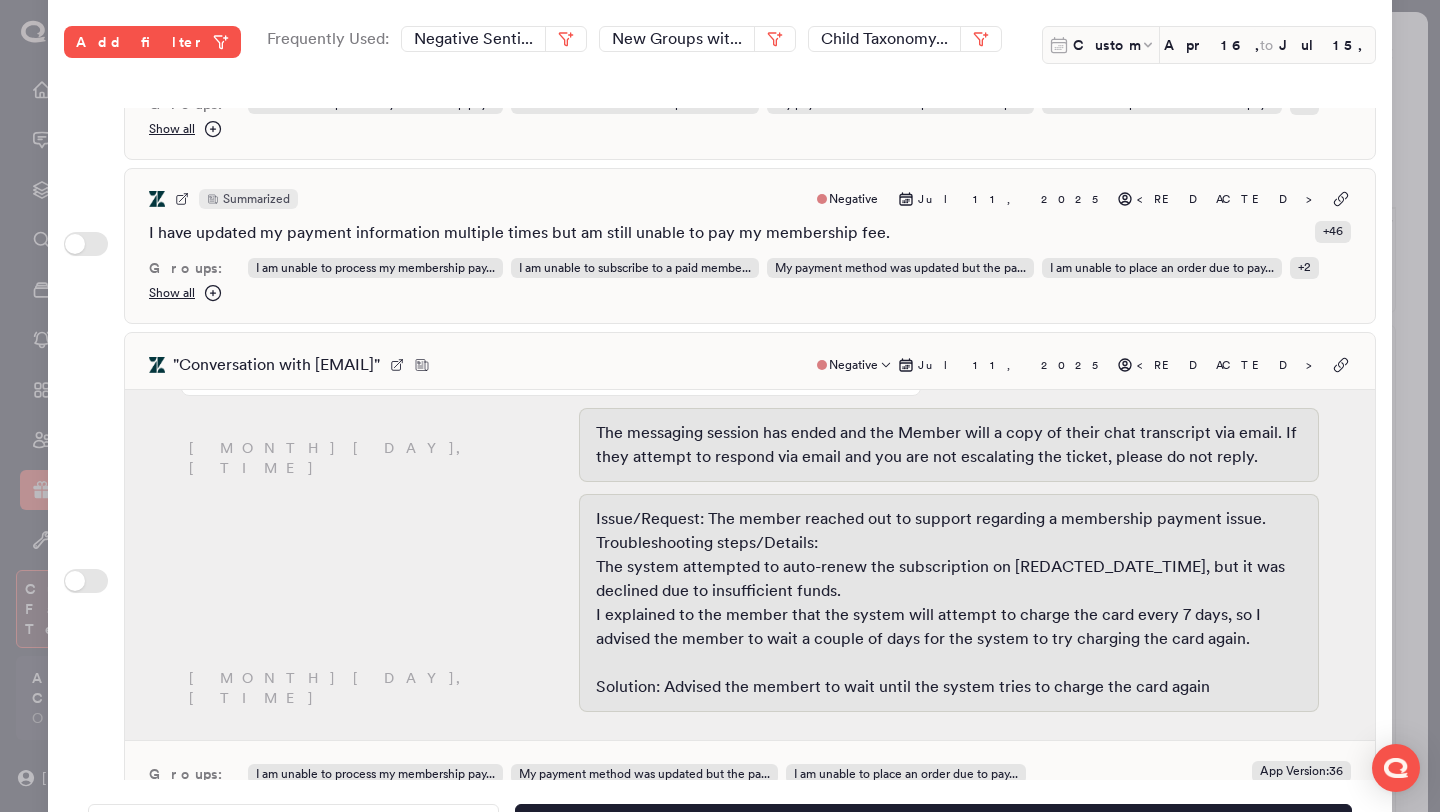 click on "" Conversation with REDACTED_EMAIL " Negative Jul 11, 2025 <REDACTED>" at bounding box center [750, 365] 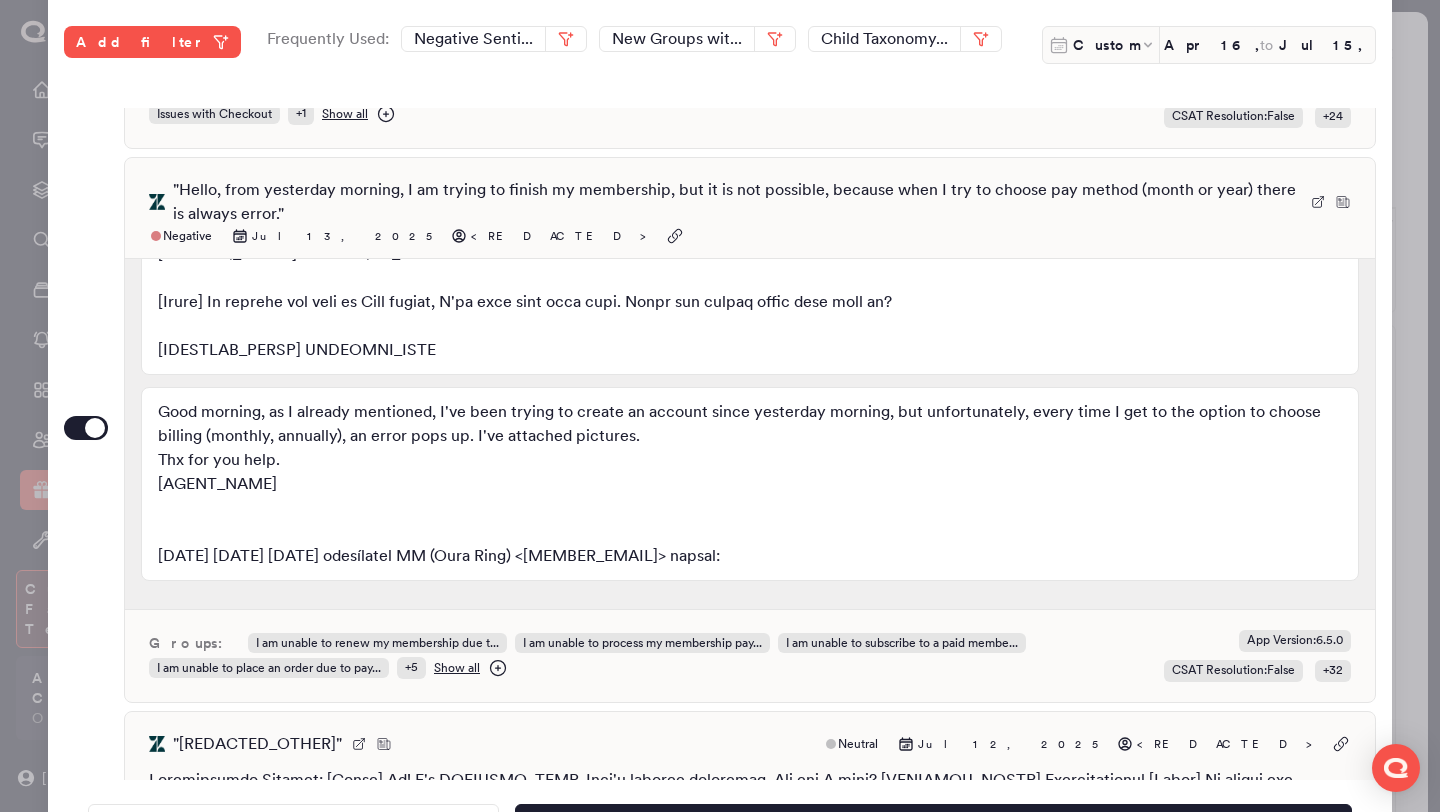 scroll, scrollTop: 0, scrollLeft: 0, axis: both 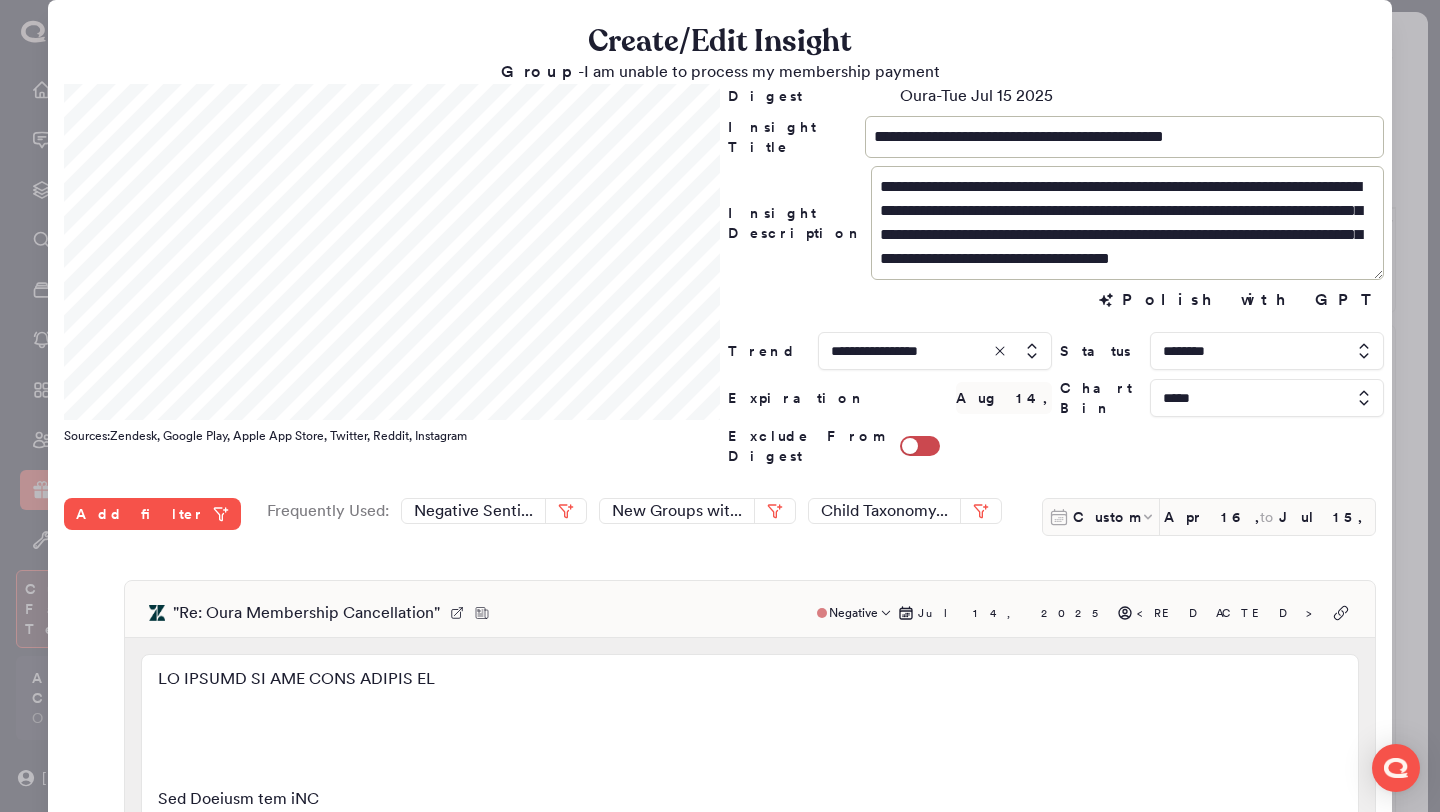 click at bounding box center [935, 351] 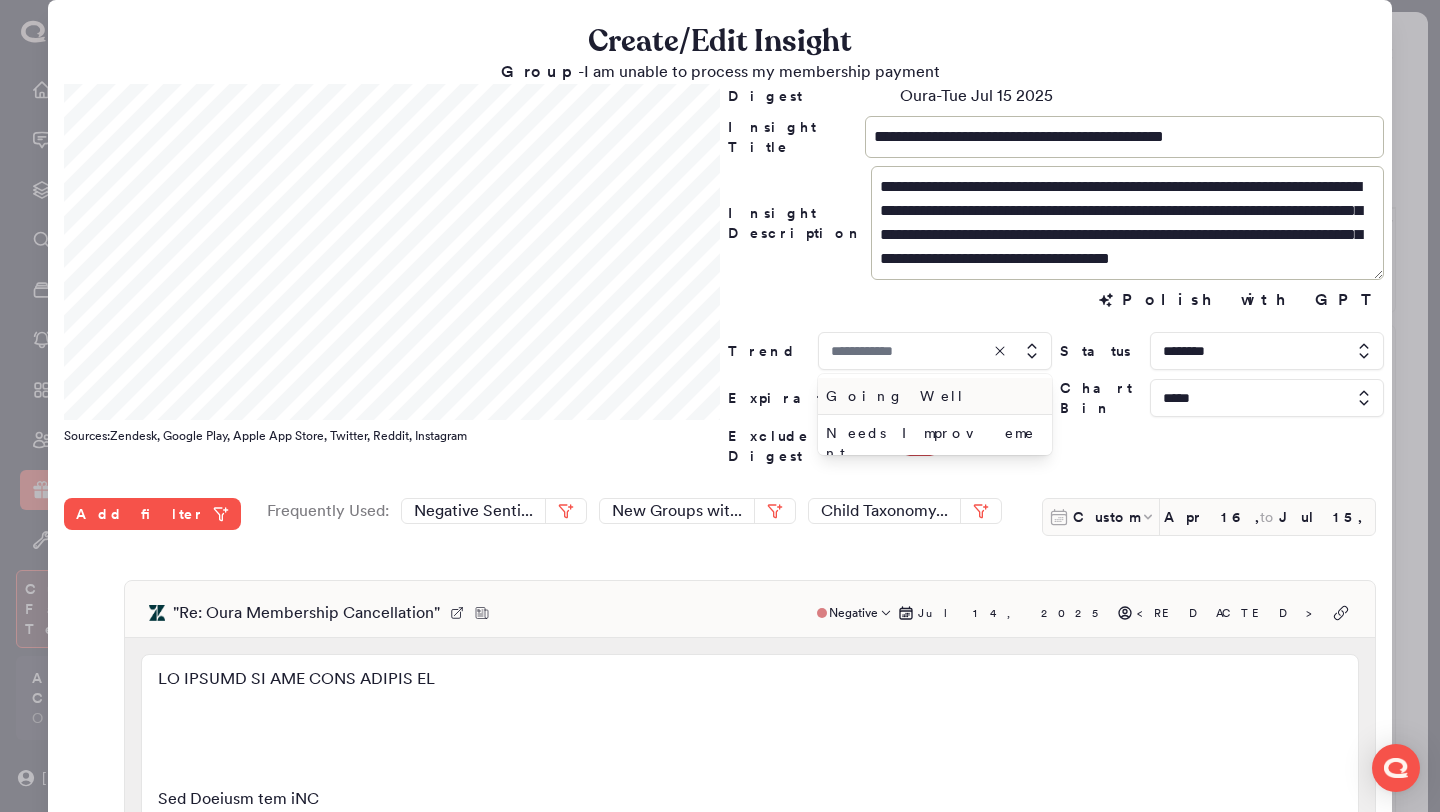 type on "**********" 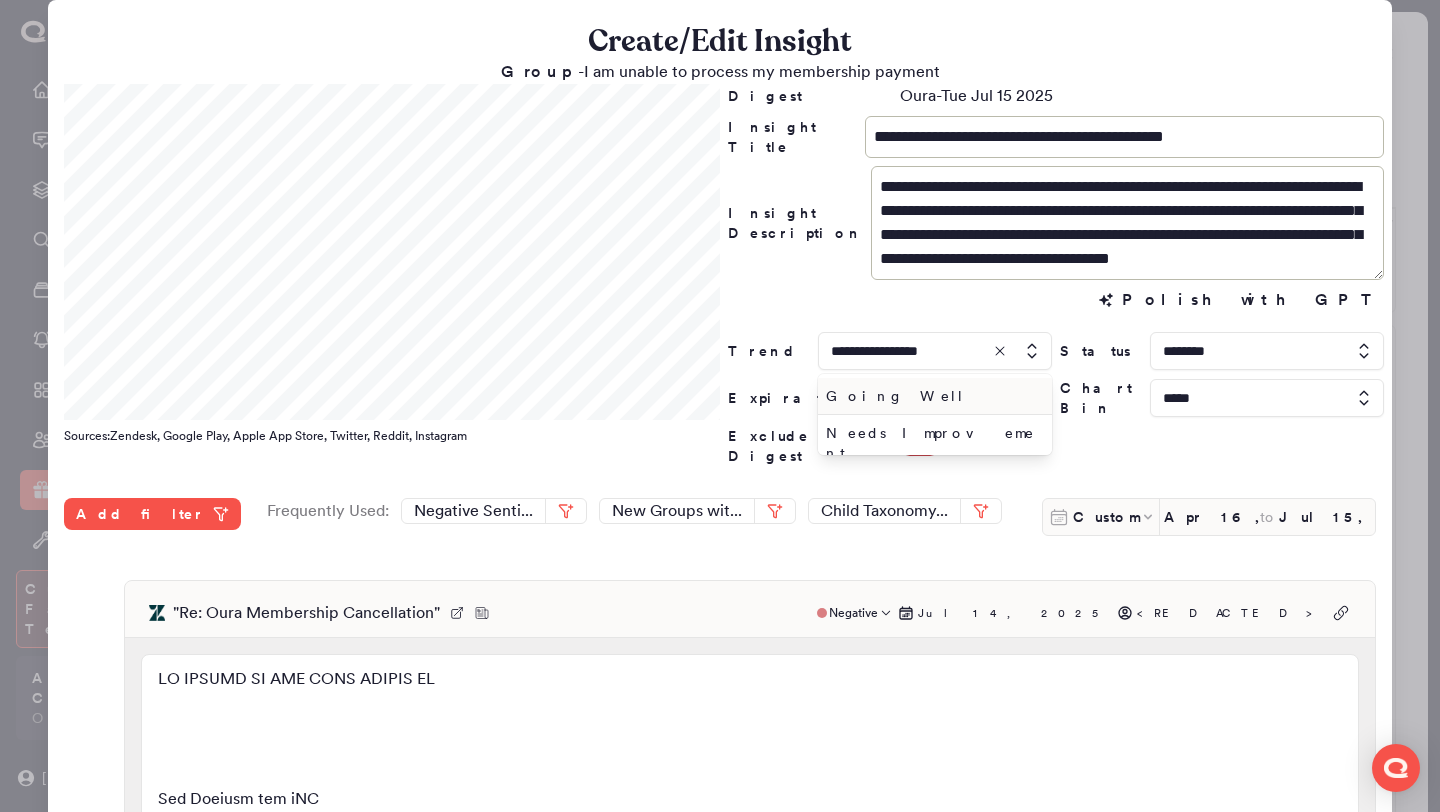 click on "Going Well" at bounding box center [931, 396] 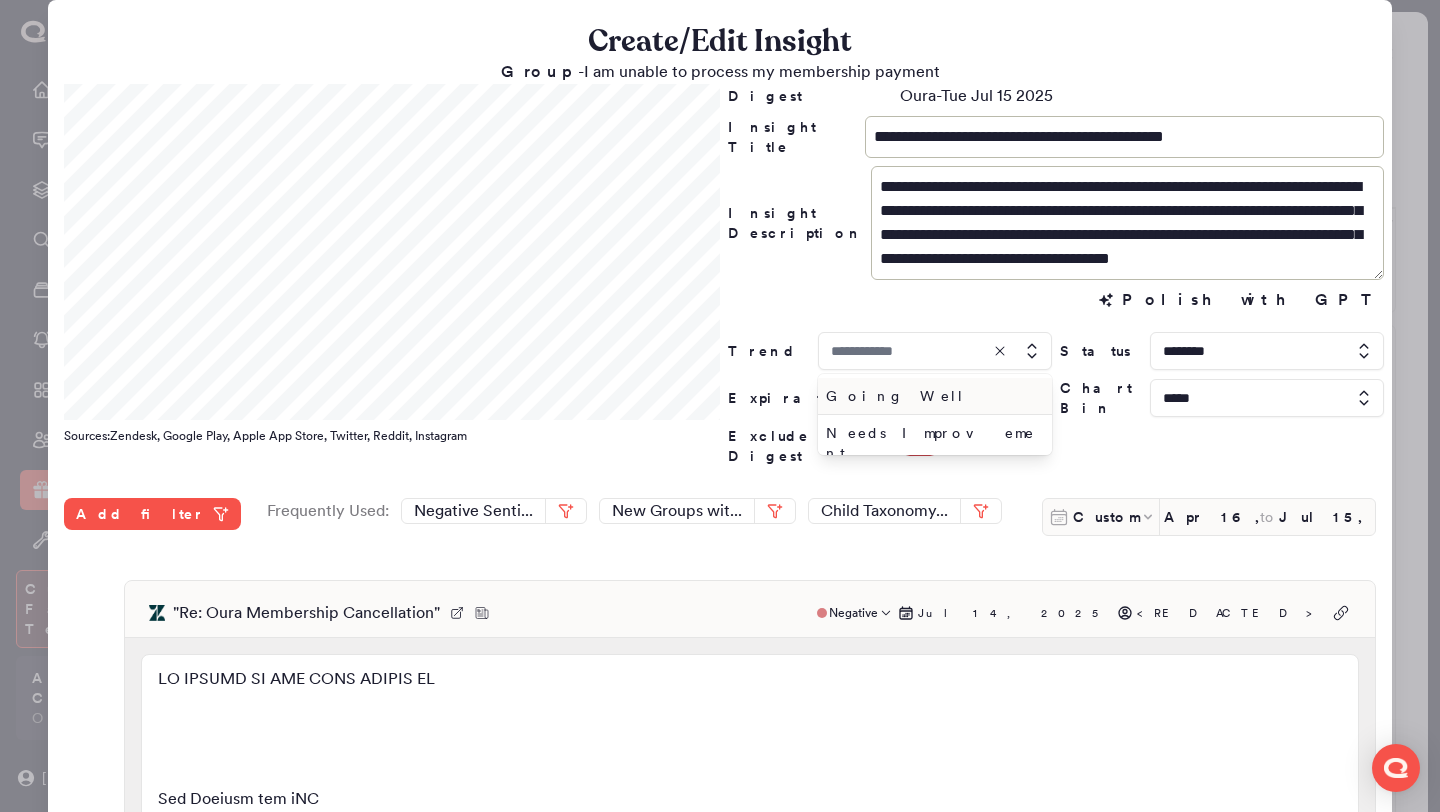 type on "**********" 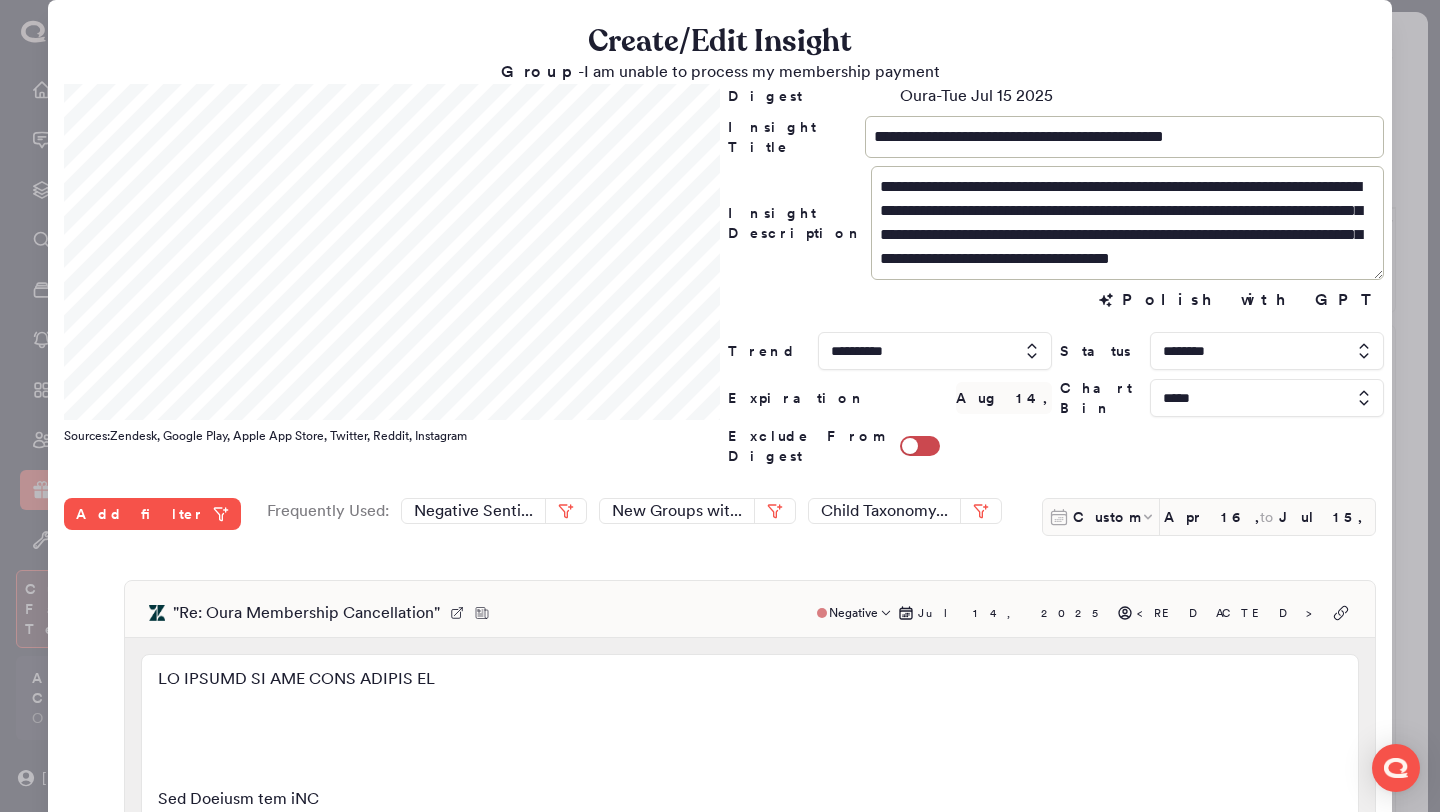 click at bounding box center [720, 406] 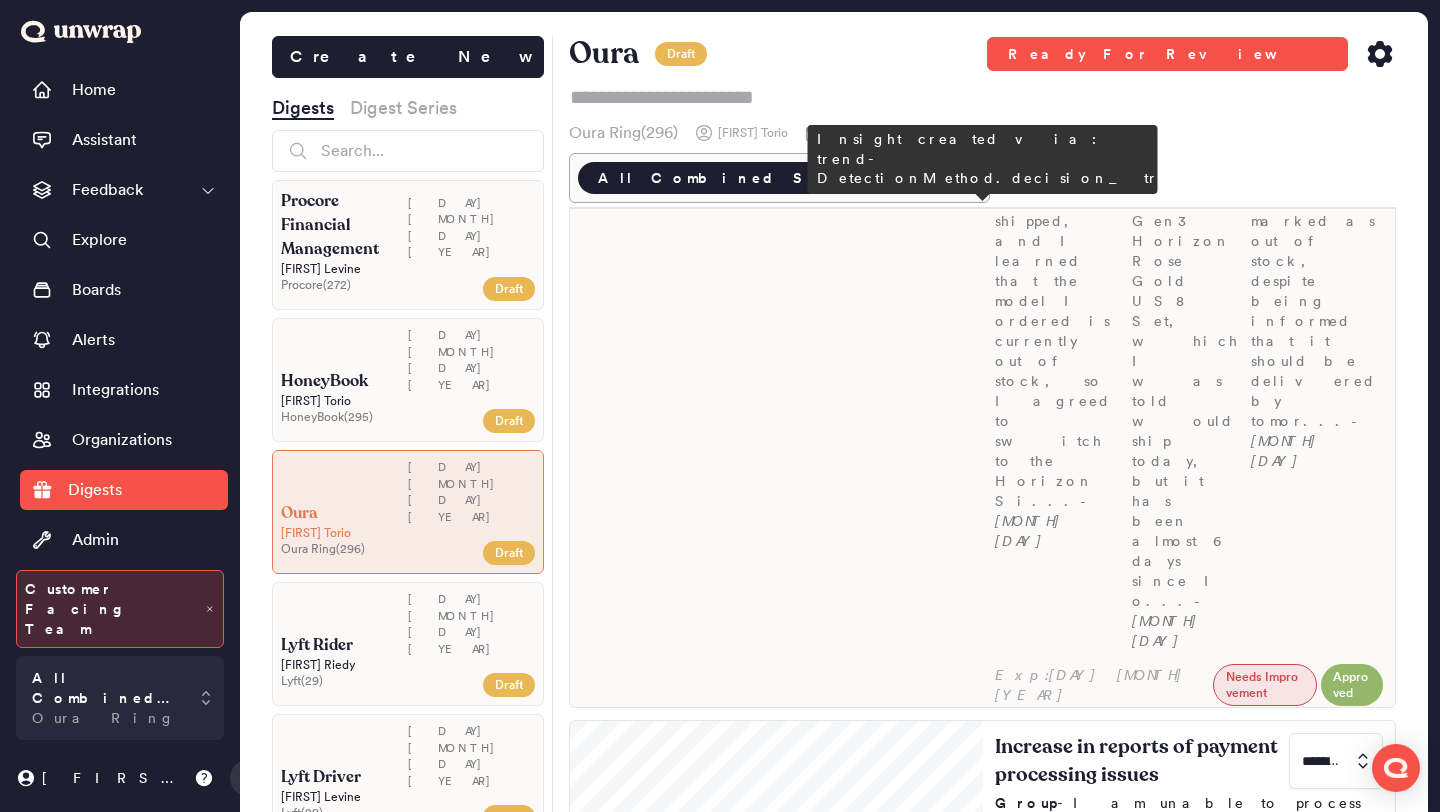 scroll, scrollTop: 1599, scrollLeft: 0, axis: vertical 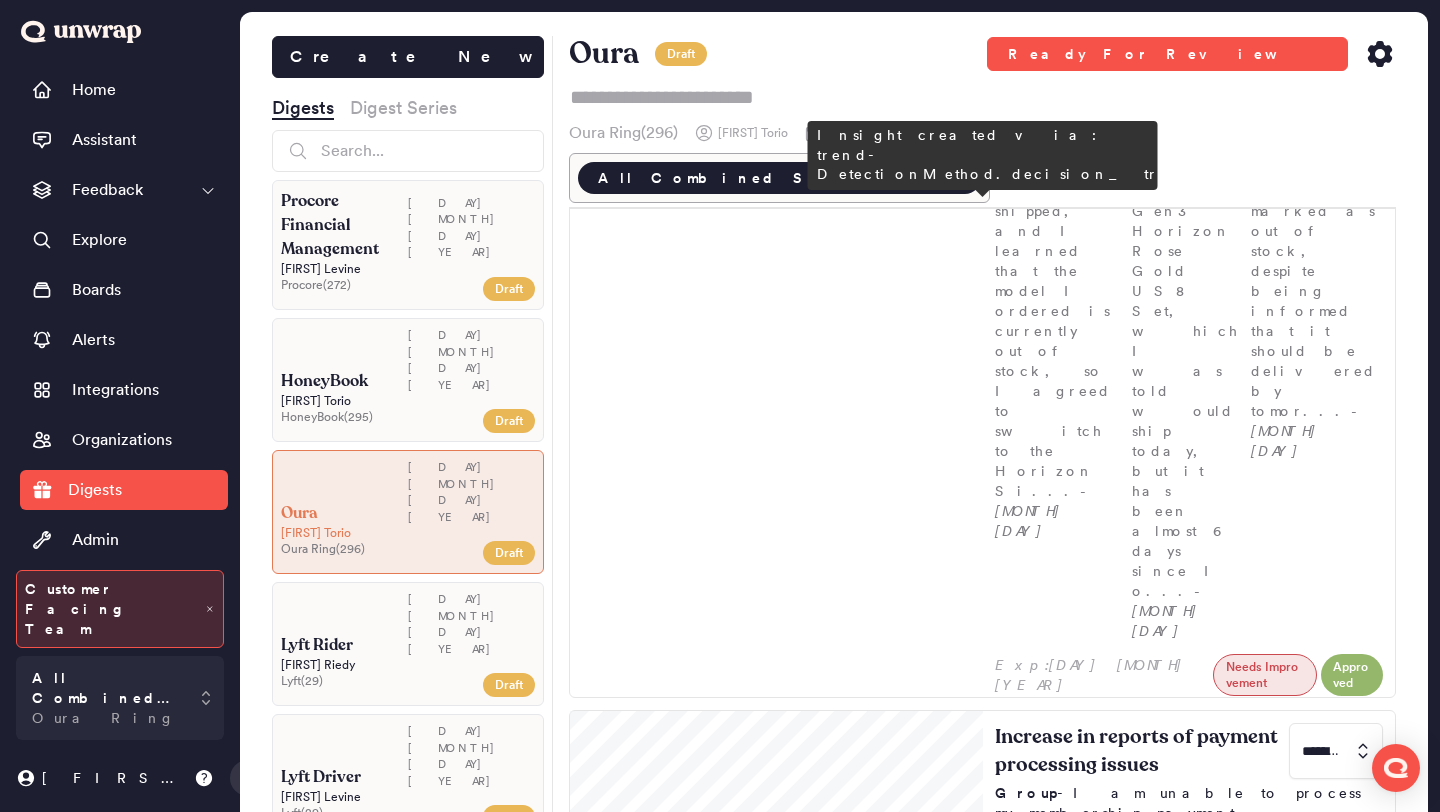 click on "Reports of errors during account setup, spiked to 0.9% of Zendesk tickets on July 8th. These reports have since fallen back to baseline levels (0.1% of tickets). Common issues include billing address validation failures, "something went wrong" errors and FORMAT_ERROR messages." at bounding box center (1189, 2025) 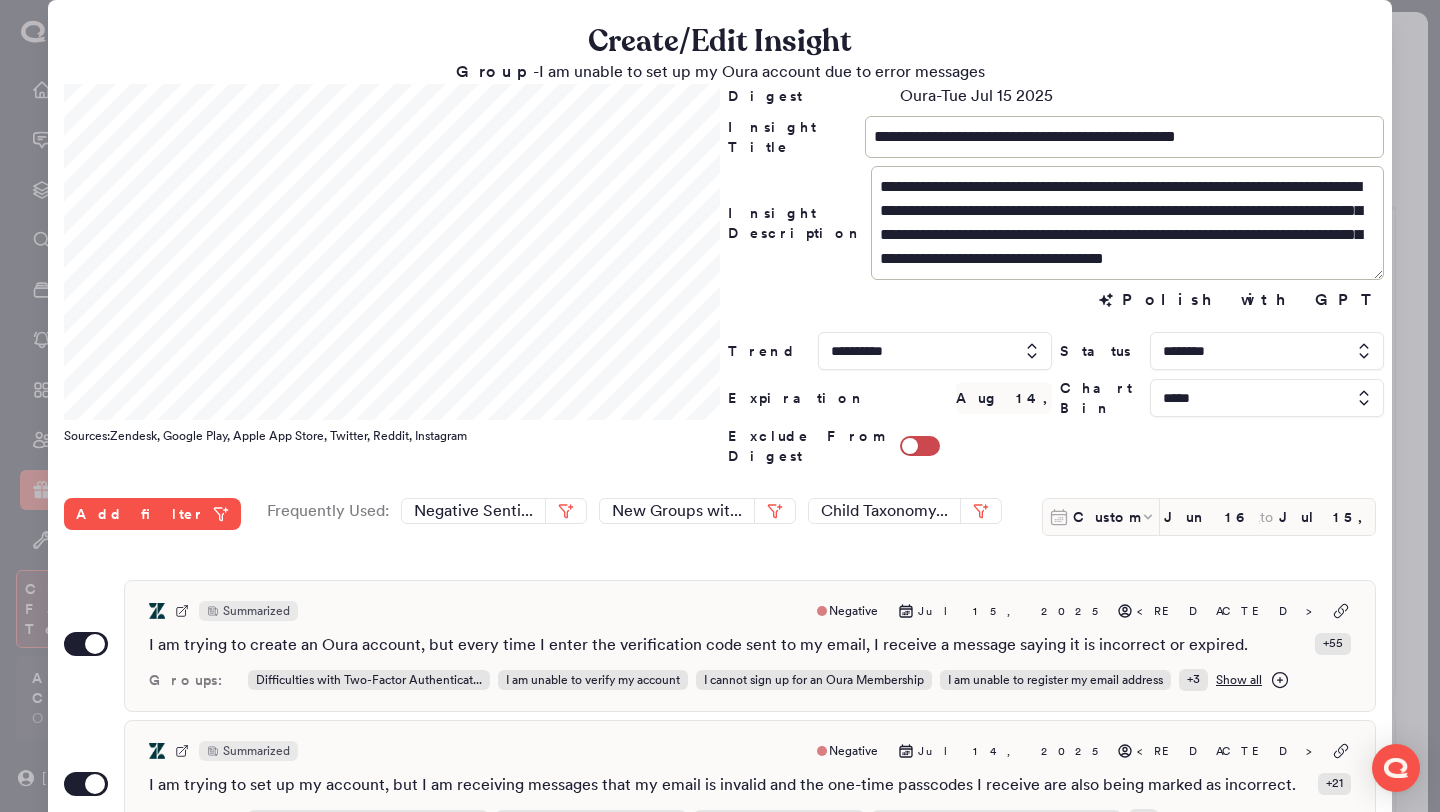 click at bounding box center (1267, 351) 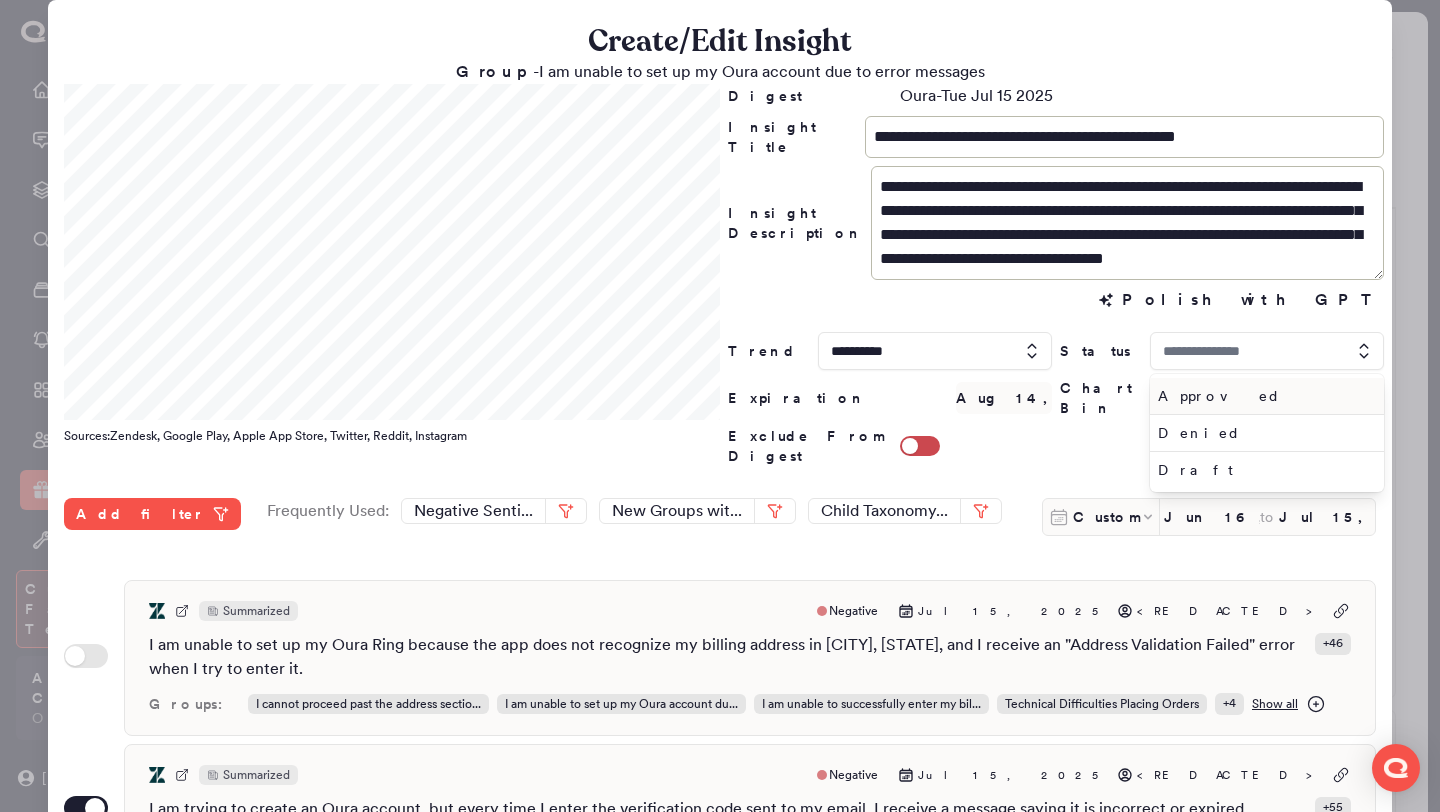 type on "********" 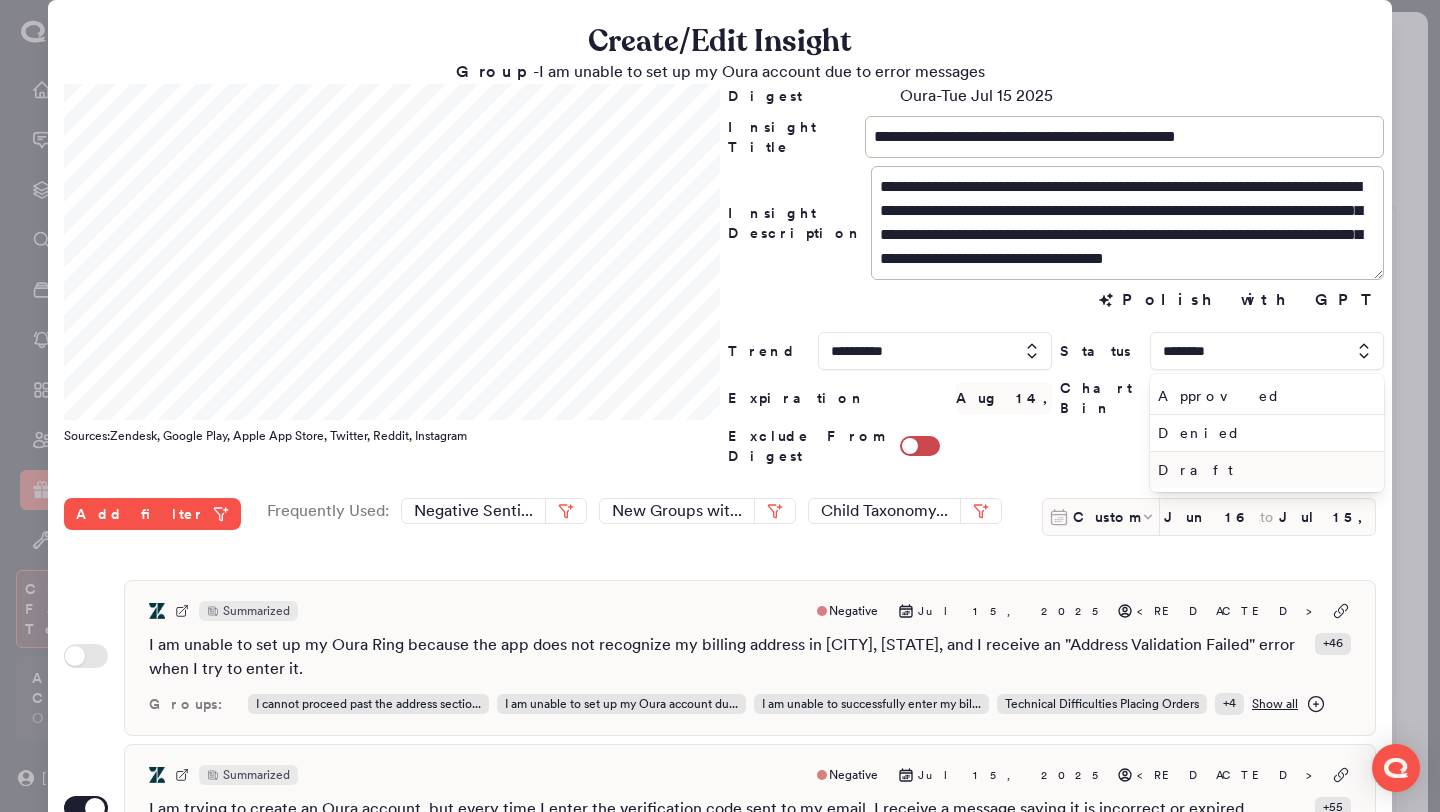click on "Draft" at bounding box center [1263, 470] 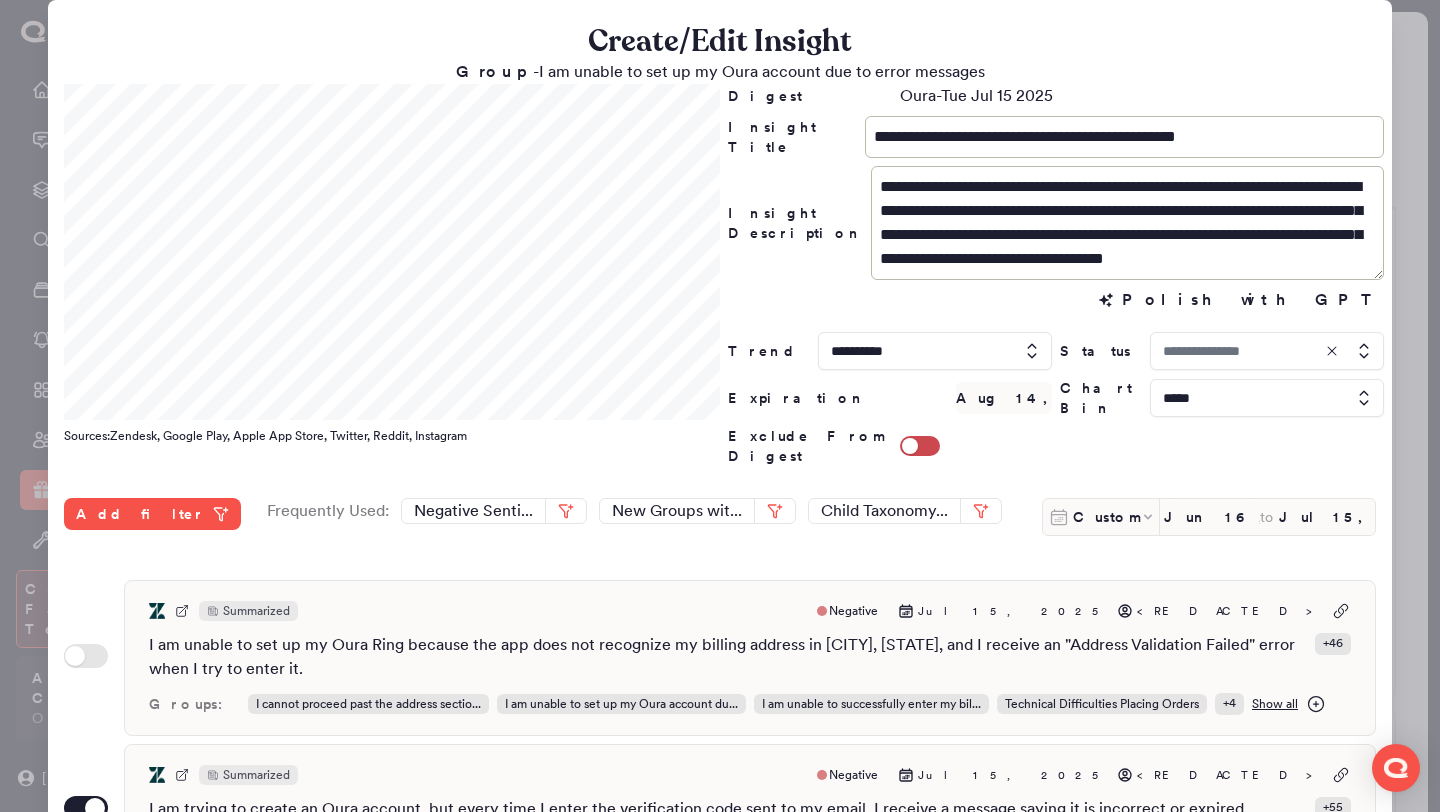 type on "*****" 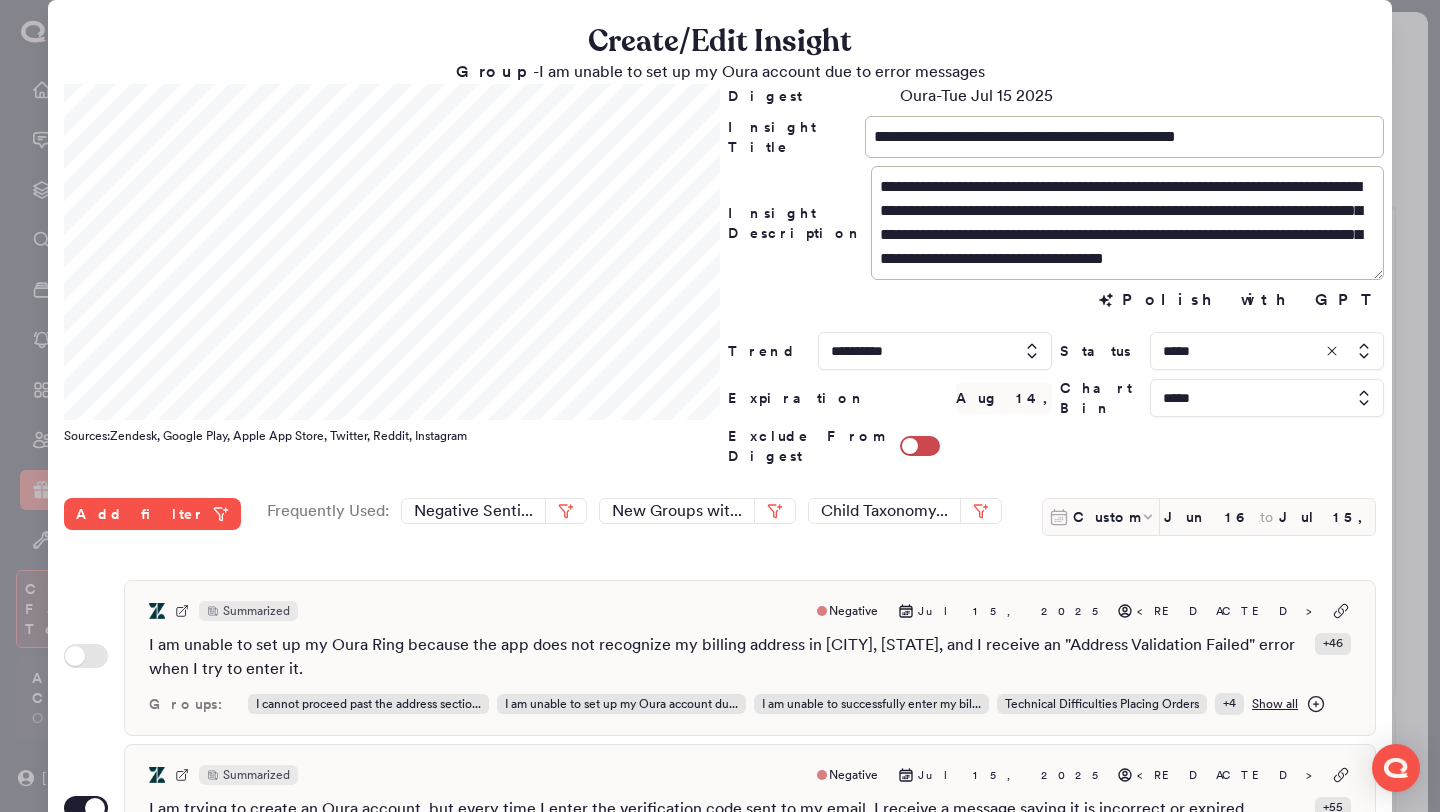 scroll, scrollTop: 516, scrollLeft: 0, axis: vertical 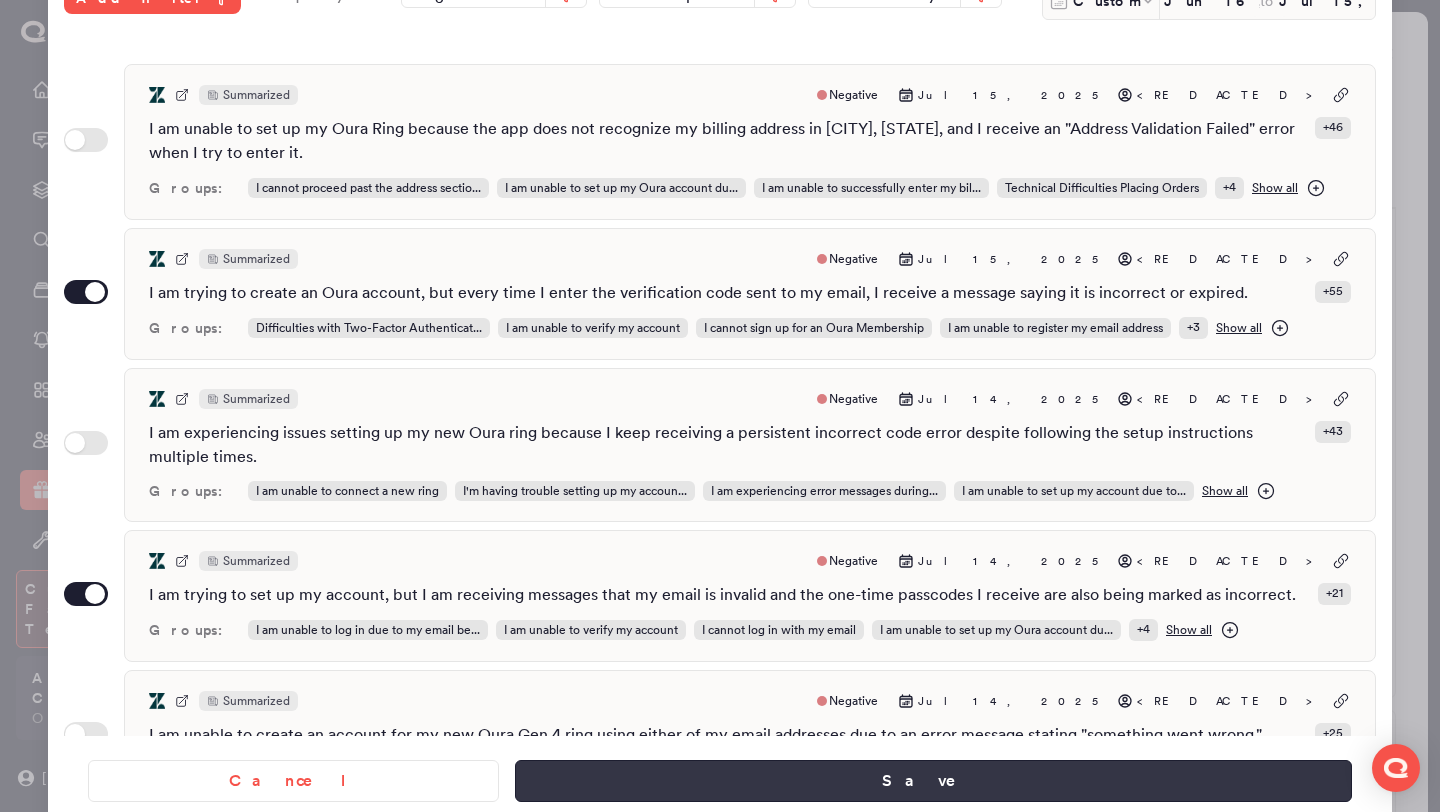 click on "Save" at bounding box center (933, 781) 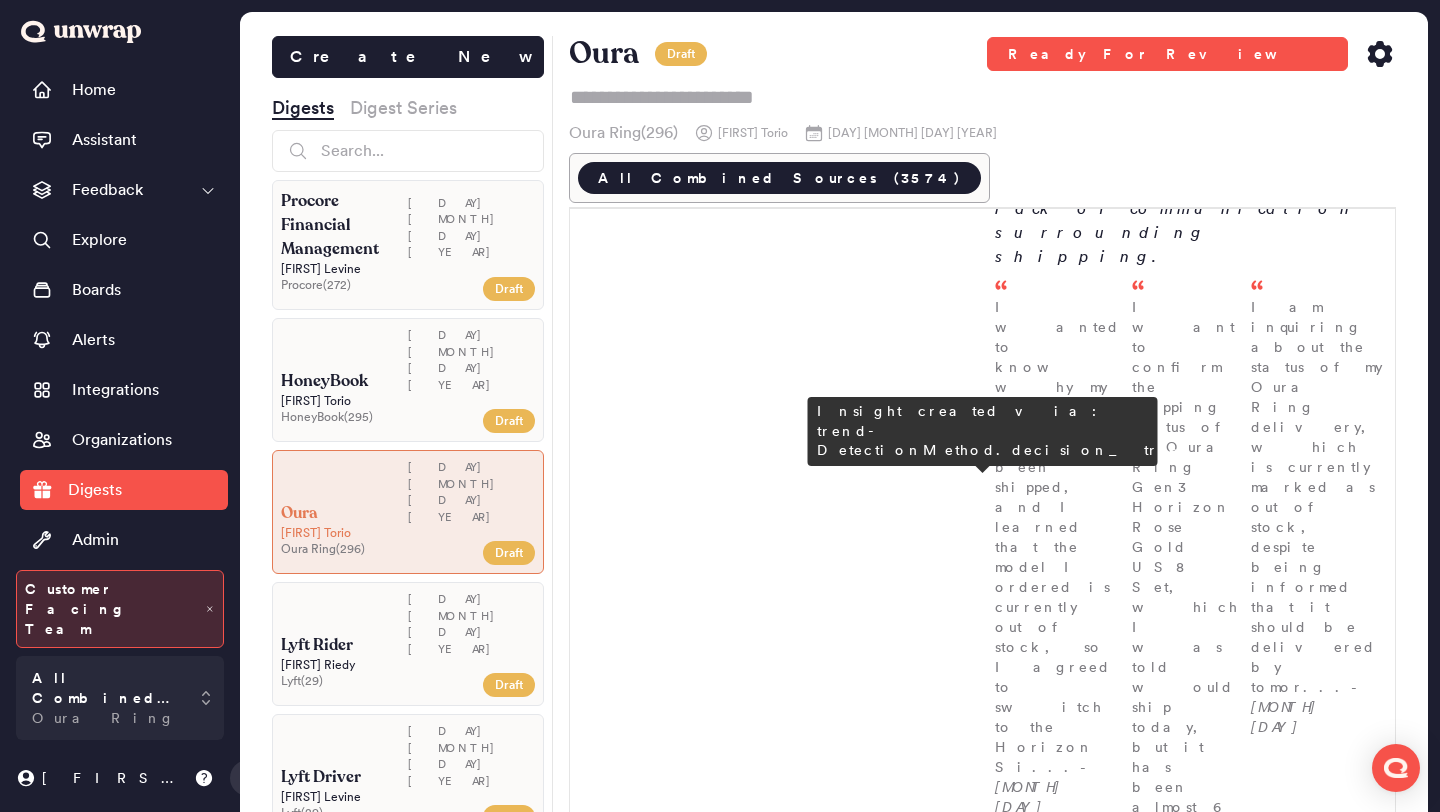 scroll, scrollTop: 1362, scrollLeft: 0, axis: vertical 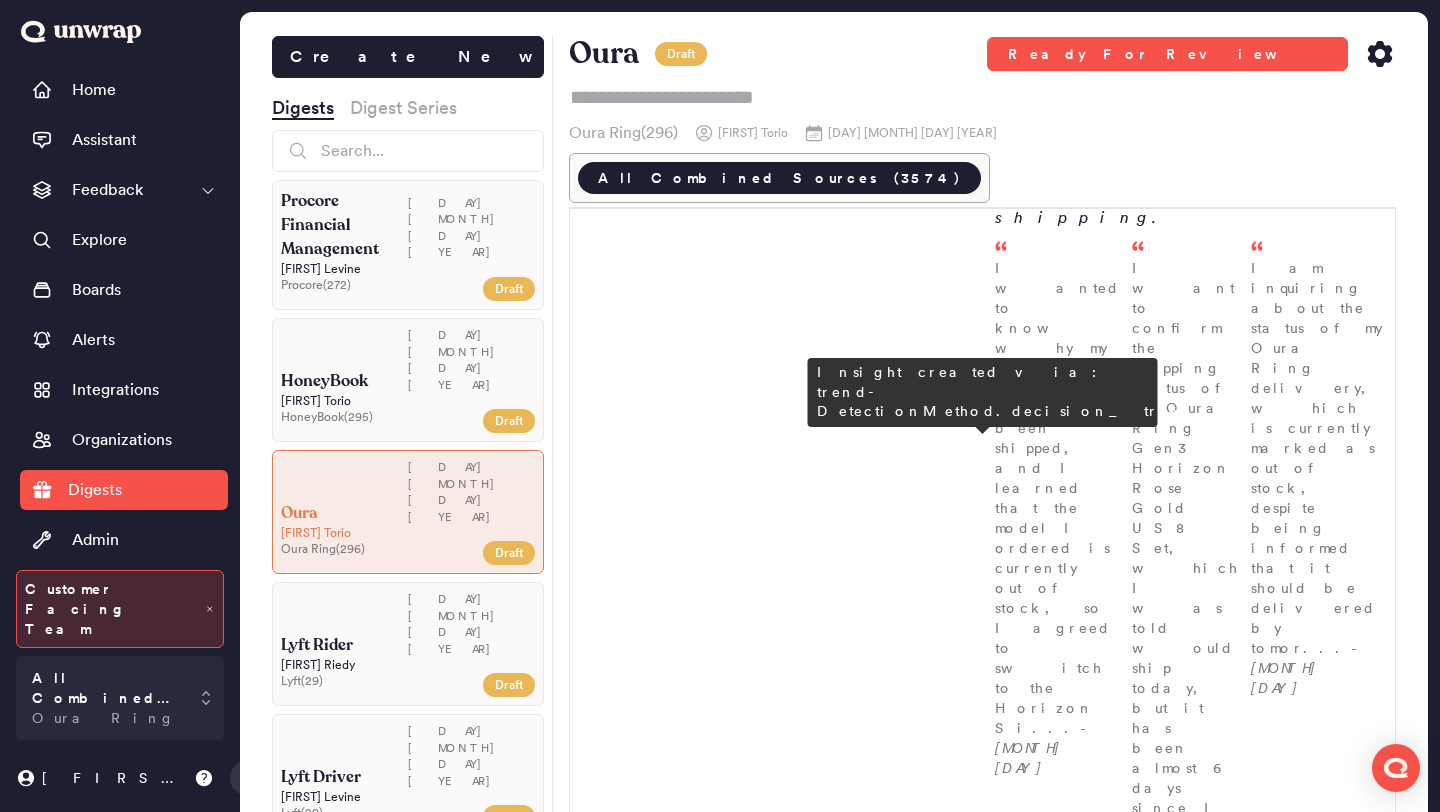 click on "Customers are reporting issues with discounts not being applied during checkout, with feedback volume rising to 336 entries the week of July 7th (1.2% of feedback). Common concerns include unprocessed promotional codes and requests for post-order discounts, often requiring agent intervention for resolution." at bounding box center [1189, 2254] 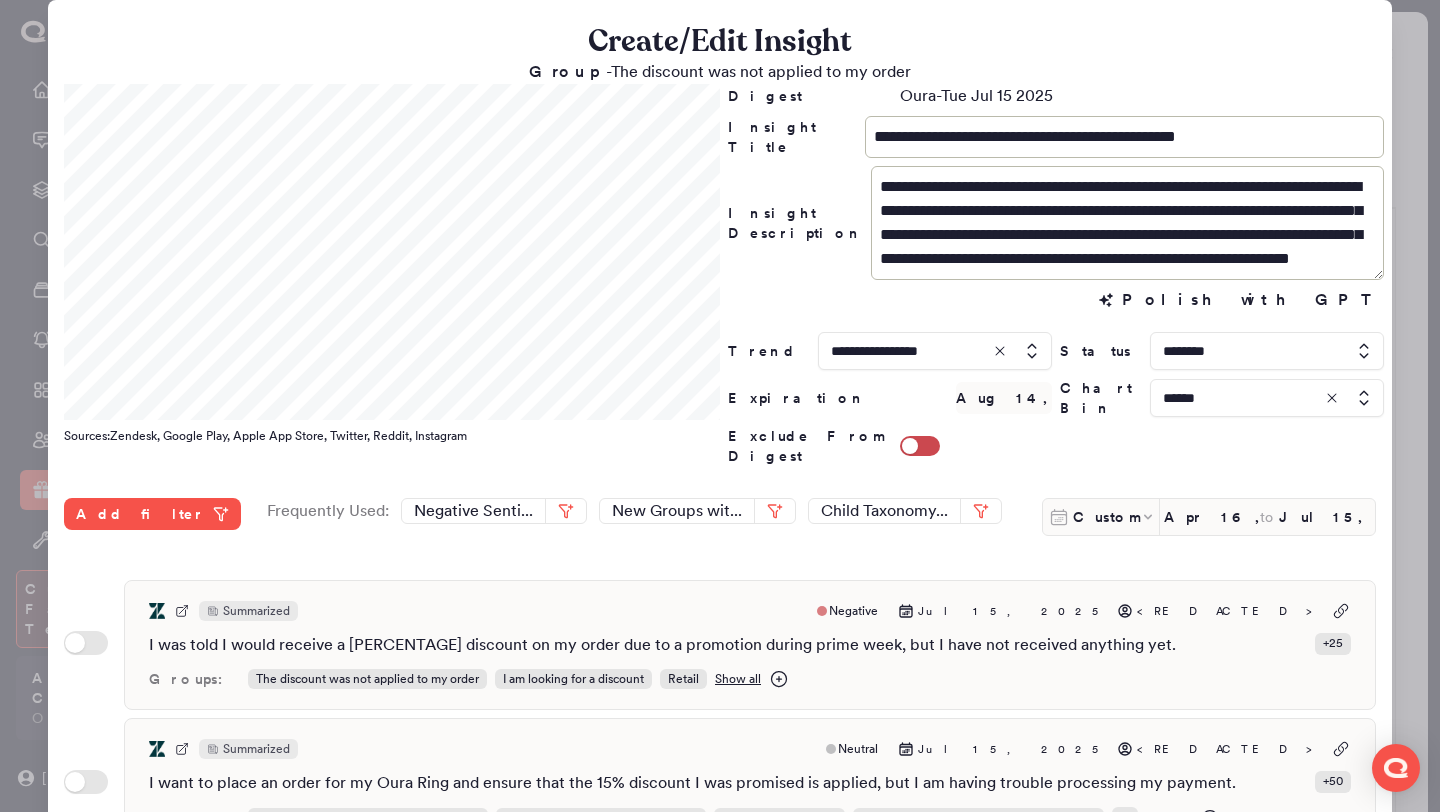 click at bounding box center (1267, 398) 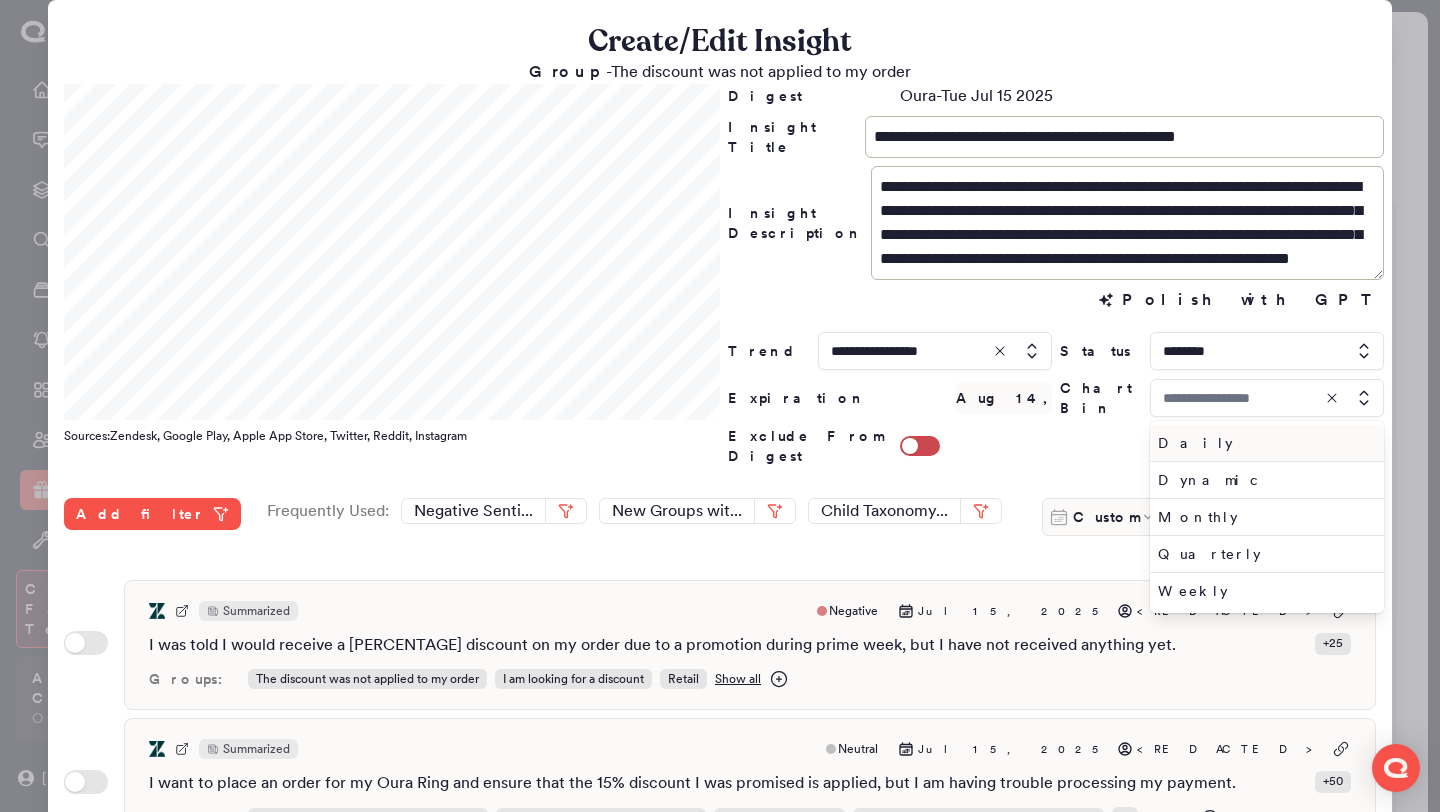 type on "******" 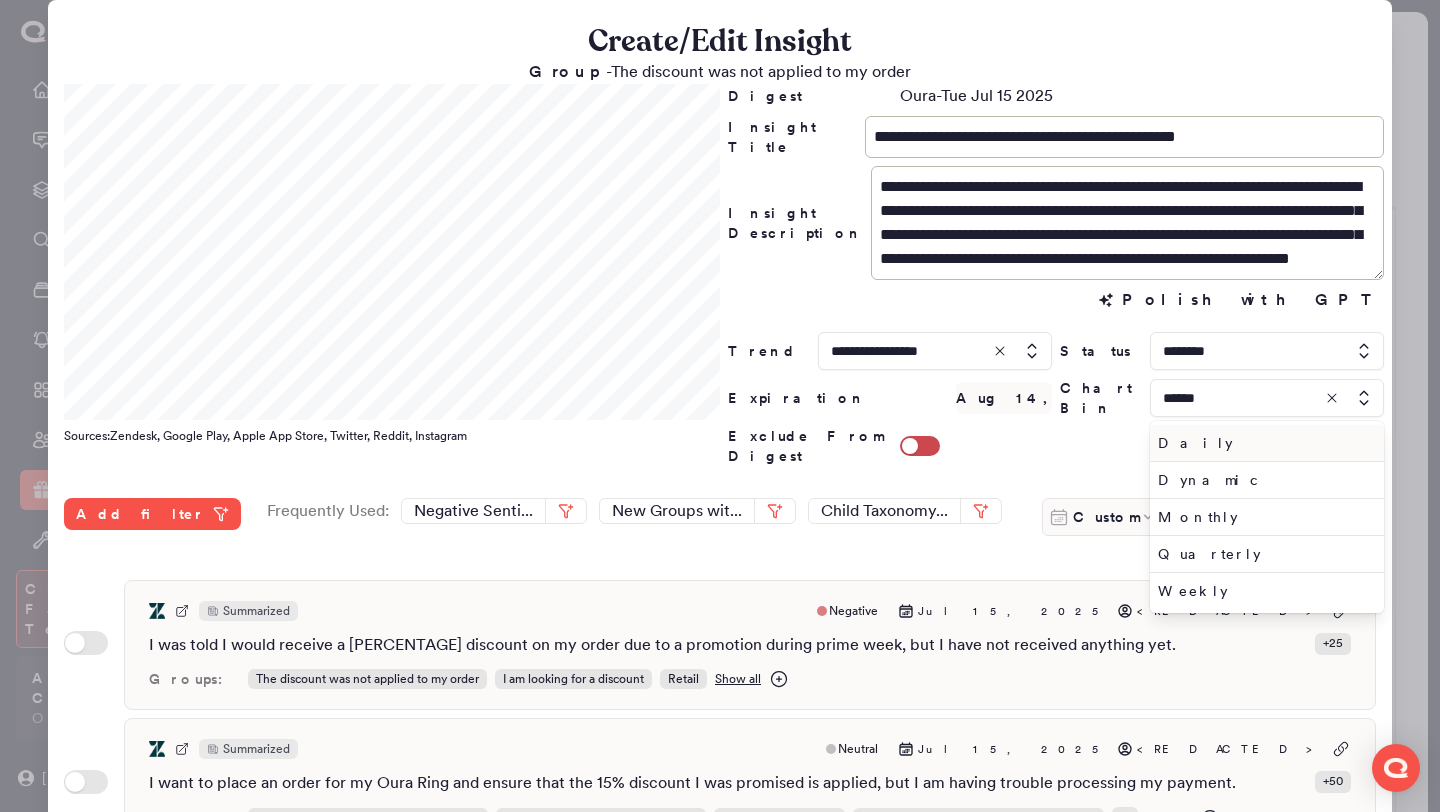 click on "Daily" at bounding box center (1267, 443) 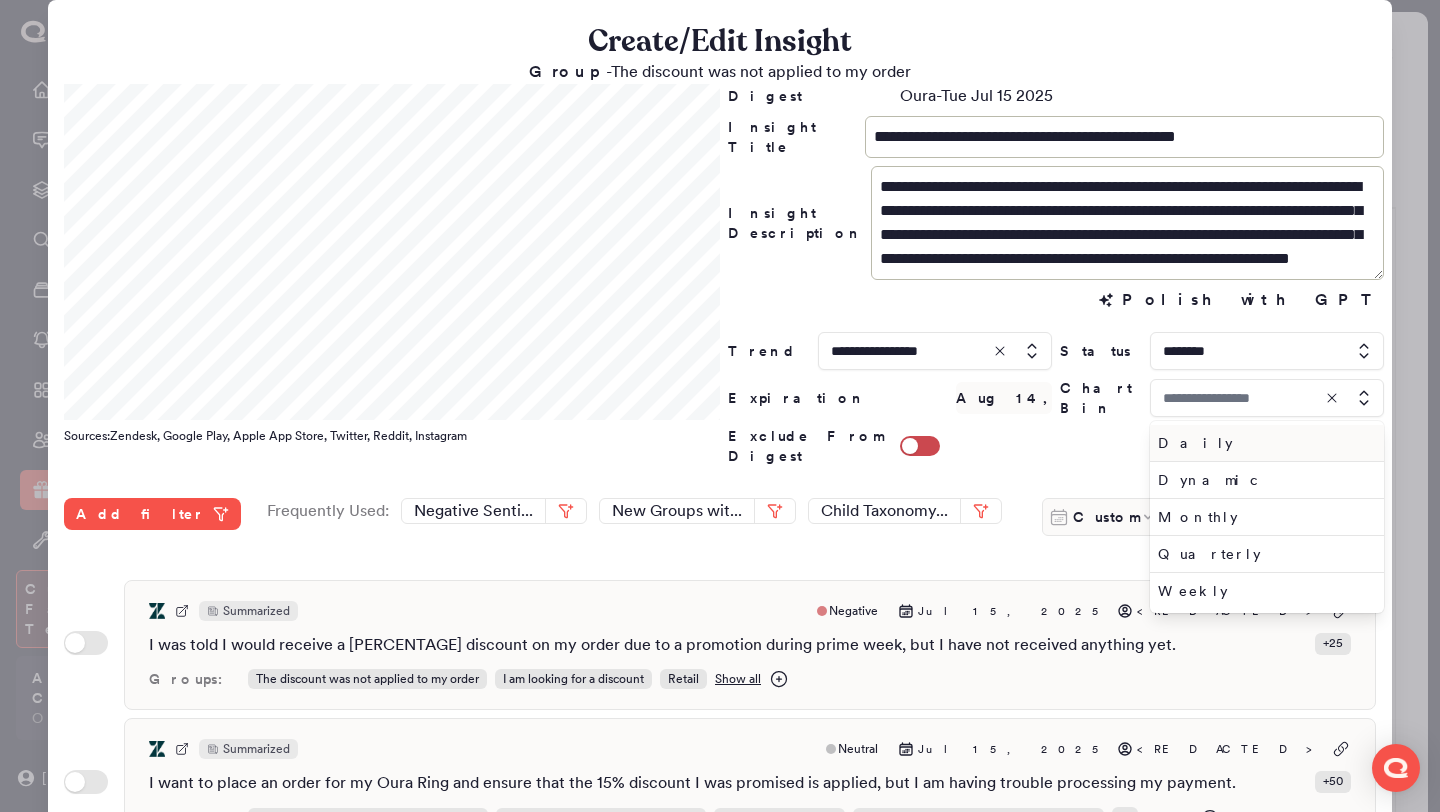 type on "*****" 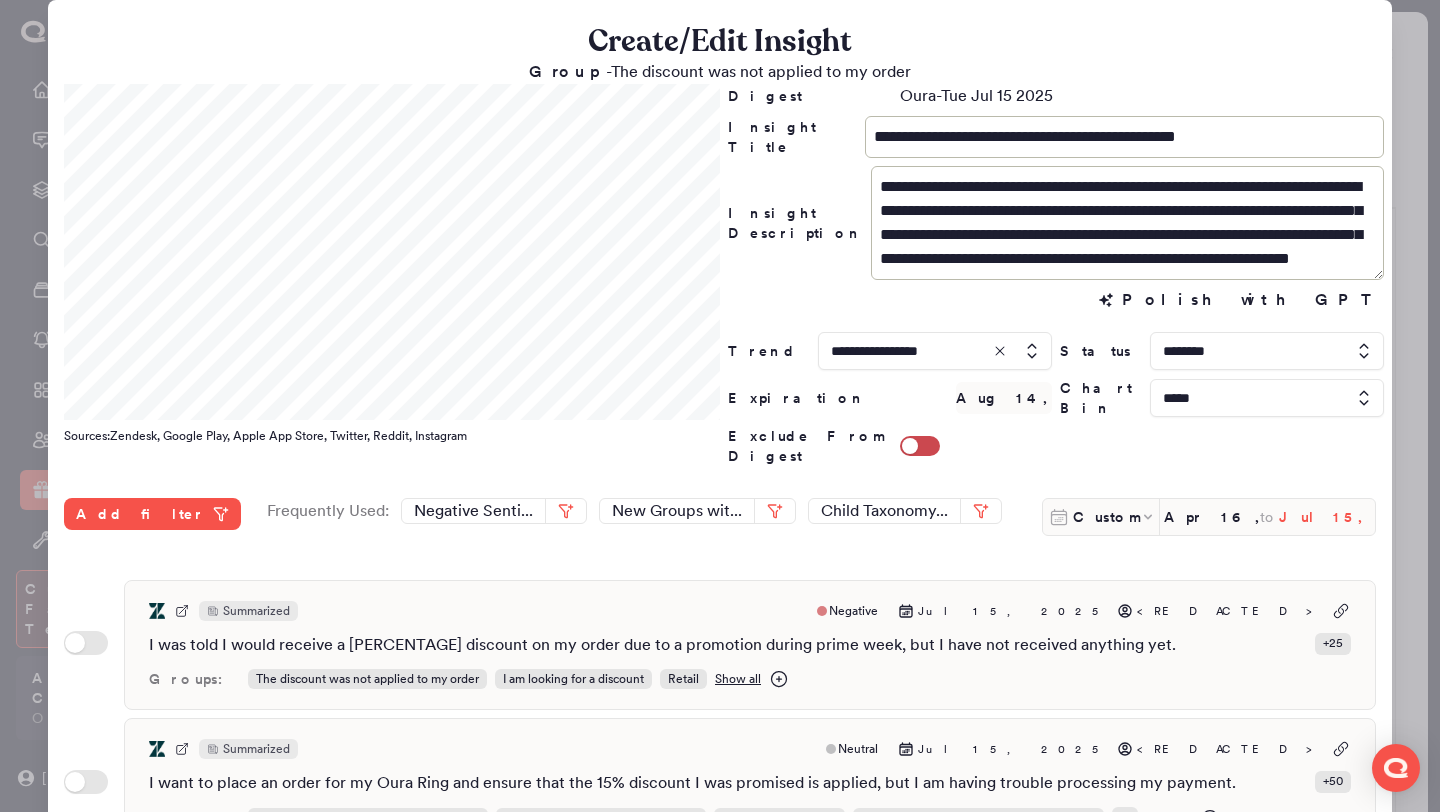 click on "Jul 15, 2025" at bounding box center (1327, 517) 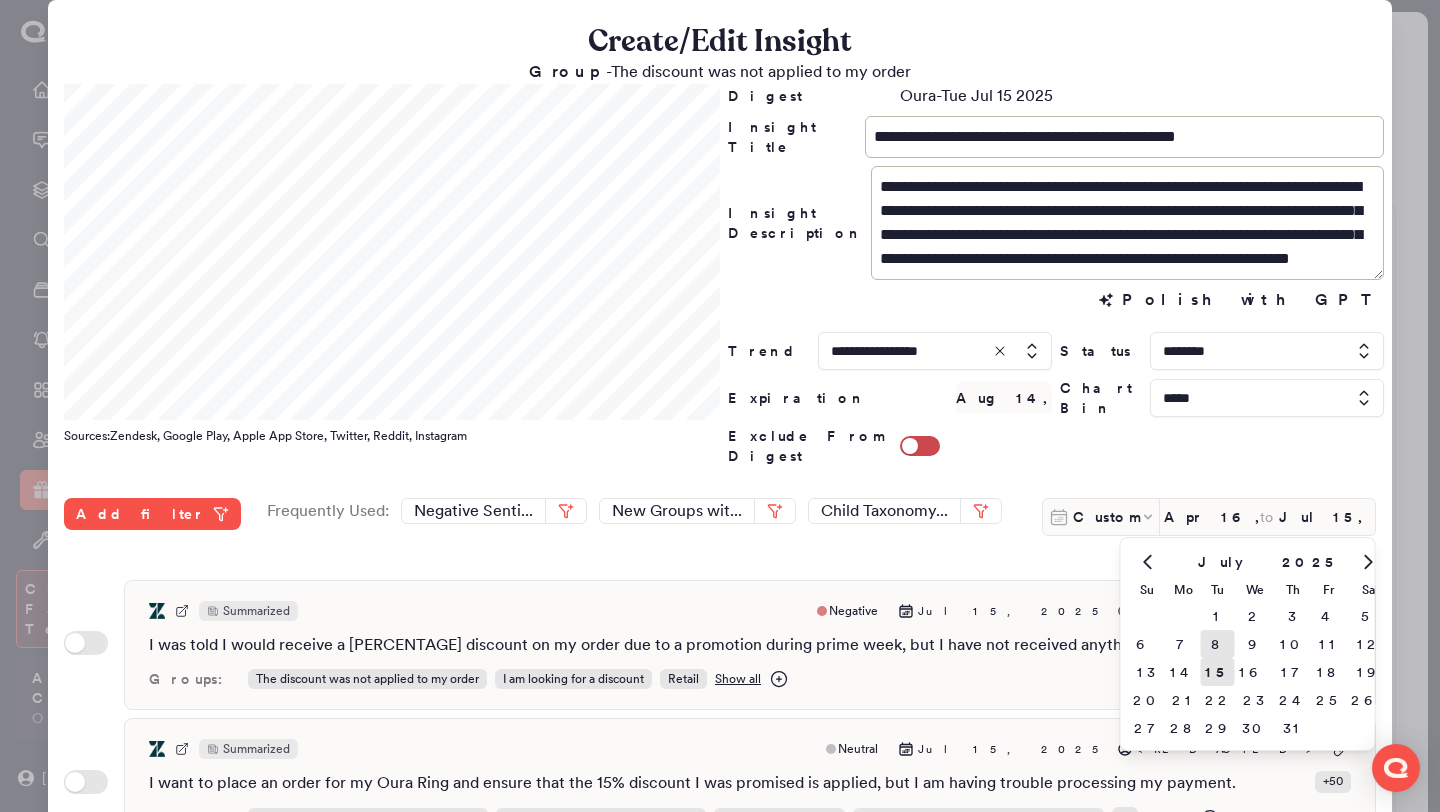 click on "8" at bounding box center [1218, 644] 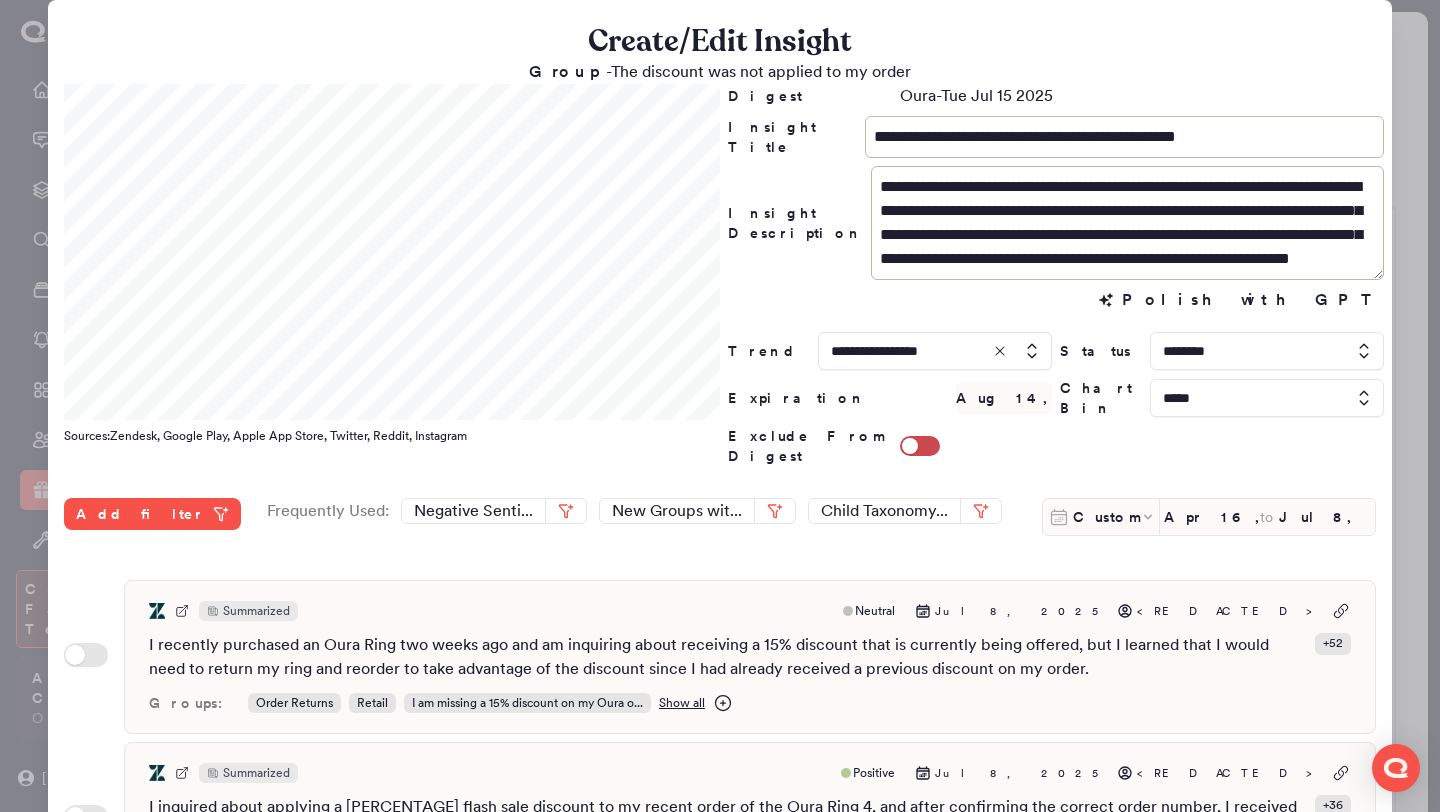 click at bounding box center [720, 406] 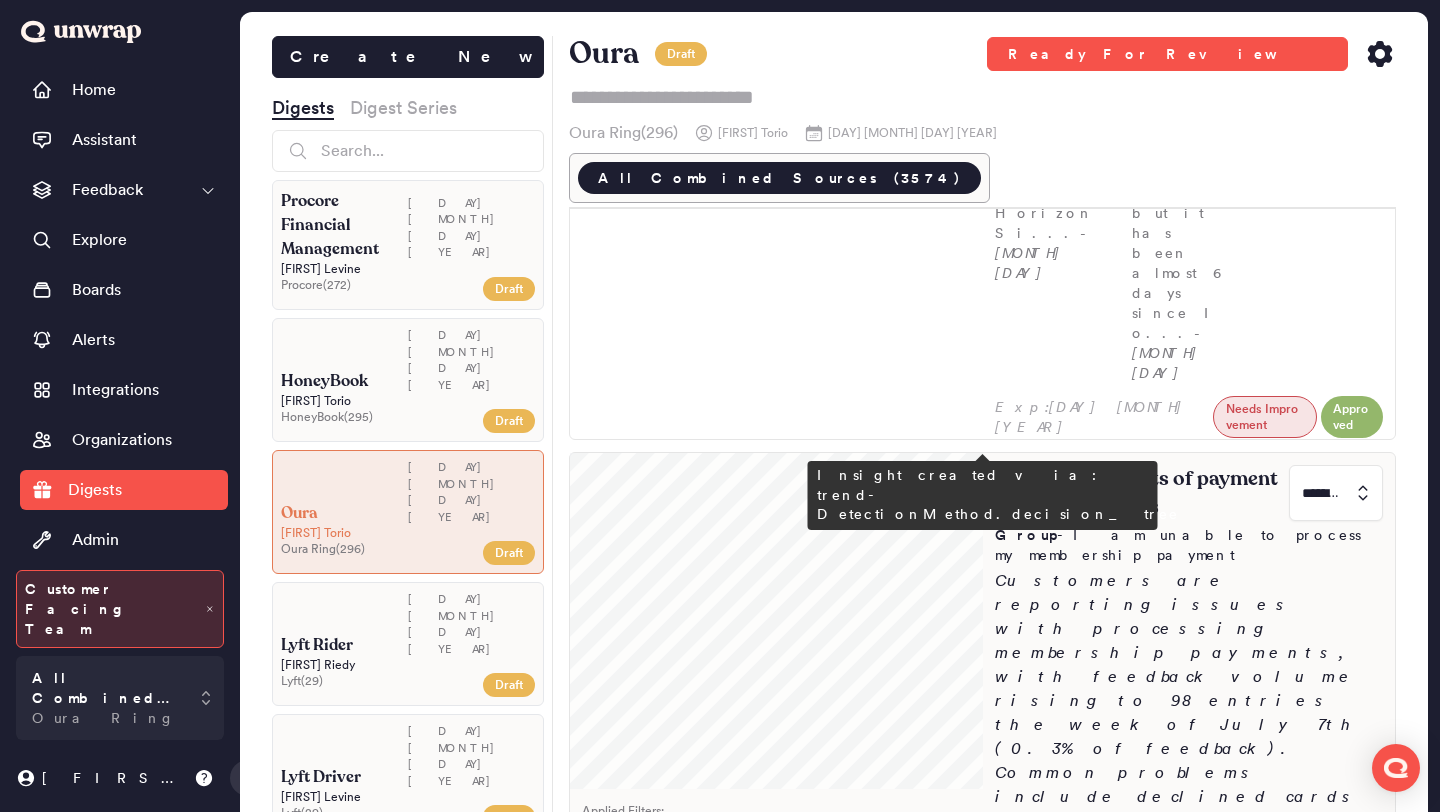 scroll, scrollTop: 2044, scrollLeft: 0, axis: vertical 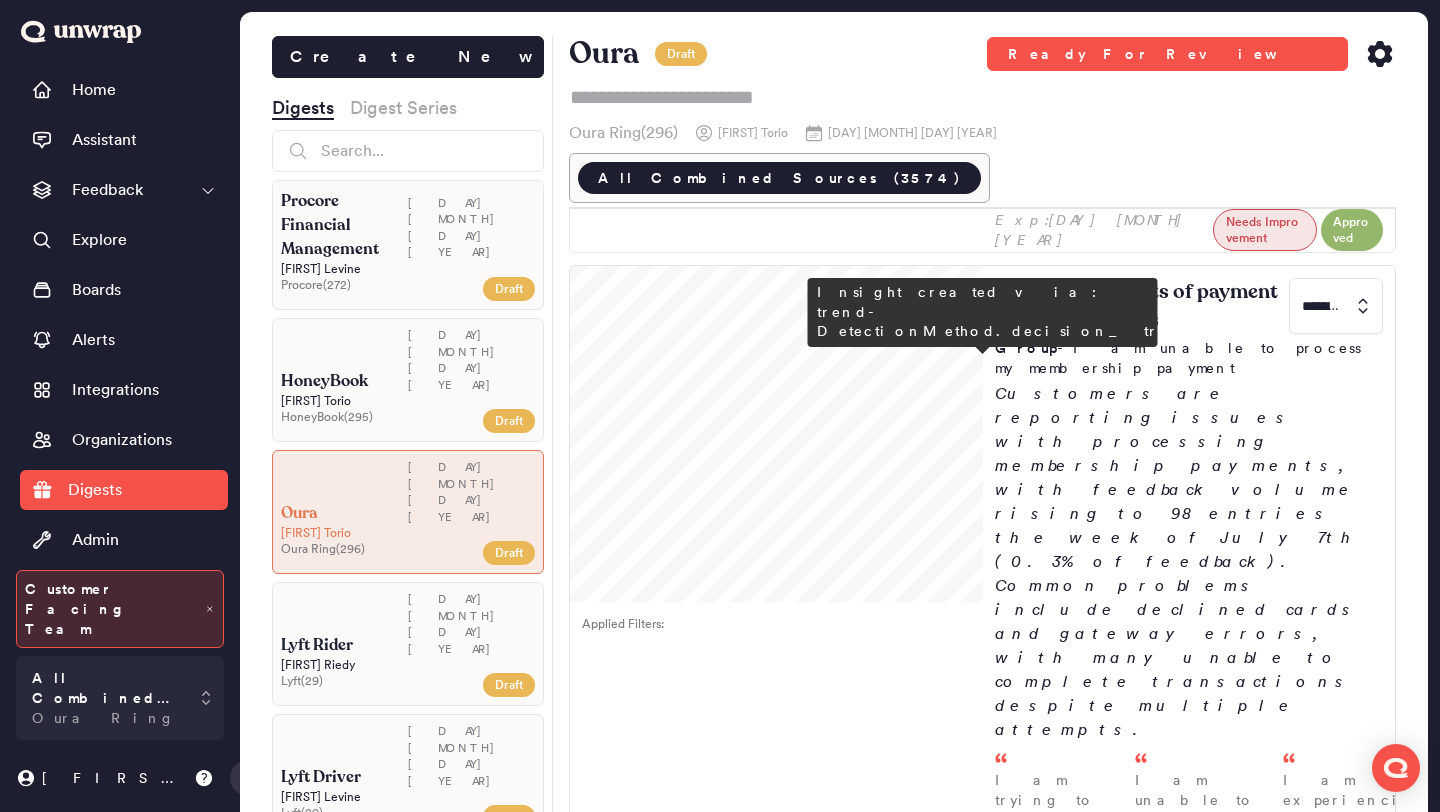 click on "Customers are reporting issues with receiving one-time passcodes (OTPs) via email, with feedback volume rising to 139 entries the week of July 7th (0.5% of feedback). Many are unable to complete account access or order processing due to missing OTPs, despite following instructions." at bounding box center [1189, 2702] 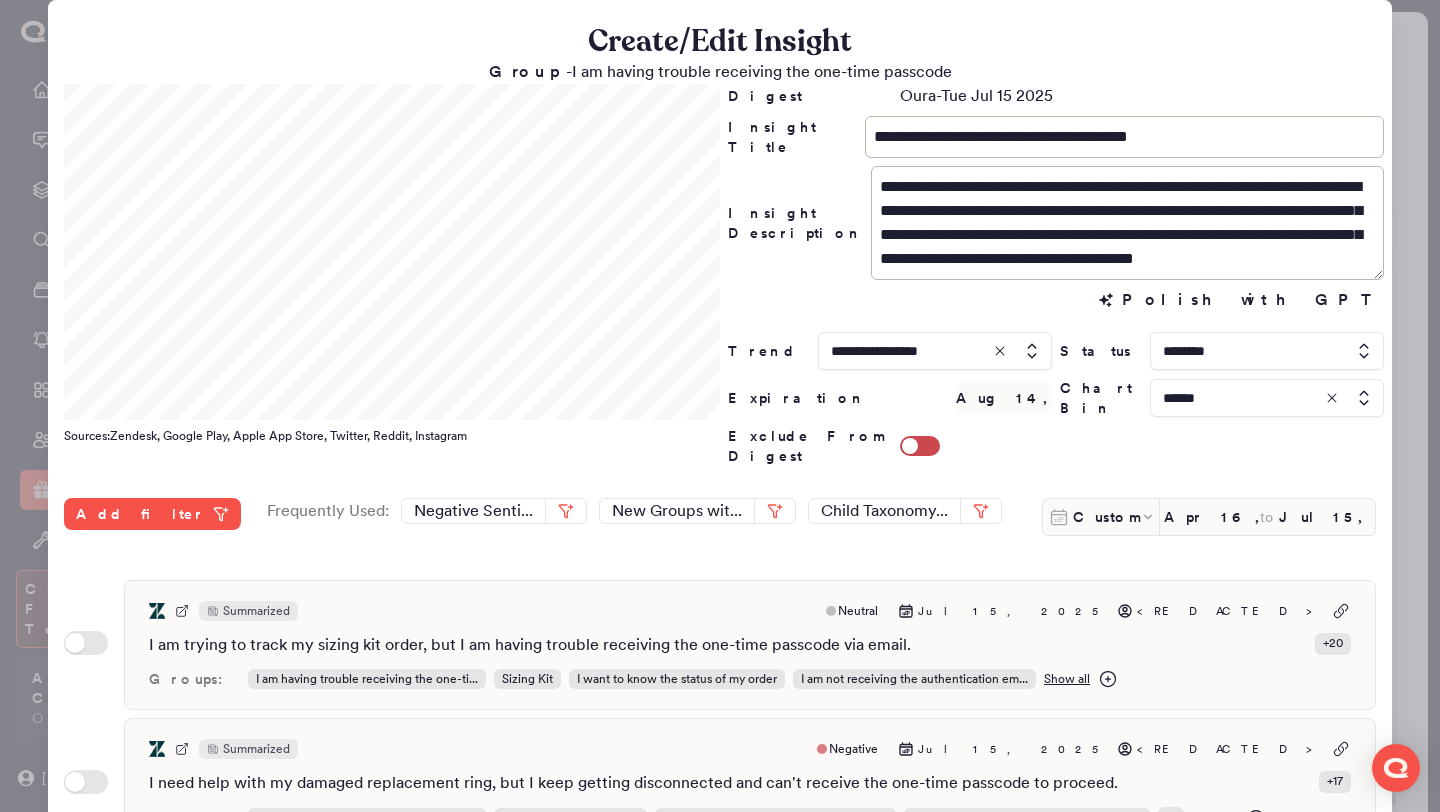 click at bounding box center [1267, 398] 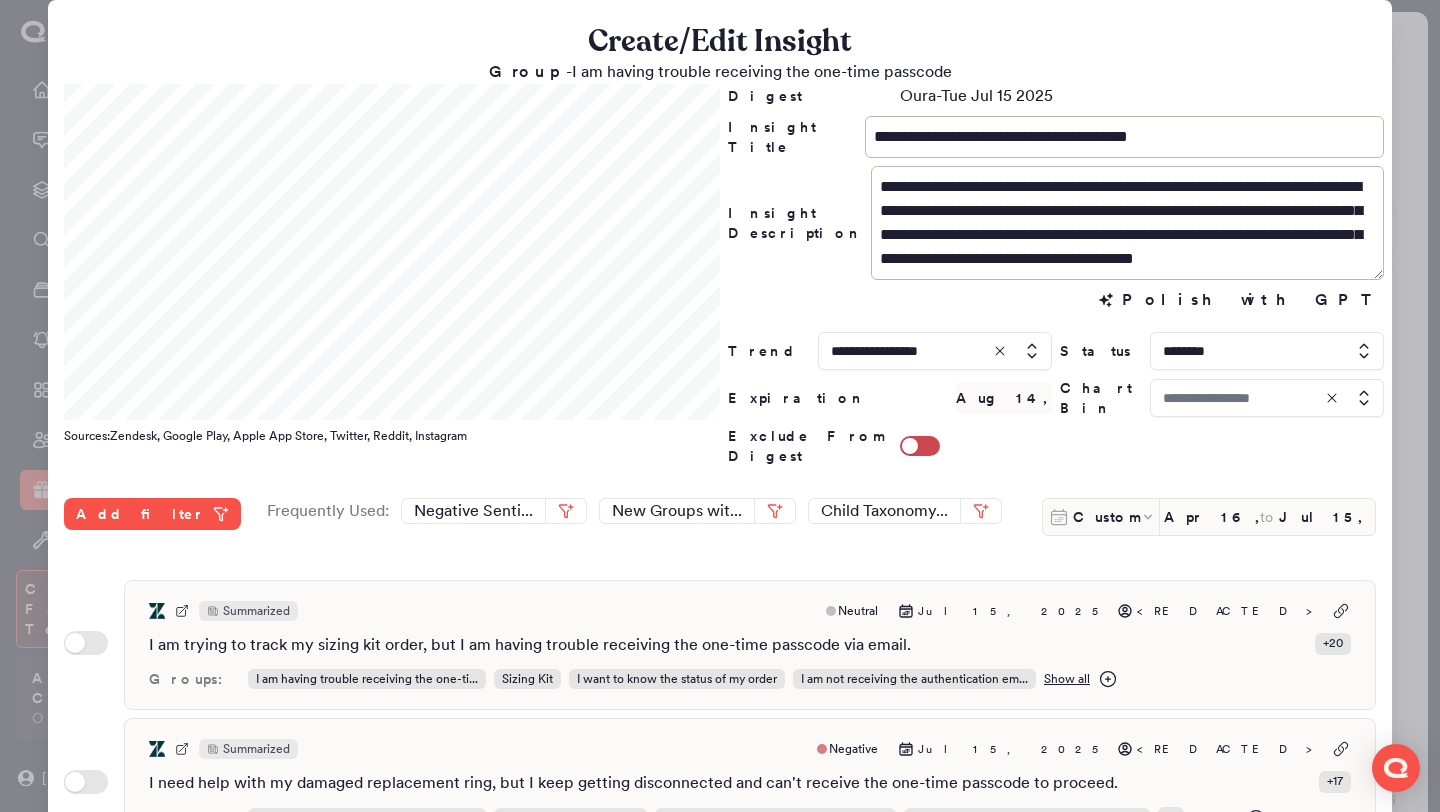 type on "******" 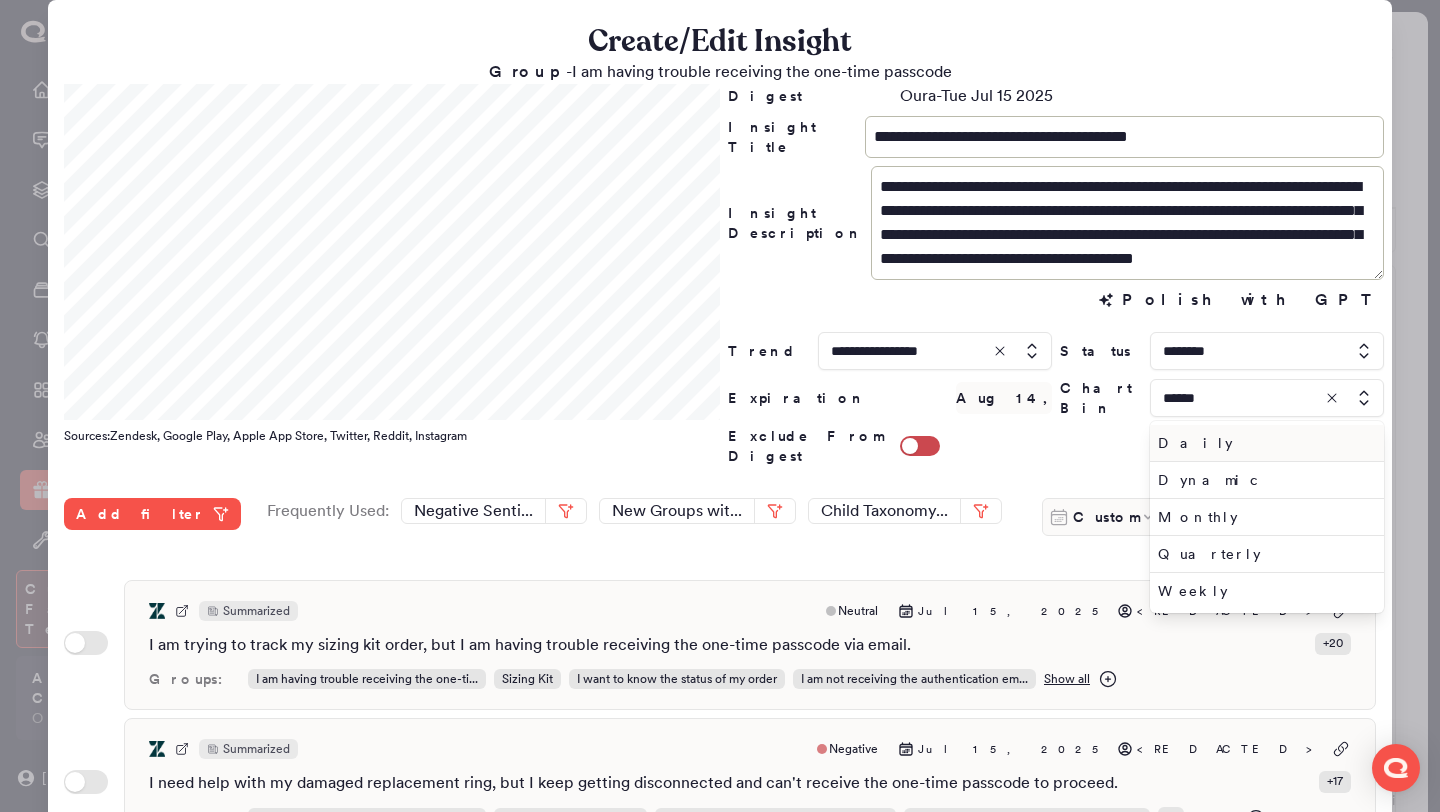 click on "Daily" at bounding box center [1263, 443] 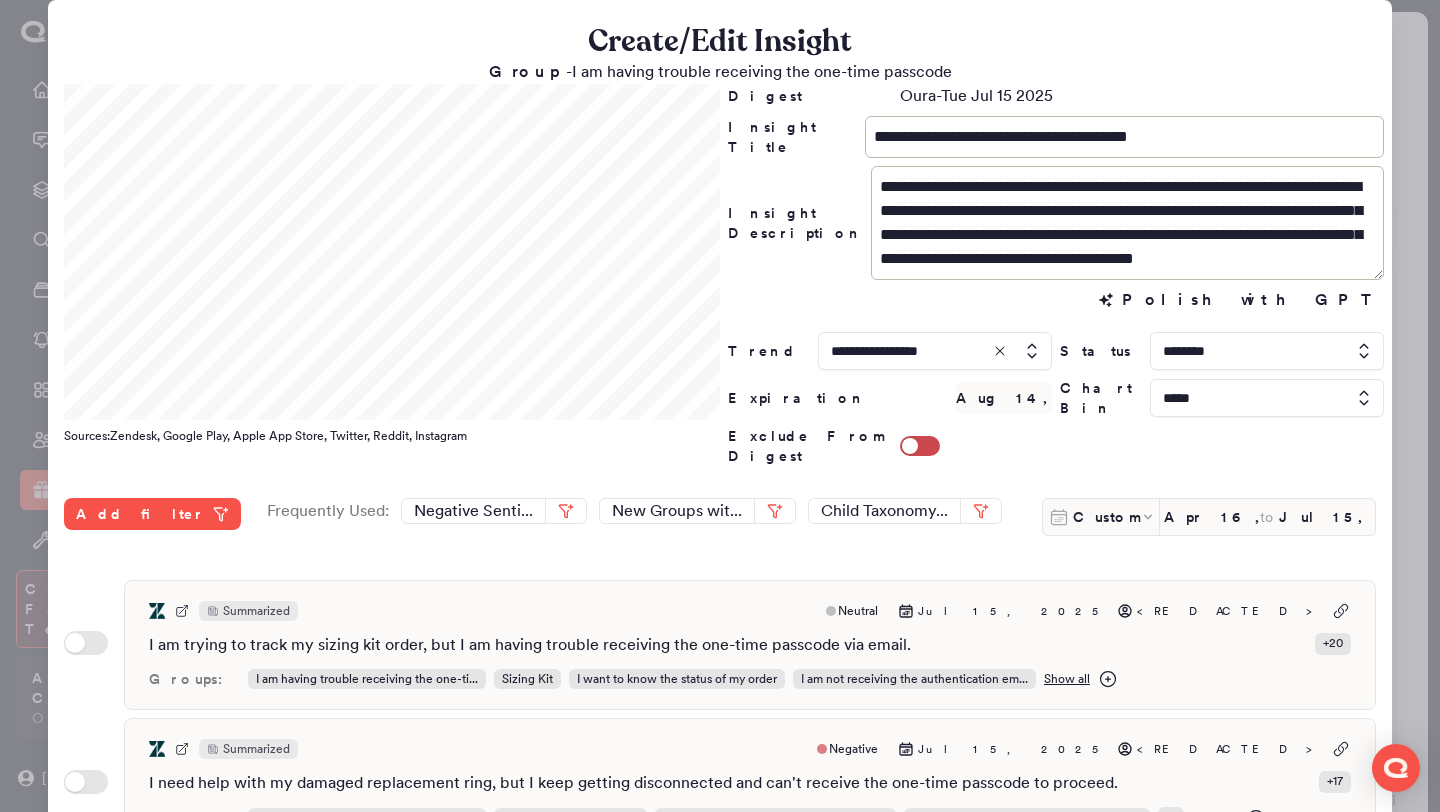 click at bounding box center [1267, 398] 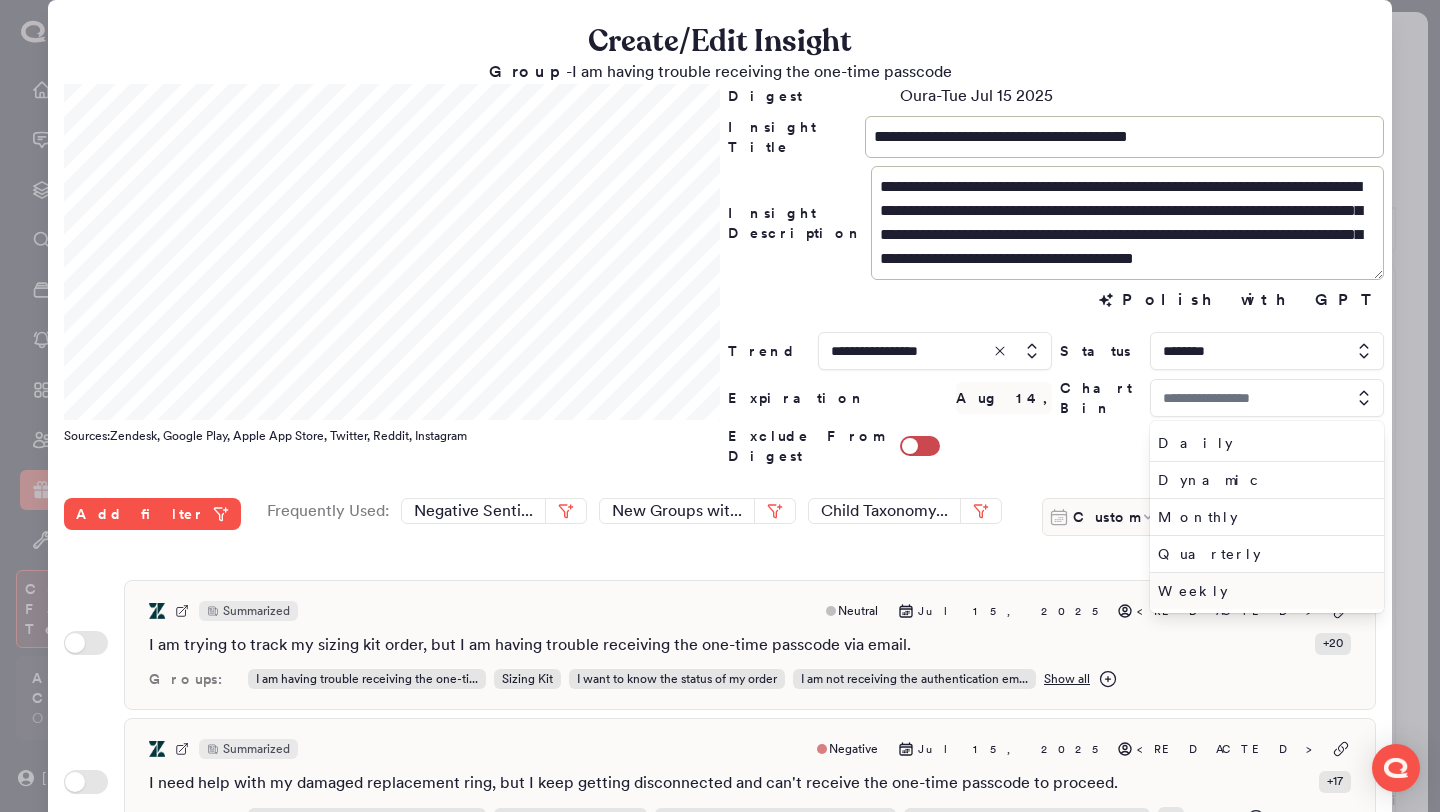 type on "*****" 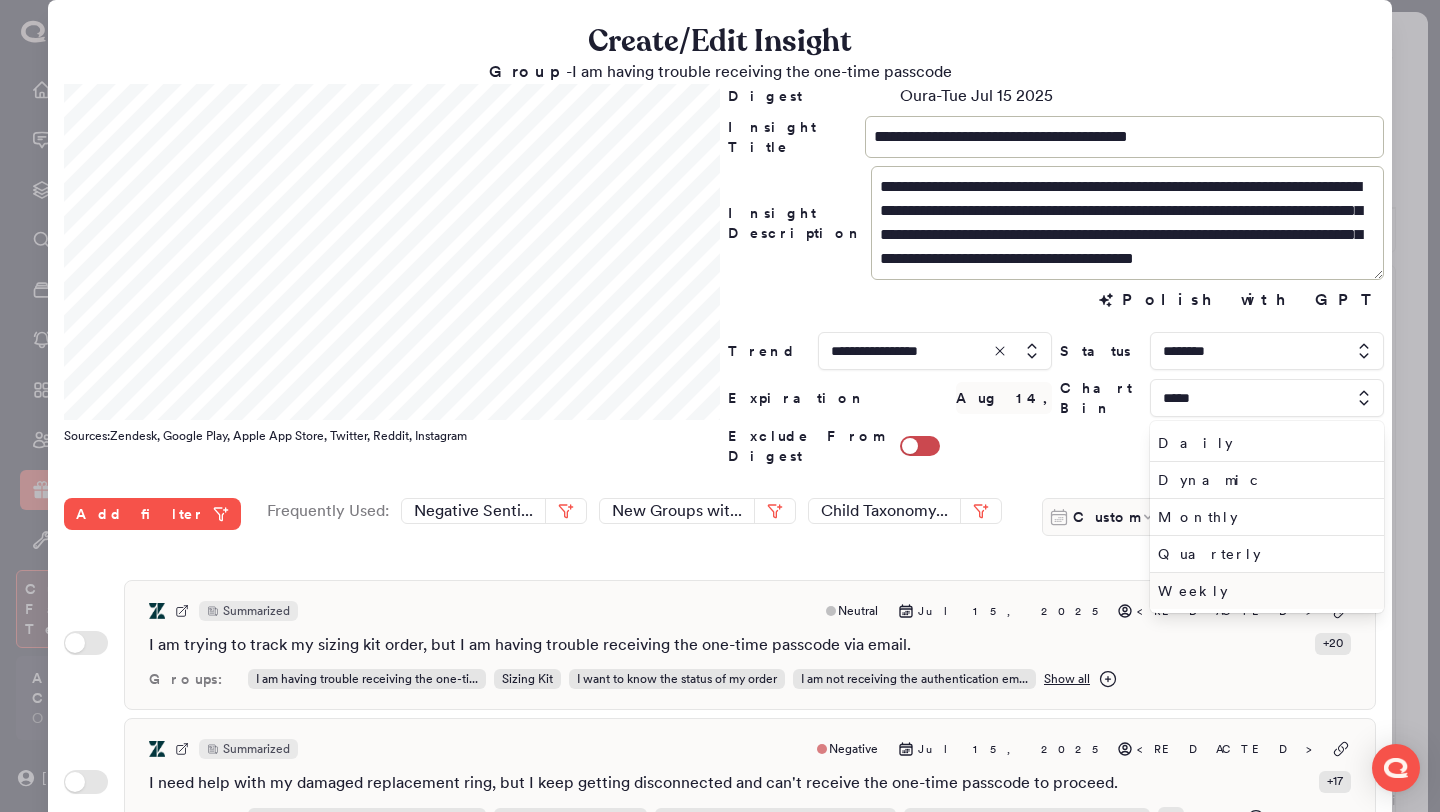 click on "Weekly" at bounding box center [1263, 591] 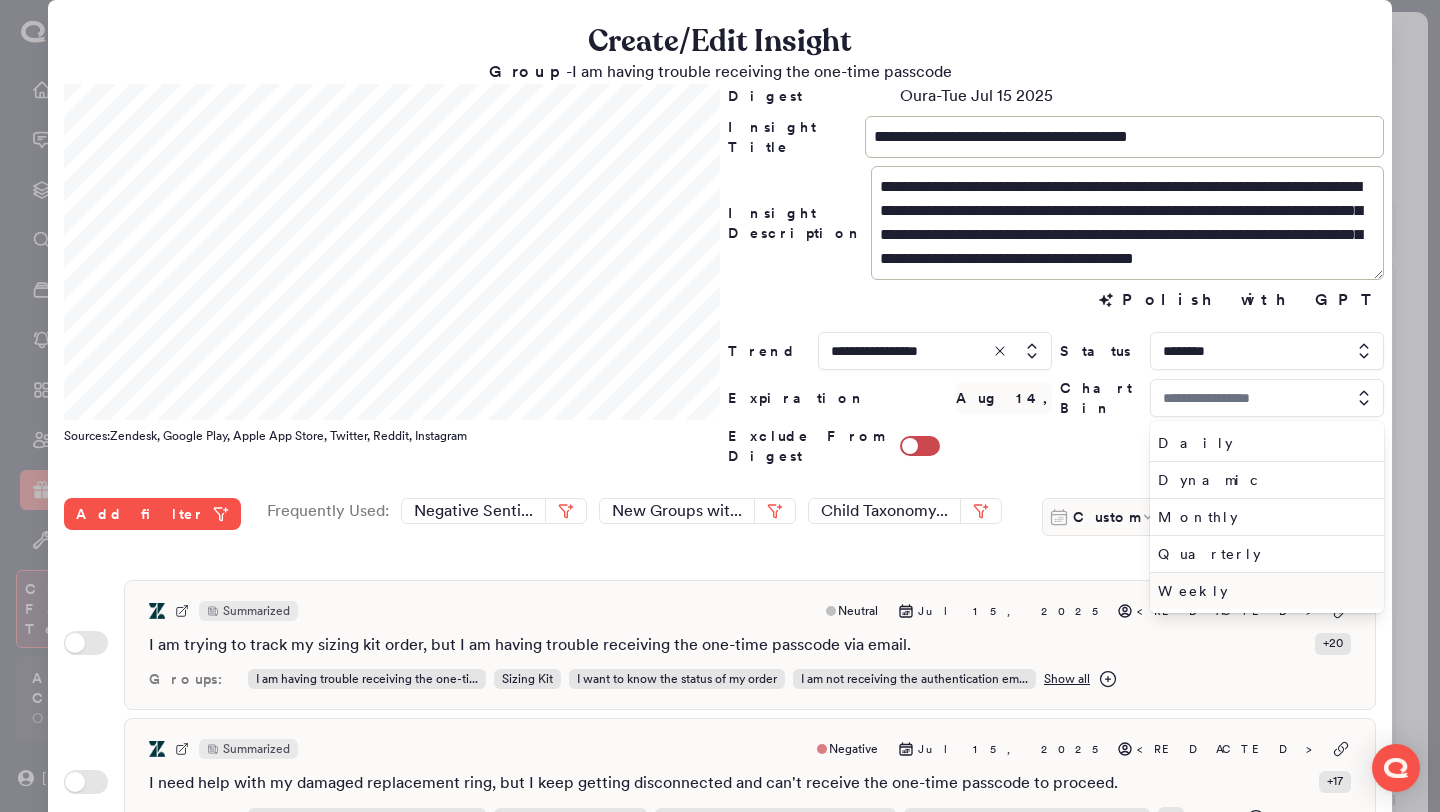 type on "******" 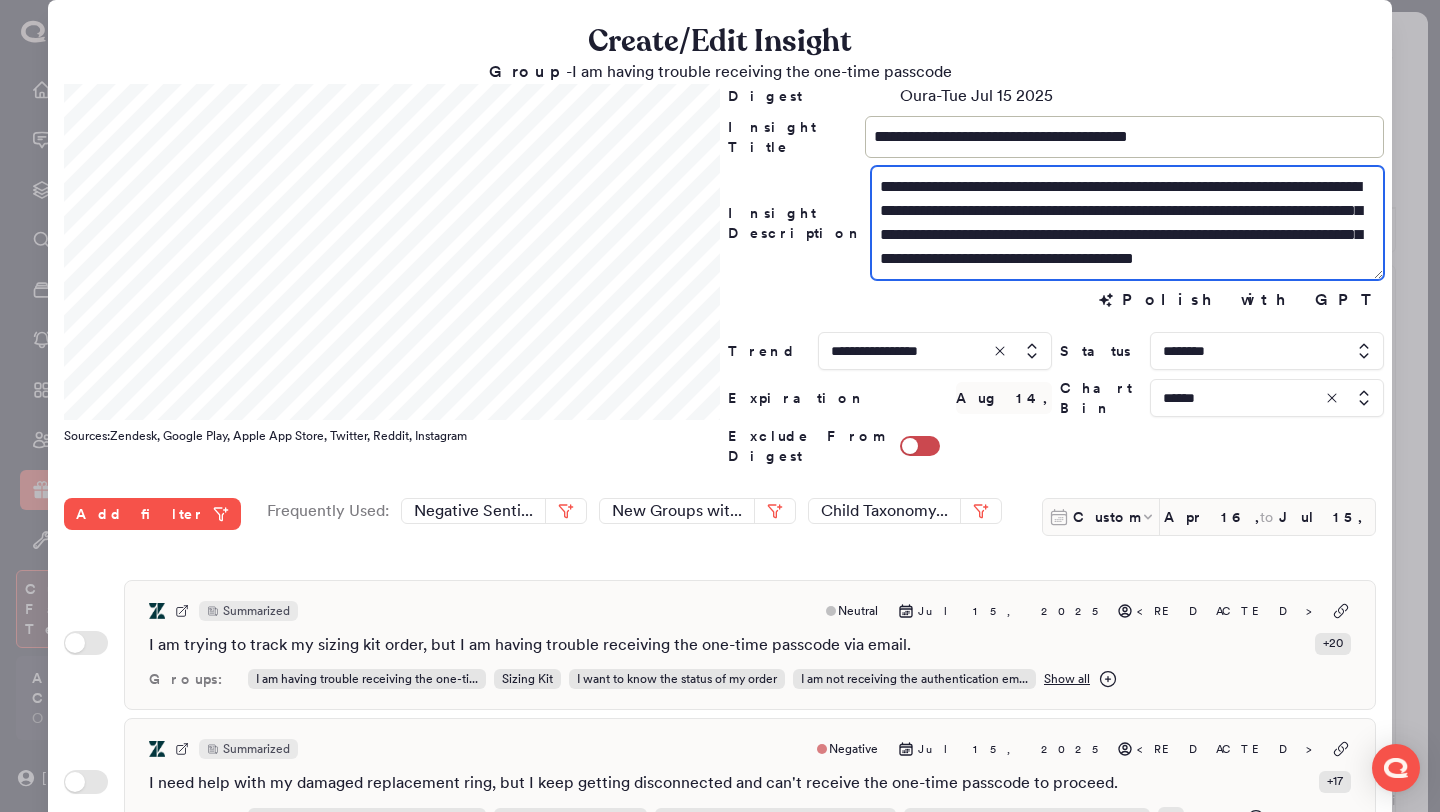 drag, startPoint x: 919, startPoint y: 207, endPoint x: 859, endPoint y: 207, distance: 60 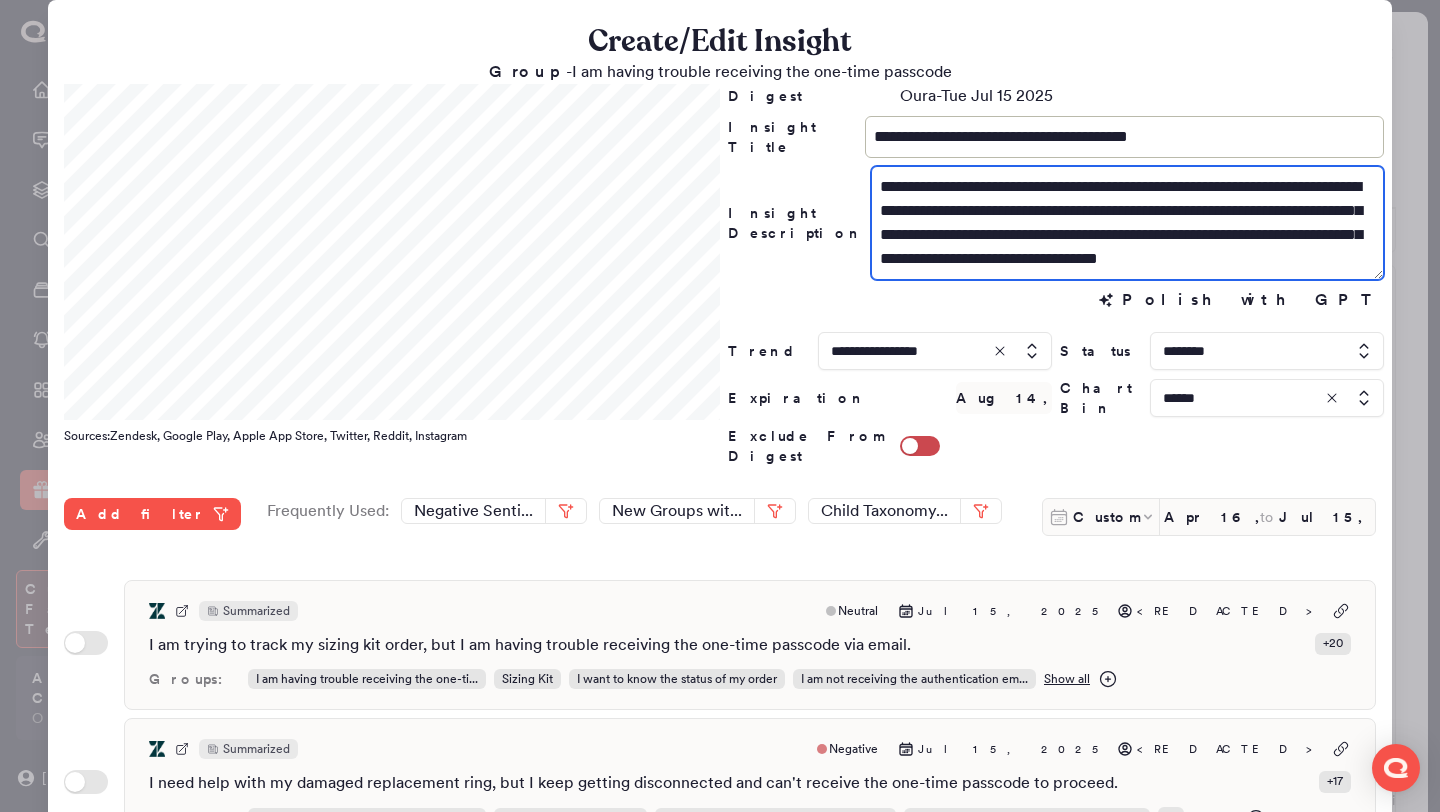 click on "**********" at bounding box center (1127, 223) 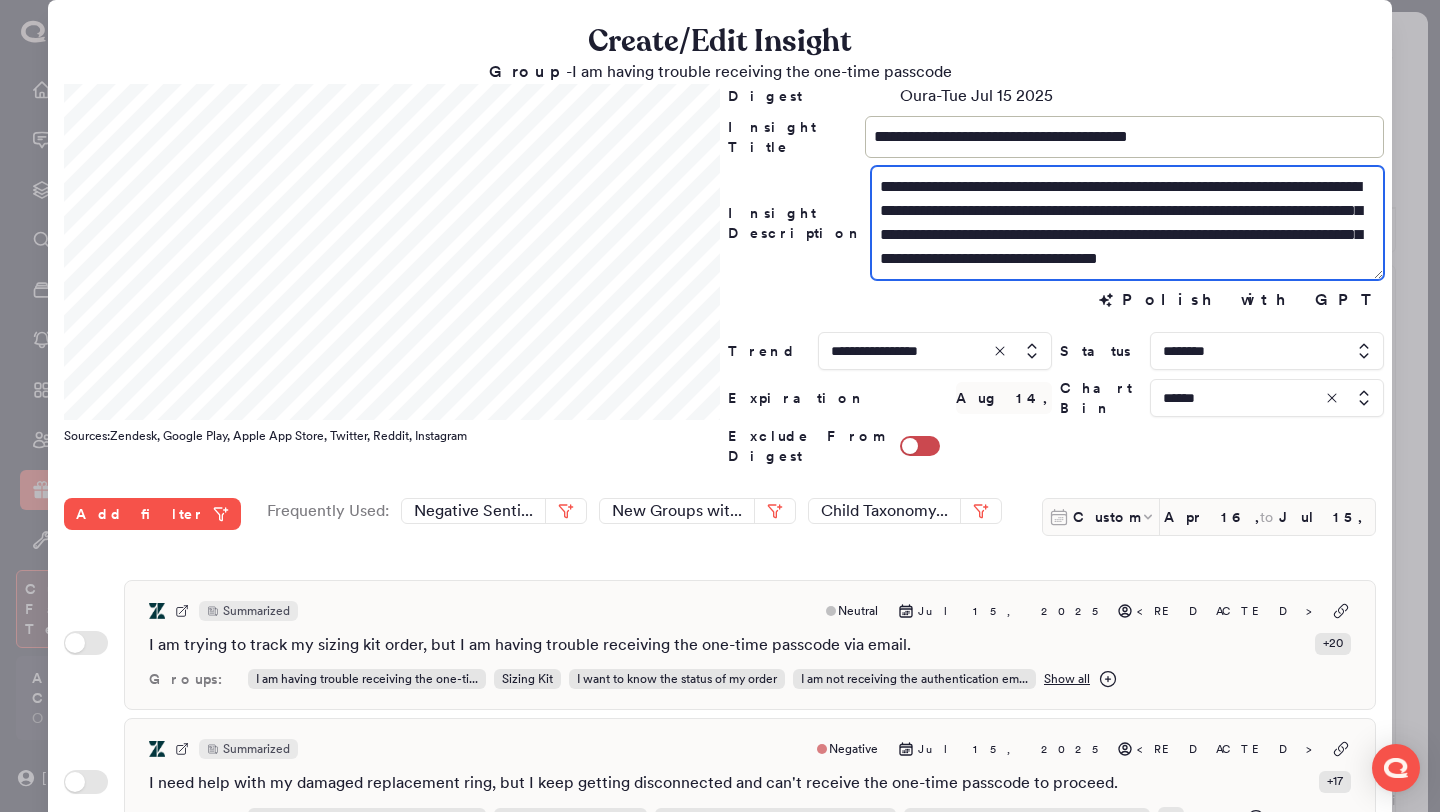 click on "**********" at bounding box center (1127, 223) 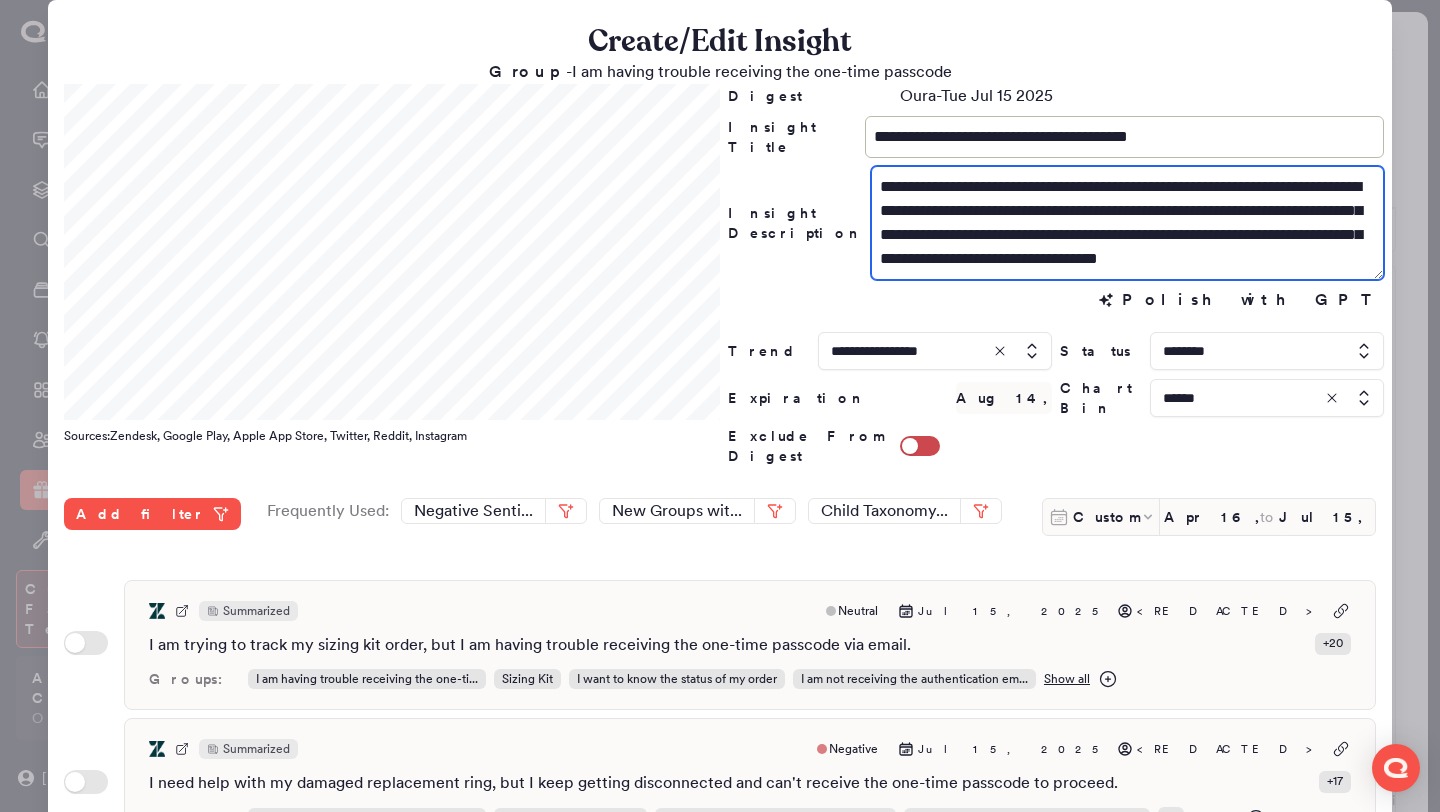 drag, startPoint x: 1034, startPoint y: 237, endPoint x: 1165, endPoint y: 208, distance: 134.17154 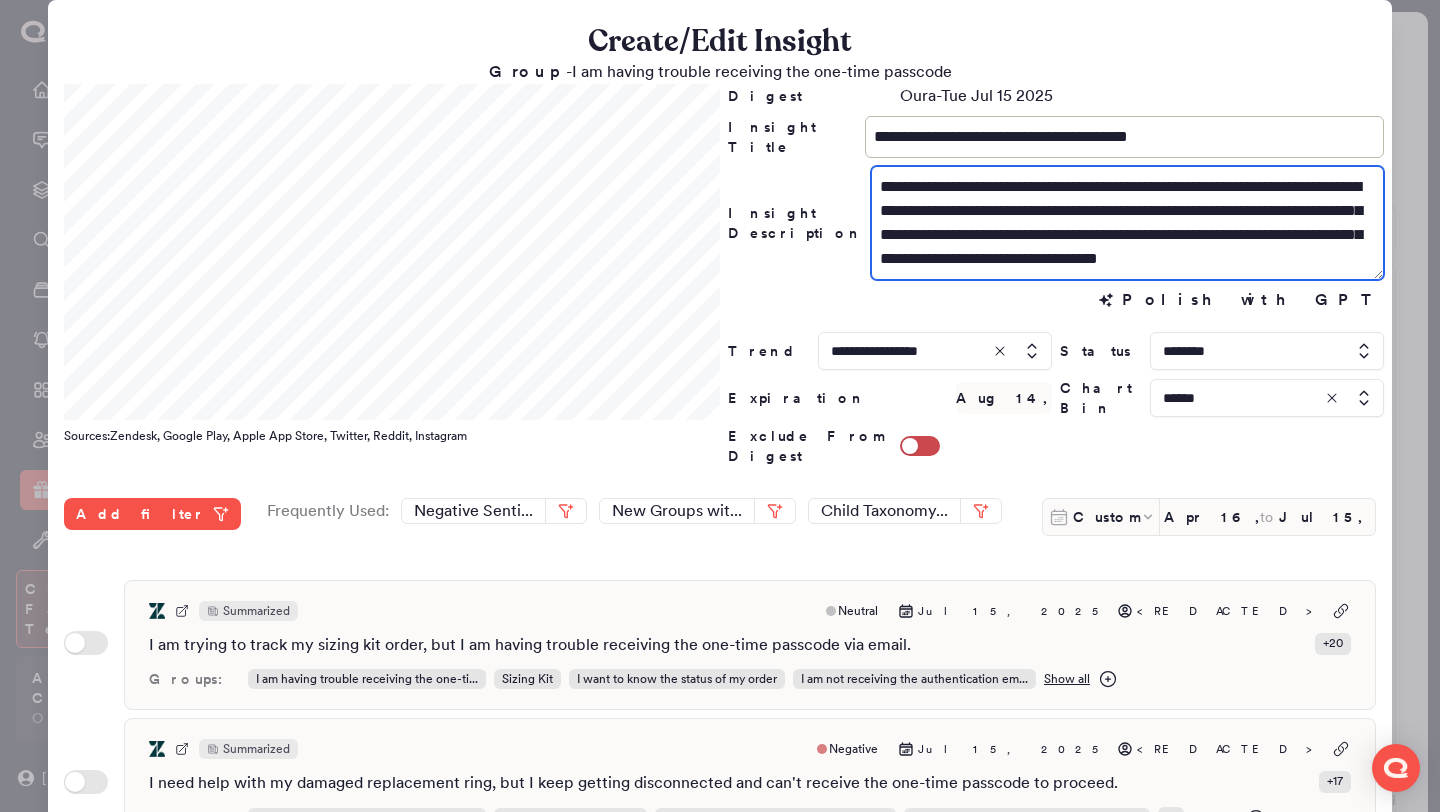 click on "**********" at bounding box center [1127, 223] 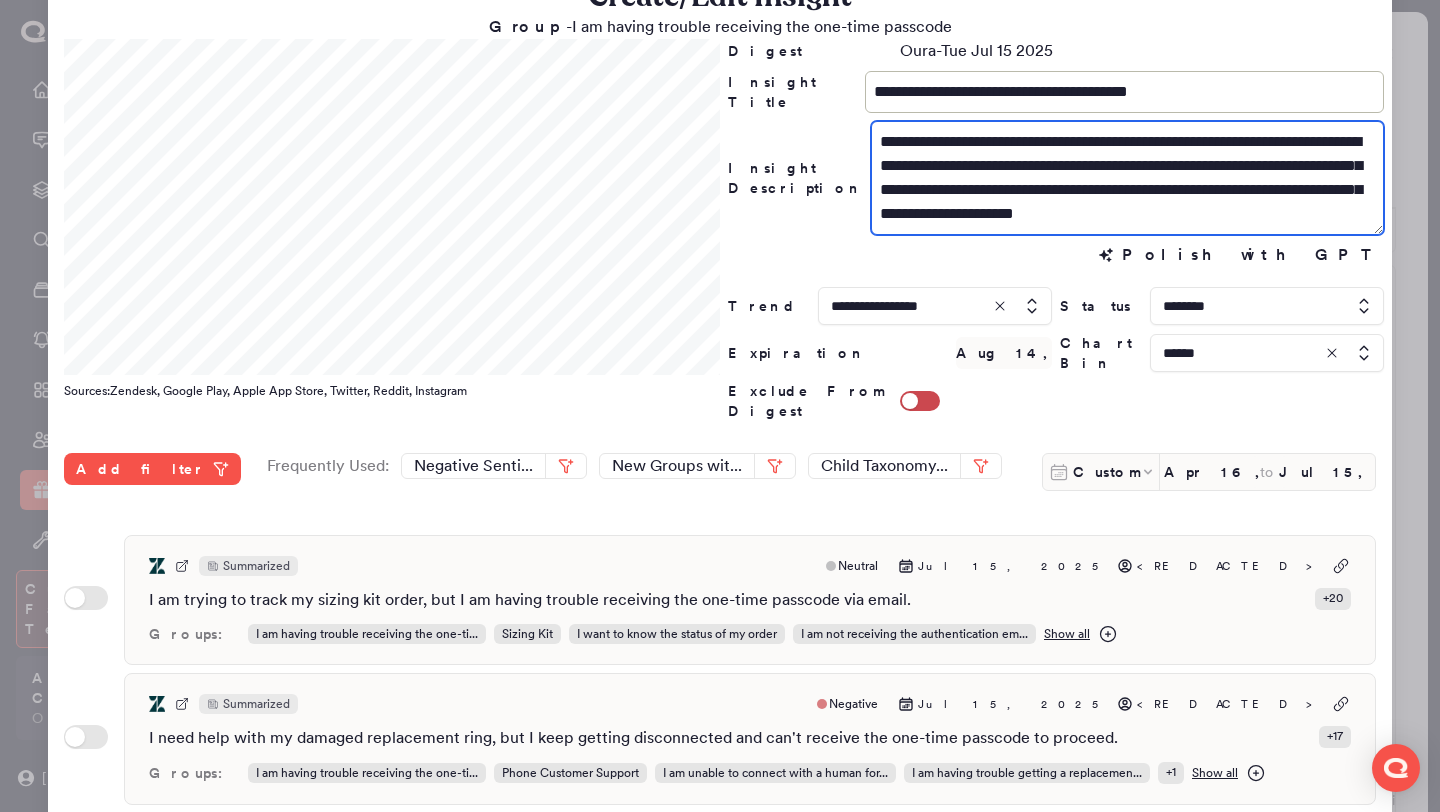 scroll, scrollTop: 57, scrollLeft: 0, axis: vertical 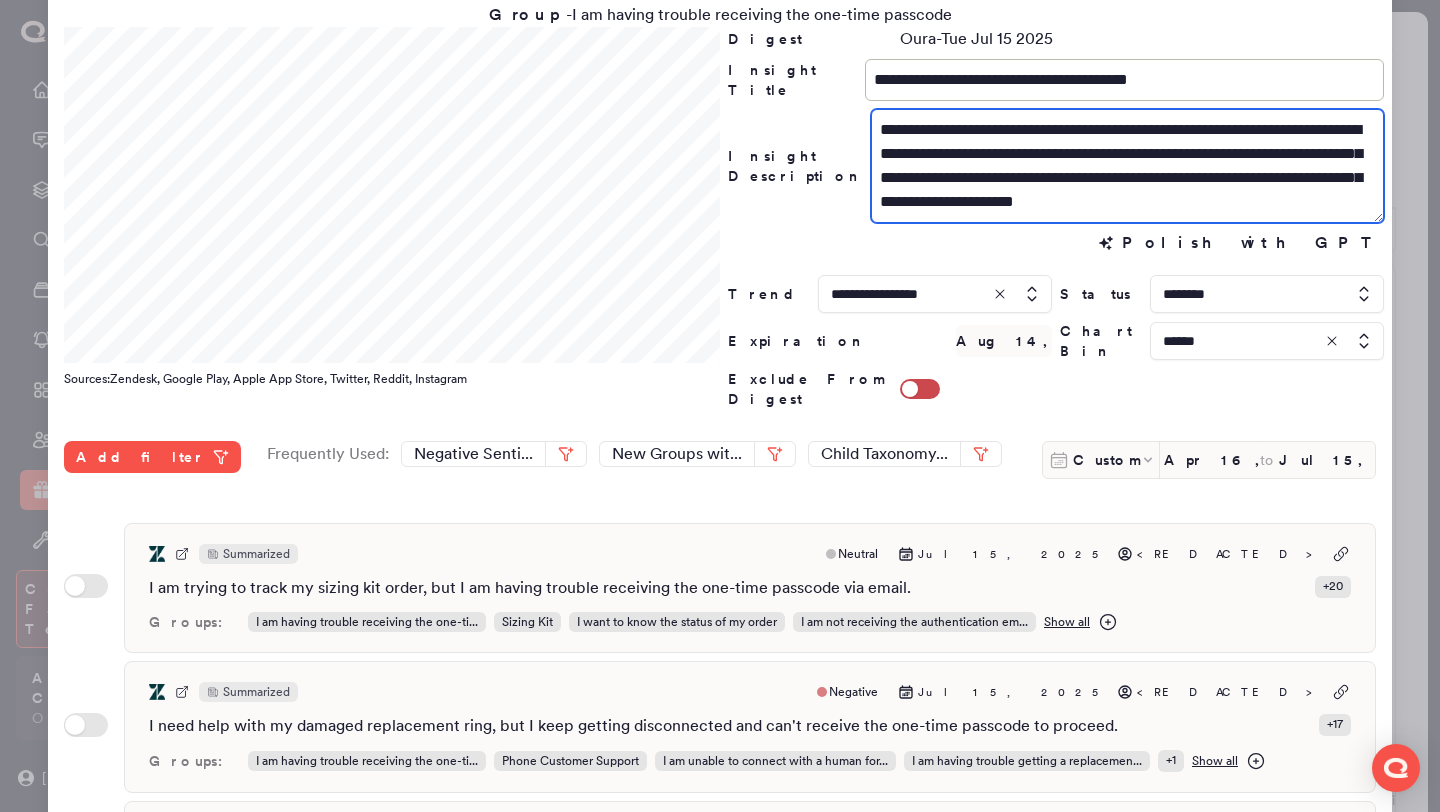 drag, startPoint x: 1102, startPoint y: 206, endPoint x: 1323, endPoint y: 203, distance: 221.02036 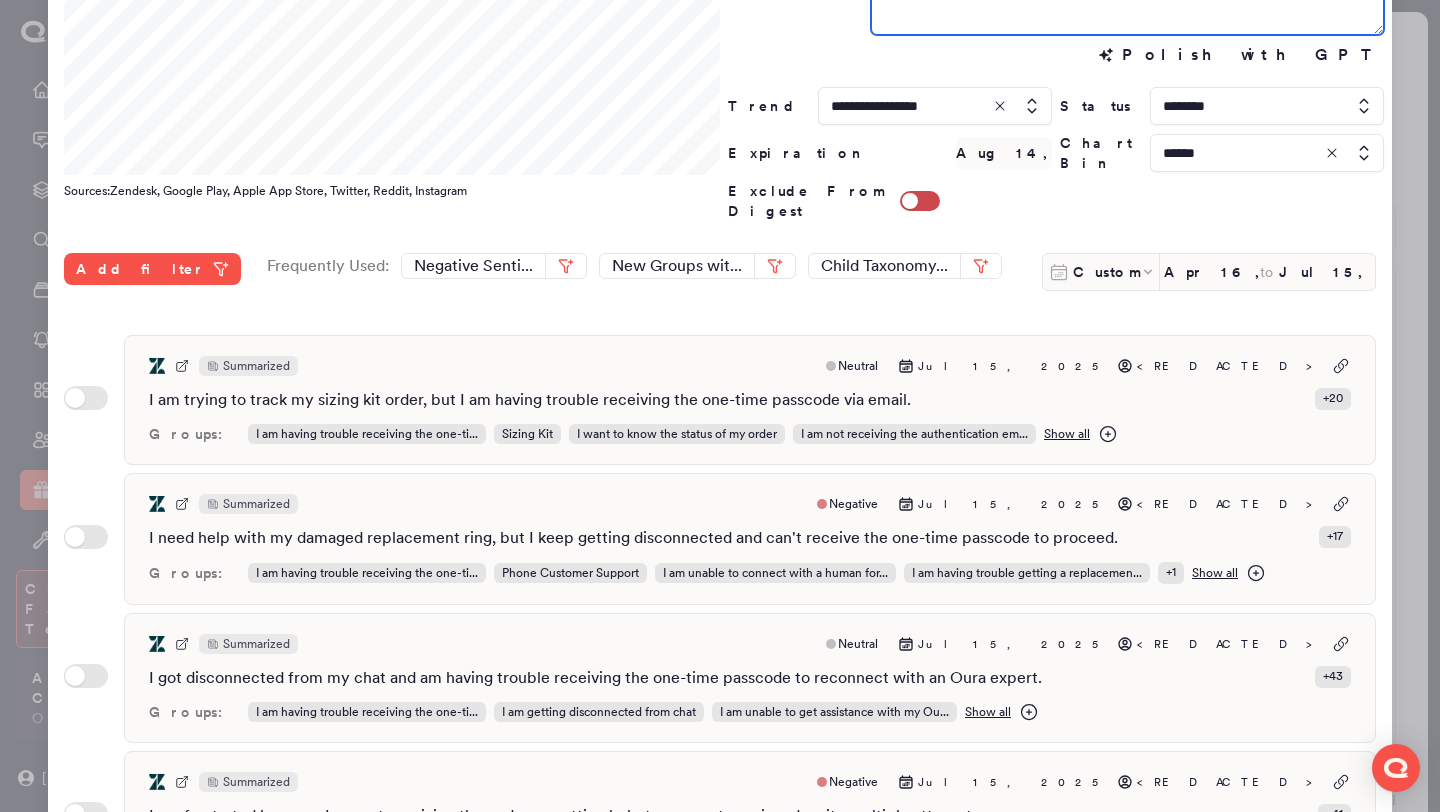 scroll, scrollTop: 249, scrollLeft: 0, axis: vertical 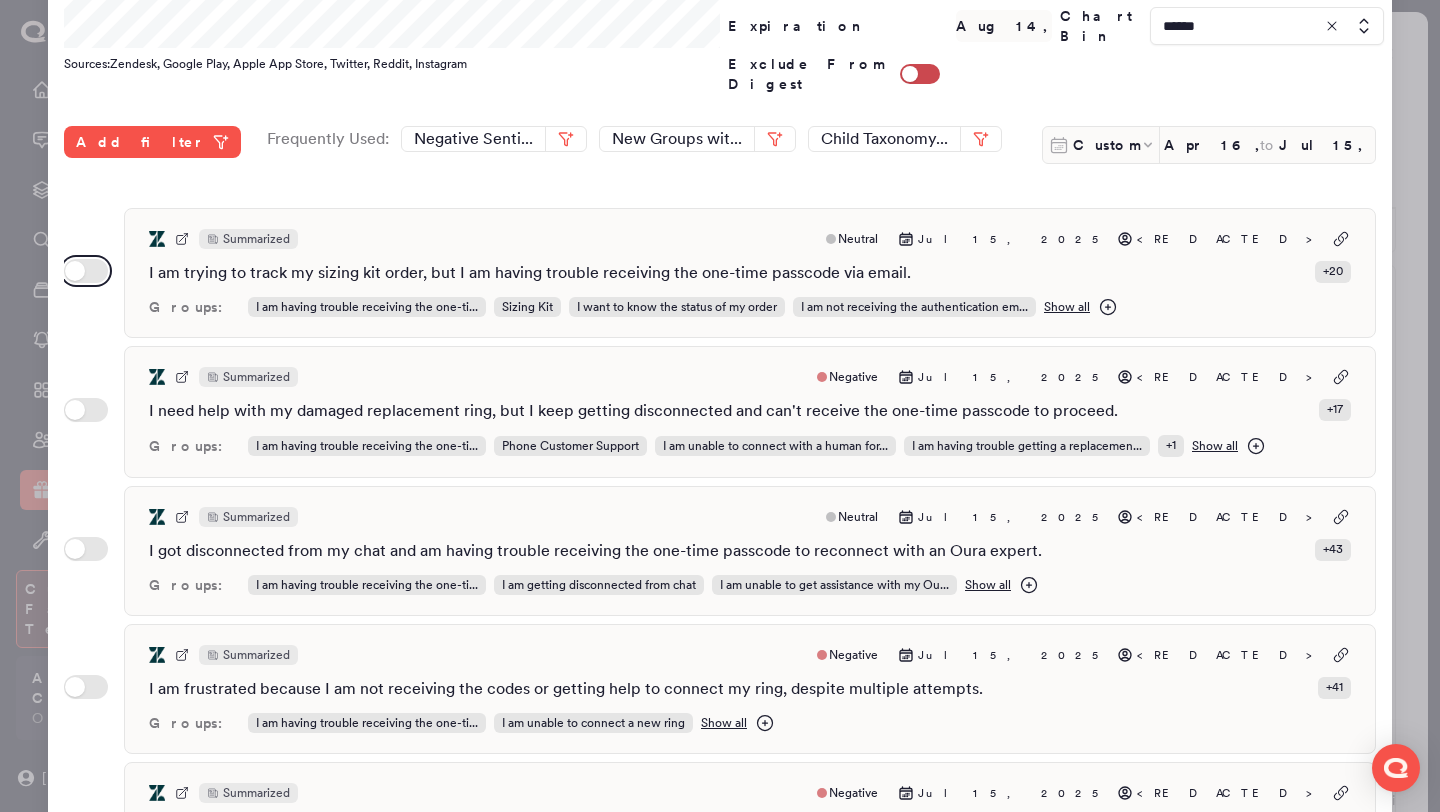 click on "Use setting" at bounding box center (86, 271) 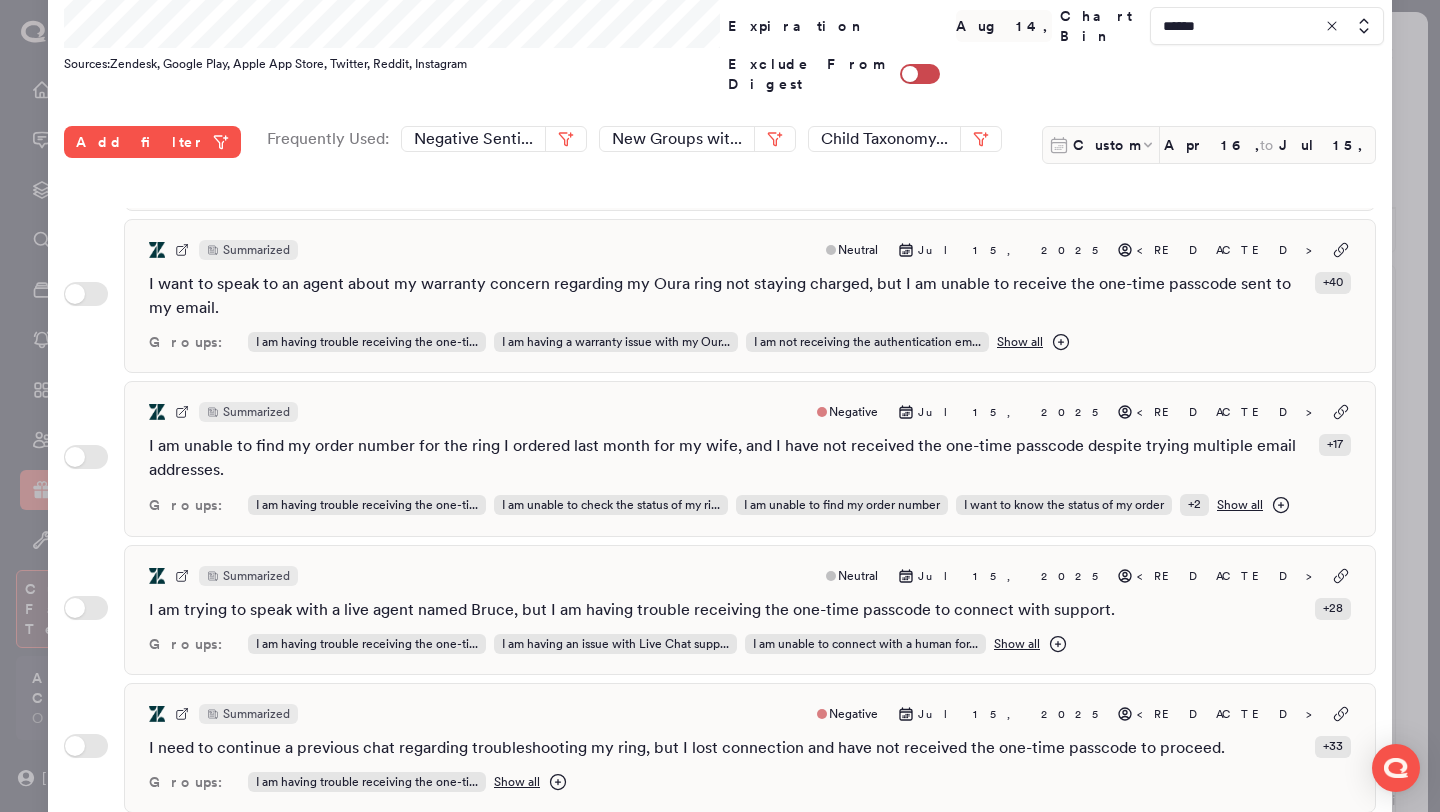 scroll, scrollTop: 2260, scrollLeft: 0, axis: vertical 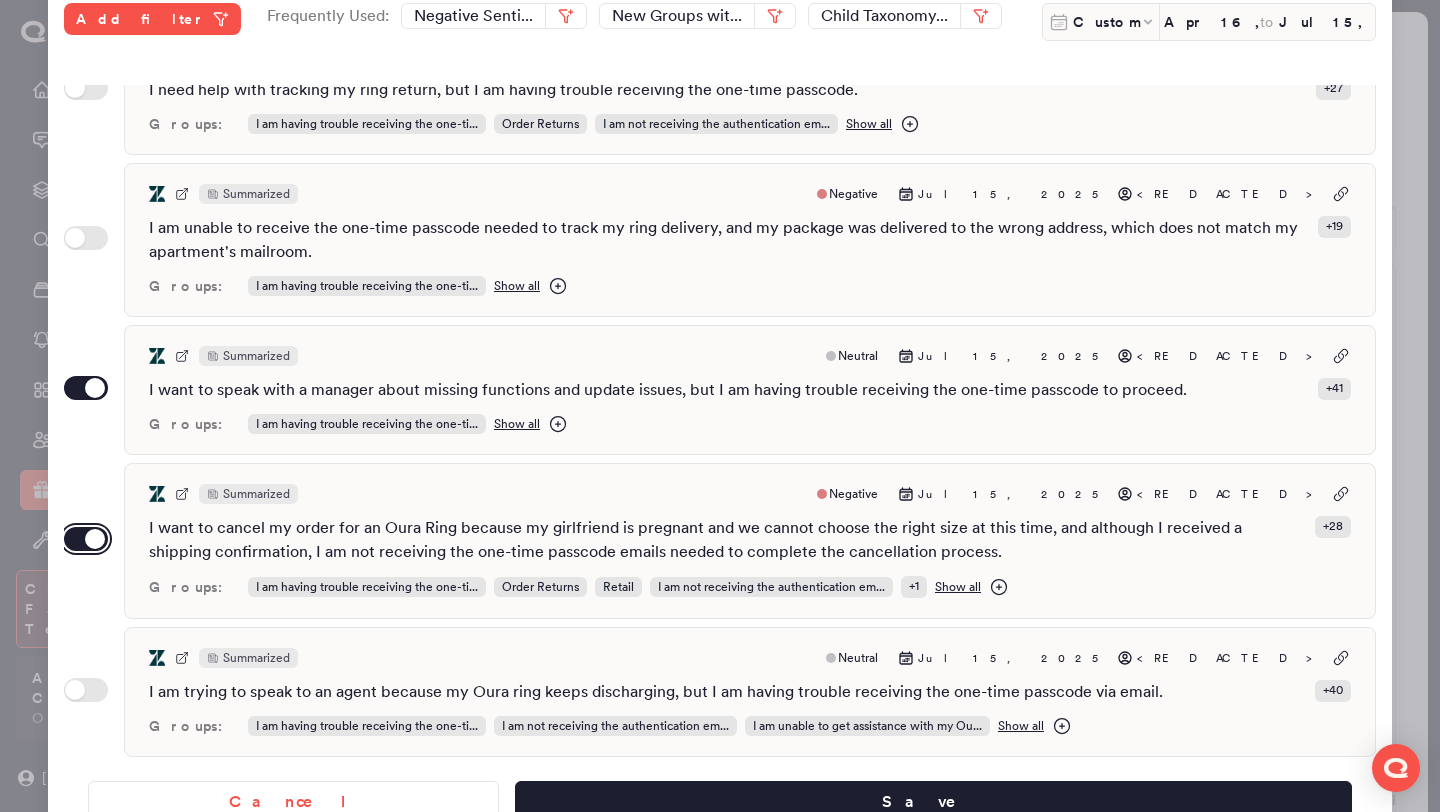 click on "Use setting" at bounding box center [86, 539] 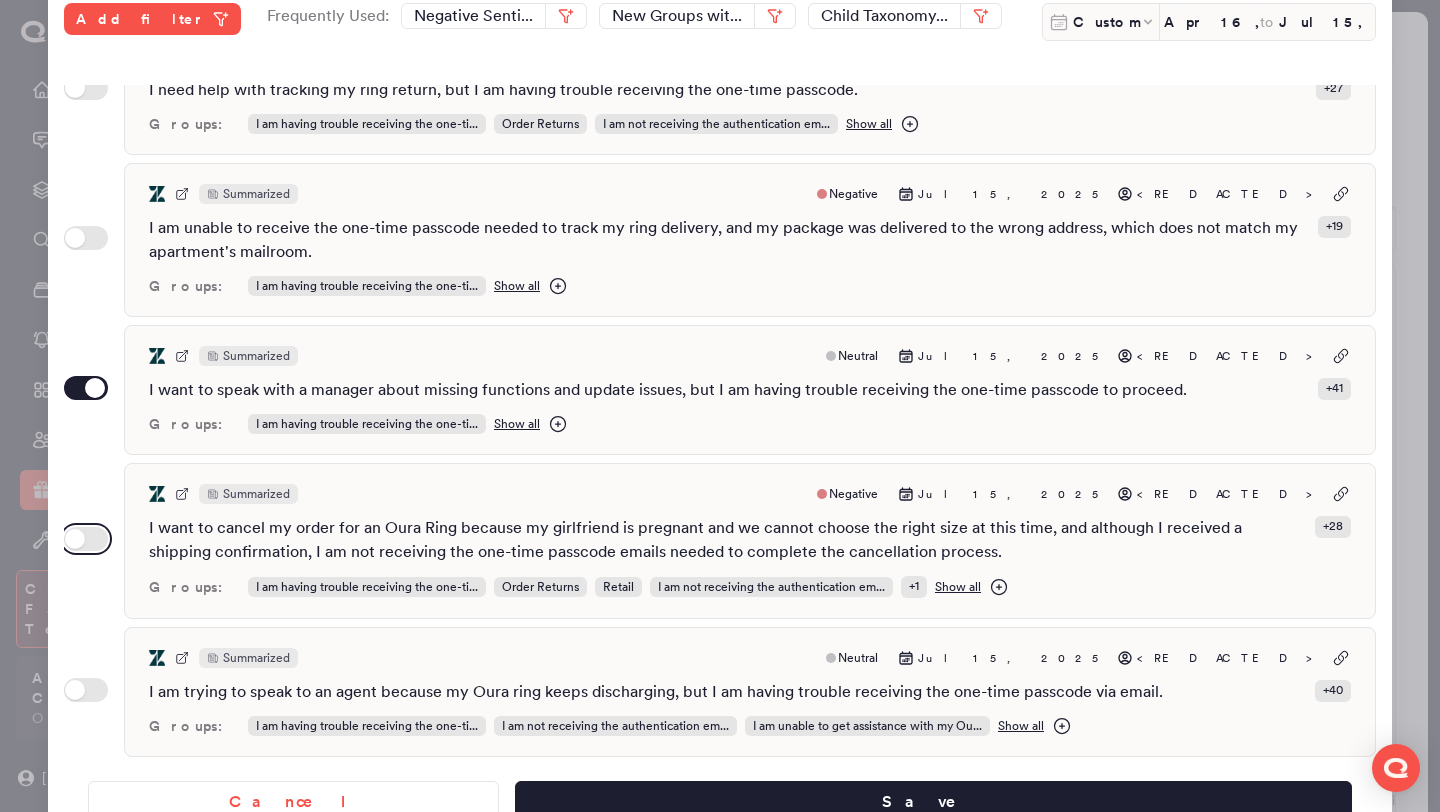 scroll, scrollTop: 516, scrollLeft: 0, axis: vertical 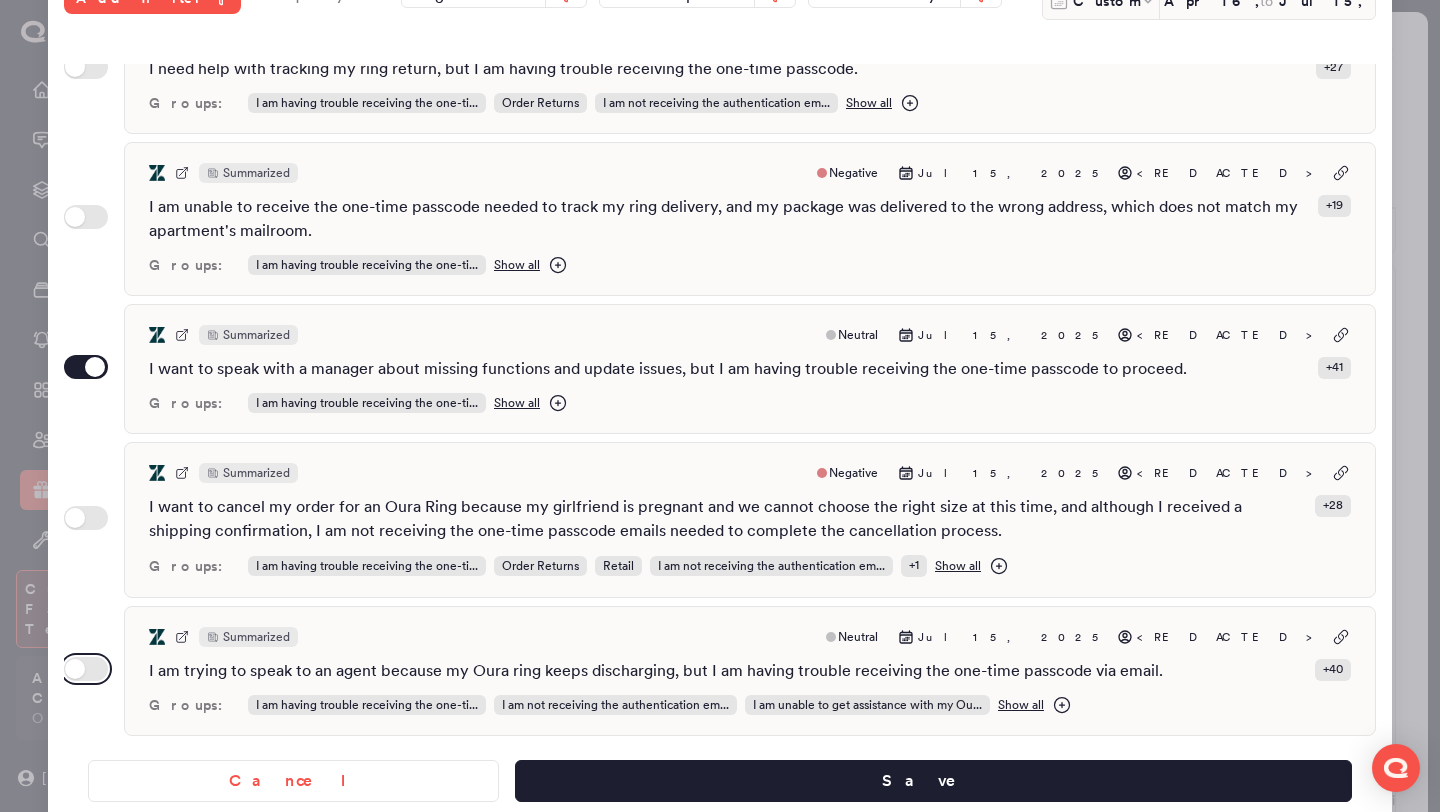 click on "Use setting" at bounding box center [86, 669] 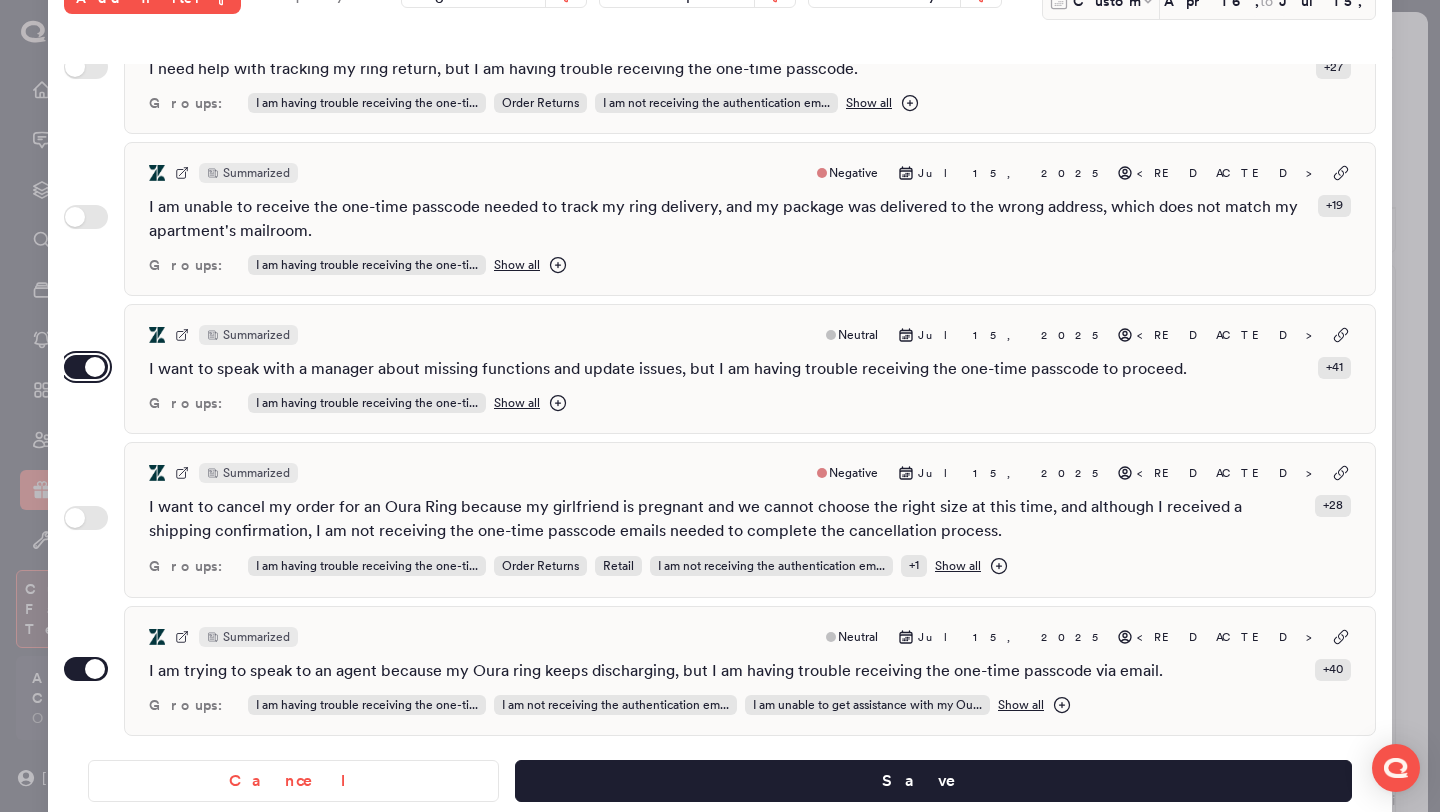 click on "Use setting" at bounding box center (86, 367) 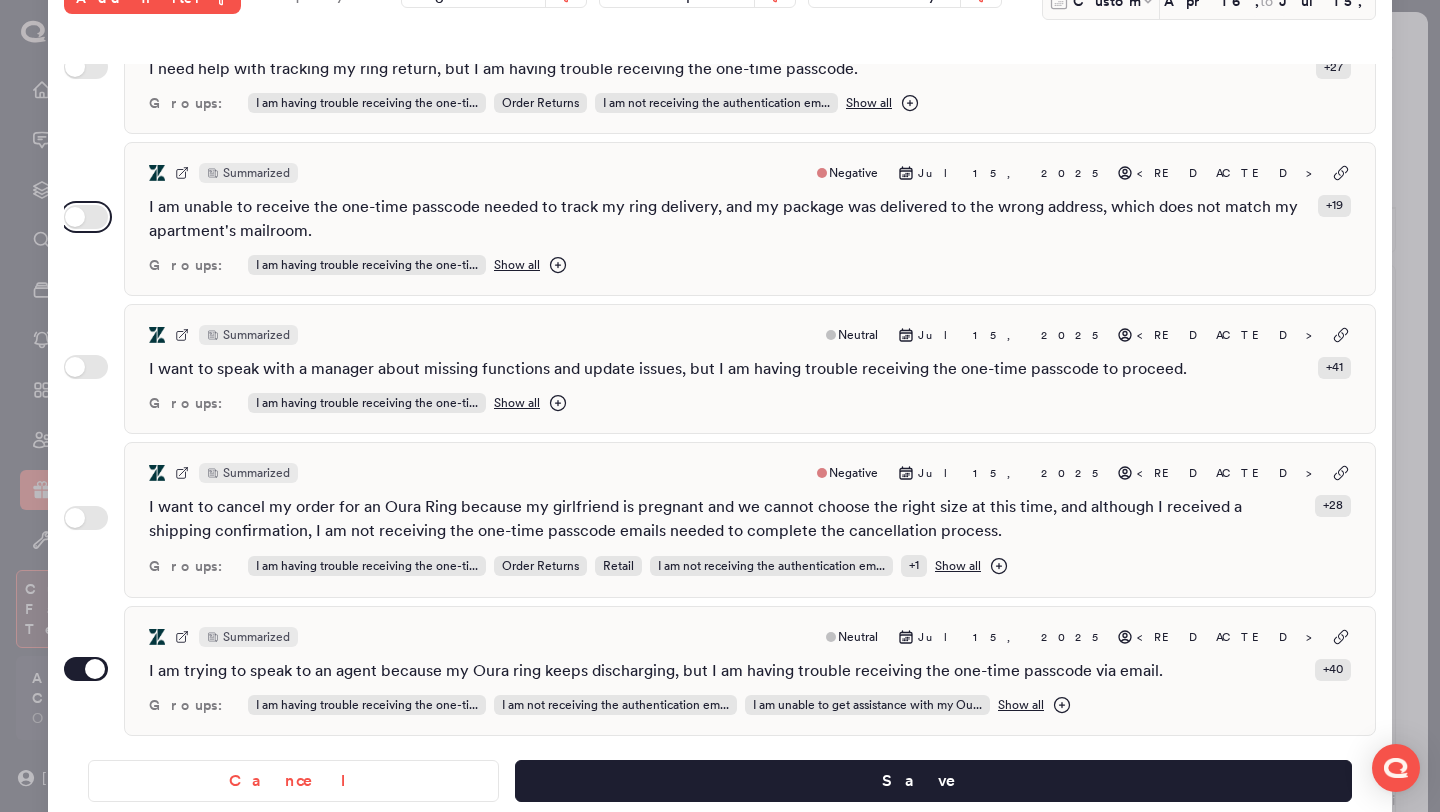 click on "Use setting" at bounding box center (86, 217) 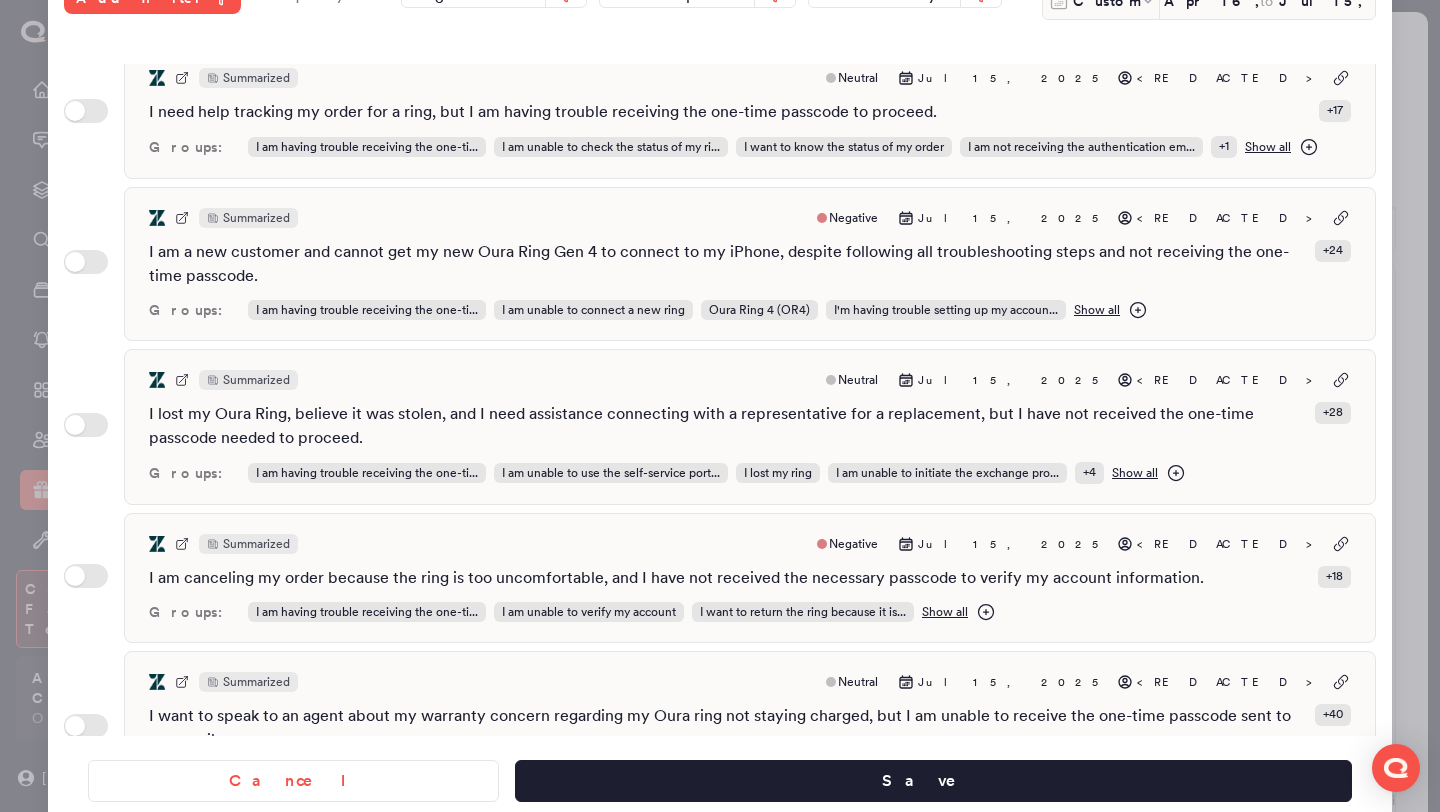 scroll, scrollTop: 0, scrollLeft: 0, axis: both 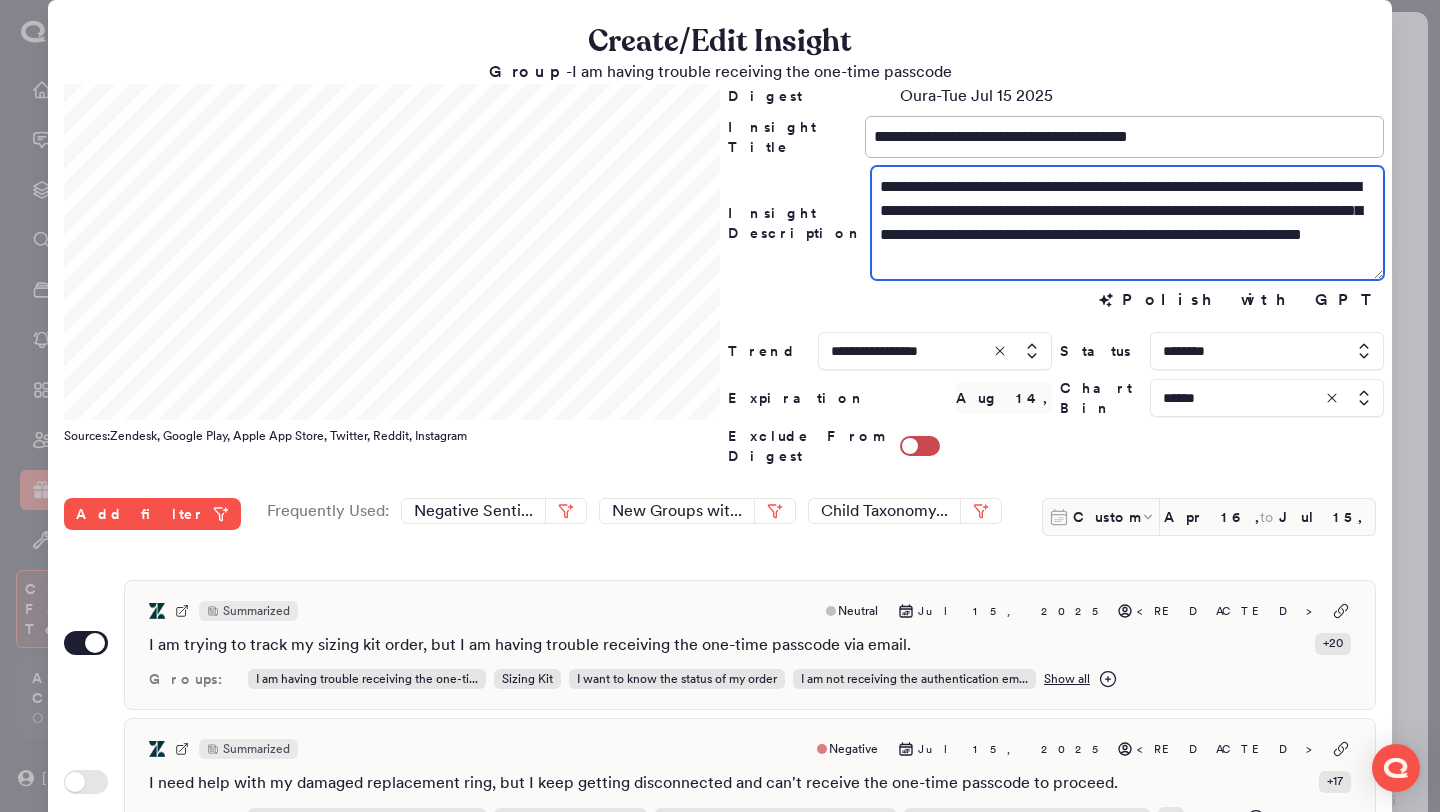 click on "**********" at bounding box center (1127, 223) 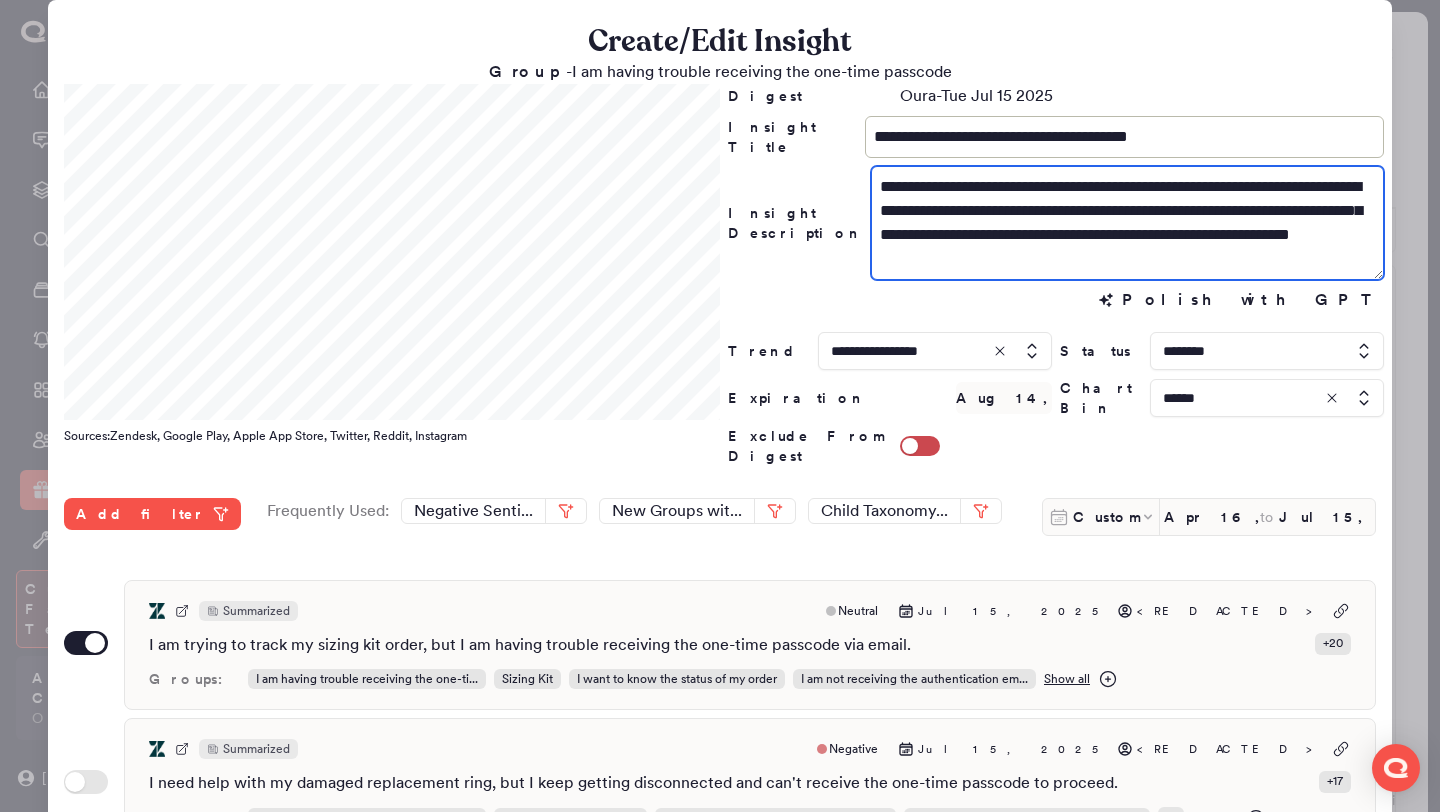 type on "**********" 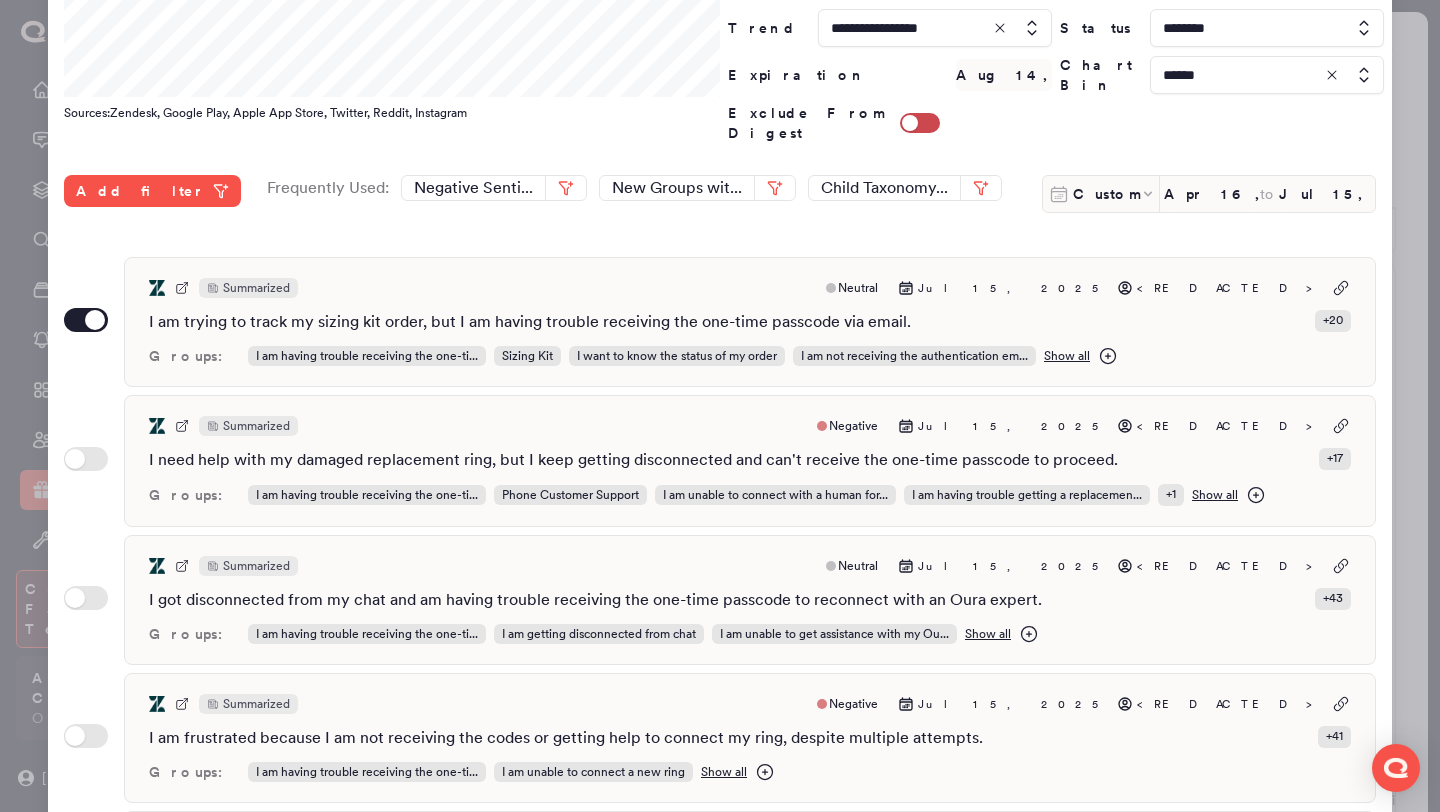 scroll, scrollTop: 516, scrollLeft: 0, axis: vertical 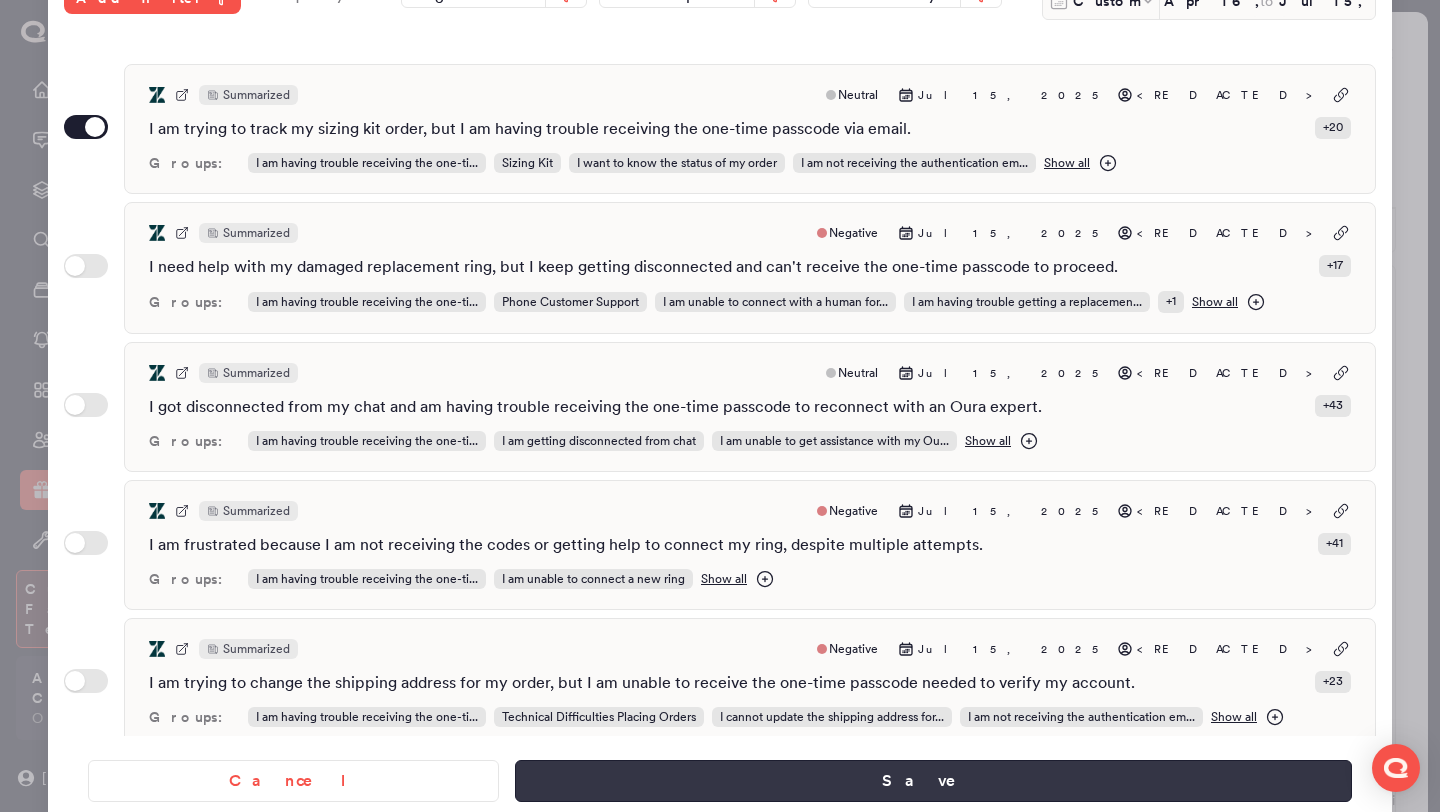 click on "Save" at bounding box center [933, 781] 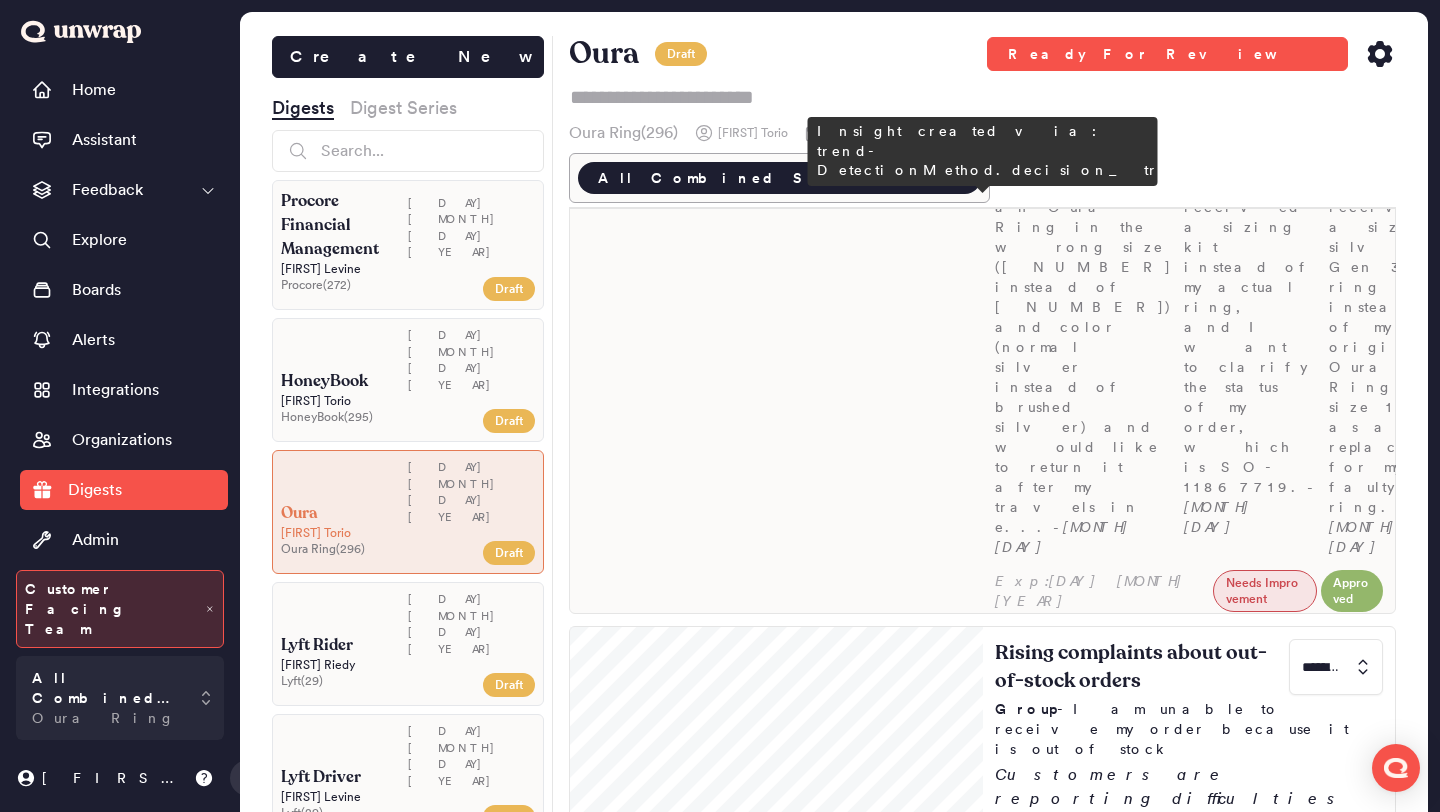 scroll, scrollTop: 488, scrollLeft: 0, axis: vertical 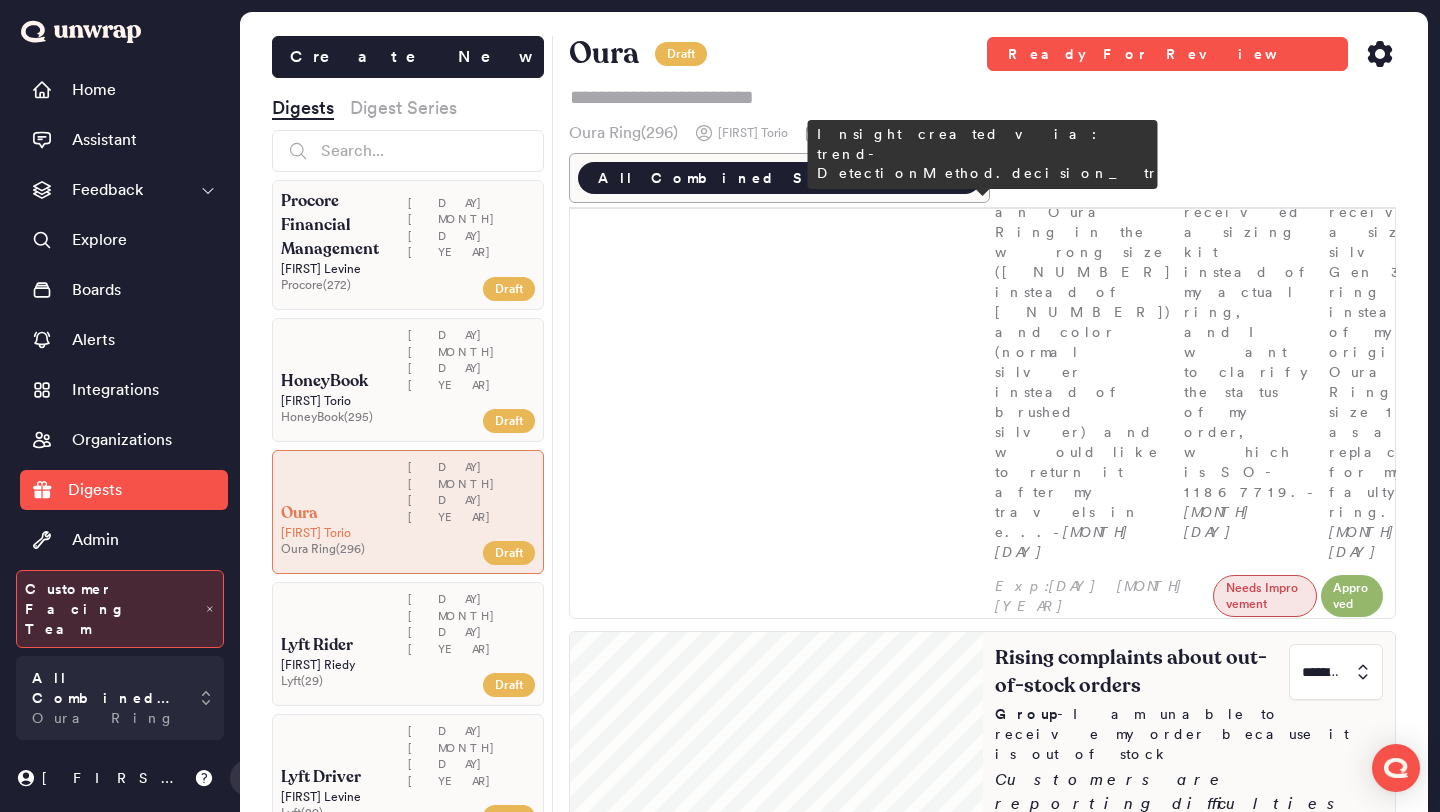 click at bounding box center [1336, 672] 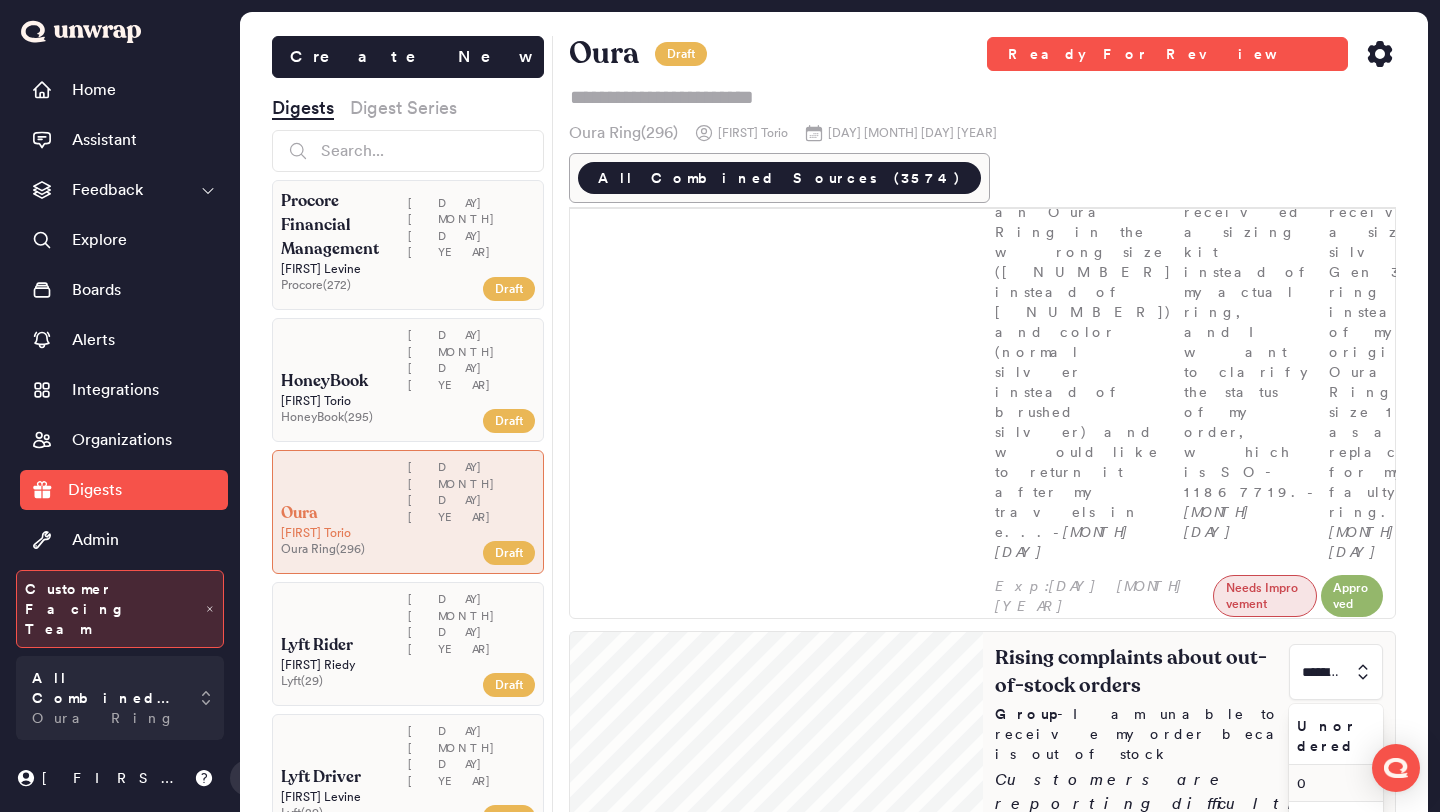 click on "0" at bounding box center [1332, 783] 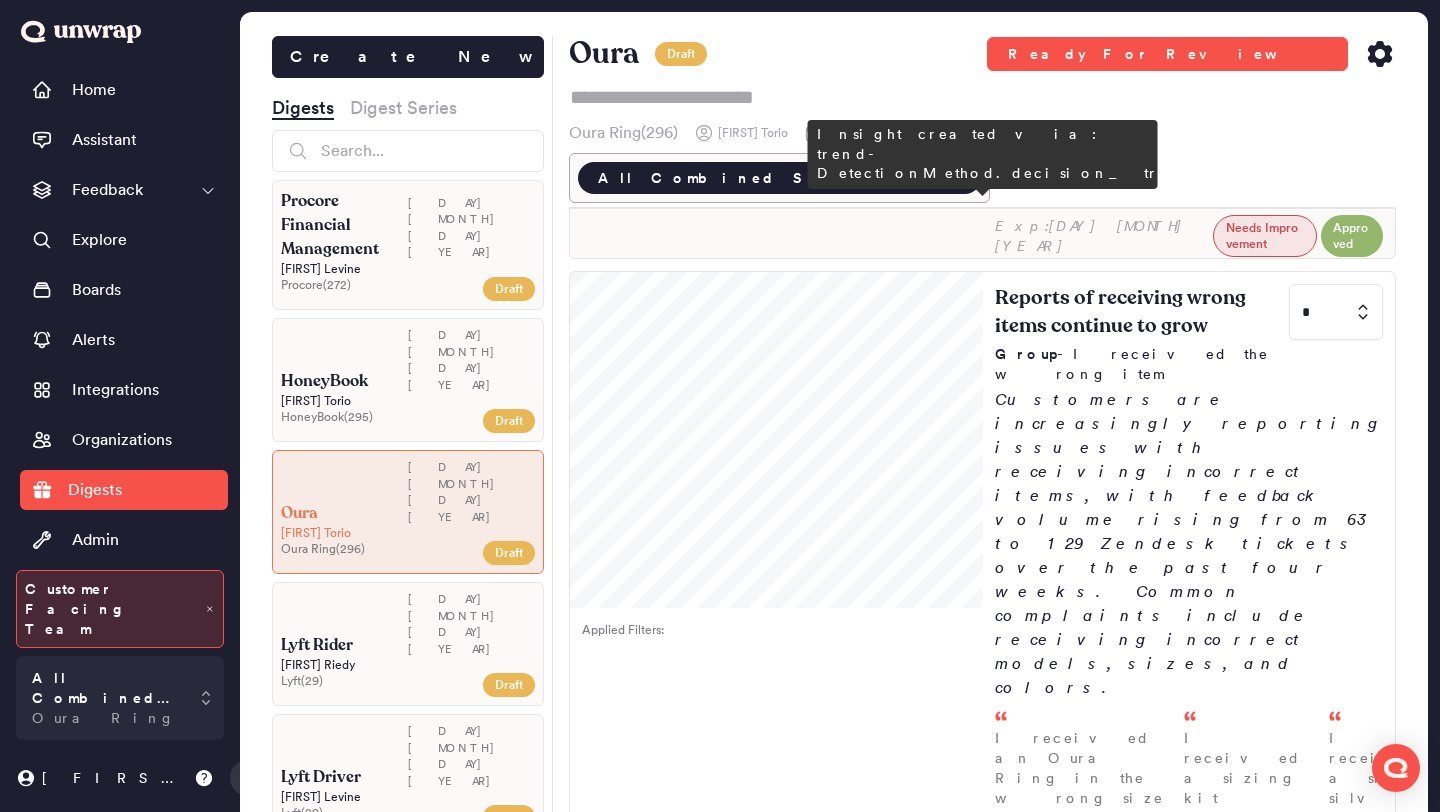type on "*" 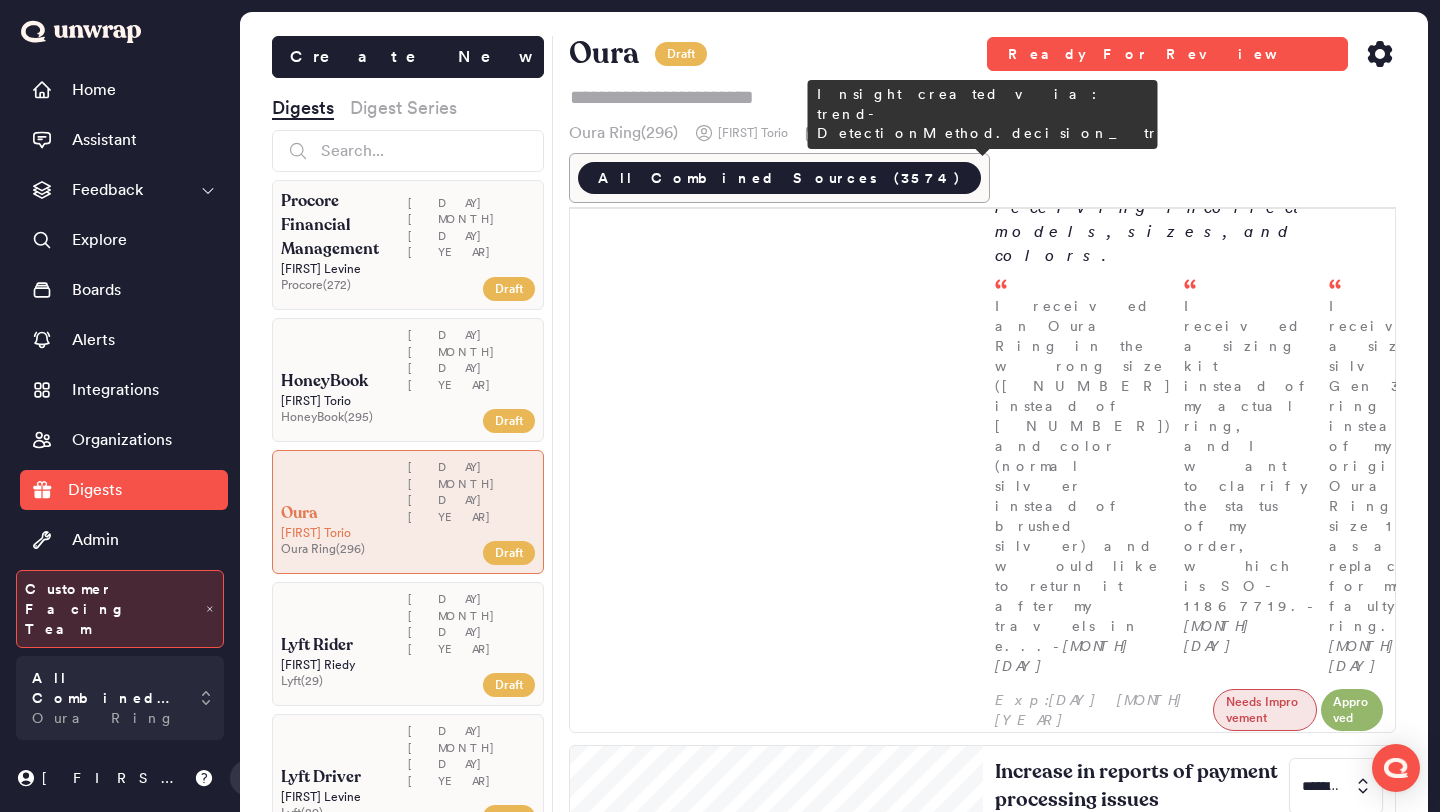 type on "*" 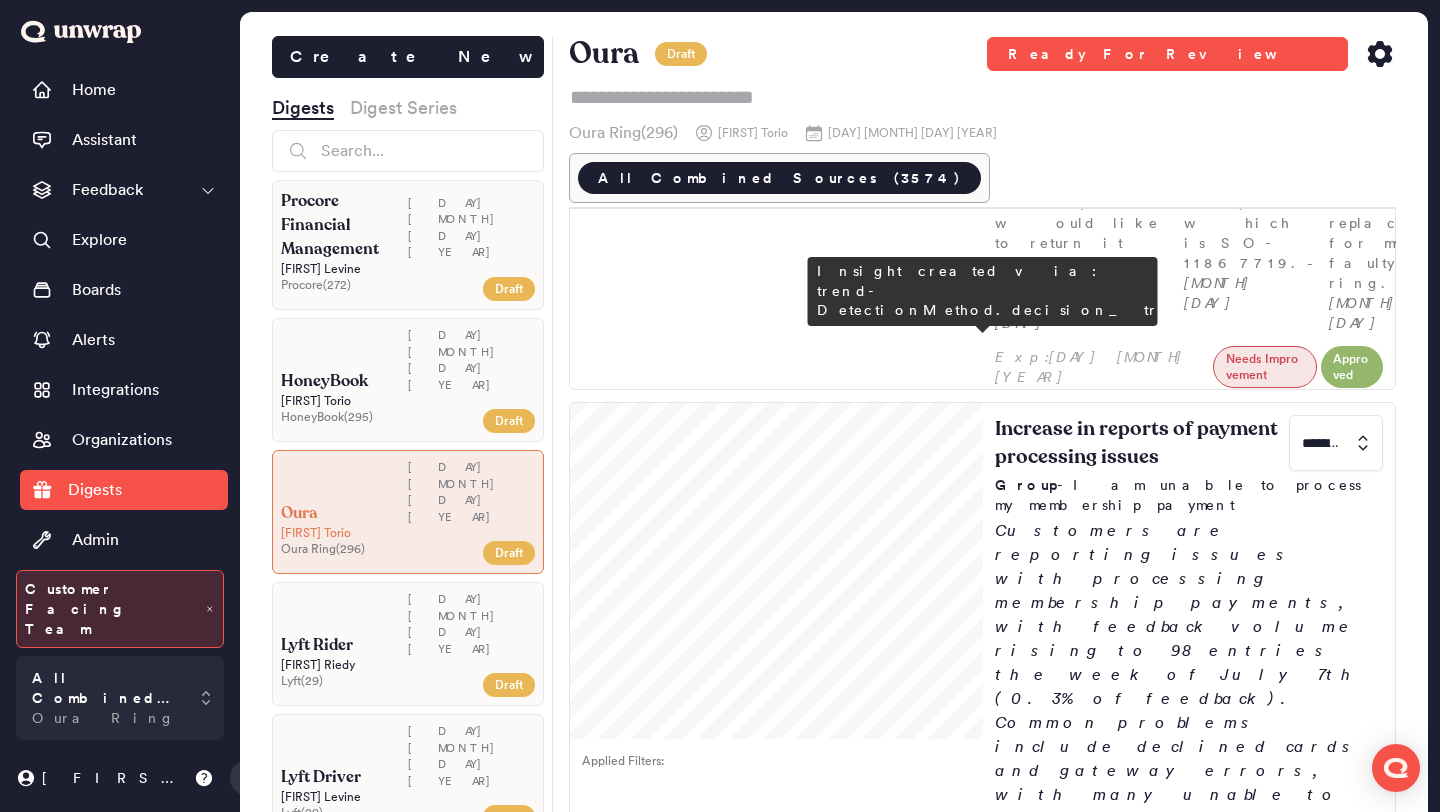 scroll, scrollTop: 2065, scrollLeft: 0, axis: vertical 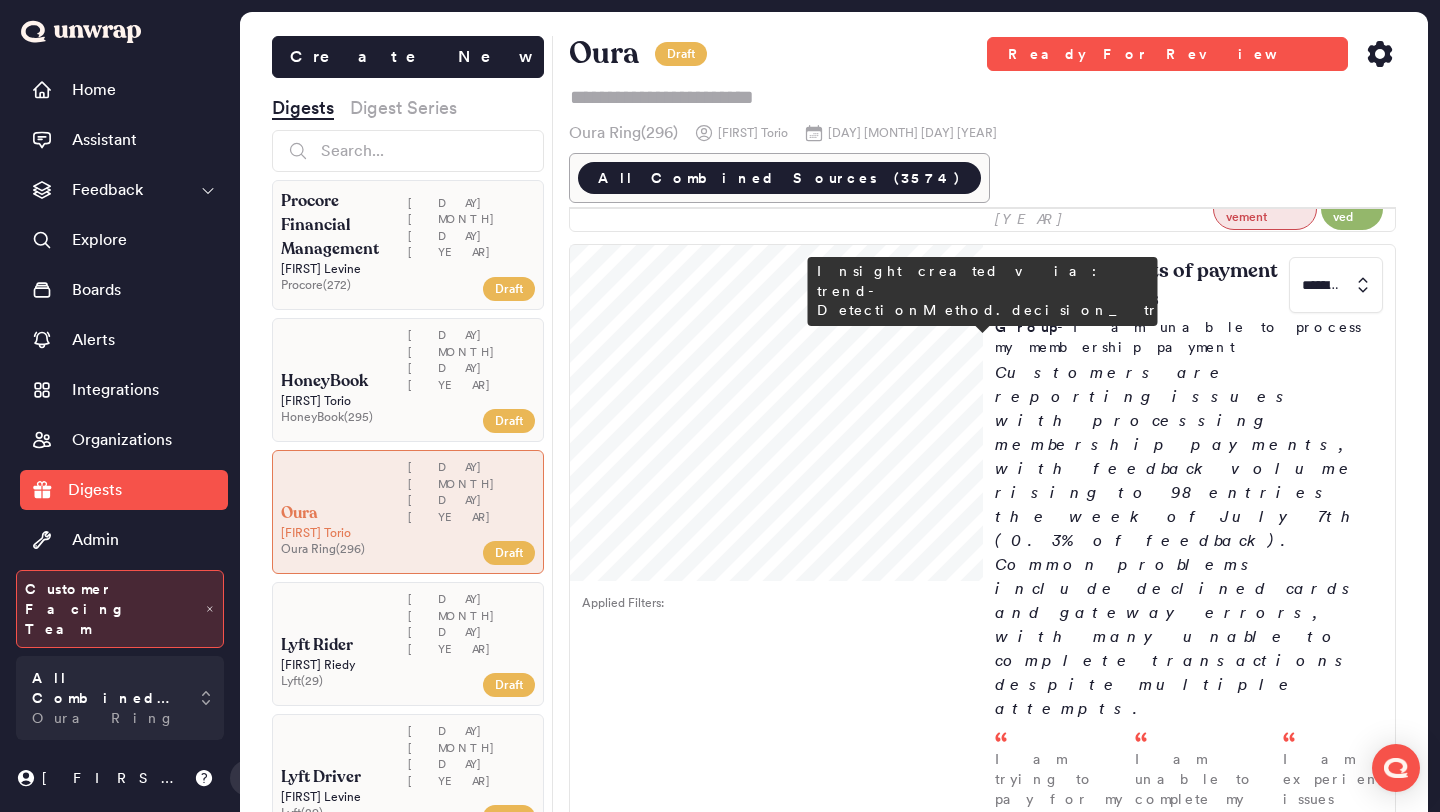 click at bounding box center (1336, 2405) 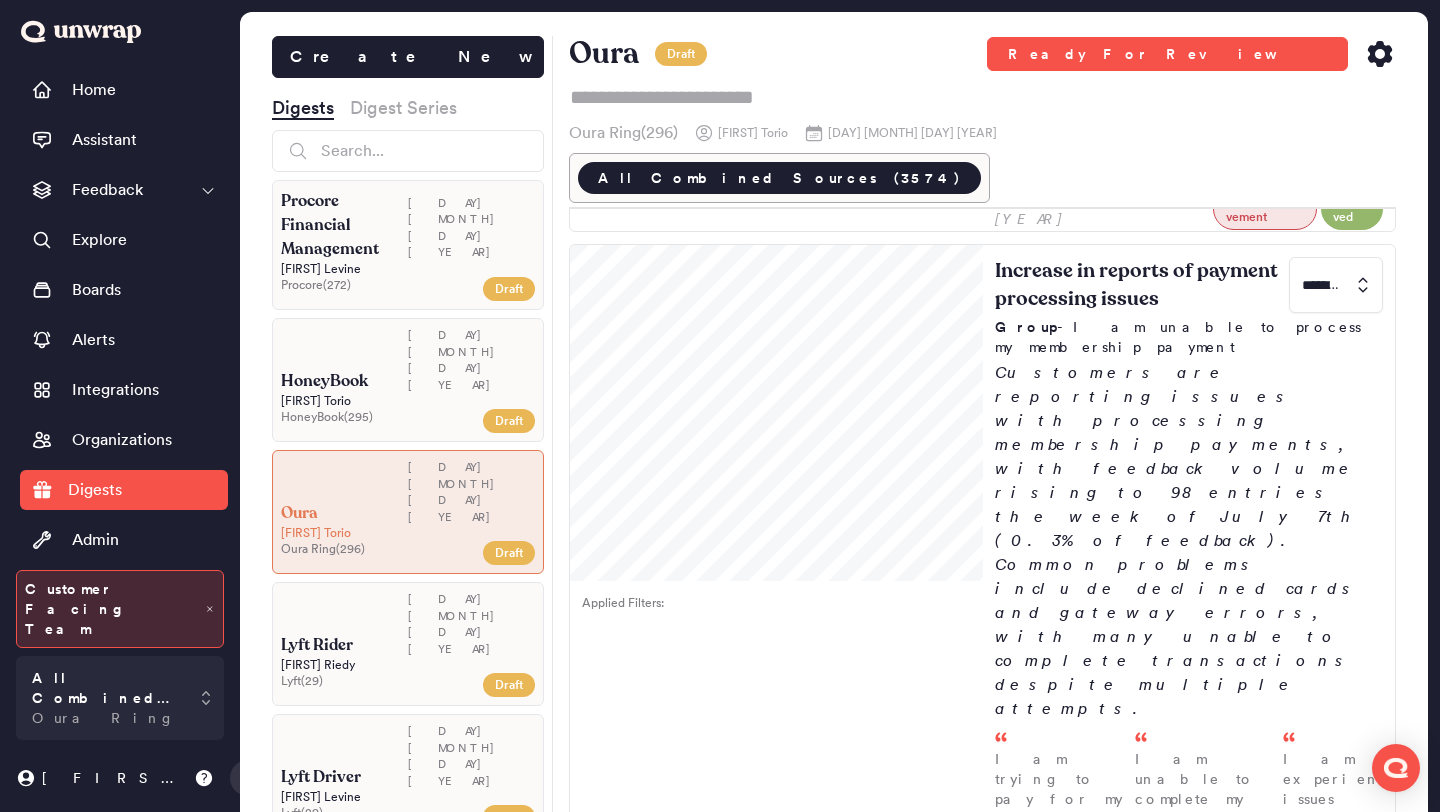 click on "1" at bounding box center [1336, 2553] 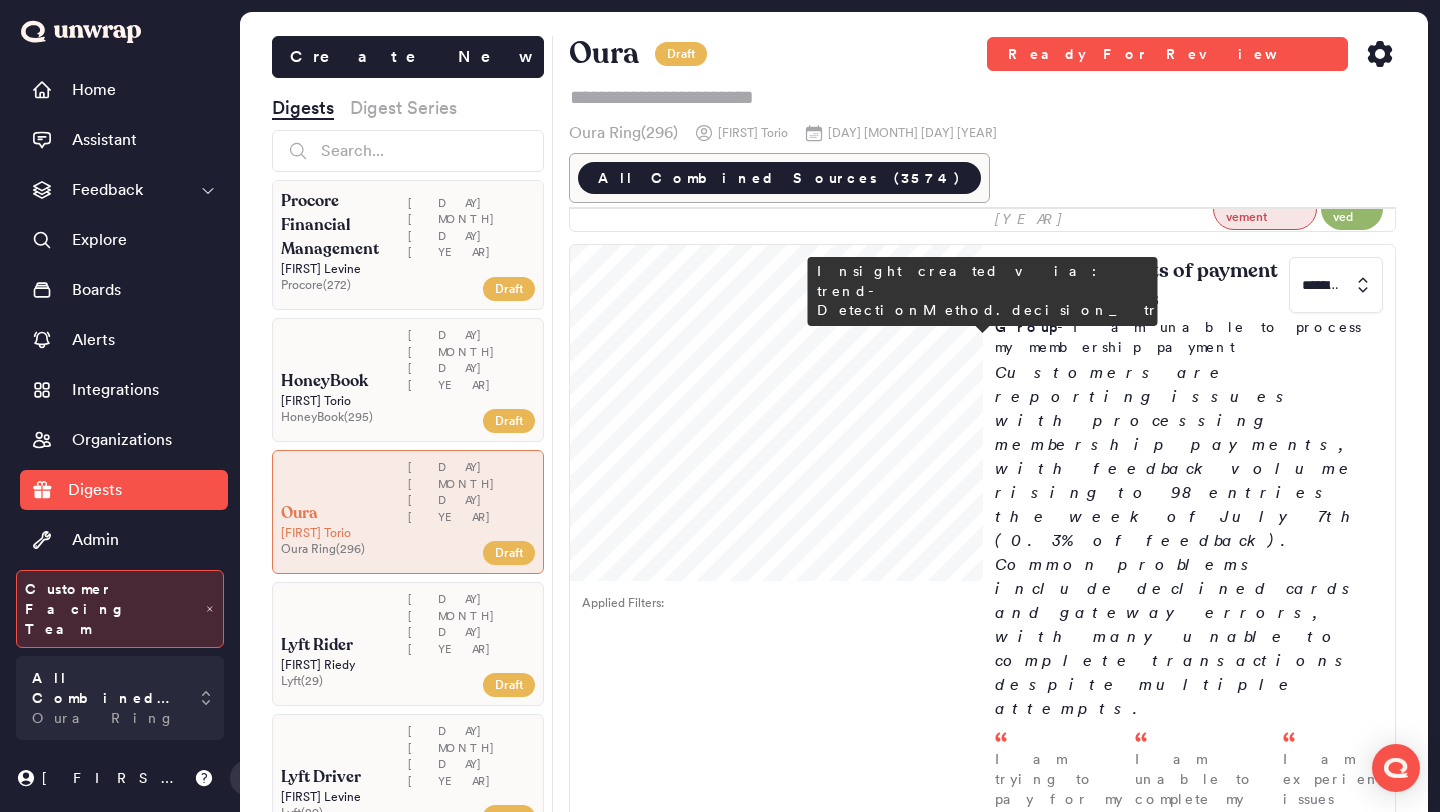 type on "*" 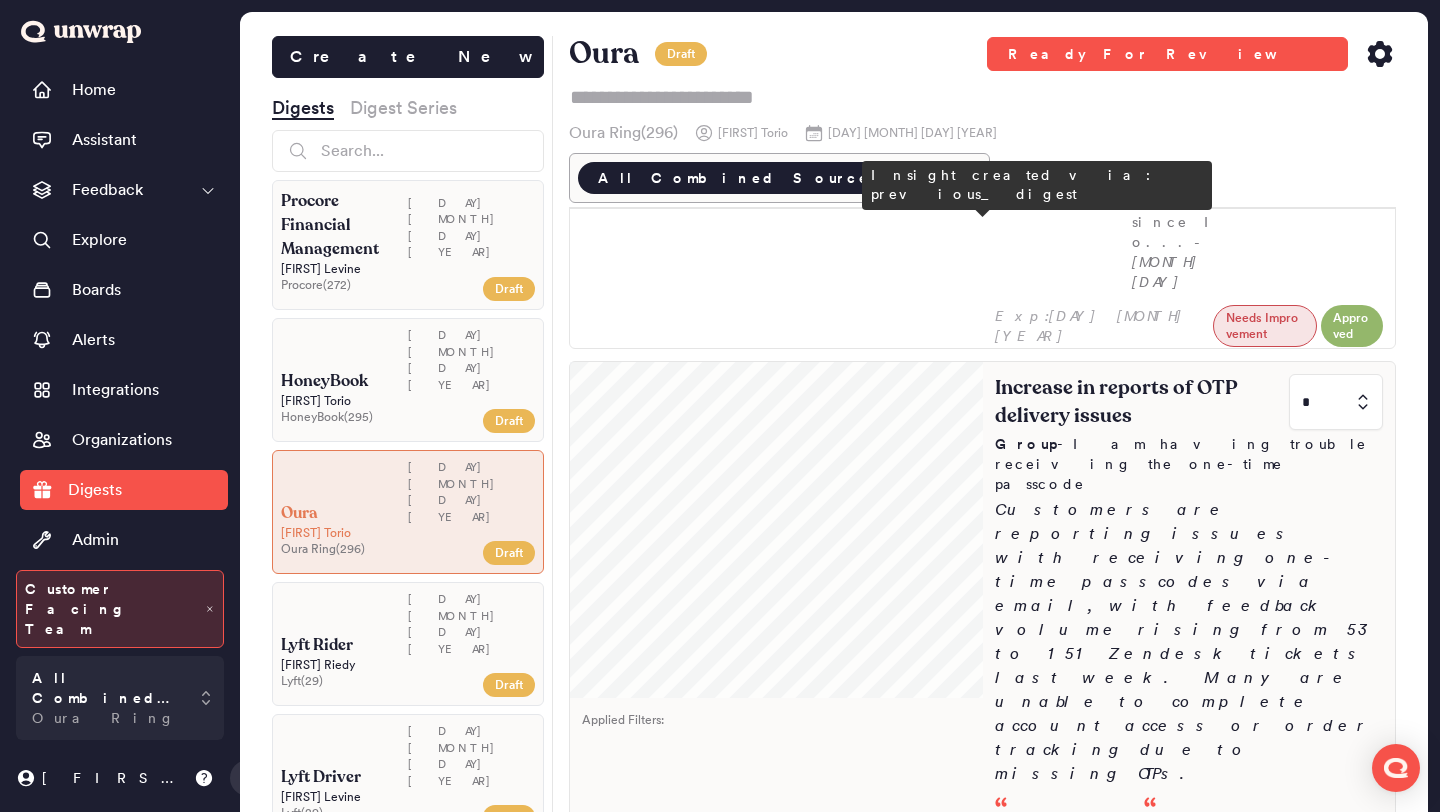 scroll, scrollTop: 1044, scrollLeft: 0, axis: vertical 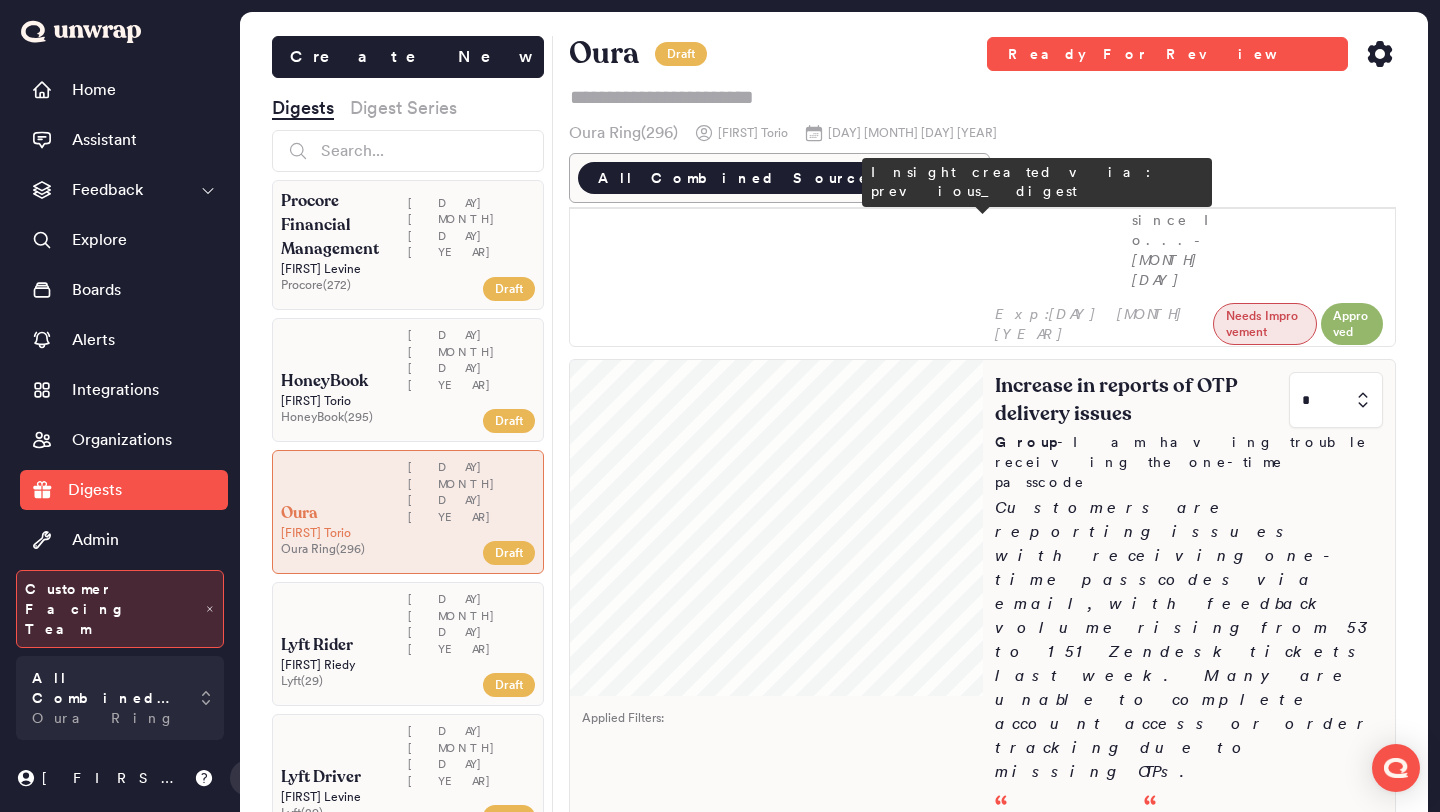 type on "*" 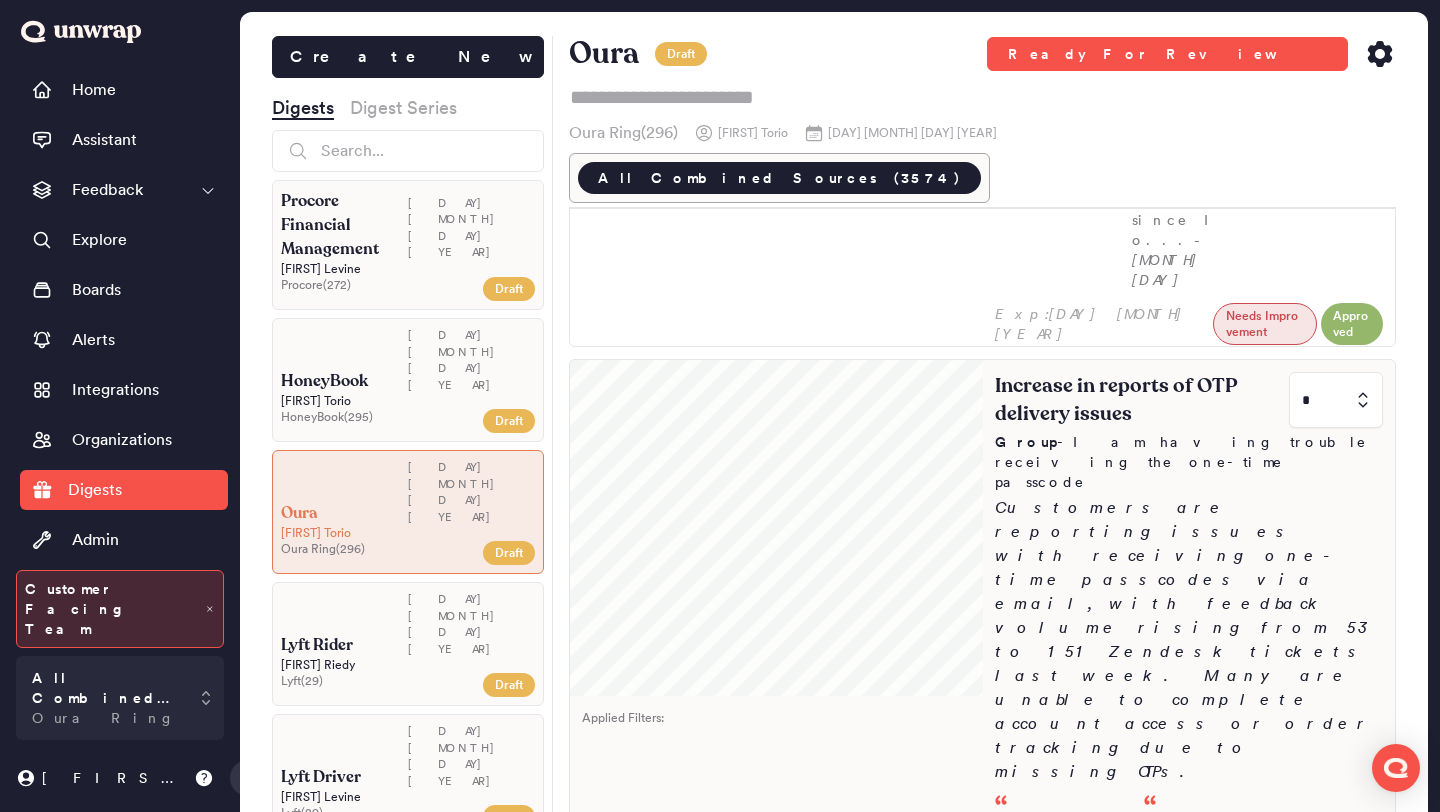 click on "Customers are increasingly reporting issues with receiving incorrect items, with feedback volume rising from 63 to 129 Zendesk tickets over the past four weeks. Common complaints include receiving incorrect models, sizes, and colors." at bounding box center [1189, 1474] 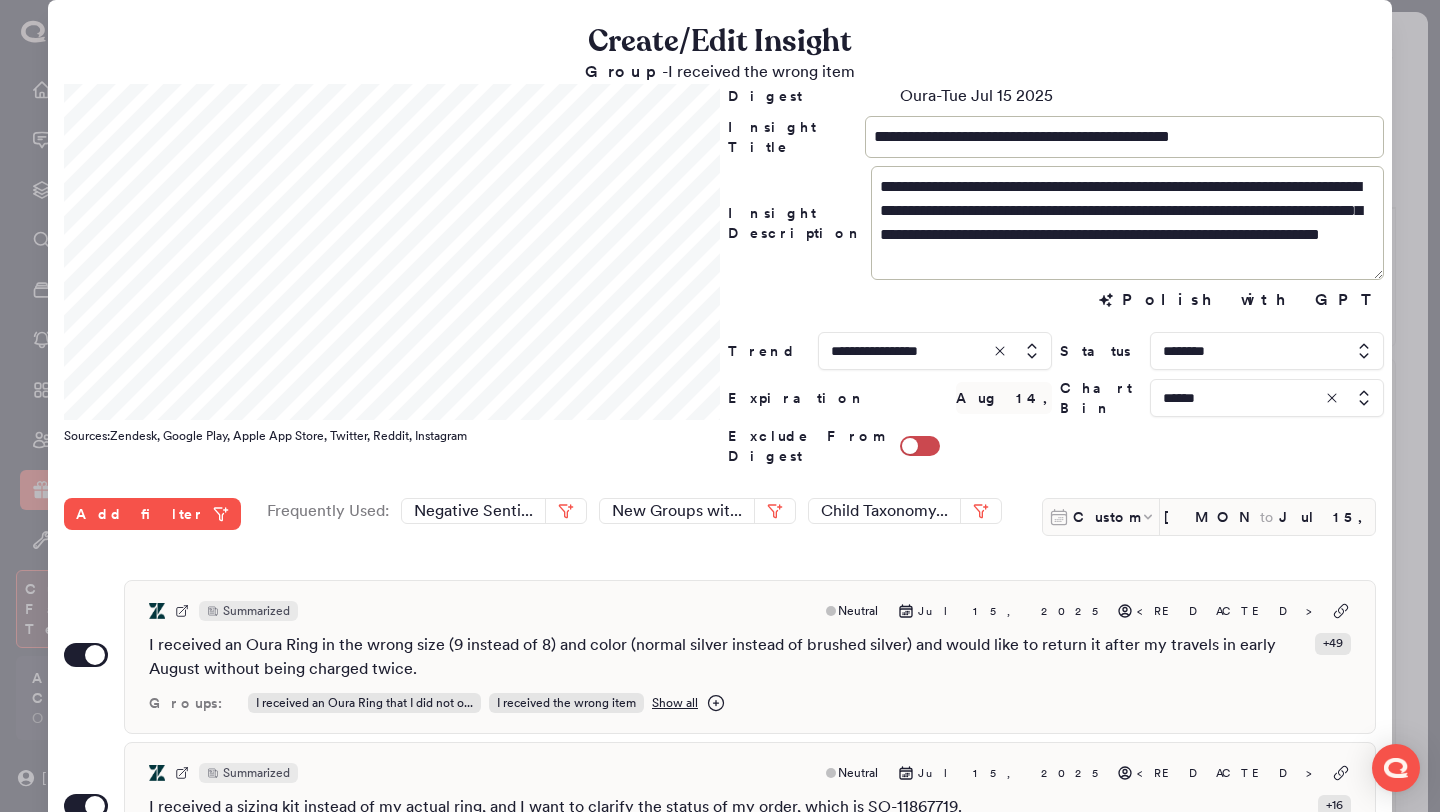 click at bounding box center [1267, 351] 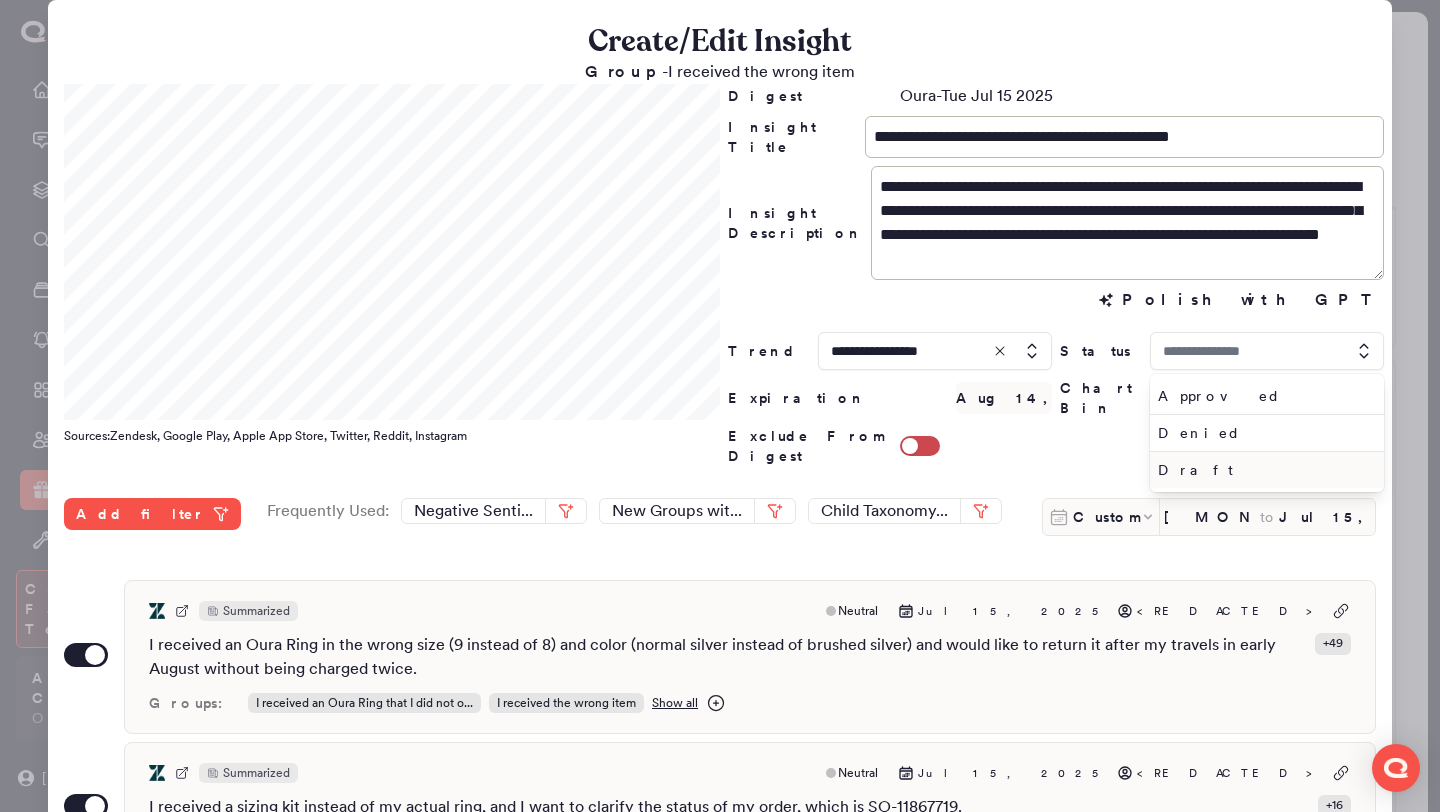 type on "********" 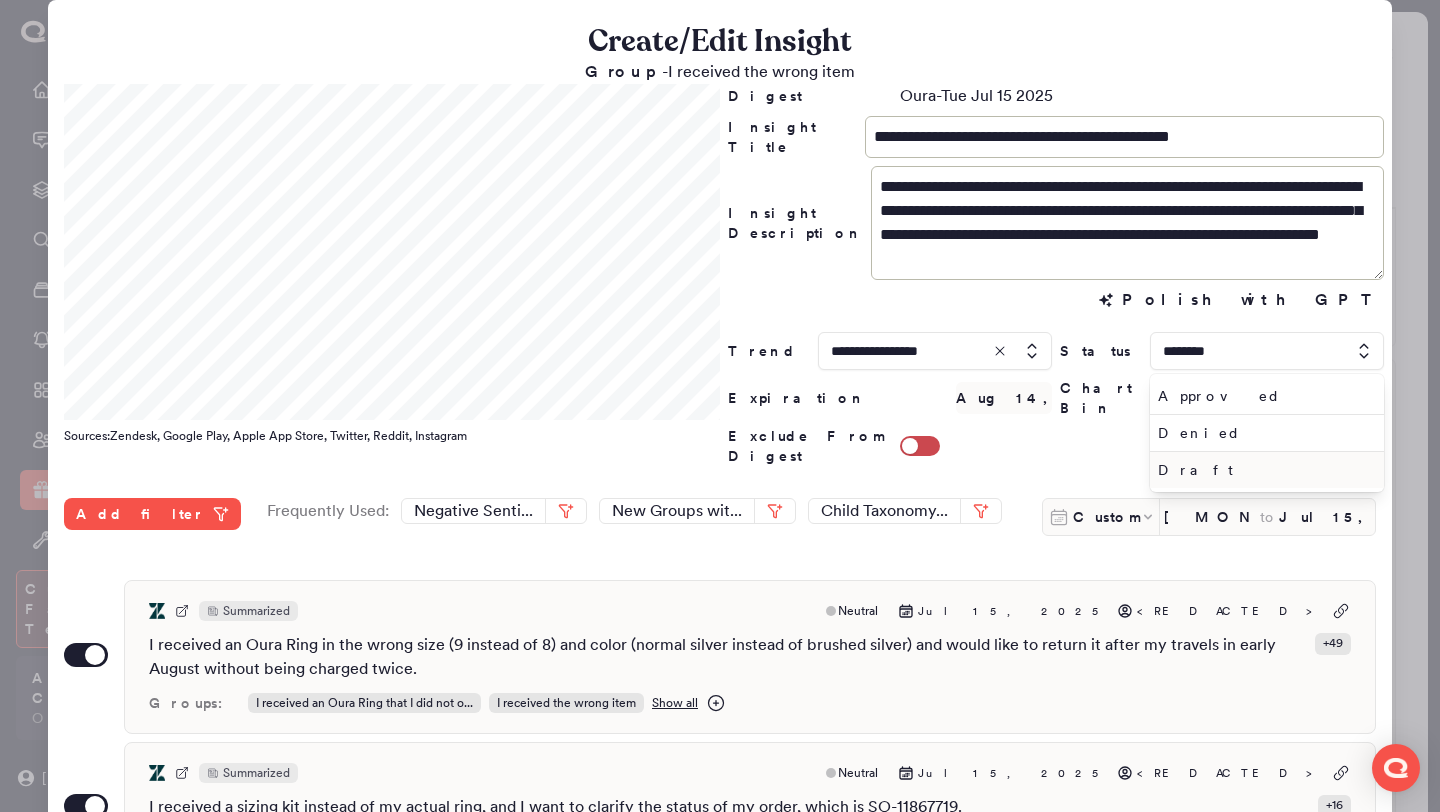 click on "Draft" at bounding box center (1263, 470) 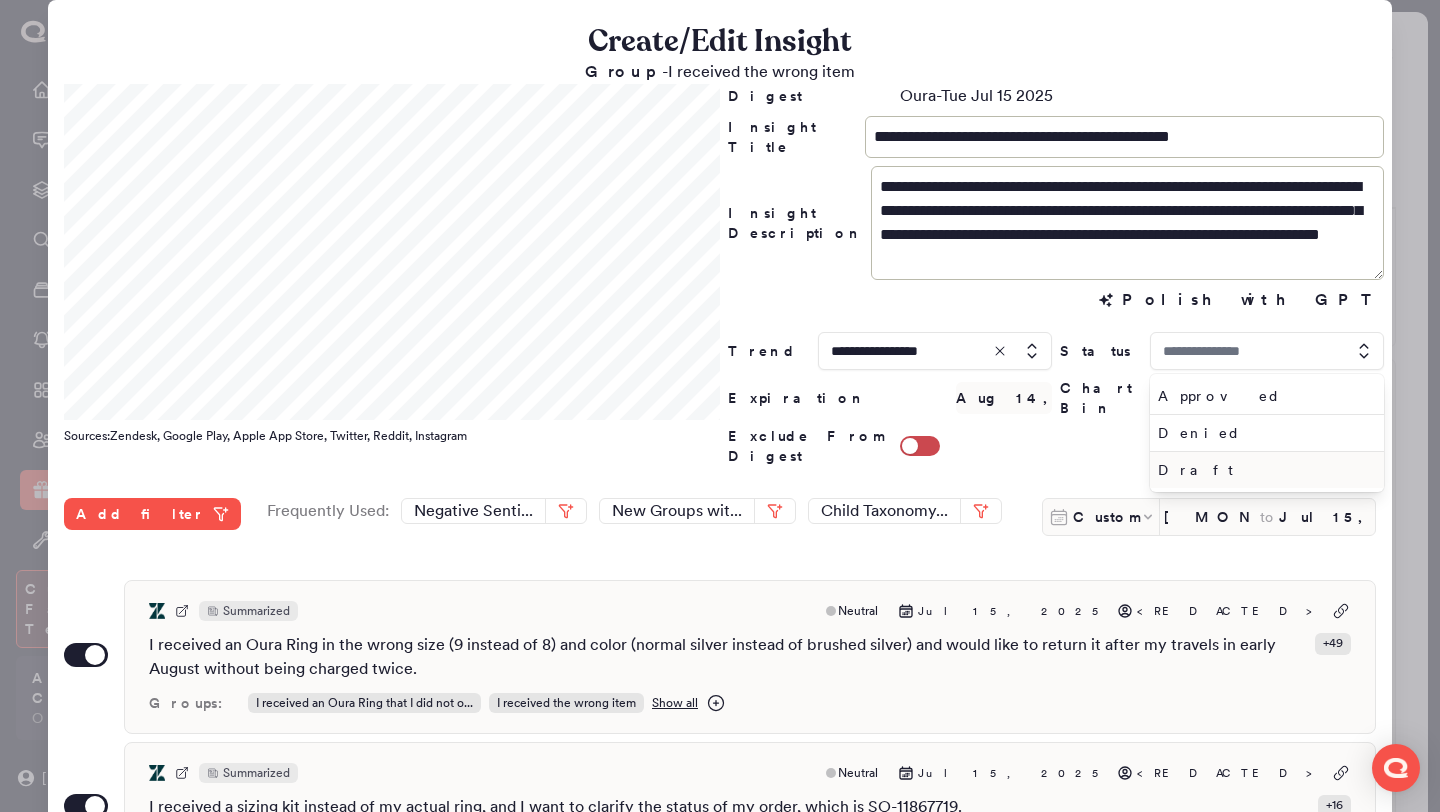 type on "*****" 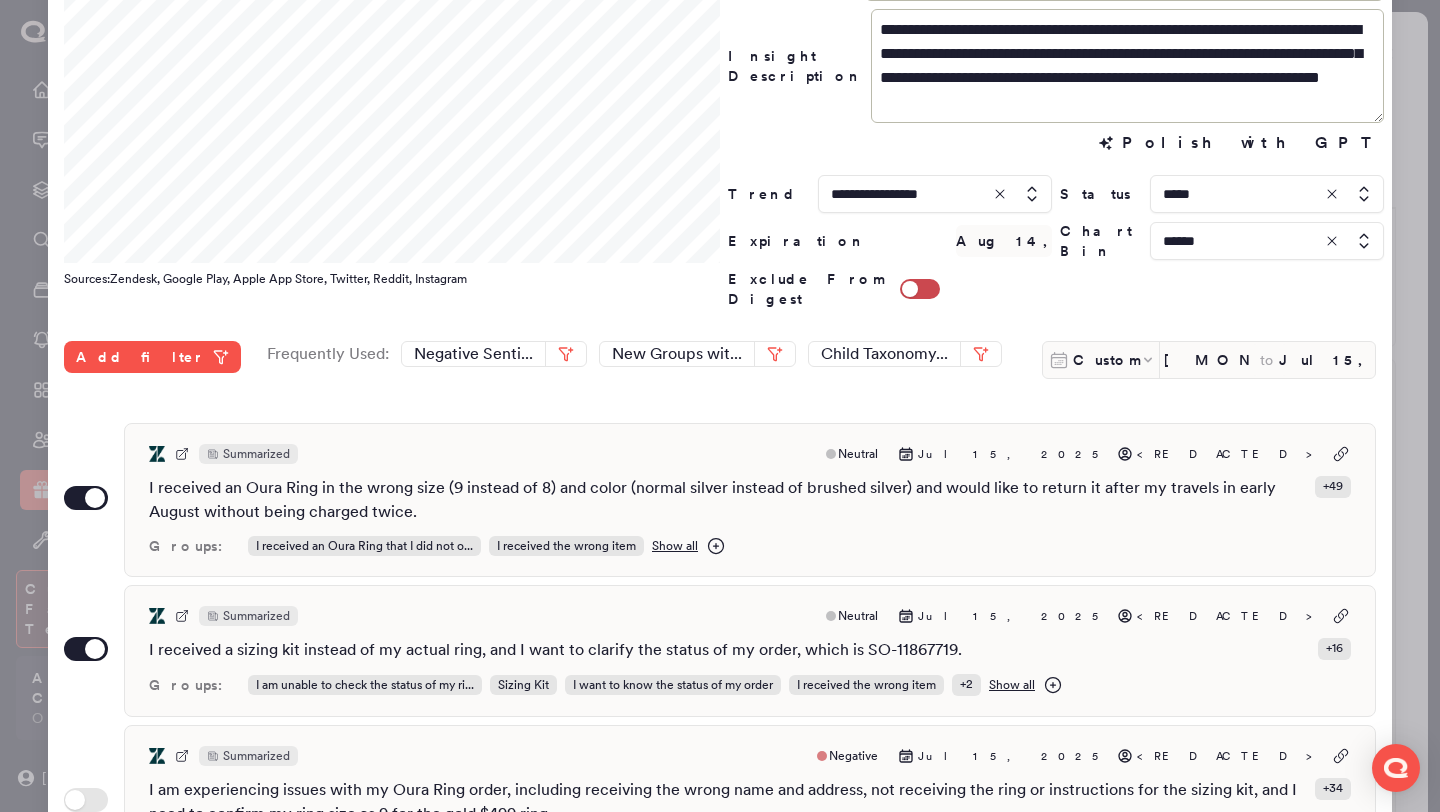 scroll, scrollTop: 516, scrollLeft: 0, axis: vertical 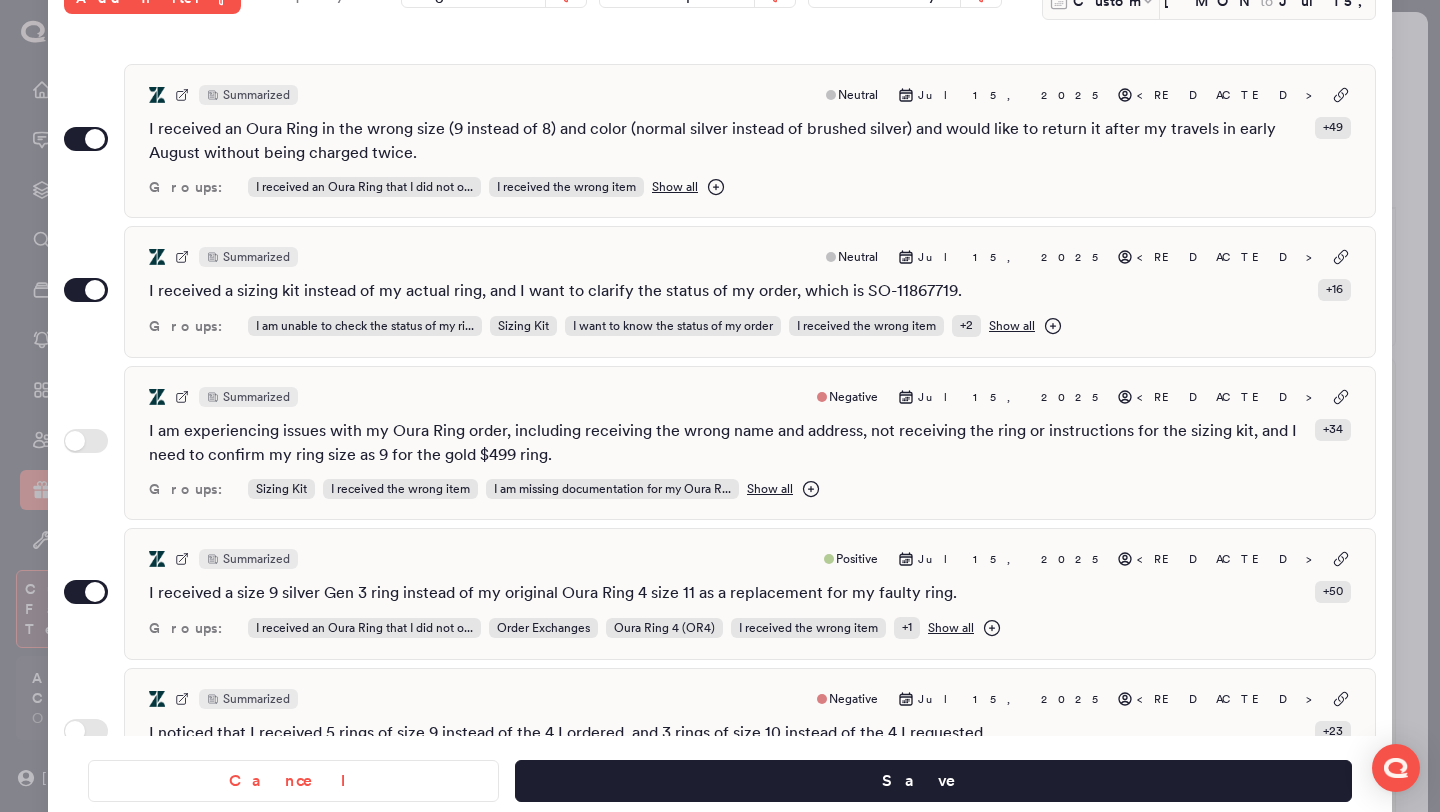 click on "Cancel Save" at bounding box center [720, 773] 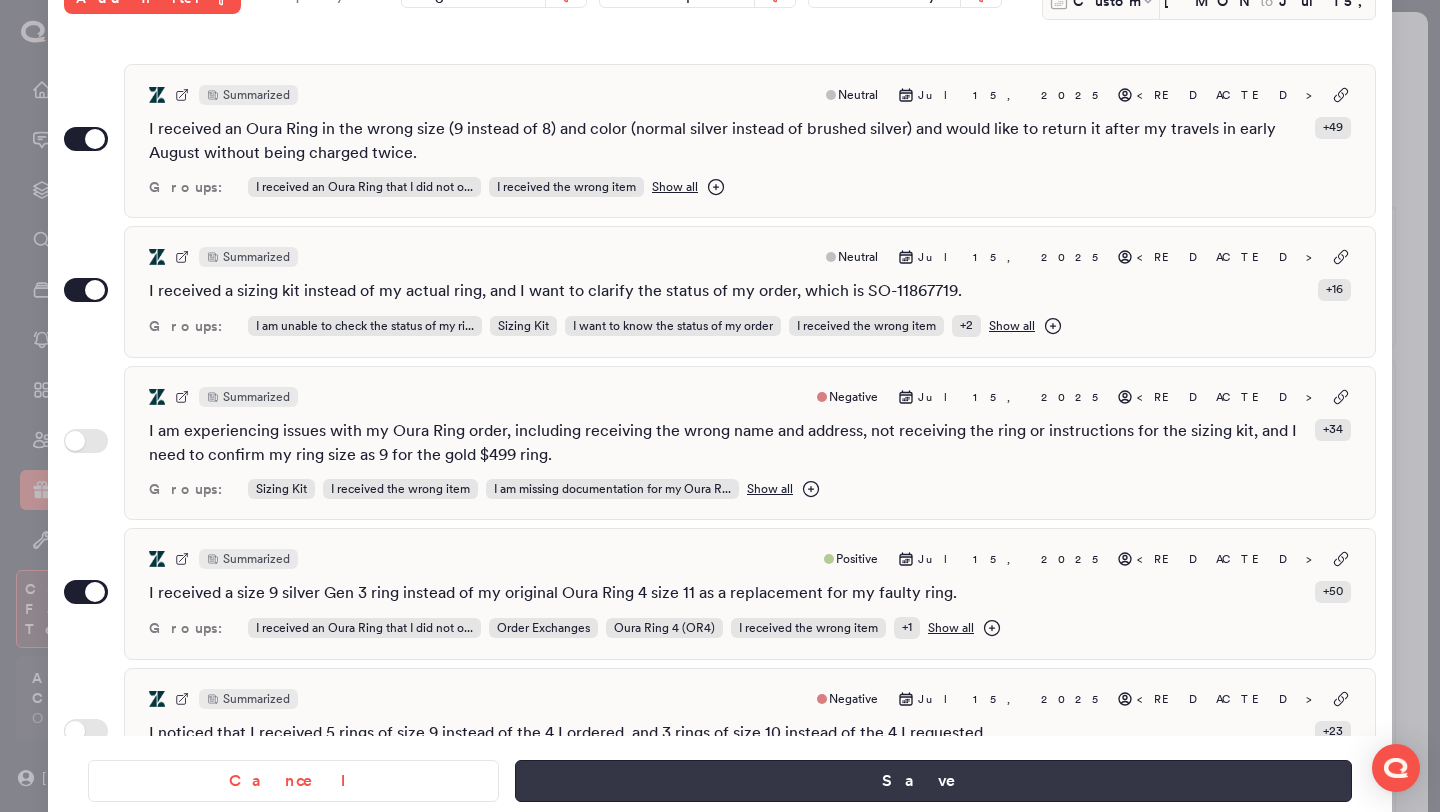 click on "Save" at bounding box center (933, 781) 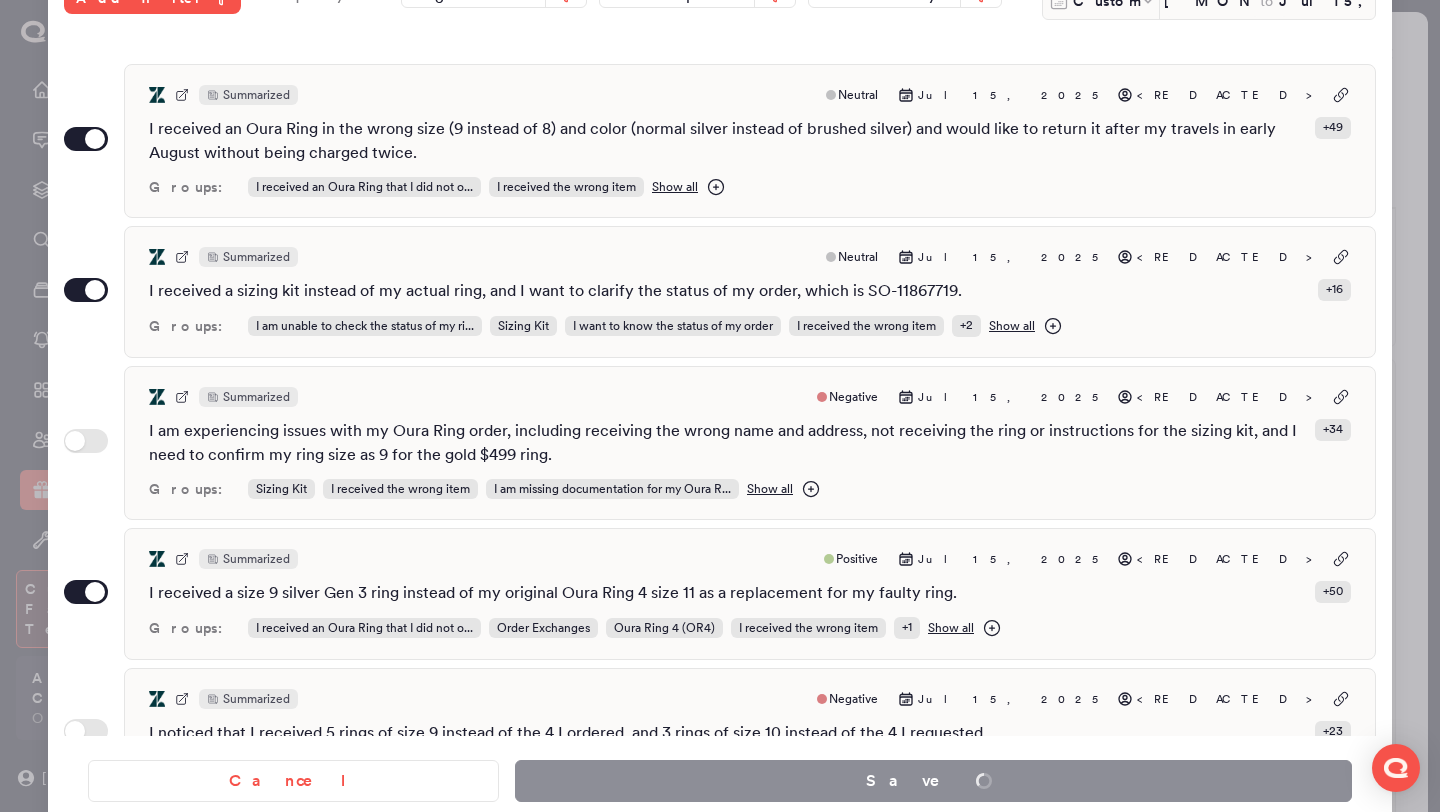scroll, scrollTop: 570, scrollLeft: 0, axis: vertical 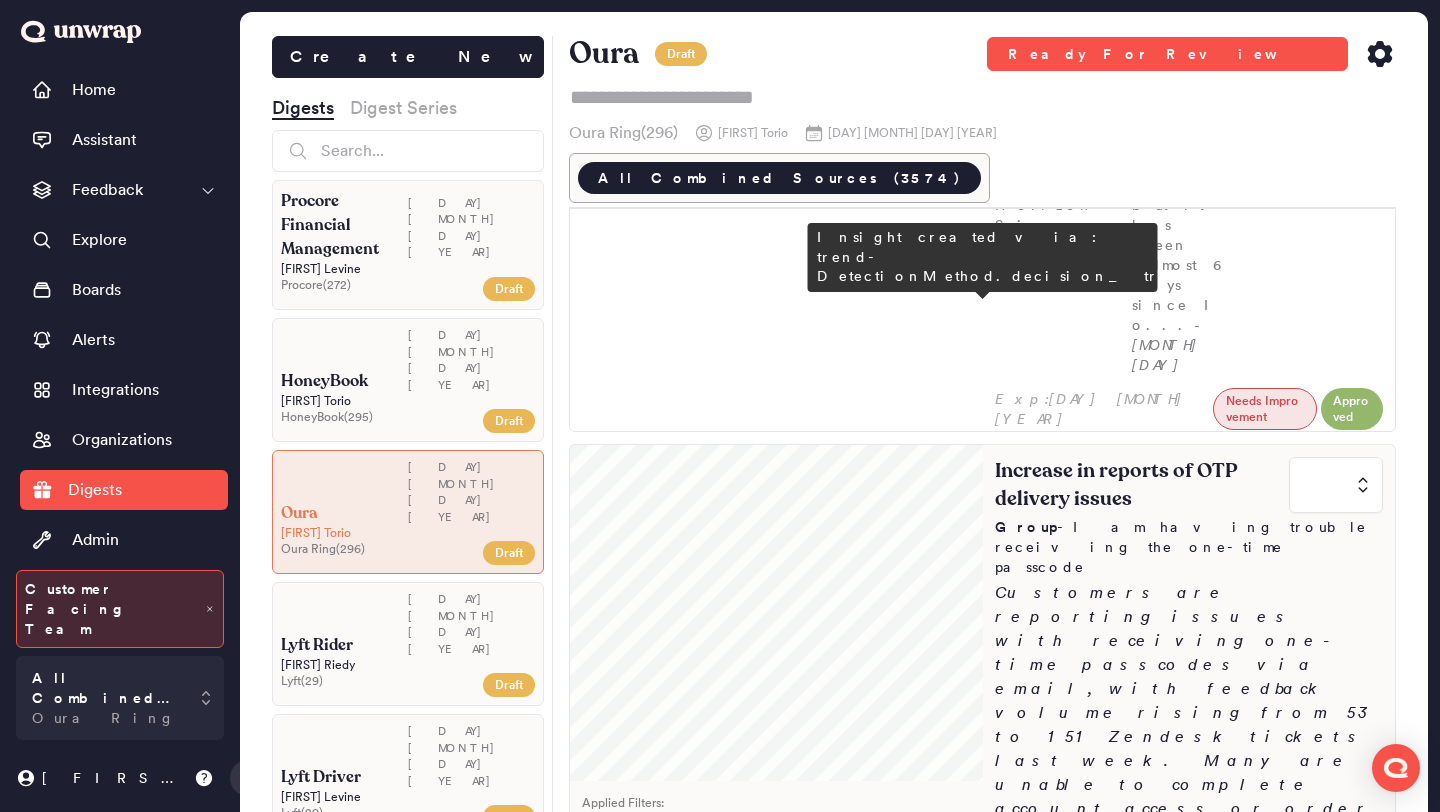 type on "*" 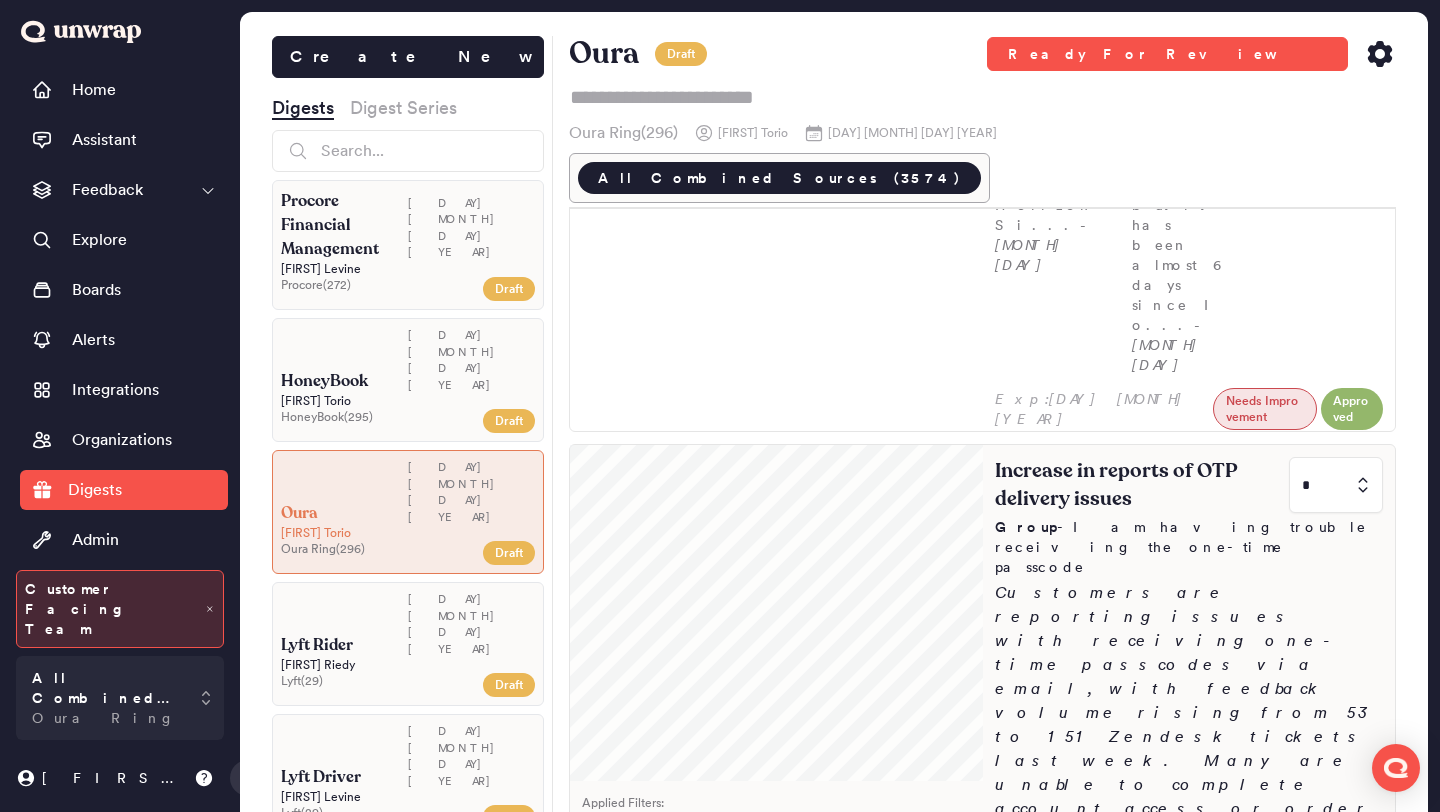 click on "Customers are reporting issues with processing membership payments, with feedback volume rising to 98 entries the week of July 7th (0.3% of feedback). Common problems include declined cards and gateway errors, with many unable to complete transactions despite multiple attempts." at bounding box center [1189, 1583] 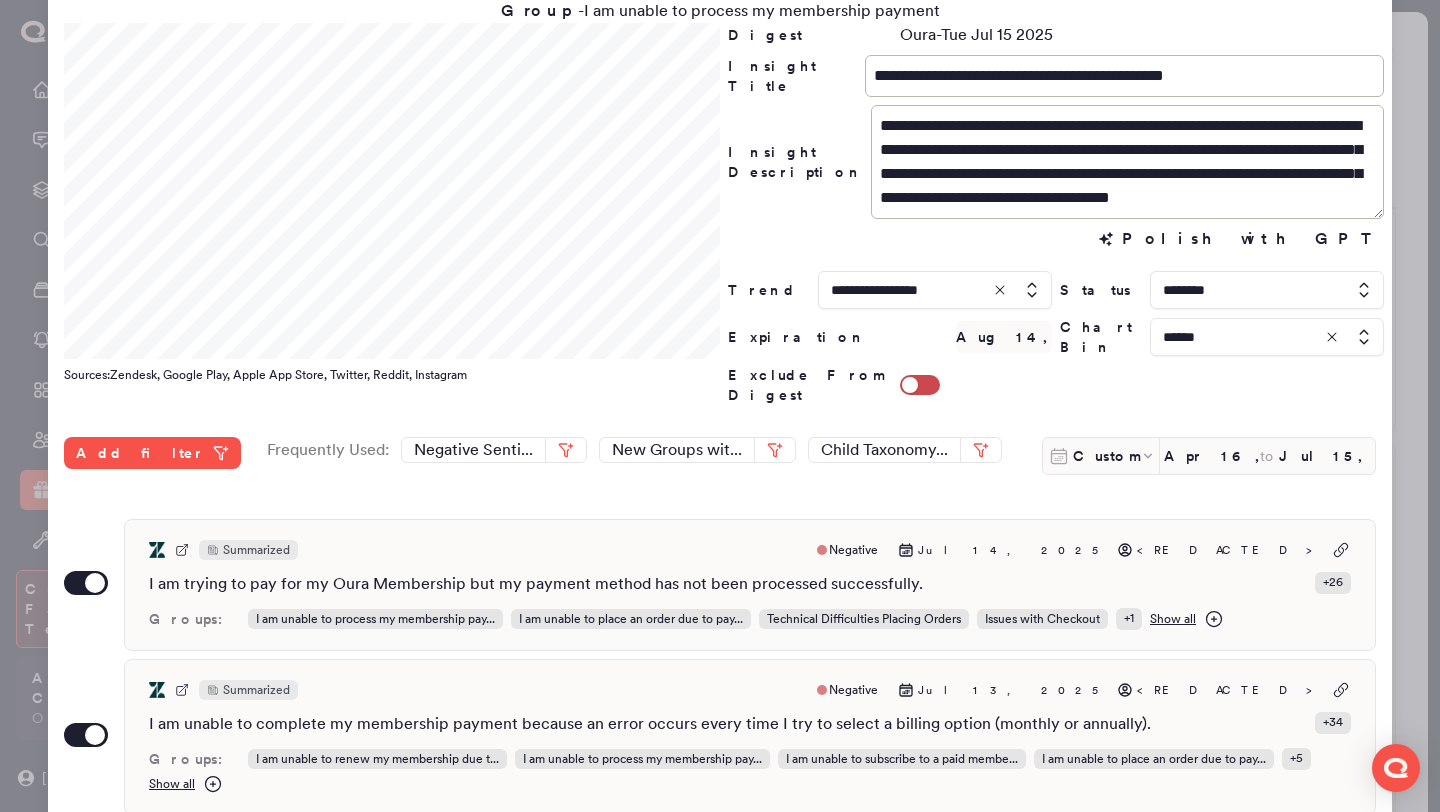 scroll, scrollTop: 66, scrollLeft: 0, axis: vertical 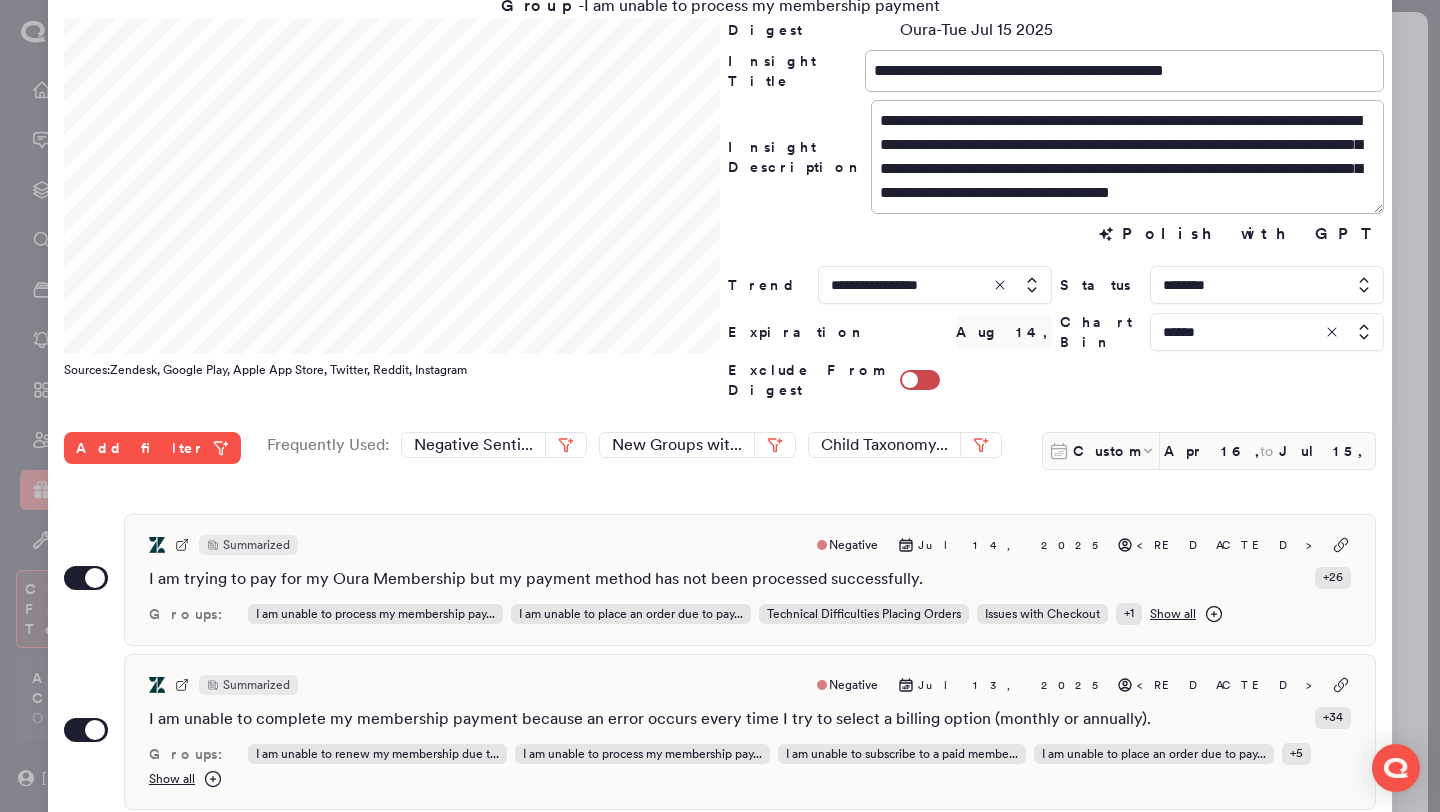 click at bounding box center [1267, 332] 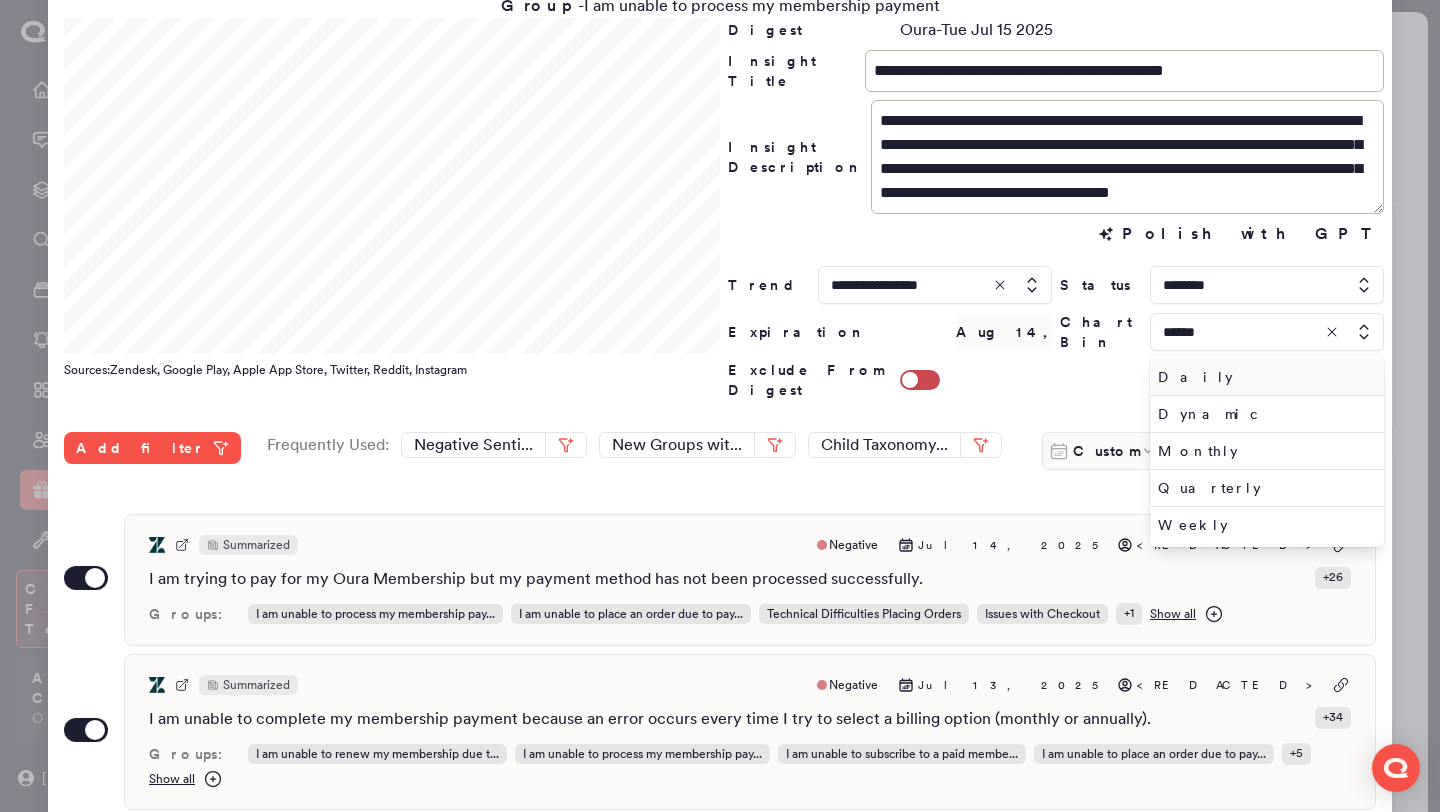 type on "******" 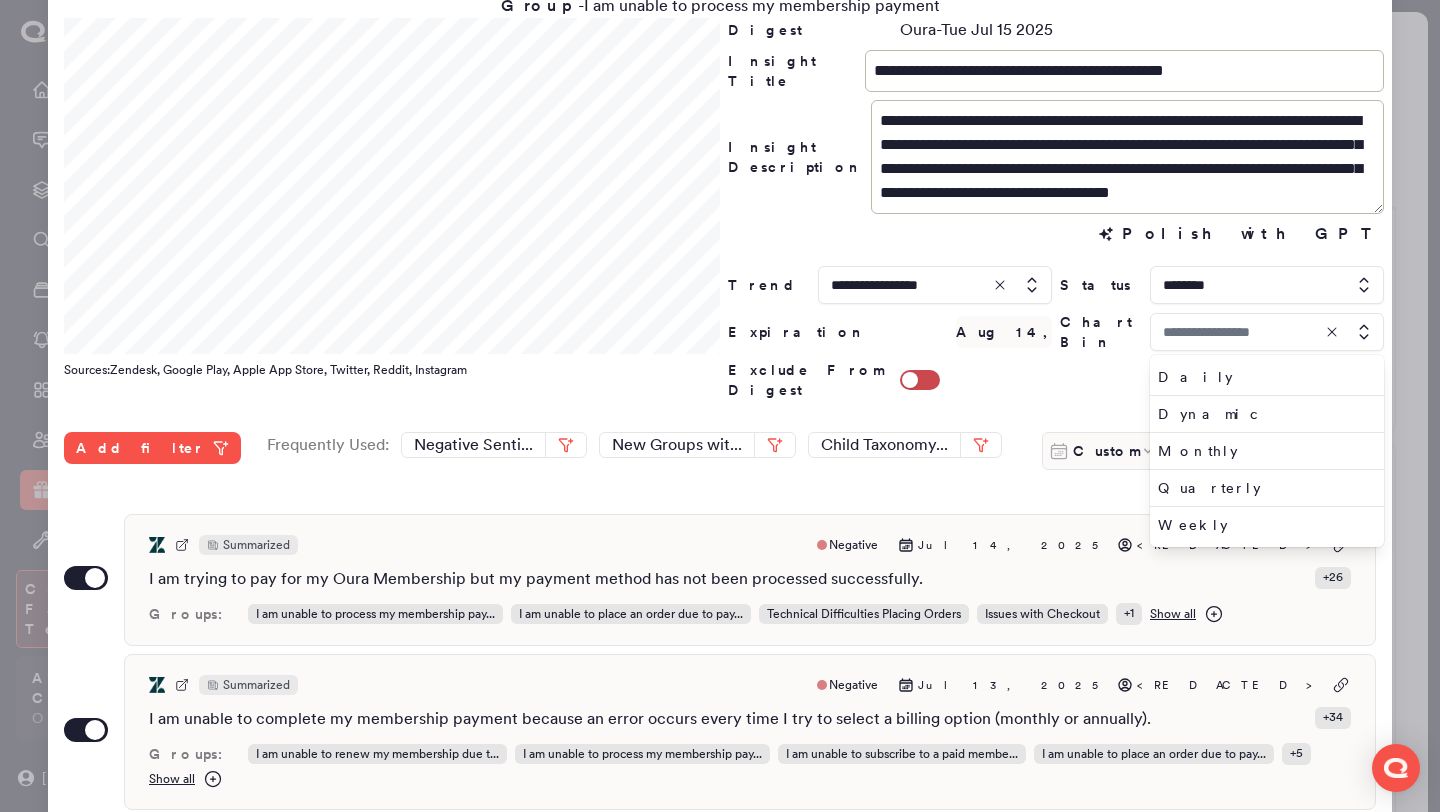type on "******" 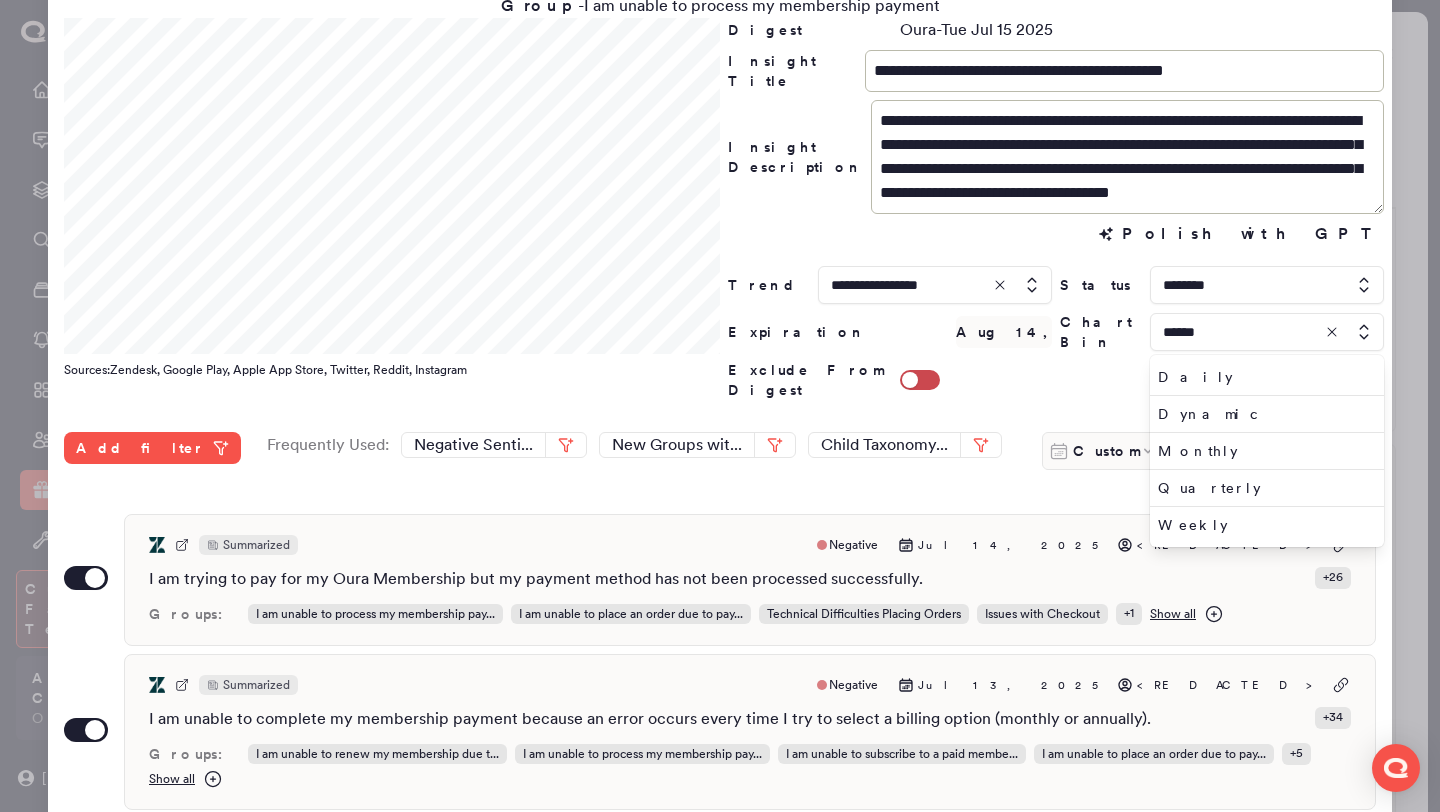 click at bounding box center [720, 406] 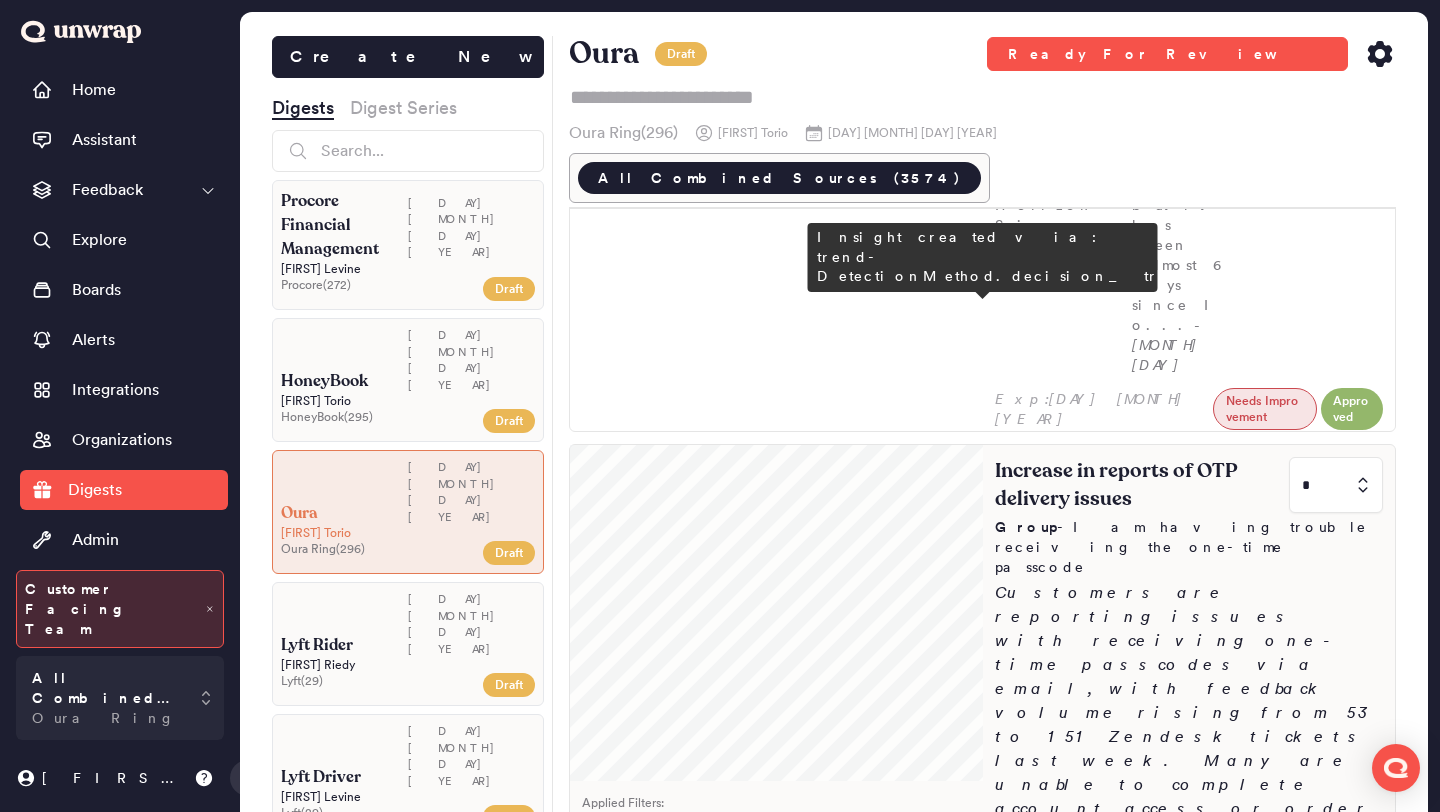 click on "Customers are reporting issues with processing membership payments, with feedback volume rising to 98 entries the week of July 7th (0.3% of feedback). Common problems include declined cards and gateway errors, with many unable to complete transactions despite multiple attempts." at bounding box center [1189, 1583] 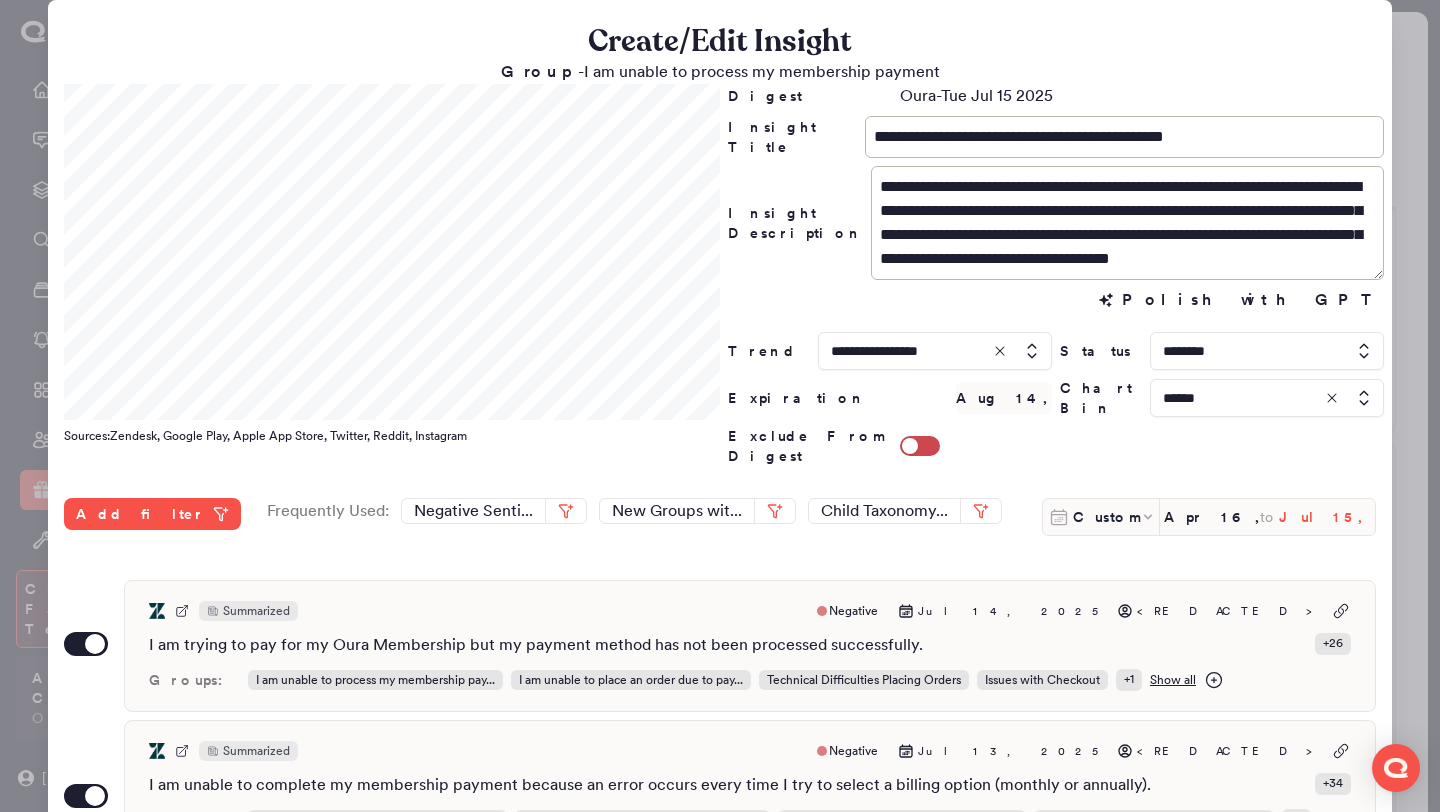 click on "Jul 15, 2025" at bounding box center (1327, 517) 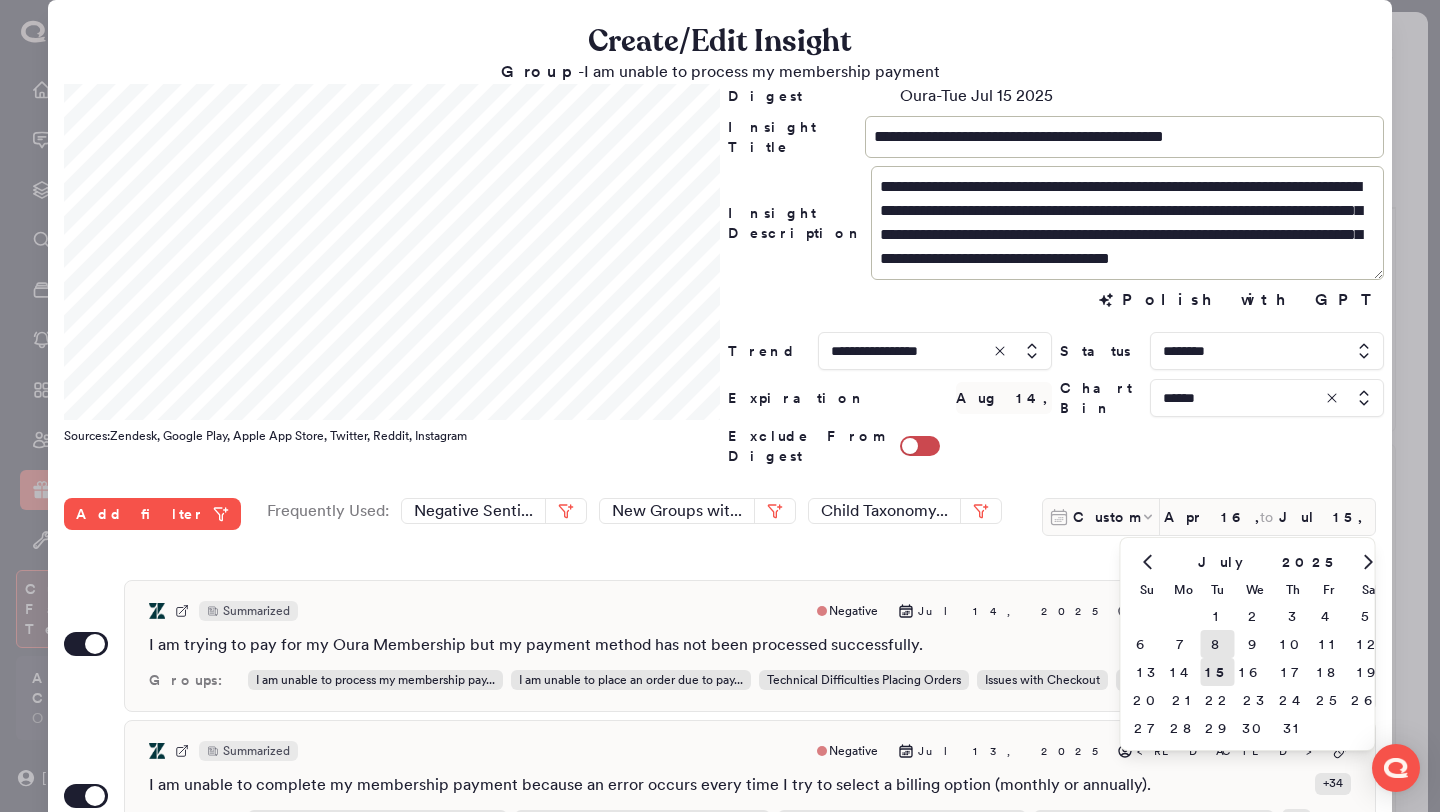 click on "8" at bounding box center (1218, 644) 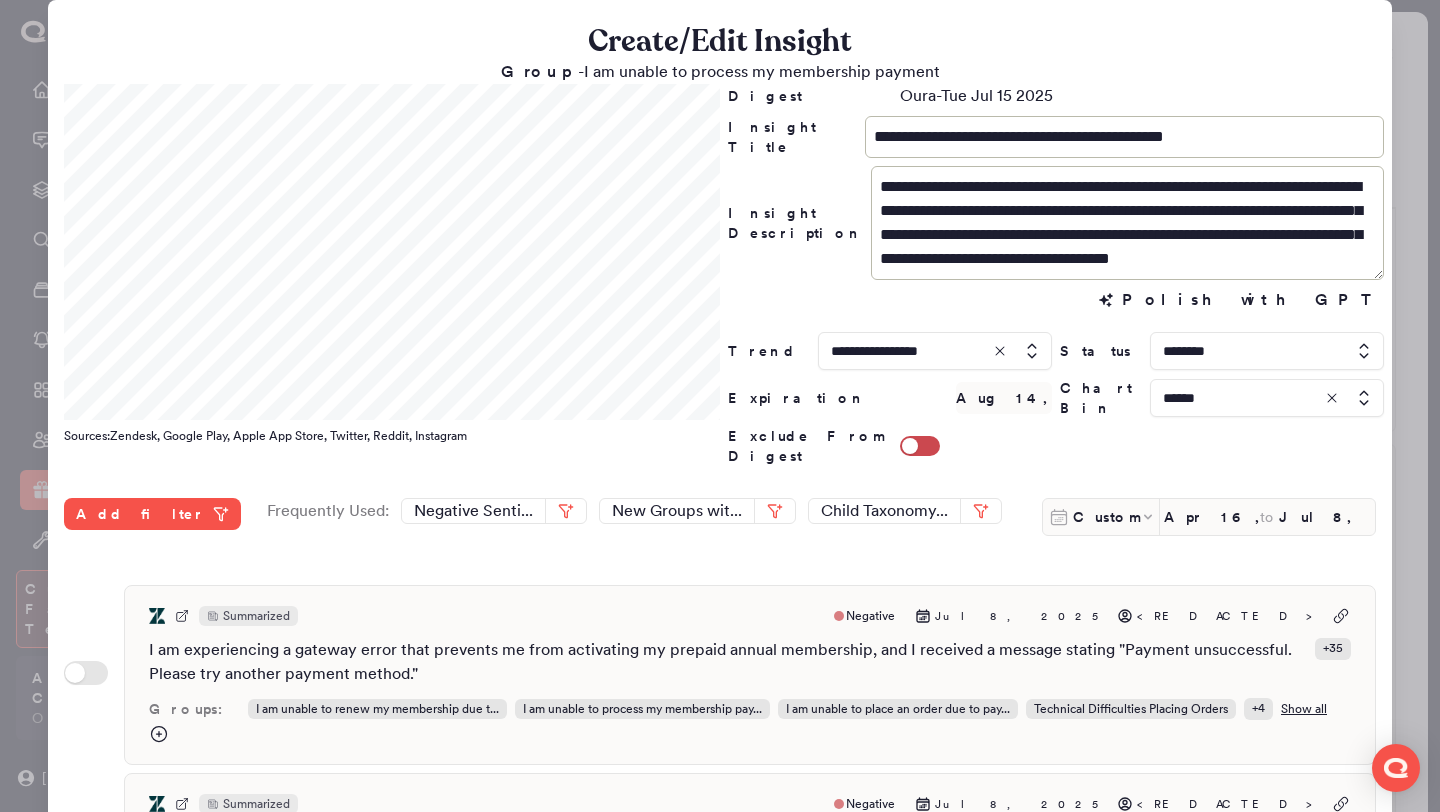 scroll, scrollTop: 1470, scrollLeft: 0, axis: vertical 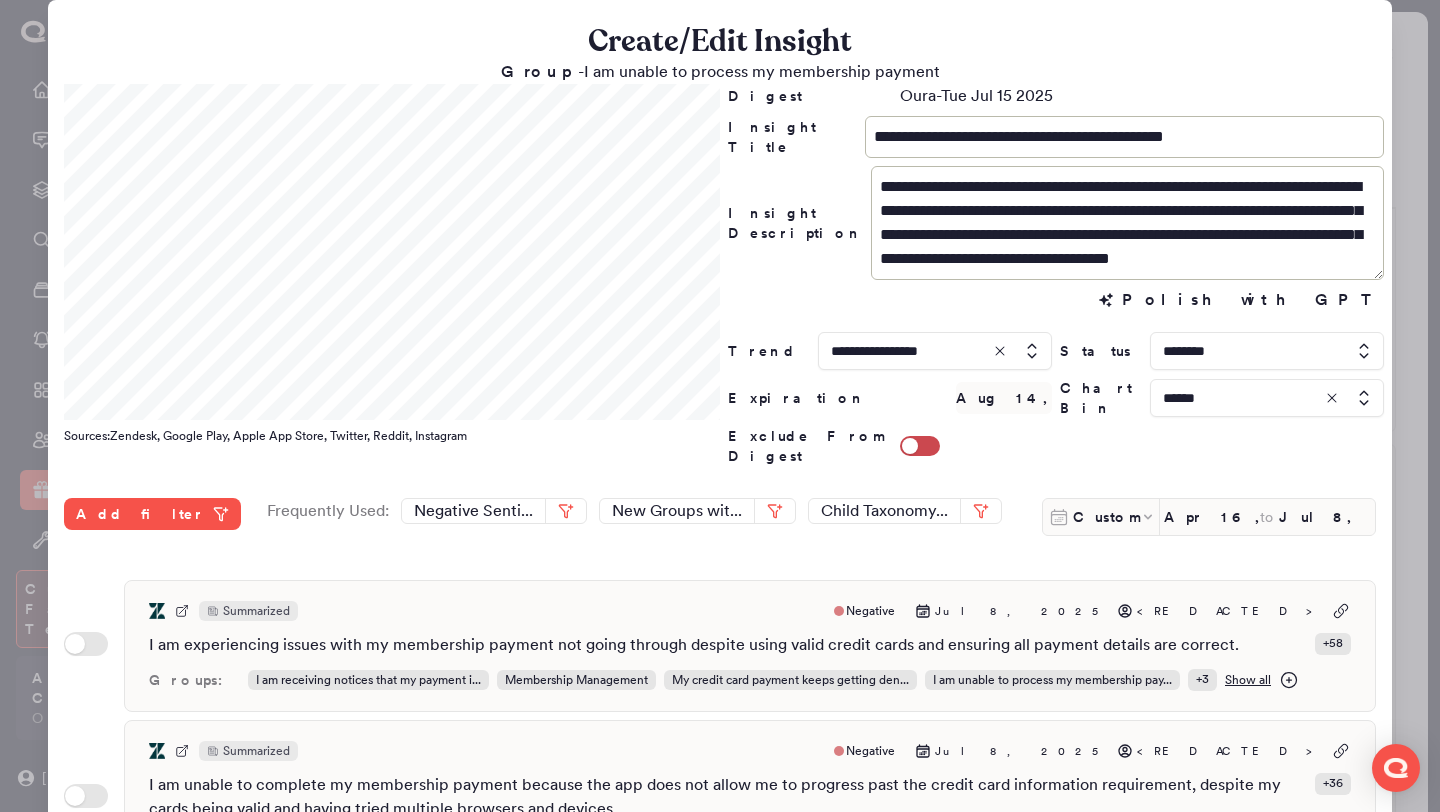 click at bounding box center (1267, 398) 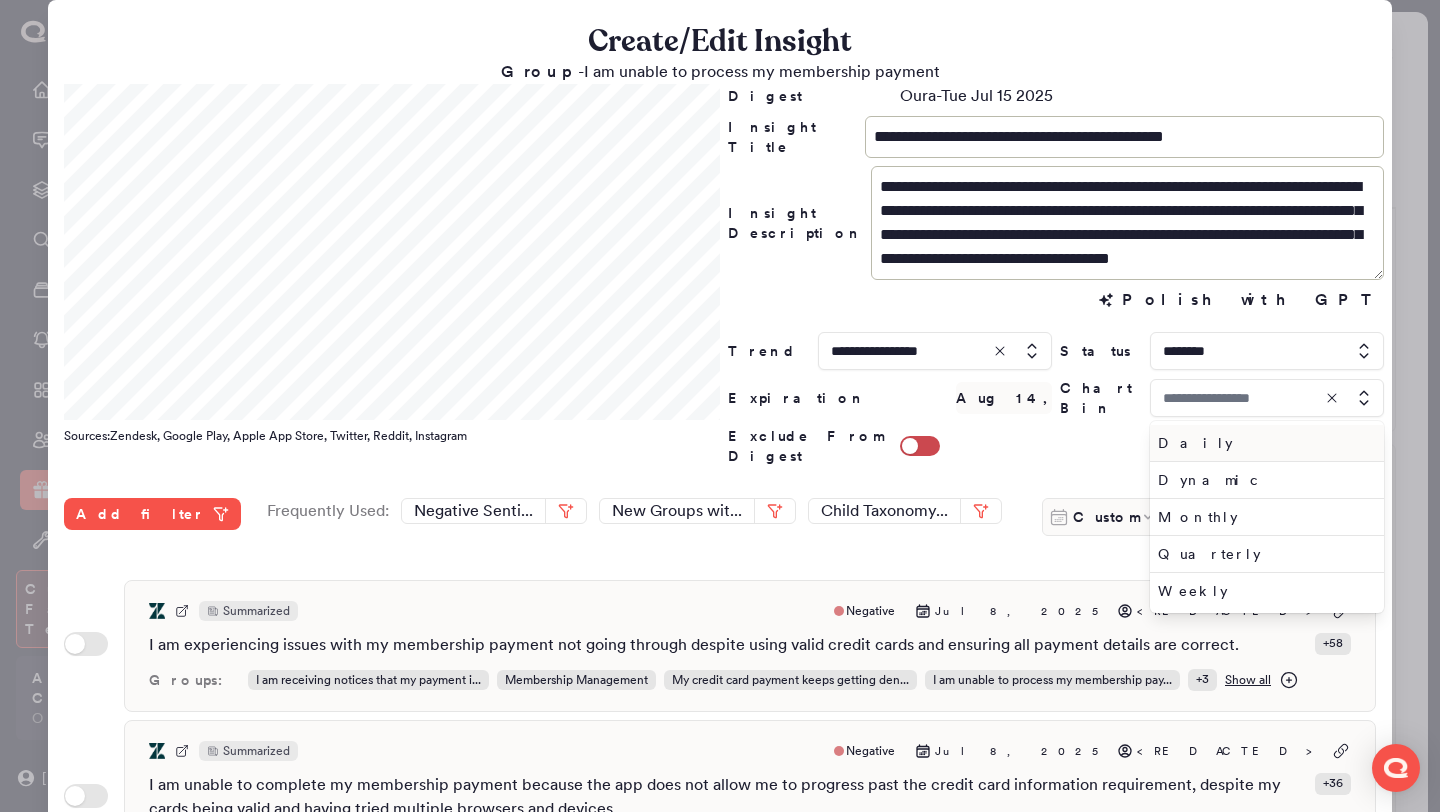 type on "******" 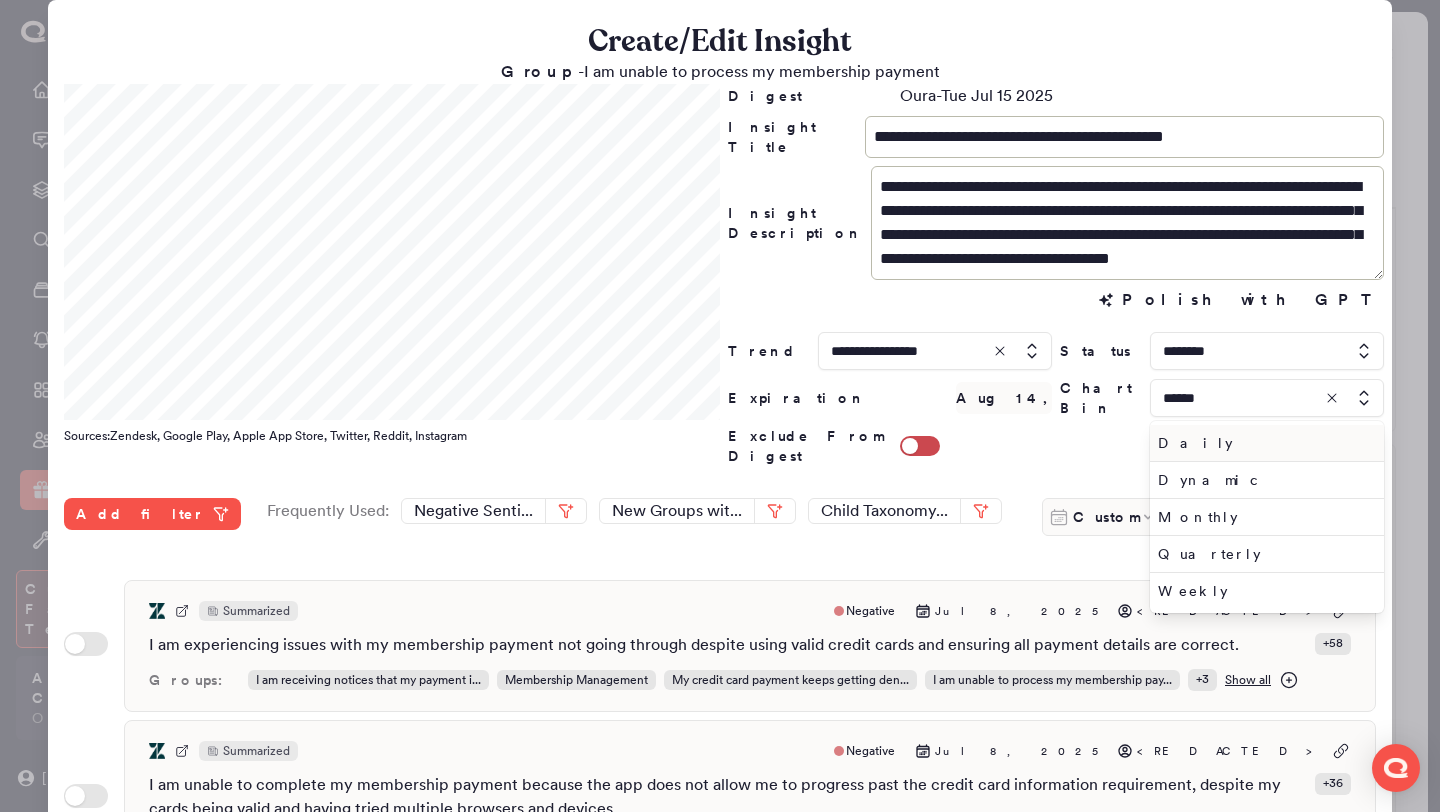 click on "Daily" at bounding box center [1267, 443] 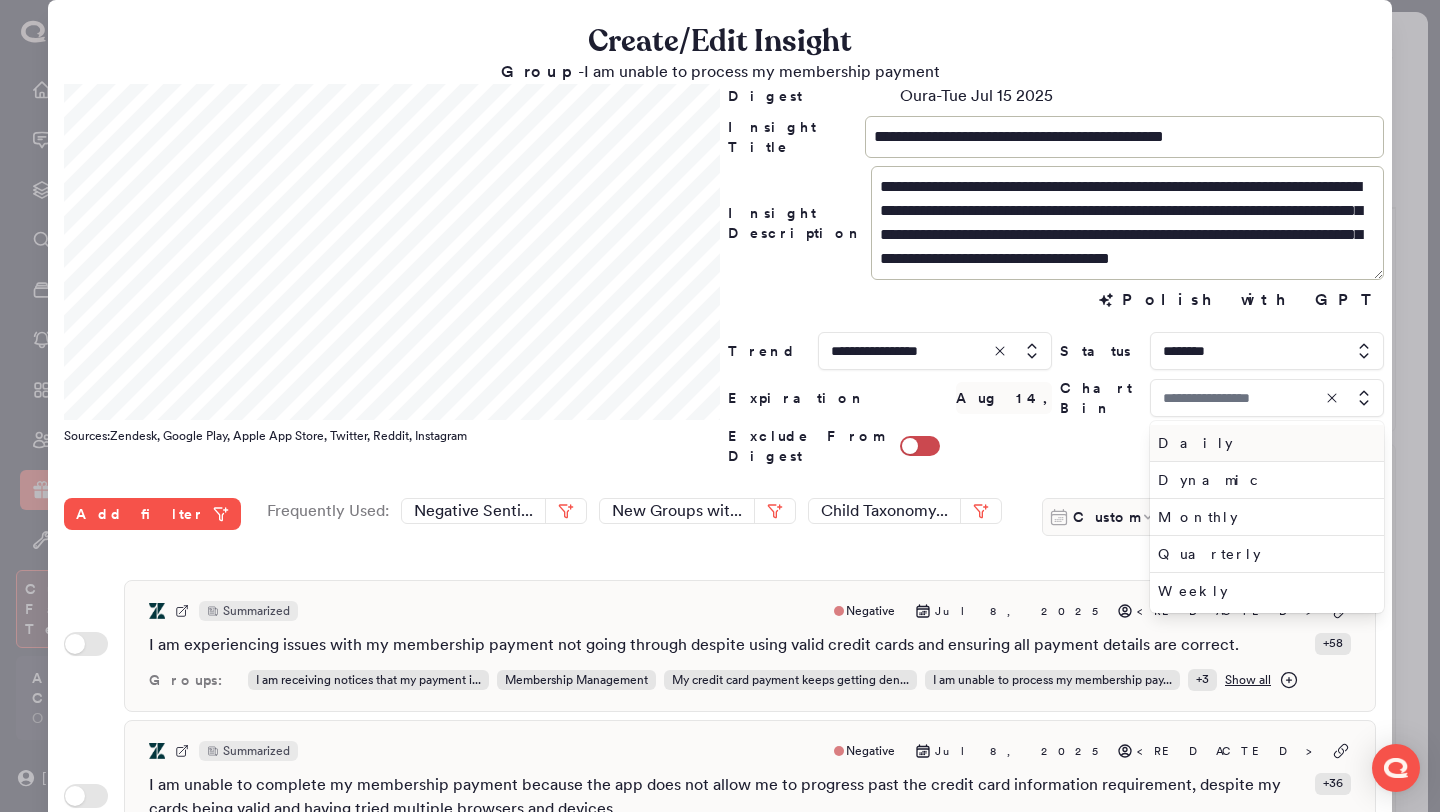 type on "*****" 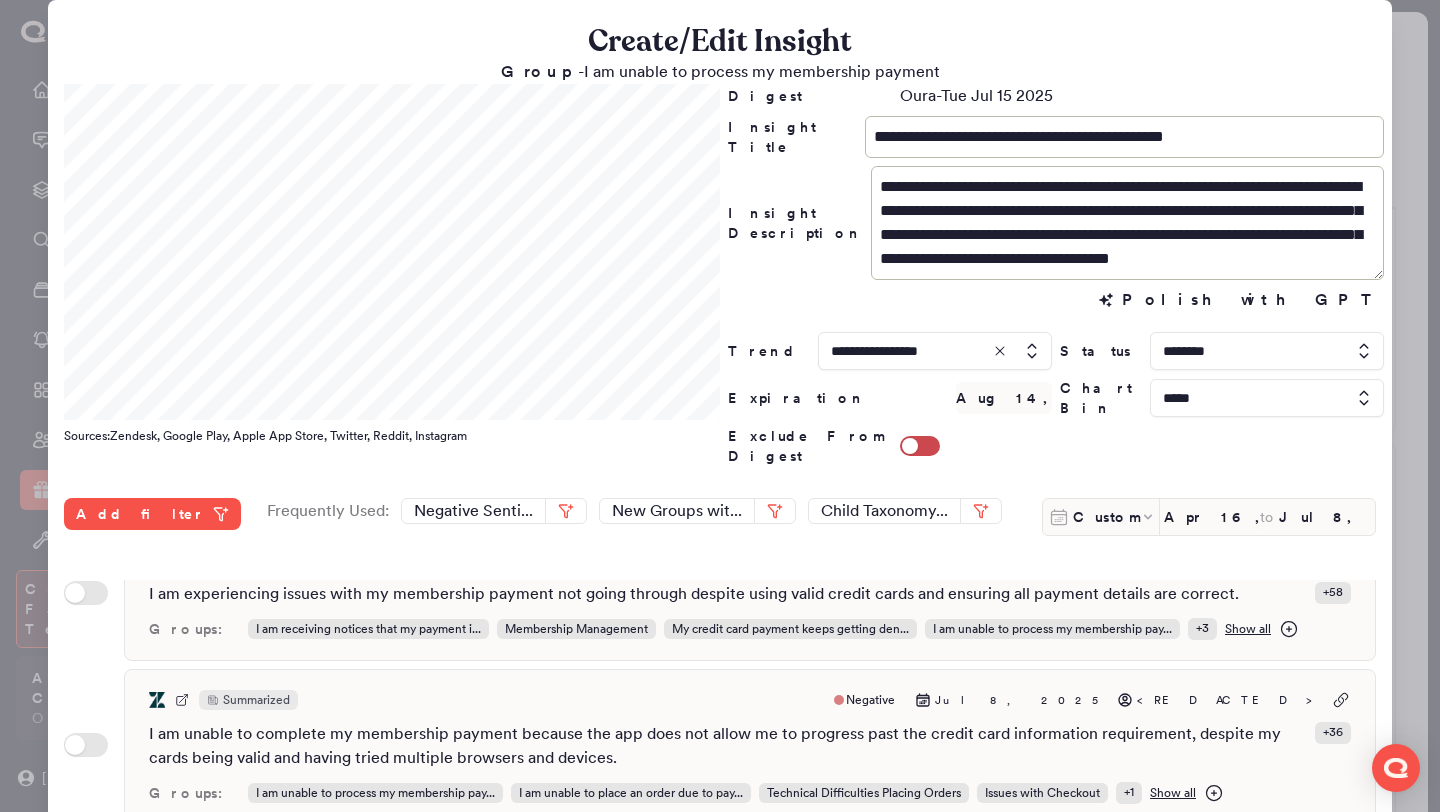 scroll, scrollTop: 0, scrollLeft: 0, axis: both 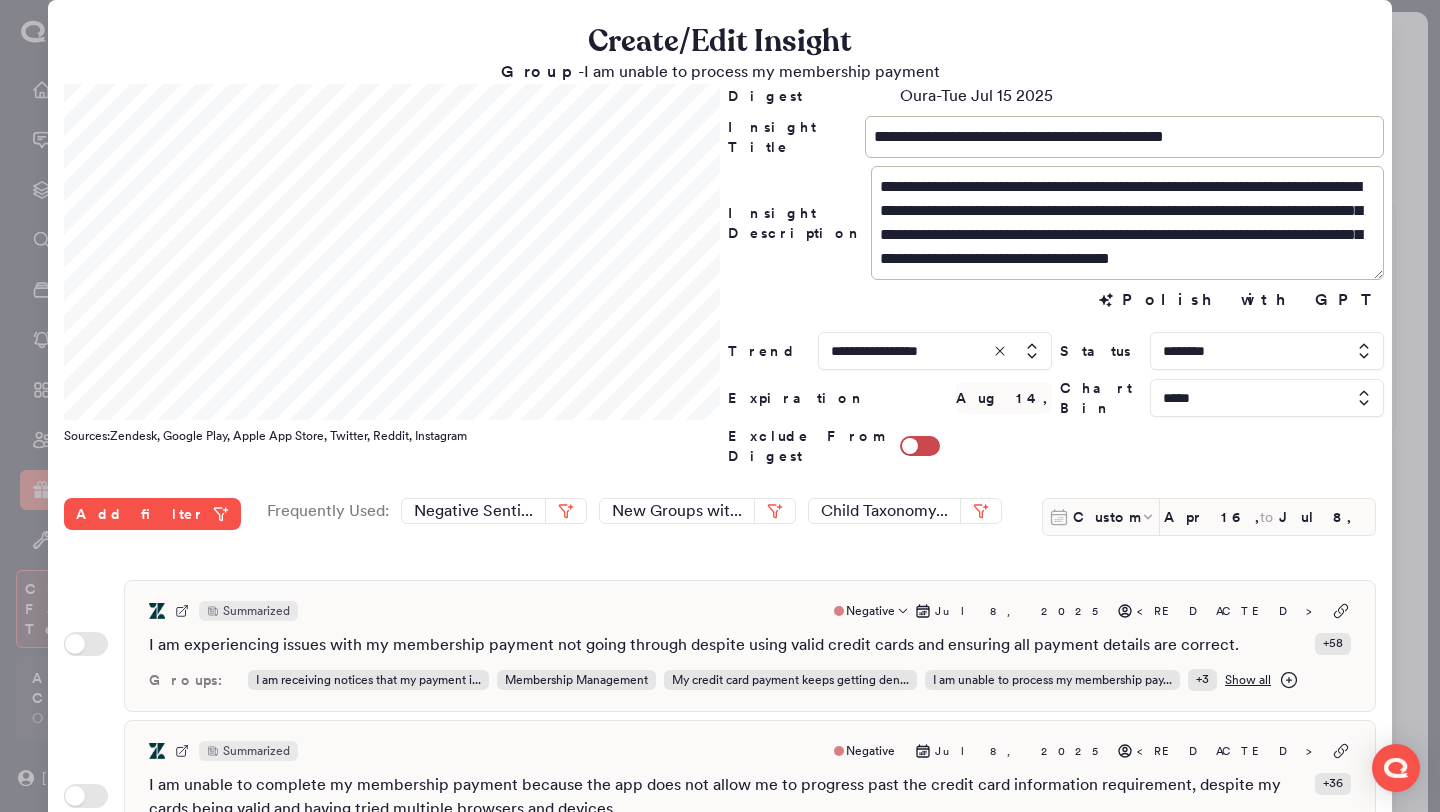 click on "I am experiencing issues with my membership payment not going through despite using valid credit cards and ensuring all payment details are correct." at bounding box center [694, 645] 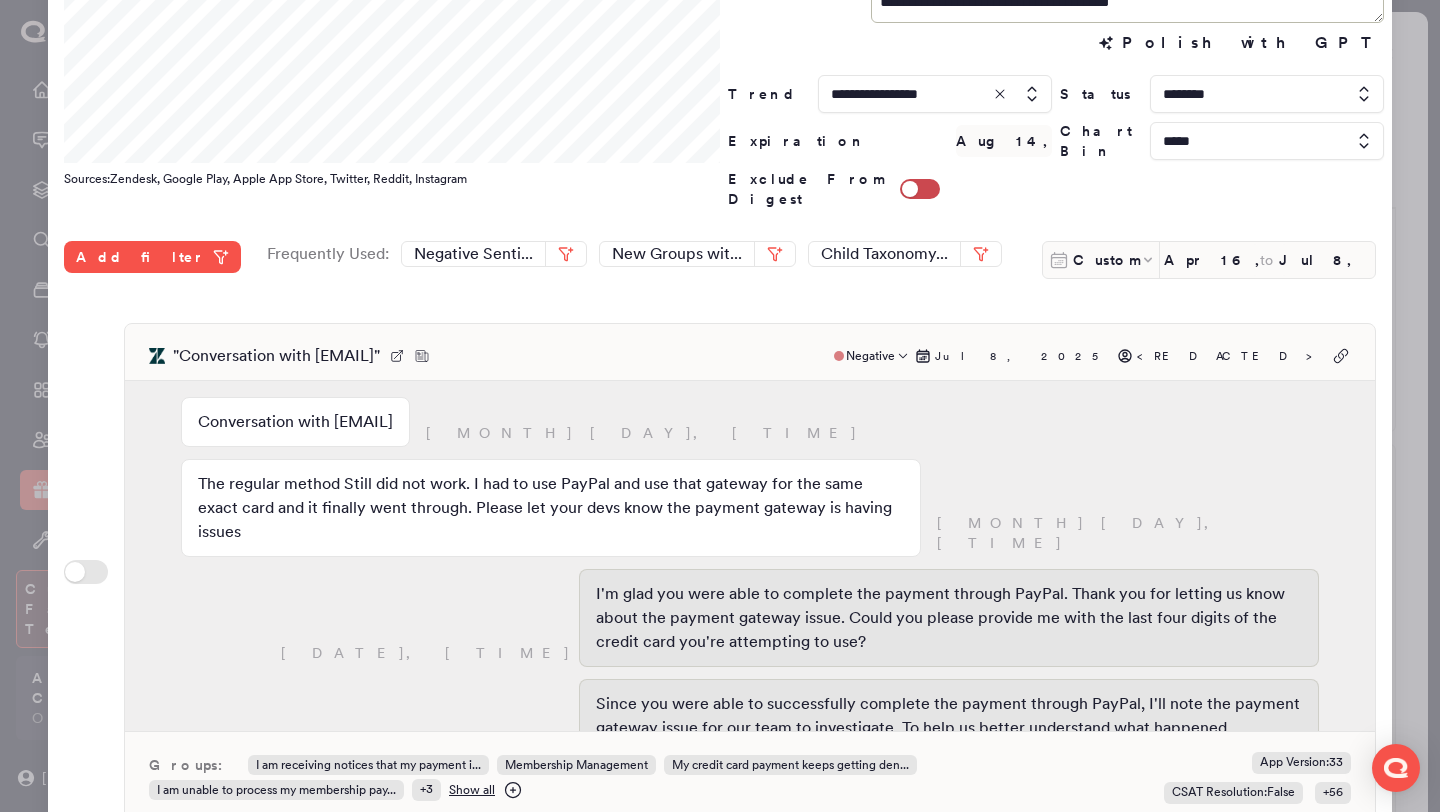 scroll, scrollTop: 258, scrollLeft: 0, axis: vertical 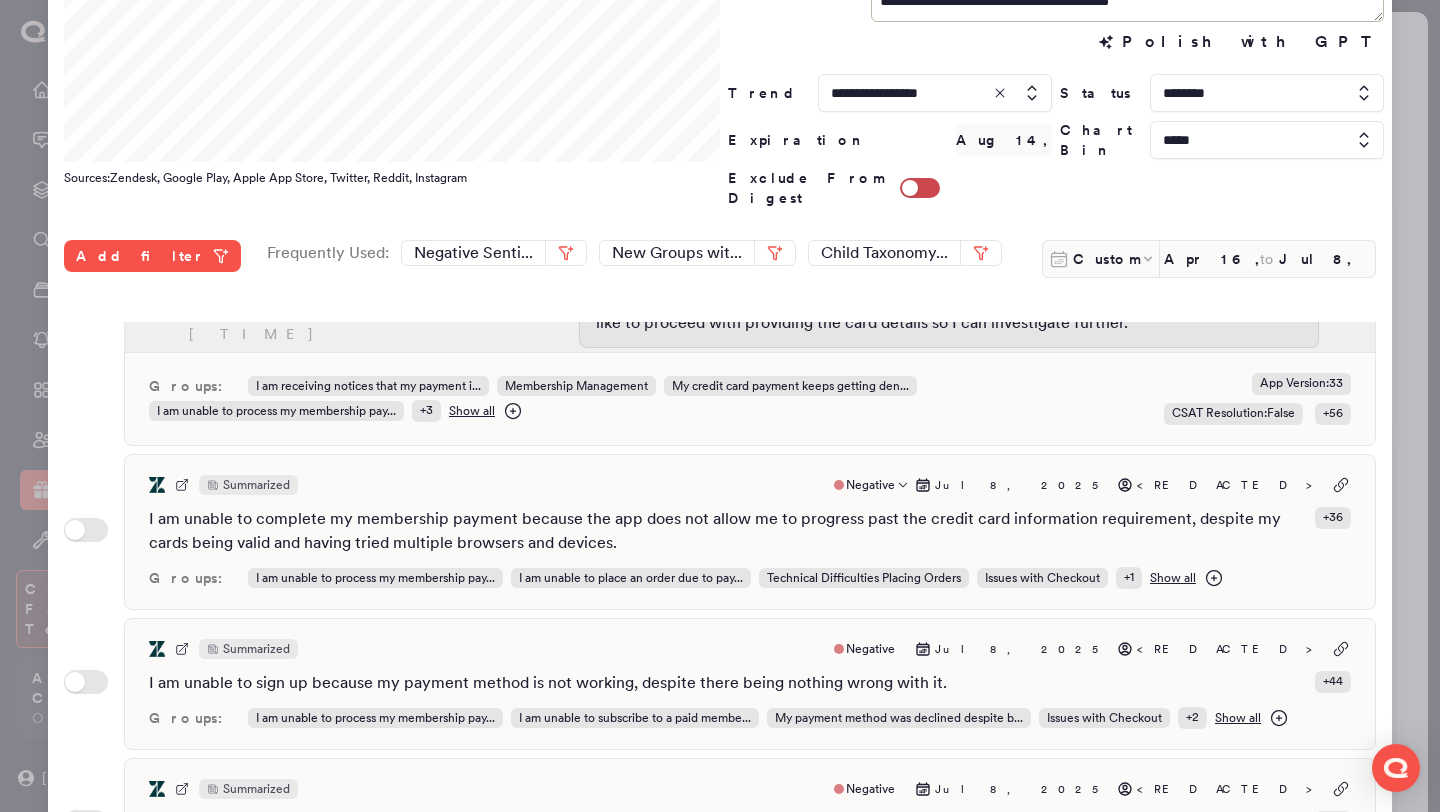 click on "I am unable to complete my membership payment because the app does not allow me to progress past the credit card information requirement, despite my cards being valid and having tried multiple browsers and devices." at bounding box center (728, 531) 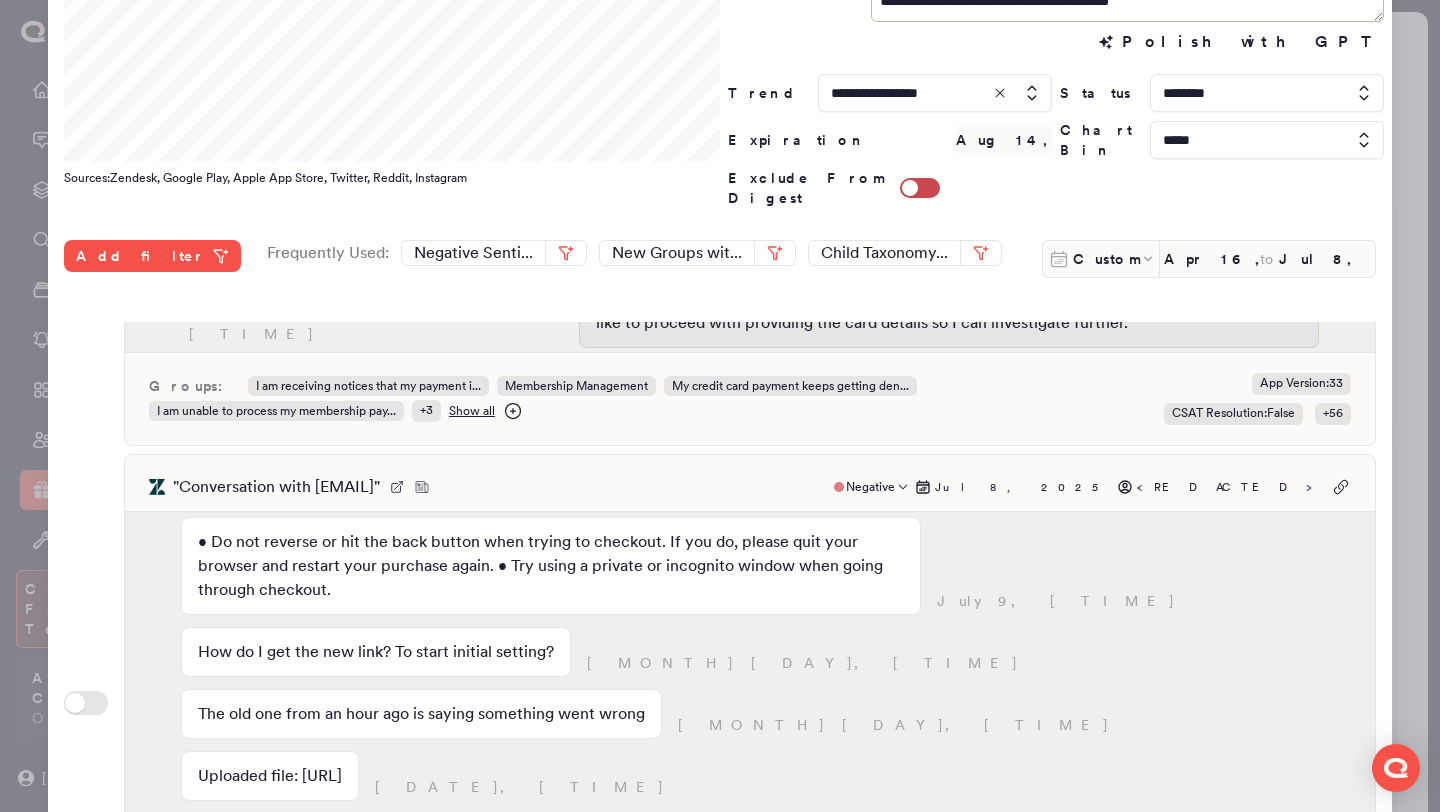scroll, scrollTop: 2385, scrollLeft: 0, axis: vertical 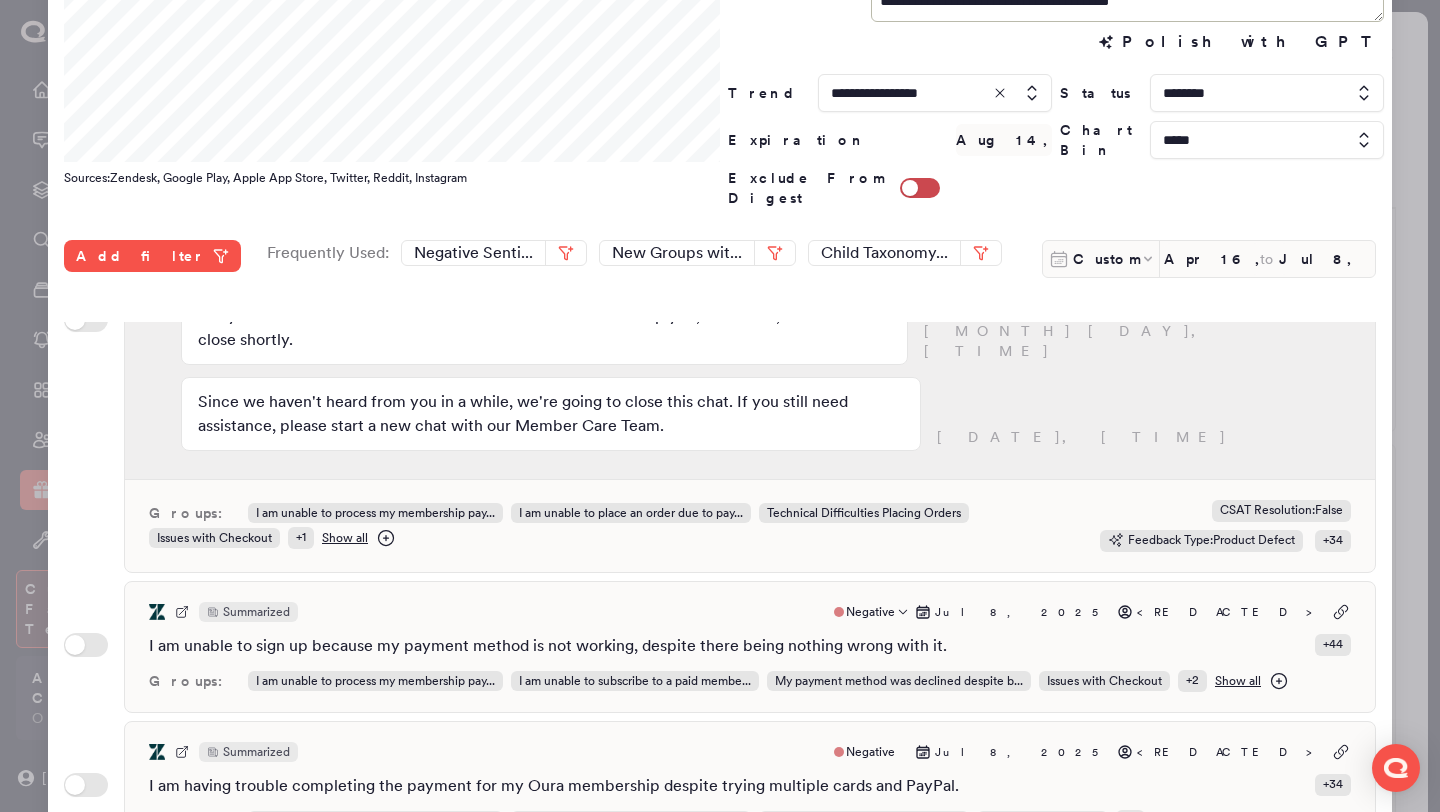 click on "Summarized Negative Jul 8, 2025 <REDACTED>" at bounding box center [750, 612] 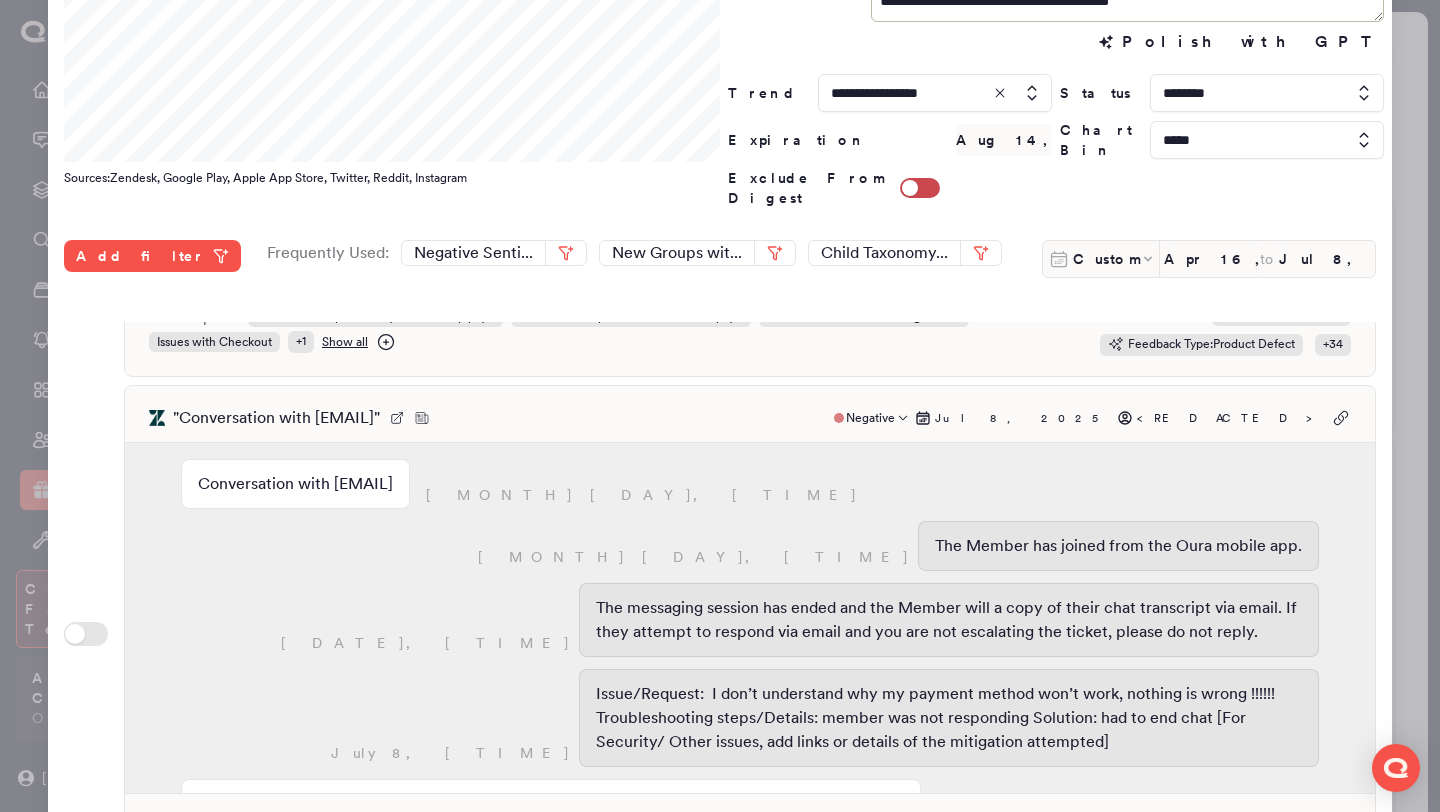 scroll, scrollTop: 968, scrollLeft: 0, axis: vertical 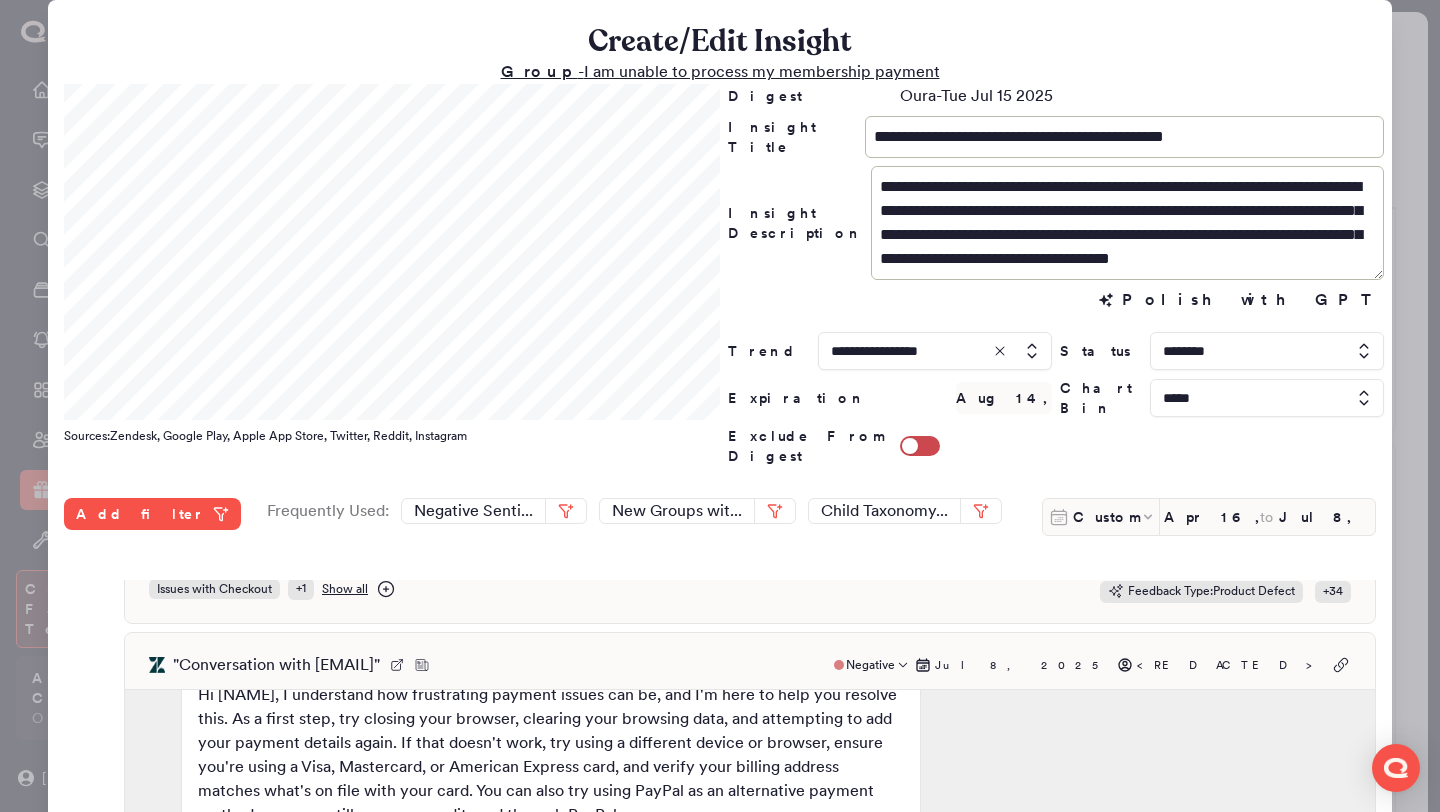 click on "Group  -  I am unable to process my membership payment" at bounding box center [720, 71] 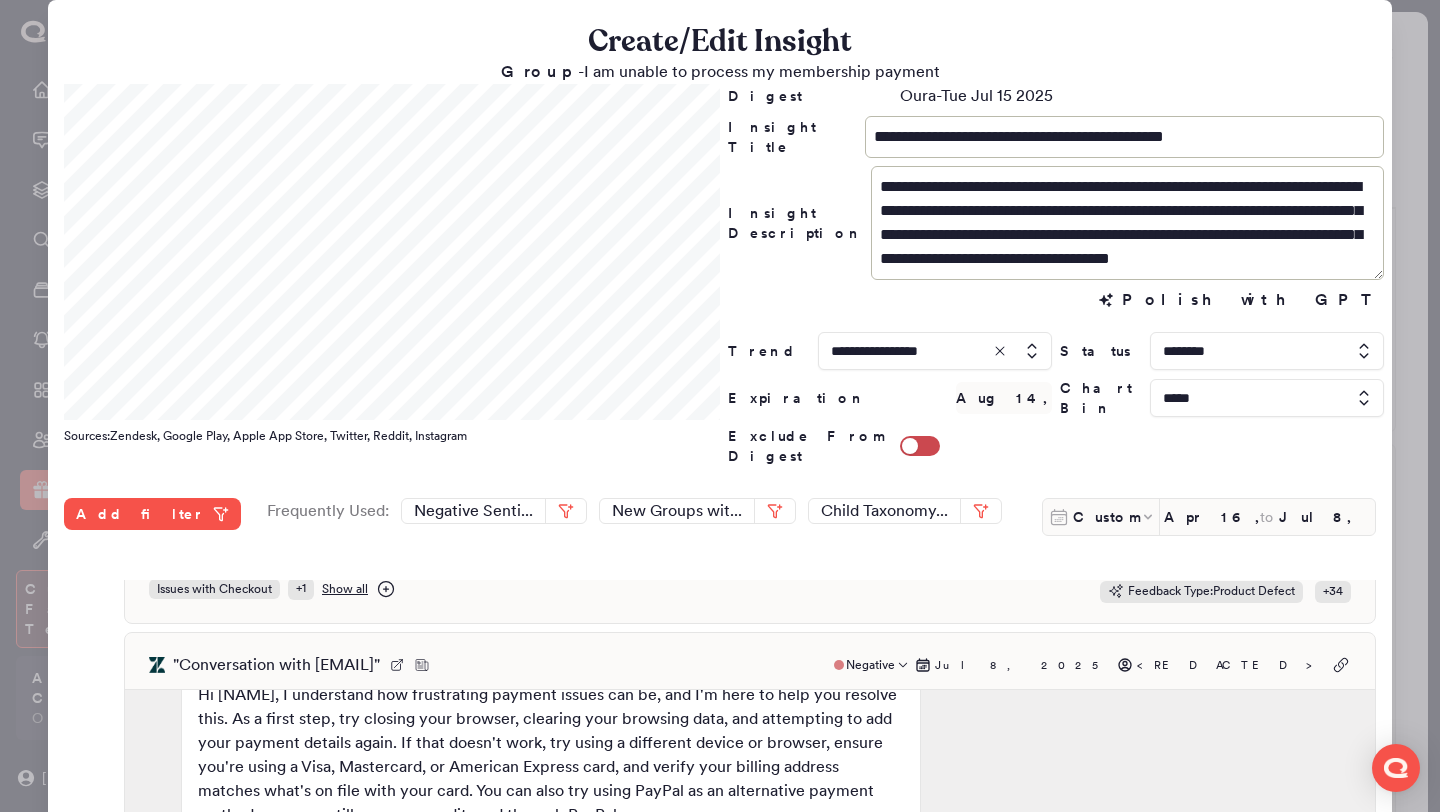 click on "" Conversation with REDACTED_EMAIL " Negative Jul 8, 2025 <REDACTED>" at bounding box center (750, 665) 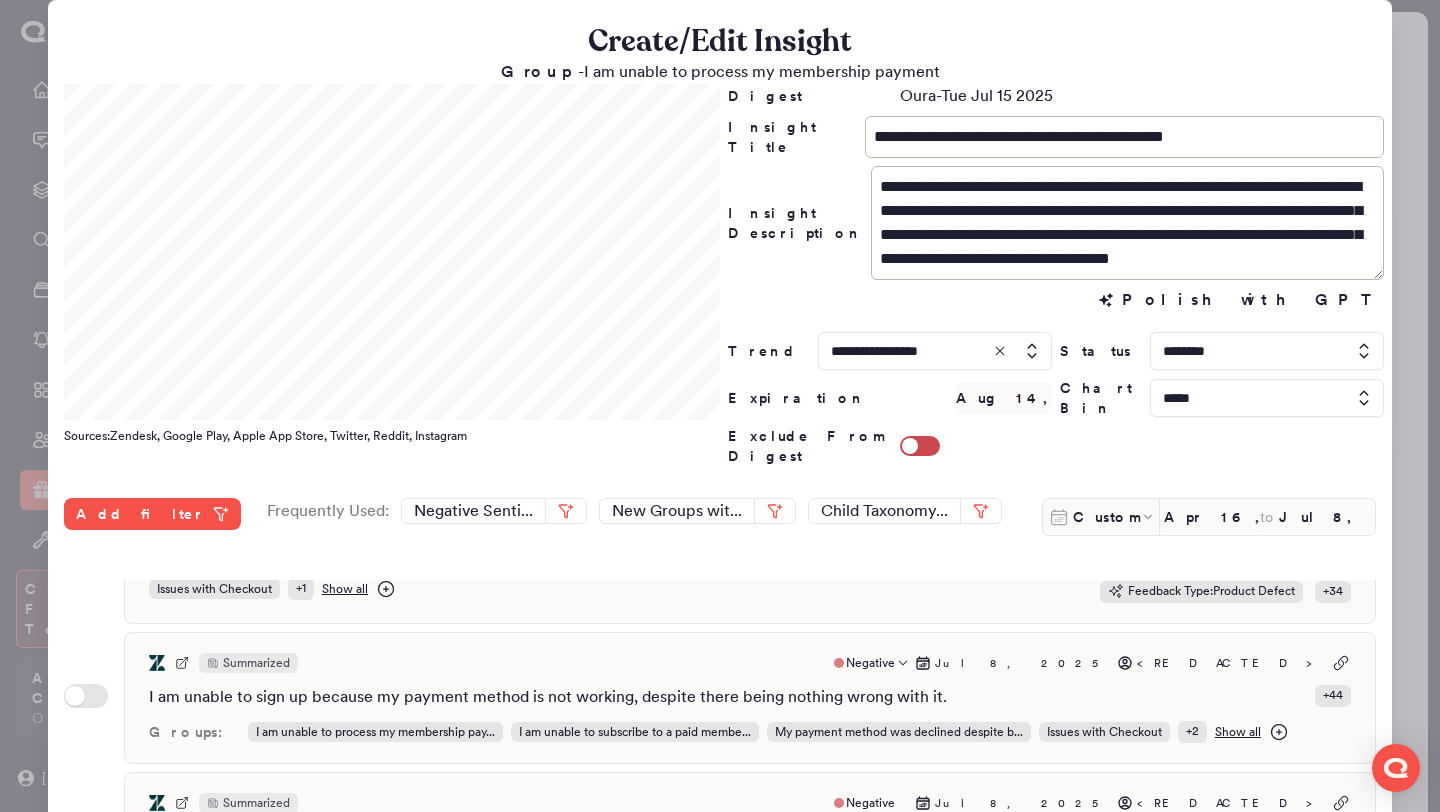 scroll, scrollTop: 0, scrollLeft: 0, axis: both 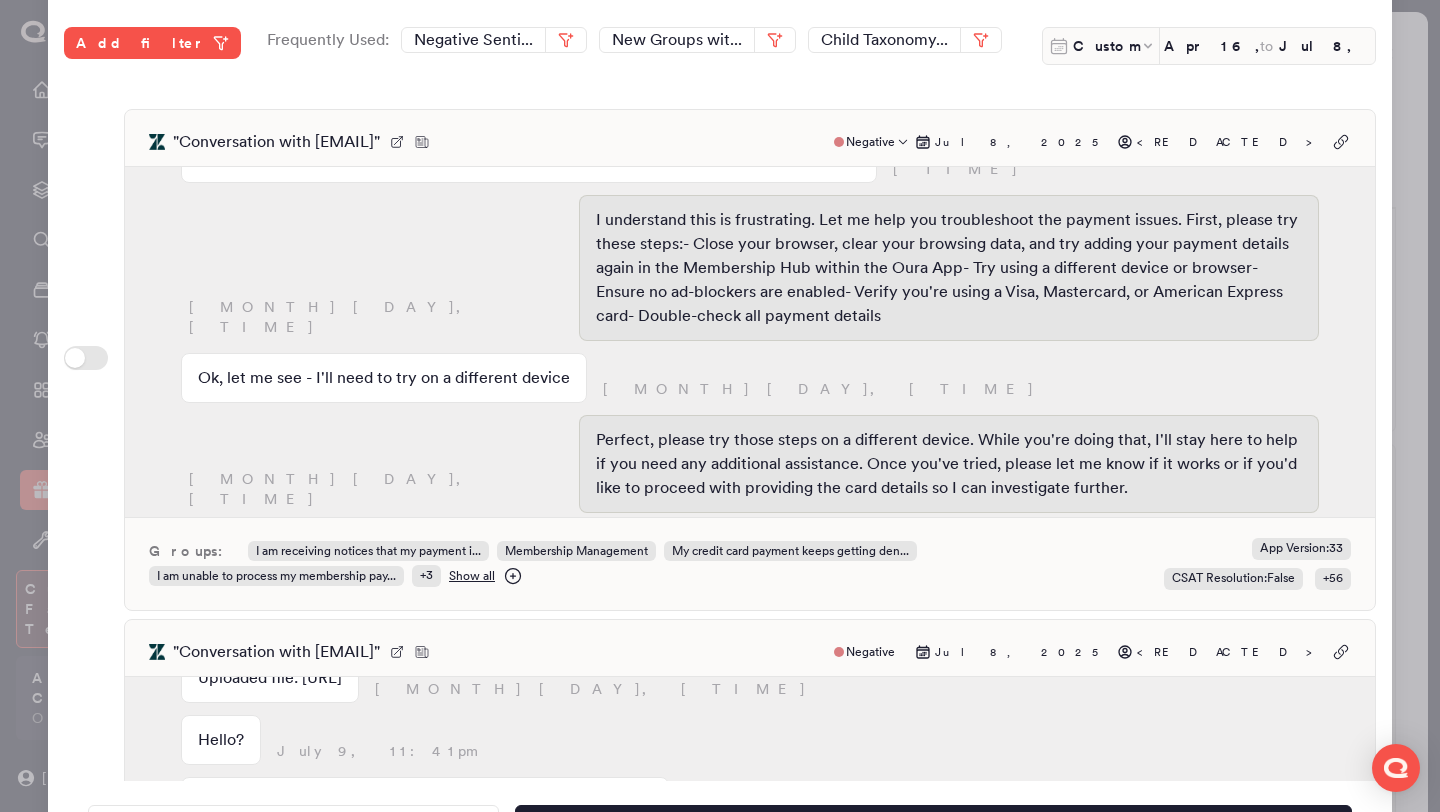 click on "Groups: I am receiving notices that my payment i... Membership Management My credit card payment keeps getting den... I am unable to process my membership pay... + 3 Show all" at bounding box center (613, 564) 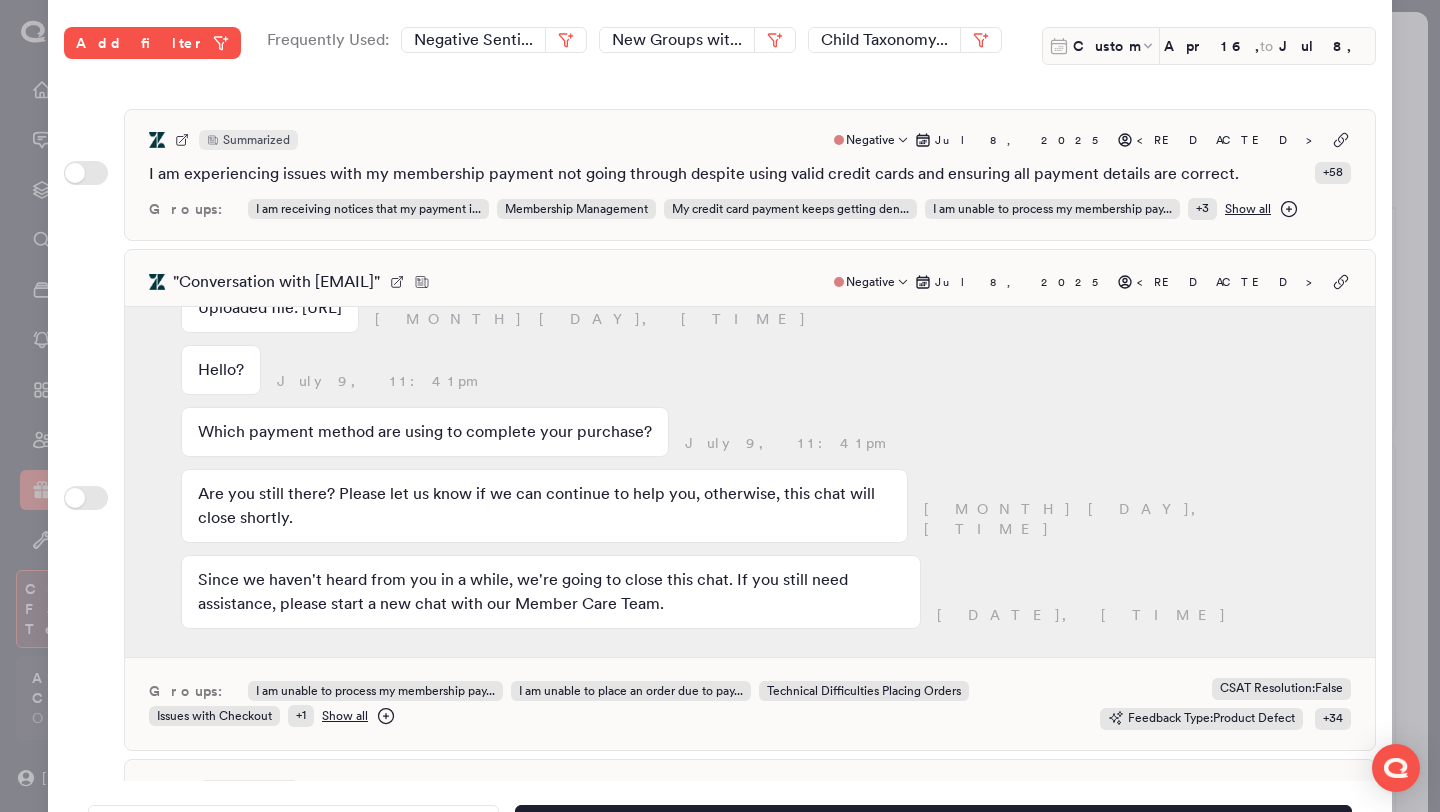 click on "Groups: I am unable to process my membership pay... I am unable to place an order due to pay... Technical Difficulties Placing Orders Issues with Checkout  + 1 Show all CSAT Resolution :  False Feedback Type :  Product Defect  + 34" at bounding box center (750, 704) 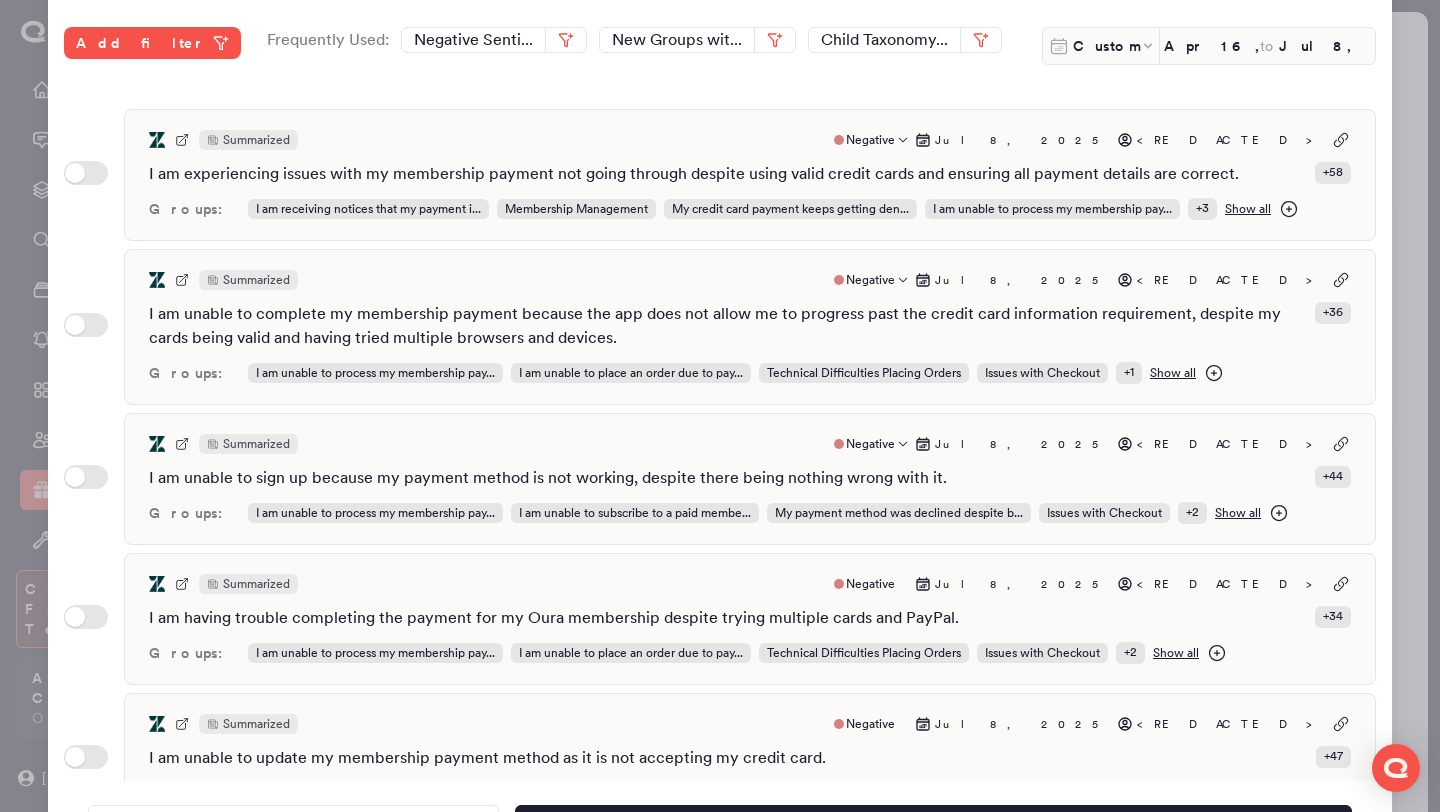 scroll, scrollTop: 0, scrollLeft: 0, axis: both 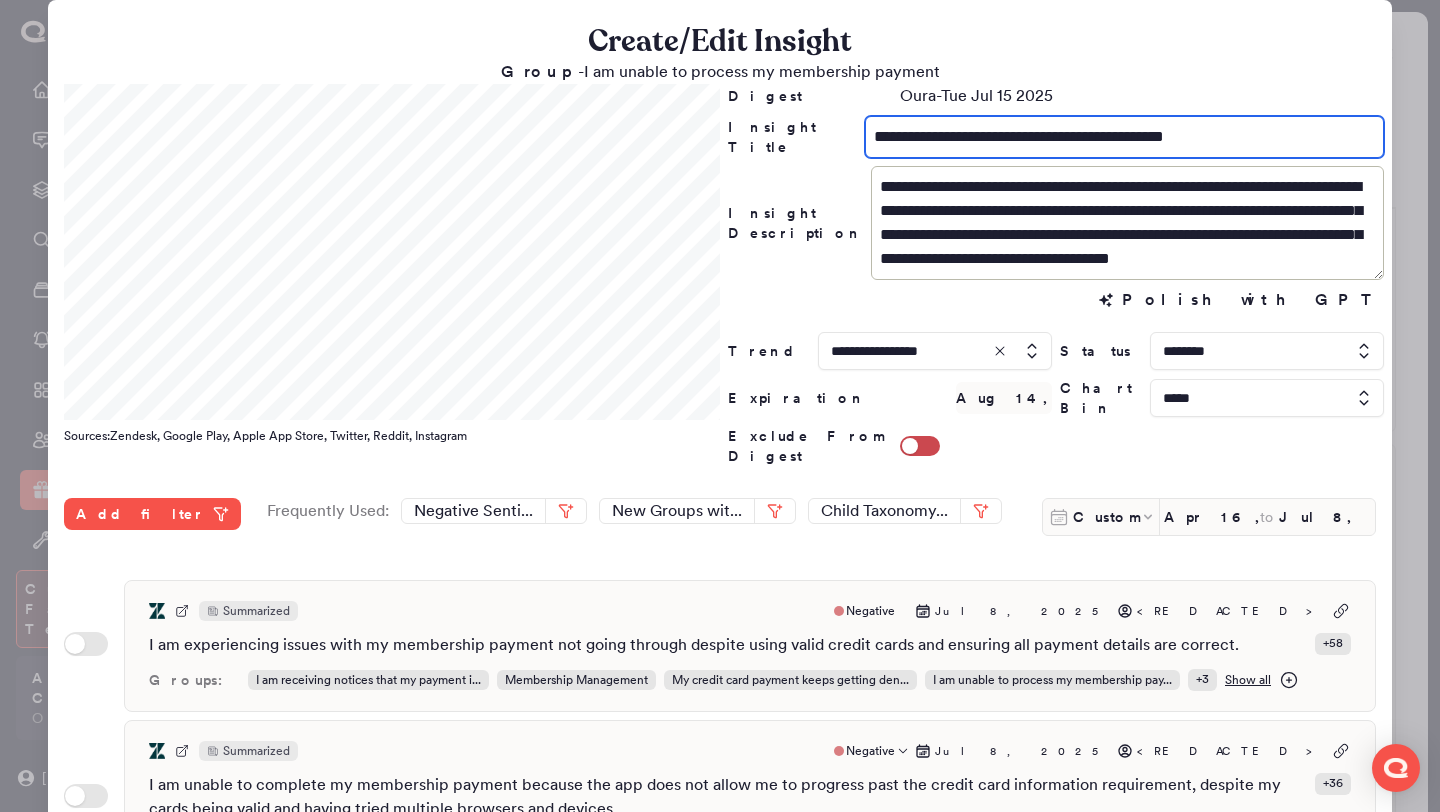 click on "**********" at bounding box center (1124, 137) 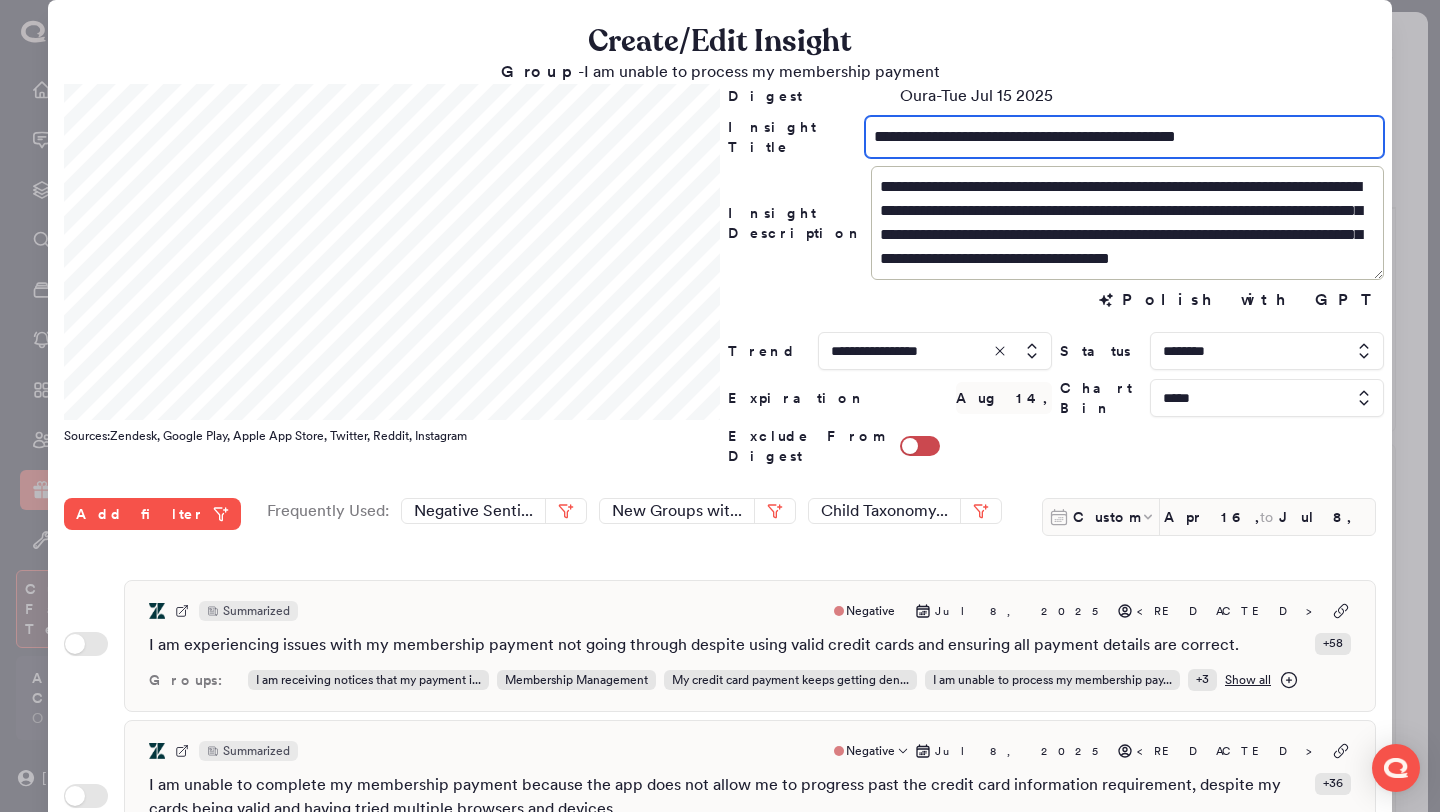 type on "**********" 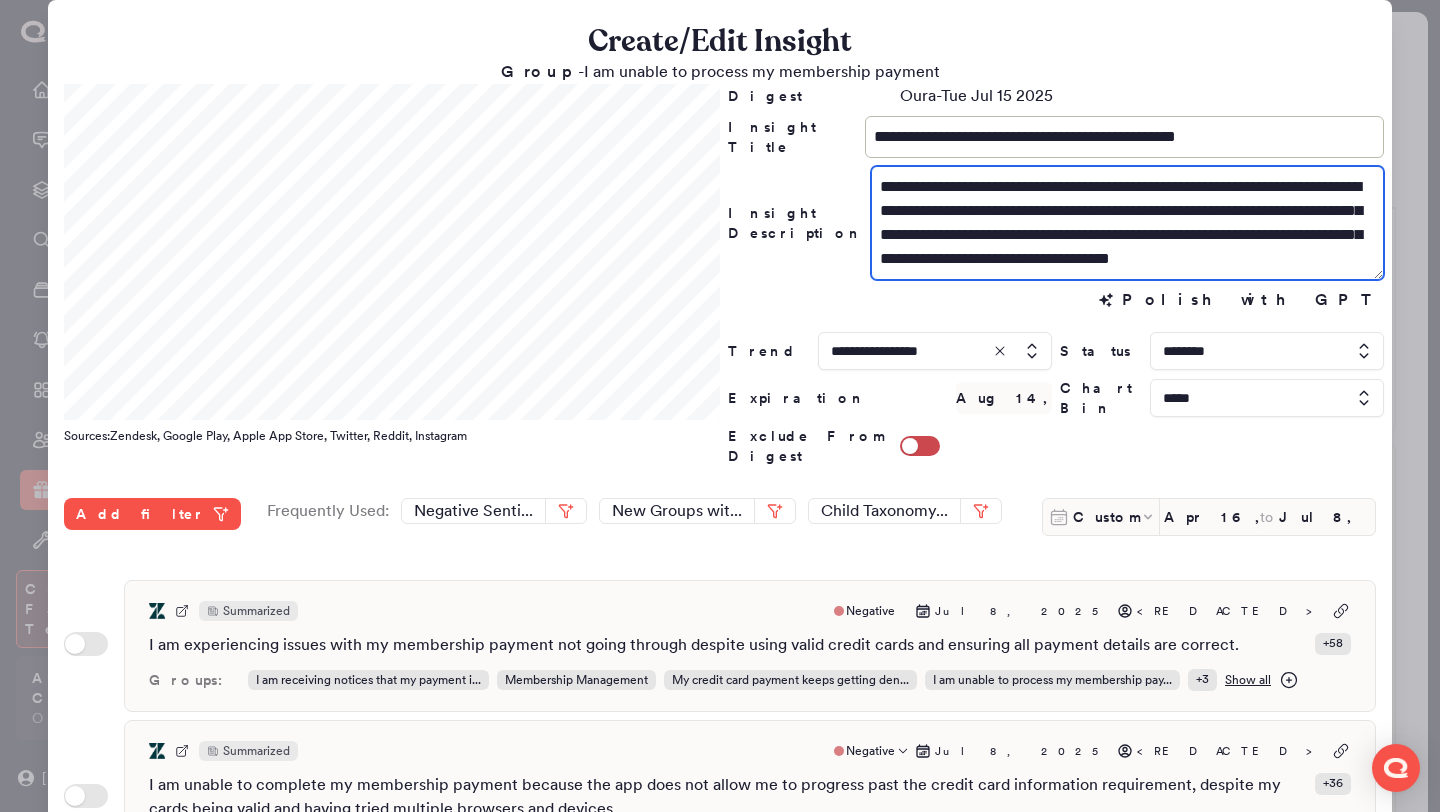 drag, startPoint x: 1131, startPoint y: 190, endPoint x: 1052, endPoint y: 191, distance: 79.00633 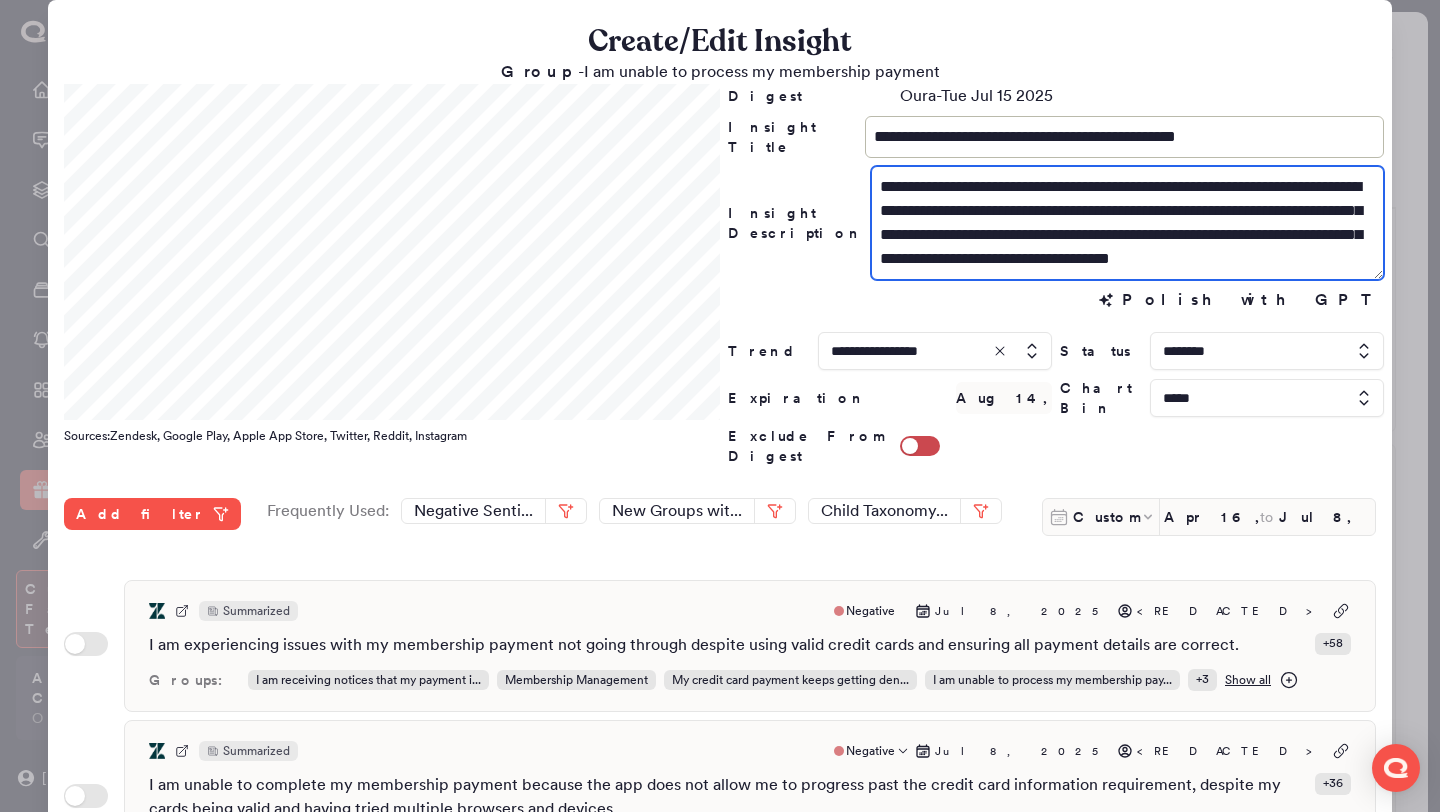 click on "**********" at bounding box center [1127, 223] 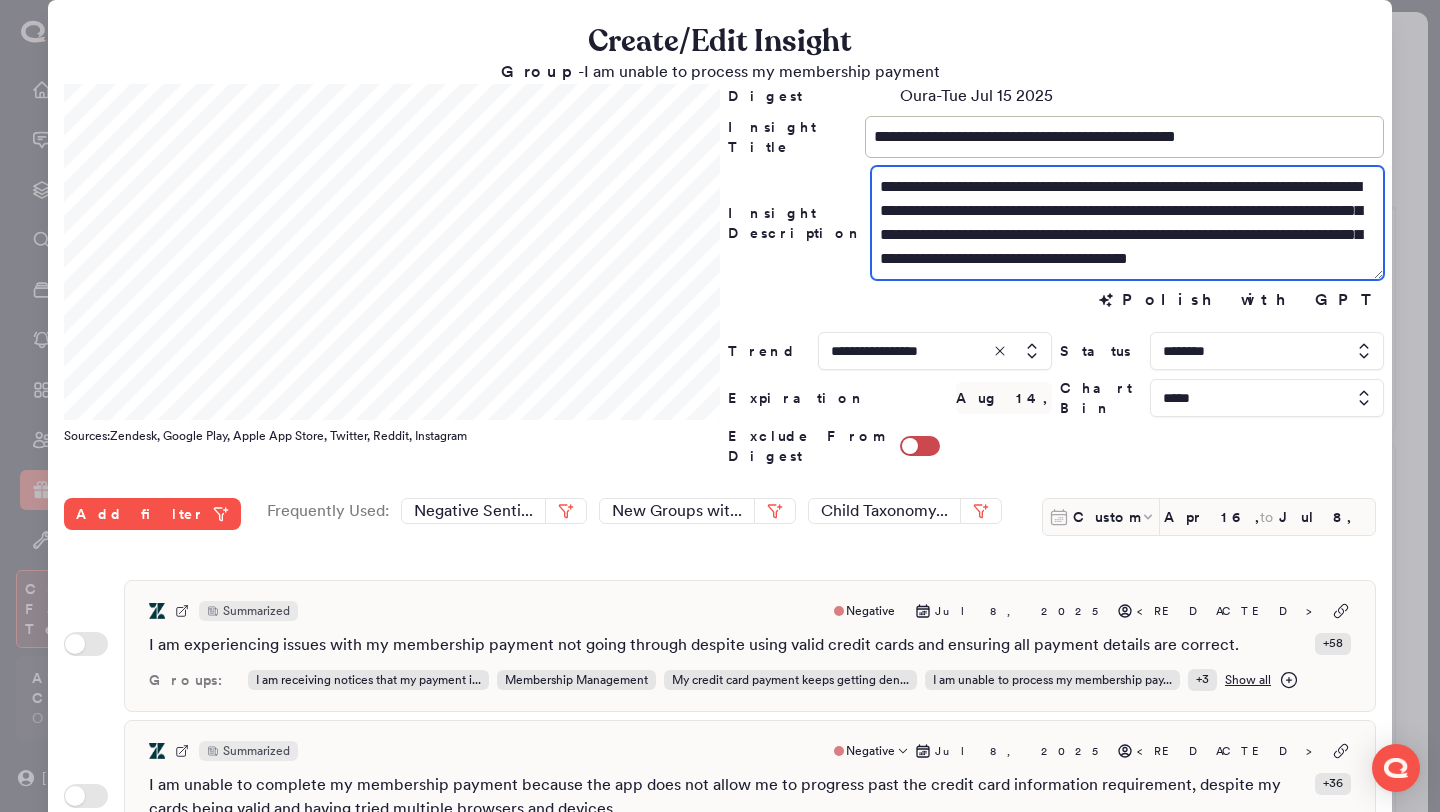 type on "**********" 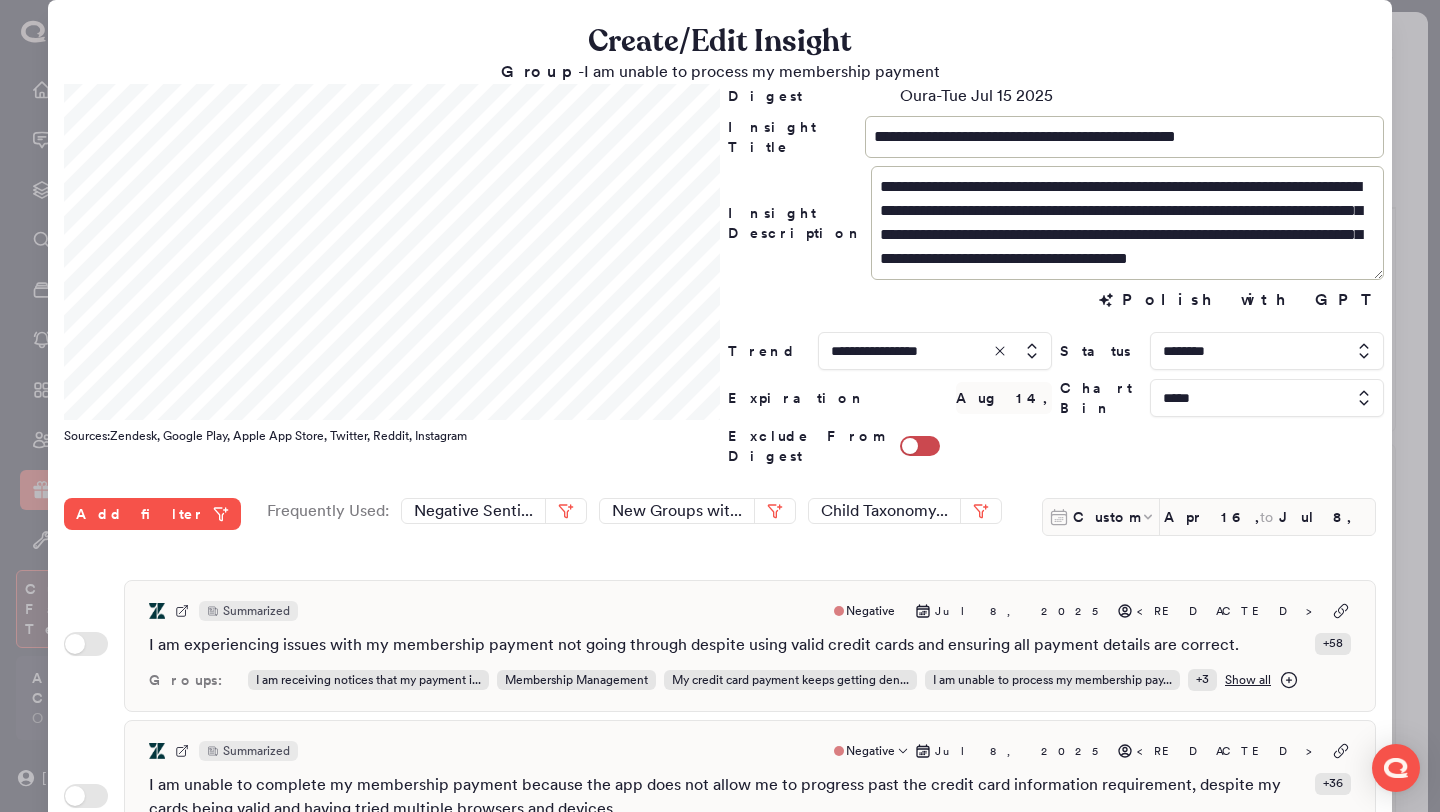 click at bounding box center [1267, 398] 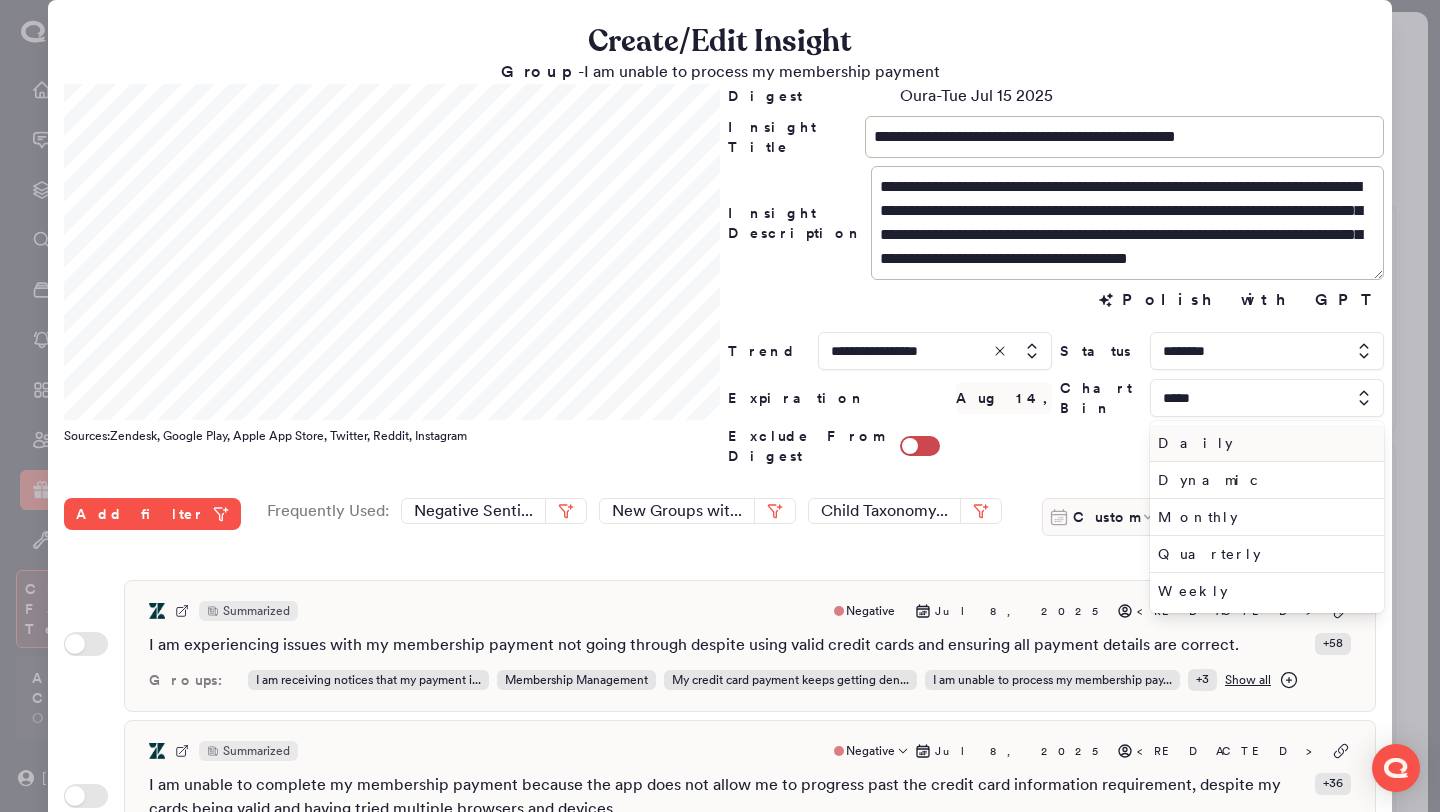 click on "Daily" at bounding box center [1263, 443] 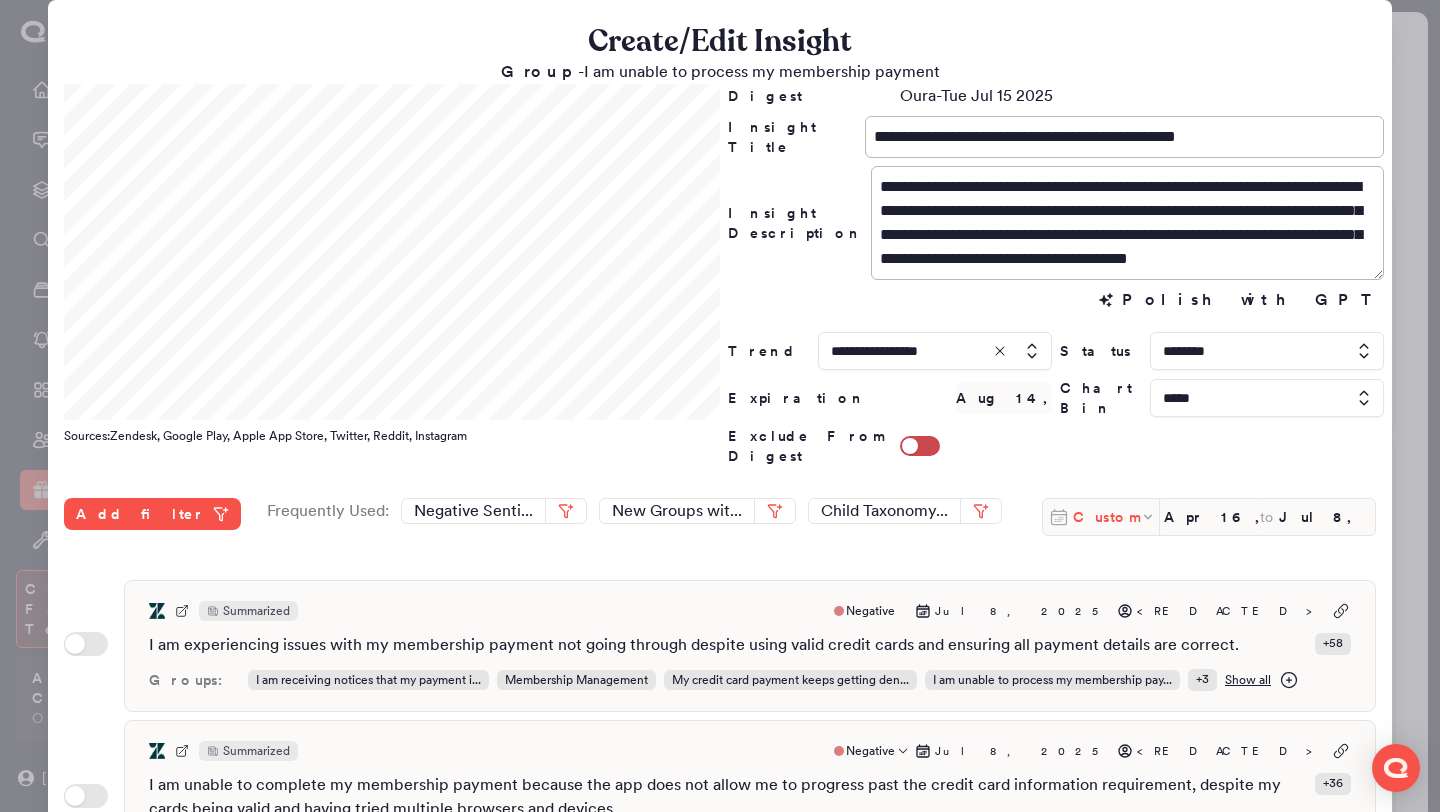 click 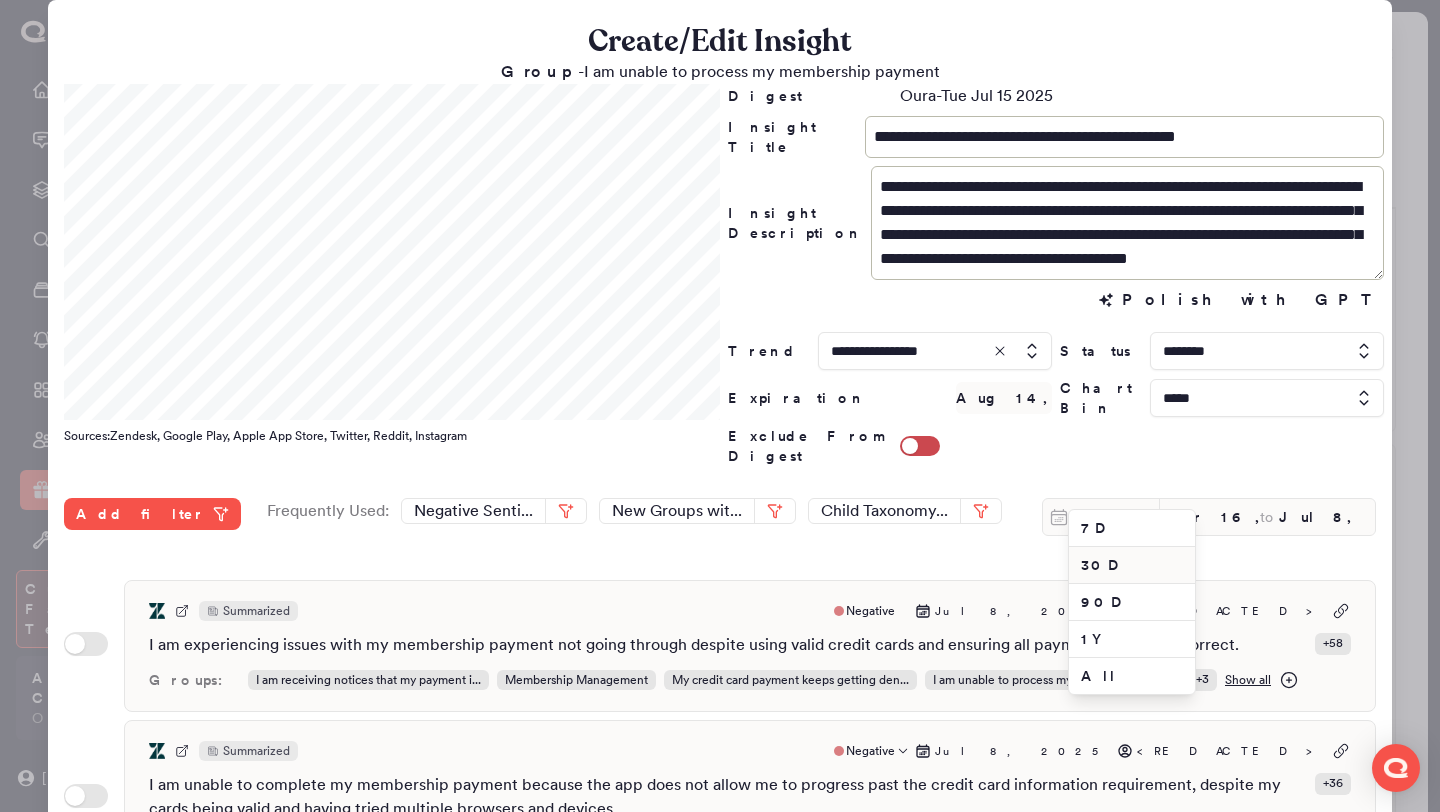 click on "30D" at bounding box center [1132, 565] 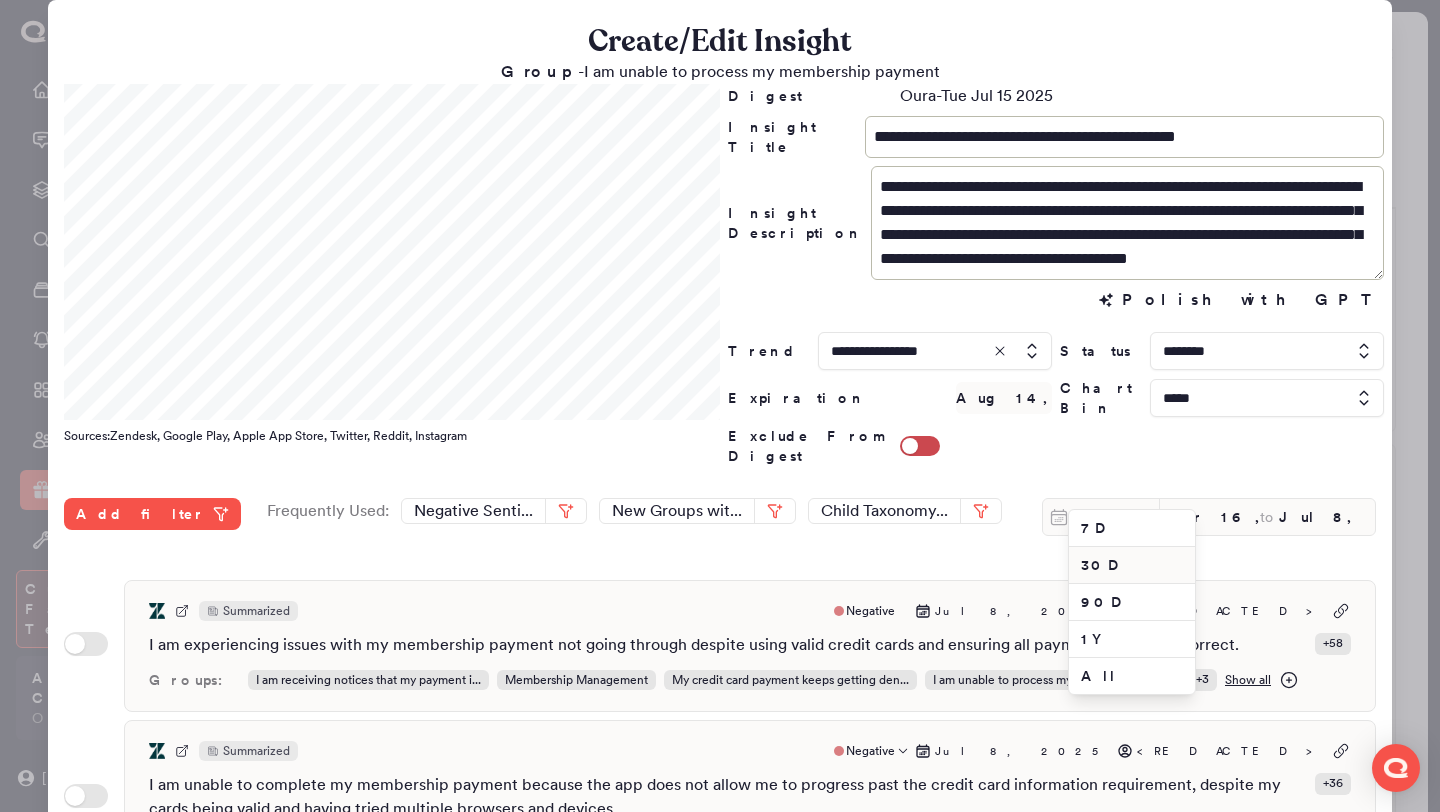 type on "Jun 16, 2025" 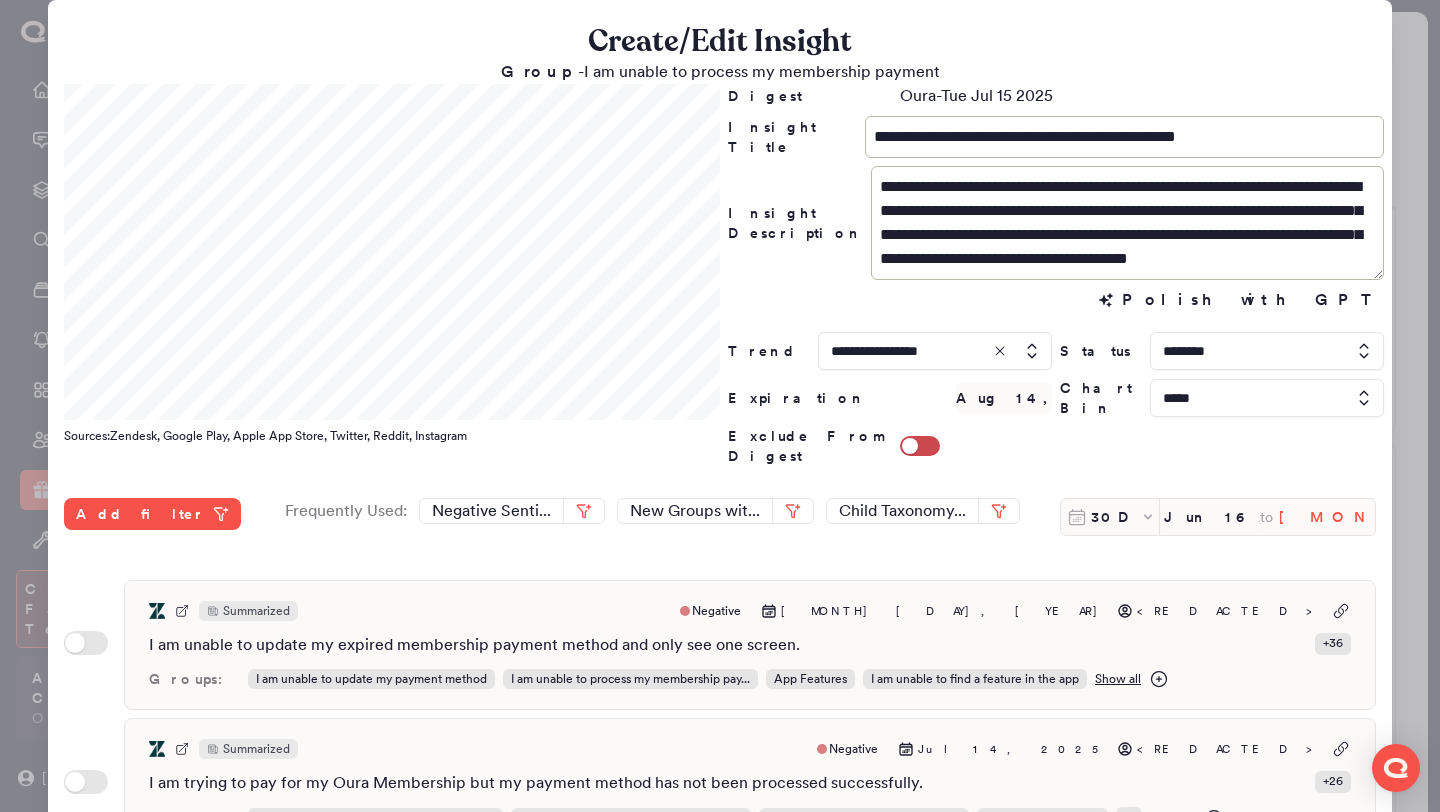 click on "Jul 16, 2025" at bounding box center (1327, 517) 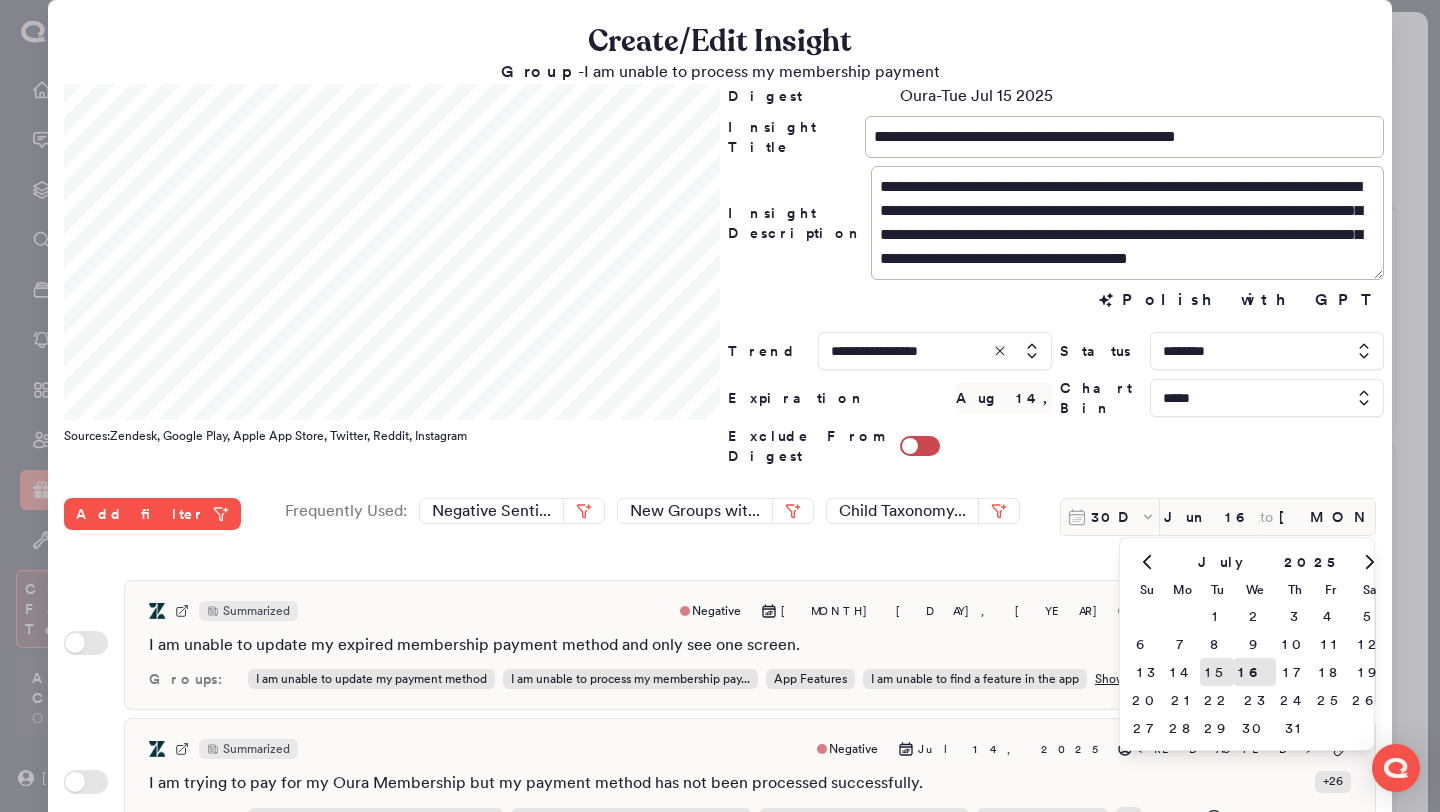 click on "15" at bounding box center (1217, 672) 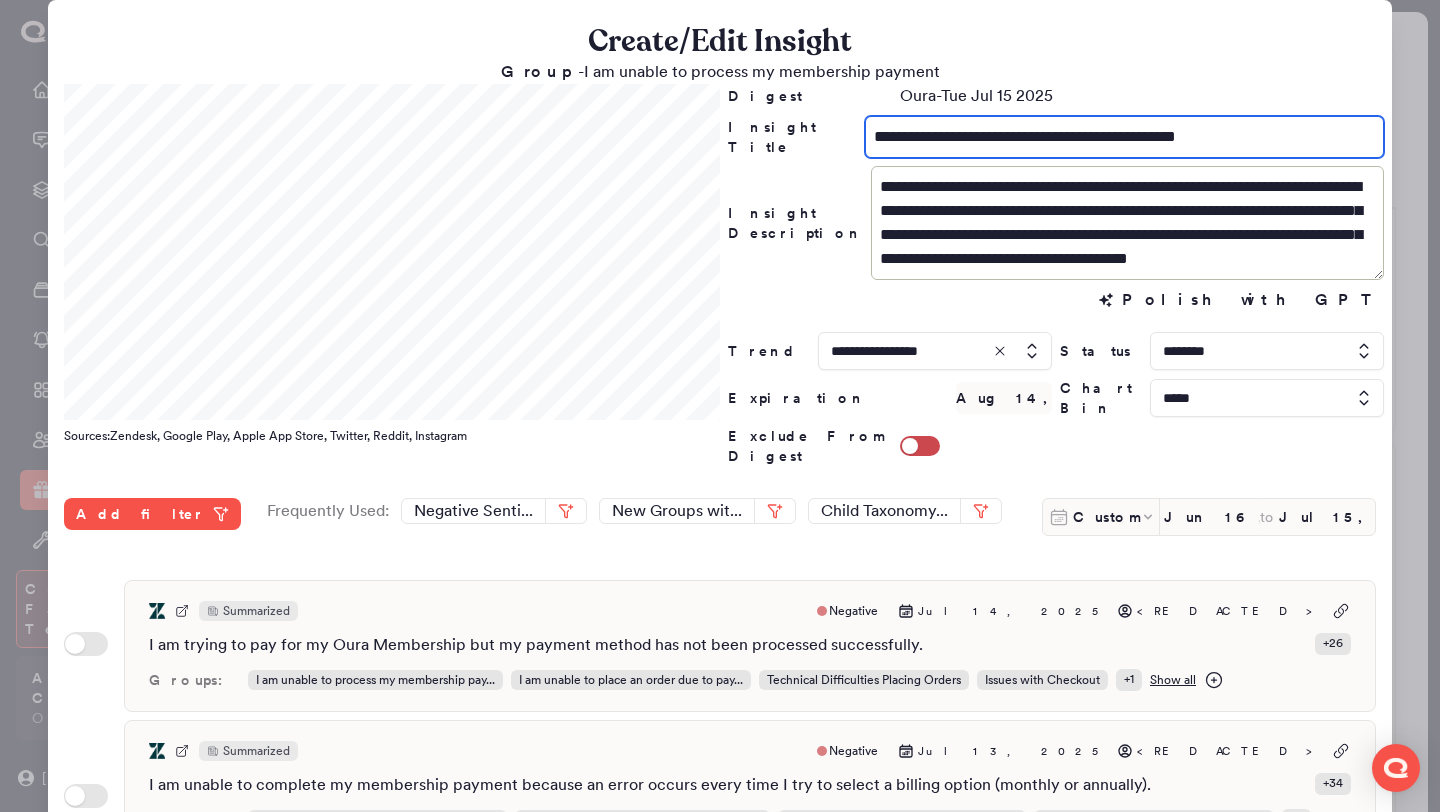 click on "**********" at bounding box center [1124, 137] 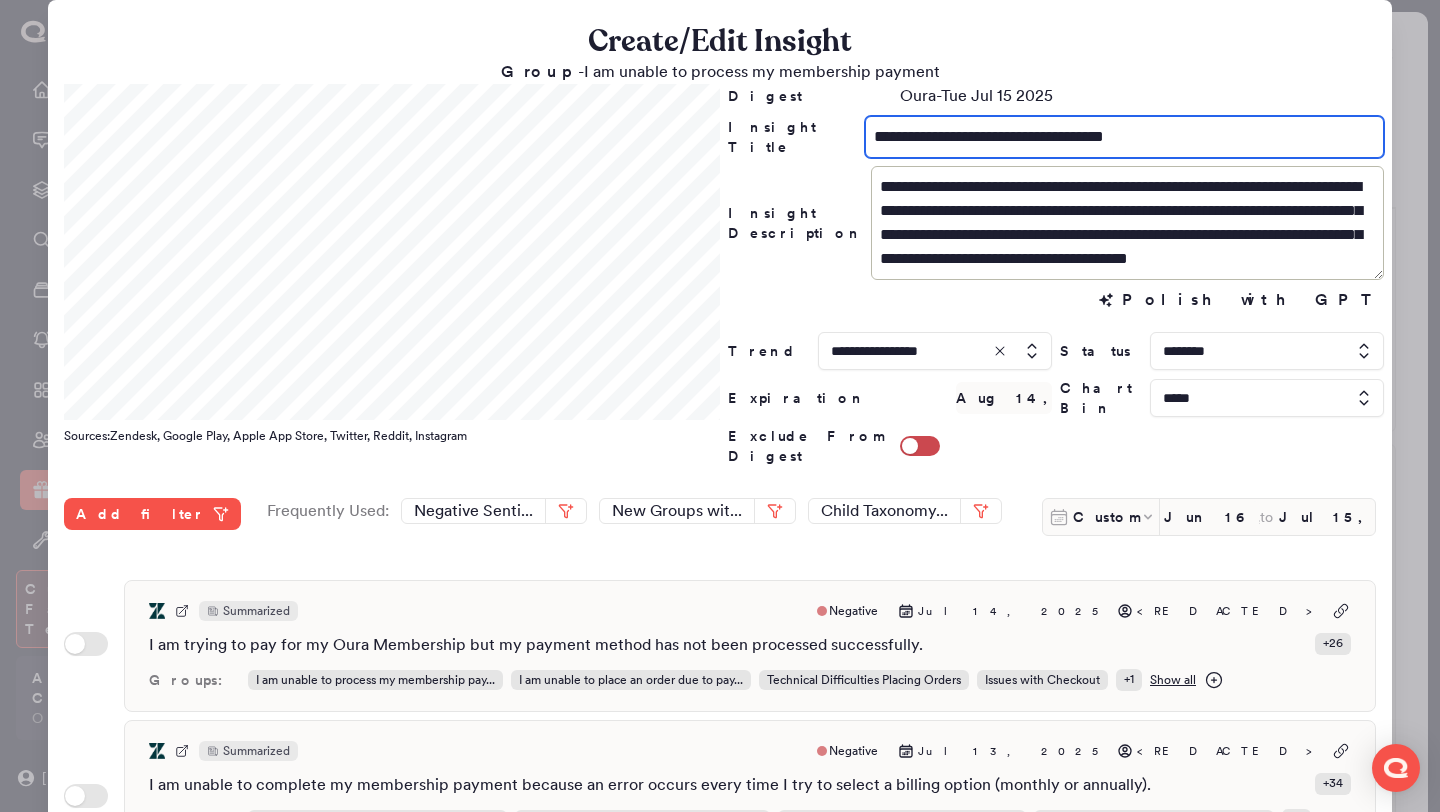 click on "**********" at bounding box center [1124, 137] 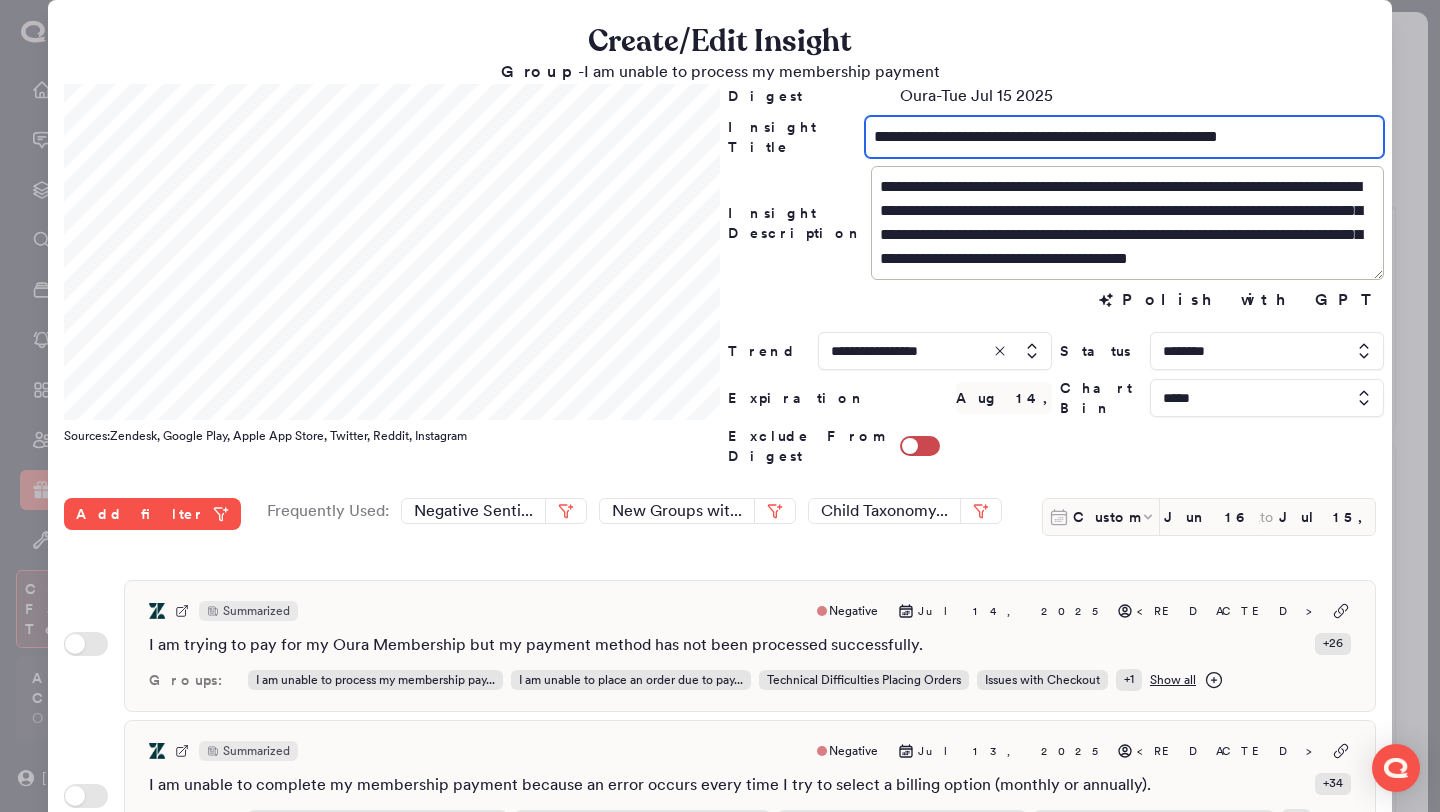 type on "**********" 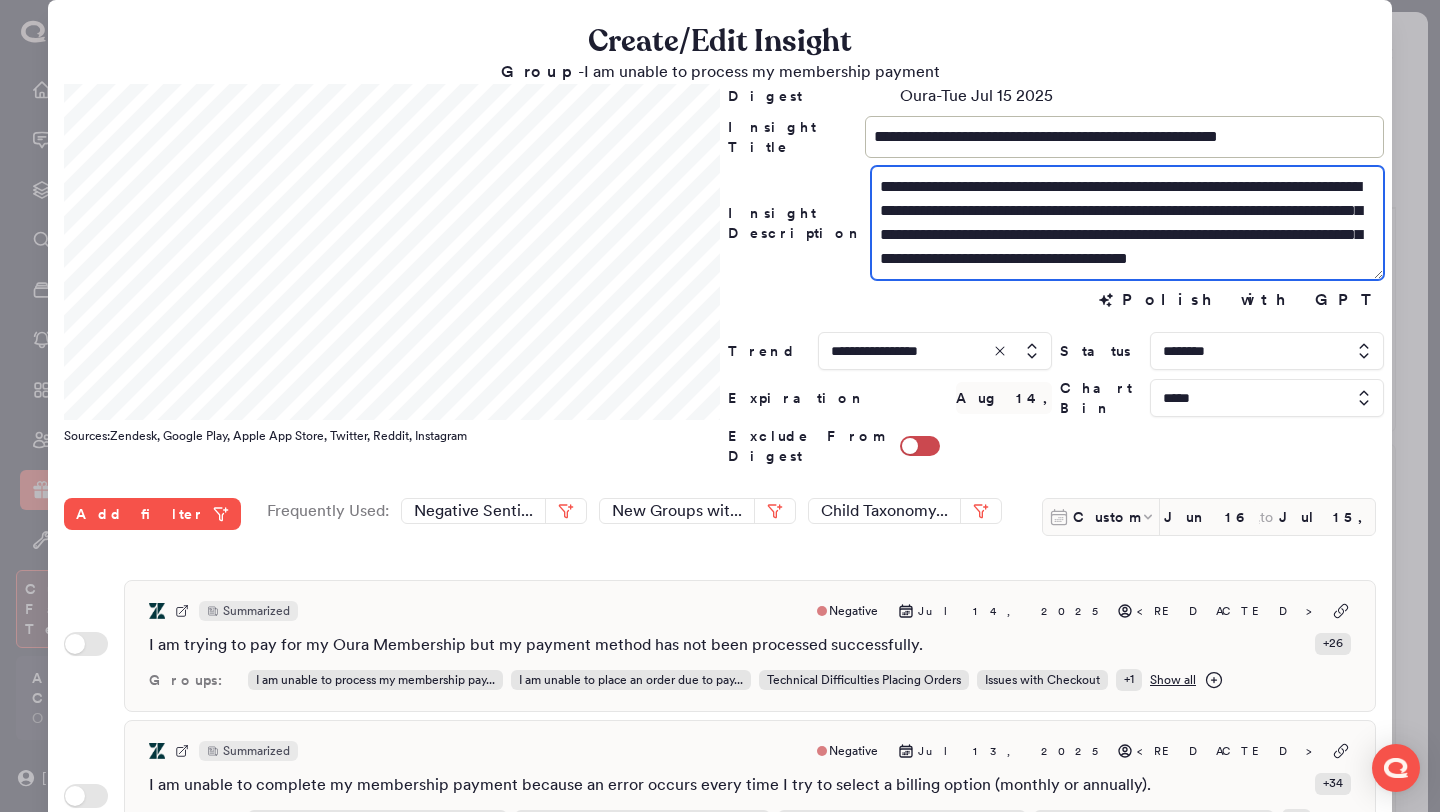 drag, startPoint x: 987, startPoint y: 189, endPoint x: 764, endPoint y: 191, distance: 223.00897 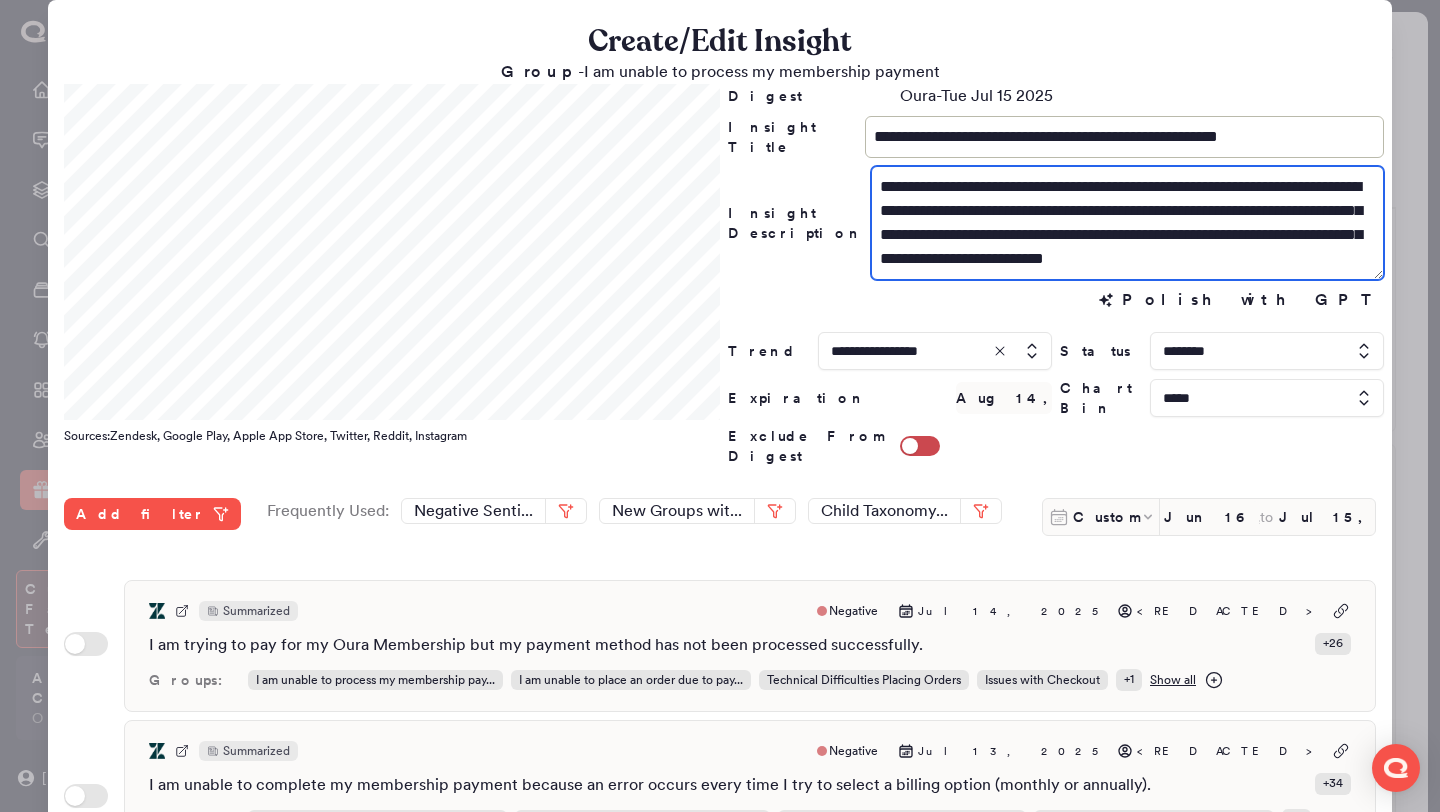 drag, startPoint x: 943, startPoint y: 189, endPoint x: 919, endPoint y: 189, distance: 24 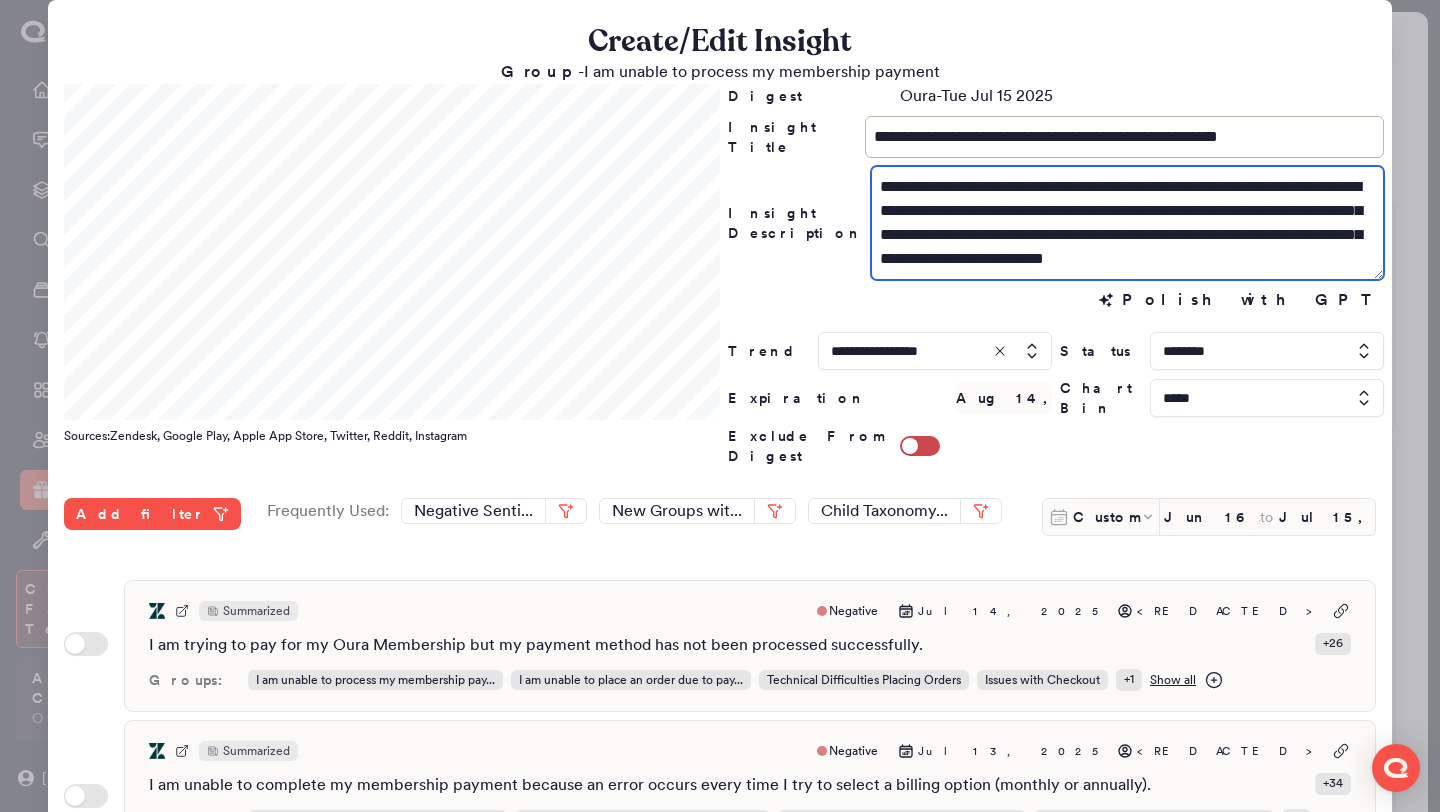 click on "**********" at bounding box center (1127, 223) 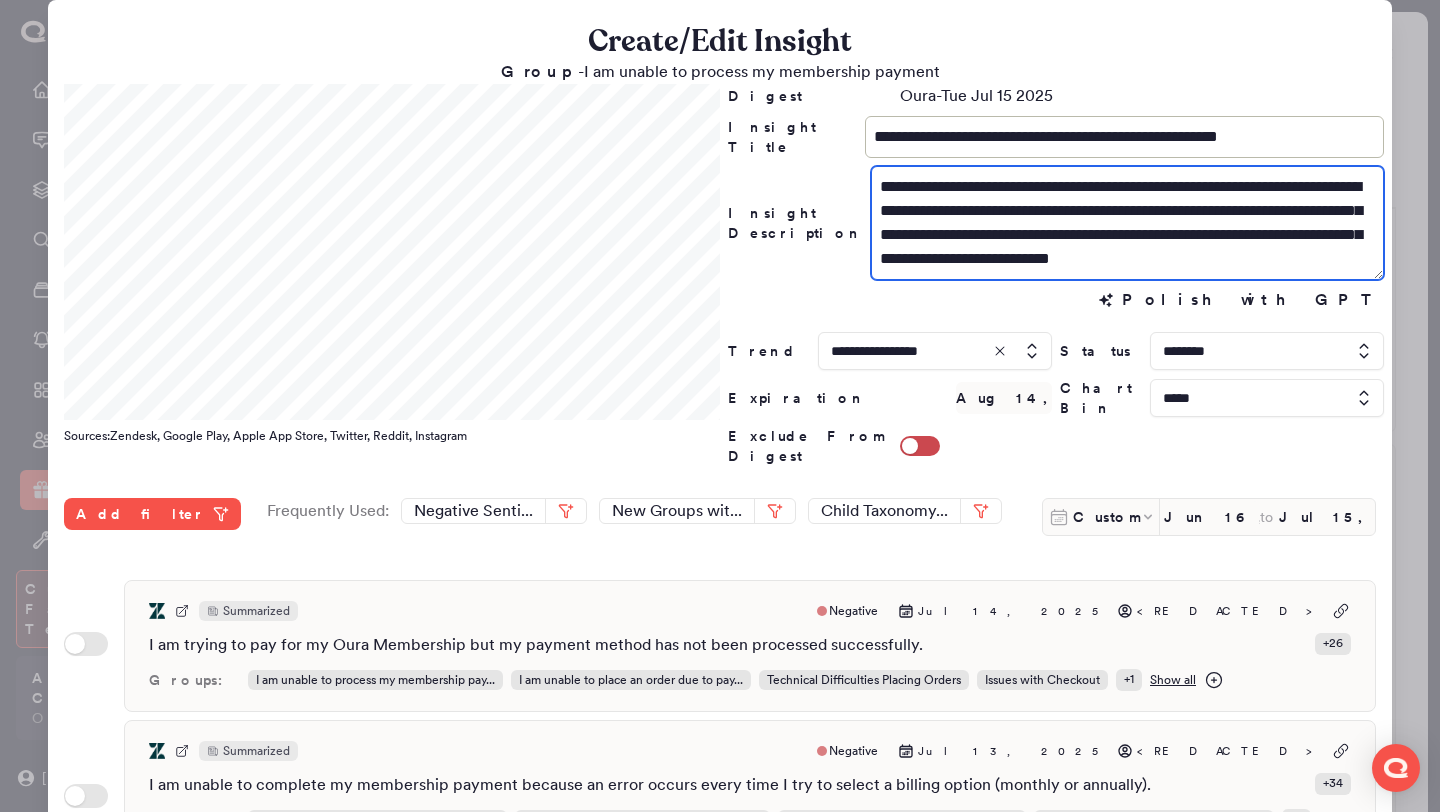 drag, startPoint x: 1306, startPoint y: 190, endPoint x: 942, endPoint y: 235, distance: 366.77106 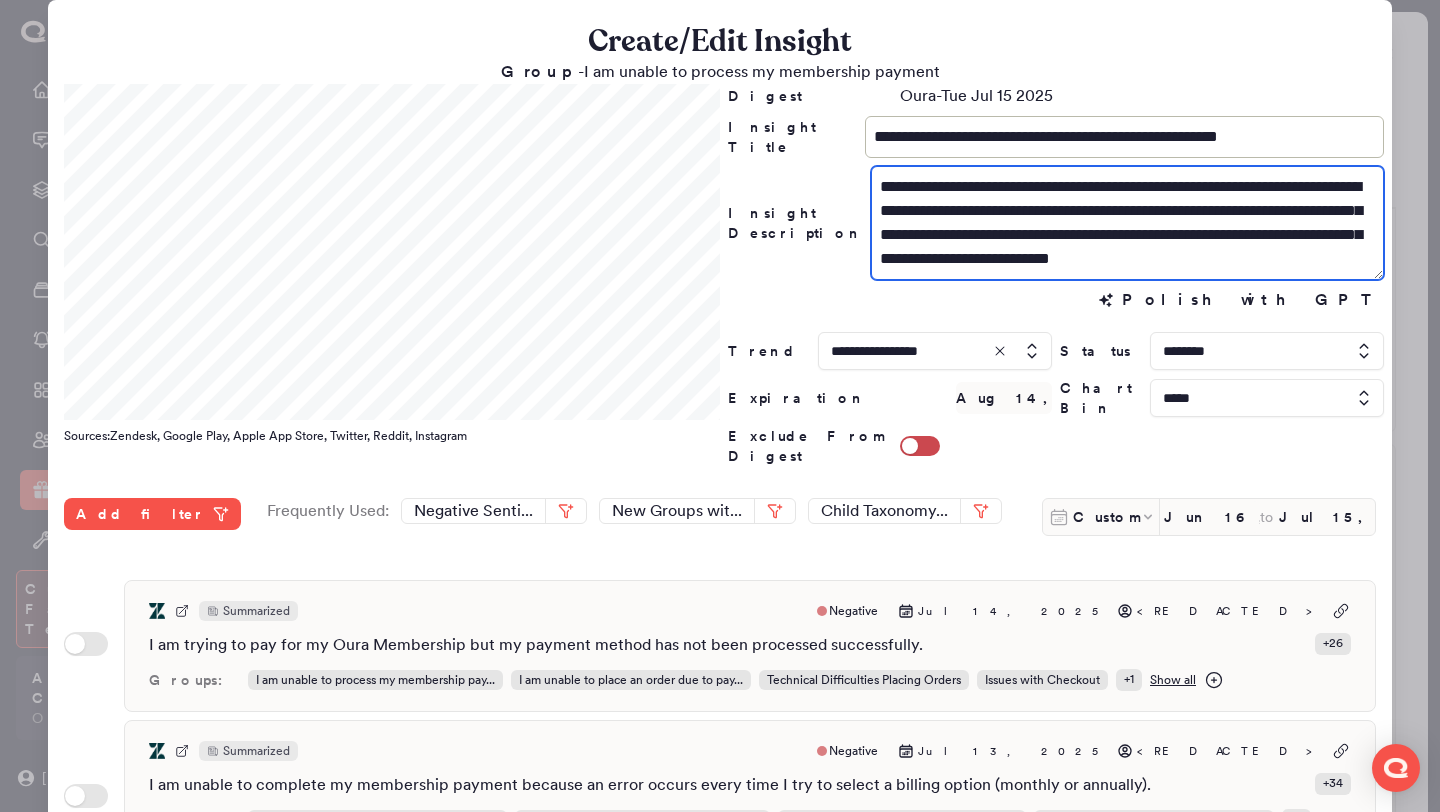 click on "**********" at bounding box center [1127, 223] 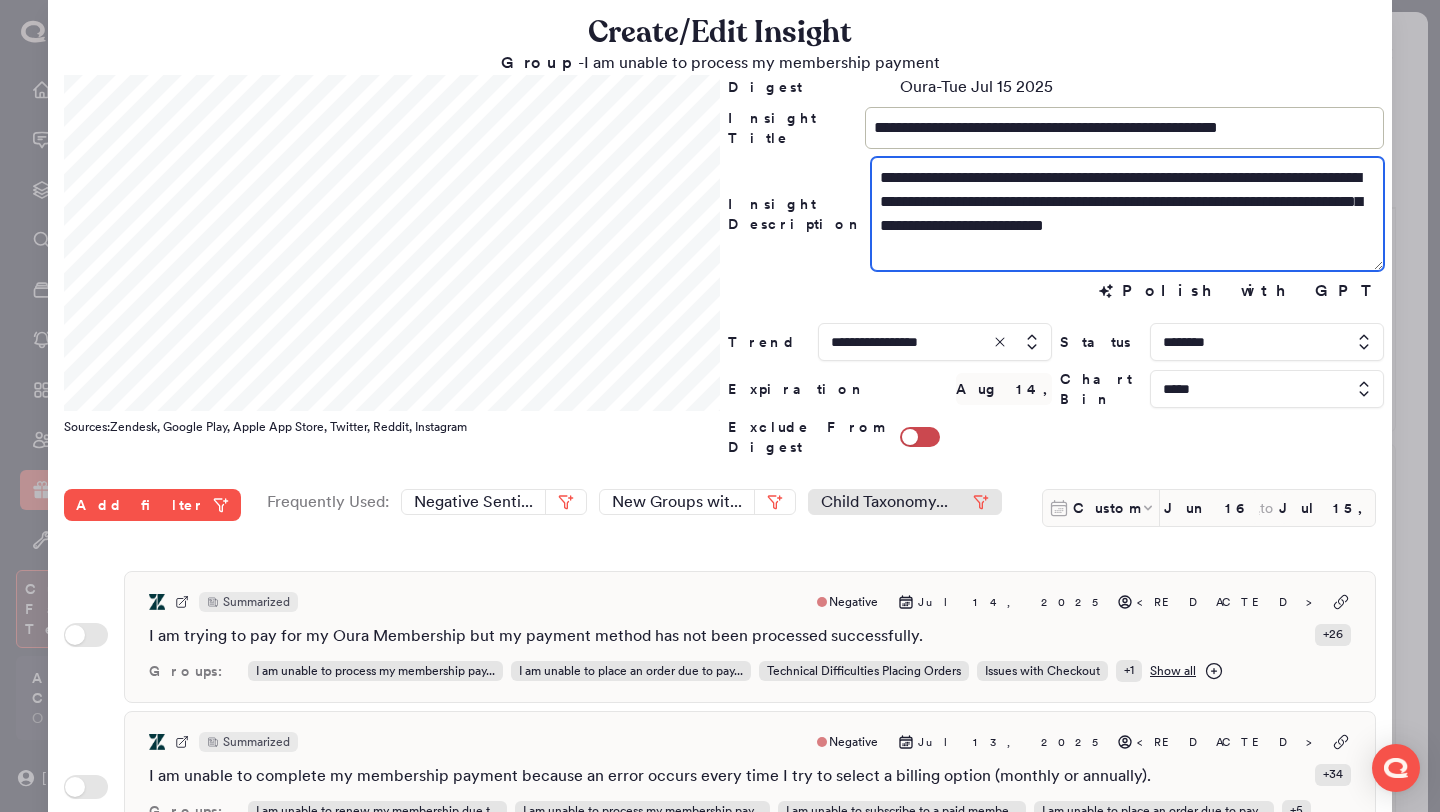 scroll, scrollTop: 0, scrollLeft: 0, axis: both 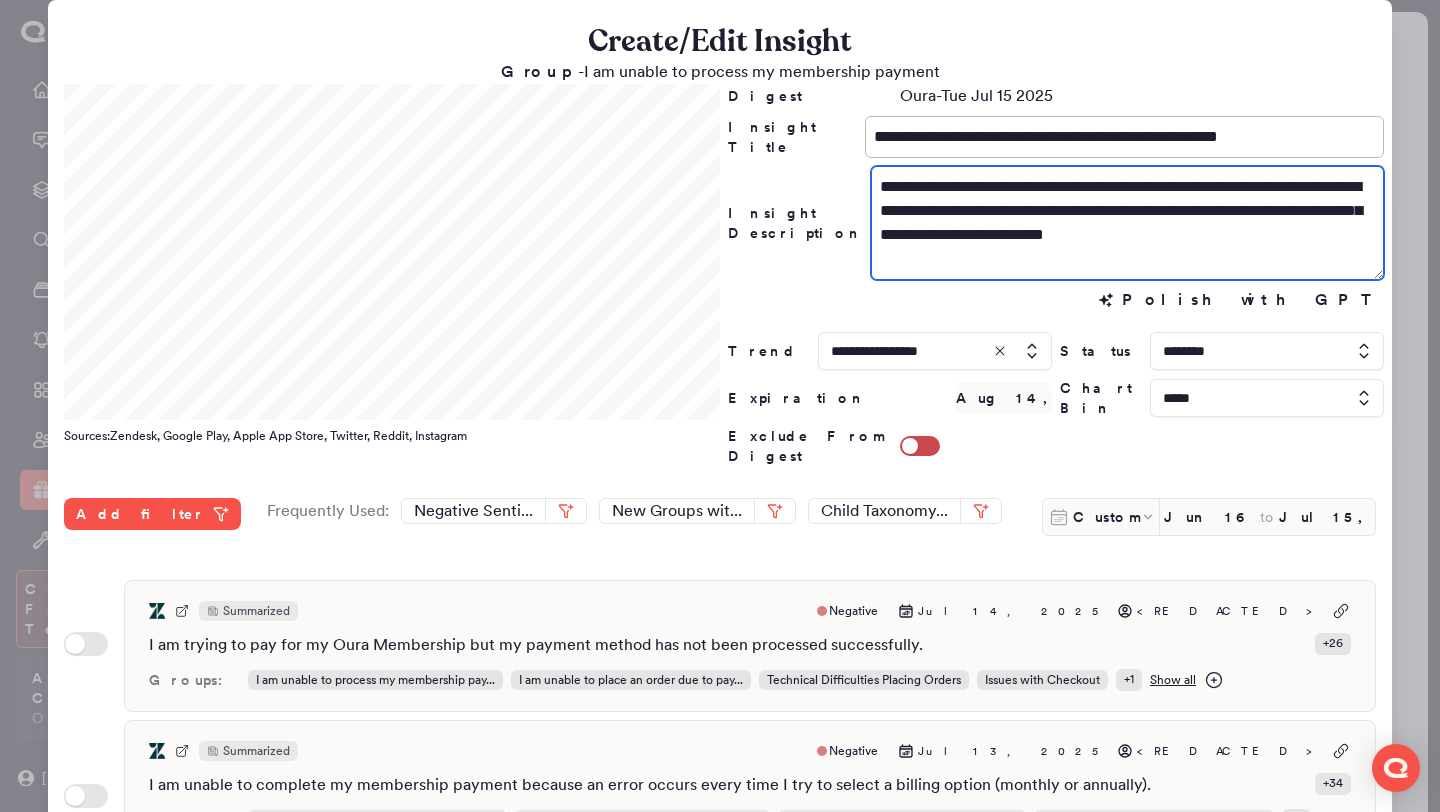 type on "**********" 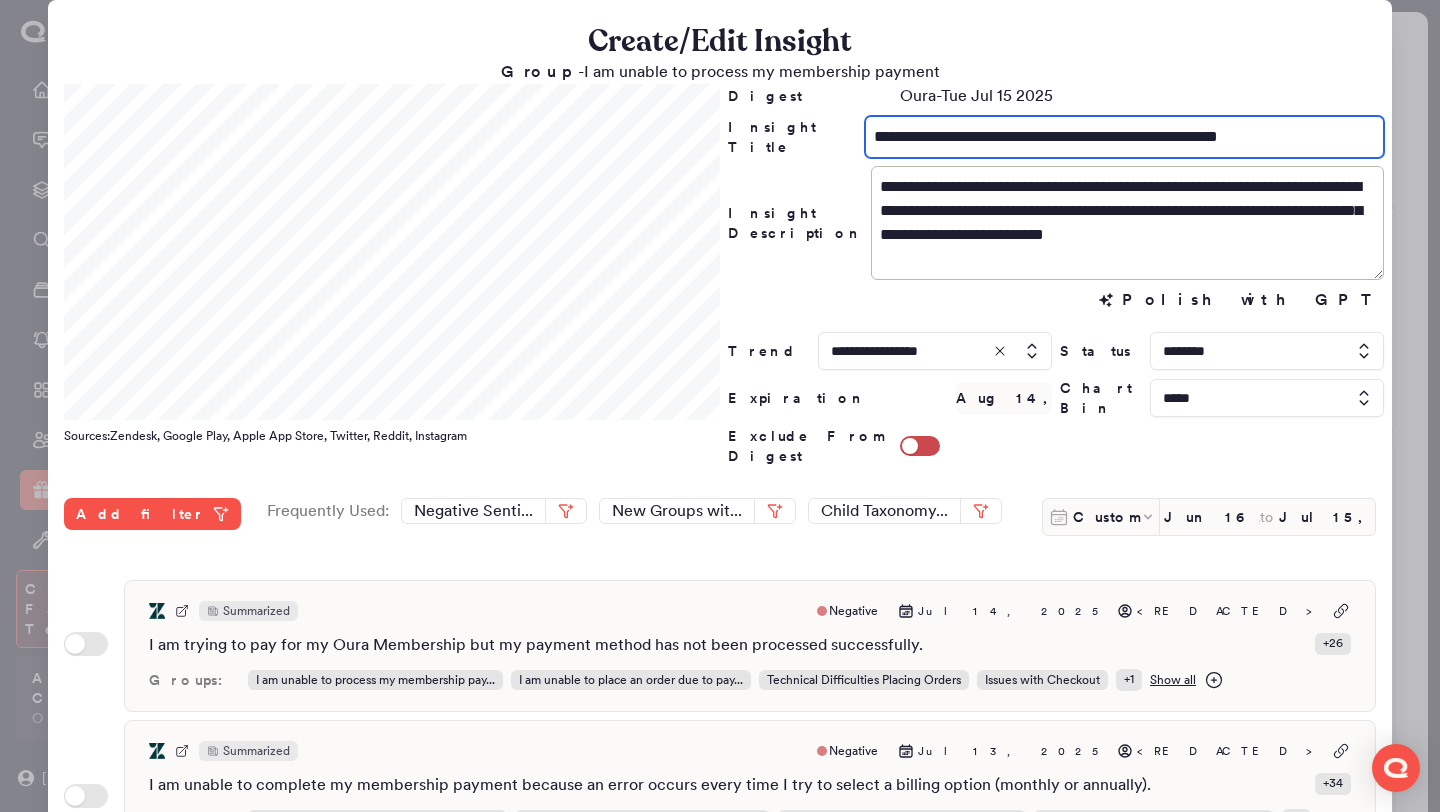 click on "**********" at bounding box center (1124, 137) 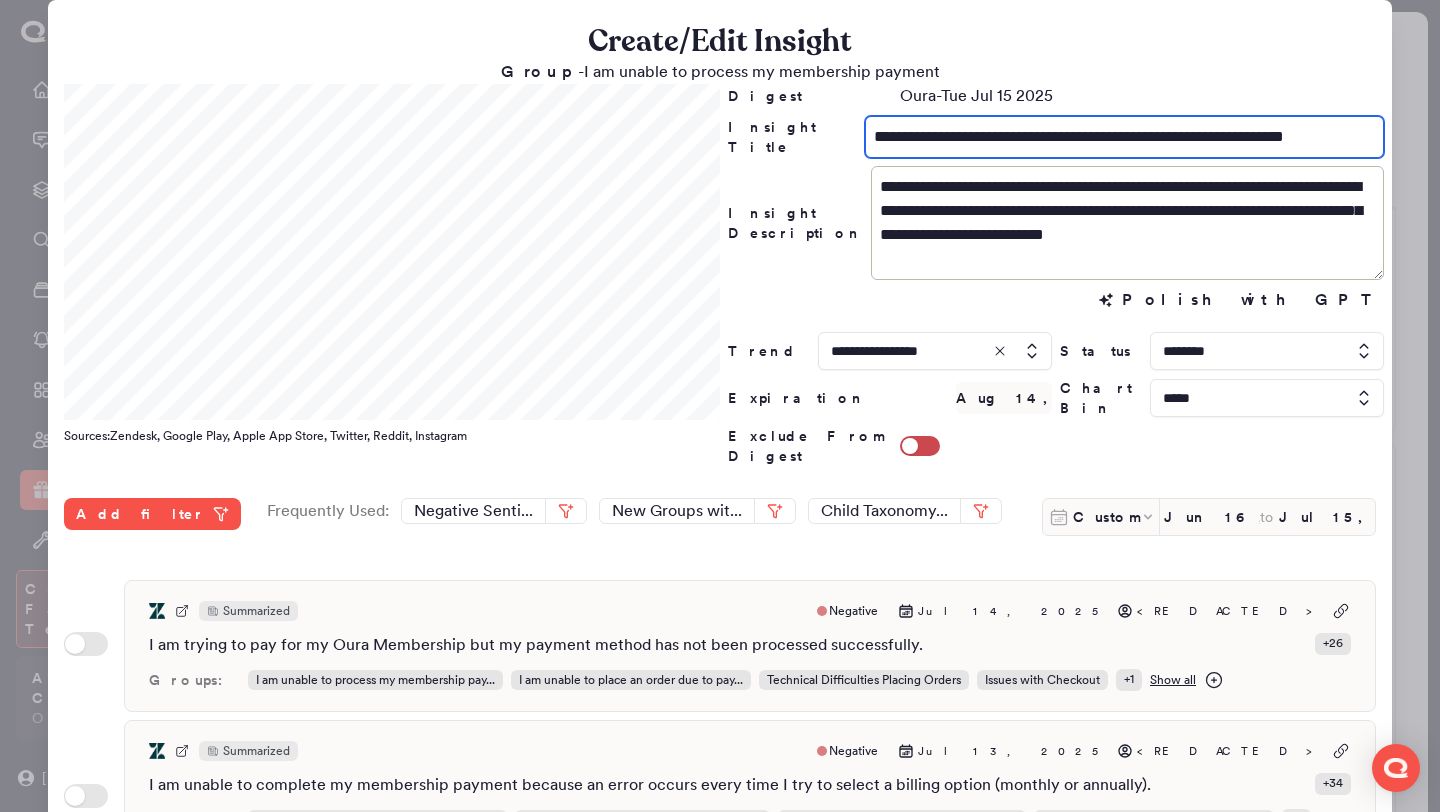type on "**********" 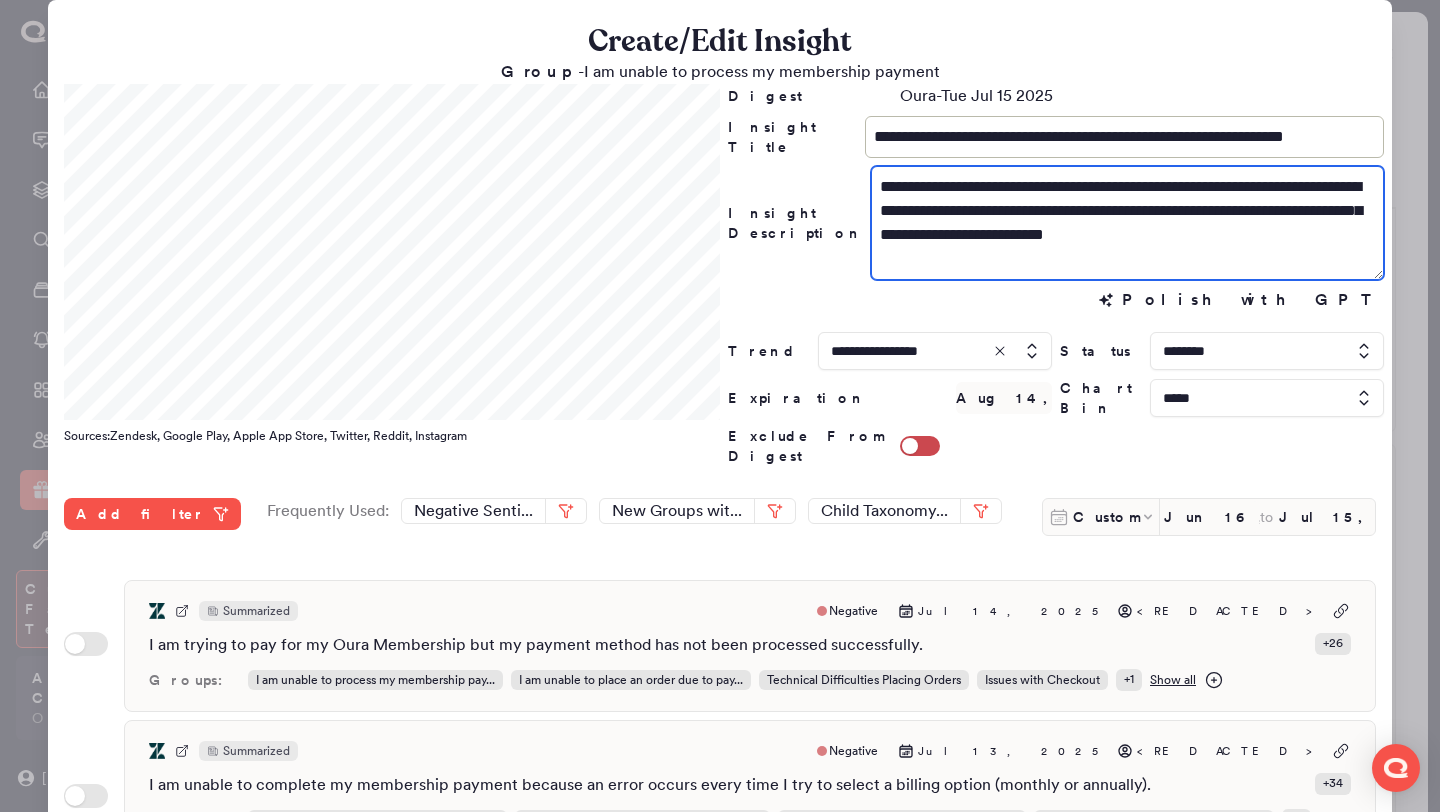 click on "**********" at bounding box center (1127, 223) 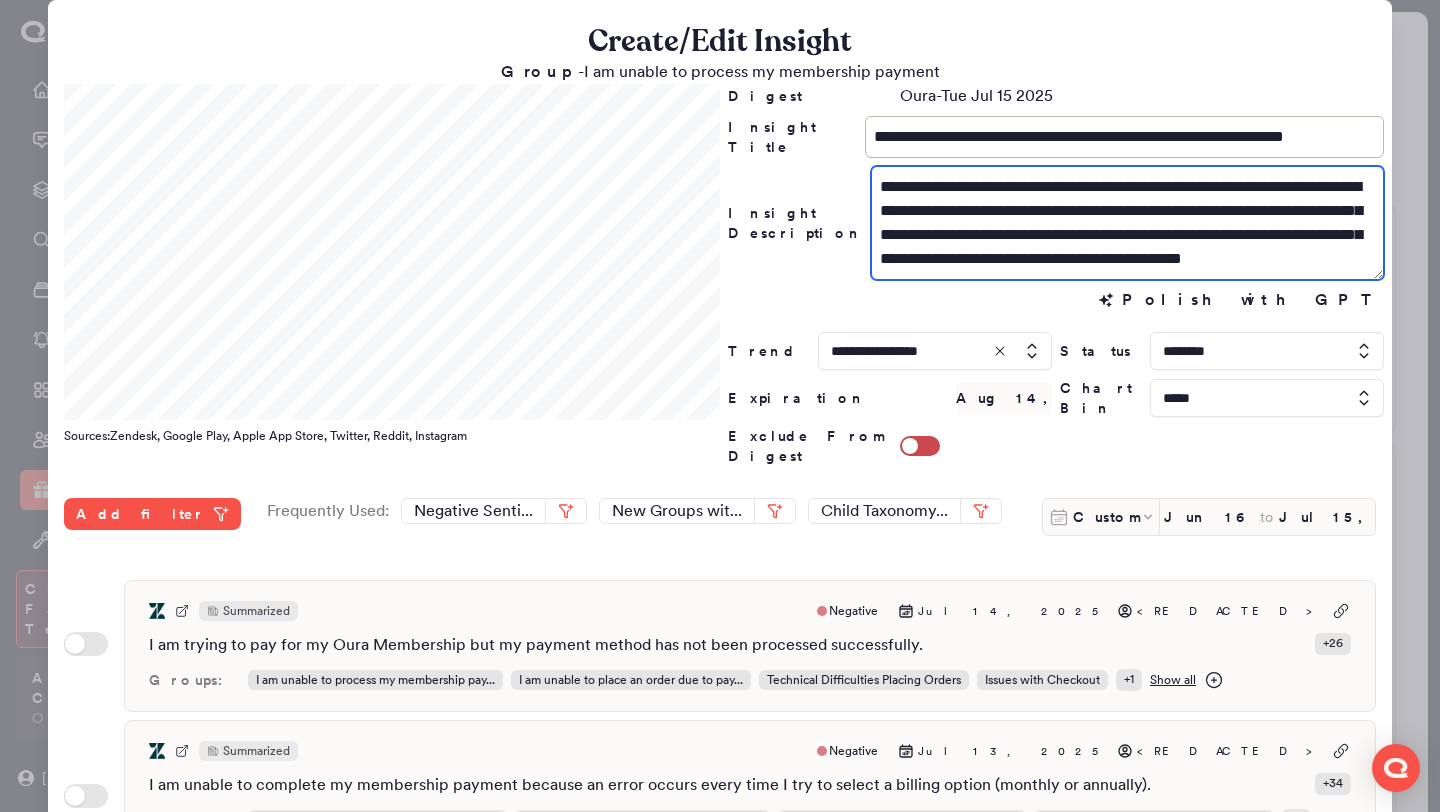 click on "**********" at bounding box center (1127, 223) 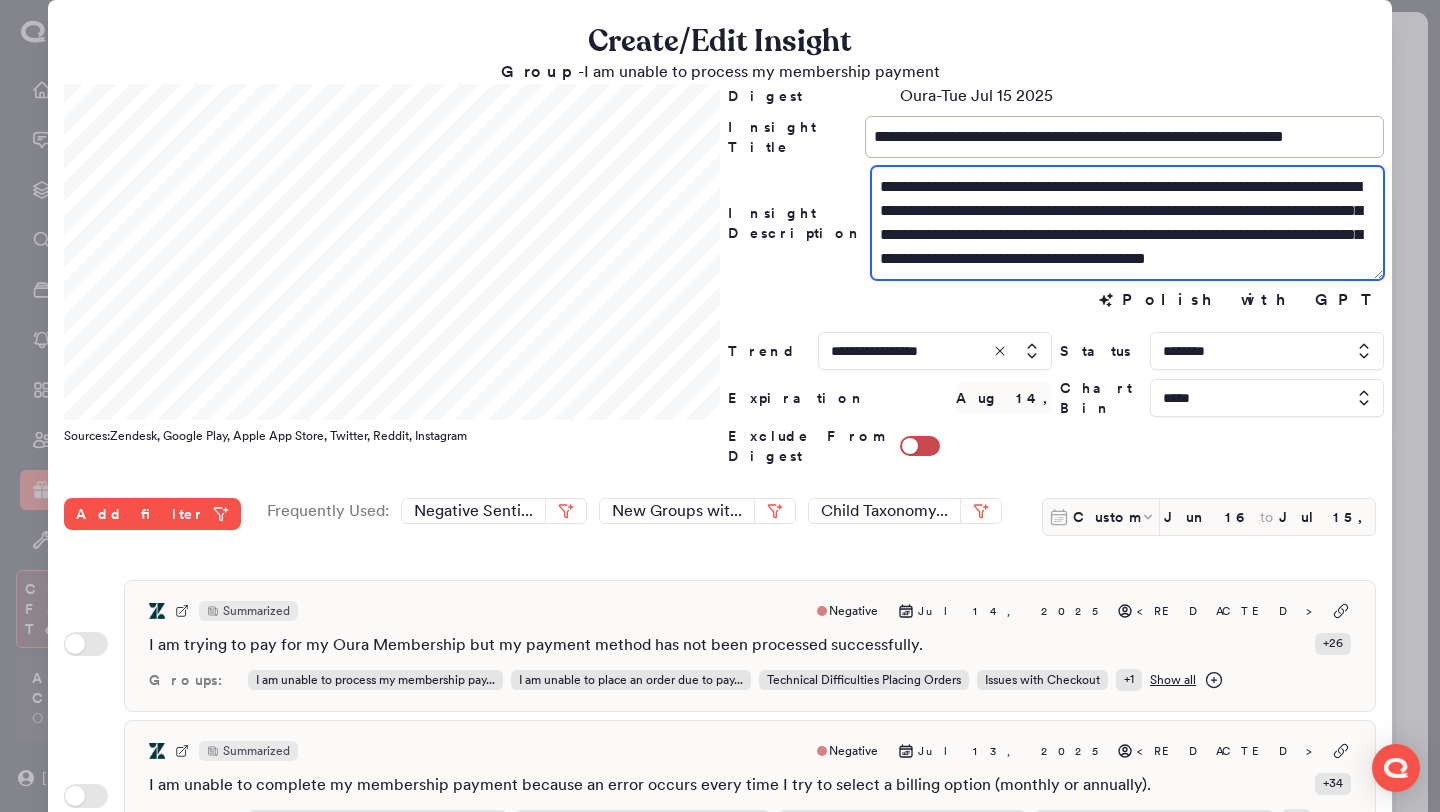 click on "**********" at bounding box center (1127, 223) 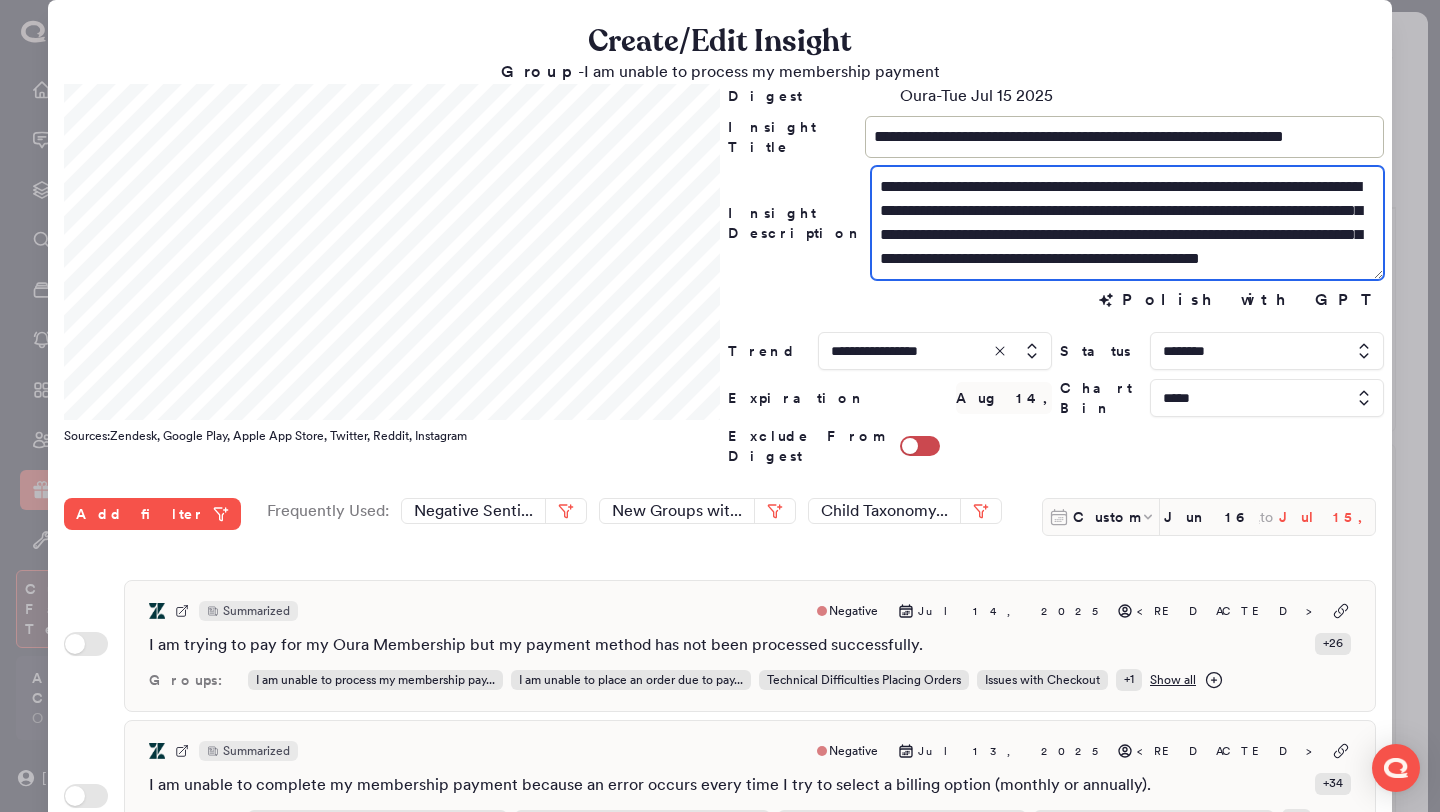type on "**********" 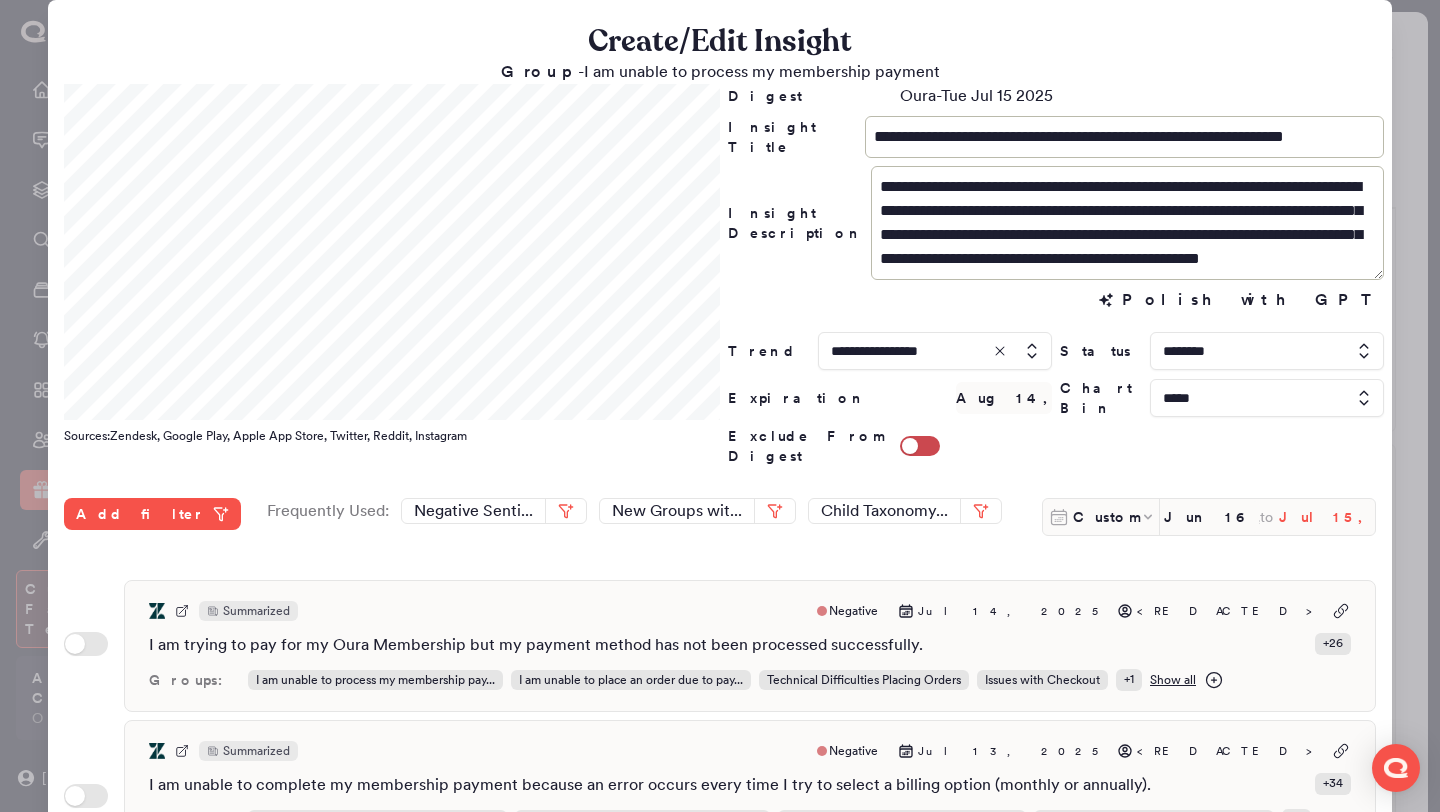 click on "Jul 15, 2025" at bounding box center [1327, 517] 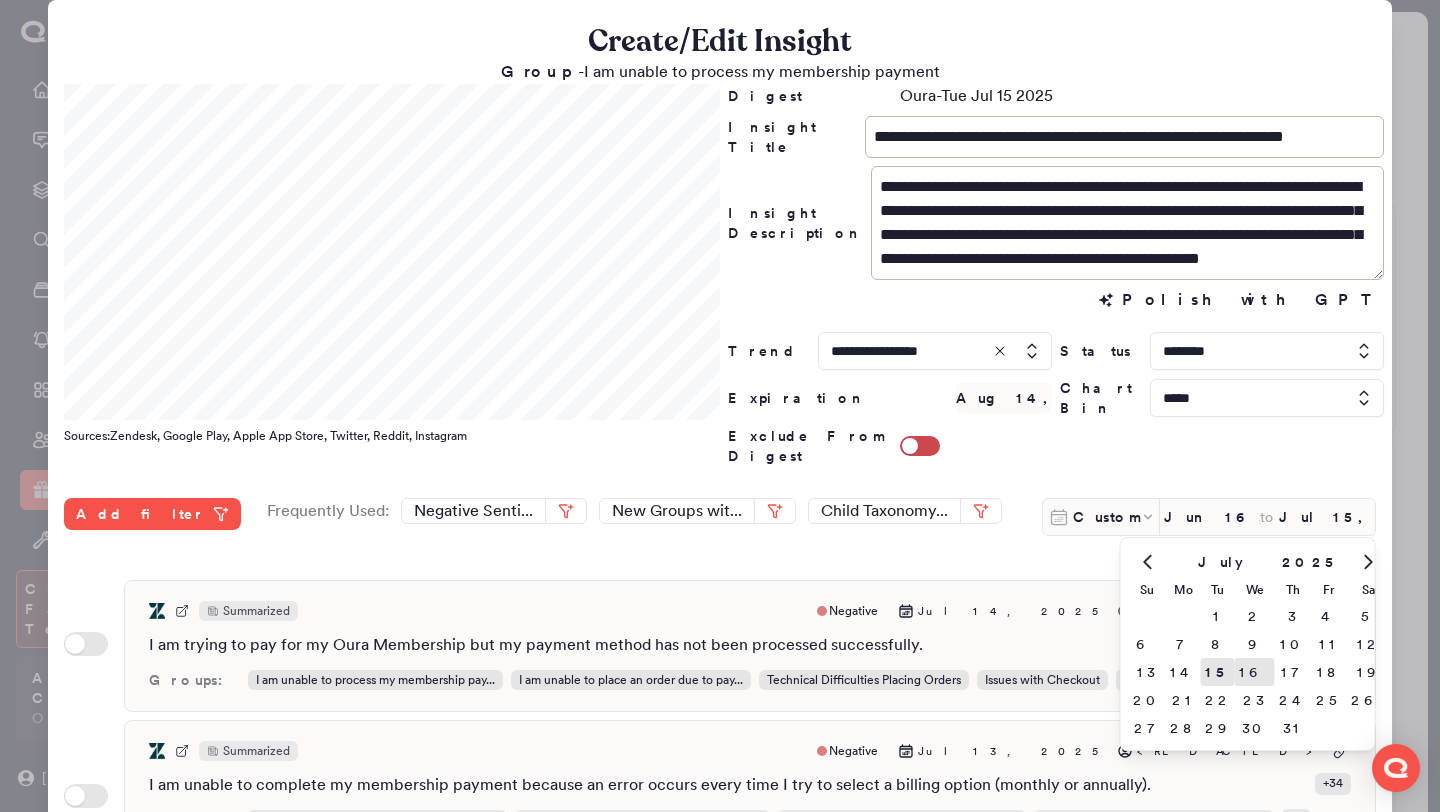 click on "16" at bounding box center (1255, 672) 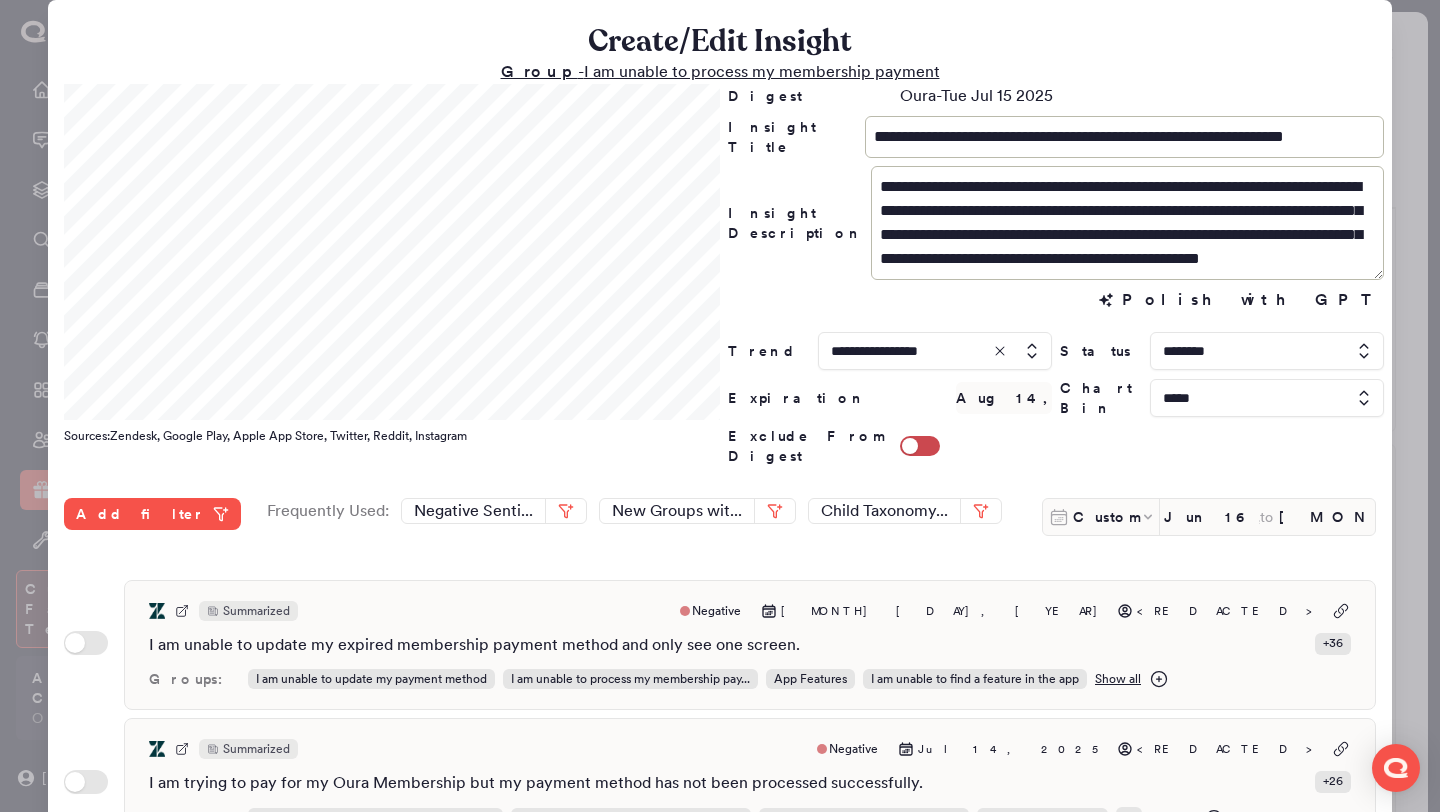 click on "Group  -  I am unable to process my membership payment" at bounding box center [720, 71] 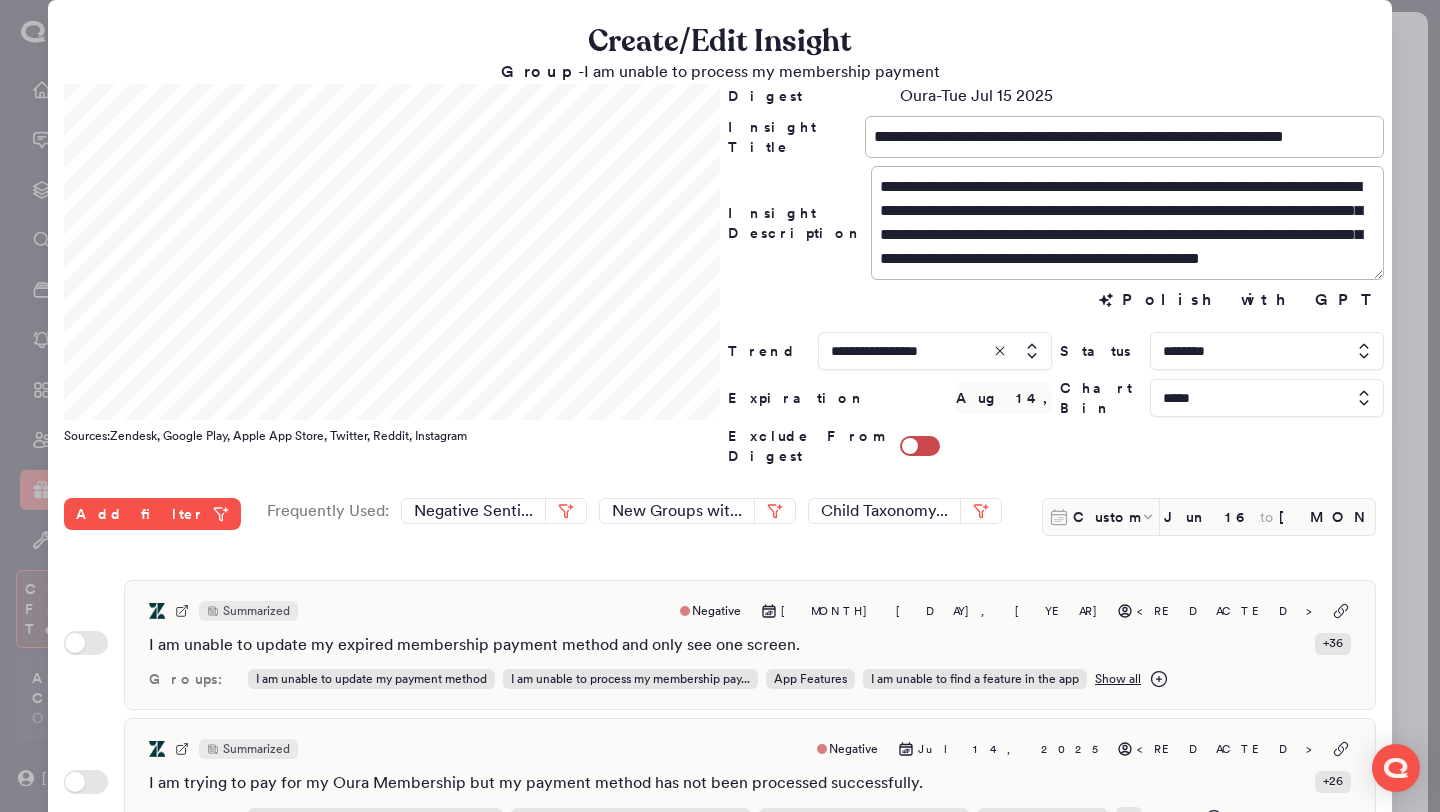 scroll, scrollTop: 24, scrollLeft: 0, axis: vertical 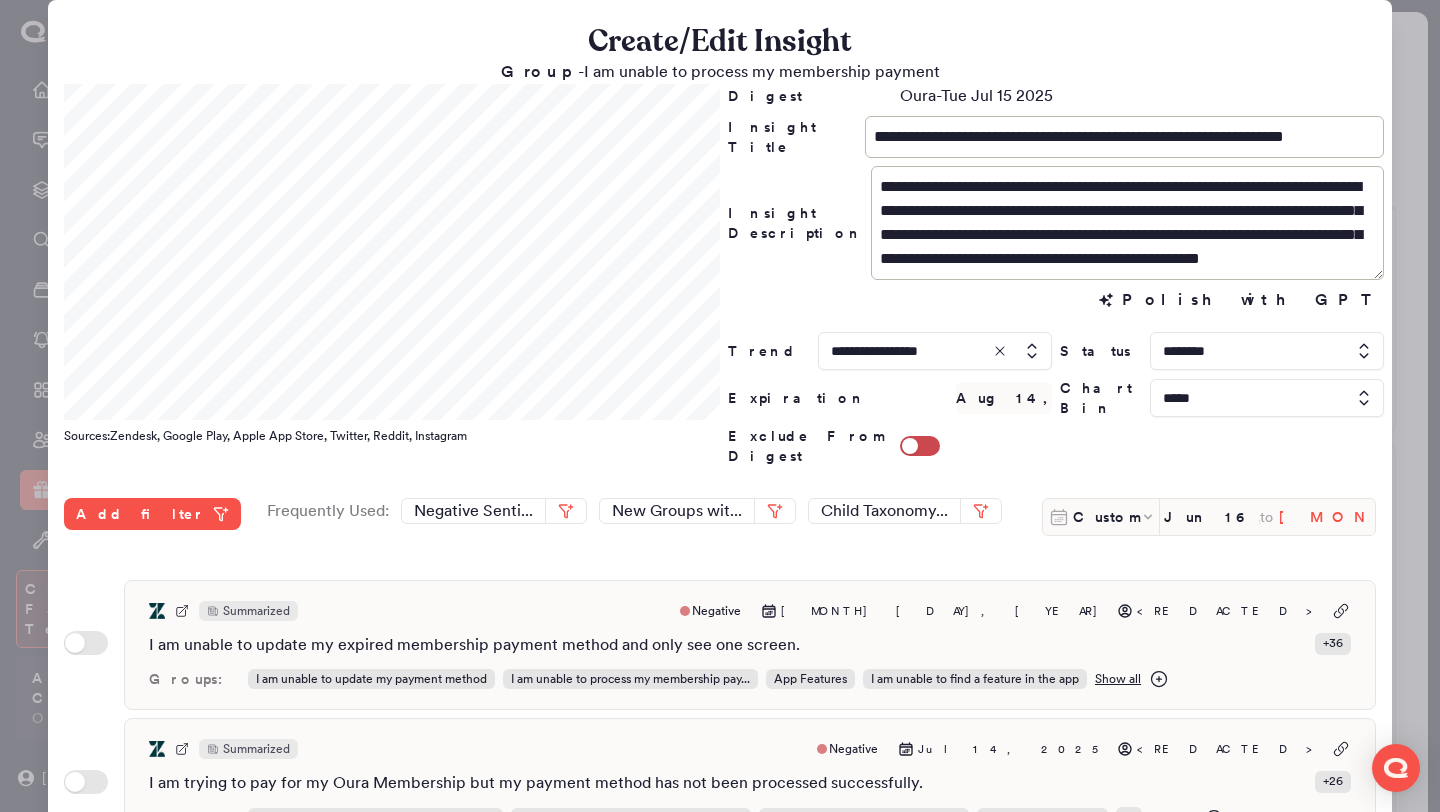 click on "Jul 16, 2025" at bounding box center (1327, 517) 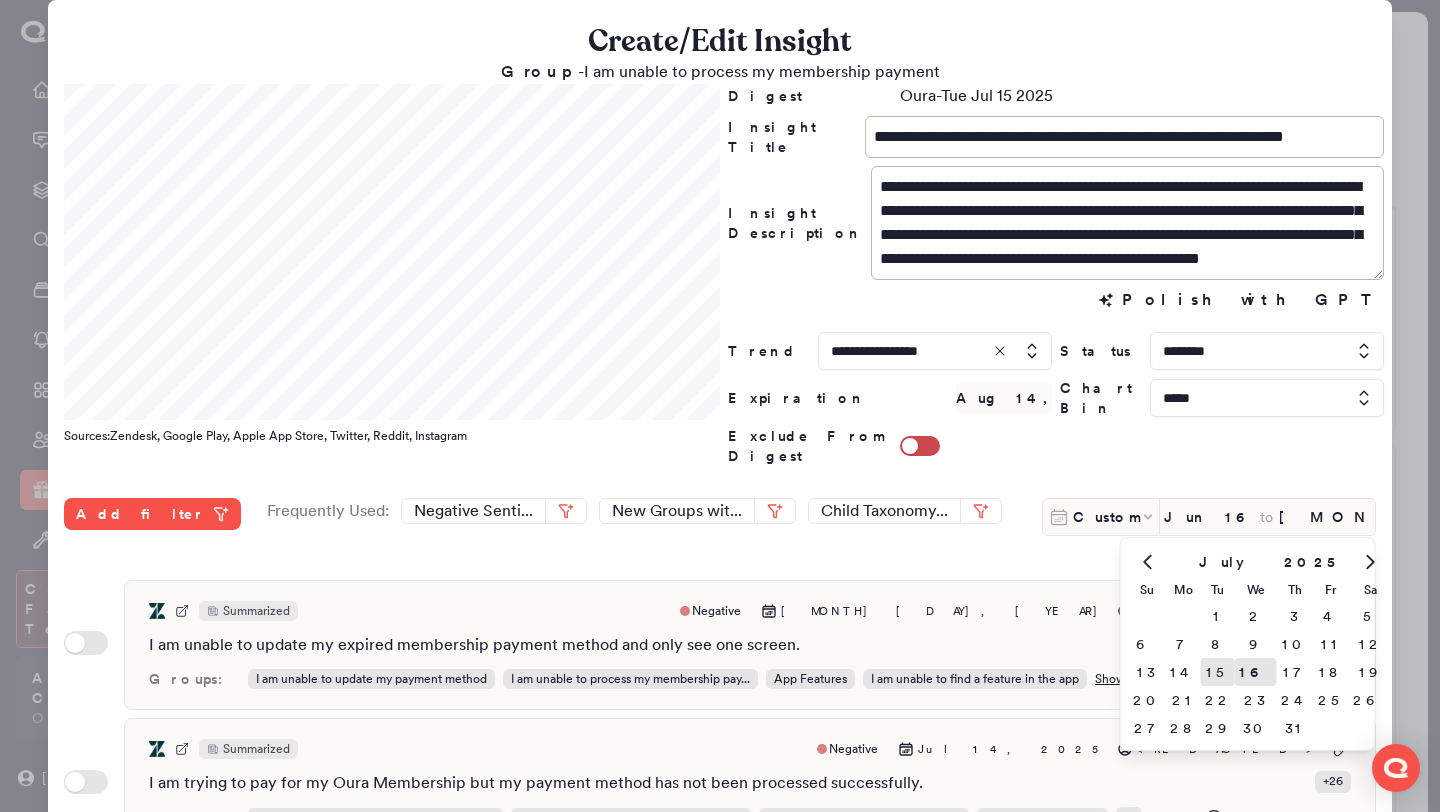 click on "15" at bounding box center (1218, 672) 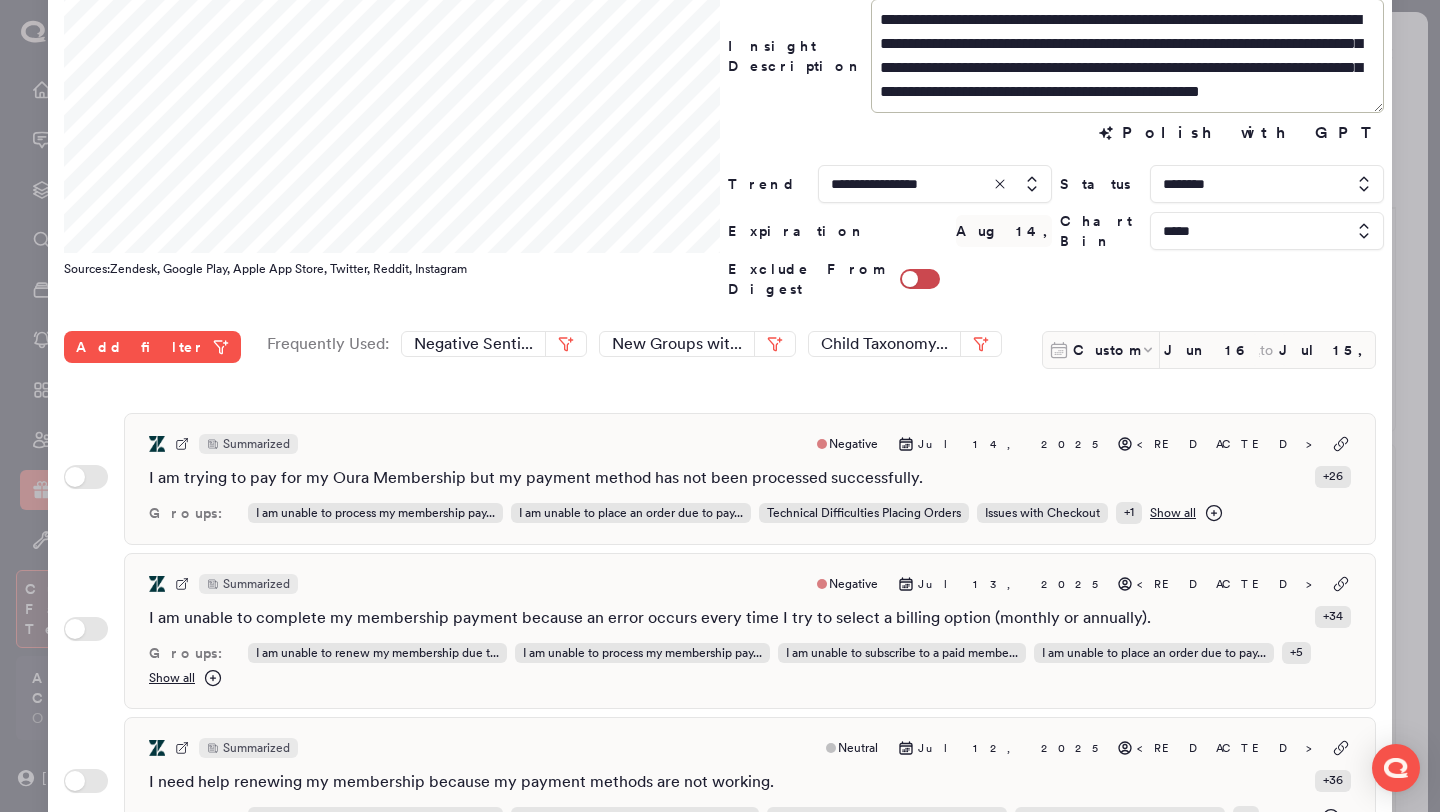 scroll, scrollTop: 170, scrollLeft: 0, axis: vertical 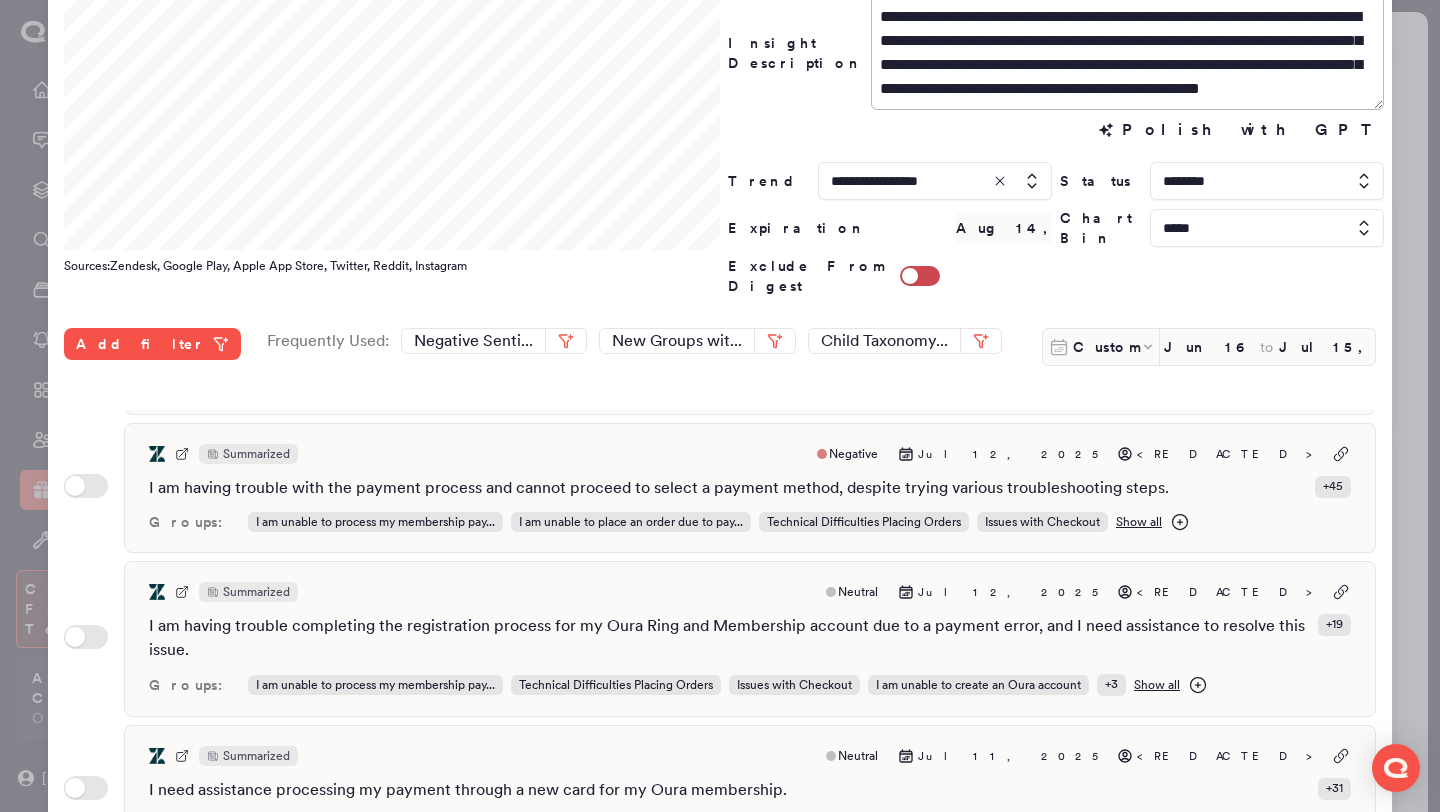 click on "Use setting Summarized Negative Jul 12, 2025 <REDACTED> I am having trouble with the payment process and cannot proceed to select a payment method, despite trying various troubleshooting steps.    + 45 Groups: I am unable to process my membership pay... I am unable to place an order due to pay... Technical Difficulties Placing Orders Issues with Checkout  Show all" at bounding box center [720, 488] 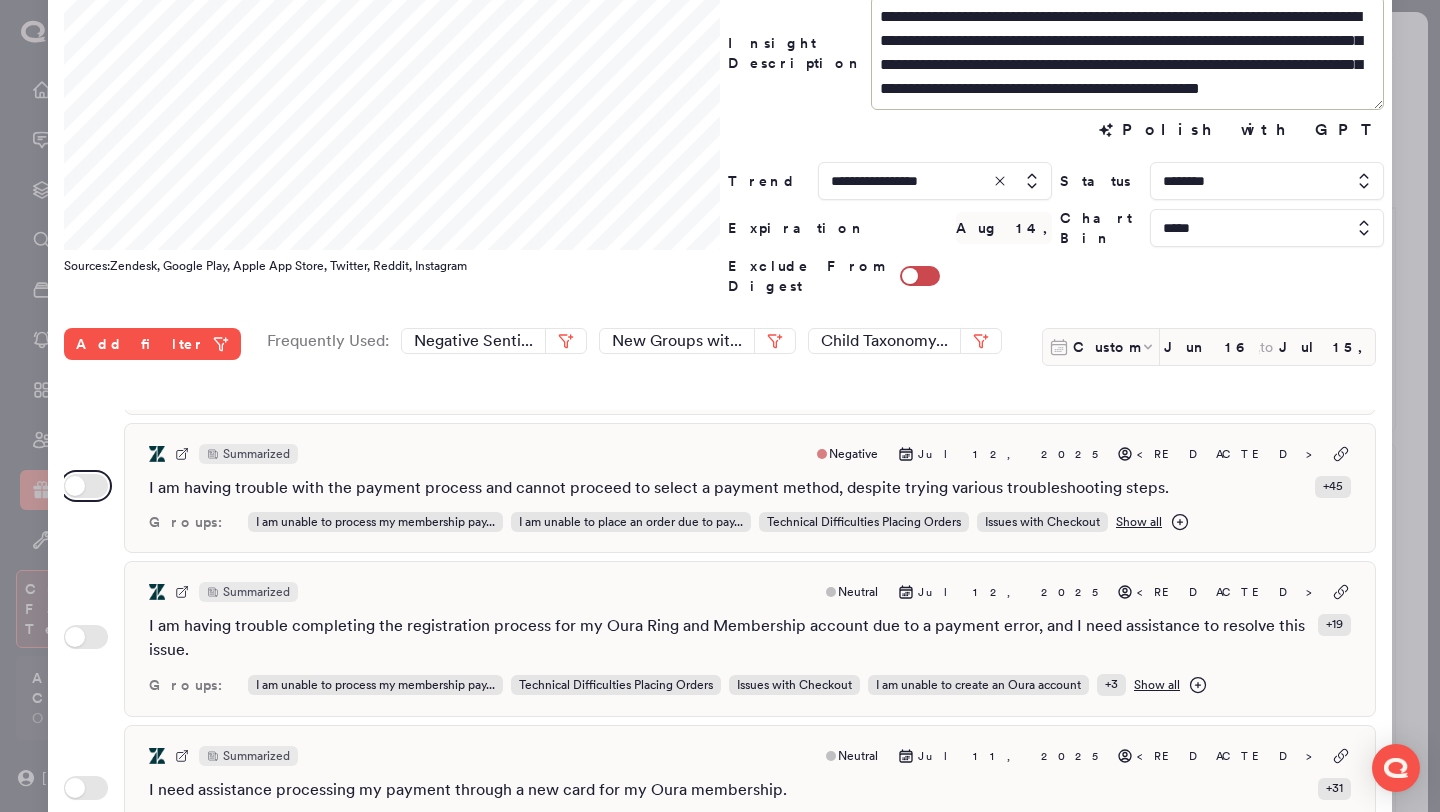 click on "Use setting" at bounding box center (86, 486) 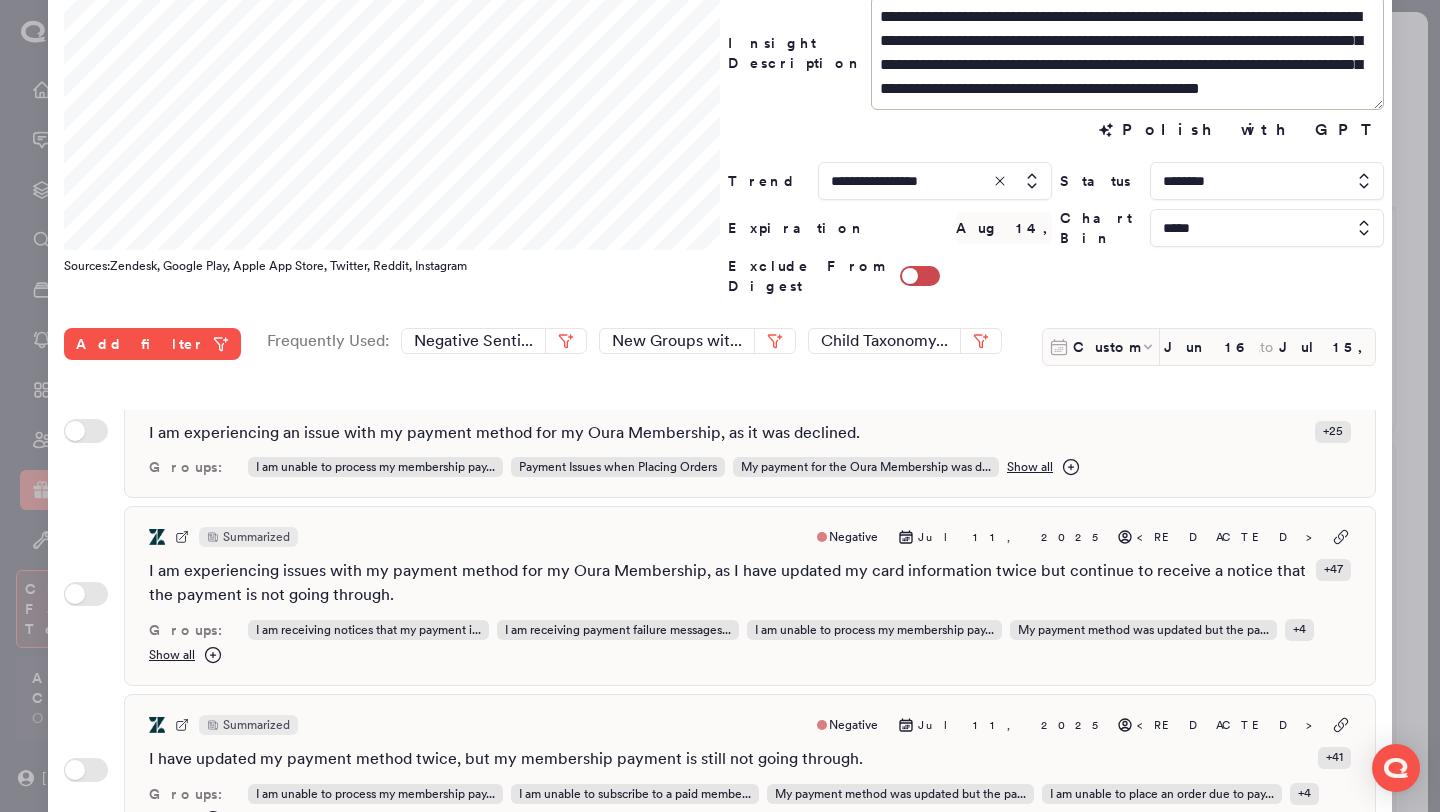 scroll, scrollTop: 1066, scrollLeft: 0, axis: vertical 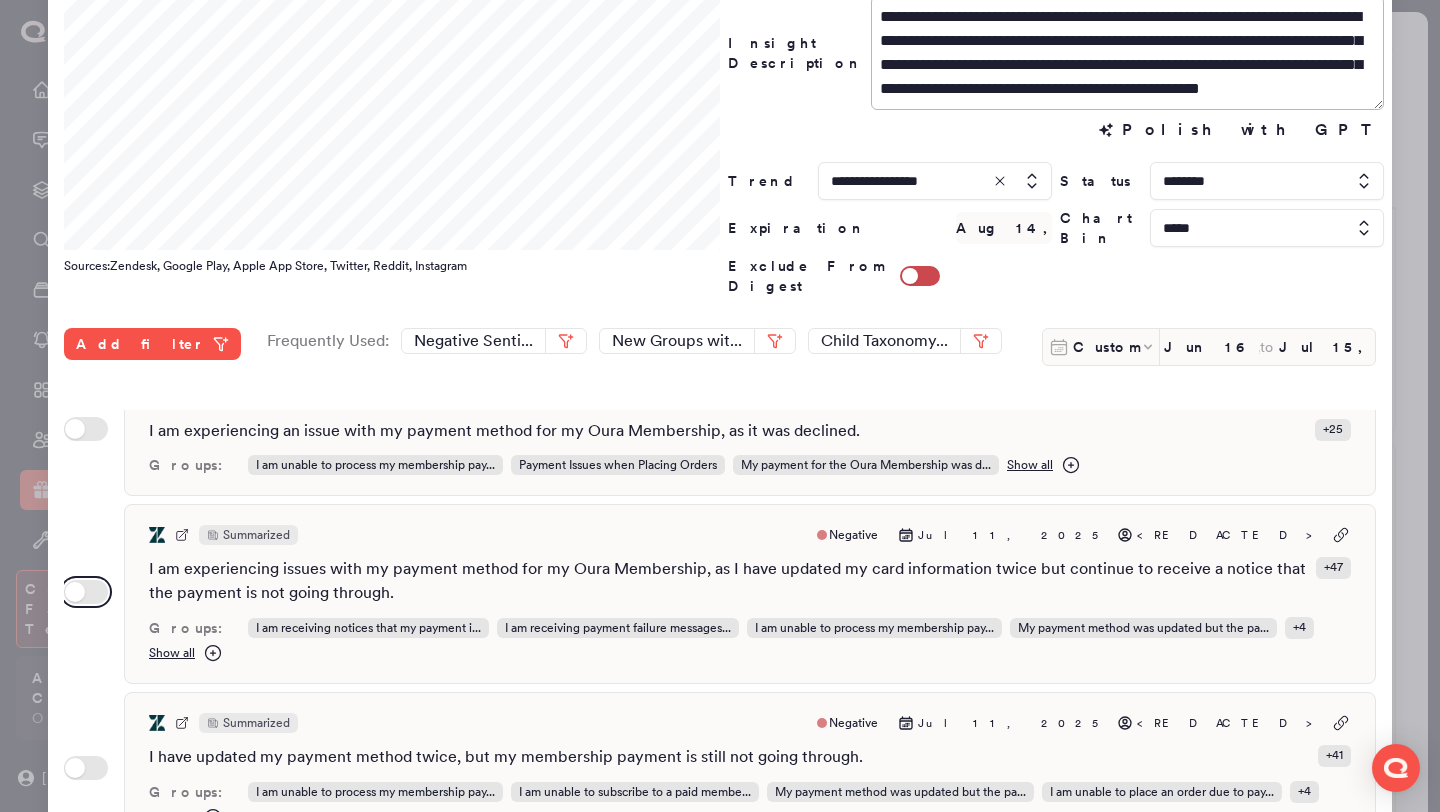 click on "Use setting" at bounding box center [86, 592] 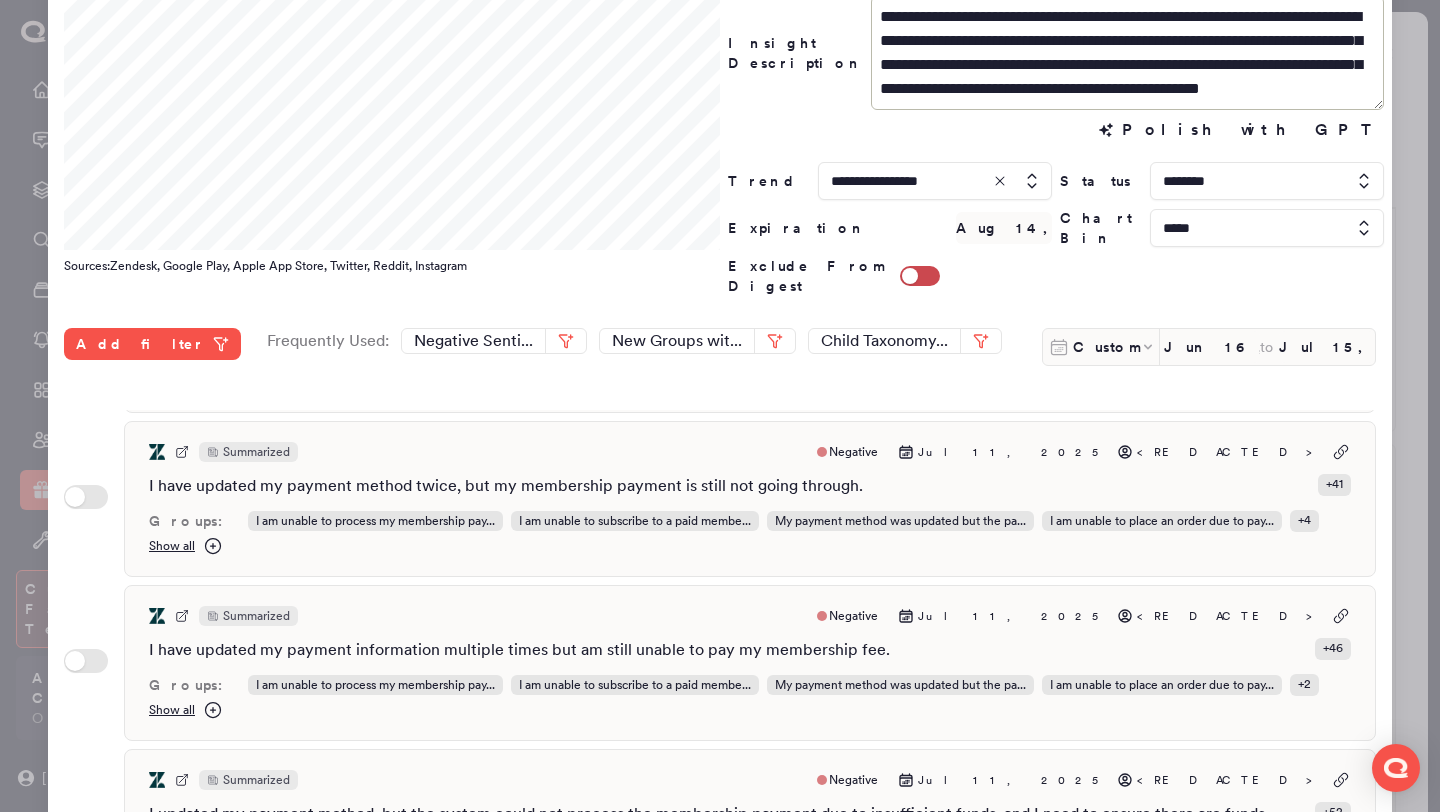 scroll, scrollTop: 1351, scrollLeft: 0, axis: vertical 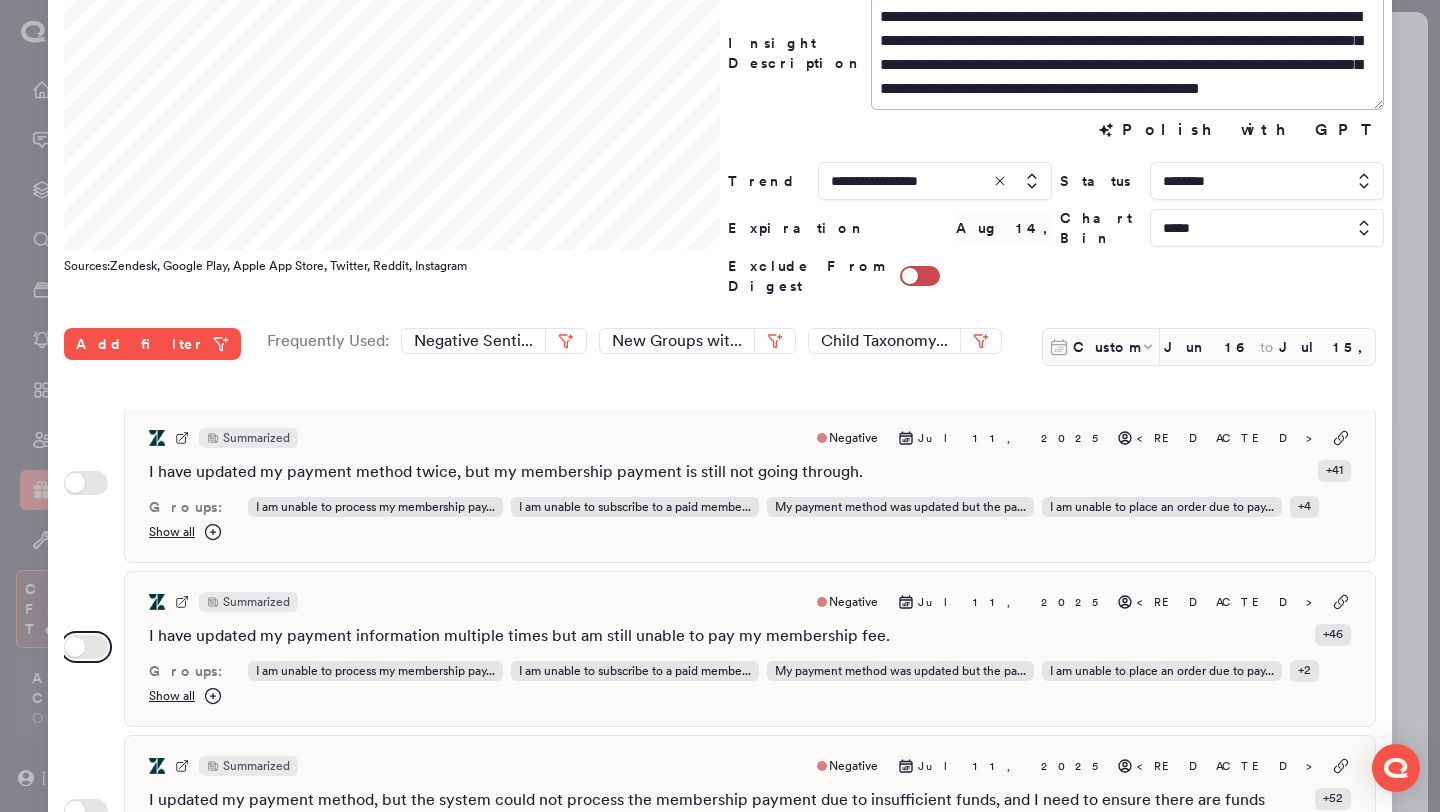 click on "Use setting" at bounding box center [86, 647] 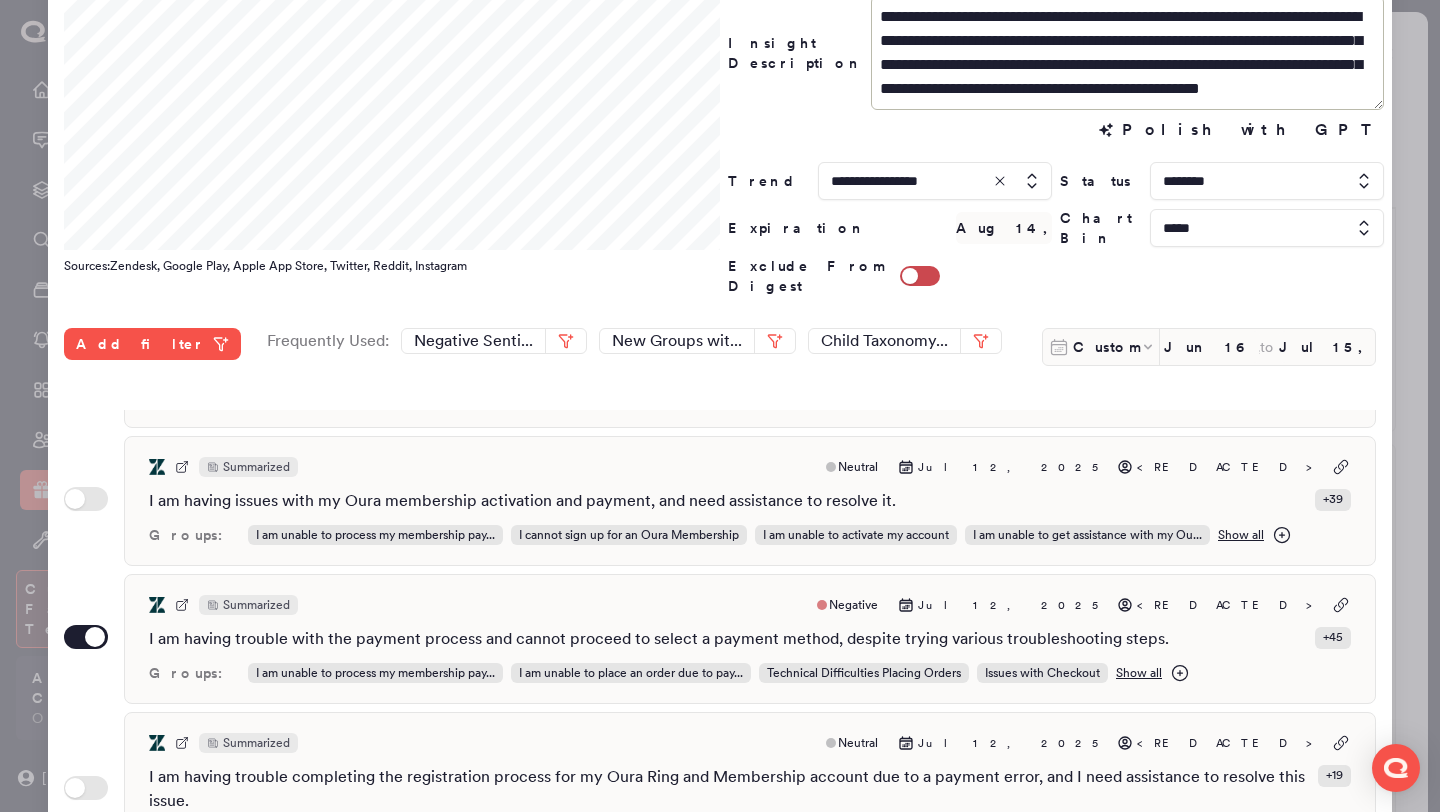scroll, scrollTop: 345, scrollLeft: 0, axis: vertical 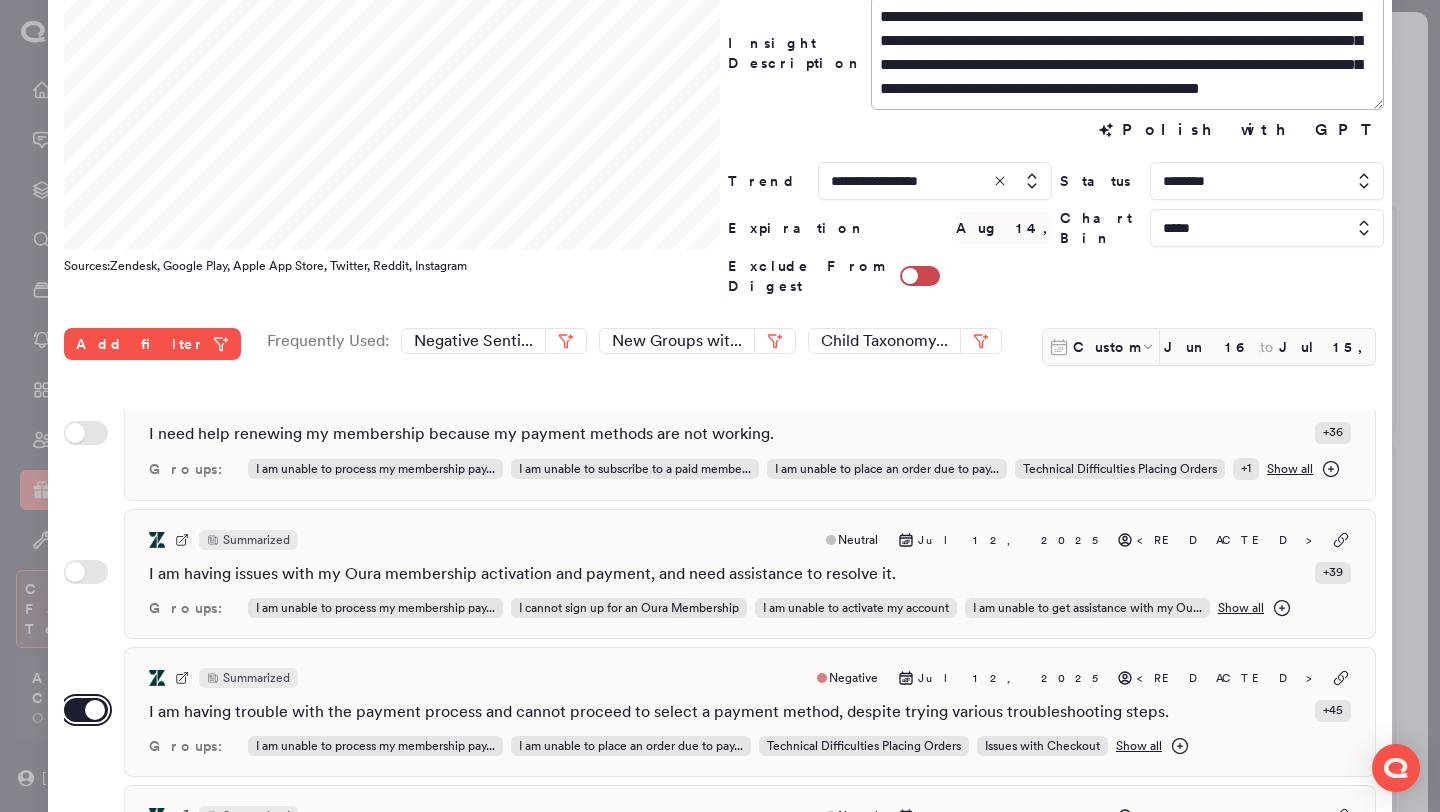 click on "Use setting" at bounding box center [86, 710] 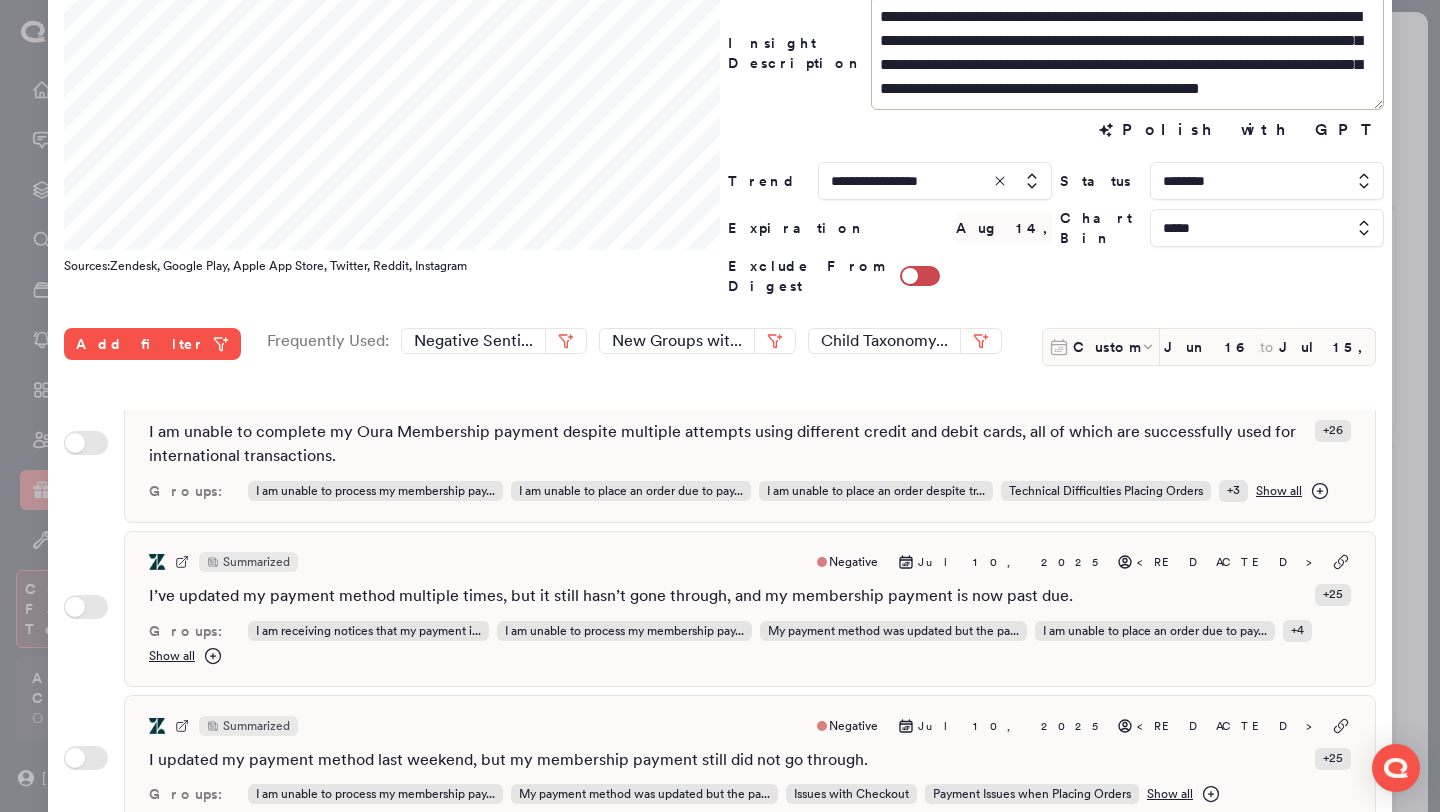 scroll, scrollTop: 2077, scrollLeft: 0, axis: vertical 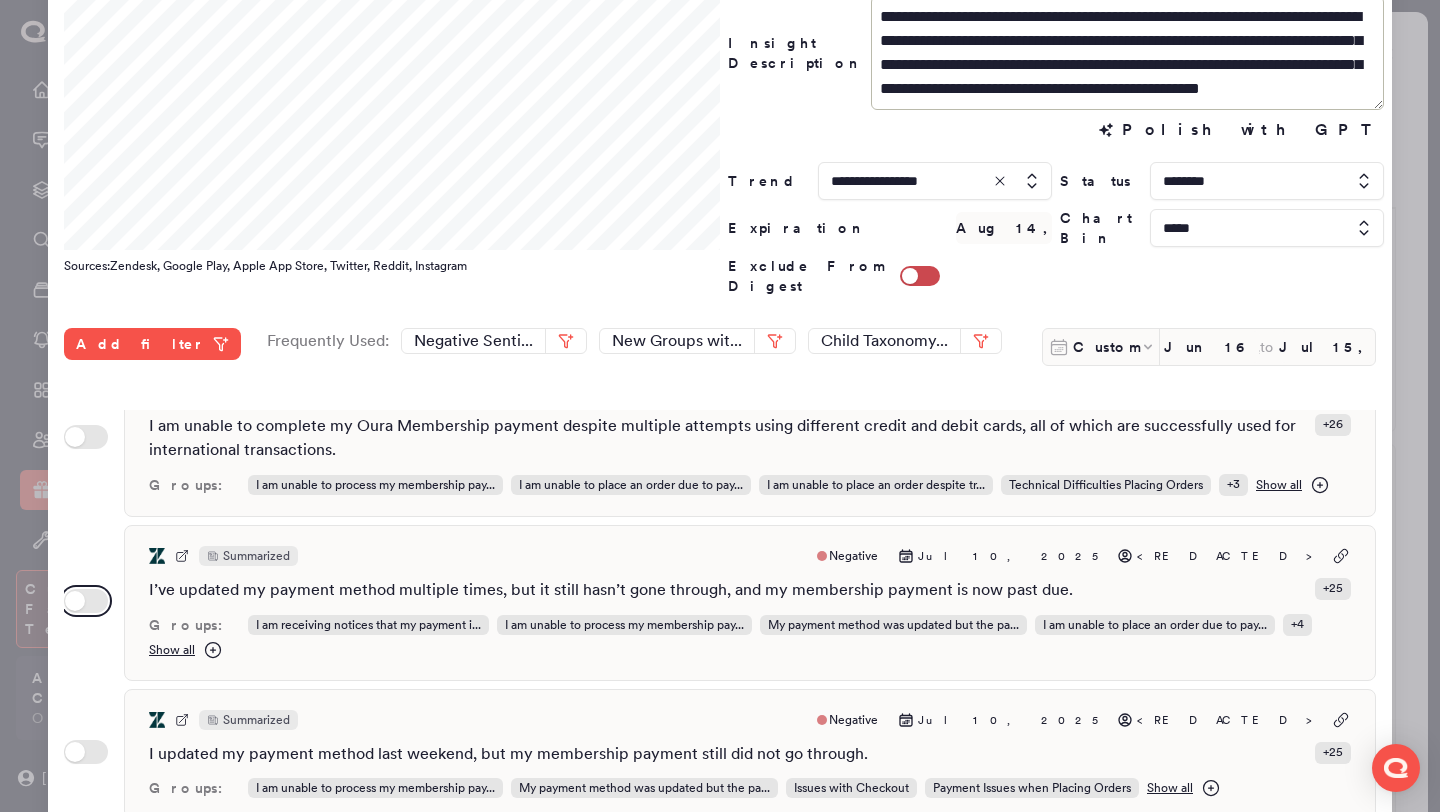 click on "Use setting" at bounding box center (86, 601) 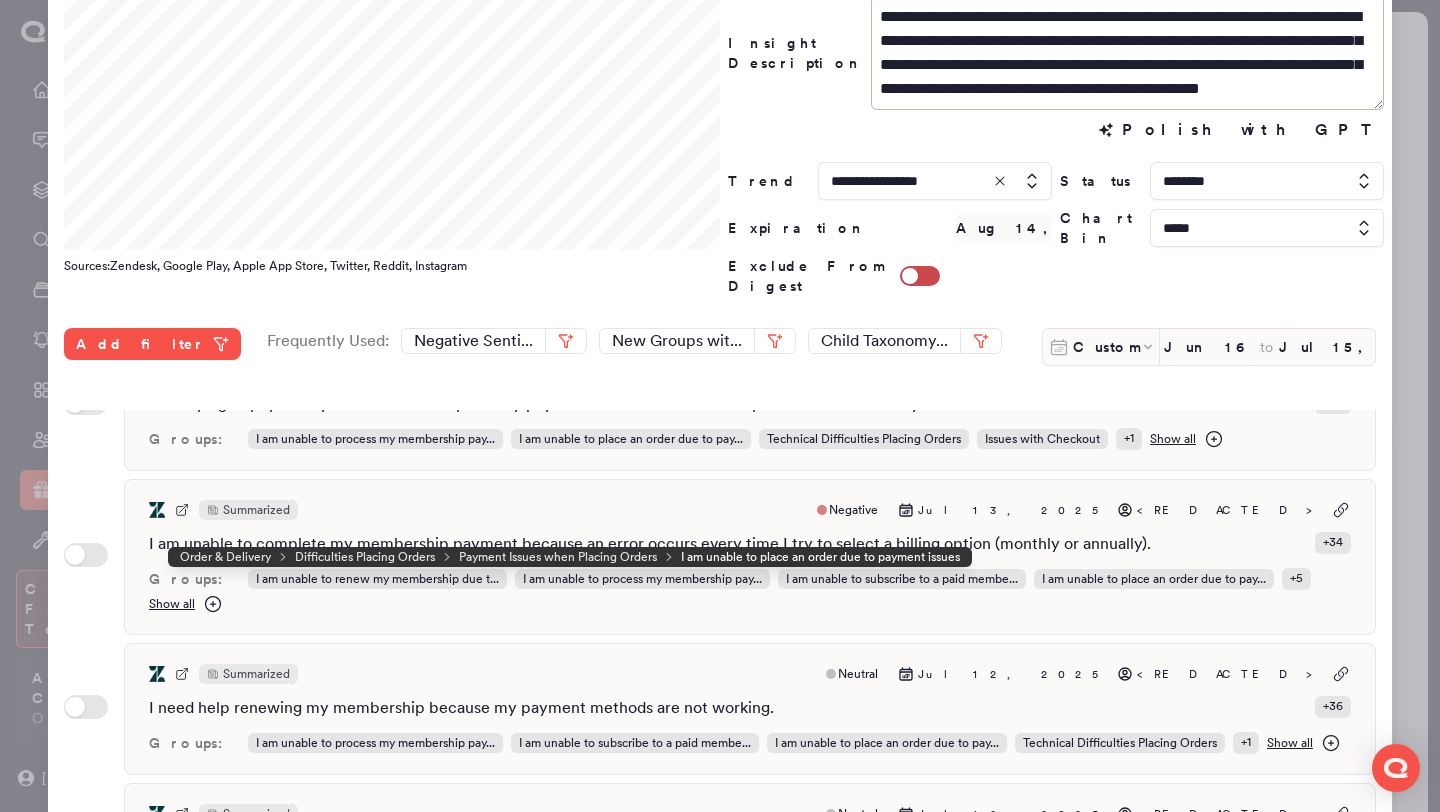 scroll, scrollTop: 0, scrollLeft: 0, axis: both 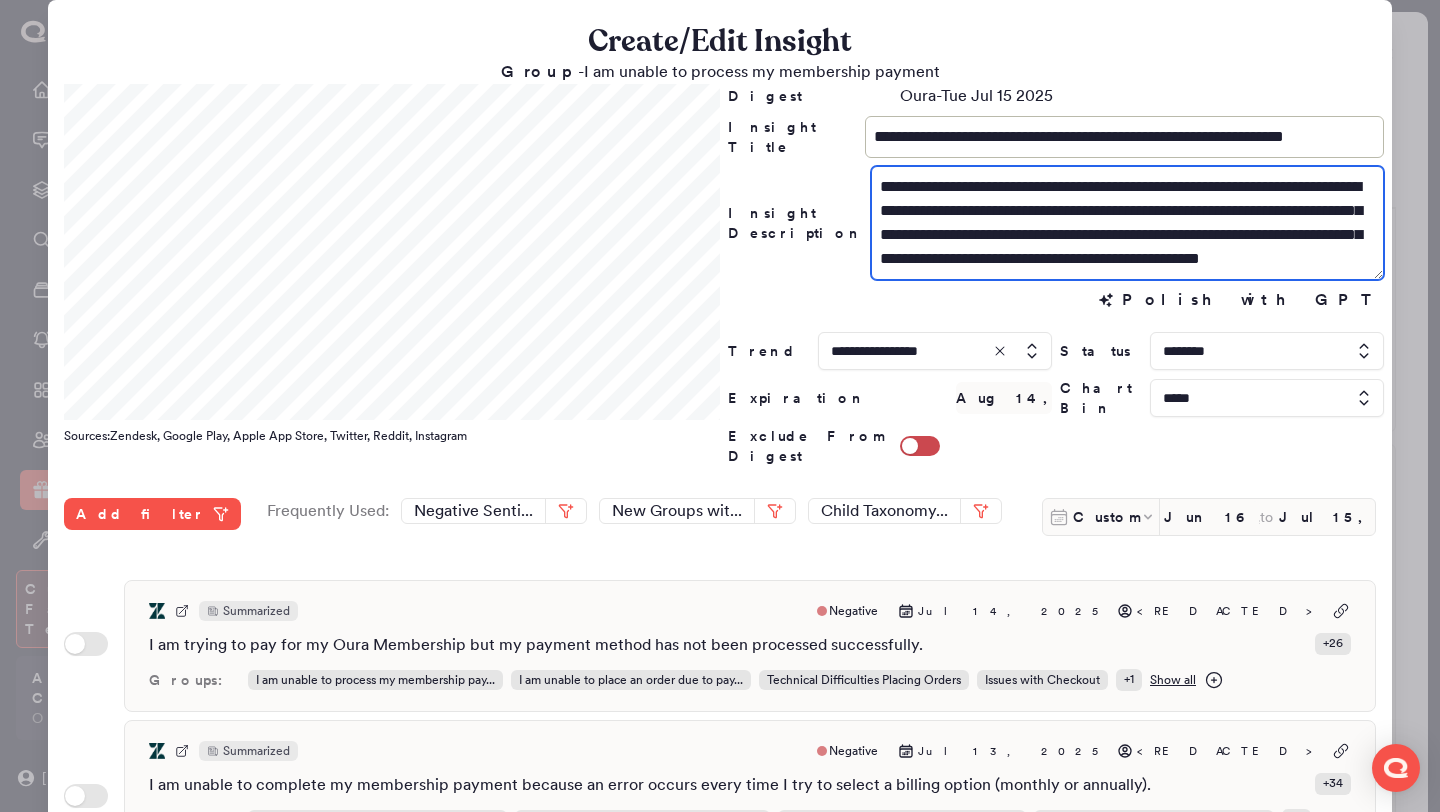 drag, startPoint x: 1147, startPoint y: 265, endPoint x: 1280, endPoint y: 208, distance: 144.69969 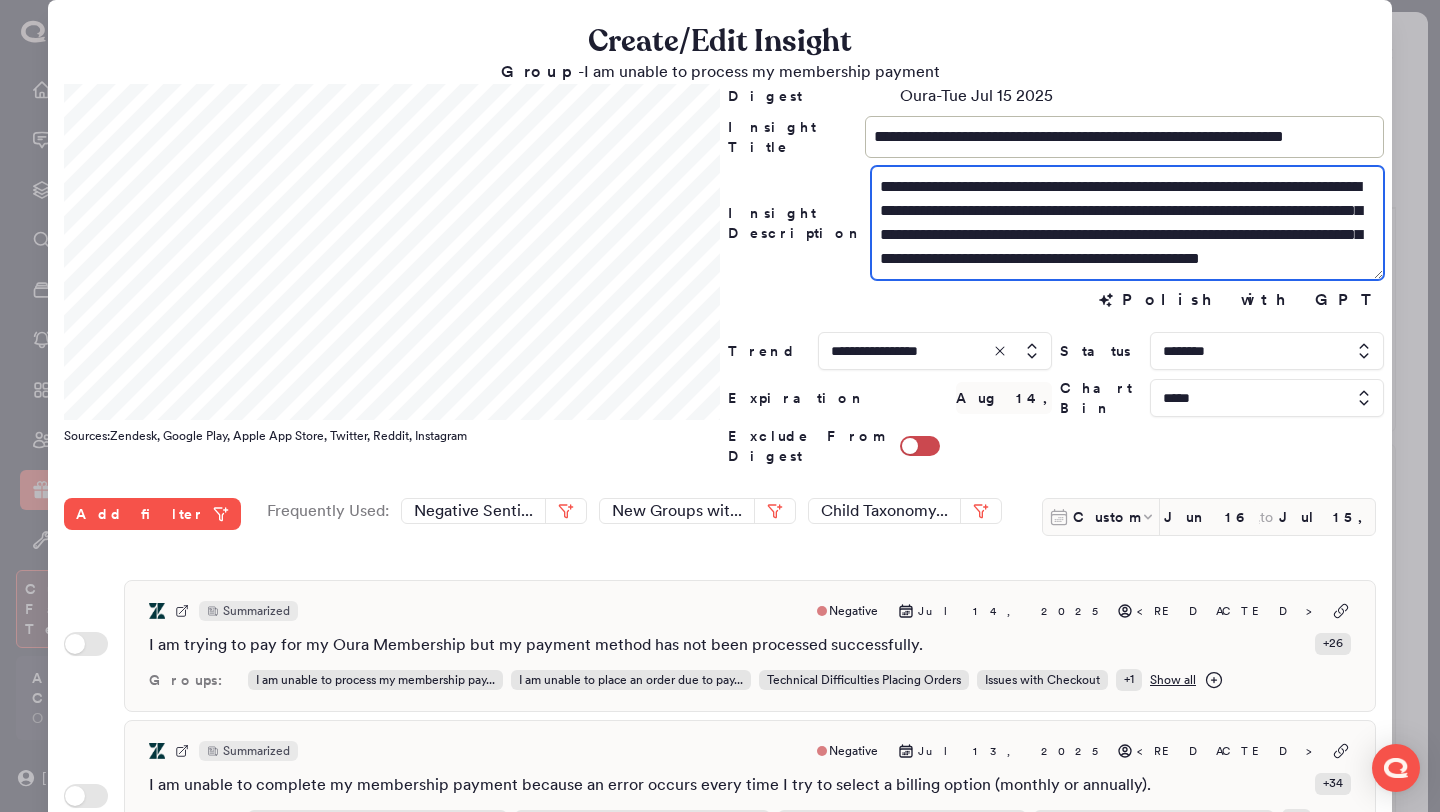 click on "**********" at bounding box center (1127, 223) 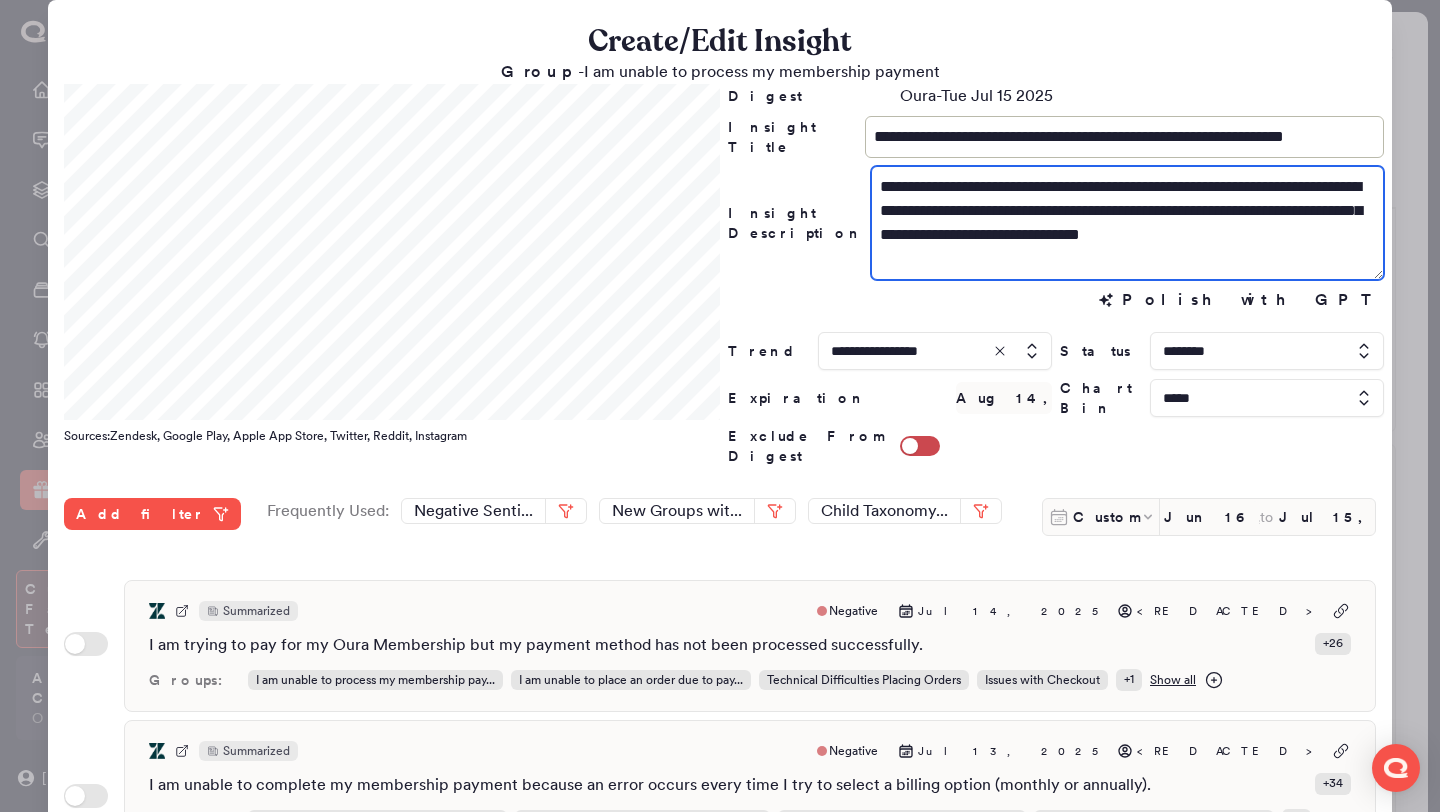 scroll, scrollTop: 0, scrollLeft: 0, axis: both 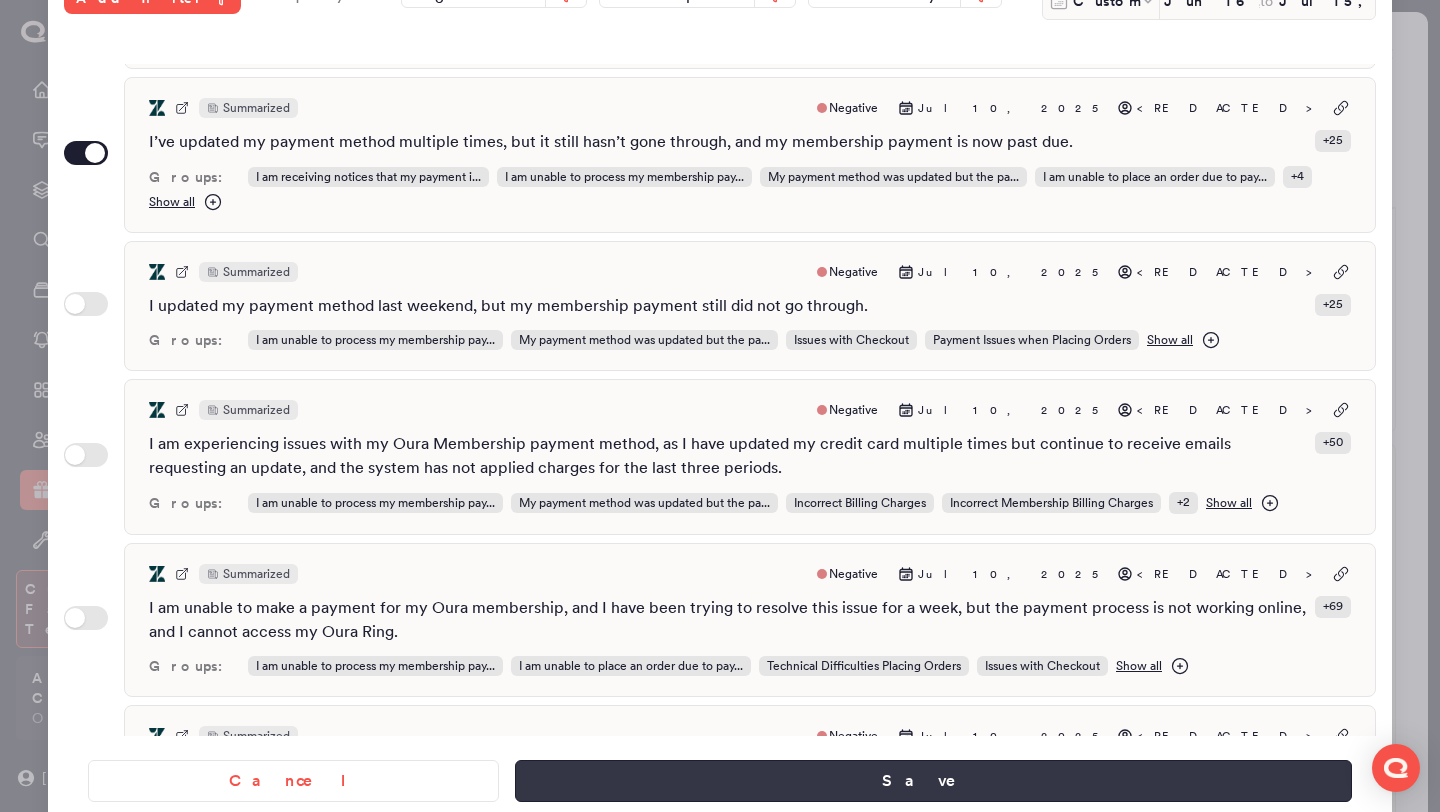 type on "**********" 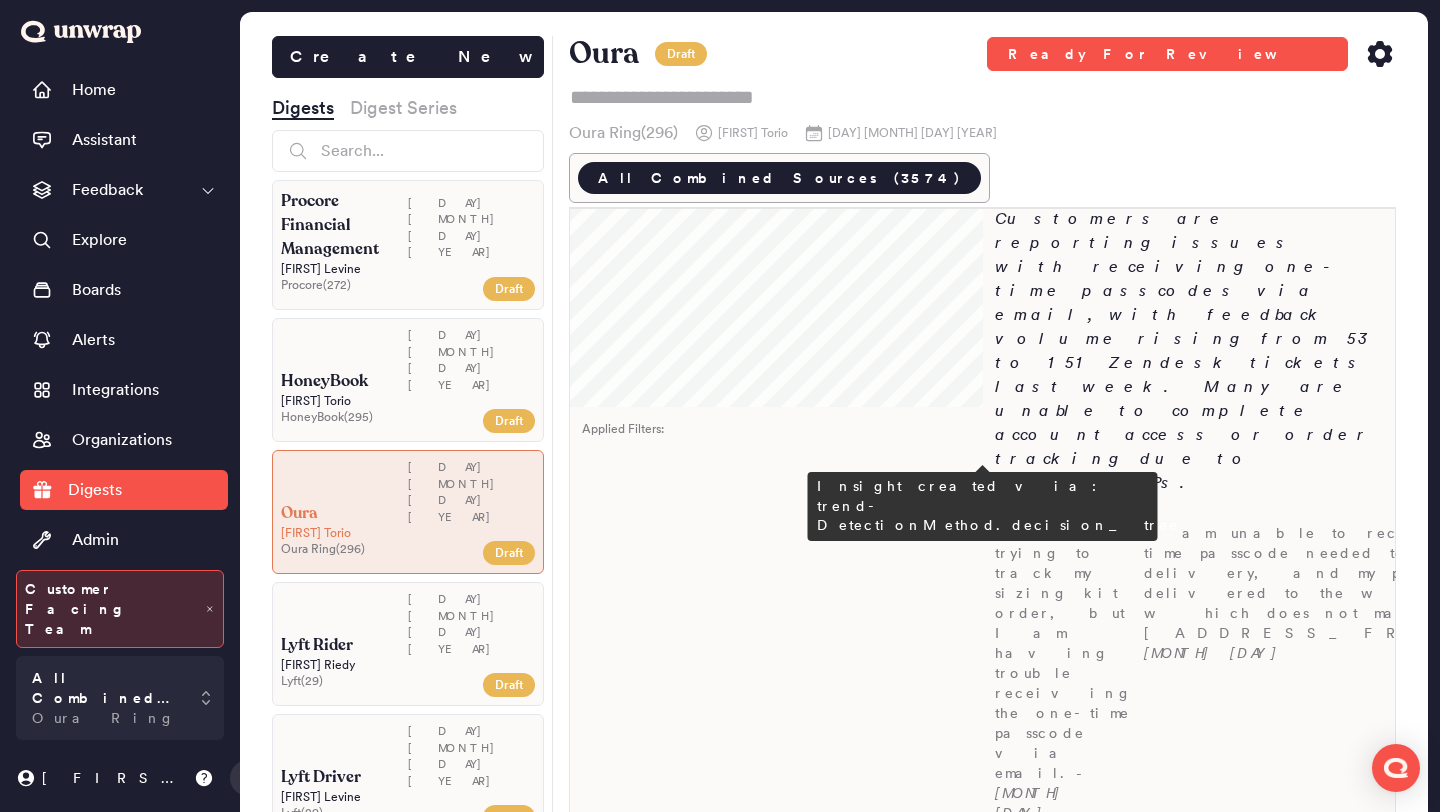 scroll, scrollTop: 1555, scrollLeft: 0, axis: vertical 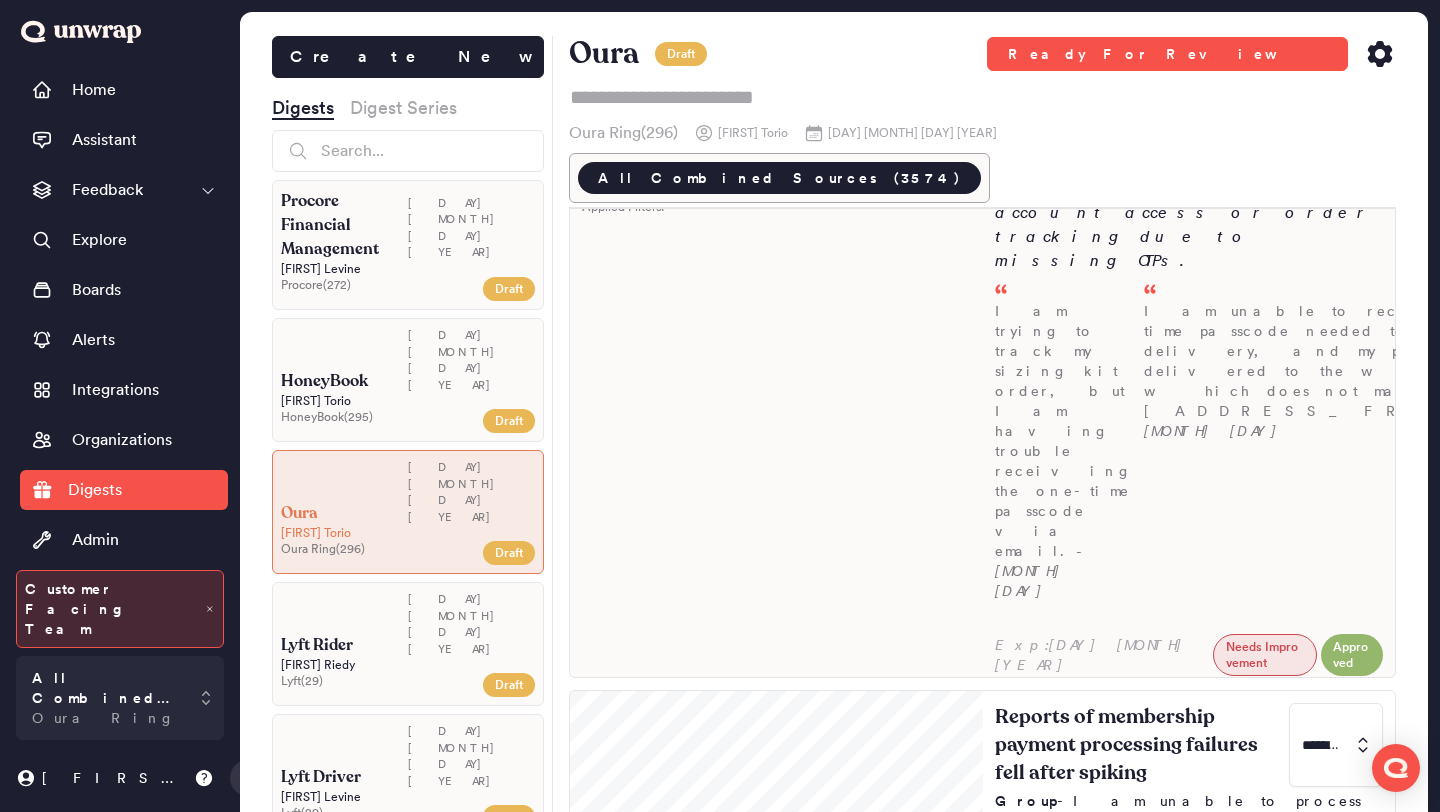 click on "Customers are reporting issues with discounts not being applied during checkout, with feedback volume rising to 336 entries the week of July 7th (1.2% of feedback). Common concerns include unprocessed promotional codes and requests for post-order discounts, often requiring agent intervention for resolution." at bounding box center (1189, 2025) 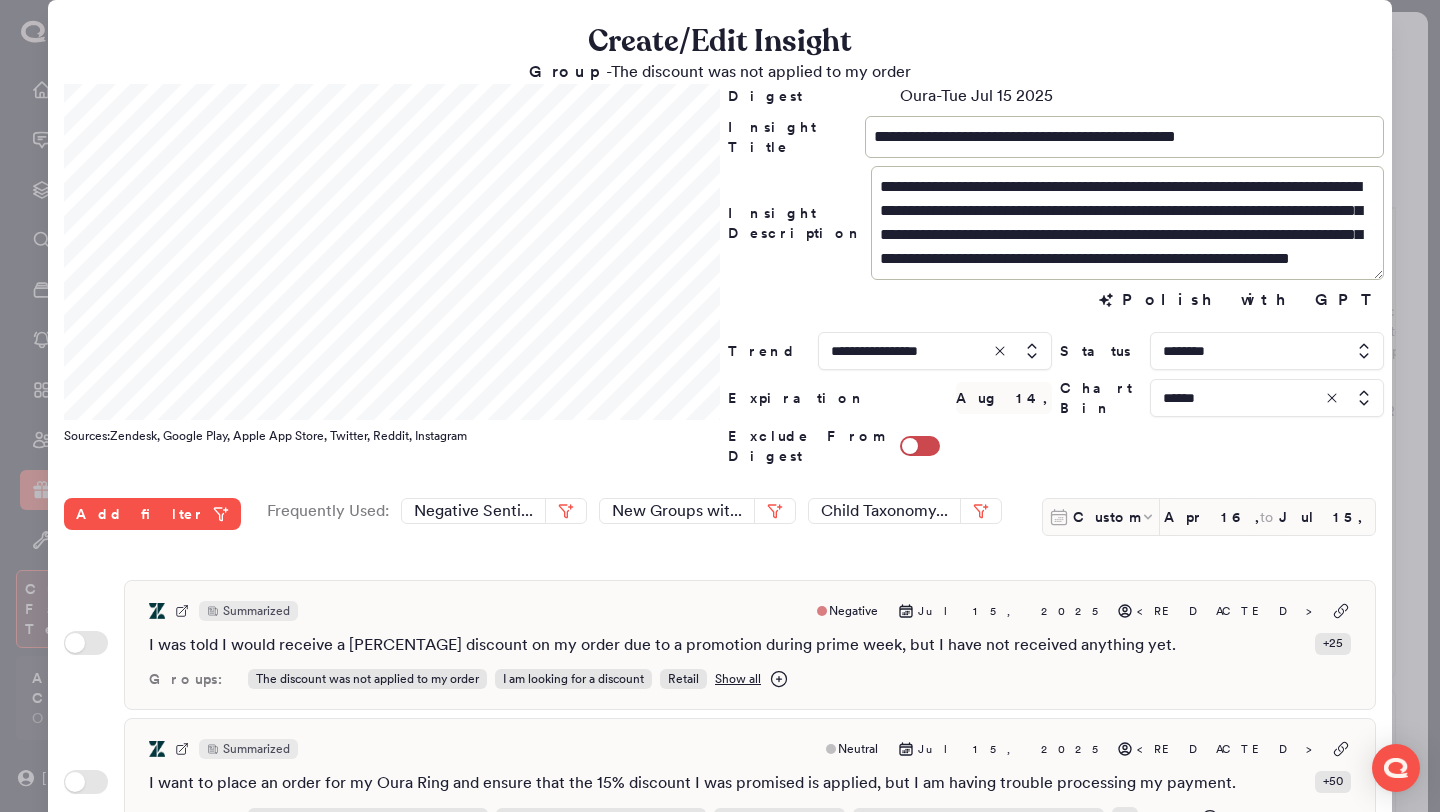 click at bounding box center [1267, 398] 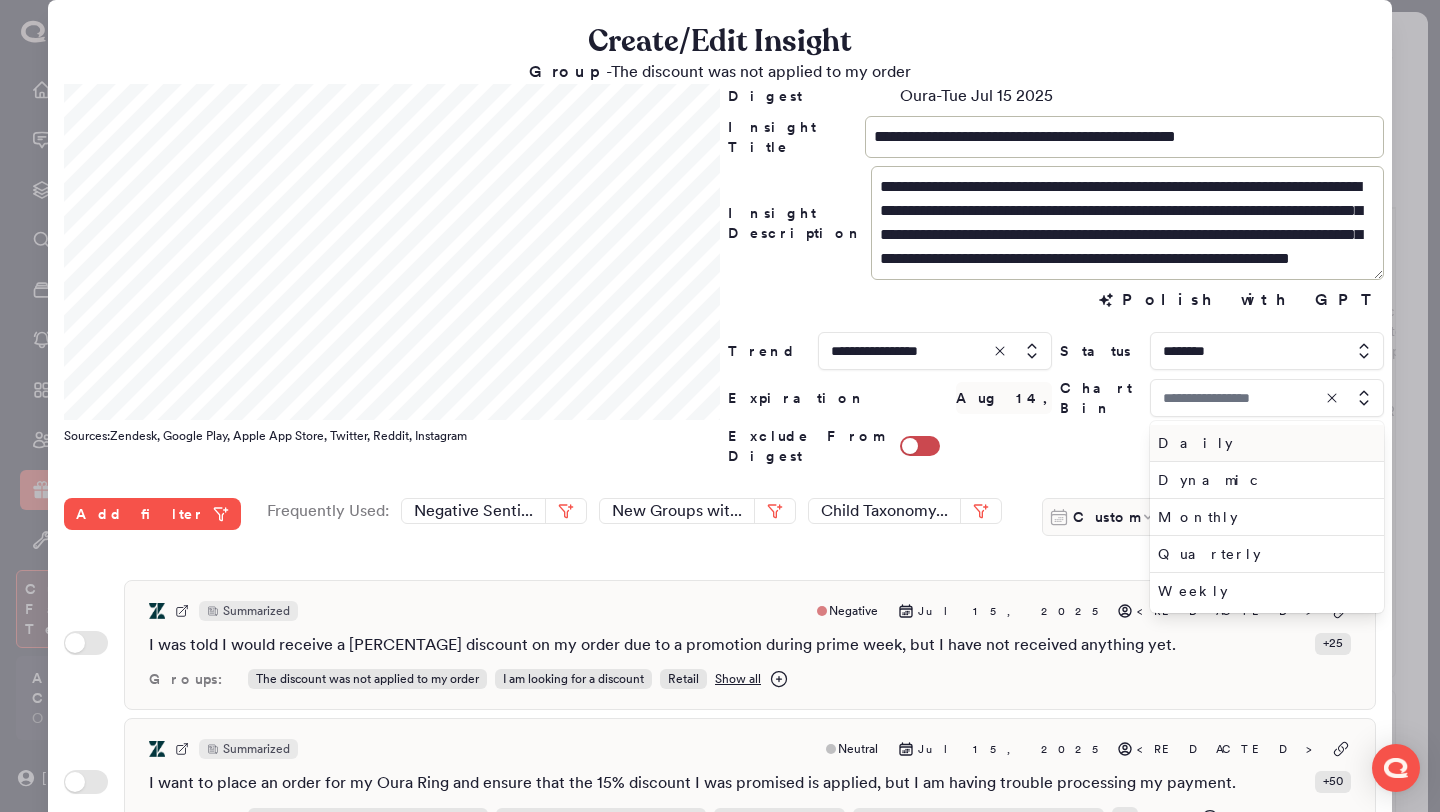 type on "******" 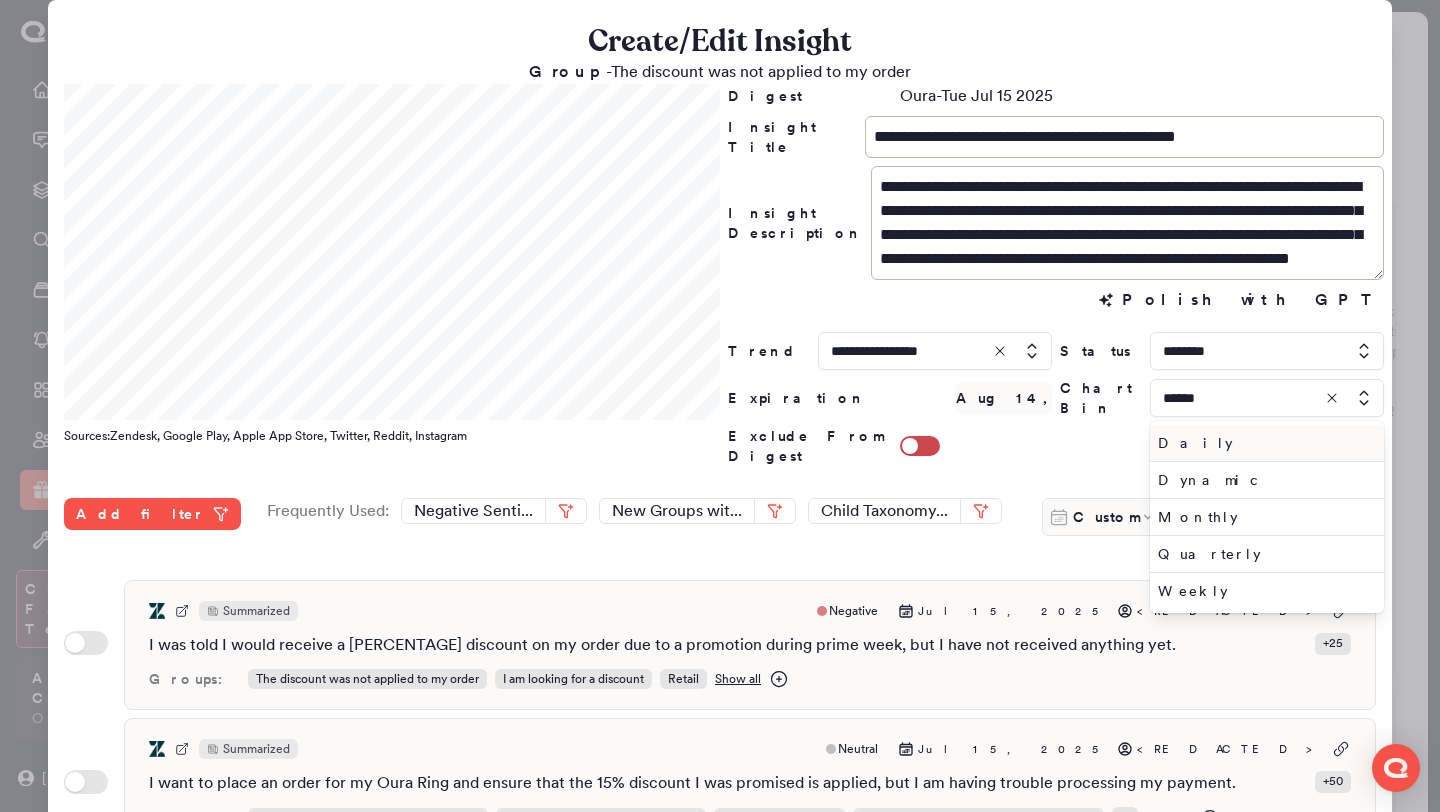 click on "Daily" at bounding box center (1263, 443) 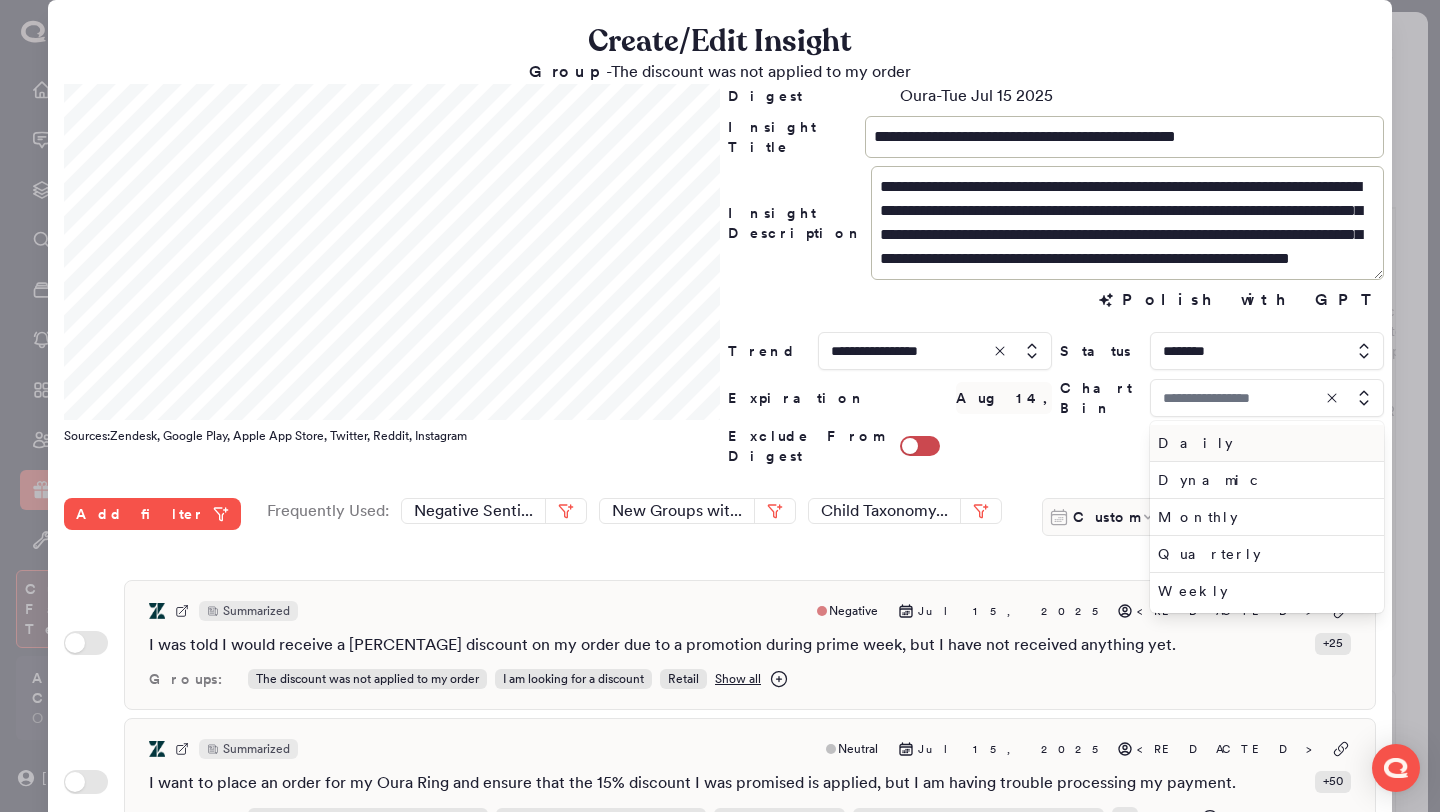 type on "*****" 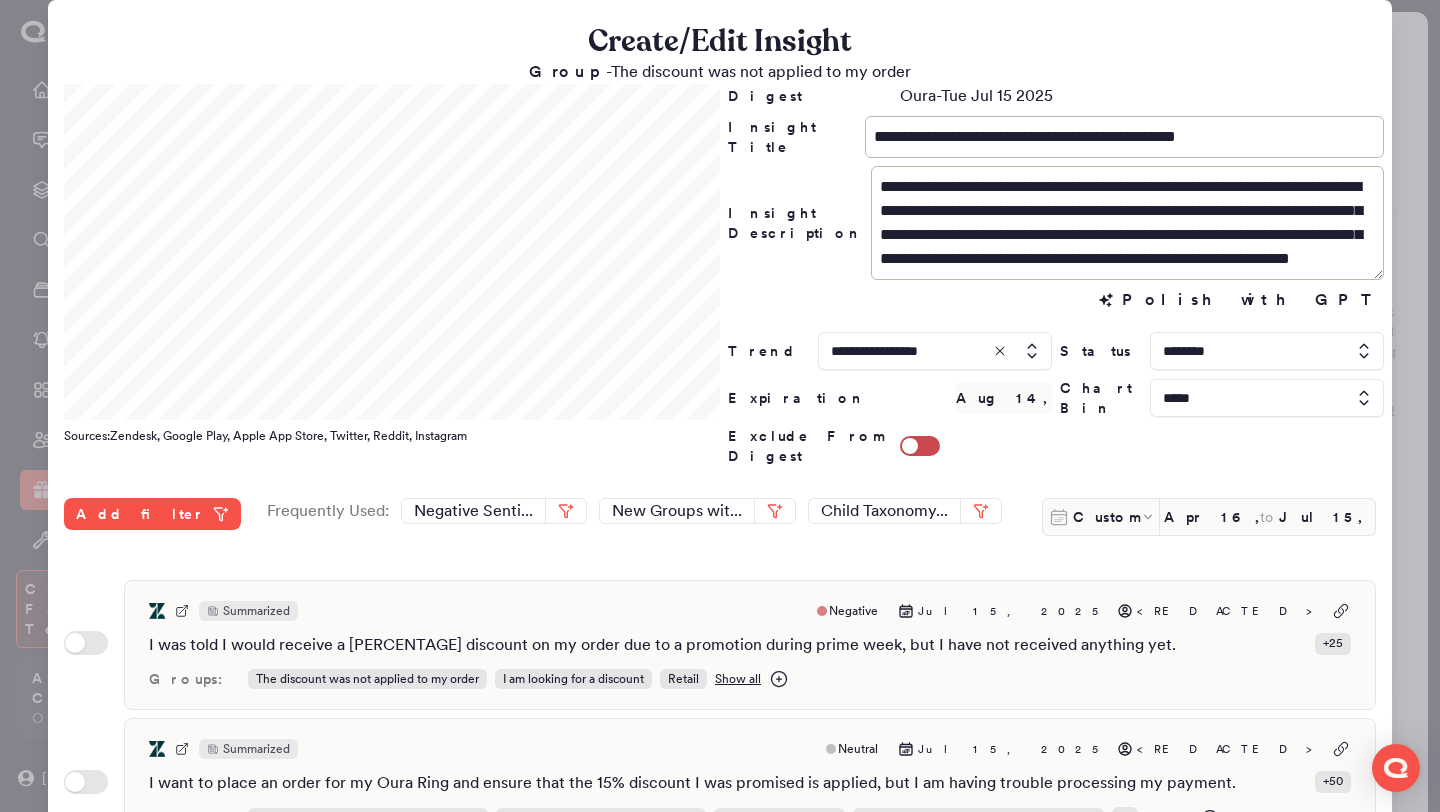 click on "Custom Apr 16, 2025 to Jul 15, 2025" at bounding box center [1209, 517] 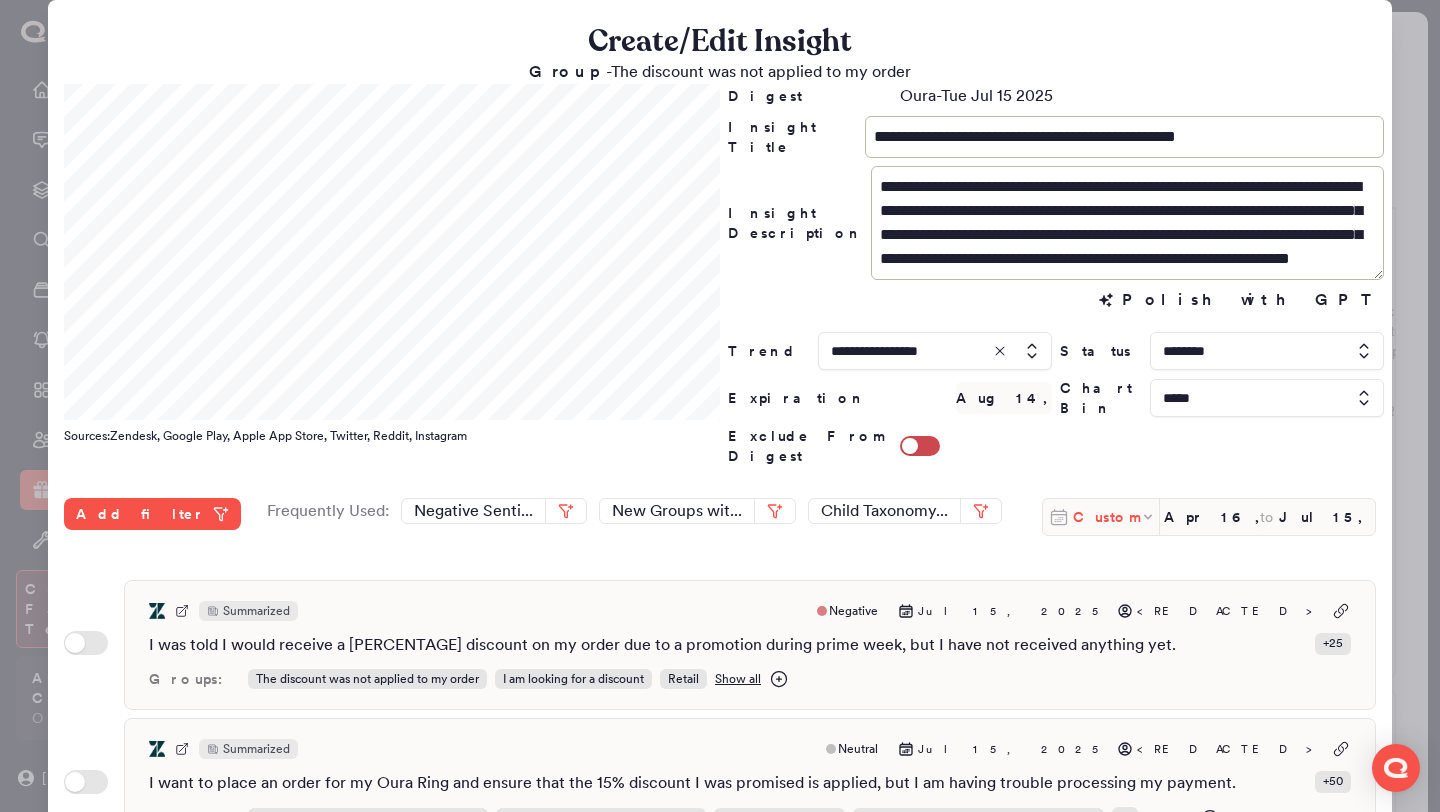 click on "Custom" at bounding box center [1106, 517] 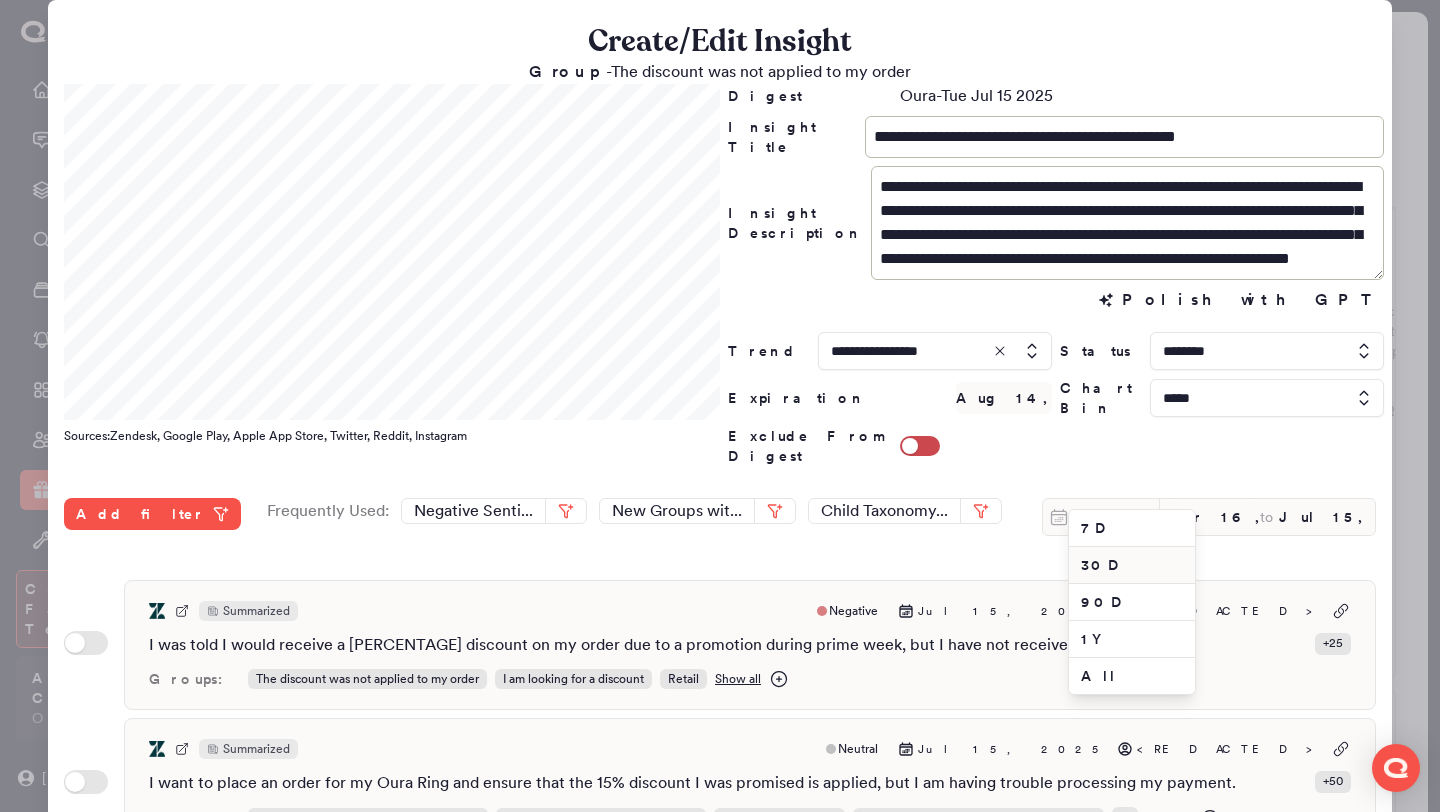 click on "30D" at bounding box center (1132, 565) 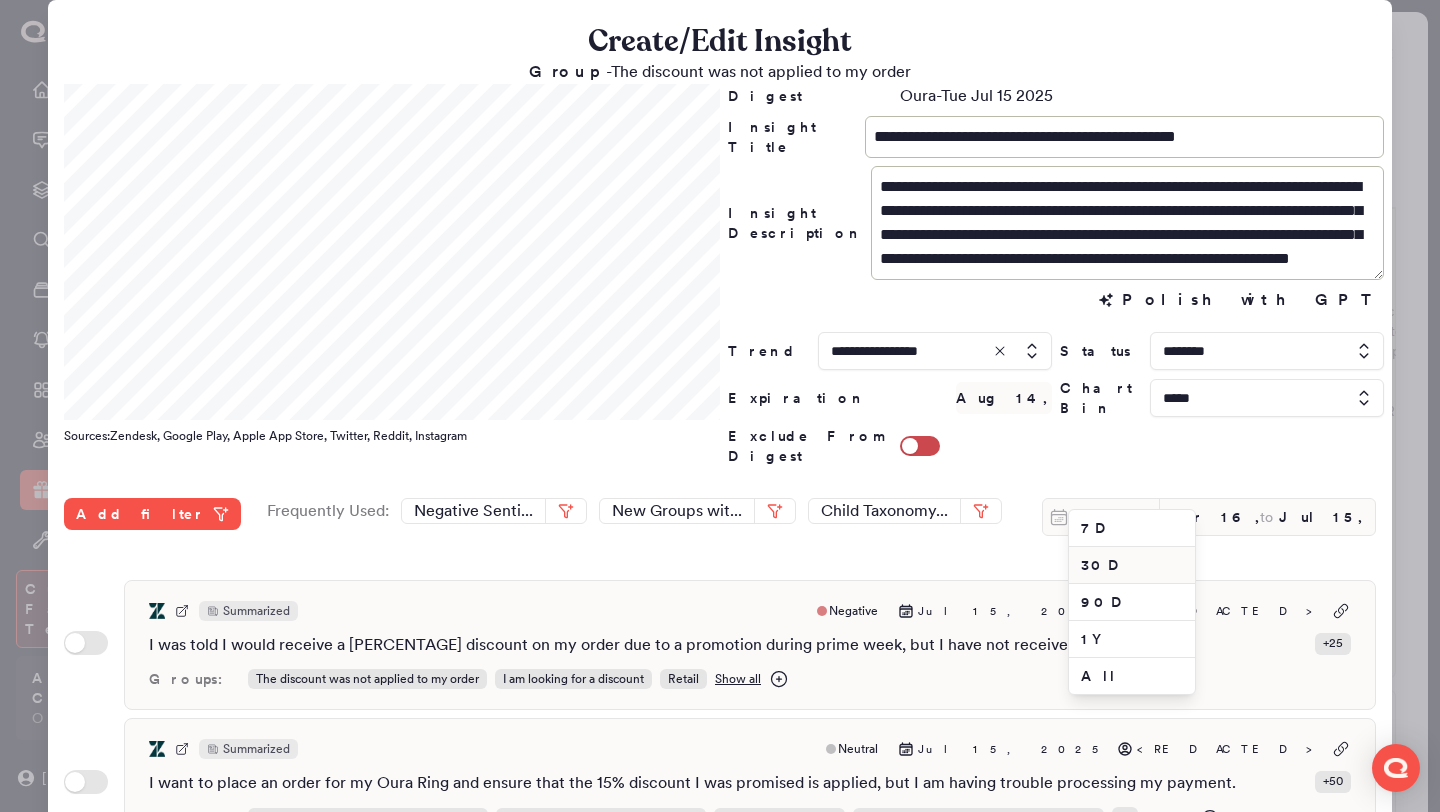 type on "Jun 16, 2025" 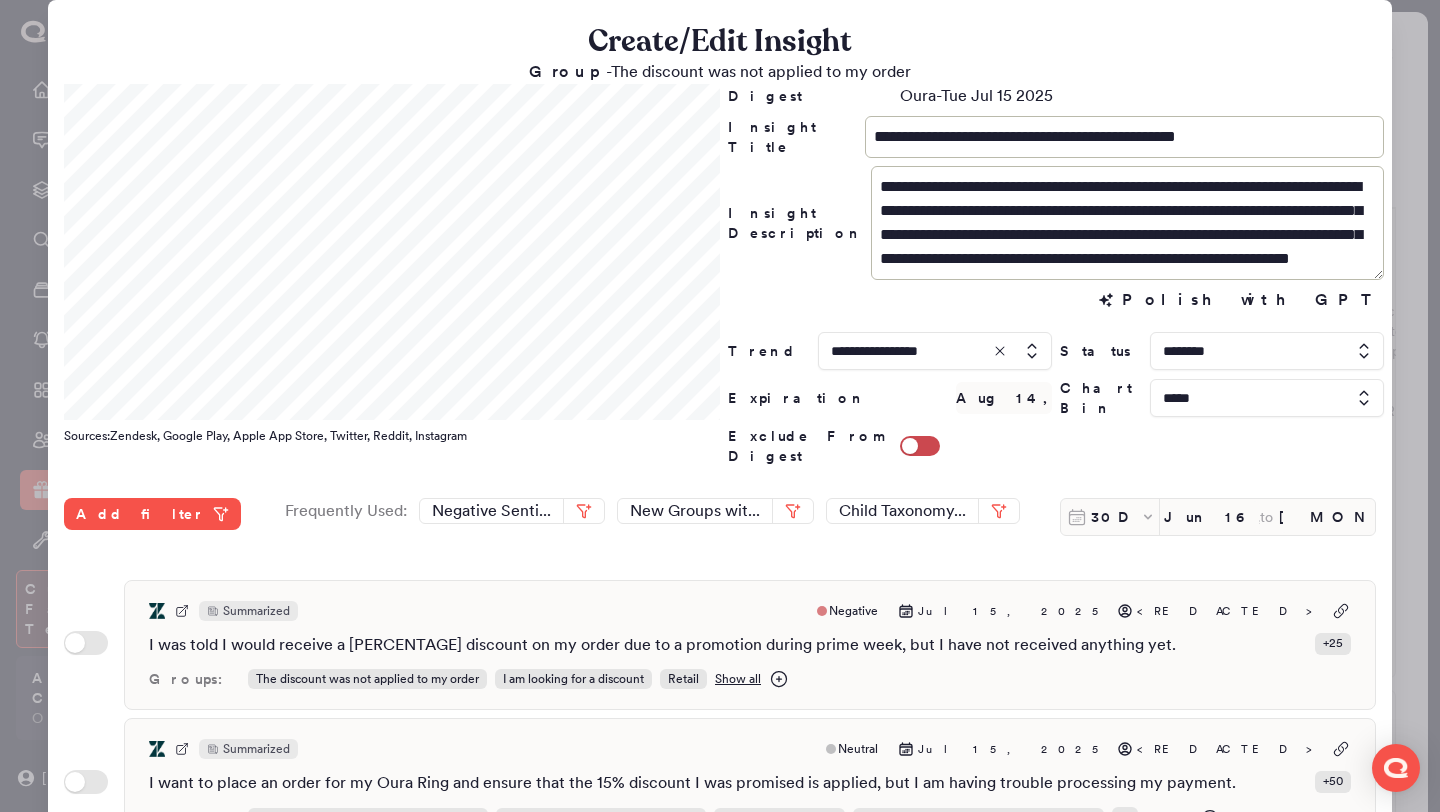 click at bounding box center [720, 406] 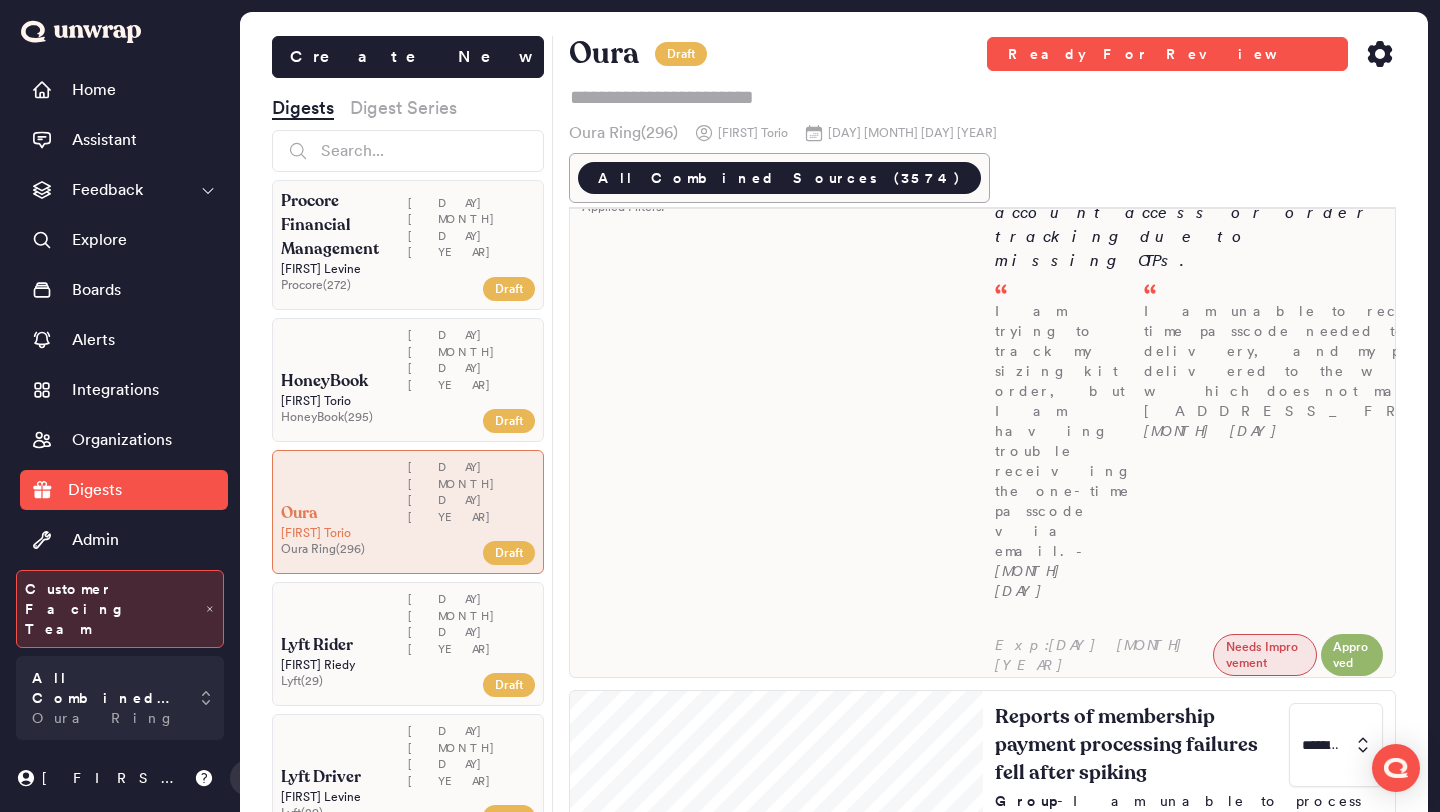 click on "Customers are reporting issues with discounts not being applied during checkout, with feedback volume rising to 336 entries the week of July 7th (1.2% of feedback). Common concerns include unprocessed promotional codes and requests for post-order discounts, often requiring agent intervention for resolution." at bounding box center [1189, 2025] 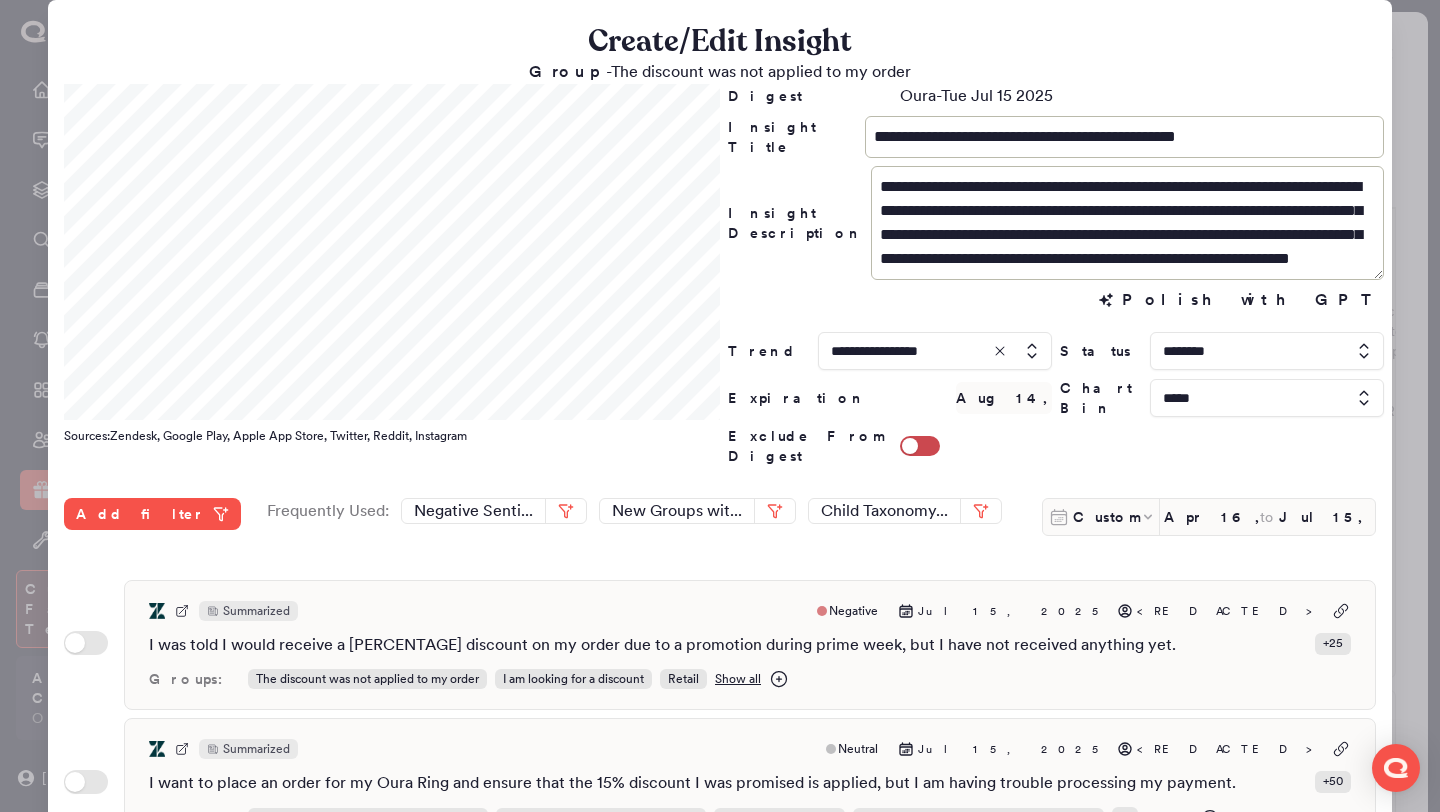 click at bounding box center (1267, 351) 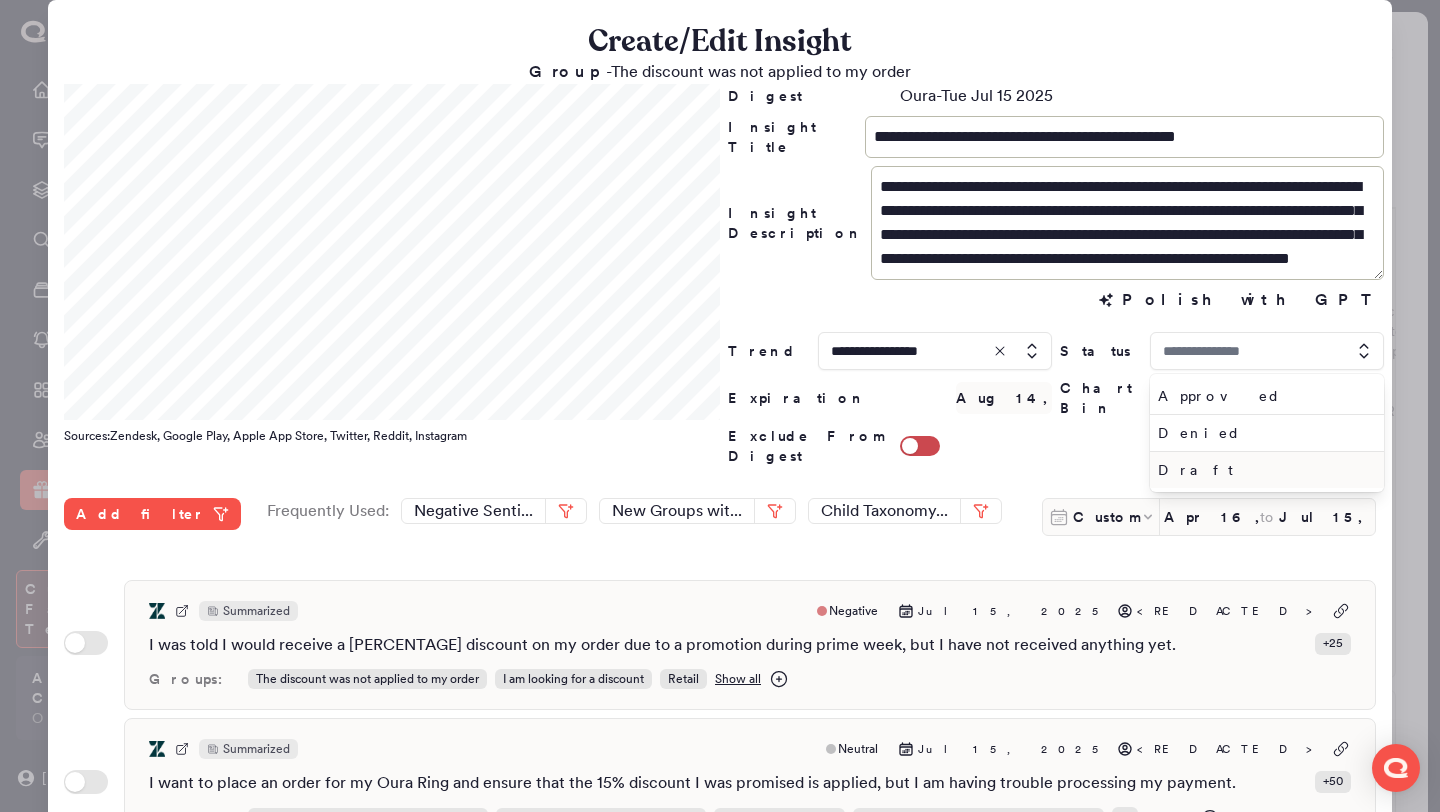 type on "********" 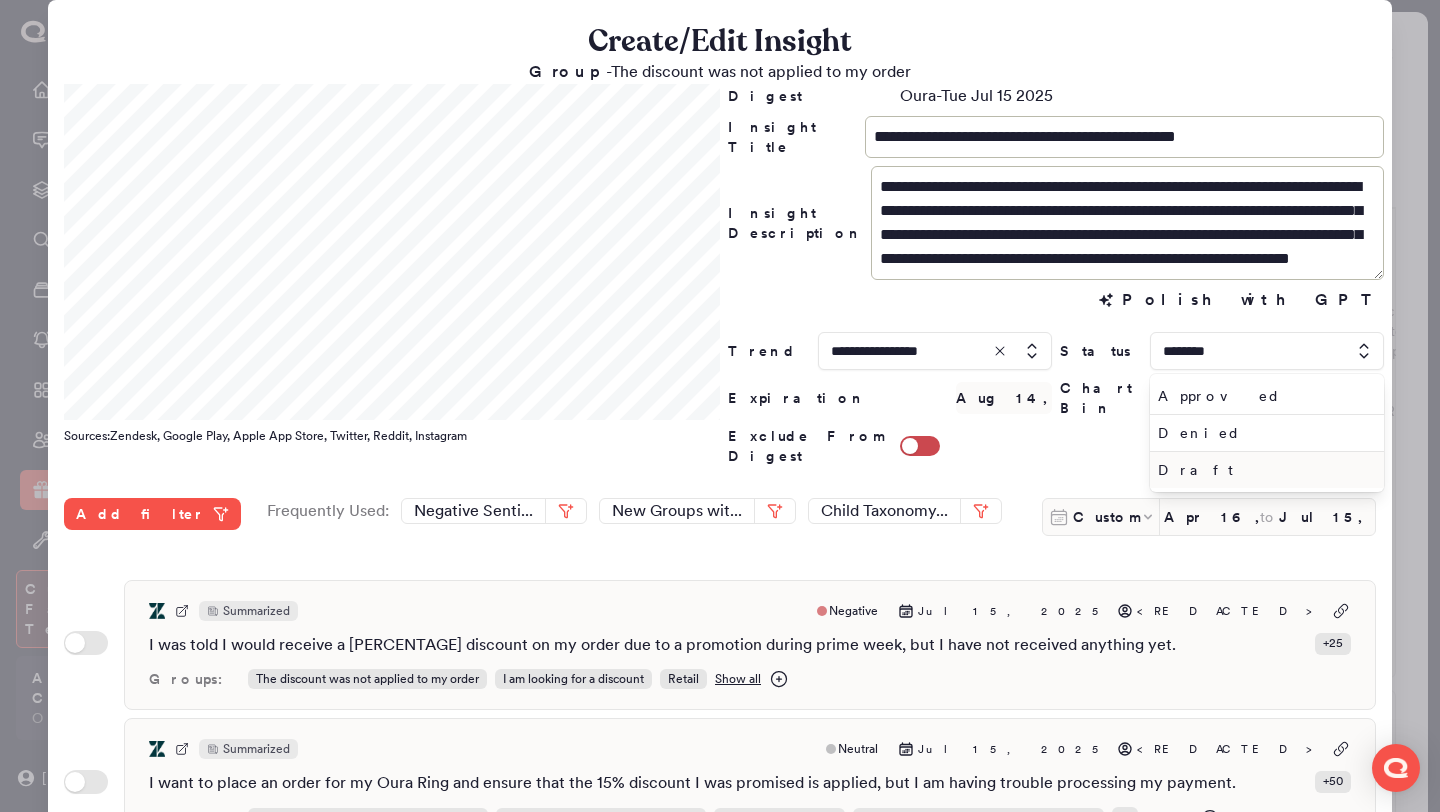click on "Draft" at bounding box center (1263, 470) 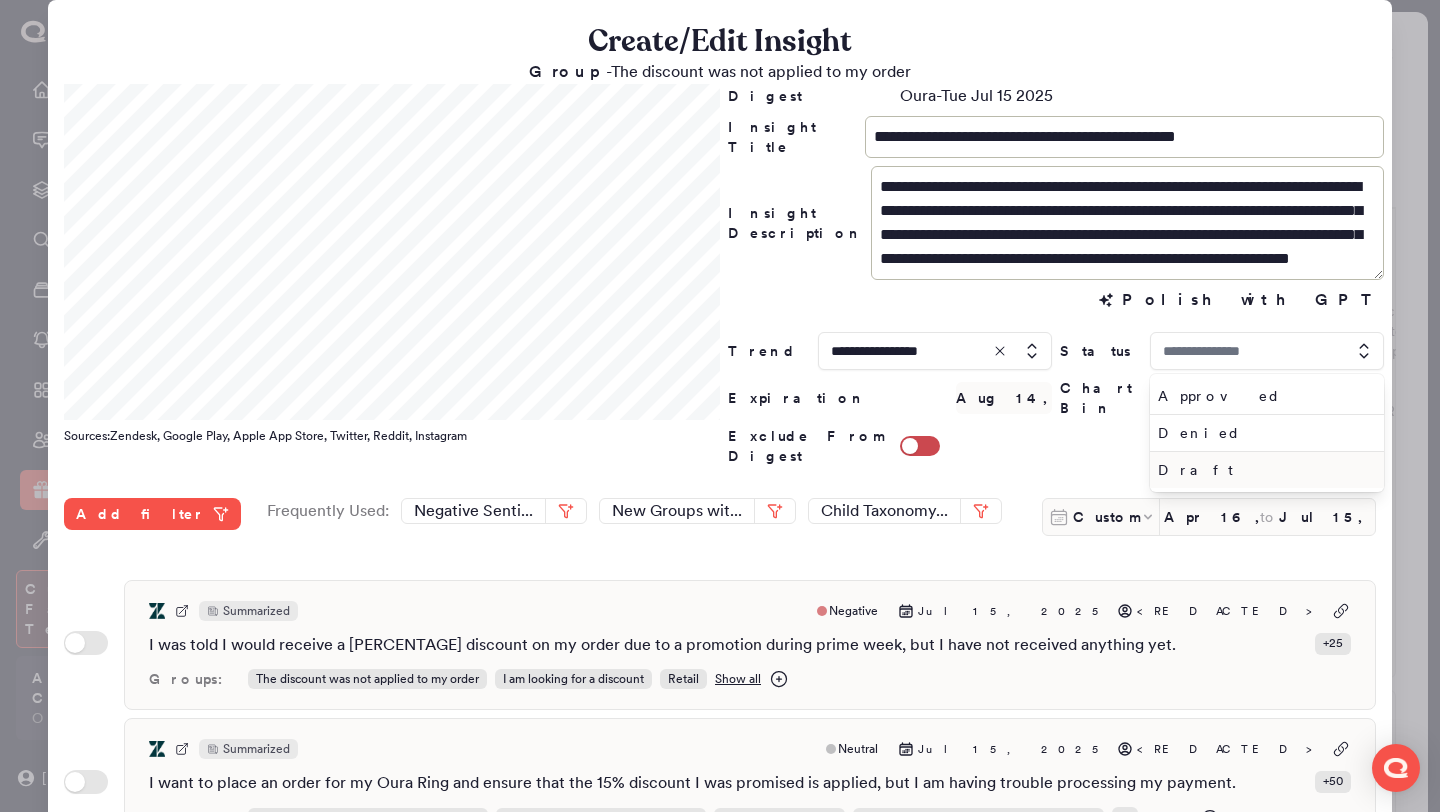 type on "*****" 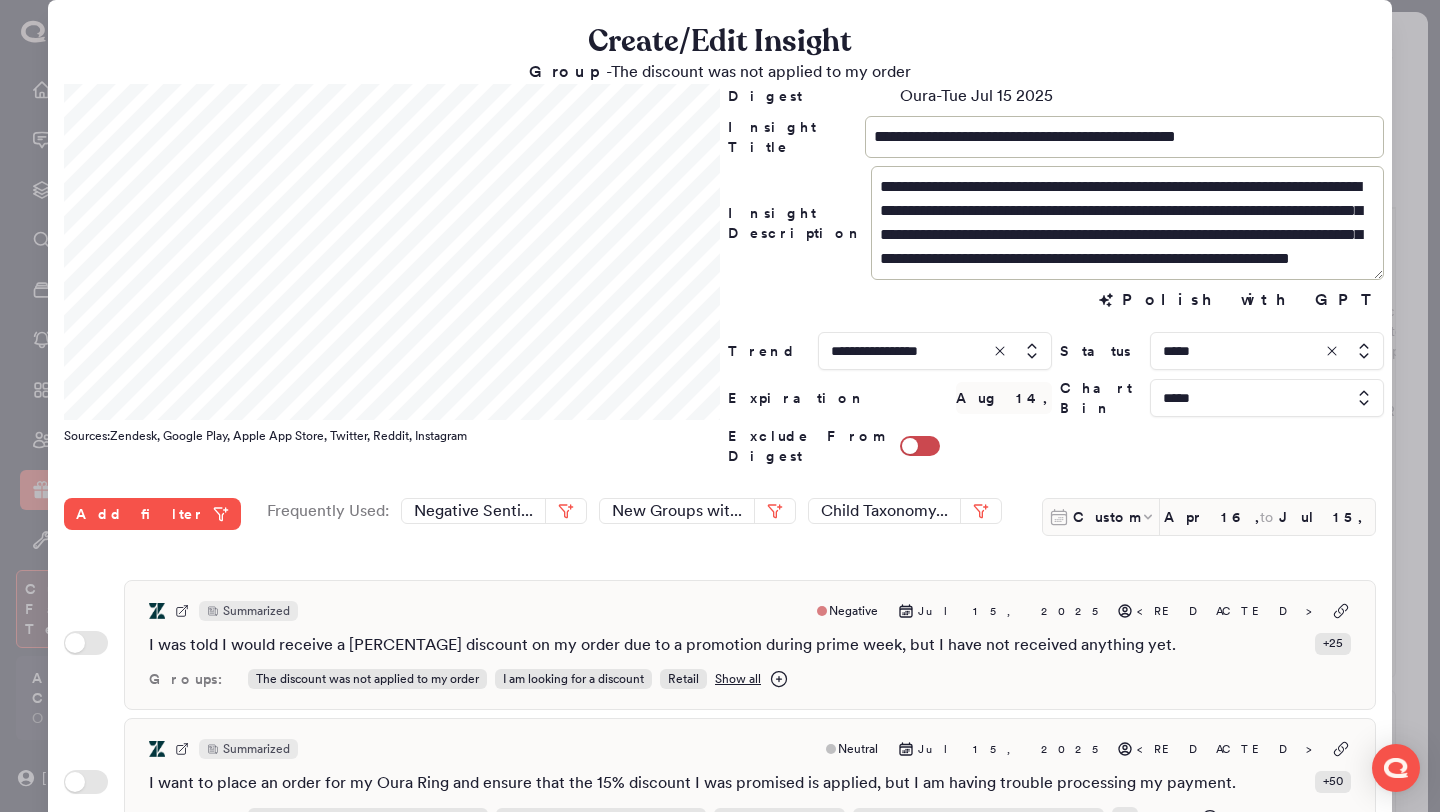 scroll, scrollTop: 516, scrollLeft: 0, axis: vertical 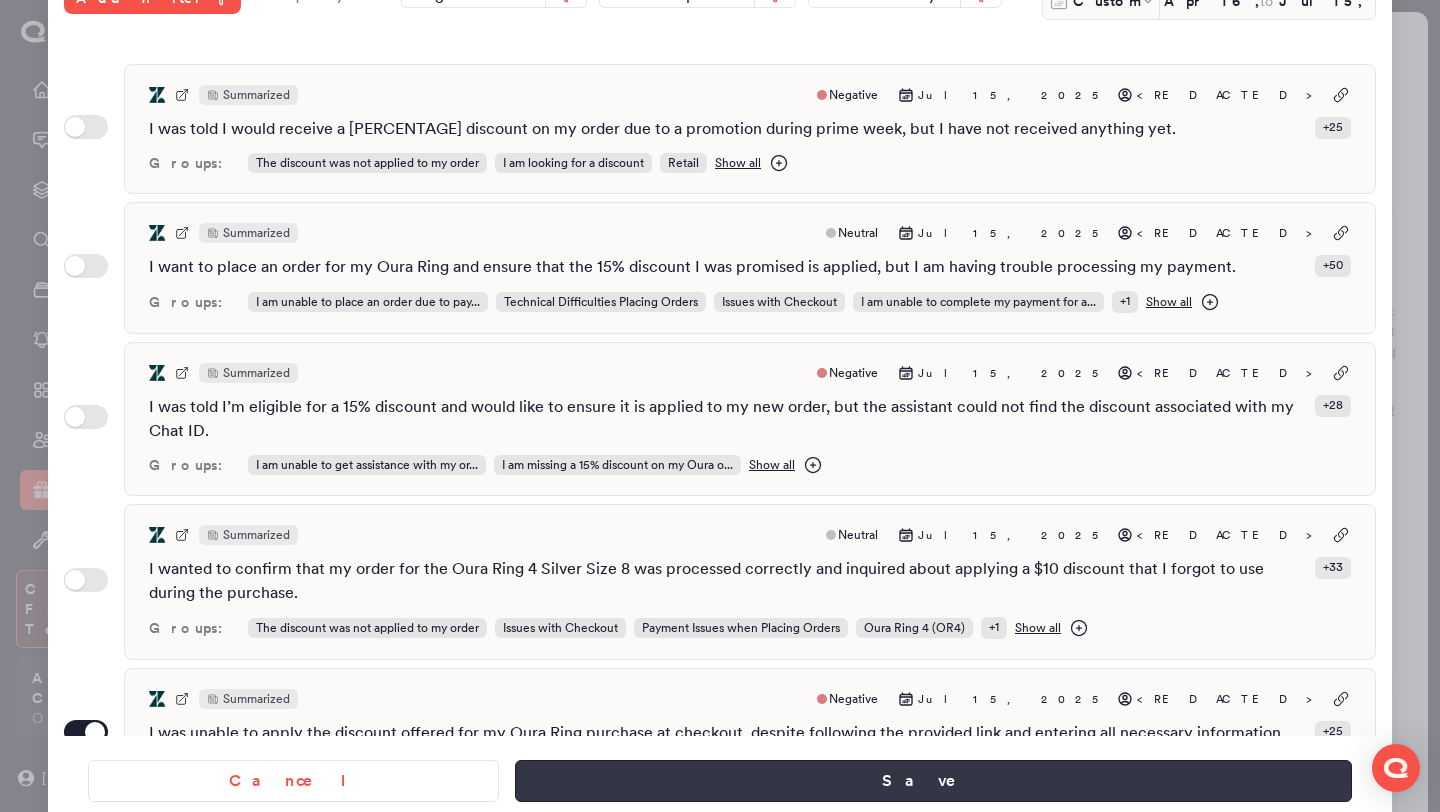 click on "Save" at bounding box center (933, 781) 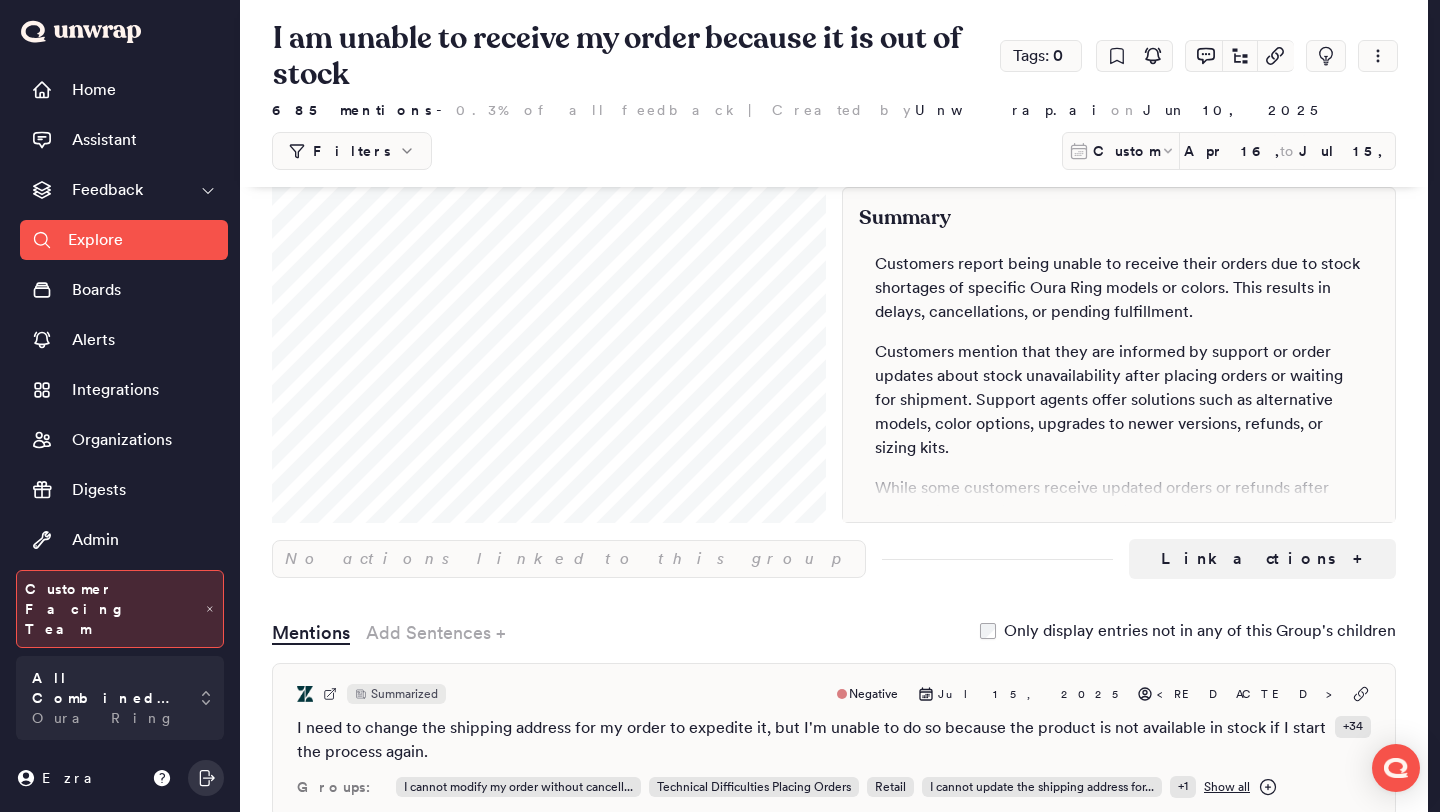 scroll, scrollTop: 21, scrollLeft: 0, axis: vertical 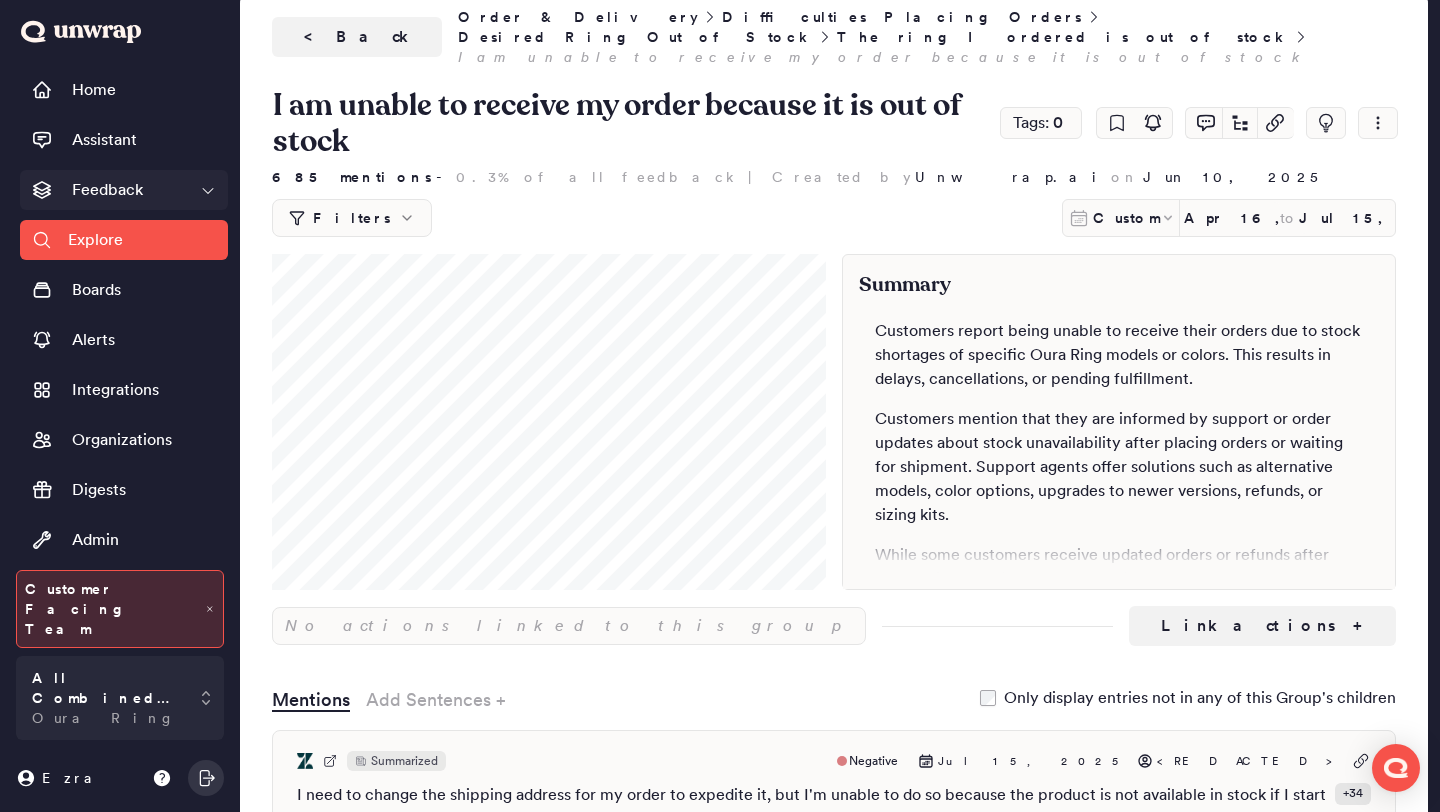 click on "Feedback" at bounding box center (124, 190) 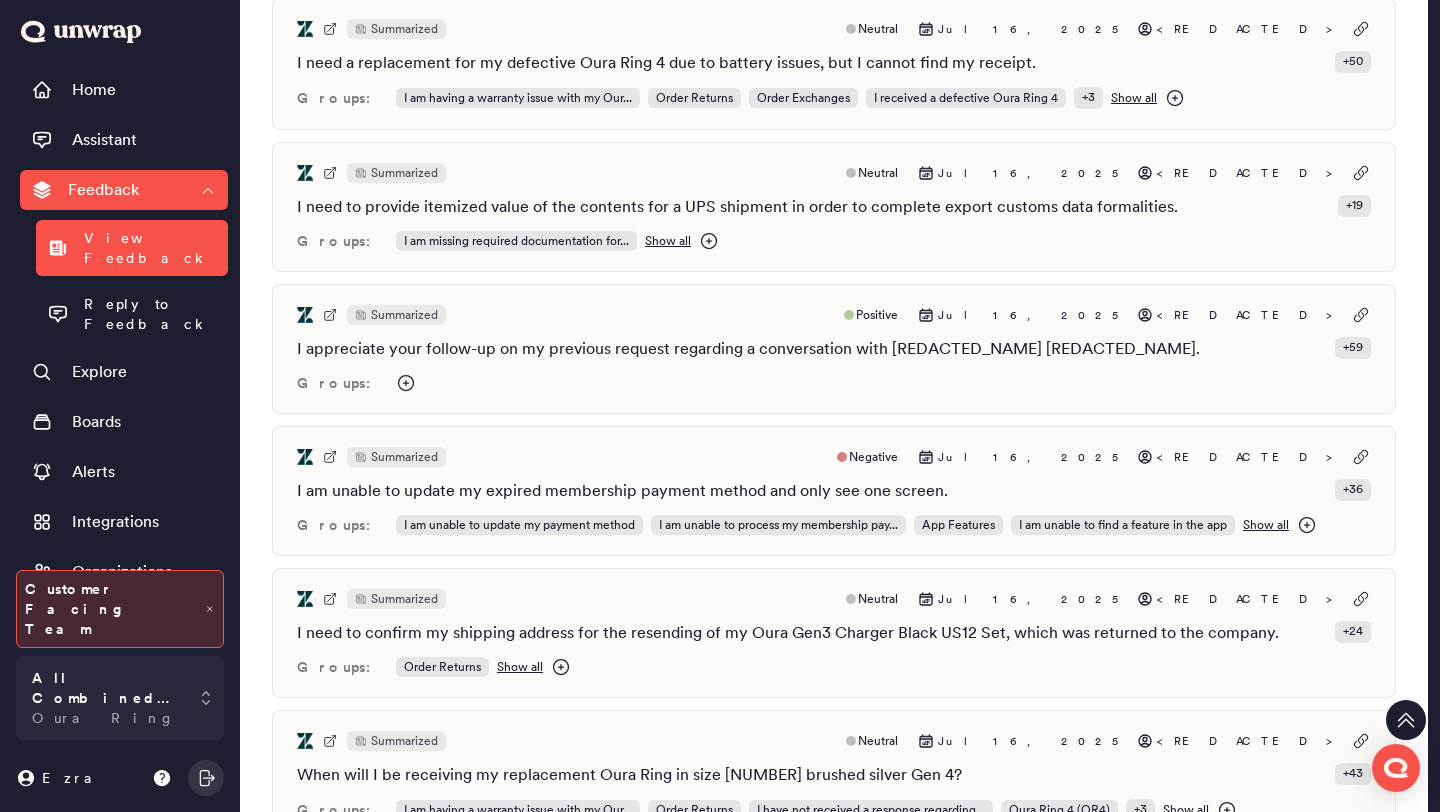 scroll, scrollTop: 3361, scrollLeft: 0, axis: vertical 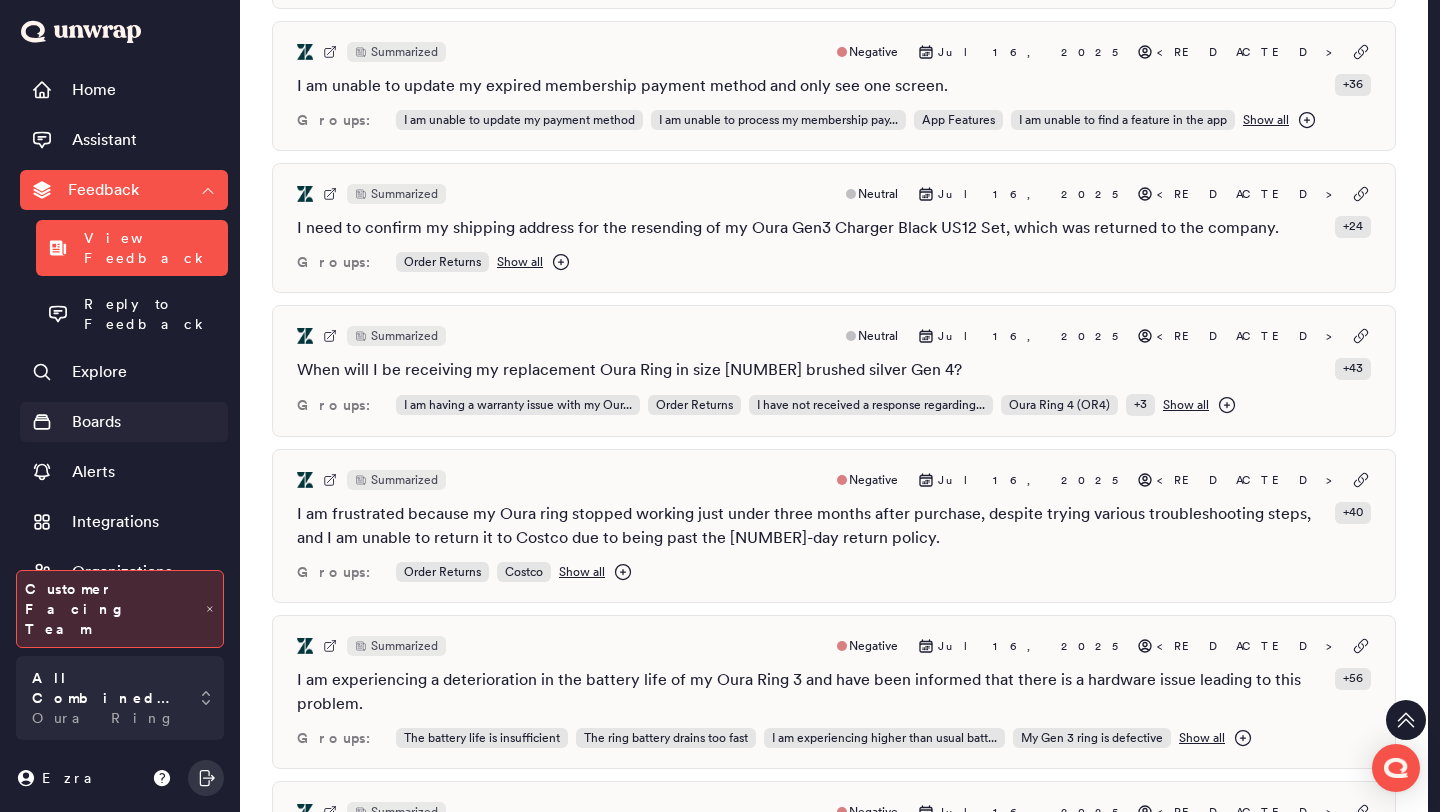 click on "Boards" at bounding box center [96, 422] 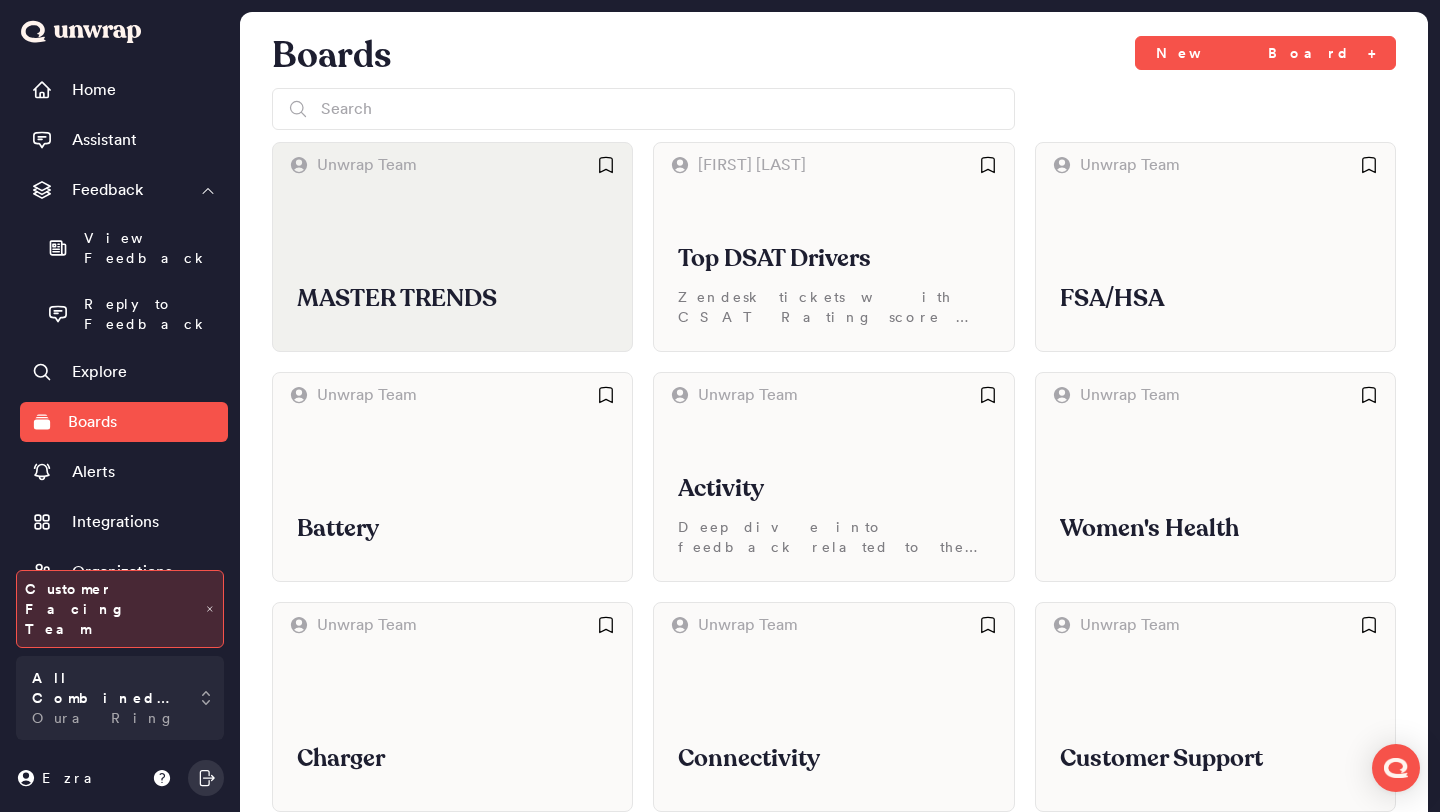 click on "MASTER TRENDS" at bounding box center (452, 269) 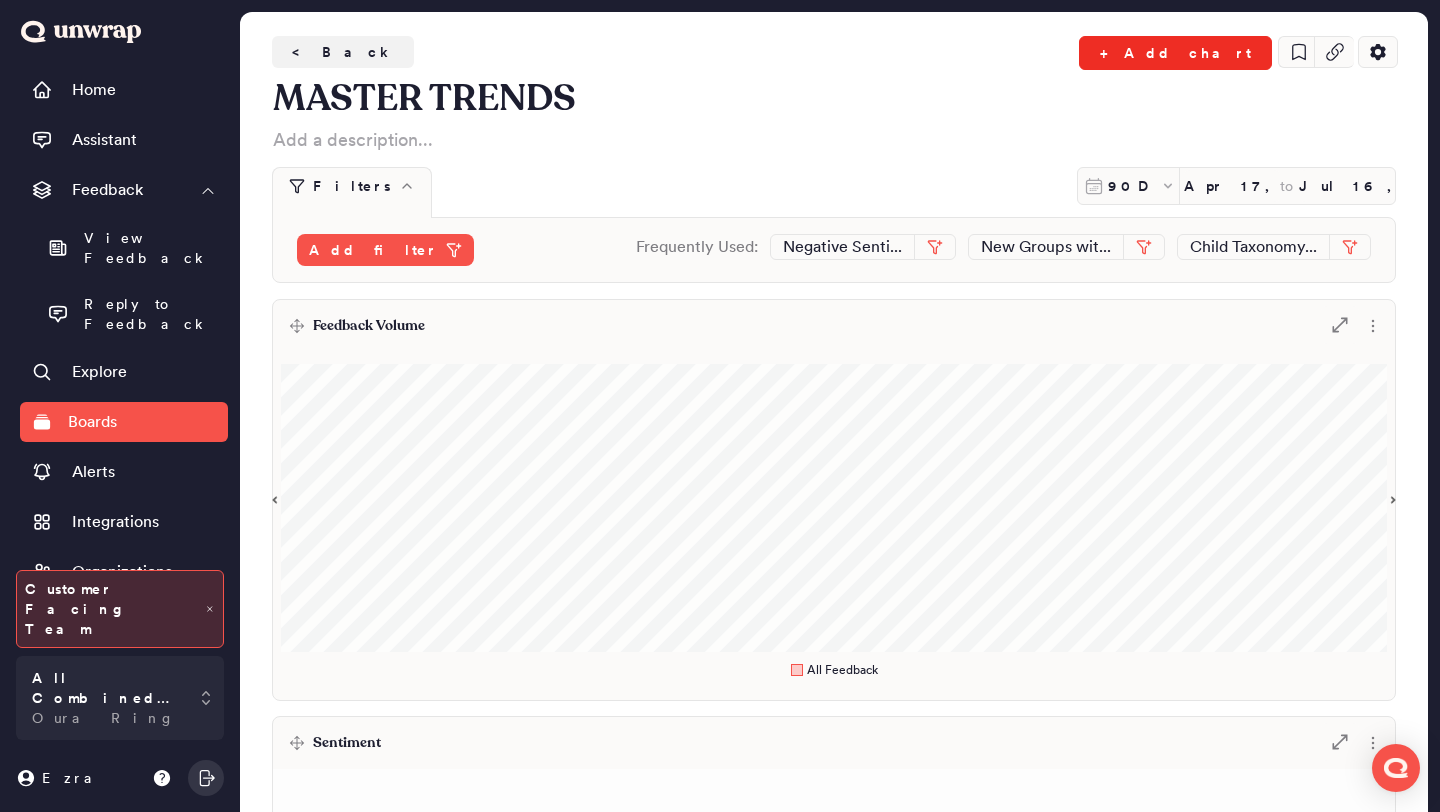 click on "+ Add chart" at bounding box center (1175, 53) 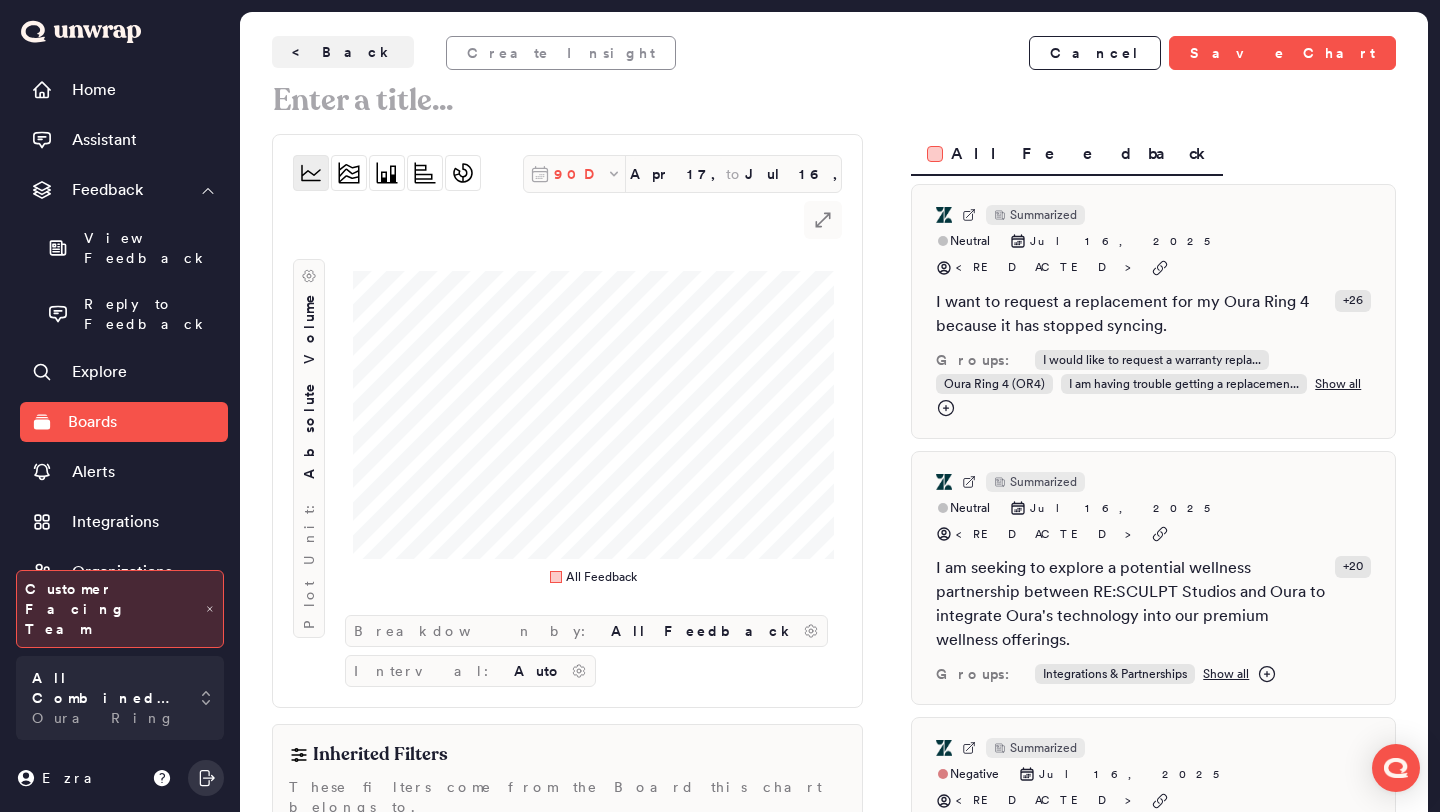 click 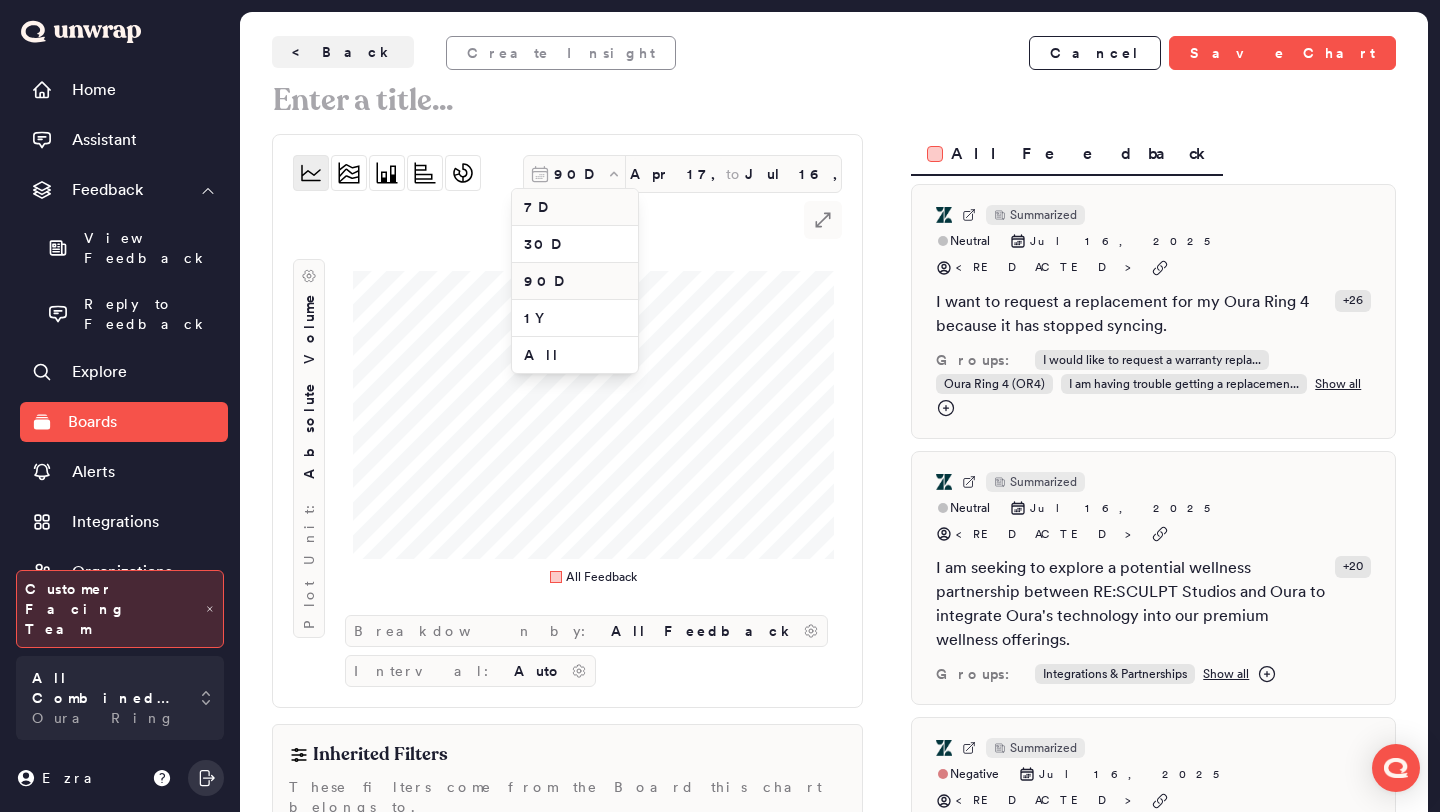 click on "7D" at bounding box center [575, 207] 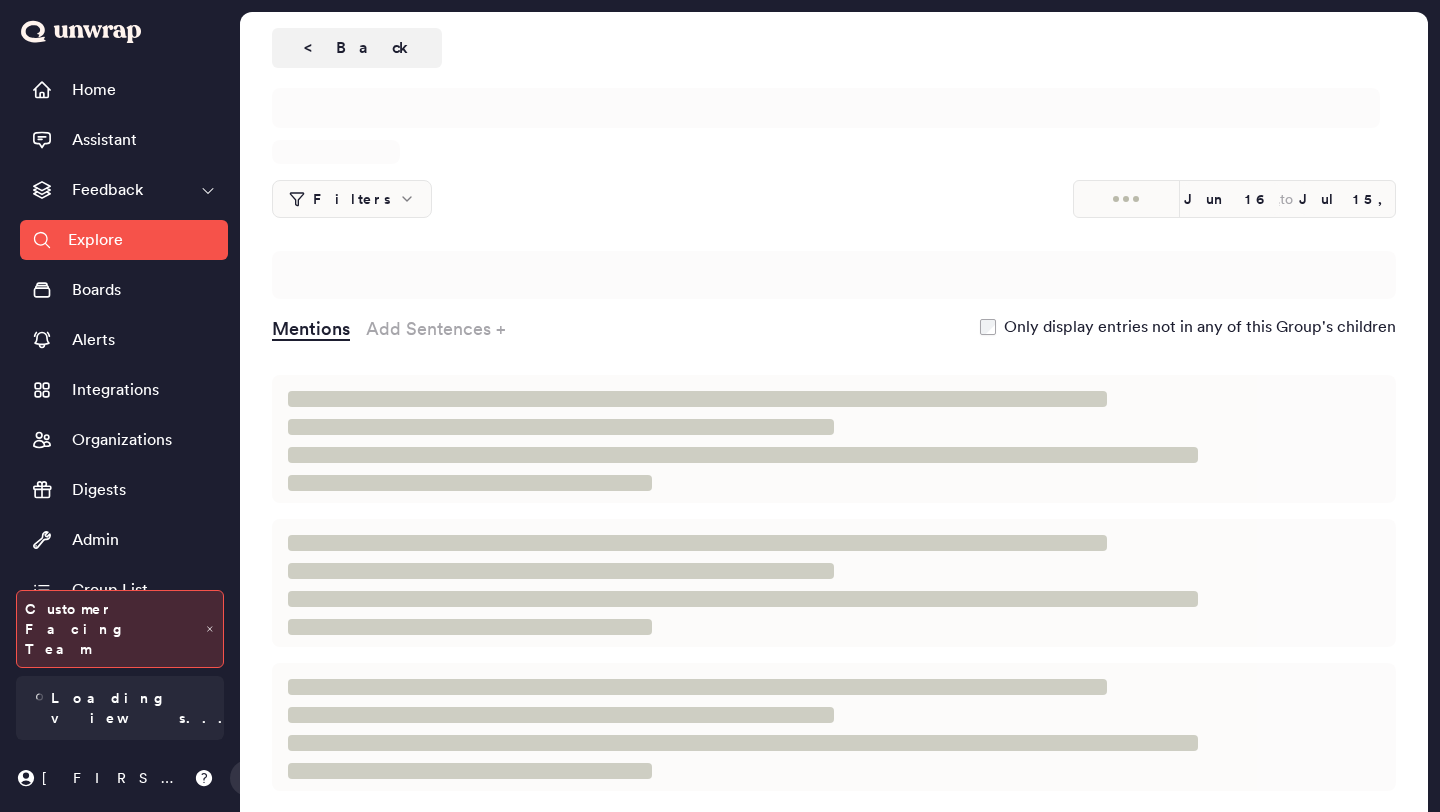 scroll, scrollTop: 0, scrollLeft: 0, axis: both 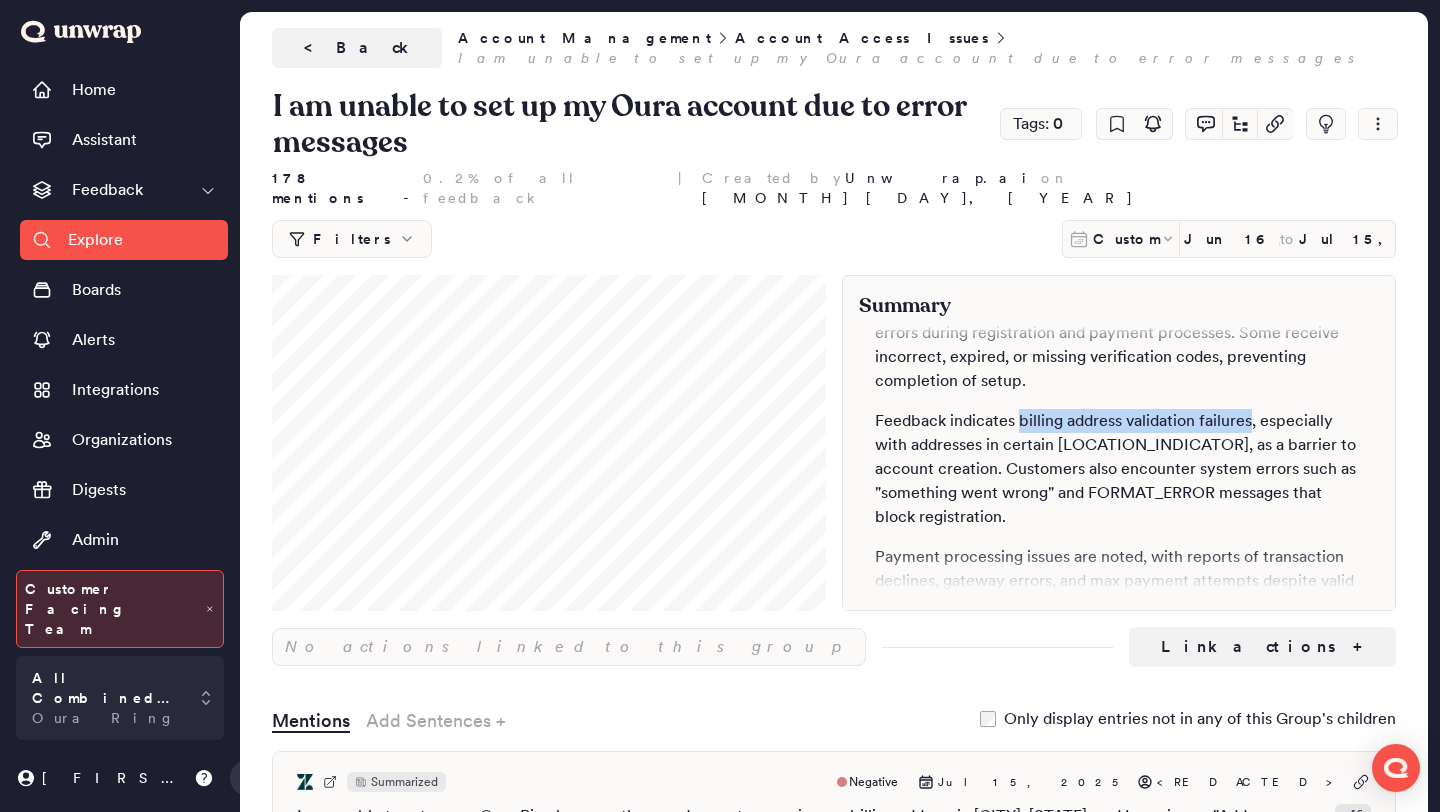 drag, startPoint x: 1019, startPoint y: 401, endPoint x: 1251, endPoint y: 410, distance: 232.1745 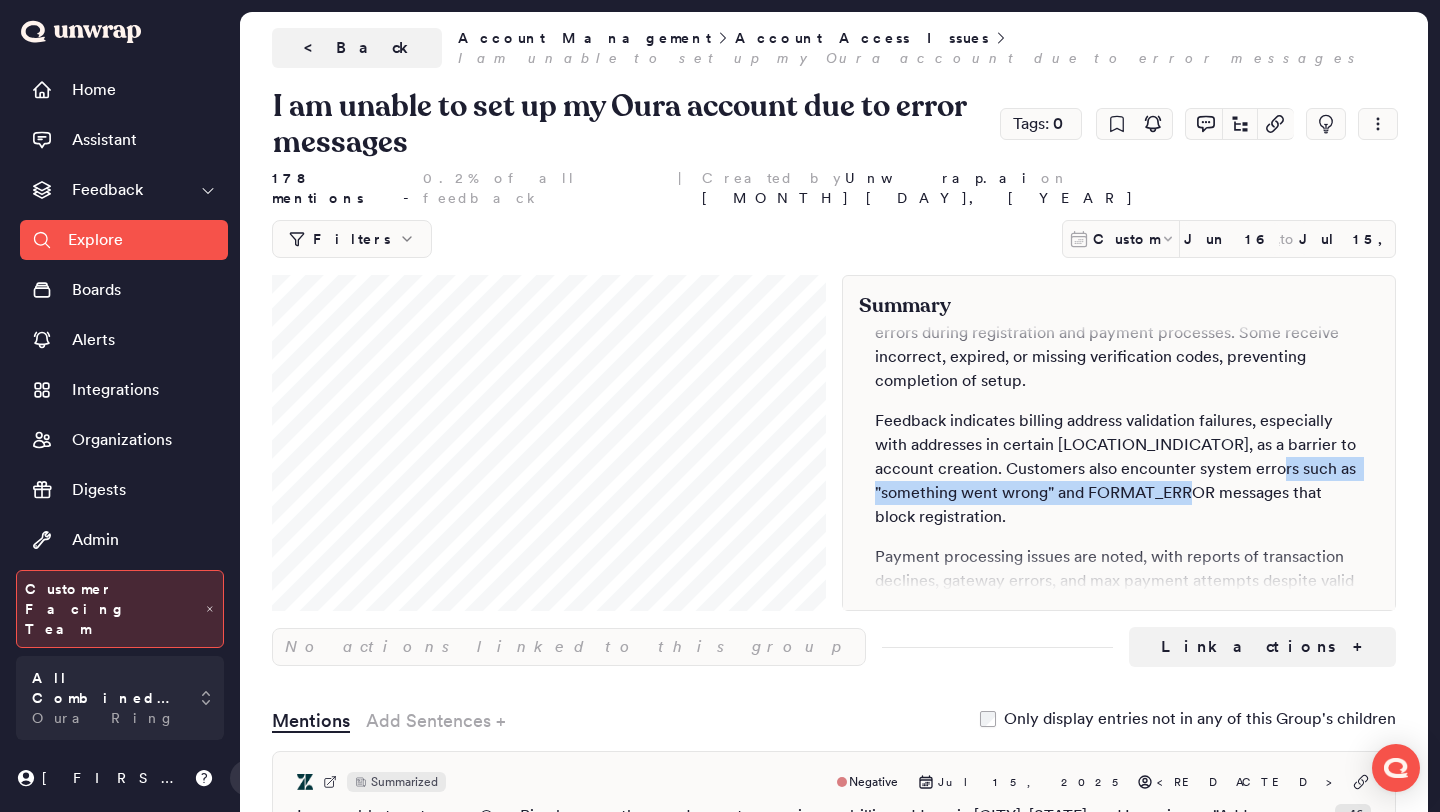 drag, startPoint x: 1229, startPoint y: 450, endPoint x: 1166, endPoint y: 483, distance: 71.11962 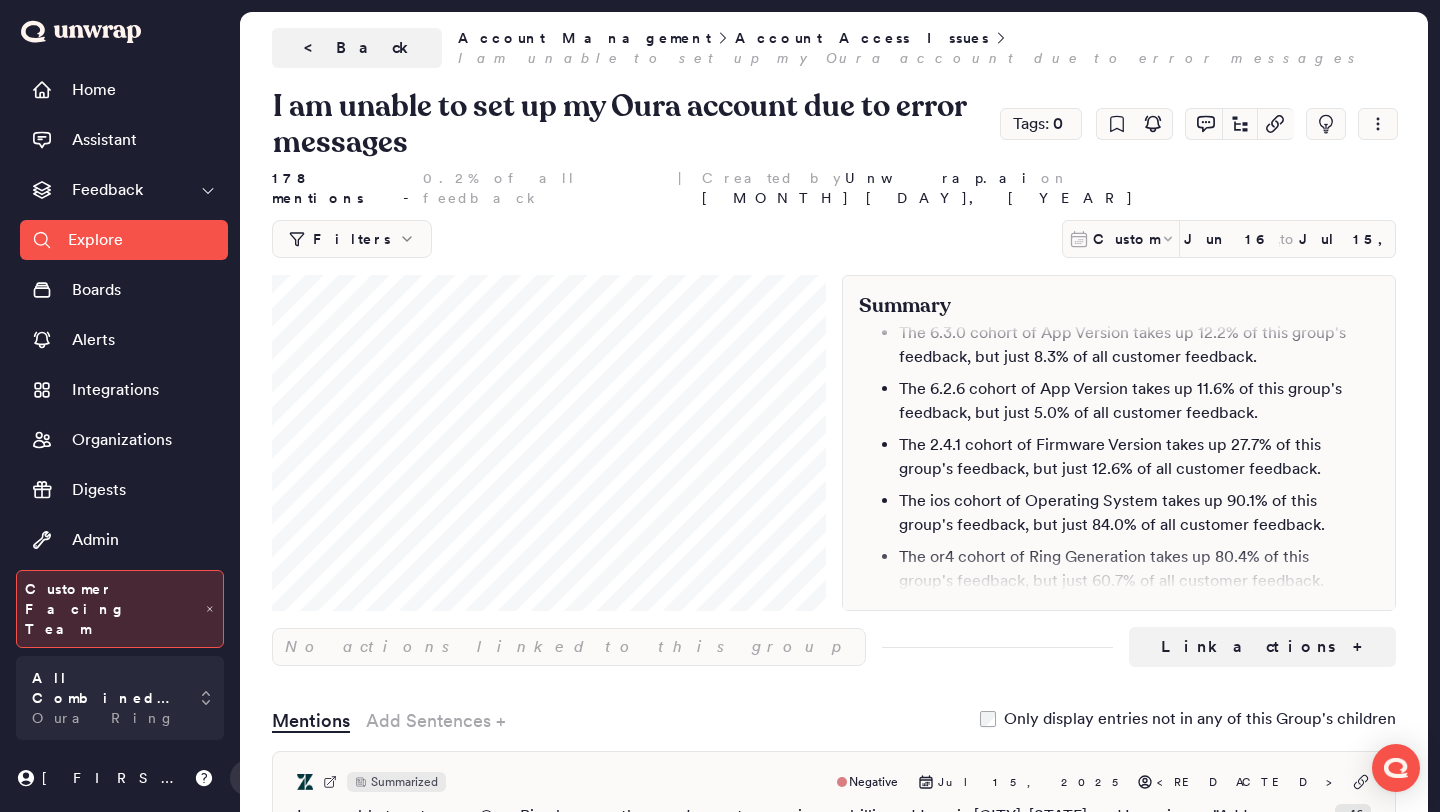scroll, scrollTop: 778, scrollLeft: 0, axis: vertical 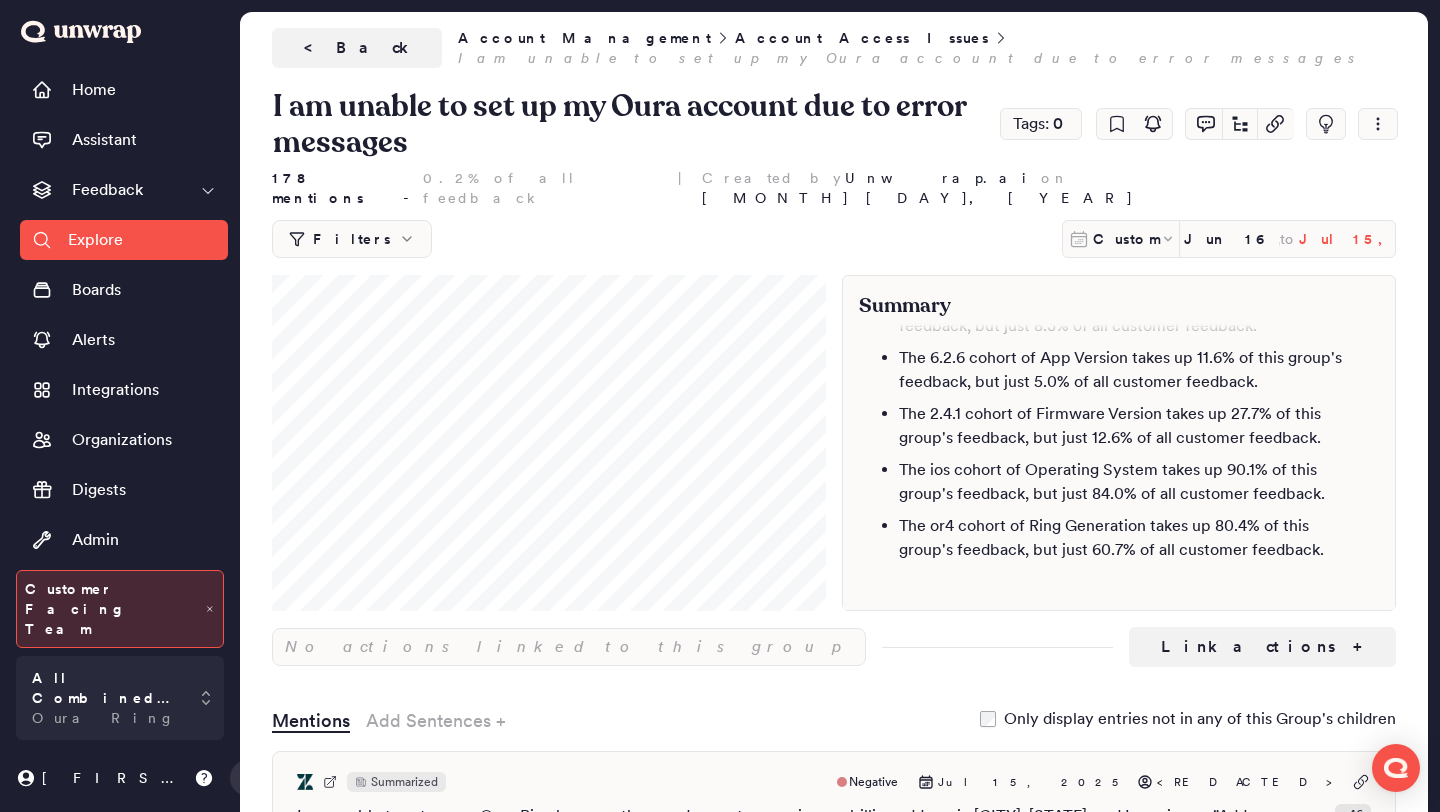 click on "Jul 15, 2025" at bounding box center [1347, 239] 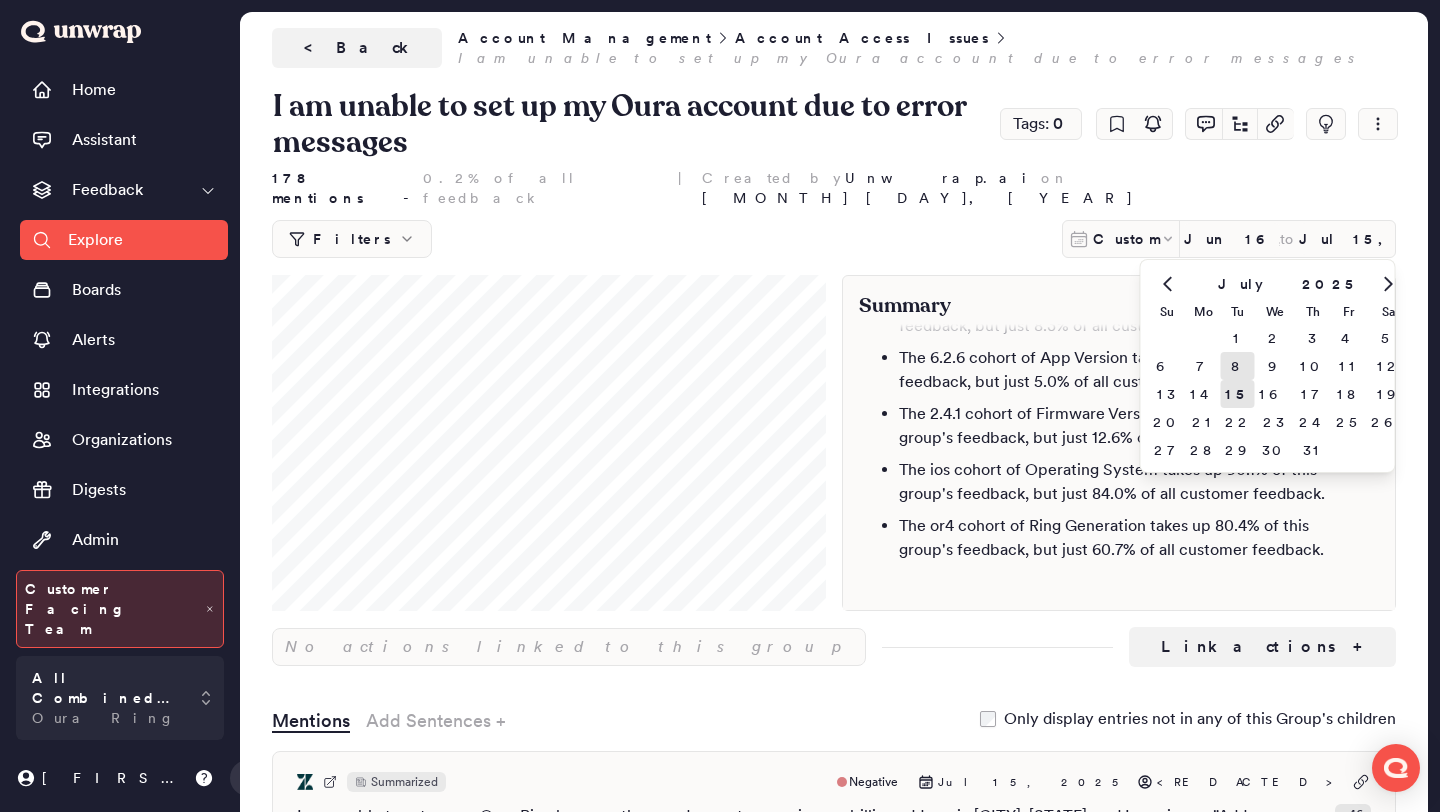 click on "8" at bounding box center (1238, 366) 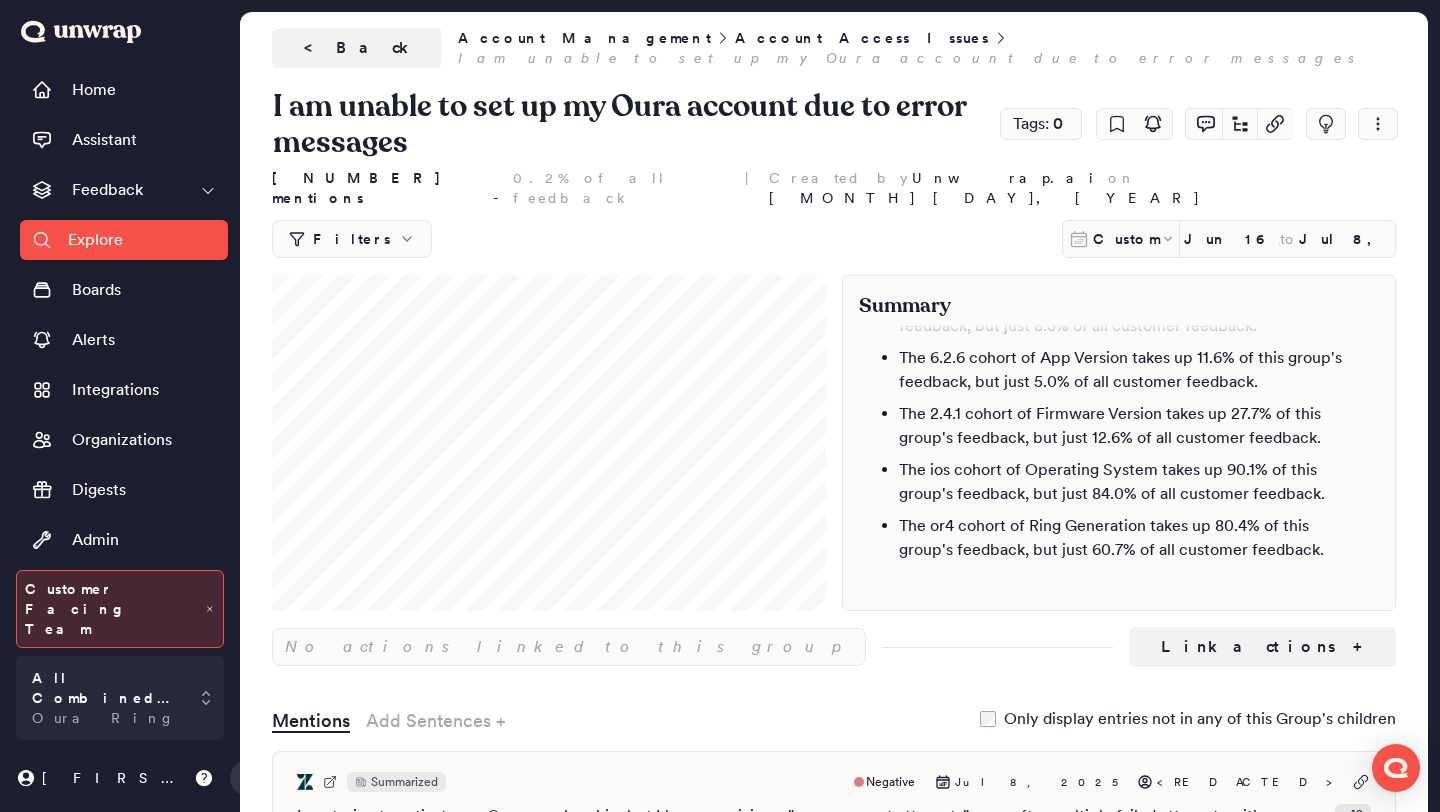 scroll, scrollTop: 677, scrollLeft: 0, axis: vertical 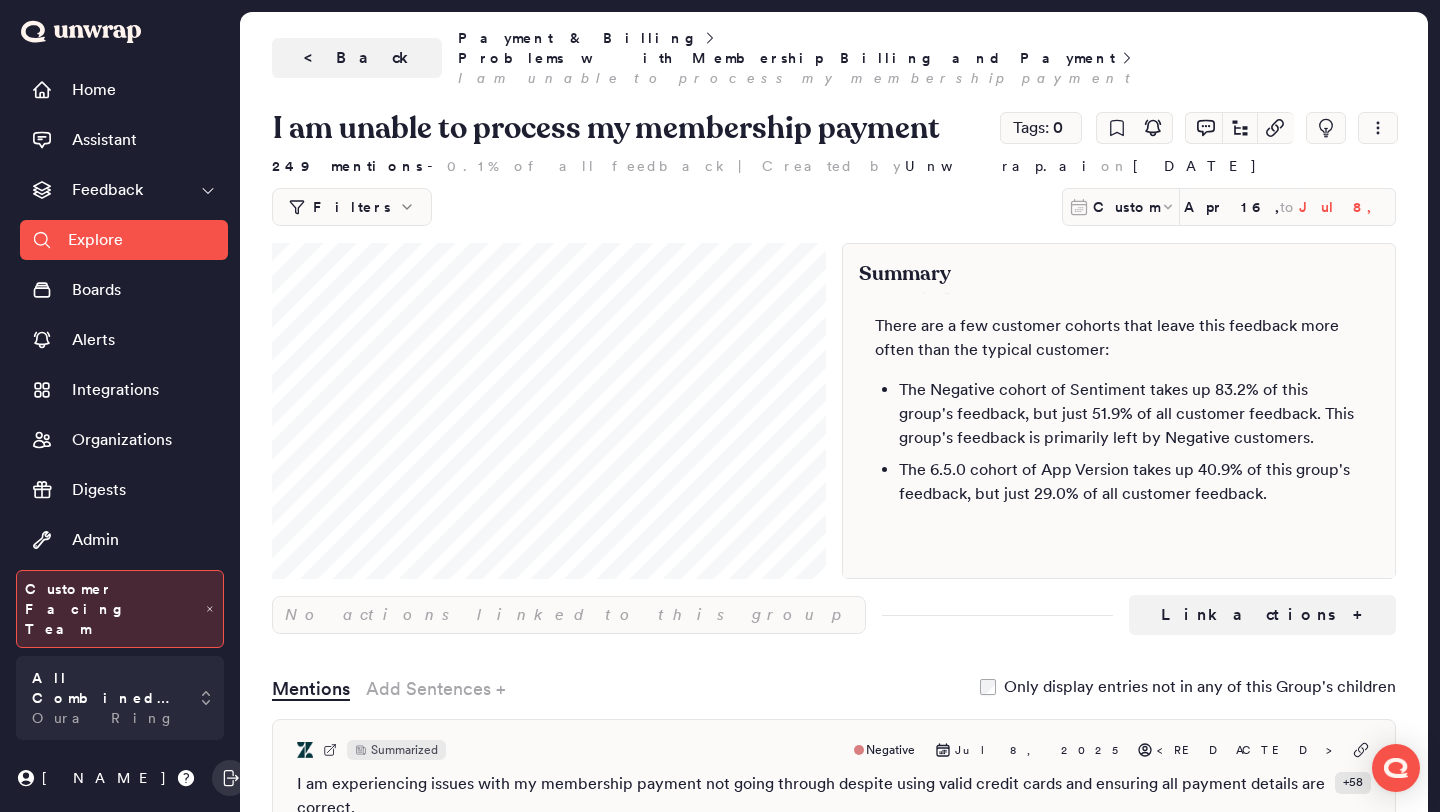 click on "Jul 8, 2025" at bounding box center (1347, 207) 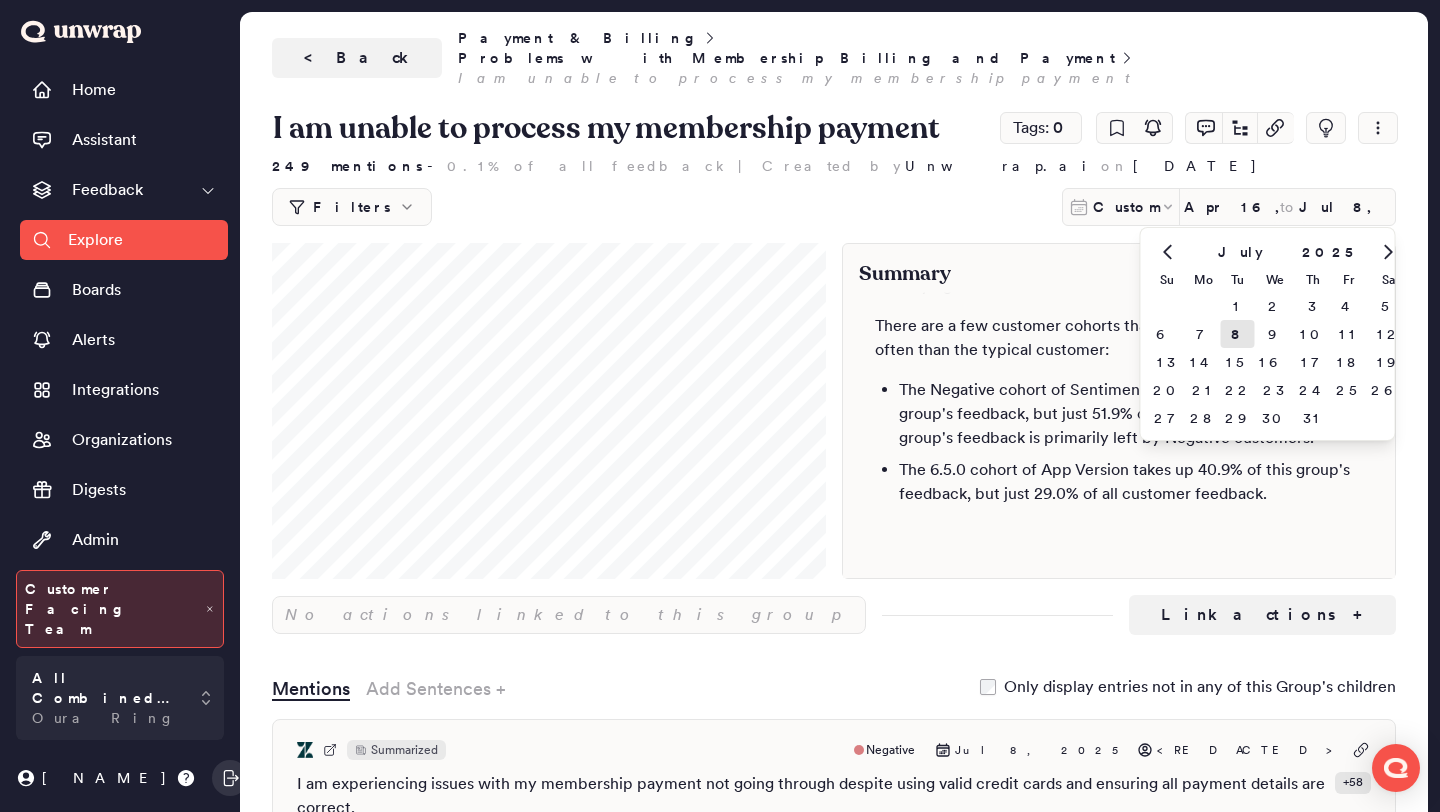 click on "Filters Custom Apr 16, 2025 to Jul 8, 2025 July 2025 Su Mo Tu We Th Fr Sa 1 2 3 4 5 6 7 8 9 10 11 12 13 14 15 16 17 18 19 20 21 22 23 24 25 26 27 28 29 30 31" at bounding box center [834, 207] 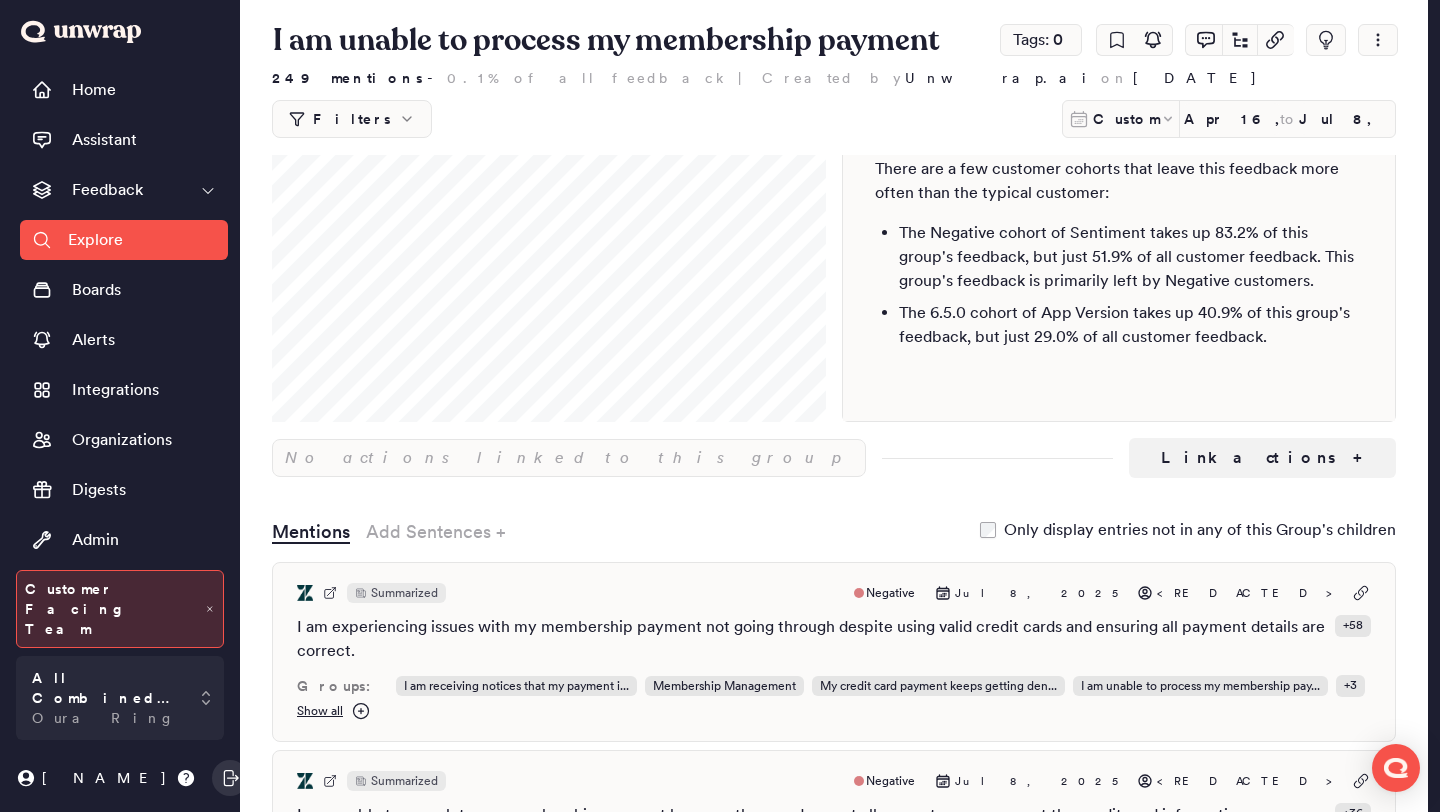 scroll, scrollTop: 0, scrollLeft: 0, axis: both 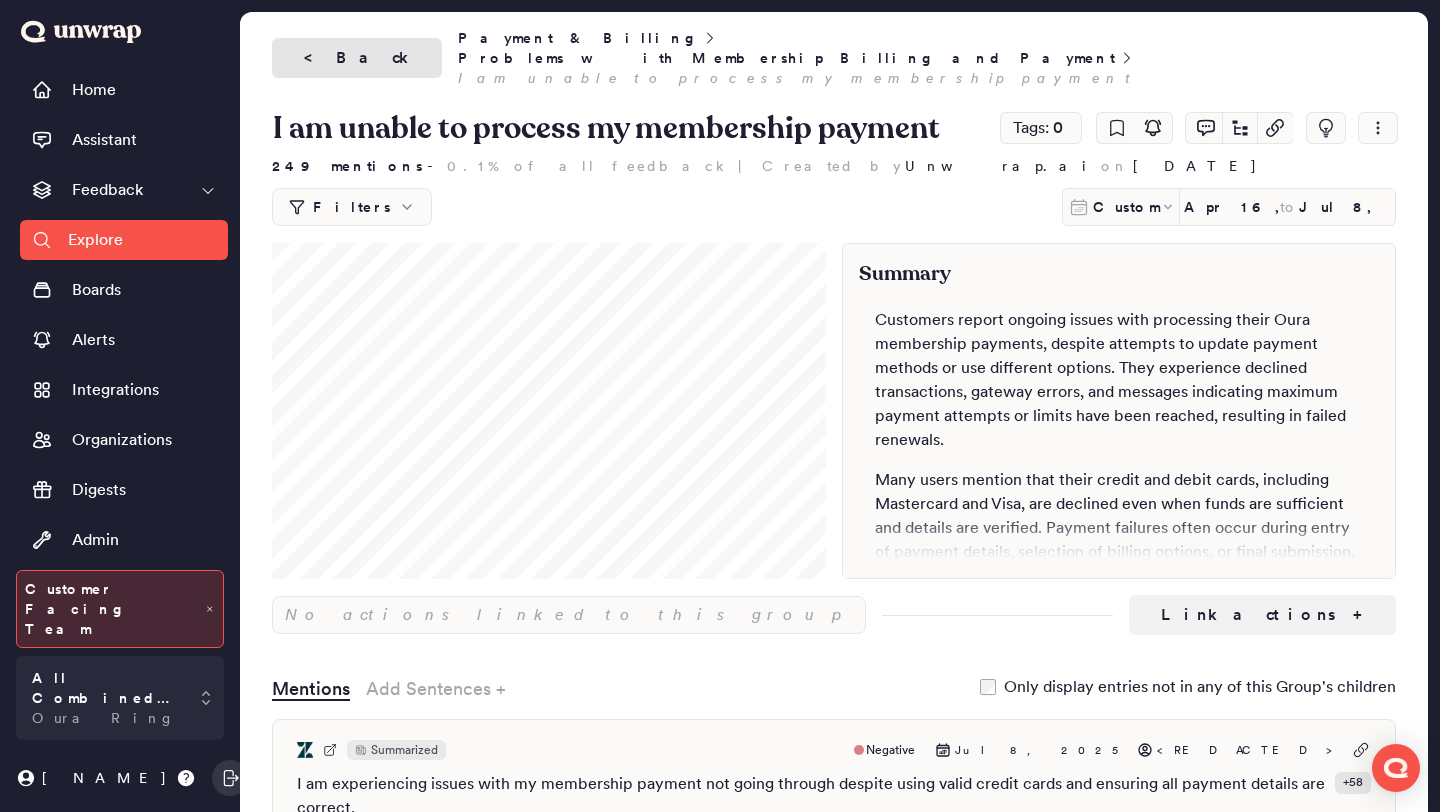 click on "< Back" at bounding box center [357, 58] 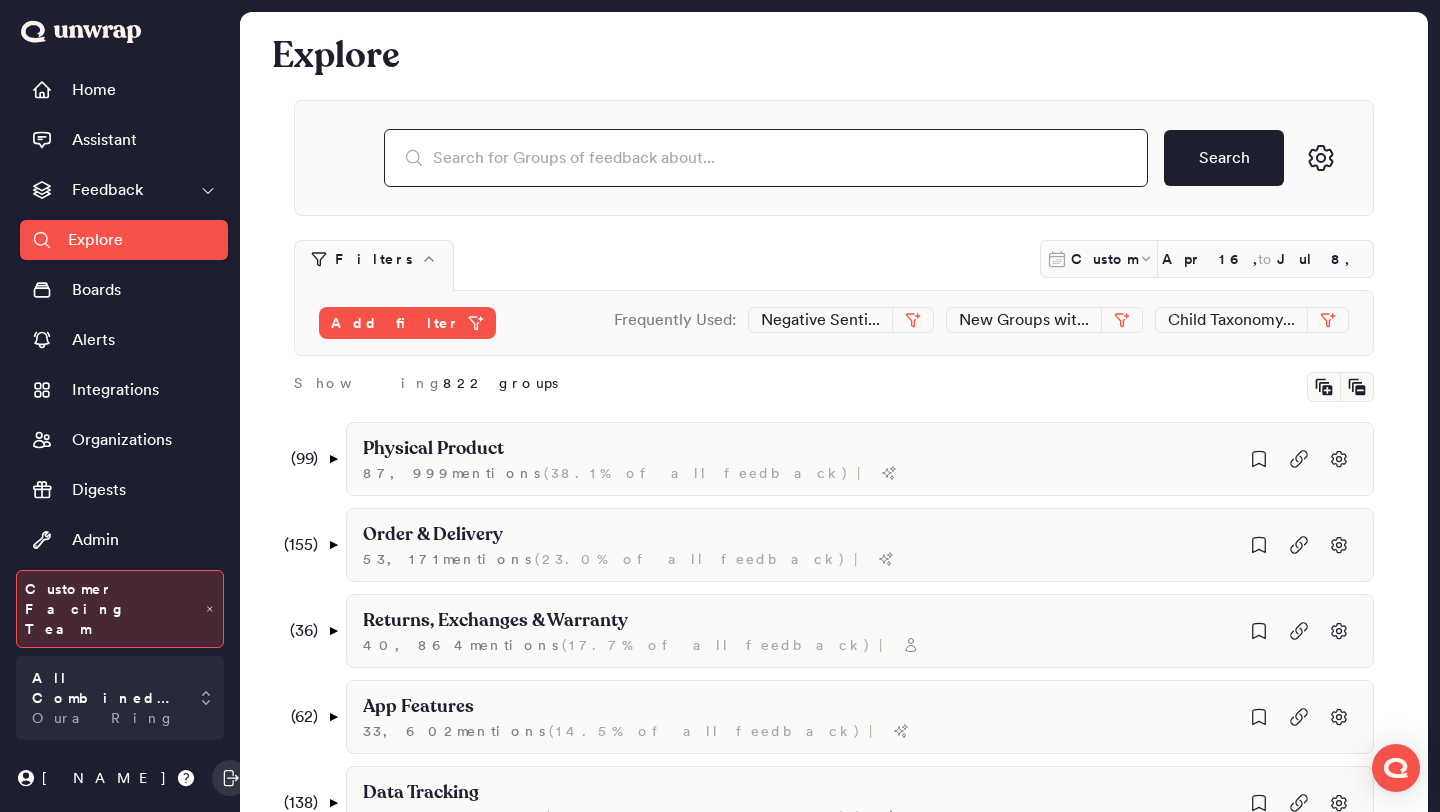 click at bounding box center [766, 158] 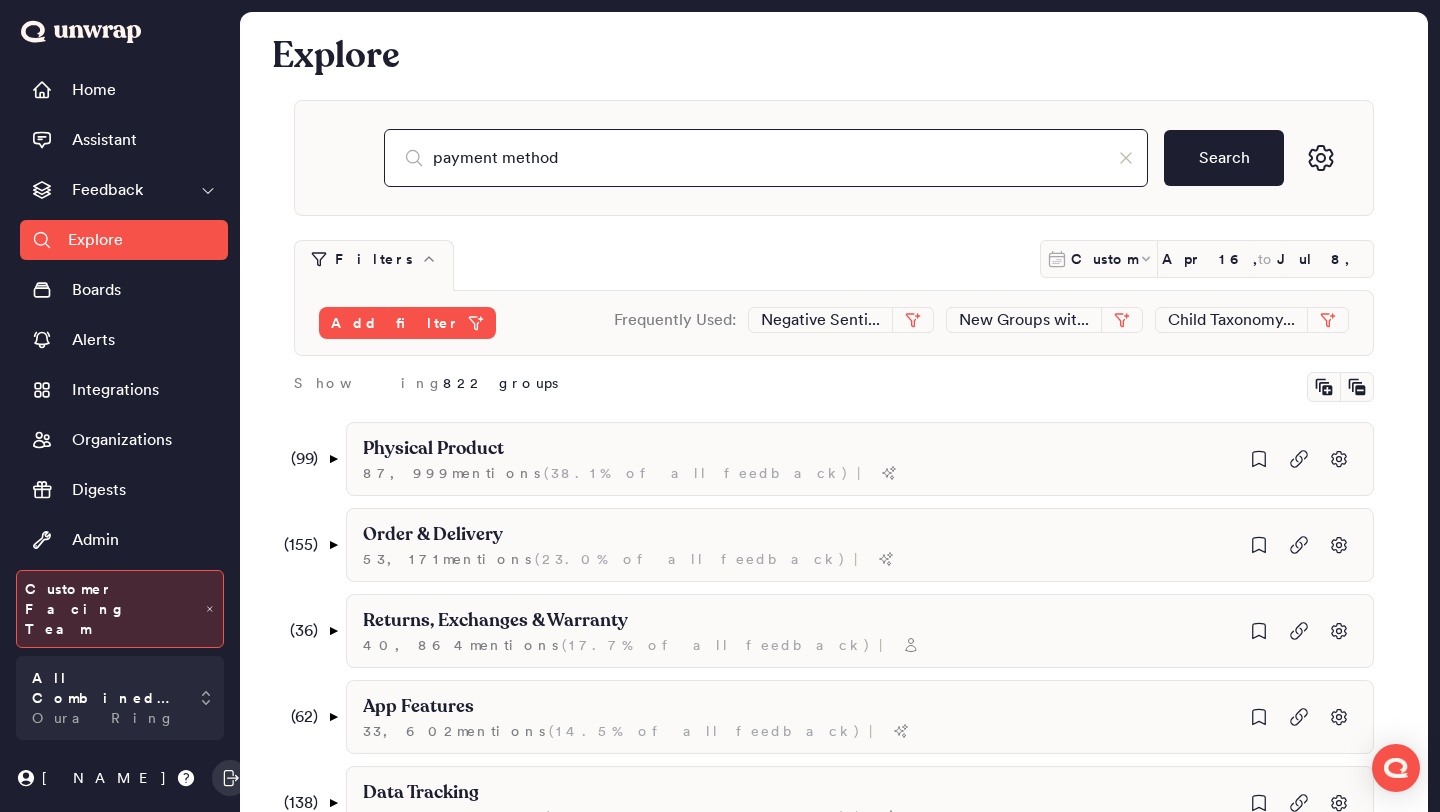 type on "payment method" 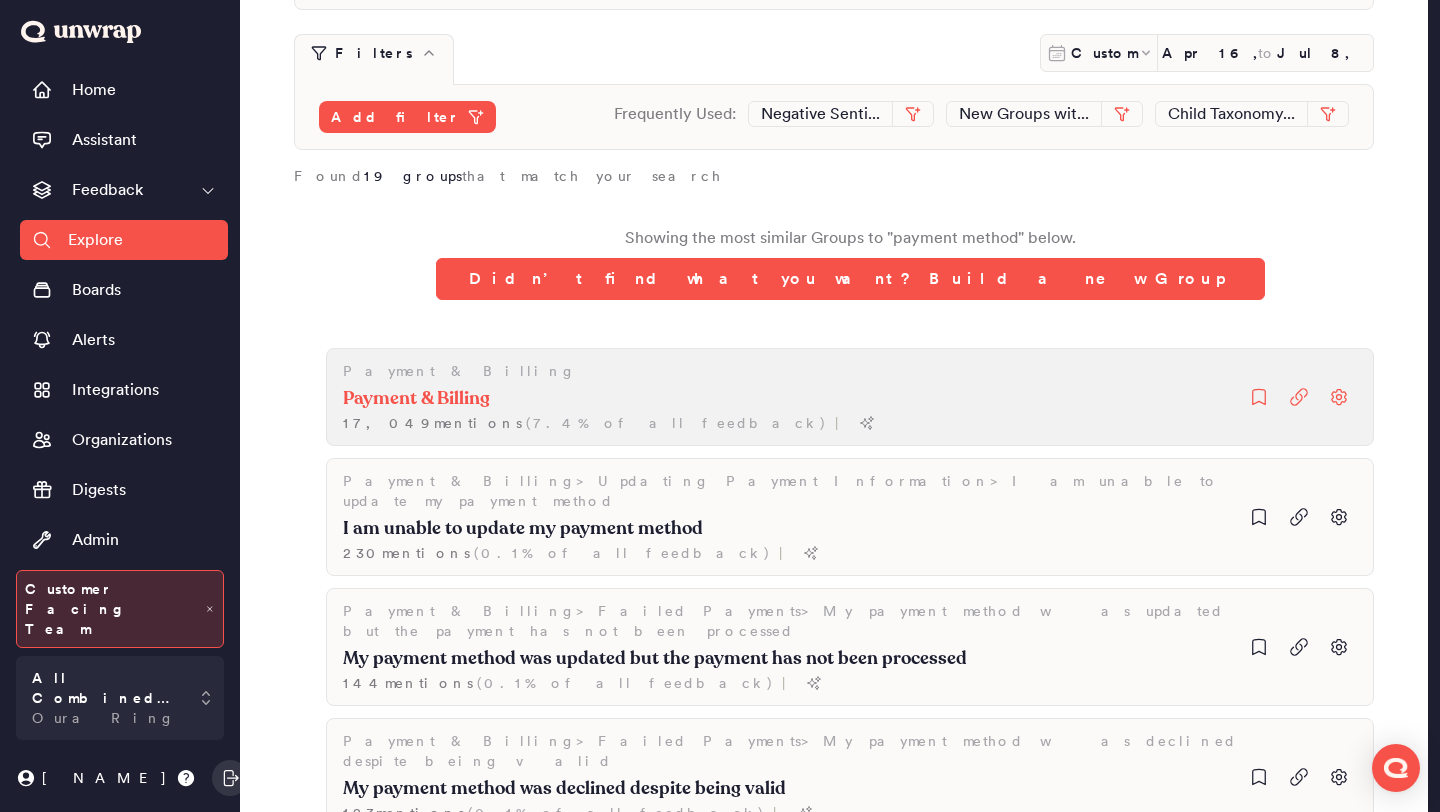 scroll, scrollTop: 208, scrollLeft: 0, axis: vertical 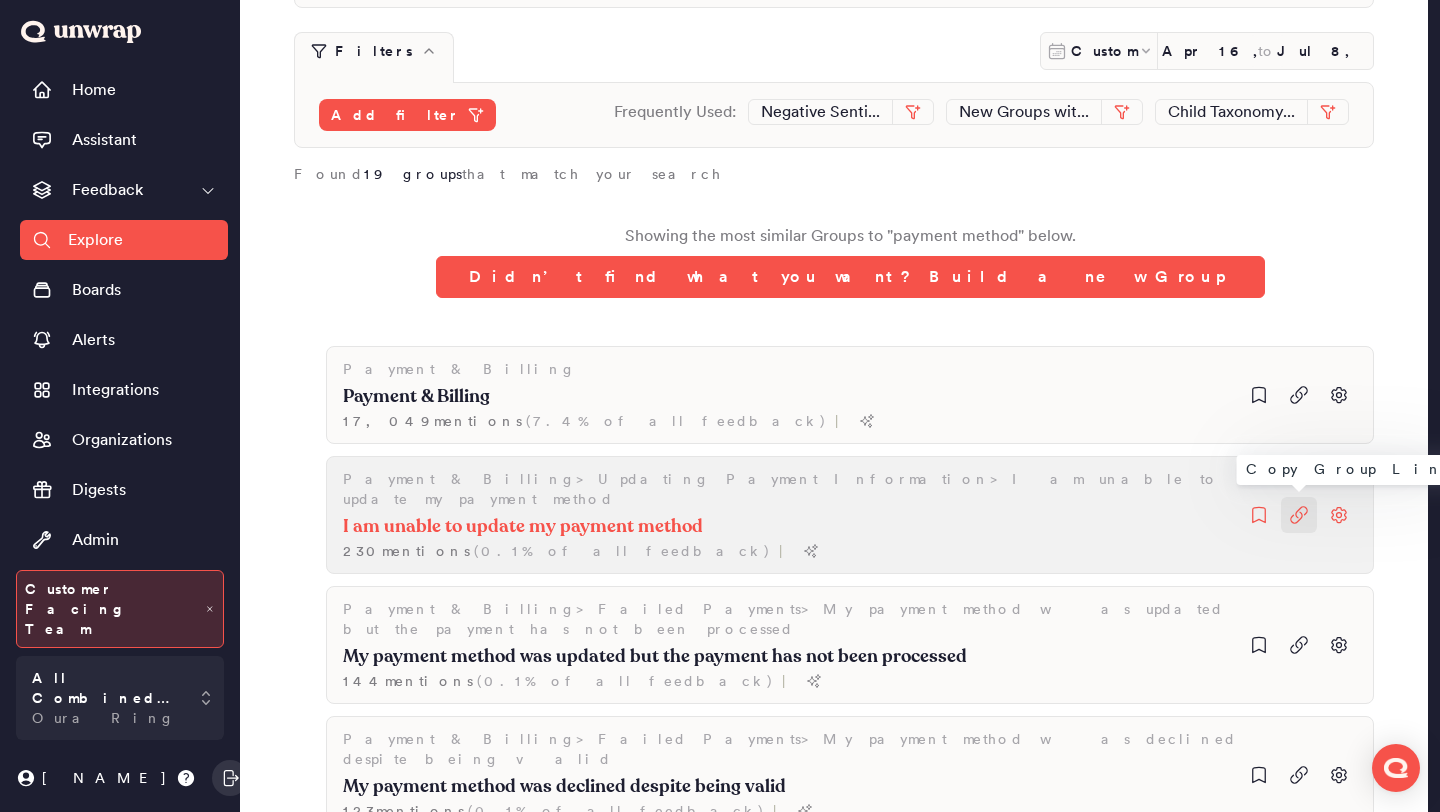 click 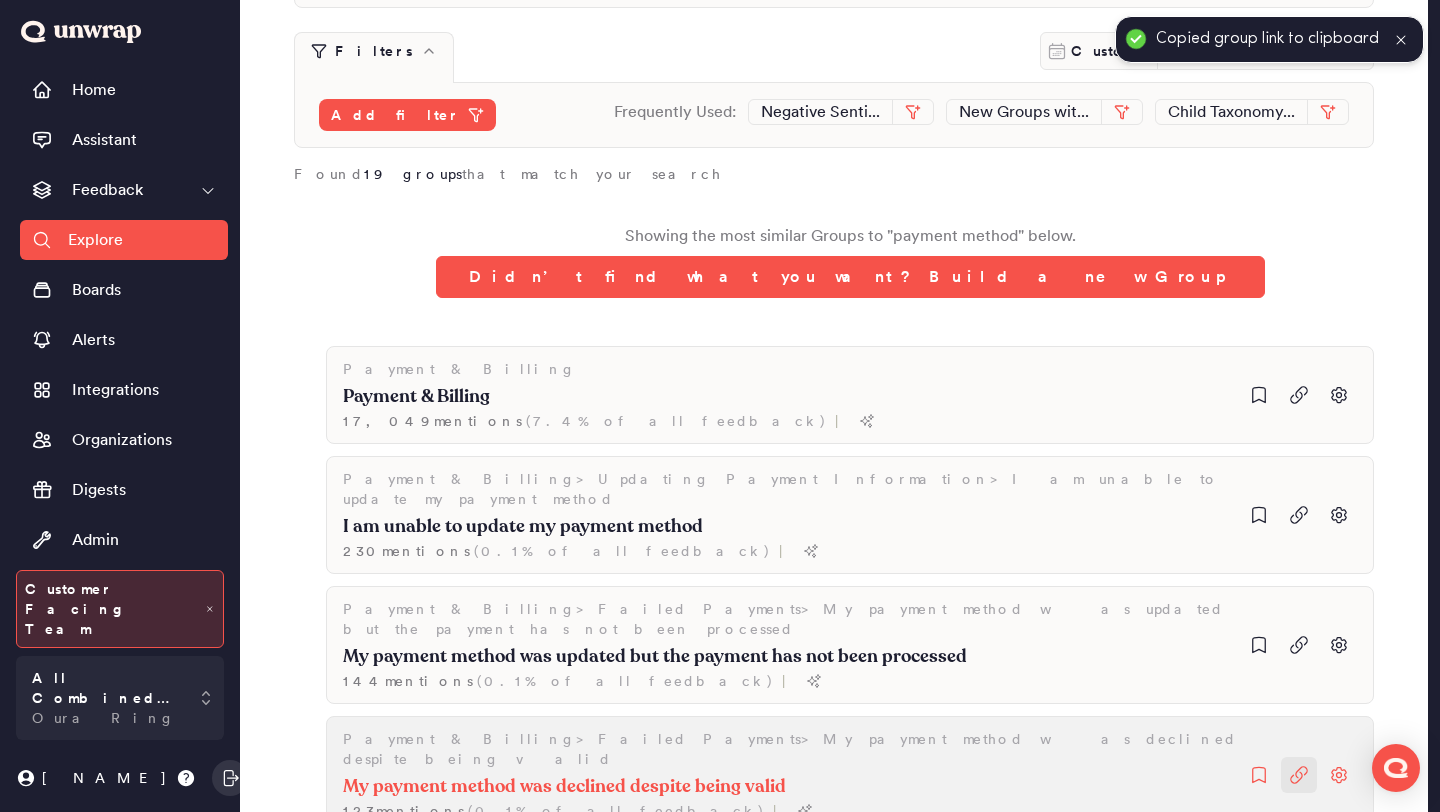 click 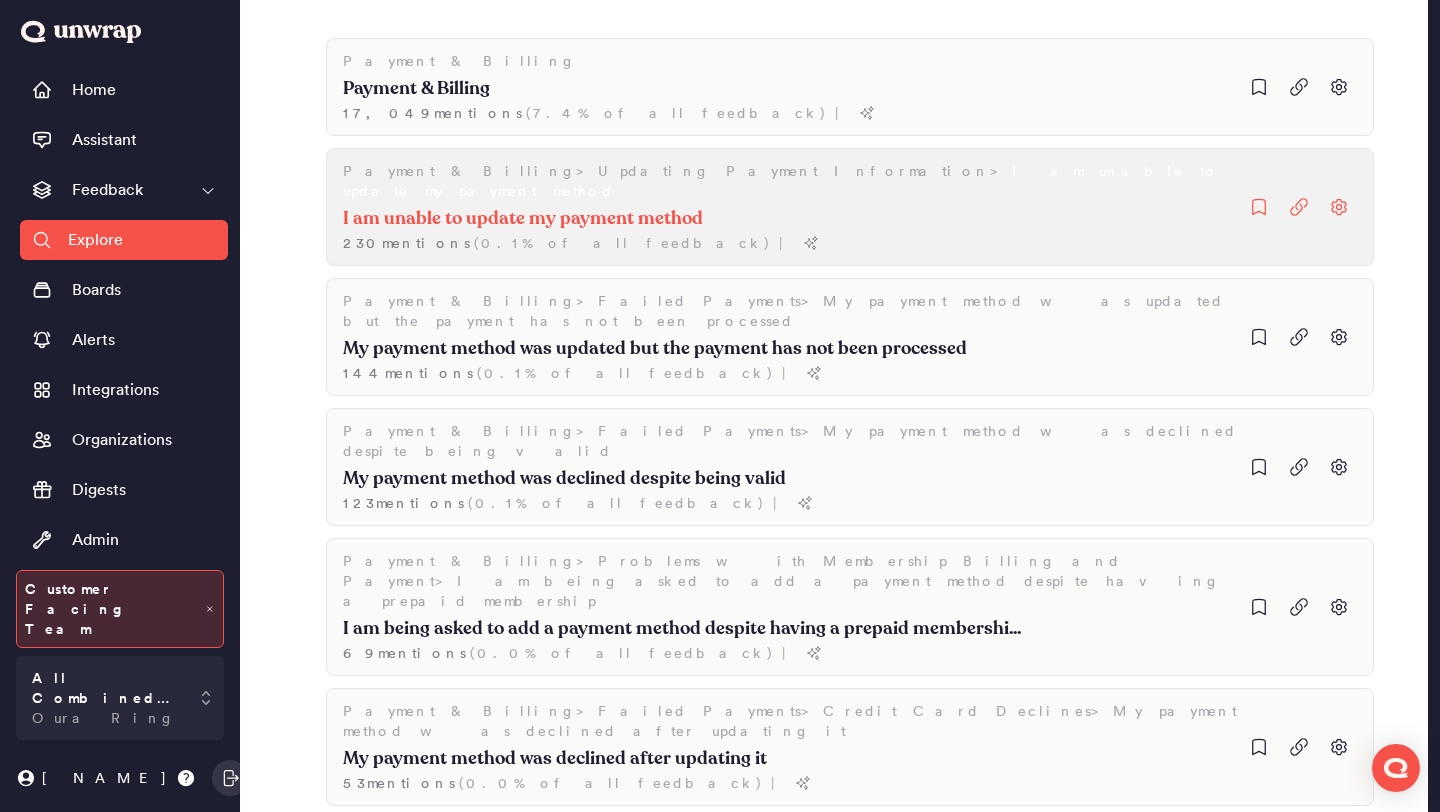 scroll, scrollTop: 524, scrollLeft: 0, axis: vertical 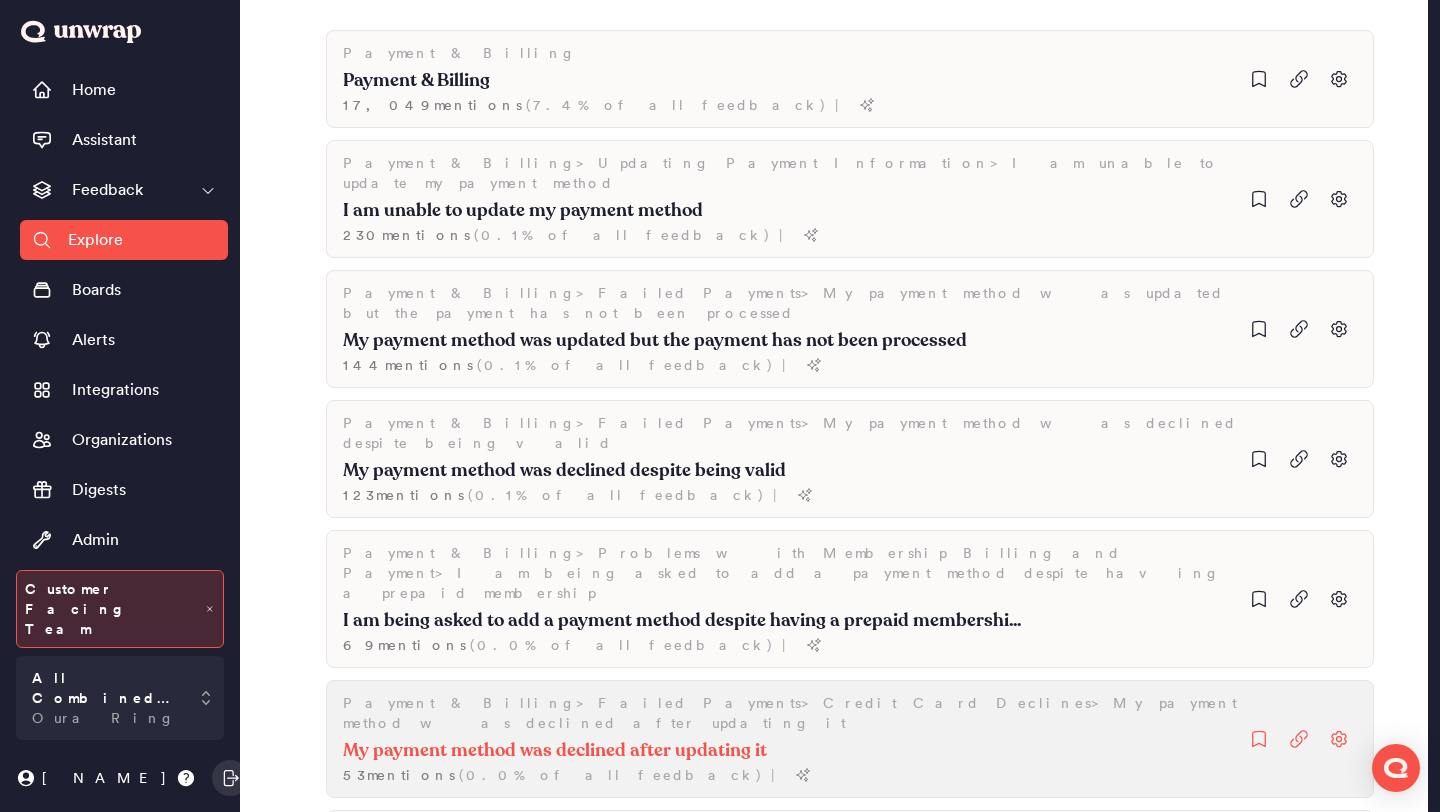 click on "My payment method was declined after updating it 53  mention s   ( 0.0% of all feedback ) |" at bounding box center [609, 91] 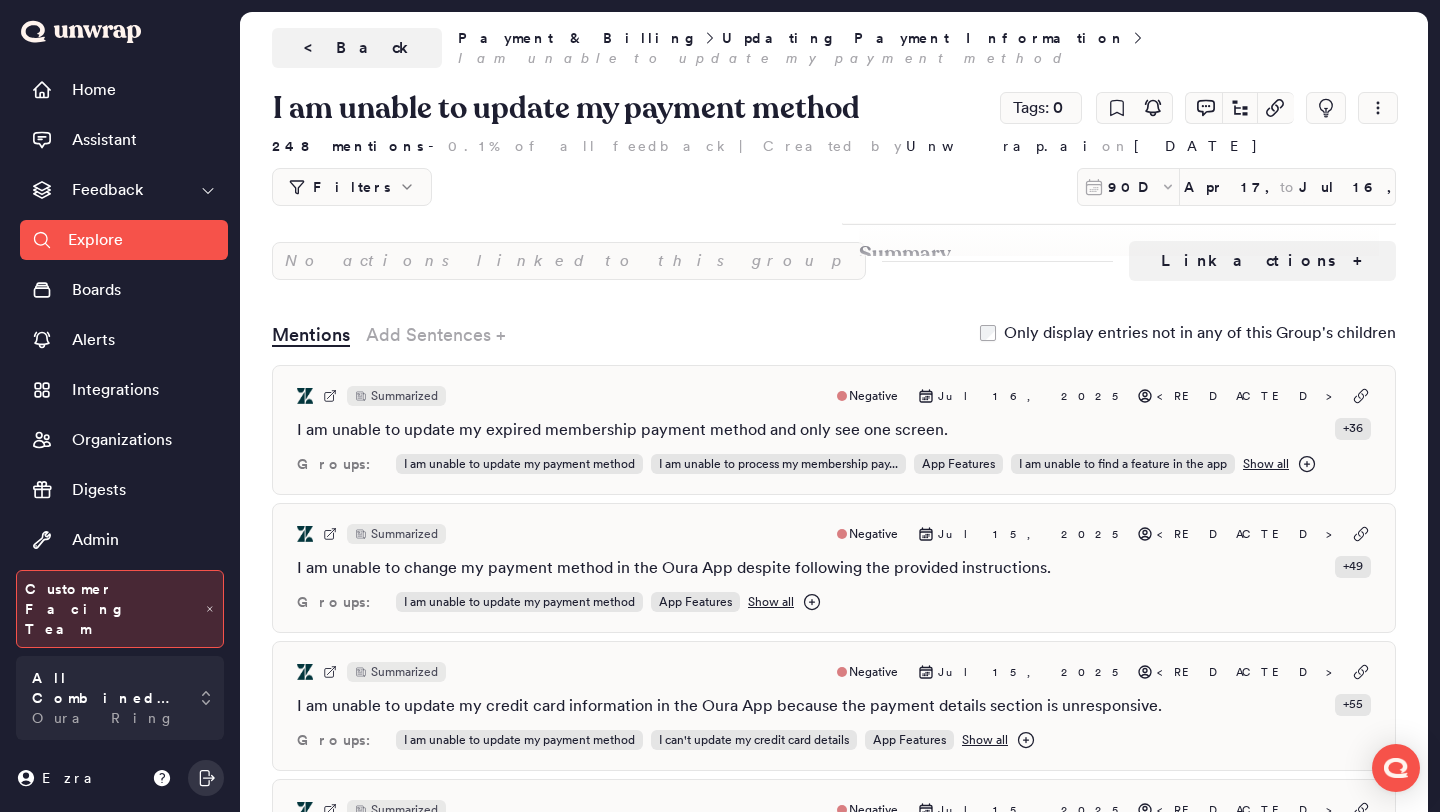 scroll, scrollTop: 0, scrollLeft: 0, axis: both 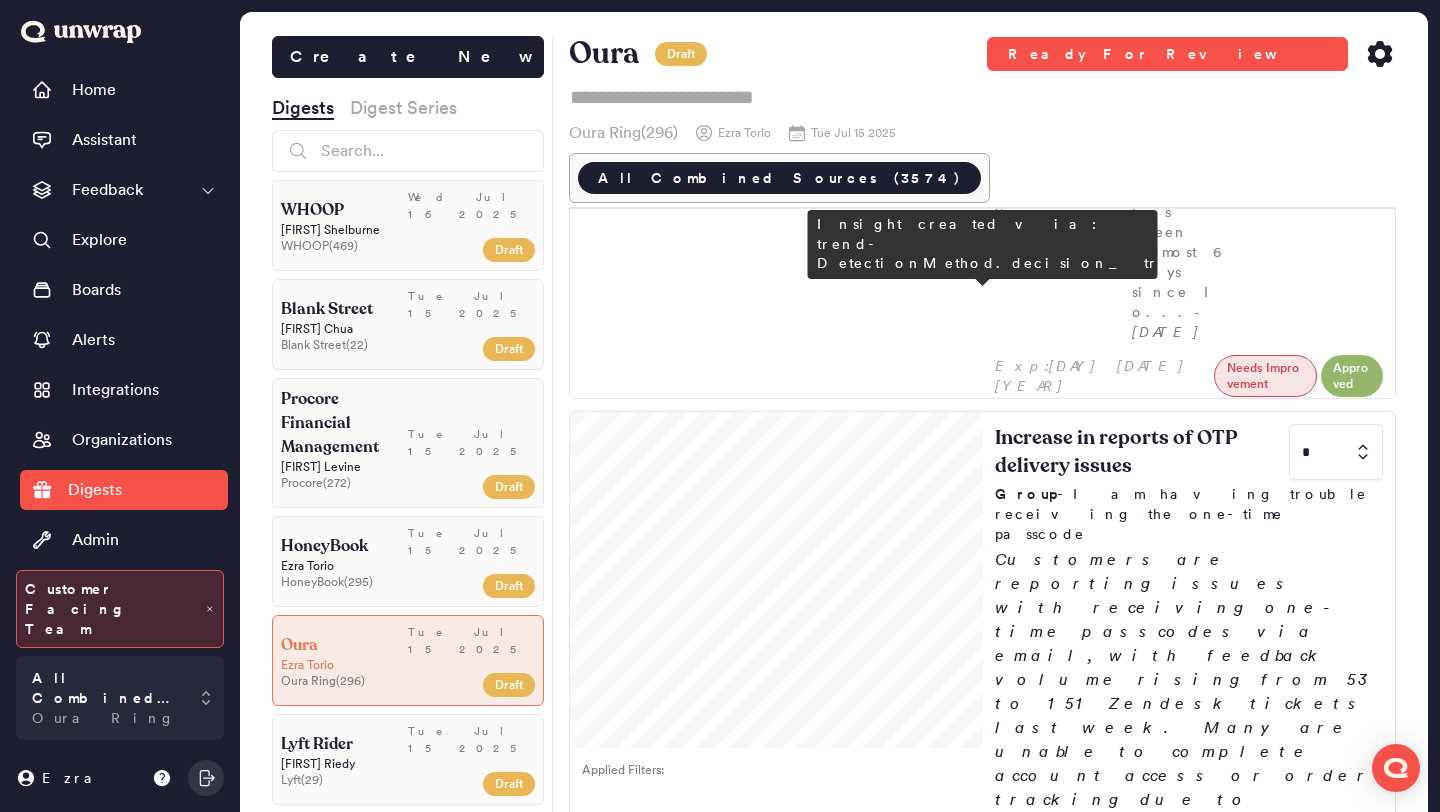 click at bounding box center [1336, 1408] 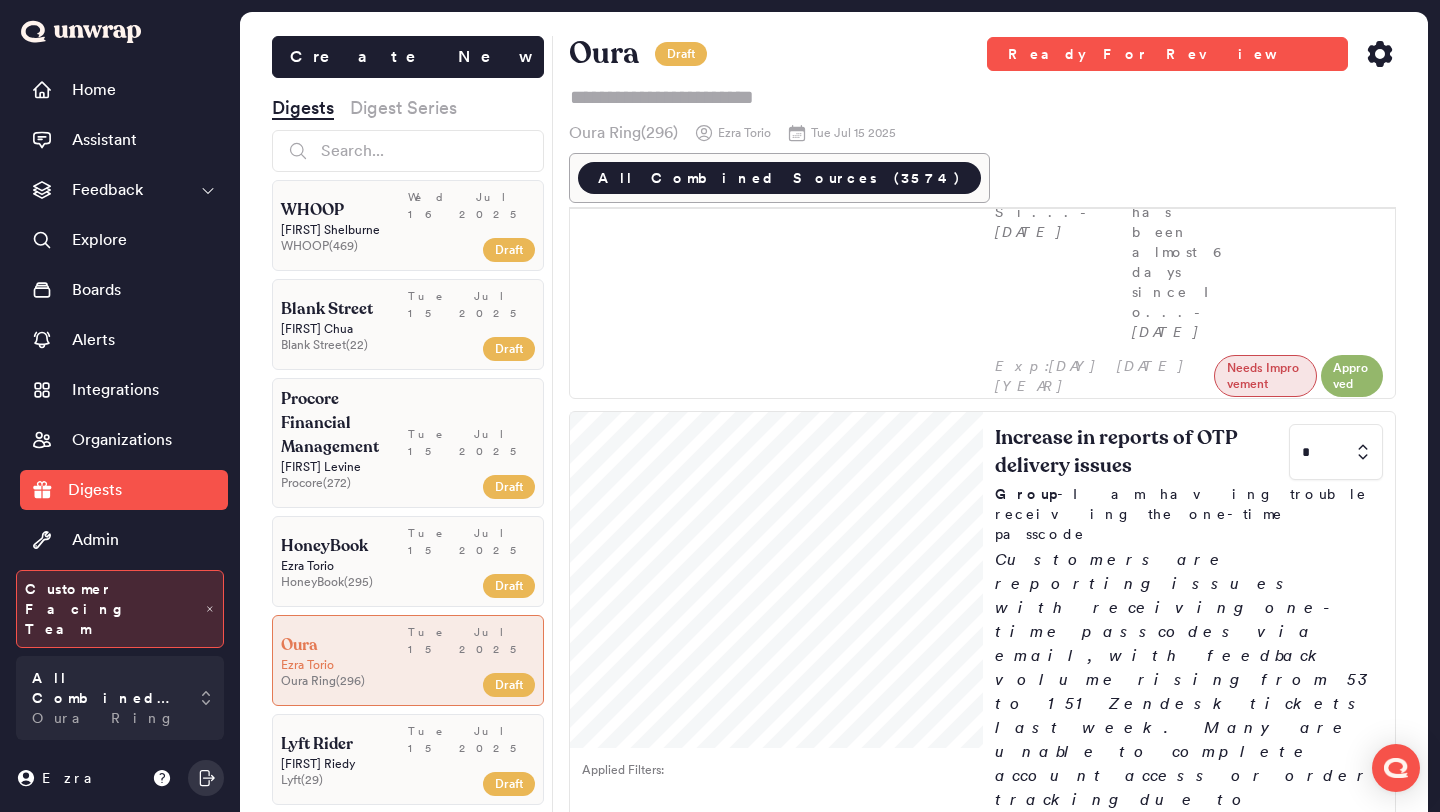 click on "2" at bounding box center (1332, 1607) 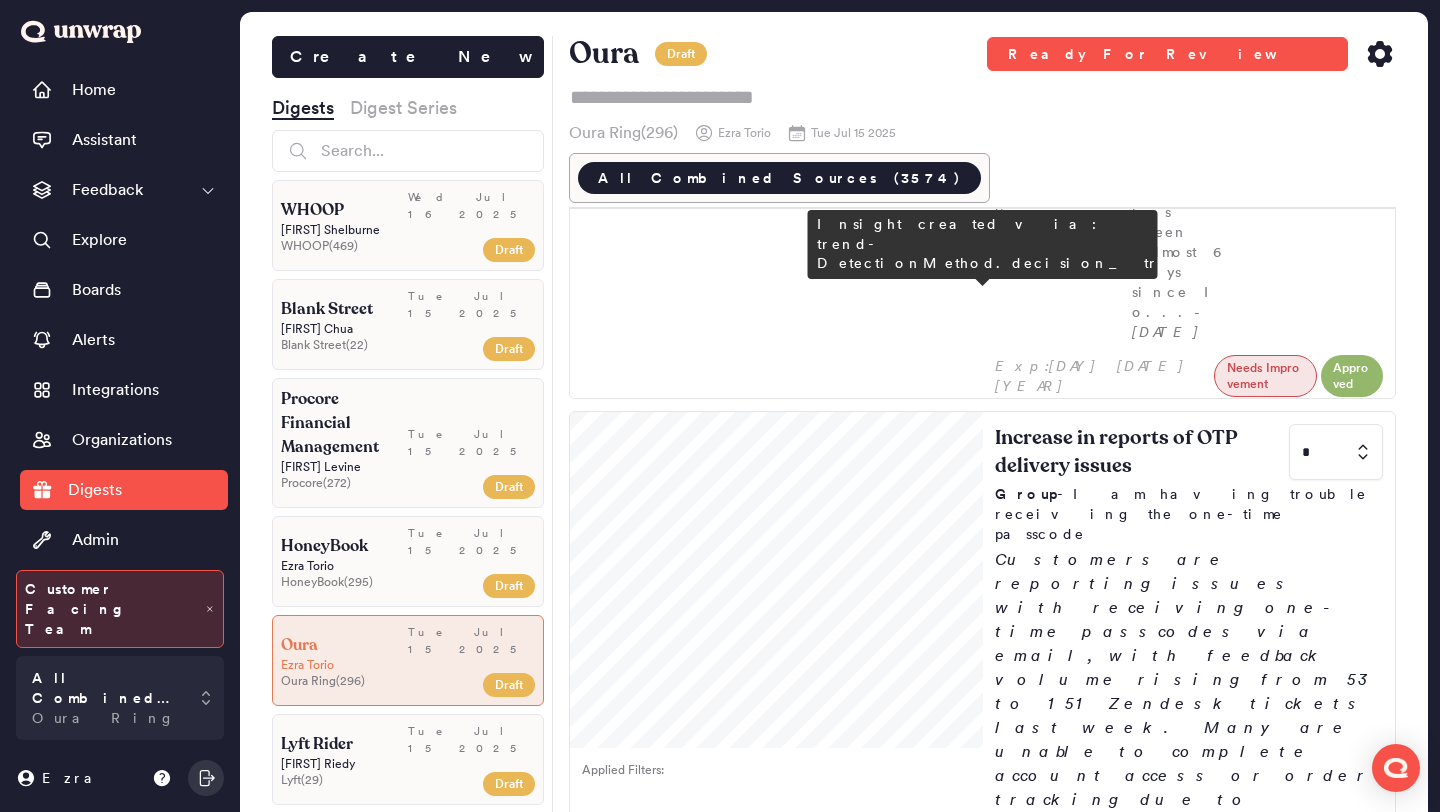 type on "*" 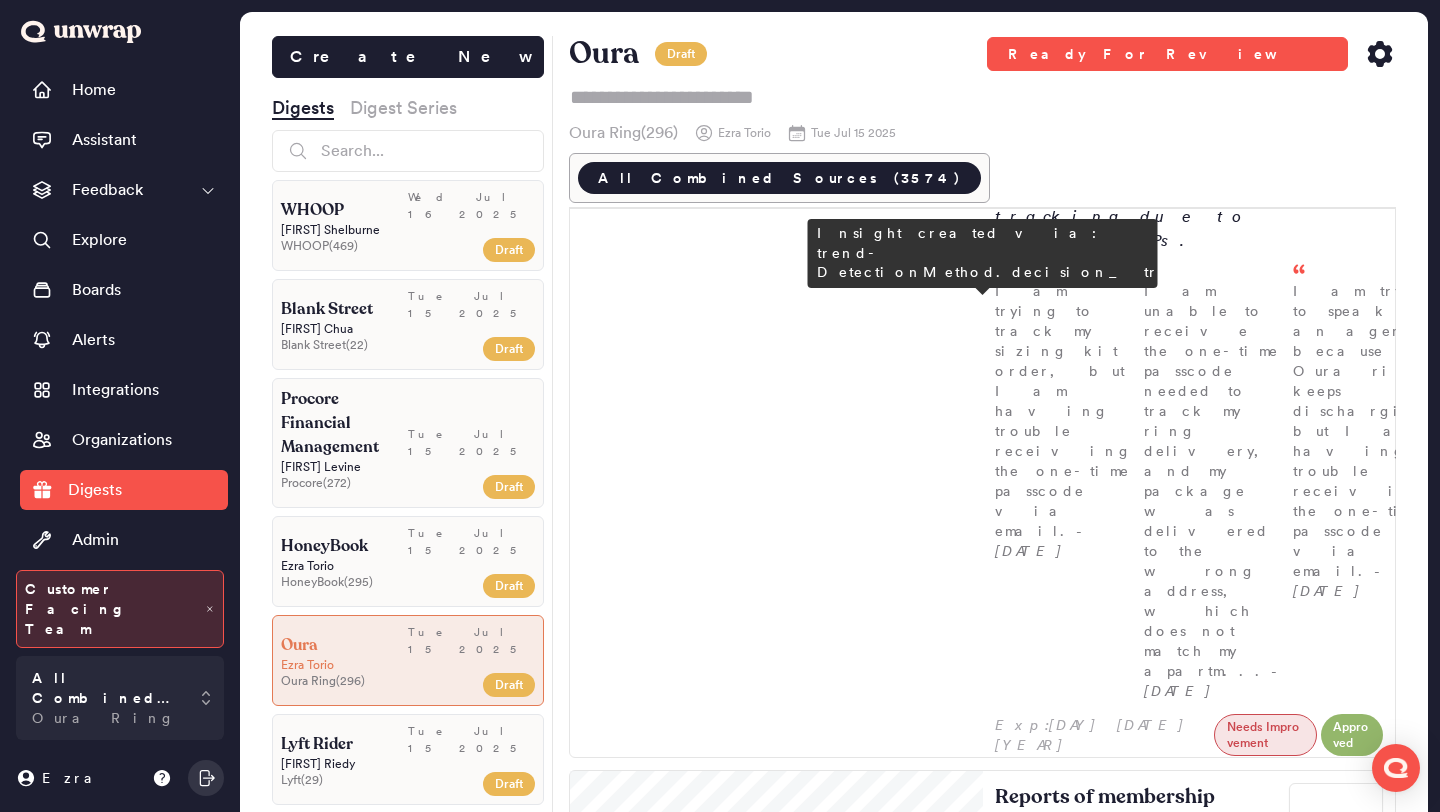 scroll, scrollTop: 1474, scrollLeft: 0, axis: vertical 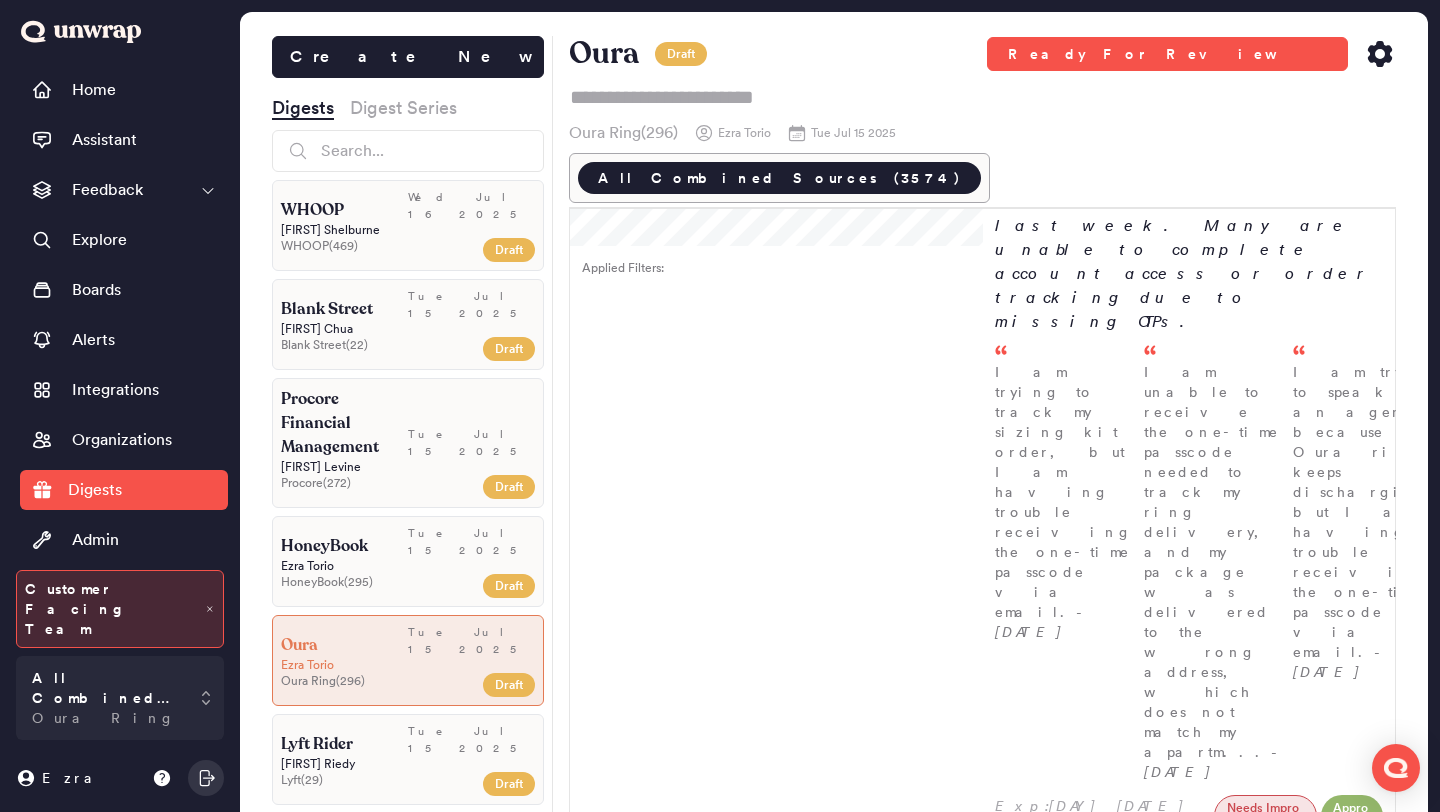 click on "Customers are reporting issues entering credit card information, with feedback volume spiking to 39 entries the week of July 7th (0.1% of feedback). Commonly mentioned errors include 'payment unsuccessful' and 'verification details were not entered correctly,' with many attempting various troubleshooting steps without success." at bounding box center (1189, 2218) 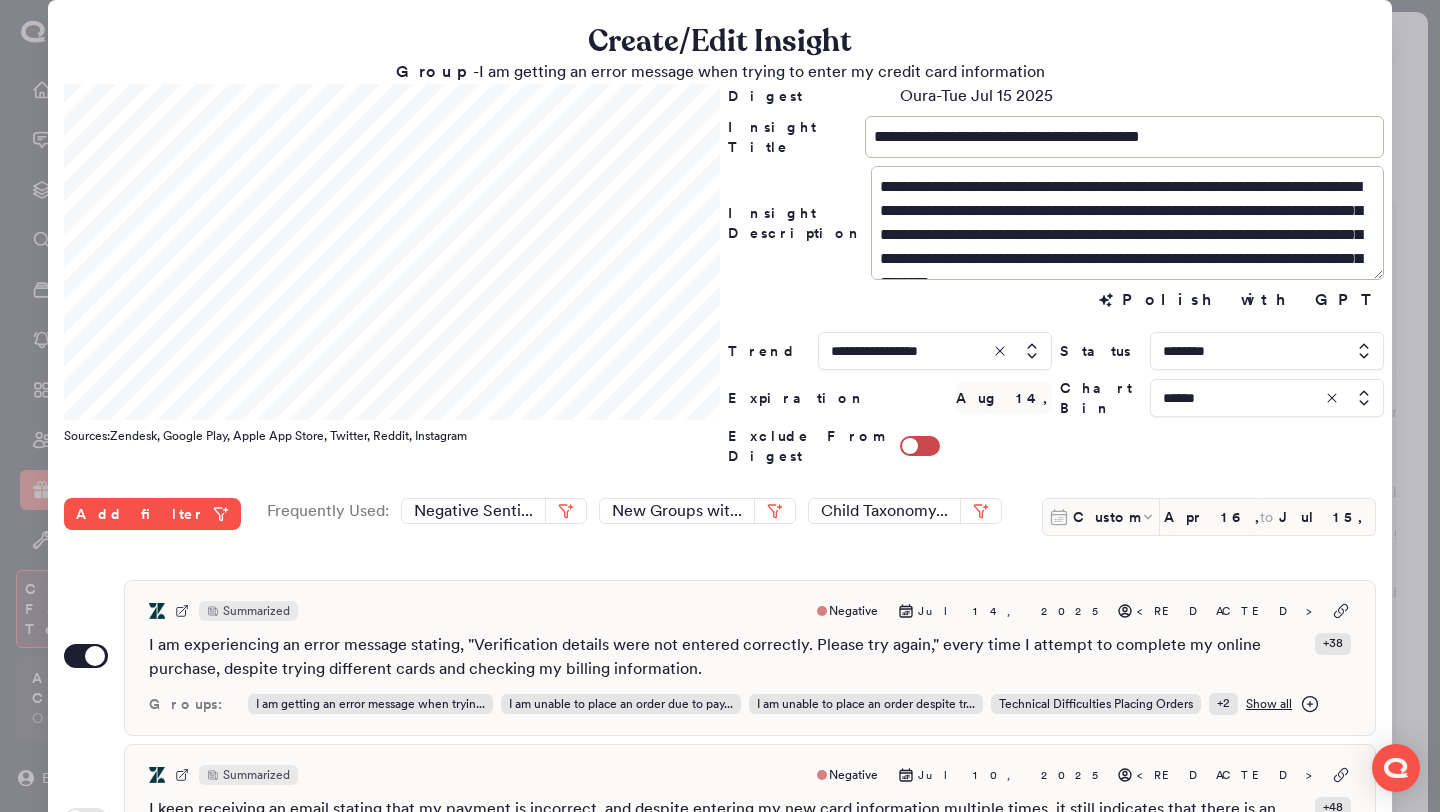 click at bounding box center [1267, 398] 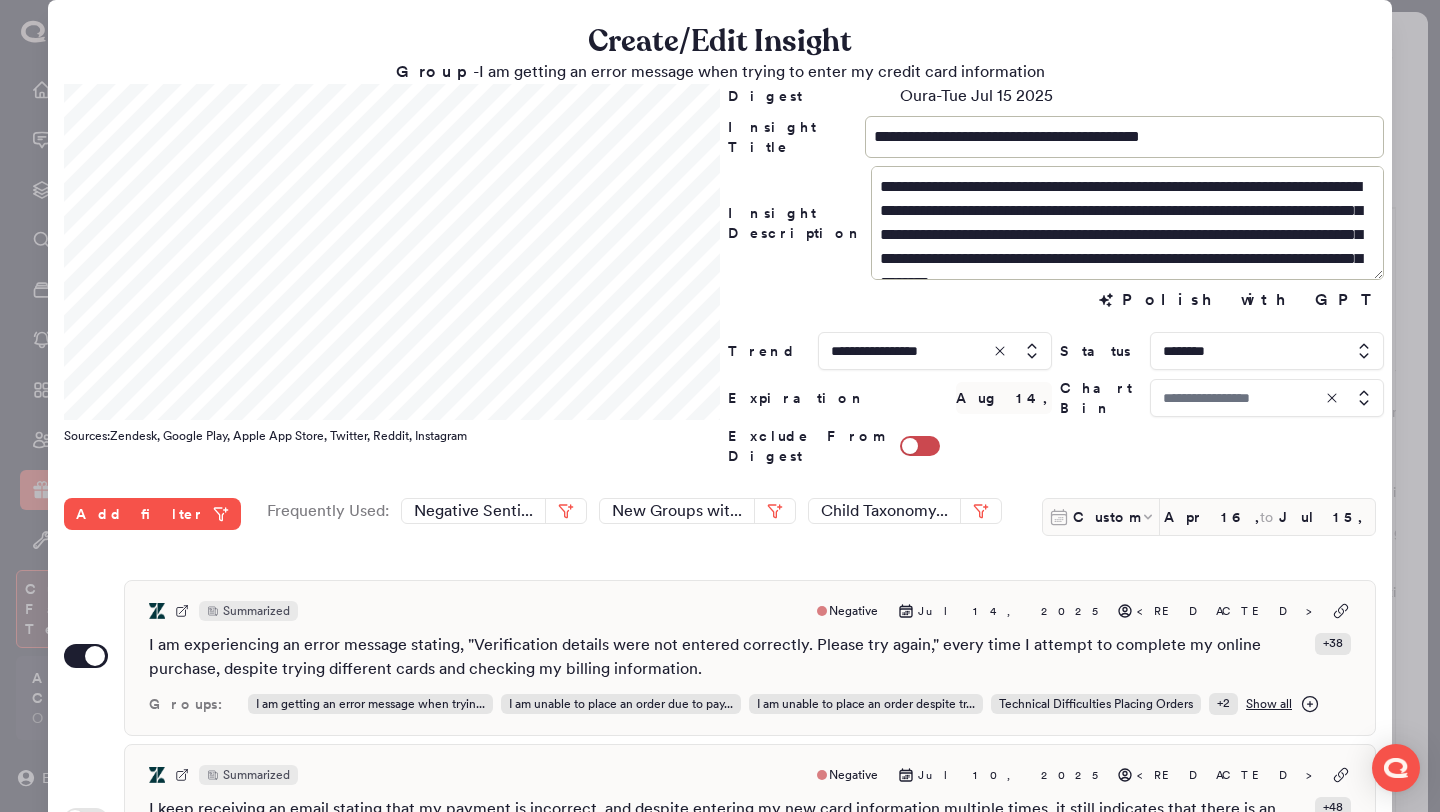 type on "******" 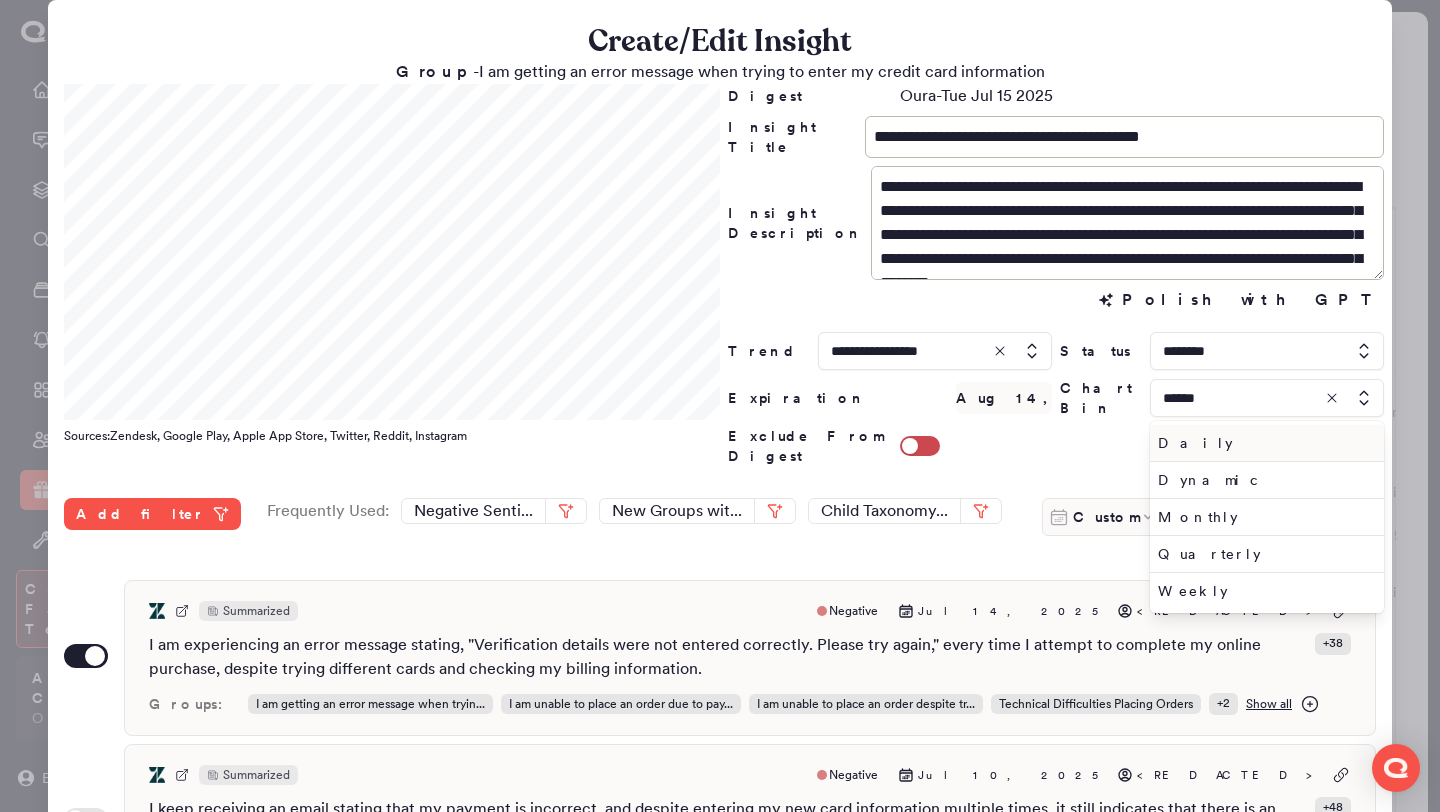 click on "Daily" at bounding box center [1263, 443] 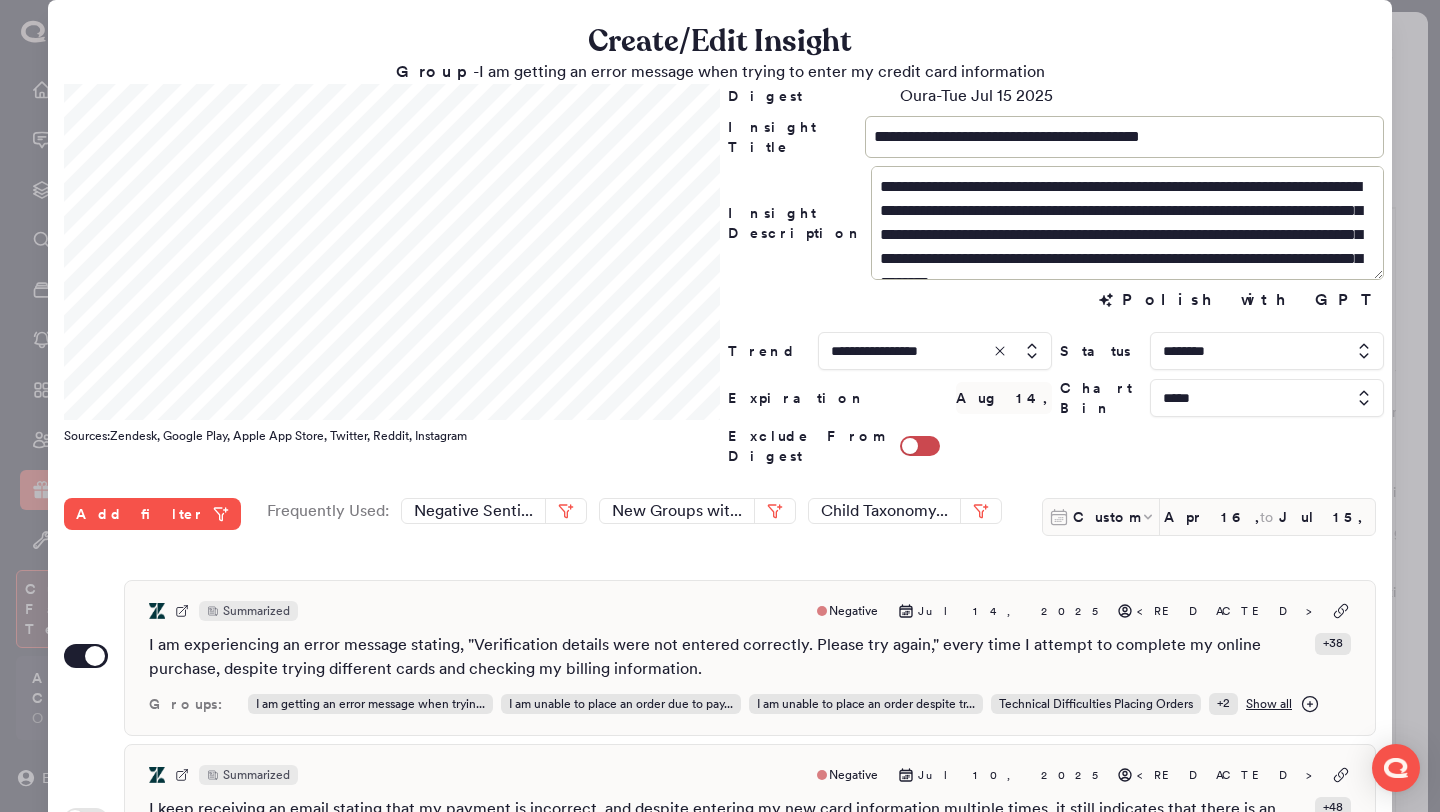 click at bounding box center [1267, 398] 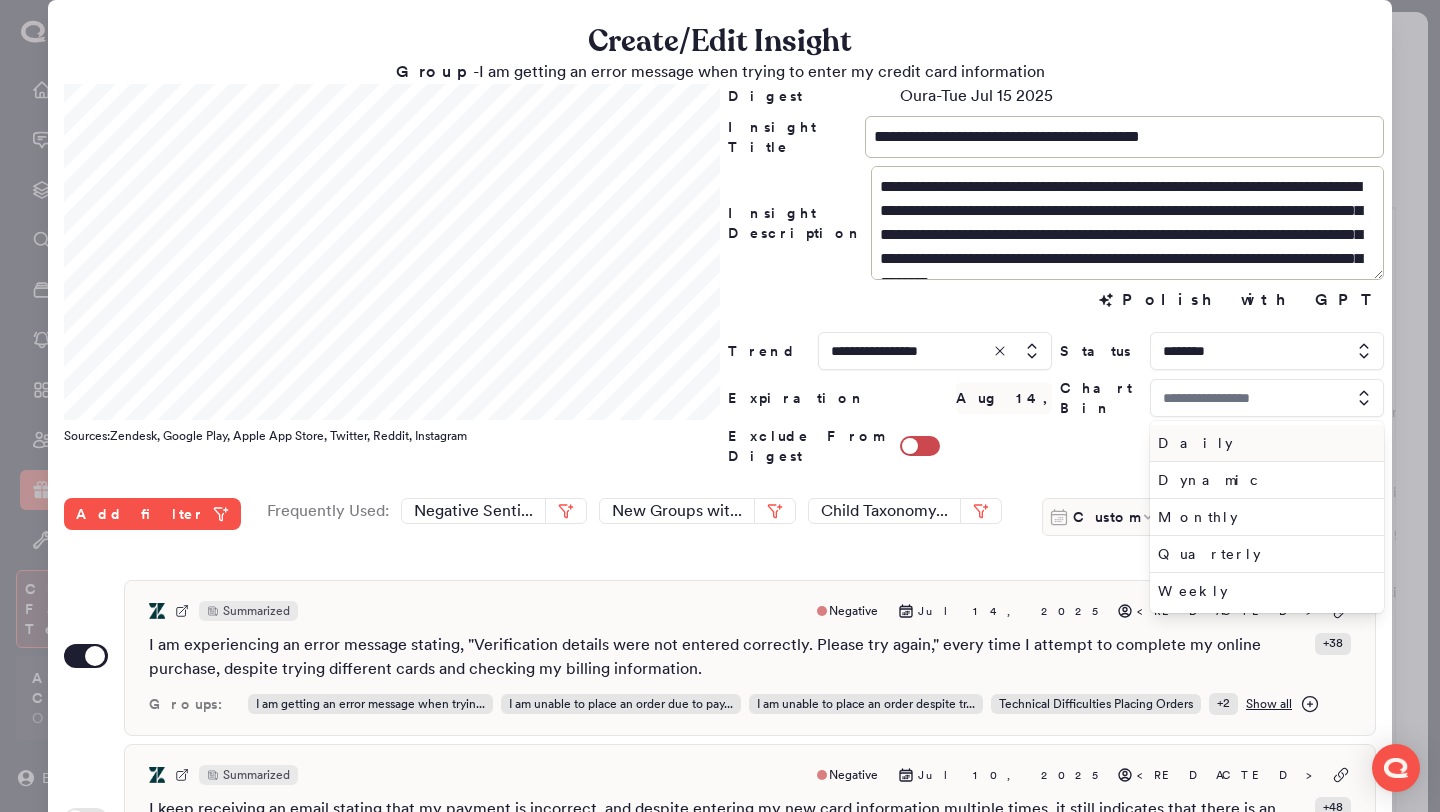 type on "*****" 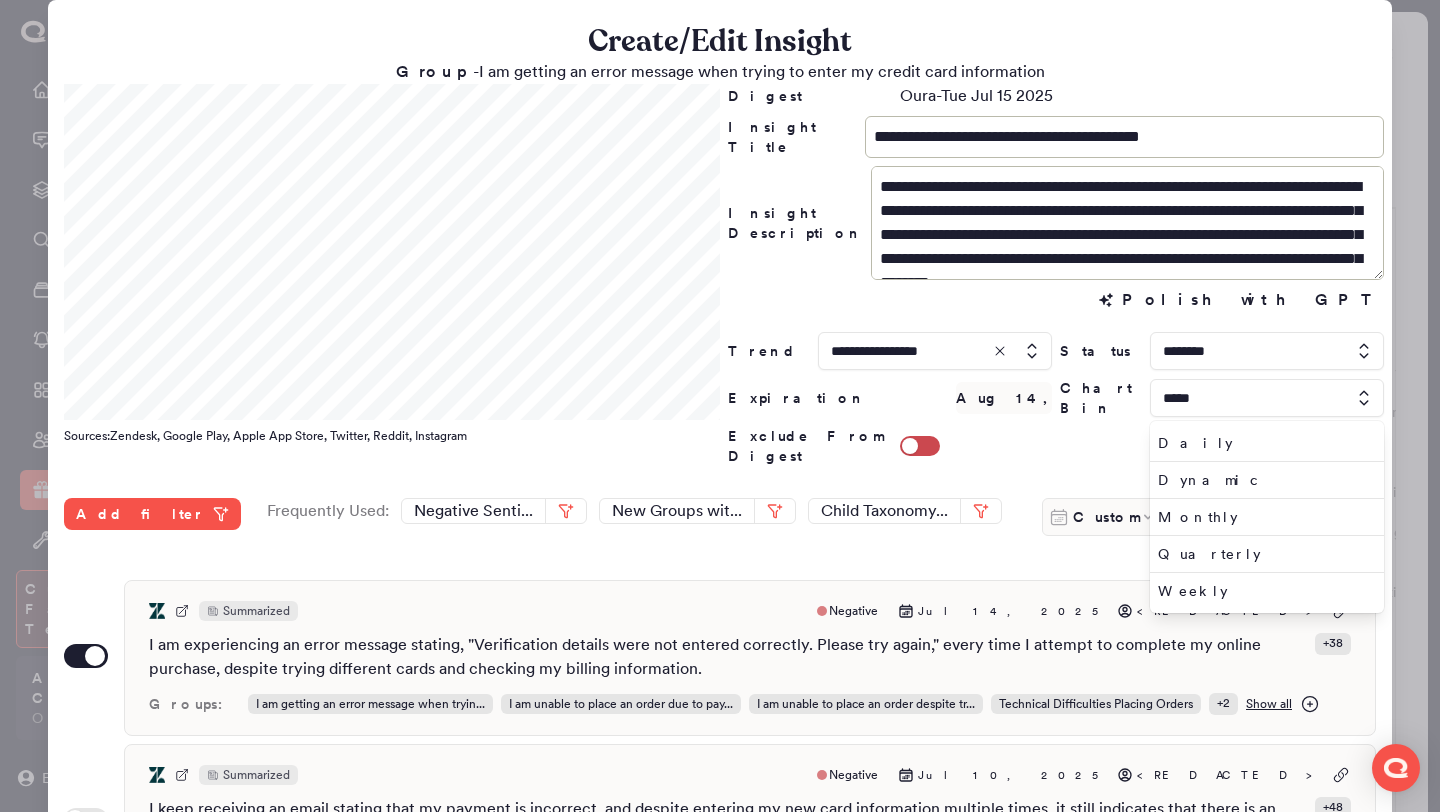 click on "**********" at bounding box center (720, 668) 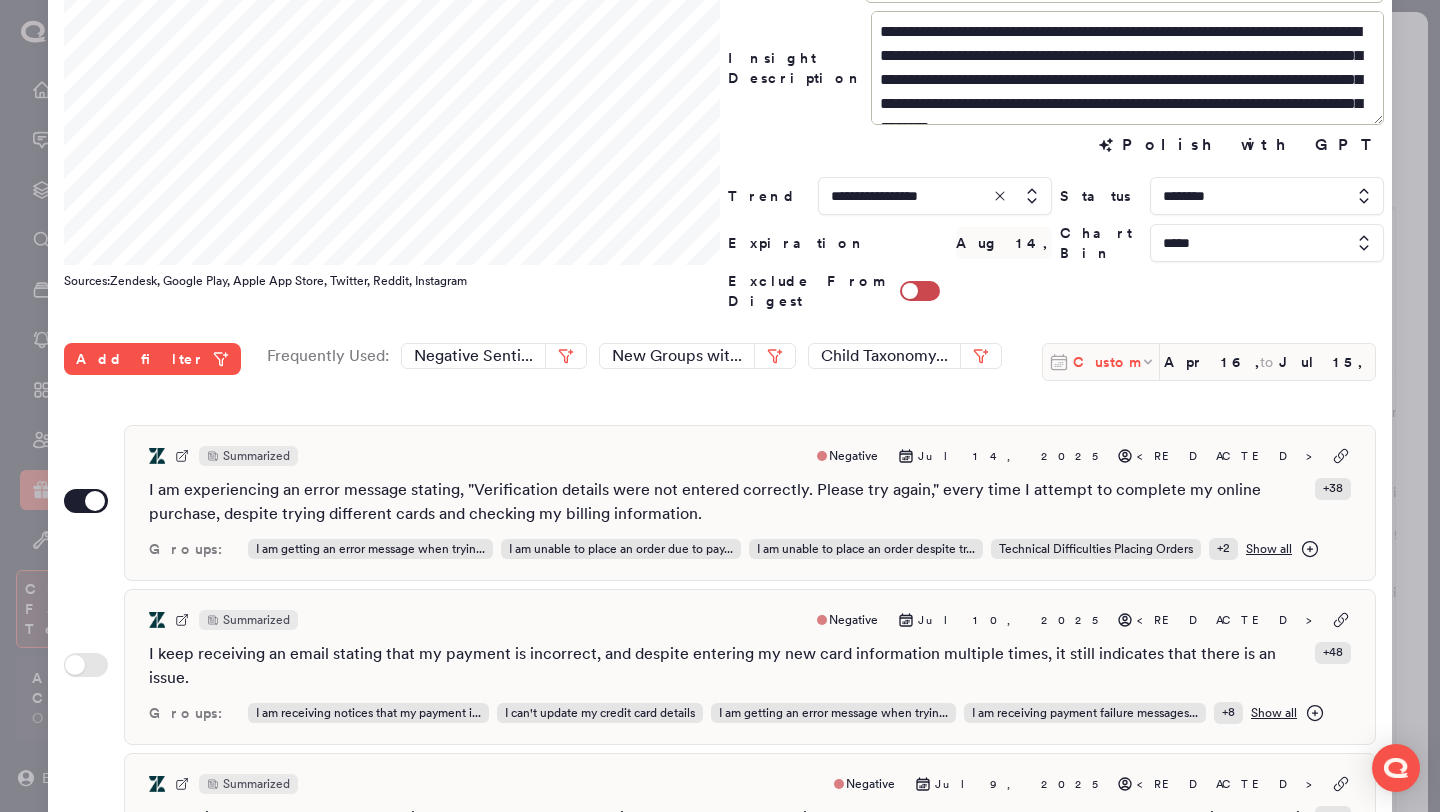 scroll, scrollTop: 158, scrollLeft: 0, axis: vertical 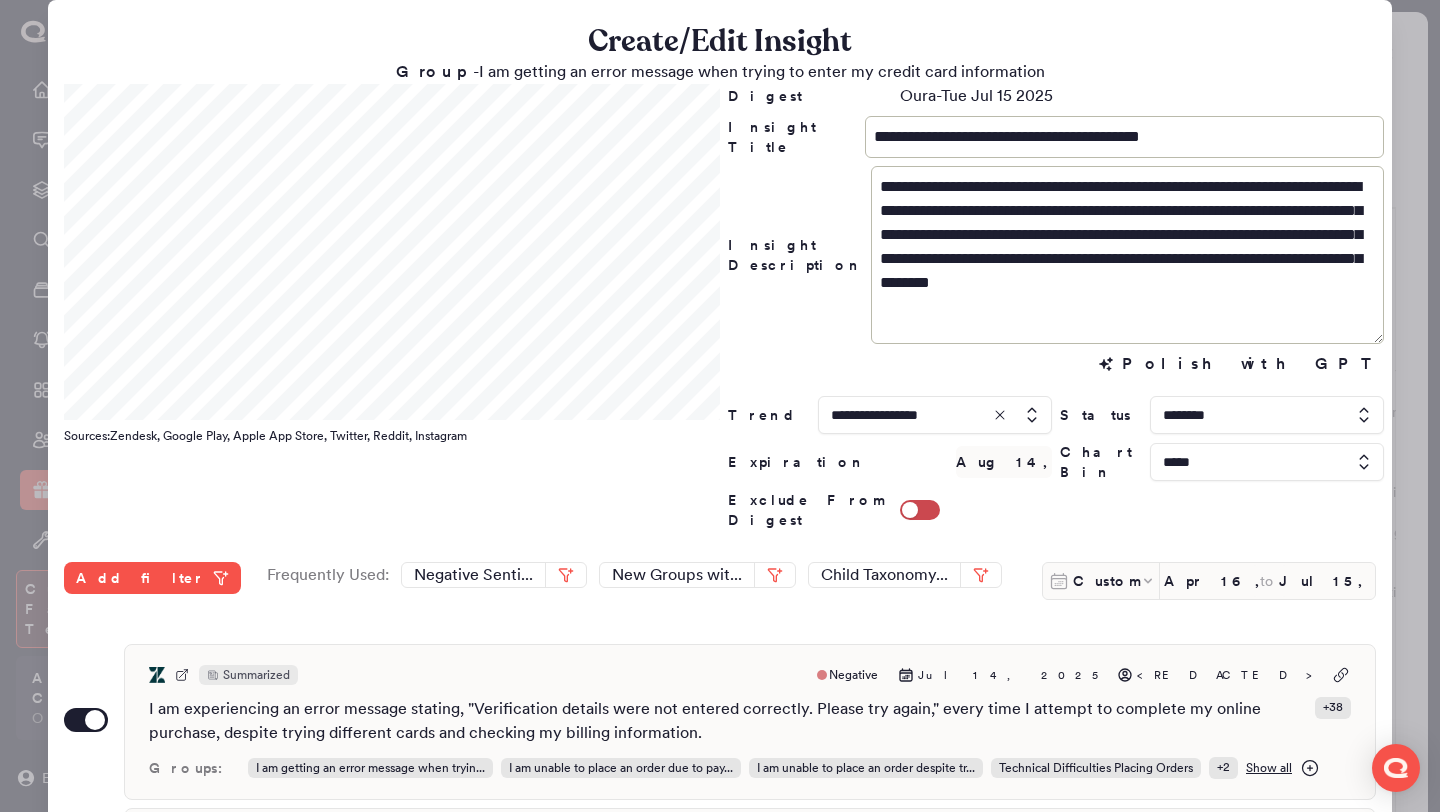 drag, startPoint x: 1368, startPoint y: 271, endPoint x: 1368, endPoint y: 335, distance: 64 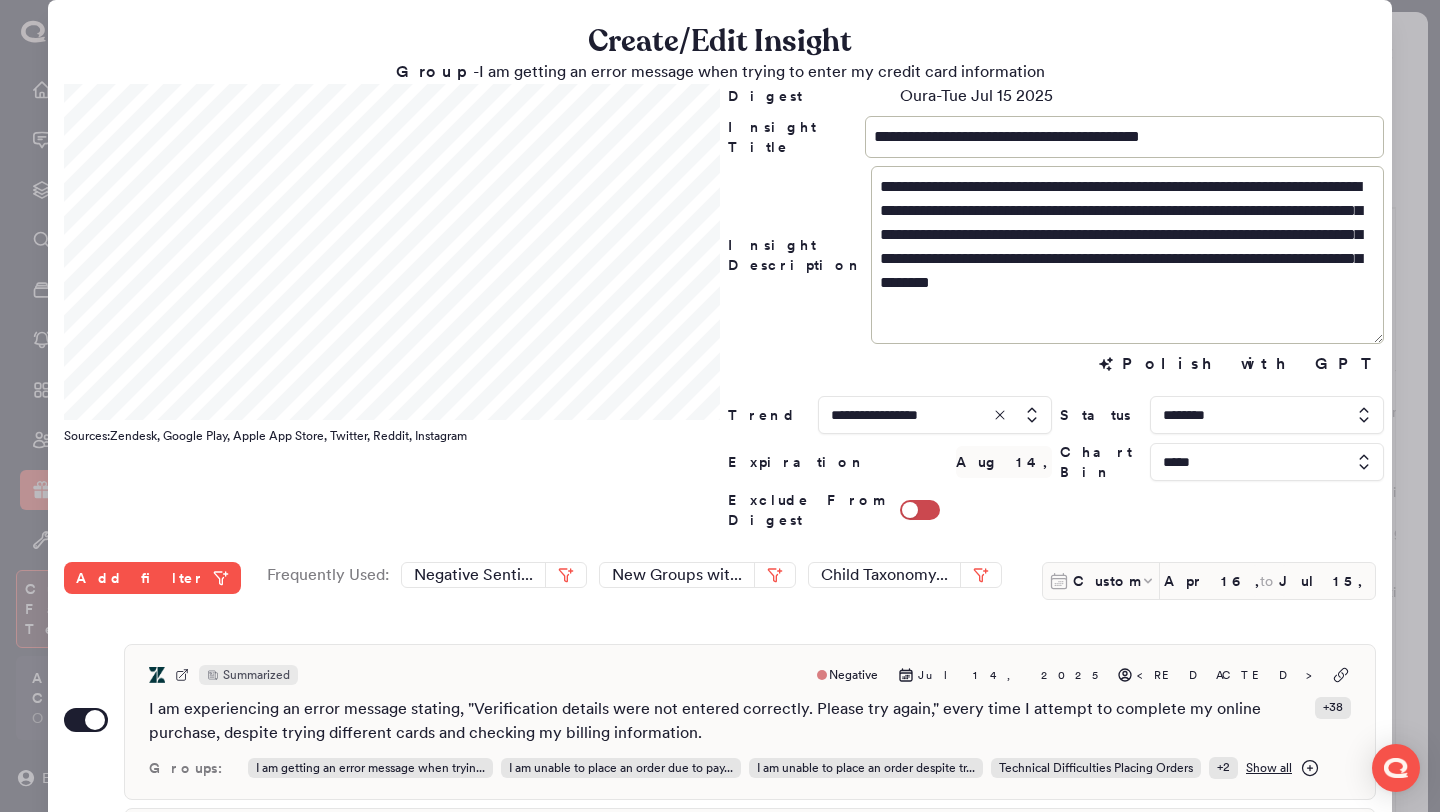 click on "**********" at bounding box center (1127, 255) 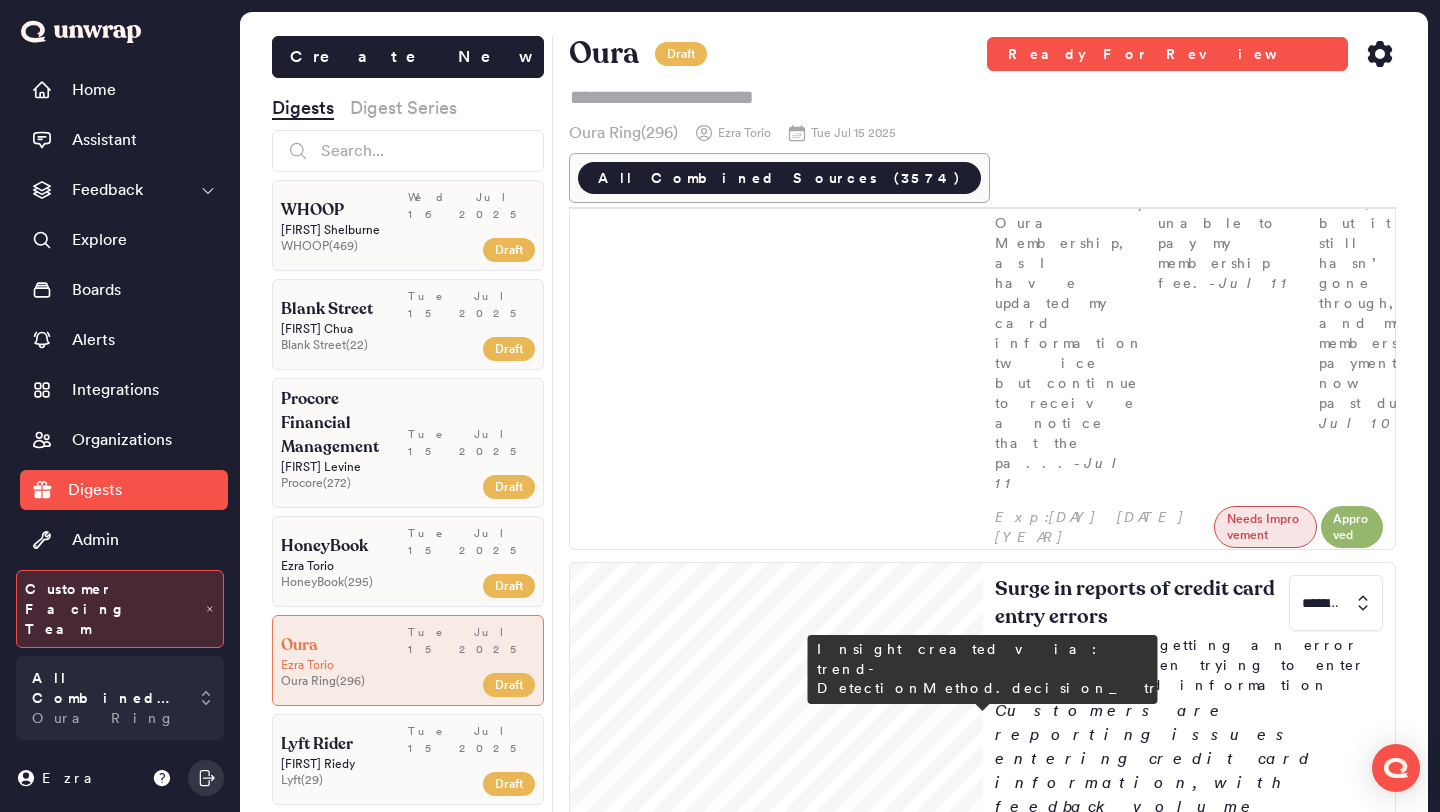 scroll, scrollTop: 2704, scrollLeft: 0, axis: vertical 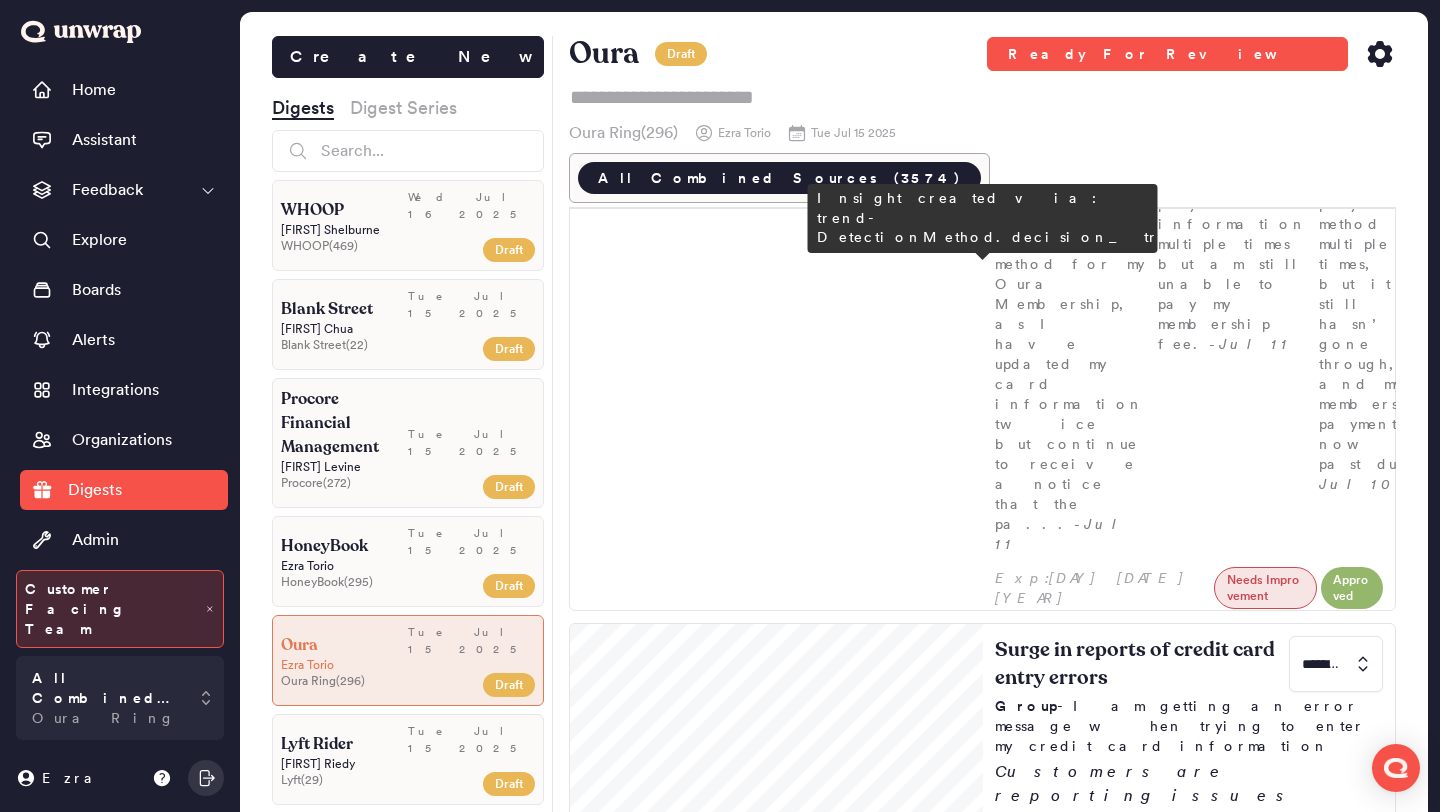 click on "Customers are reporting issues with credit card payments being declined, with feedback volume spiking to 43 entries the week of July 7th (0.2% of feedback). Many are frustrated as they verify card details and attempt various payment methods without success. The 6.5.0 cohort is disproportionately affected, comprising 52.2% of this feedback group." at bounding box center [1189, 3140] 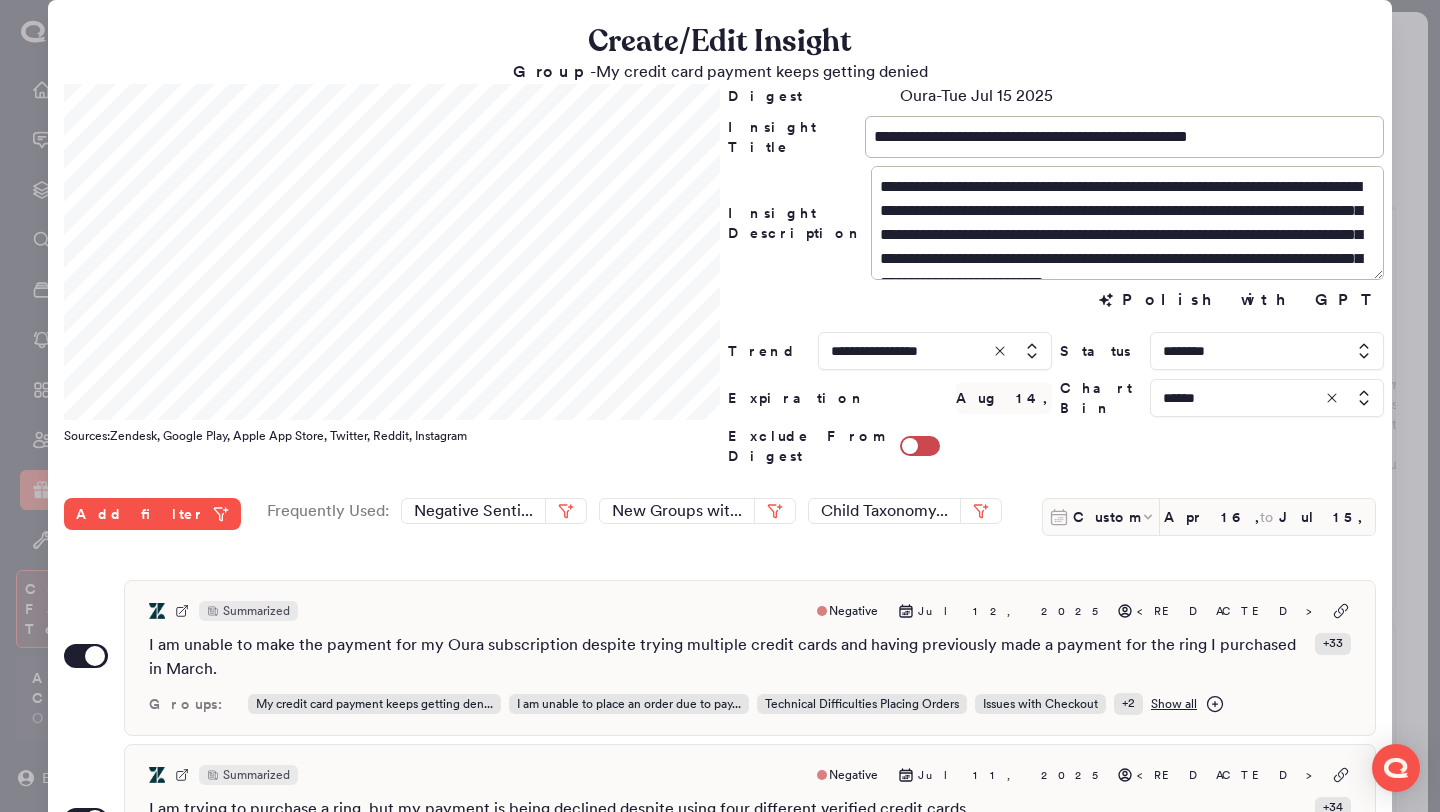 click at bounding box center (1267, 351) 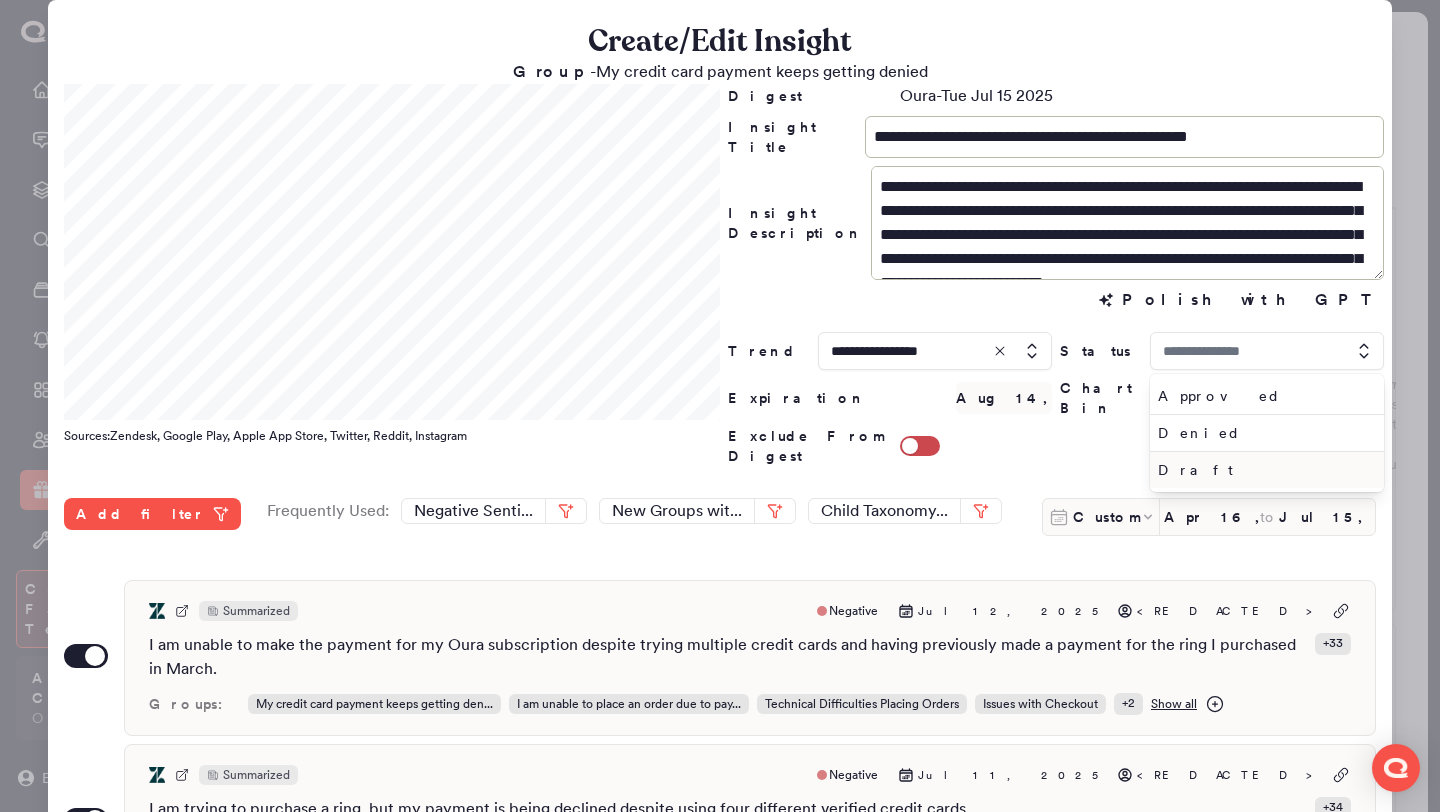 type on "********" 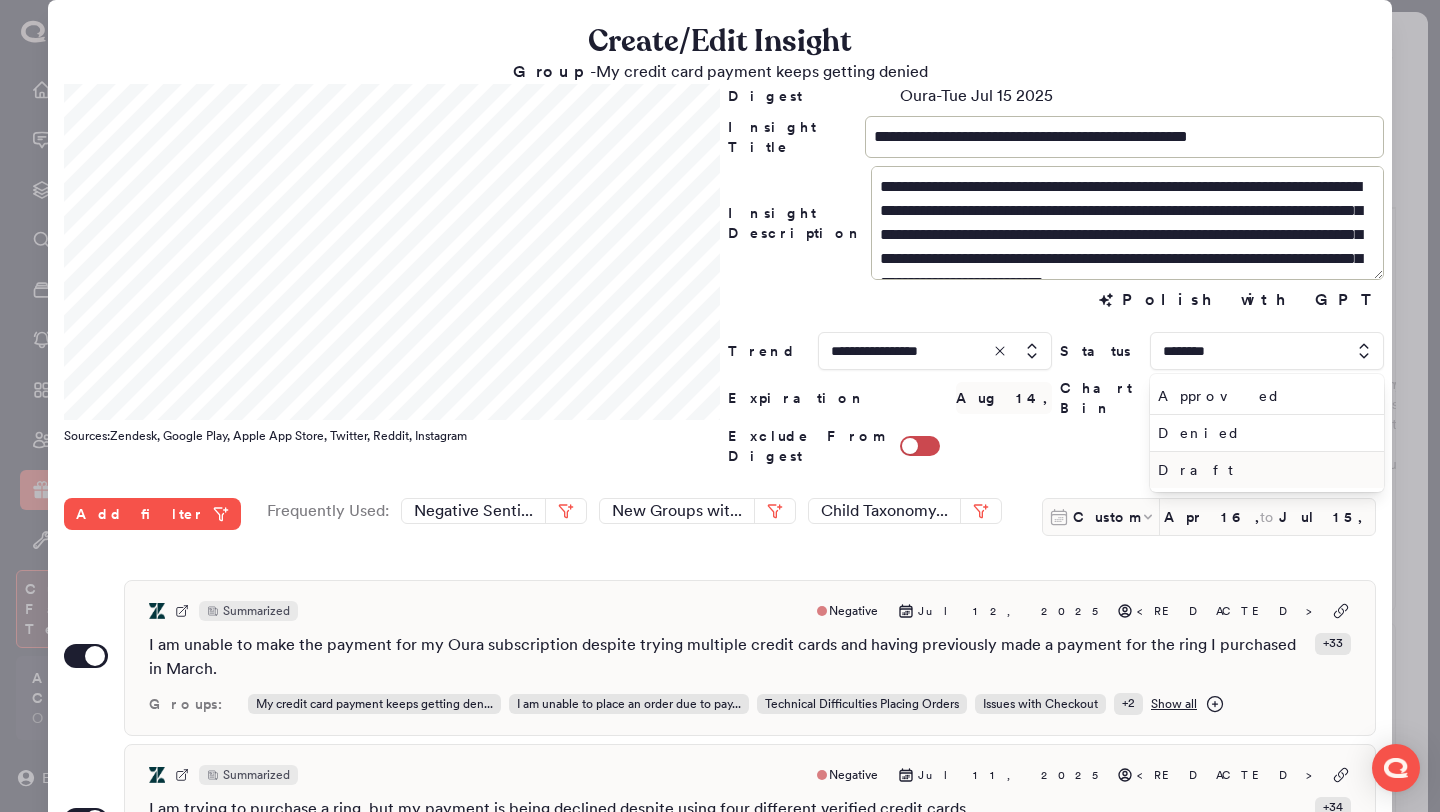 click on "Draft" at bounding box center [1263, 470] 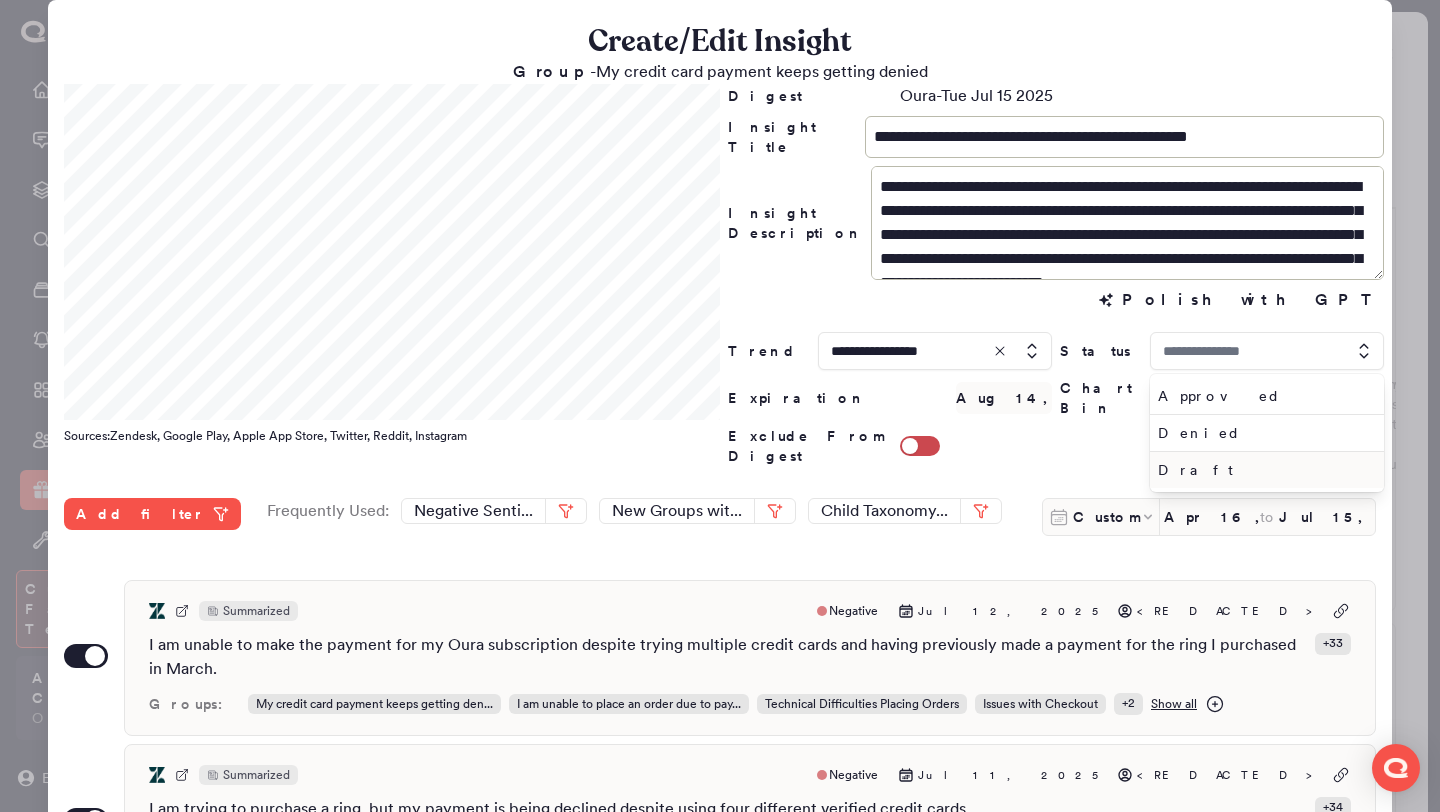 type on "*****" 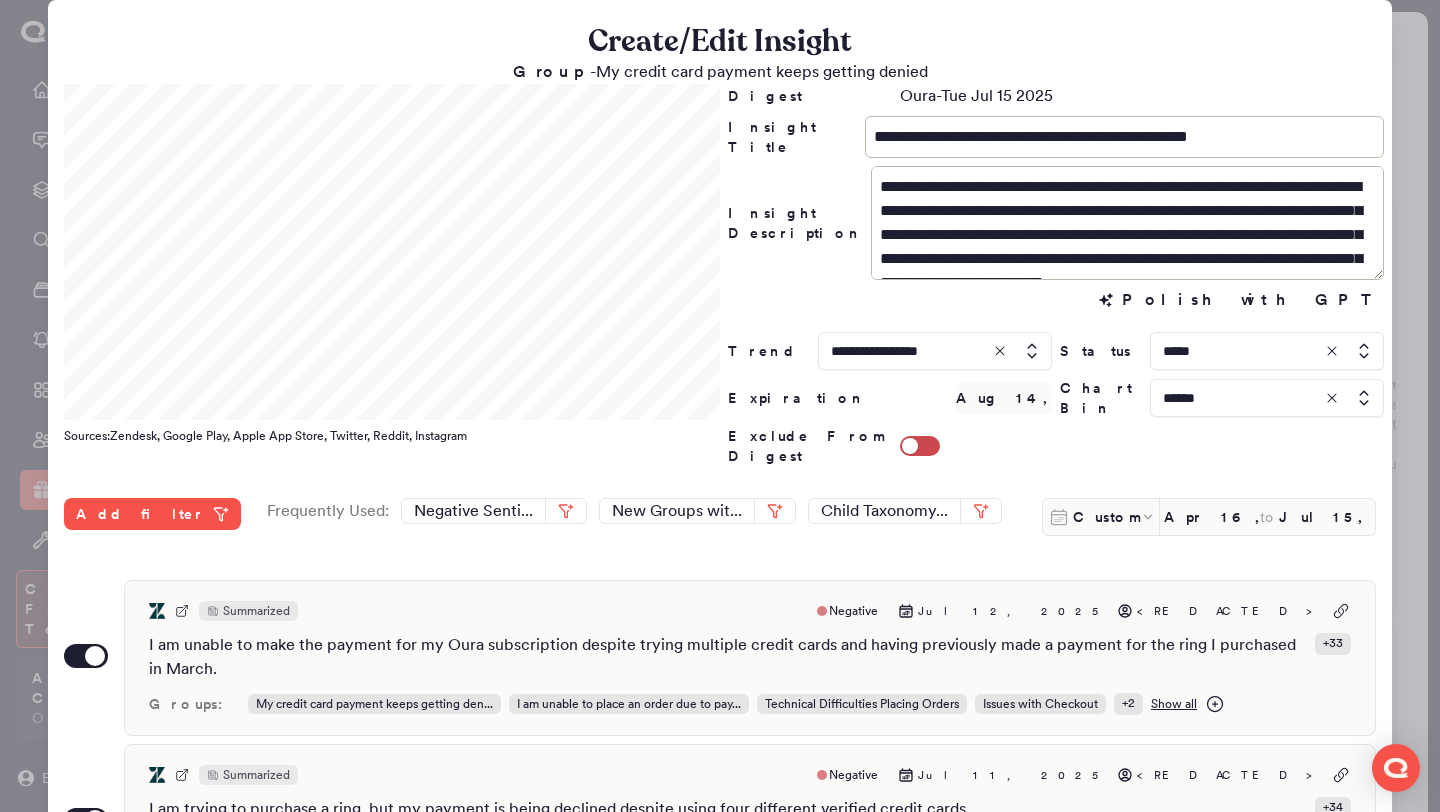 click at bounding box center [1267, 398] 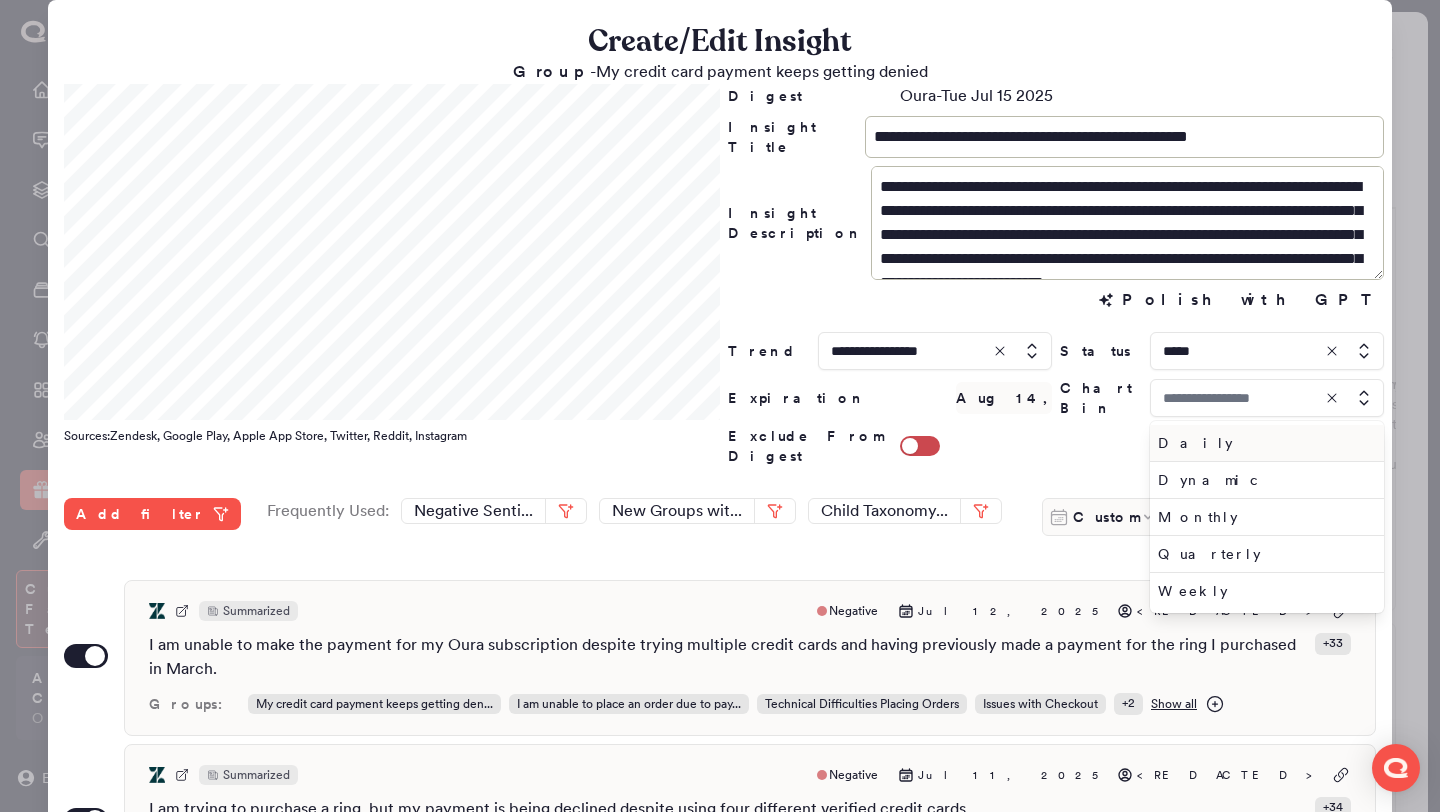 type on "******" 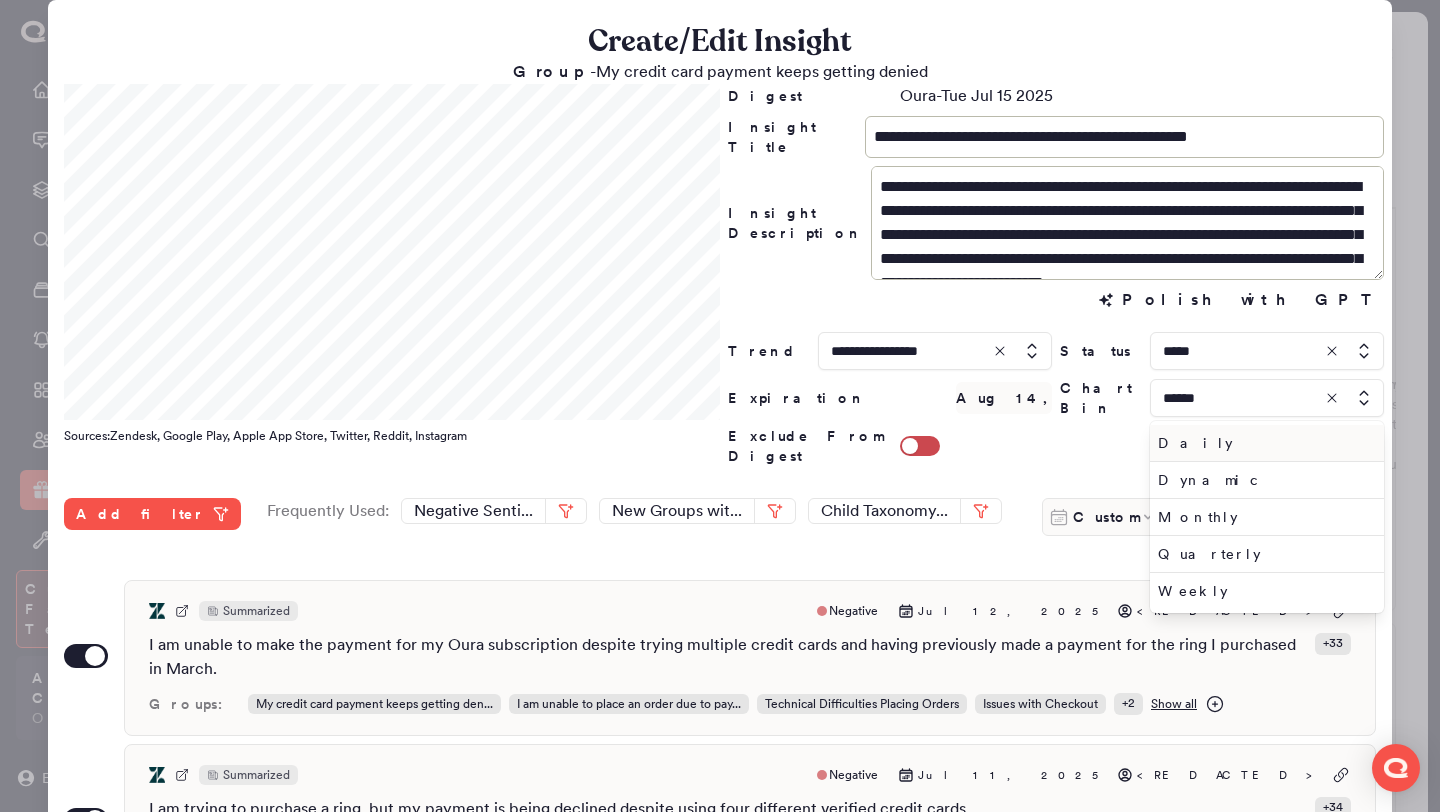 click on "Daily" at bounding box center [1263, 443] 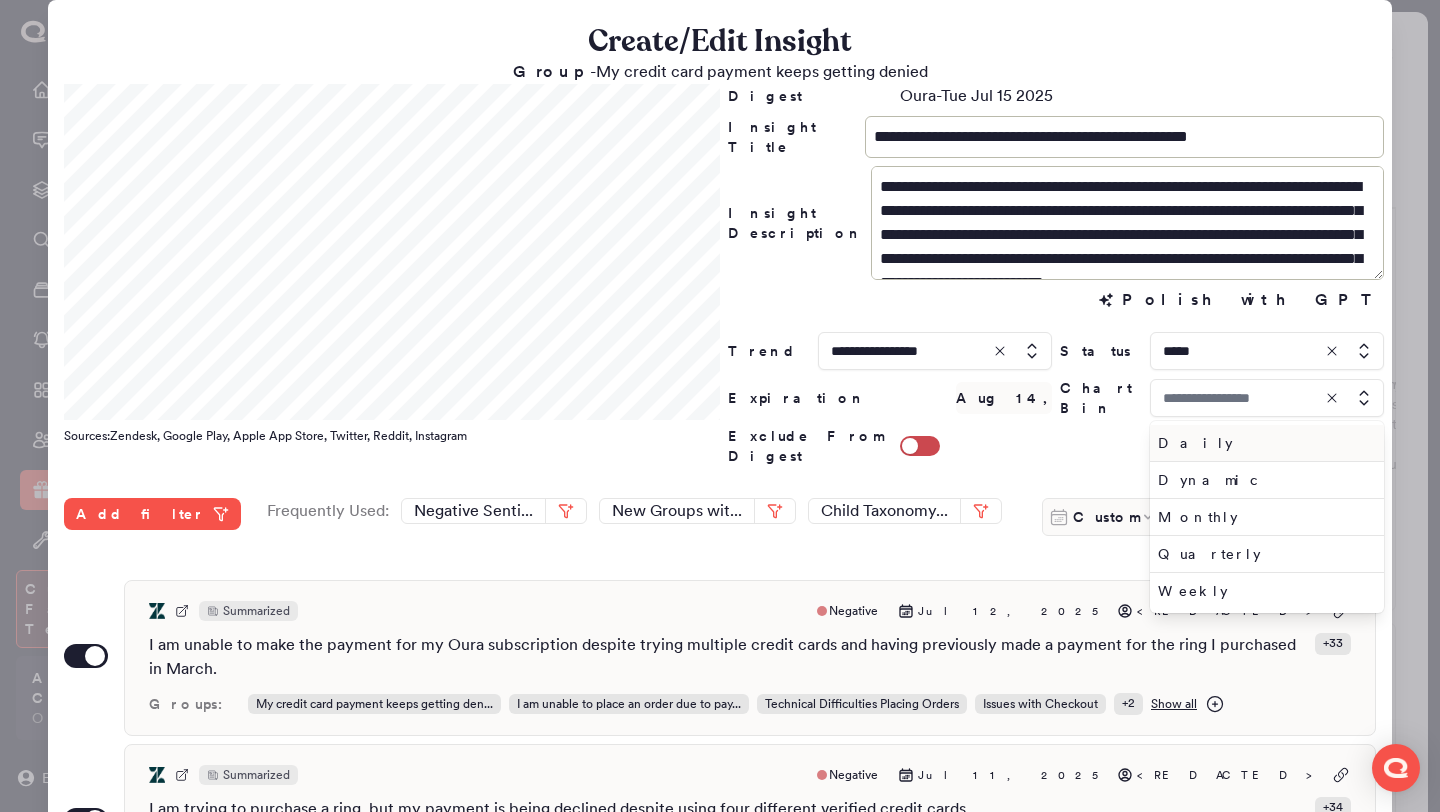 type on "*****" 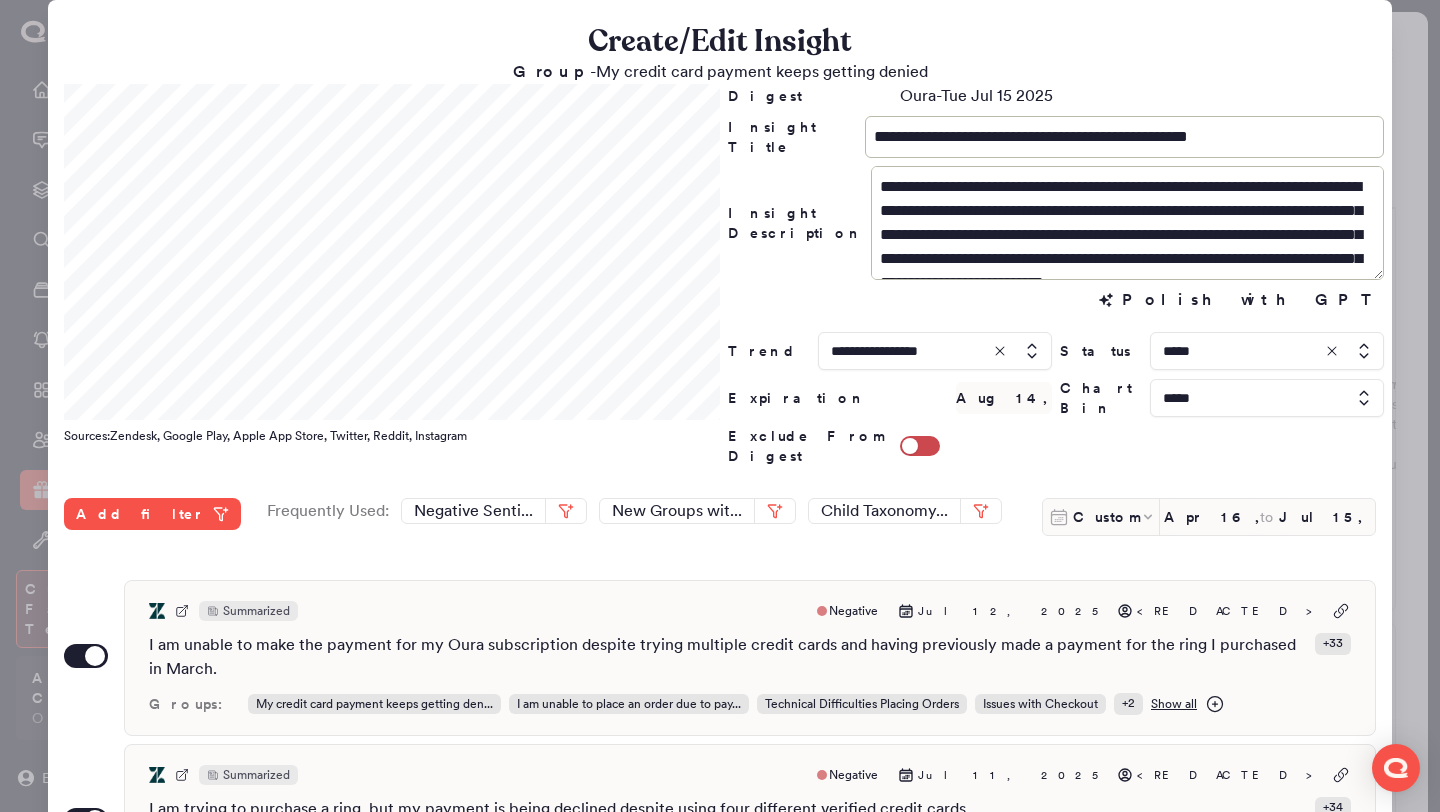scroll, scrollTop: 516, scrollLeft: 0, axis: vertical 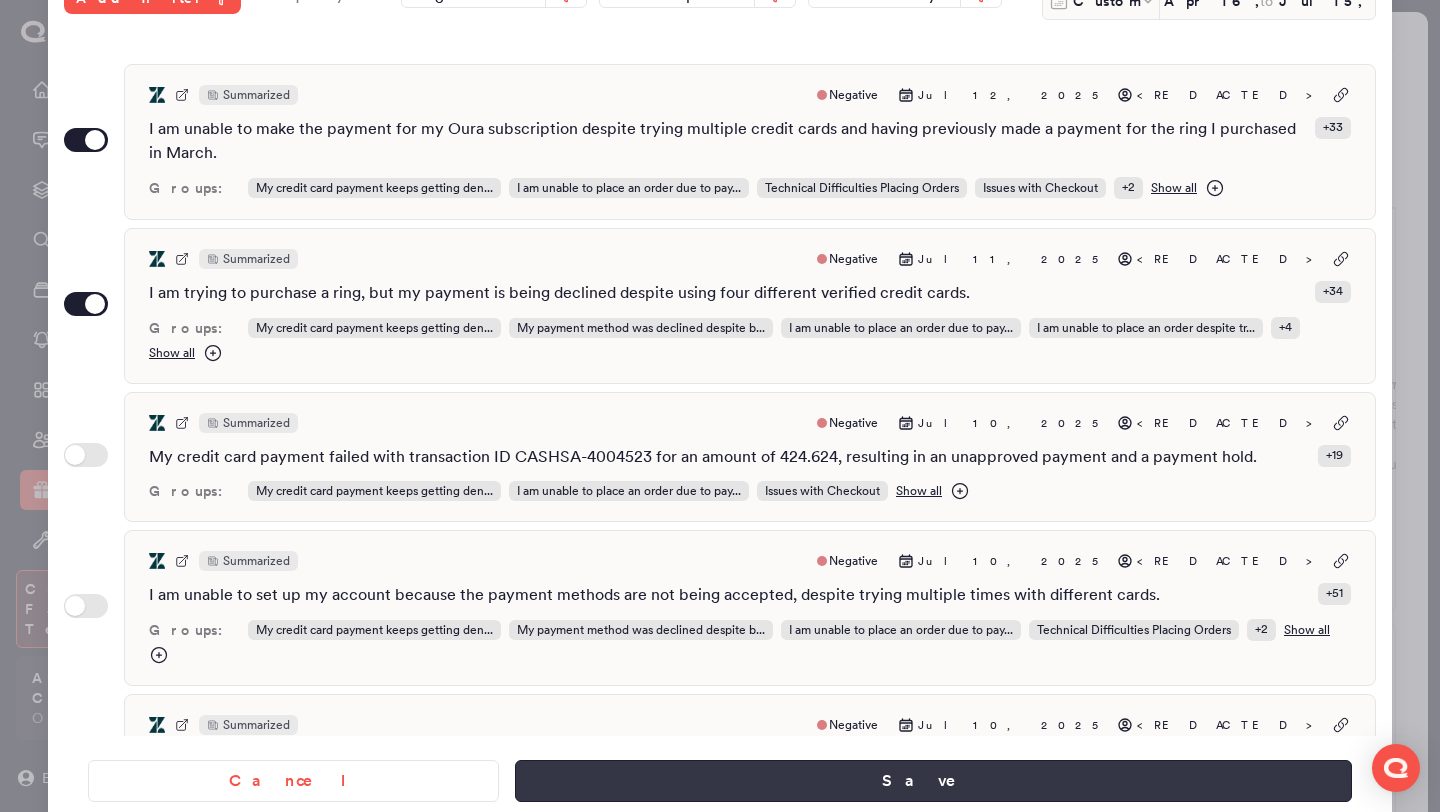 click on "Save" at bounding box center [933, 781] 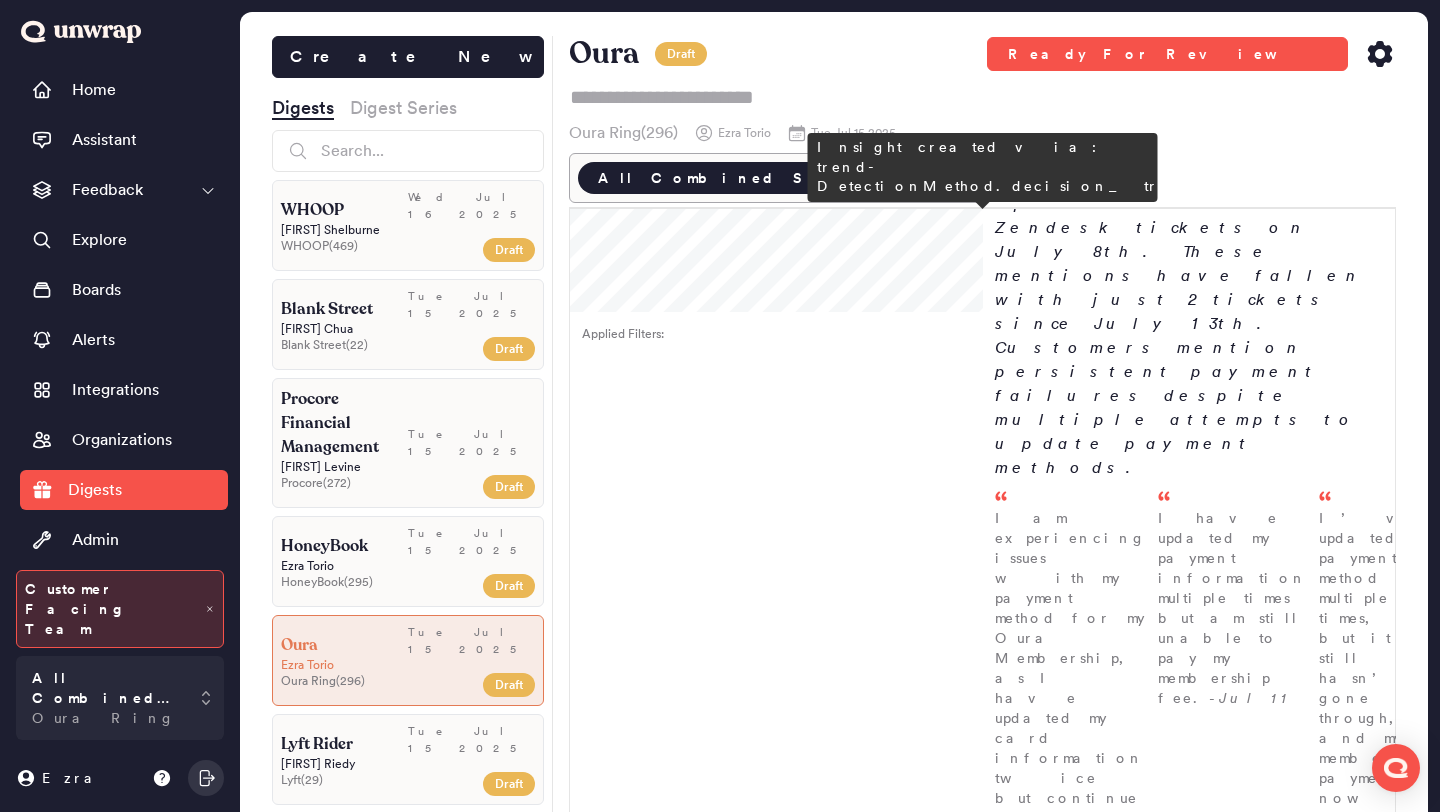 scroll, scrollTop: 2217, scrollLeft: 0, axis: vertical 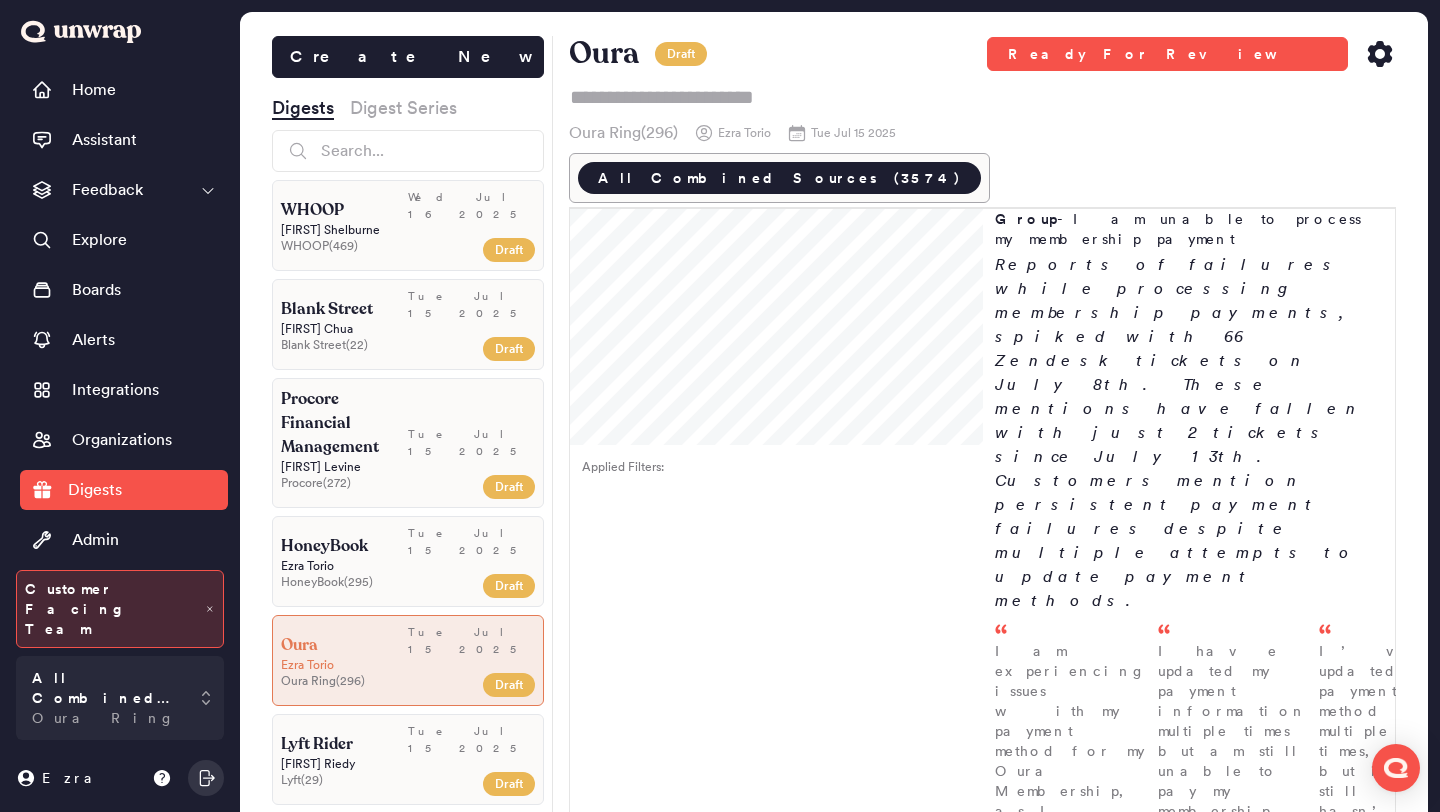 click 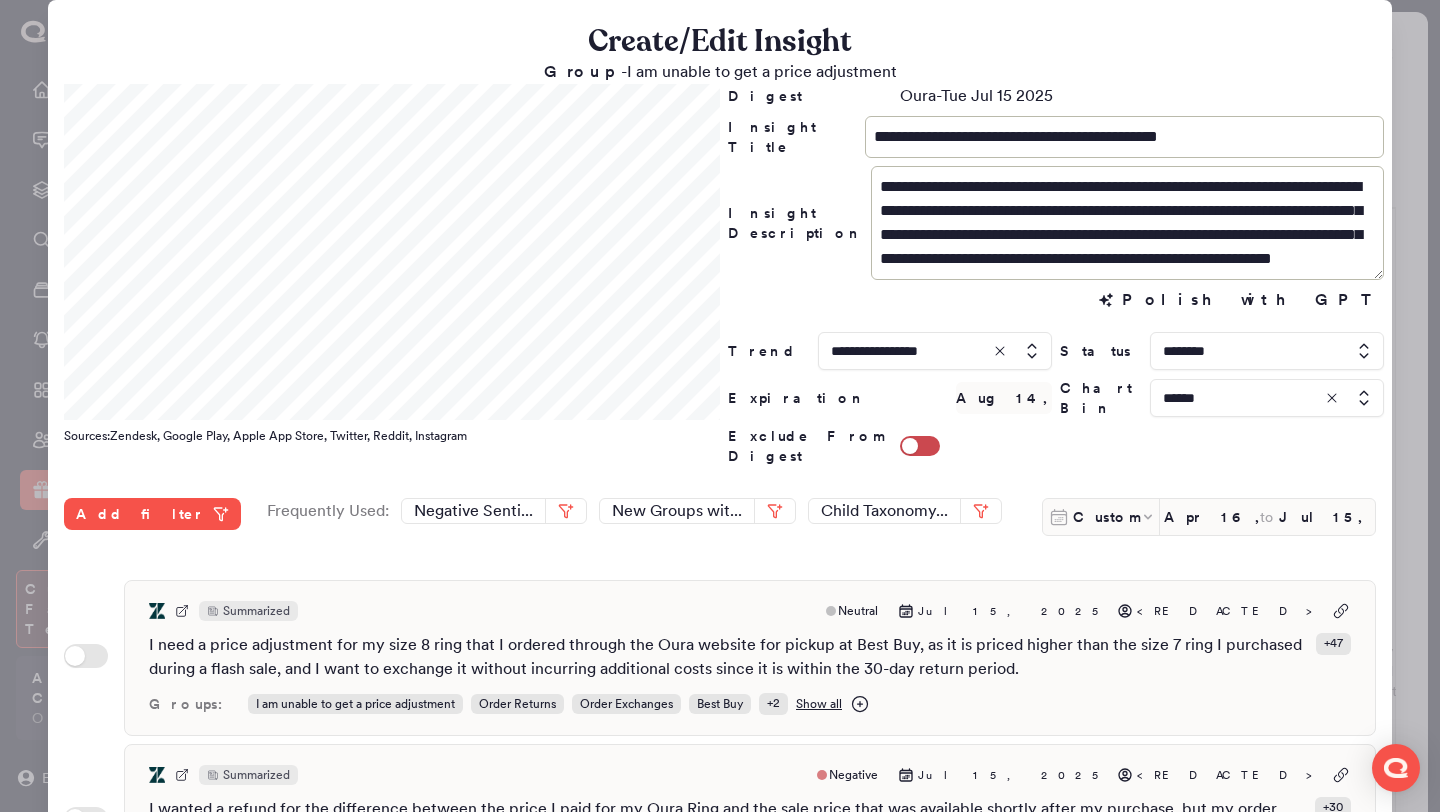 click at bounding box center [1267, 398] 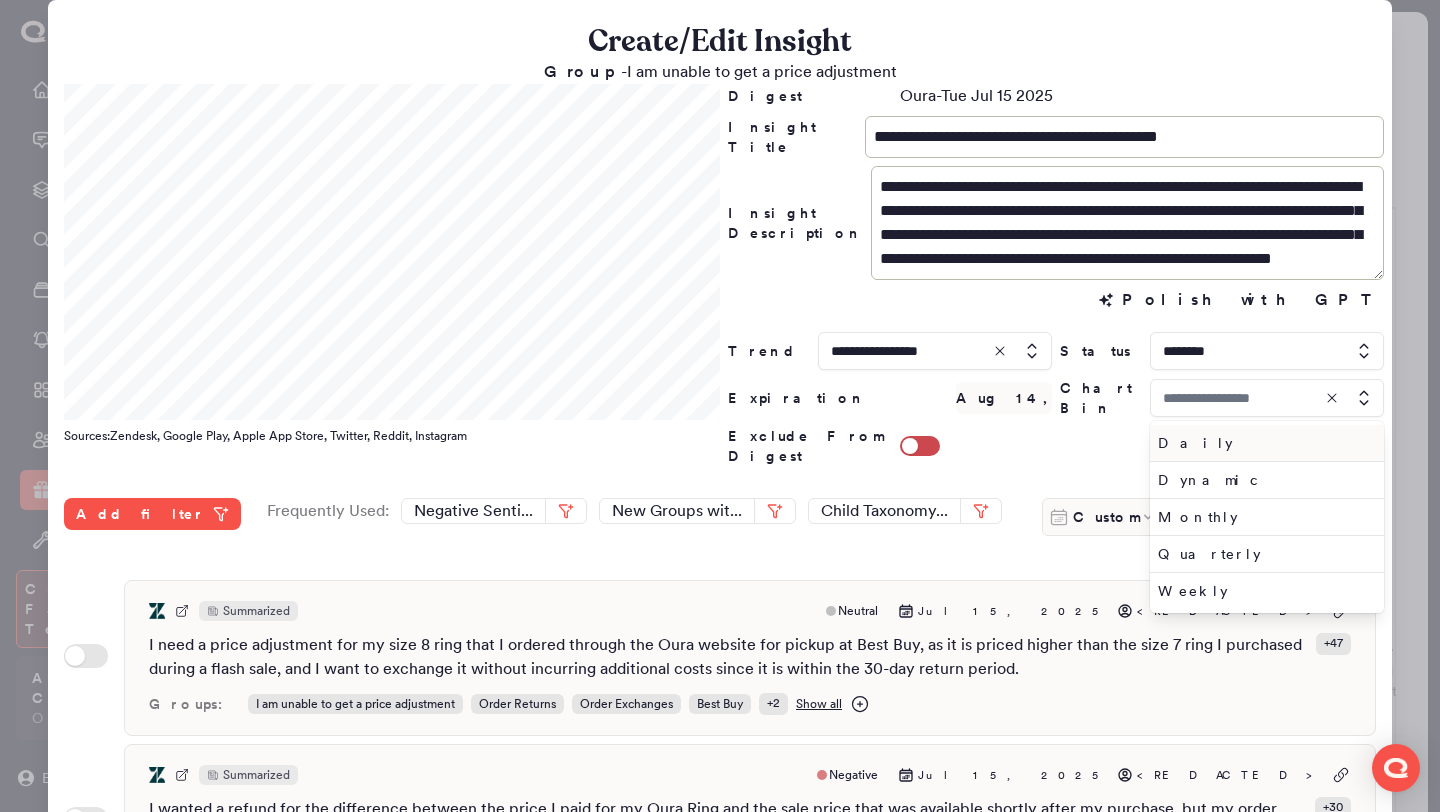 type on "******" 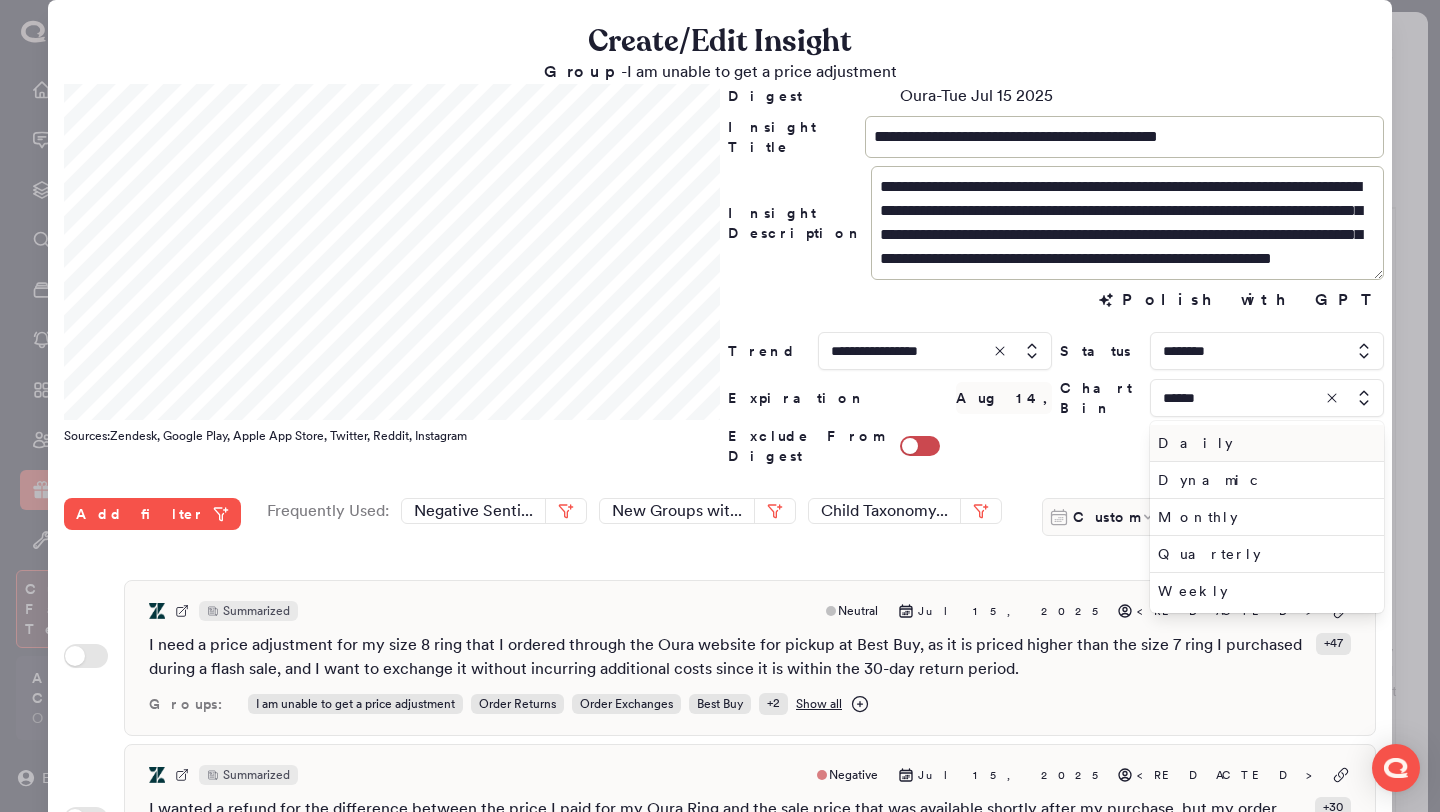 click on "Daily" at bounding box center (1263, 443) 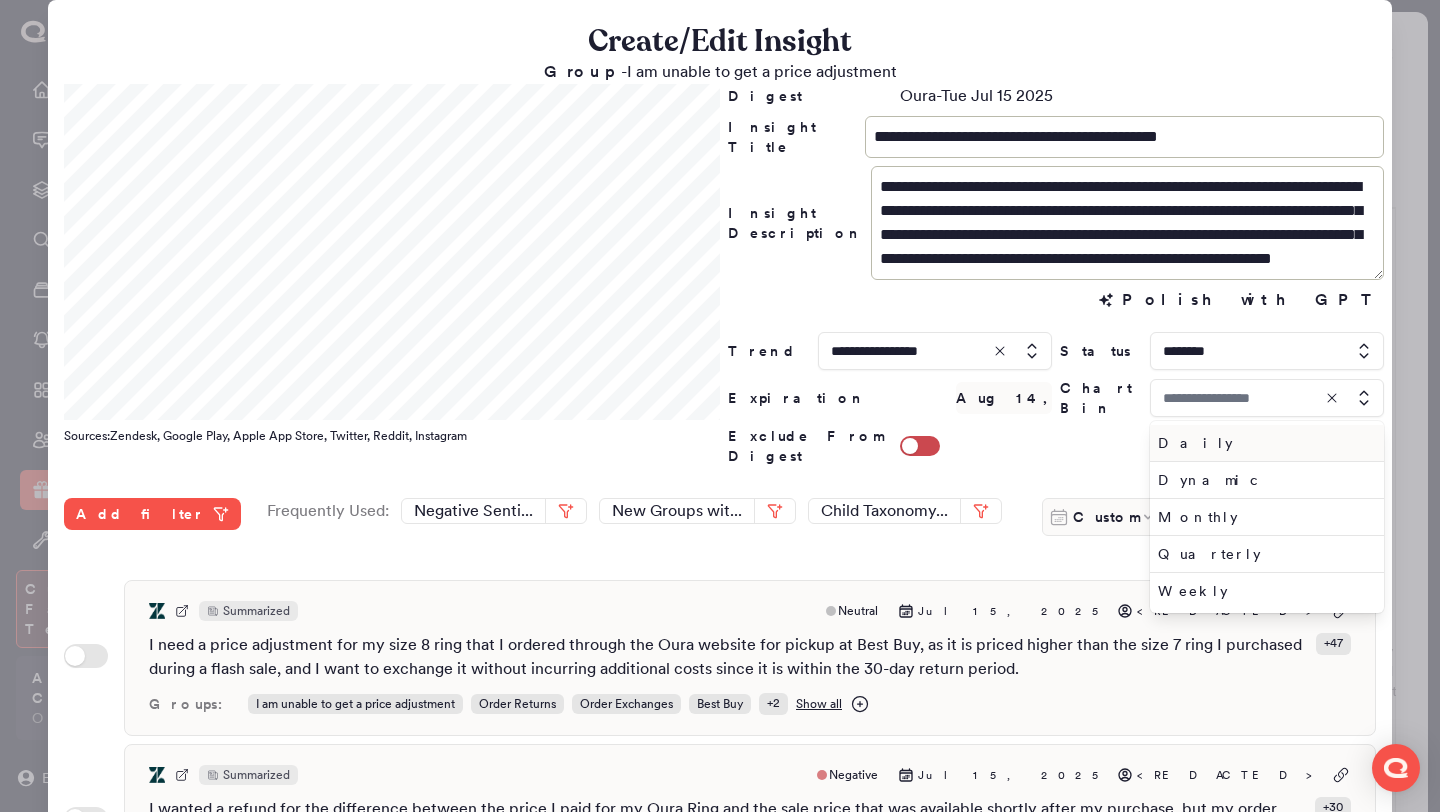 type on "*****" 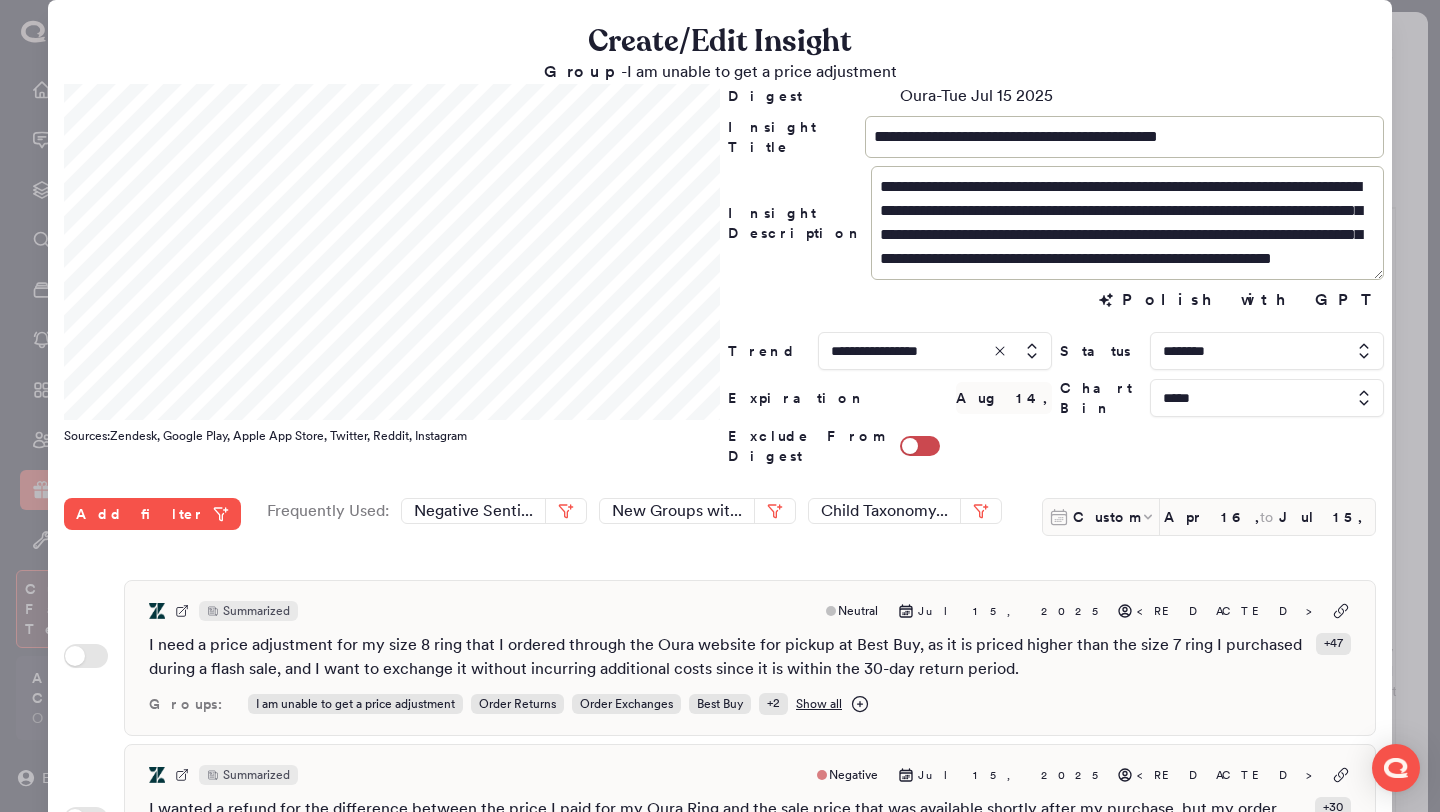 click on "**********" at bounding box center [720, 668] 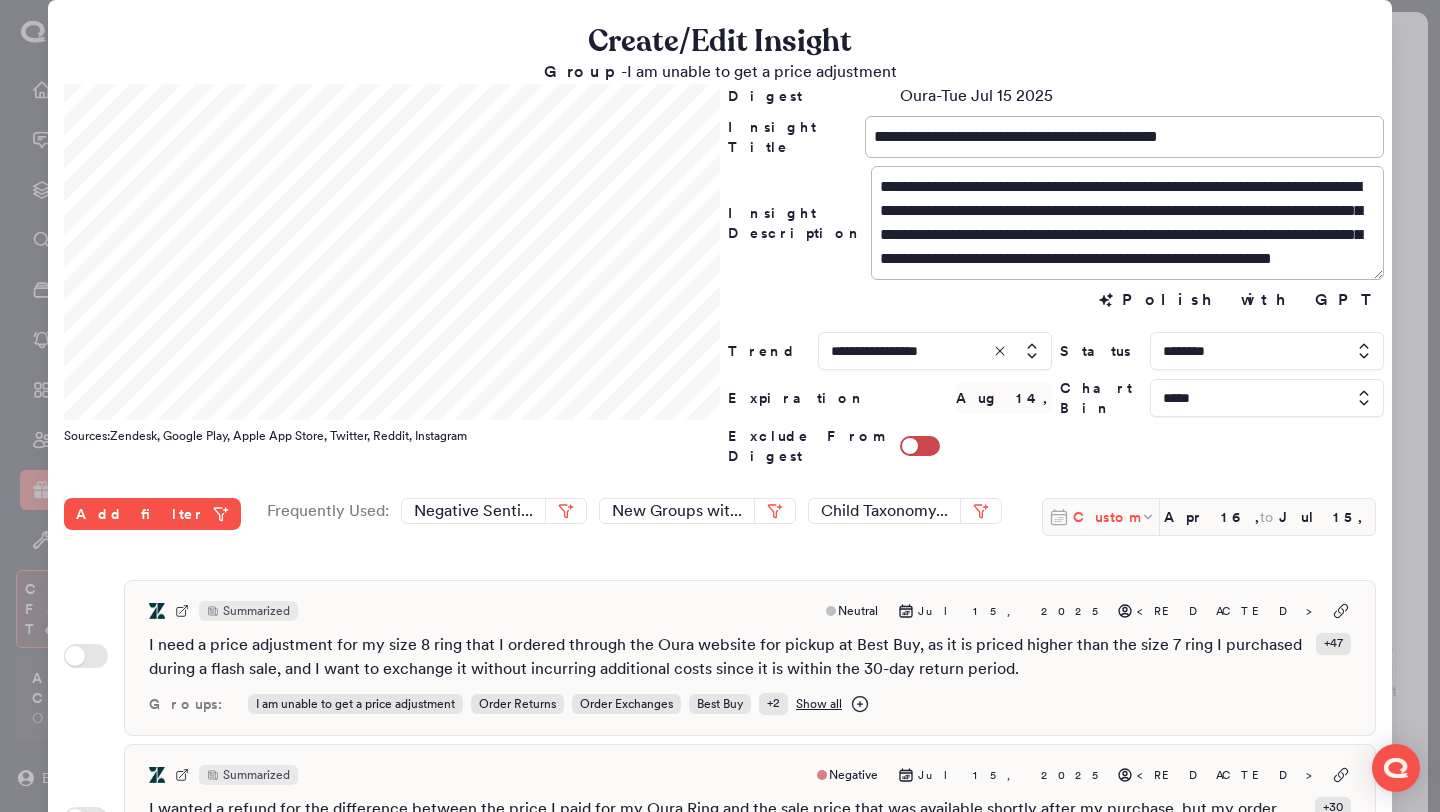 click on "Custom" at bounding box center [1106, 517] 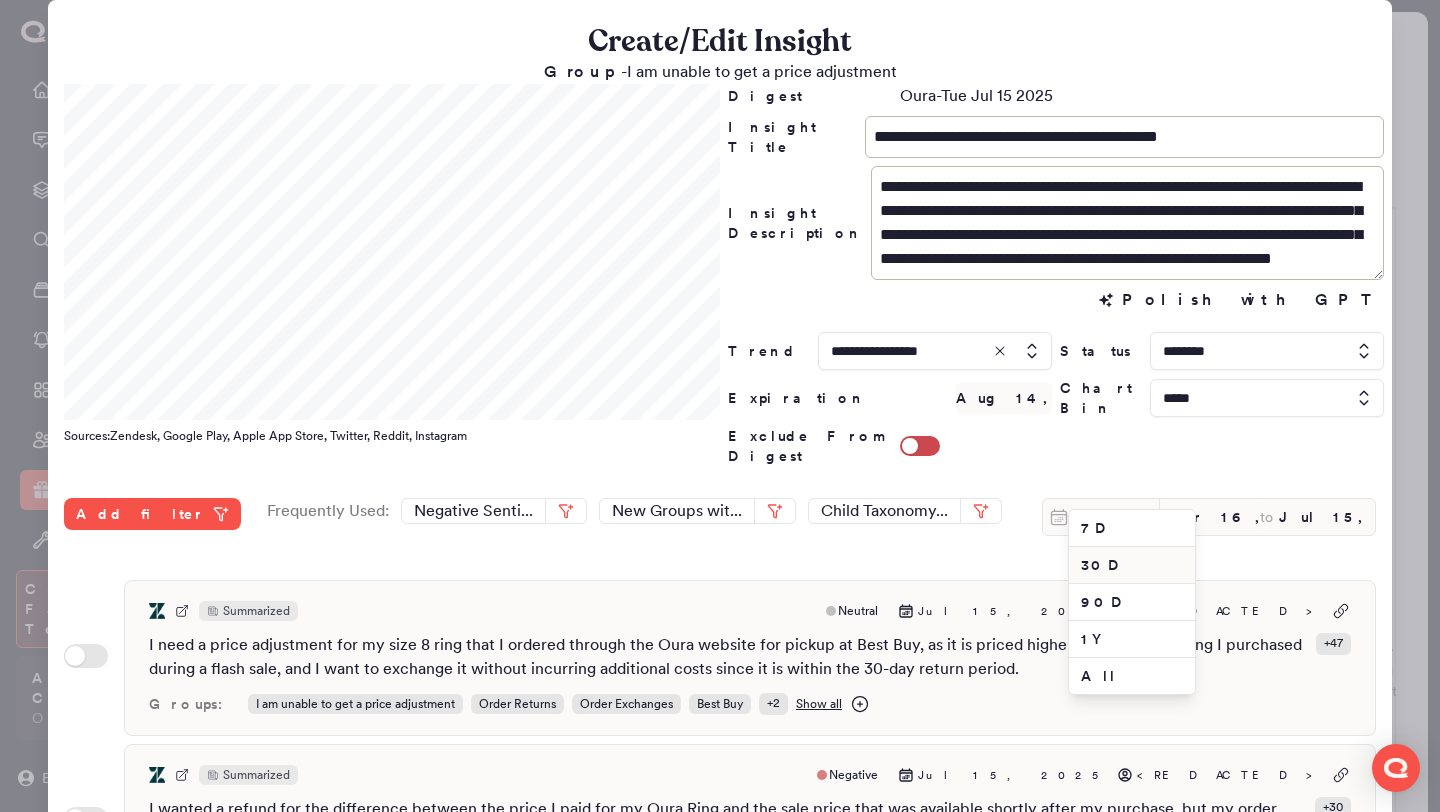click on "30D" at bounding box center [1132, 565] 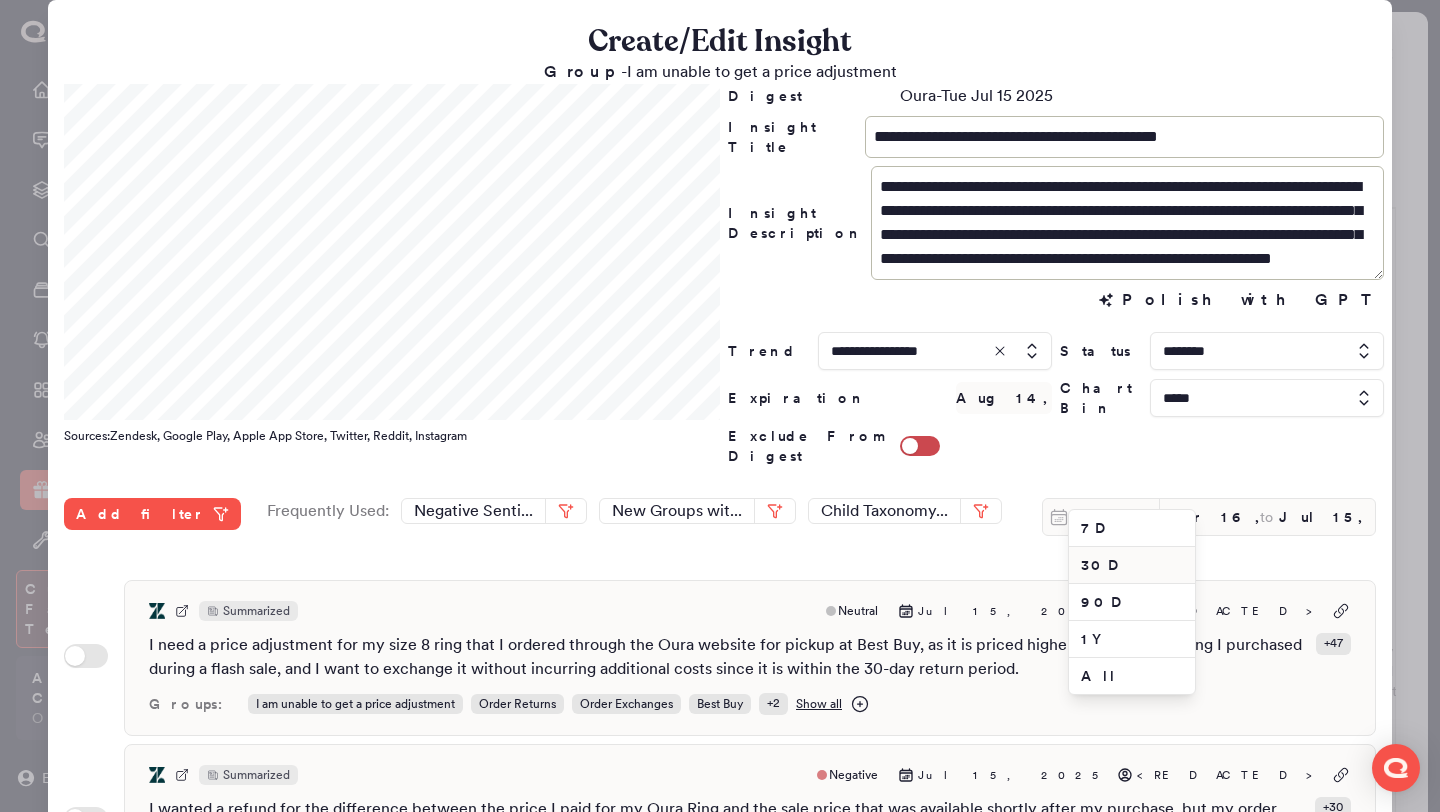 type on "Jun 16, 2025" 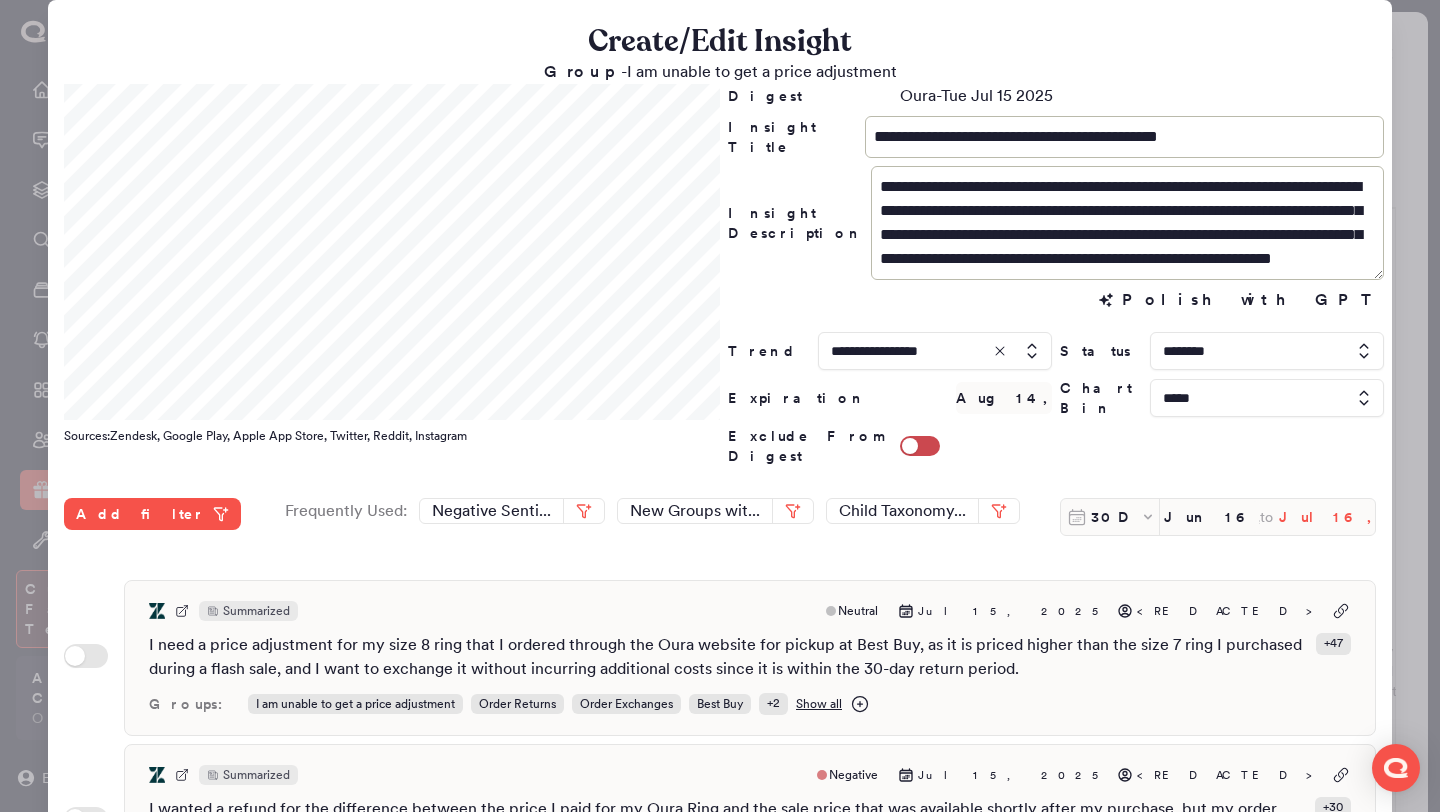 click on "Jul 16, 2025" at bounding box center (1327, 517) 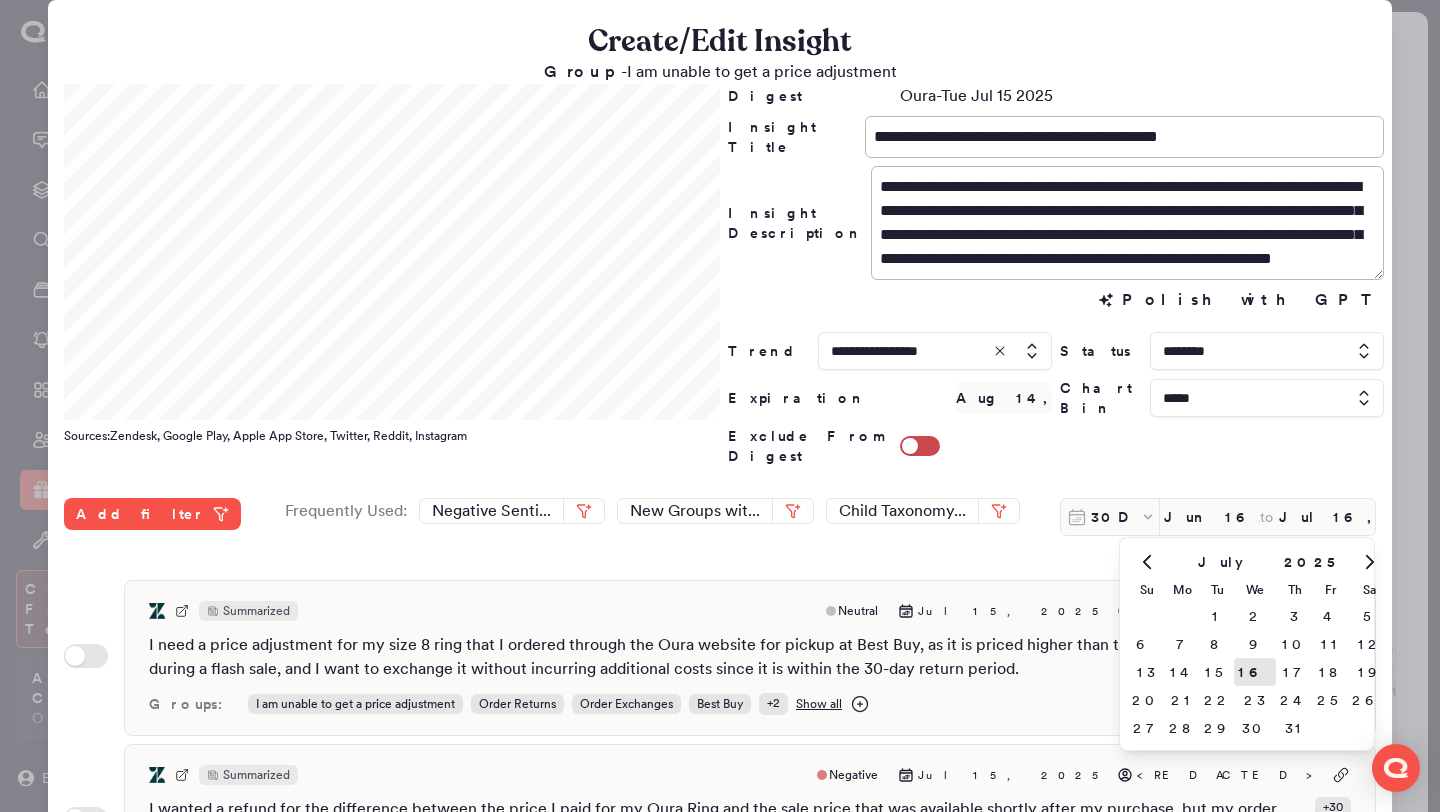 click 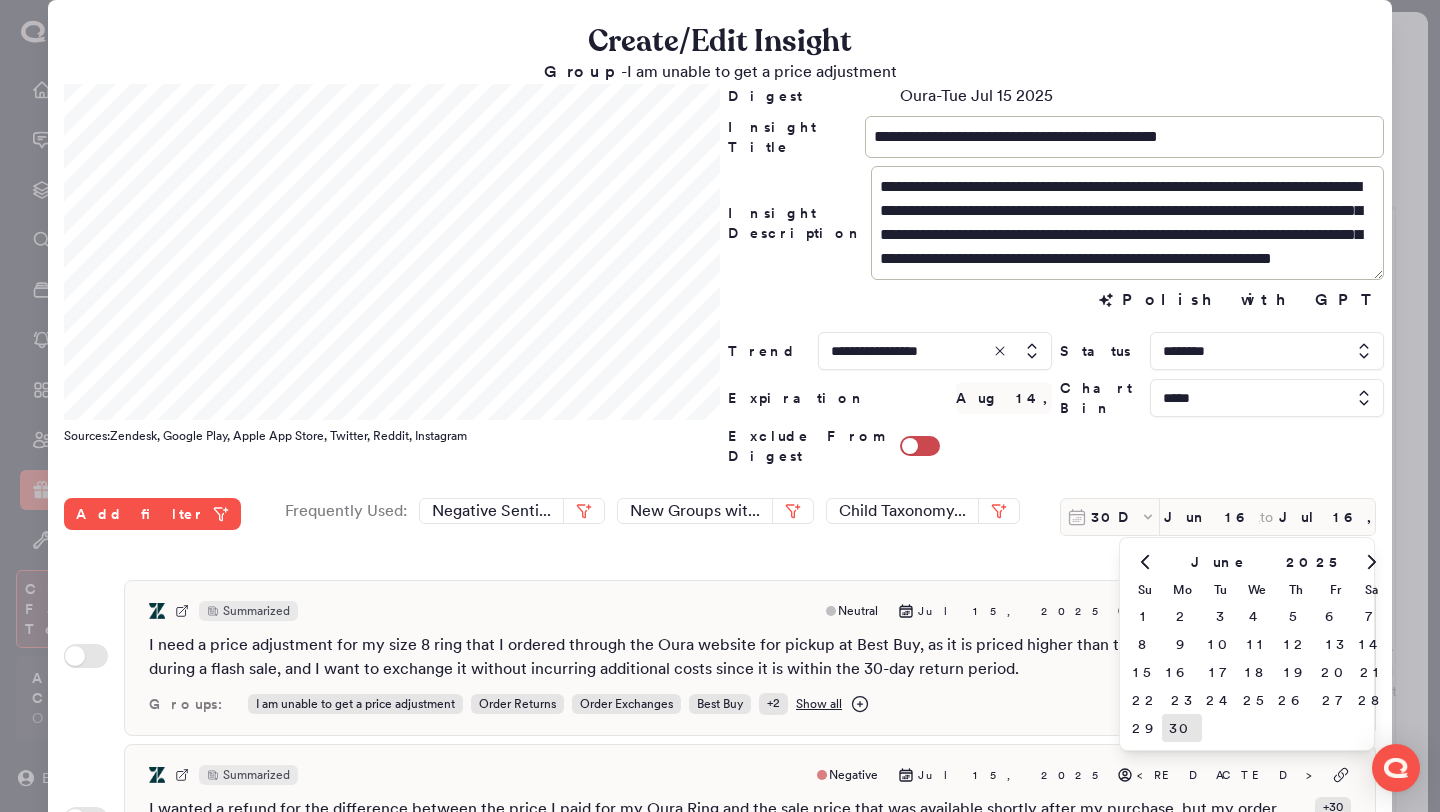 click on "30" at bounding box center [1182, 728] 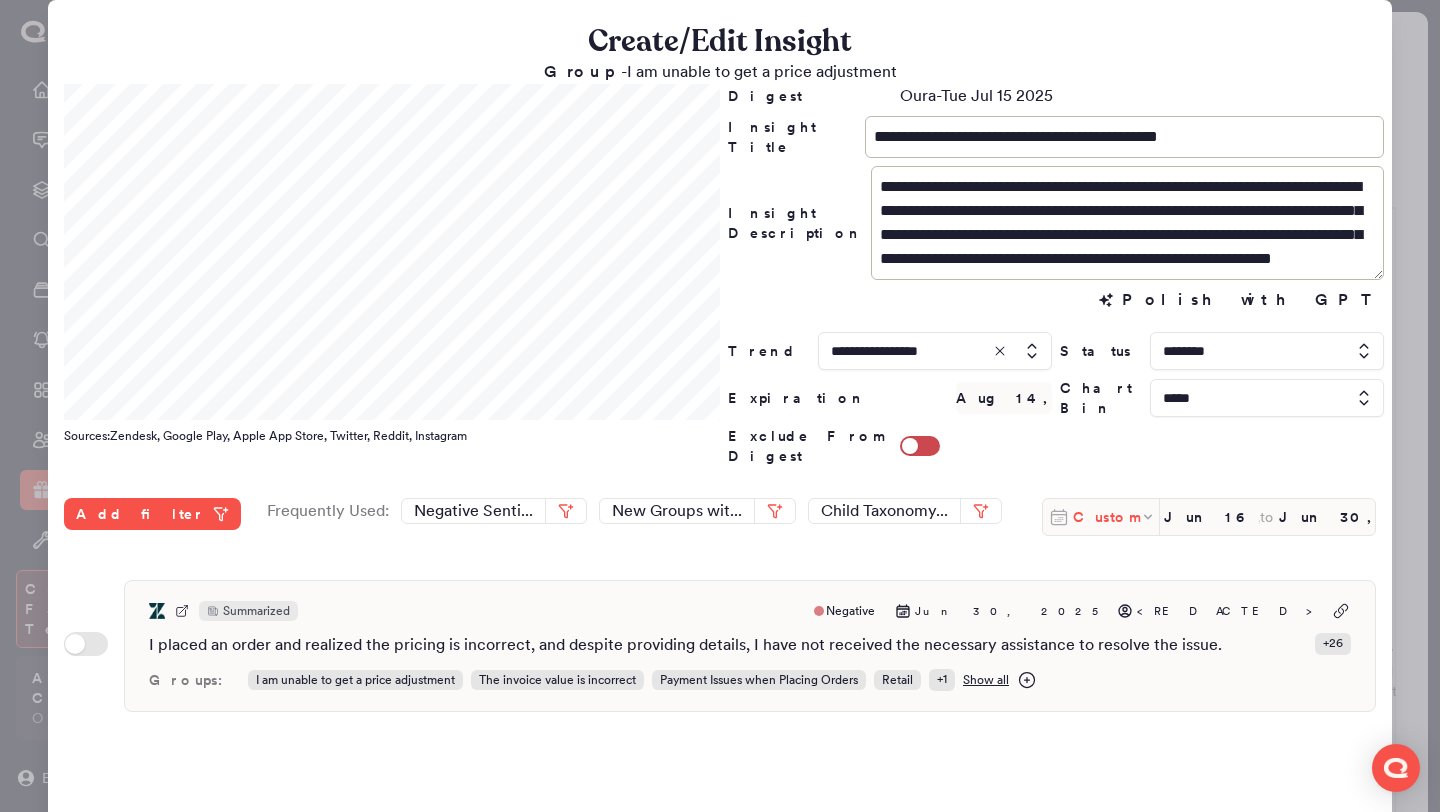 click on "Custom" at bounding box center (1106, 517) 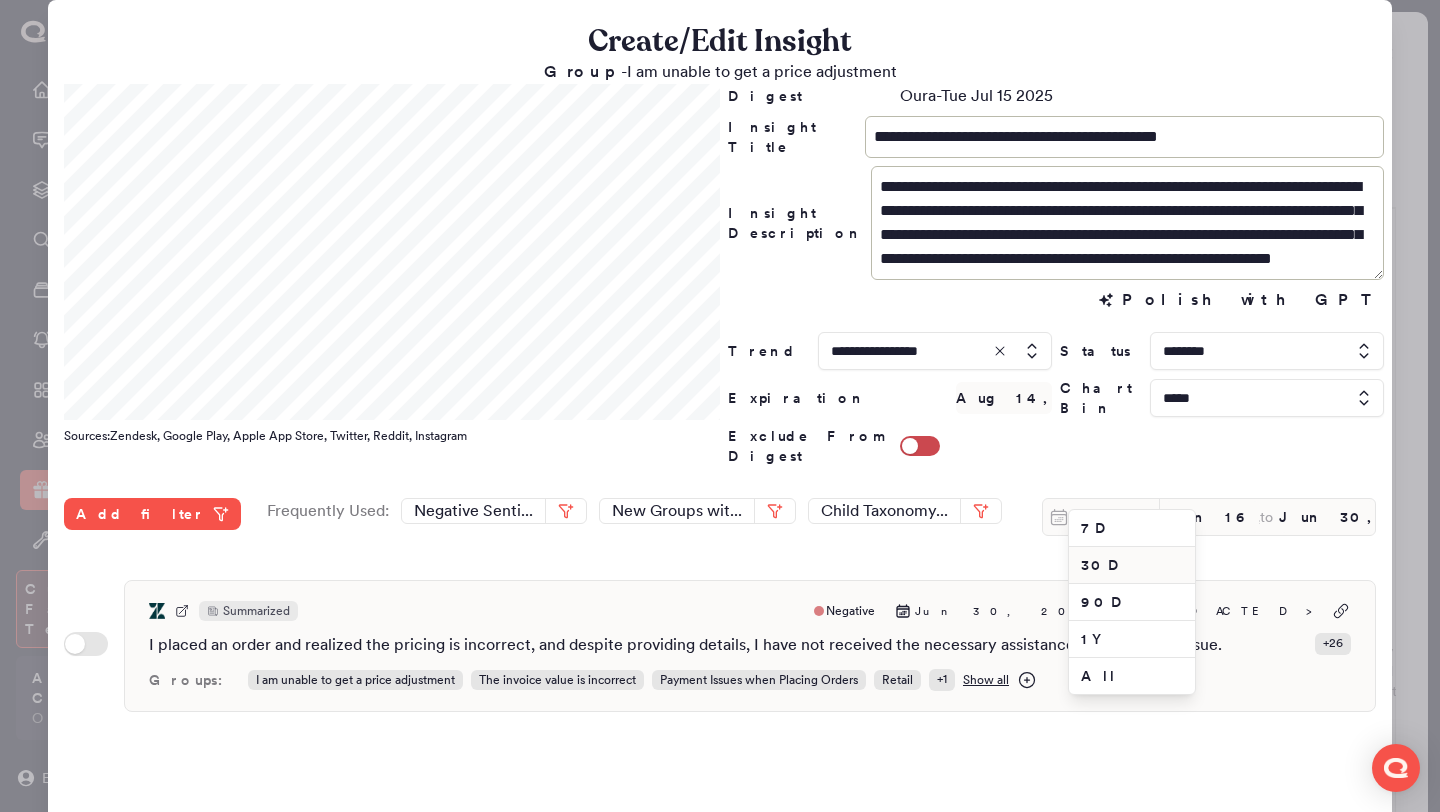 click on "30D" at bounding box center [1132, 565] 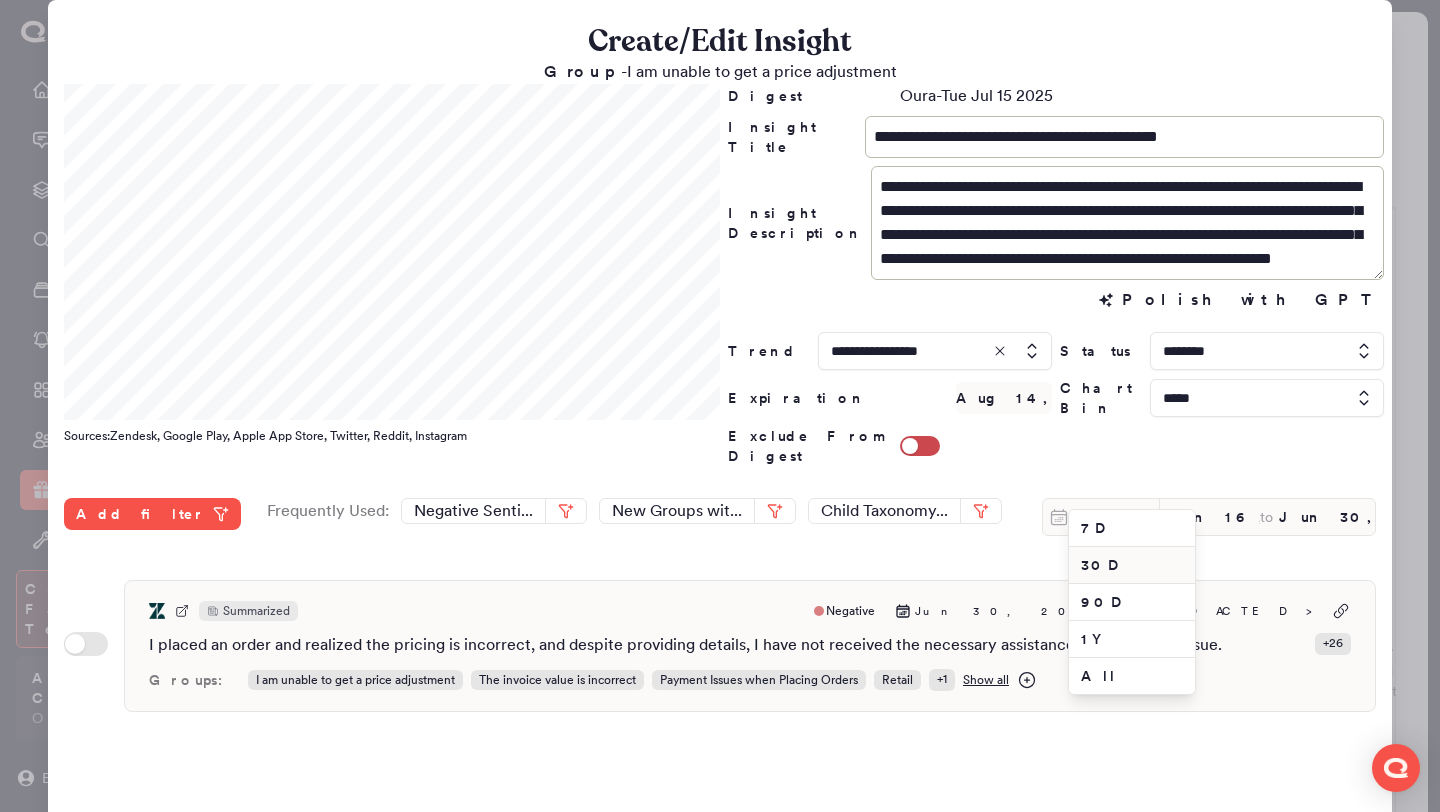 type on "Jul 16, 2025" 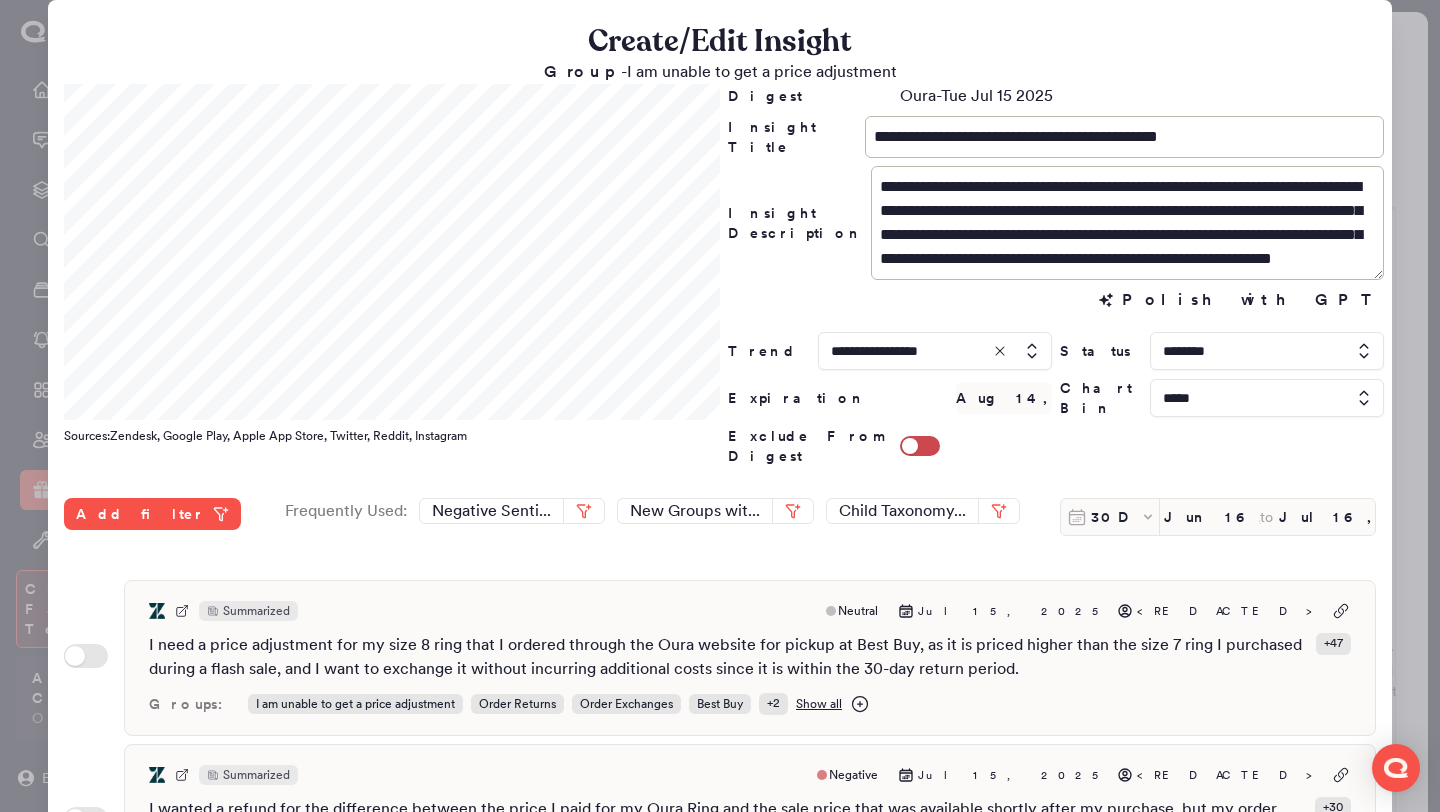 scroll, scrollTop: 516, scrollLeft: 0, axis: vertical 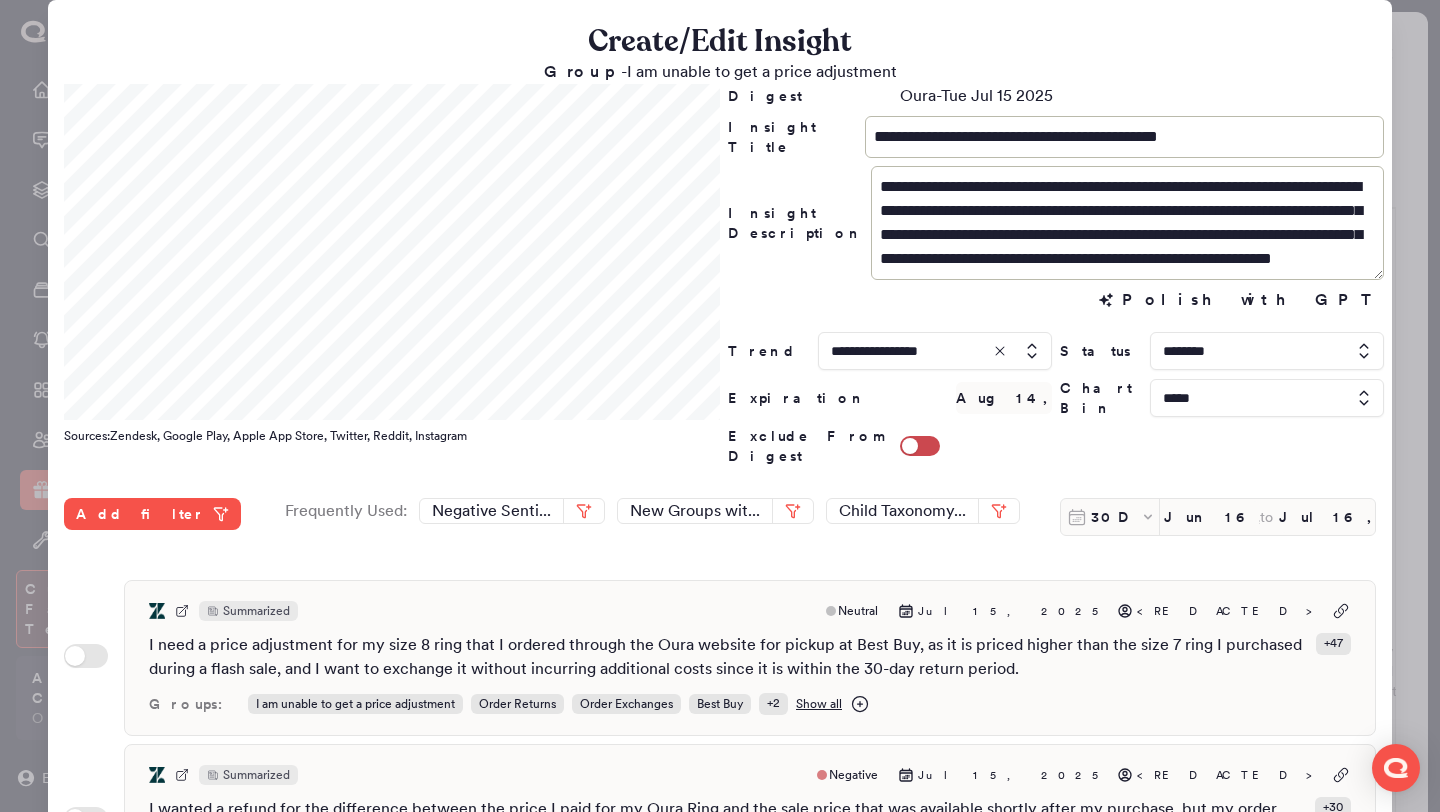 click at bounding box center [720, 406] 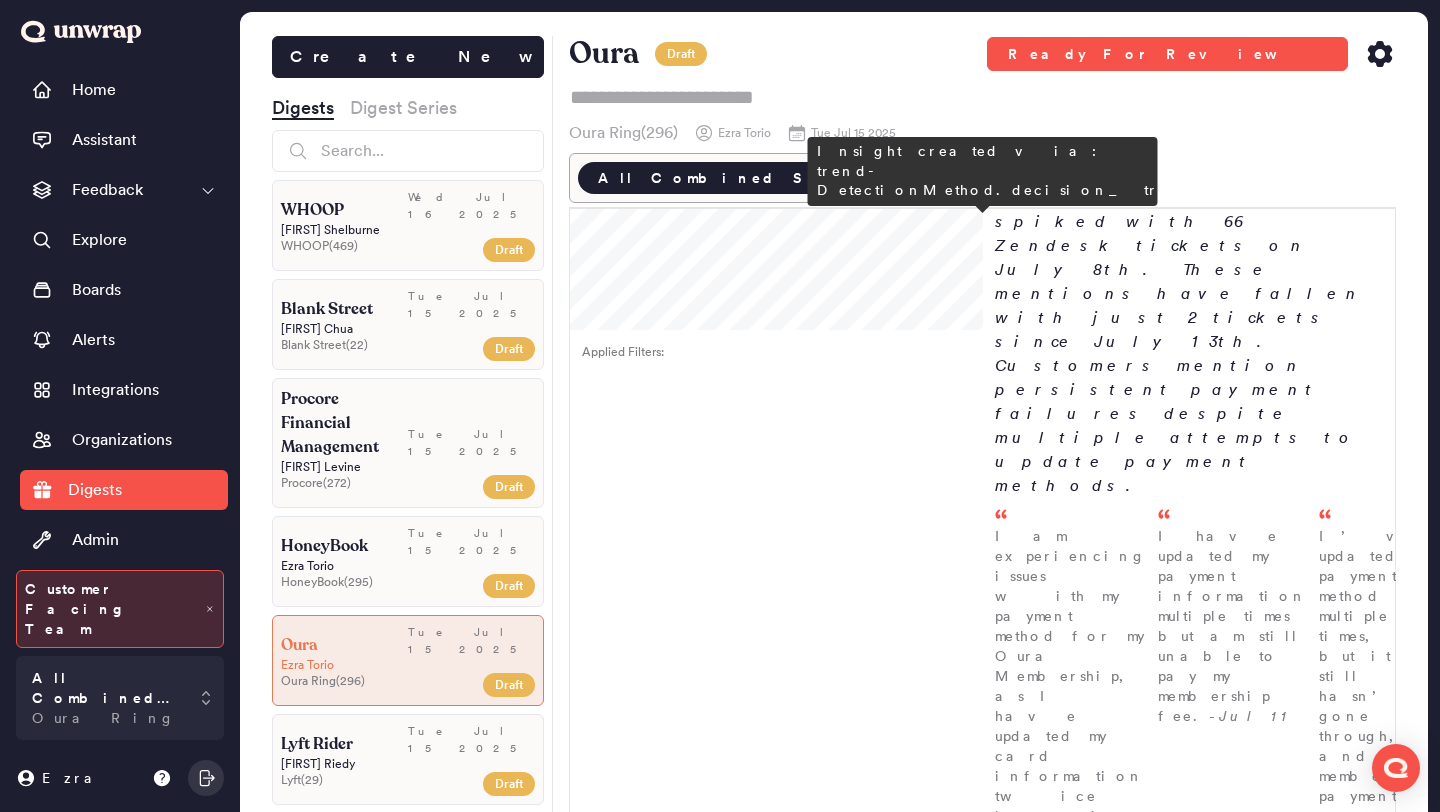 scroll, scrollTop: 1998, scrollLeft: 0, axis: vertical 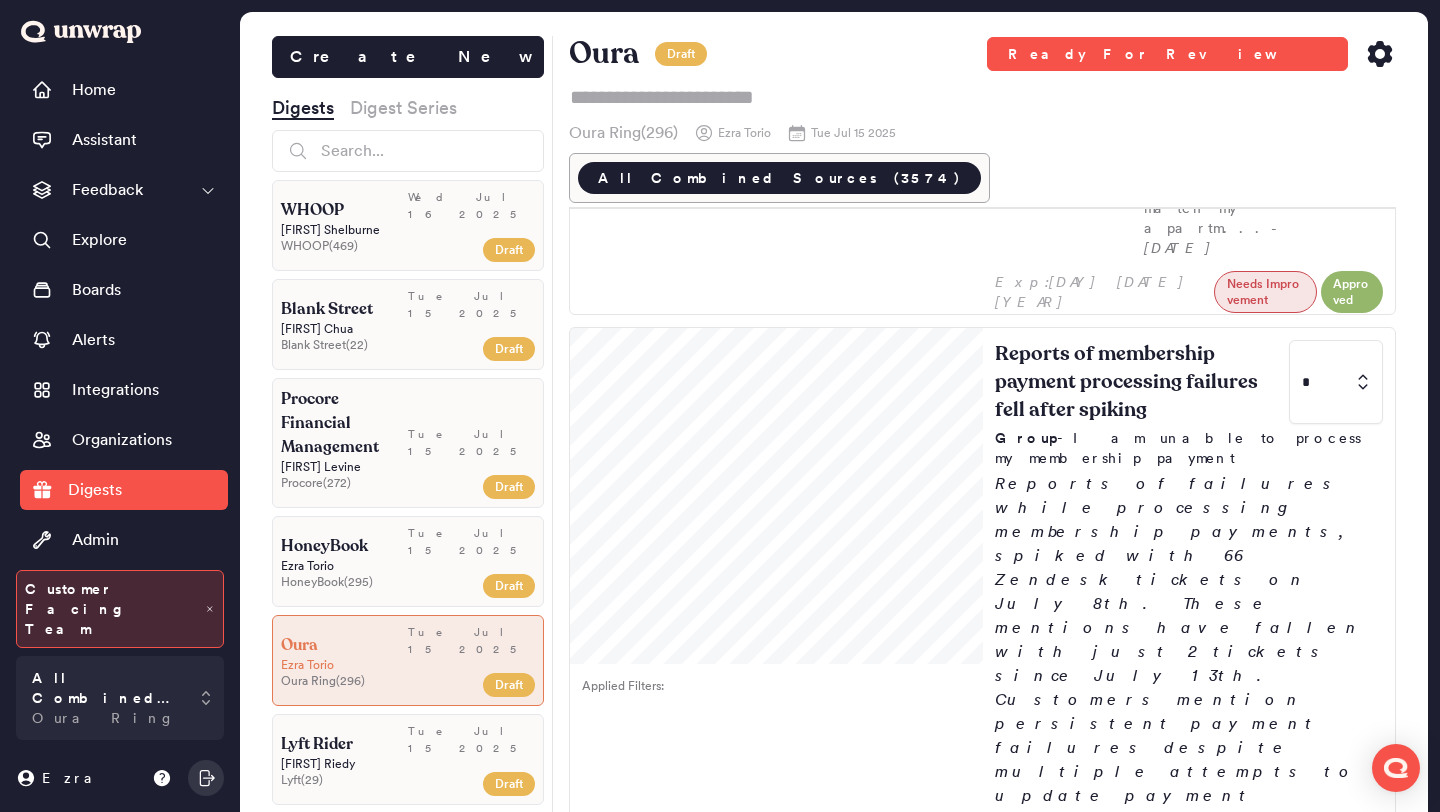 click on "Customers are reporting difficulties obtaining price adjustments for their Oura Rings, with feedback volume increasing to 167 entries the week of July 7th (0.6% of feedback). Common issues include system outages and restrictive policies that hinder retroactive discounts, leaving many requests unresolved." at bounding box center (1189, 2740) 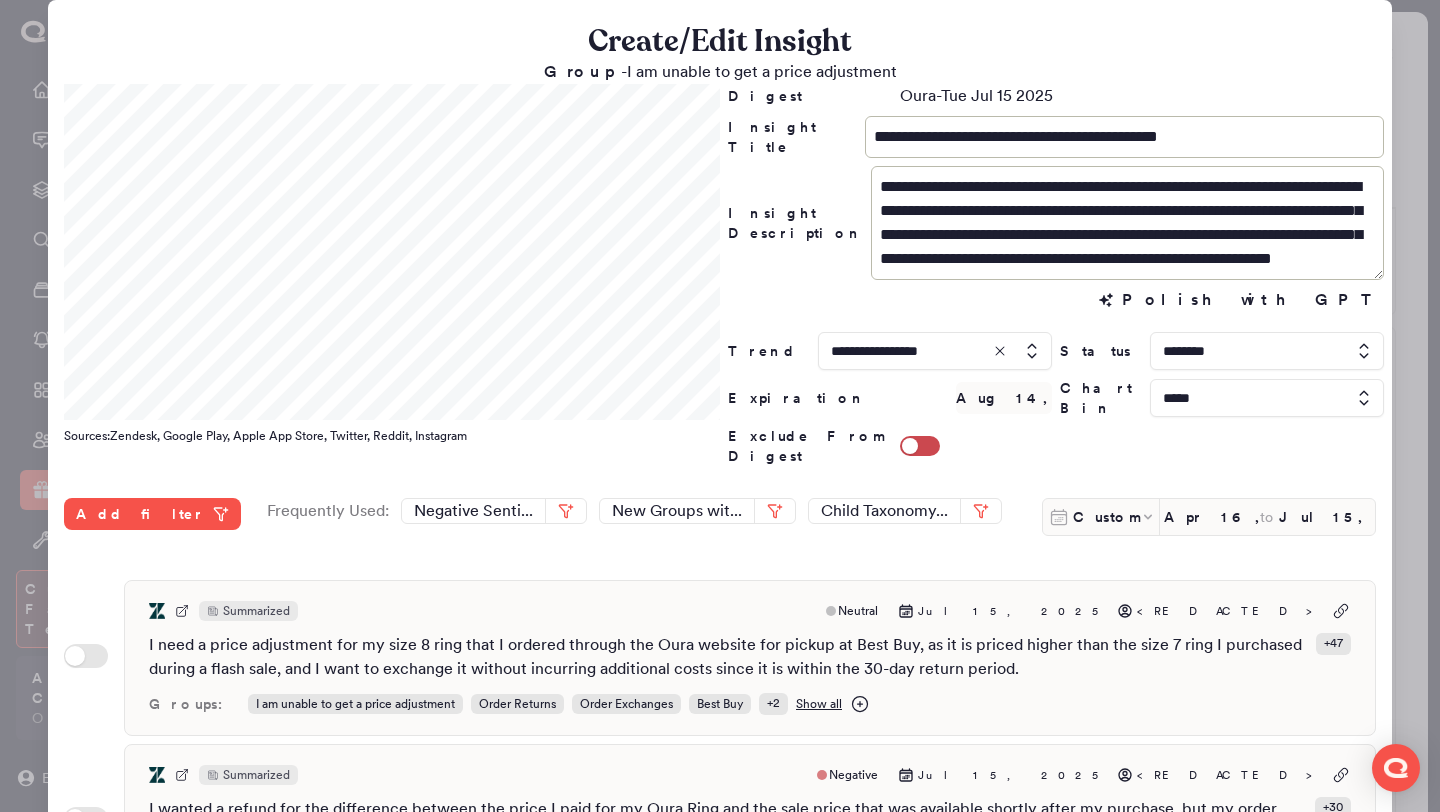 click at bounding box center [1267, 351] 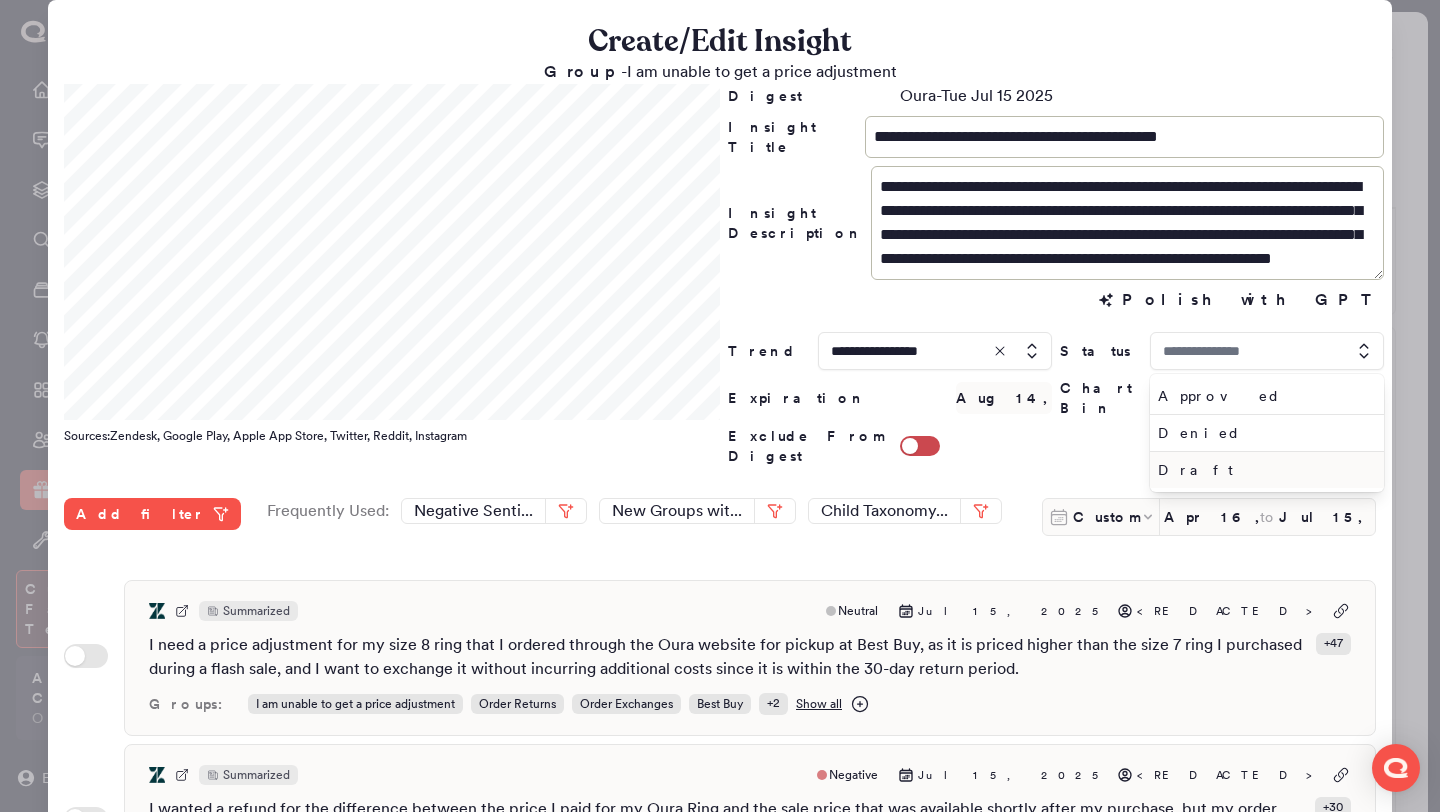 type on "********" 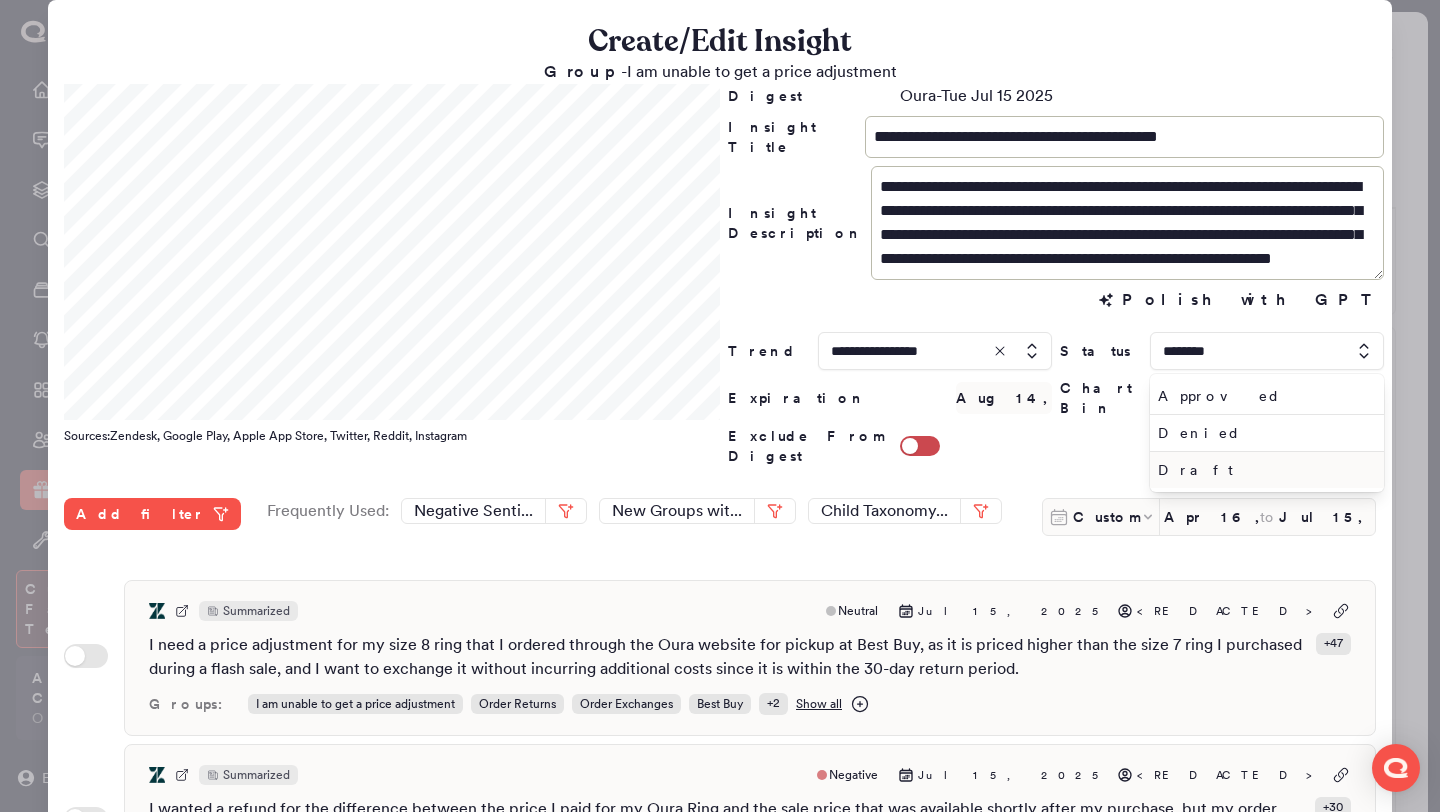click on "Draft" at bounding box center [1263, 470] 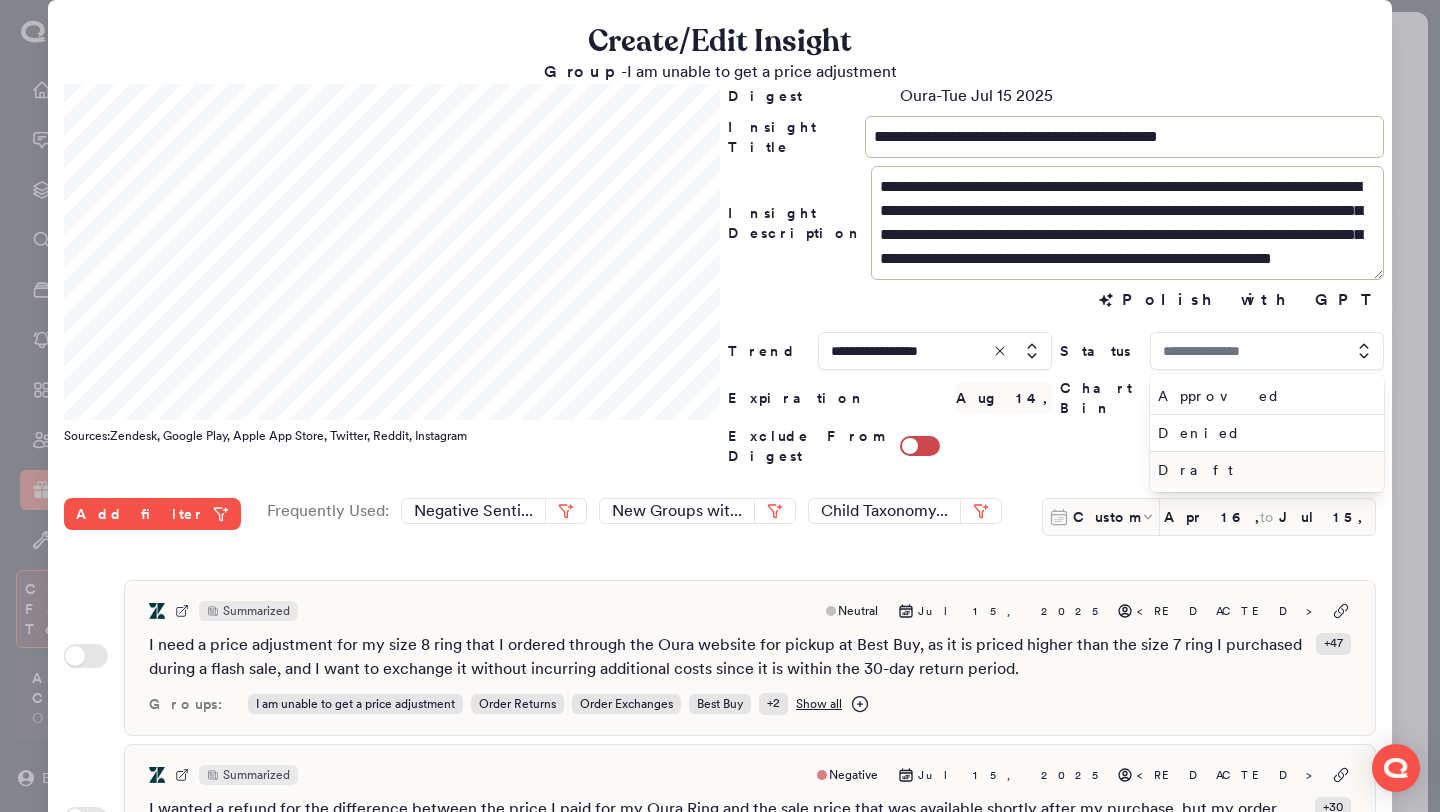 type on "*****" 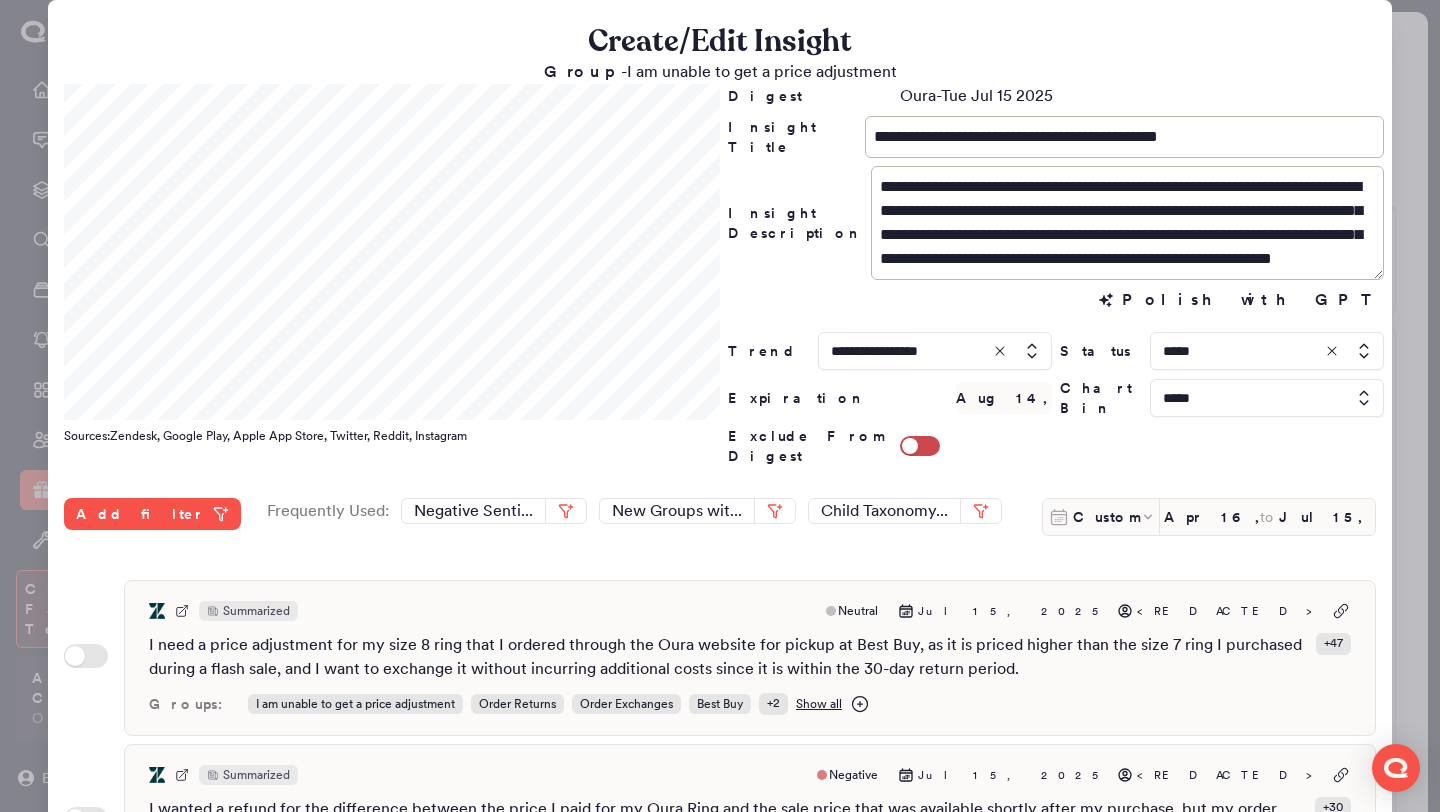 scroll, scrollTop: 516, scrollLeft: 0, axis: vertical 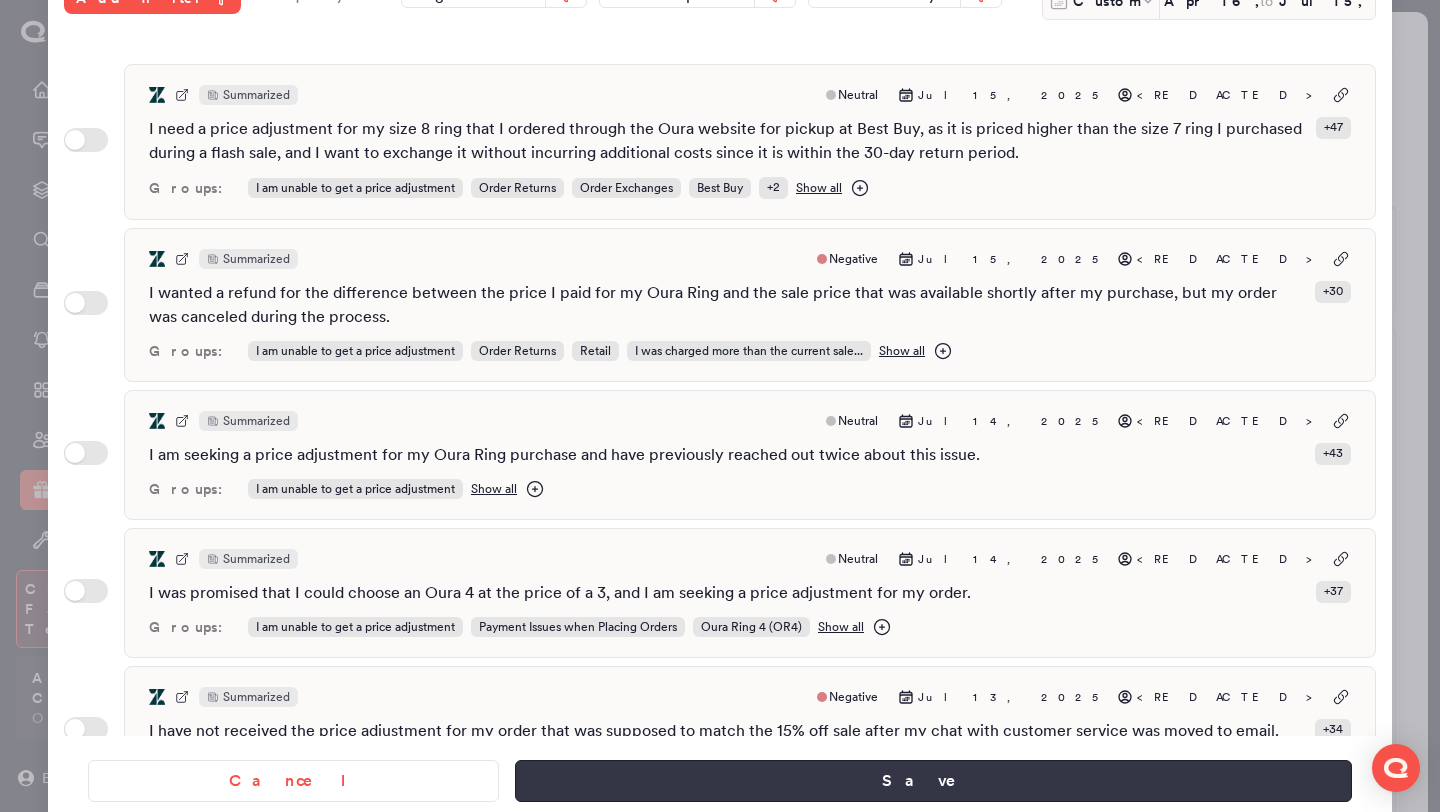 click on "Save" at bounding box center [933, 781] 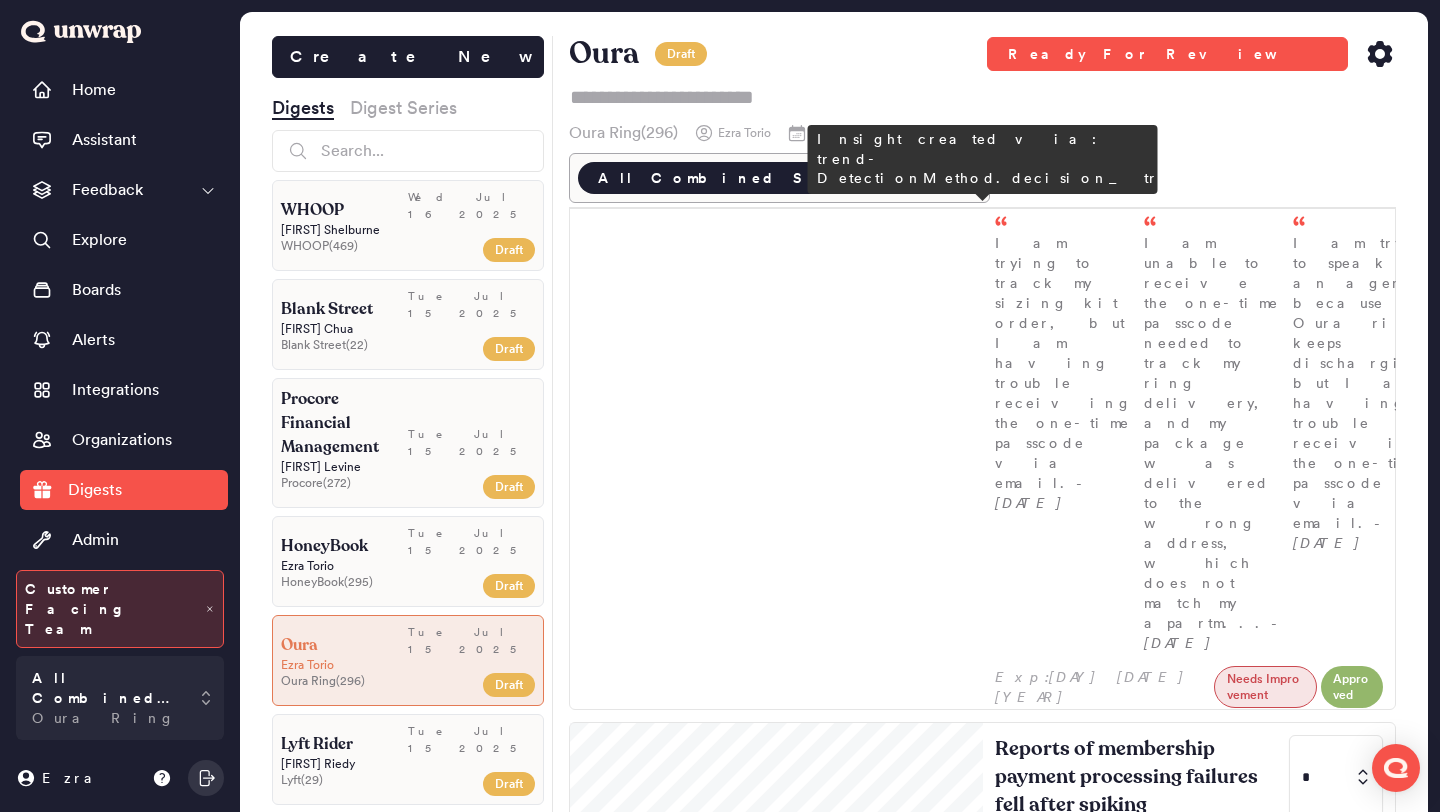 scroll, scrollTop: 1565, scrollLeft: 0, axis: vertical 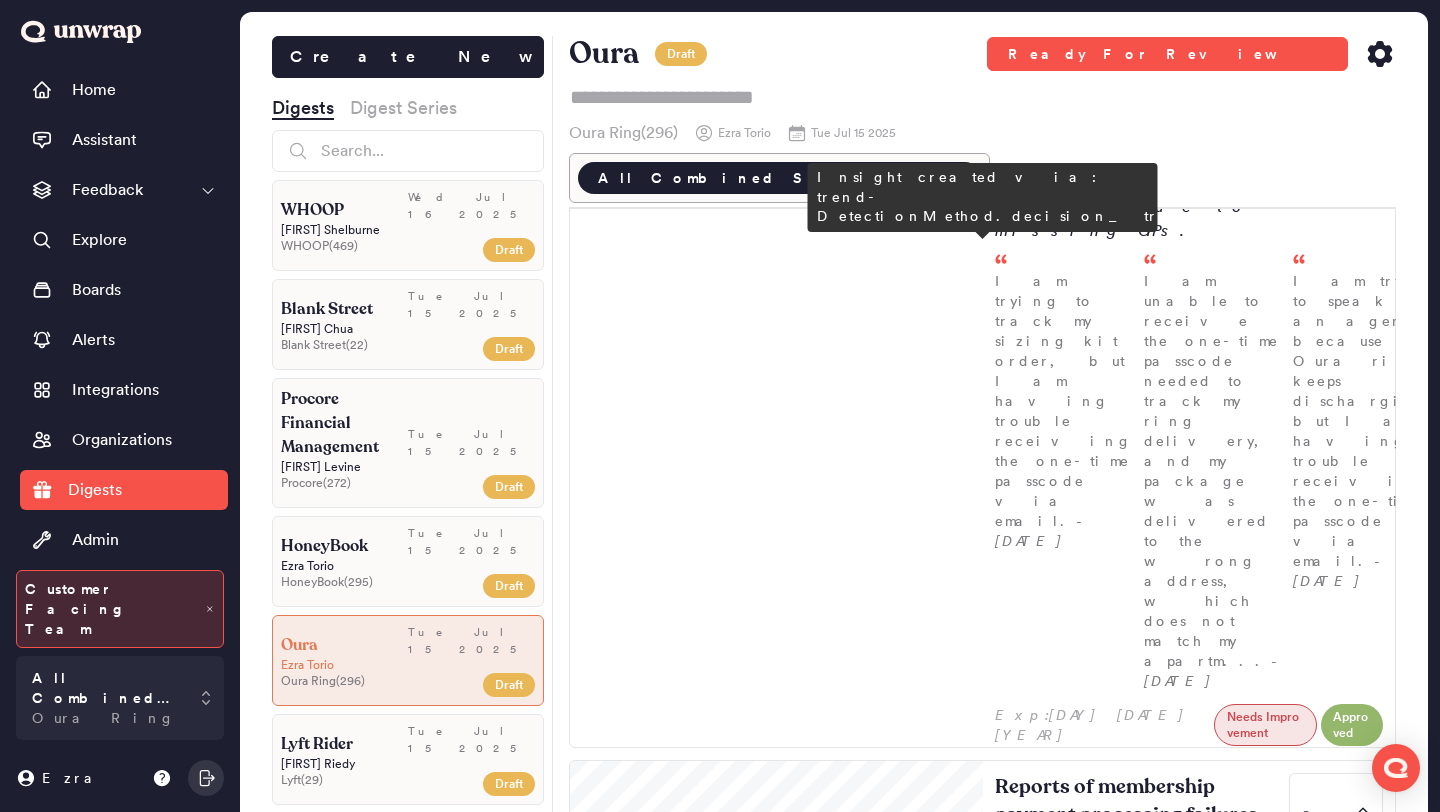 click on "I am experiencing an error message stating, "Verification details were not entered correctly. Please try again," every time I attempt to complete my online purc...  -  Jul 14" at bounding box center (1086, 2553) 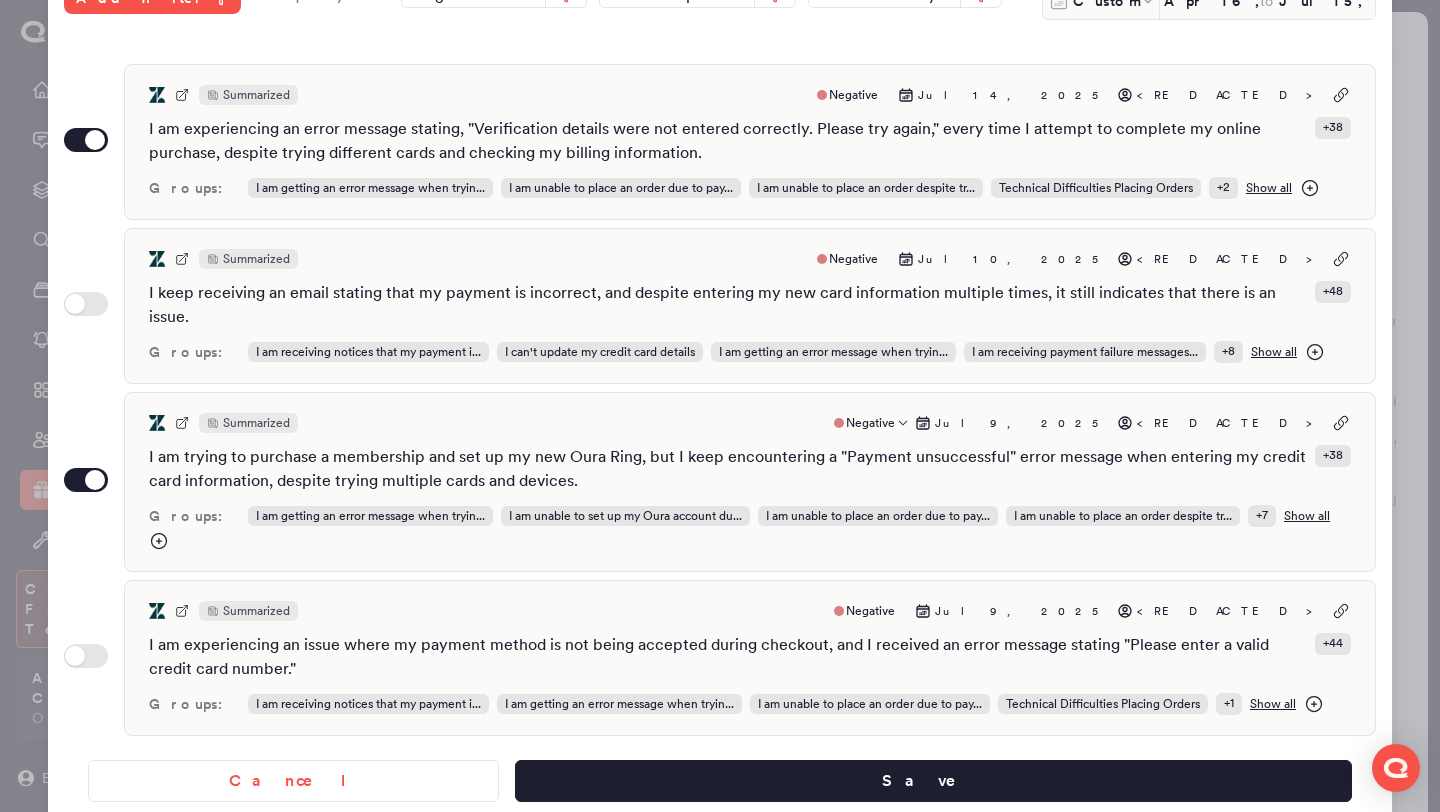 scroll, scrollTop: 0, scrollLeft: 0, axis: both 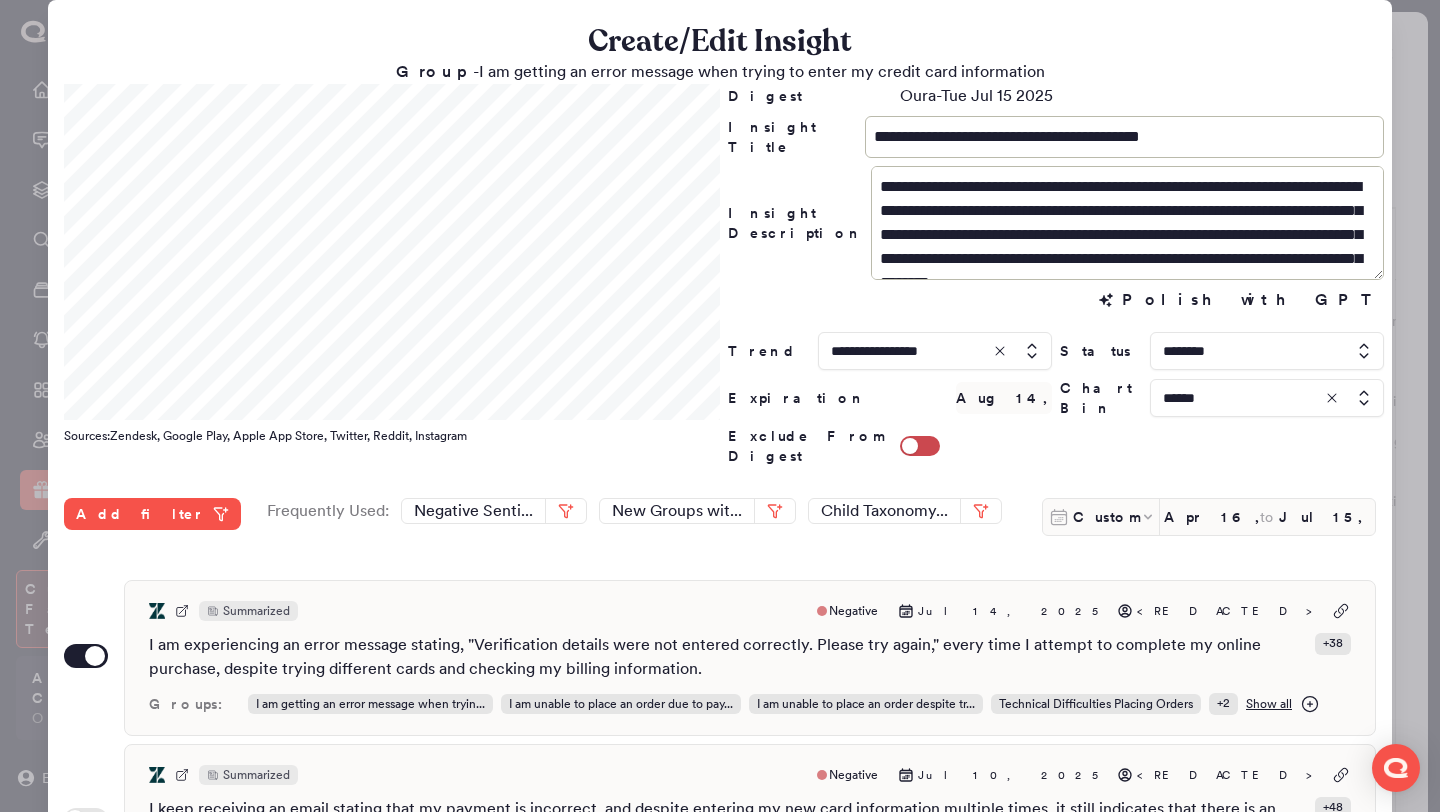 click at bounding box center [1267, 398] 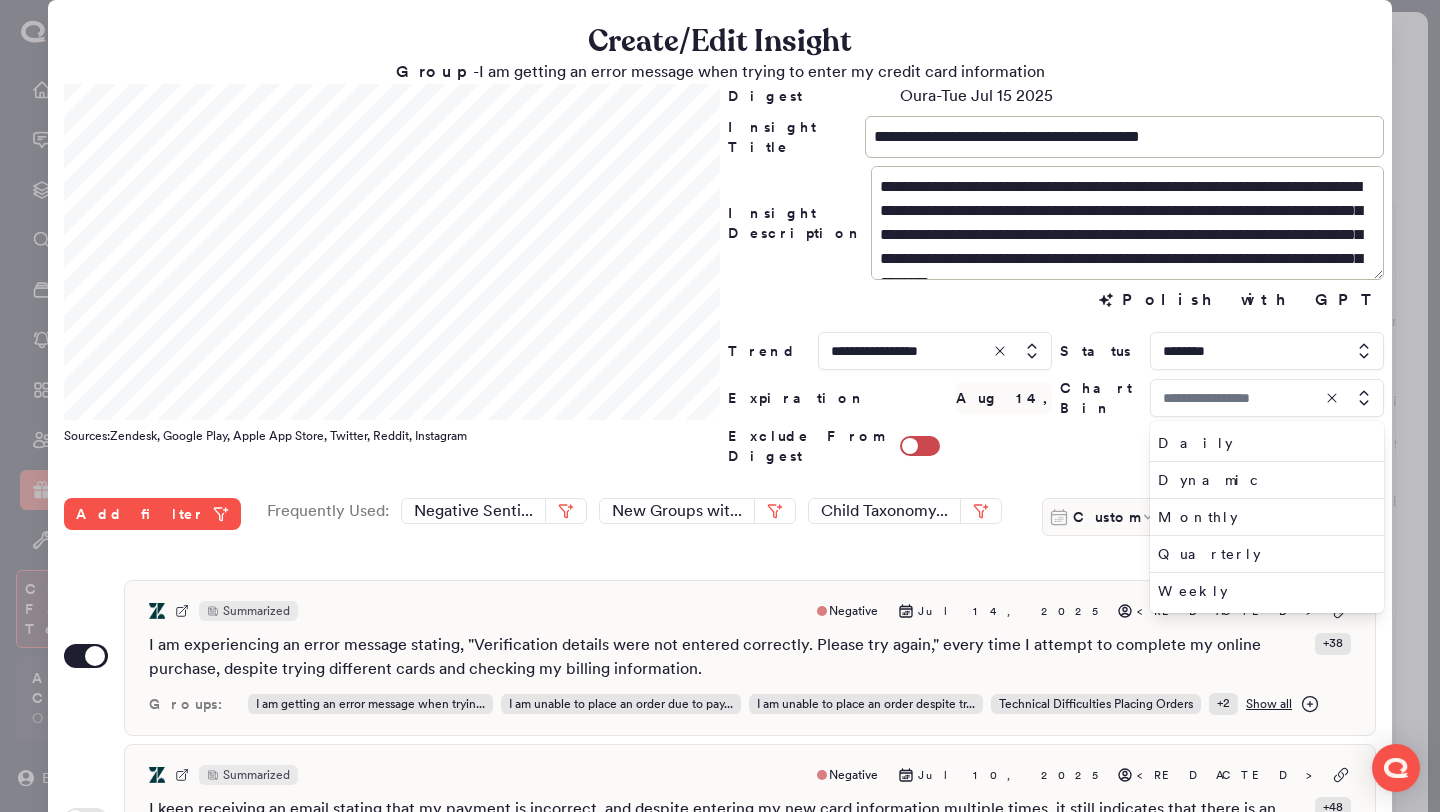 type on "******" 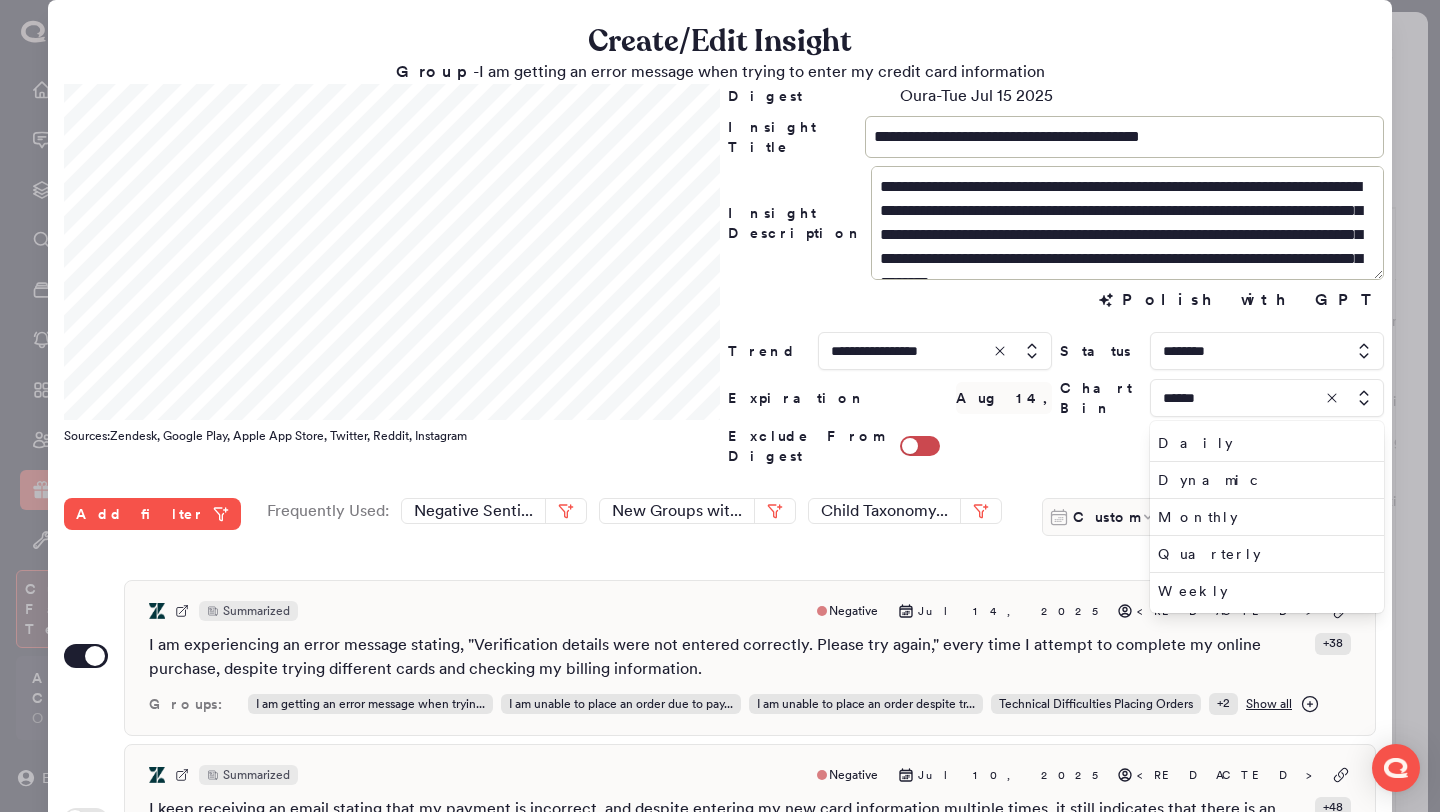 click at bounding box center [1267, 351] 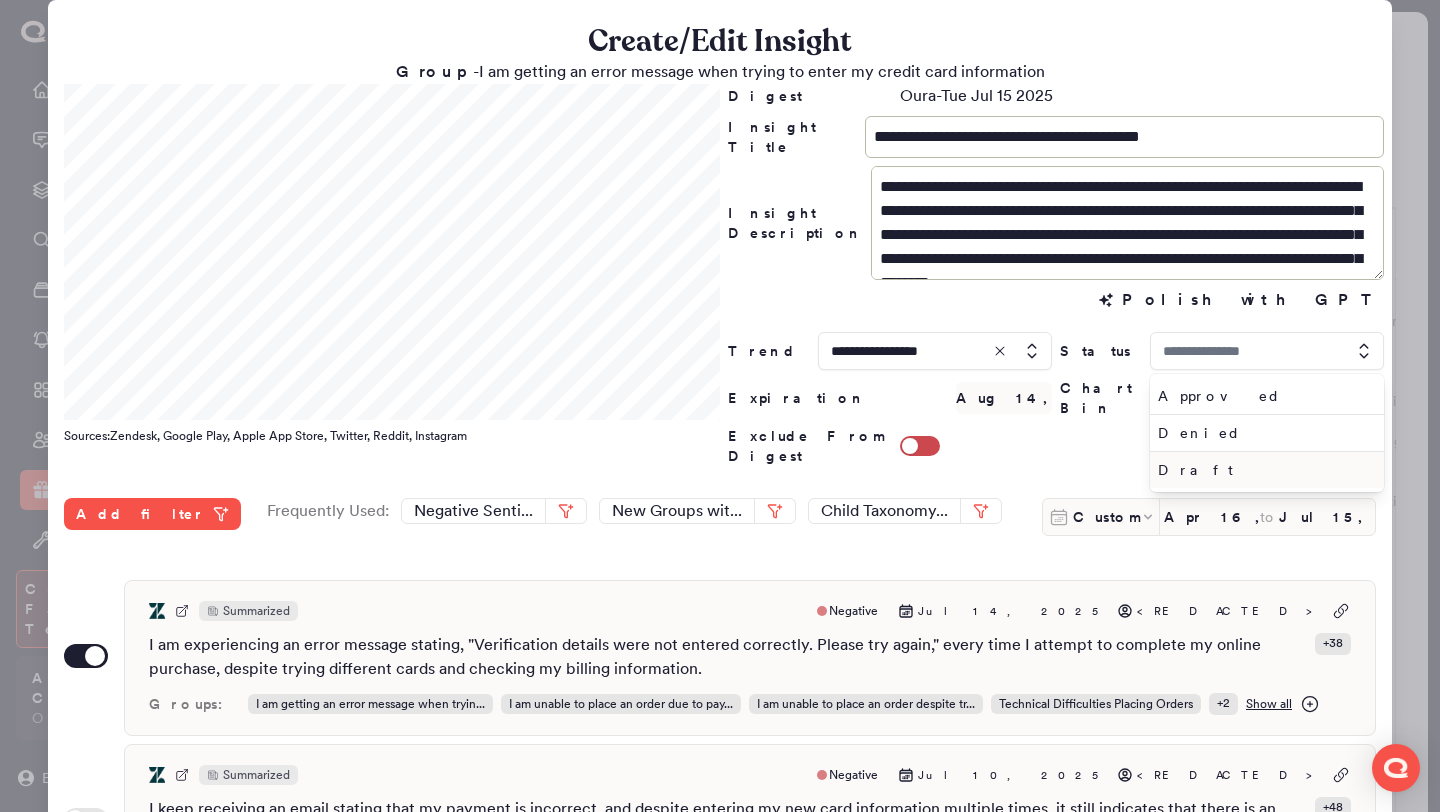 type on "********" 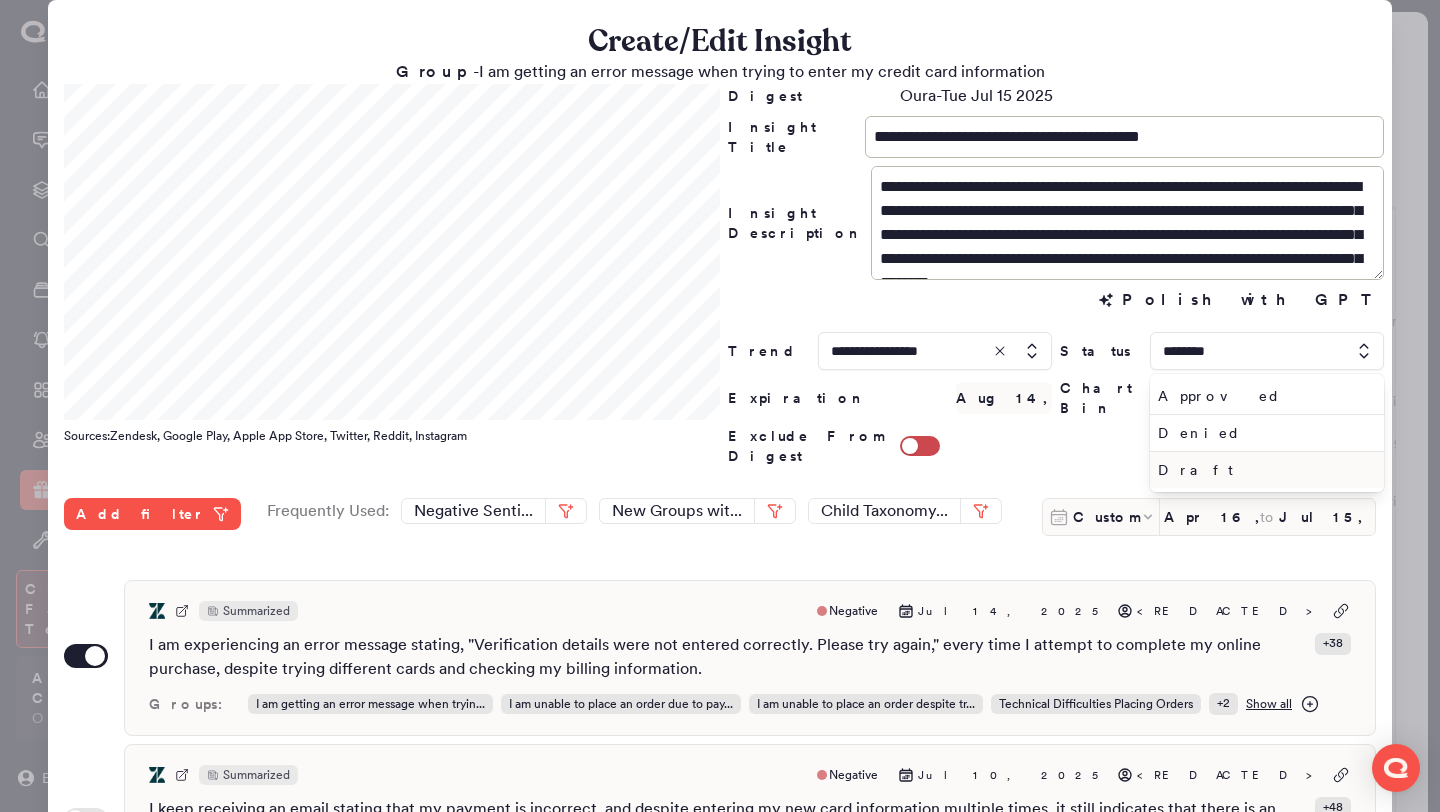 click on "Draft" at bounding box center (1263, 470) 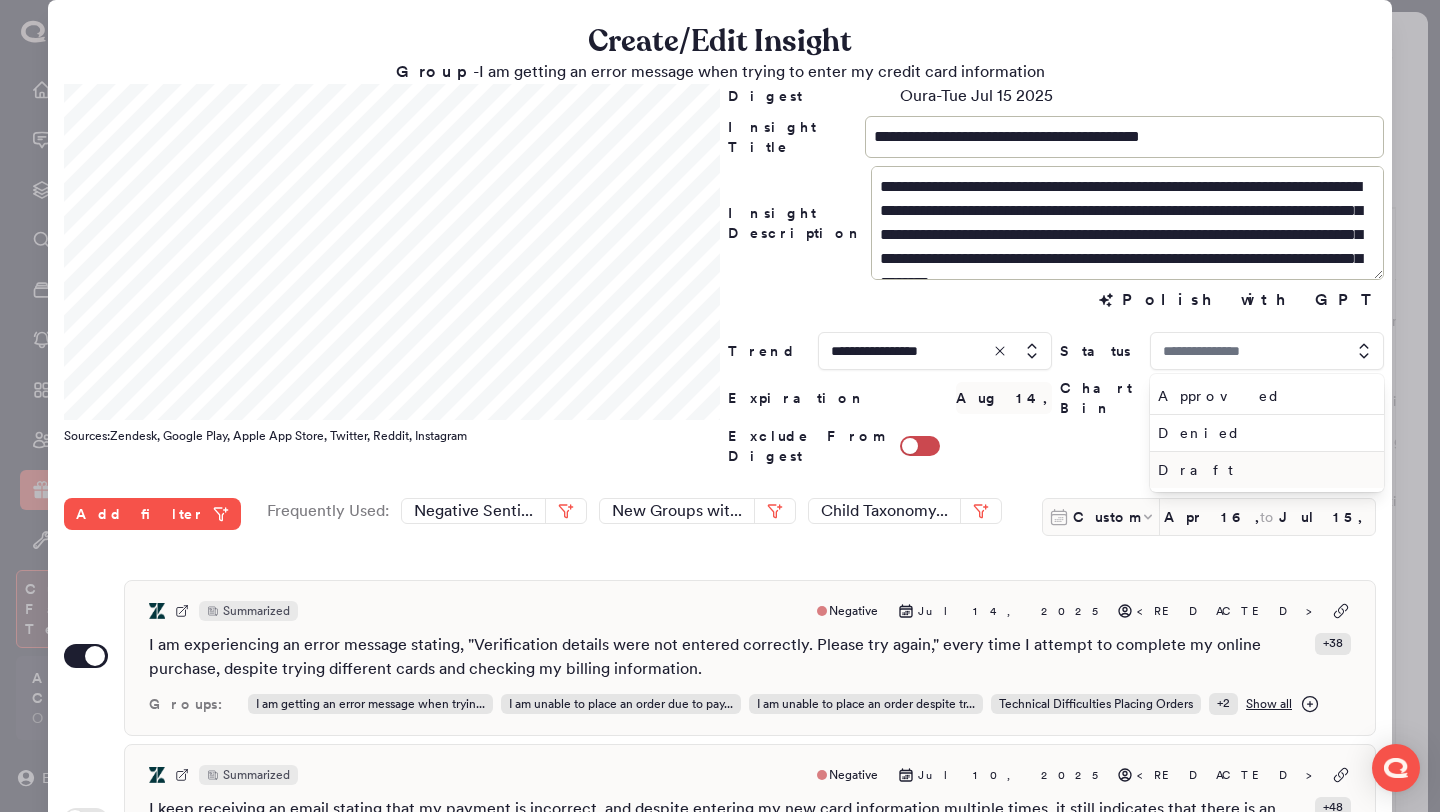 type on "*****" 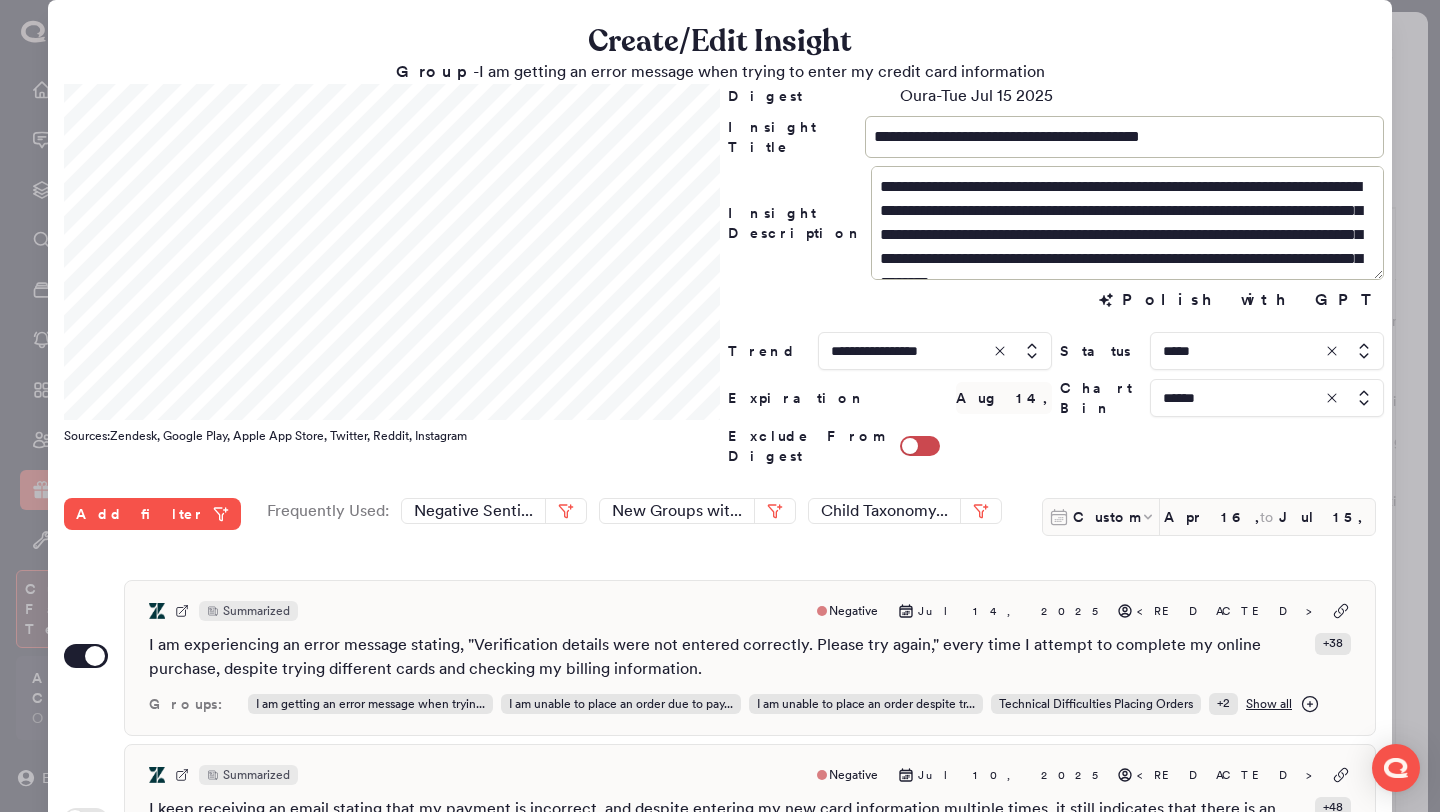 scroll, scrollTop: 516, scrollLeft: 0, axis: vertical 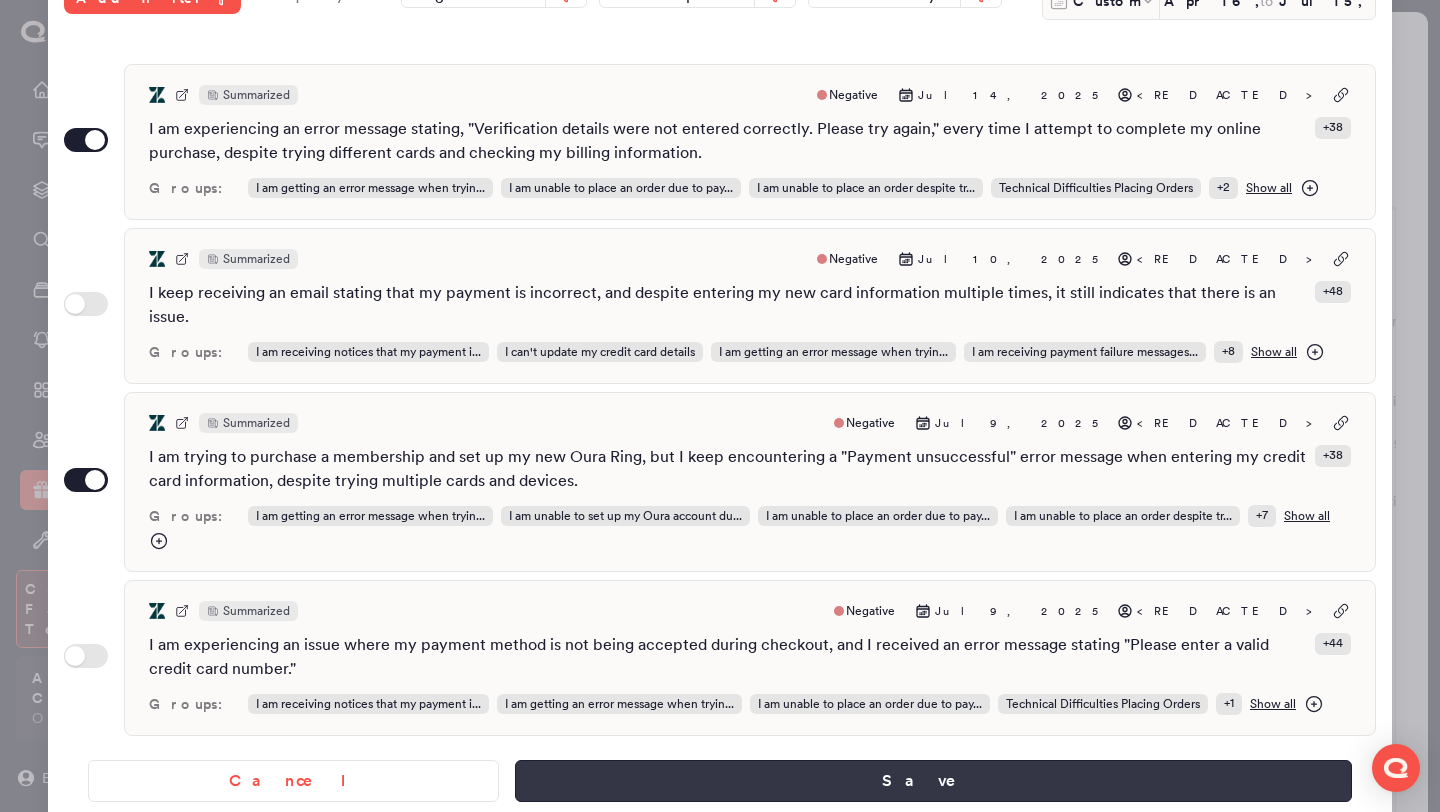 click on "Save" at bounding box center [933, 781] 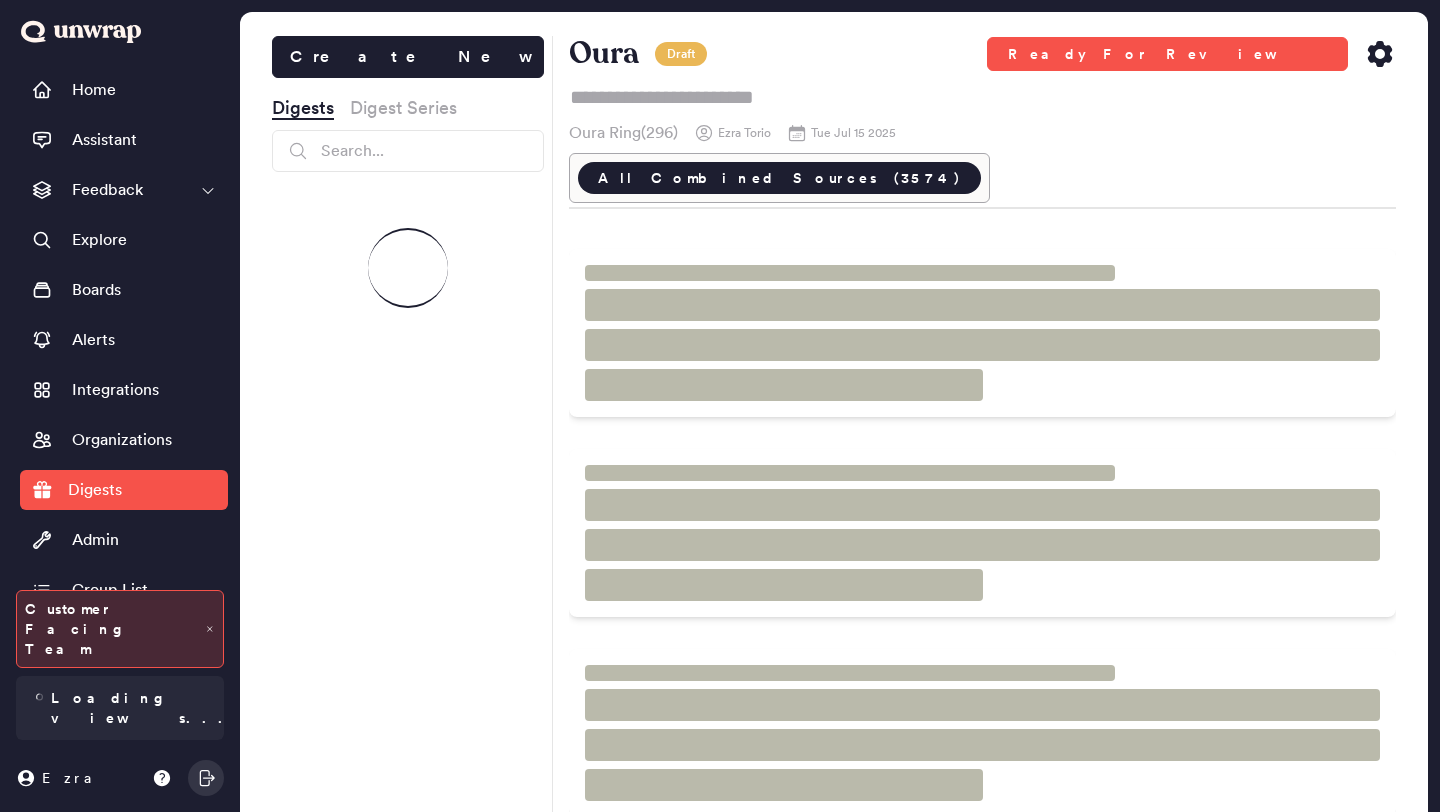 scroll, scrollTop: 0, scrollLeft: 0, axis: both 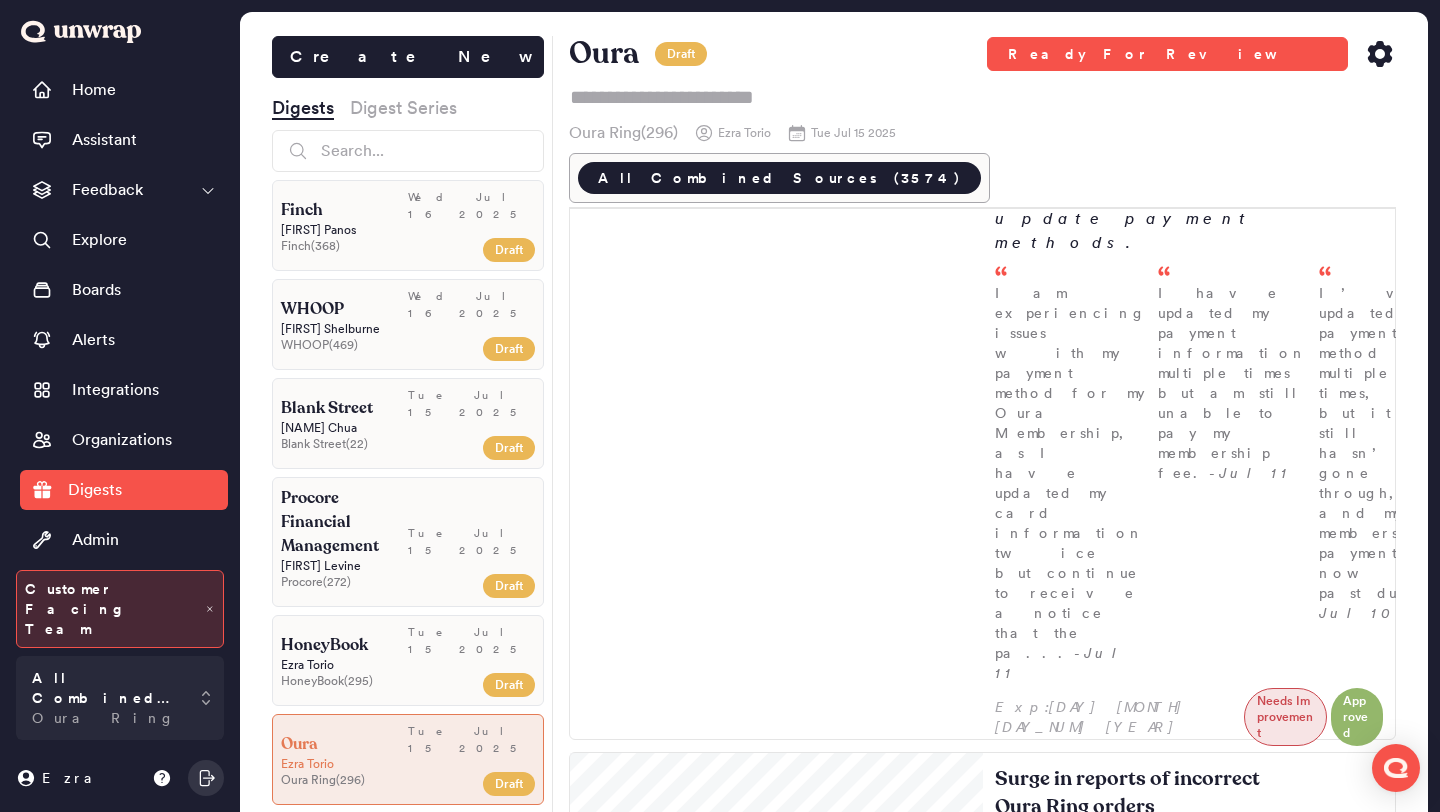 click on "Customers are reporting difficulties with account verification, particularly related to not receiving verification codes, with feedback volume increasing to 214 entries the week of [DATE] (0.8% of feedback). Many users struggle with mismatched email addresses and unresolved verification failures." at bounding box center [1189, 3105] 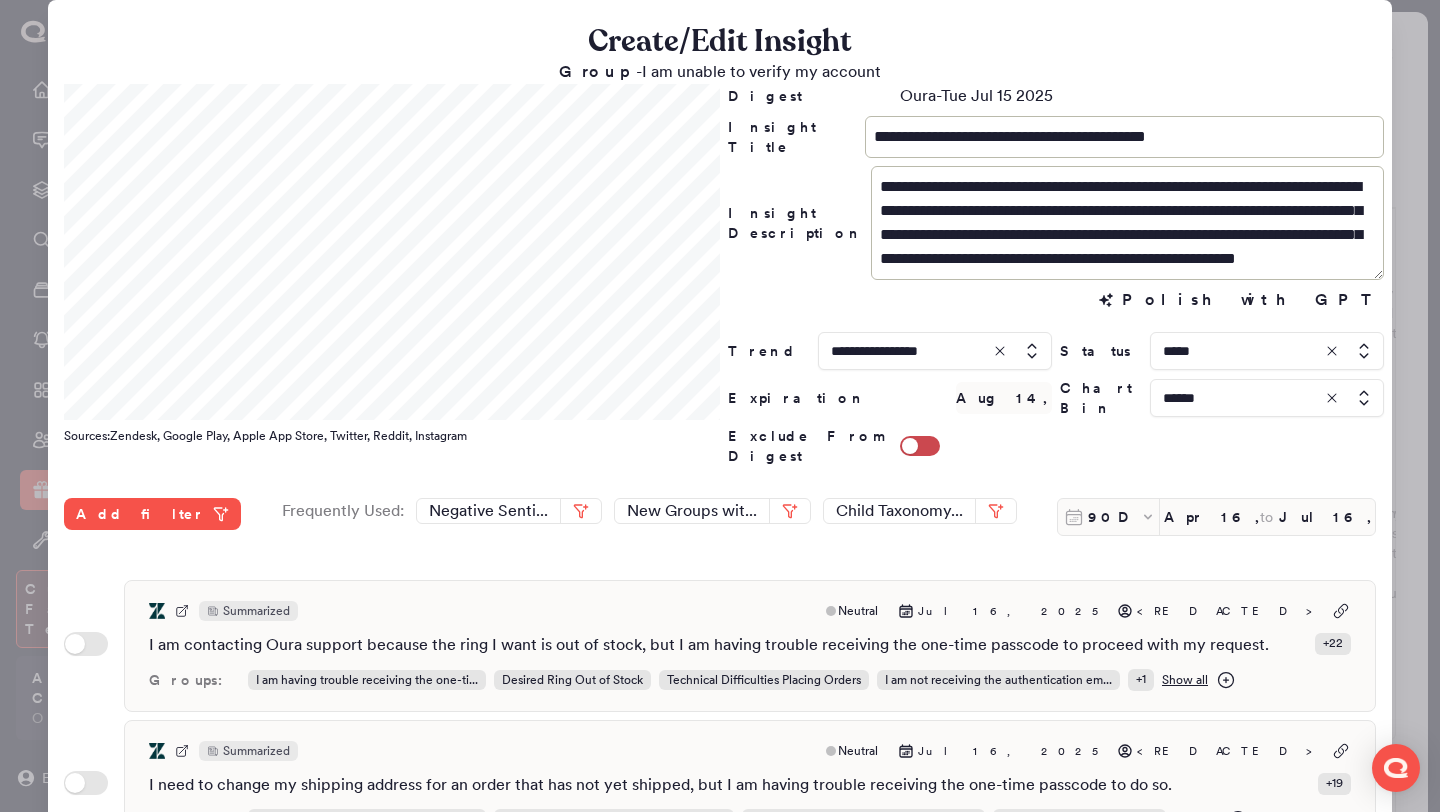 click at bounding box center (1267, 398) 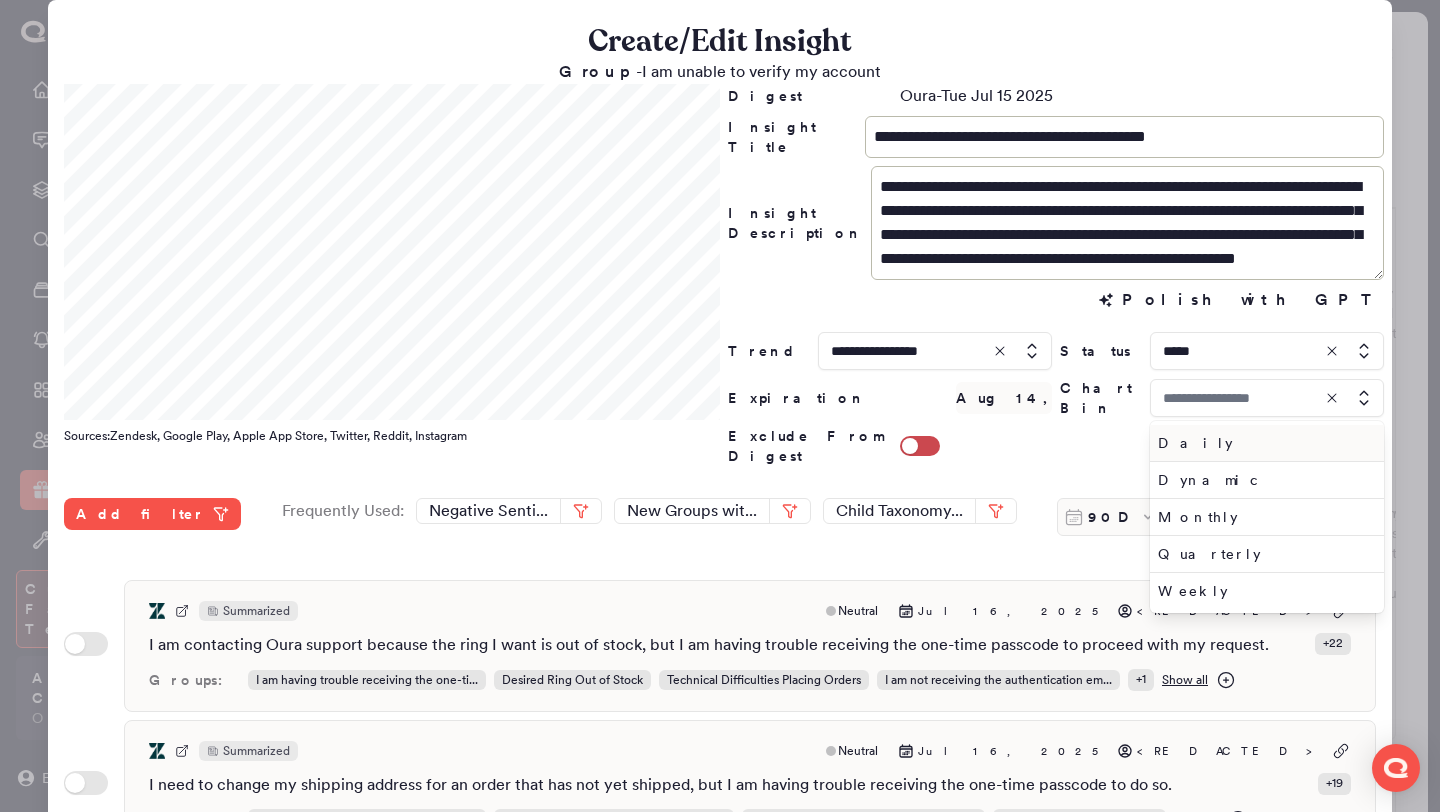 type on "******" 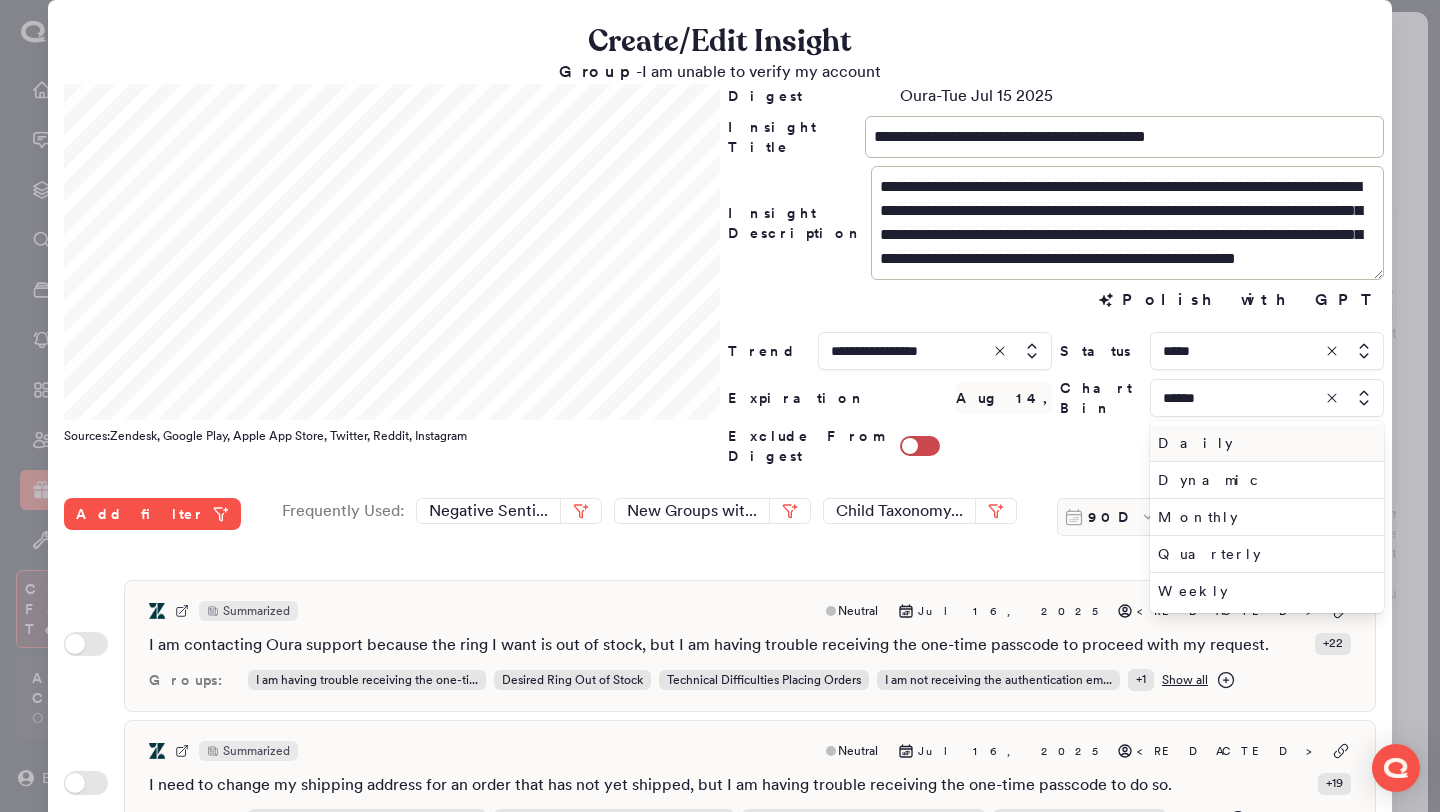 click on "Daily" at bounding box center (1263, 443) 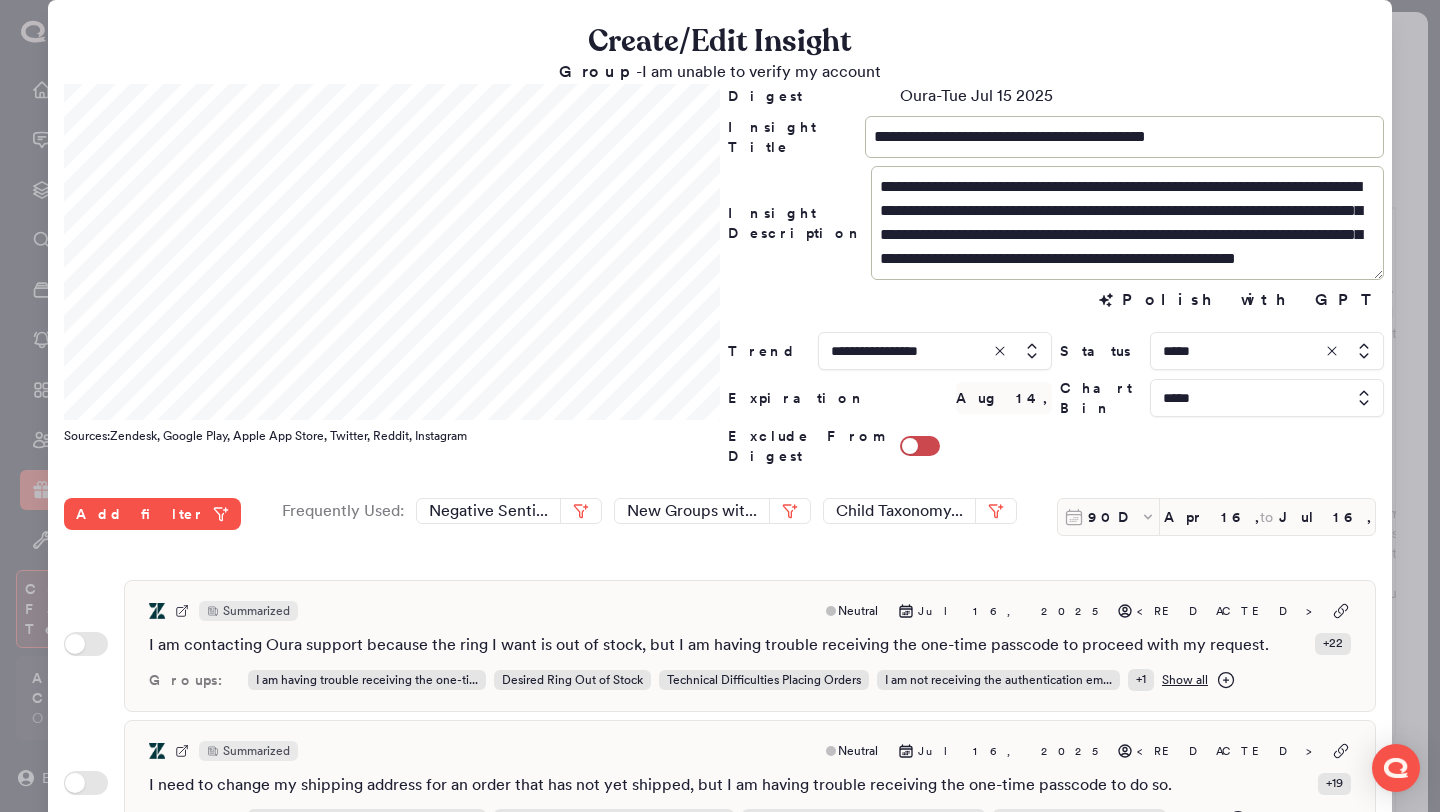 click at bounding box center [1267, 398] 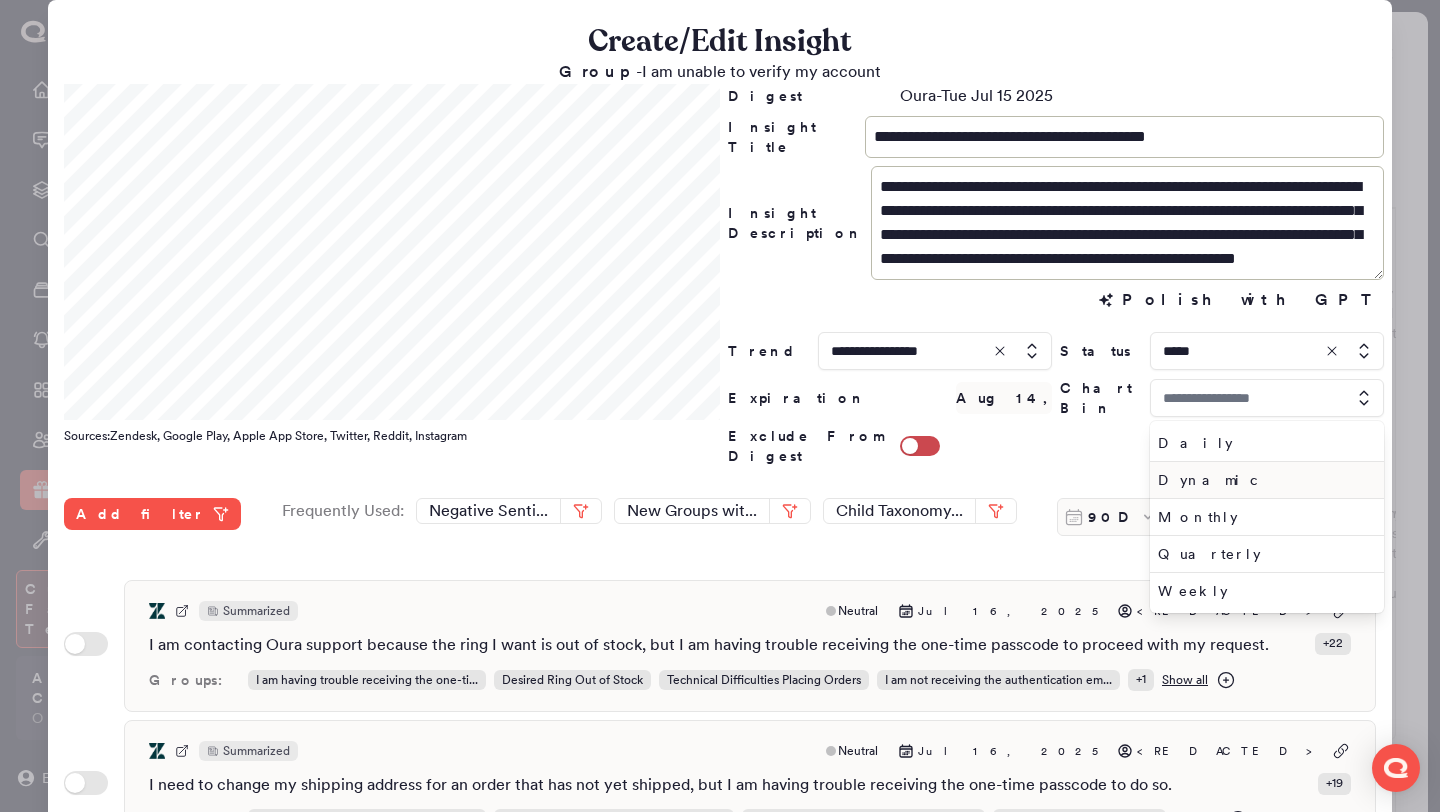 type on "*****" 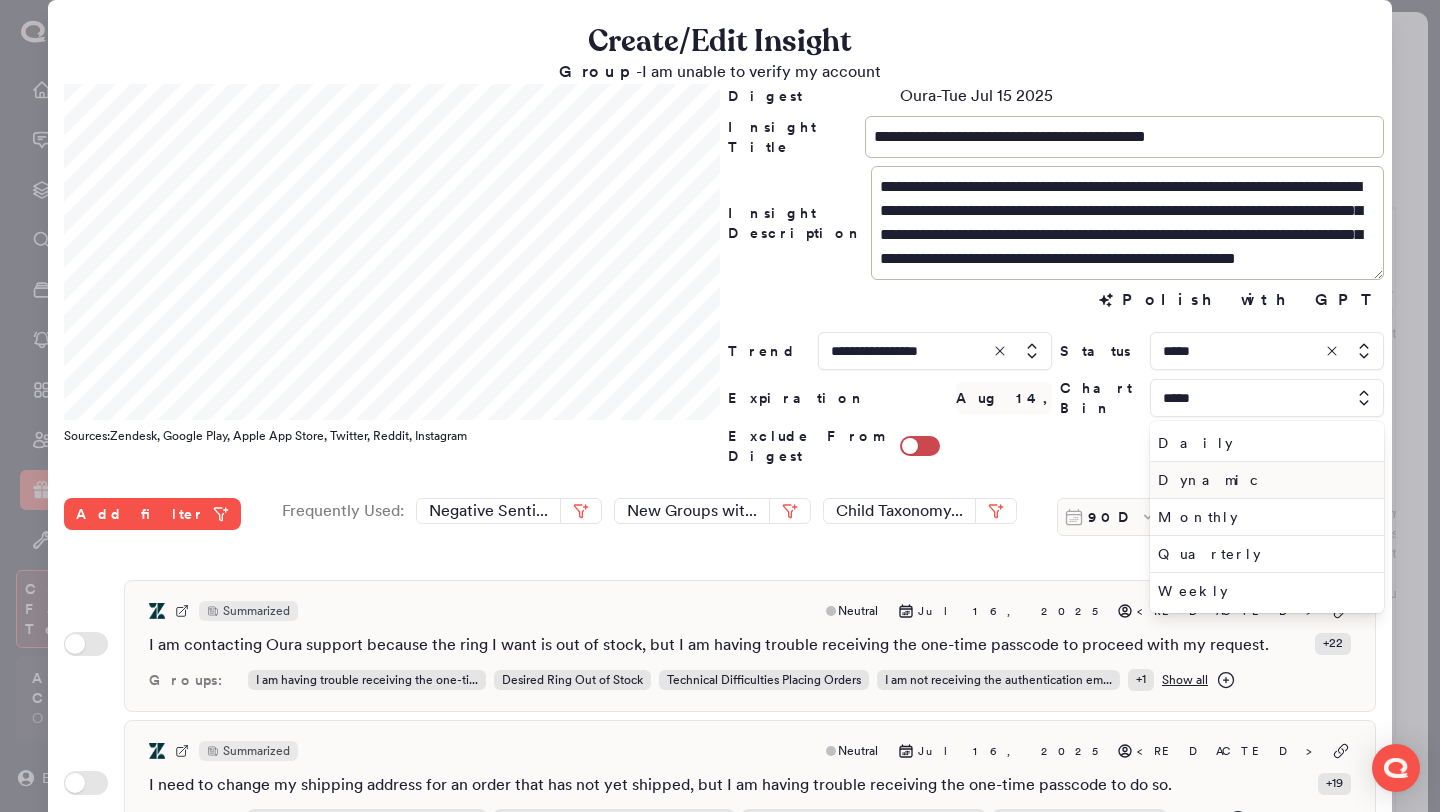 click on "Dynamic" at bounding box center [1263, 480] 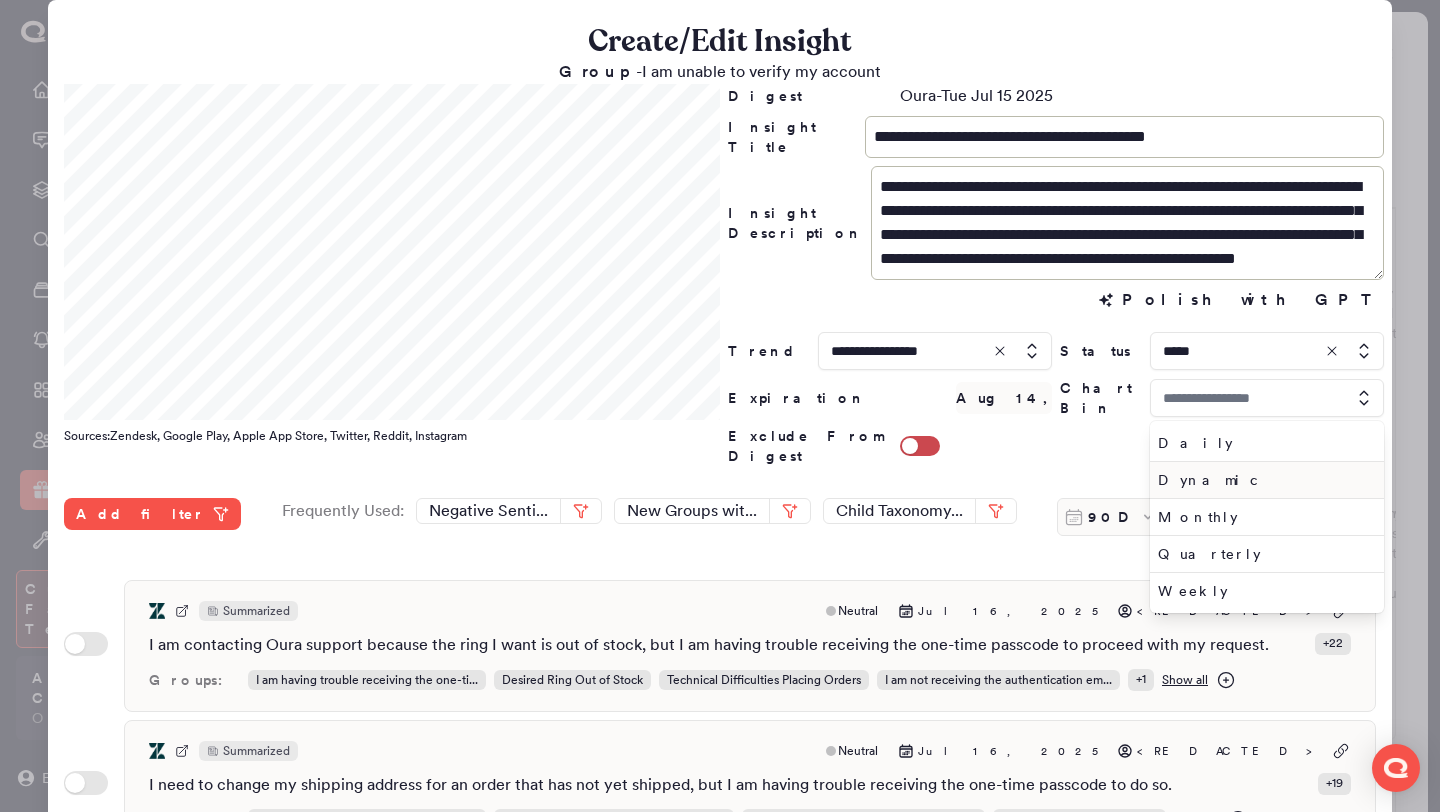 type on "*******" 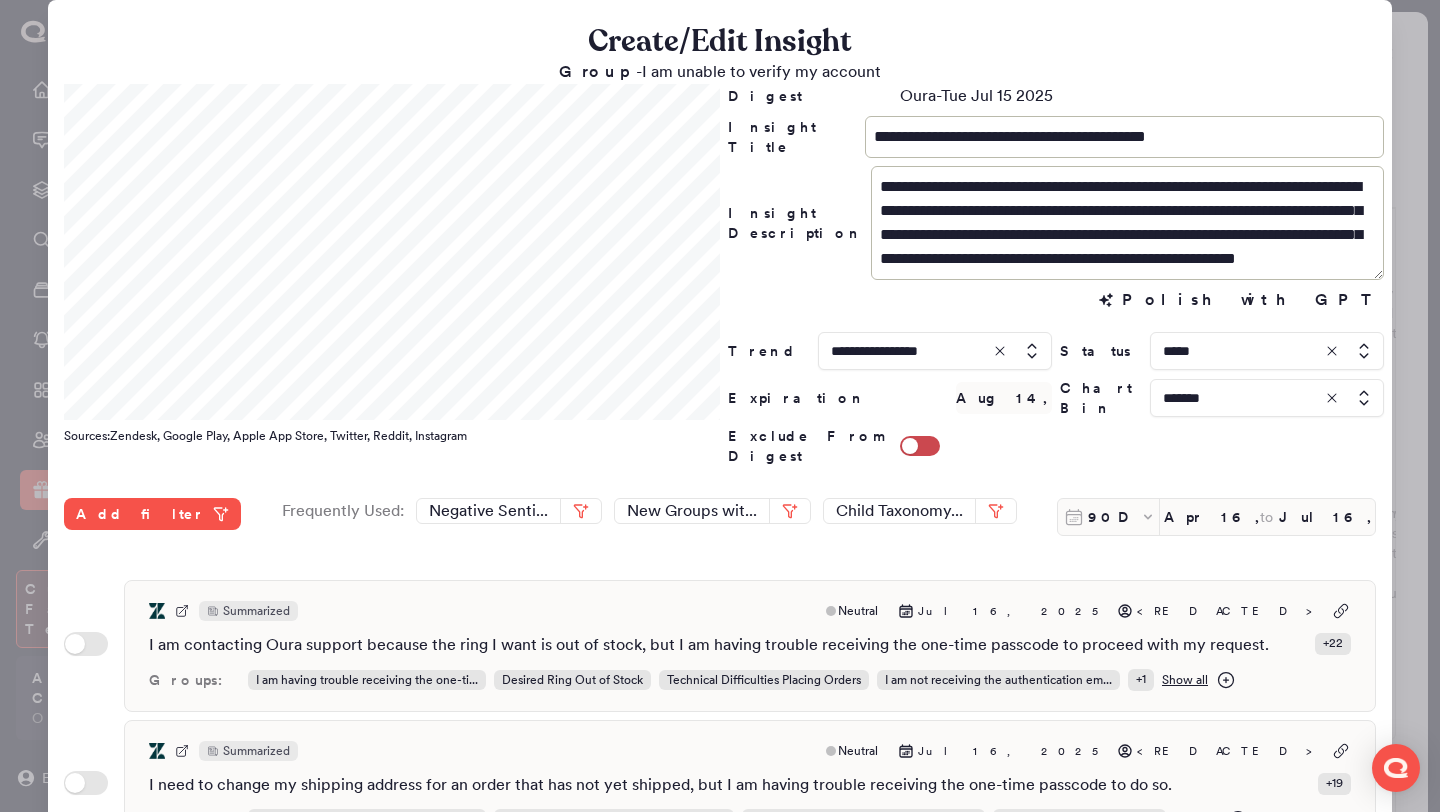 click at bounding box center (720, 406) 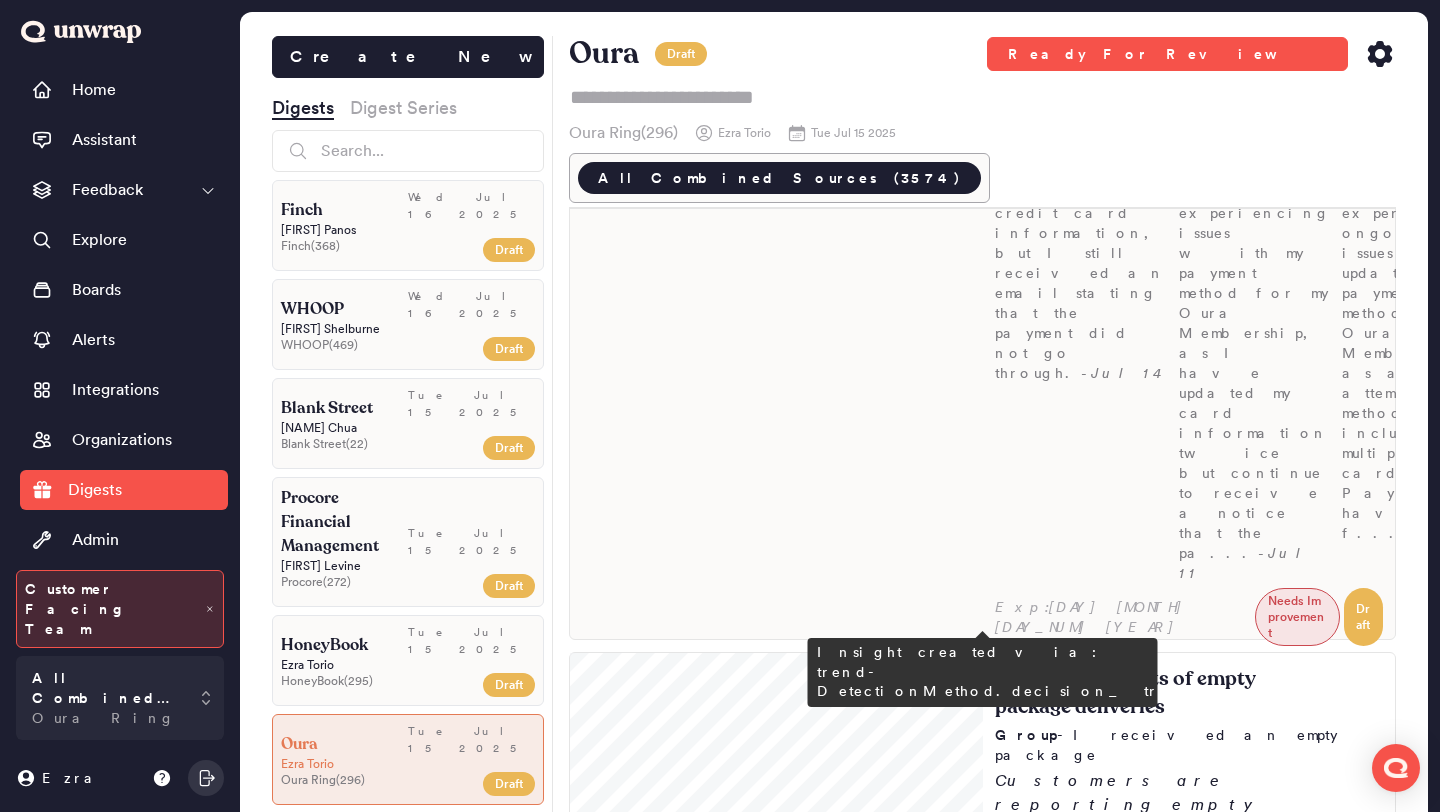 scroll, scrollTop: 12954, scrollLeft: 0, axis: vertical 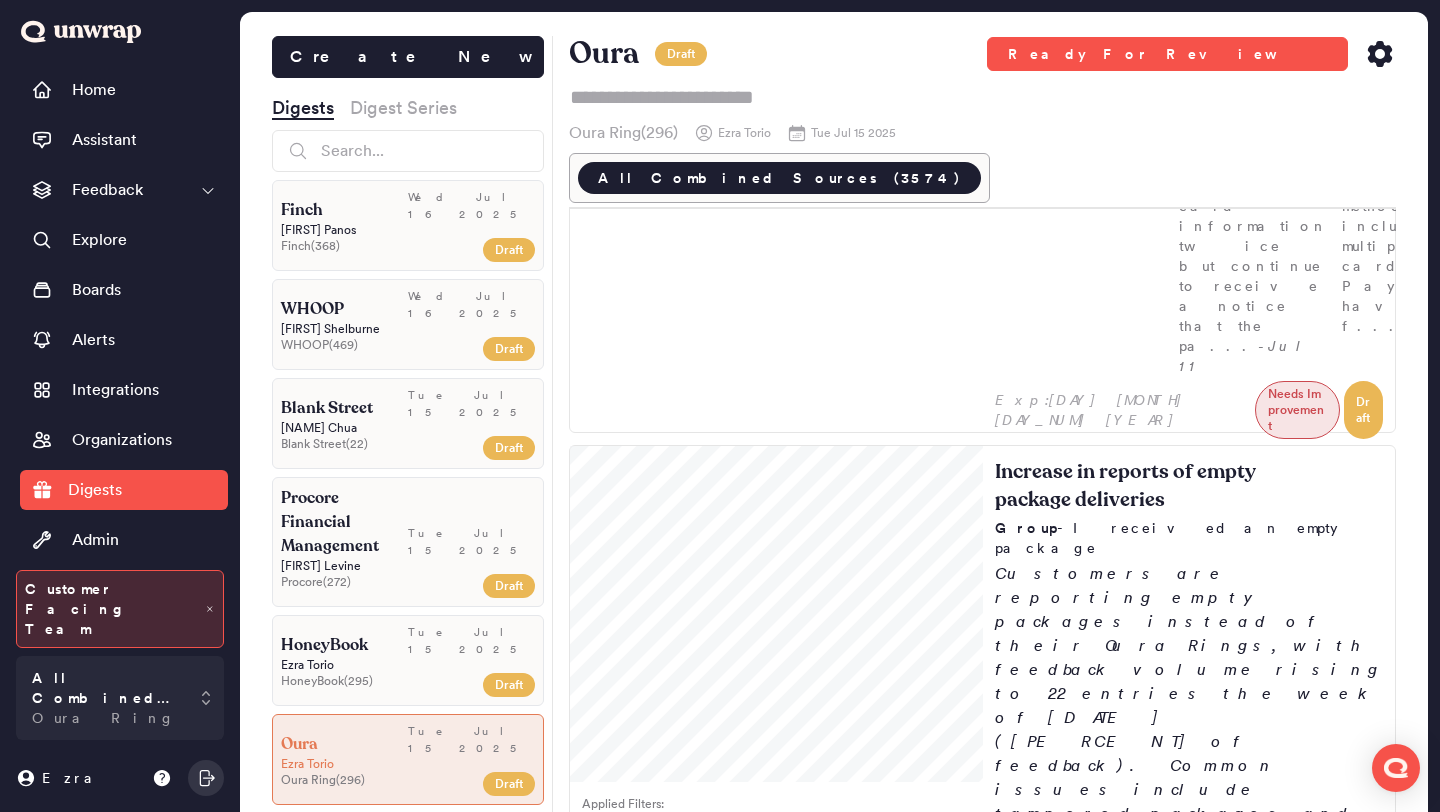 click on "Customers are reporting issues with being charged more than sale prices, with feedback volume rising to 815 entries the week of [DATE] ([PERCENT] of feedback). Common concerns include challenges in obtaining refunds and price adjustments due to timing and technical issues." at bounding box center (1189, 11352) 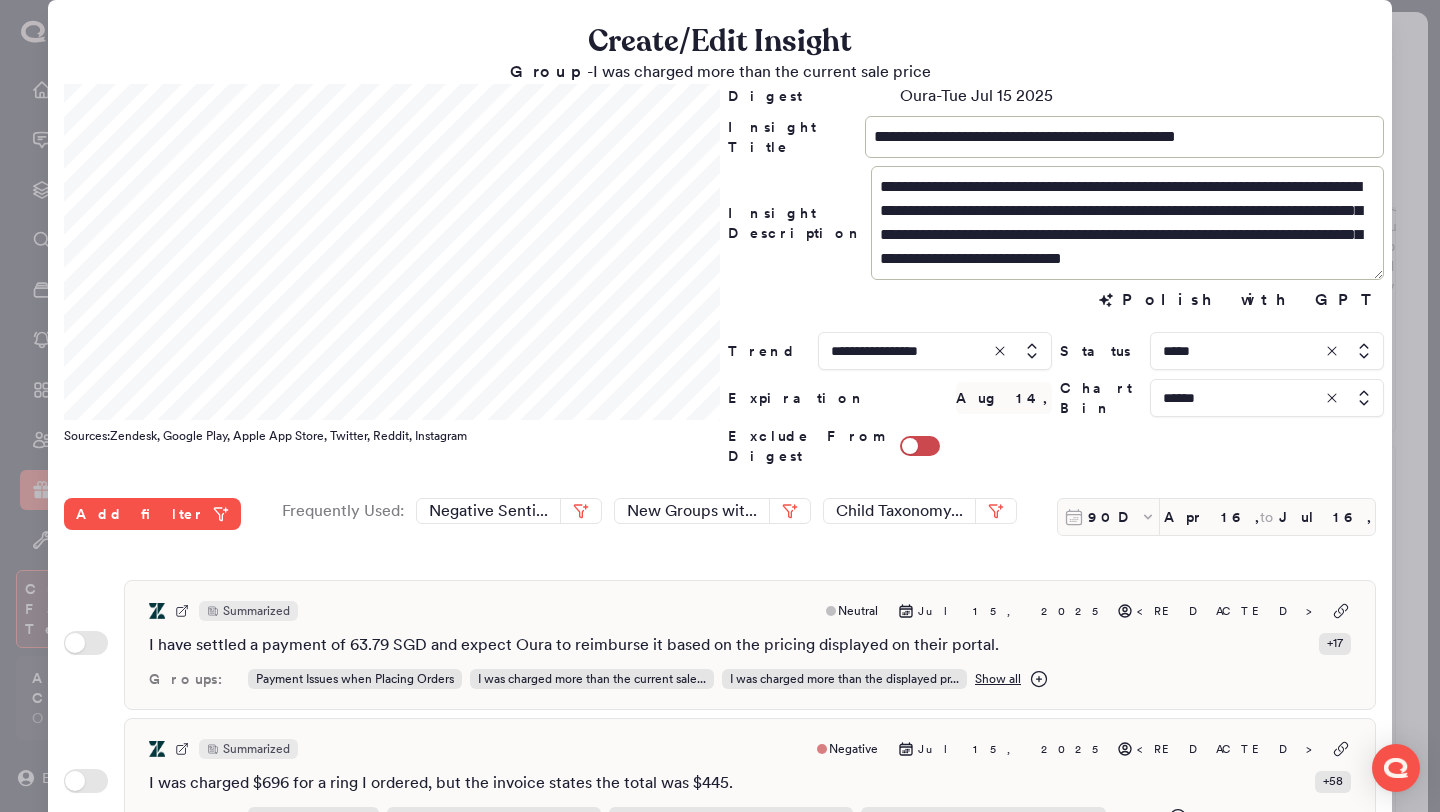 click at bounding box center [1267, 398] 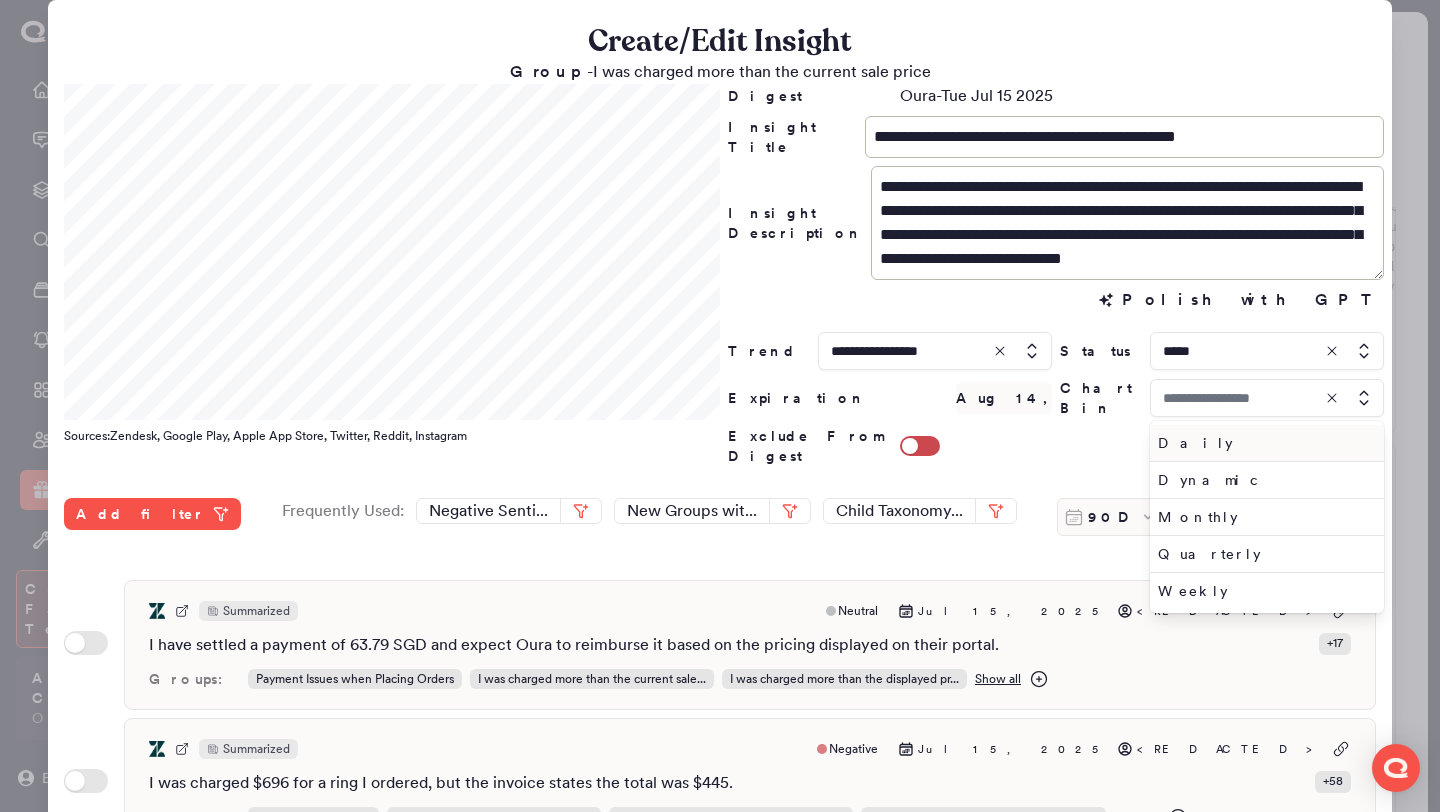 type on "******" 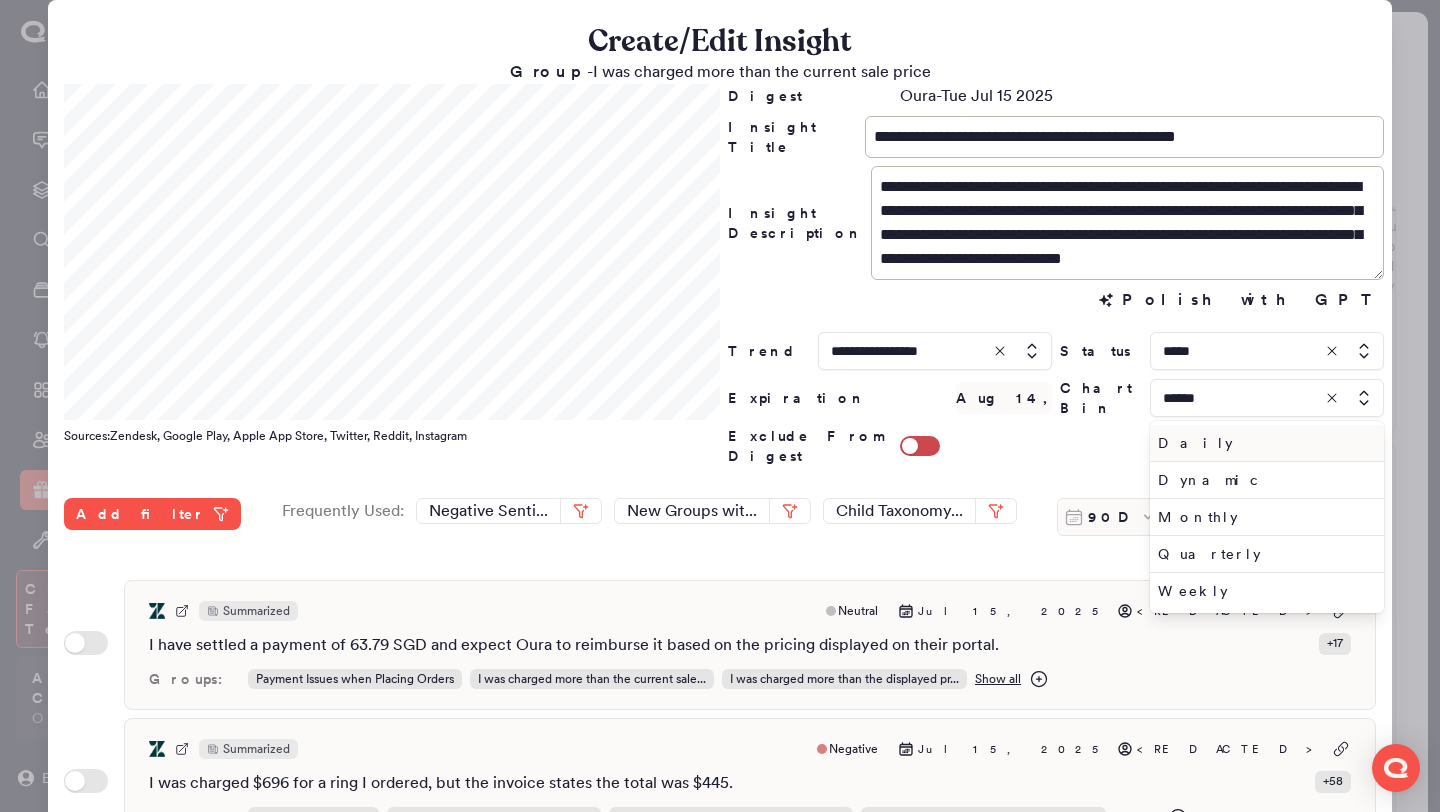 click on "Daily" at bounding box center [1263, 443] 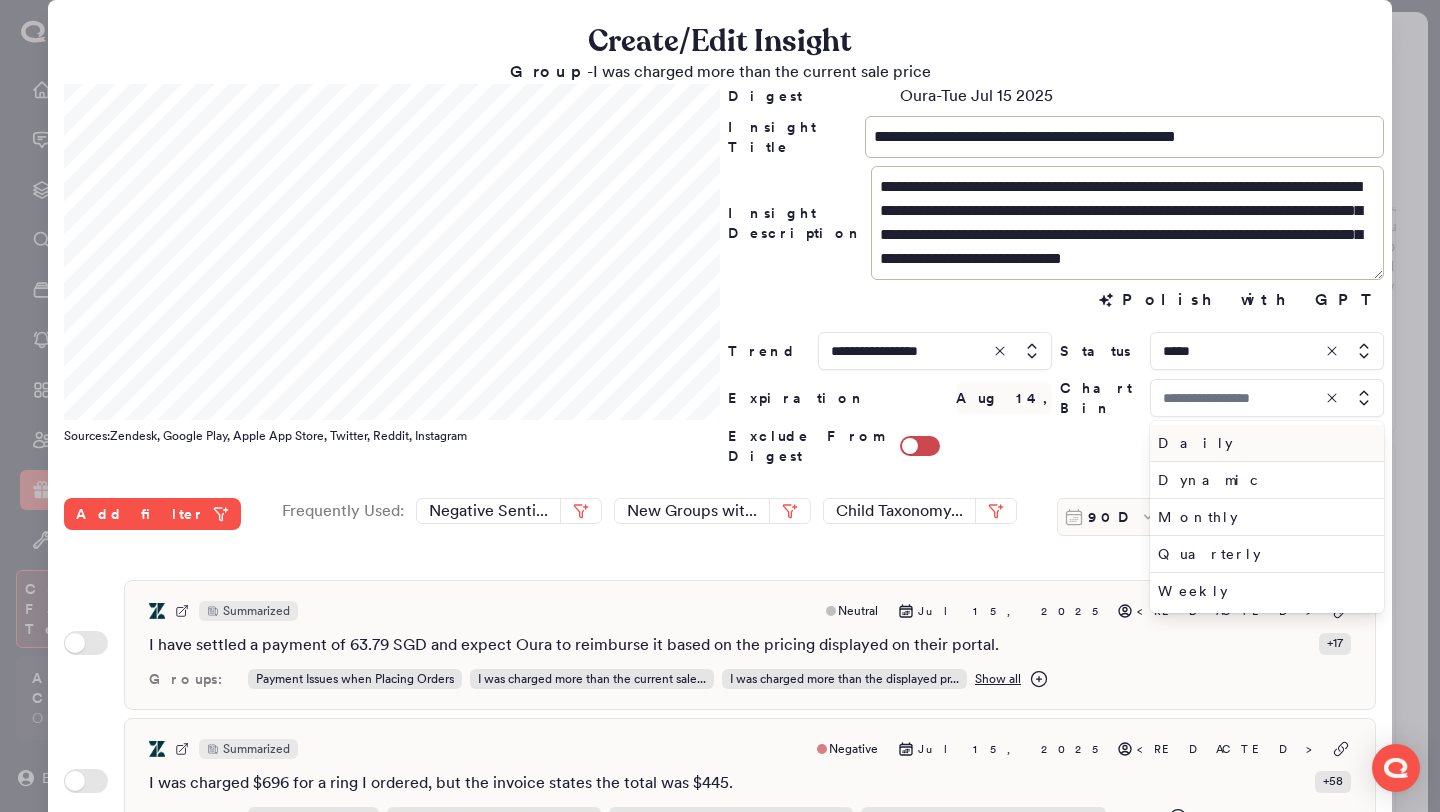 type on "*****" 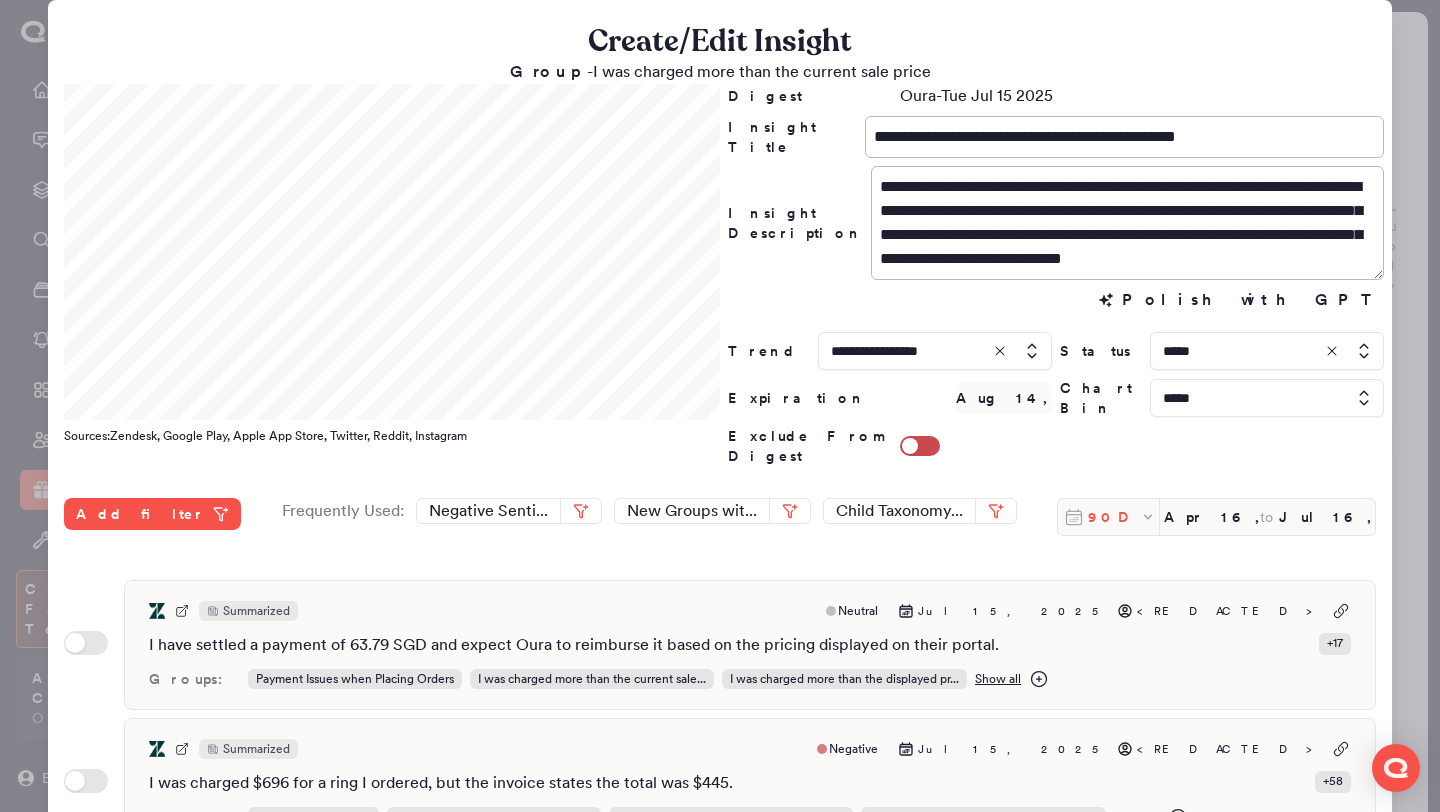 click on "90D" at bounding box center (1114, 517) 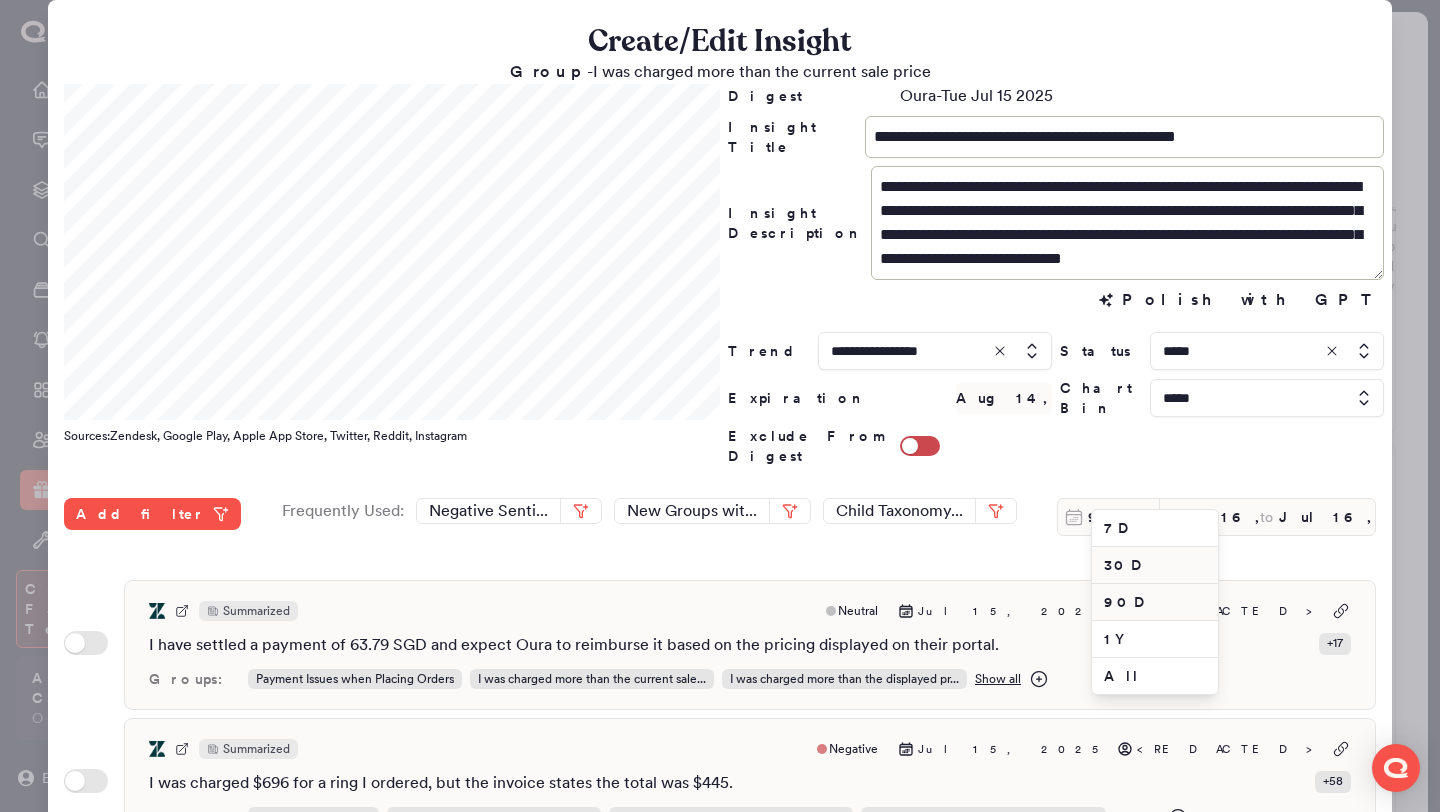 click on "30D" at bounding box center (1155, 565) 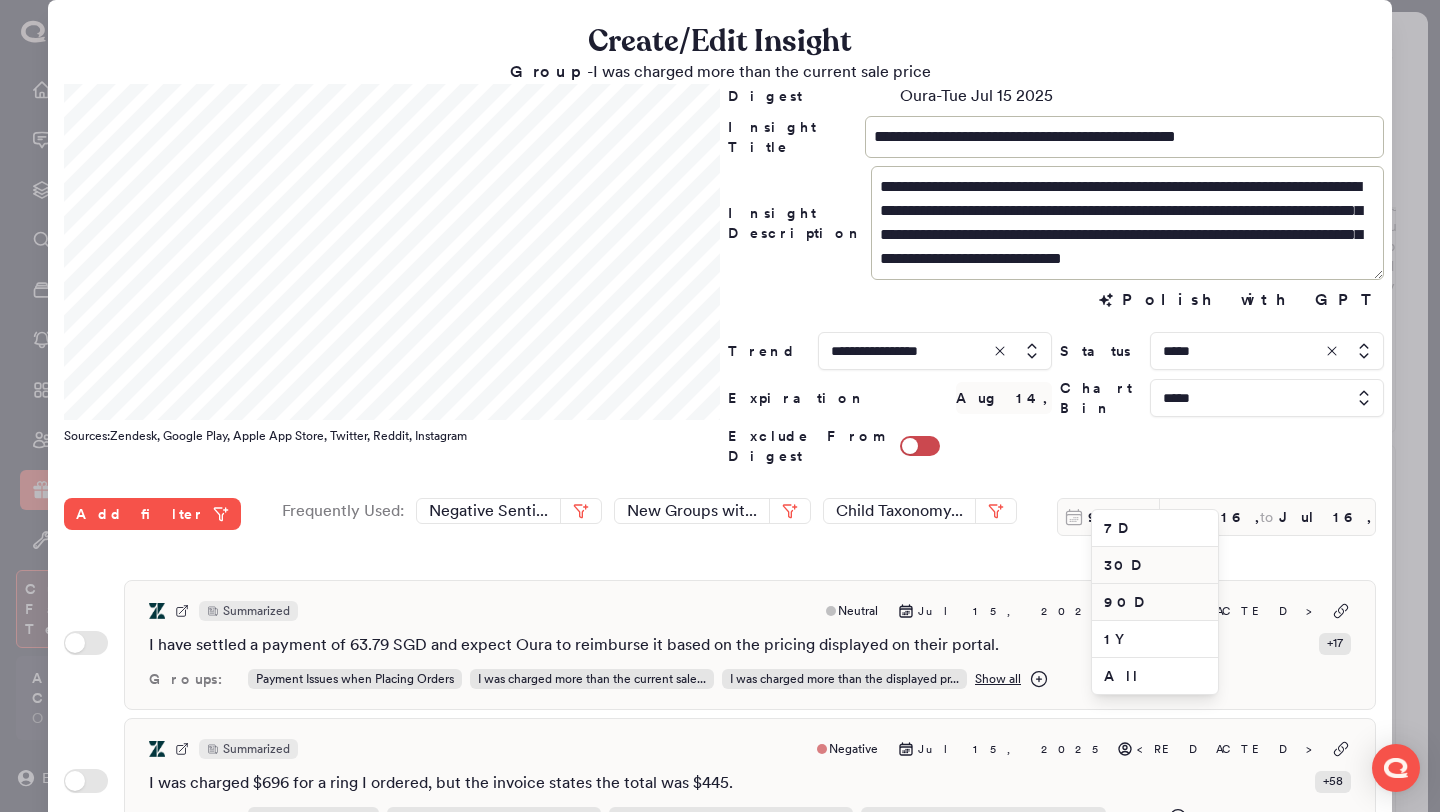 type on "Jun 16, 2025" 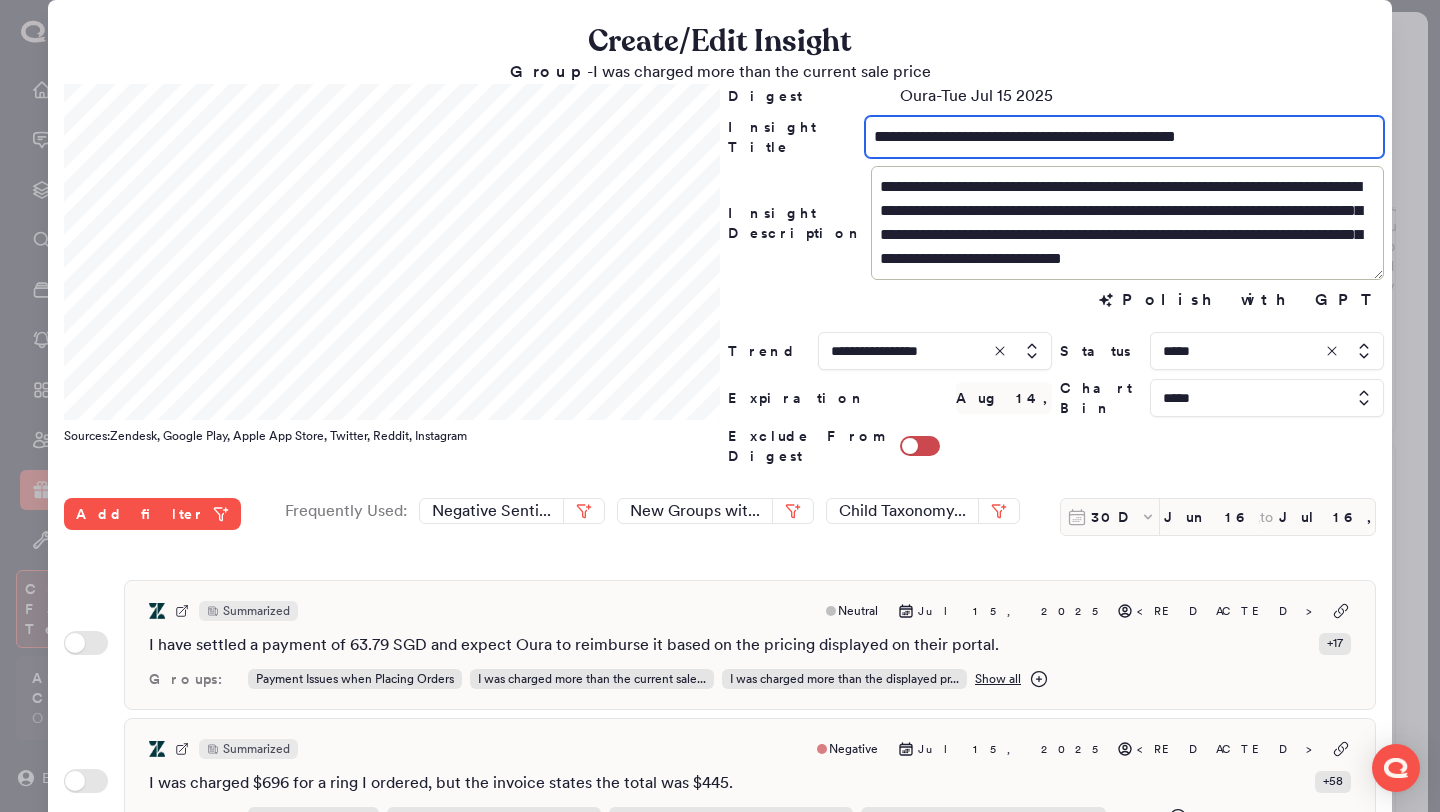 drag, startPoint x: 961, startPoint y: 139, endPoint x: 811, endPoint y: 137, distance: 150.01334 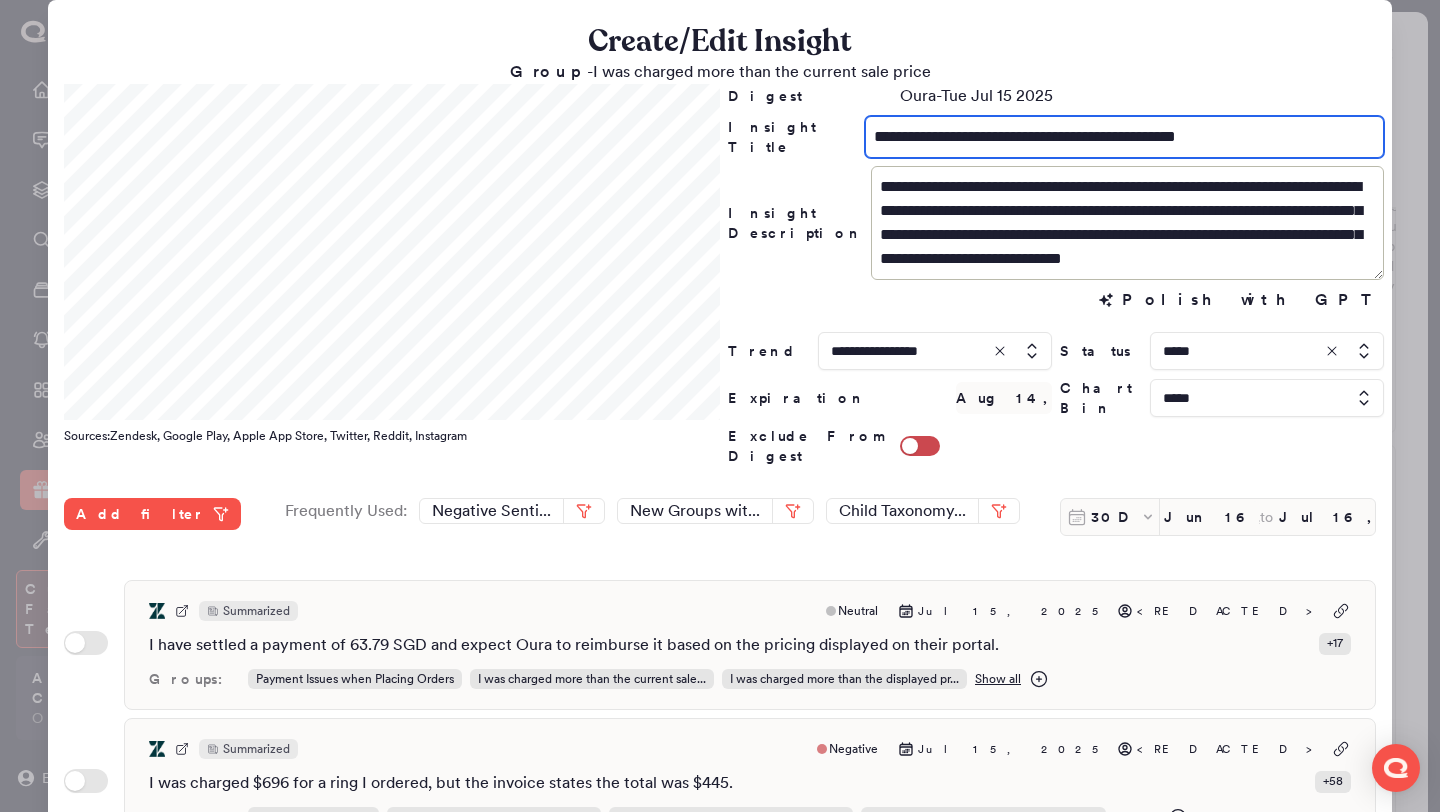click on "**********" at bounding box center [1056, 137] 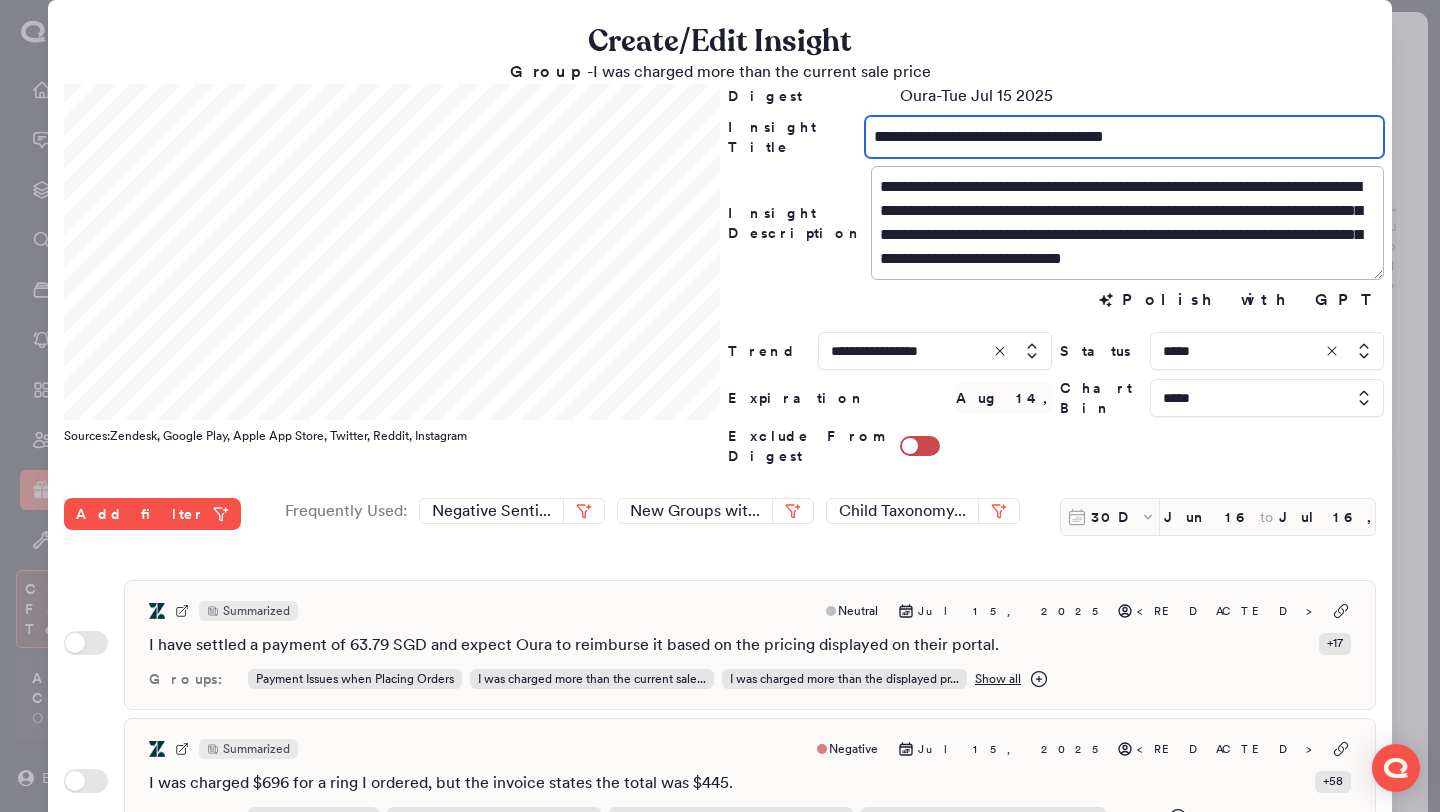 click on "**********" at bounding box center [1124, 137] 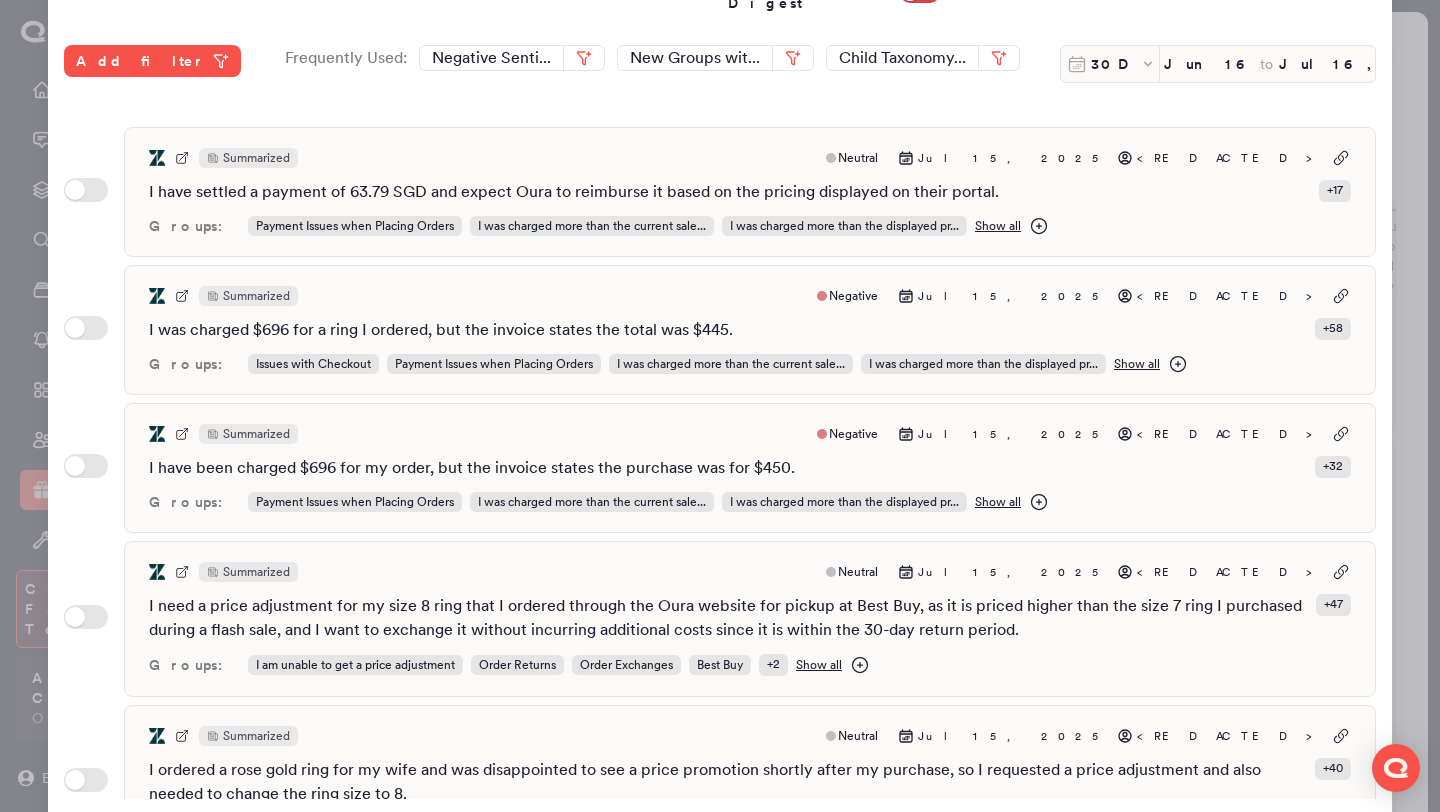 scroll, scrollTop: 516, scrollLeft: 0, axis: vertical 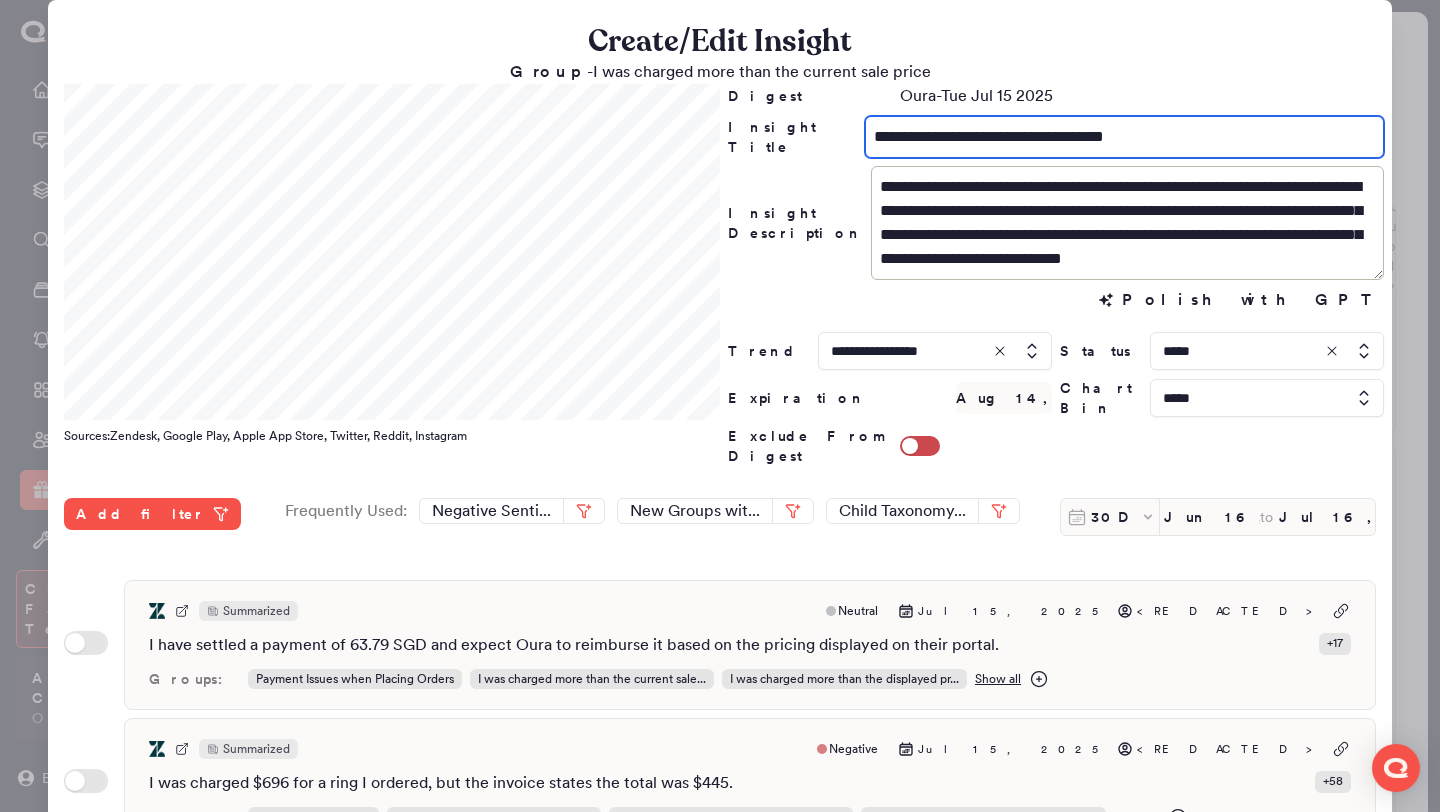 click on "**********" at bounding box center (1124, 137) 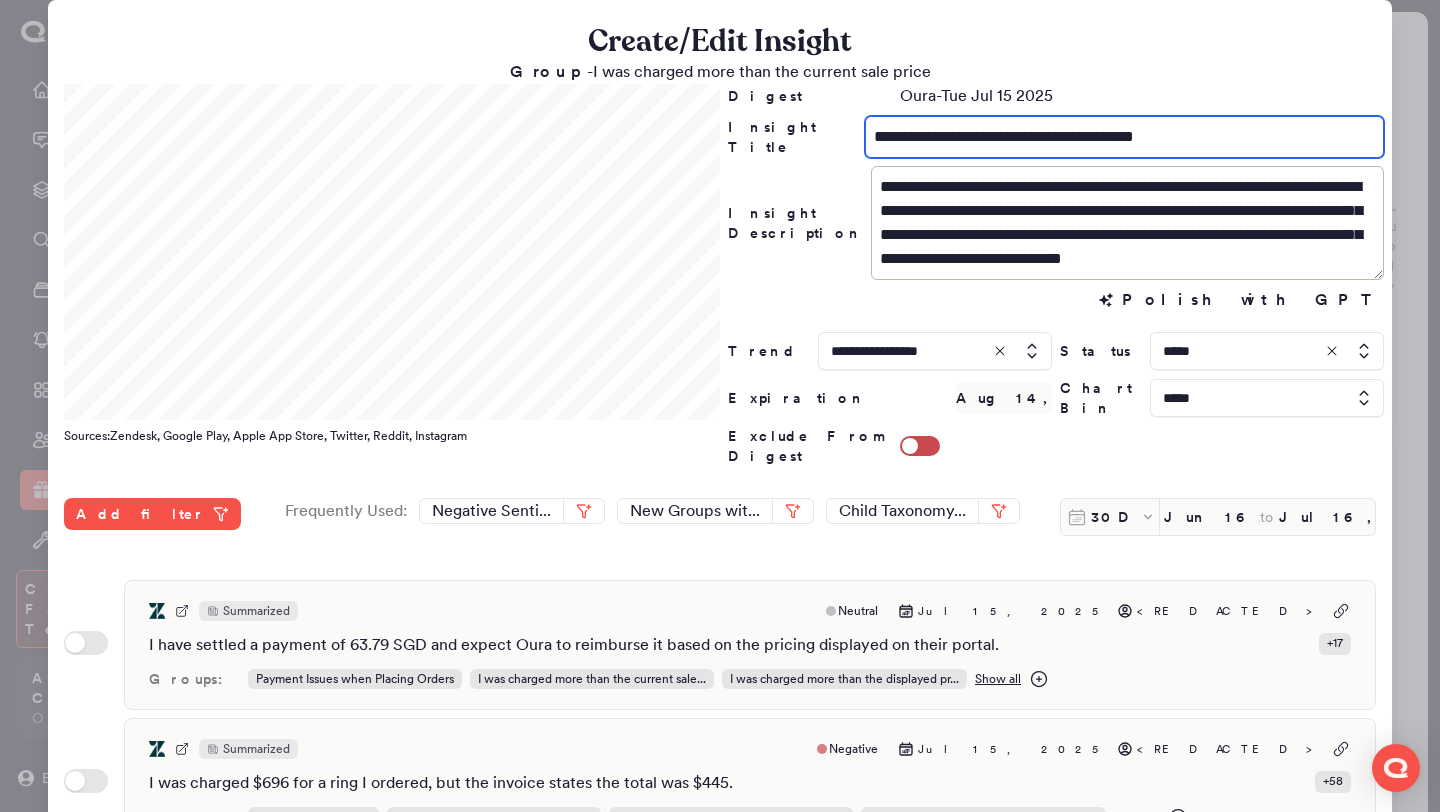 click on "**********" at bounding box center (1124, 137) 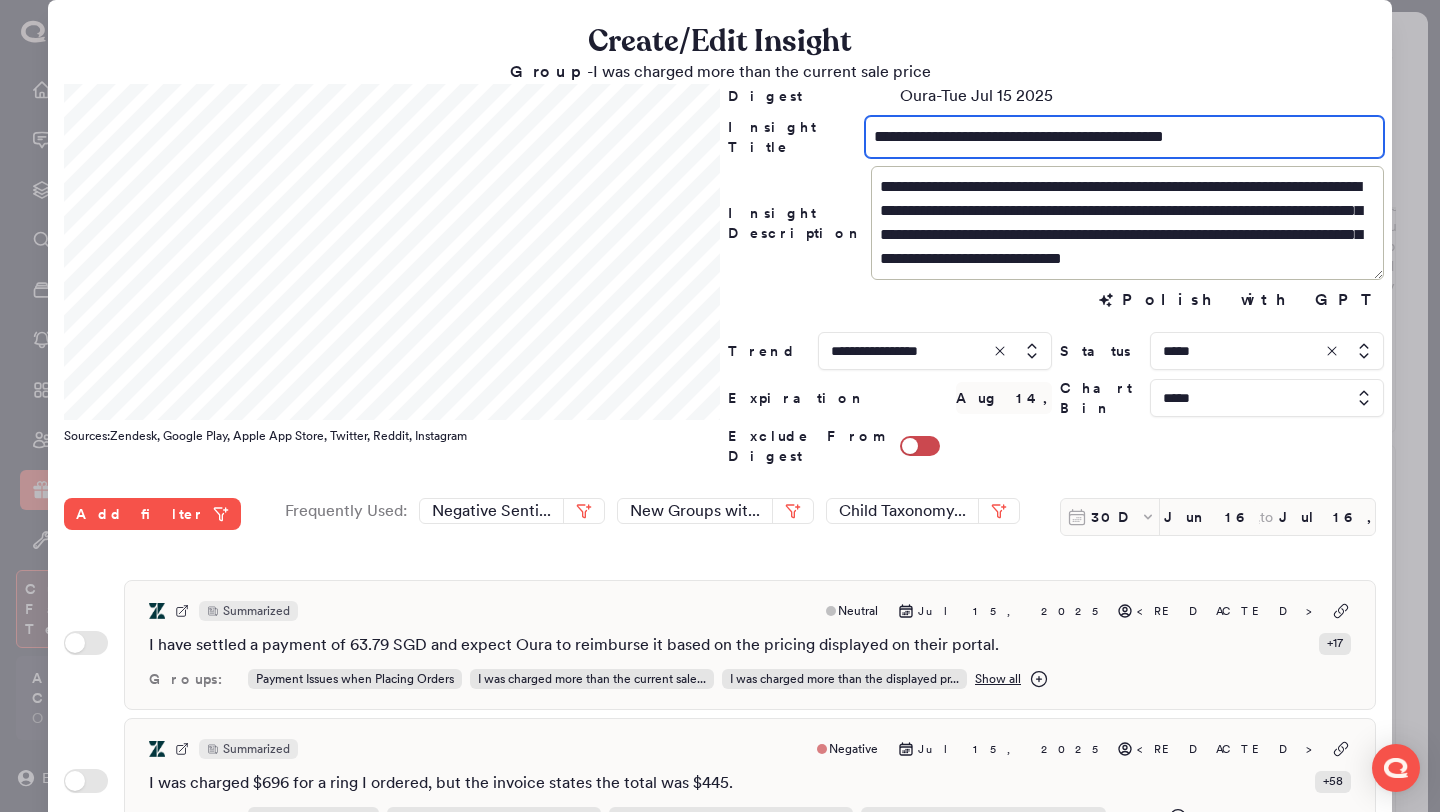 type on "**********" 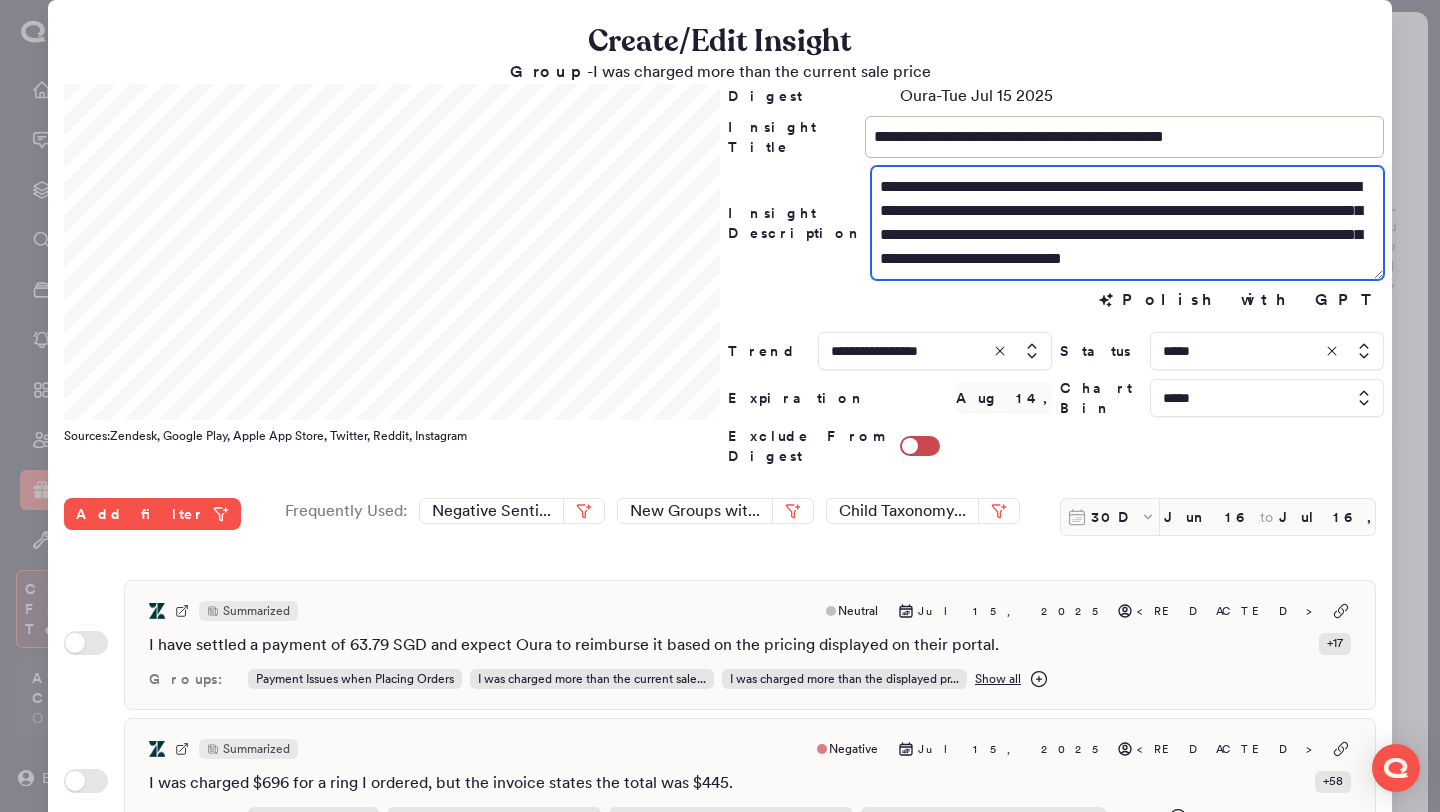 click on "**********" at bounding box center [1127, 223] 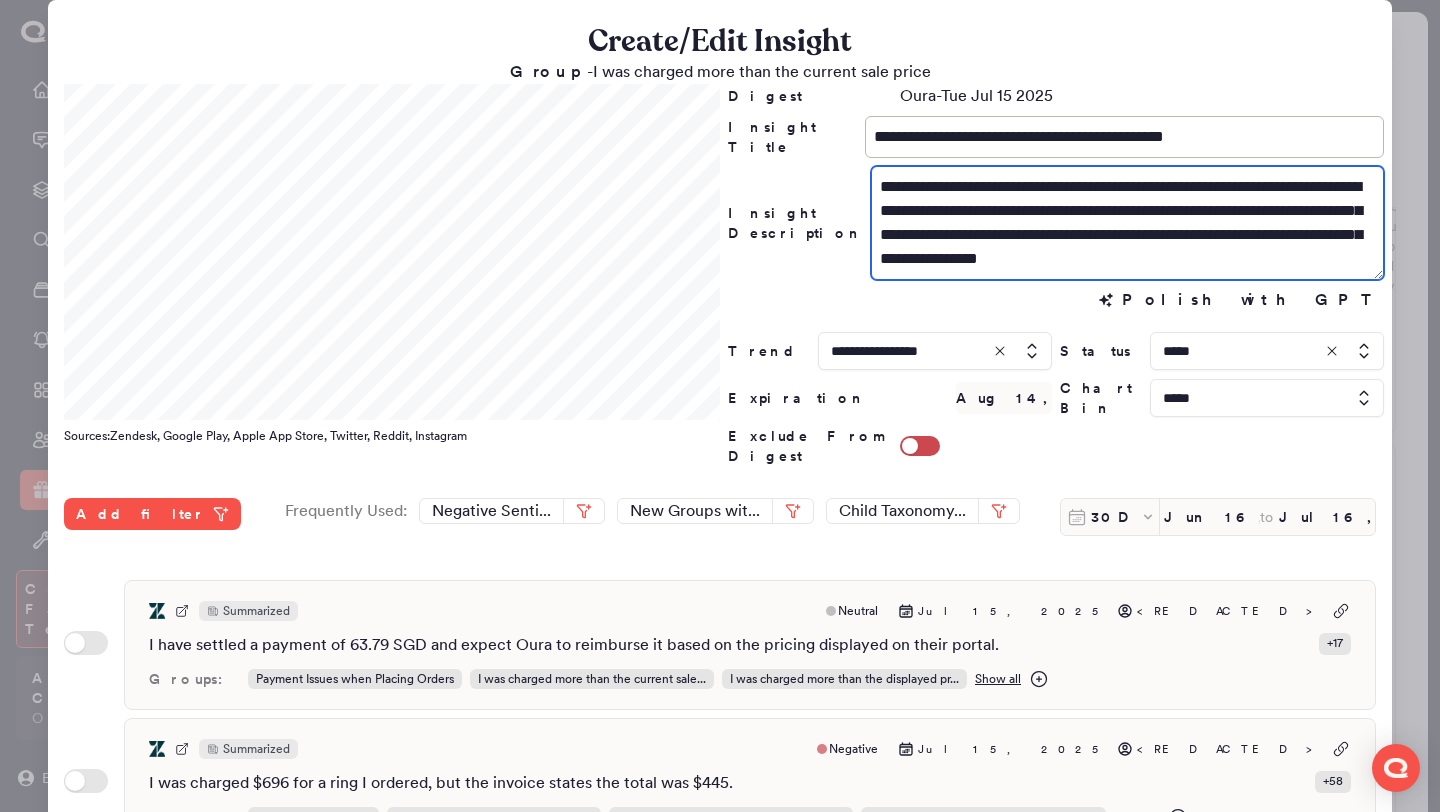 click on "**********" at bounding box center (1127, 223) 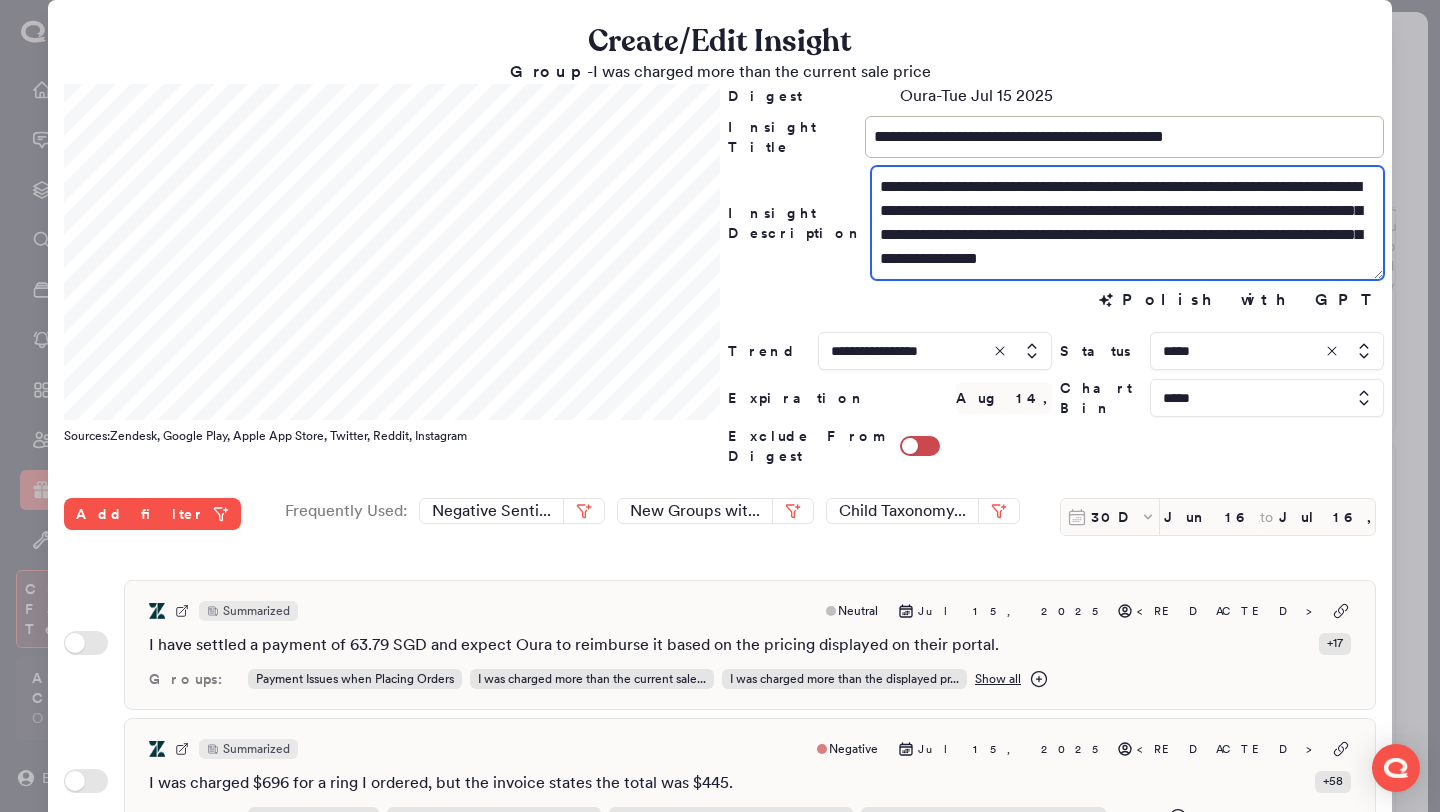 click on "**********" at bounding box center [1127, 223] 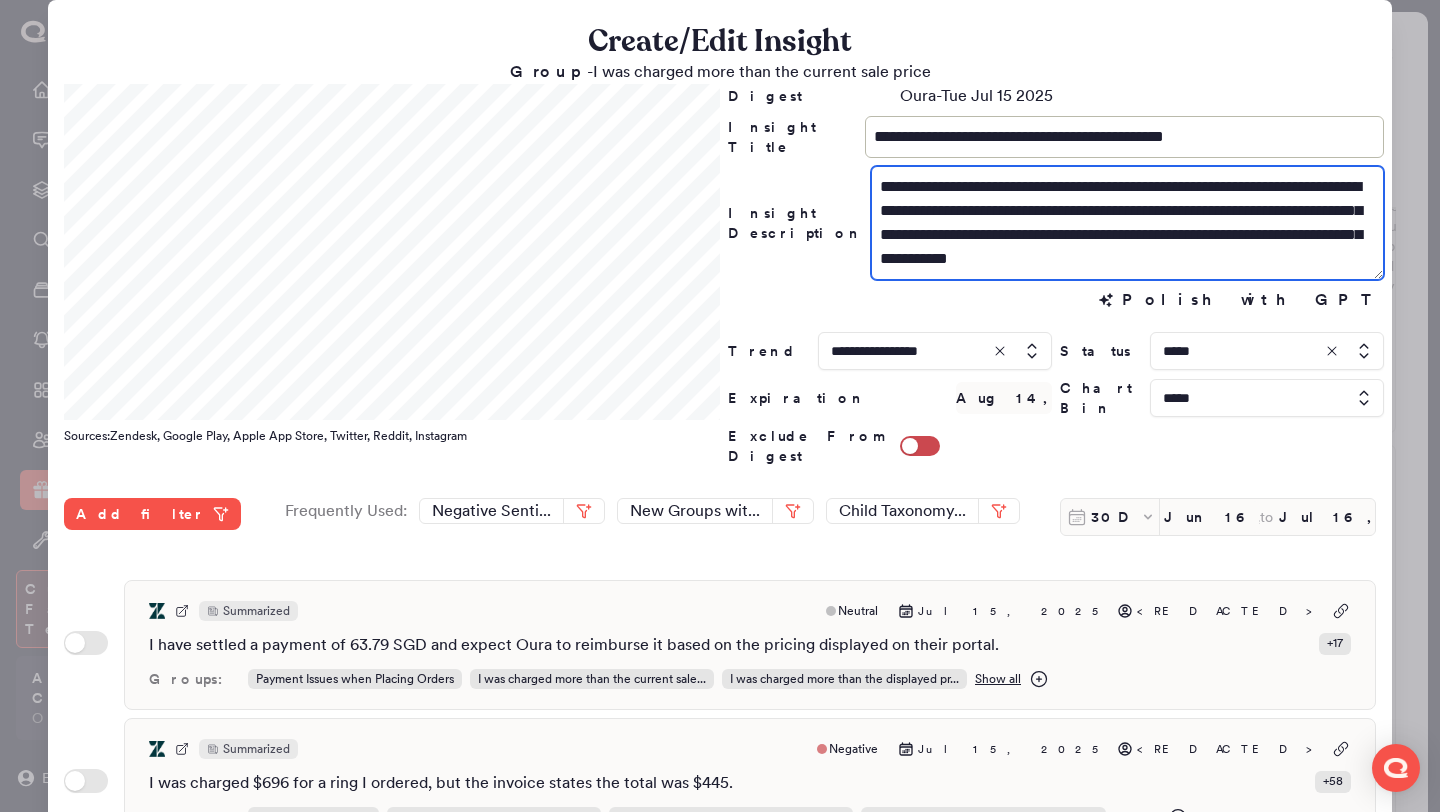 drag, startPoint x: 945, startPoint y: 237, endPoint x: 1277, endPoint y: 191, distance: 335.1716 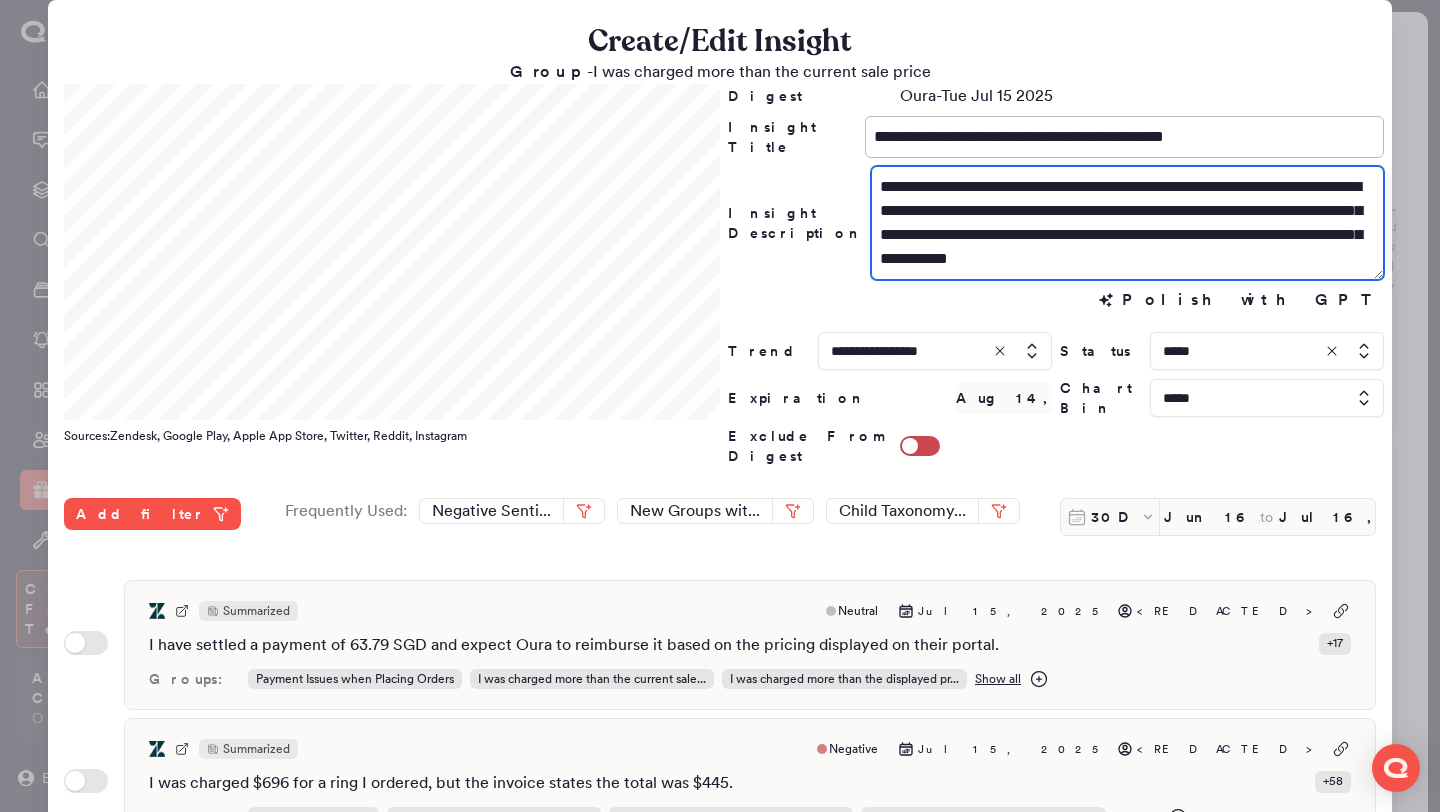 click on "**********" at bounding box center (1127, 223) 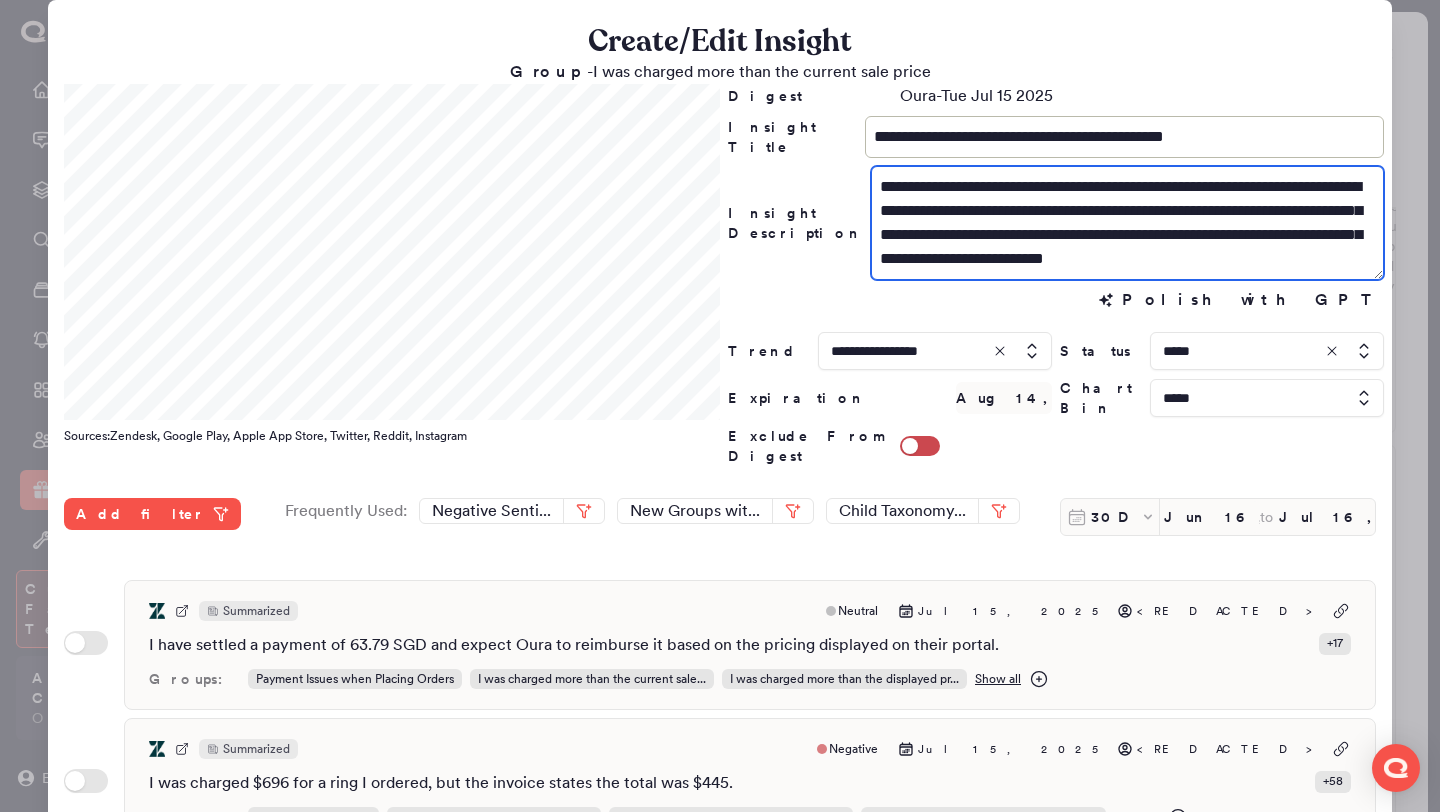 scroll, scrollTop: 24, scrollLeft: 0, axis: vertical 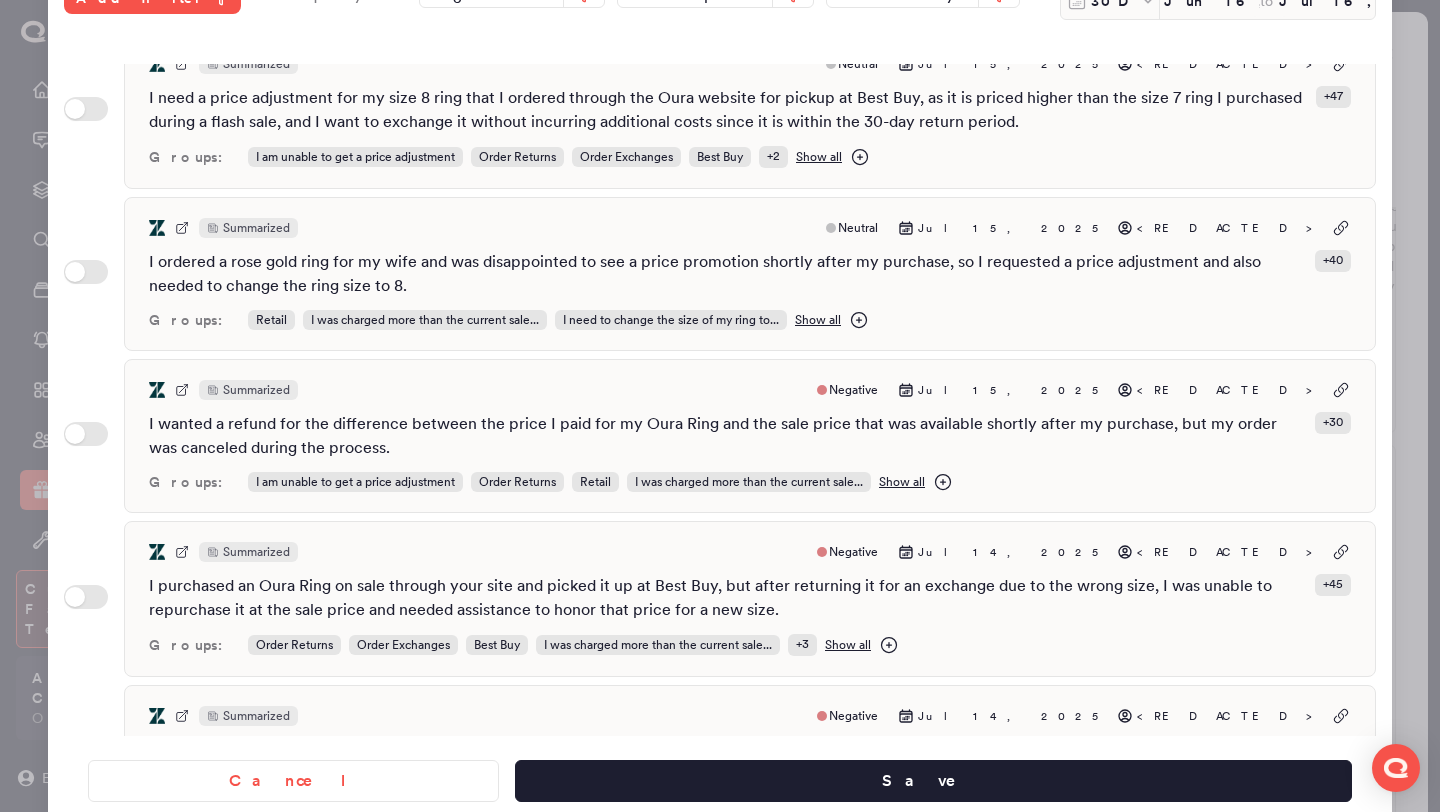 type on "**********" 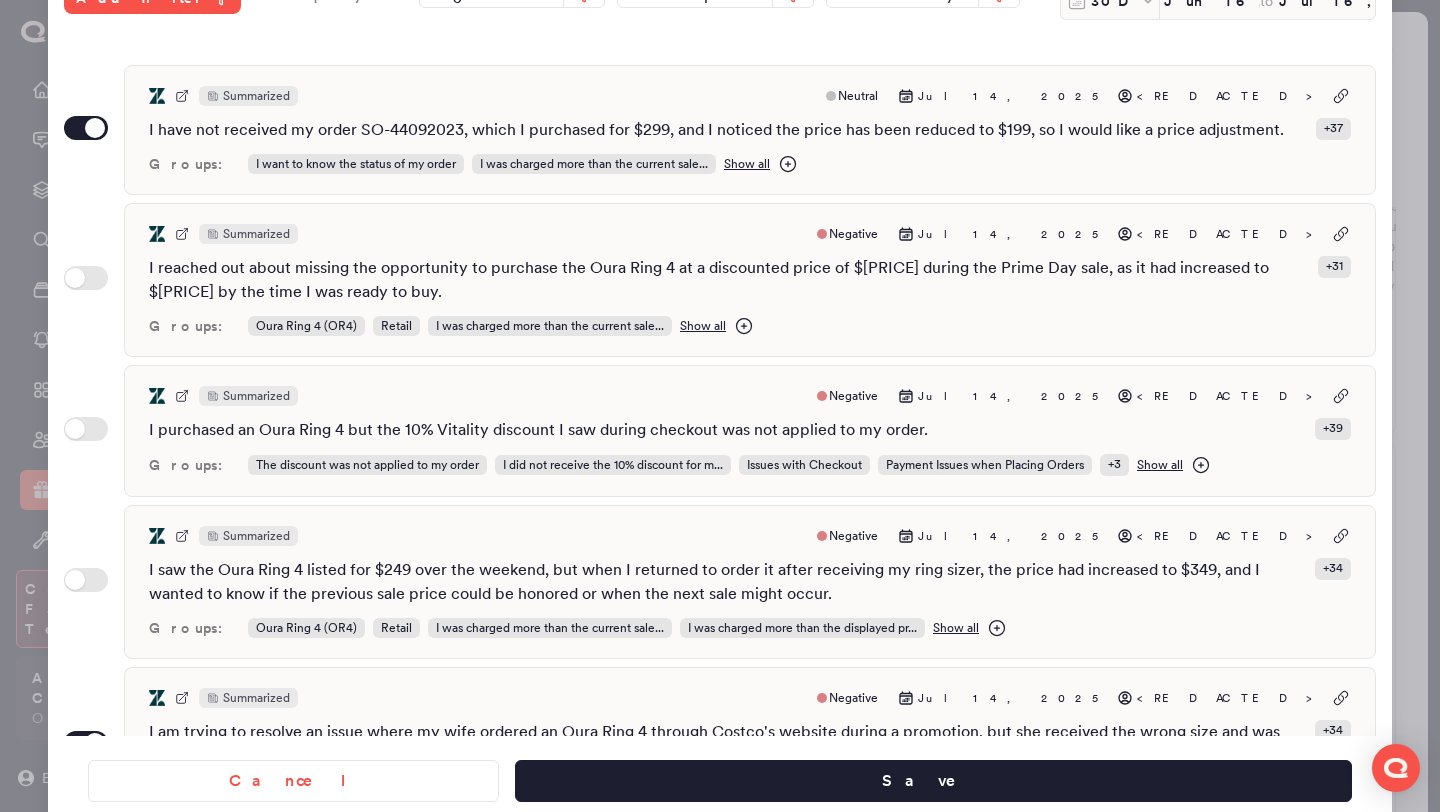 scroll, scrollTop: 1448, scrollLeft: 0, axis: vertical 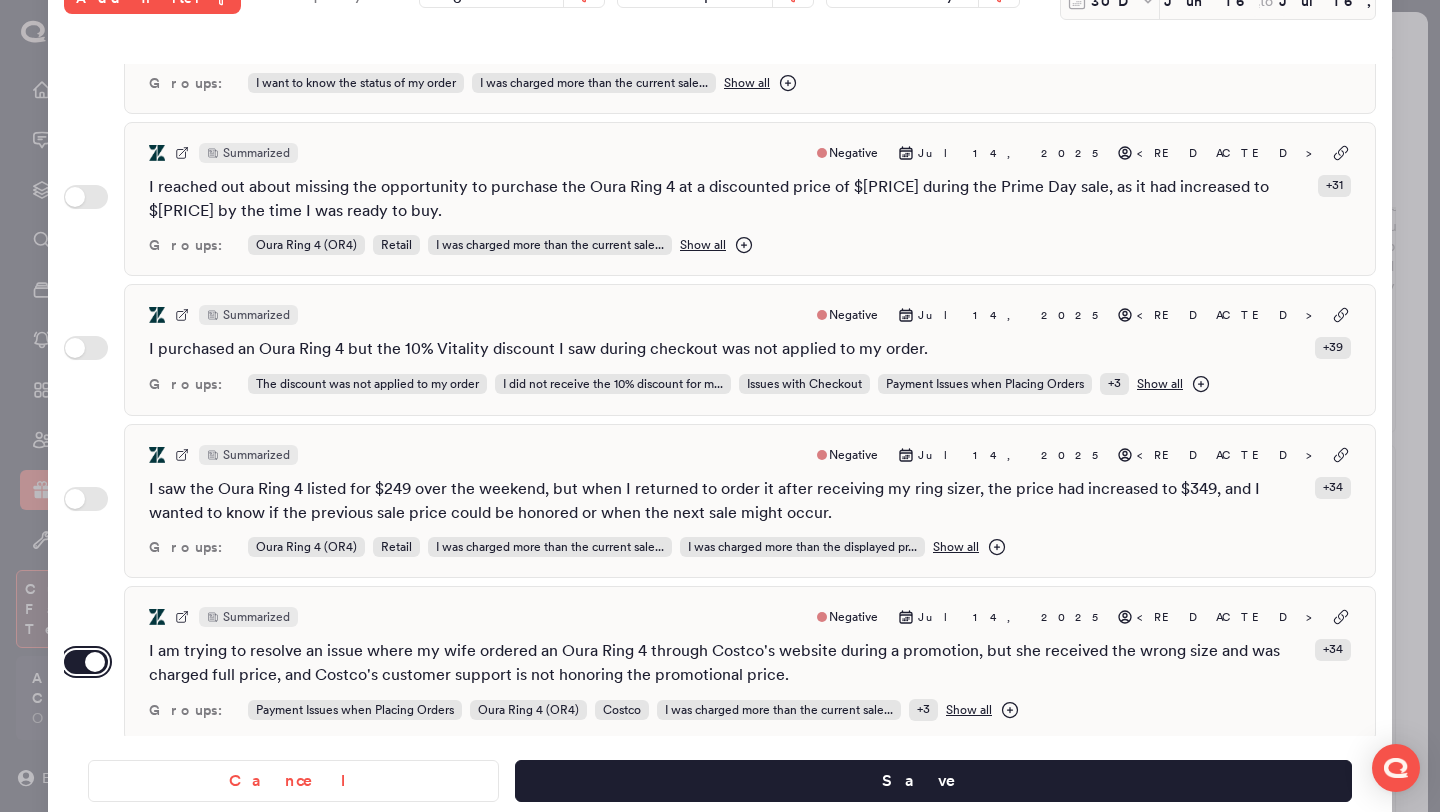 click on "Use setting" at bounding box center (86, 662) 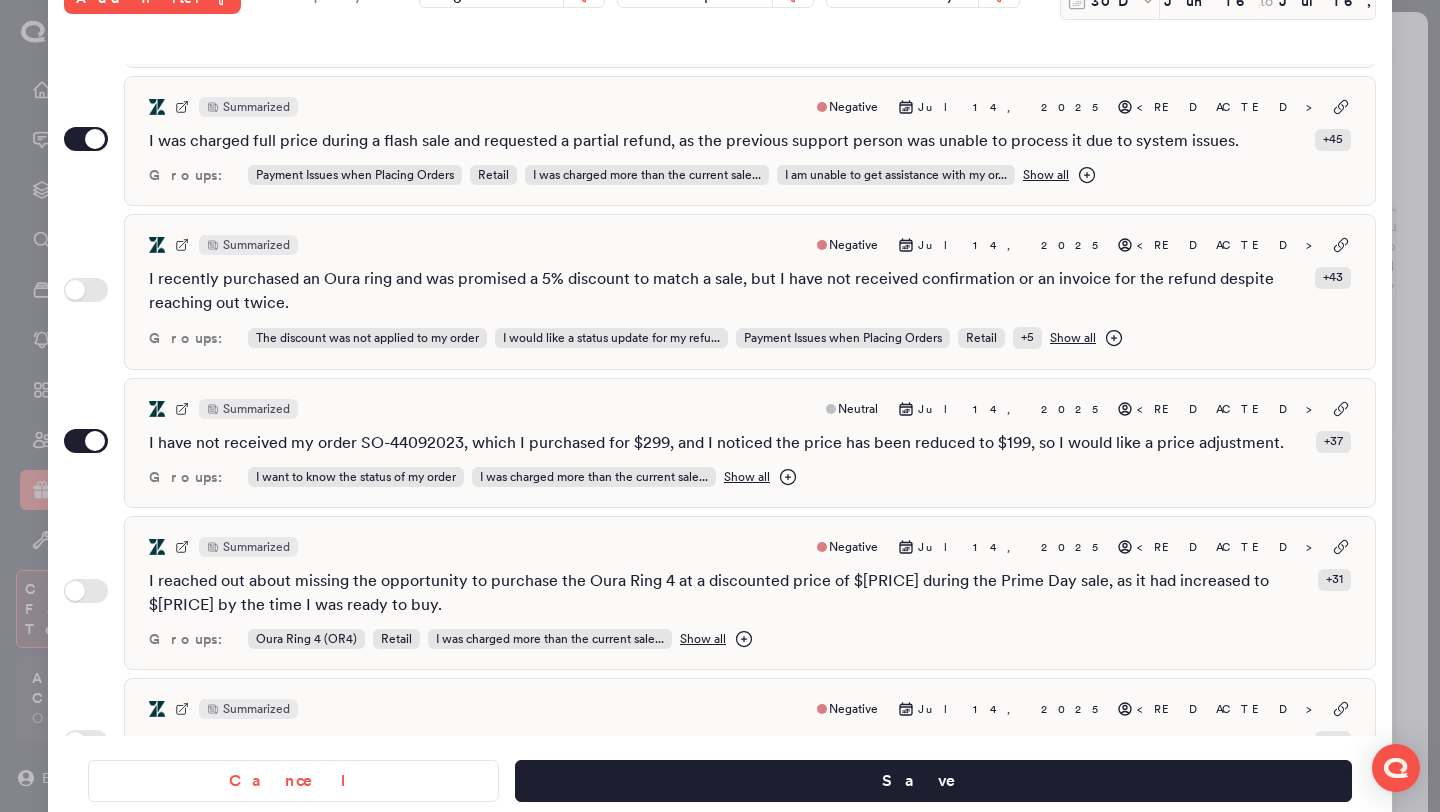 scroll, scrollTop: 1003, scrollLeft: 0, axis: vertical 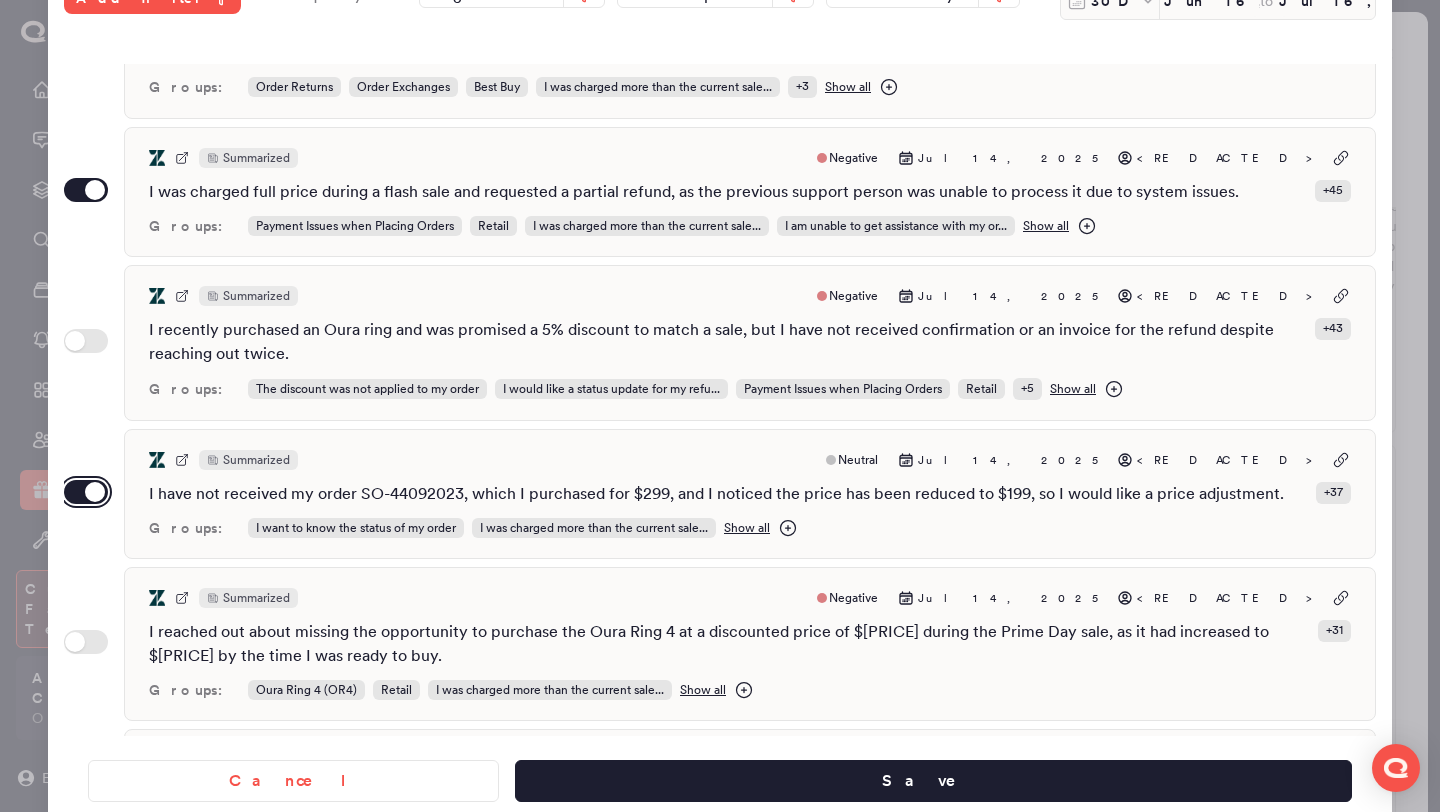click on "Use setting" at bounding box center (86, 492) 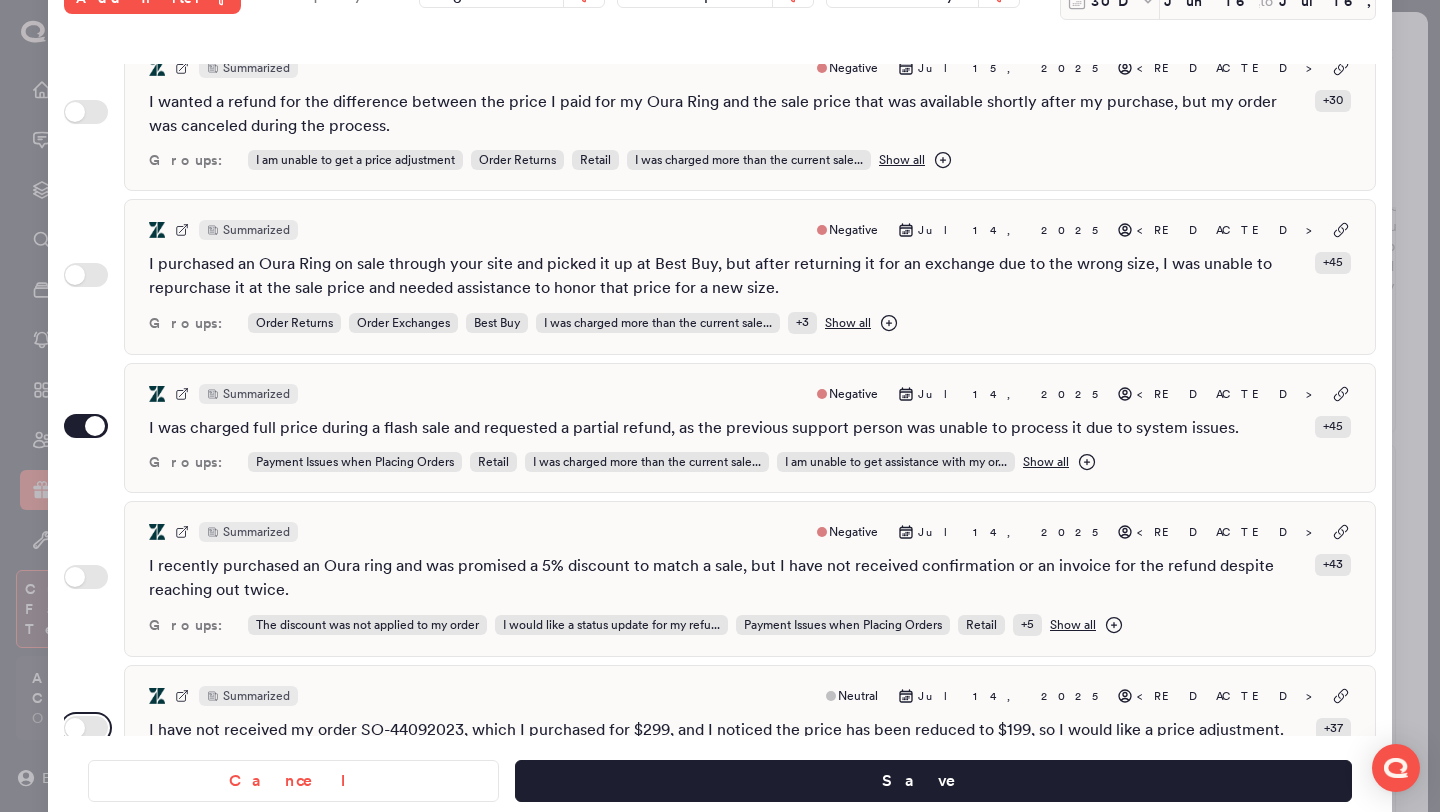 scroll, scrollTop: 682, scrollLeft: 0, axis: vertical 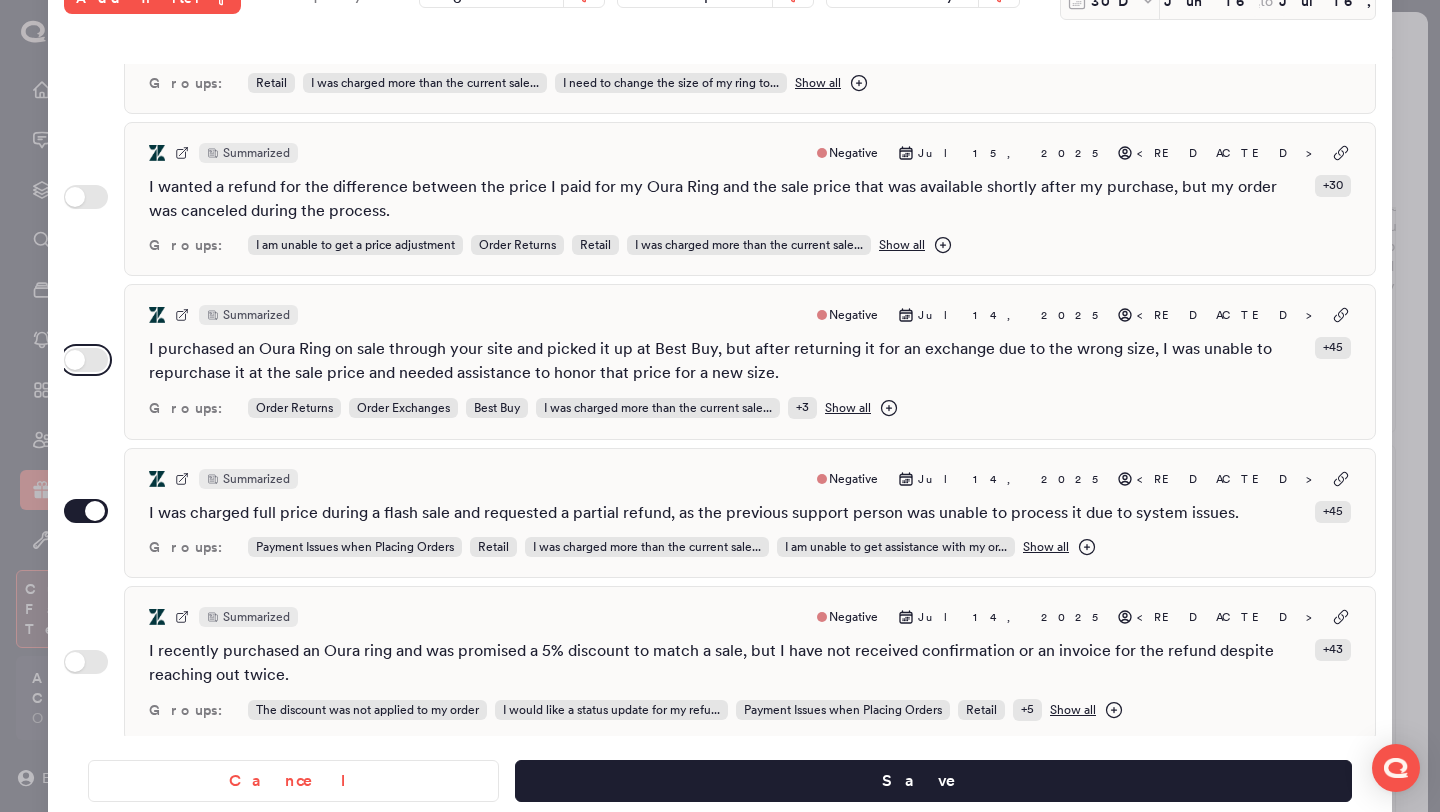 click on "Use setting" at bounding box center (86, 360) 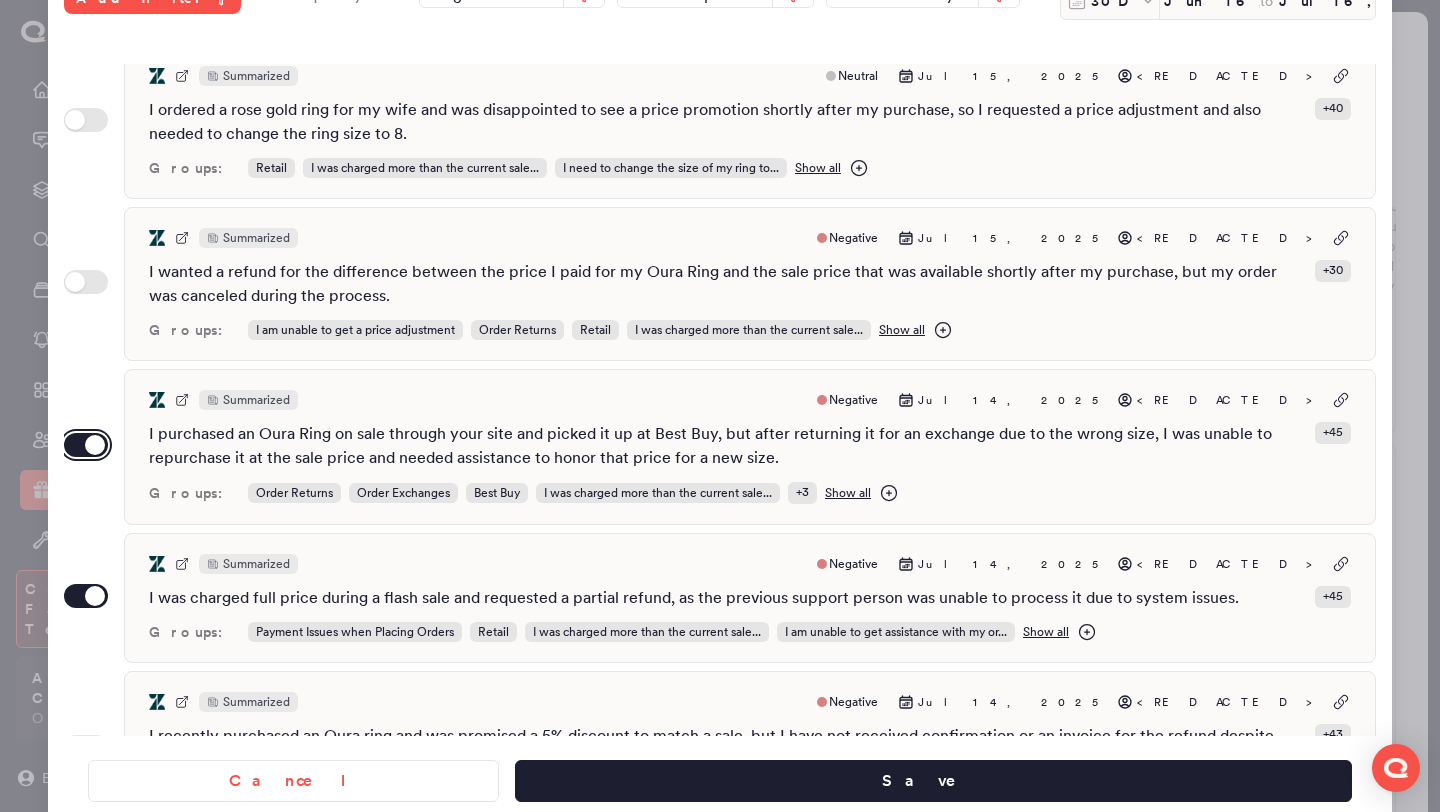 scroll, scrollTop: 594, scrollLeft: 0, axis: vertical 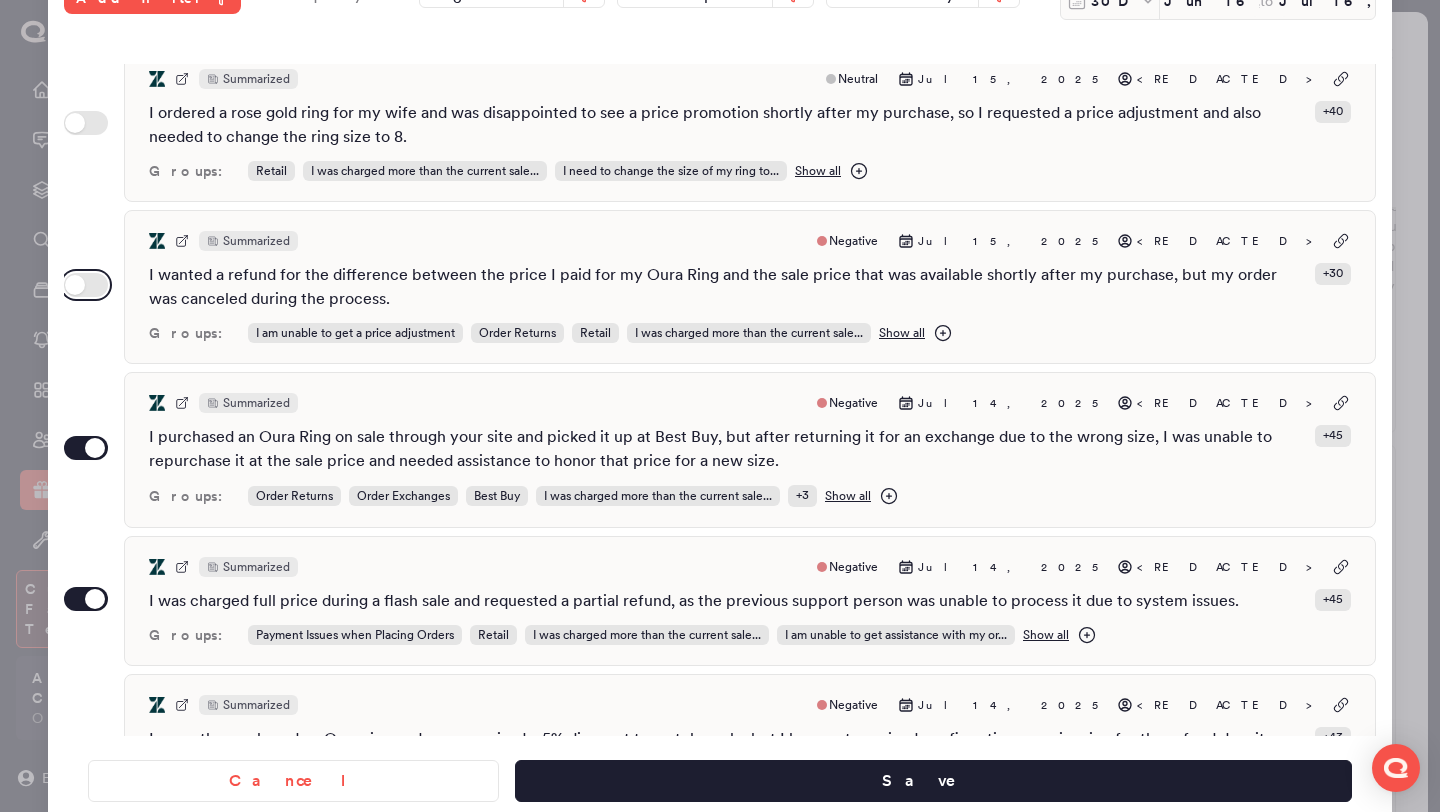 click on "Use setting" at bounding box center (86, 285) 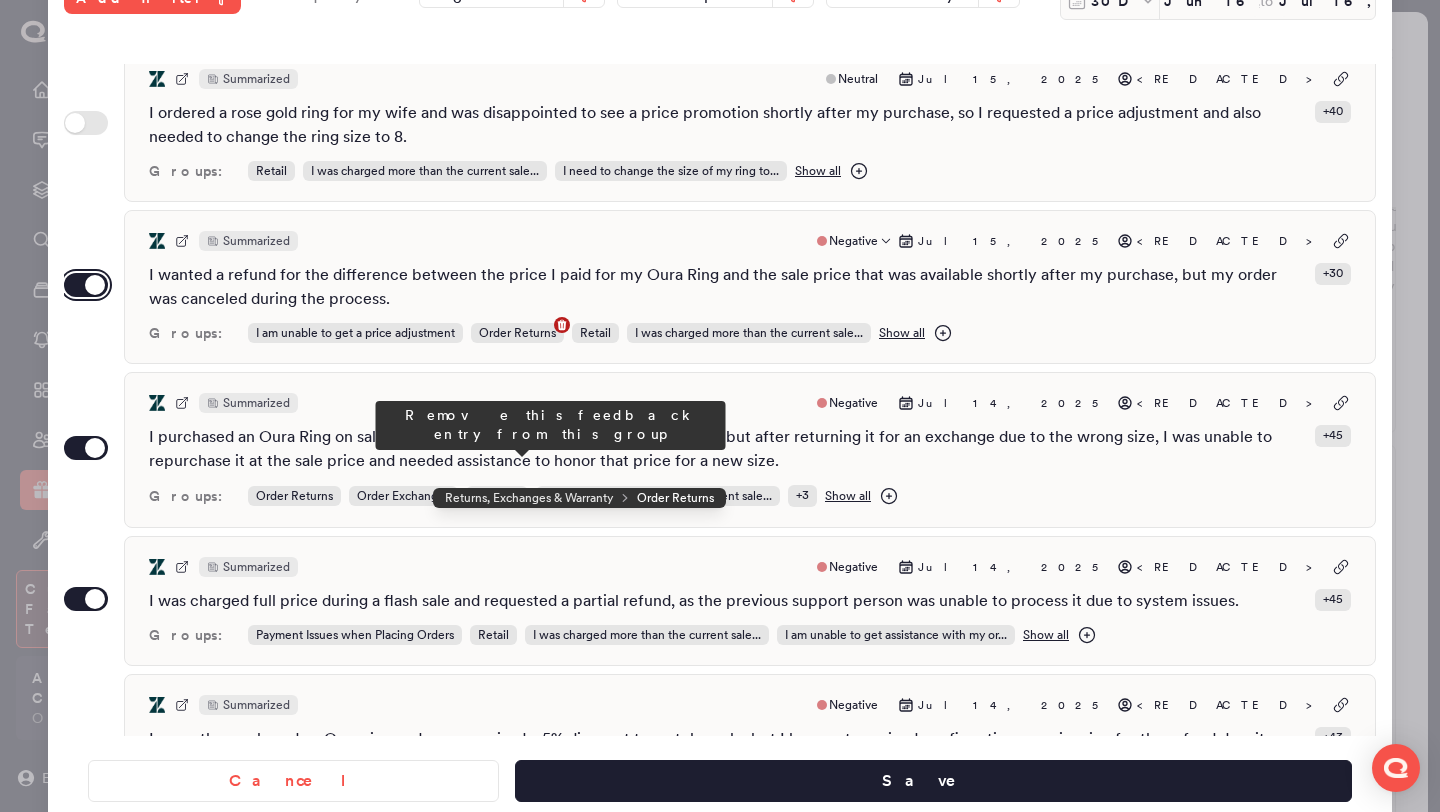 scroll, scrollTop: 0, scrollLeft: 0, axis: both 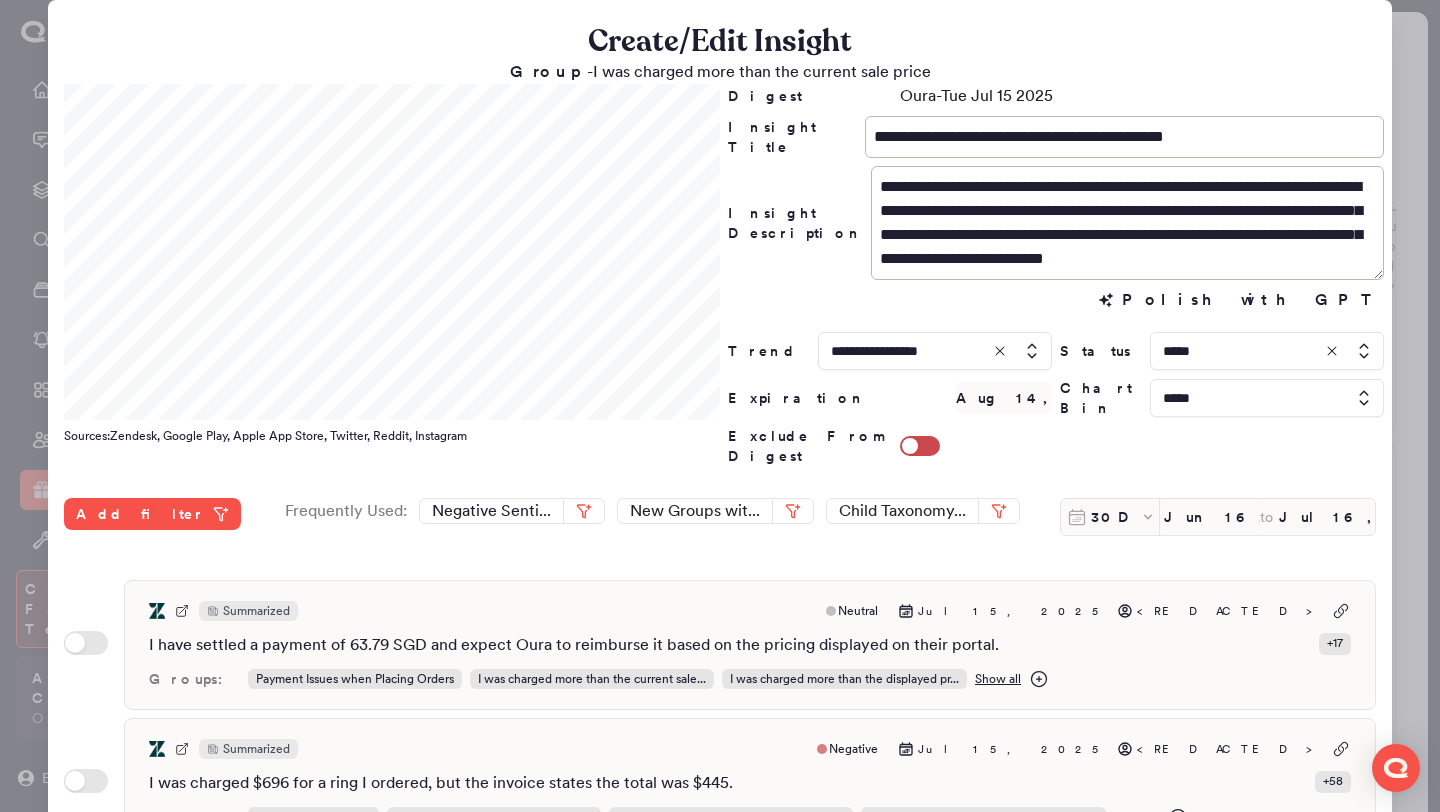click on "**********" at bounding box center [1056, 275] 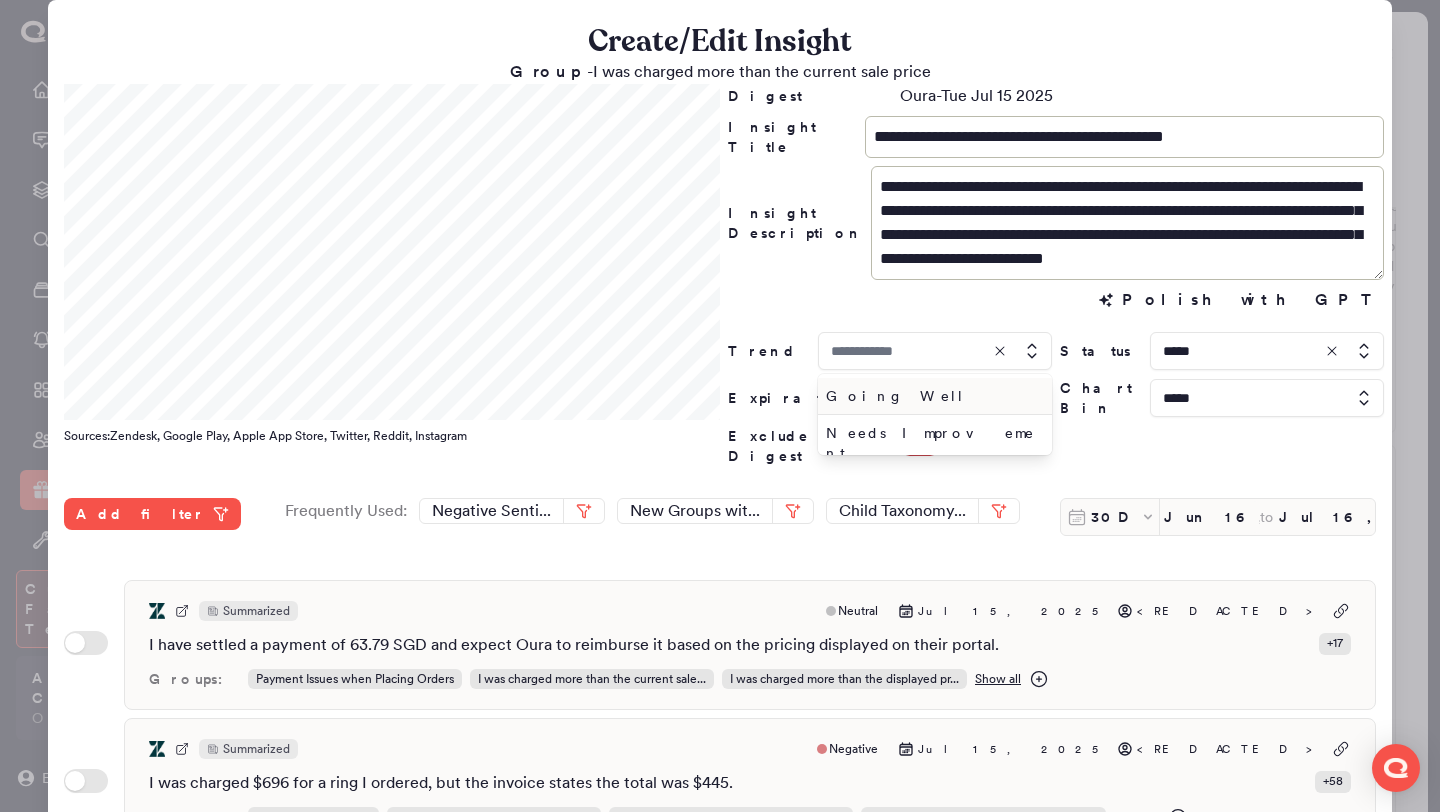 type on "**********" 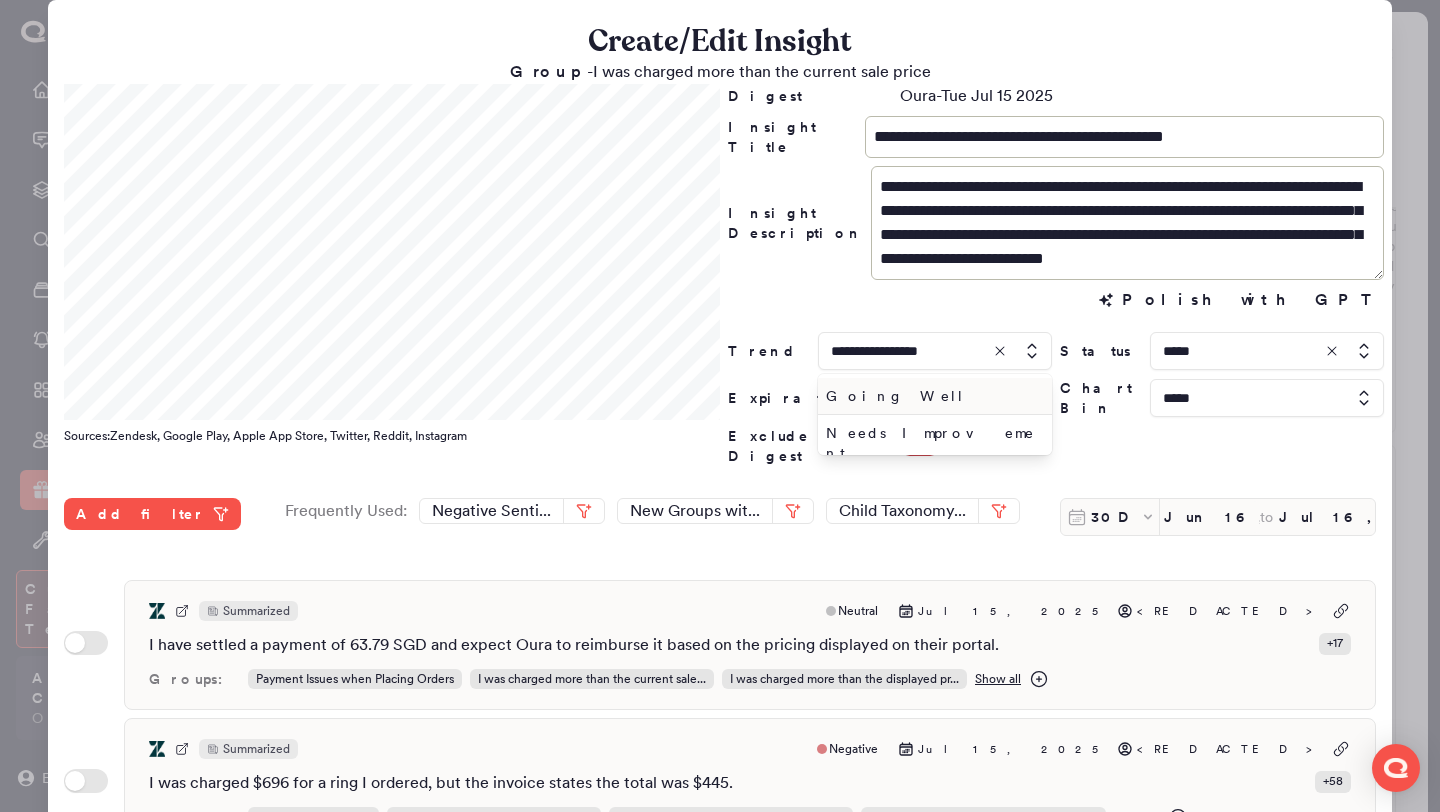 click on "Going Well" at bounding box center [931, 396] 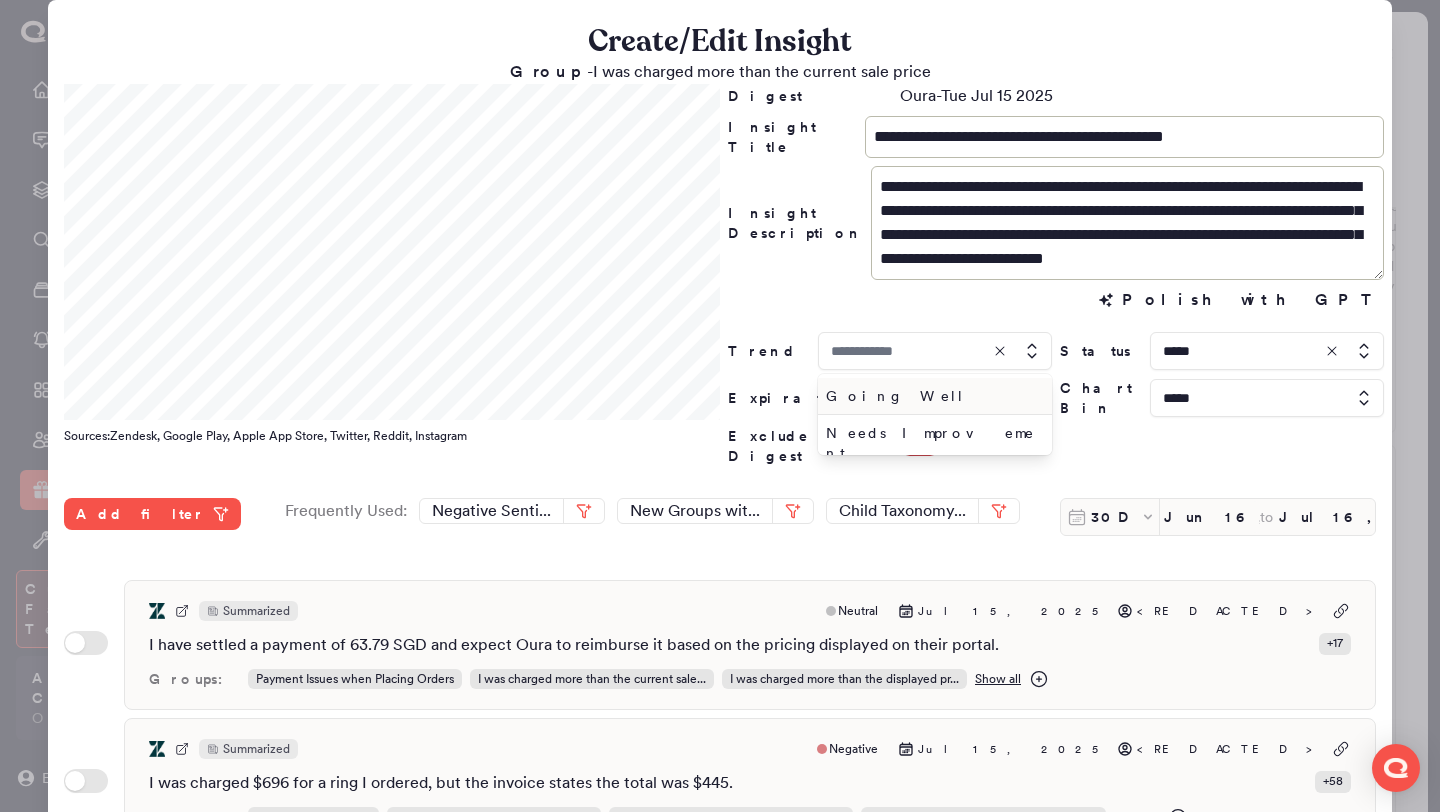 type on "**********" 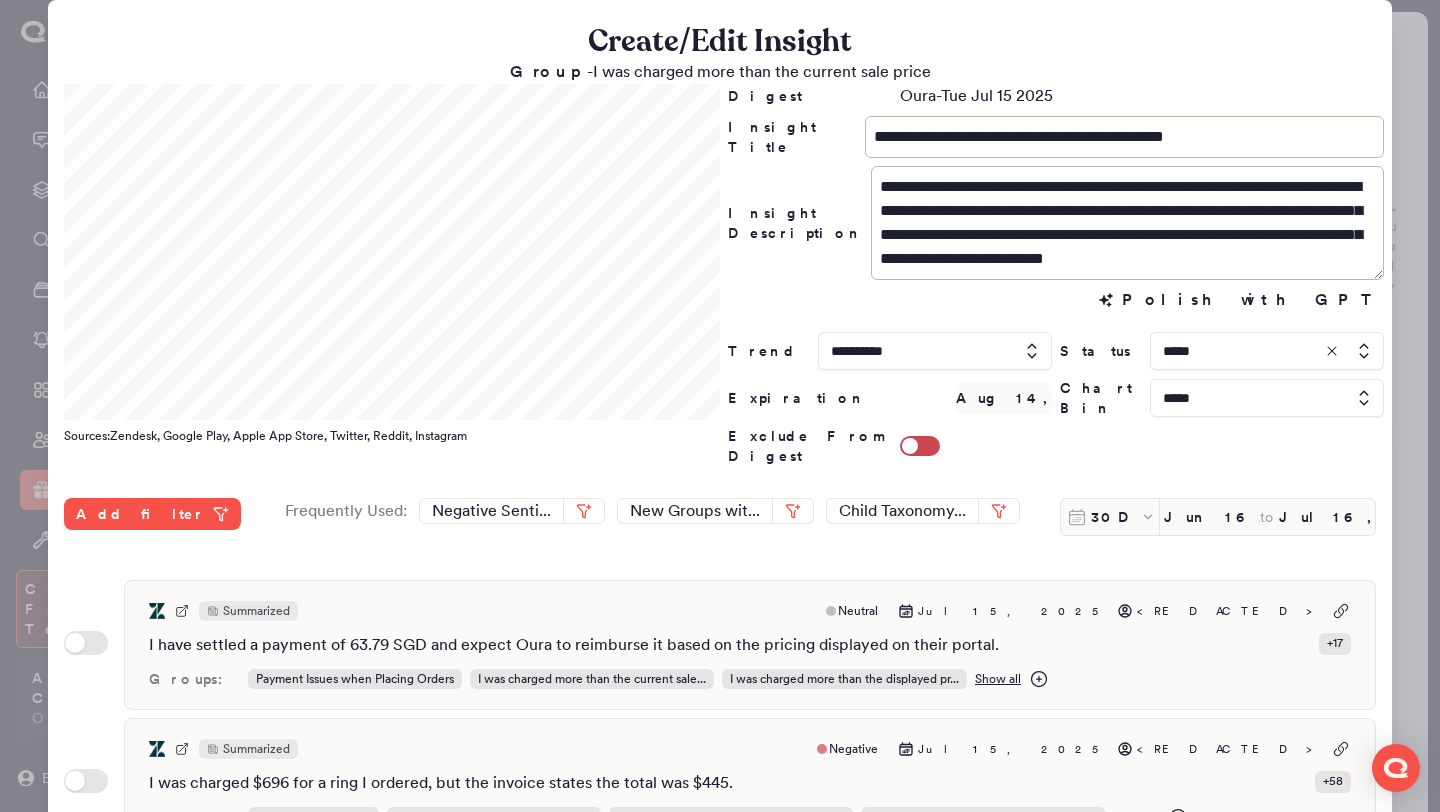 click at bounding box center [1267, 351] 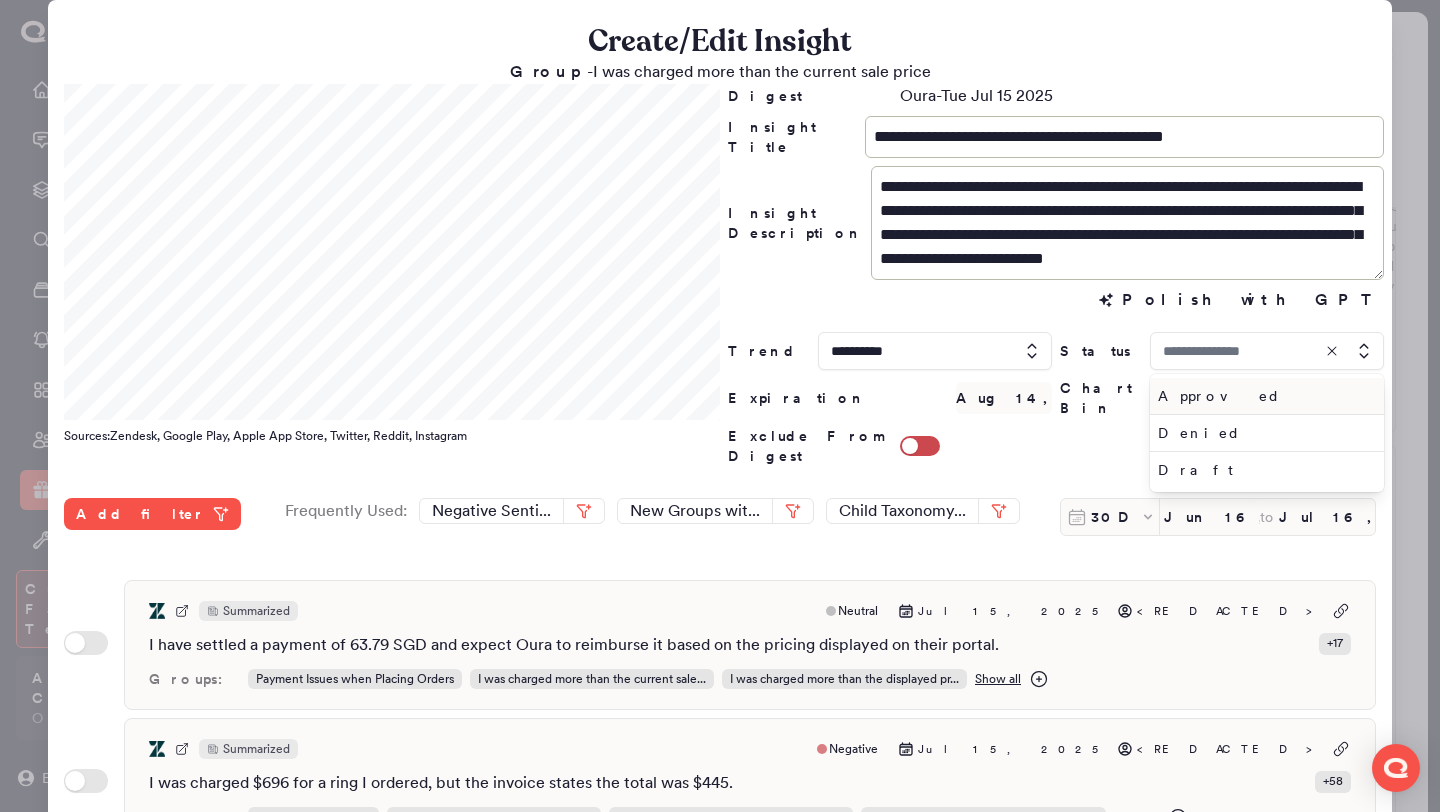 type on "*****" 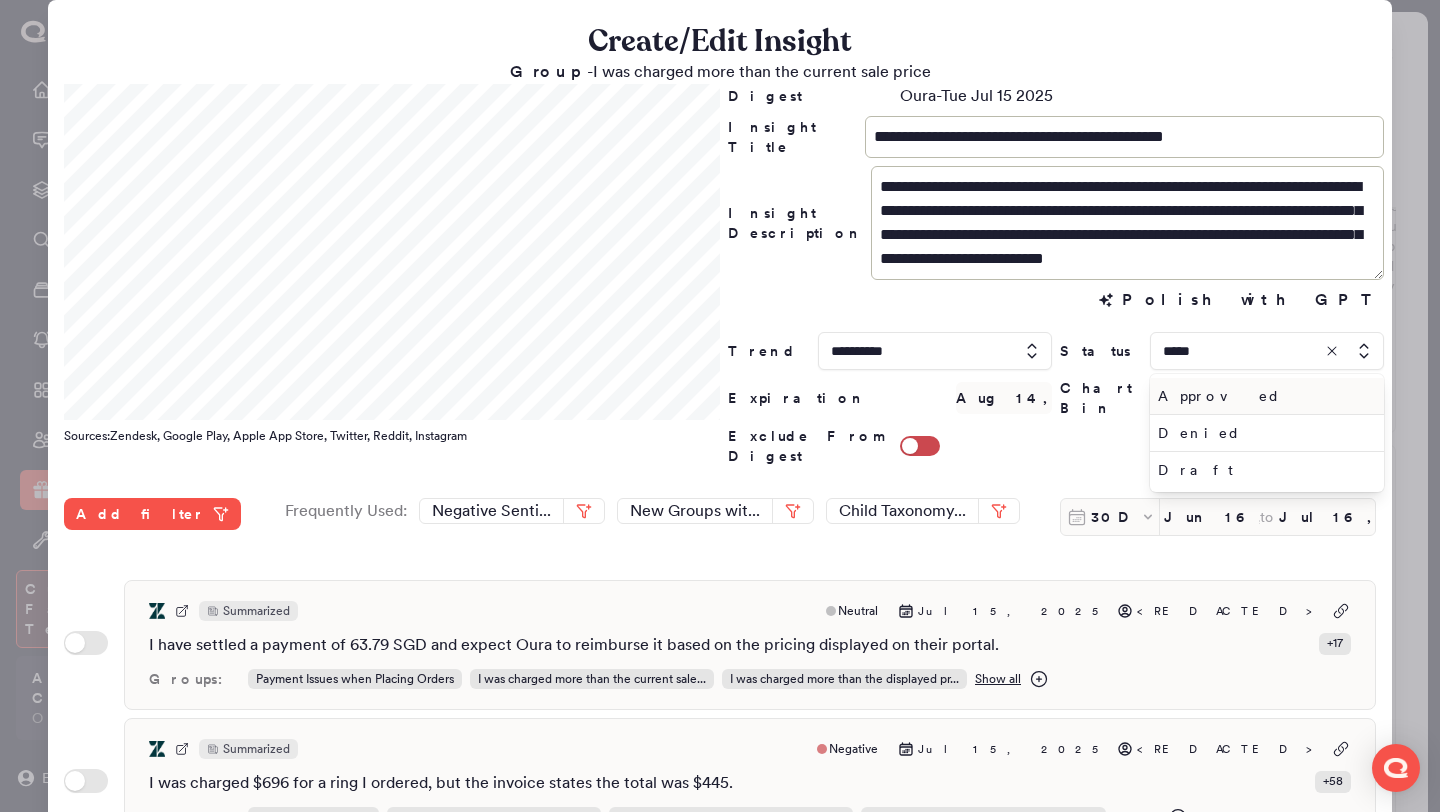 click on "Approved" at bounding box center (1263, 396) 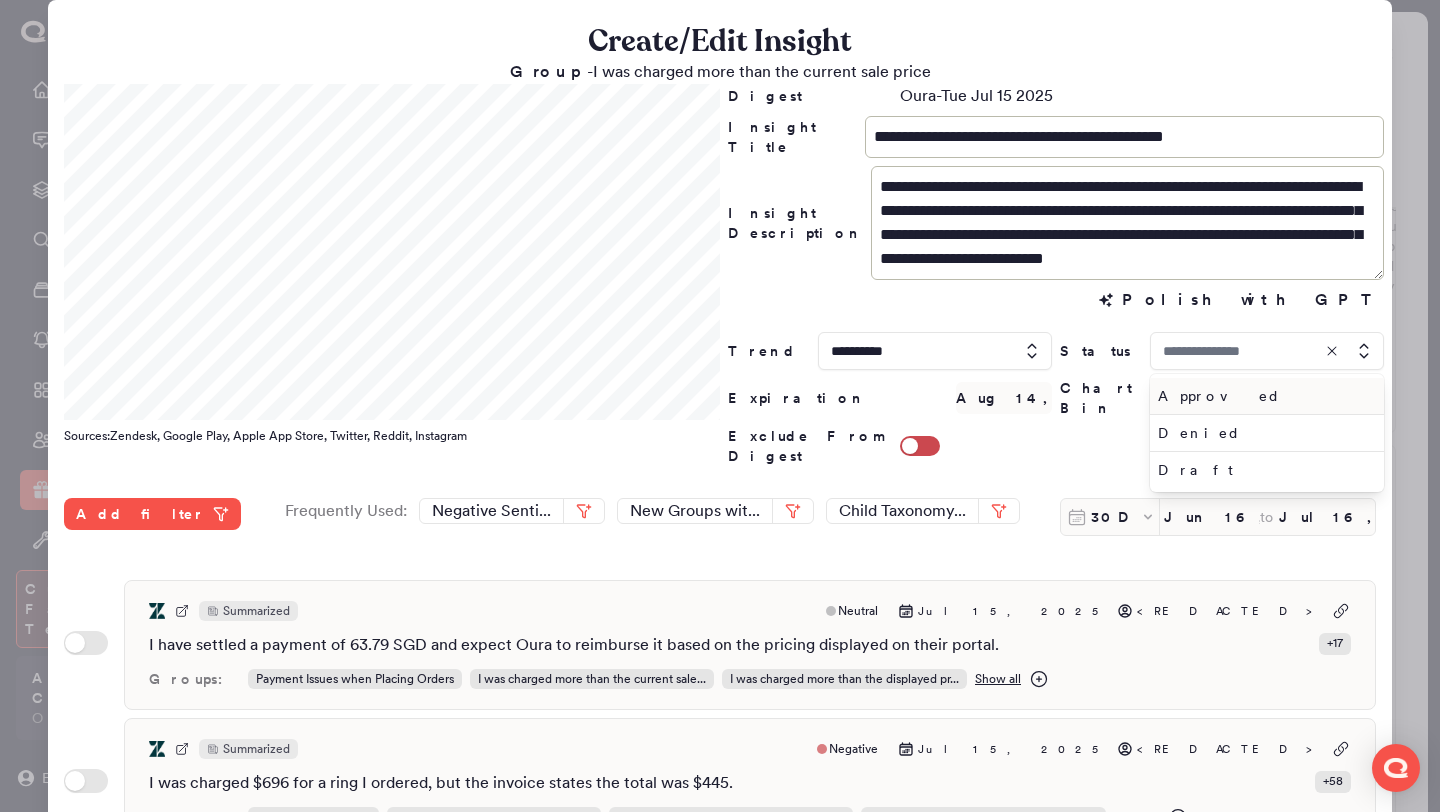 type on "********" 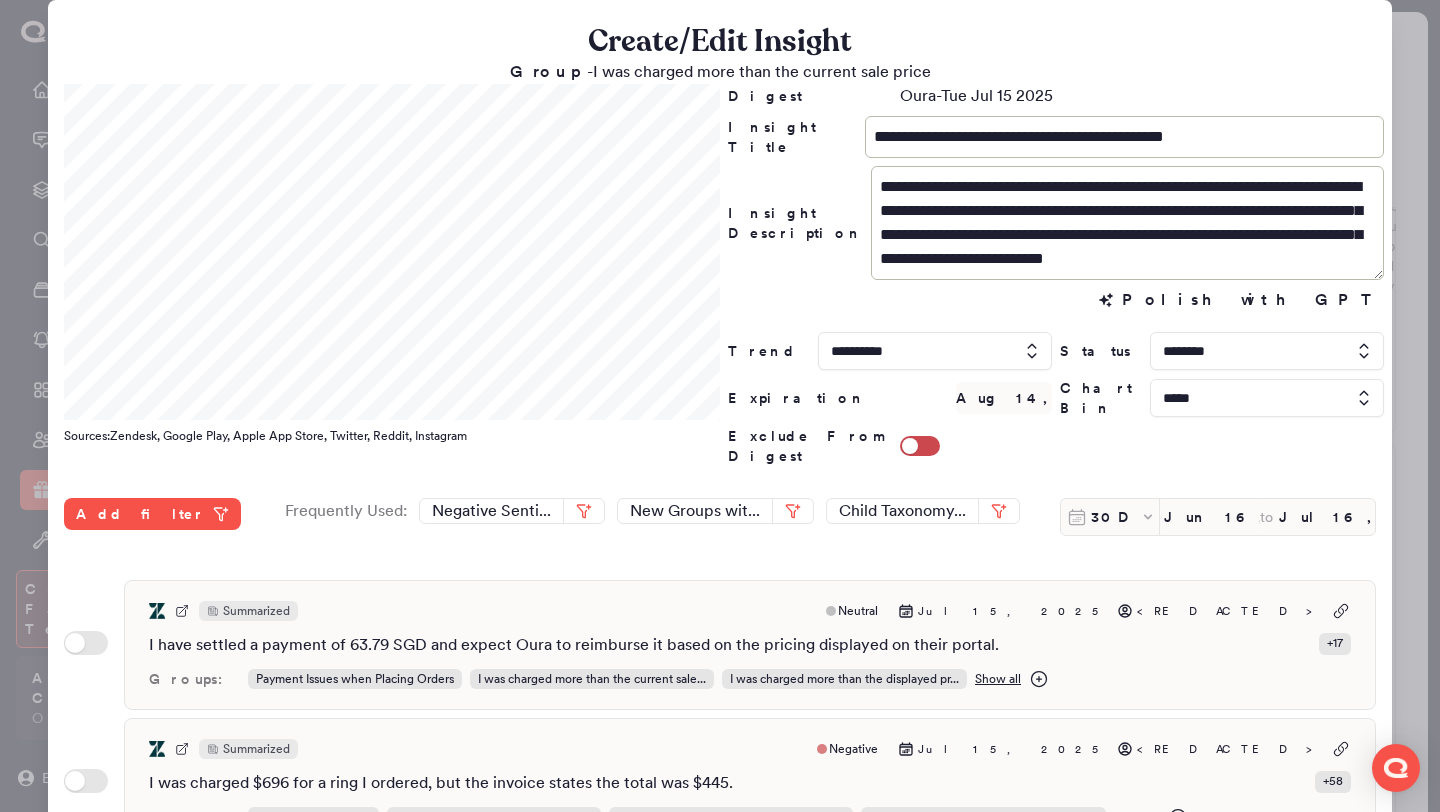 scroll, scrollTop: 516, scrollLeft: 0, axis: vertical 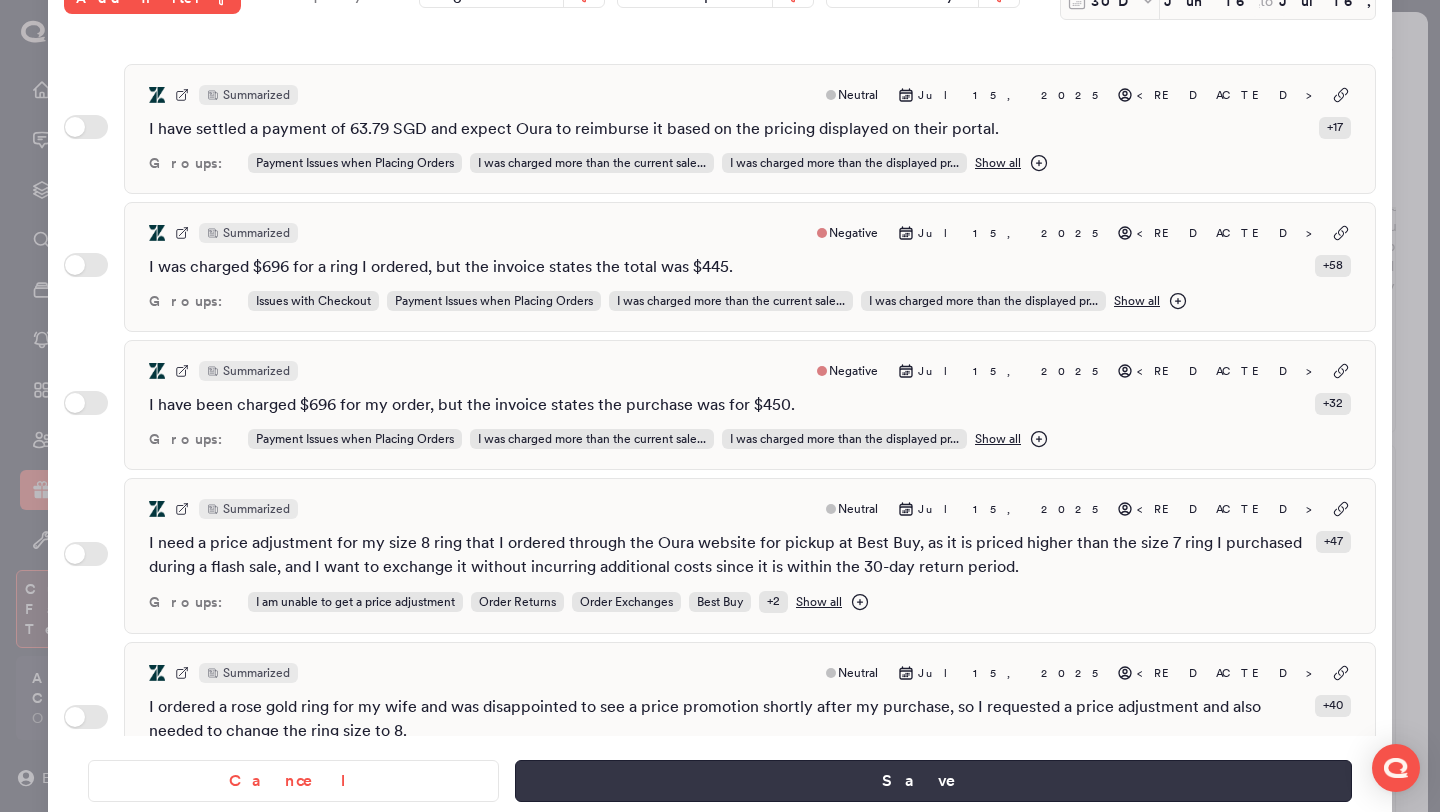 click on "Save" at bounding box center [933, 781] 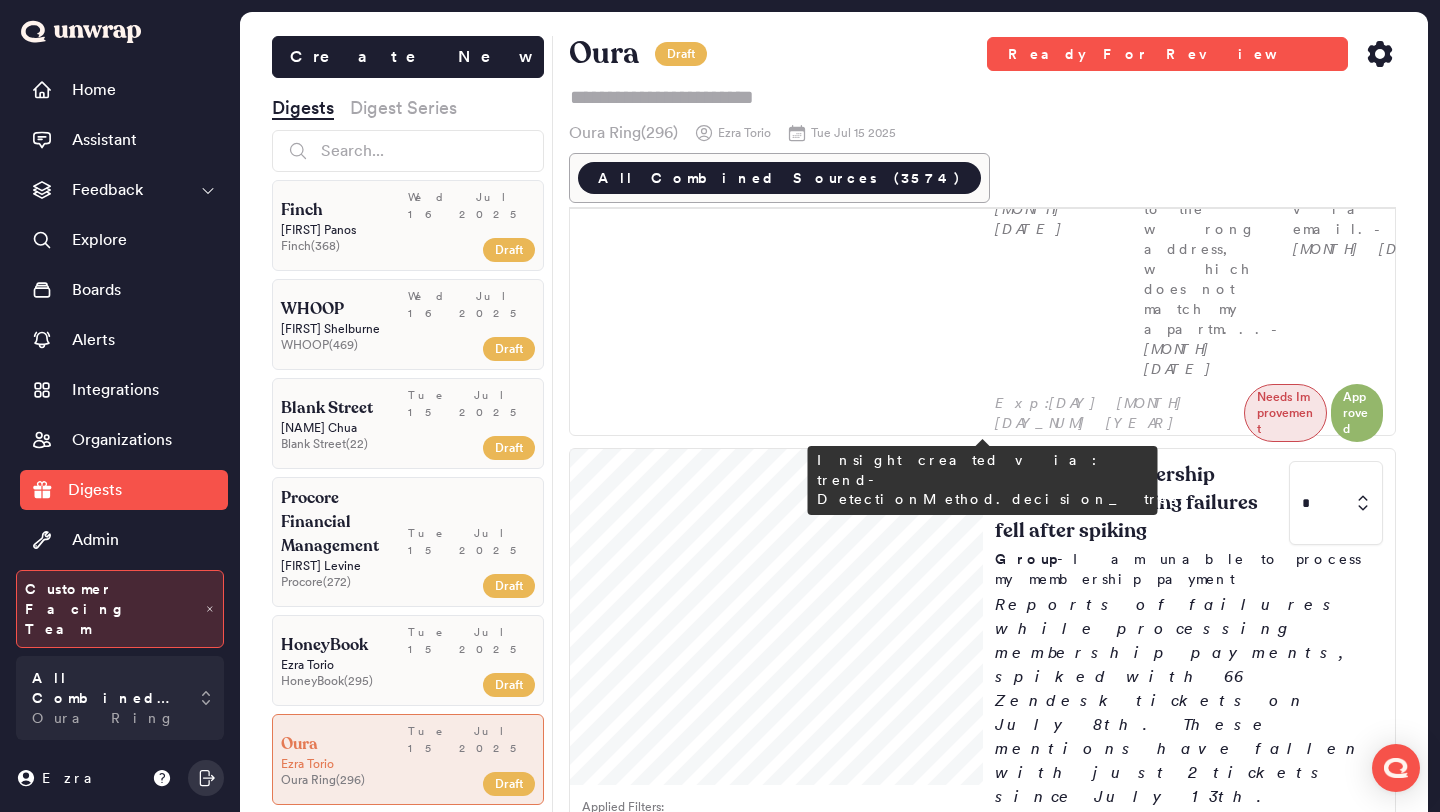 scroll, scrollTop: 1697, scrollLeft: 0, axis: vertical 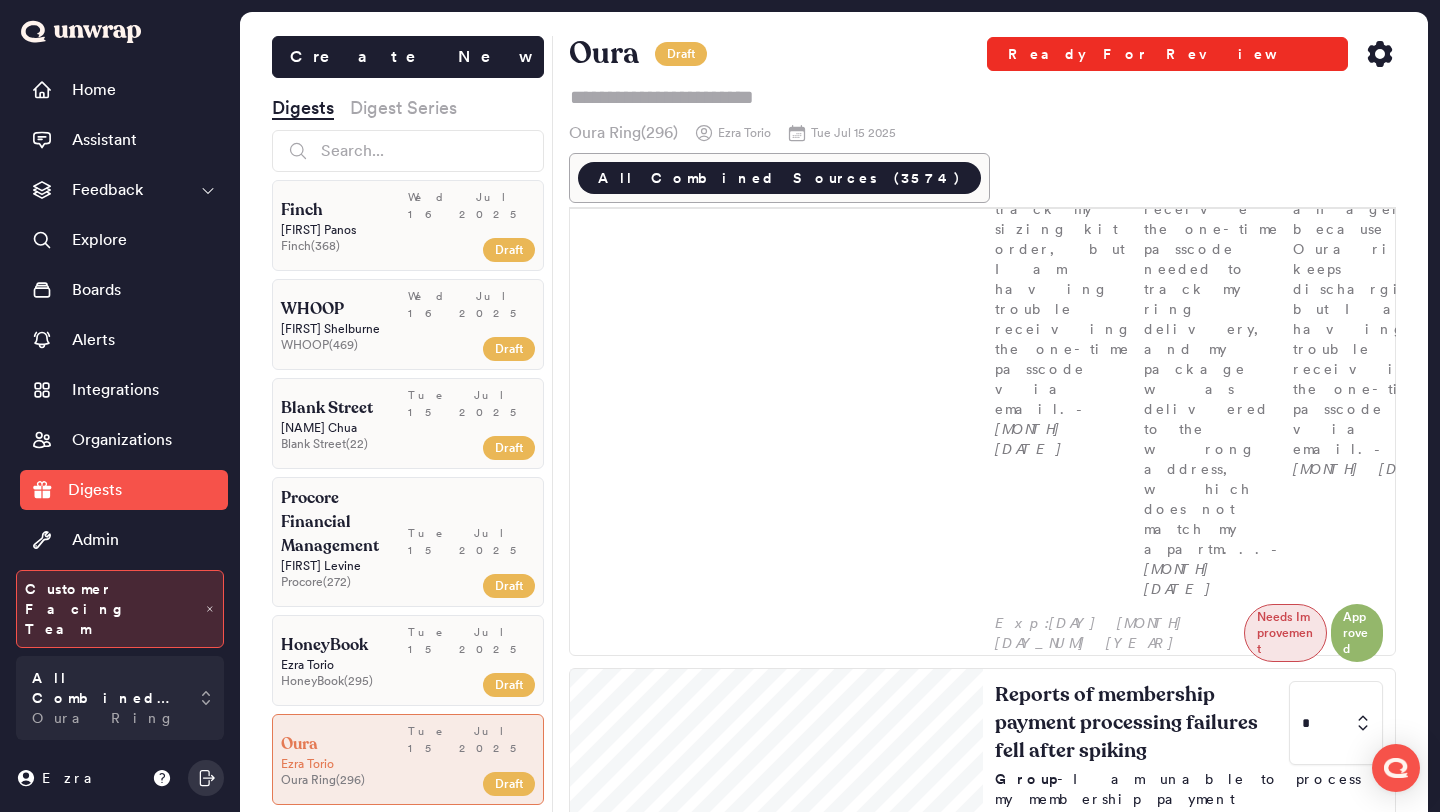 click on "Ready For Review" at bounding box center [1167, 54] 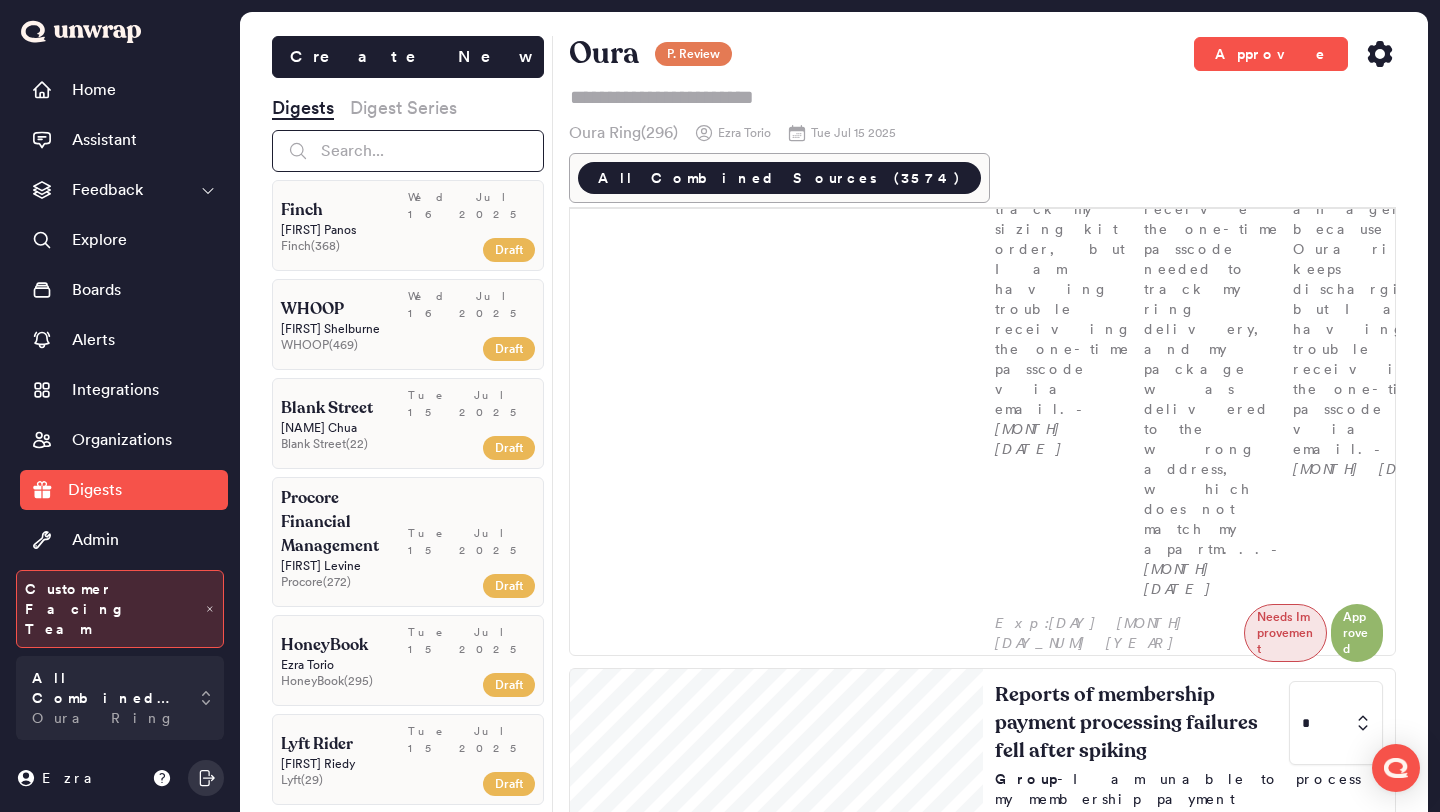 click at bounding box center (408, 151) 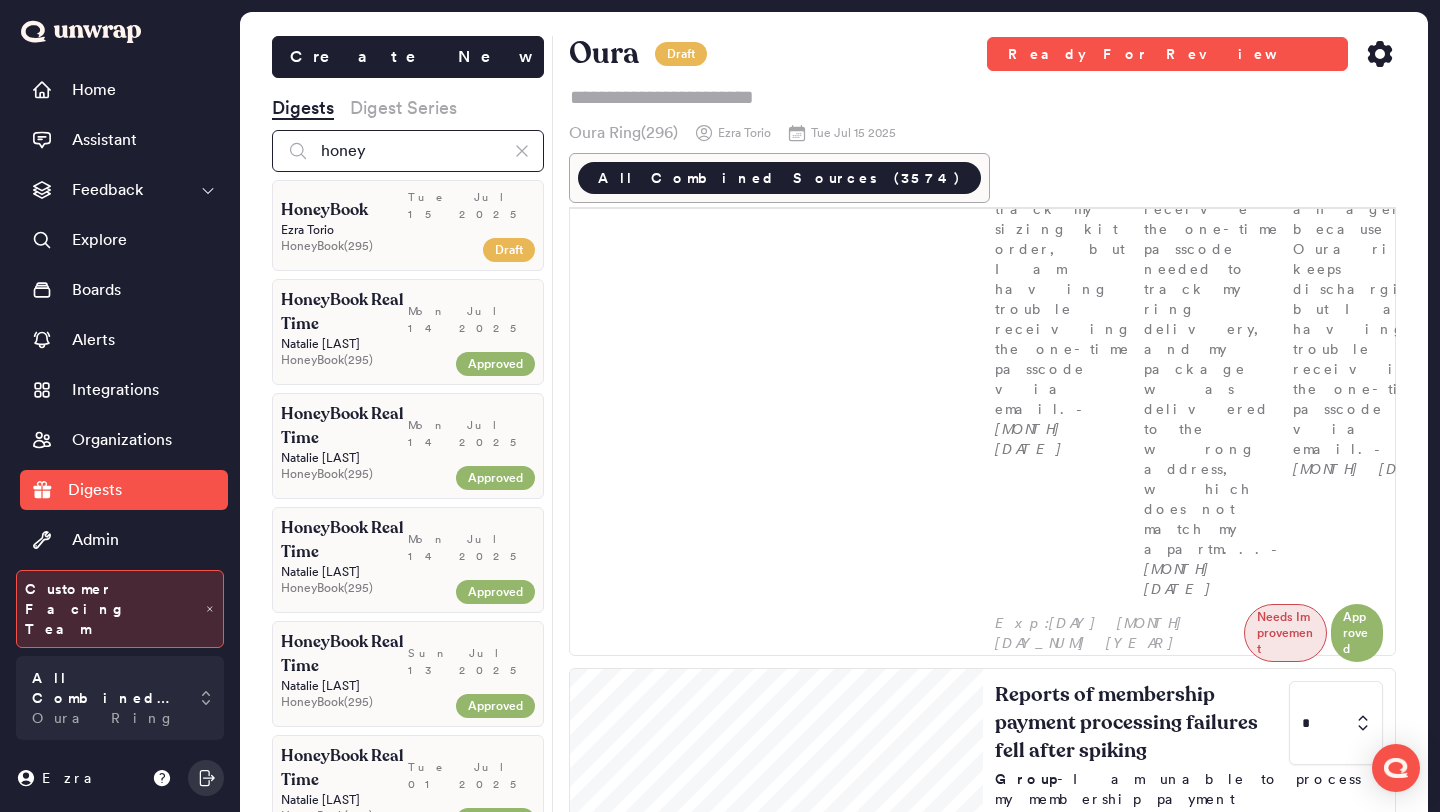 type on "honey" 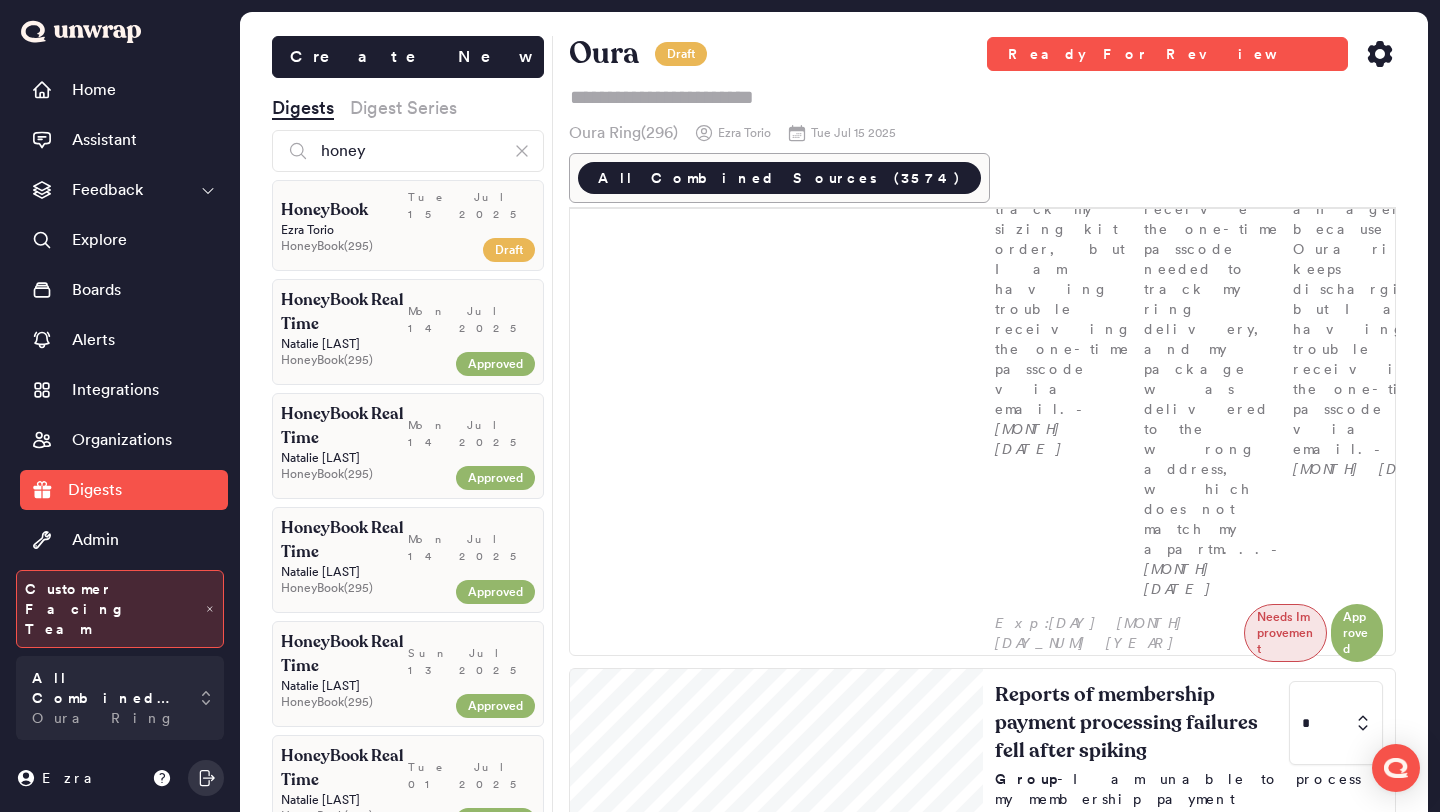 click on "HoneyBook" at bounding box center [344, 210] 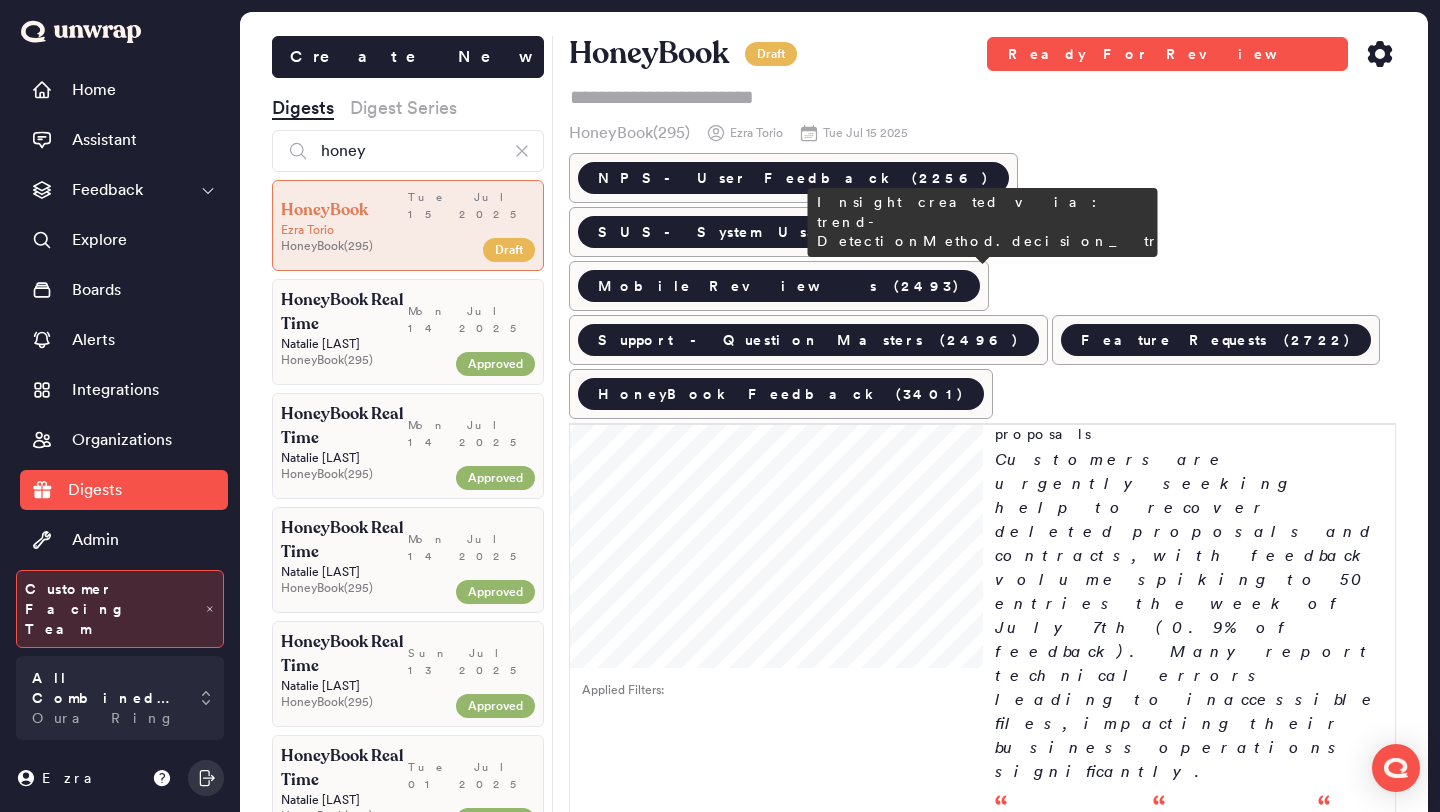 scroll, scrollTop: 0, scrollLeft: 0, axis: both 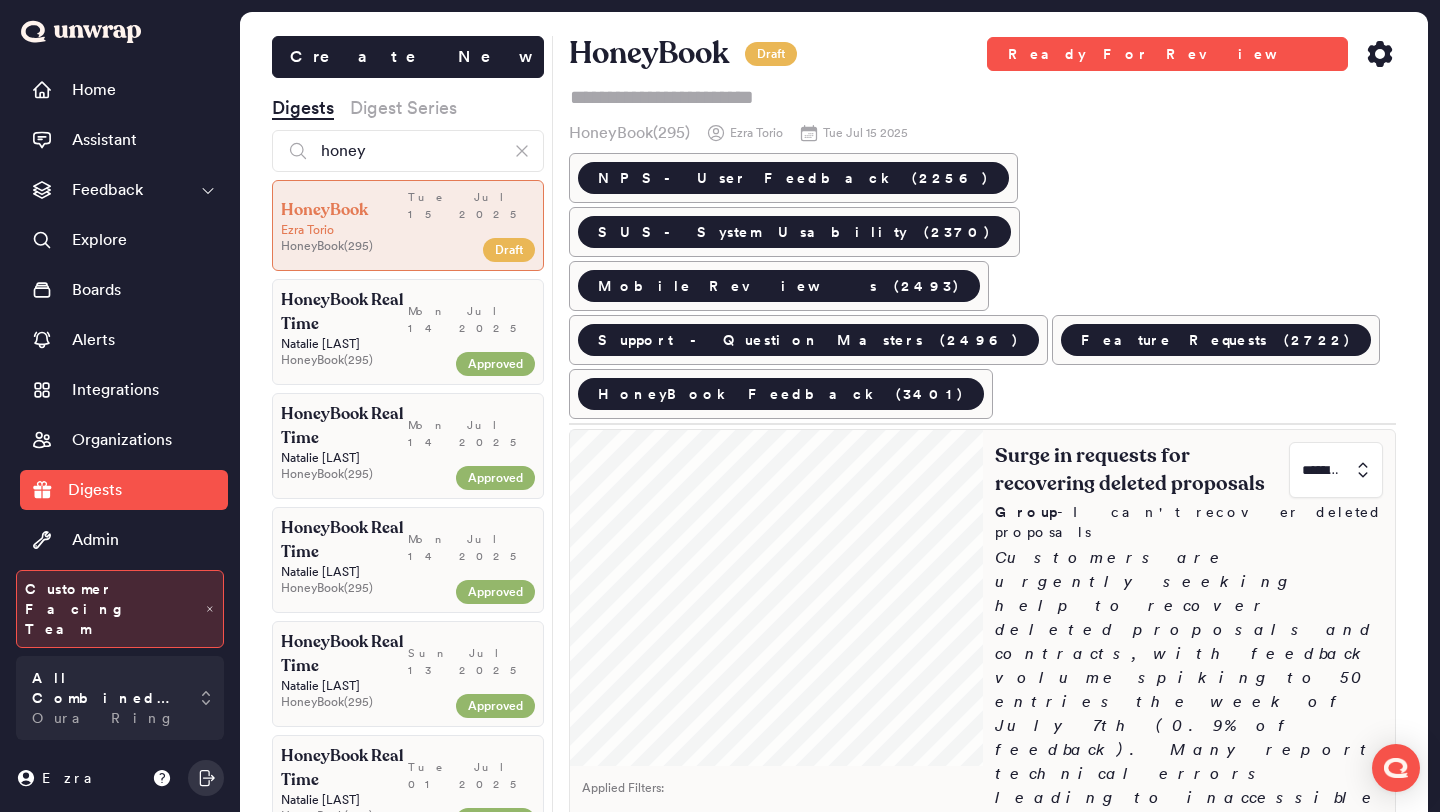 click on "Customers are urgently seeking help to recover deleted proposals and contracts, with feedback volume spiking to 50 entries the week of July 7th (0.9% of feedback). Many report technical errors leading to inaccessible files, impacting their business operations significantly." at bounding box center [1189, 714] 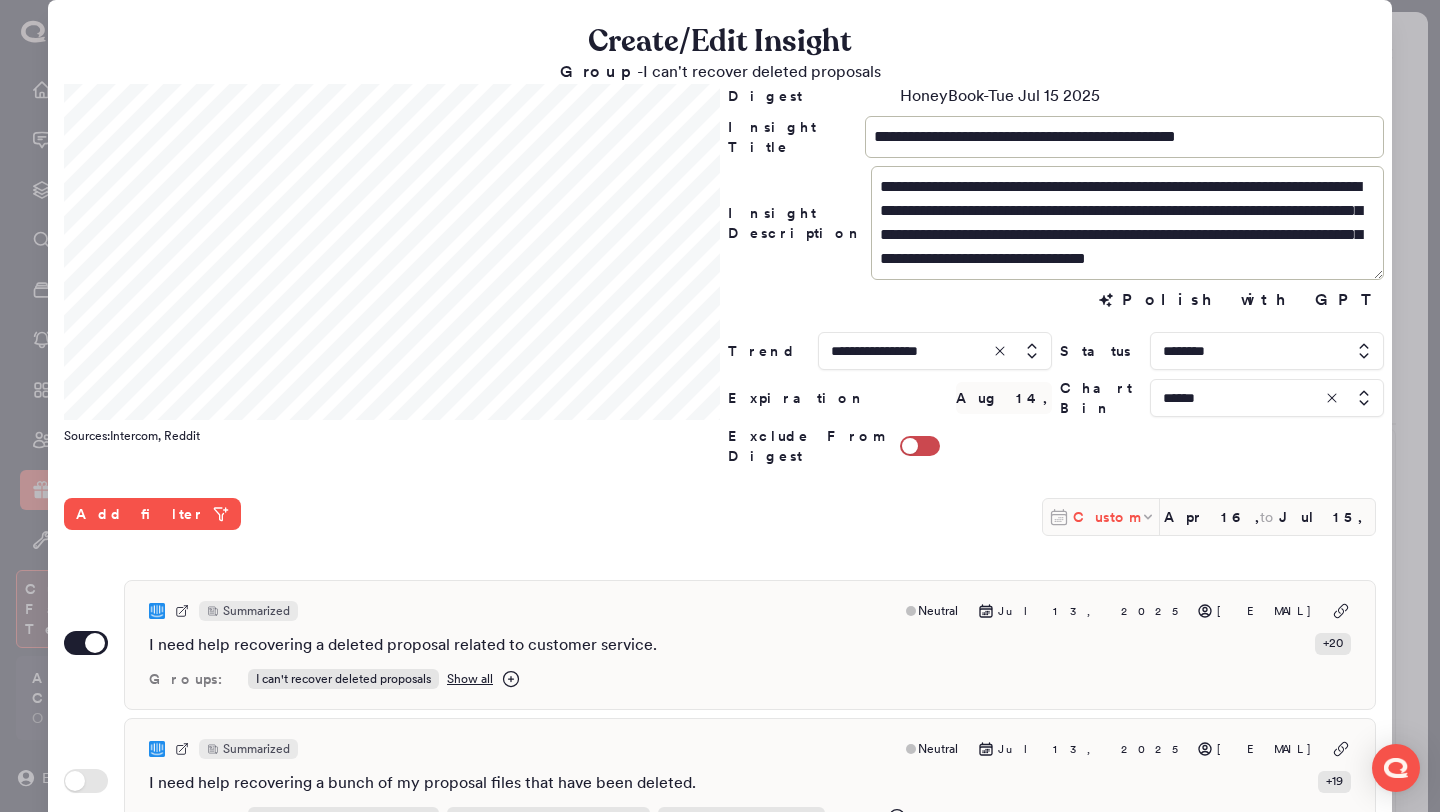 click on "Custom" at bounding box center [1106, 517] 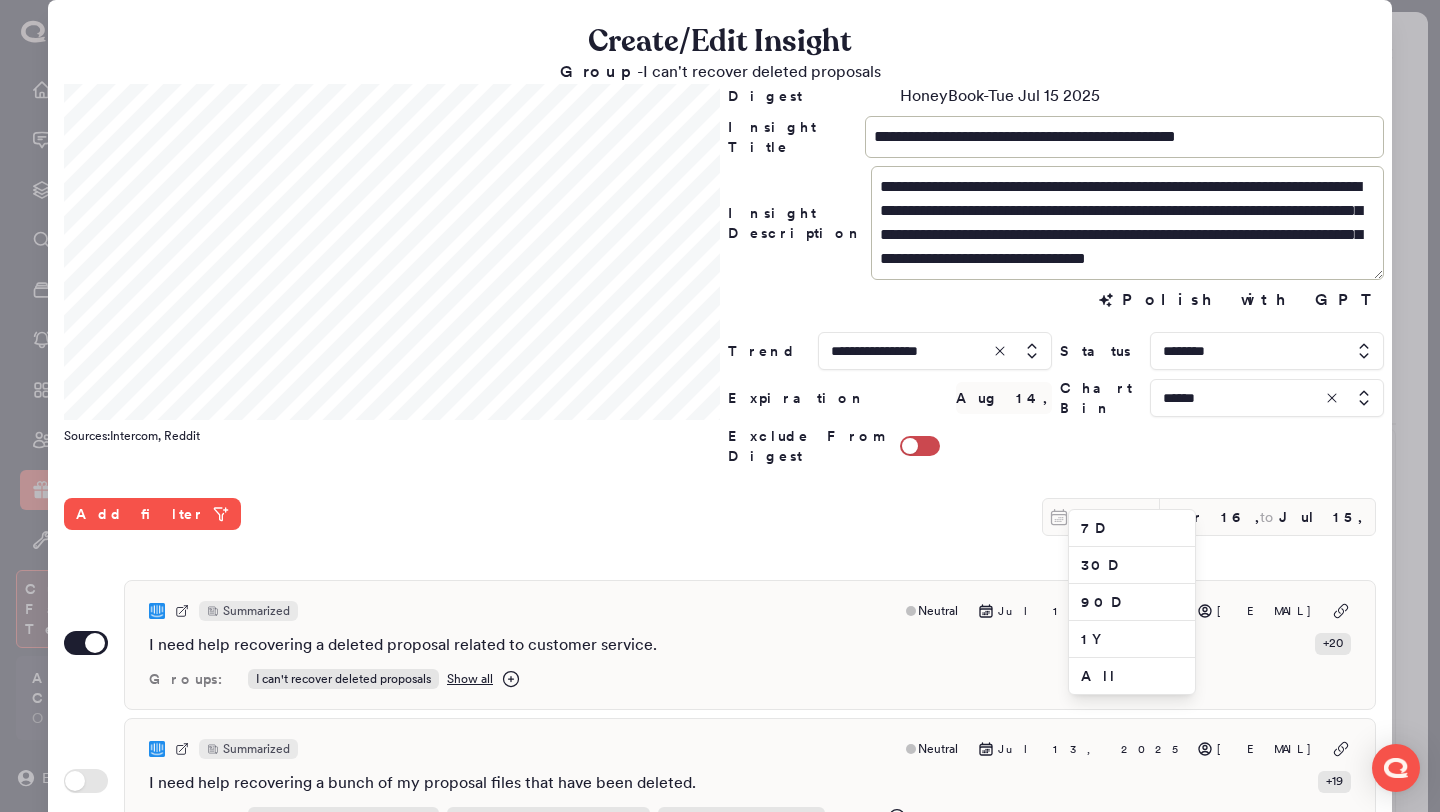 click at bounding box center [1267, 398] 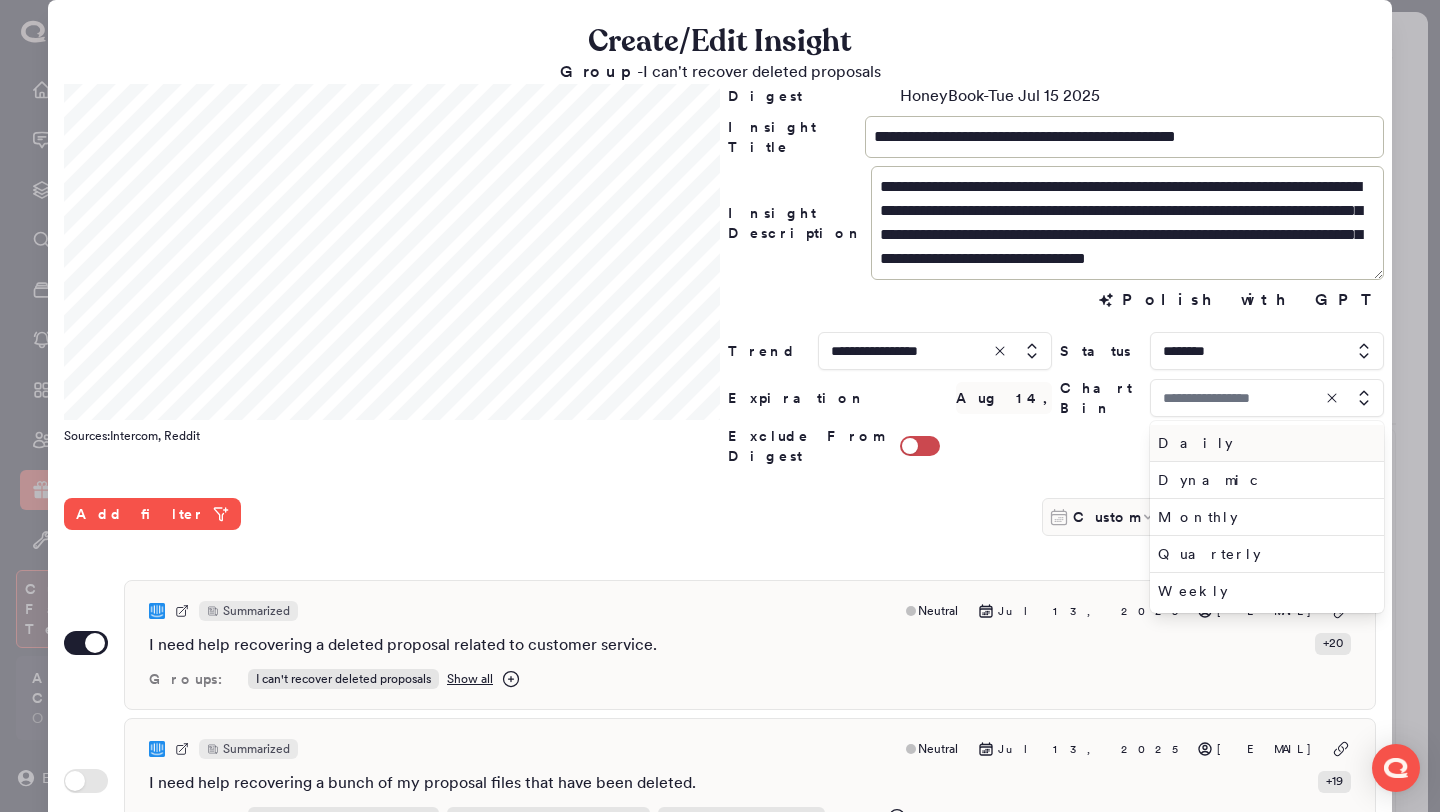 type on "******" 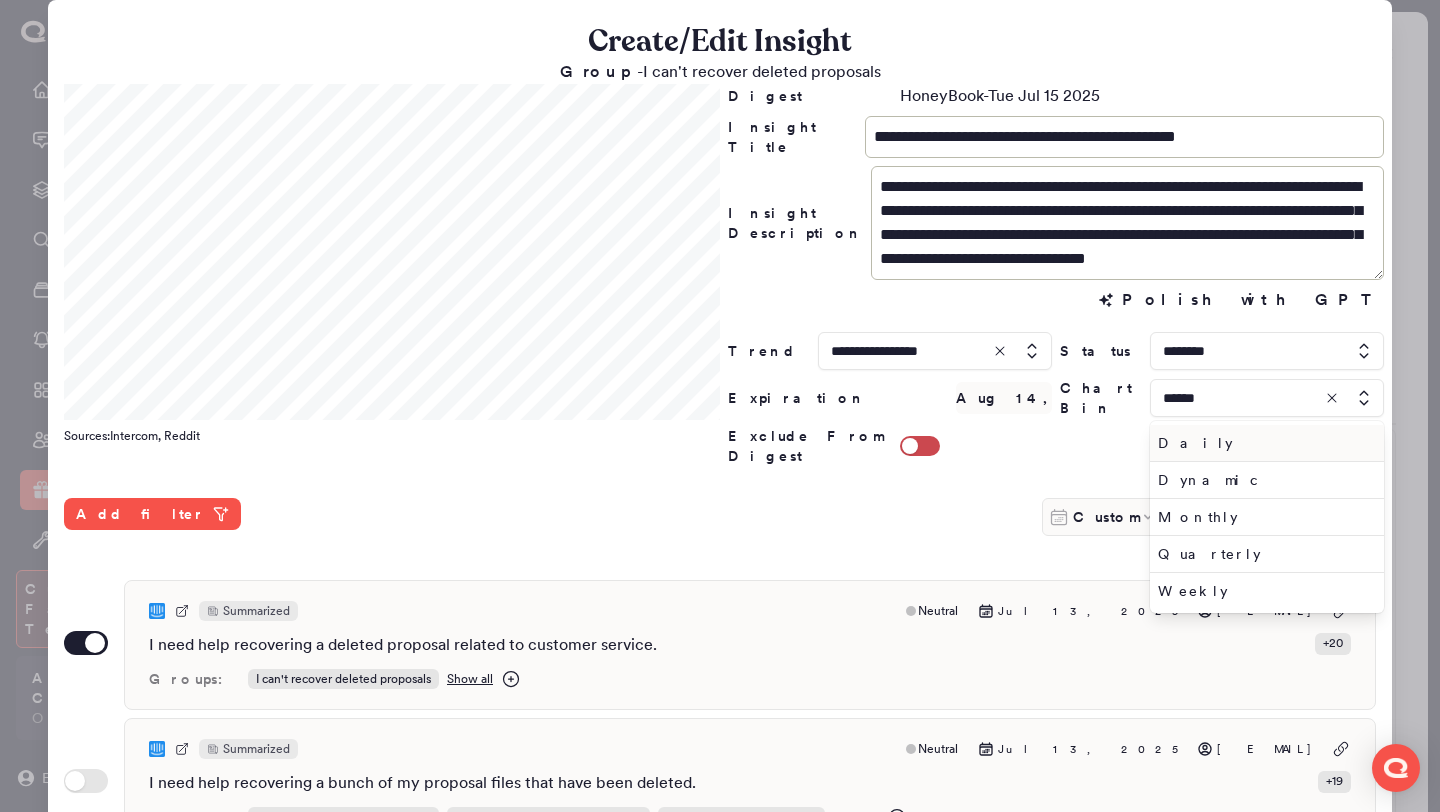 click on "Daily" at bounding box center (1263, 443) 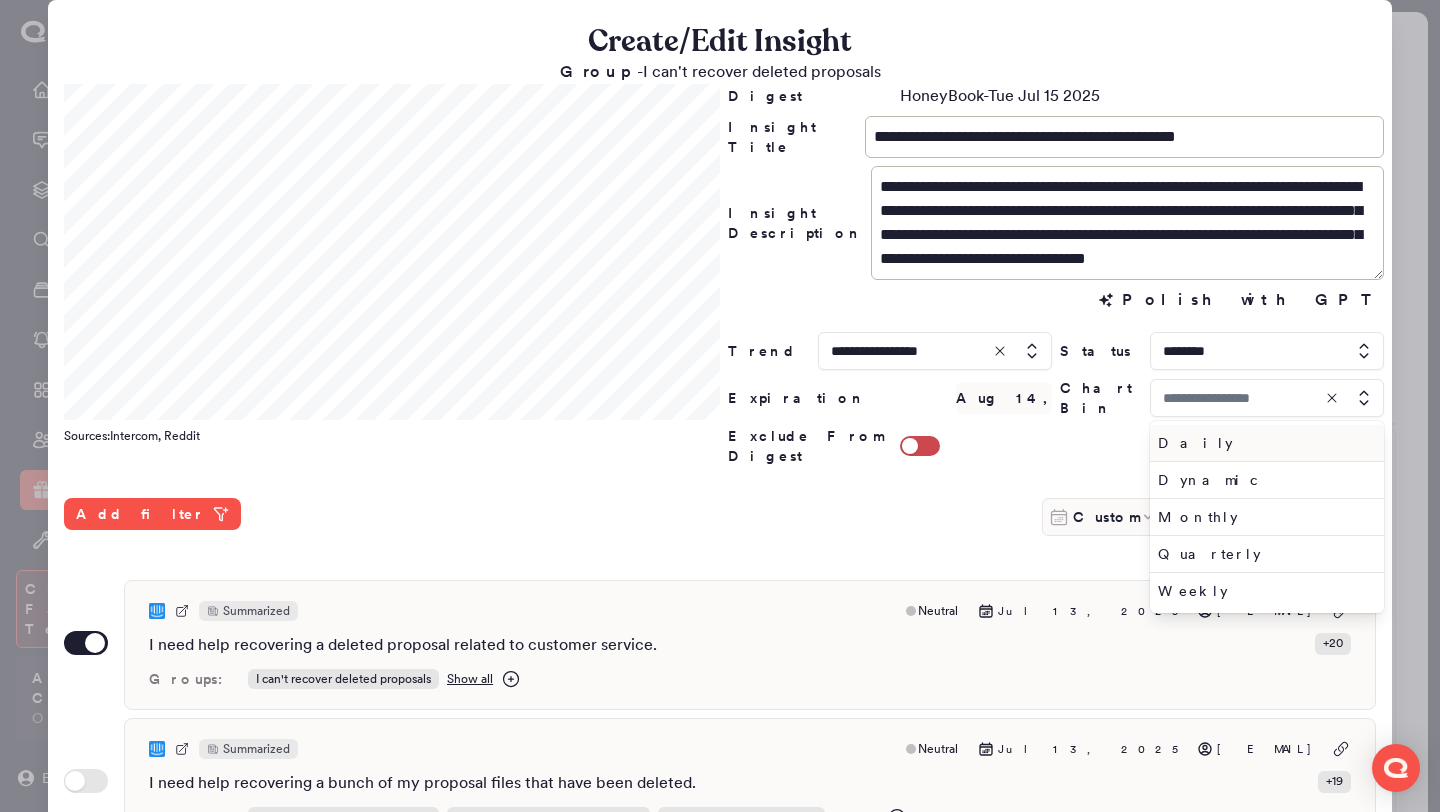 type on "*****" 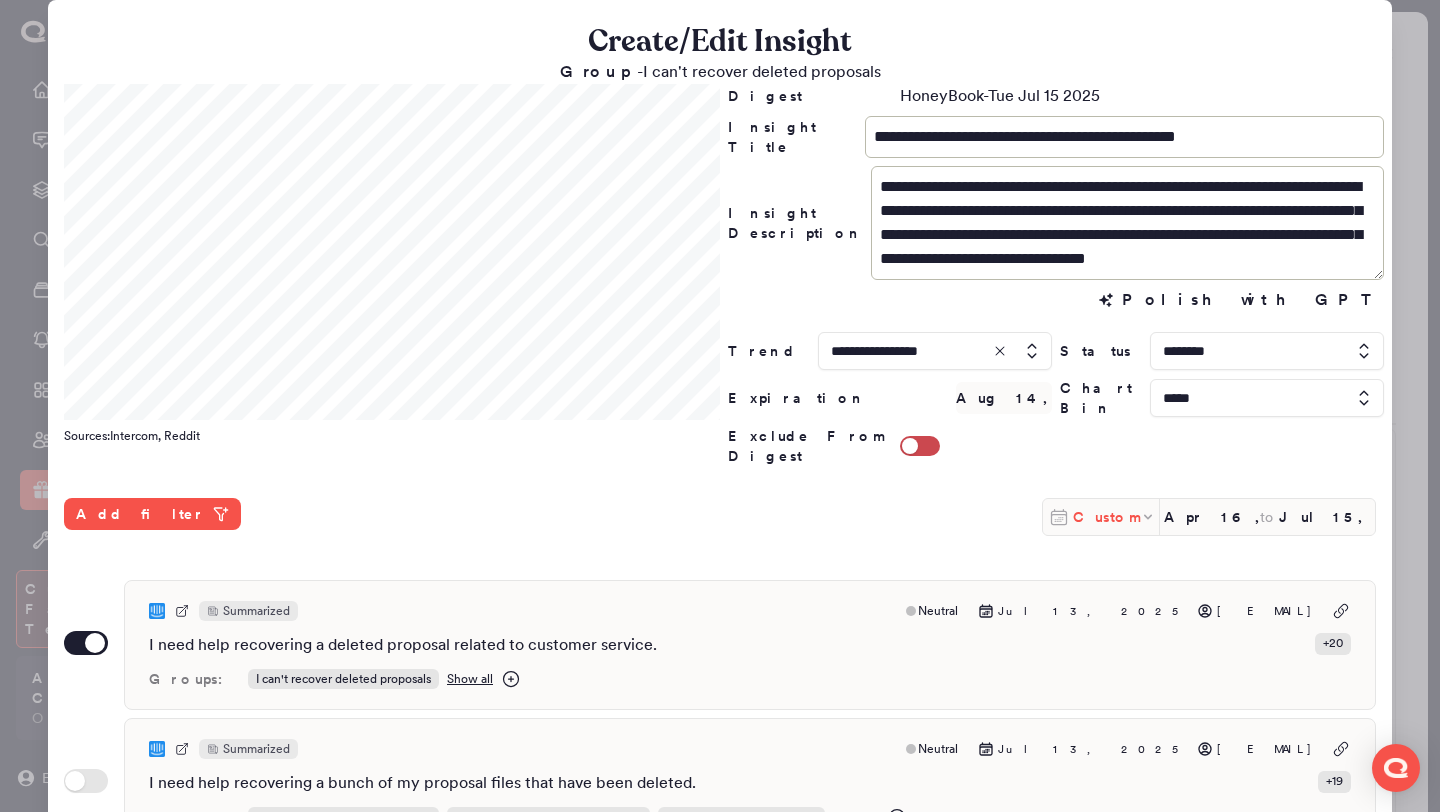 click on "Custom" at bounding box center (1106, 517) 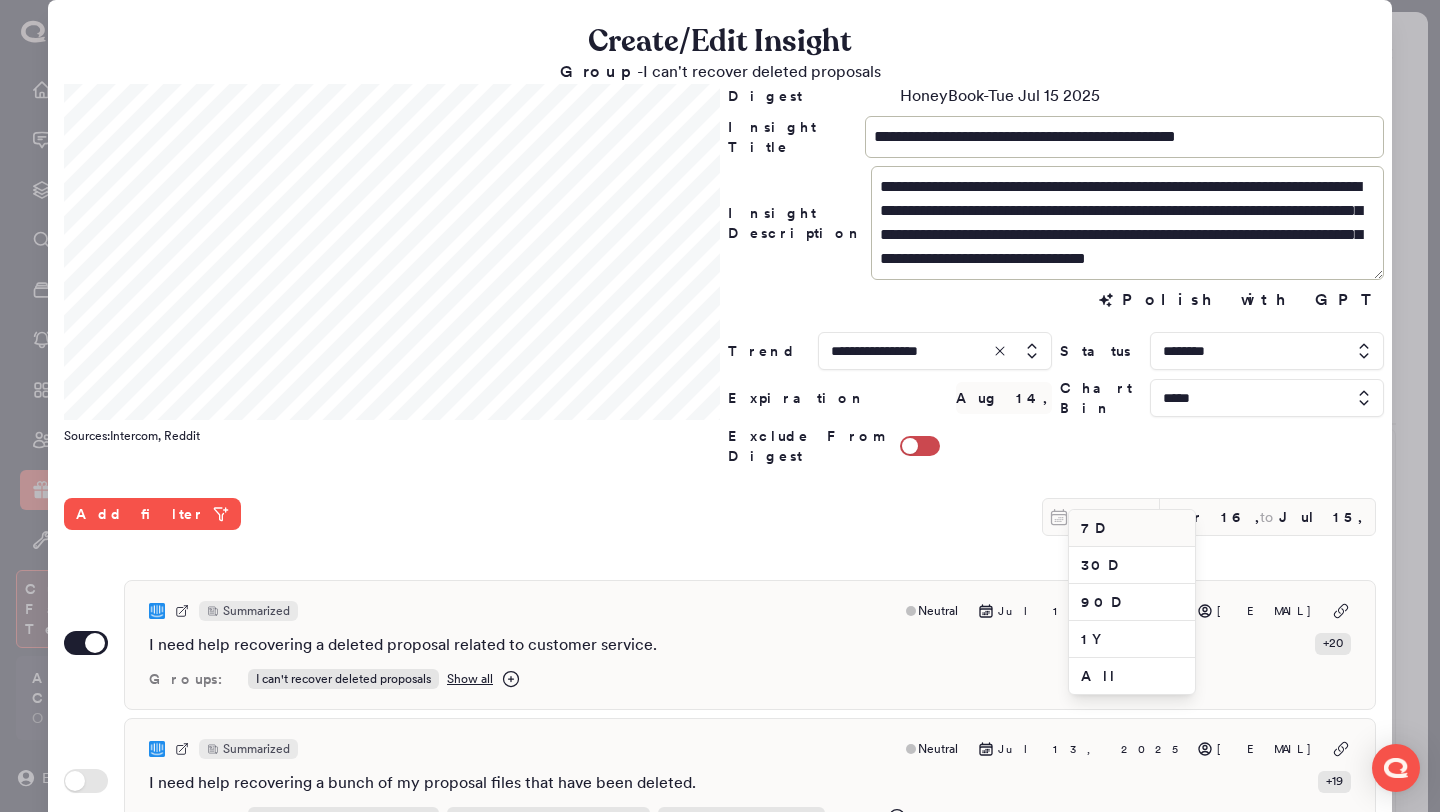 click on "7D" at bounding box center [1132, 528] 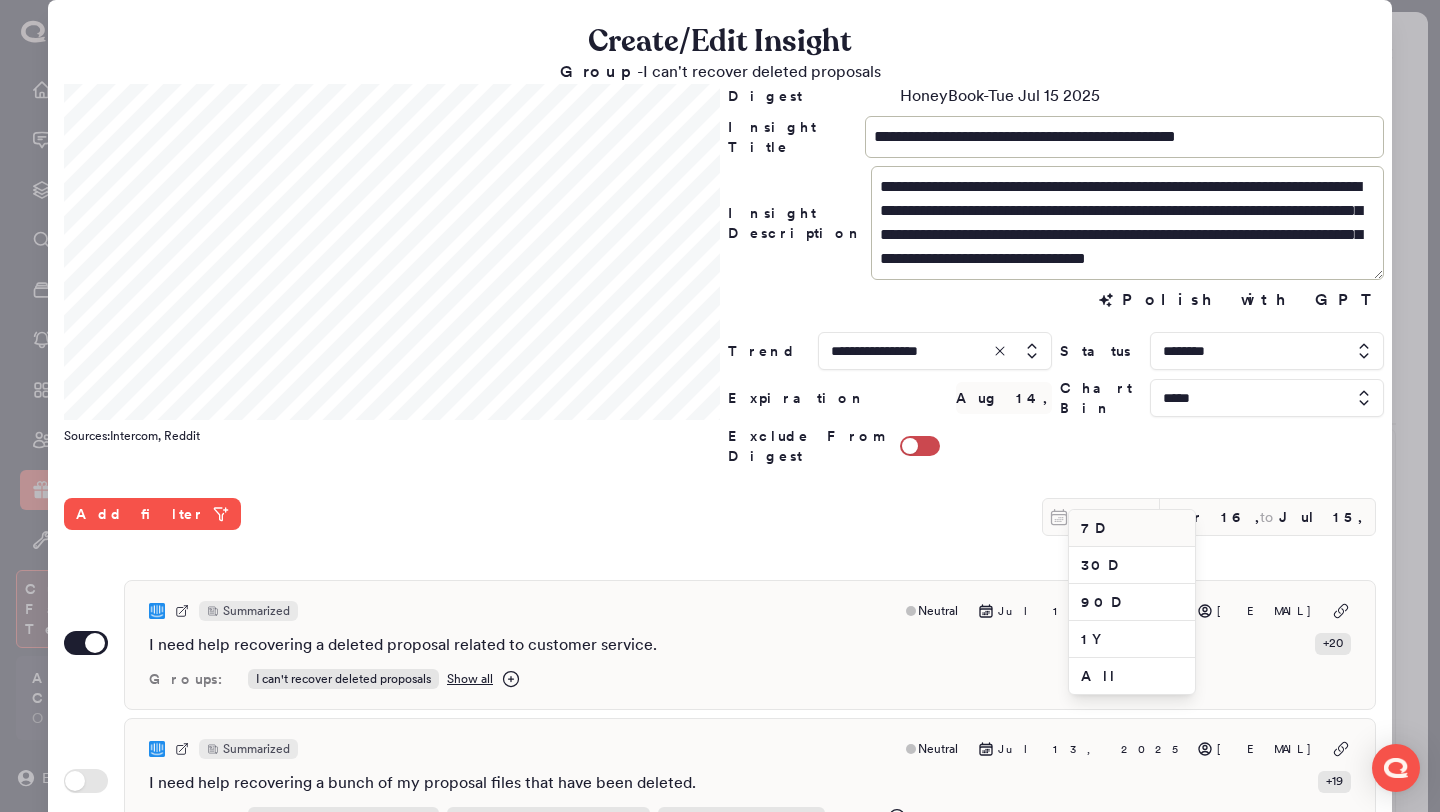 type on "Jul 9, 2025" 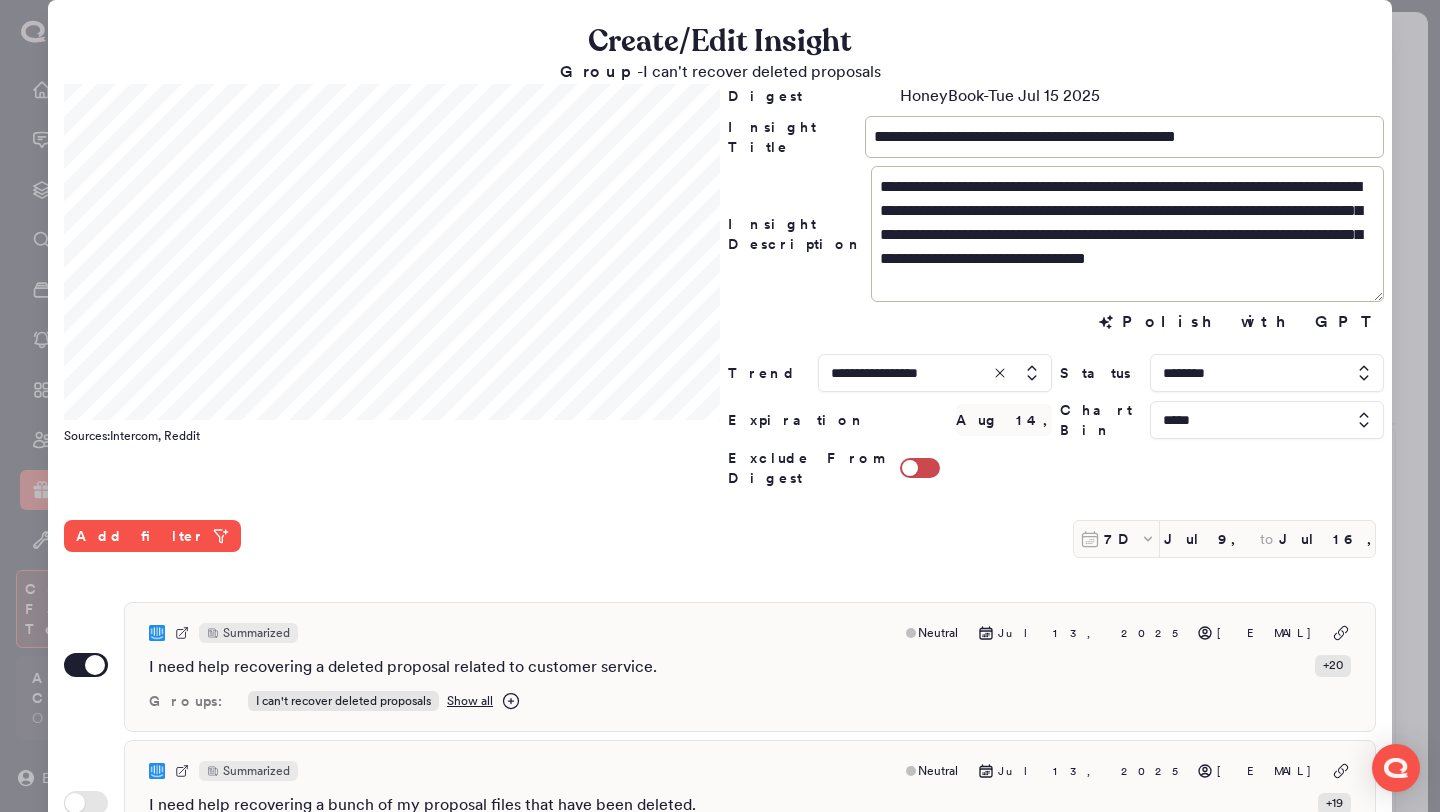 drag, startPoint x: 1370, startPoint y: 275, endPoint x: 1370, endPoint y: 297, distance: 22 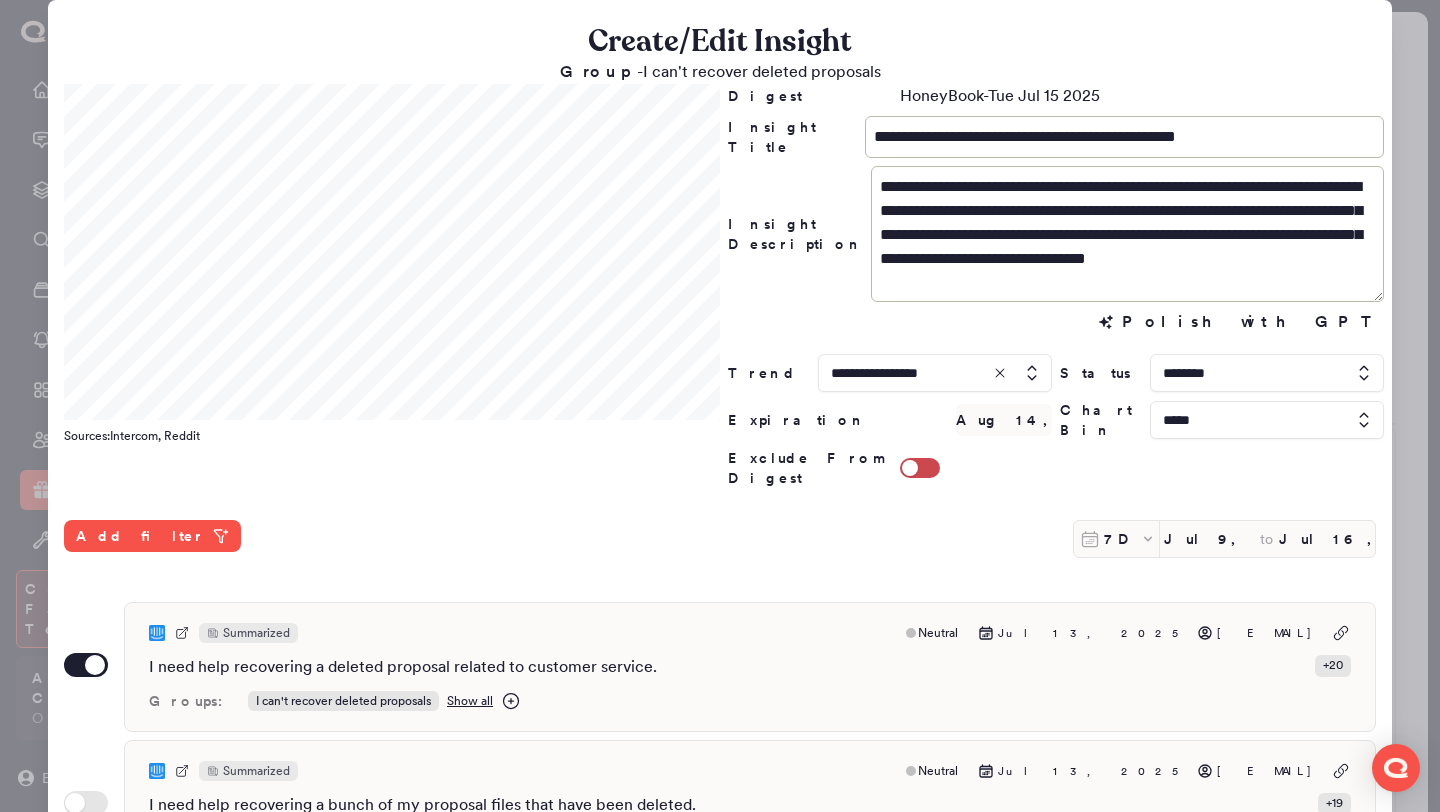 click on "**********" at bounding box center [1127, 234] 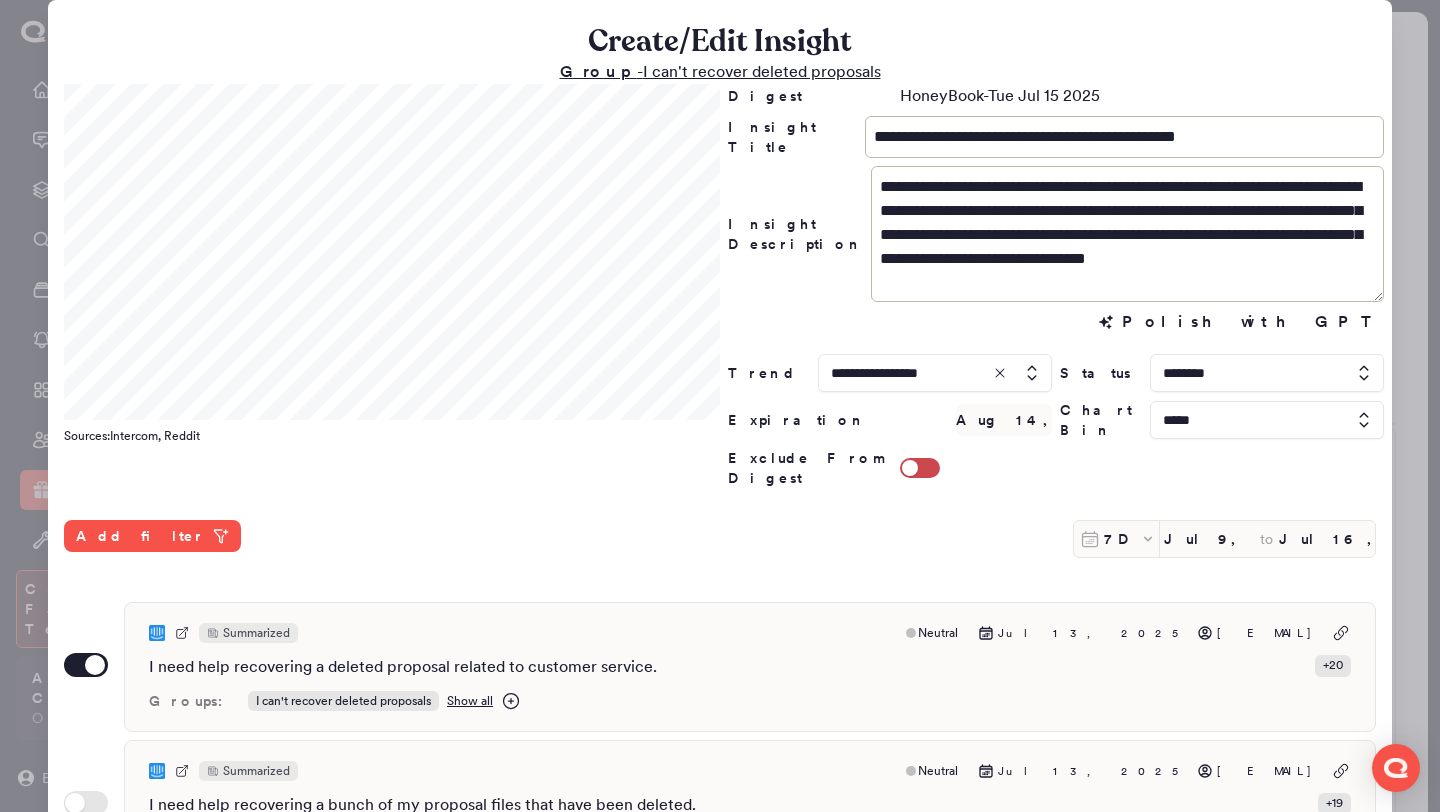 click on "Group  -  I can't recover deleted proposals" at bounding box center [720, 71] 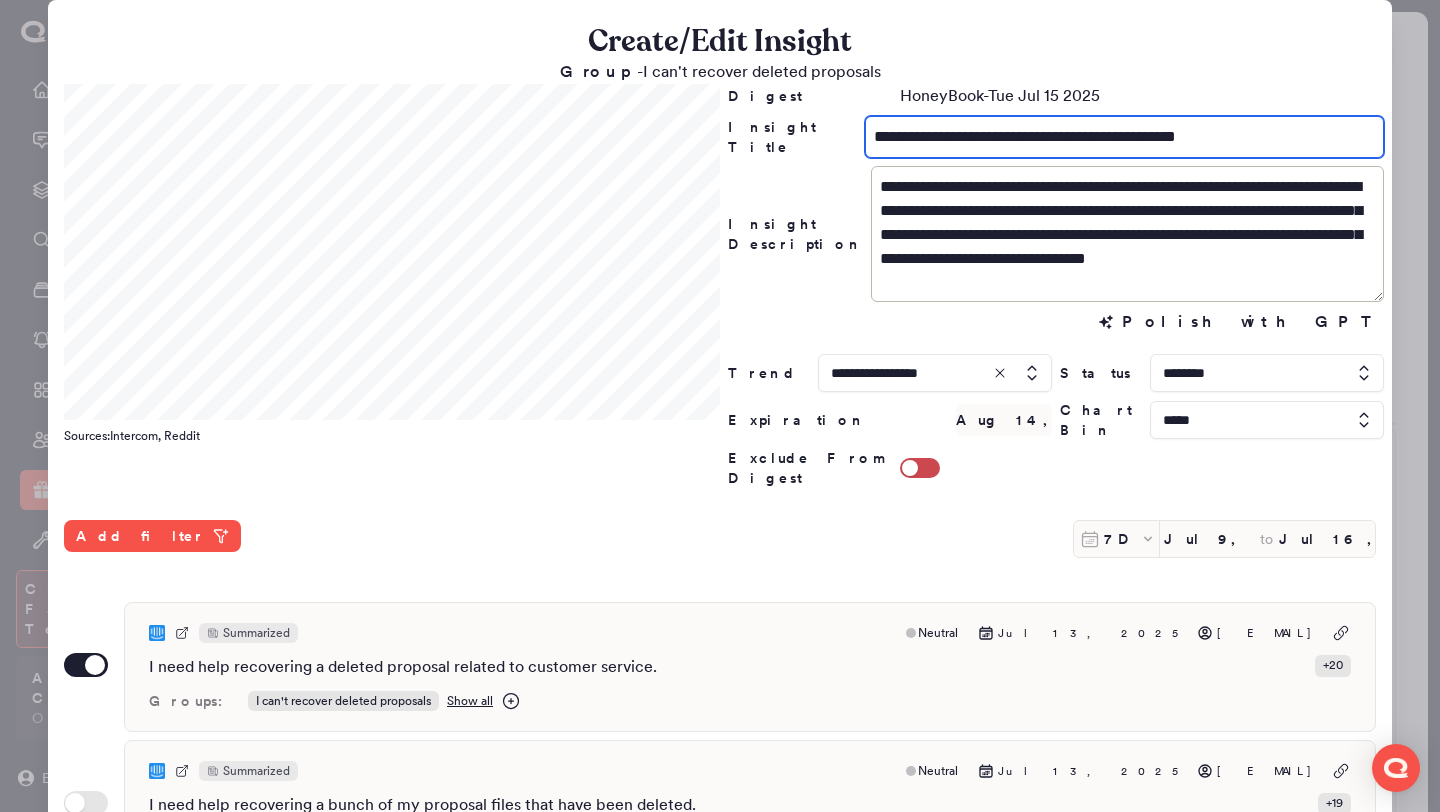 drag, startPoint x: 943, startPoint y: 135, endPoint x: 839, endPoint y: 135, distance: 104 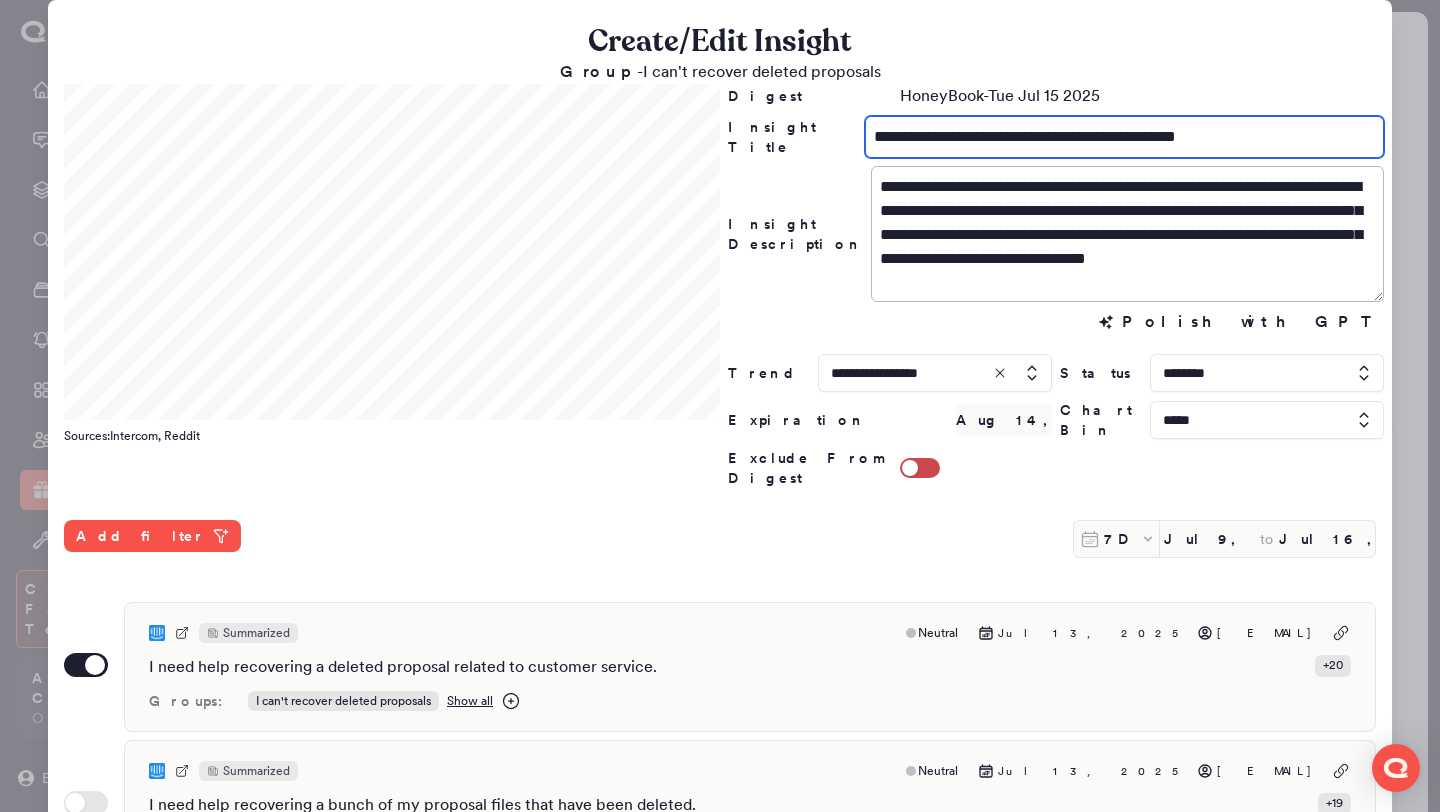 click on "**********" at bounding box center (1056, 137) 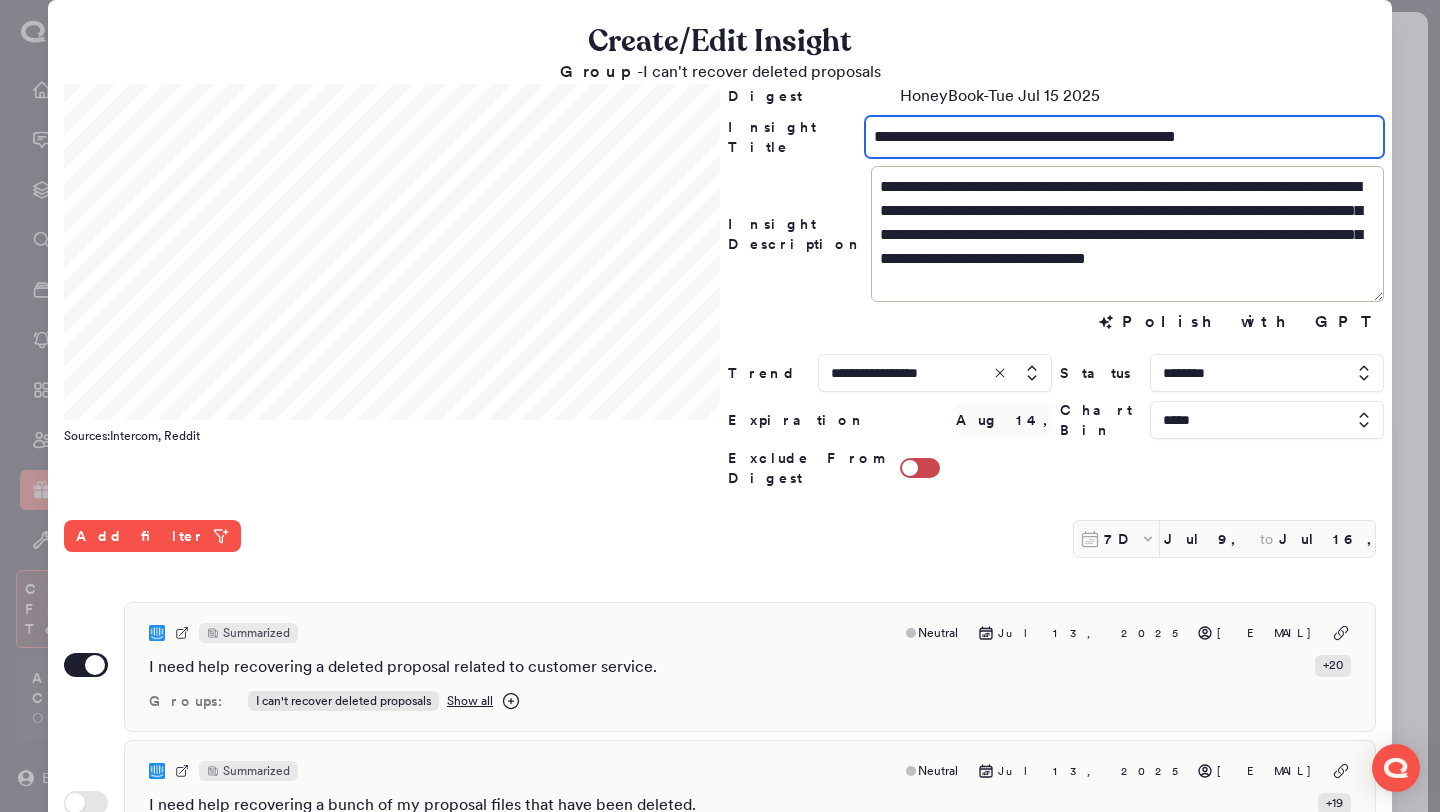 drag, startPoint x: 1019, startPoint y: 141, endPoint x: 823, endPoint y: 120, distance: 197.1218 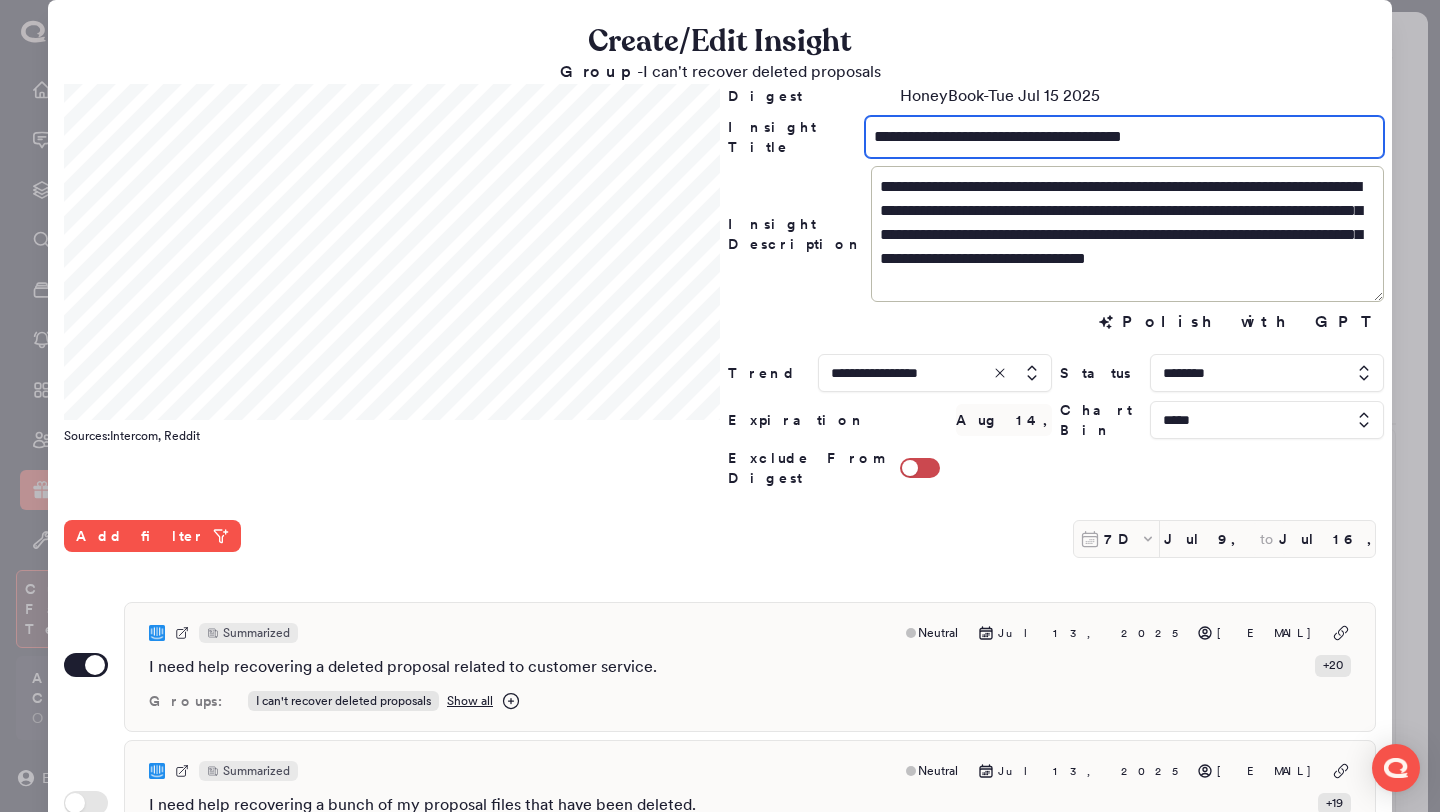 click on "**********" at bounding box center (1124, 137) 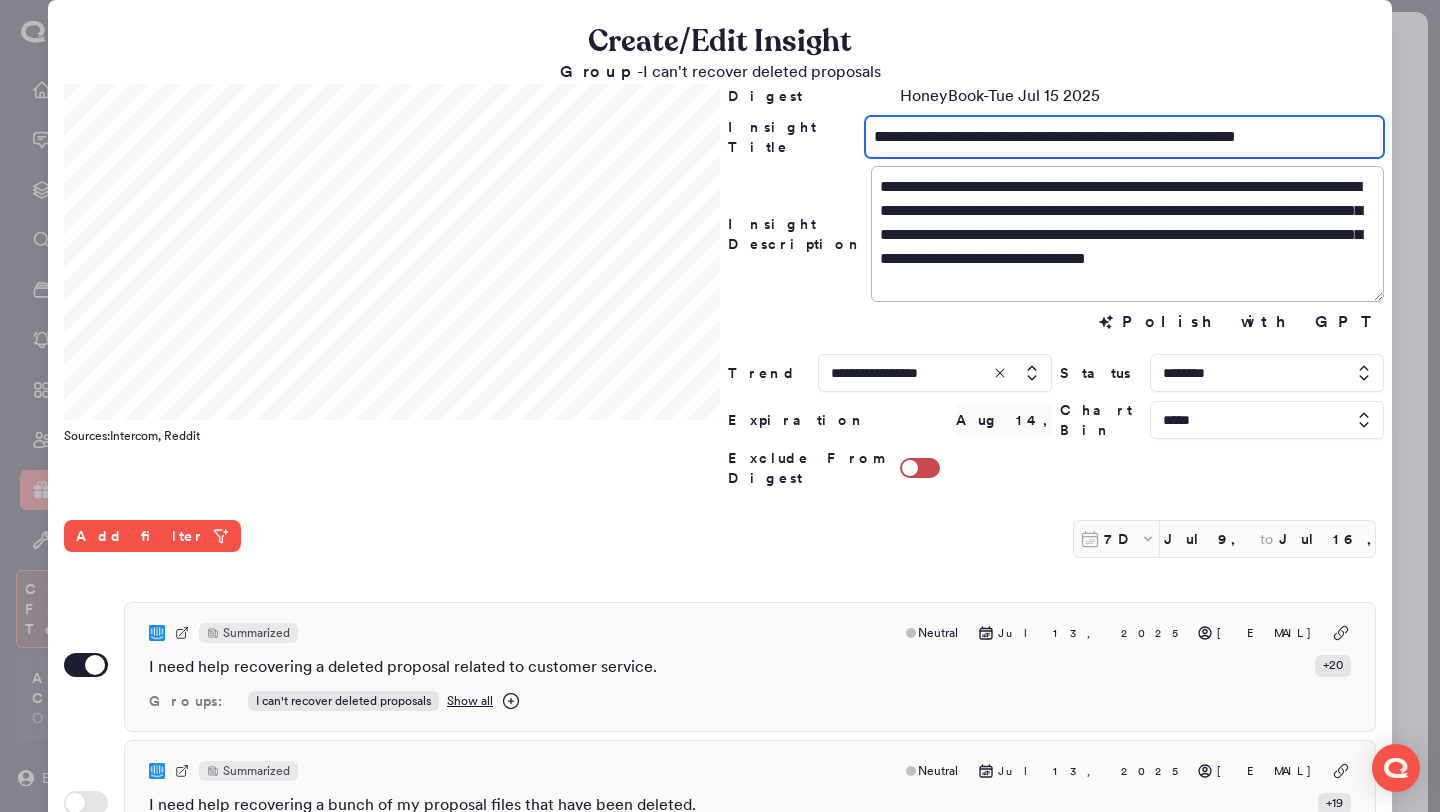 type on "**********" 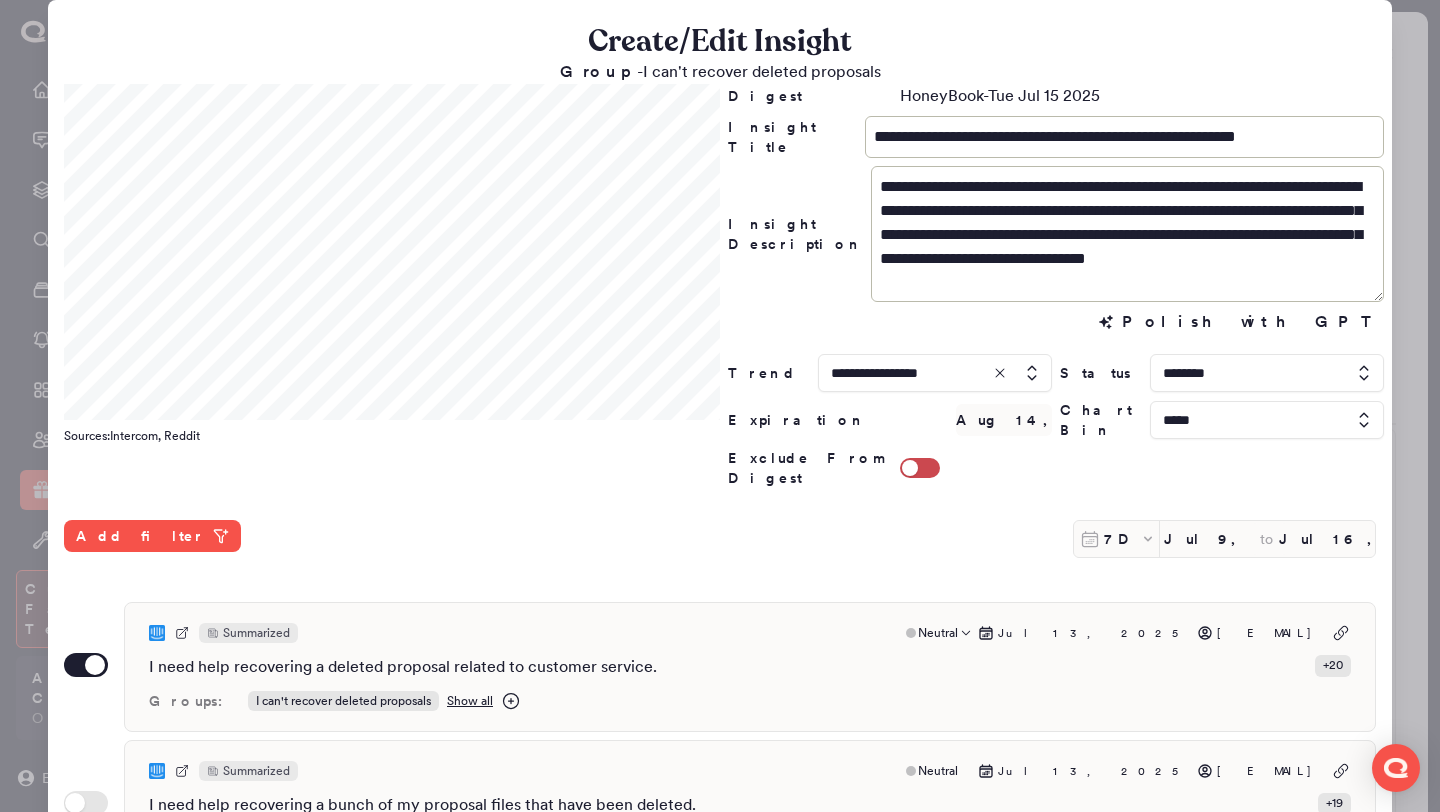 click on "I need help recovering a deleted proposal related to customer service.    + 20" at bounding box center [750, 667] 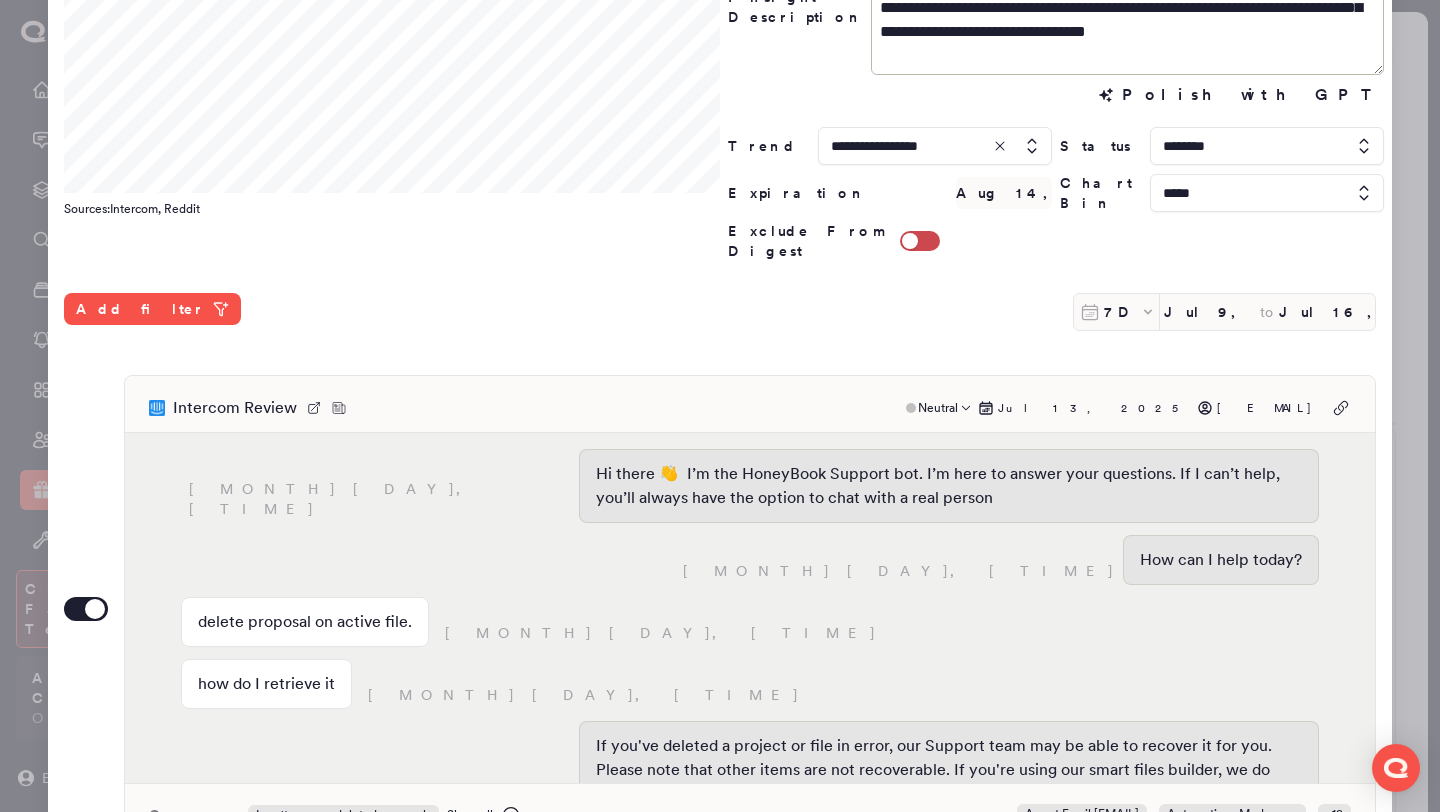 scroll, scrollTop: 230, scrollLeft: 0, axis: vertical 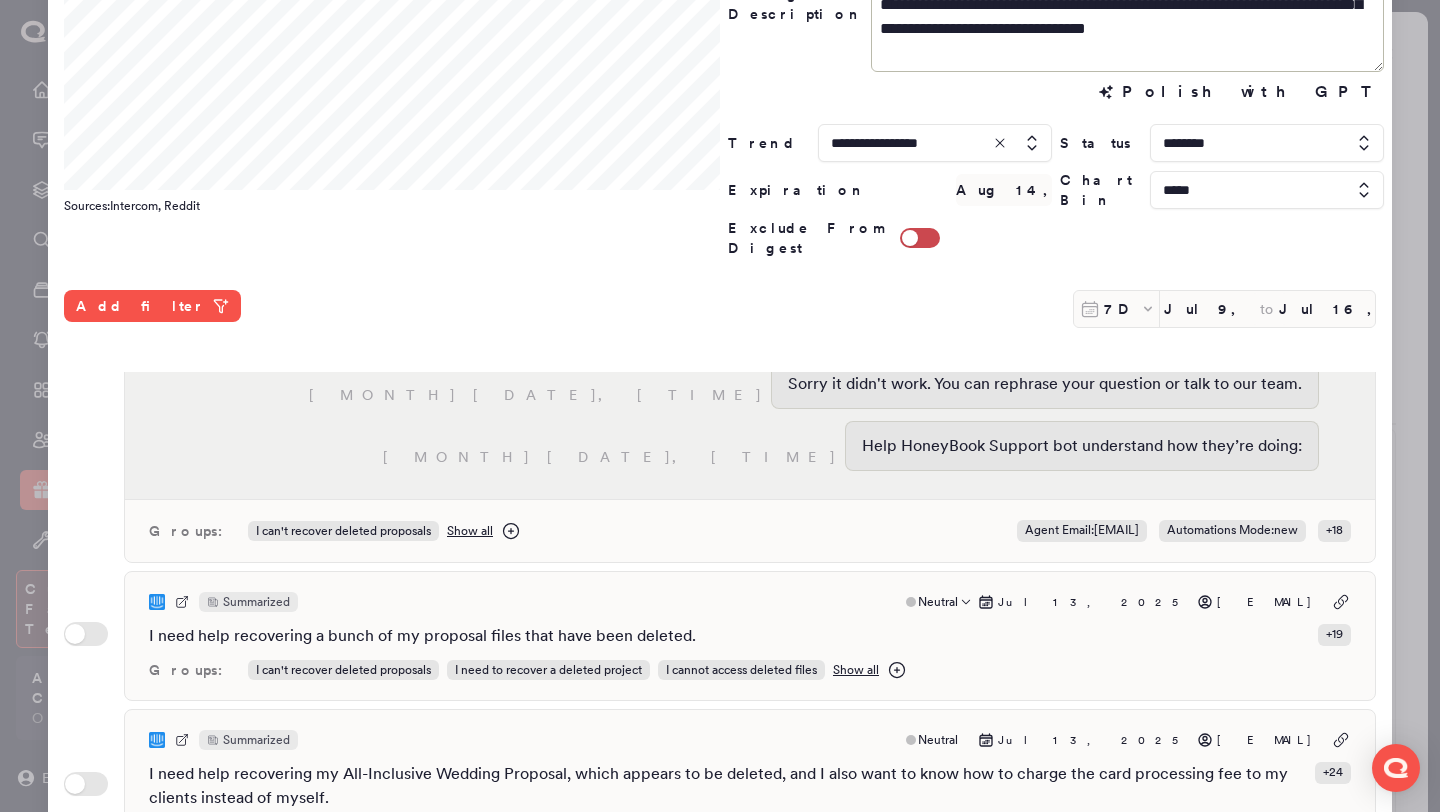 click on "Summarized Neutral [DATE] [EMAIL]" at bounding box center (750, 602) 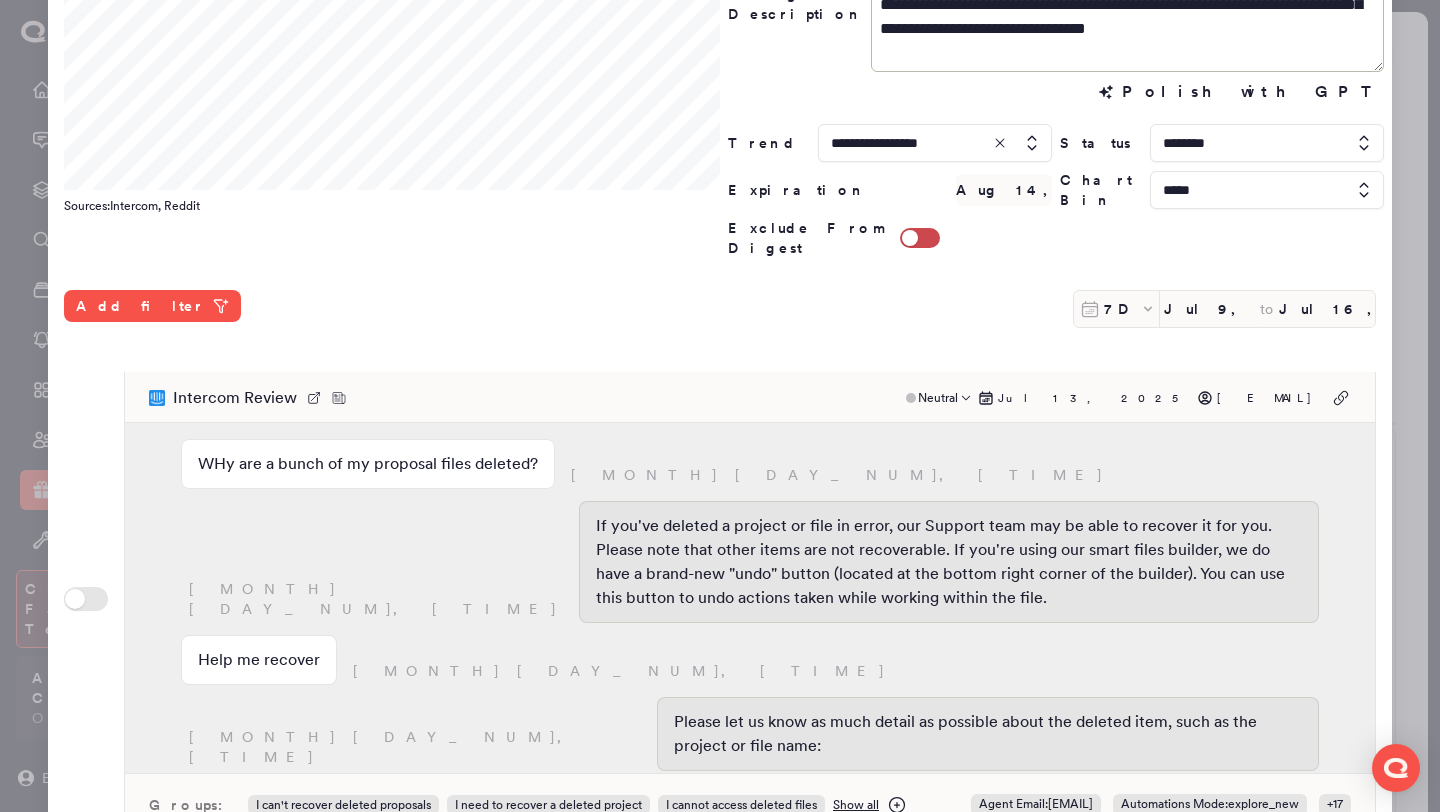 scroll, scrollTop: 497, scrollLeft: 0, axis: vertical 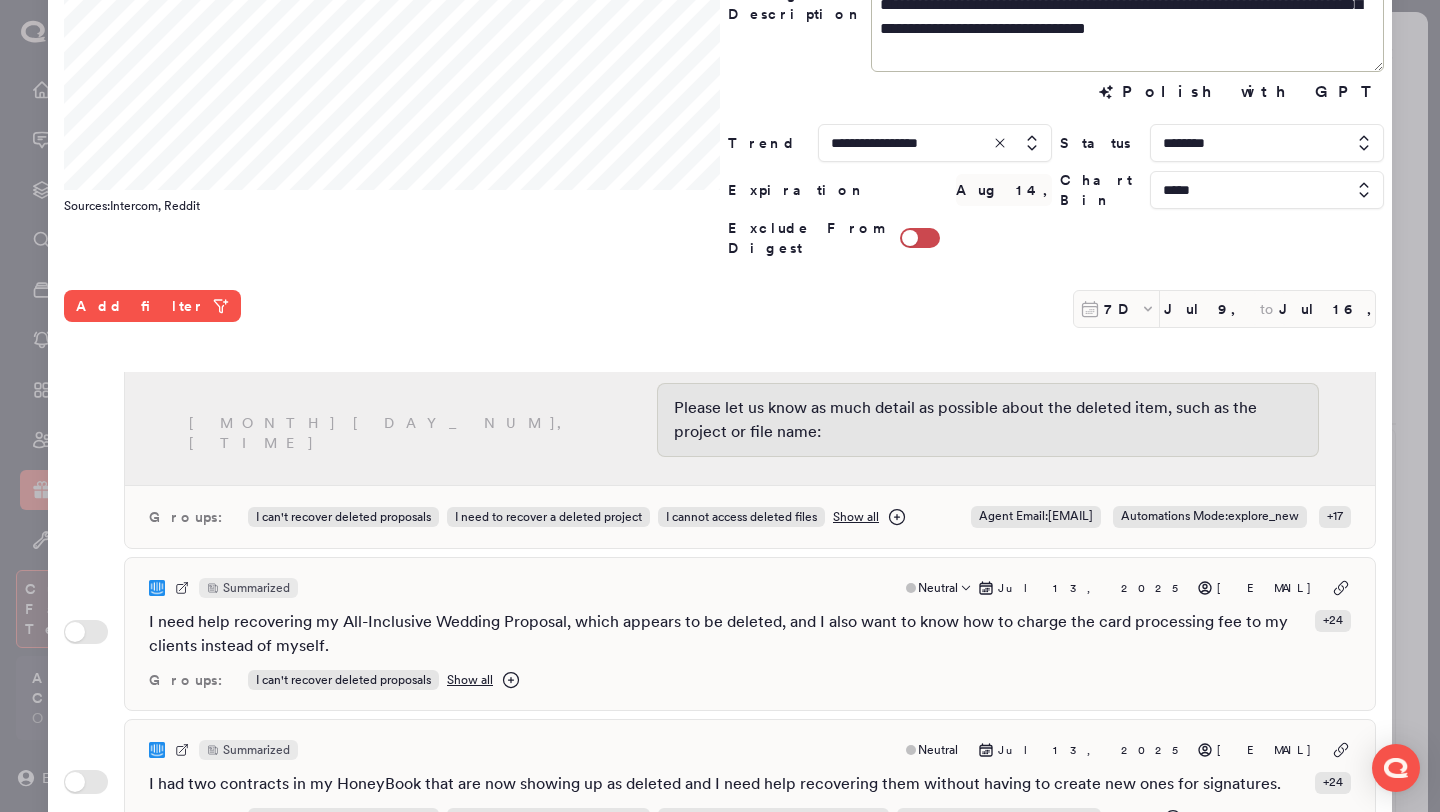 click on "Summarized Neutral [DATE] [EMAIL]" at bounding box center (750, 588) 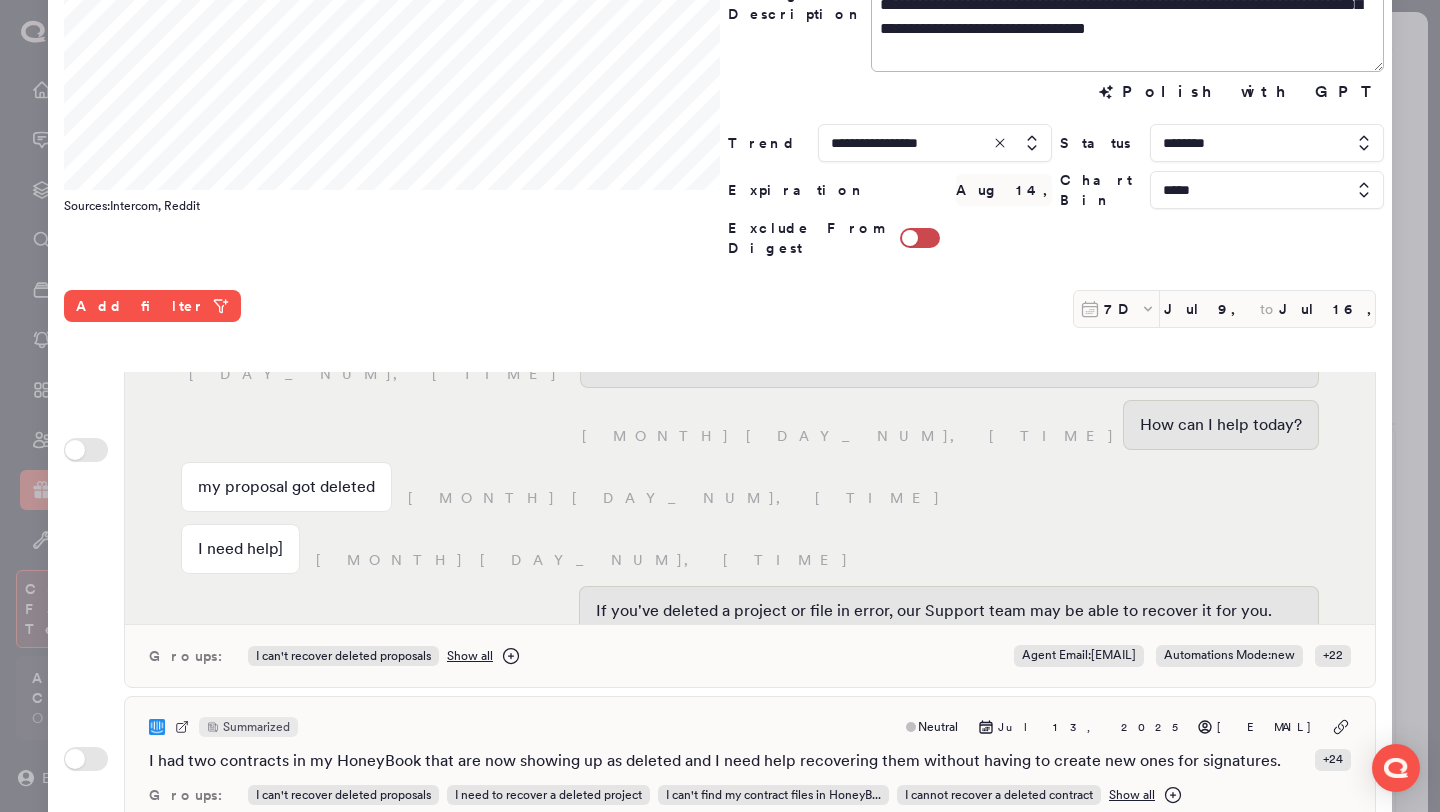 scroll, scrollTop: 1105, scrollLeft: 0, axis: vertical 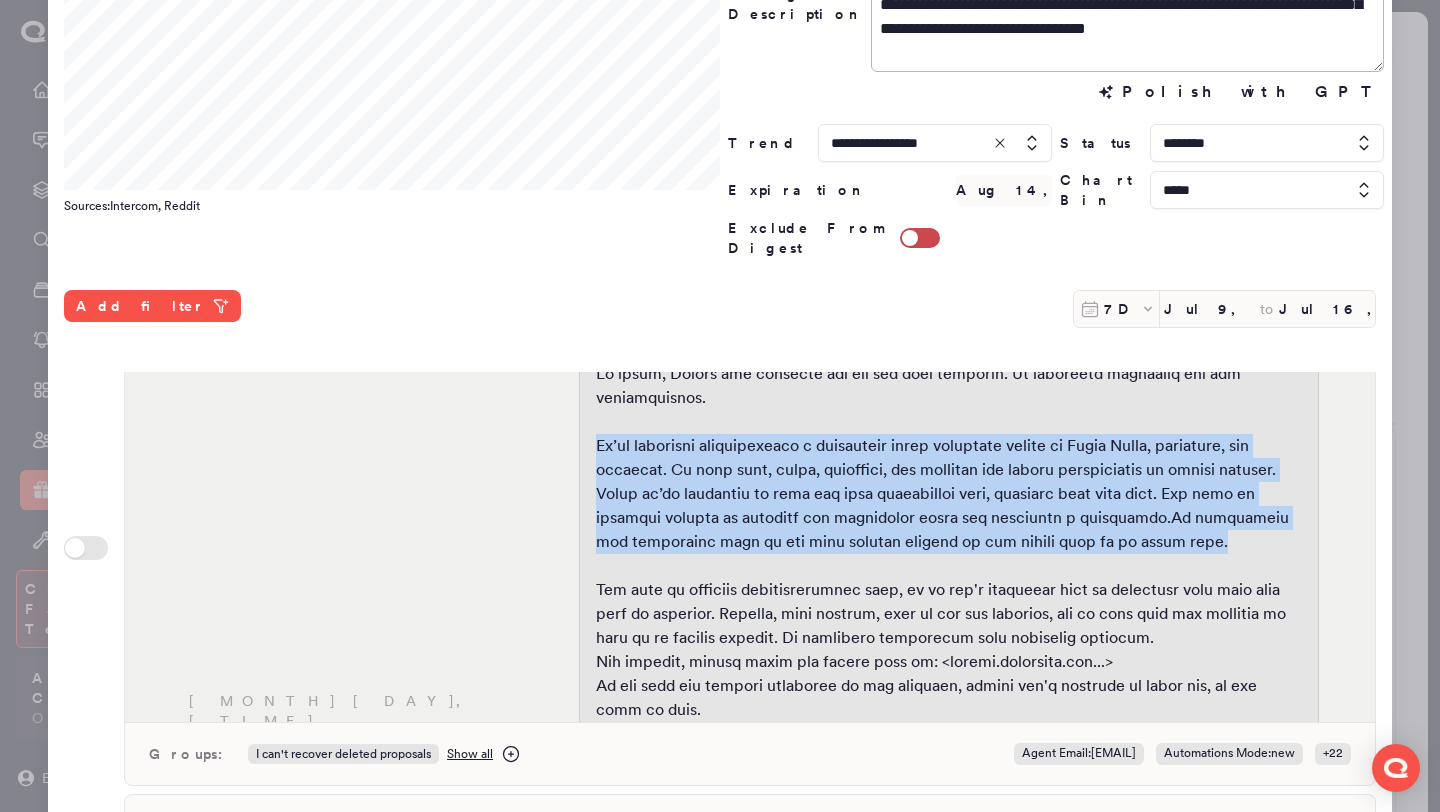 drag, startPoint x: 1173, startPoint y: 554, endPoint x: 565, endPoint y: 456, distance: 615.8474 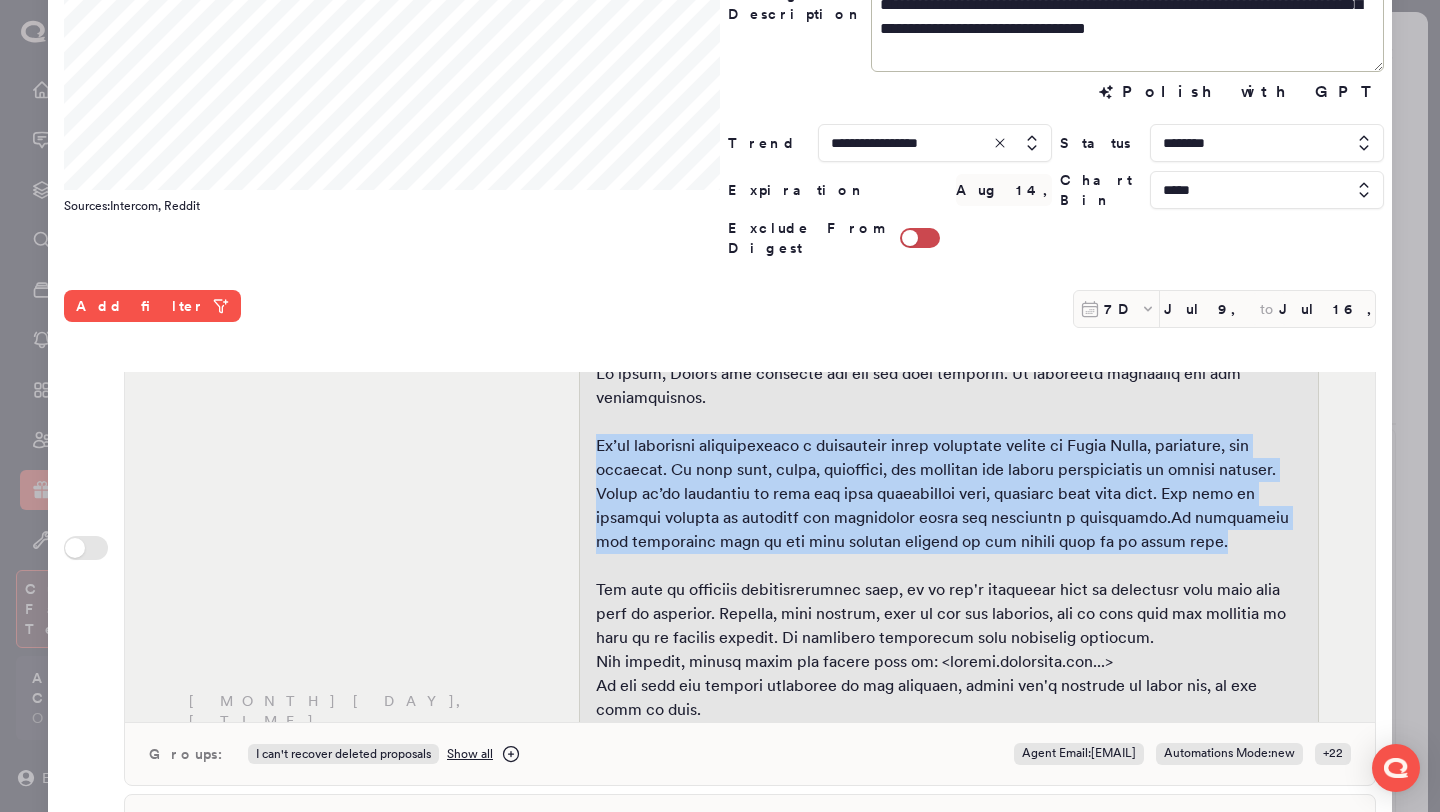 copy on "We’re currently investigating a widespread issue affecting access to Smart Files, templates, and projects. At this time, files, templates, and projects may remain inaccessible or appear deleted. While we’ve confirmed no data has been permanently lost, recovery will take time. Our team is actively working to diagnose the underlying issue and implement a resolution.﻿We understand how disruptive this is and will provide updates on our status page as we learn more." 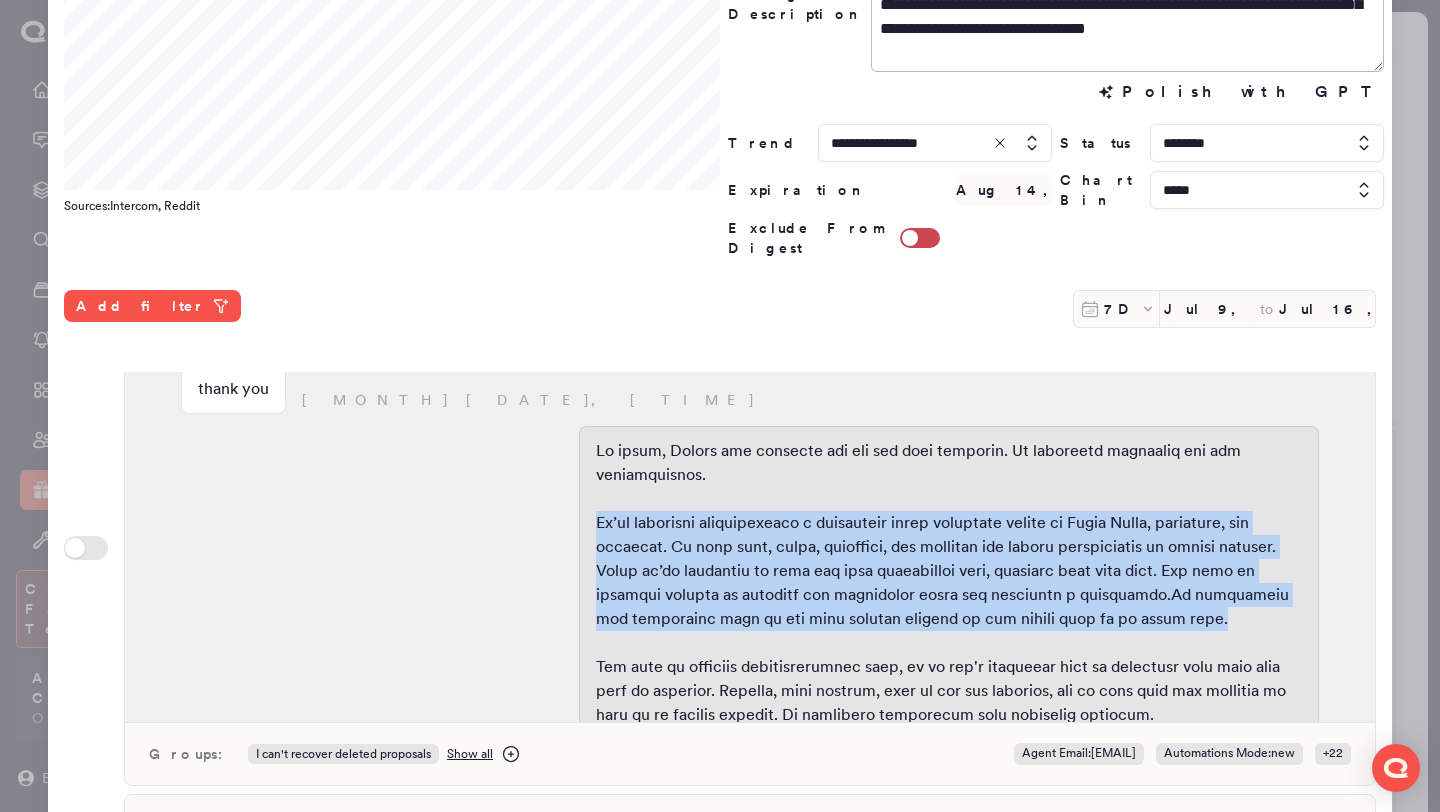 scroll, scrollTop: 1282, scrollLeft: 0, axis: vertical 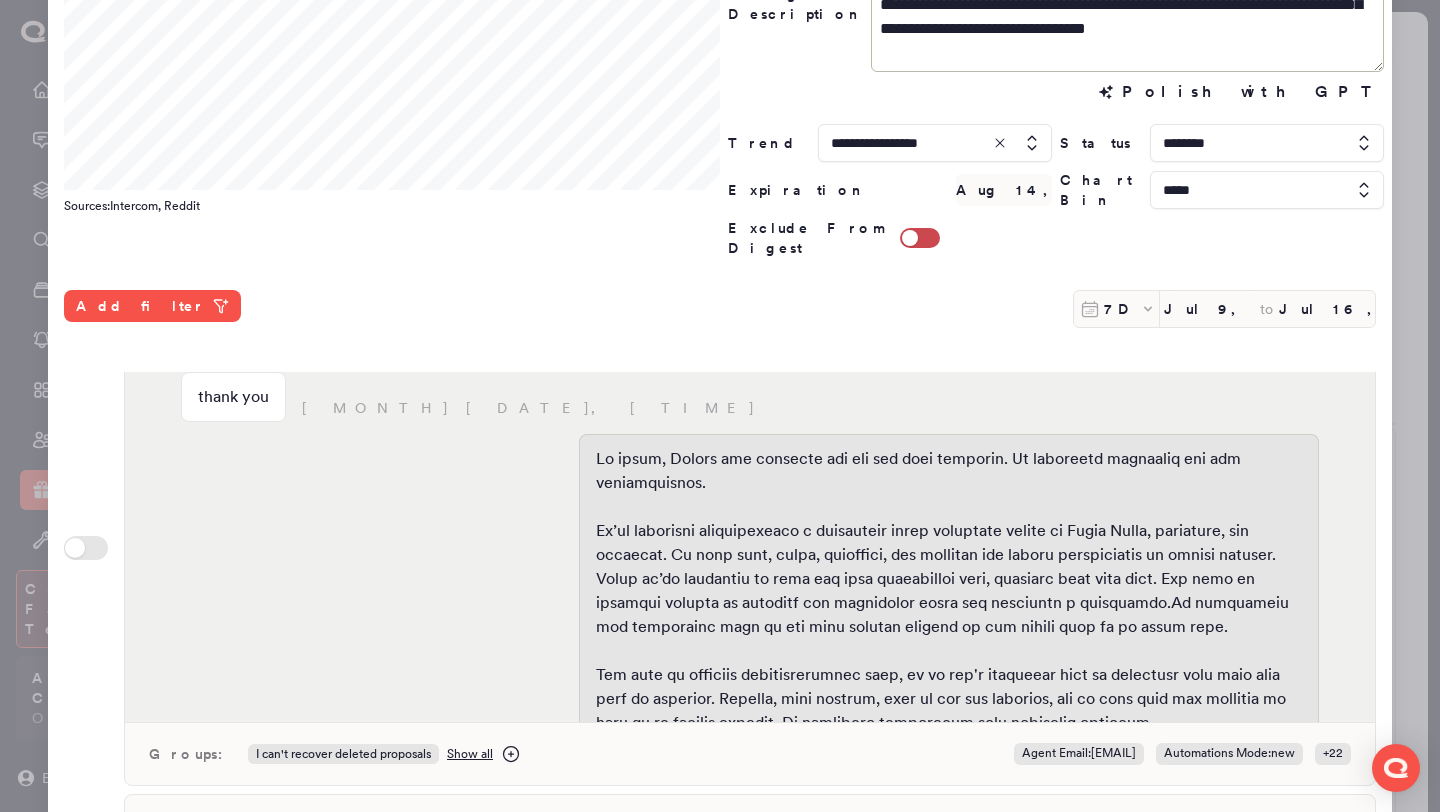 click on "Intercom Review Neutral [MONTH] [DATE] [YEAR] [EMAIL]" at bounding box center (750, 347) 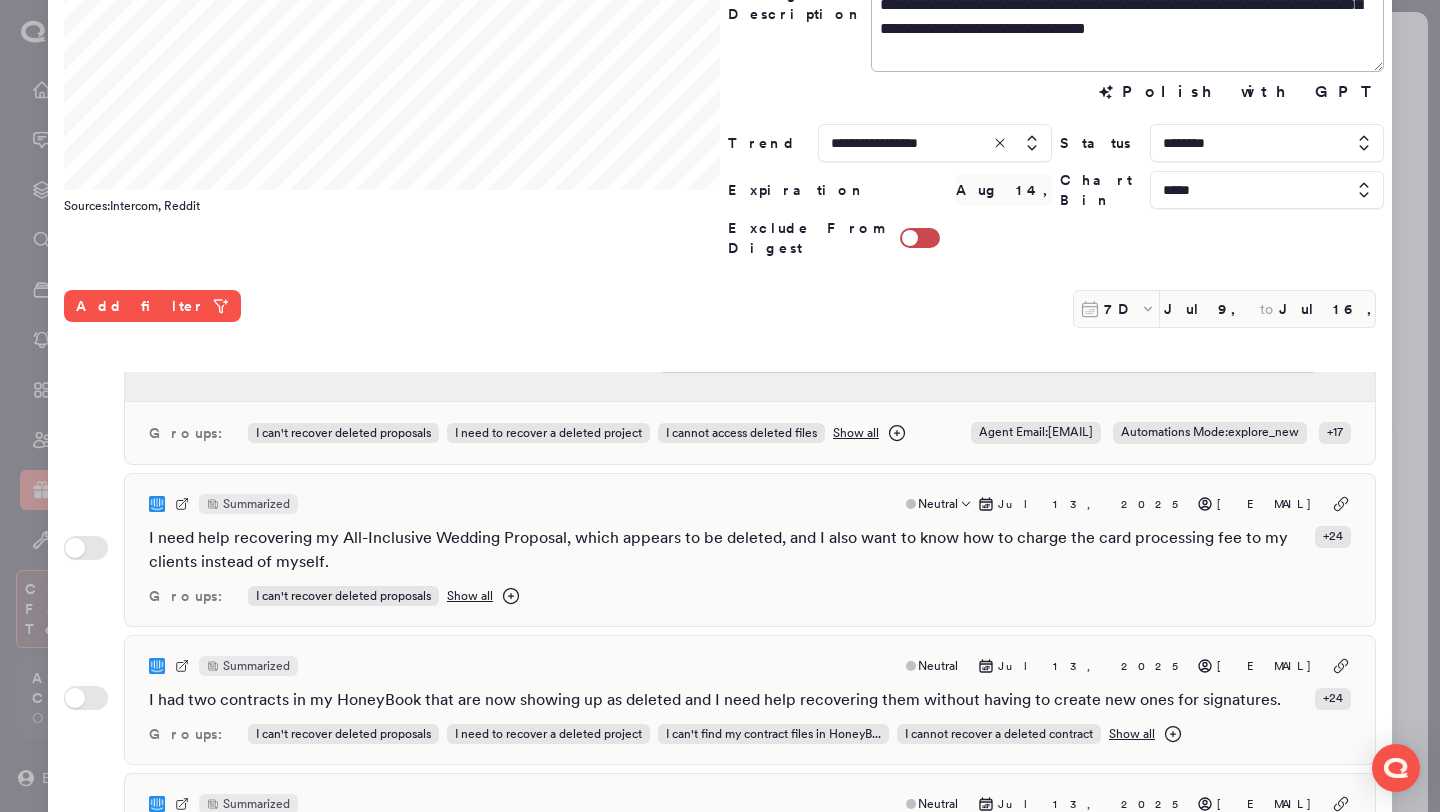 scroll, scrollTop: 0, scrollLeft: 0, axis: both 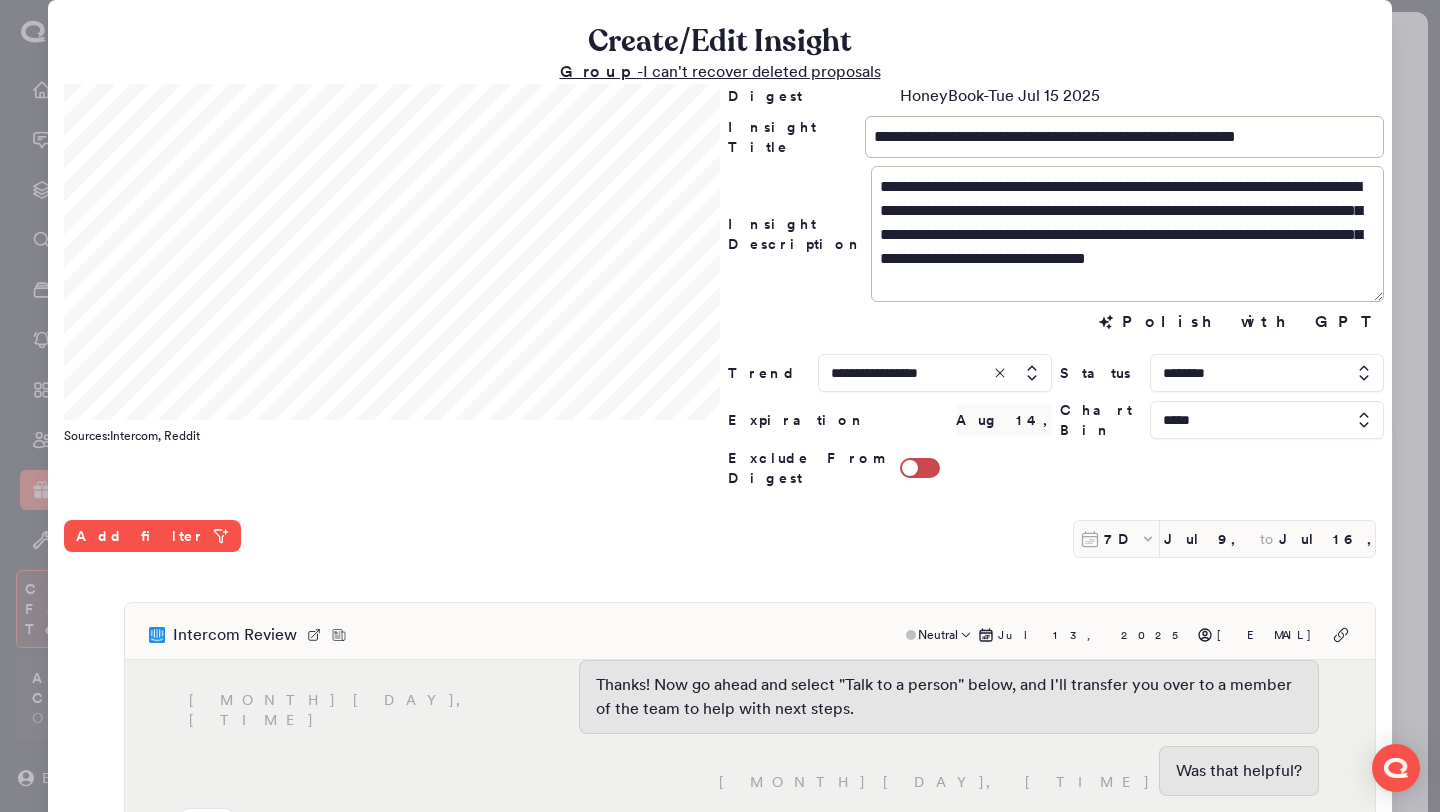 click on "Group  -  I can't recover deleted proposals" at bounding box center [720, 71] 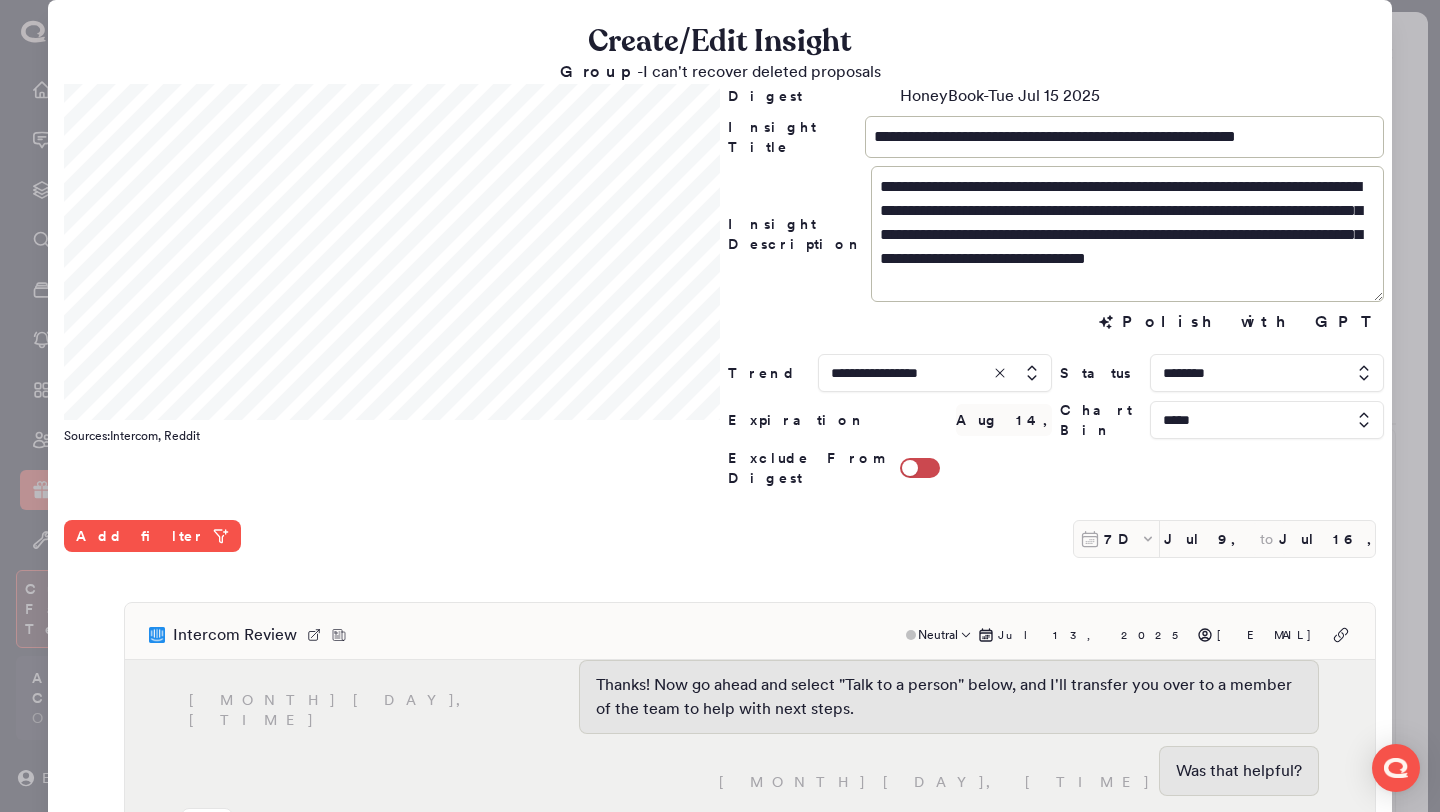 click at bounding box center (720, 406) 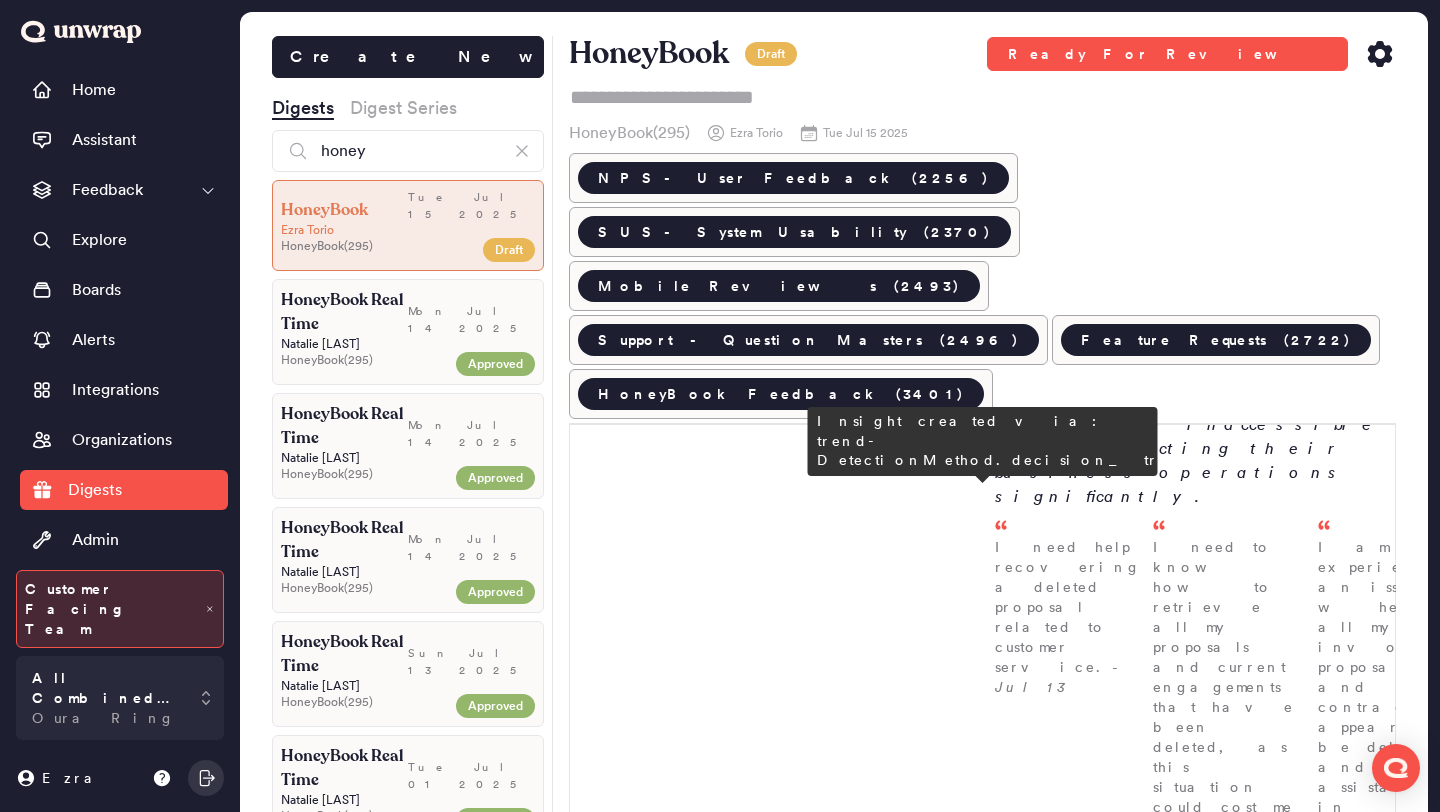 scroll, scrollTop: 0, scrollLeft: 0, axis: both 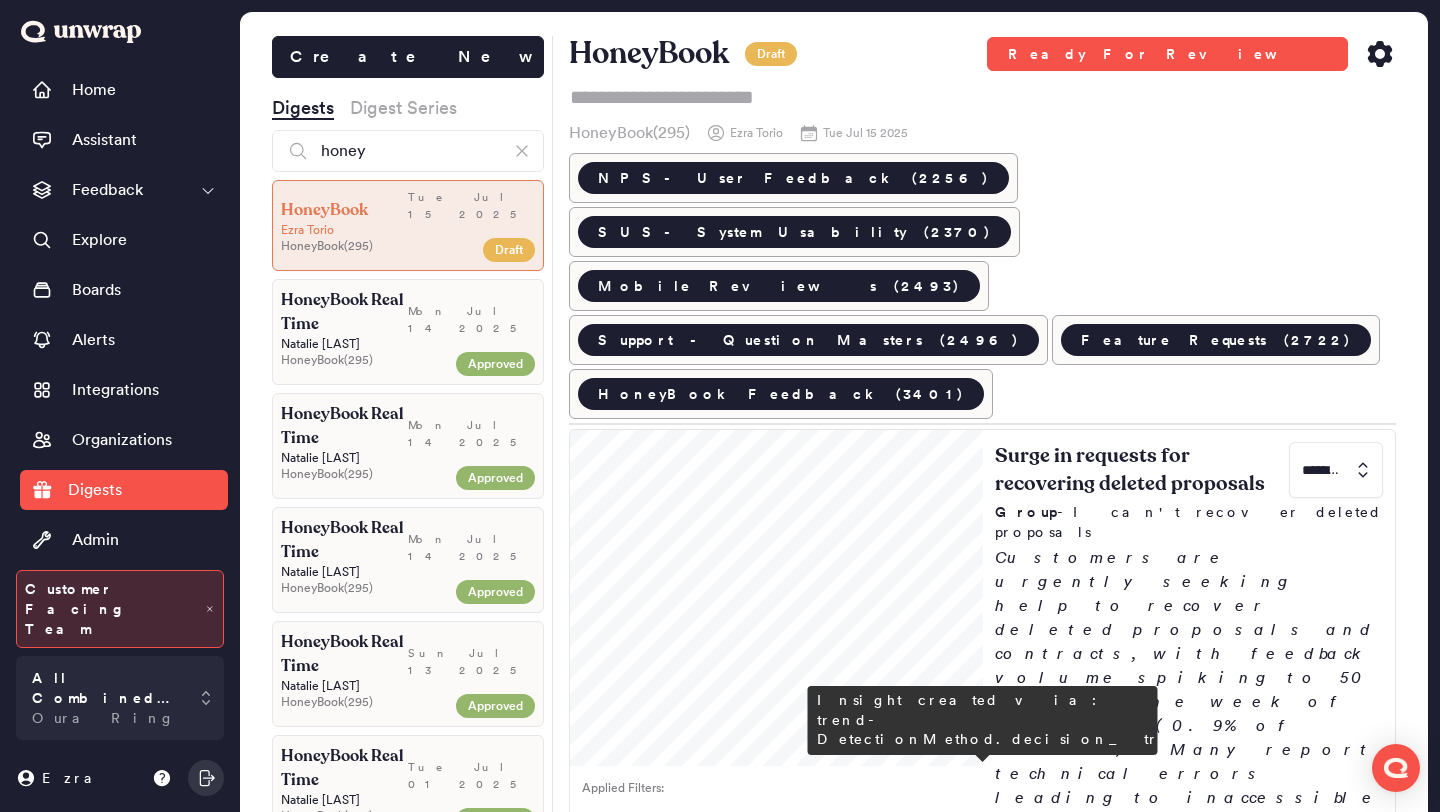 click on "I need to know how to retrieve all my proposals and current engagements that have been deleted, as this situation could cost me thousands and affect my ability... - [DATE]" at bounding box center (1229, 1100) 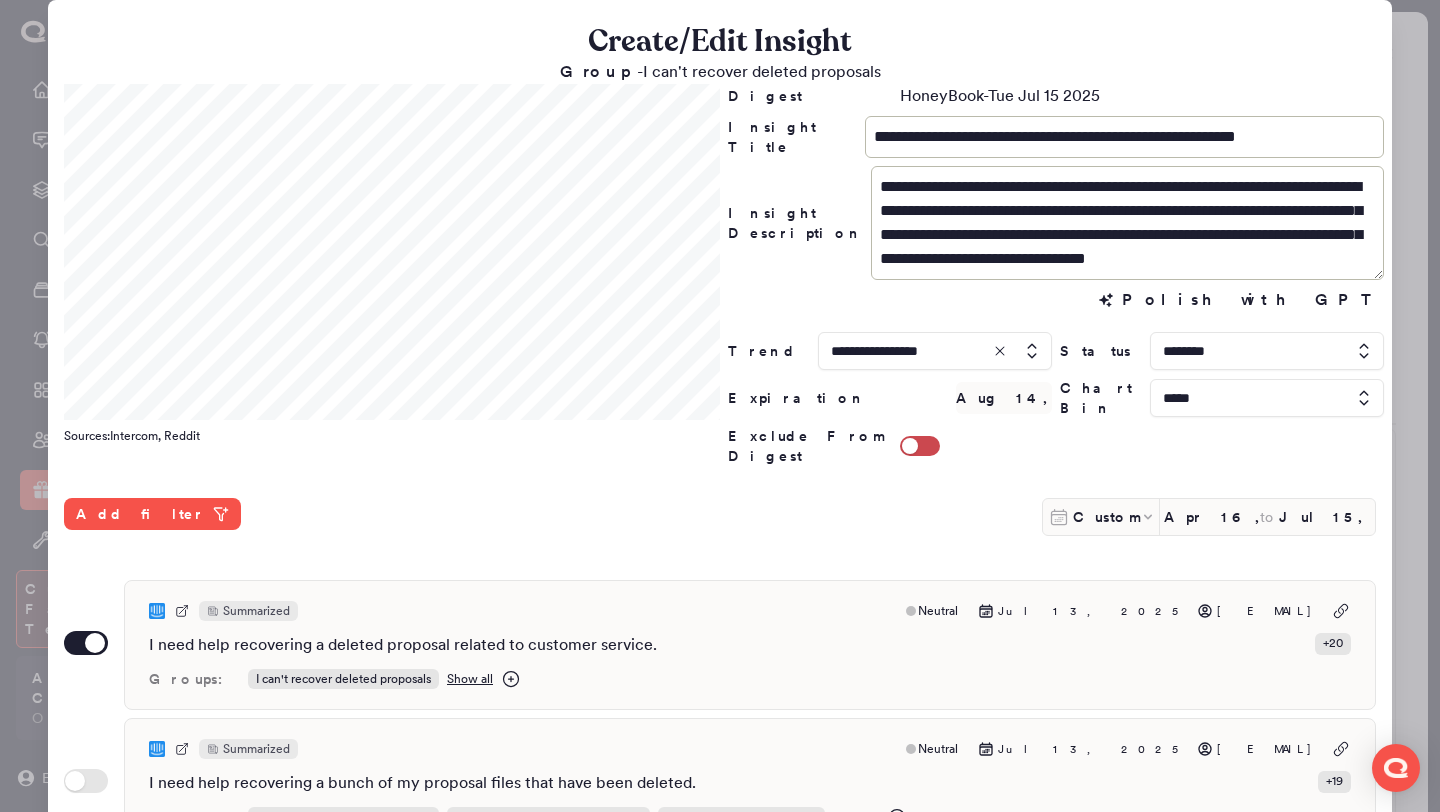 click at bounding box center [720, 406] 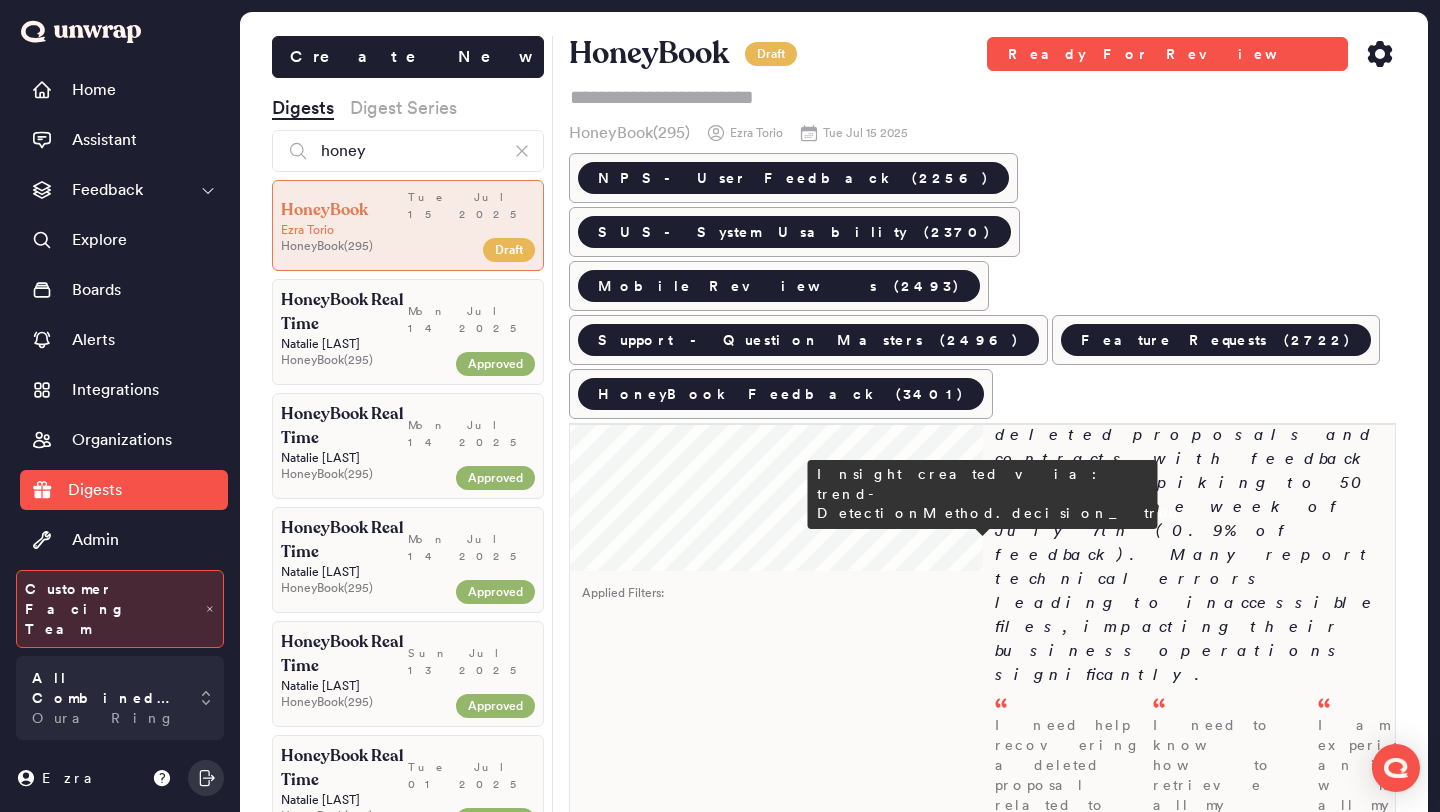 scroll, scrollTop: 240, scrollLeft: 0, axis: vertical 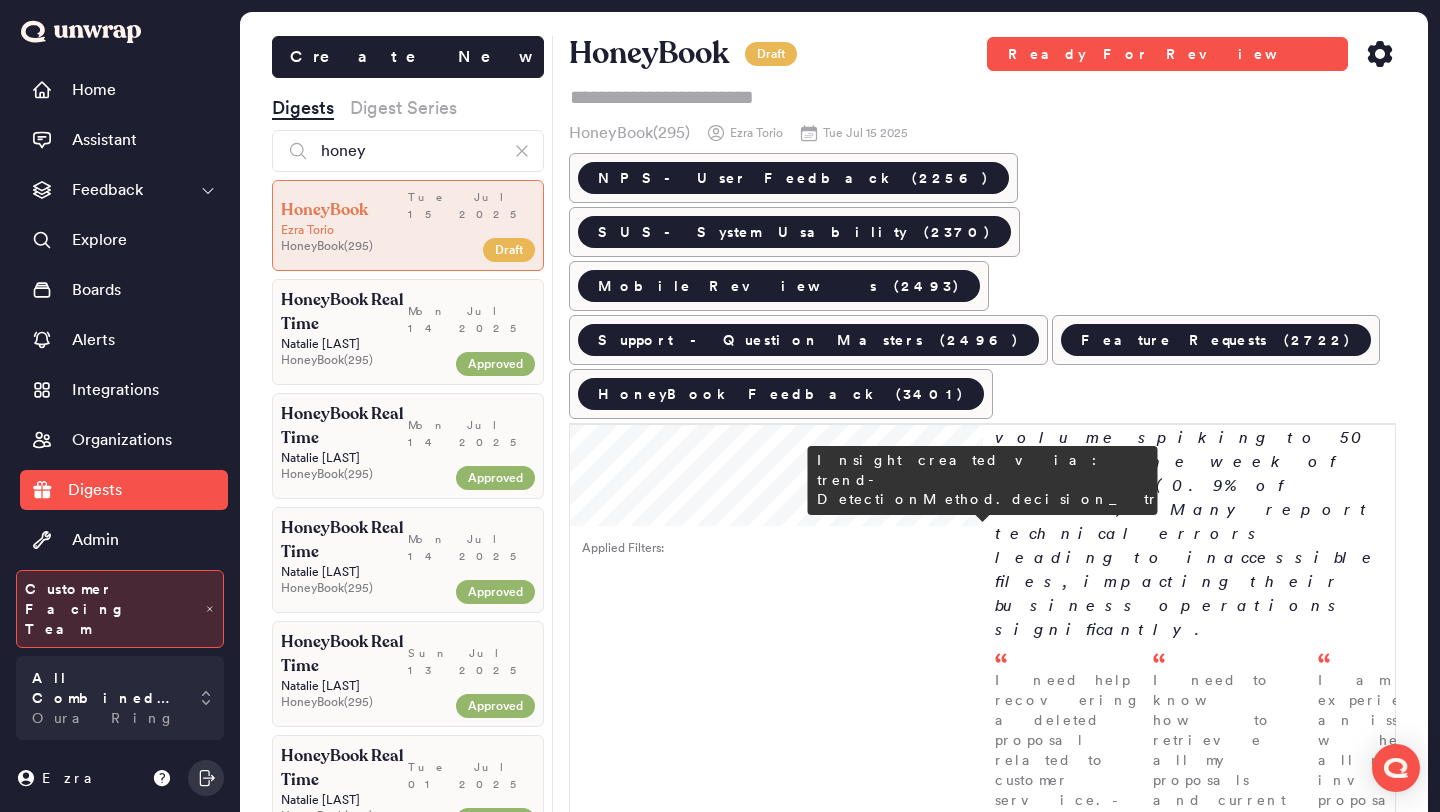 click on "Group - I am unable to access the content after clicking on the link" at bounding box center (1189, 1222) 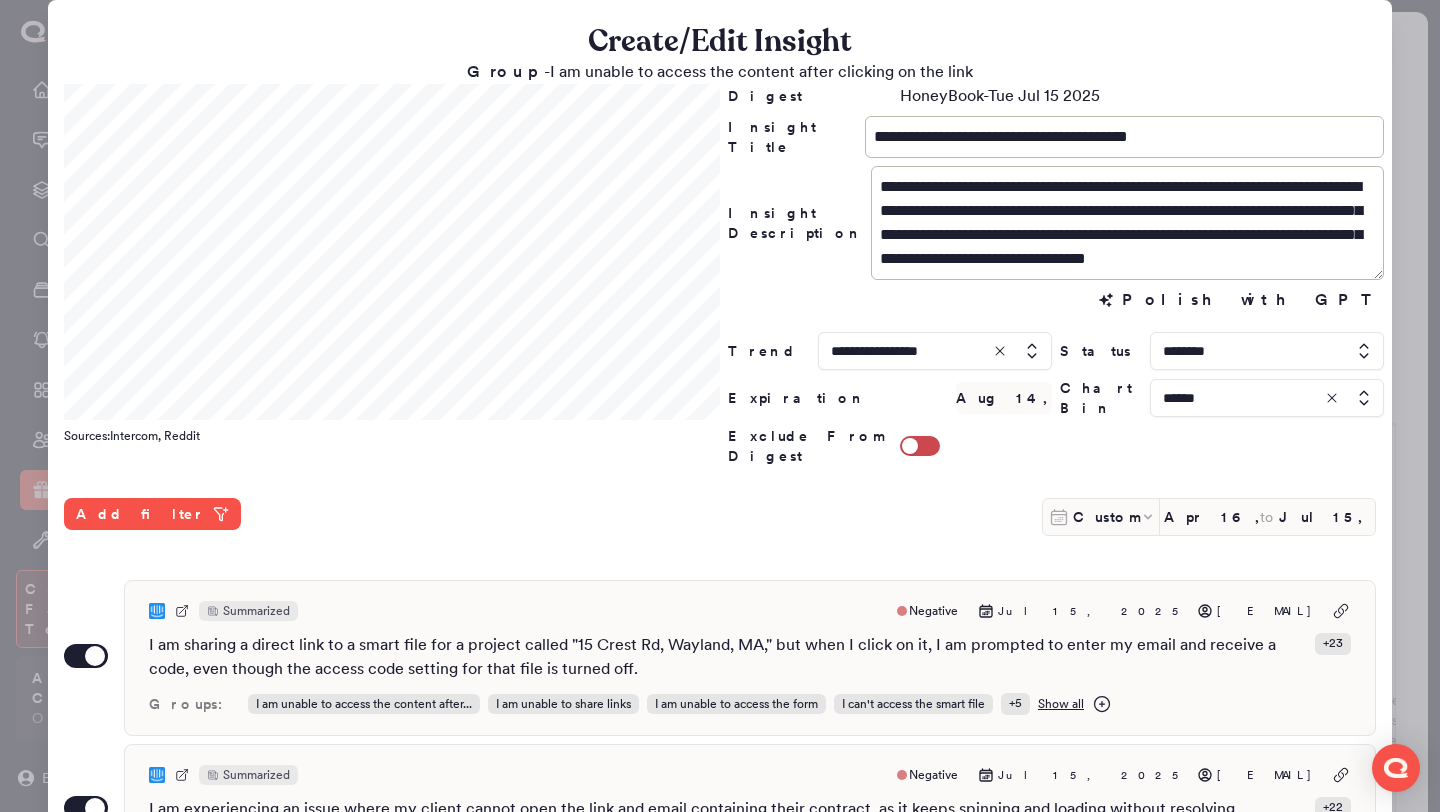 click at bounding box center [1267, 351] 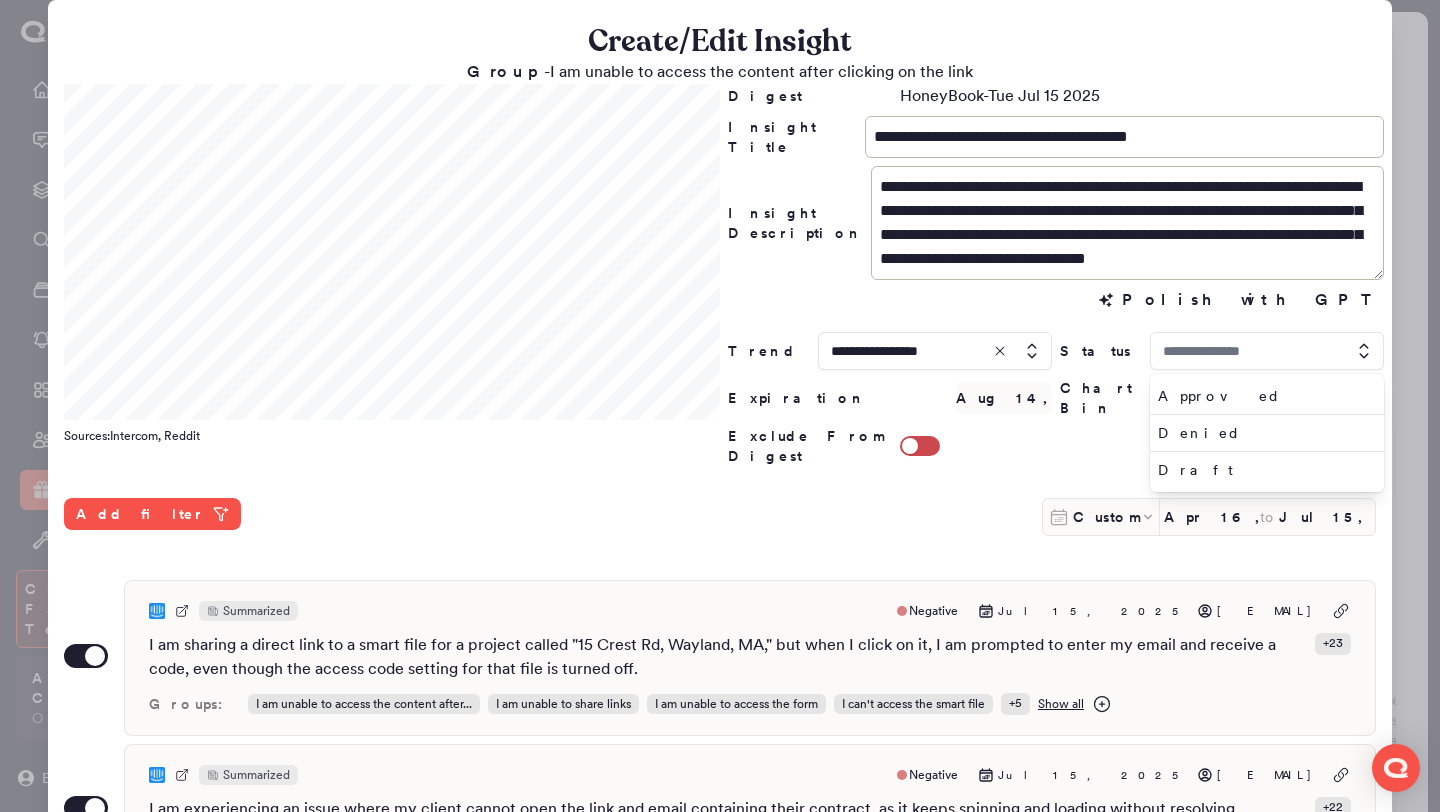 type on "********" 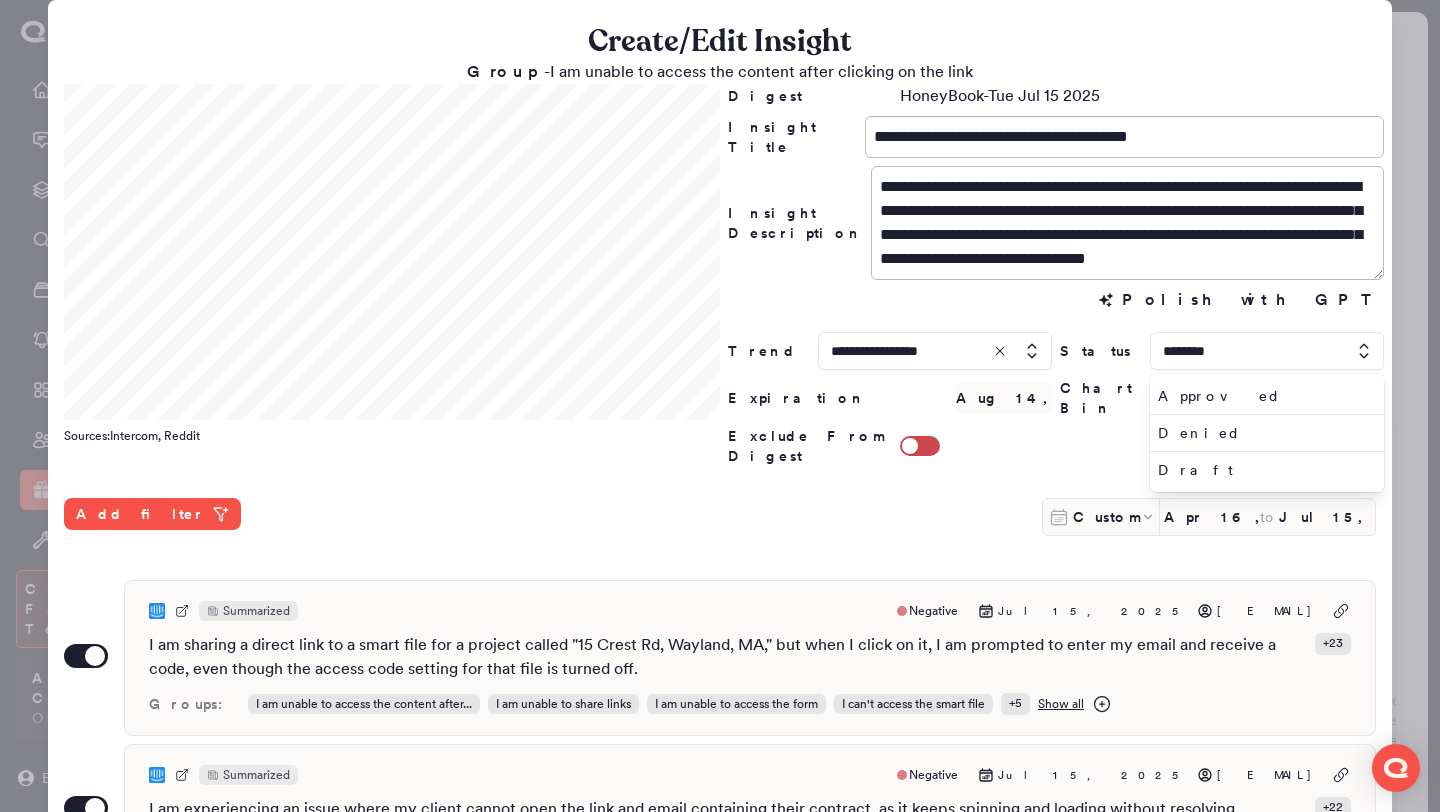 click on "Add filter Custom [MONTH] [DAY_NUM], [YEAR] to [MONTH] [DAY_NUM], [YEAR]" at bounding box center (720, 523) 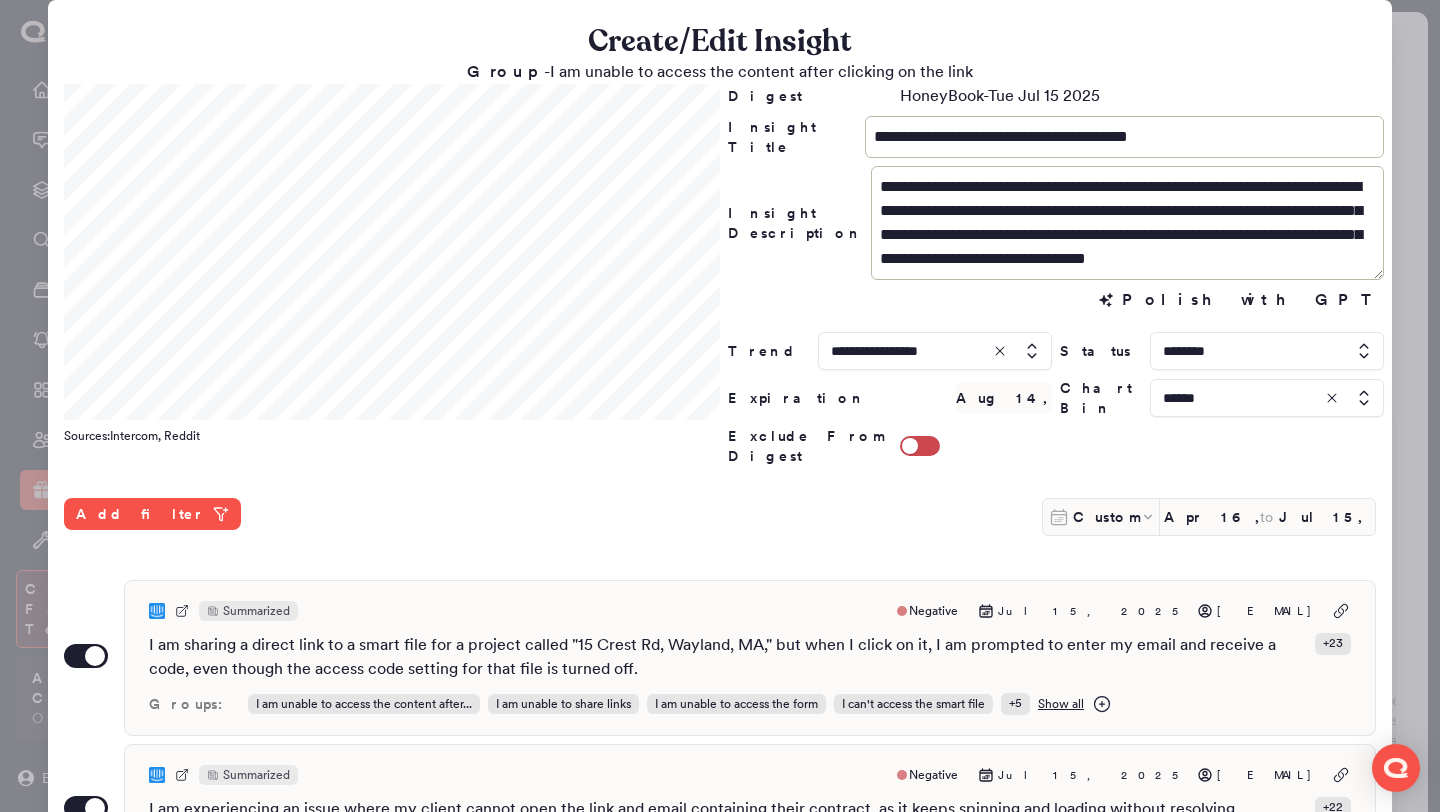 click at bounding box center [1267, 398] 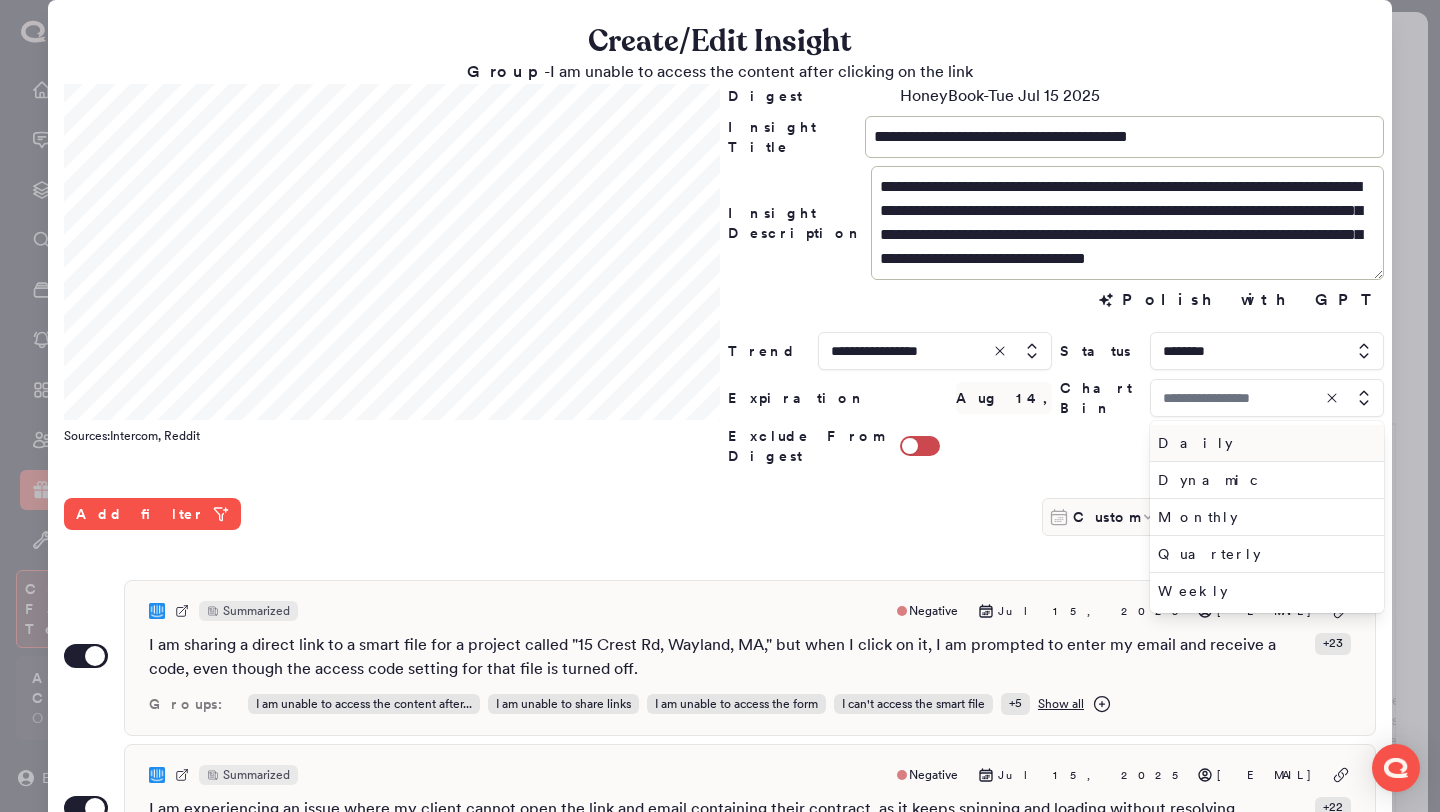 type on "******" 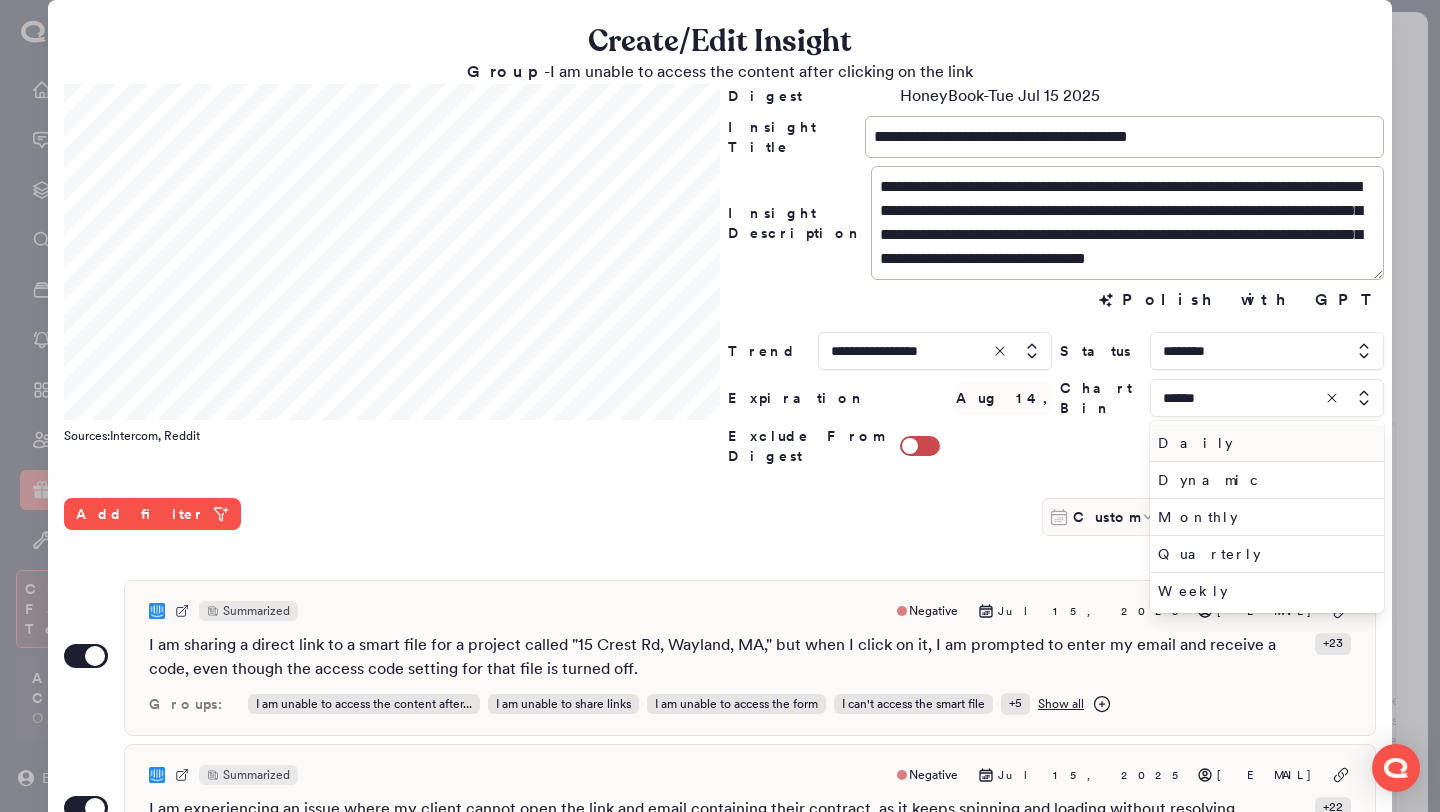 click on "Daily" at bounding box center [1263, 443] 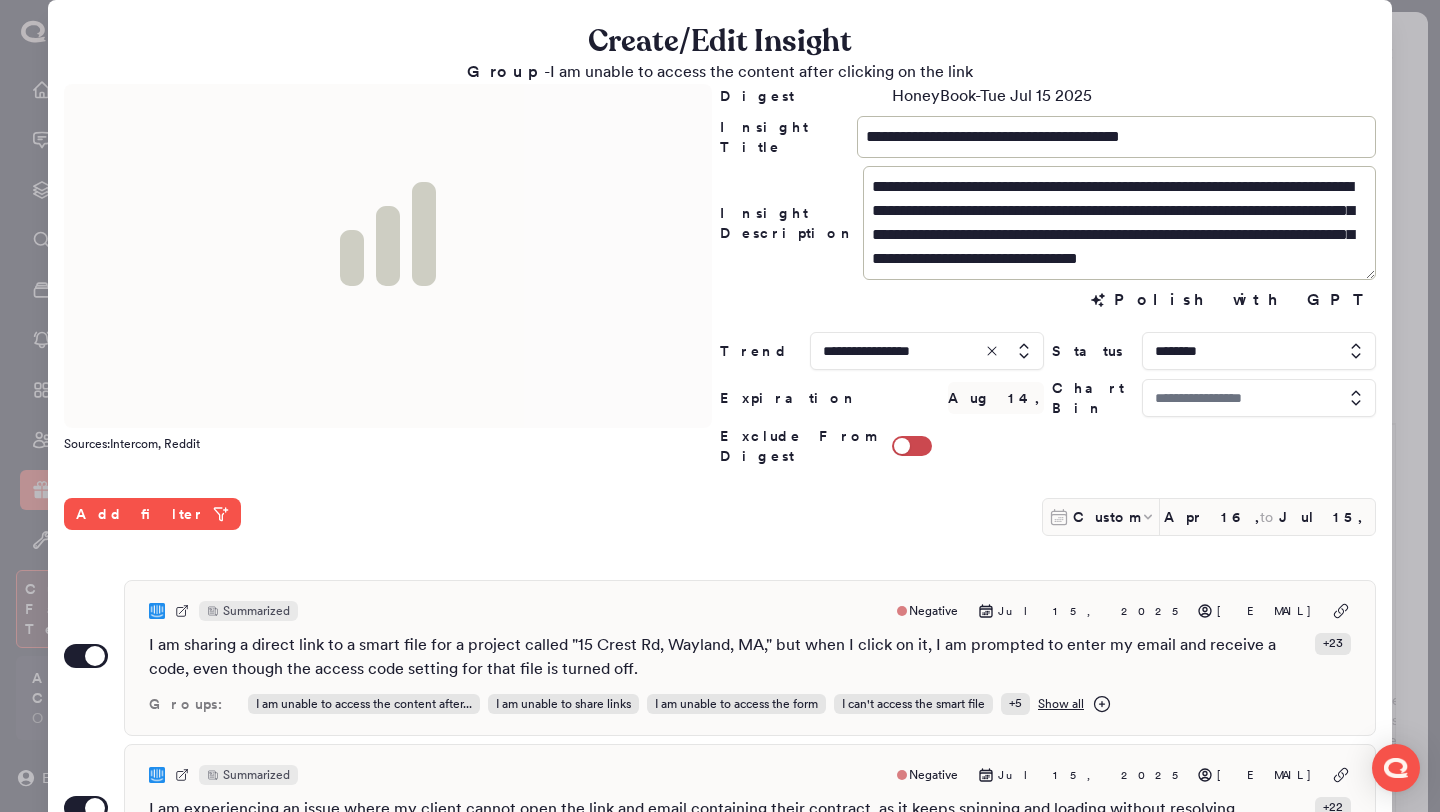 type on "*****" 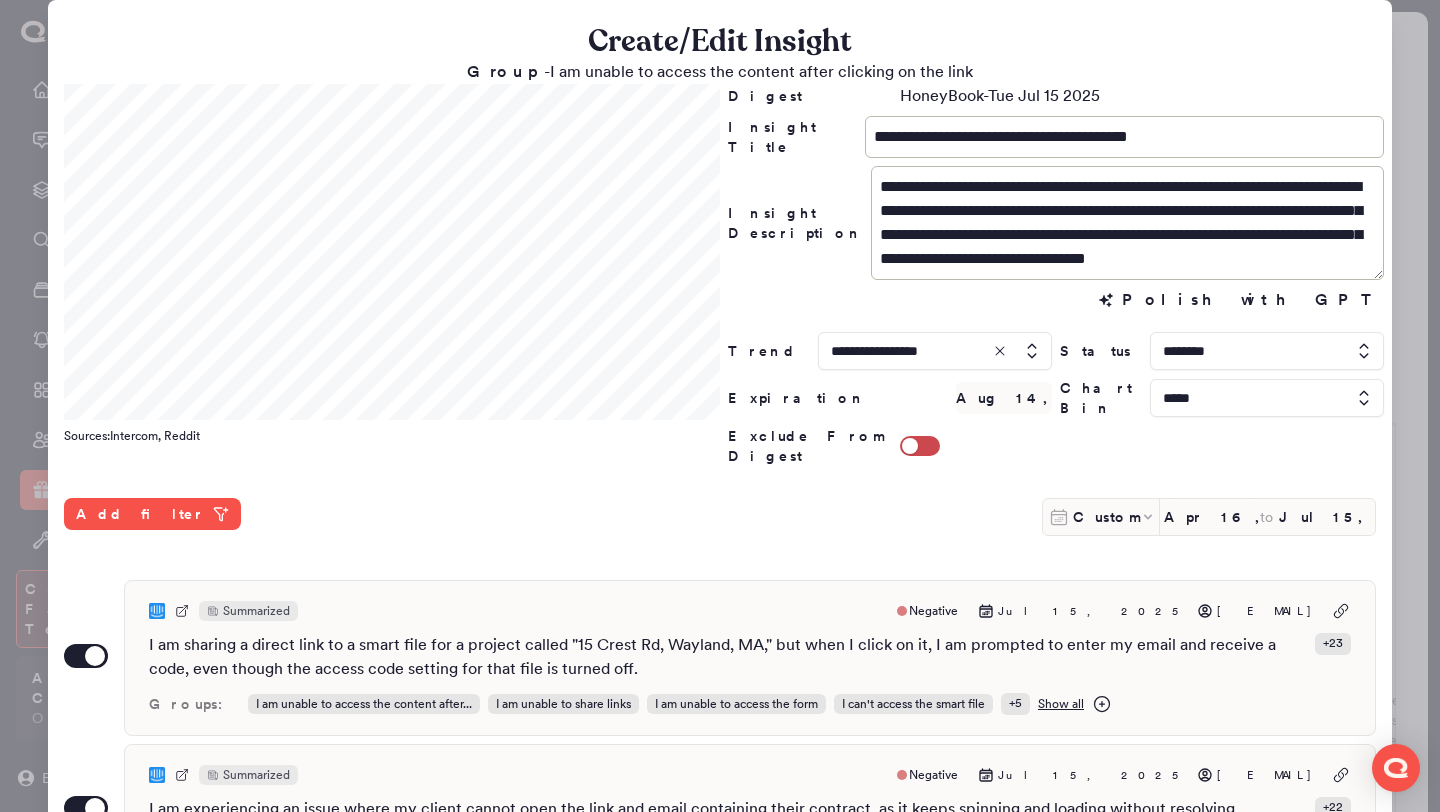 click at bounding box center (720, 406) 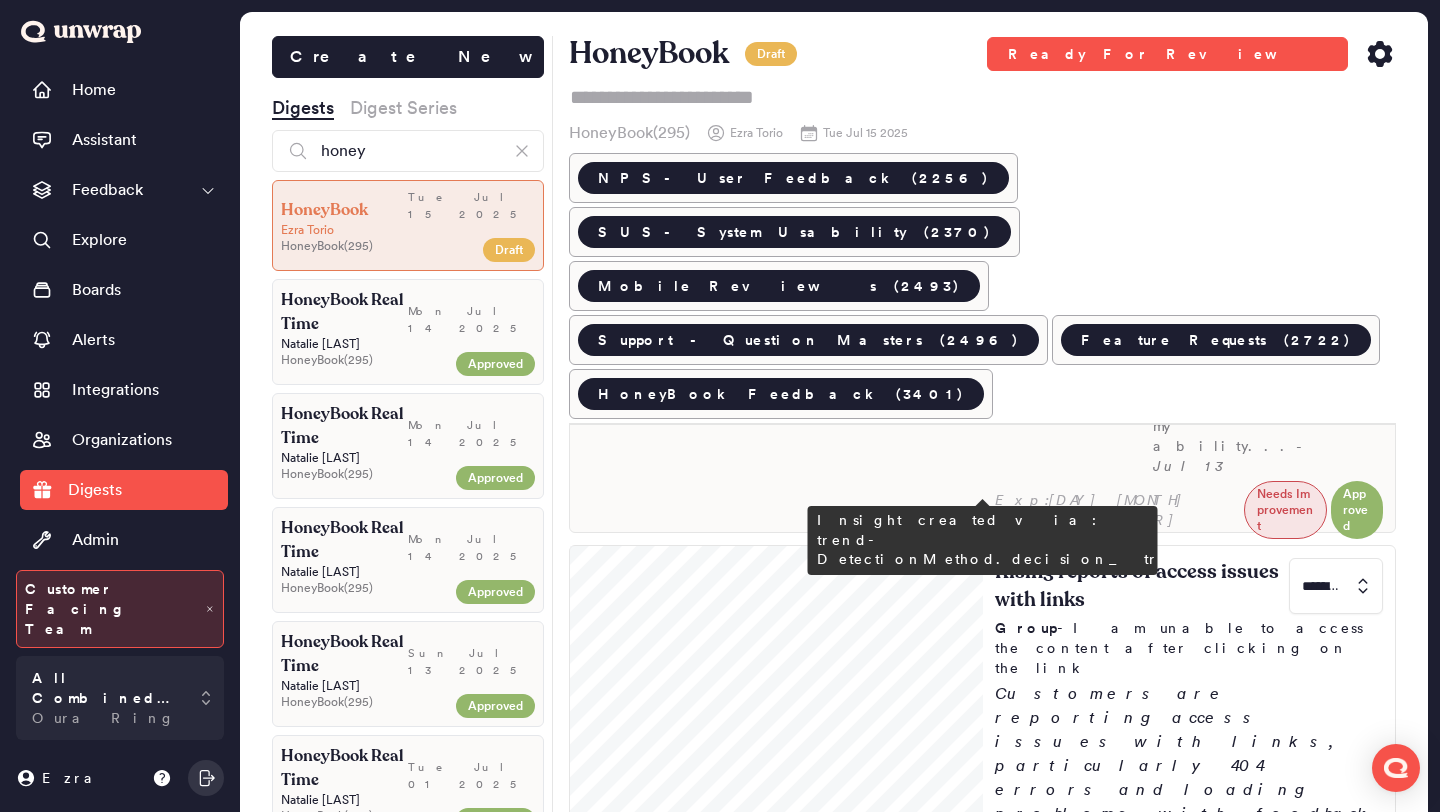 scroll, scrollTop: 815, scrollLeft: 0, axis: vertical 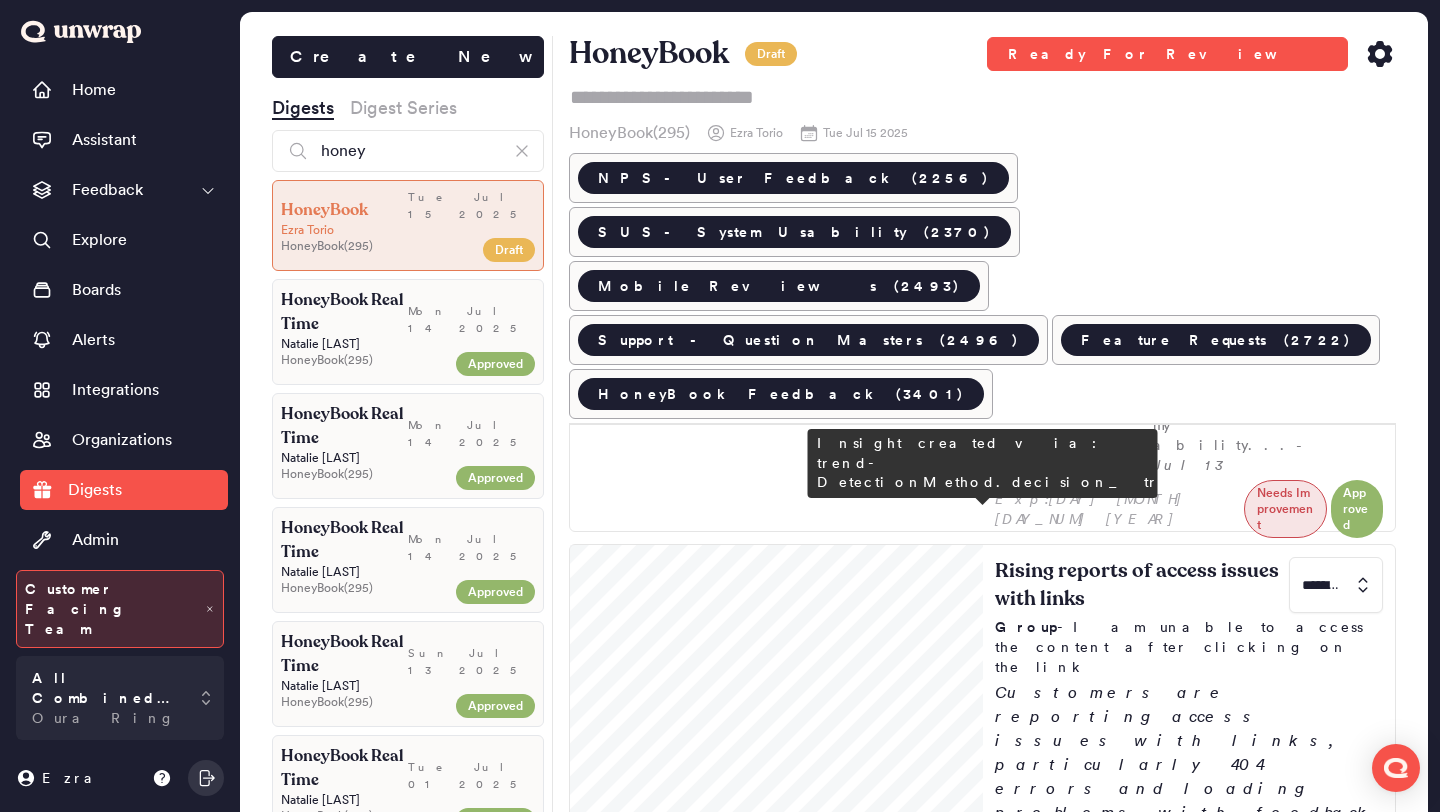 click on "Customers are reporting access issues with their business contracts, with feedback volume increasing to 371 entries the week of [DATE] ([PERCENT] of feedback). Many express frustration over missing files and unresolved technical errors affecting their ability to manage critical documents." at bounding box center (1189, 1851) 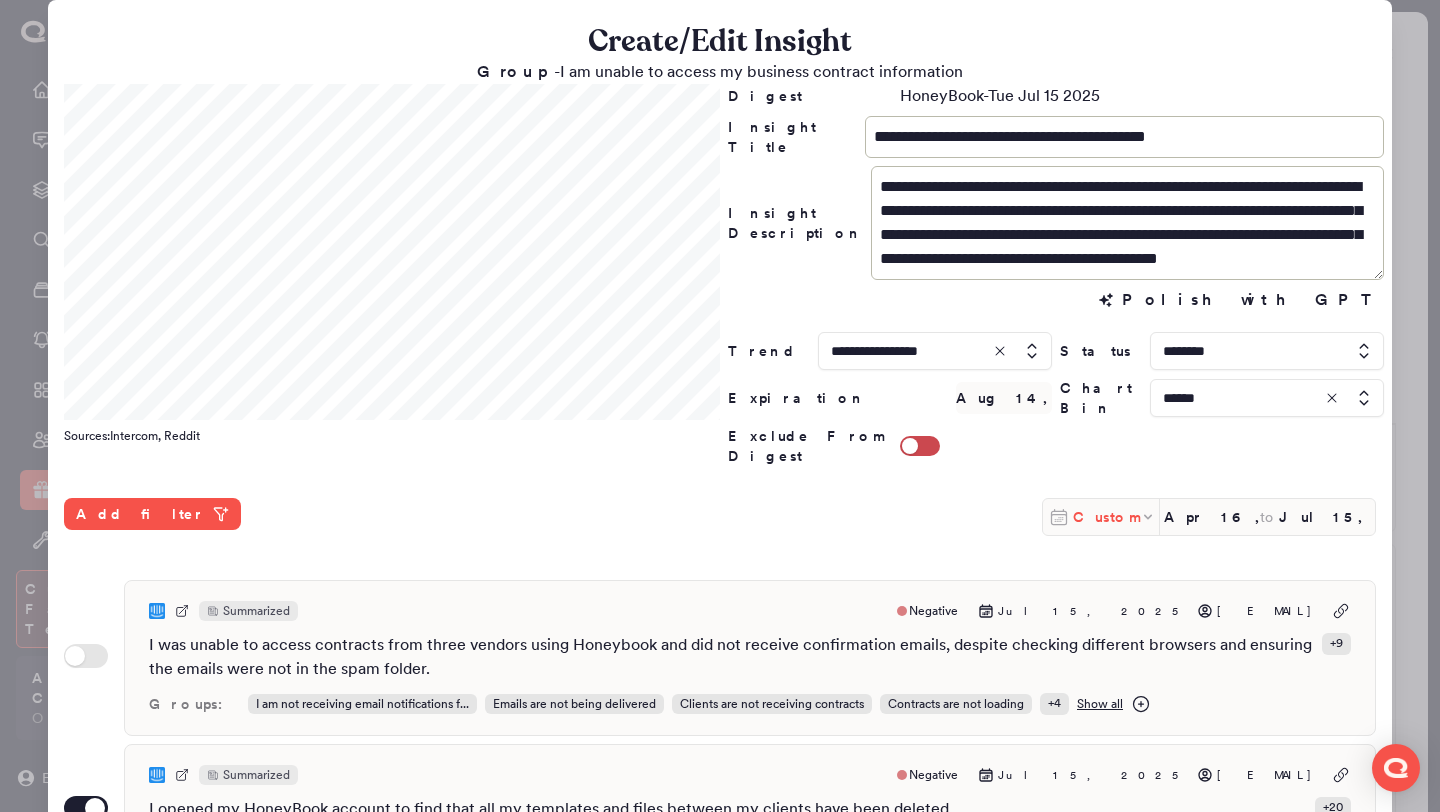 click on "Custom" at bounding box center (1106, 517) 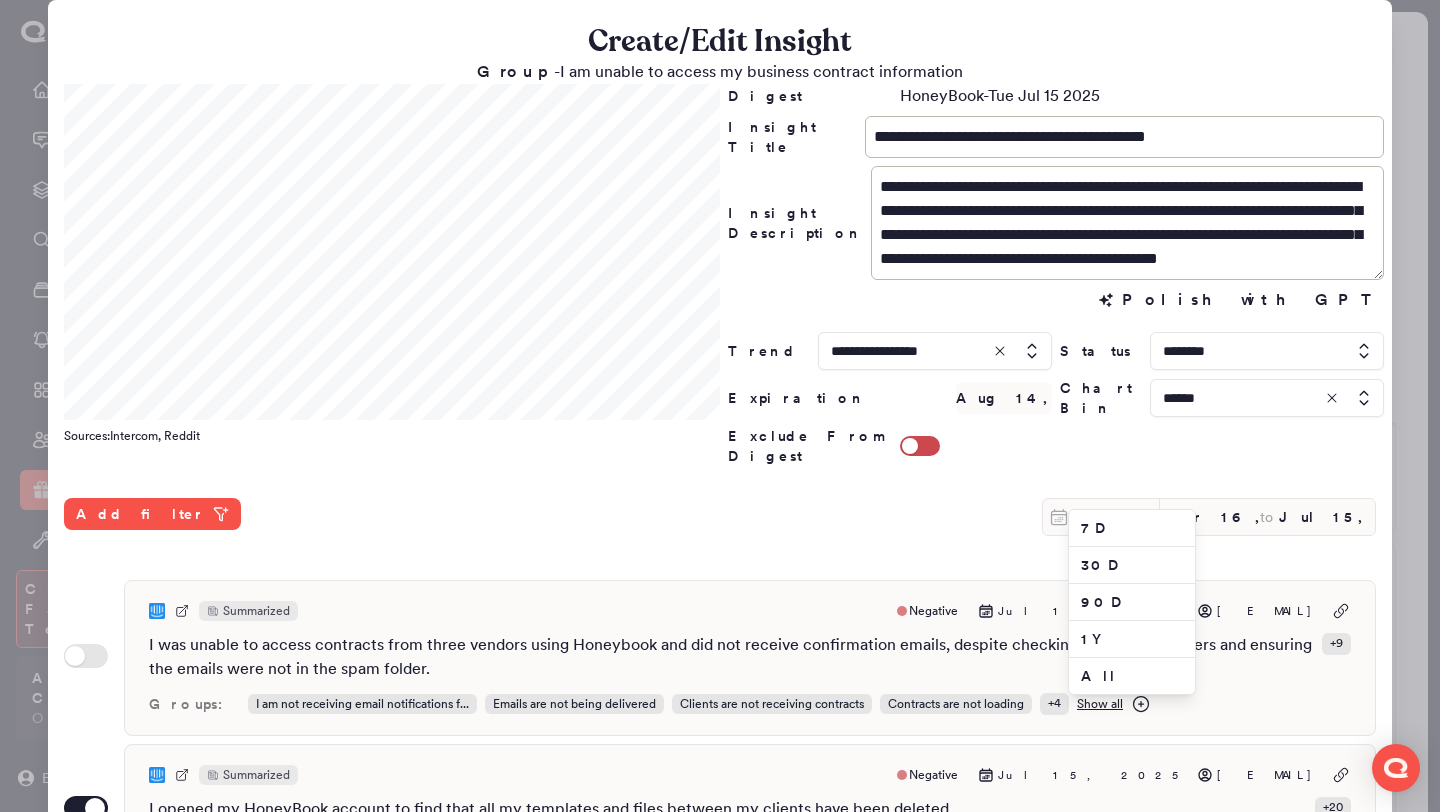 click on "**********" at bounding box center [720, 668] 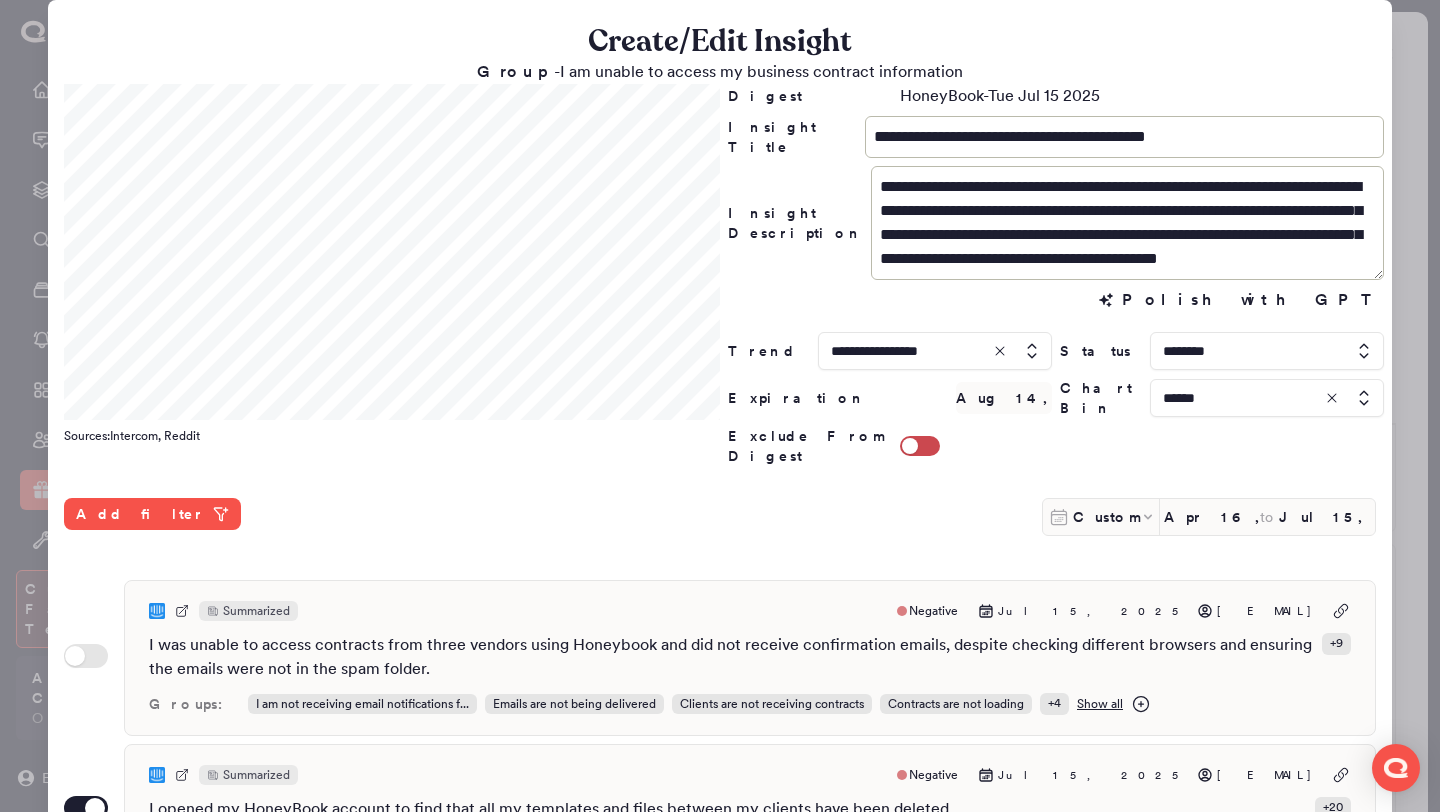 click at bounding box center [1267, 398] 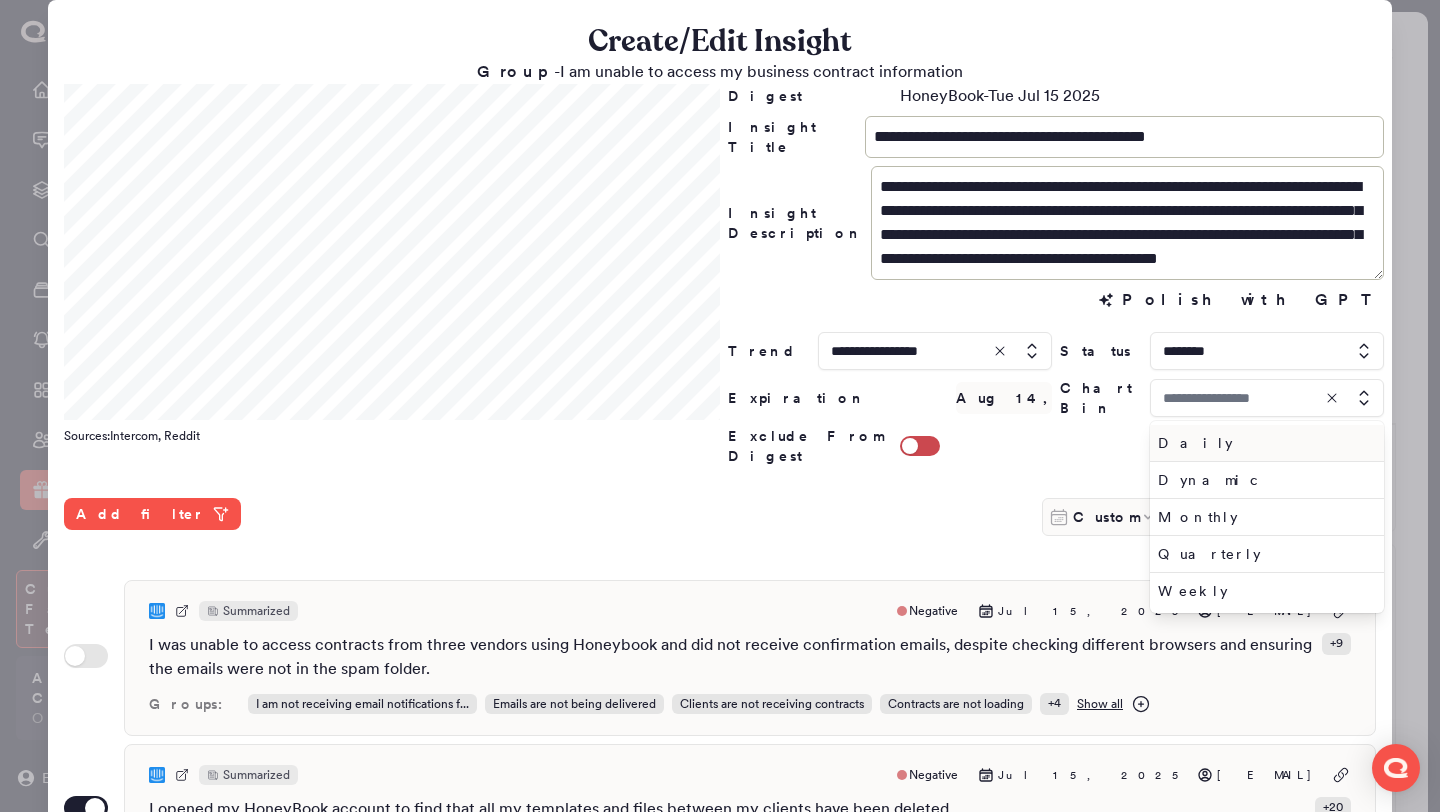 type on "******" 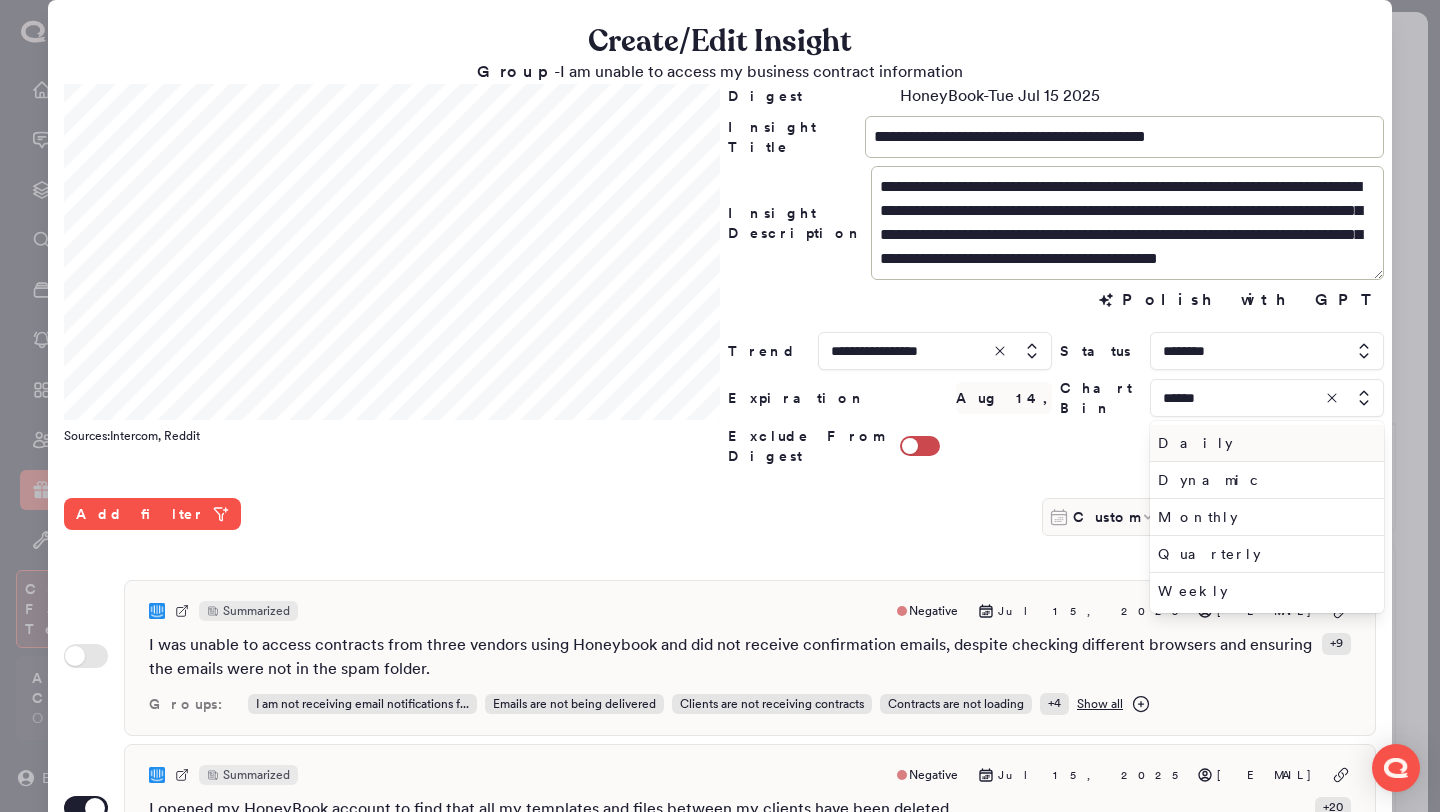 click on "Daily" at bounding box center (1263, 443) 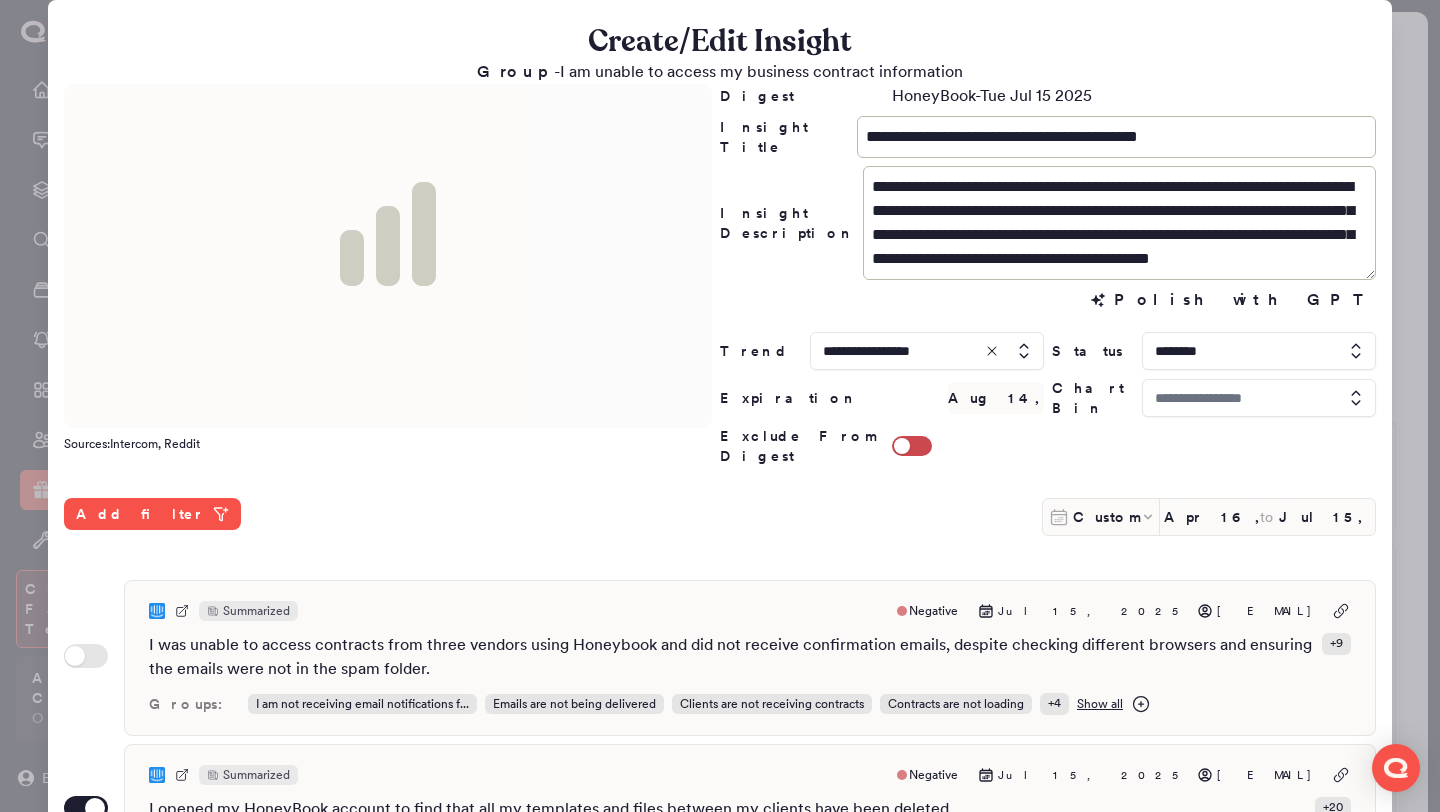 type on "*****" 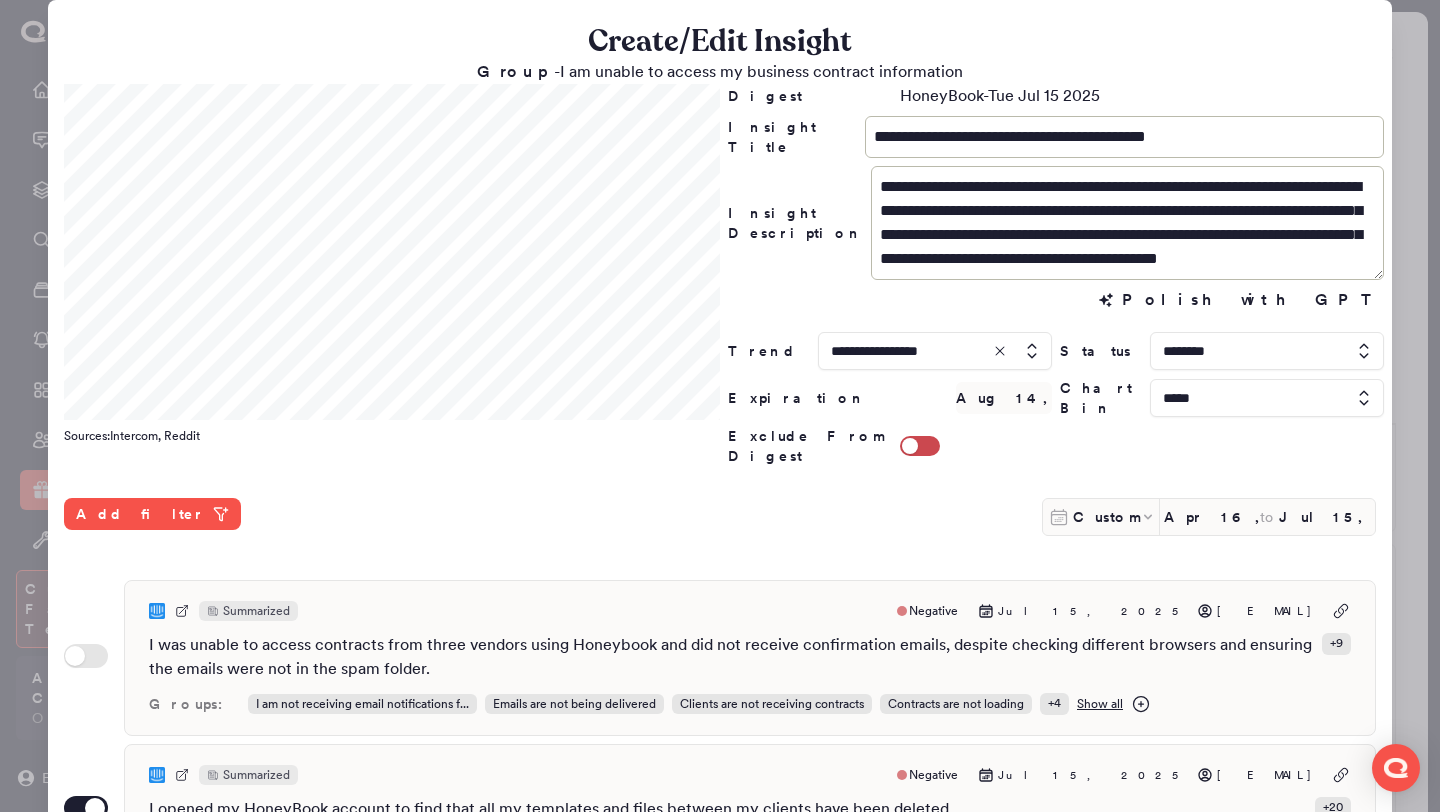 click at bounding box center [720, 406] 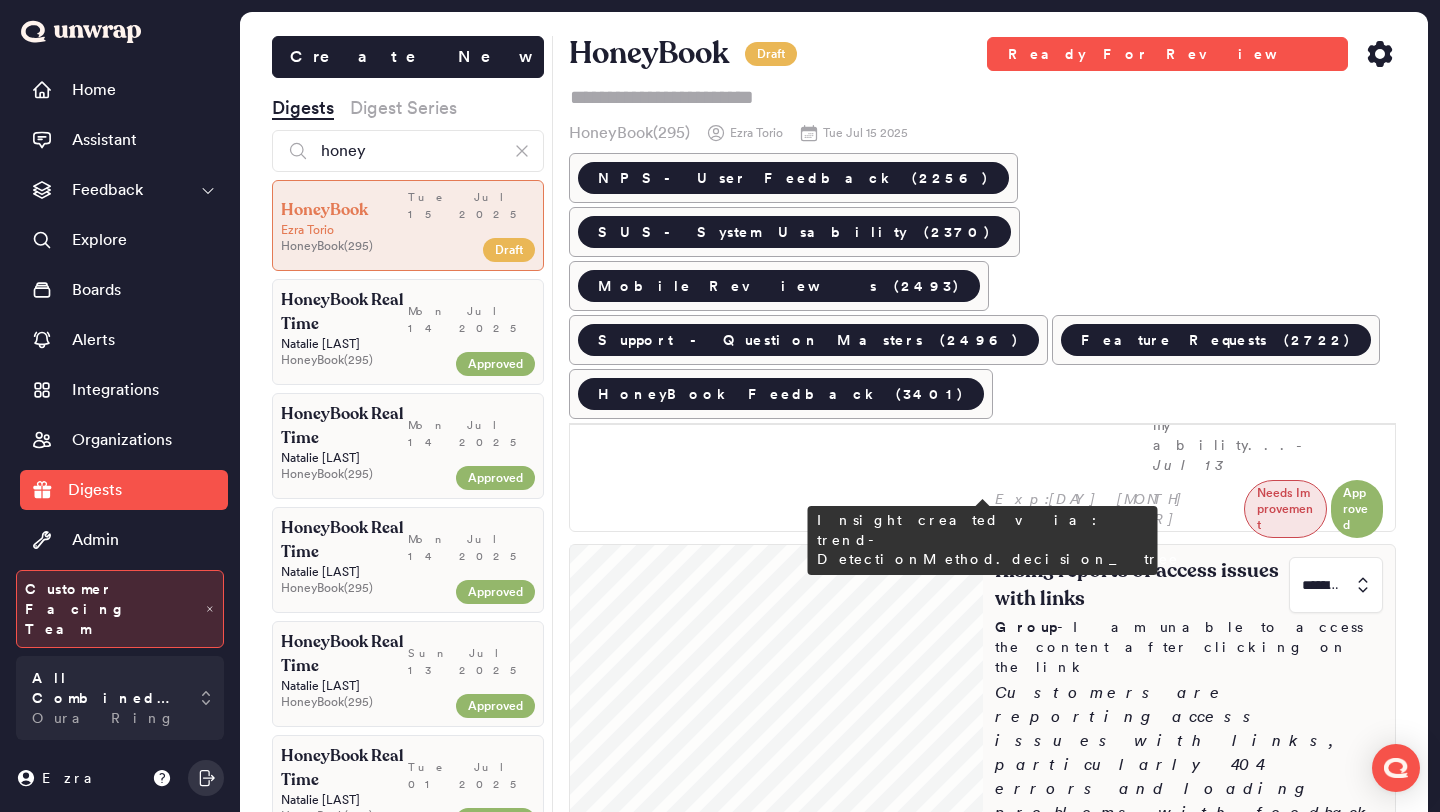 scroll, scrollTop: 0, scrollLeft: 0, axis: both 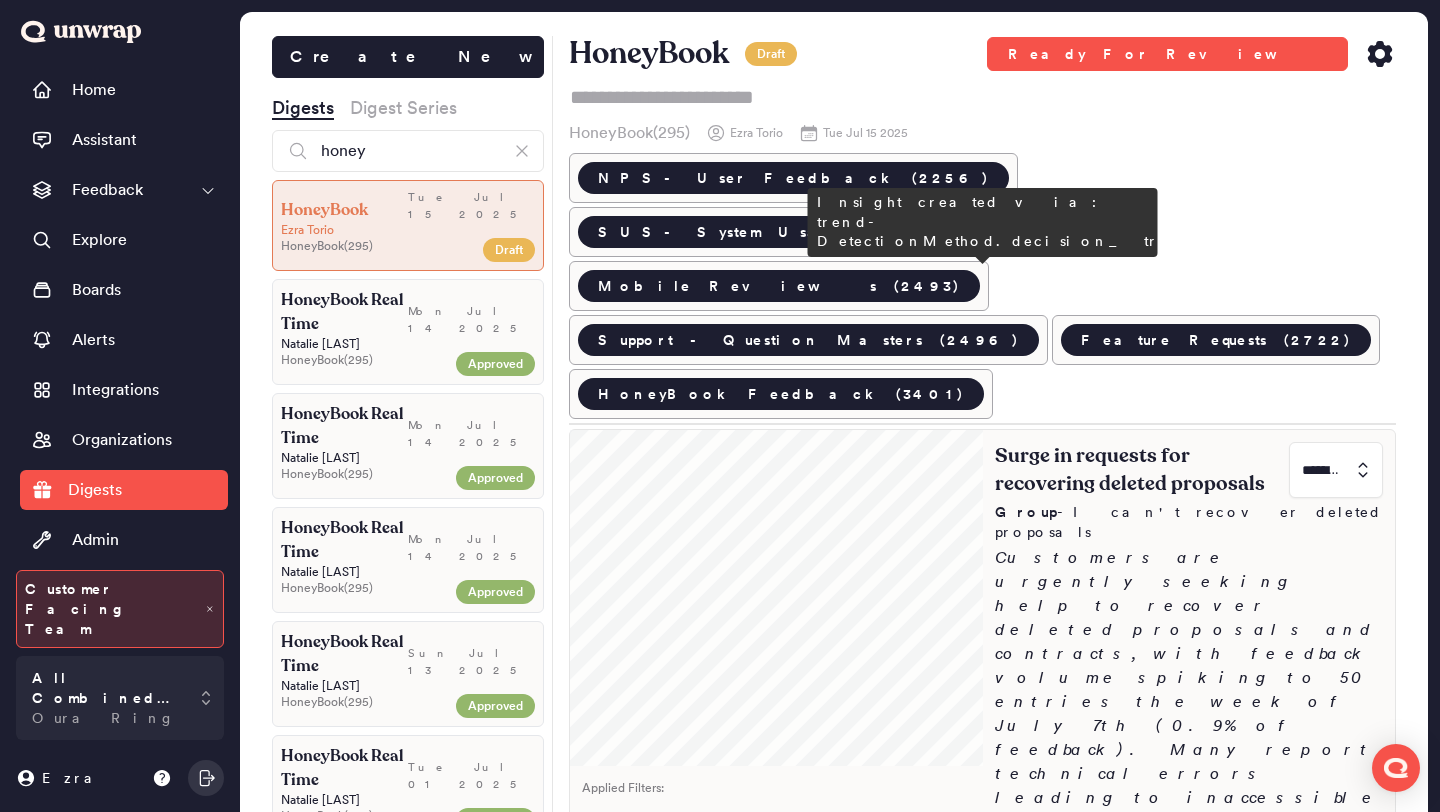 click on "Customers are urgently seeking help to recover deleted proposals and contracts, with feedback volume spiking to 50 entries the week of July 7th (0.9% of feedback). Many report technical errors leading to inaccessible files, impacting their business operations significantly." at bounding box center (1189, 714) 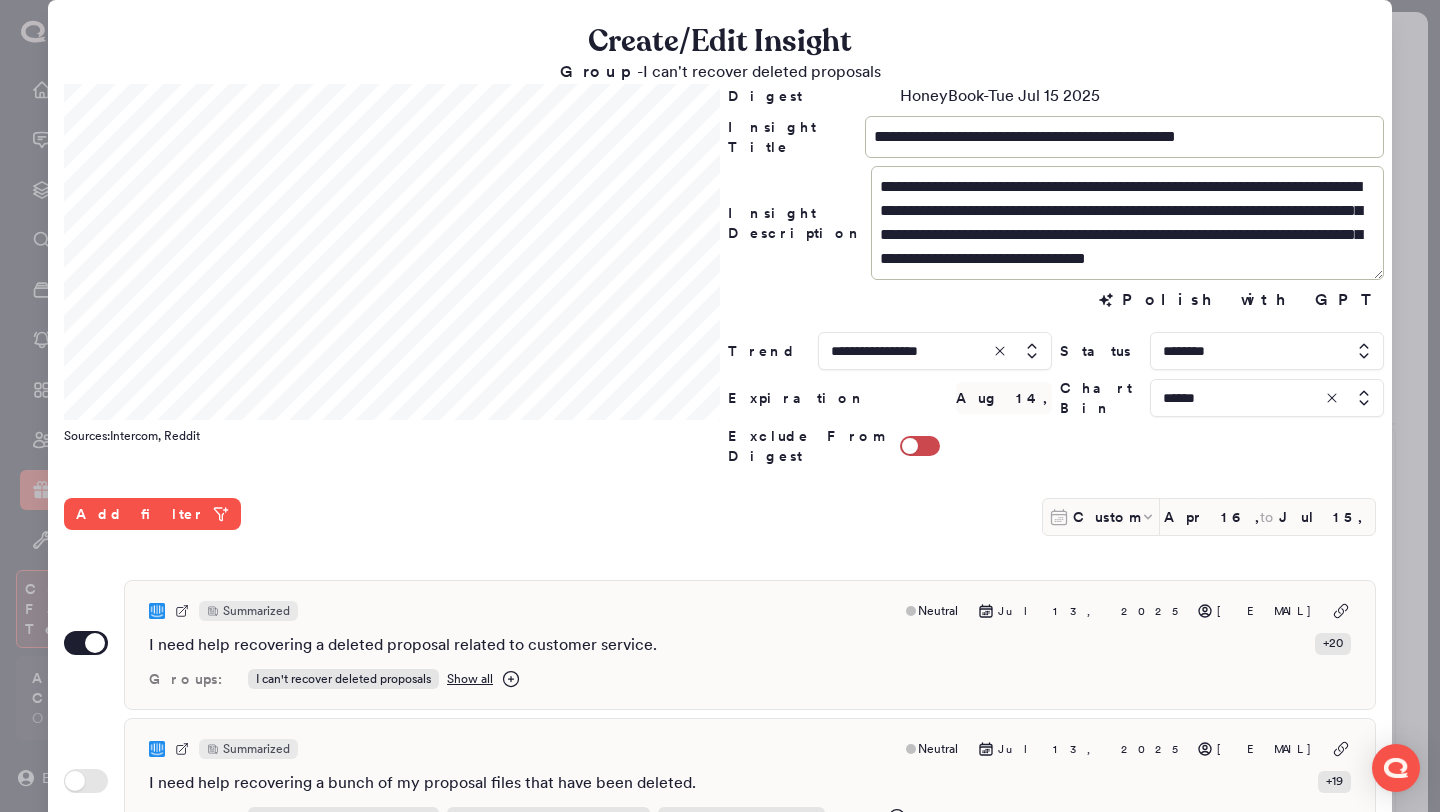 click at bounding box center [1267, 398] 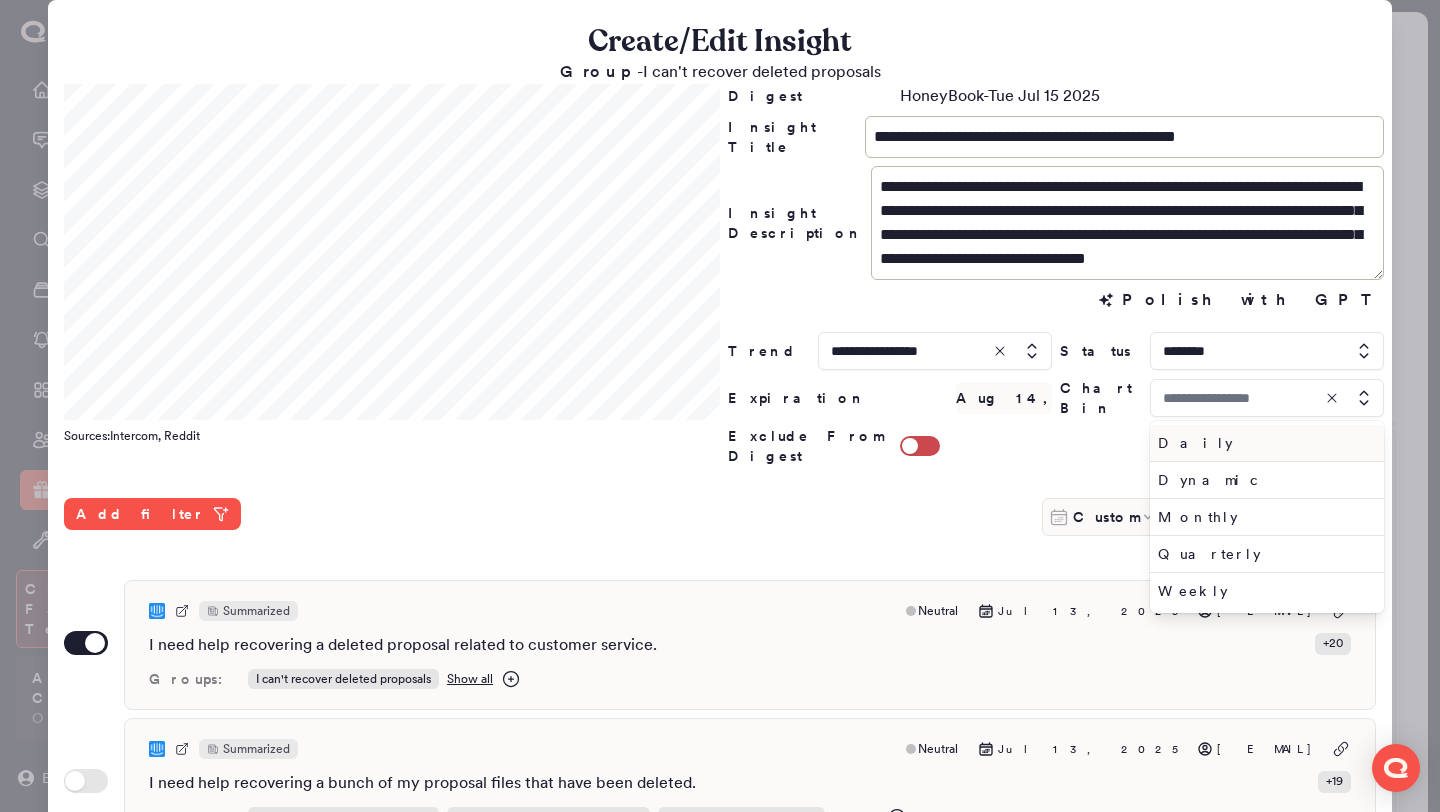 type on "******" 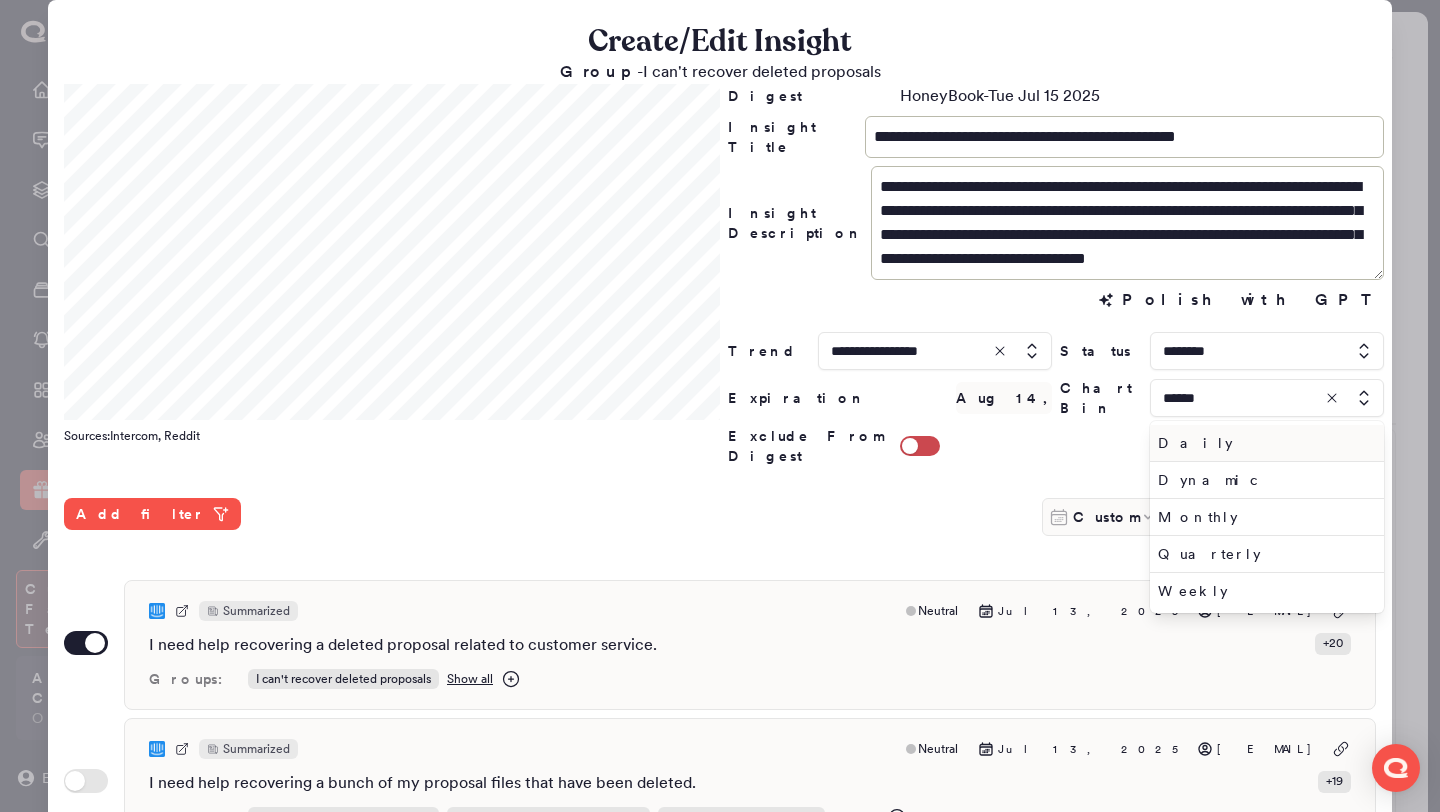 click on "Daily" at bounding box center (1263, 443) 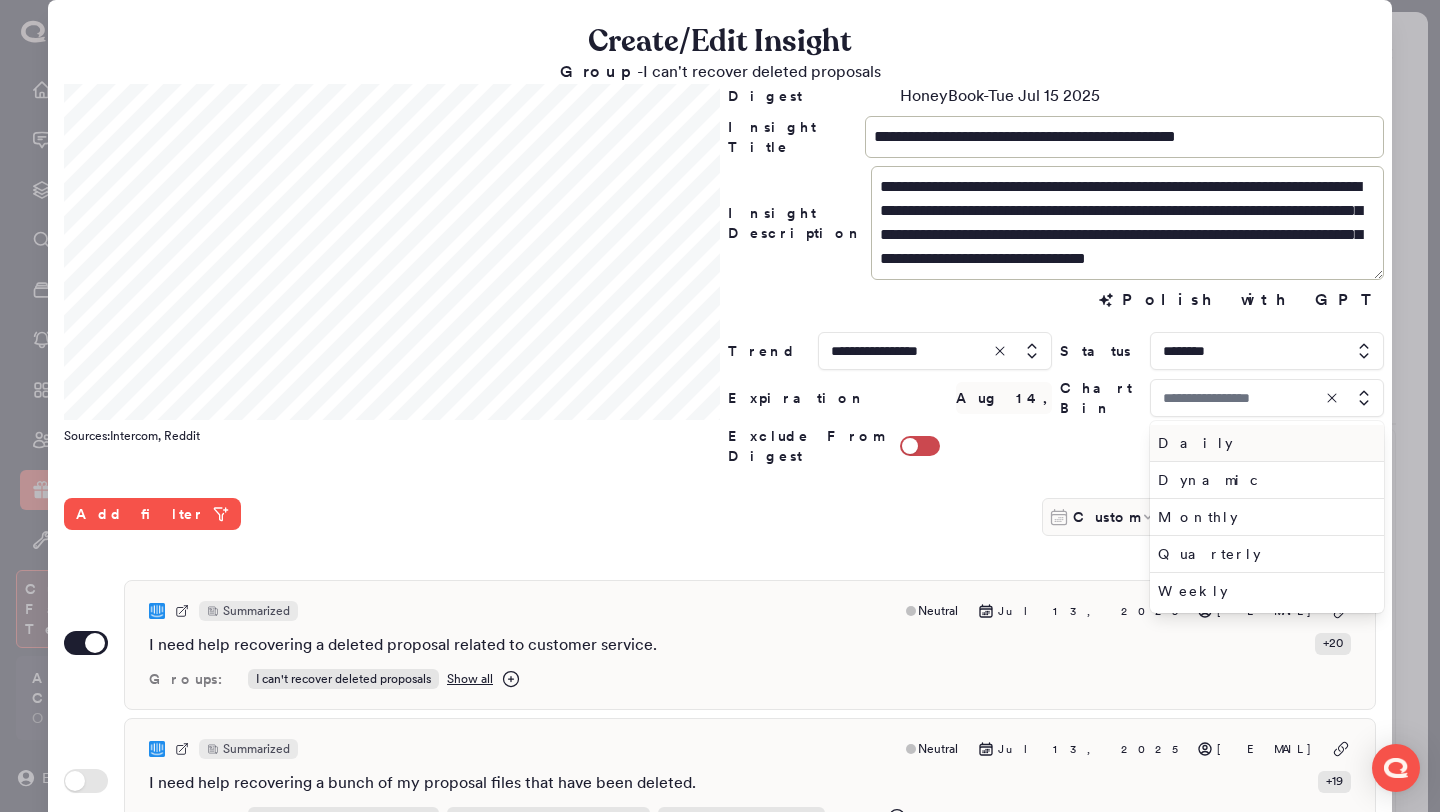 type on "*****" 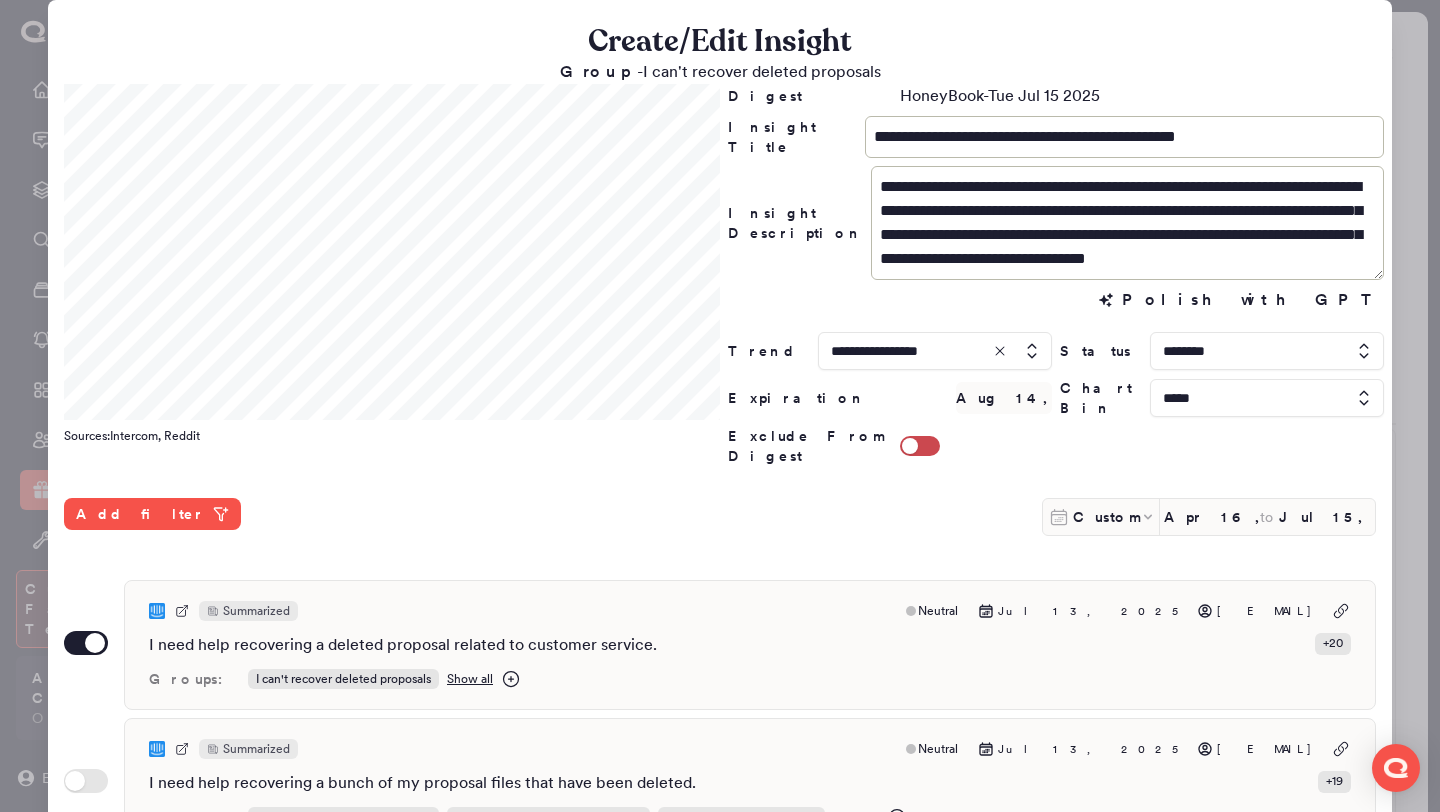 click at bounding box center (720, 406) 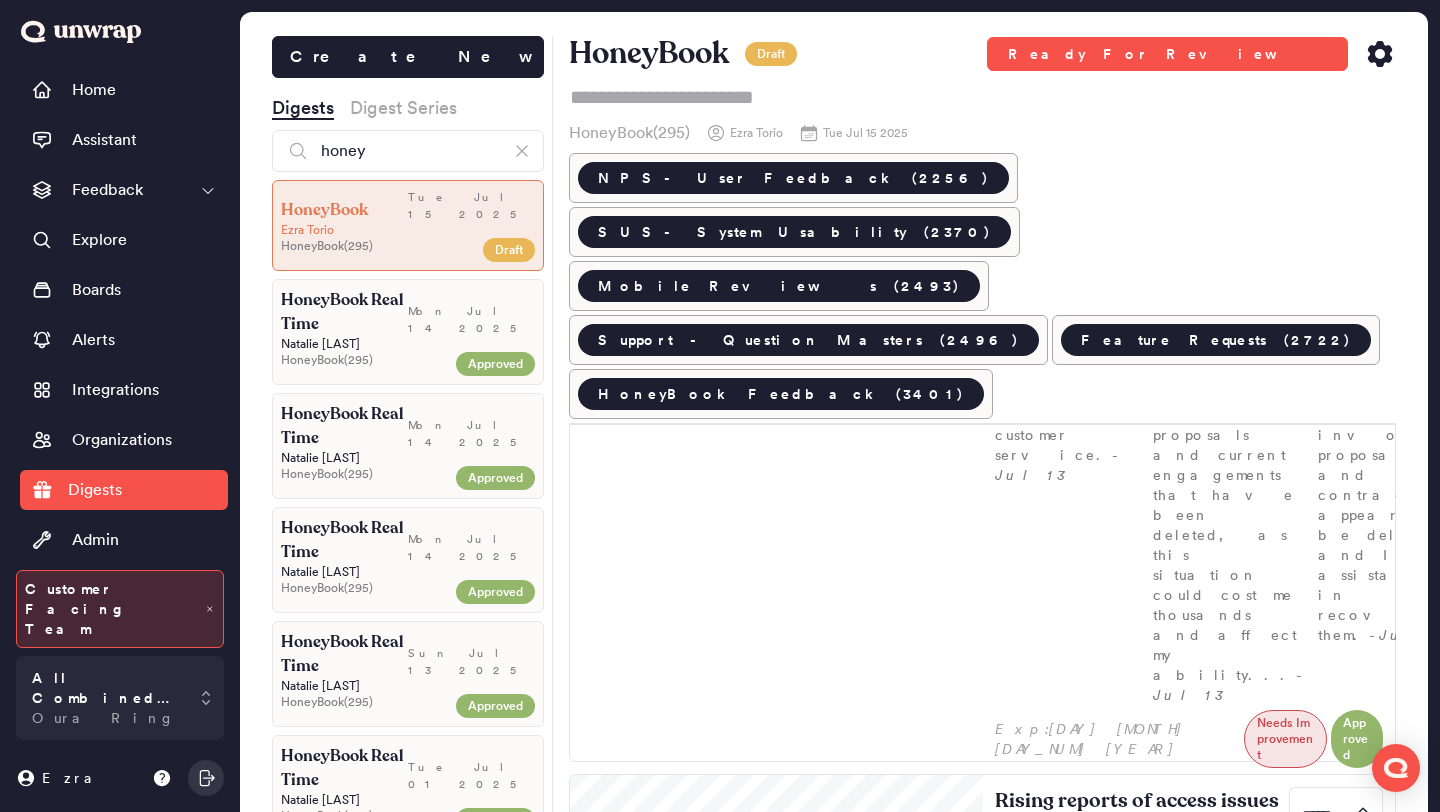 scroll, scrollTop: 0, scrollLeft: 0, axis: both 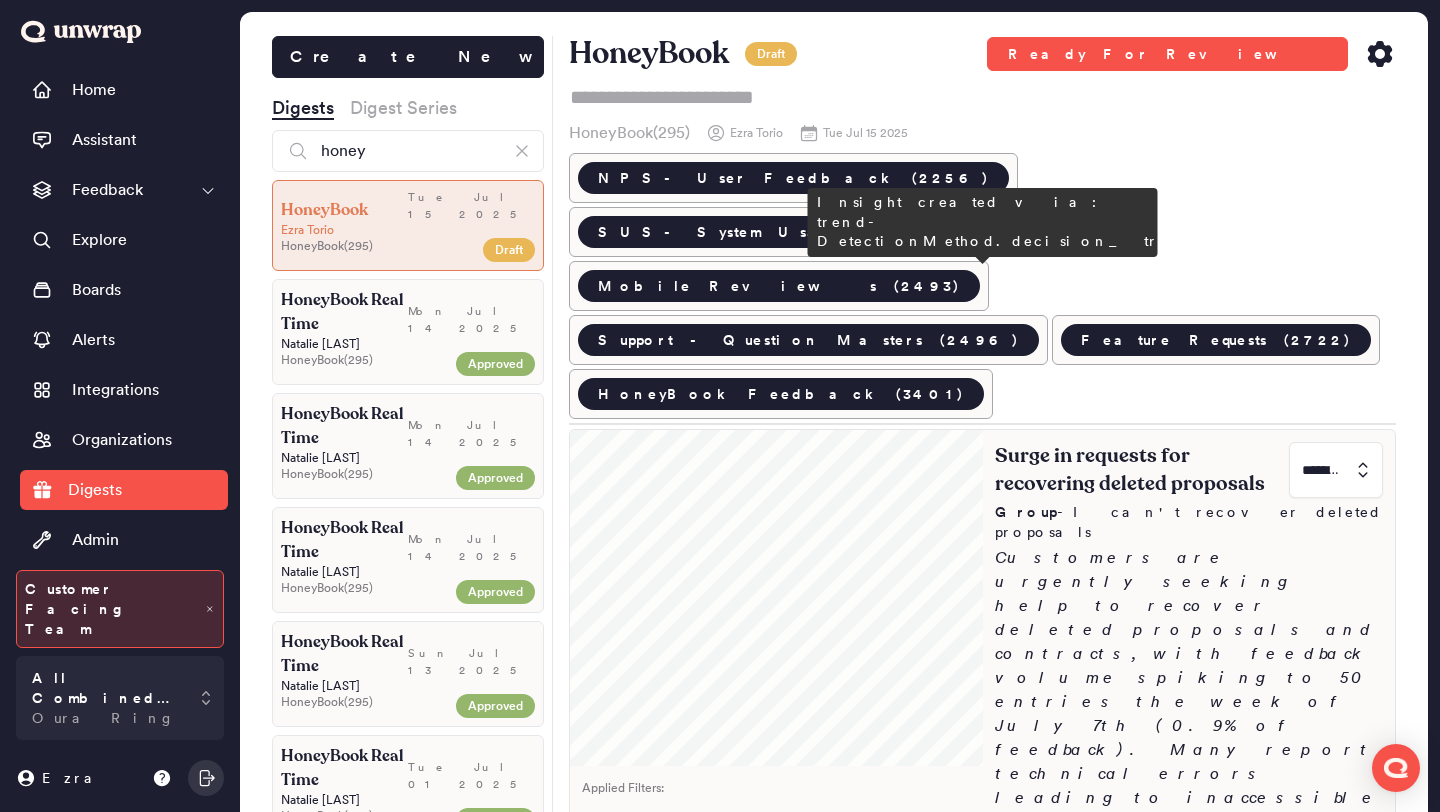 click on "Customers are urgently seeking help to recover deleted proposals and contracts, with feedback volume spiking to 50 entries the week of July 7th (0.9% of feedback). Many report technical errors leading to inaccessible files, impacting their business operations significantly." at bounding box center (1189, 714) 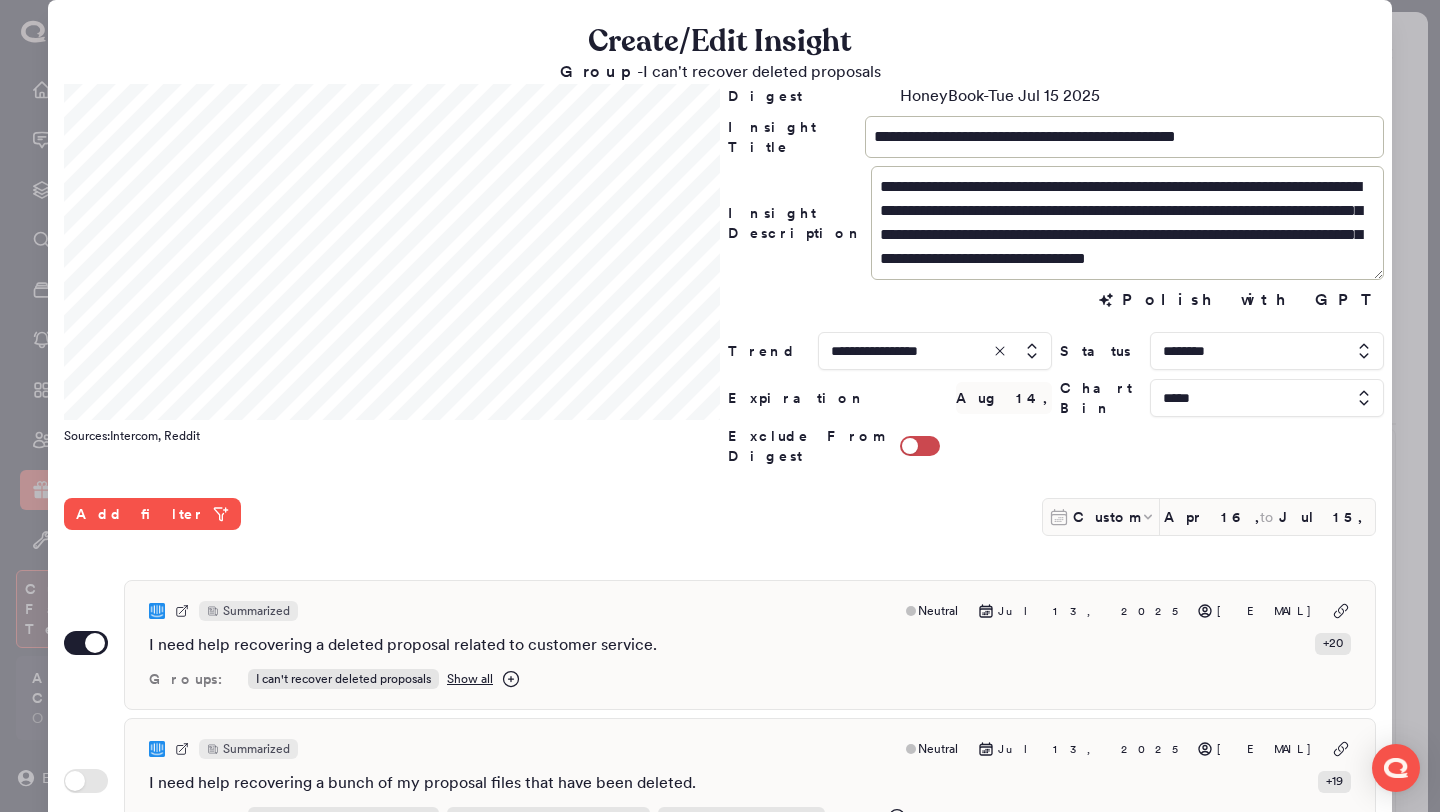 click on "Custom Apr 16, 2025 to Jul 15, 2025" at bounding box center (1209, 517) 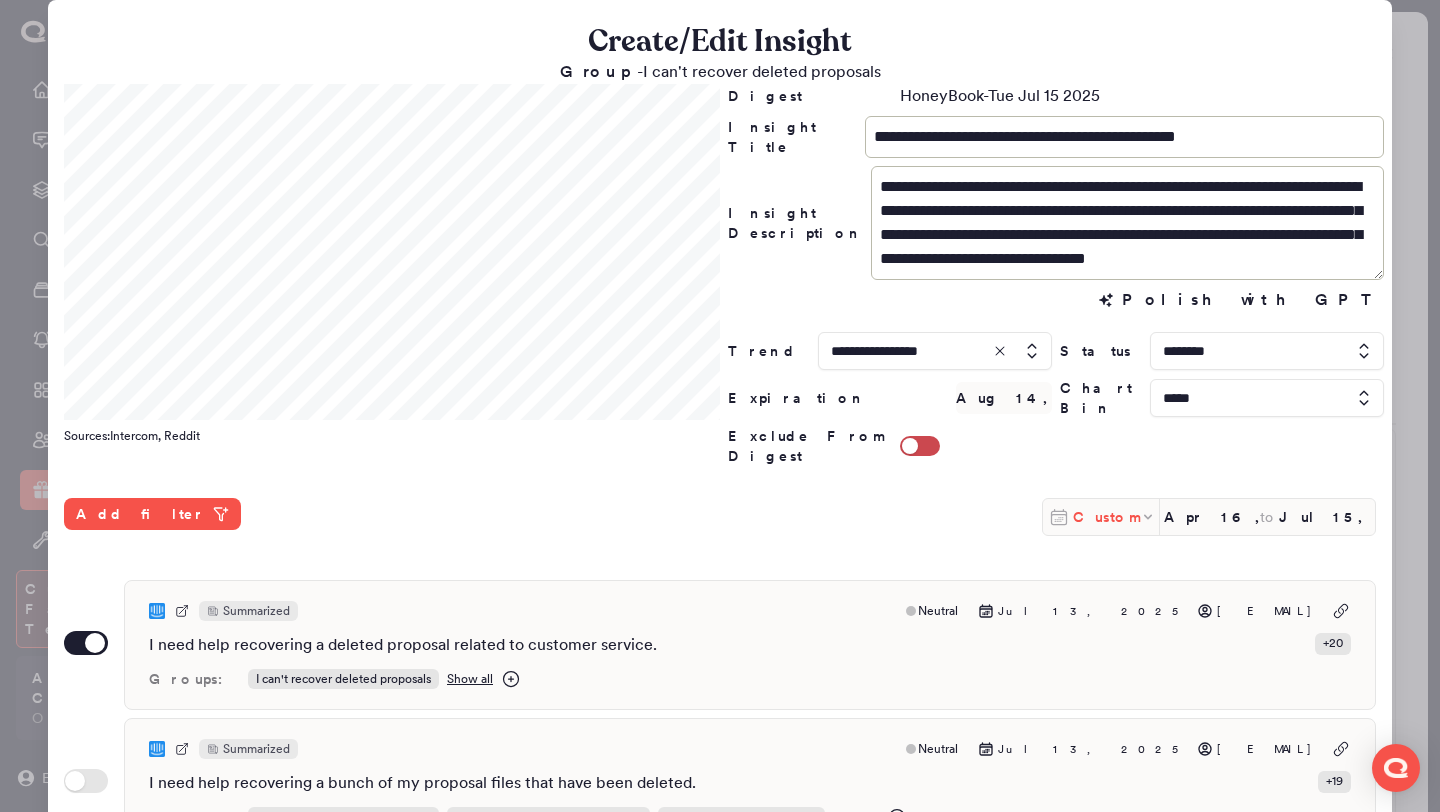 click on "Custom" at bounding box center (1106, 517) 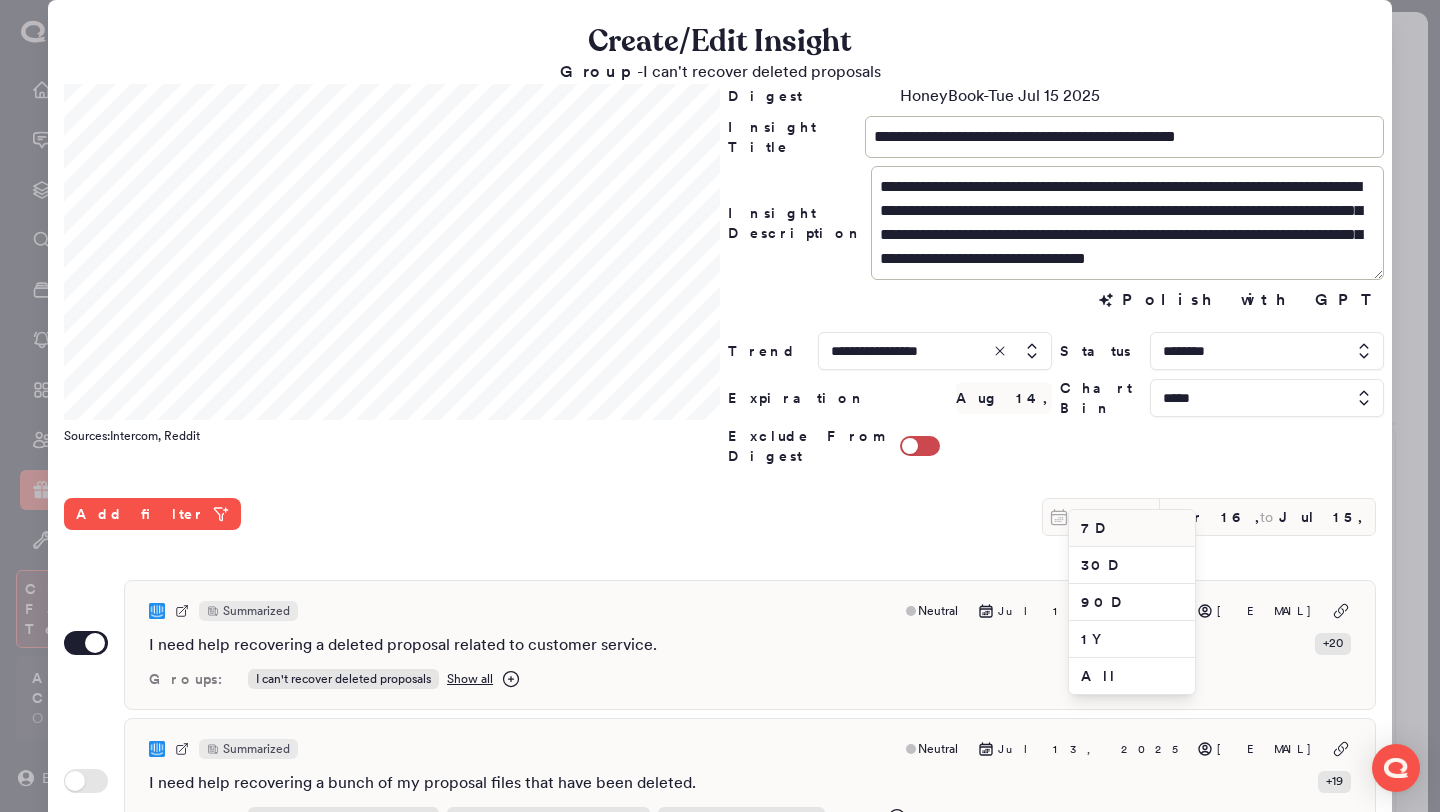 click on "7D" at bounding box center [1132, 528] 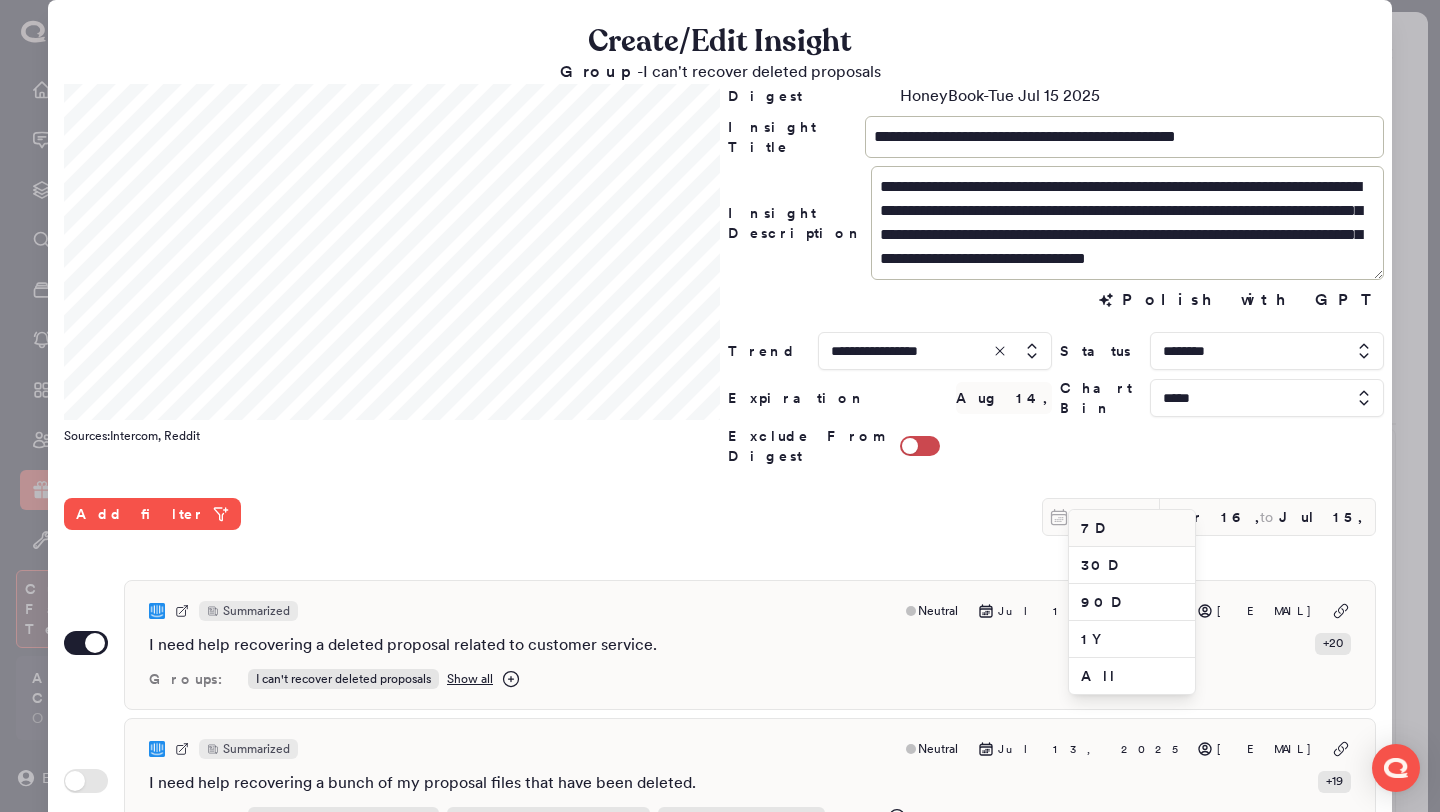 type on "Jul 9, 2025" 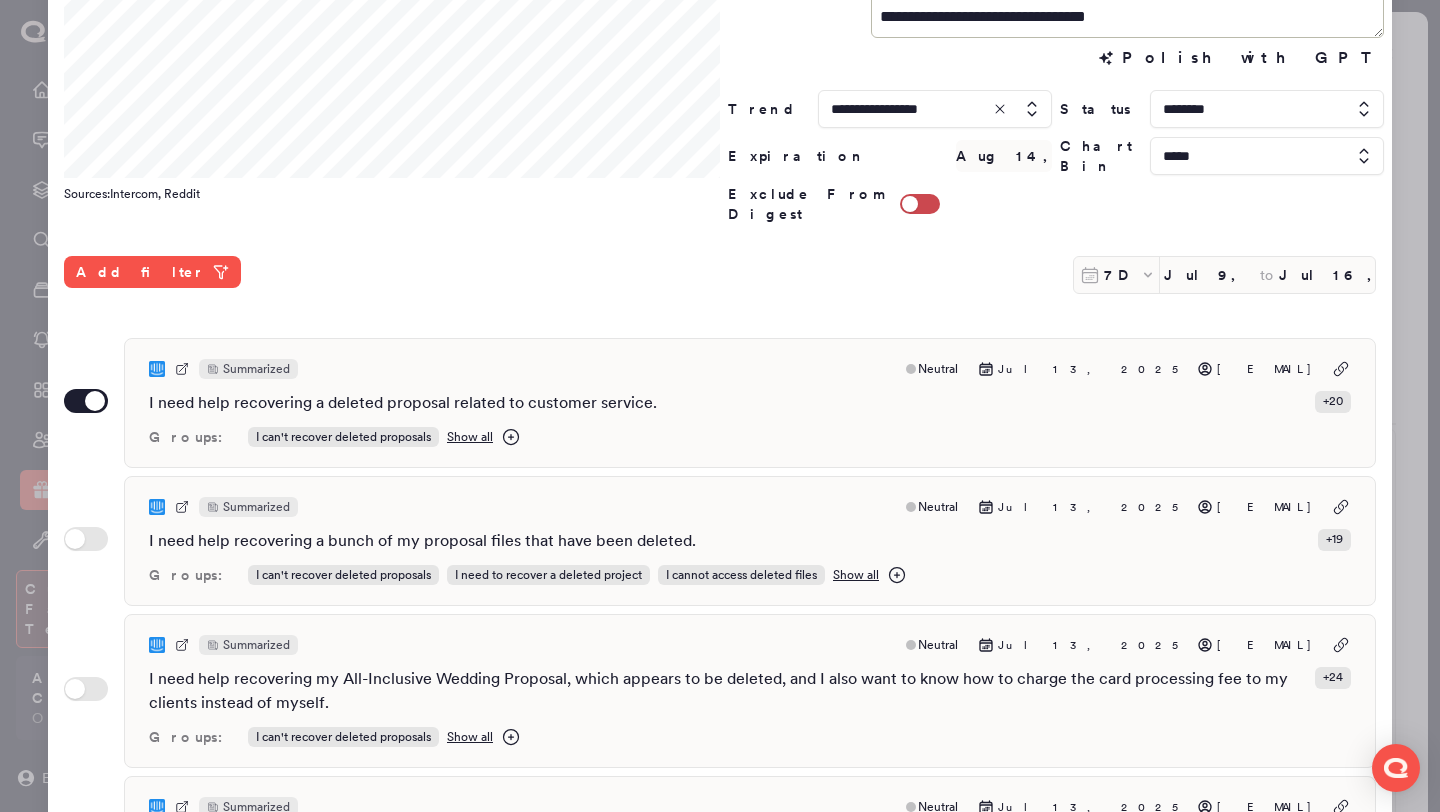 scroll, scrollTop: 516, scrollLeft: 0, axis: vertical 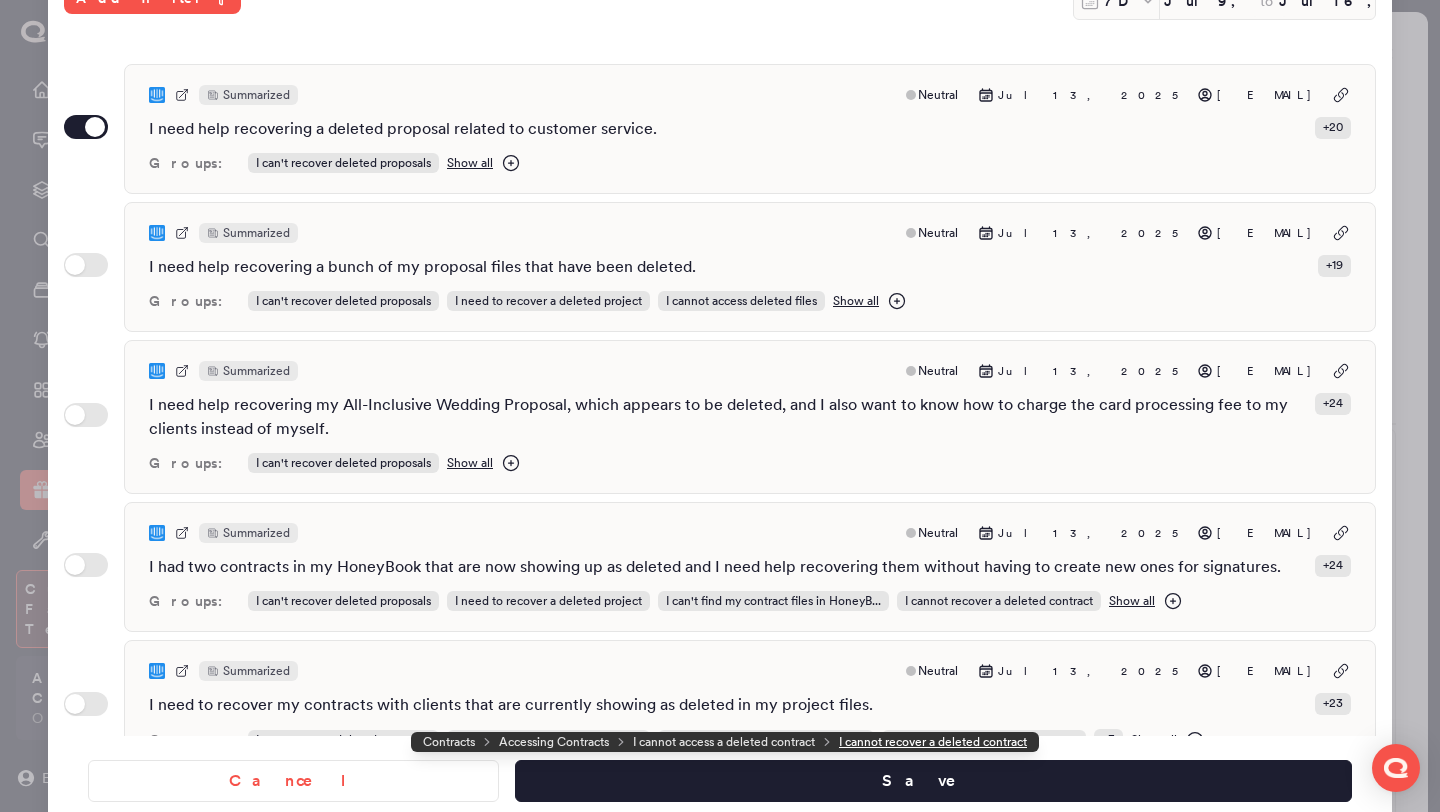 click on "I cannot recover a deleted contract" at bounding box center [933, 742] 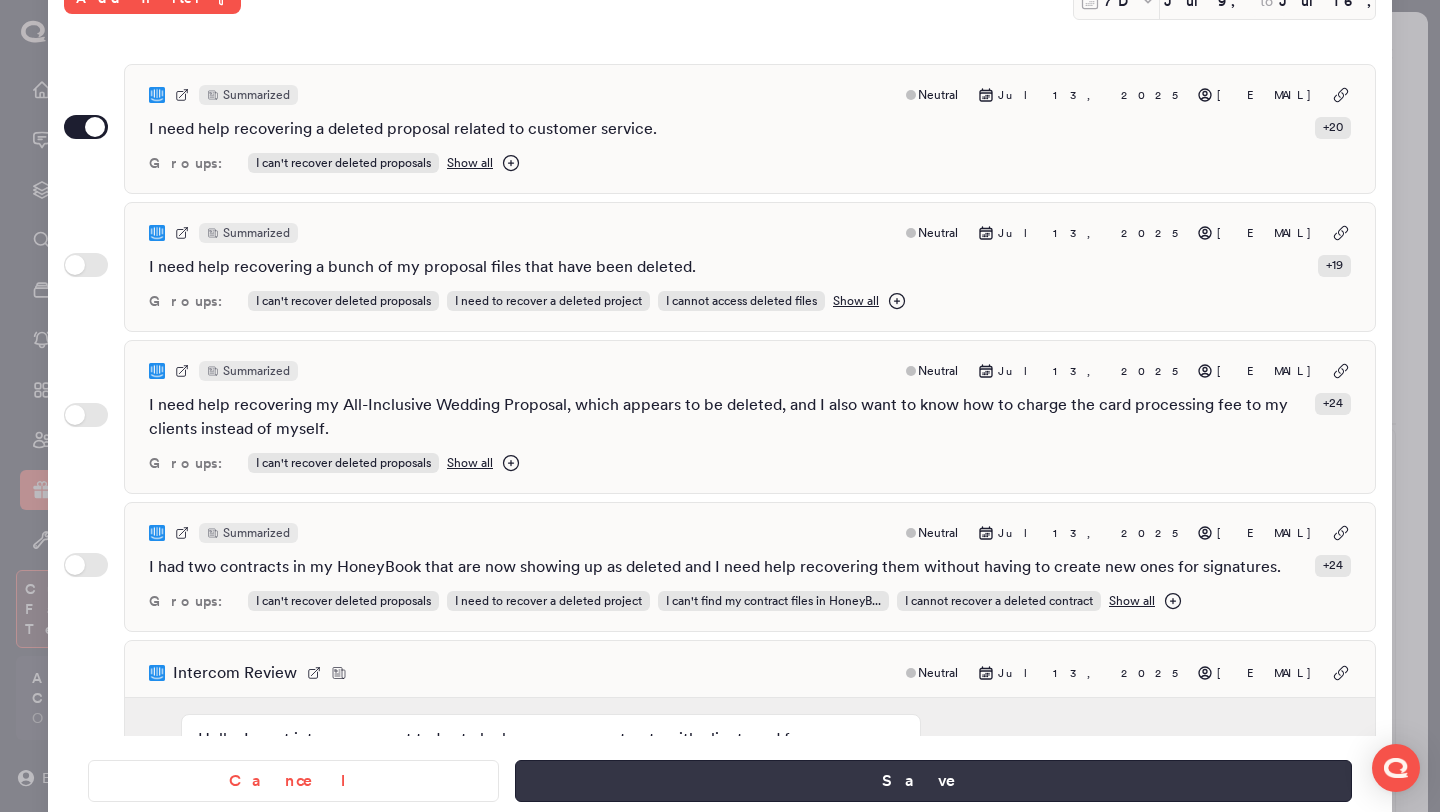 click on "Save" at bounding box center (933, 781) 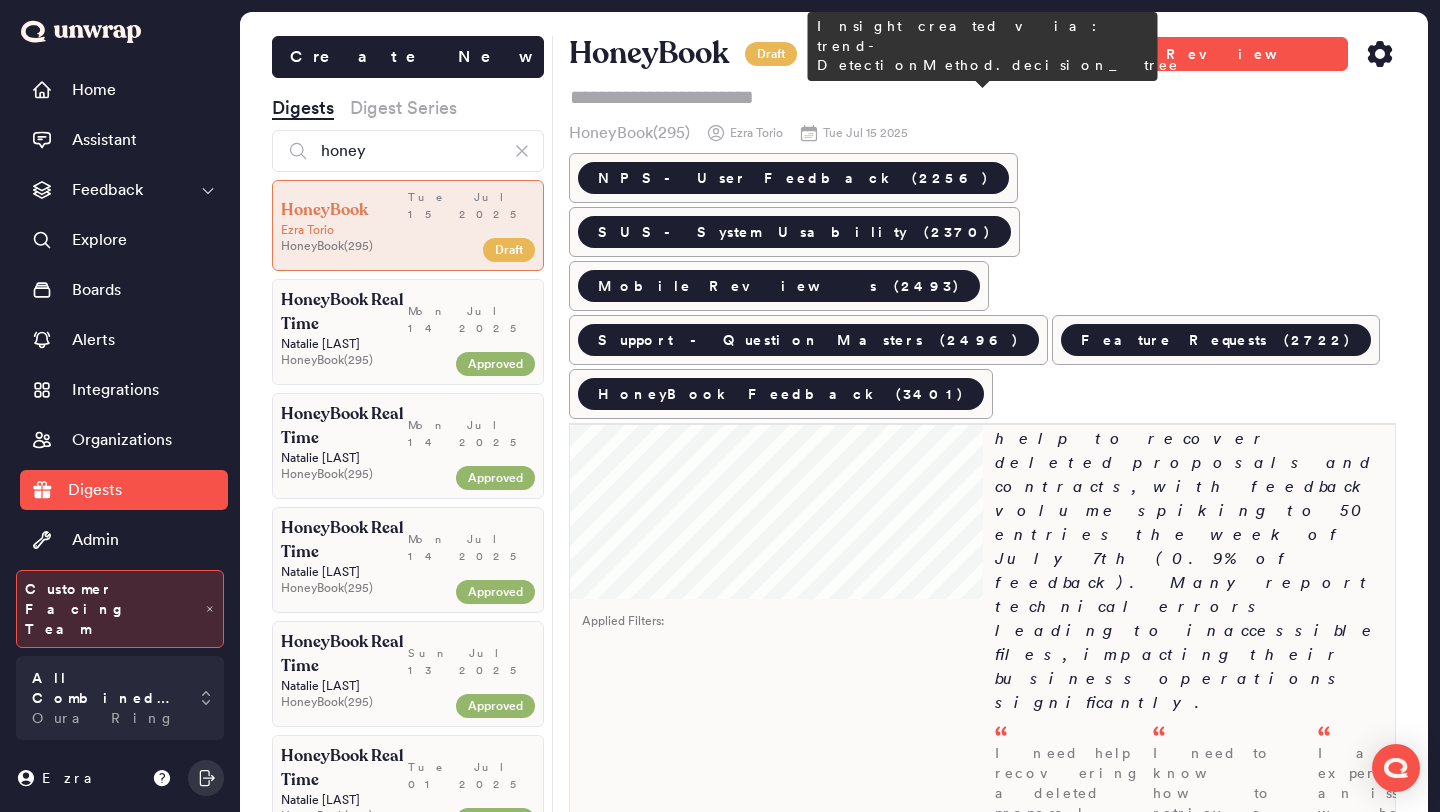 scroll, scrollTop: 176, scrollLeft: 0, axis: vertical 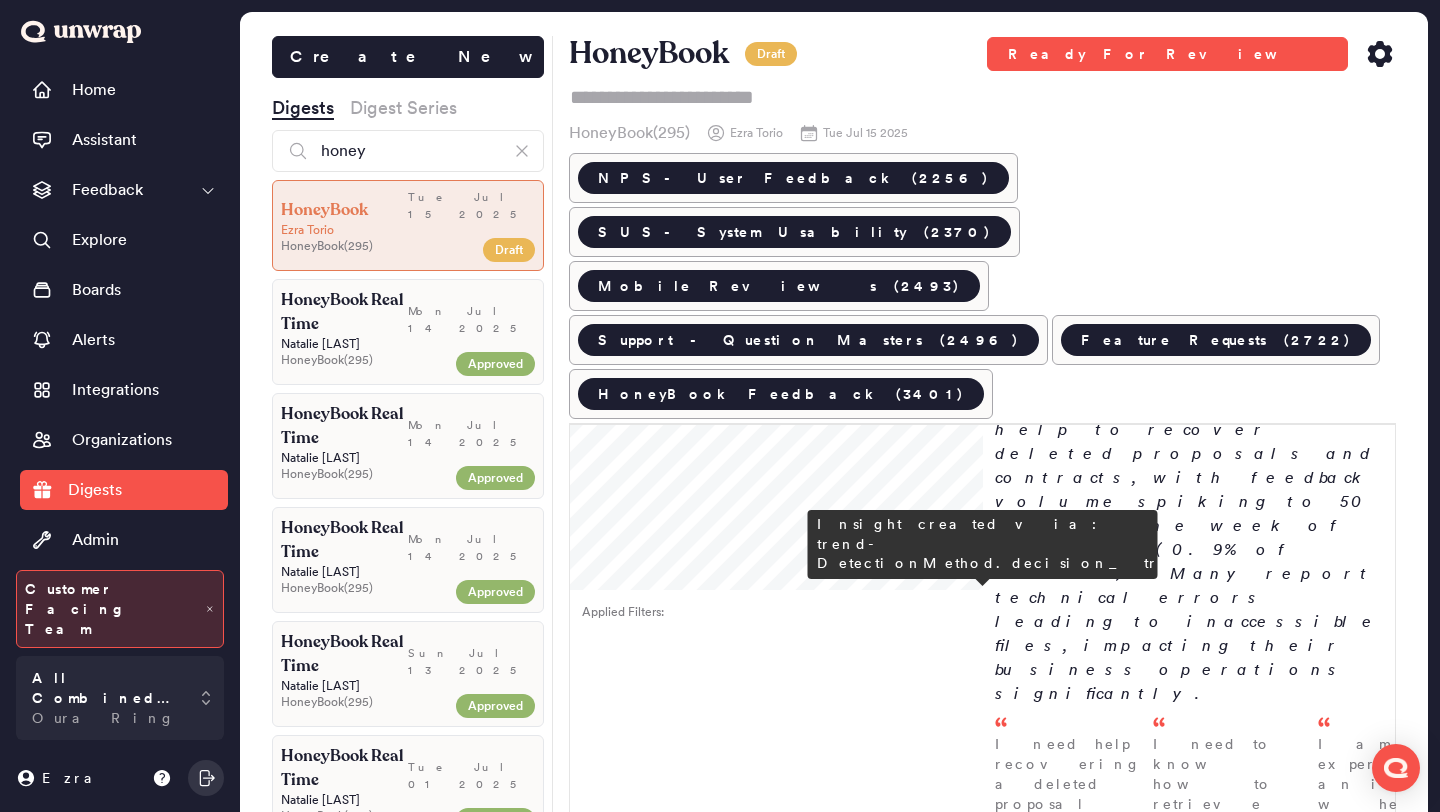 click on "Customers are reporting access issues with links, particularly 404 errors and loading problems, with feedback volume increasing to 131 entries the week of July 7th (2.3% of feedback). Many are unable to access templates and contracts, impacting their workflow significantly." at bounding box center [1189, 1488] 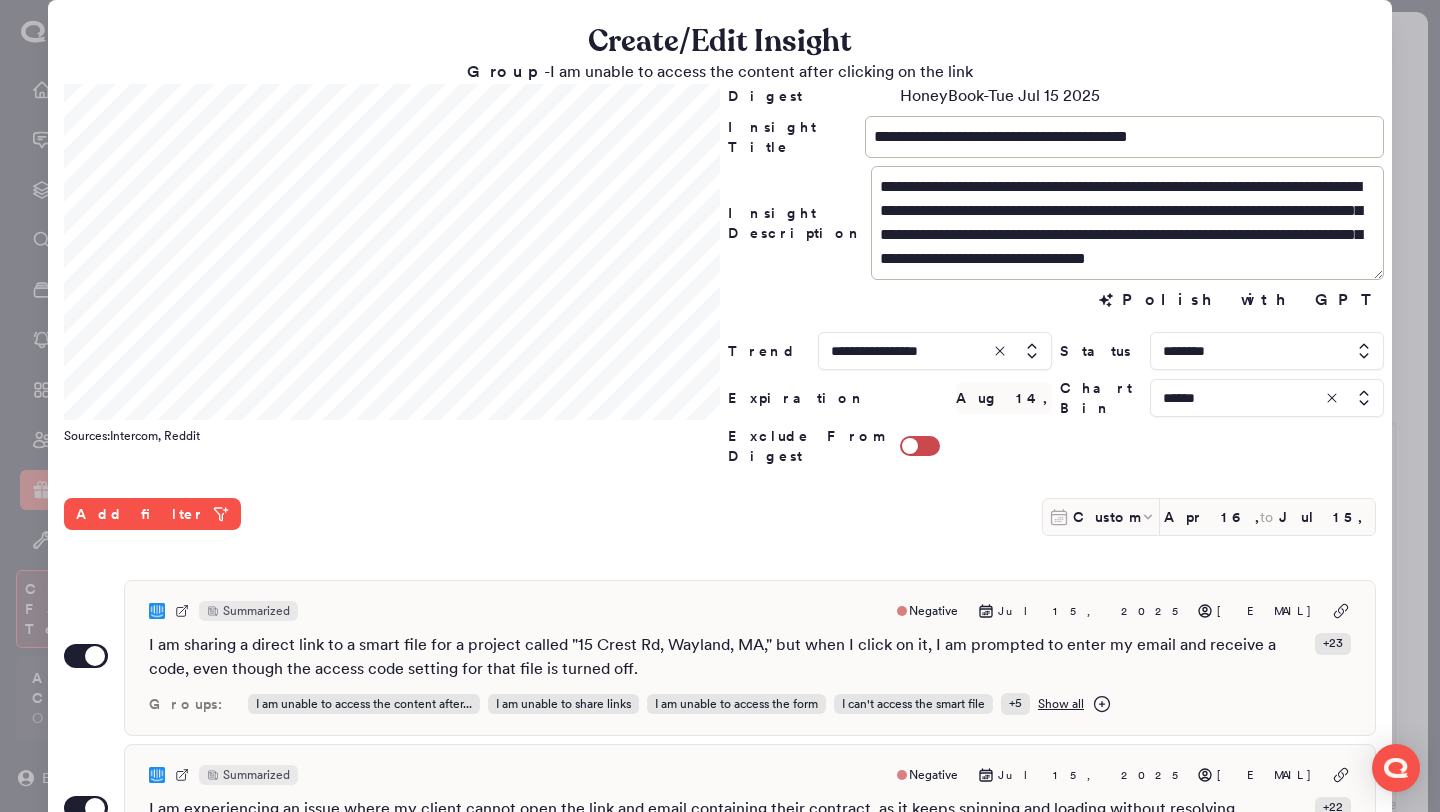 click at bounding box center [1267, 398] 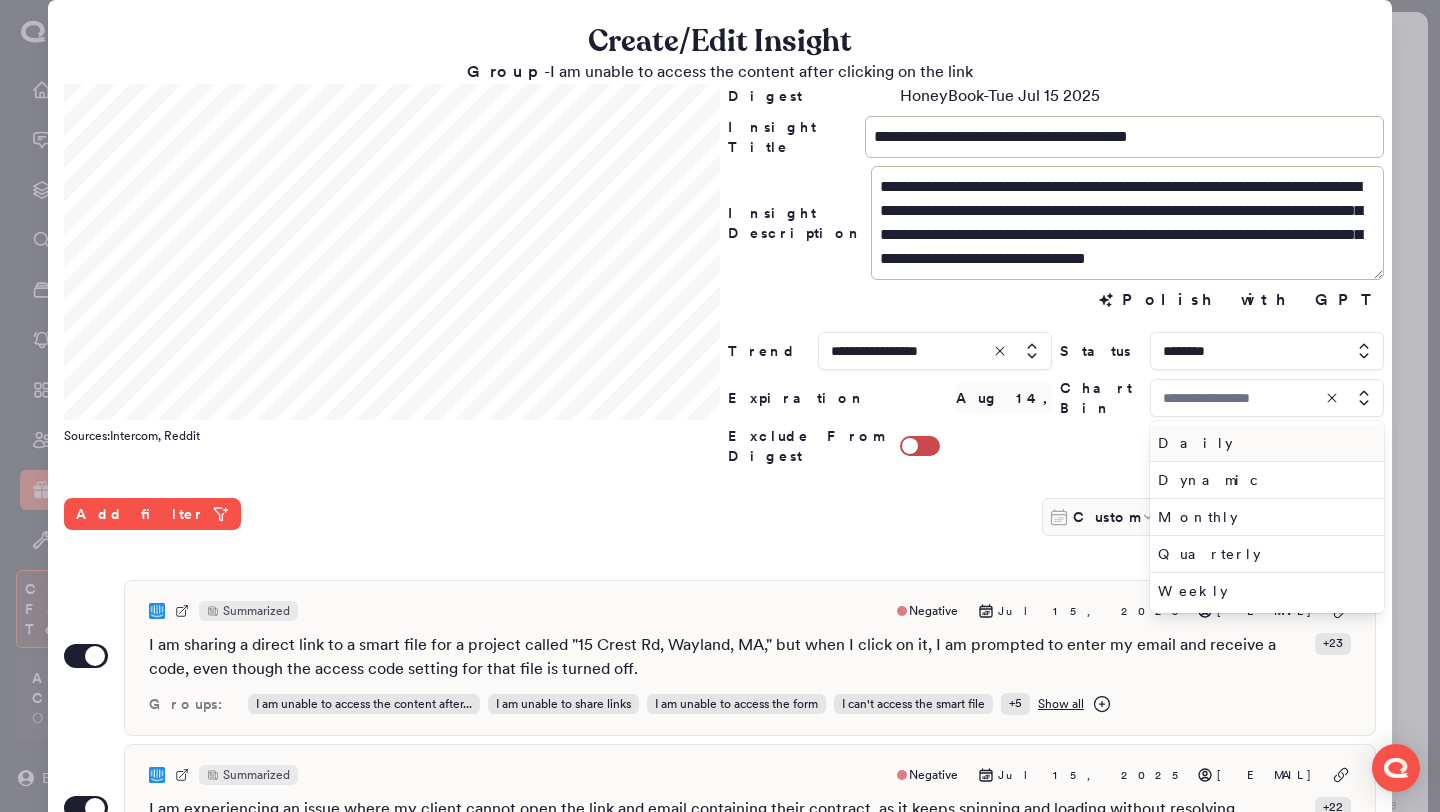 type on "******" 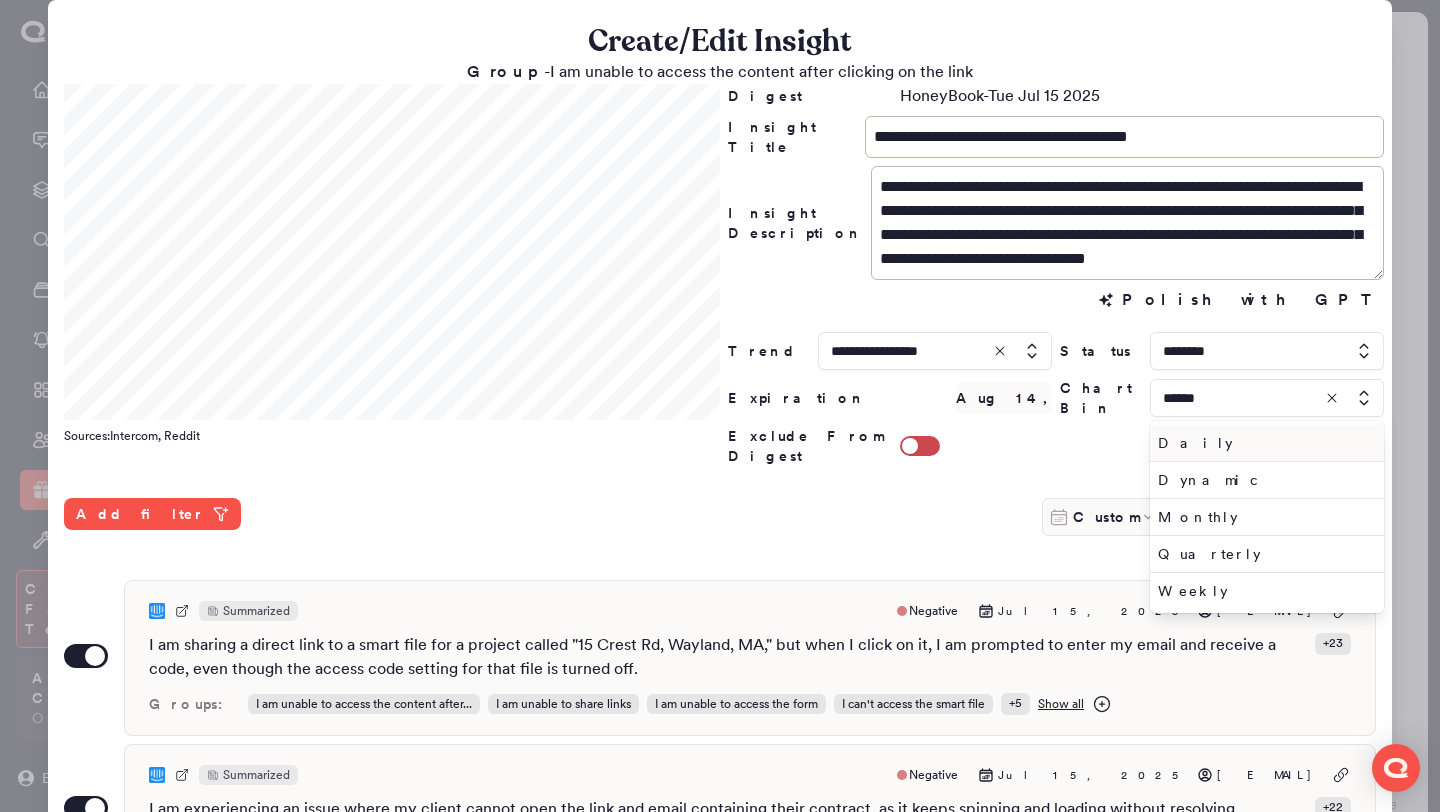 click on "Daily" at bounding box center (1263, 443) 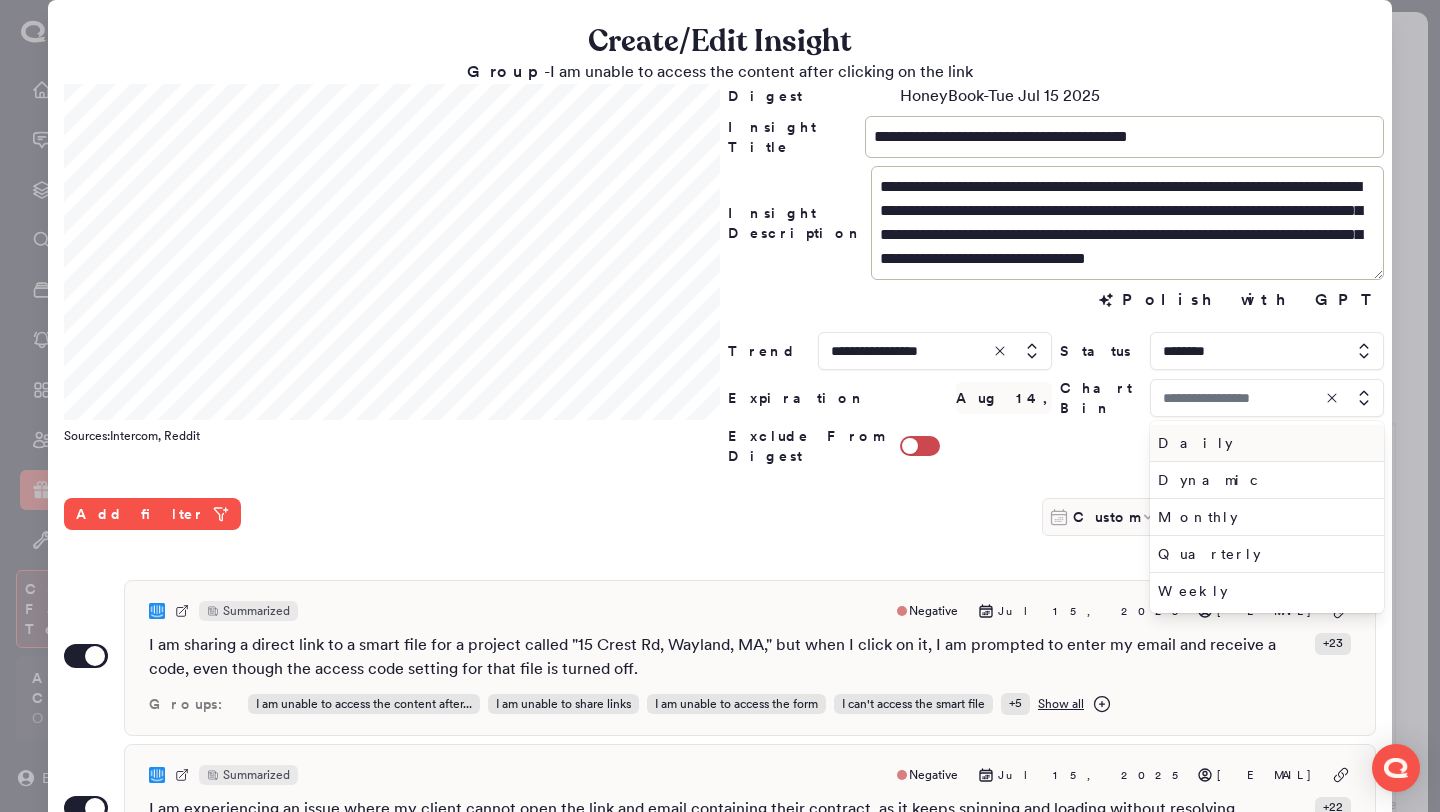 type on "*****" 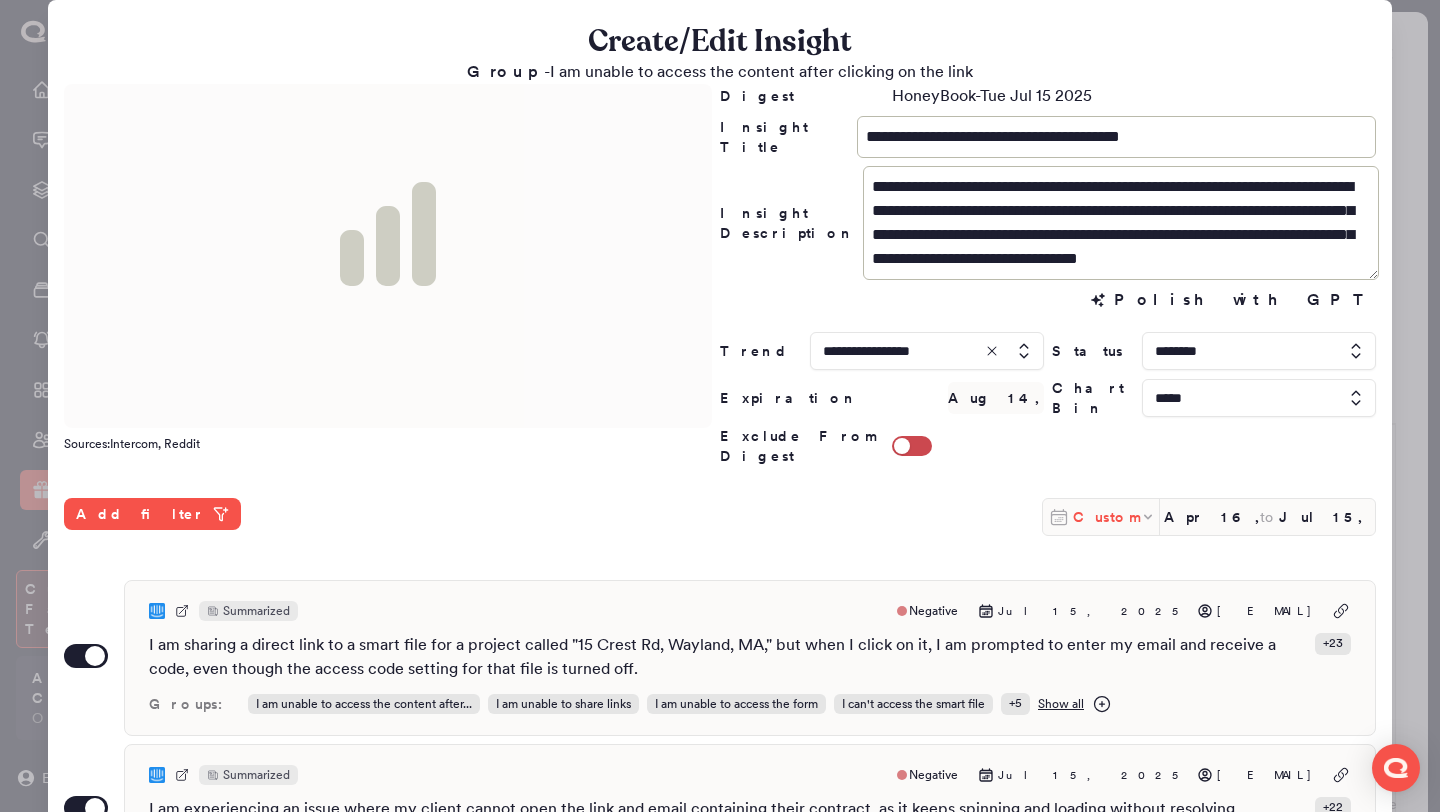 click on "Custom" at bounding box center [1106, 517] 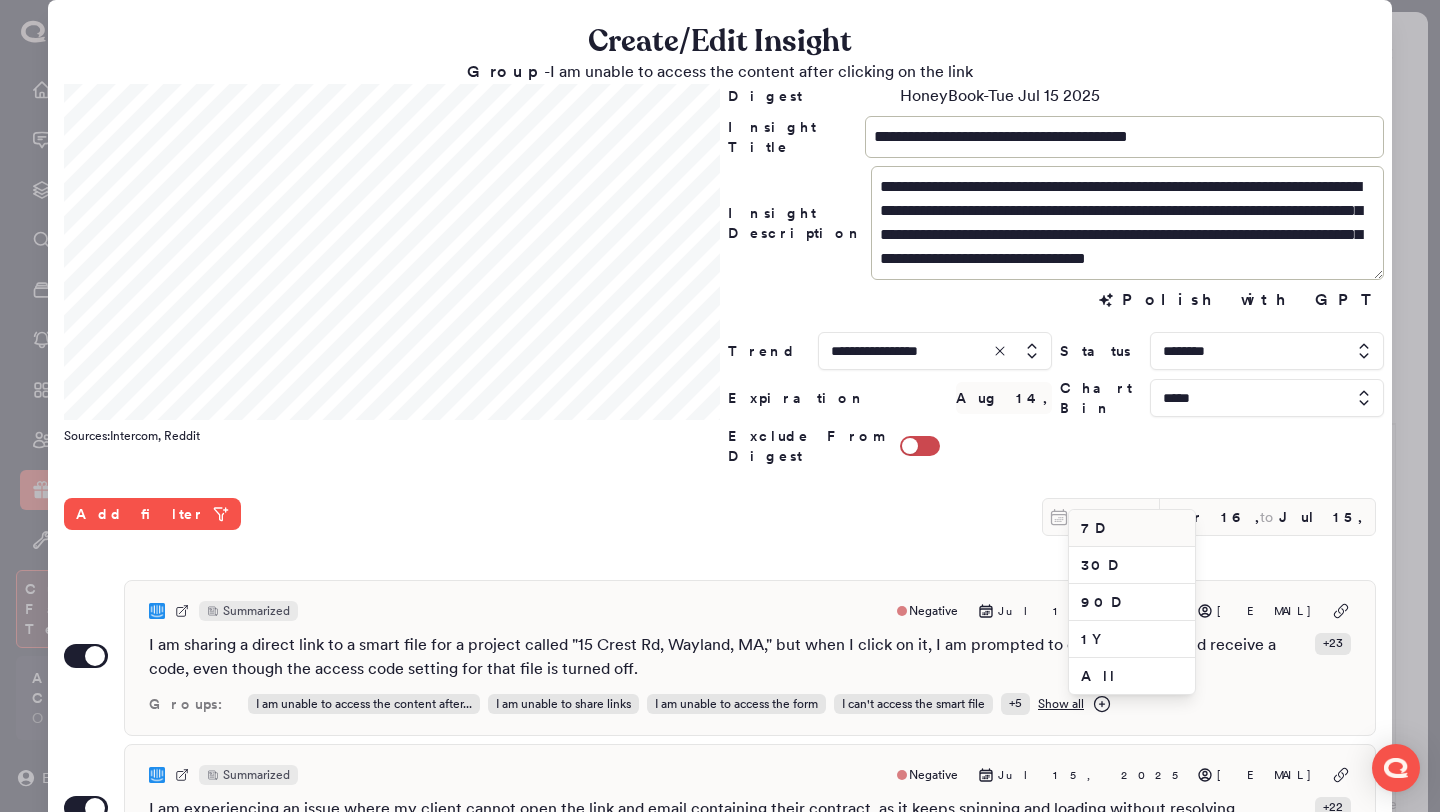 click on "7D" at bounding box center (1132, 528) 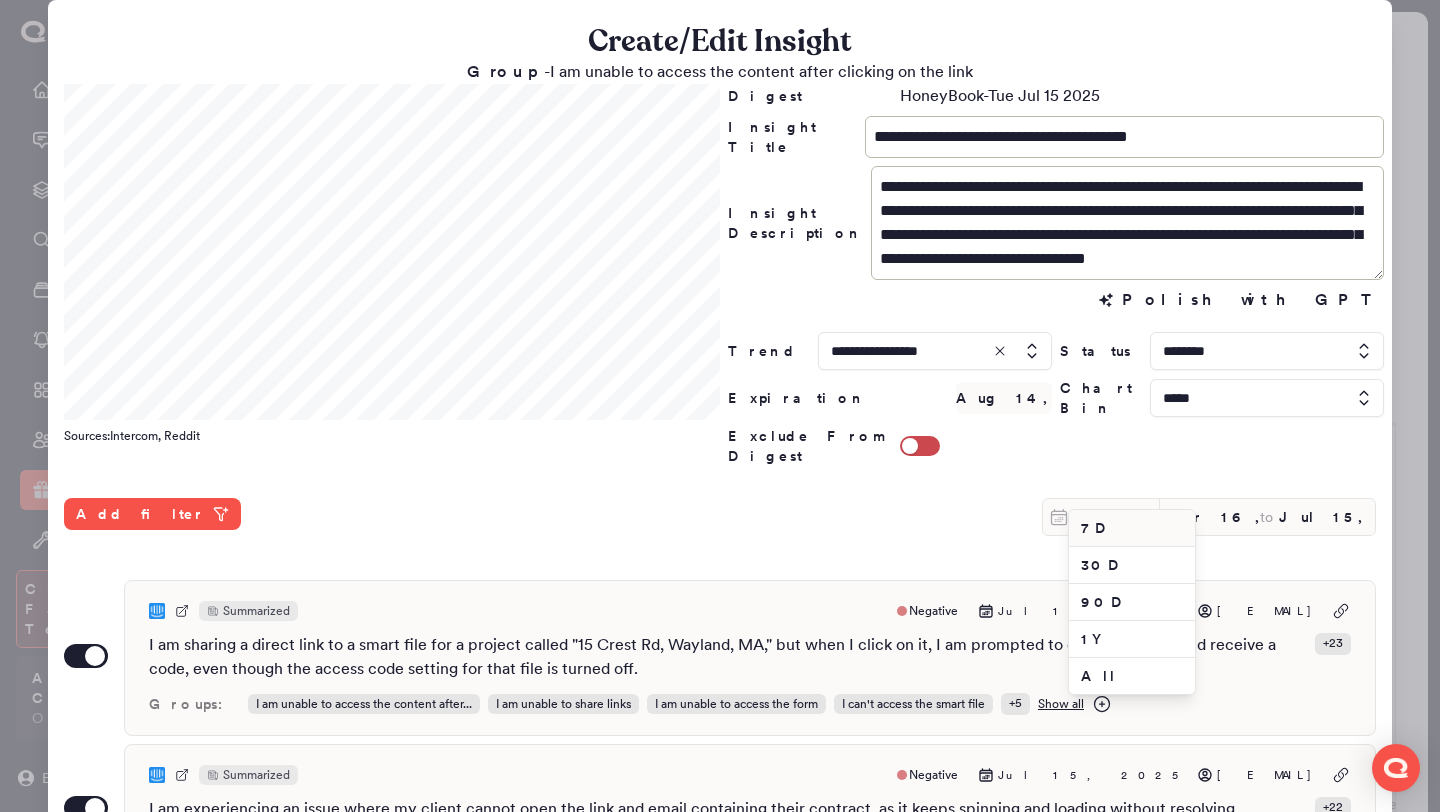 type on "Jul 9, 2025" 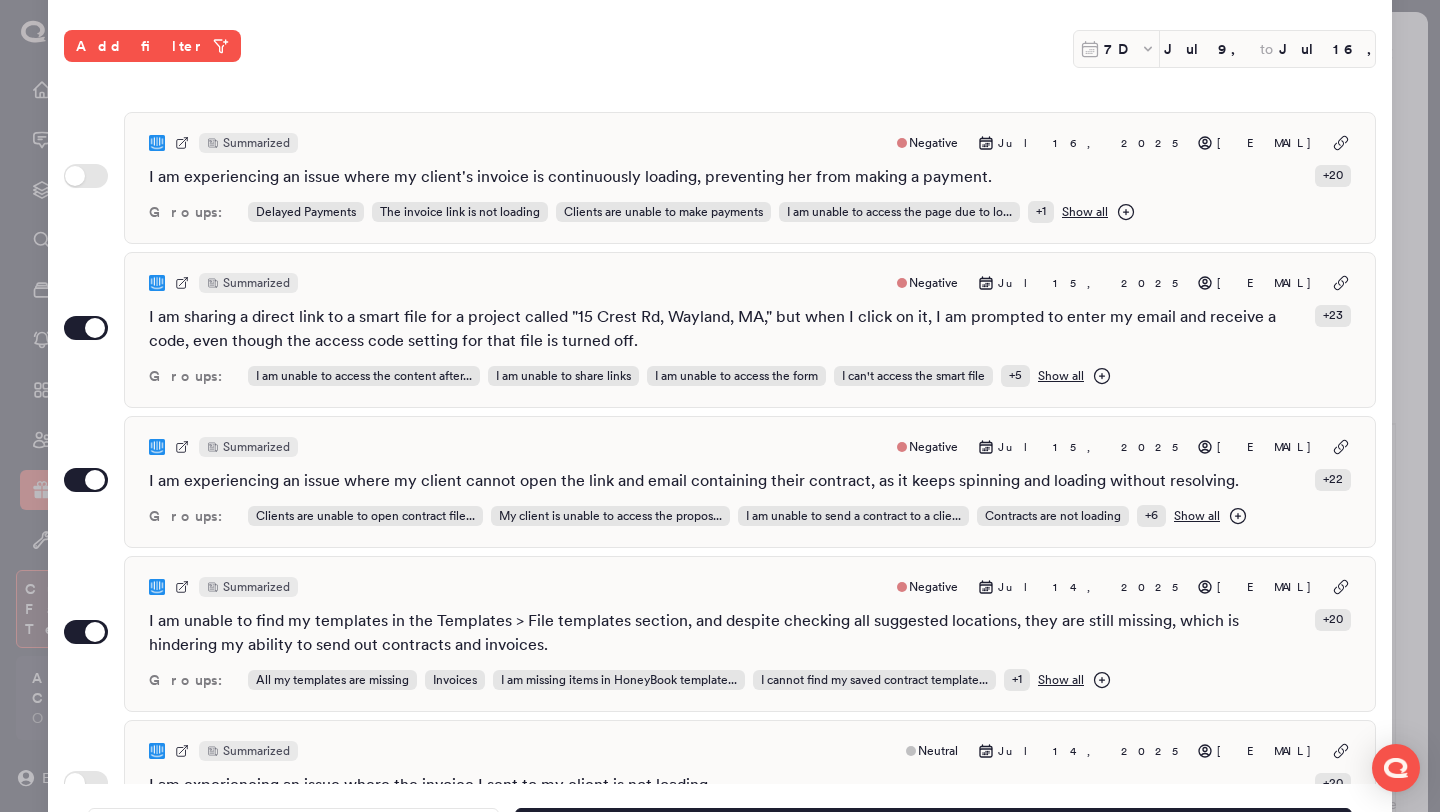 scroll, scrollTop: 516, scrollLeft: 0, axis: vertical 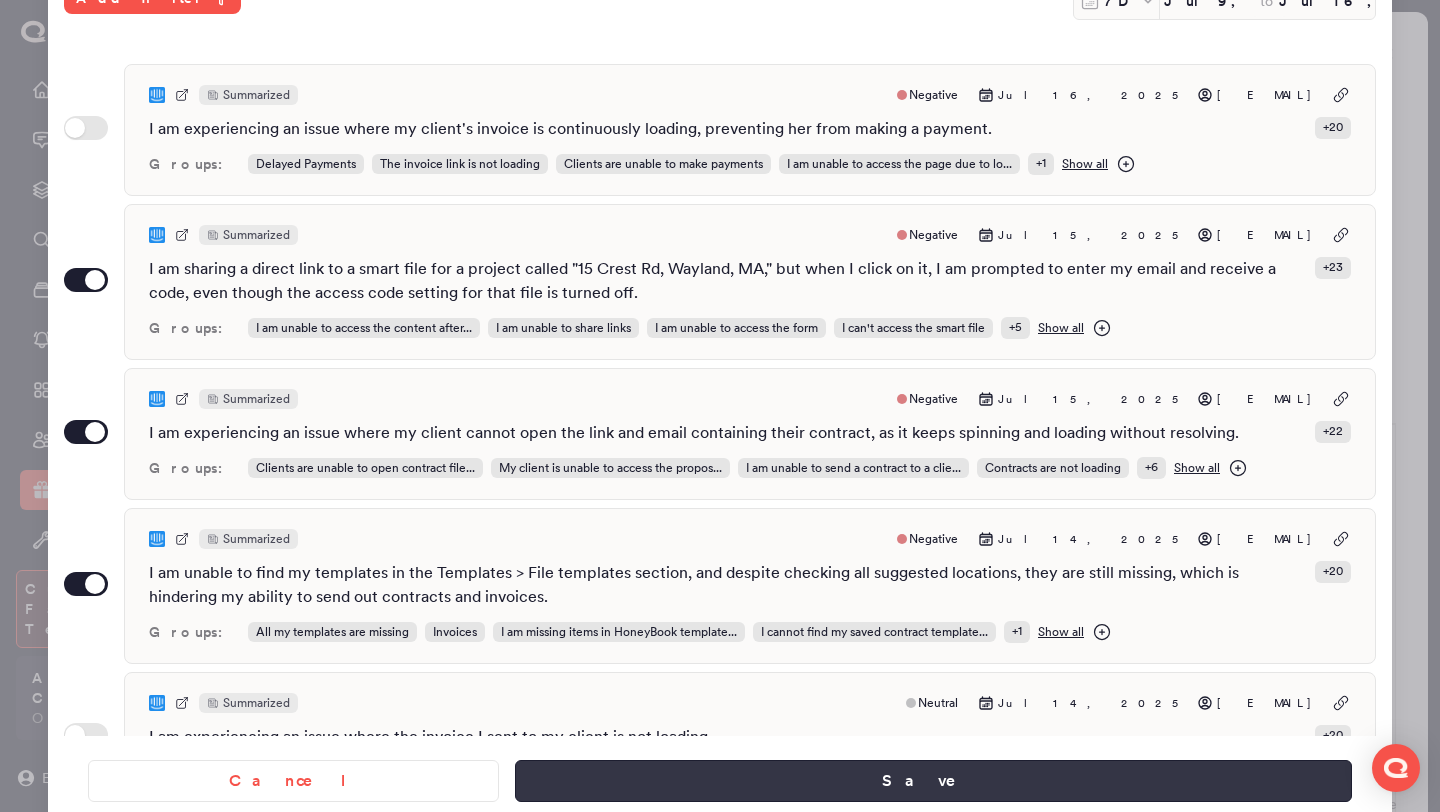 click on "Save" at bounding box center (933, 781) 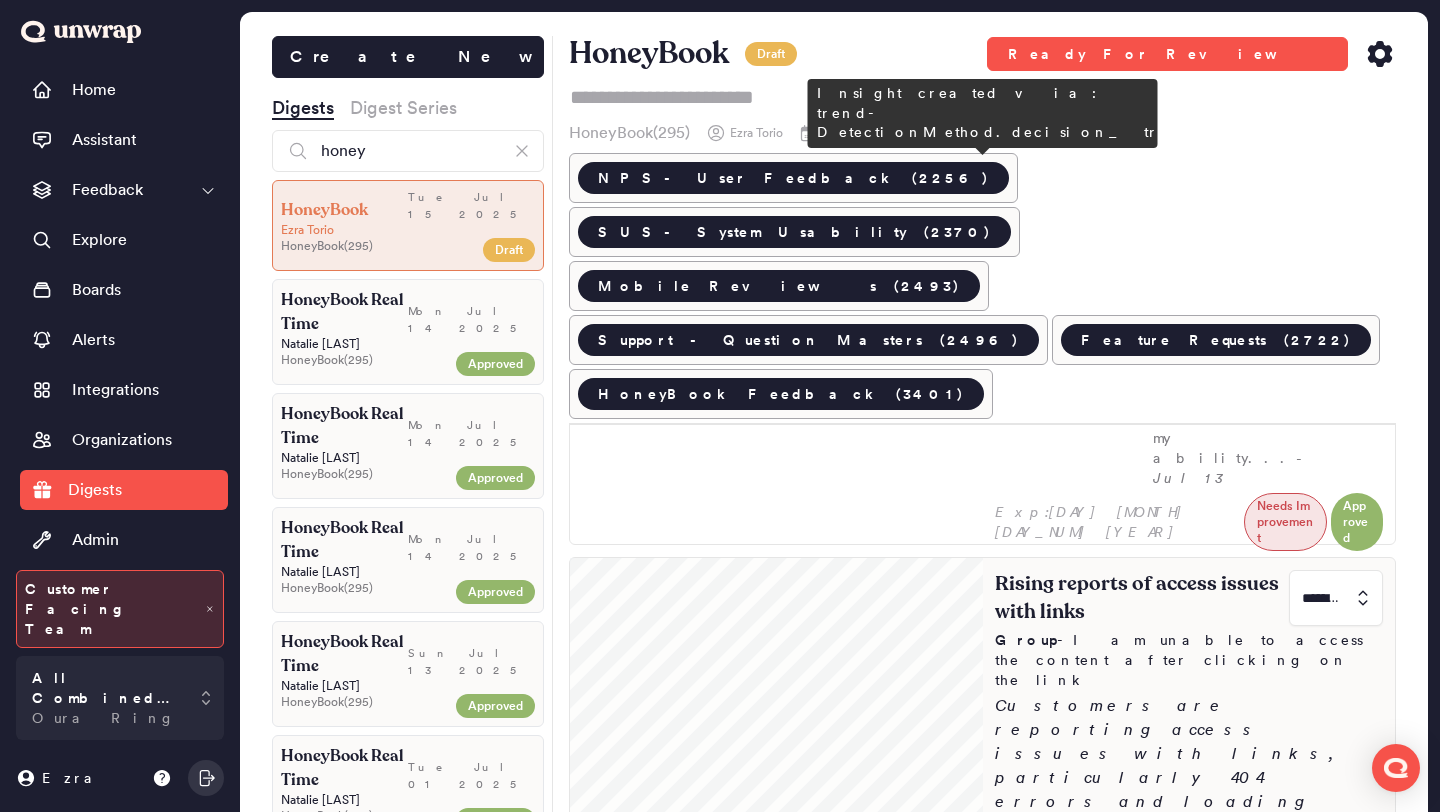 scroll, scrollTop: 927, scrollLeft: 0, axis: vertical 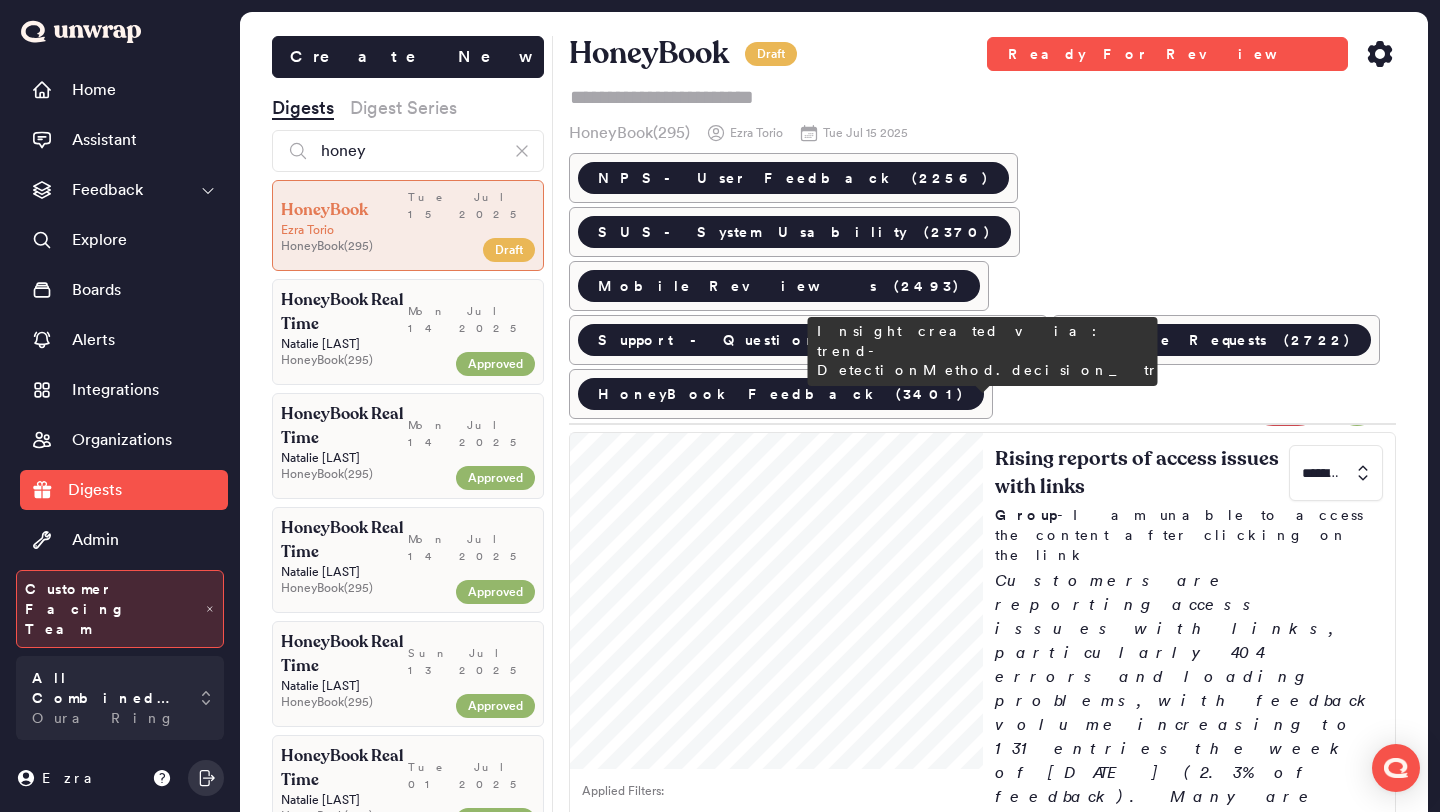 click on "Customers are reporting access issues with their business contracts, with feedback volume increasing to 371 entries the week of July 7th (6.6% of feedback). Many express frustration over missing files and unresolved technical errors affecting their ability to manage critical documents." at bounding box center (1189, 1739) 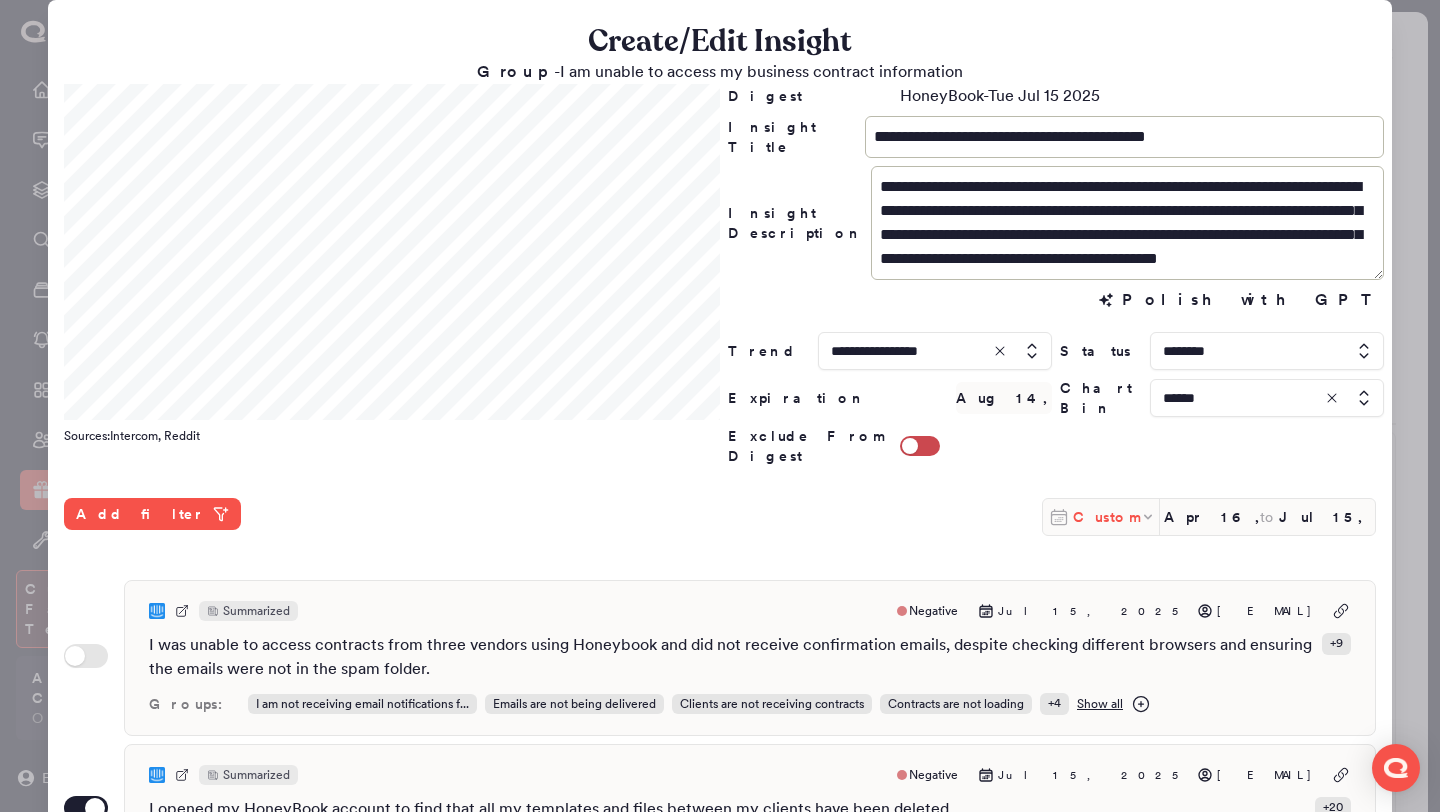 click on "Custom" at bounding box center [1106, 517] 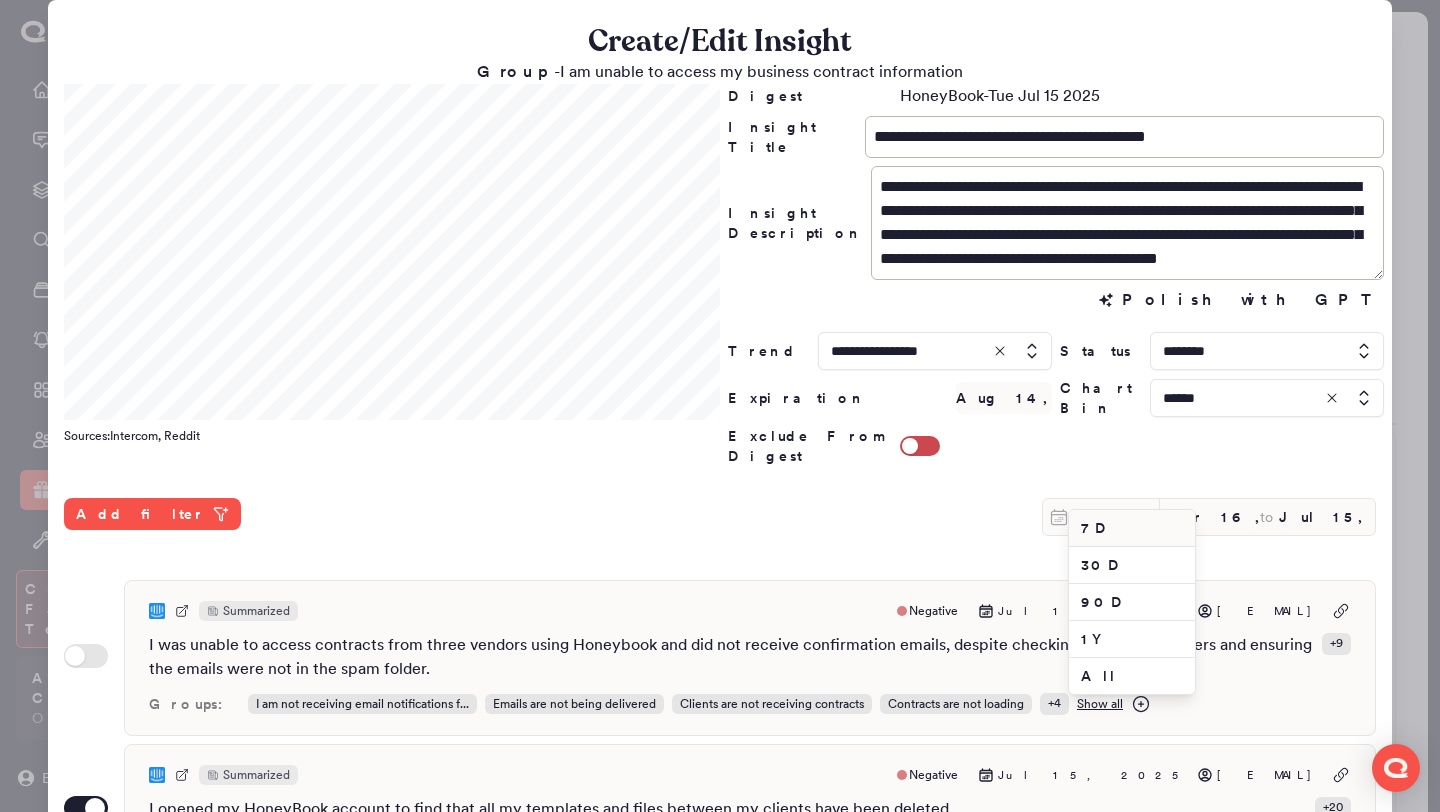 click on "7D" at bounding box center [1132, 528] 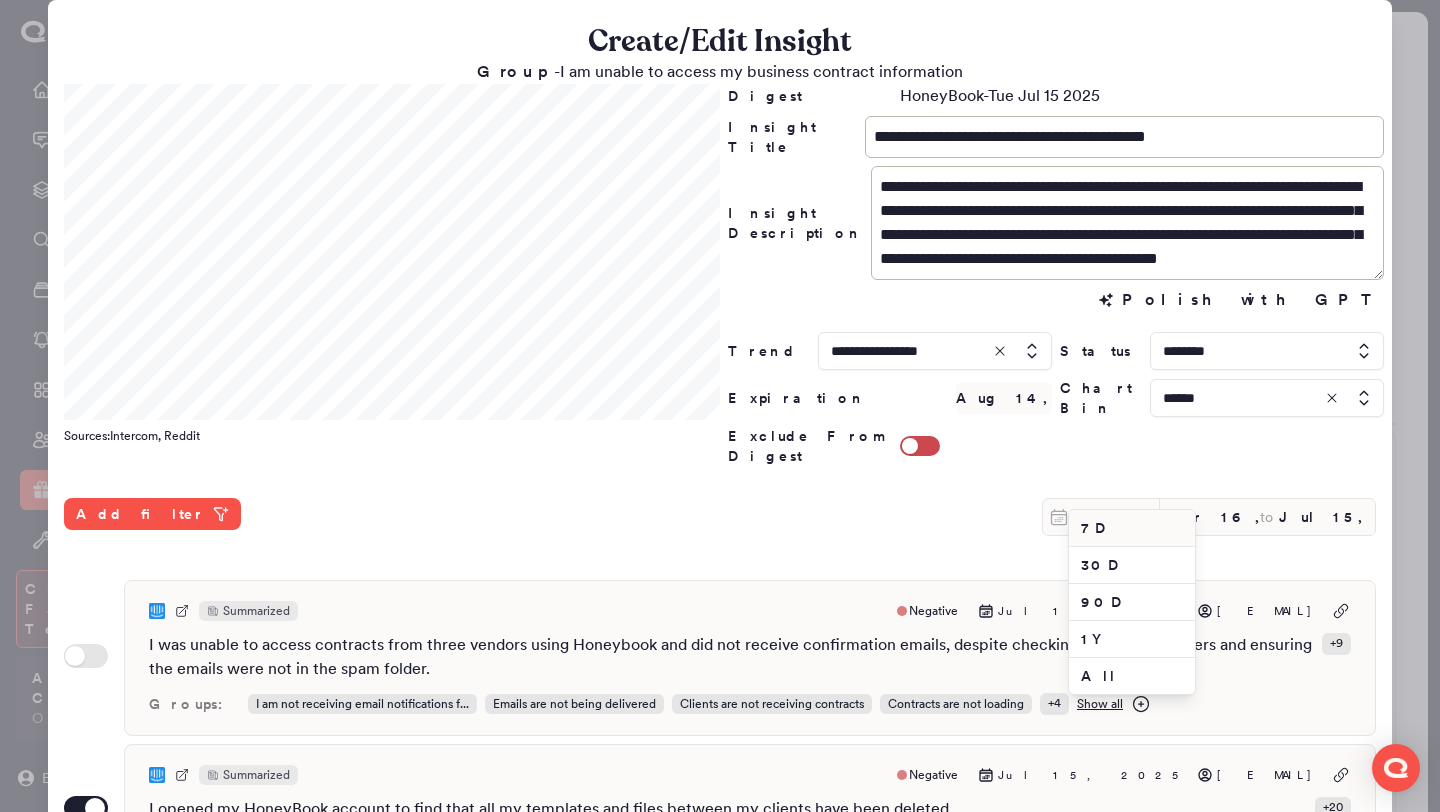 type on "Jul 9, 2025" 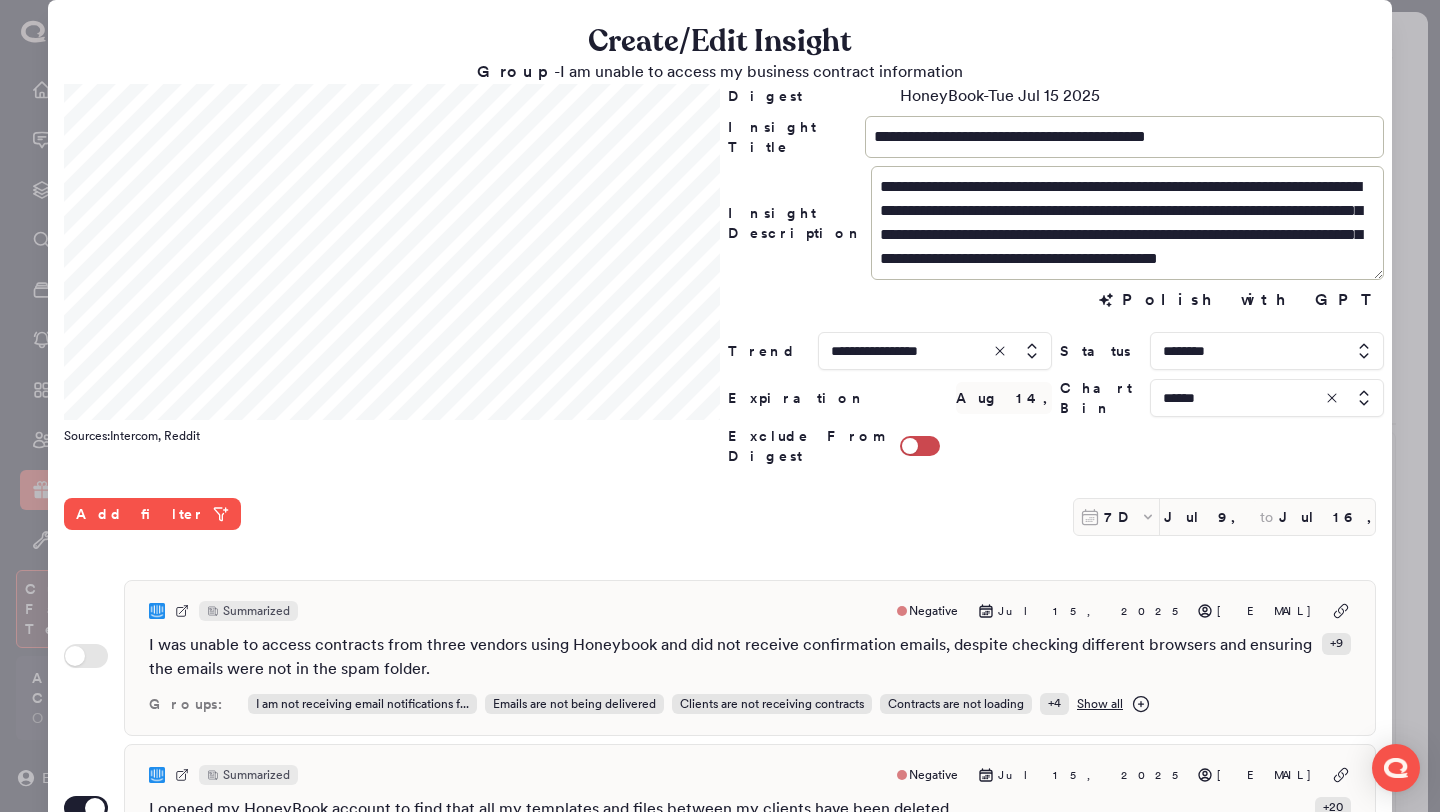 click at bounding box center (1267, 398) 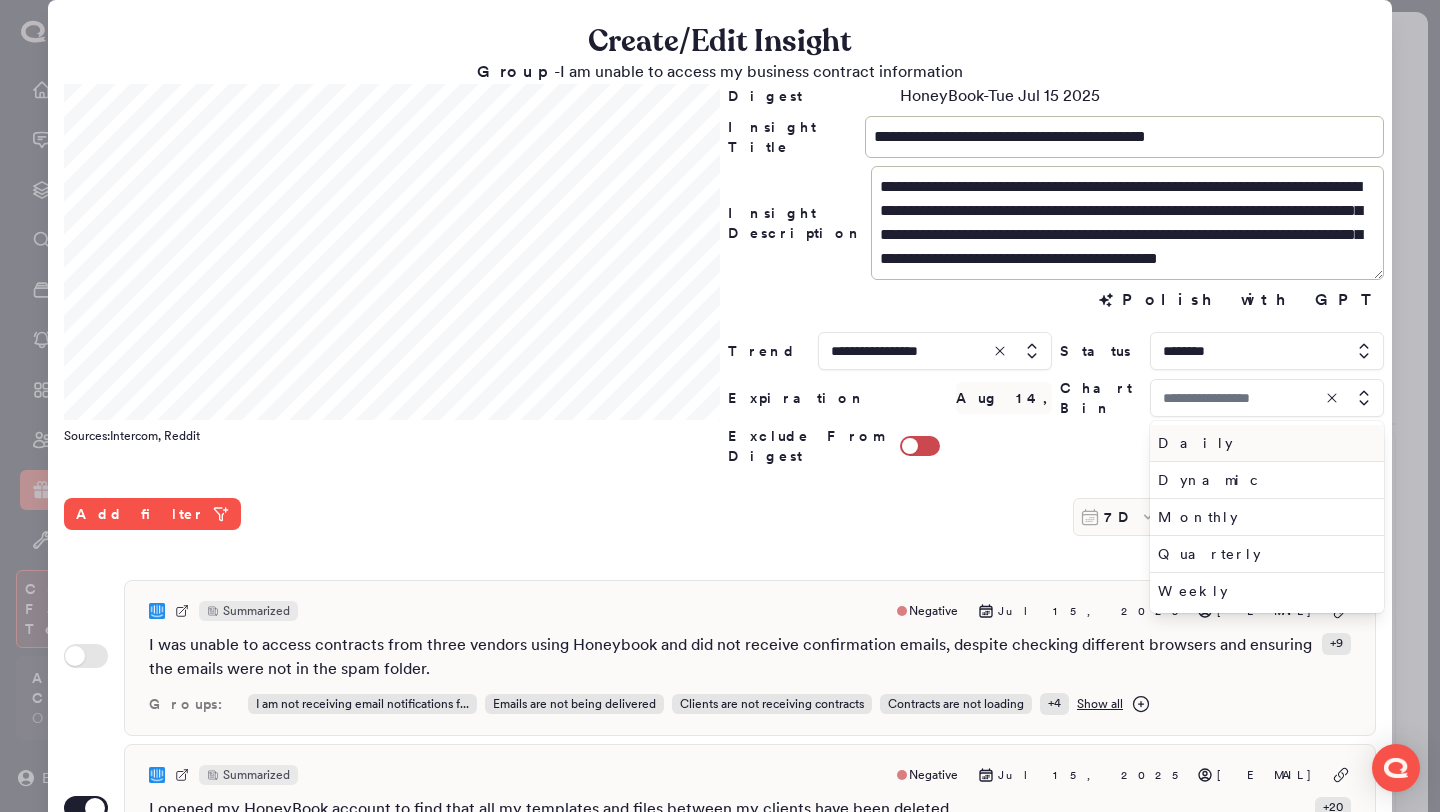 type on "******" 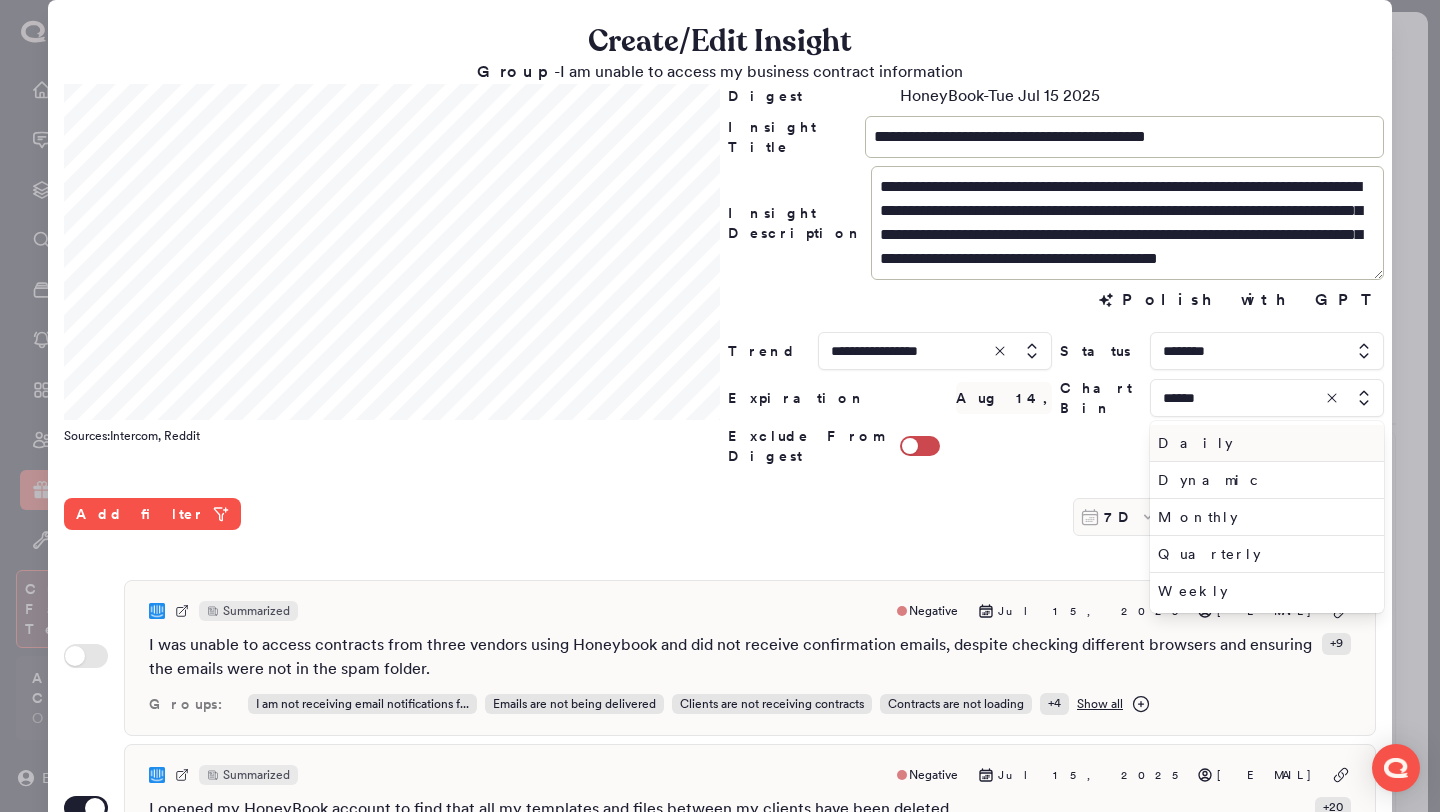click on "Daily" at bounding box center [1263, 443] 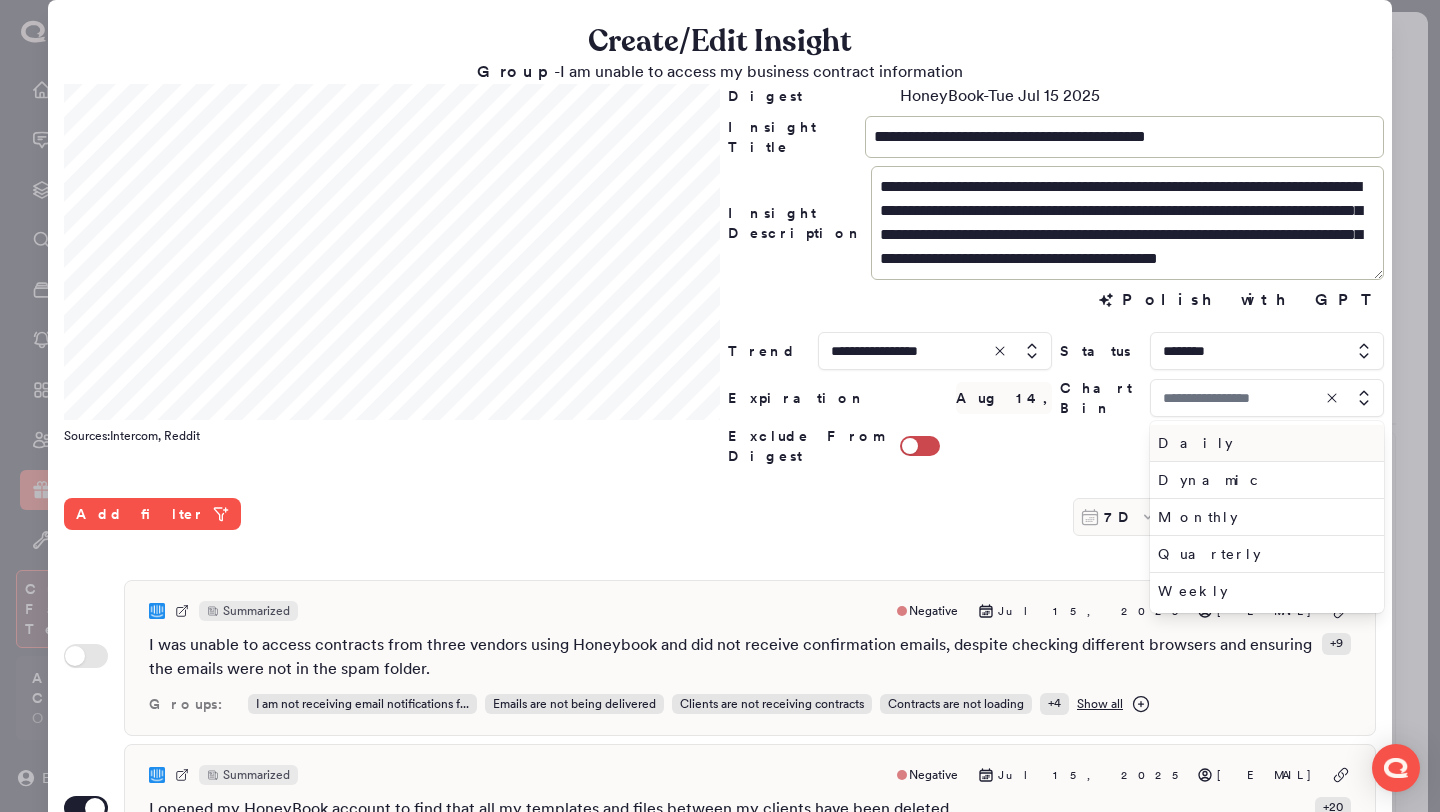 type on "*****" 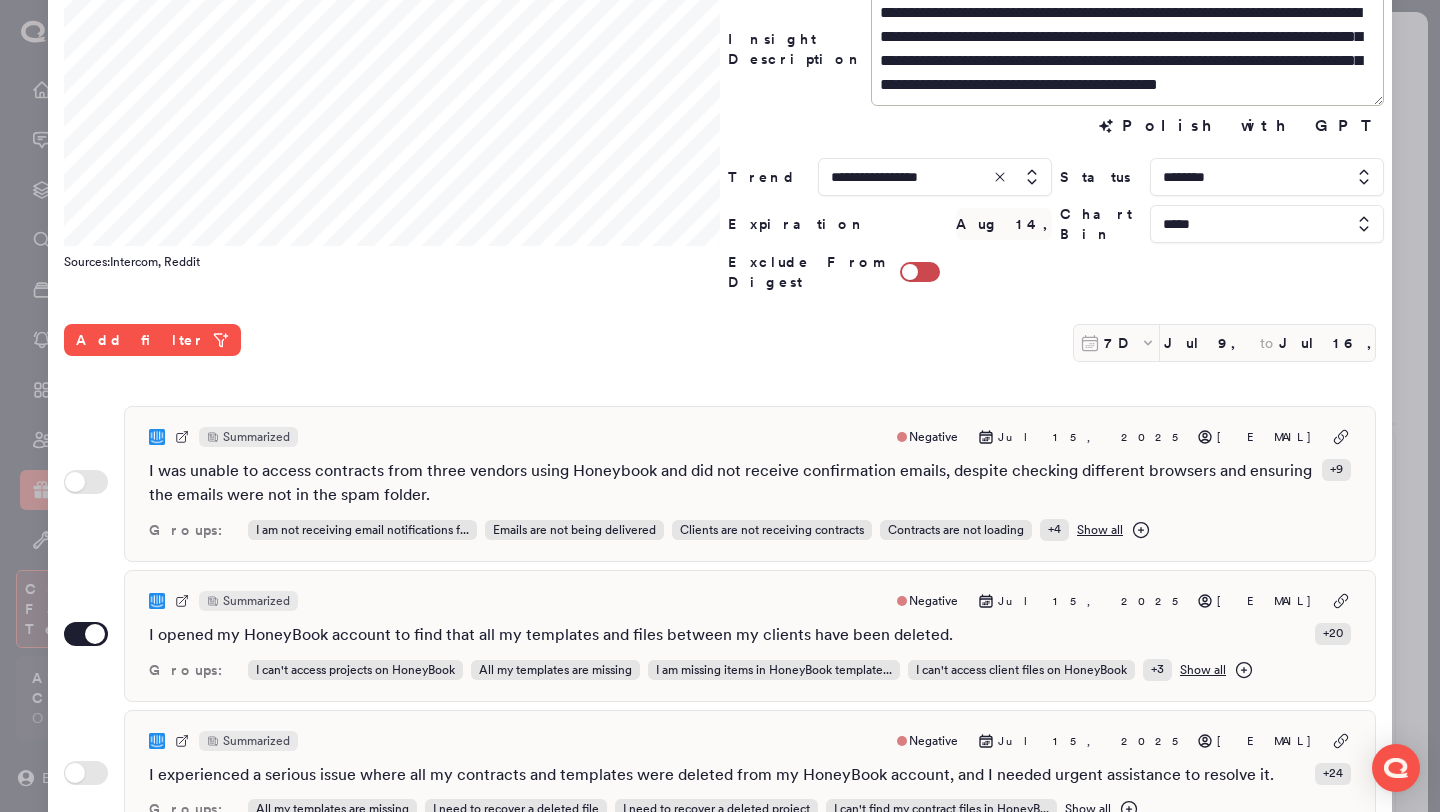 scroll, scrollTop: 516, scrollLeft: 0, axis: vertical 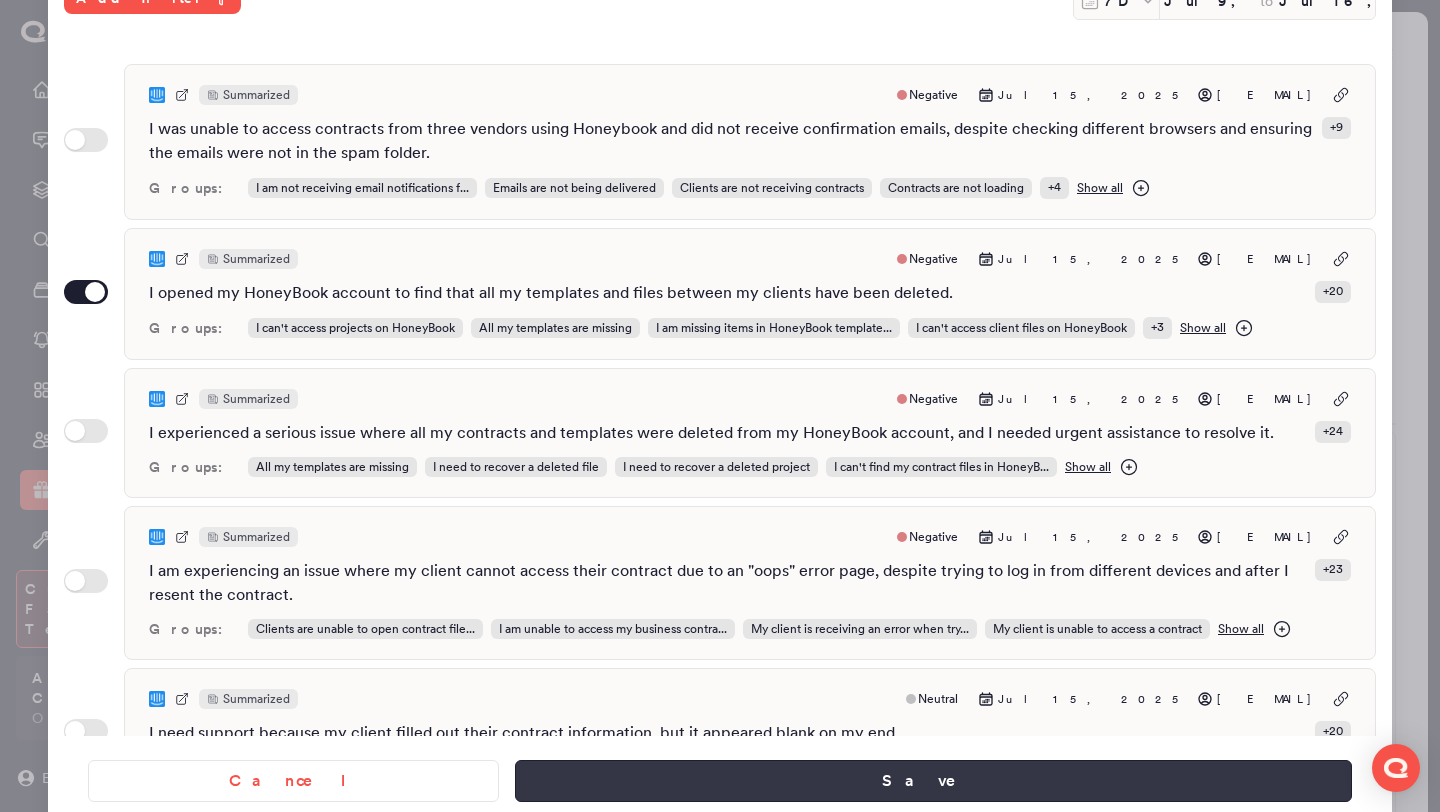 click on "Save" at bounding box center [933, 781] 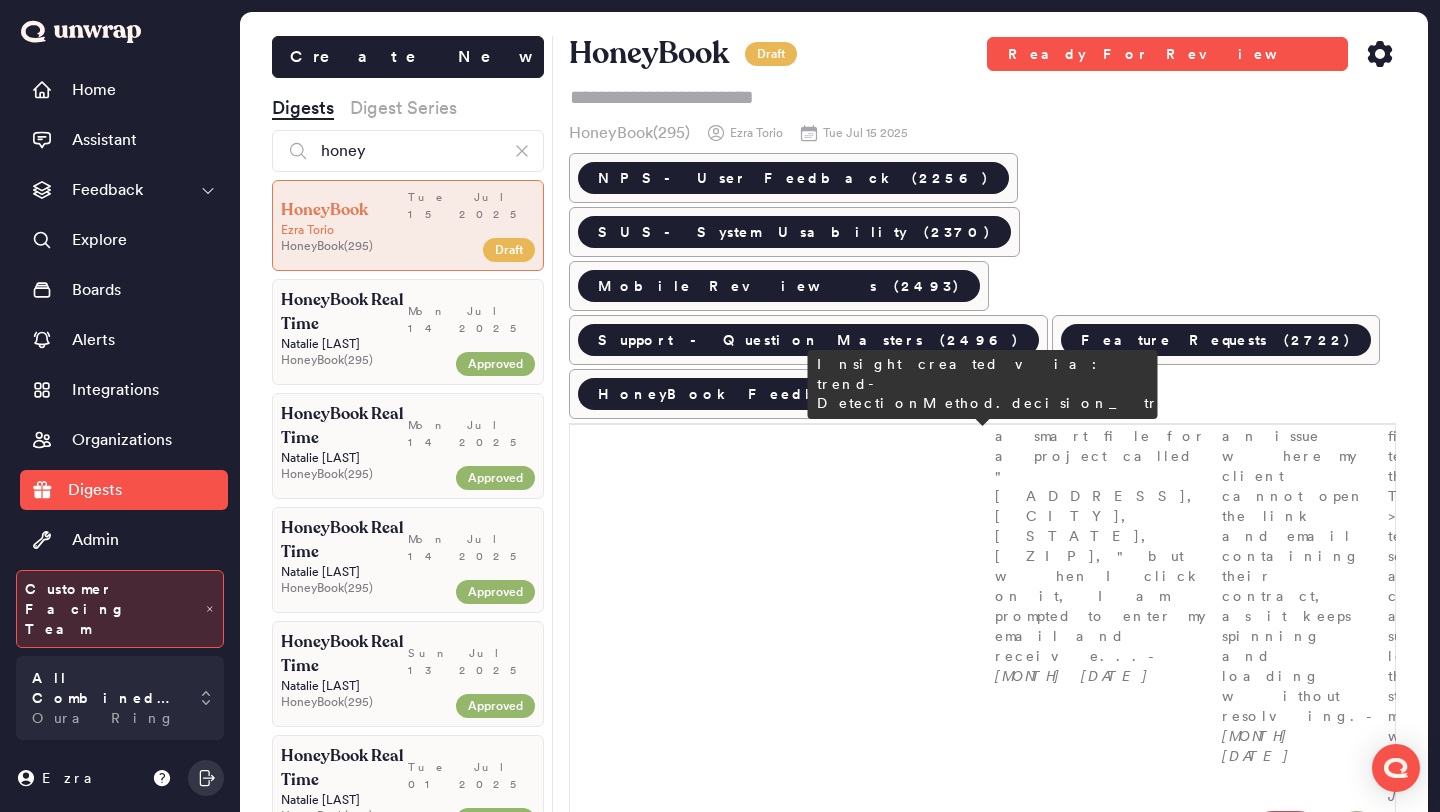 scroll, scrollTop: 1487, scrollLeft: 0, axis: vertical 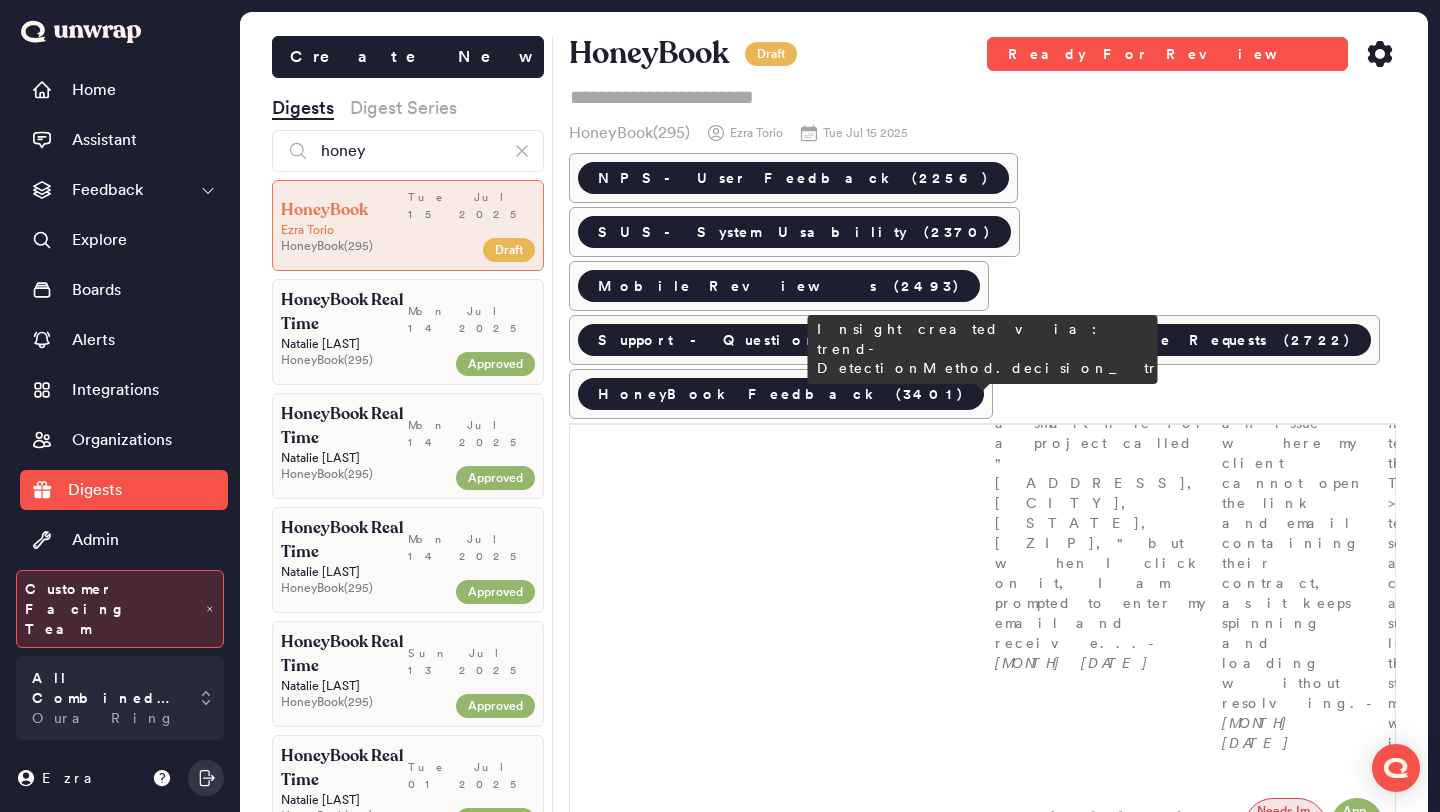 click on "Customers are reporting access issues with their HoneyBook projects, with feedback volume spiking to 95 entries the week of July 7th (1.7% of feedback). Many describe files and templates disappearing, leading to significant disruptions in their workflow and client interactions." at bounding box center [1189, 2173] 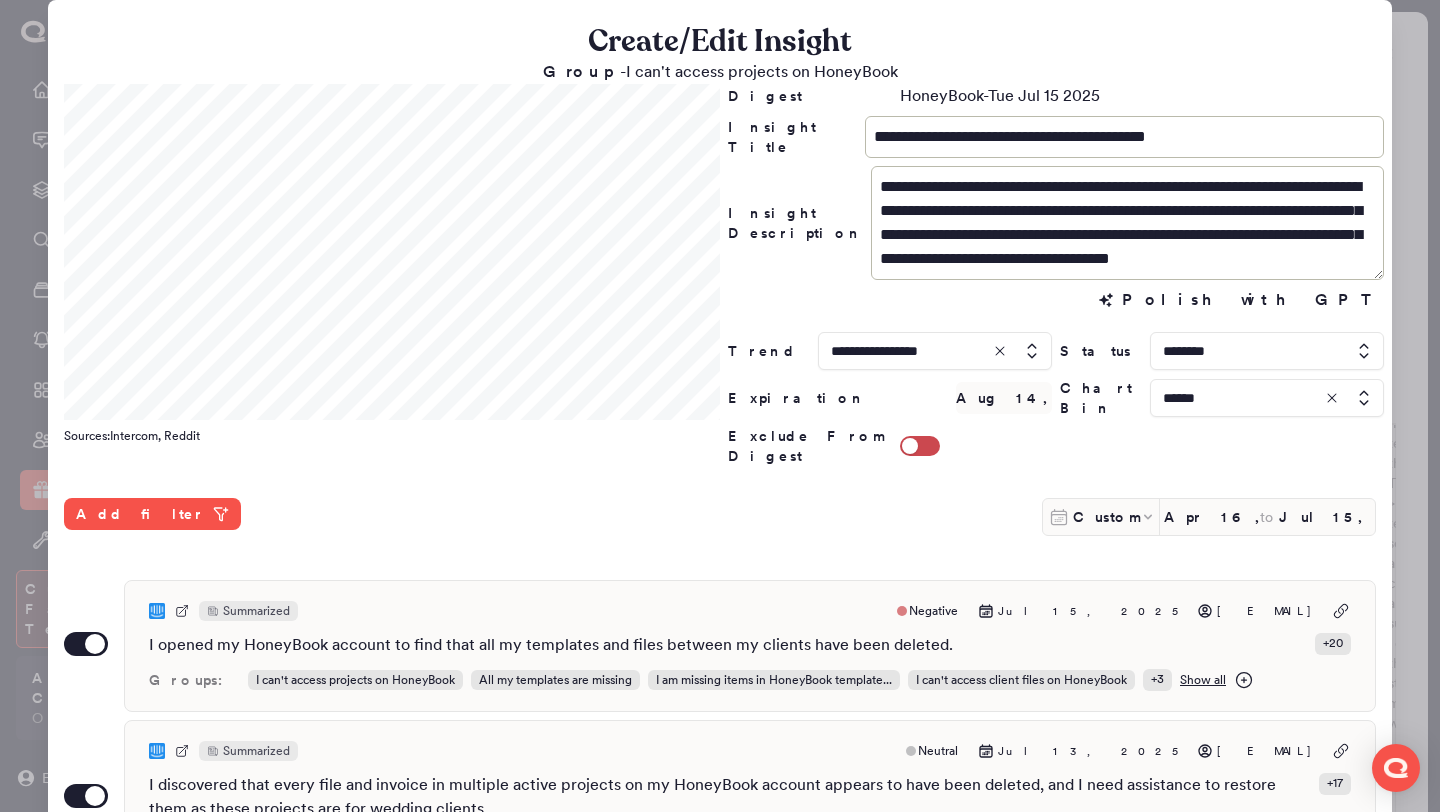 click at bounding box center (1267, 398) 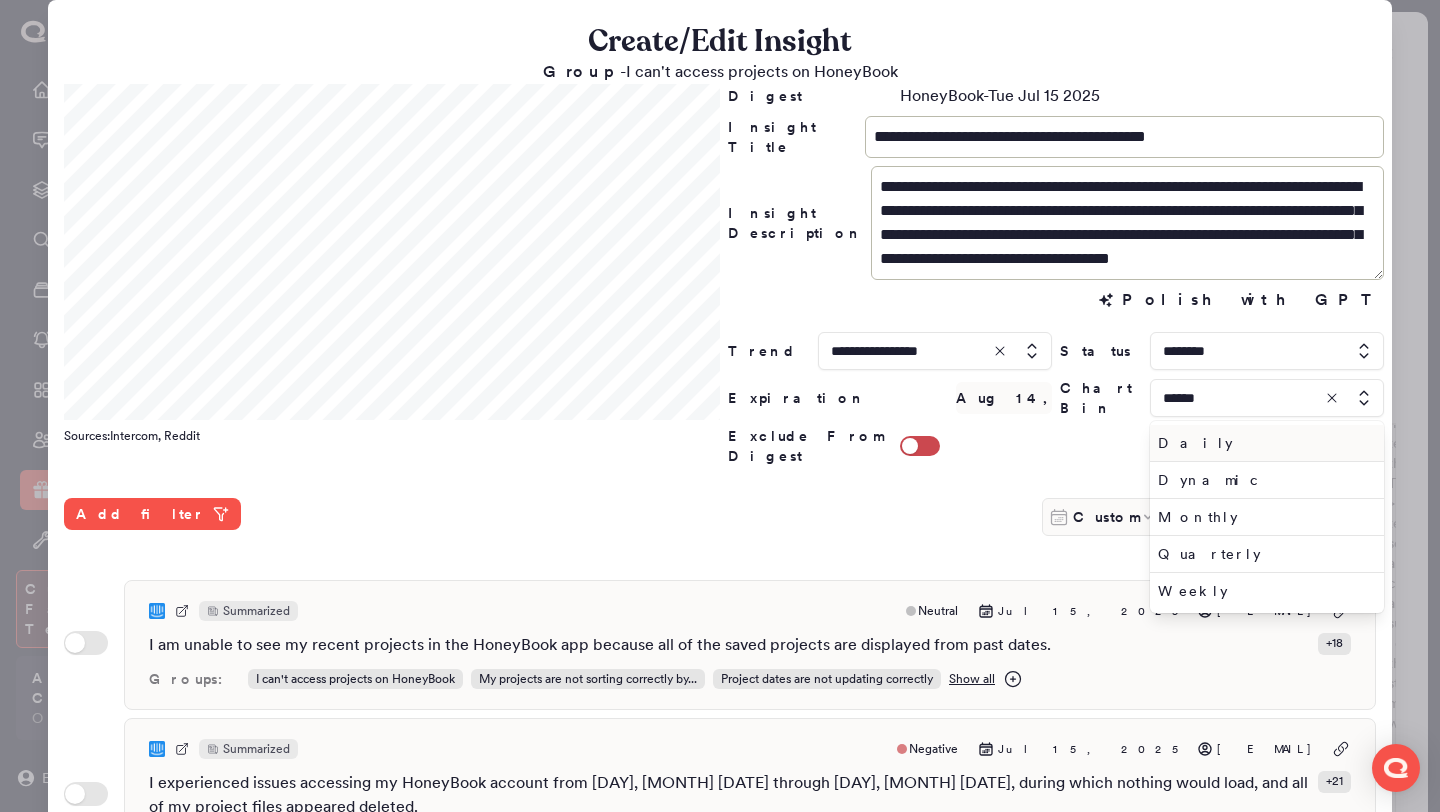 type on "******" 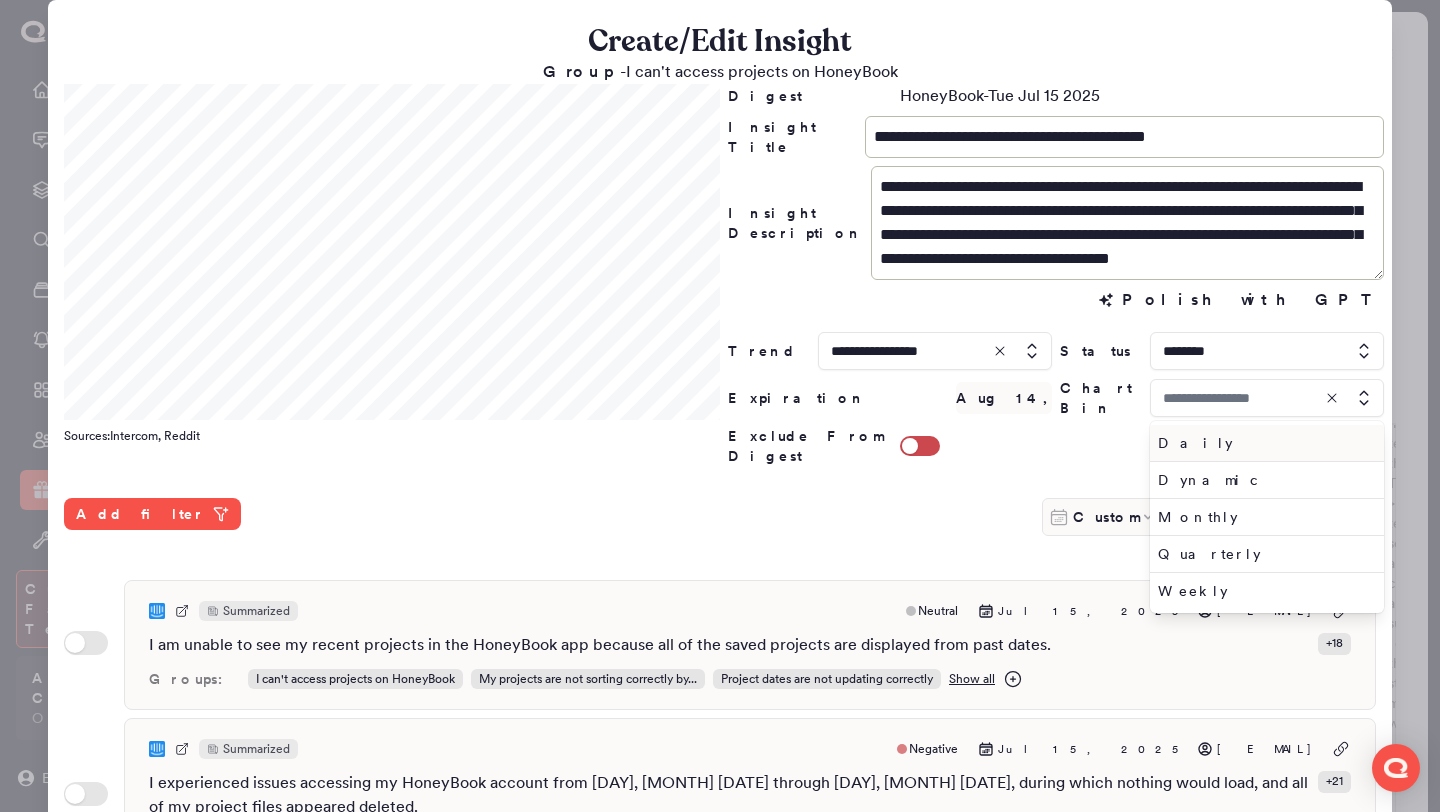 type on "******" 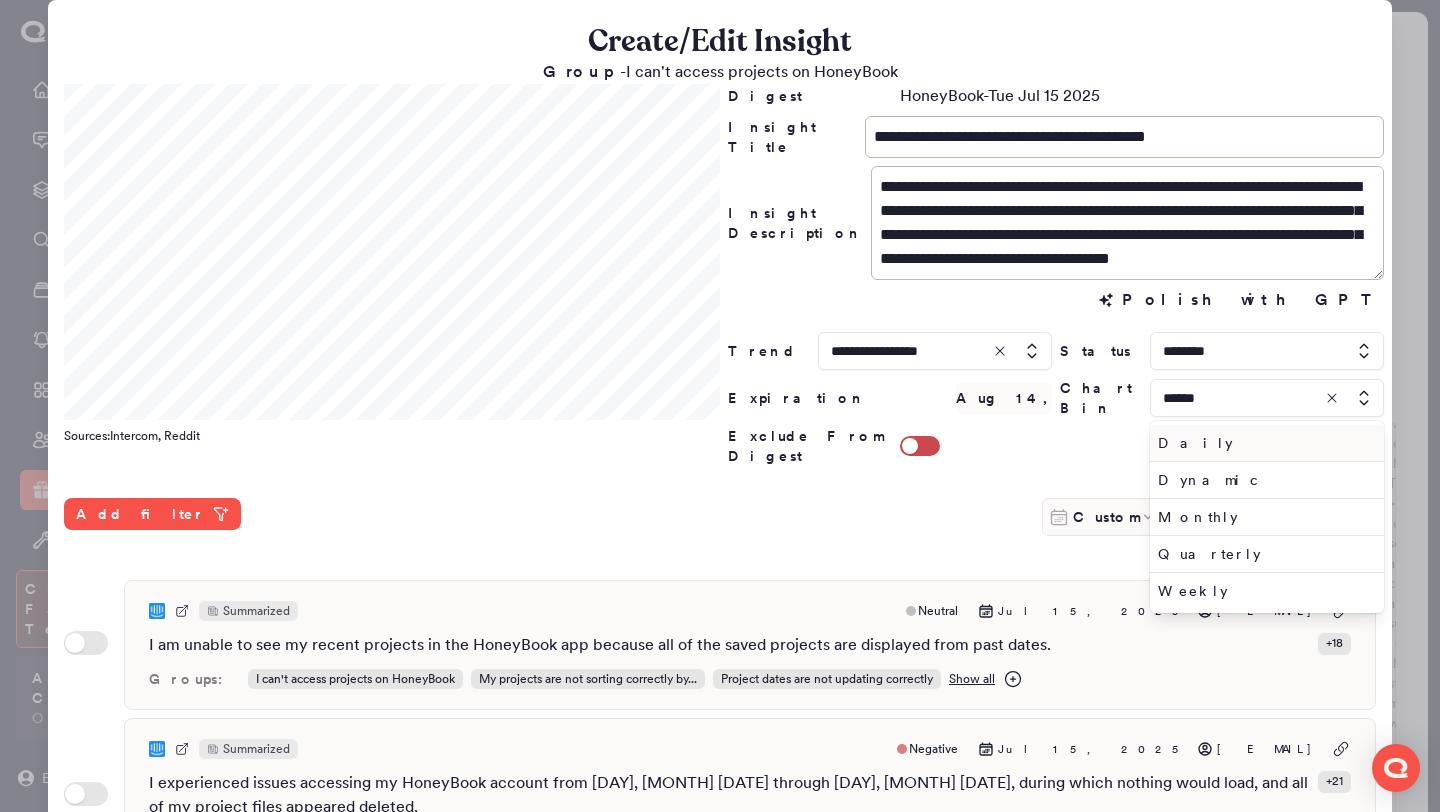 click on "Daily" at bounding box center [1263, 443] 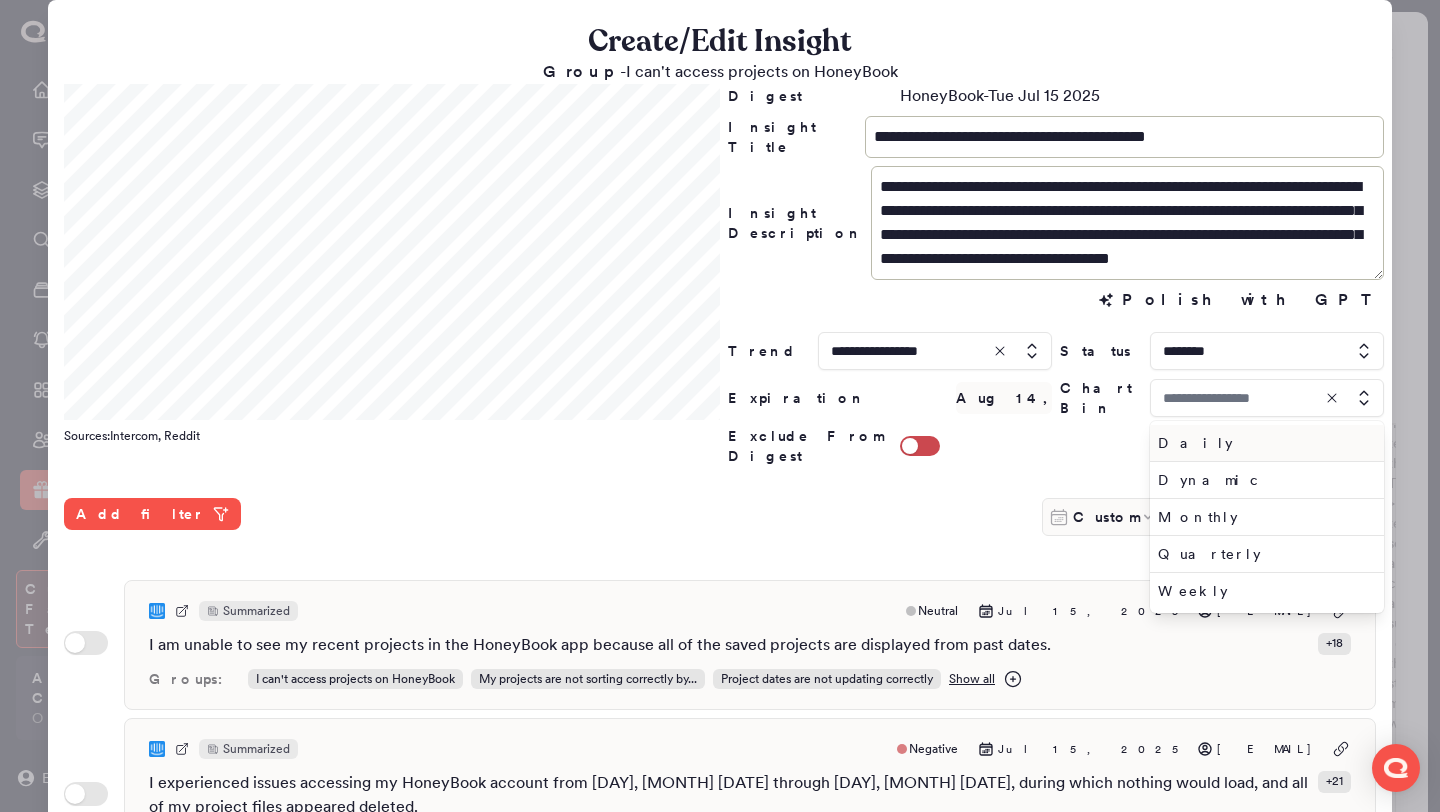 type on "*****" 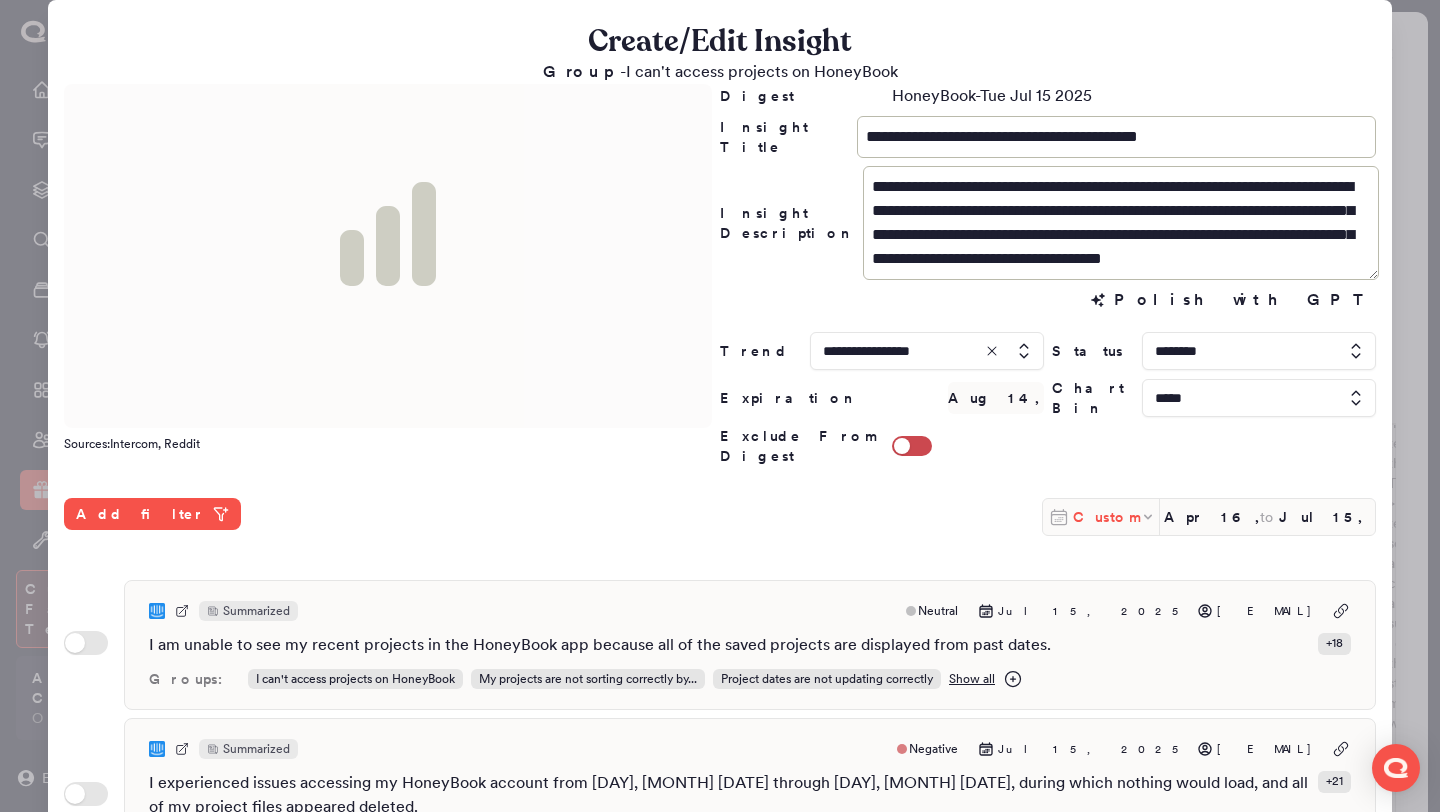click on "Custom" at bounding box center (1106, 517) 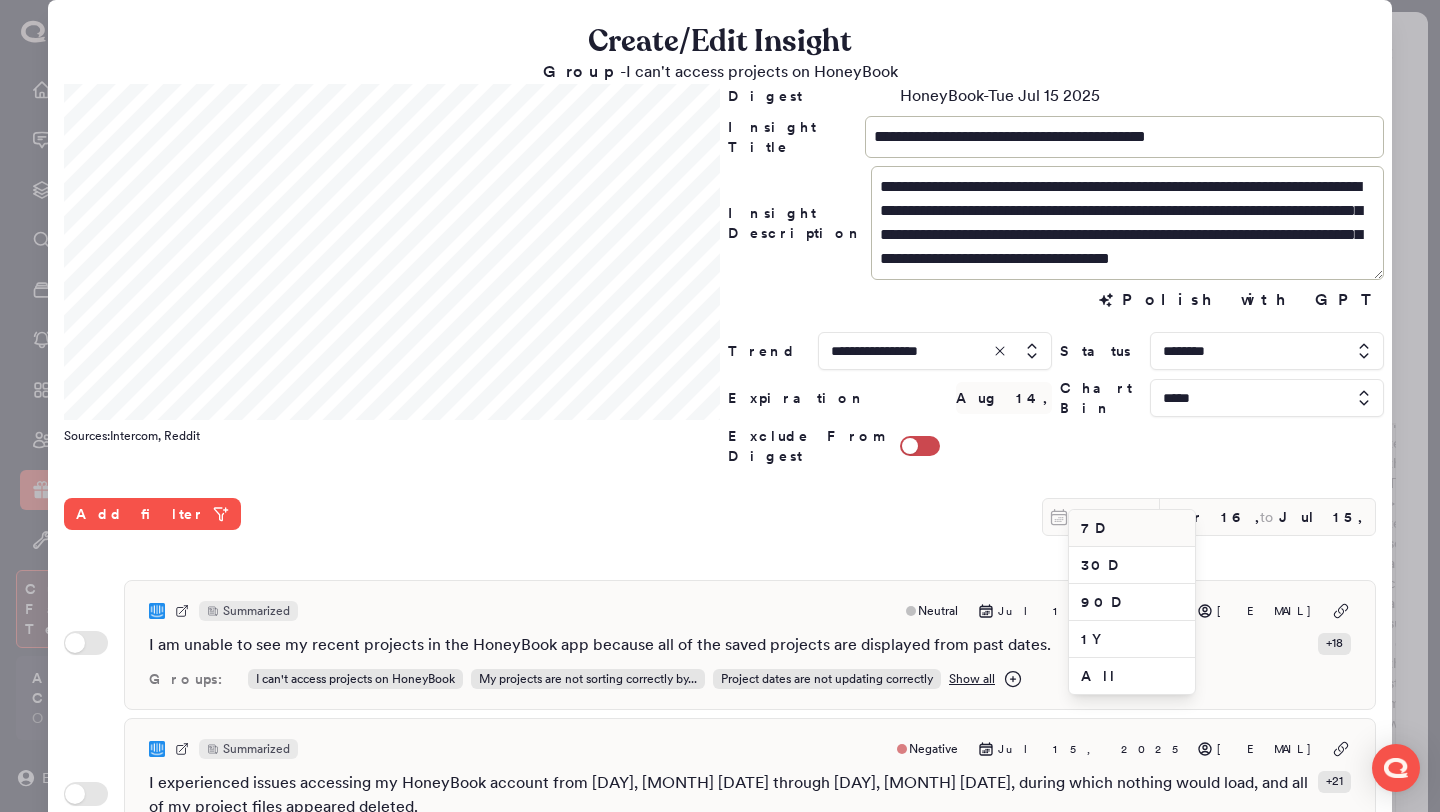 click on "7D" at bounding box center (1132, 528) 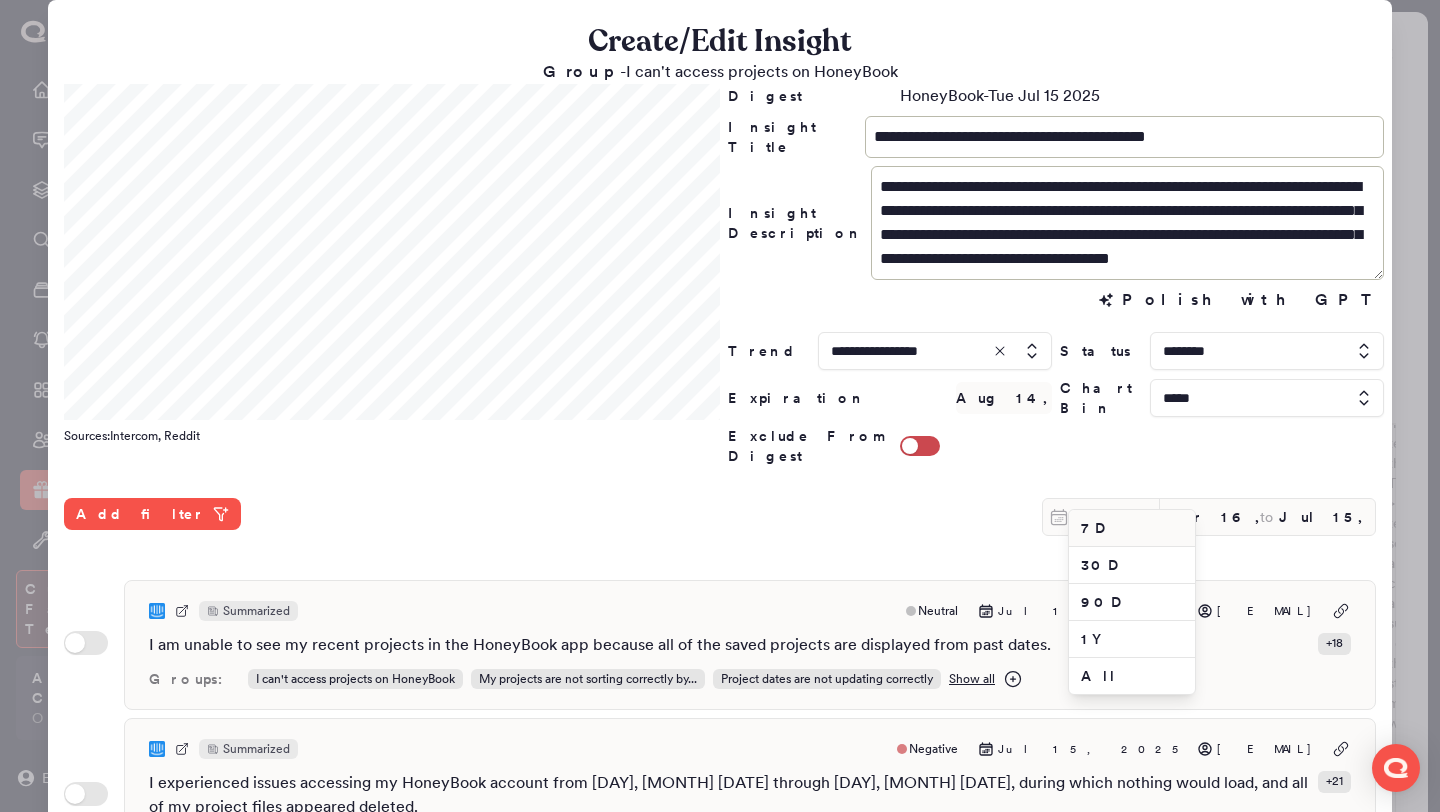 type on "Jul 9, 2025" 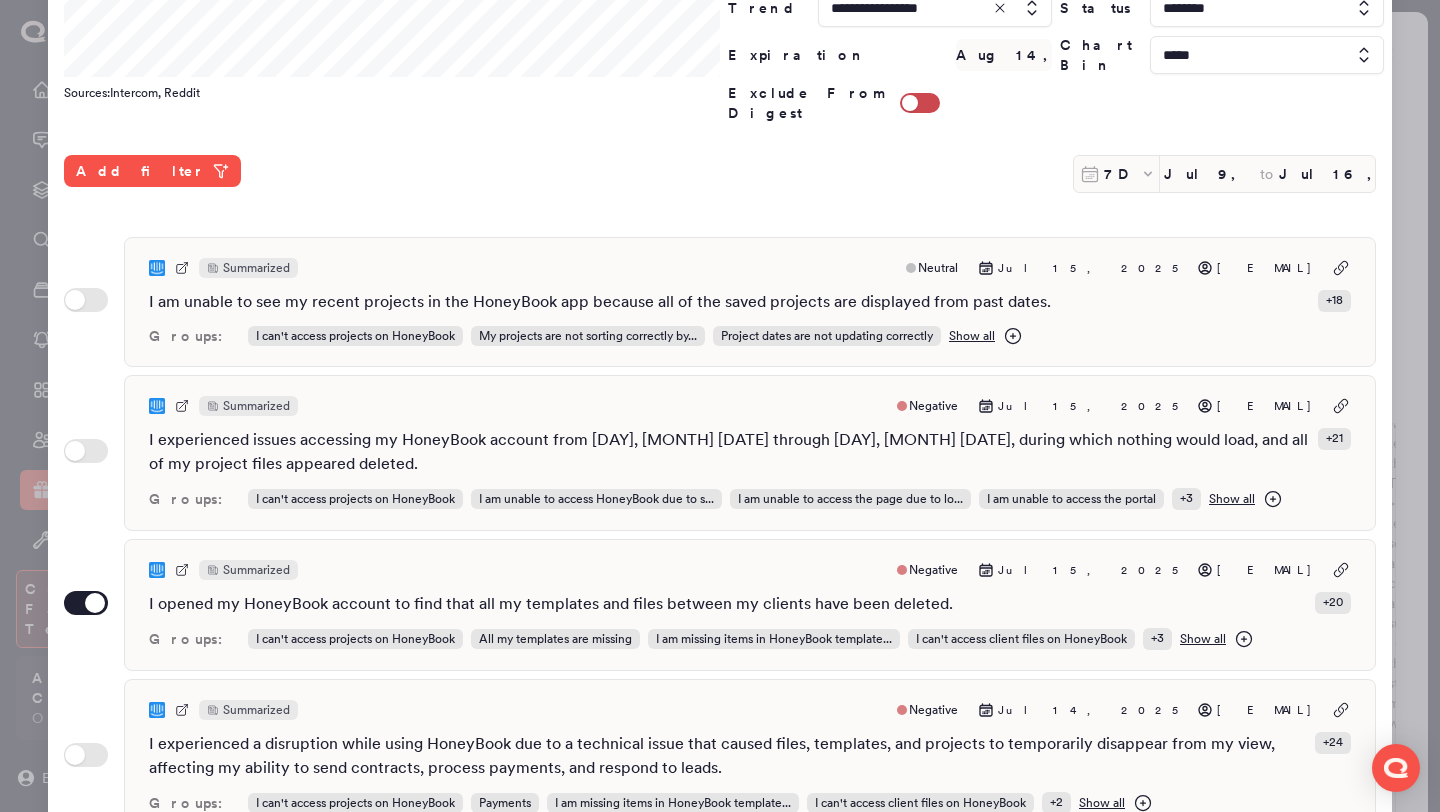 scroll, scrollTop: 516, scrollLeft: 0, axis: vertical 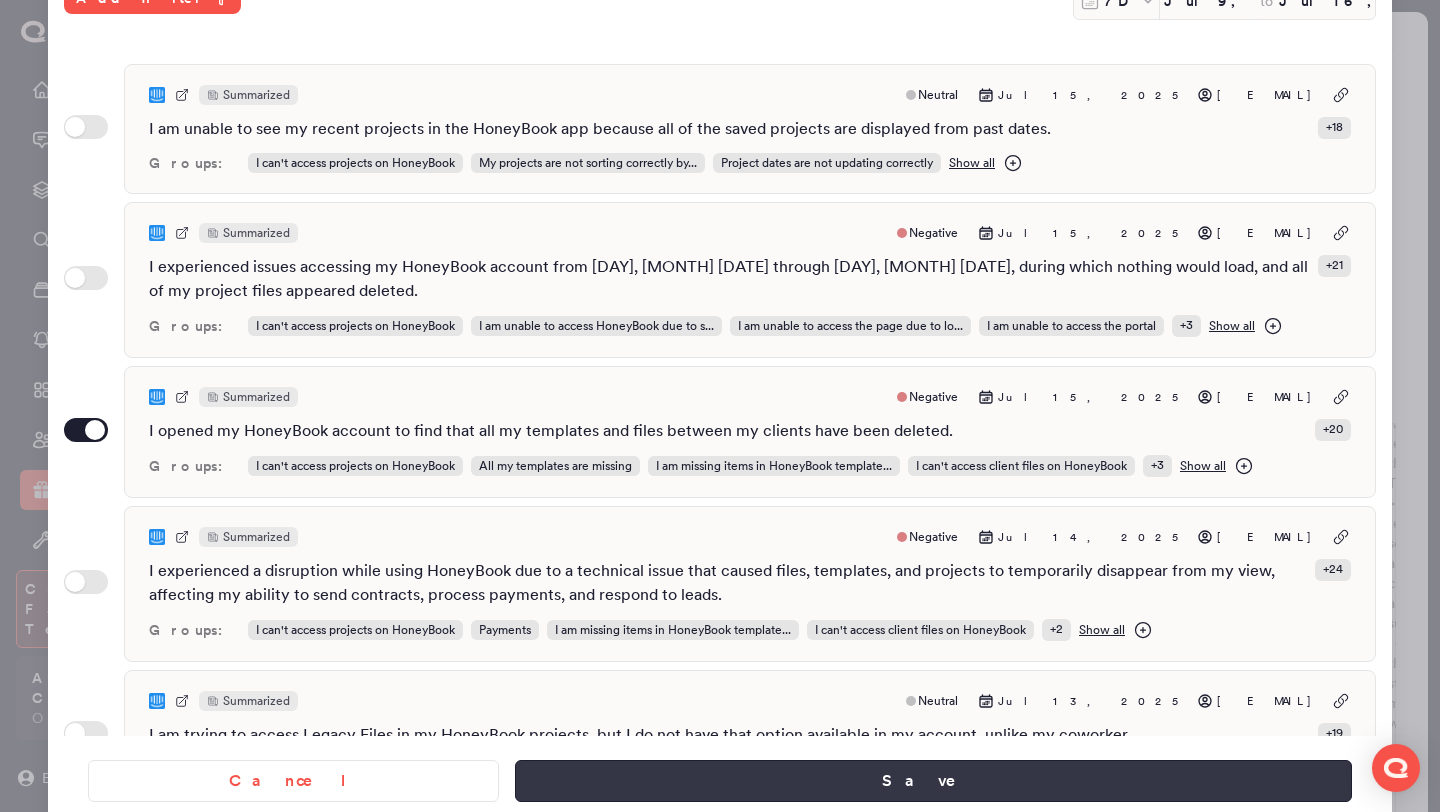 click on "Save" at bounding box center [933, 781] 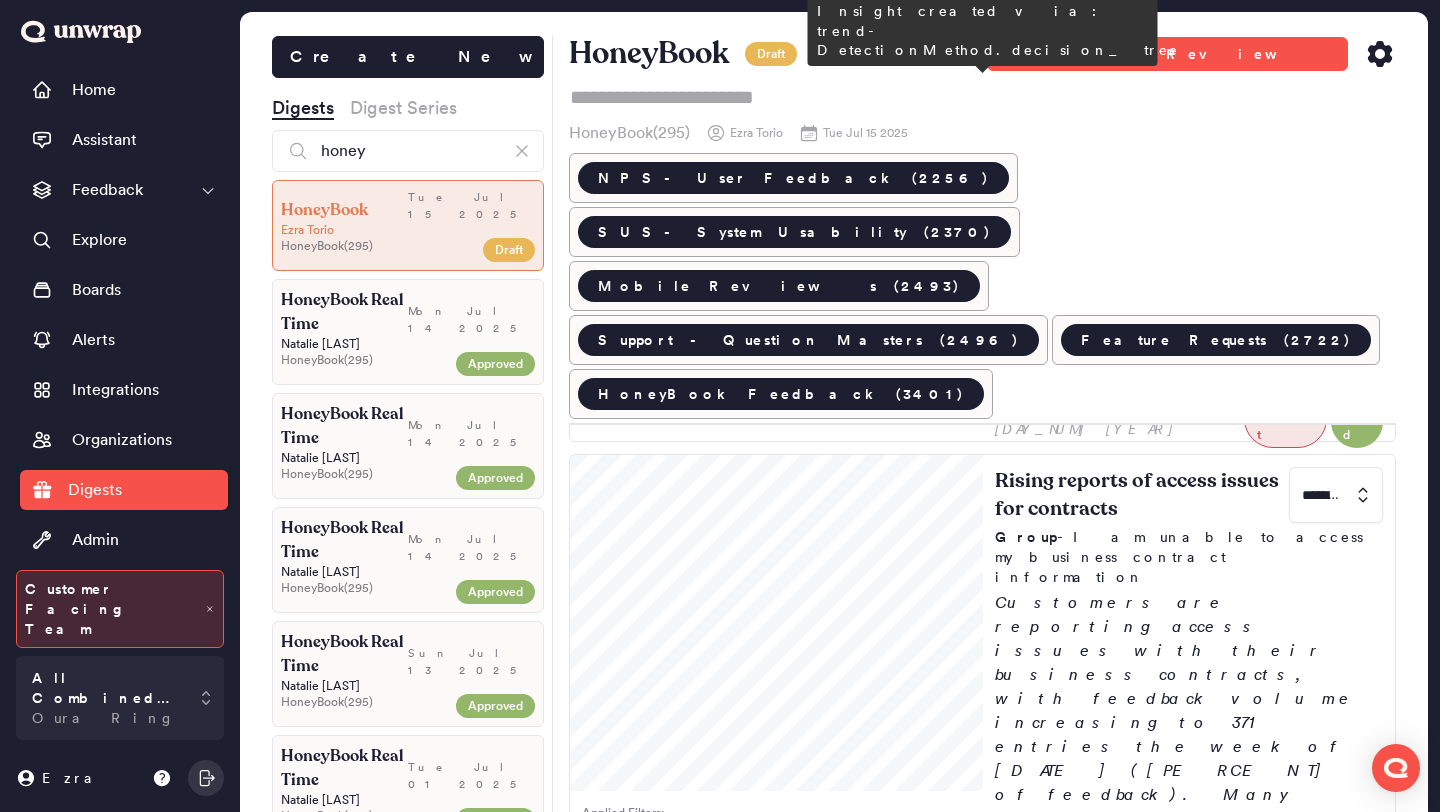 scroll, scrollTop: 2020, scrollLeft: 0, axis: vertical 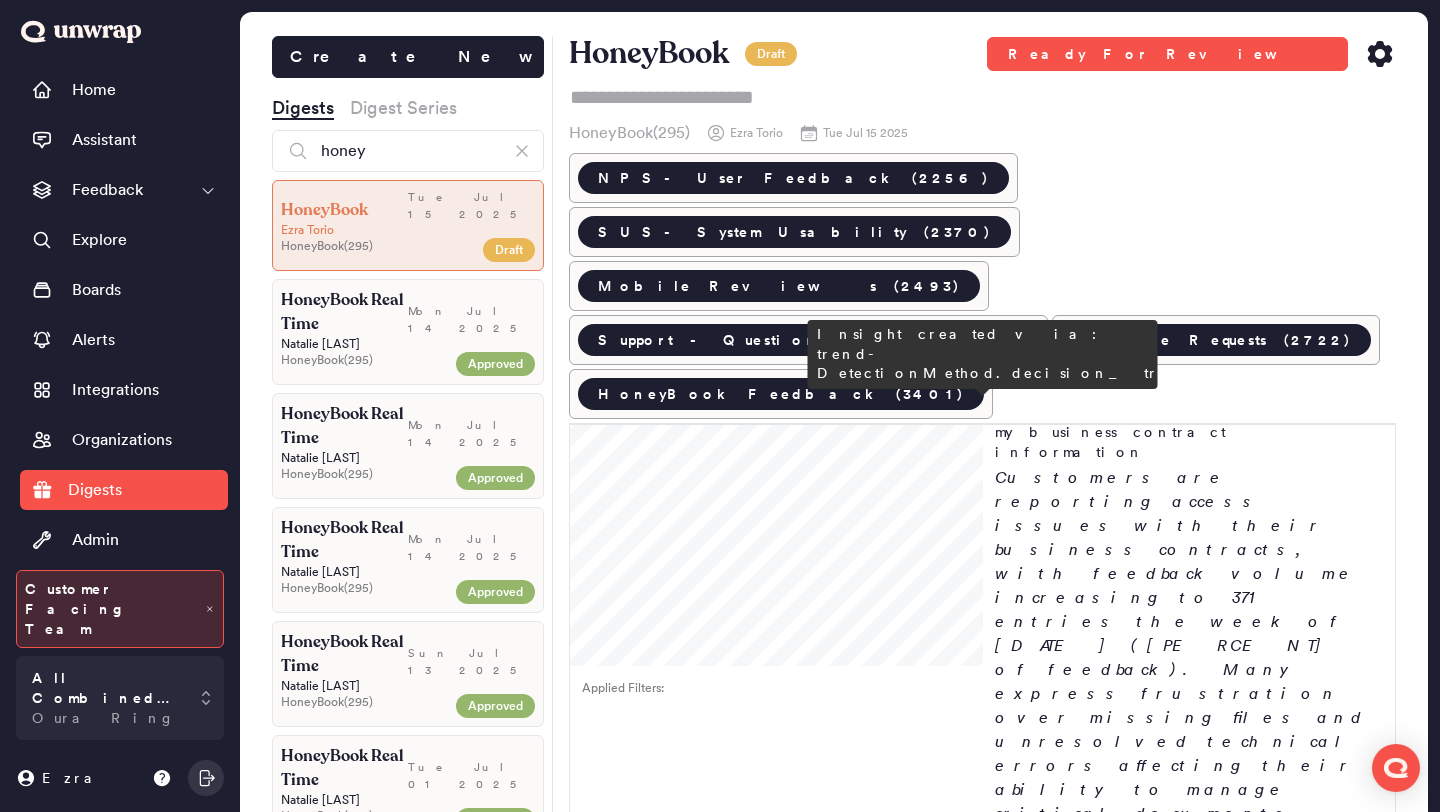 click on "Customers are reporting missing templates and files, with feedback volume spiking to 158 entries the week of July 7th (2.8% of feedback). Many express frustration over inaccessible contracts and proposals, which disrupts their workflows and business operations." at bounding box center [1189, 2634] 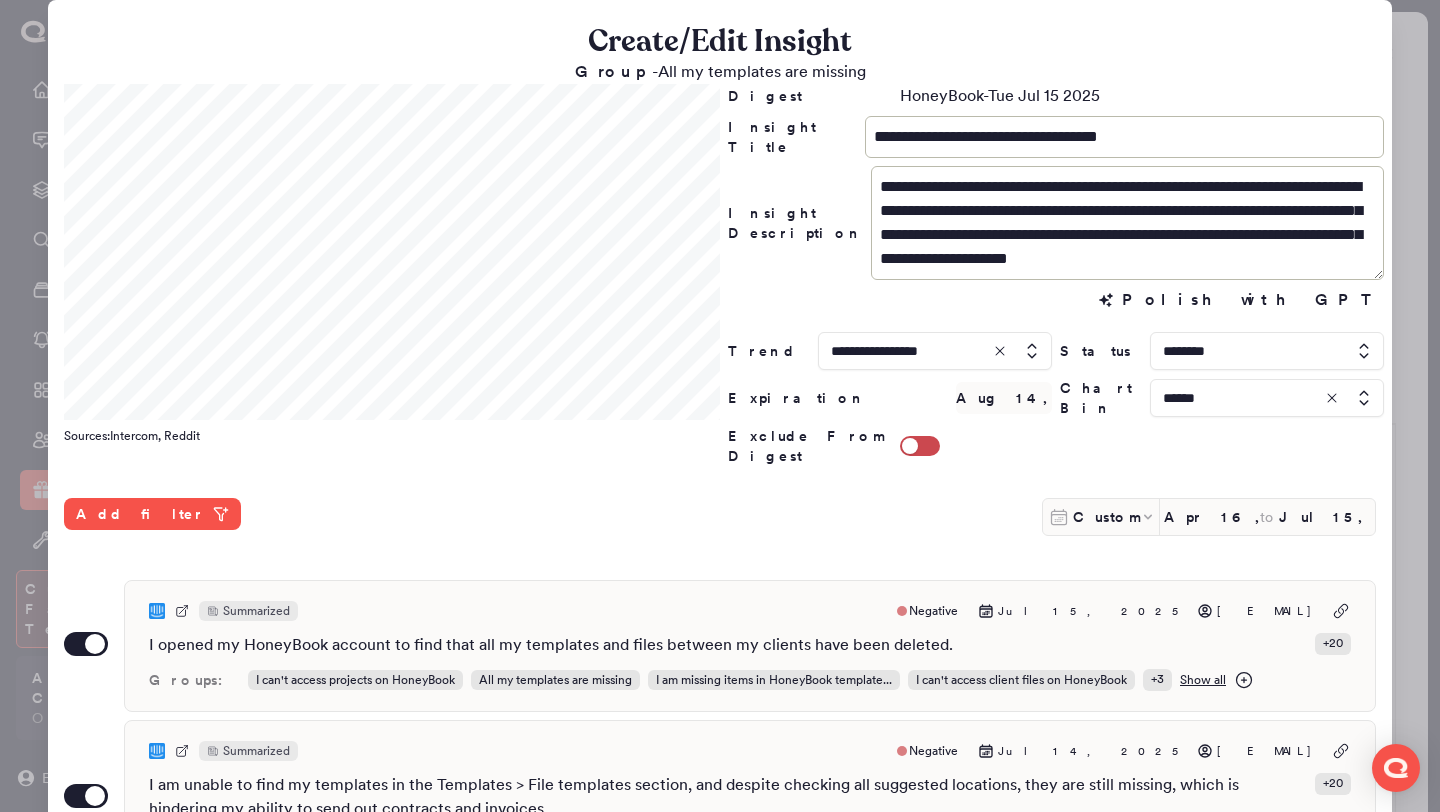 click at bounding box center [1267, 398] 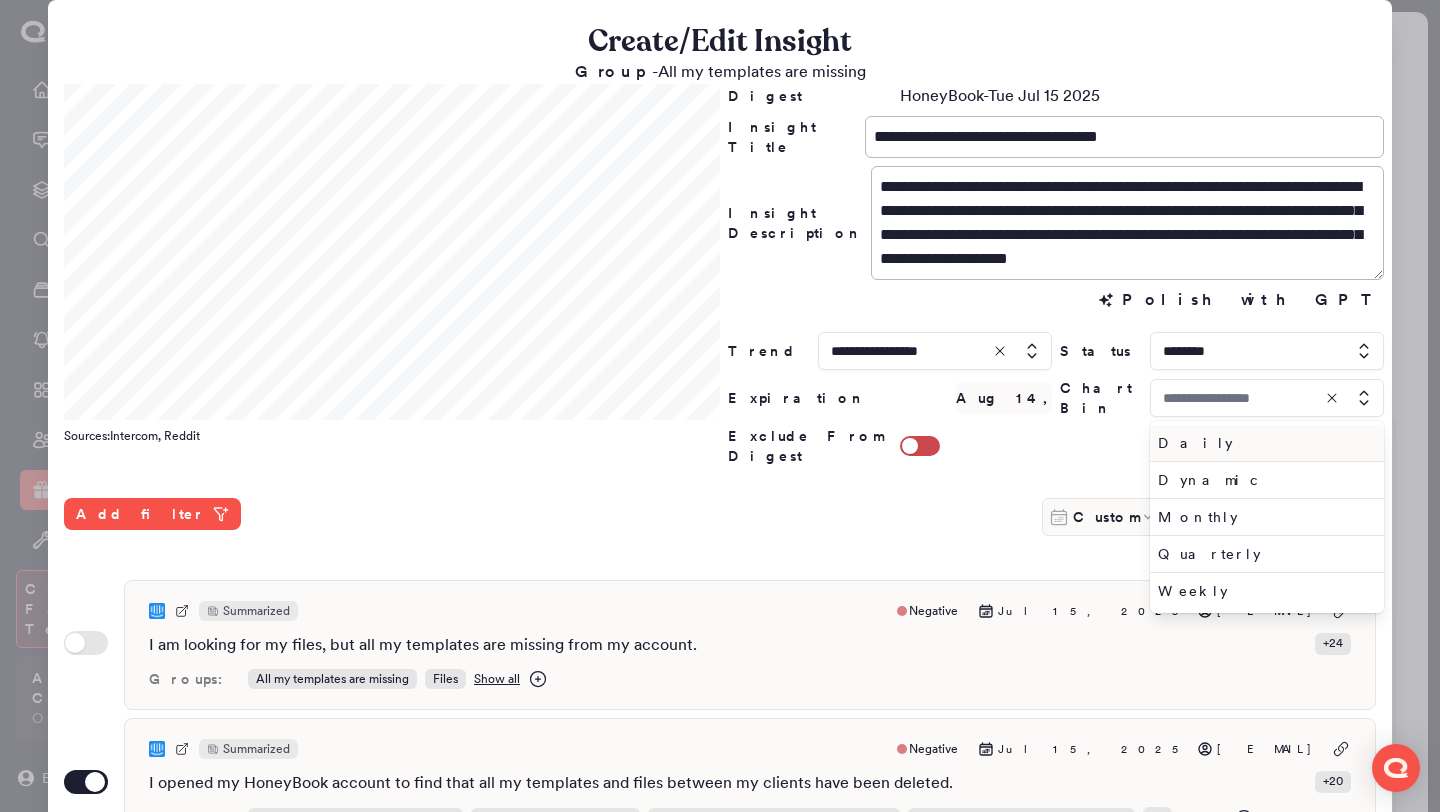 type on "******" 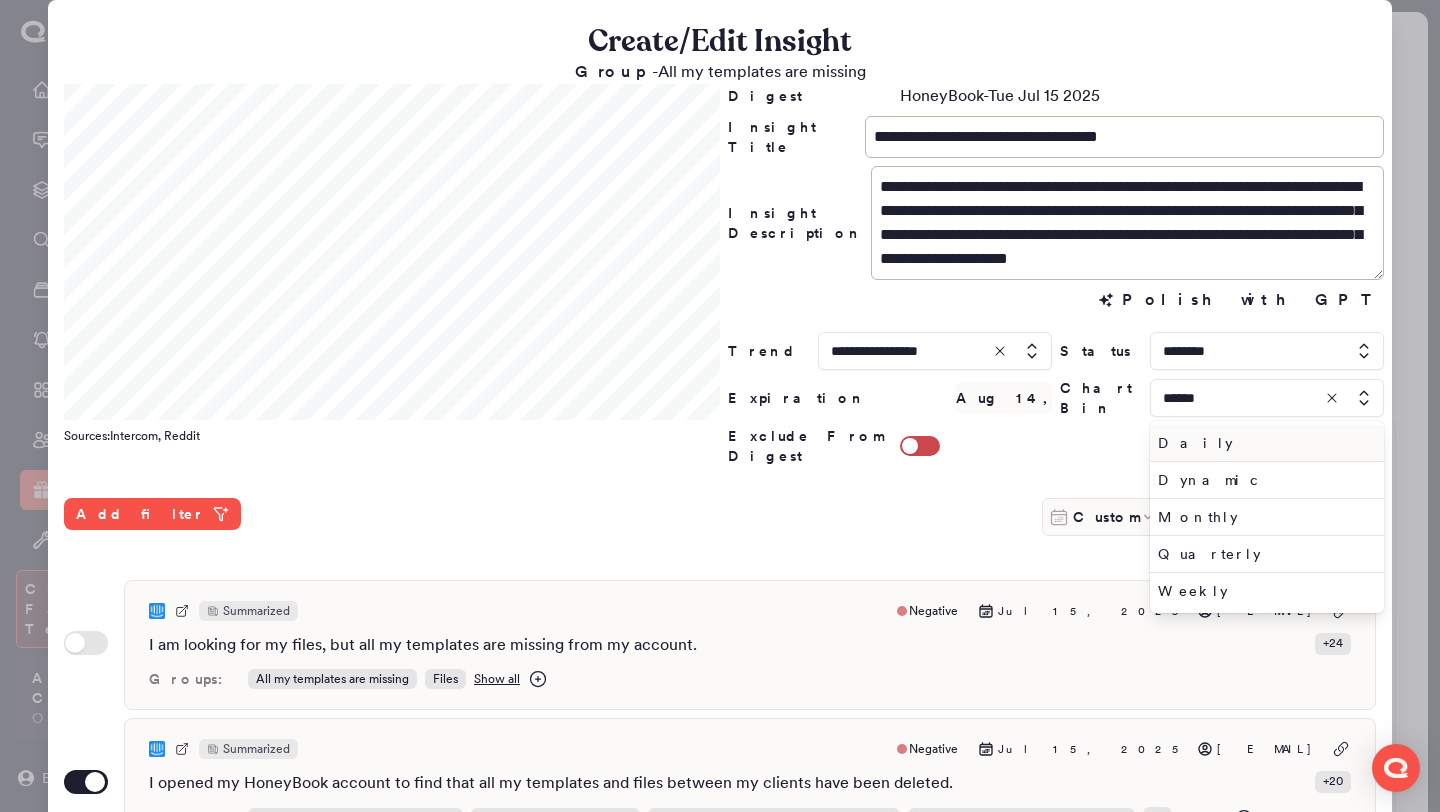click on "Daily" at bounding box center (1263, 443) 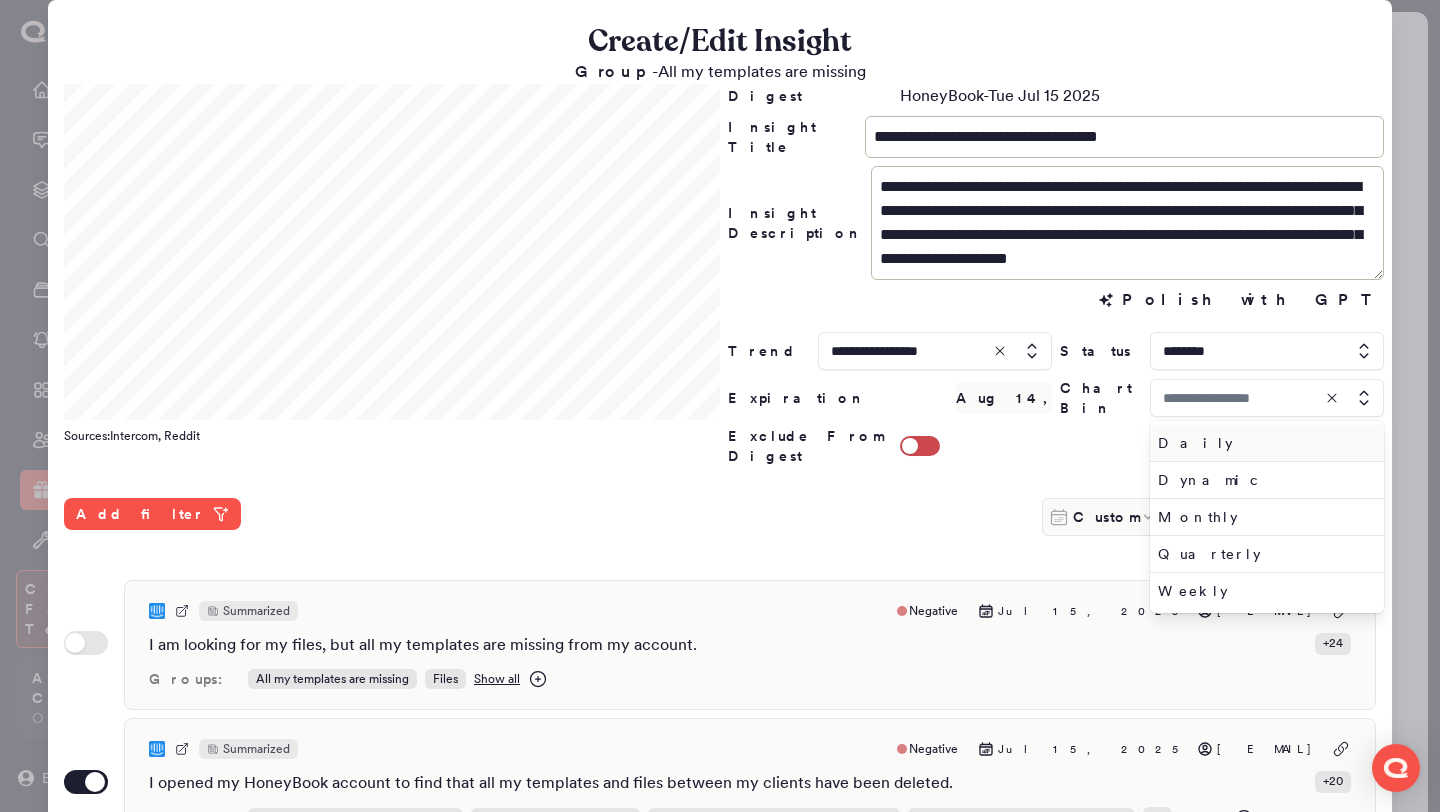 type on "*****" 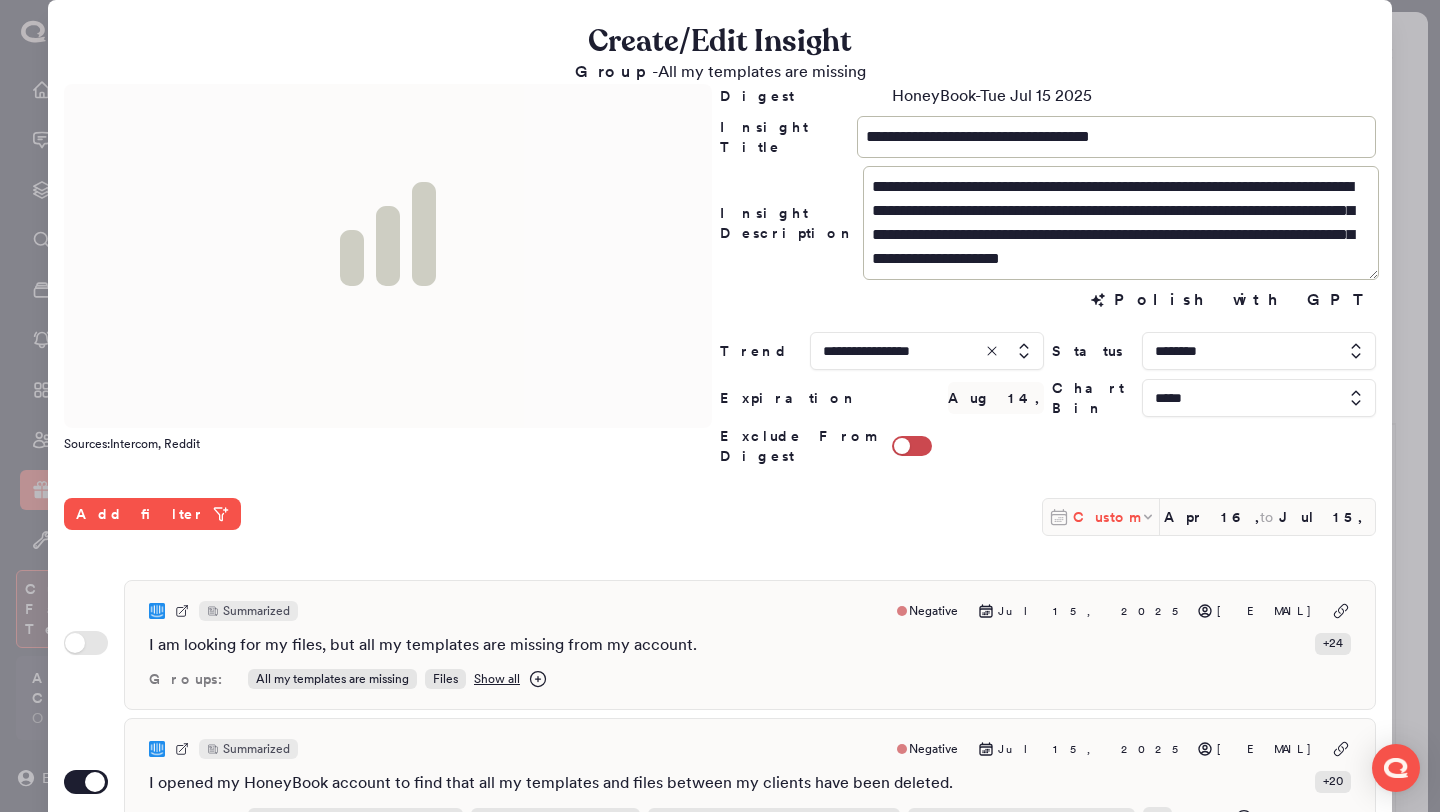 click on "Custom" at bounding box center [1106, 517] 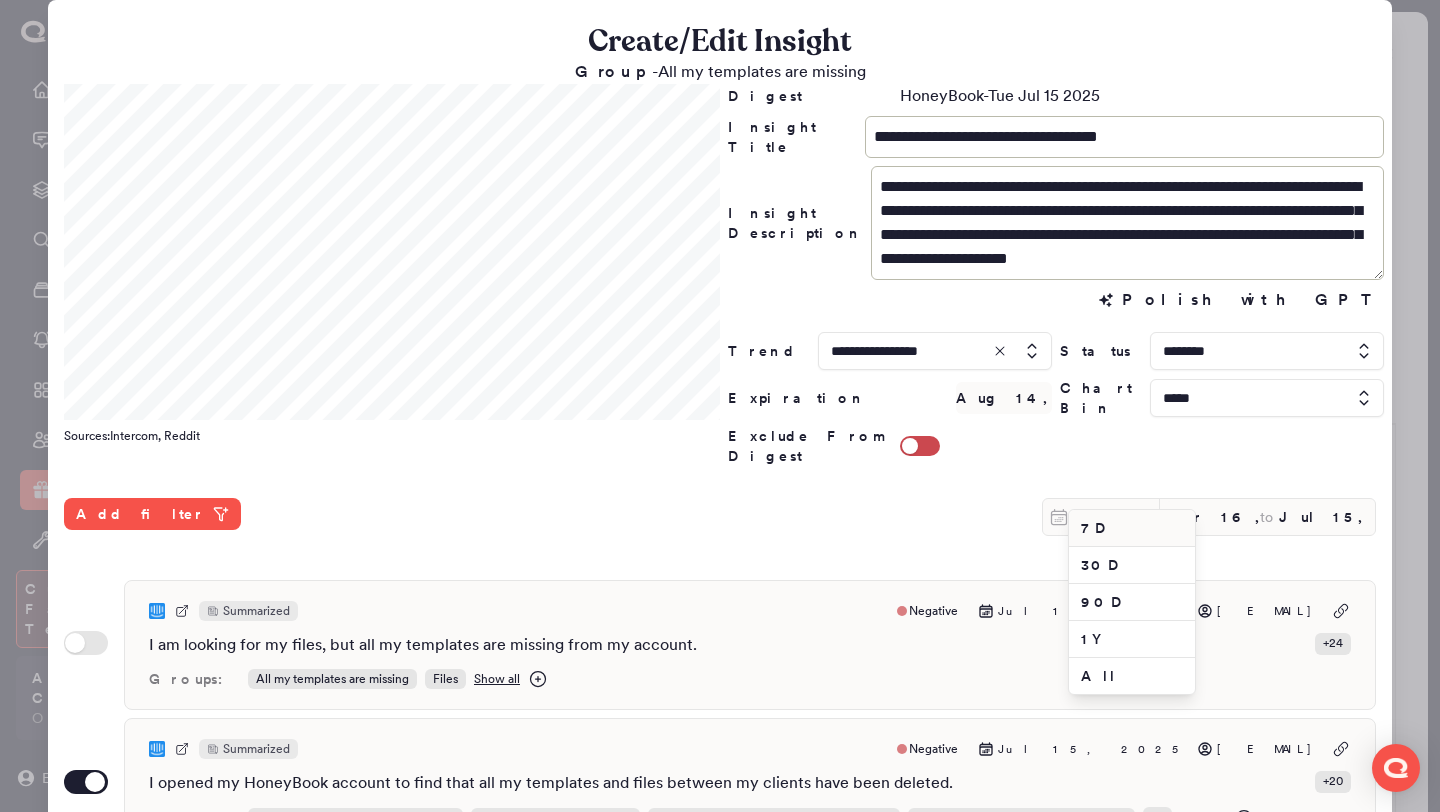 click on "7D" at bounding box center [1132, 528] 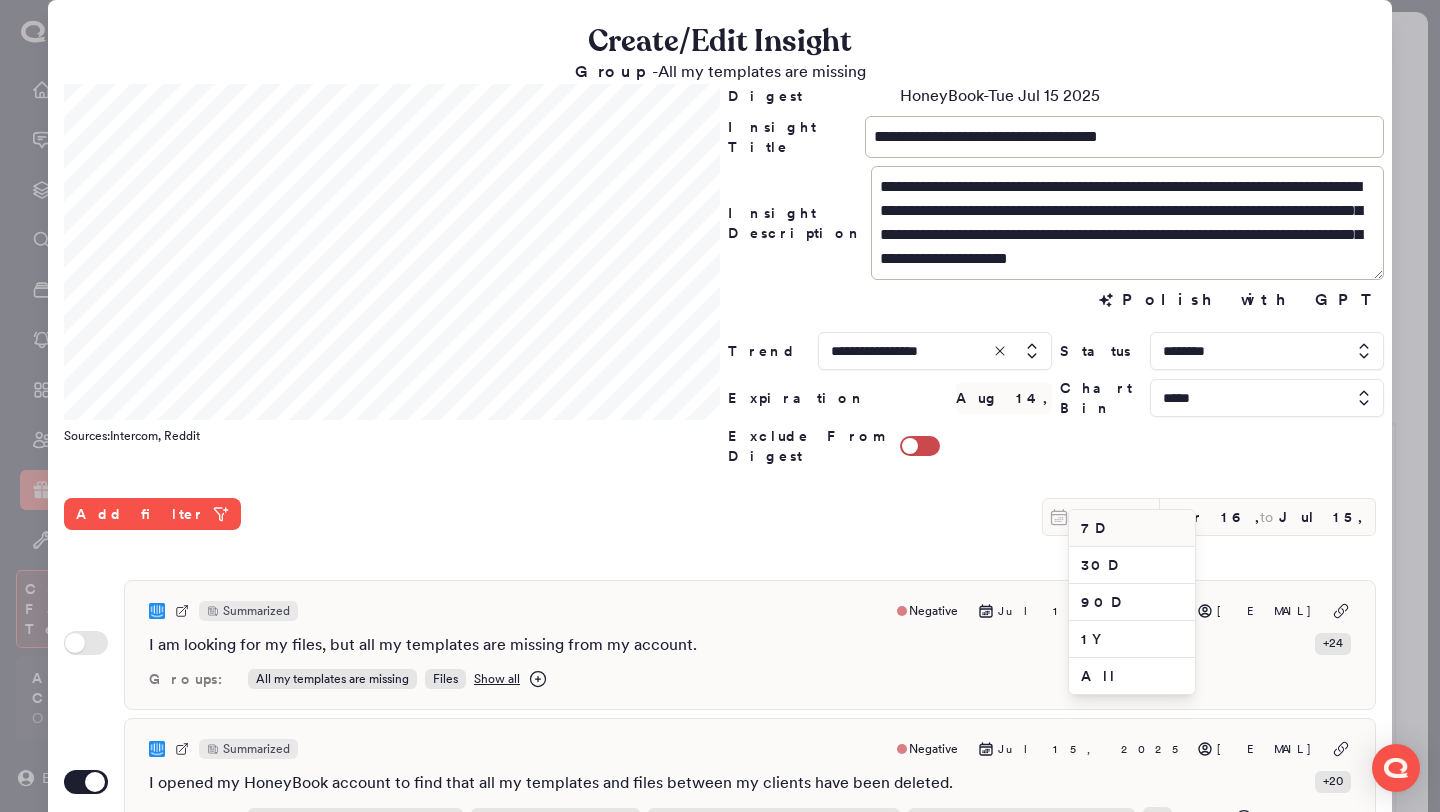 type on "Jul 9, 2025" 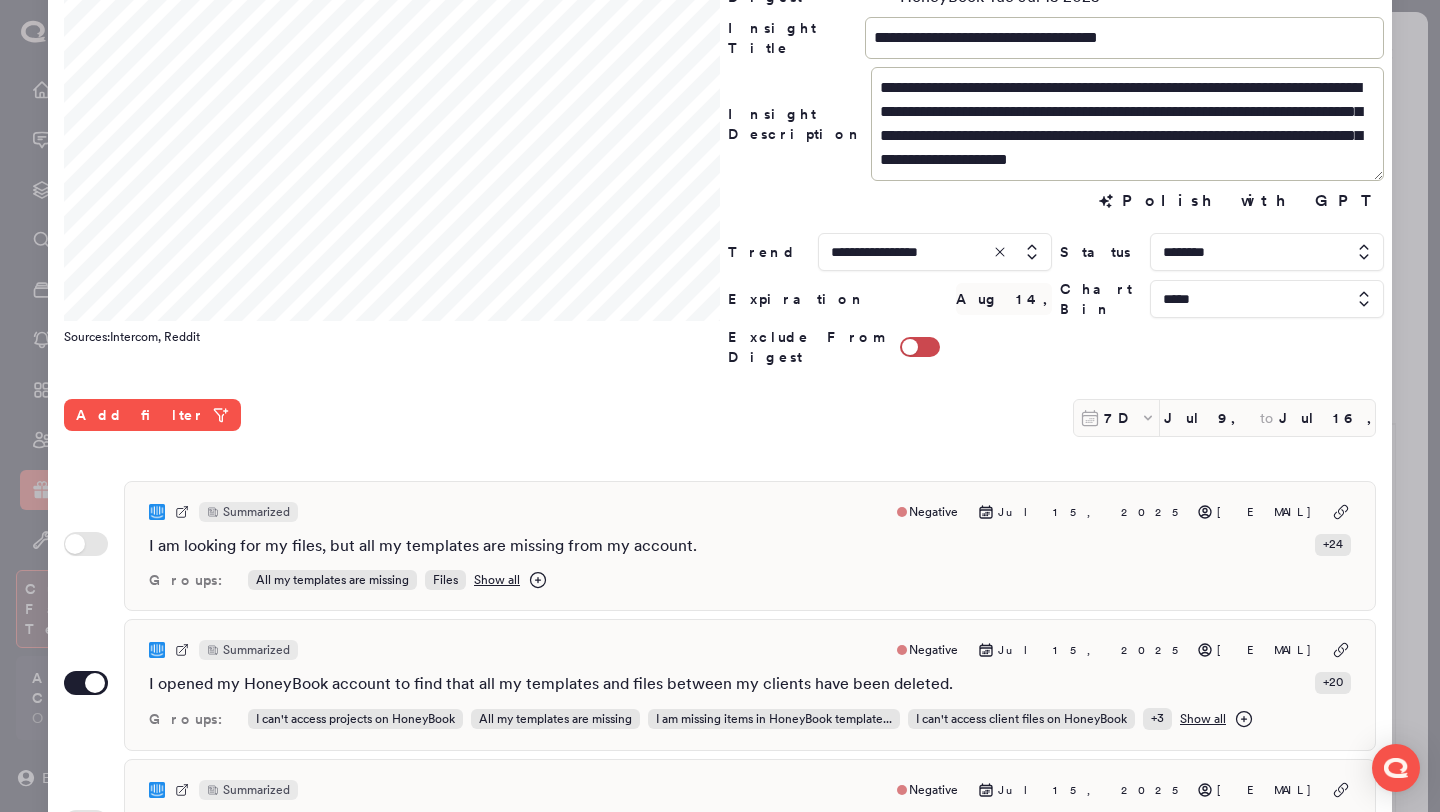 scroll, scrollTop: 516, scrollLeft: 0, axis: vertical 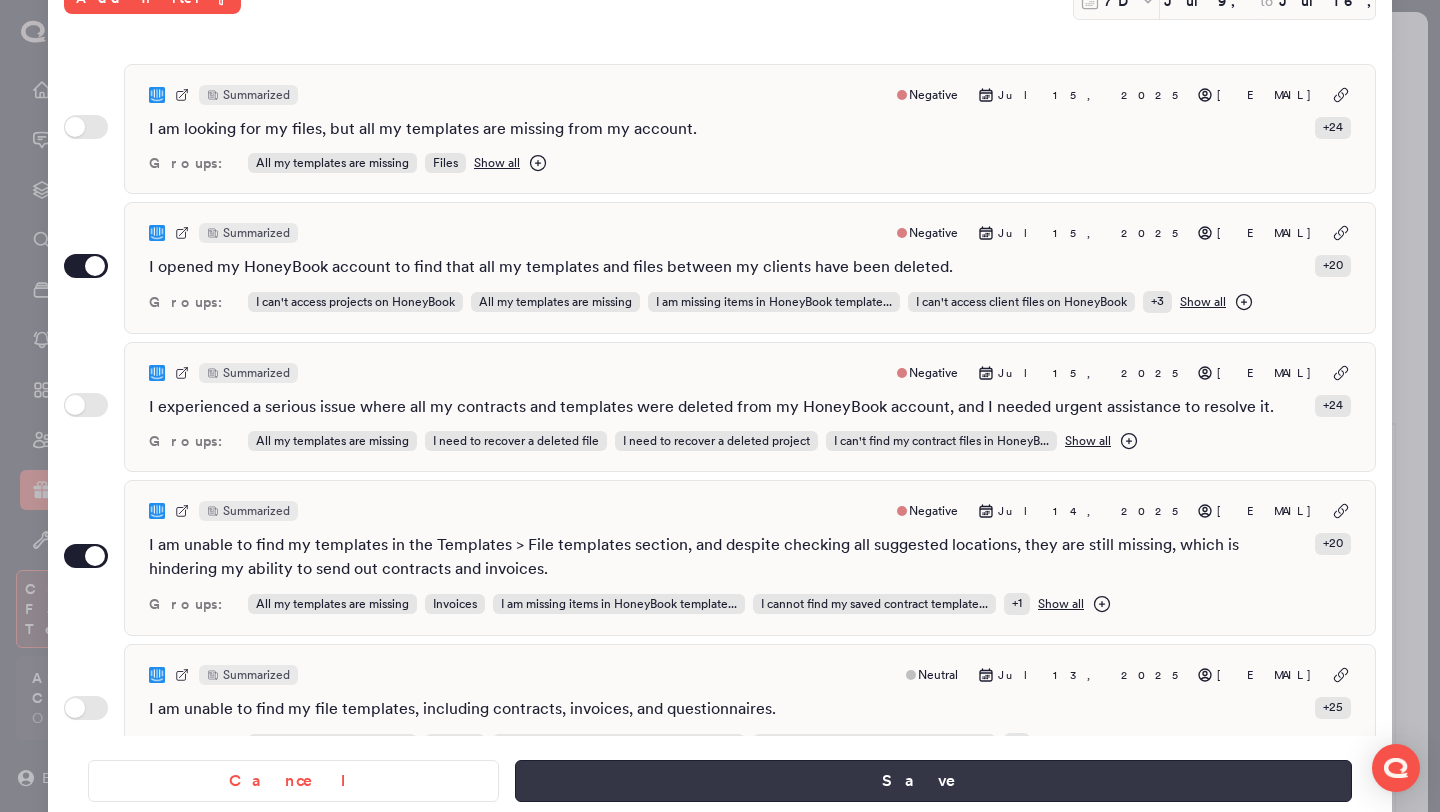 click on "Save" at bounding box center [933, 781] 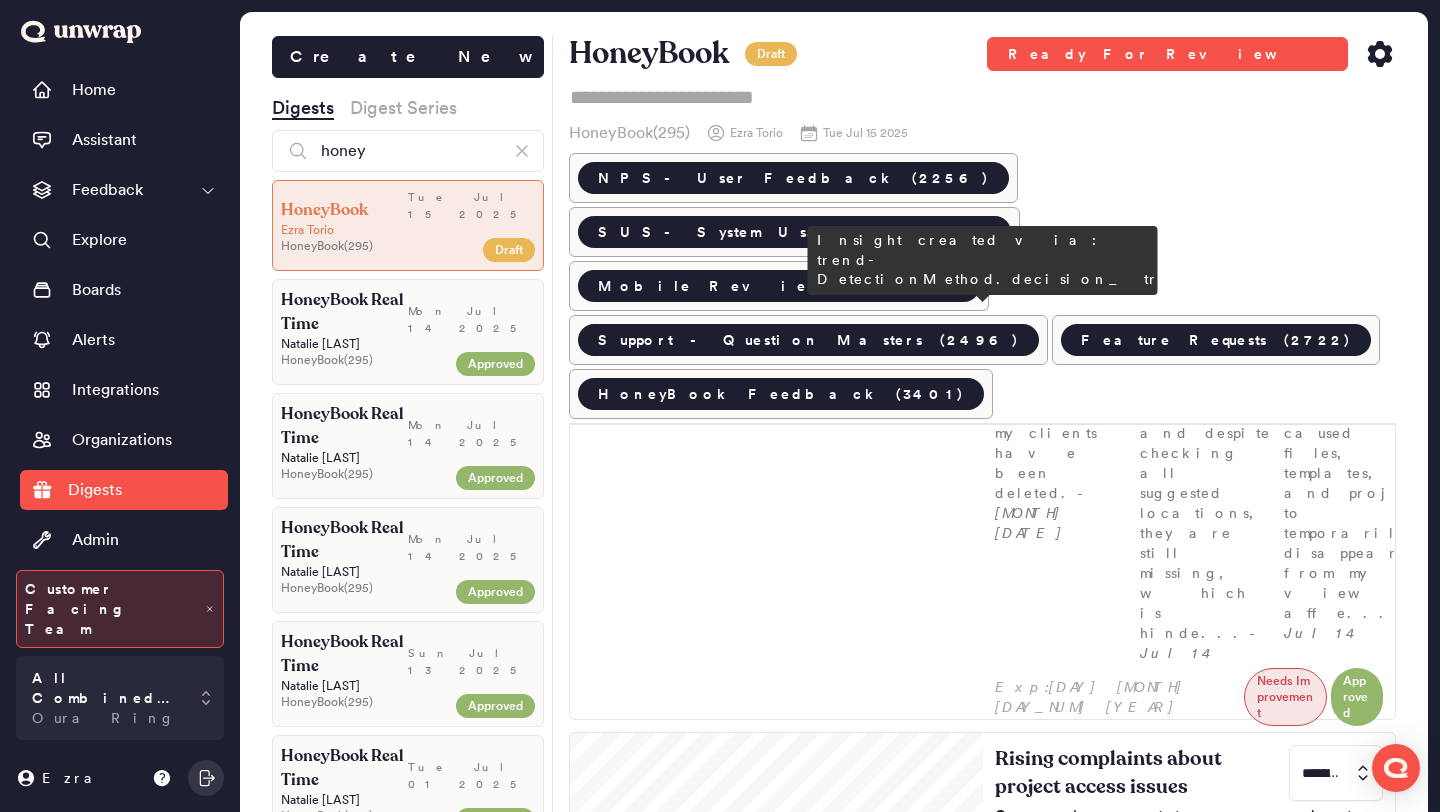 scroll, scrollTop: 2632, scrollLeft: 0, axis: vertical 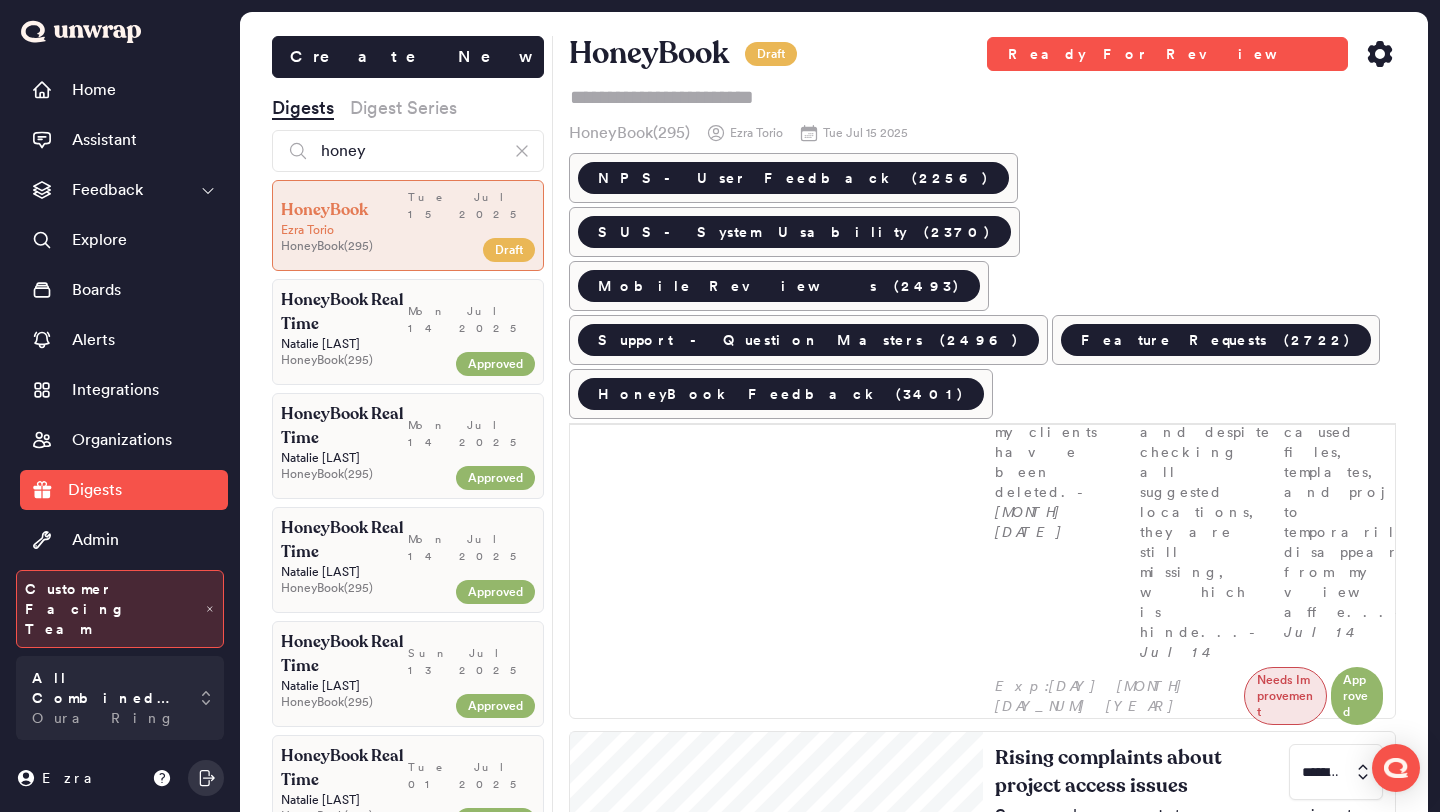 click on "Customers are reporting difficulties accessing invoices, with feedback volume rising to 46 entries the week of July 7th (0.8% of feedback). Common issues include error messages and files appearing as deleted, indicating ongoing technical problems with HoneyBook's system." at bounding box center (1189, 3004) 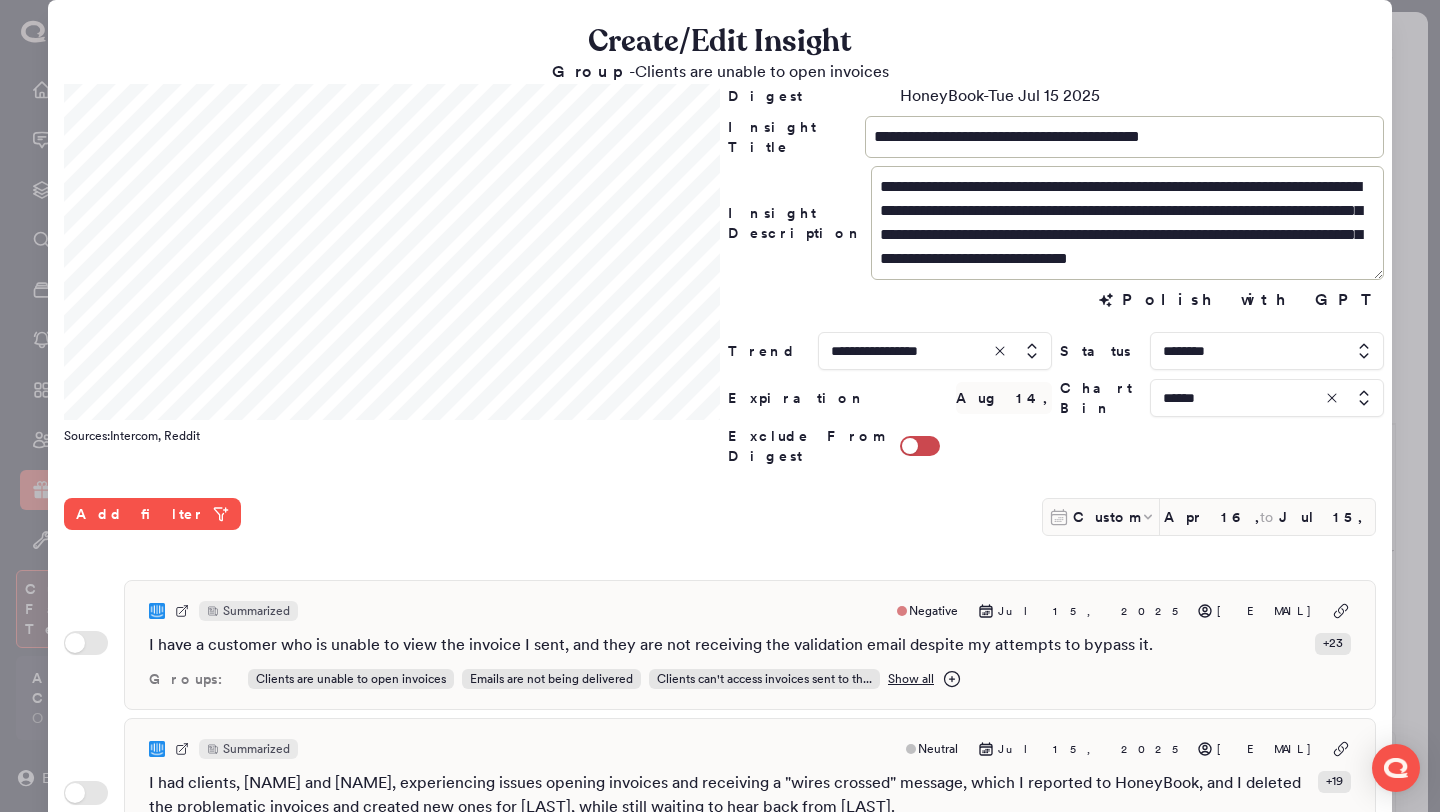 click at bounding box center (1267, 398) 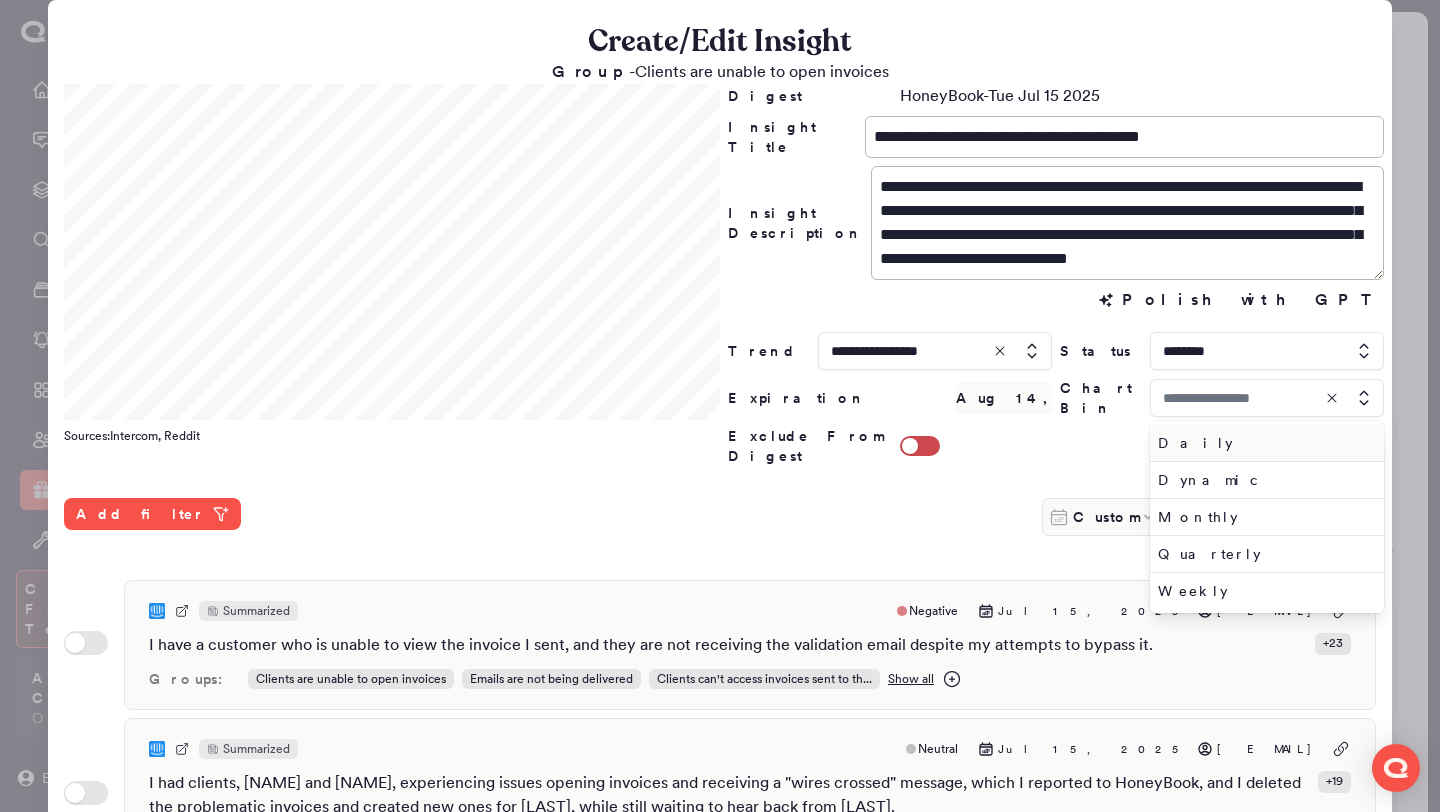 type on "******" 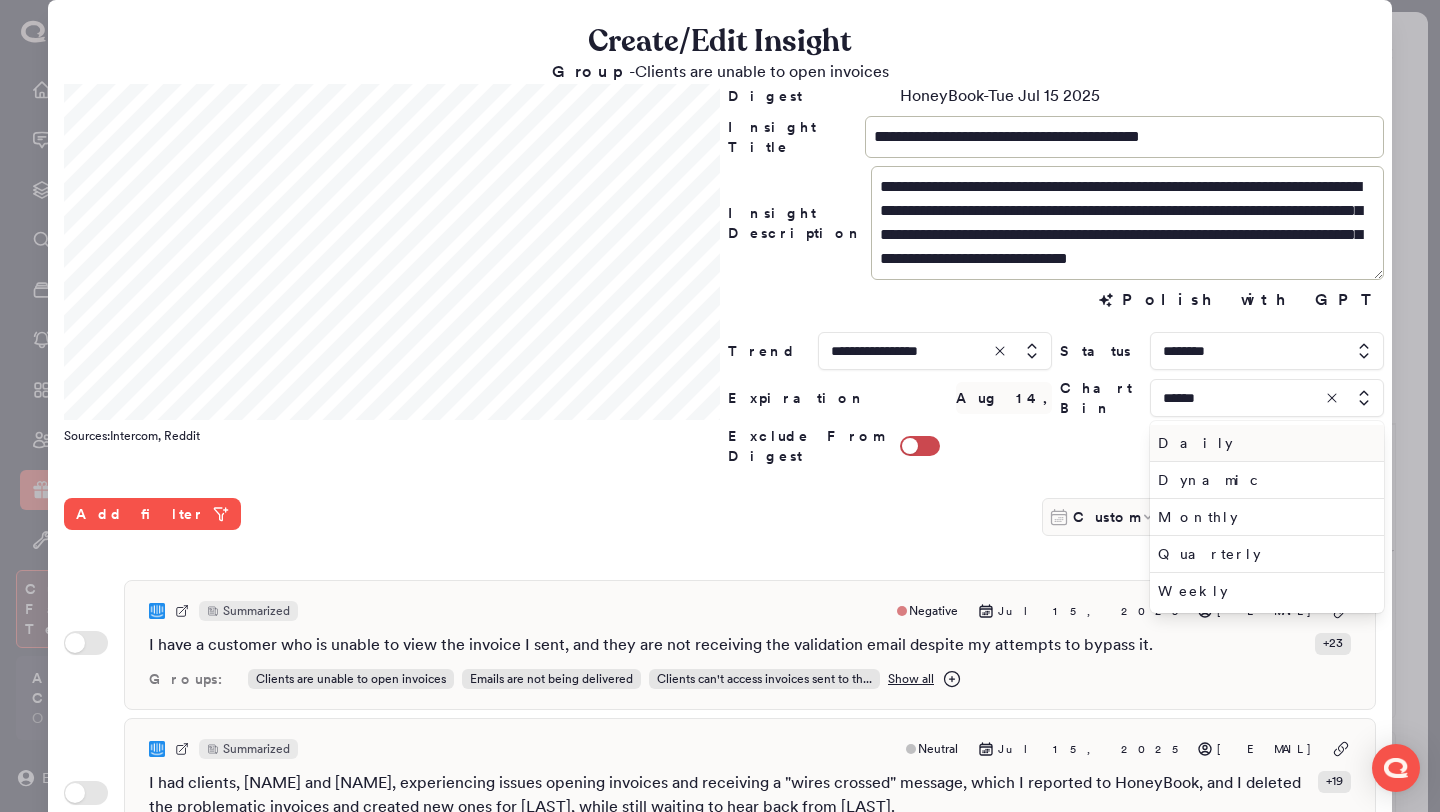 click on "Daily" at bounding box center (1263, 443) 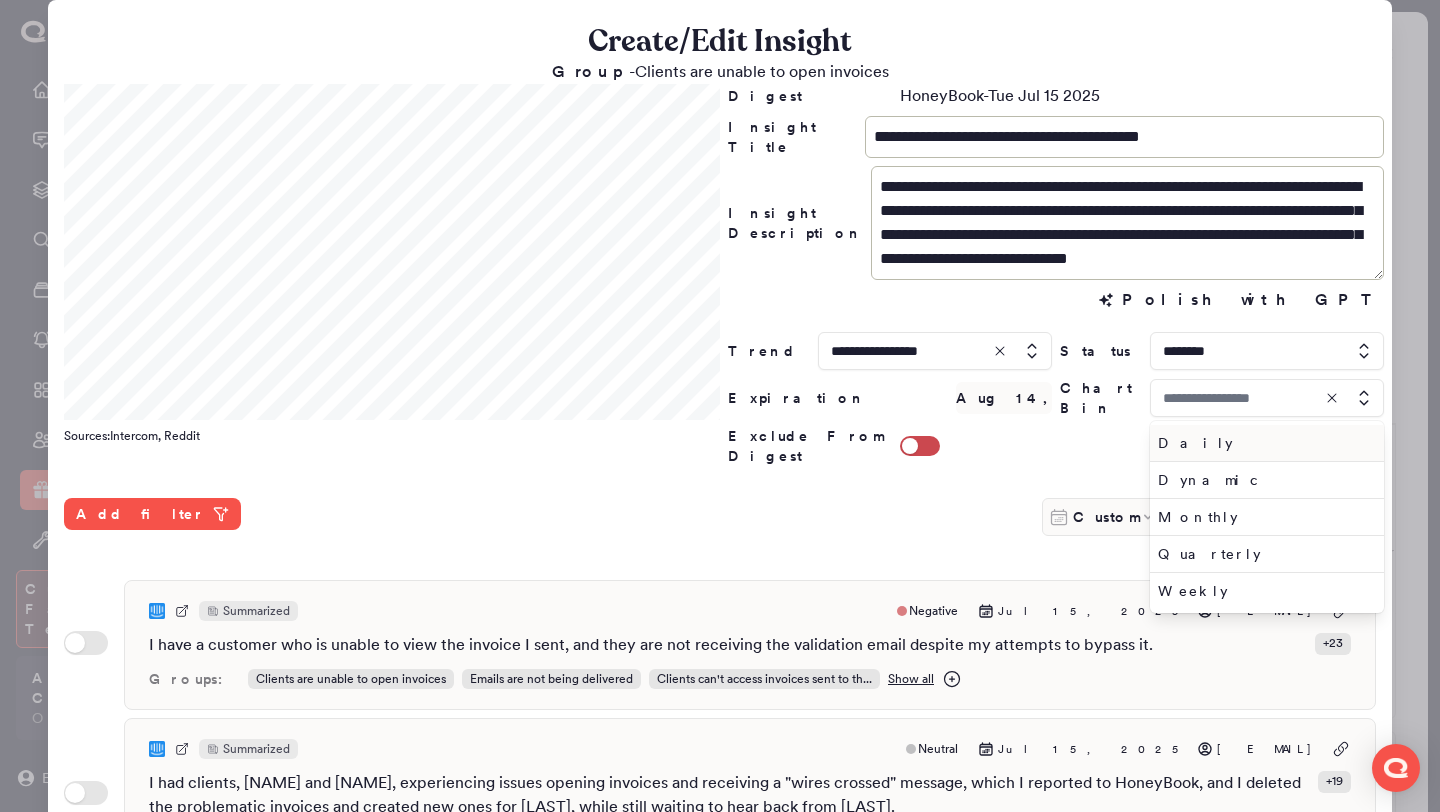 type on "*****" 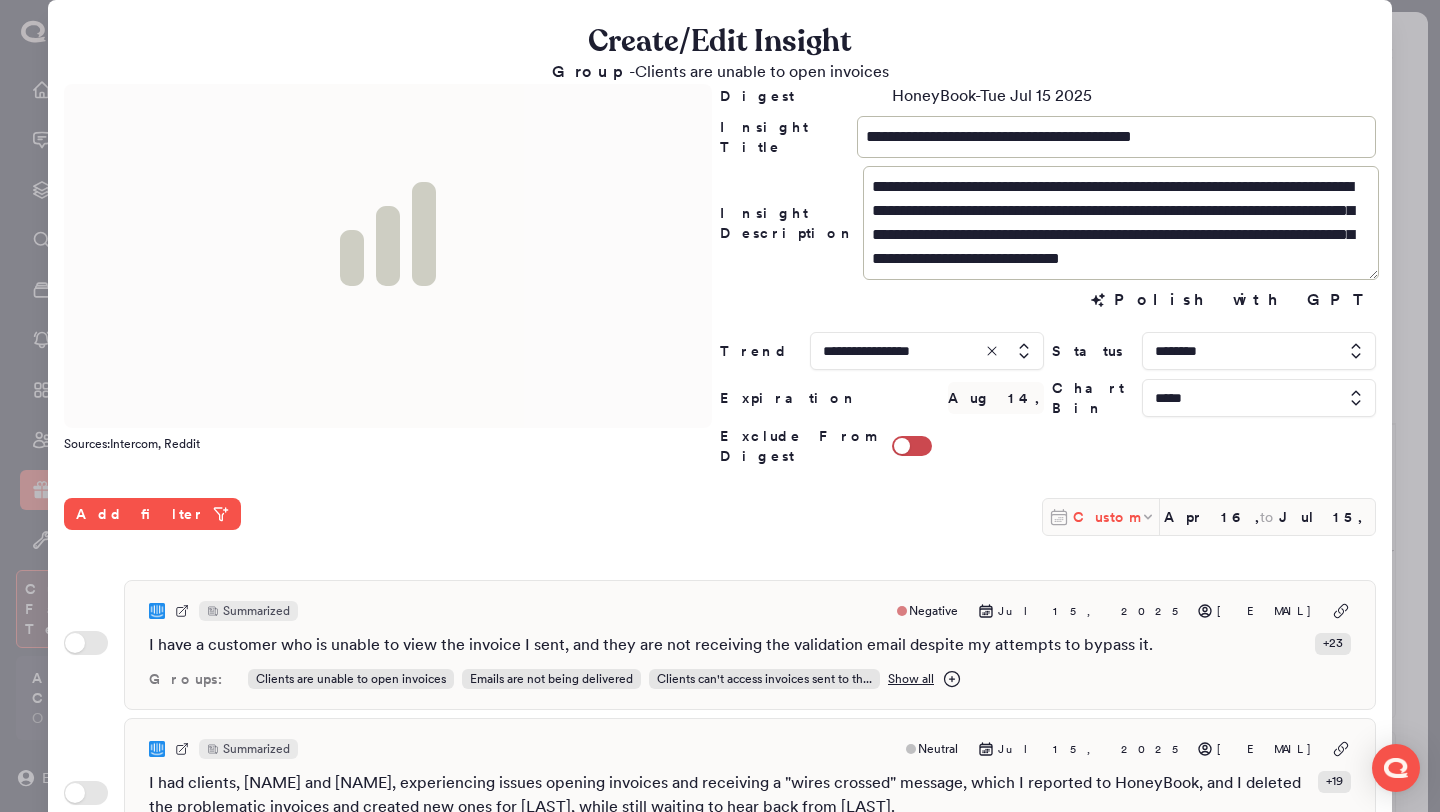 click on "Custom" at bounding box center [1106, 517] 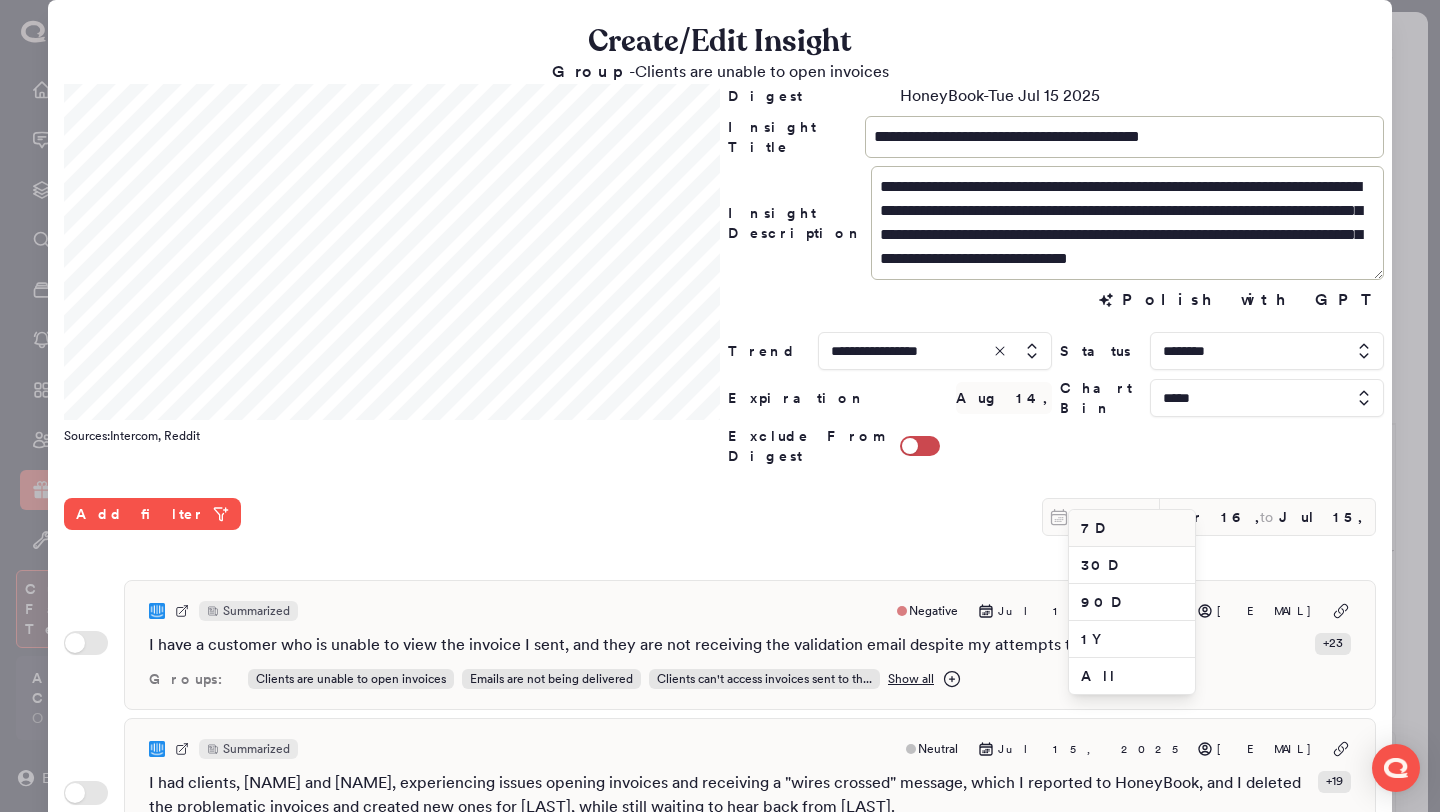 click on "7D" at bounding box center [1132, 528] 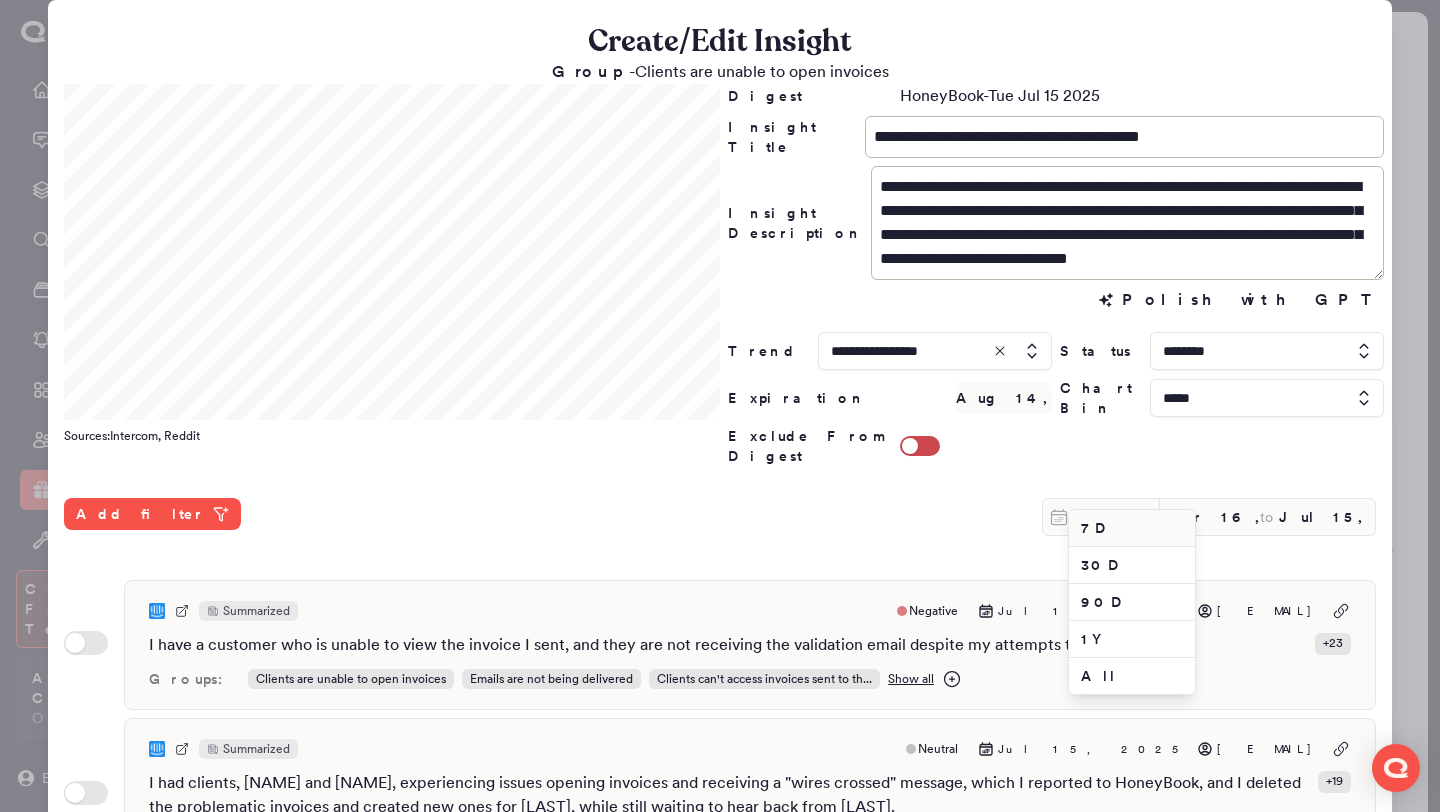 type on "Jul 9, 2025" 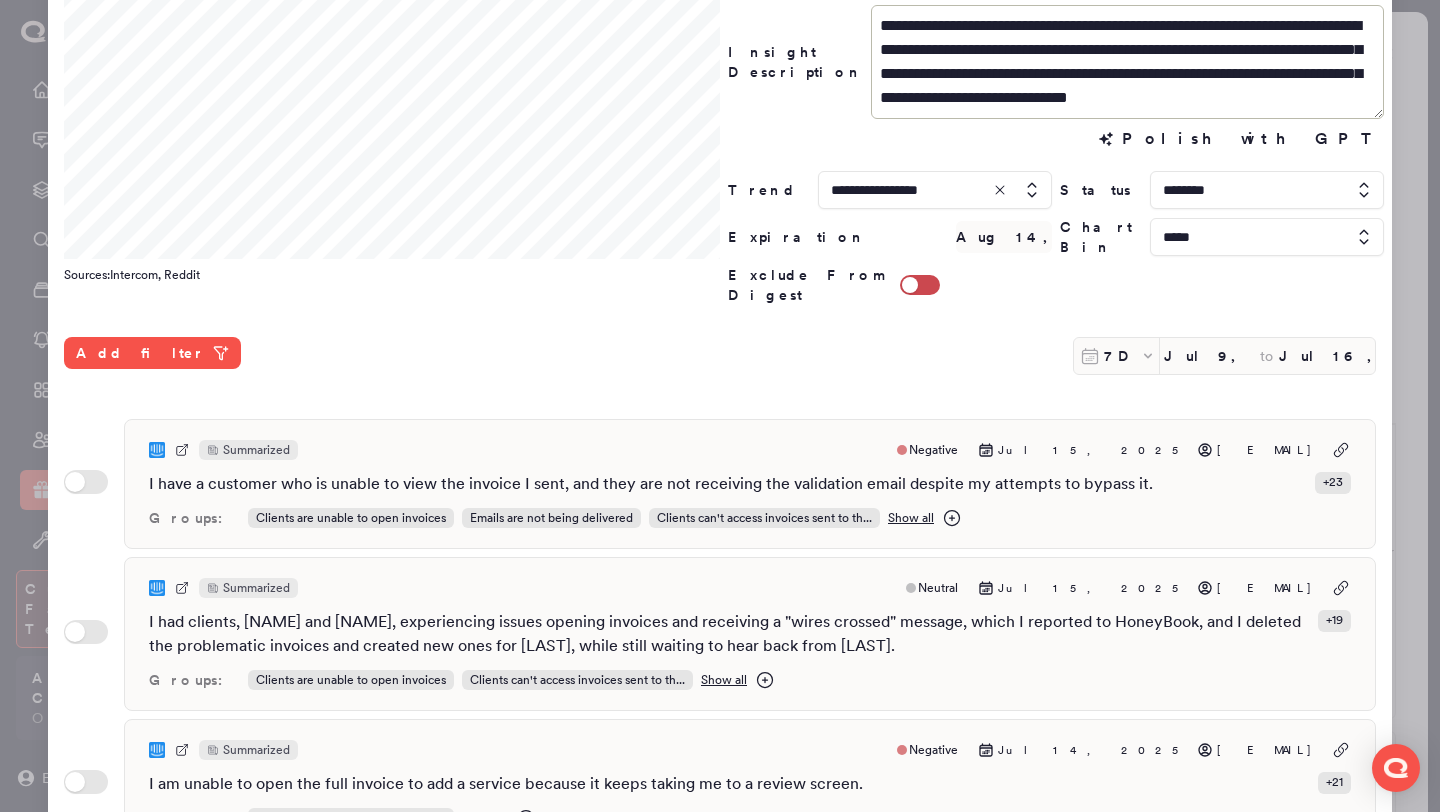 scroll, scrollTop: 516, scrollLeft: 0, axis: vertical 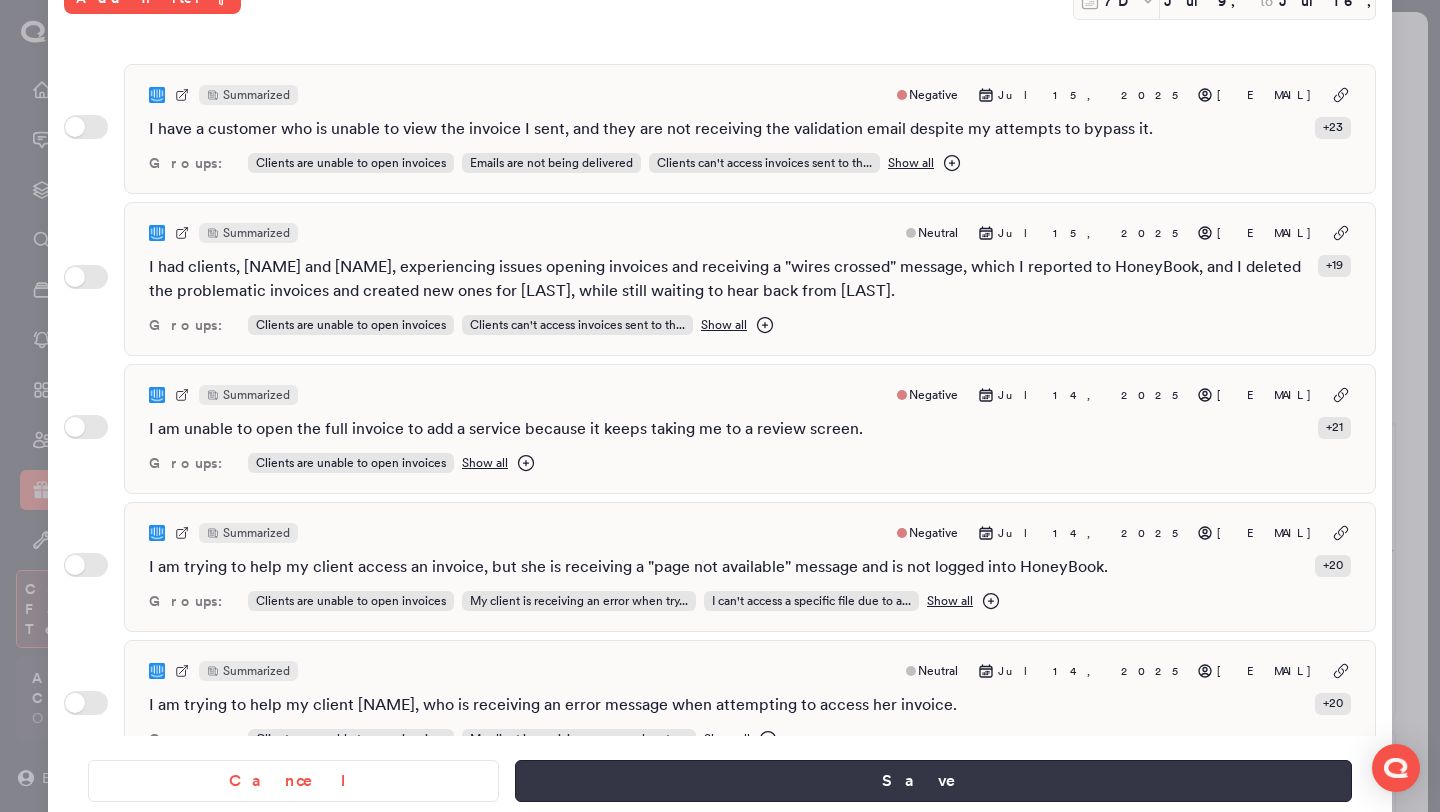 click on "Save" at bounding box center (933, 781) 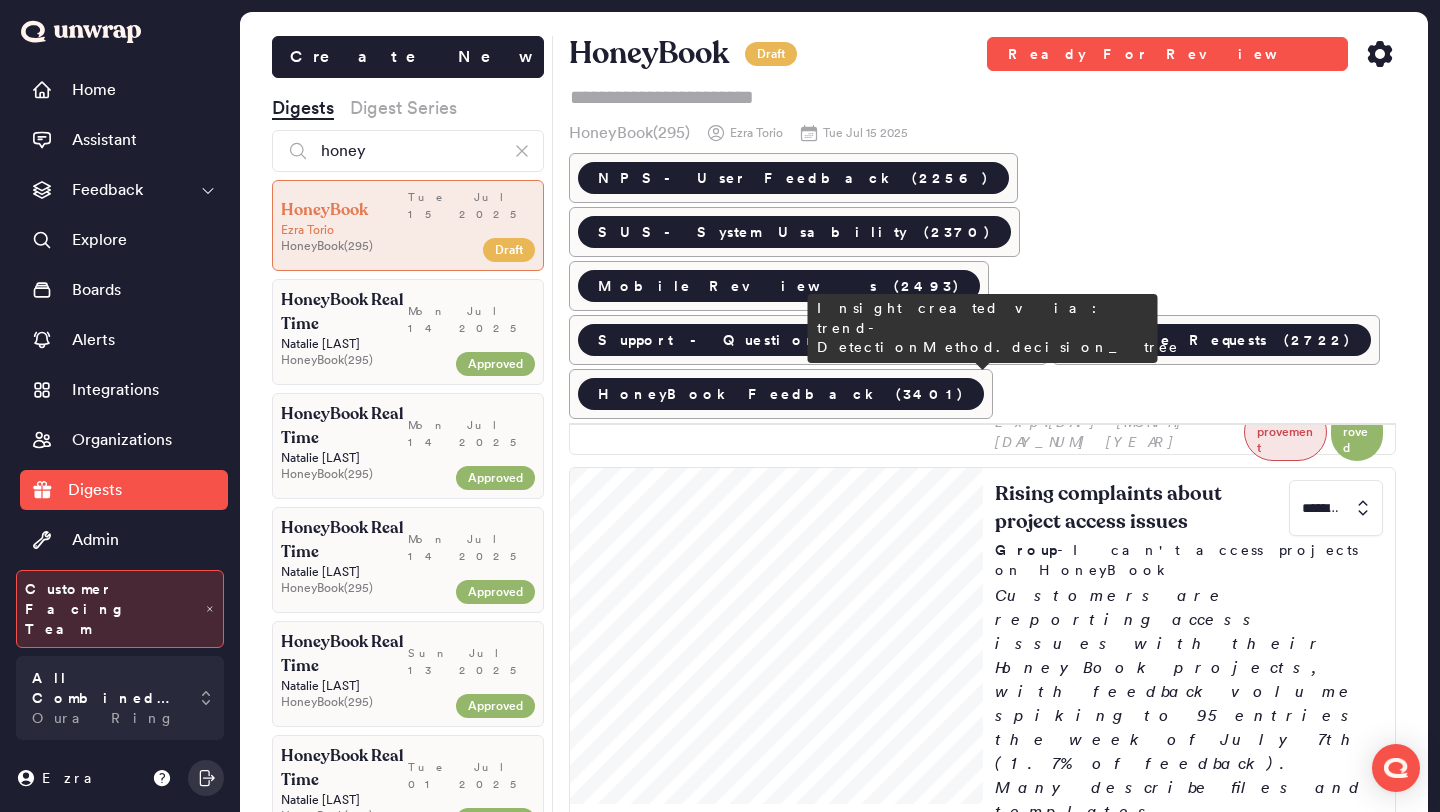 scroll, scrollTop: 3042, scrollLeft: 0, axis: vertical 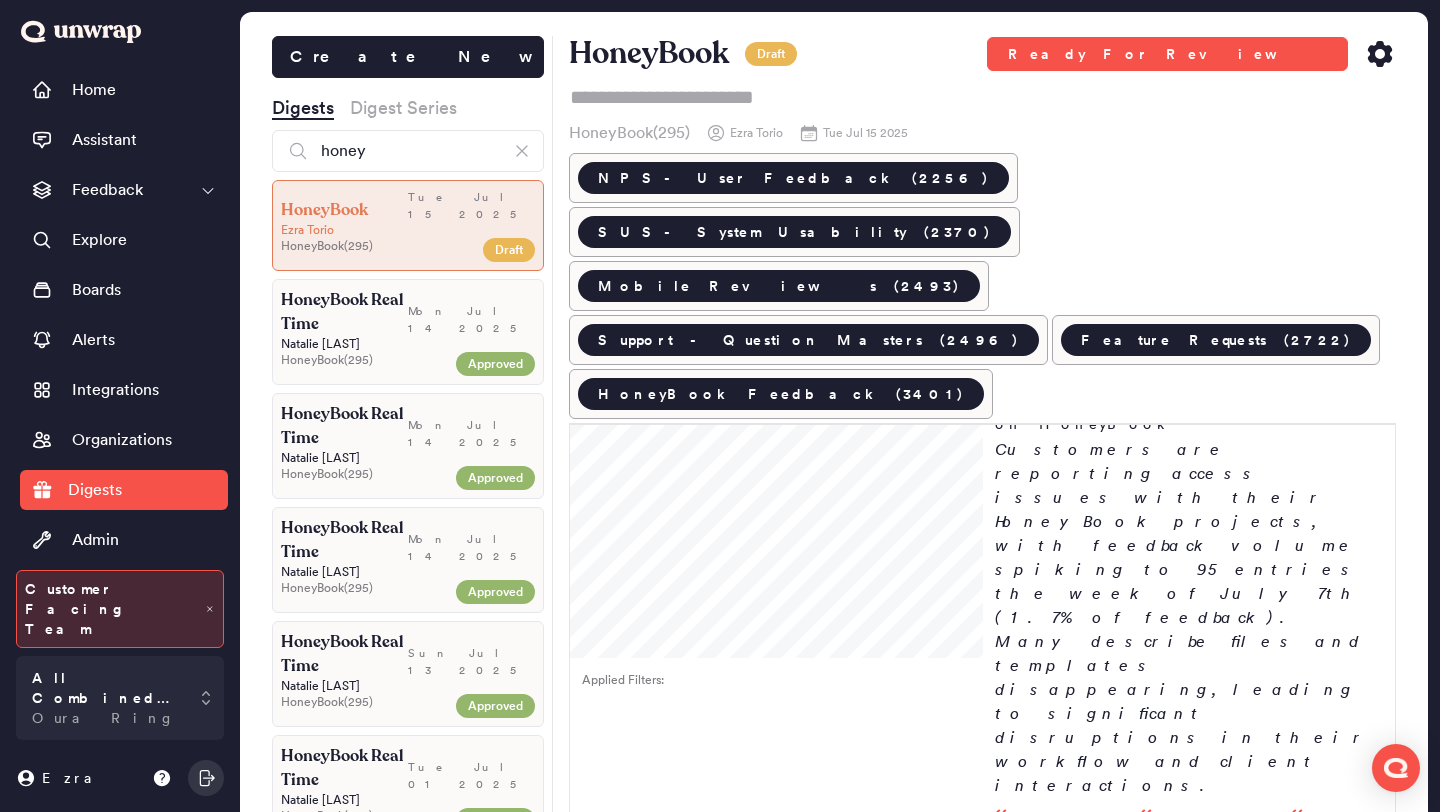 click on "Customers are reporting difficulties accessing contract files, with feedback volume increasing to 75 entries the week of July 7th (1.3% of feedback). Common issues include error messages like 'file deleted' and persistent loading problems across various devices and browsers." at bounding box center [1189, 3456] 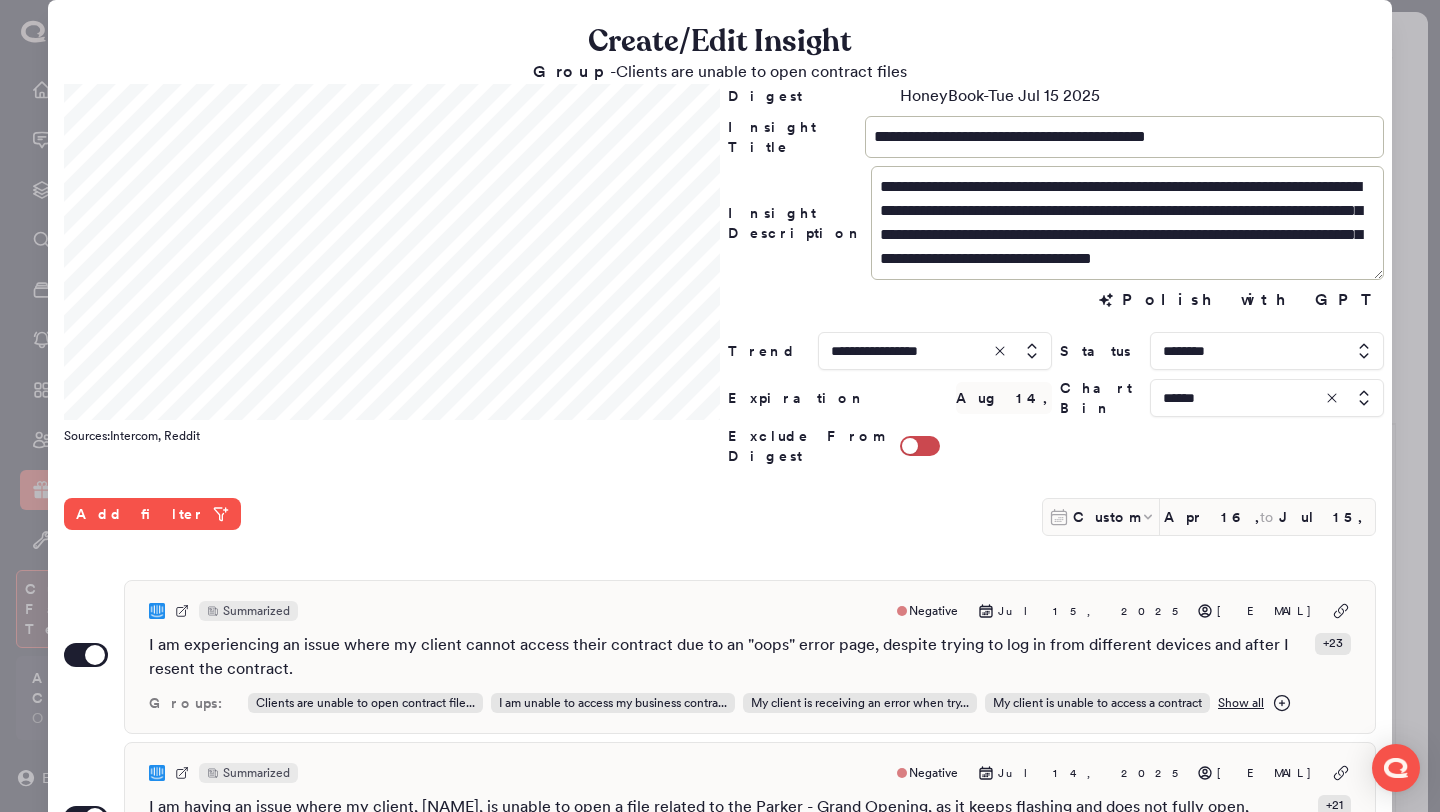 click at bounding box center (1267, 398) 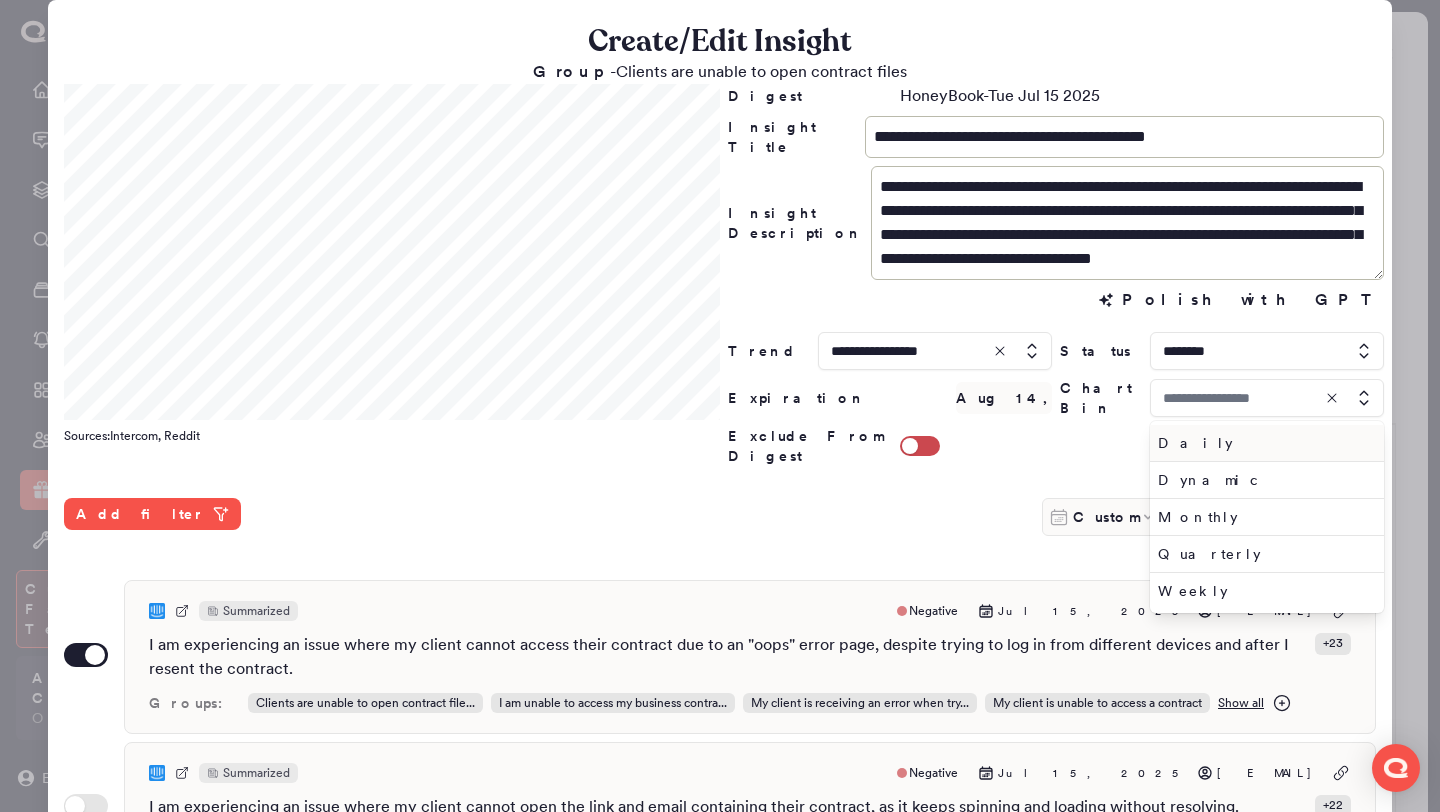 type on "******" 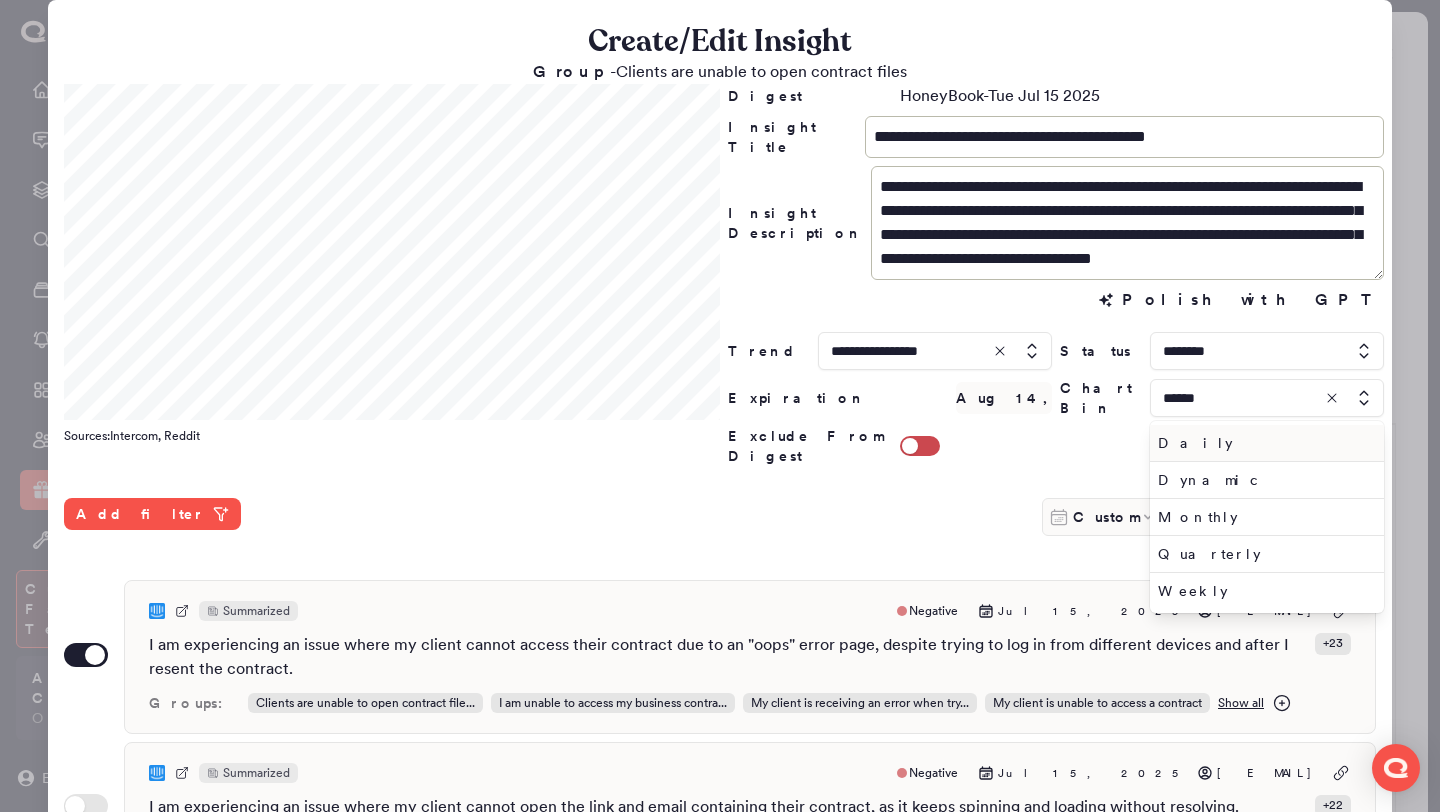 click on "Daily" at bounding box center [1263, 443] 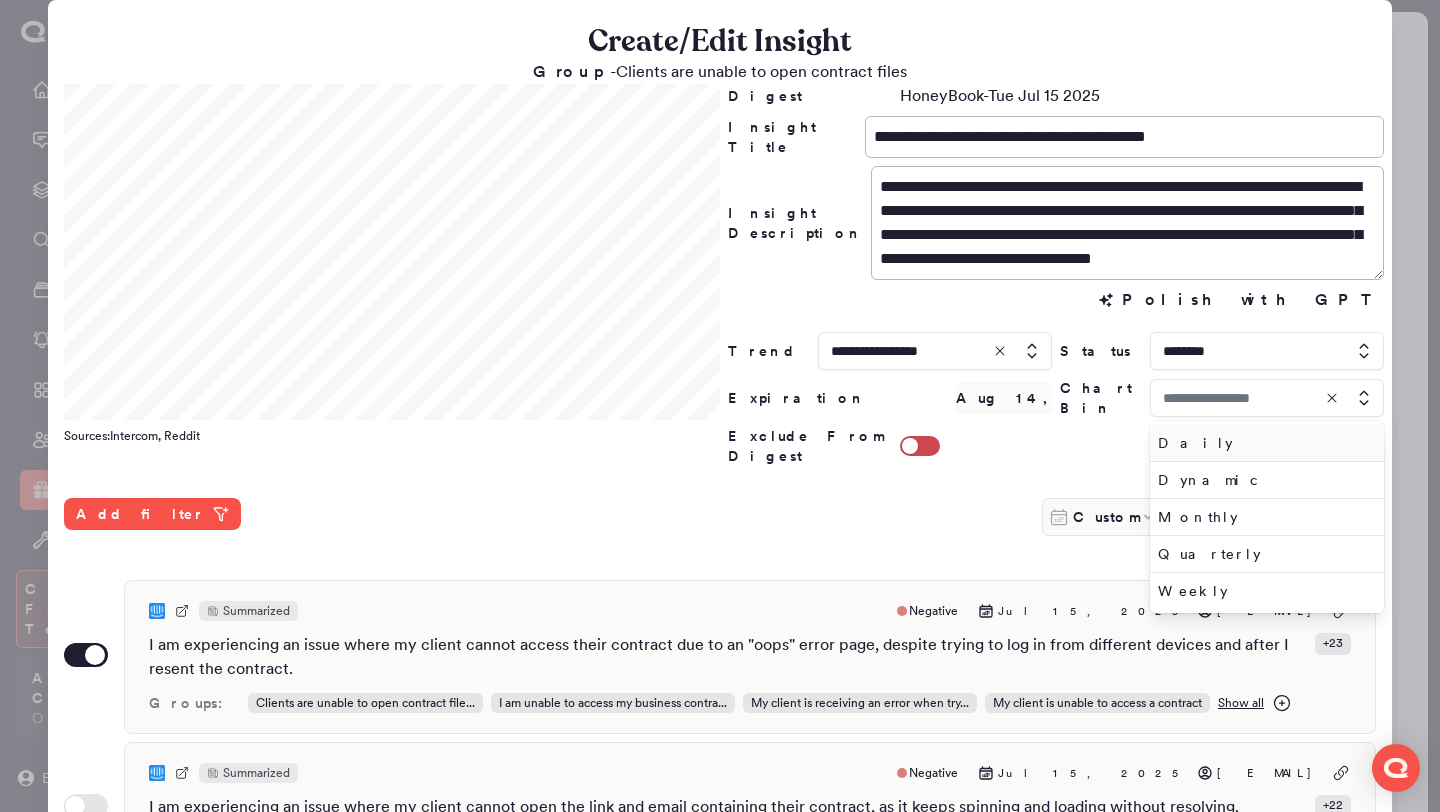 type on "*****" 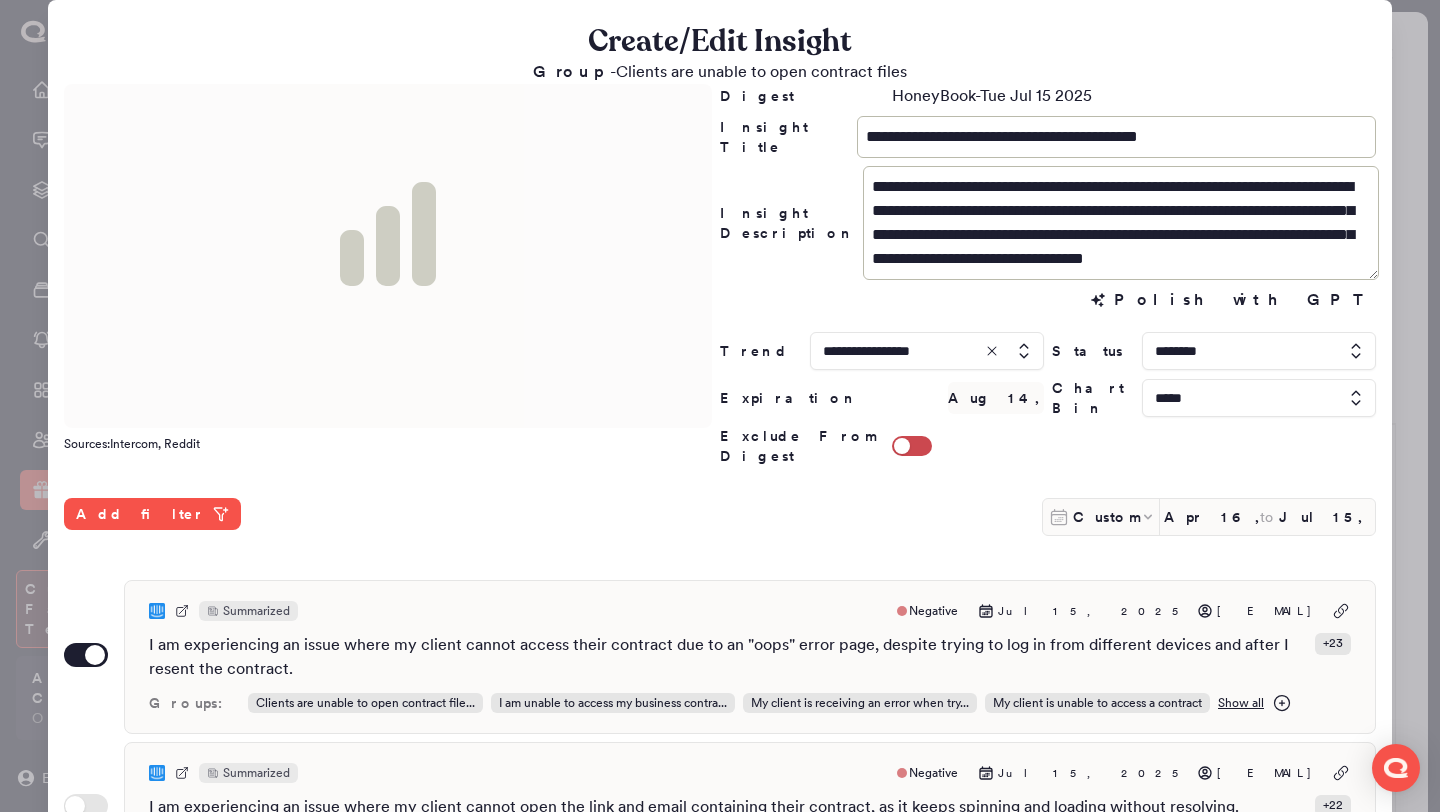 click on "Custom Apr 16, 2025 to Jul 15, 2025" at bounding box center [1209, 517] 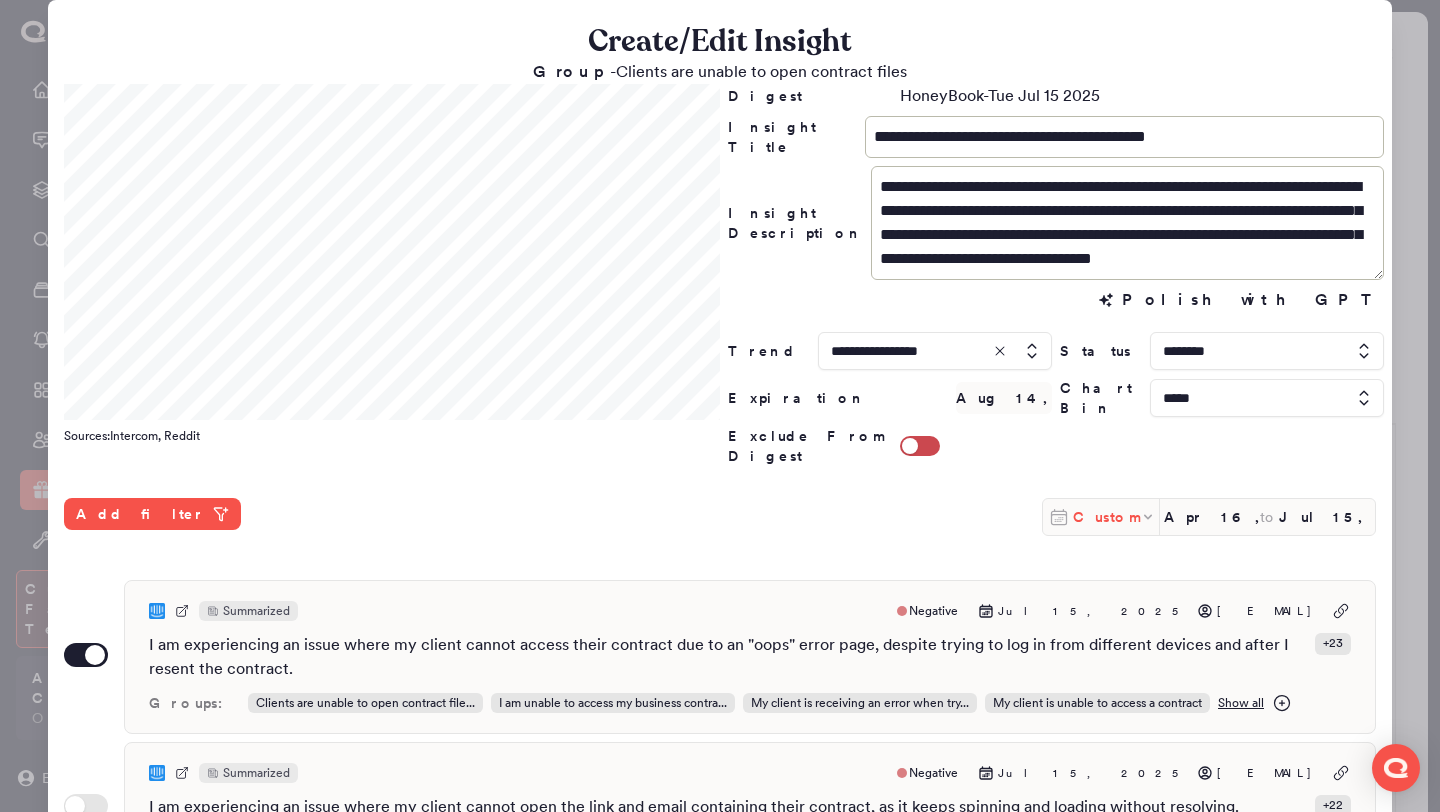 click on "Custom" at bounding box center (1106, 517) 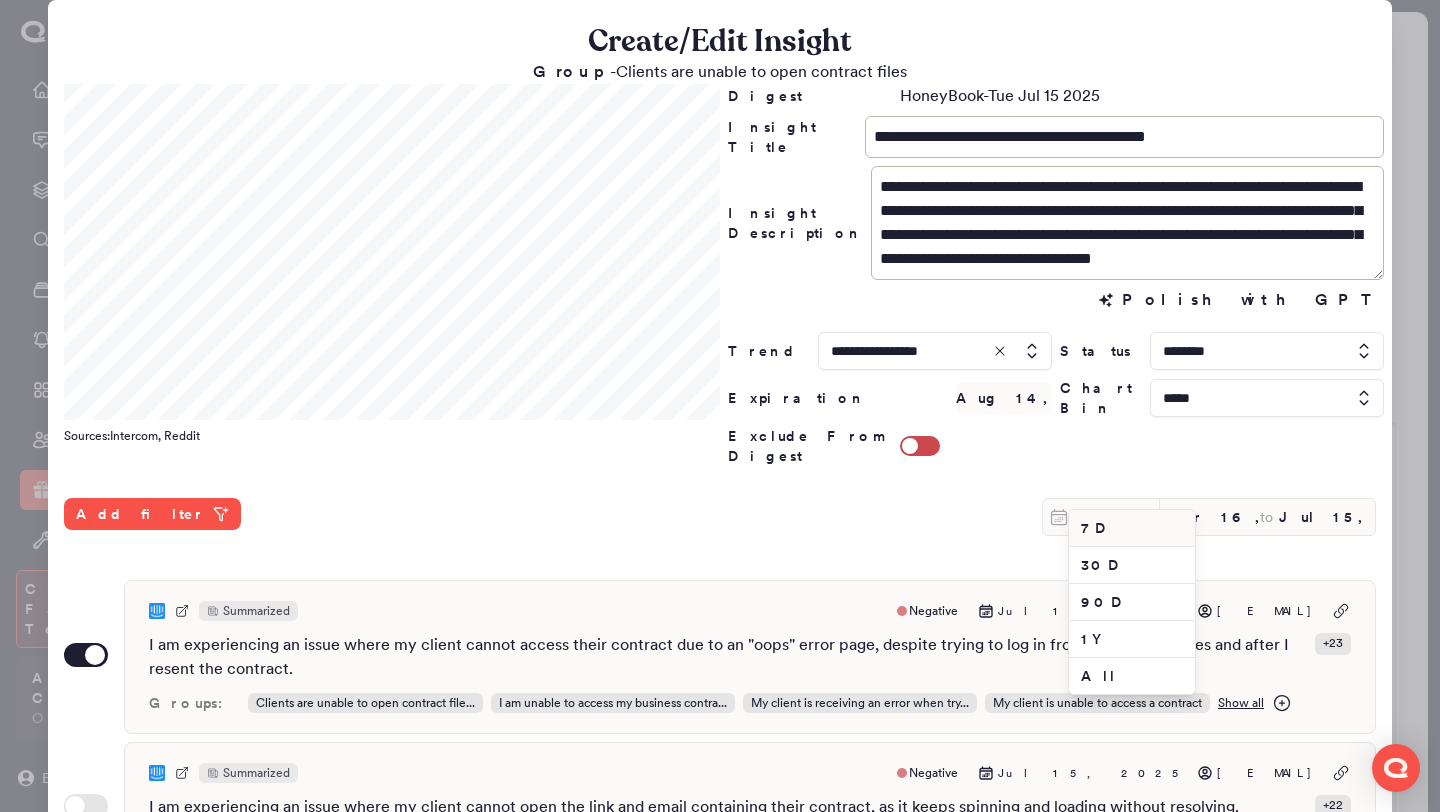 click on "7D" at bounding box center [1132, 528] 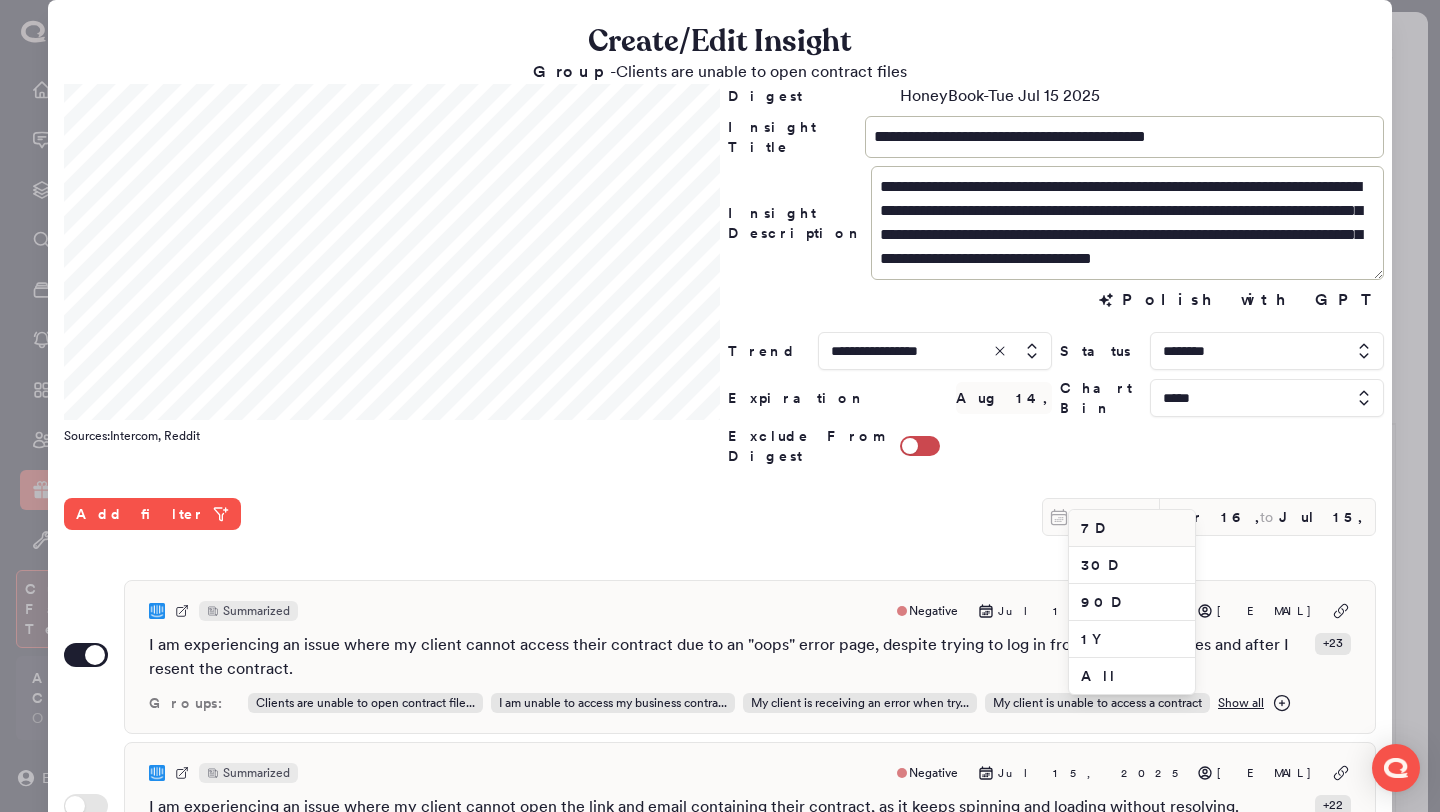 type on "Jul 9, 2025" 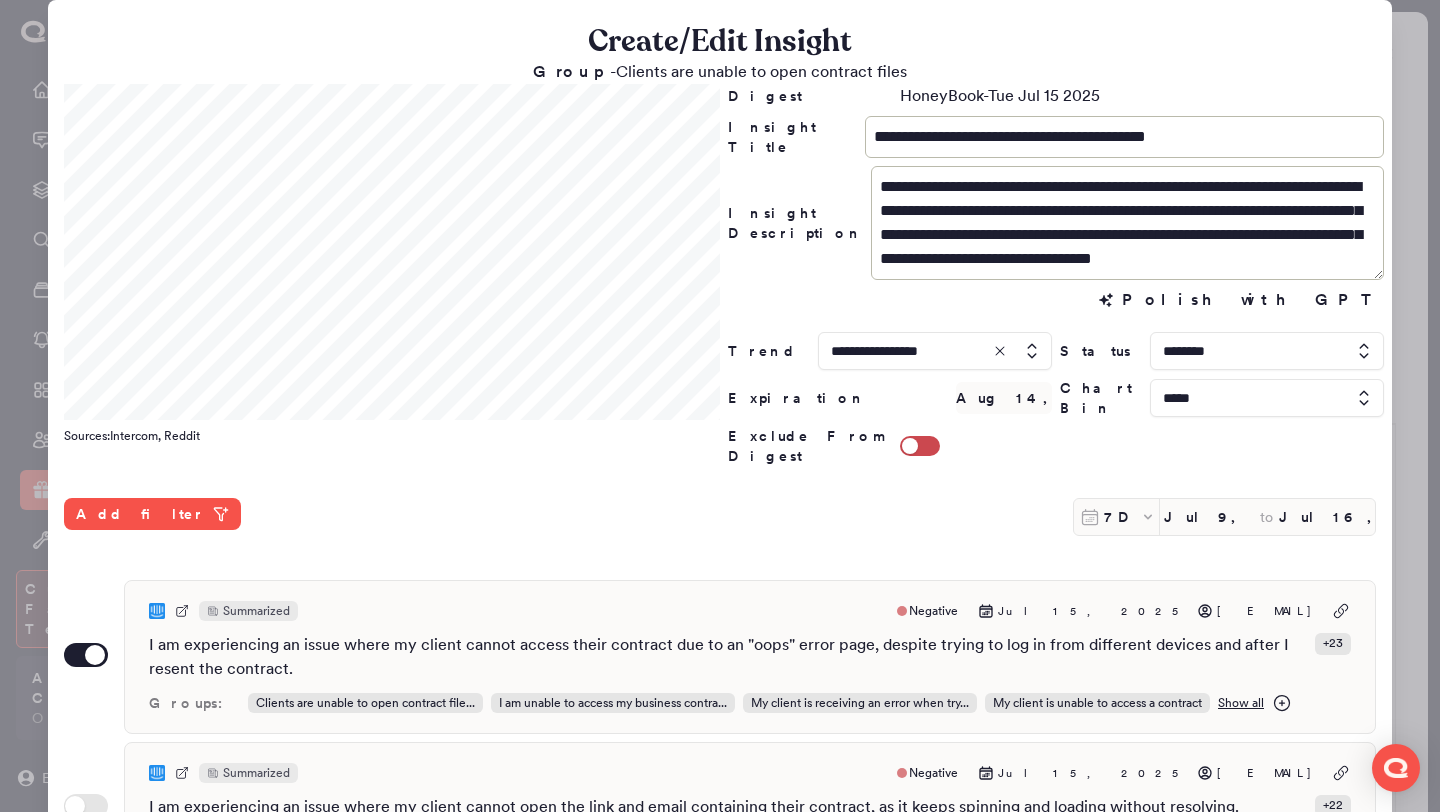 scroll, scrollTop: 516, scrollLeft: 0, axis: vertical 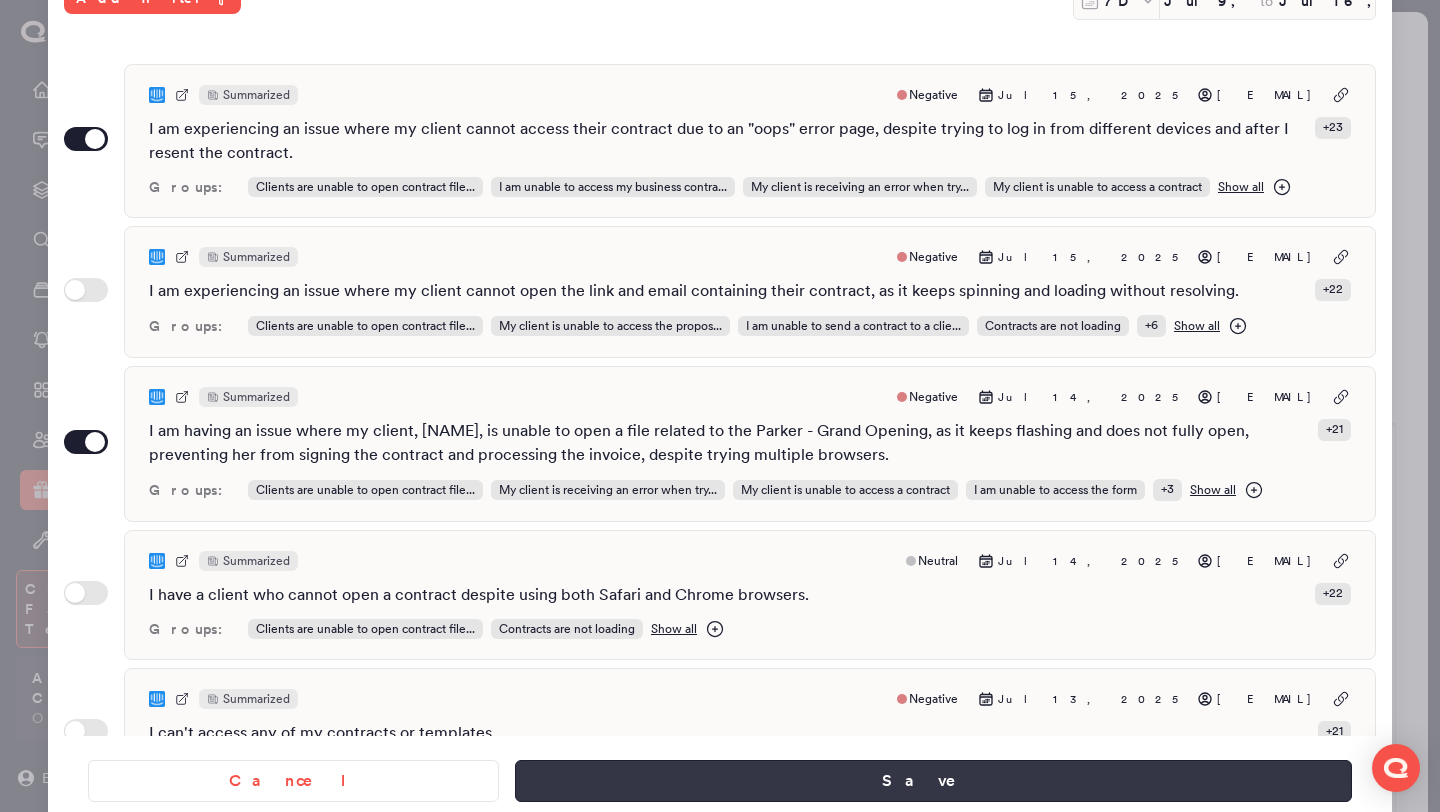click on "Save" at bounding box center [933, 781] 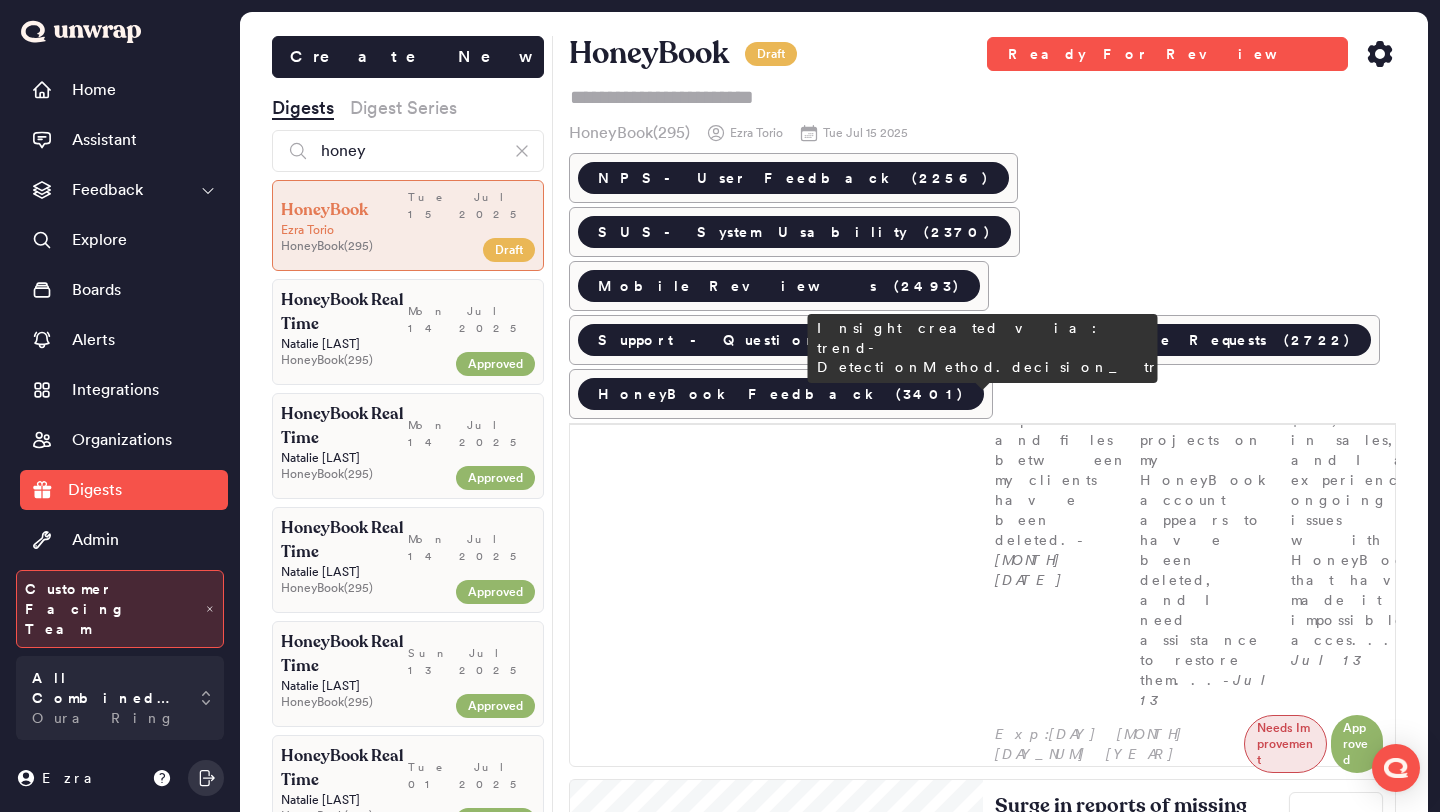 scroll, scrollTop: 3580, scrollLeft: 0, axis: vertical 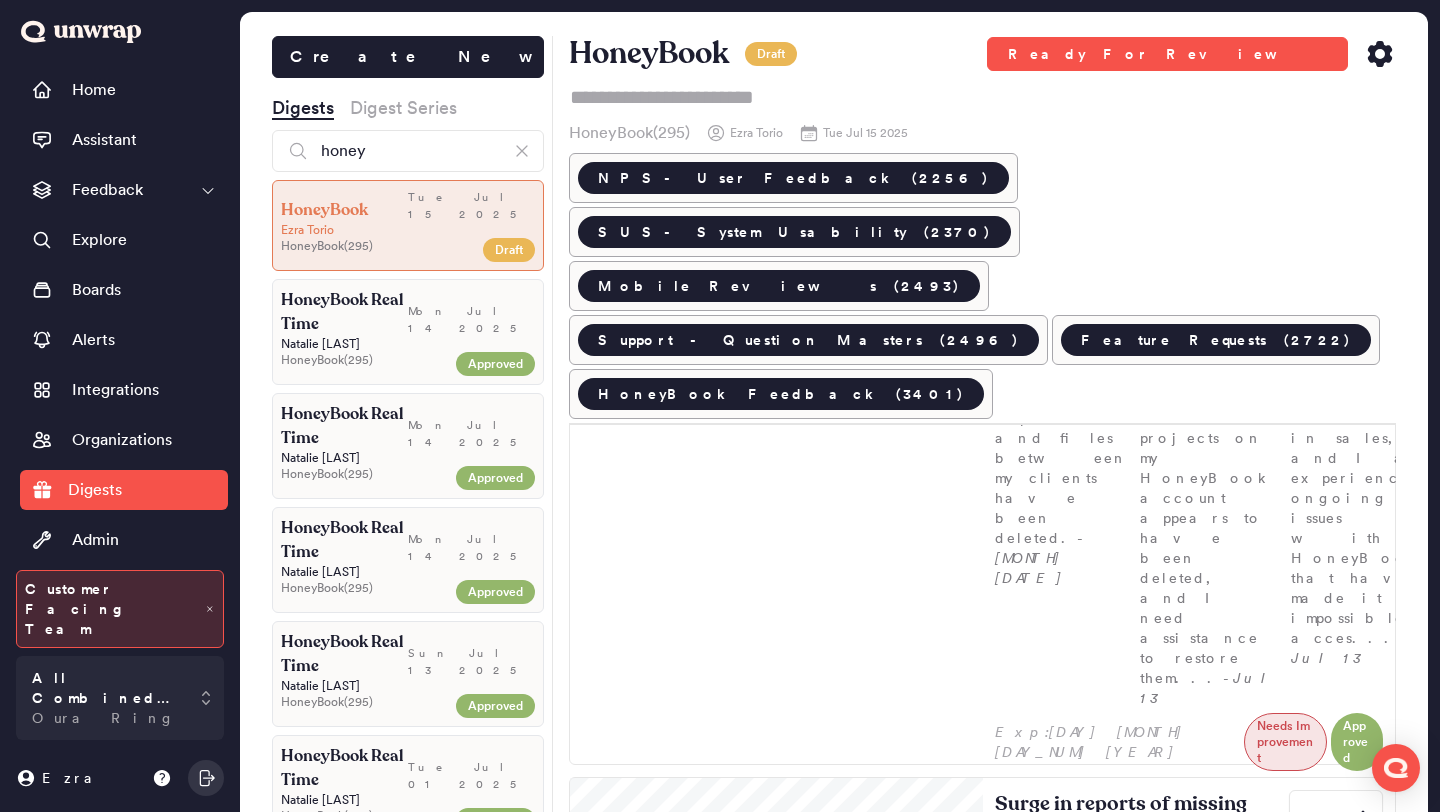 click on "Fewer customers are reporting issues with their HoneyBook scheduler, with feedback volume dropping from 14 entries to 6 entries. Users highlight problems with availability not syncing correctly with Google Calendar and Outlook, leading to confusion for clients. The explore_new cohort is disproportionately affected, comprising 46.1% of this feedback group." at bounding box center [1189, 4012] 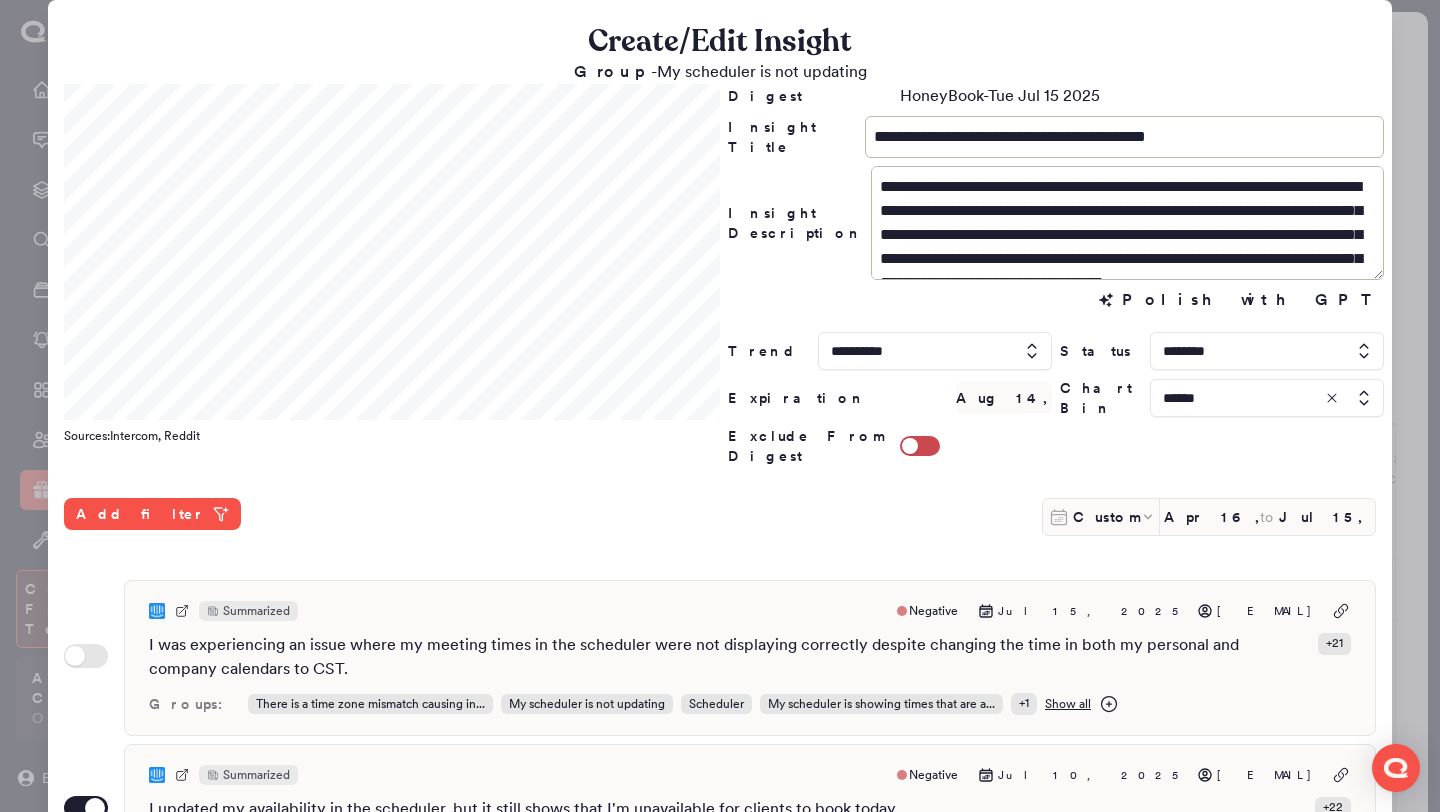 click at bounding box center (720, 406) 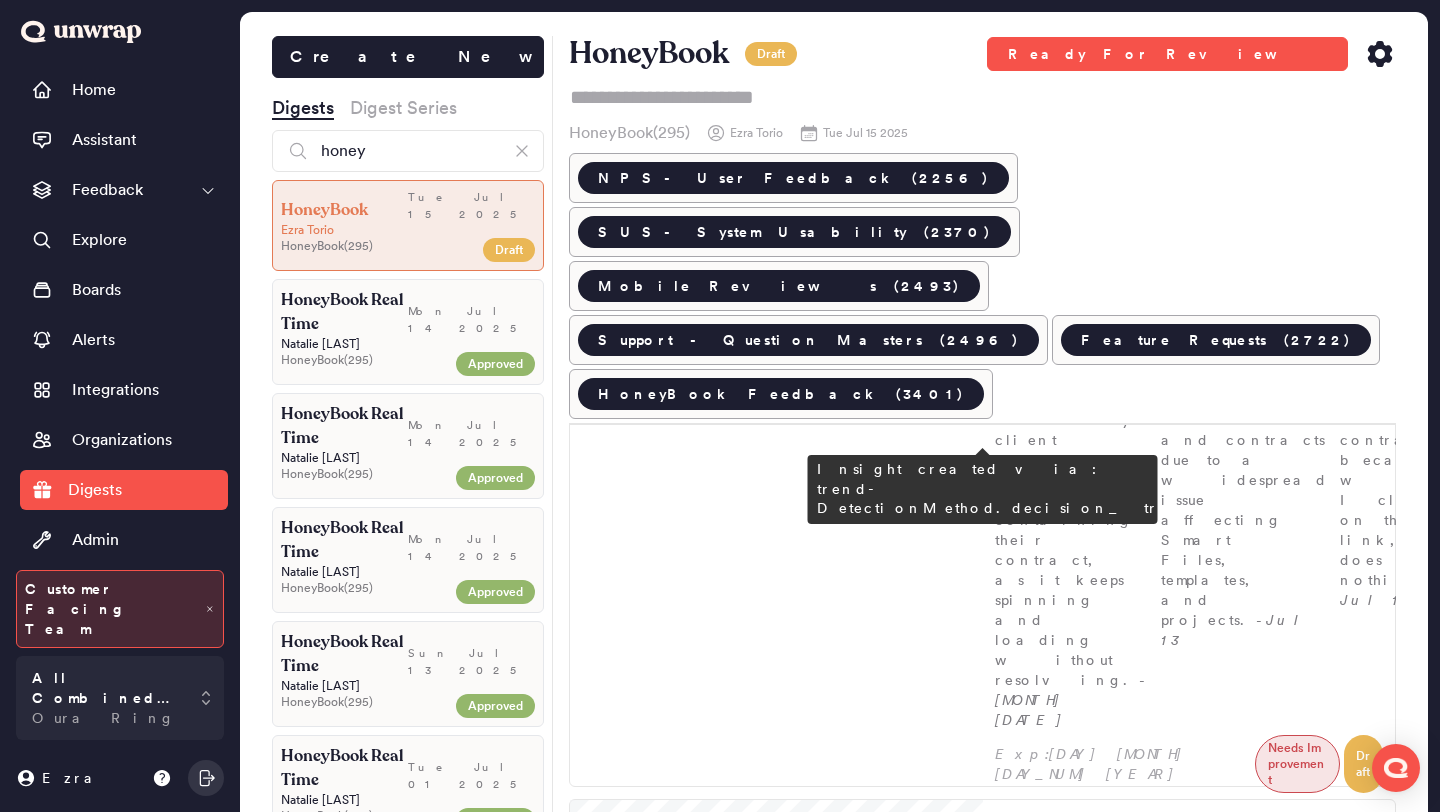 scroll, scrollTop: 23917, scrollLeft: 0, axis: vertical 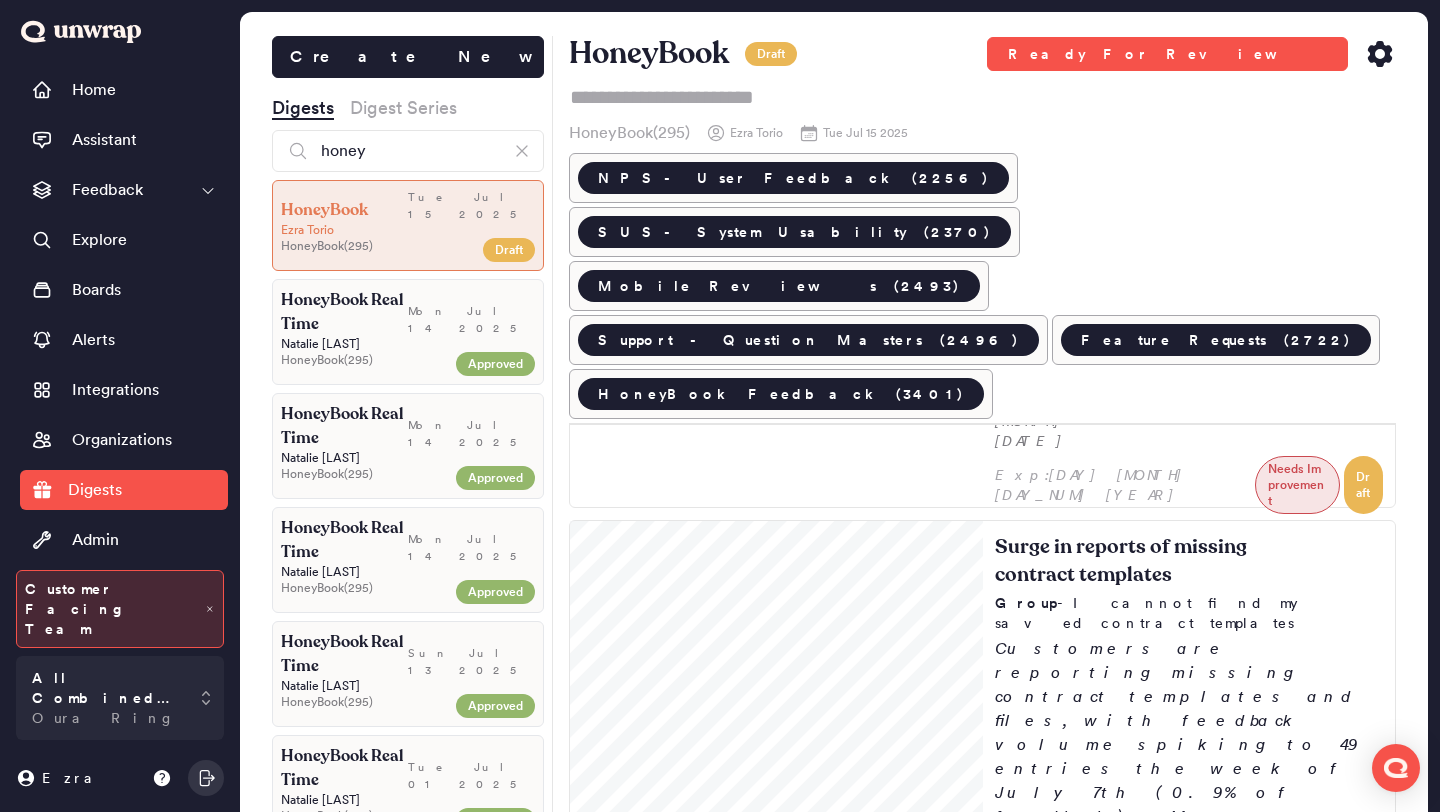 click on "Customers are reporting delays in receiving funds from dispute resolutions, with feedback volume dropping from 18 to 8 entries the week of July 7 (0.1% of feedback). Many express frustration over unresolved disputes and the financial strain caused by delays exceeding 60-90 days. The 50K - 200K cohort is disproportionately affected, comprising 45.3% of this feedback group." at bounding box center [1189, 20949] 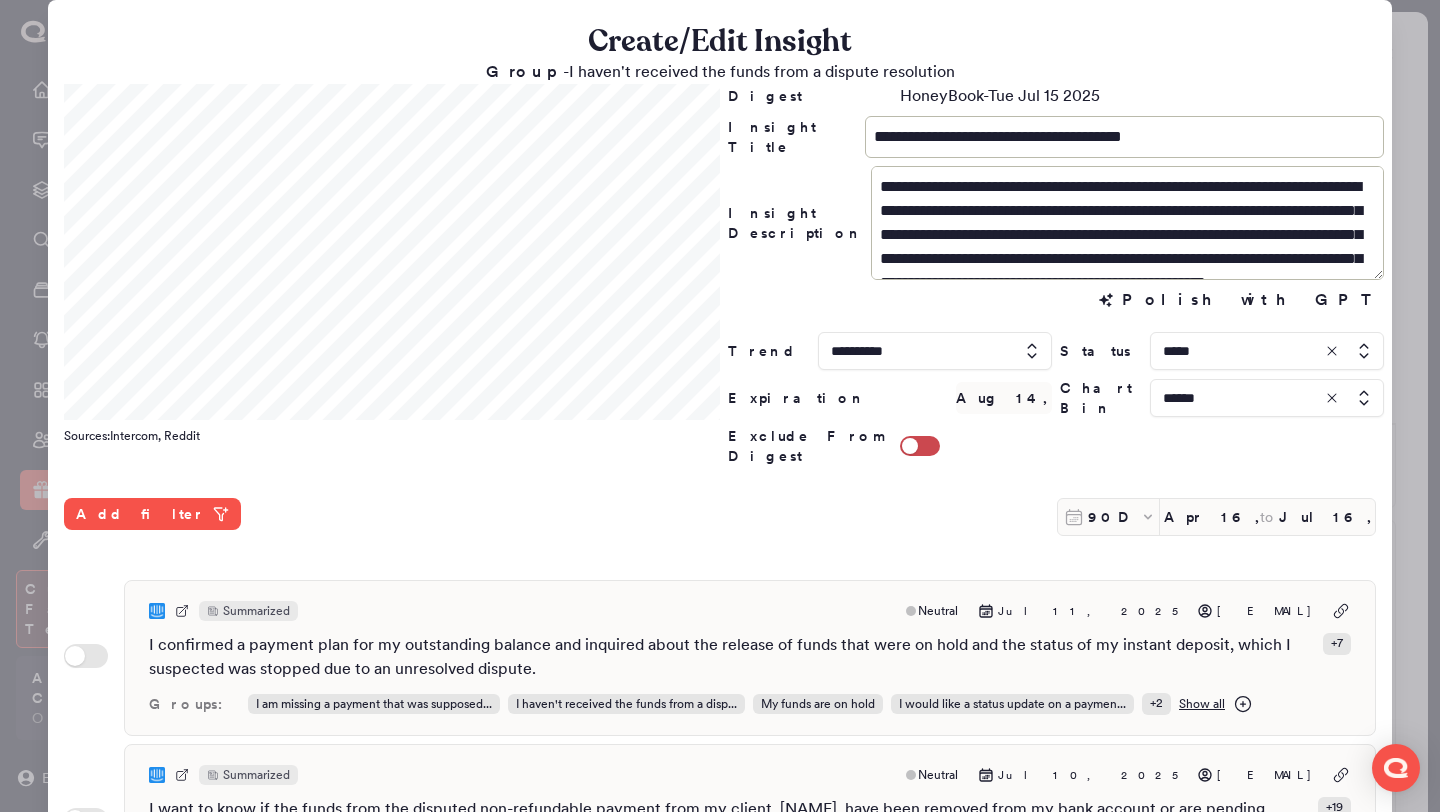 click at bounding box center [1267, 351] 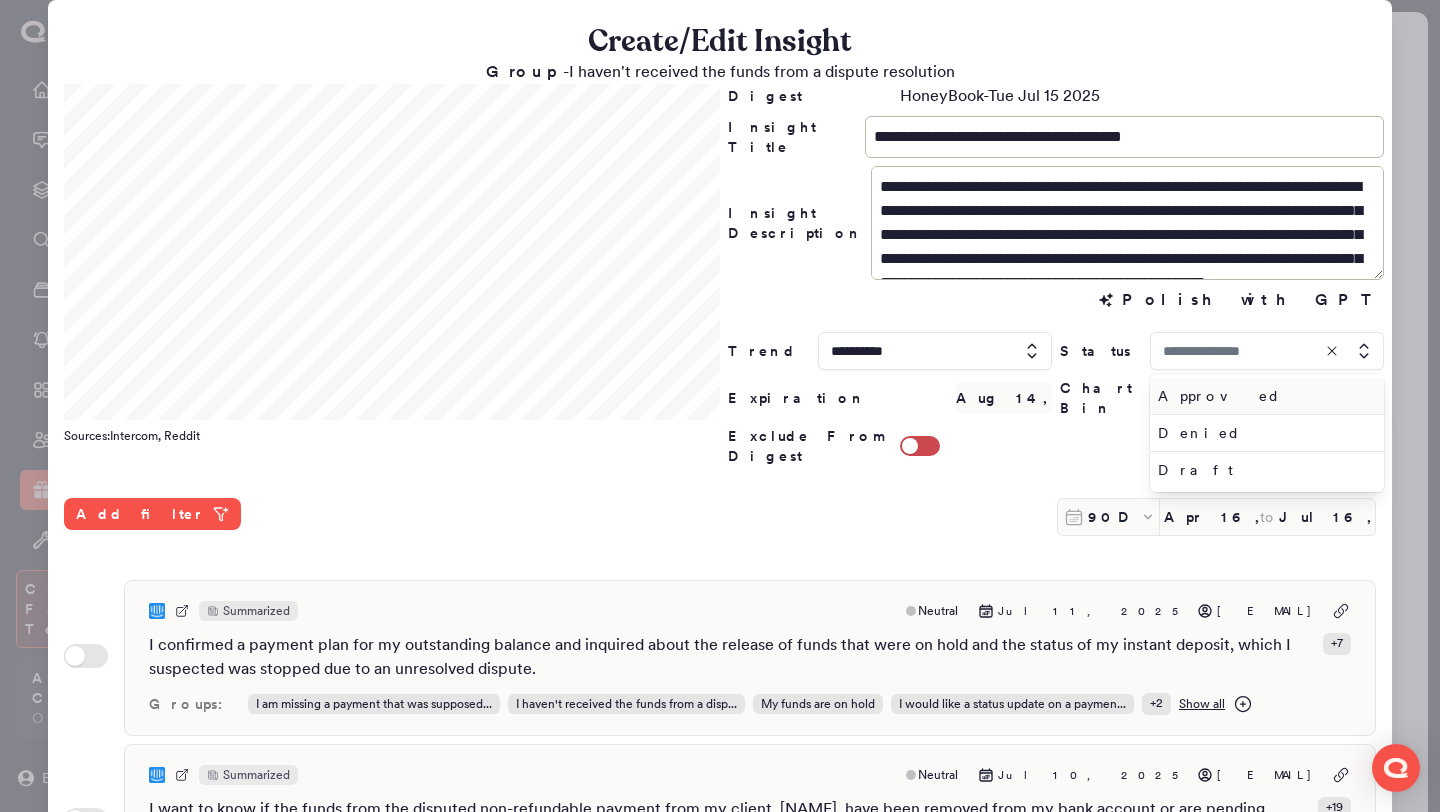 type on "*****" 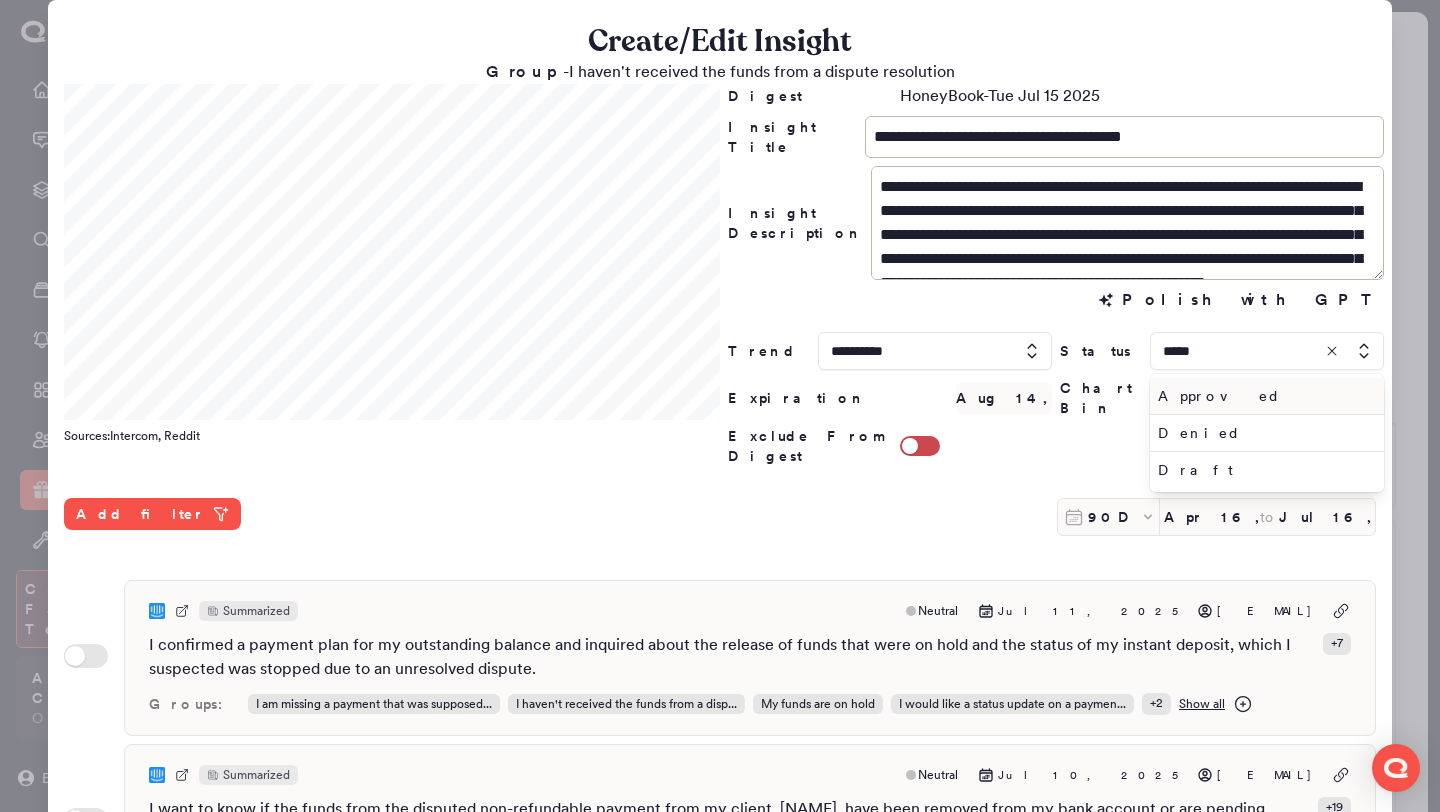 click on "Approved" at bounding box center [1263, 396] 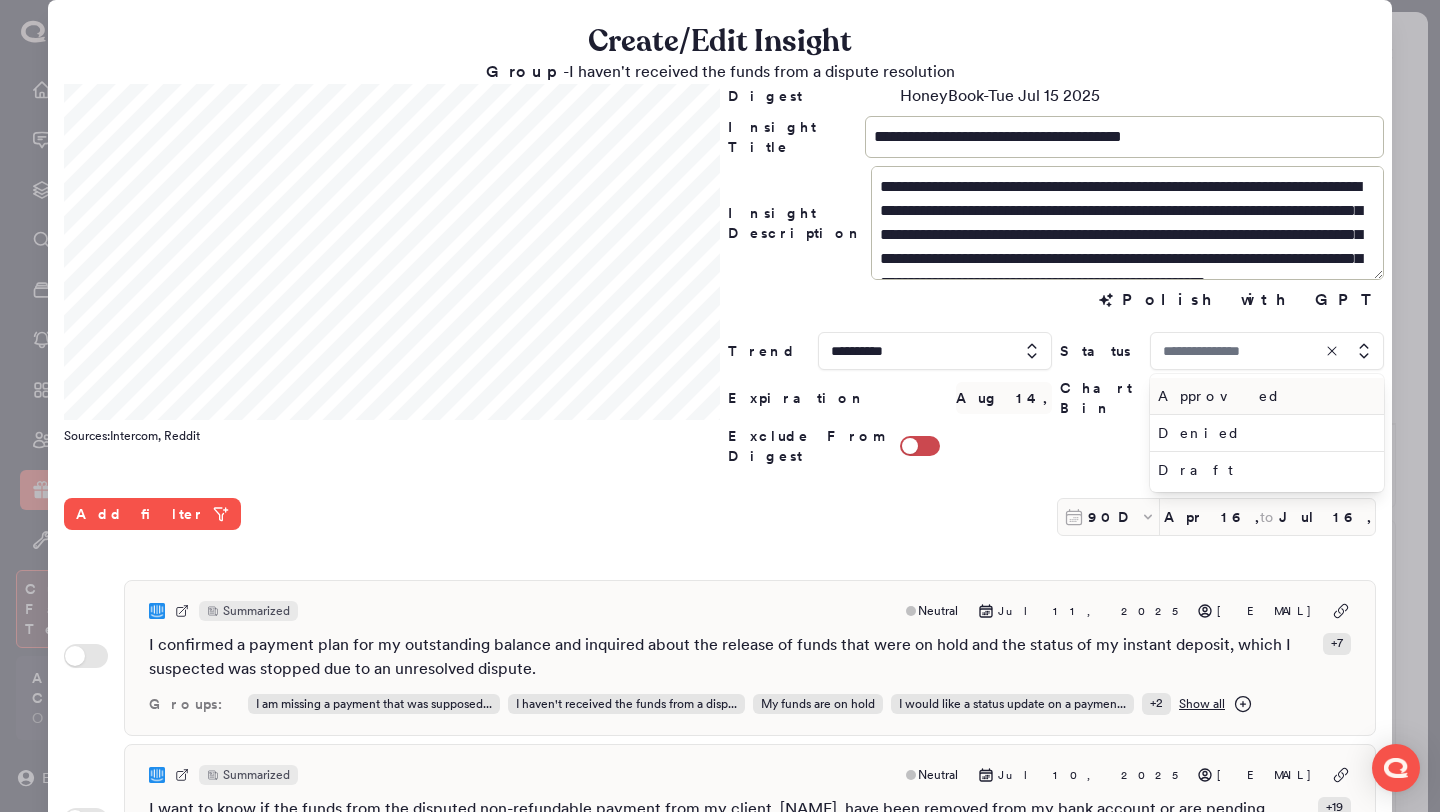 type on "********" 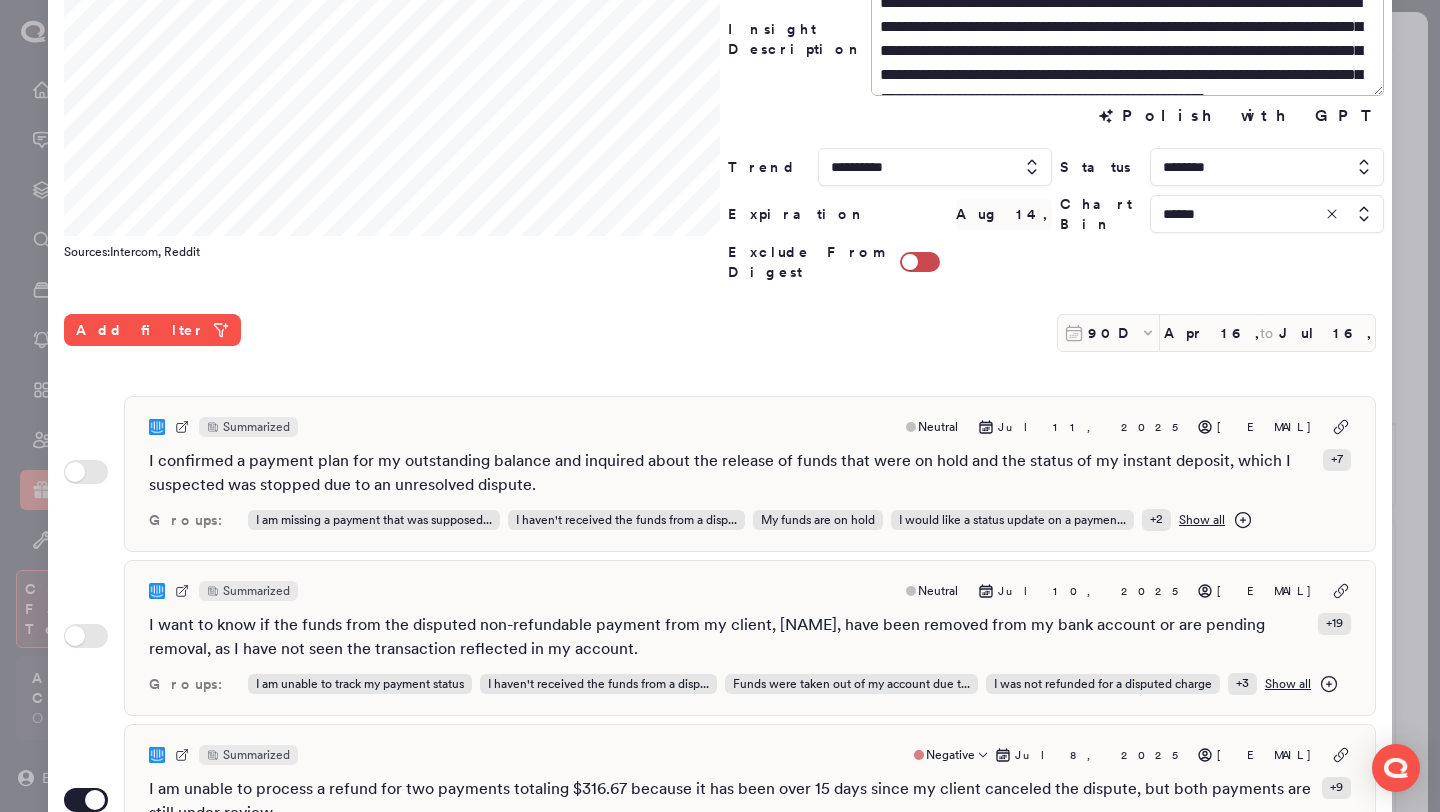 scroll, scrollTop: 0, scrollLeft: 0, axis: both 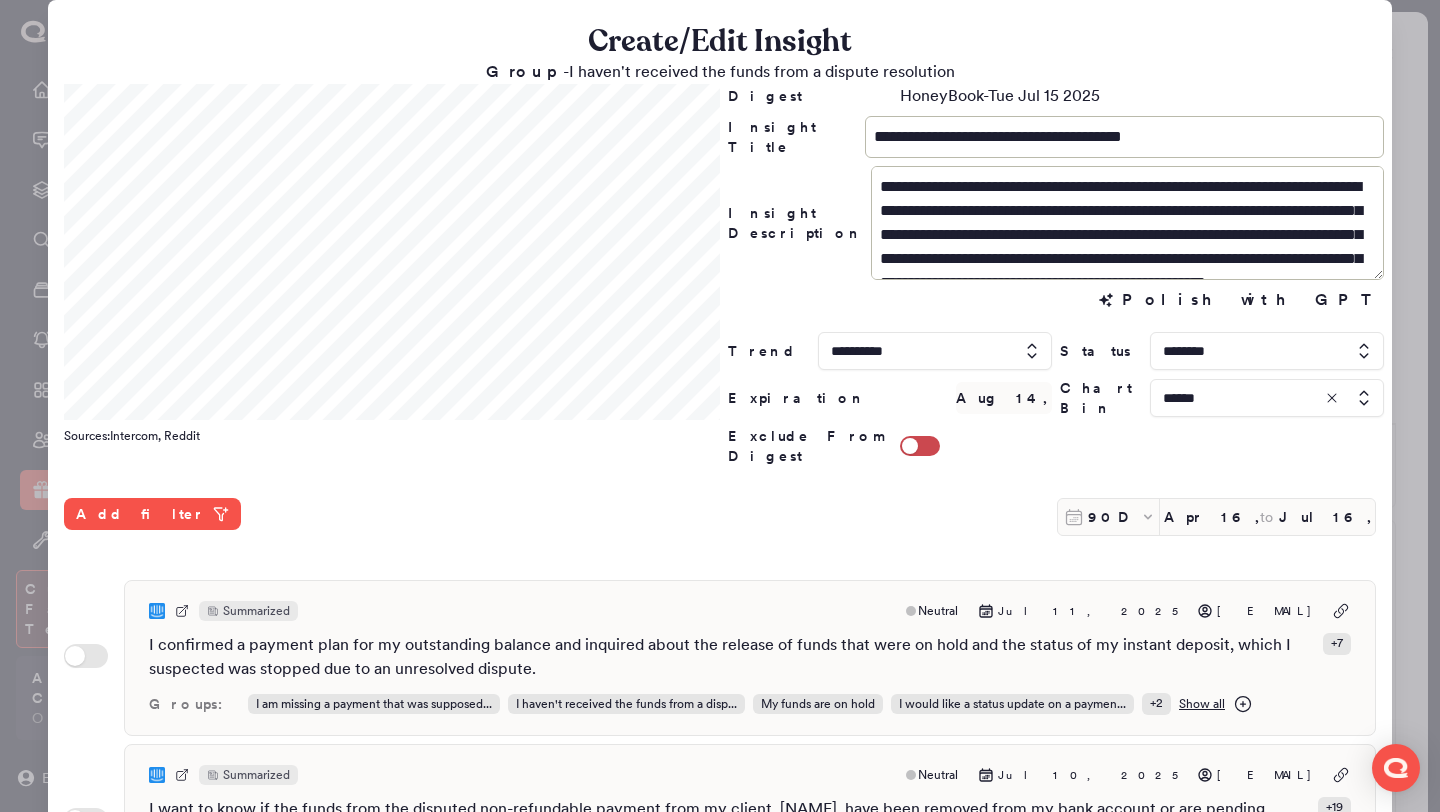 click at bounding box center [720, 406] 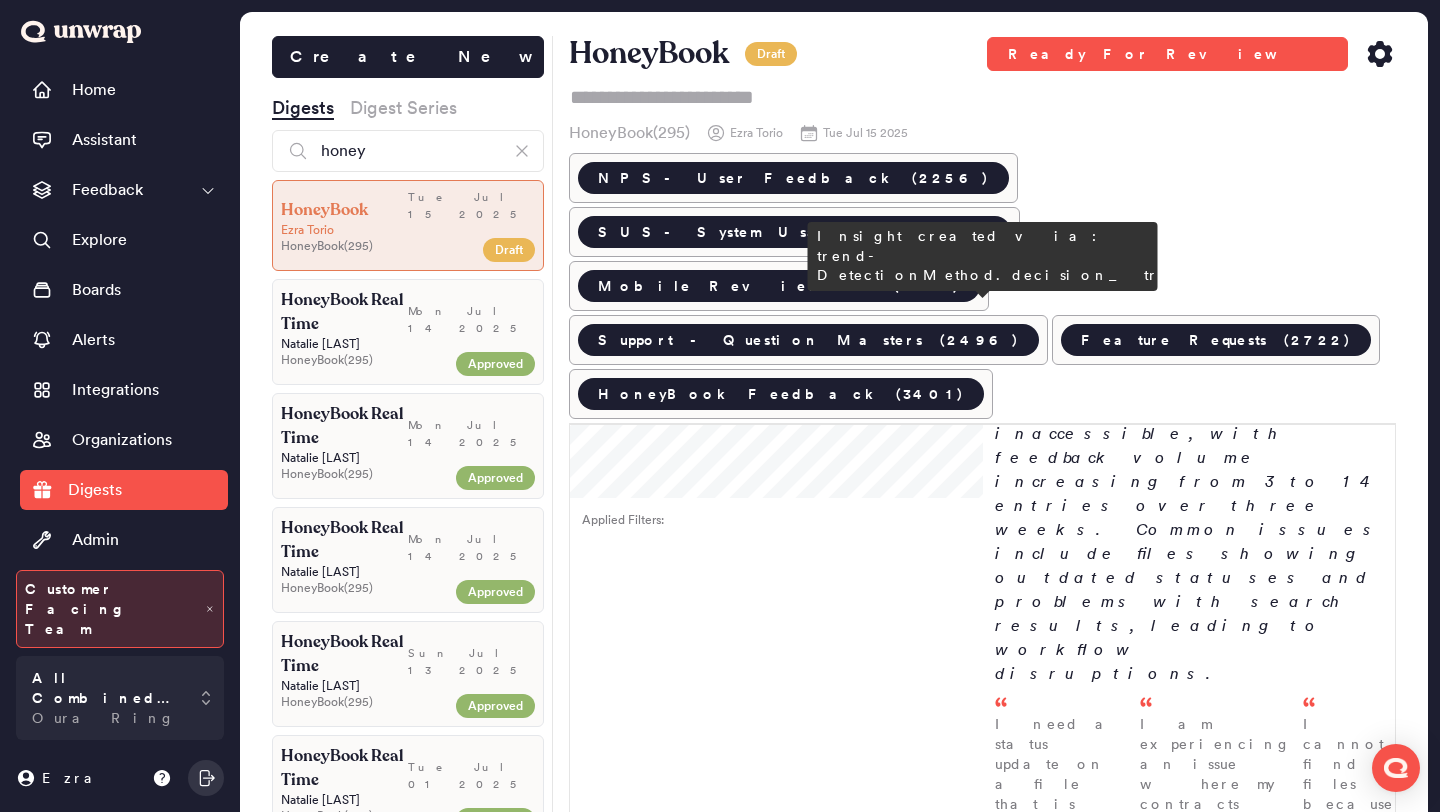 scroll, scrollTop: 40521, scrollLeft: 0, axis: vertical 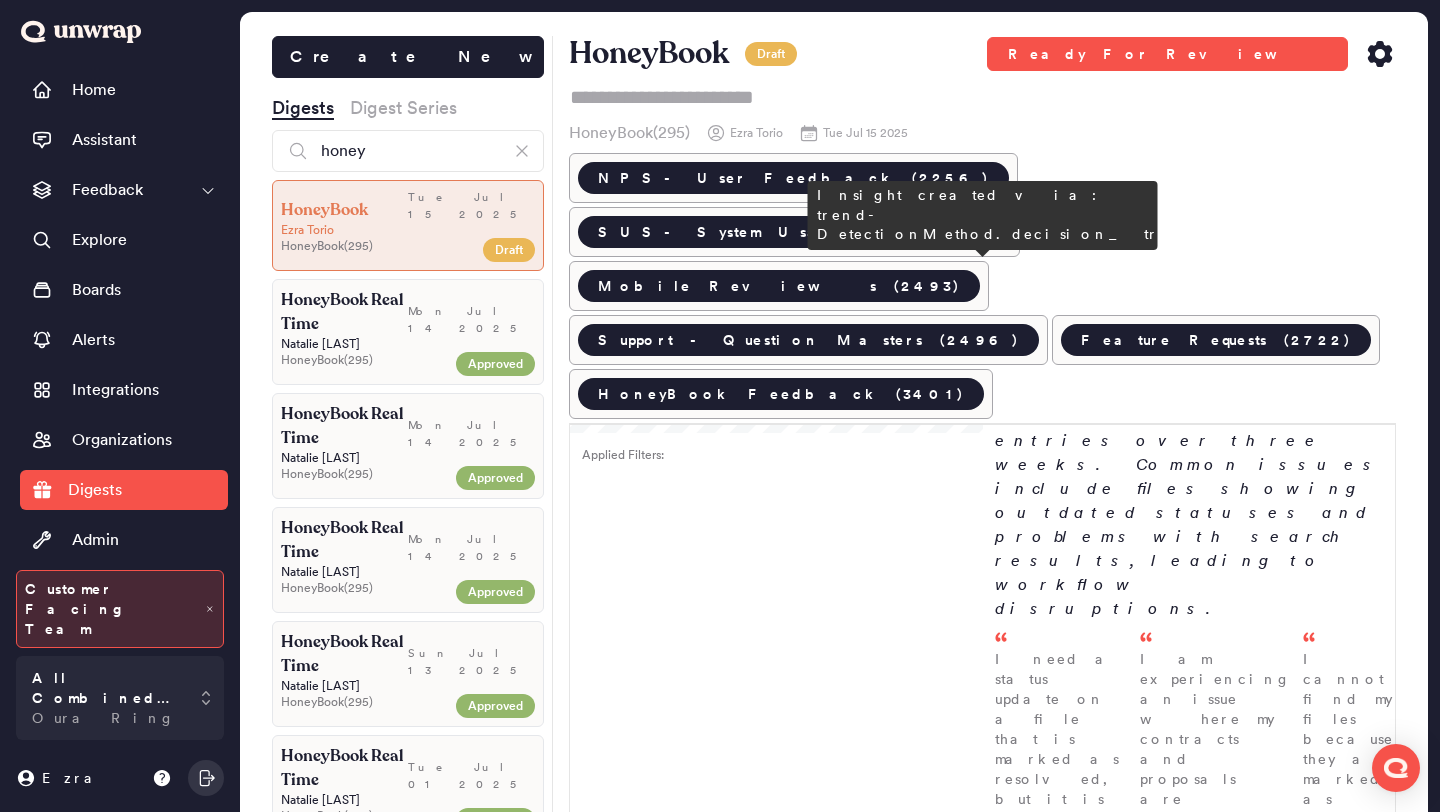 click on "Customers are reporting difficulties inviting team members to HoneyBook accounts, with feedback volume dropping from 6 to 3 entries. Common issues include restrictions on email reuse and confusion over account roles, particularly for owner accounts. The 200K+ Segment cohort is disproportionately affected, comprising 24.2% of this feedback group." at bounding box center (1189, 33469) 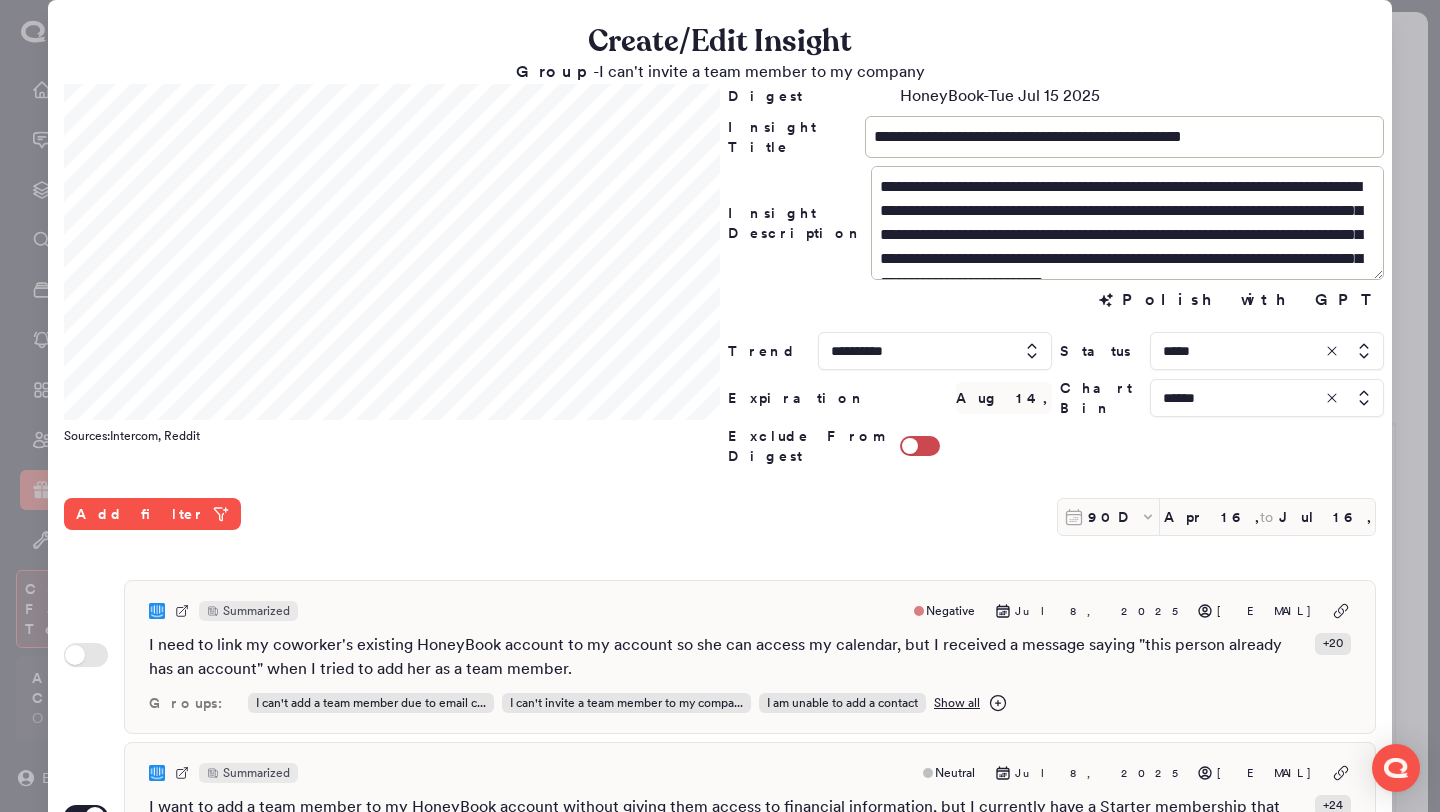 click at bounding box center [1267, 351] 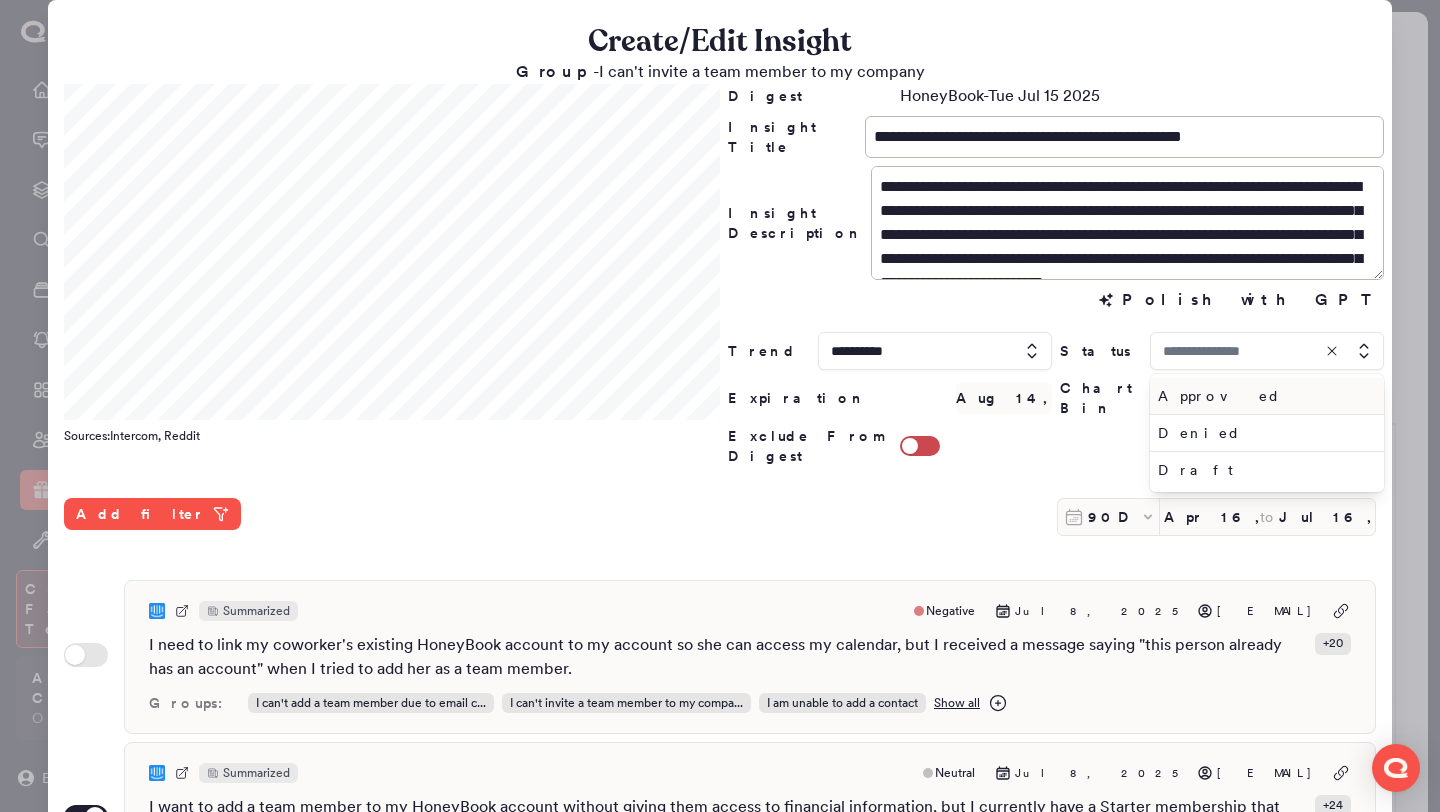 type on "*****" 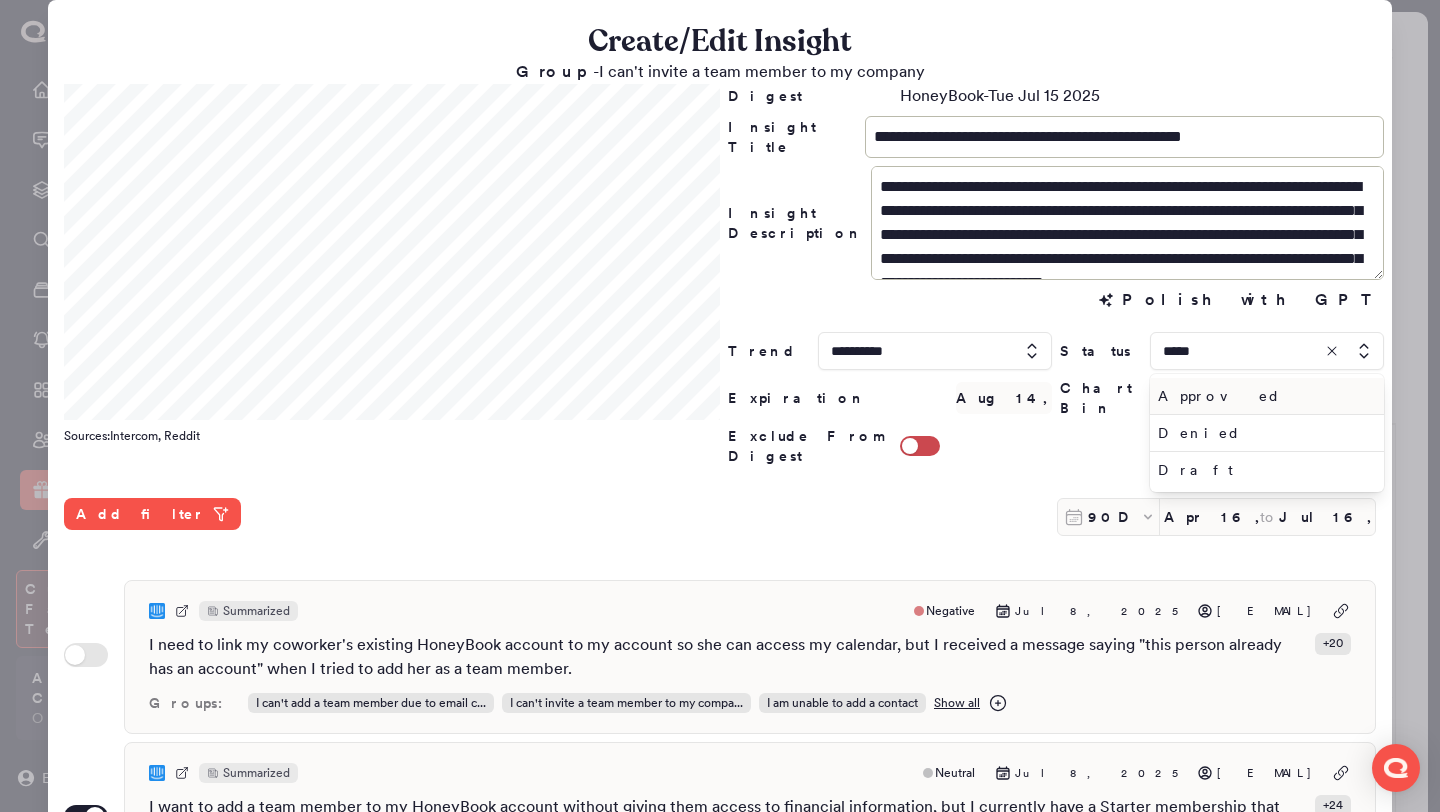click on "Approved" at bounding box center (1263, 396) 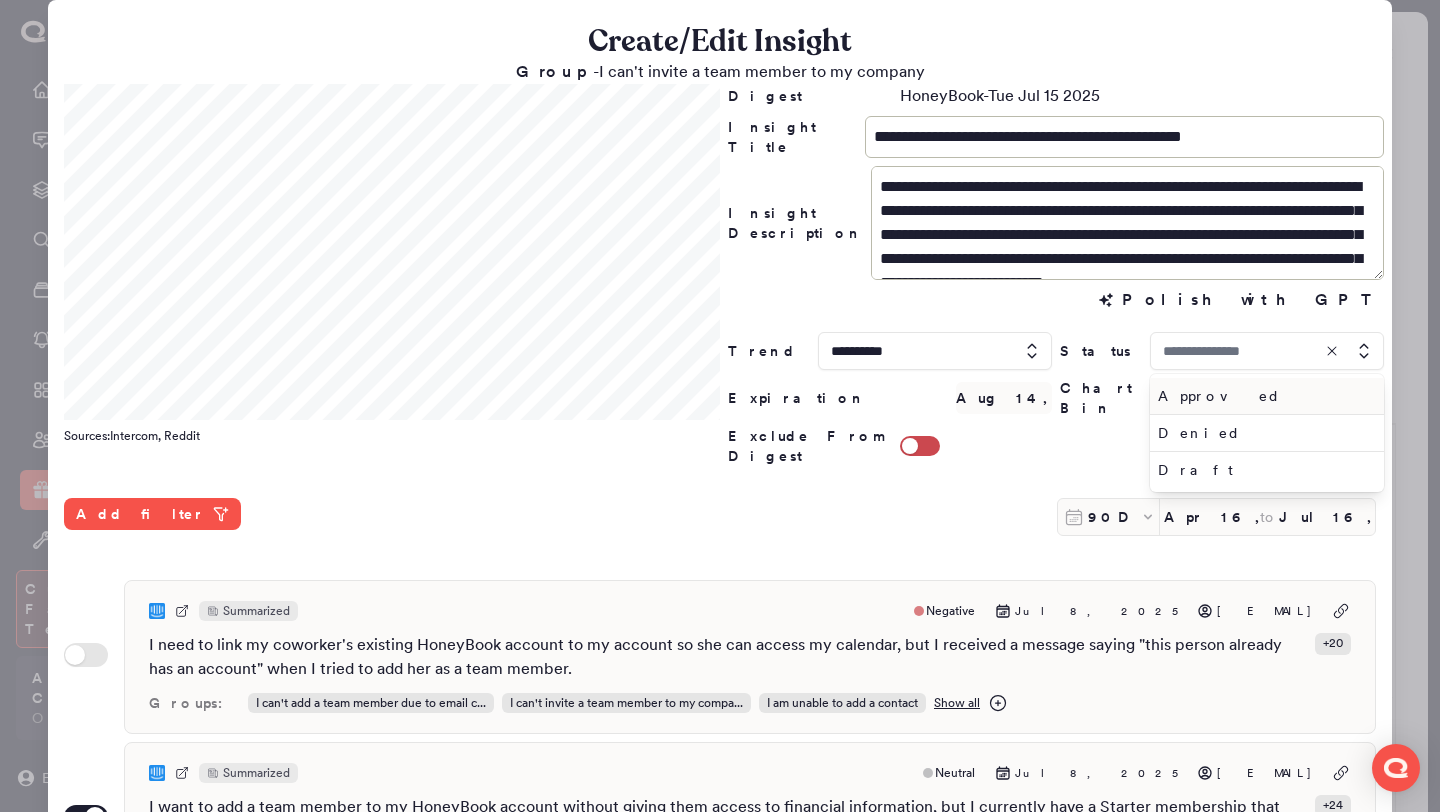 type on "********" 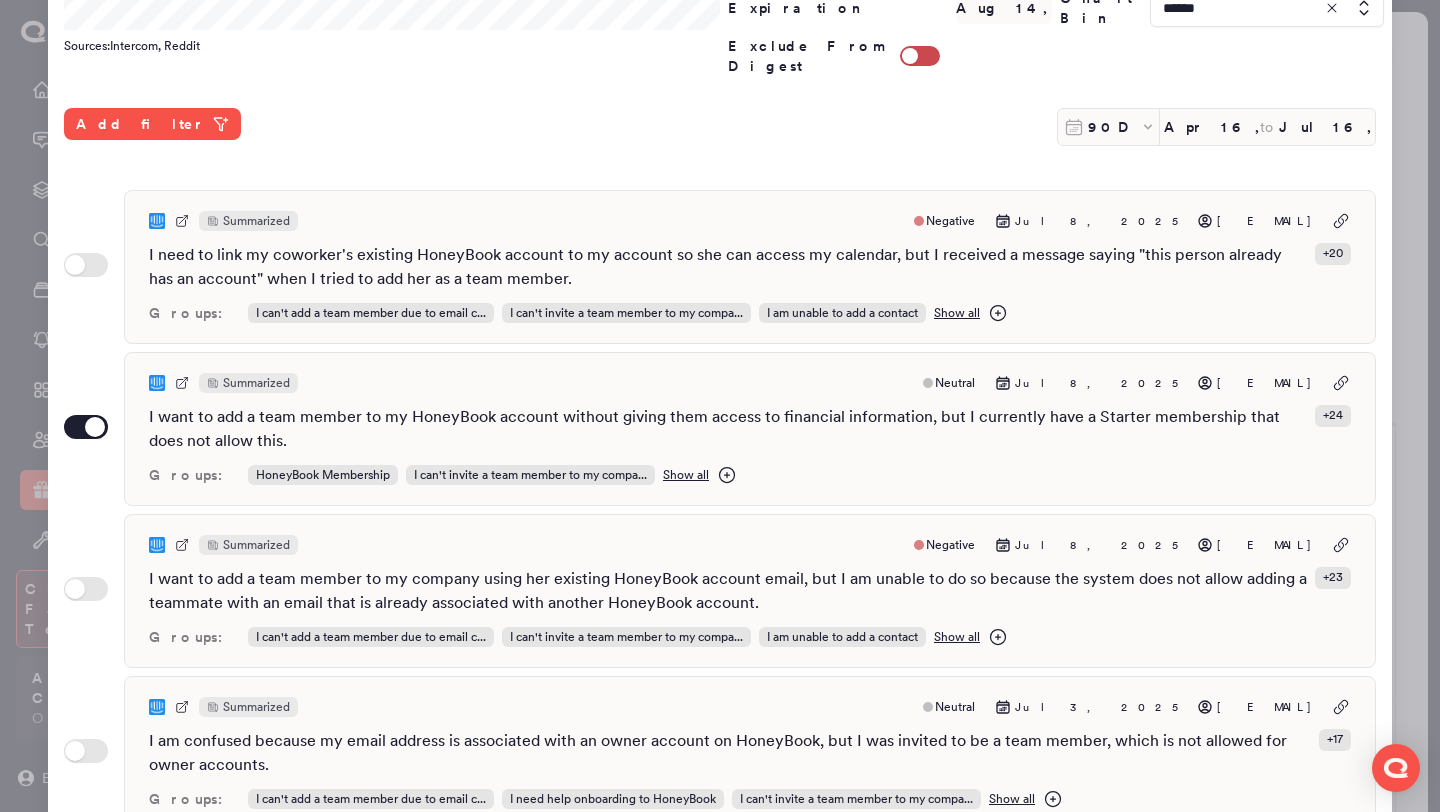 scroll, scrollTop: 516, scrollLeft: 0, axis: vertical 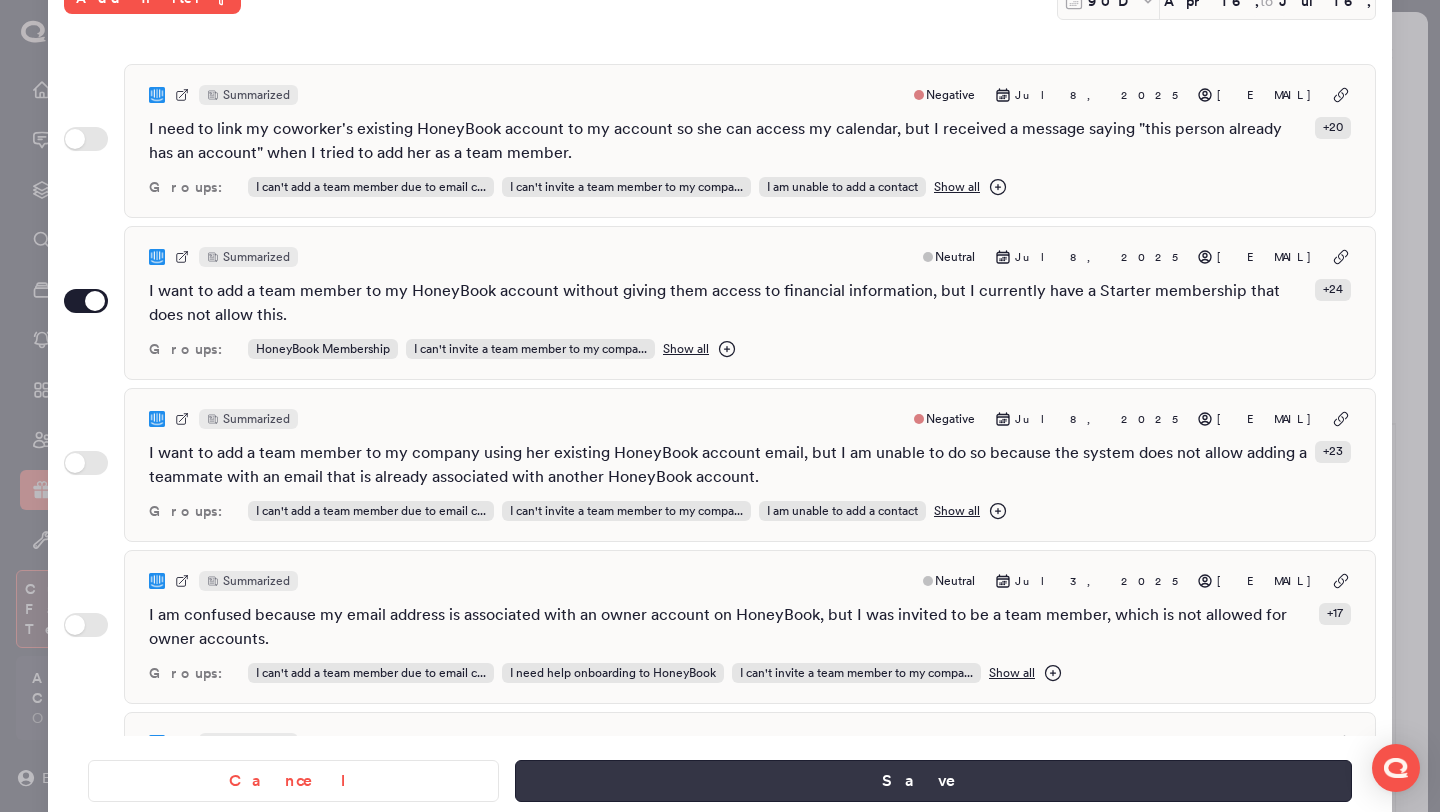 click on "Save" at bounding box center (933, 781) 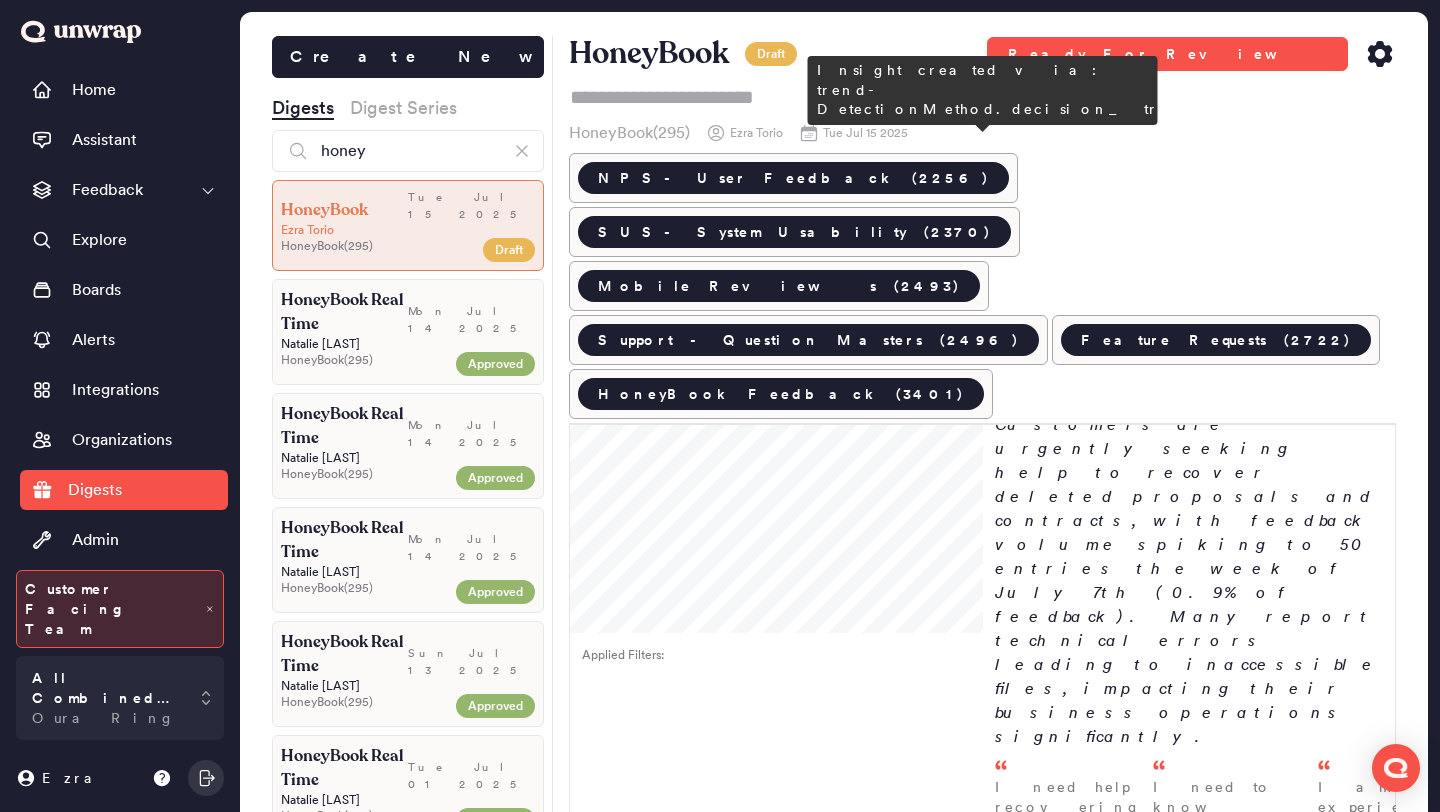 scroll, scrollTop: 0, scrollLeft: 0, axis: both 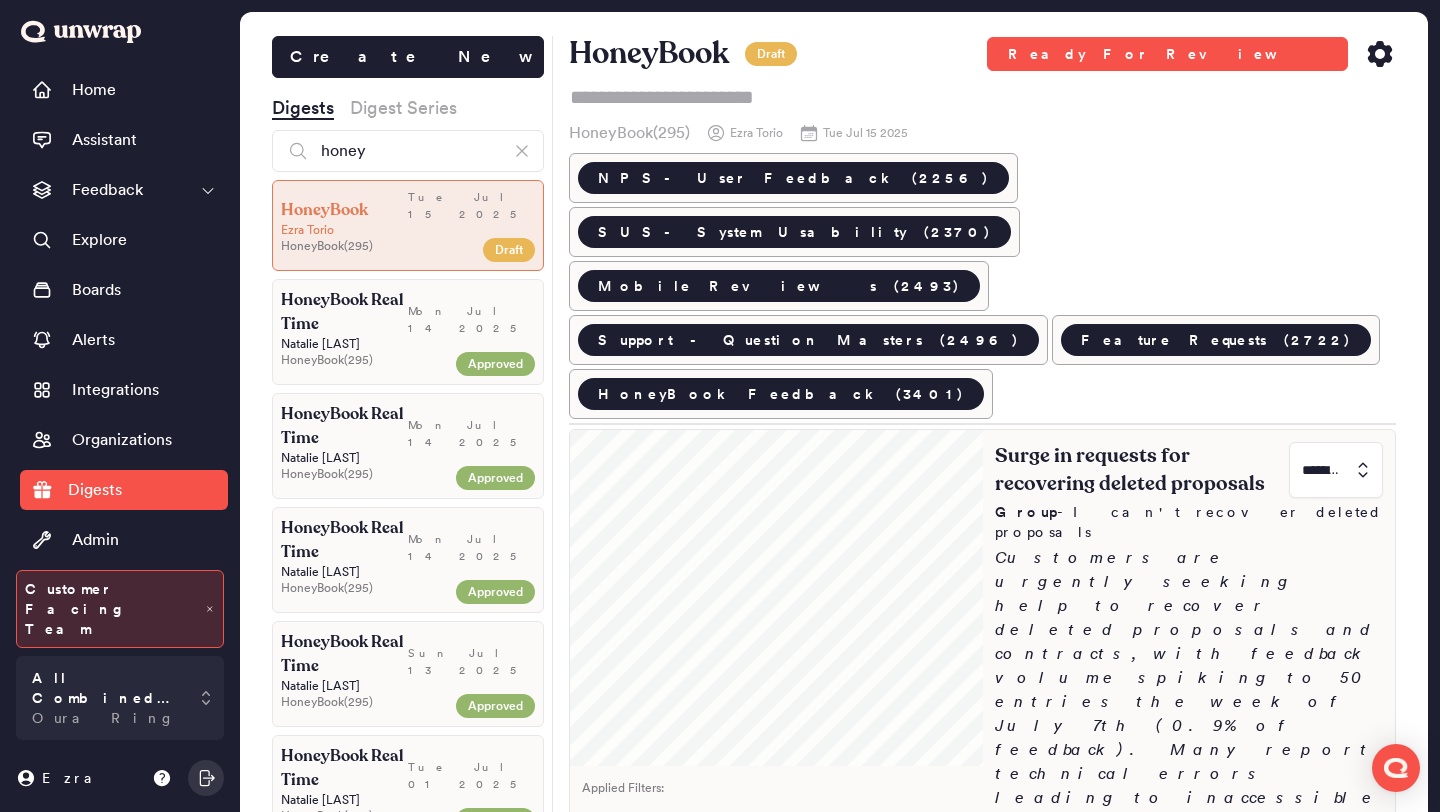 click on "Customers are urgently seeking help to recover deleted proposals and contracts, with feedback volume spiking to 50 entries the week of July 7th (0.9% of feedback). Many report technical errors leading to inaccessible files, impacting their business operations significantly." at bounding box center [1189, 714] 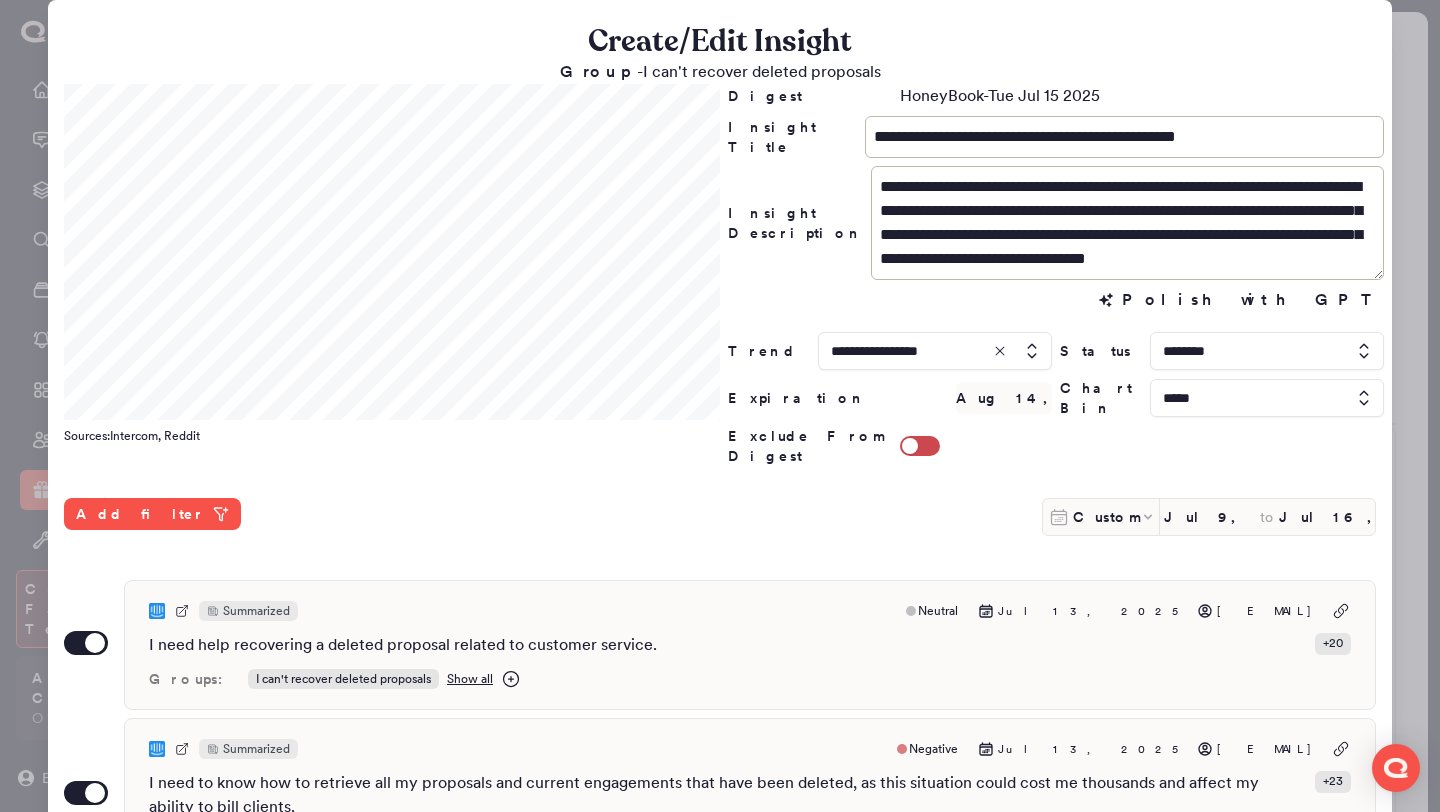 click at bounding box center (1267, 351) 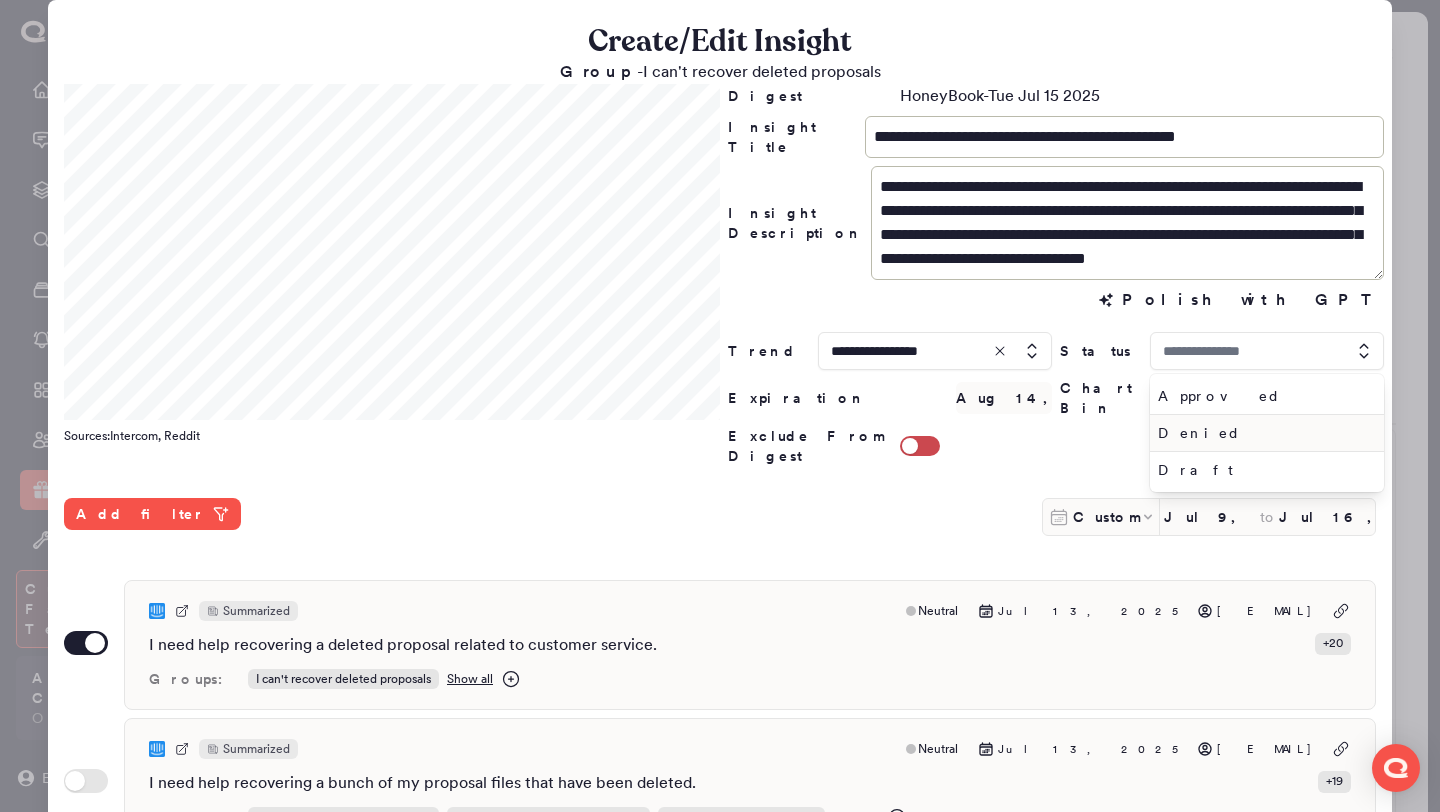 type on "********" 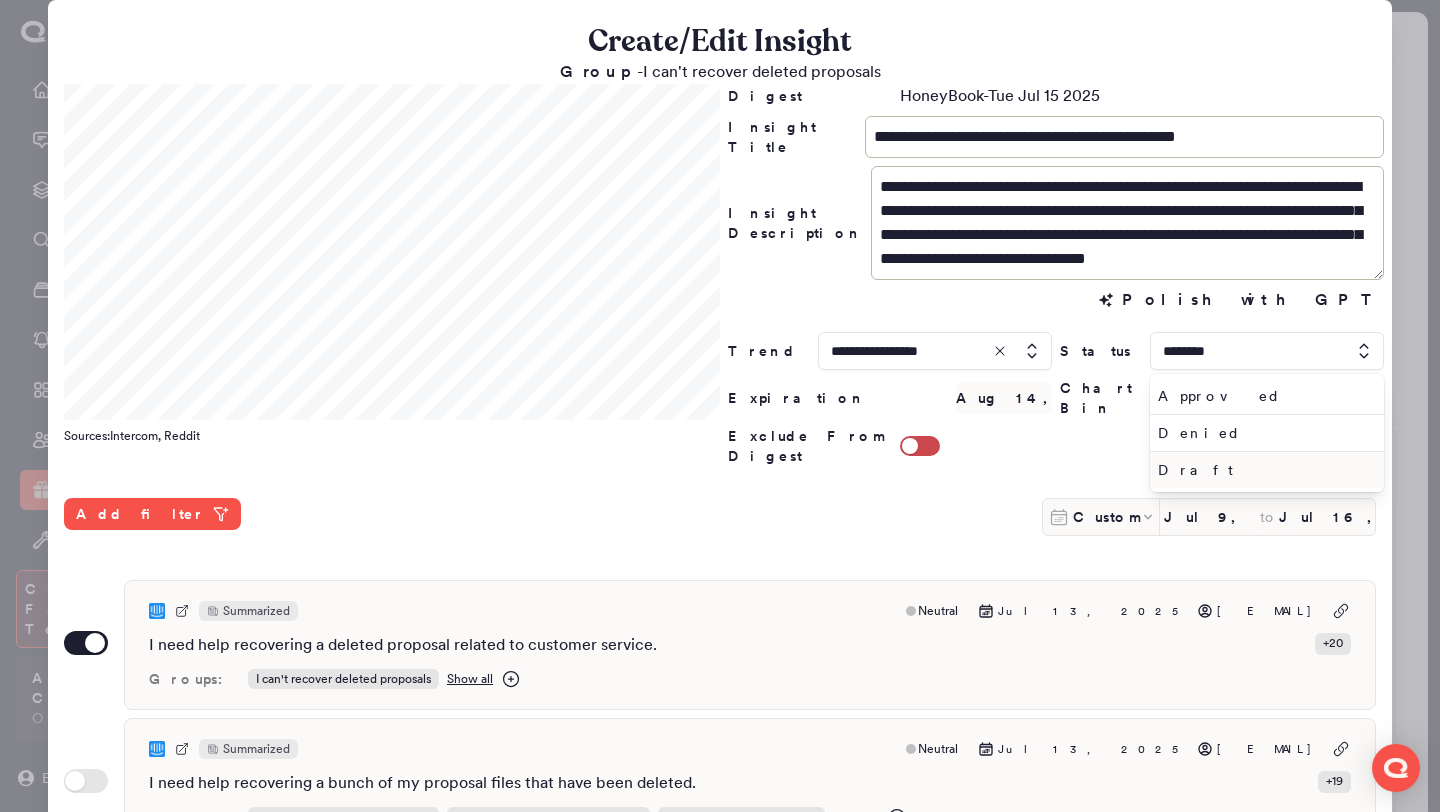 click on "Draft" at bounding box center (1263, 470) 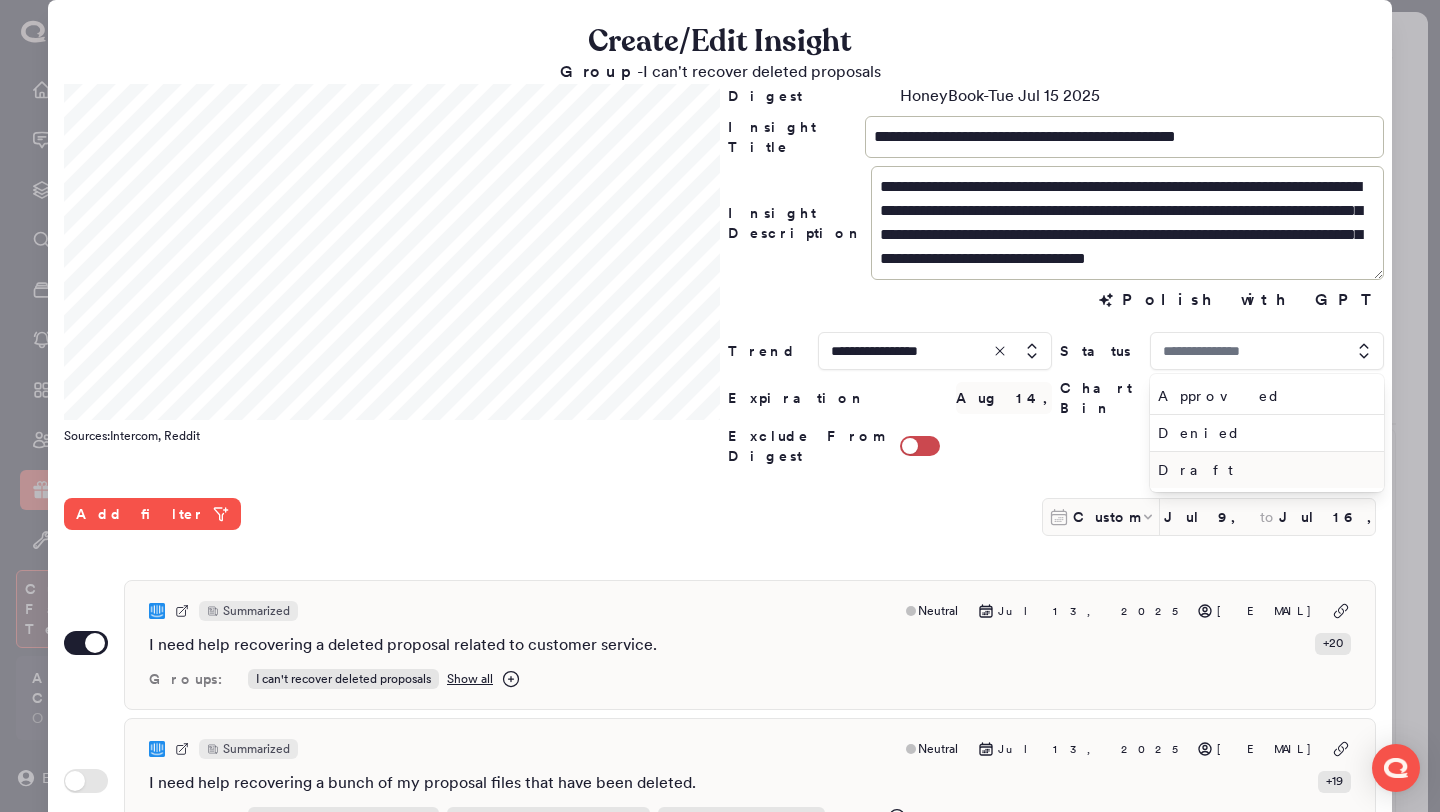 type on "*****" 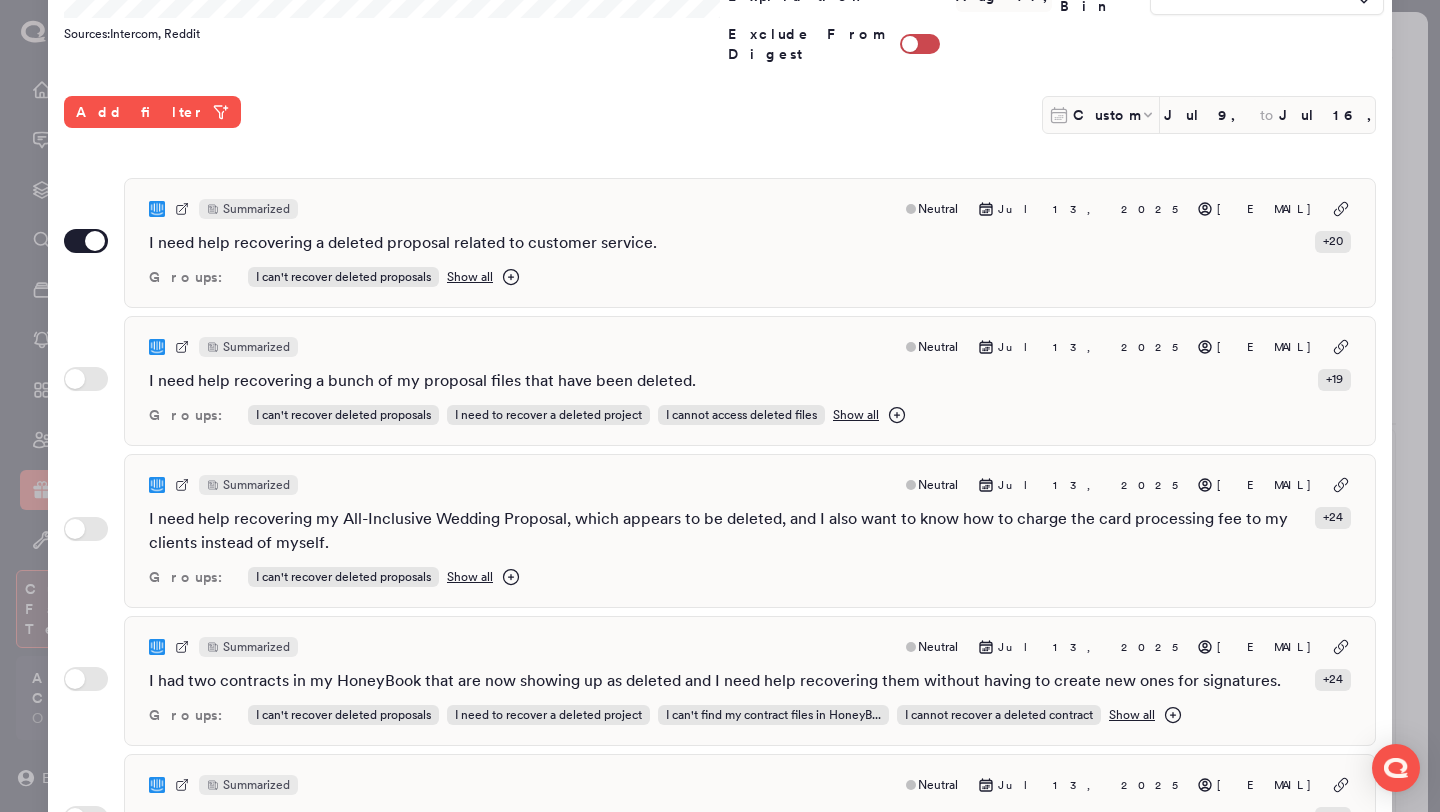 scroll, scrollTop: 516, scrollLeft: 0, axis: vertical 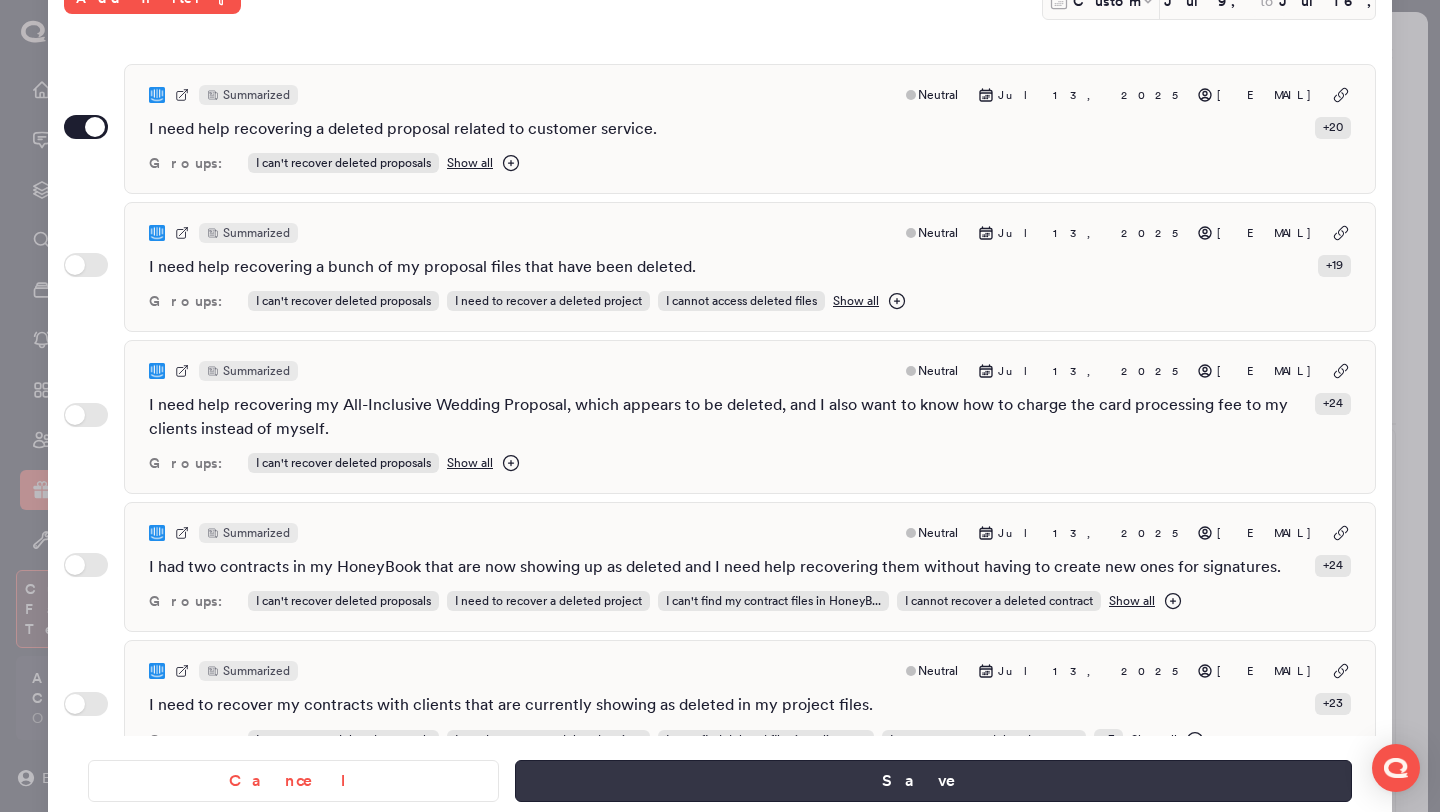 click on "Save" at bounding box center (933, 781) 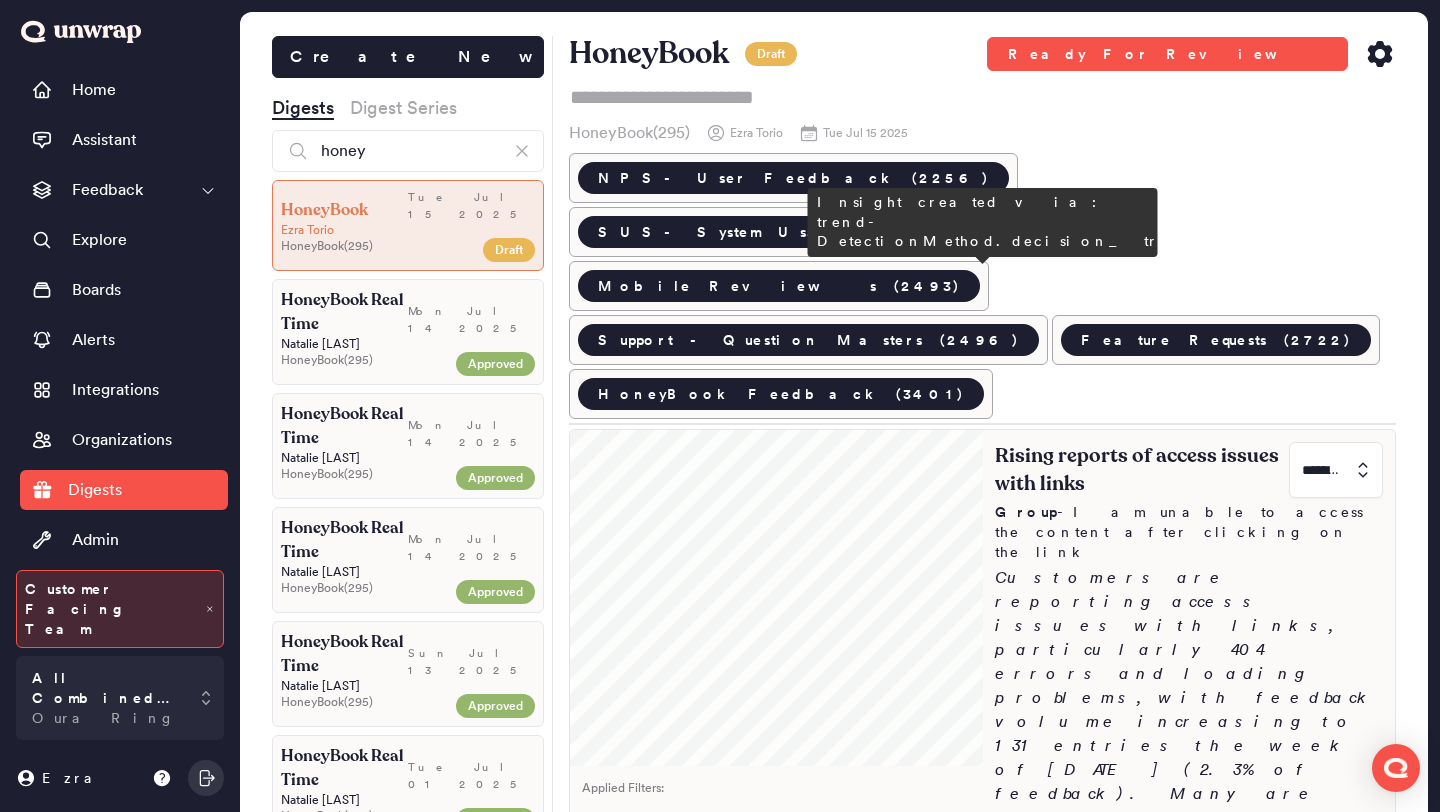 click on "Customers are reporting access issues with links, particularly 404 errors and loading problems, with feedback volume increasing to 131 entries the week of [MONTH] [DAY] ([PERCENTAGE] of feedback). Many are unable to access templates and contracts, impacting their workflow significantly." at bounding box center [1189, 734] 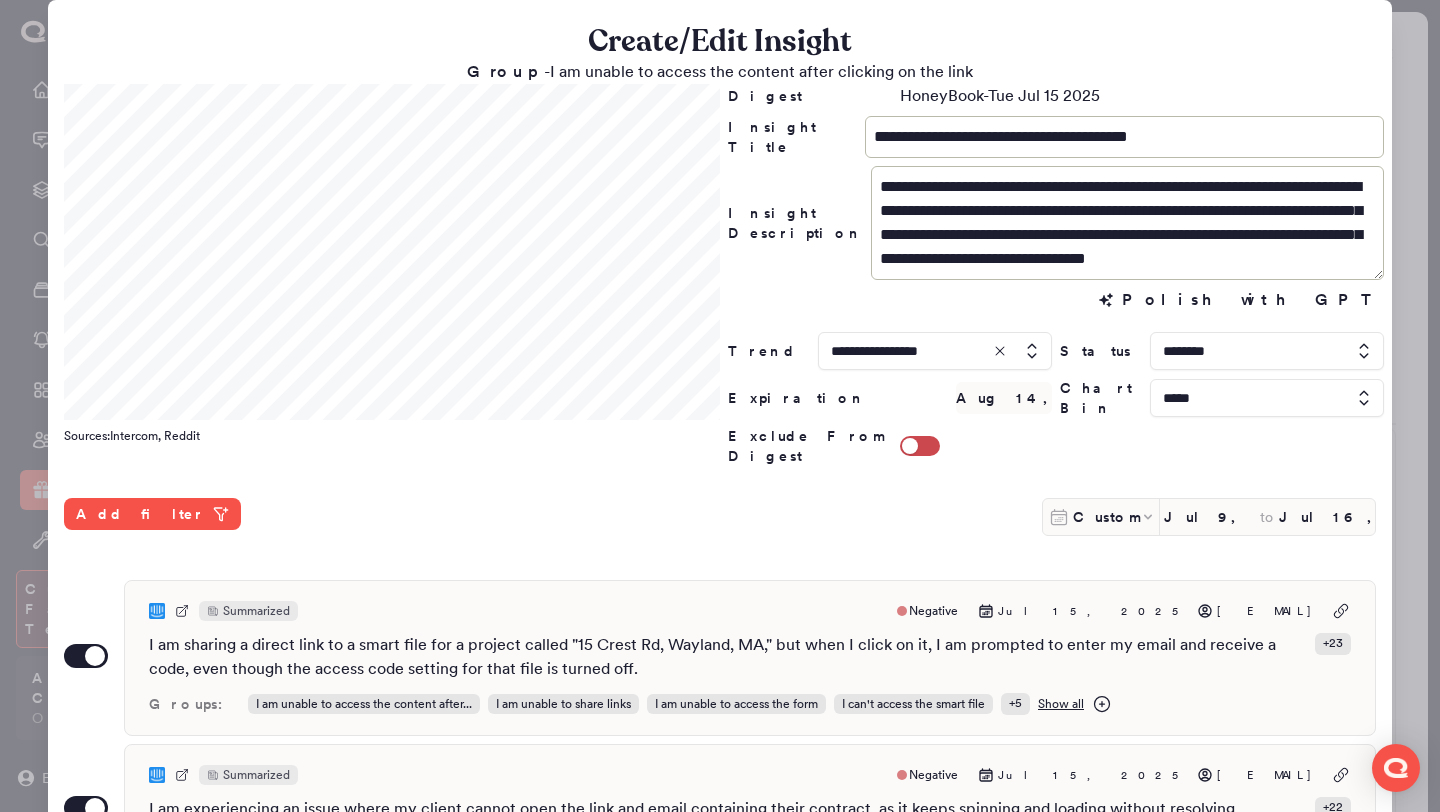 click at bounding box center (1267, 351) 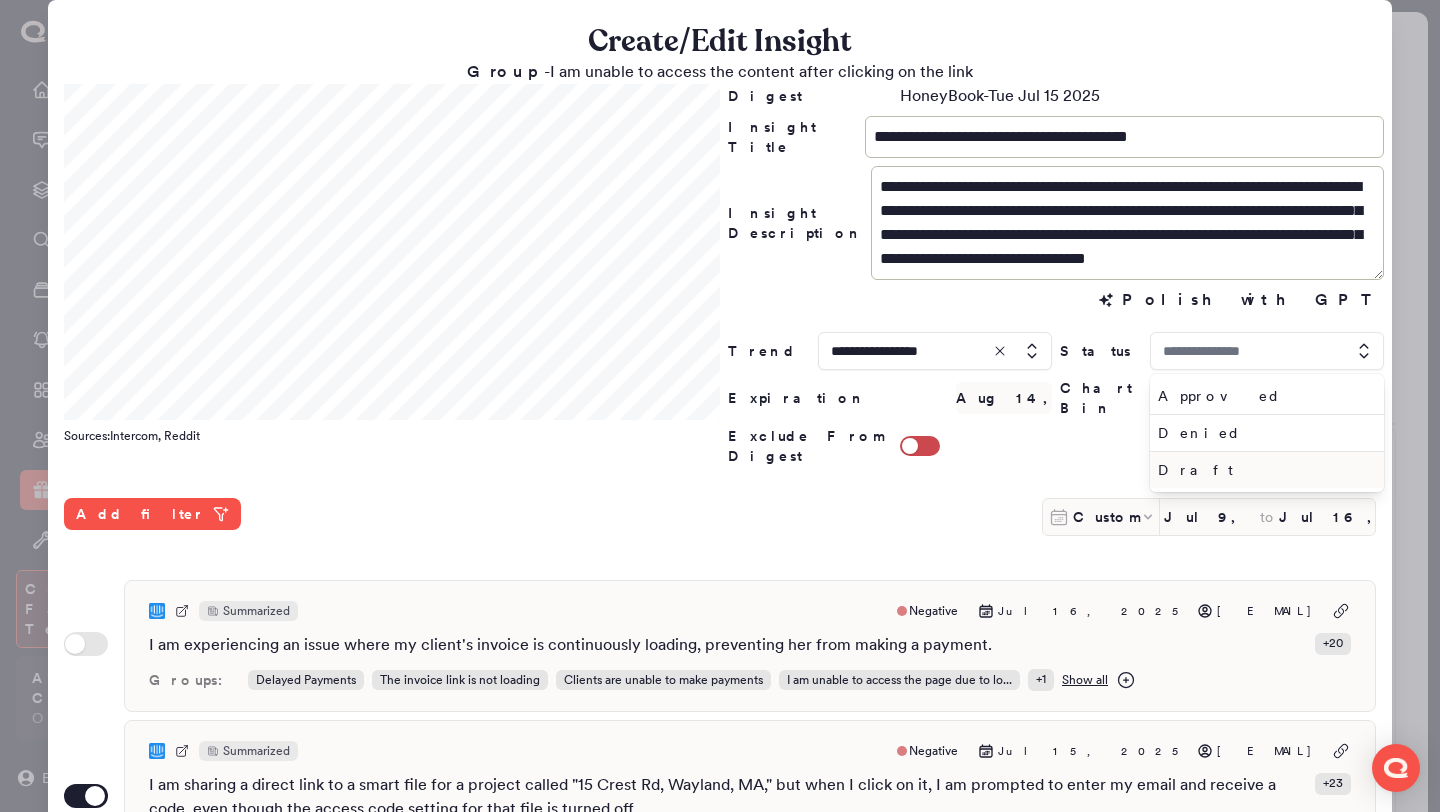 type on "********" 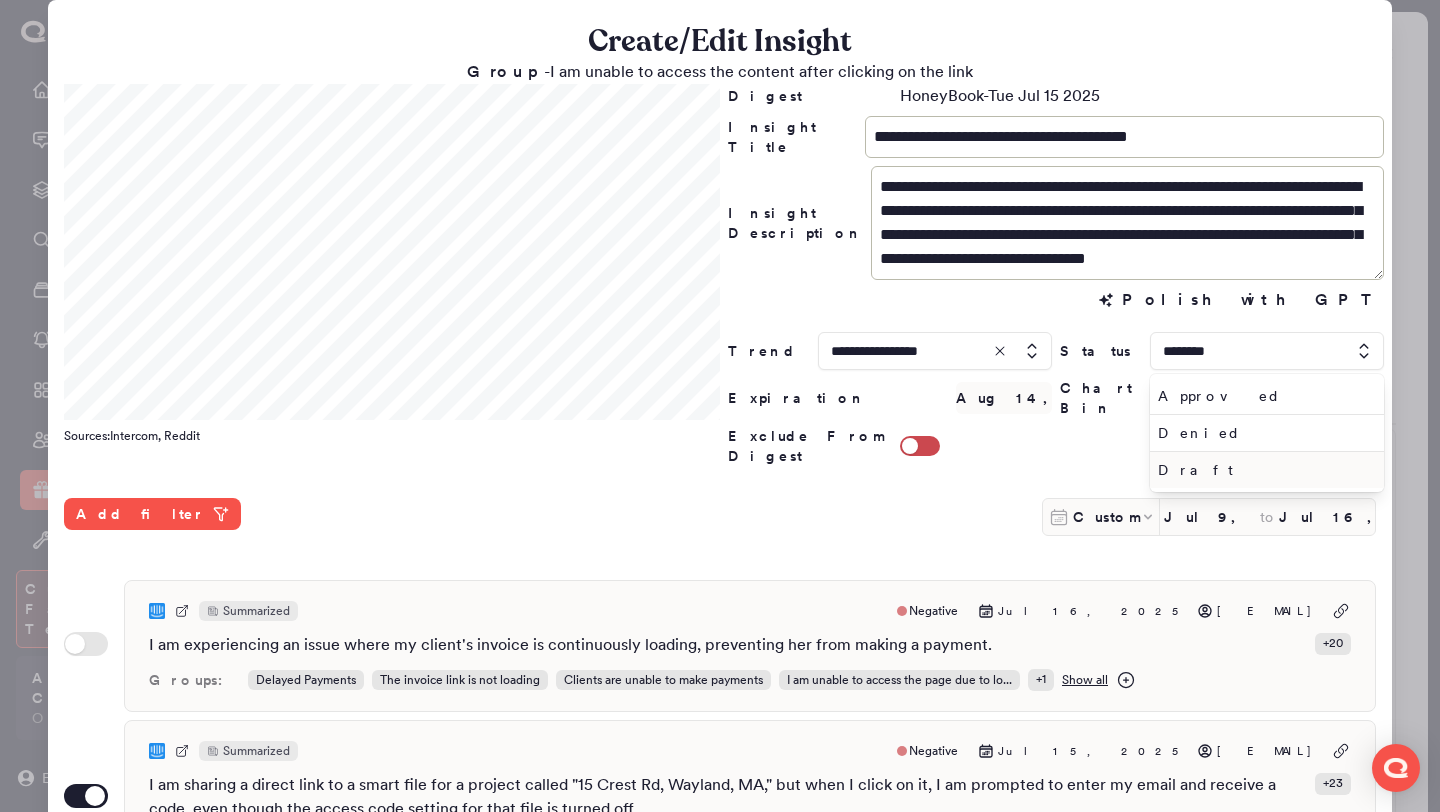 click on "Draft" at bounding box center [1263, 470] 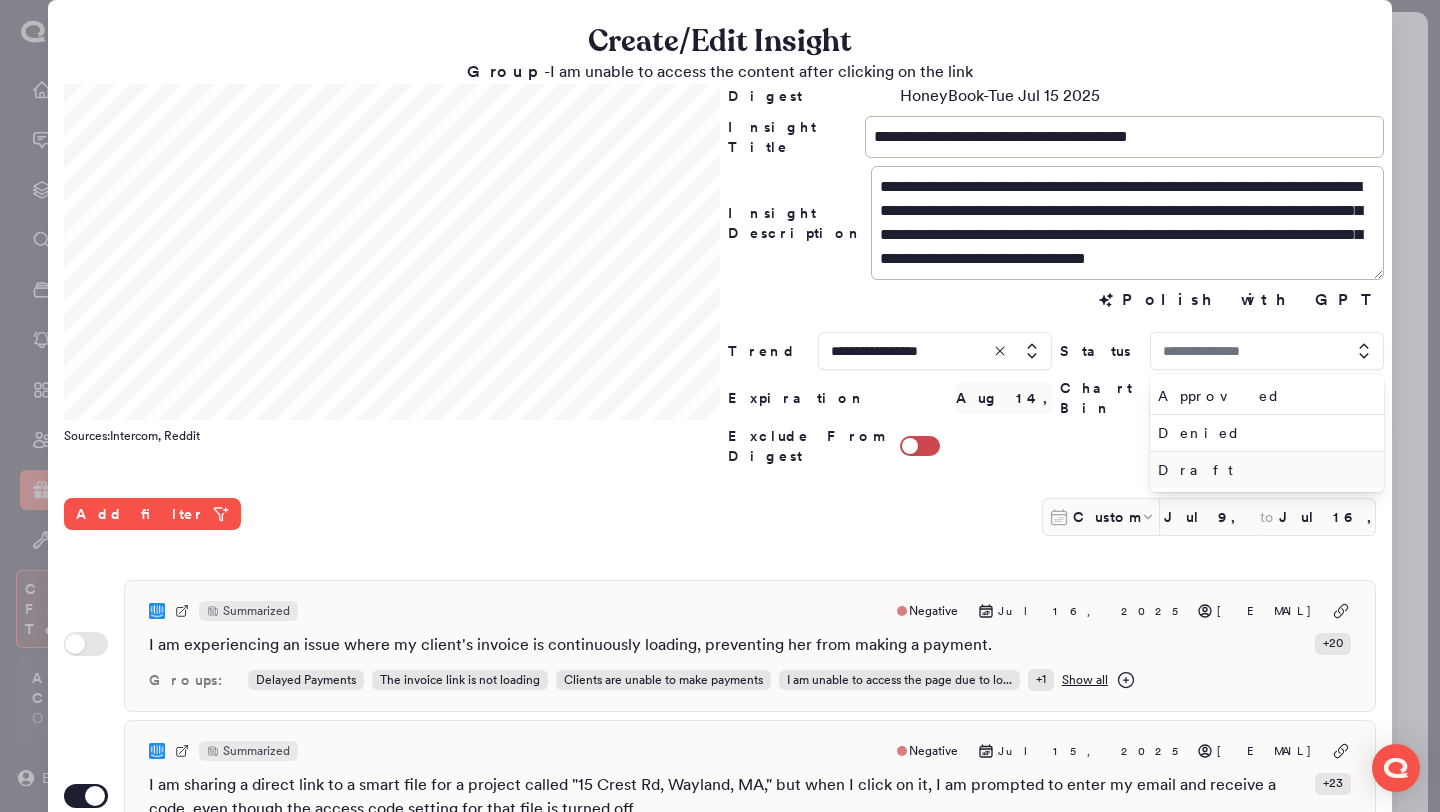 type on "*****" 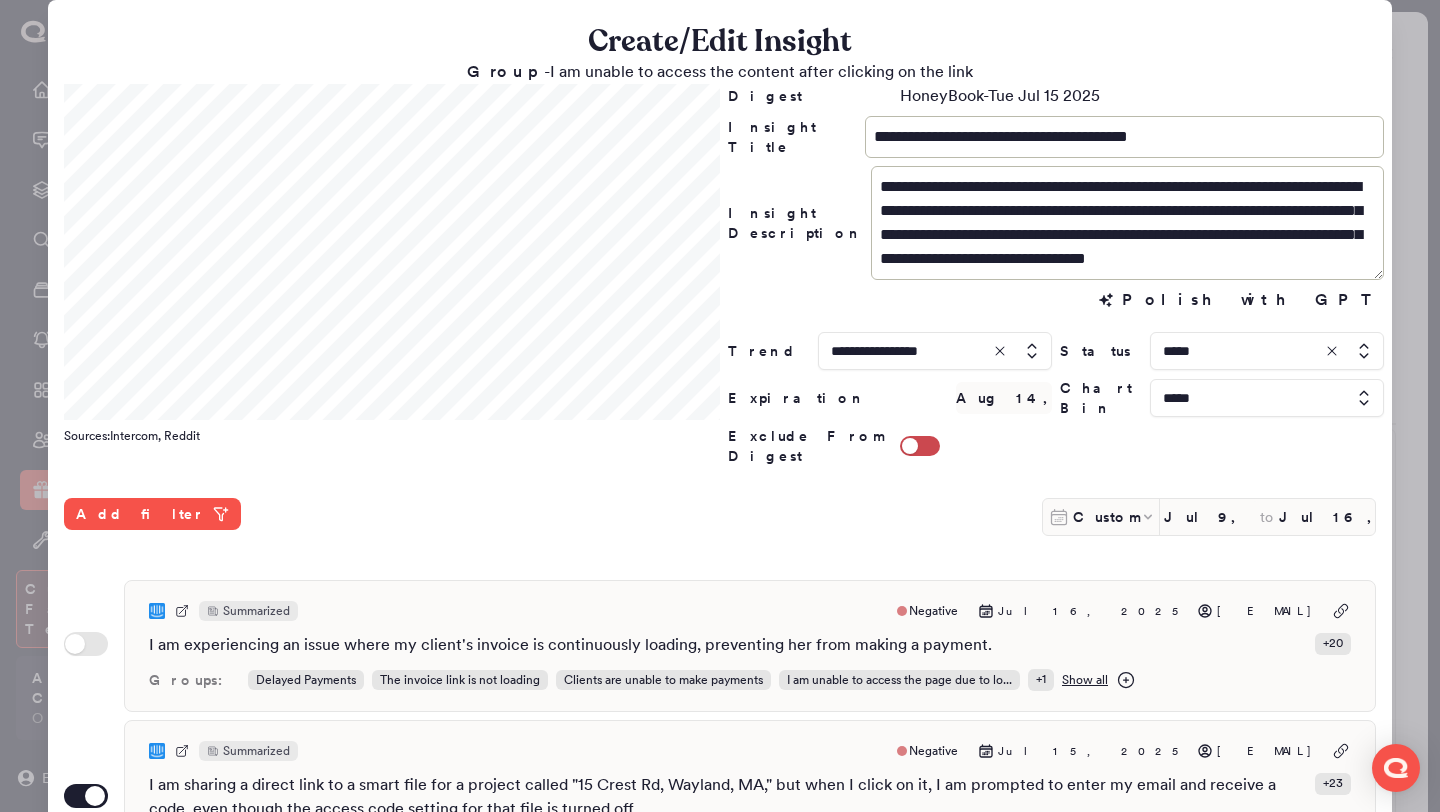 scroll, scrollTop: 516, scrollLeft: 0, axis: vertical 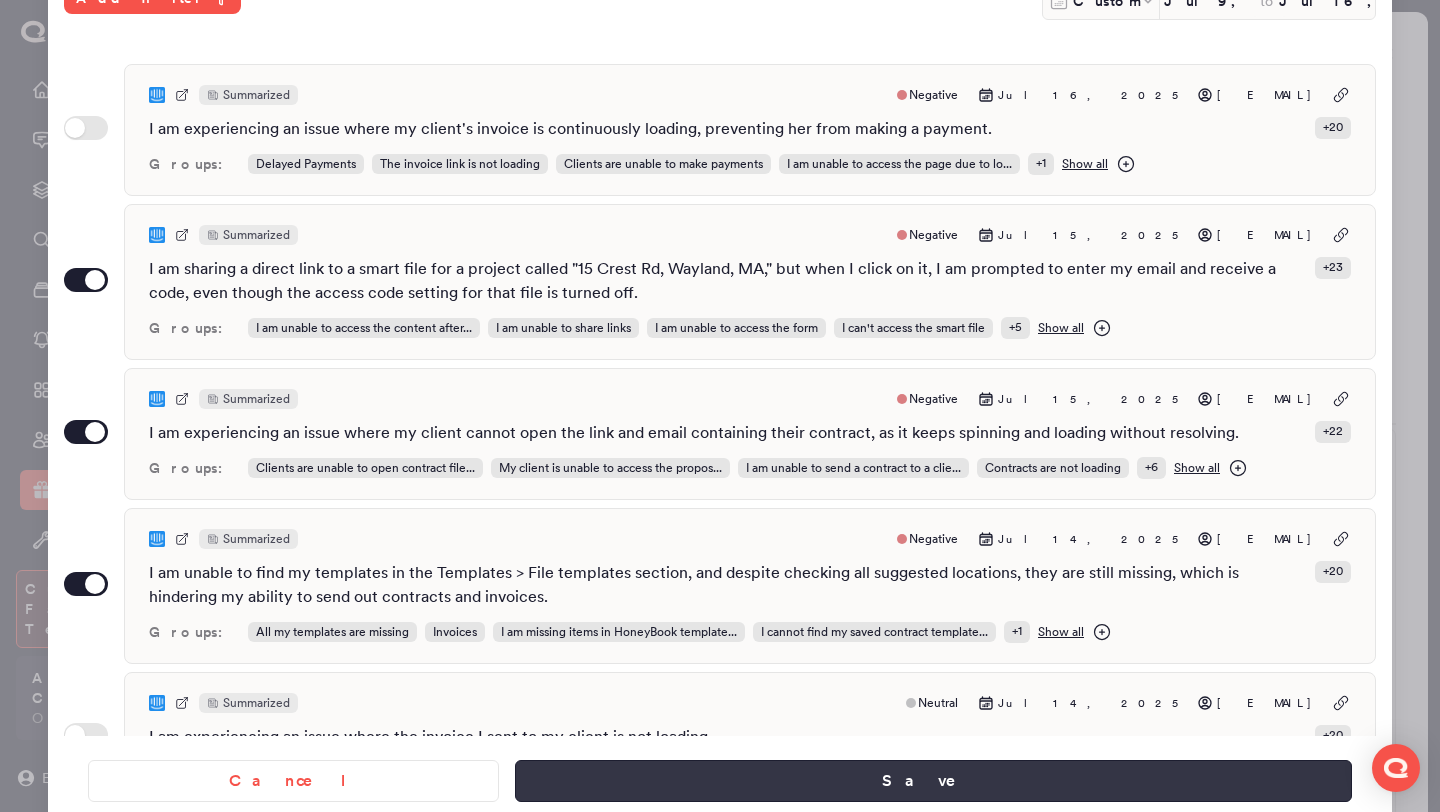 click on "Save" at bounding box center (933, 781) 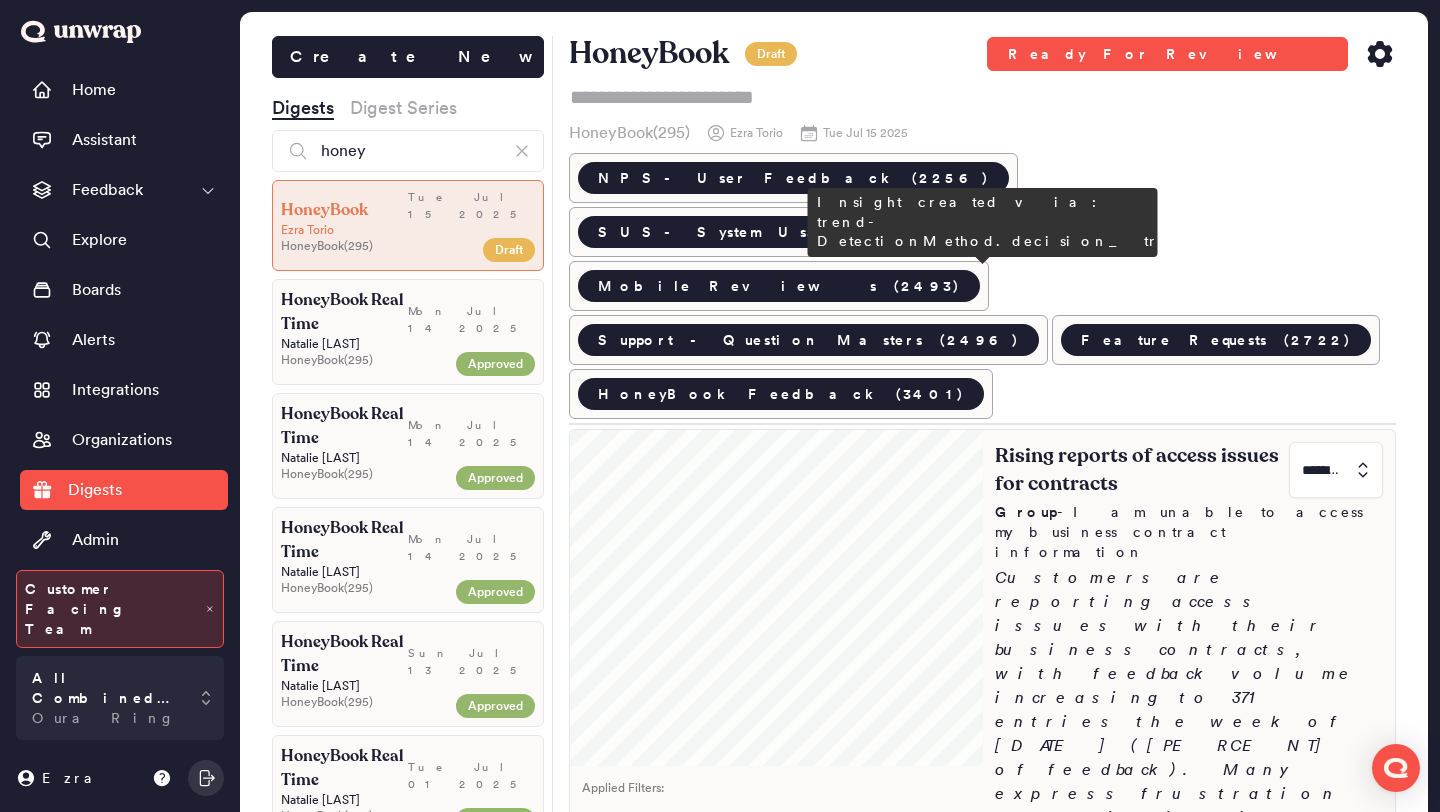 click on "Customers are reporting access issues with their business contracts, with feedback volume increasing to 371 entries the week of July 7th (6.6% of feedback). Many express frustration over missing files and unresolved technical errors affecting their ability to manage critical documents." at bounding box center (1189, 746) 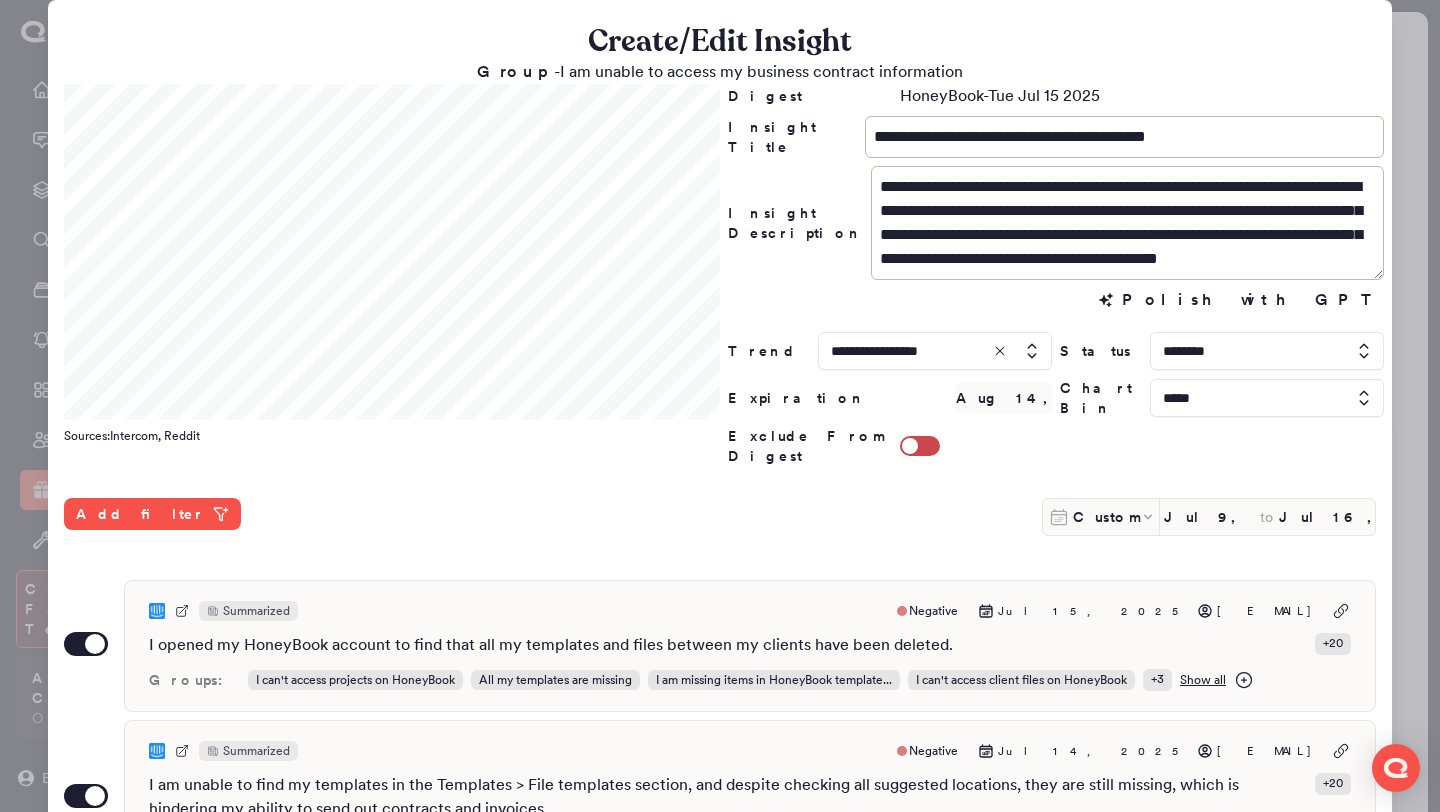 click at bounding box center (1267, 351) 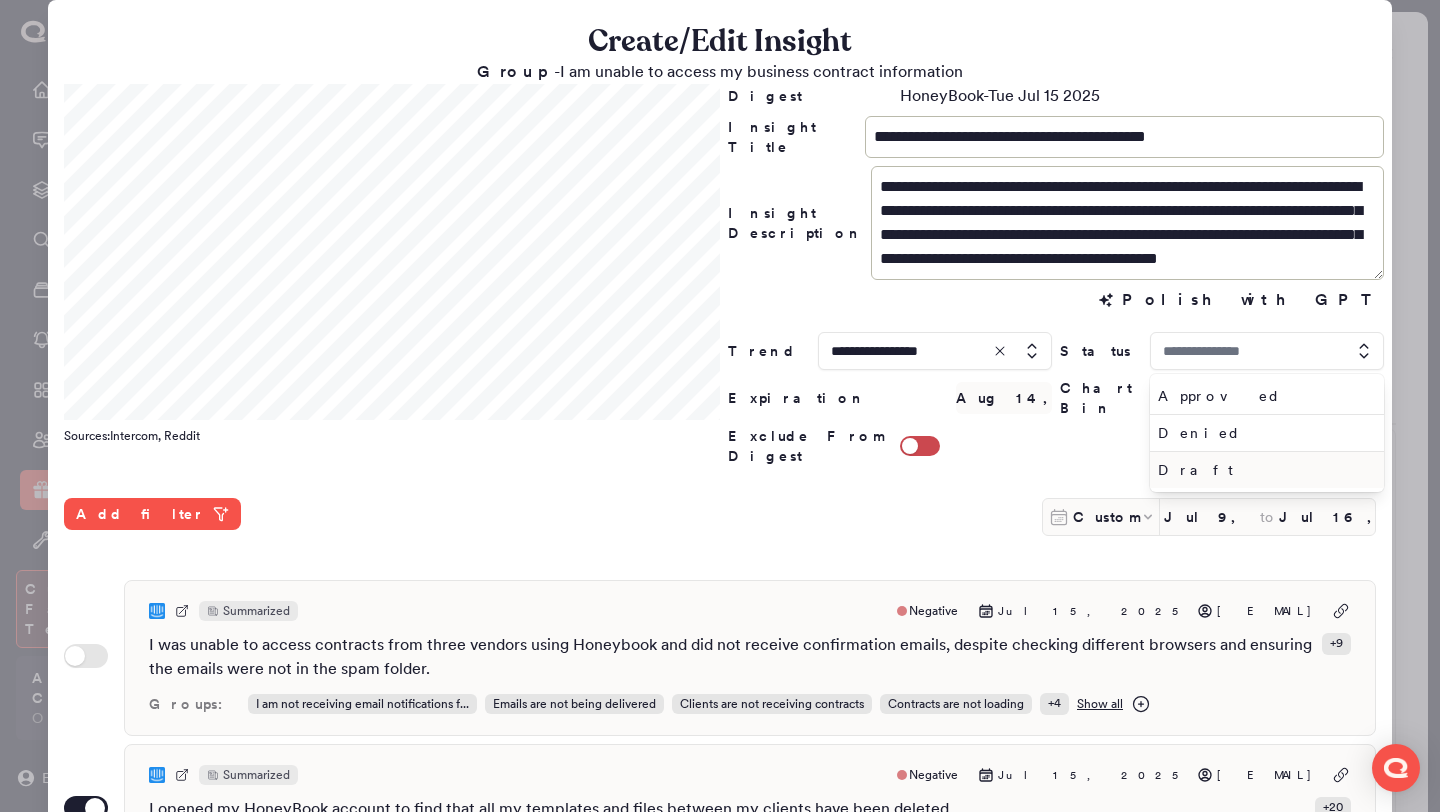 type on "********" 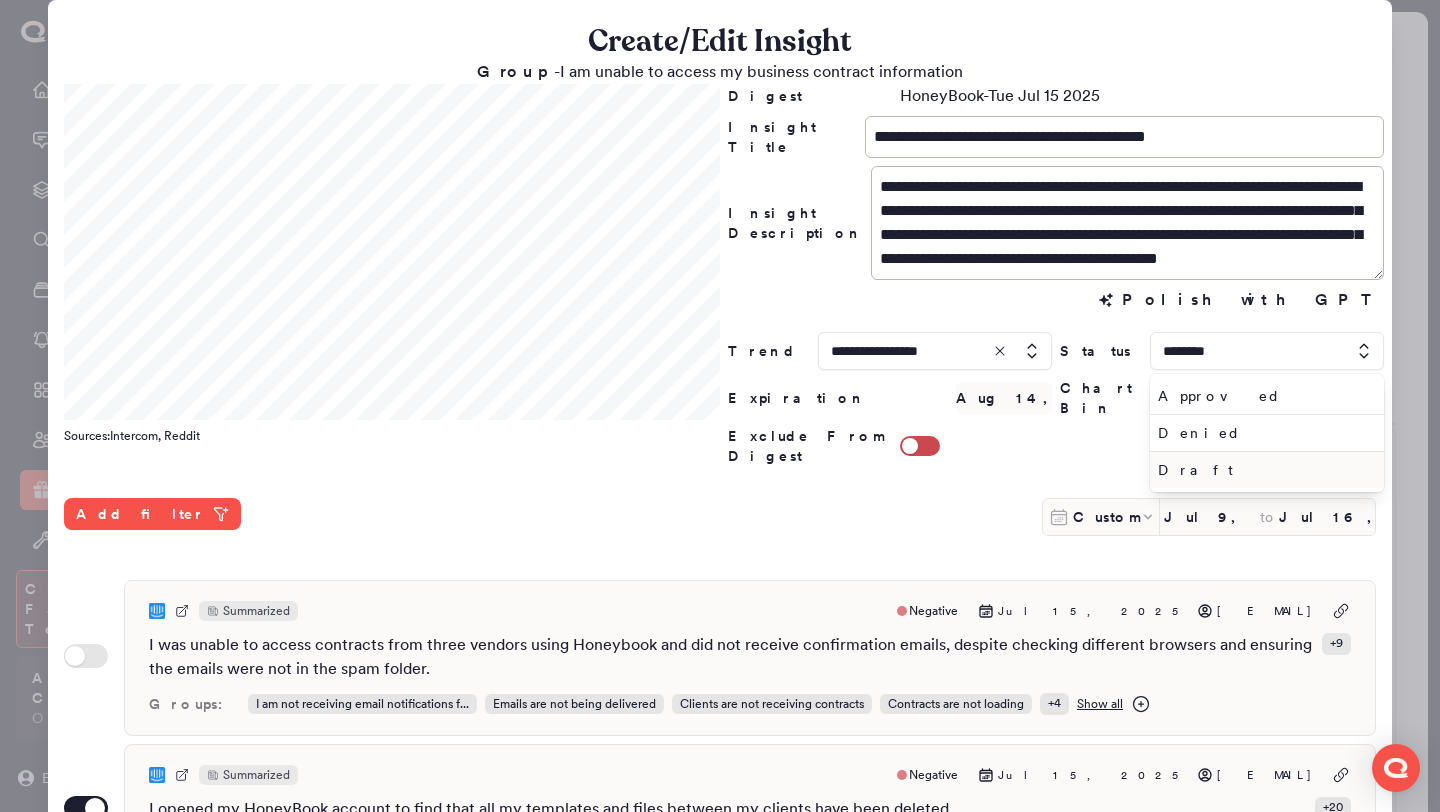 click on "Draft" at bounding box center (1263, 470) 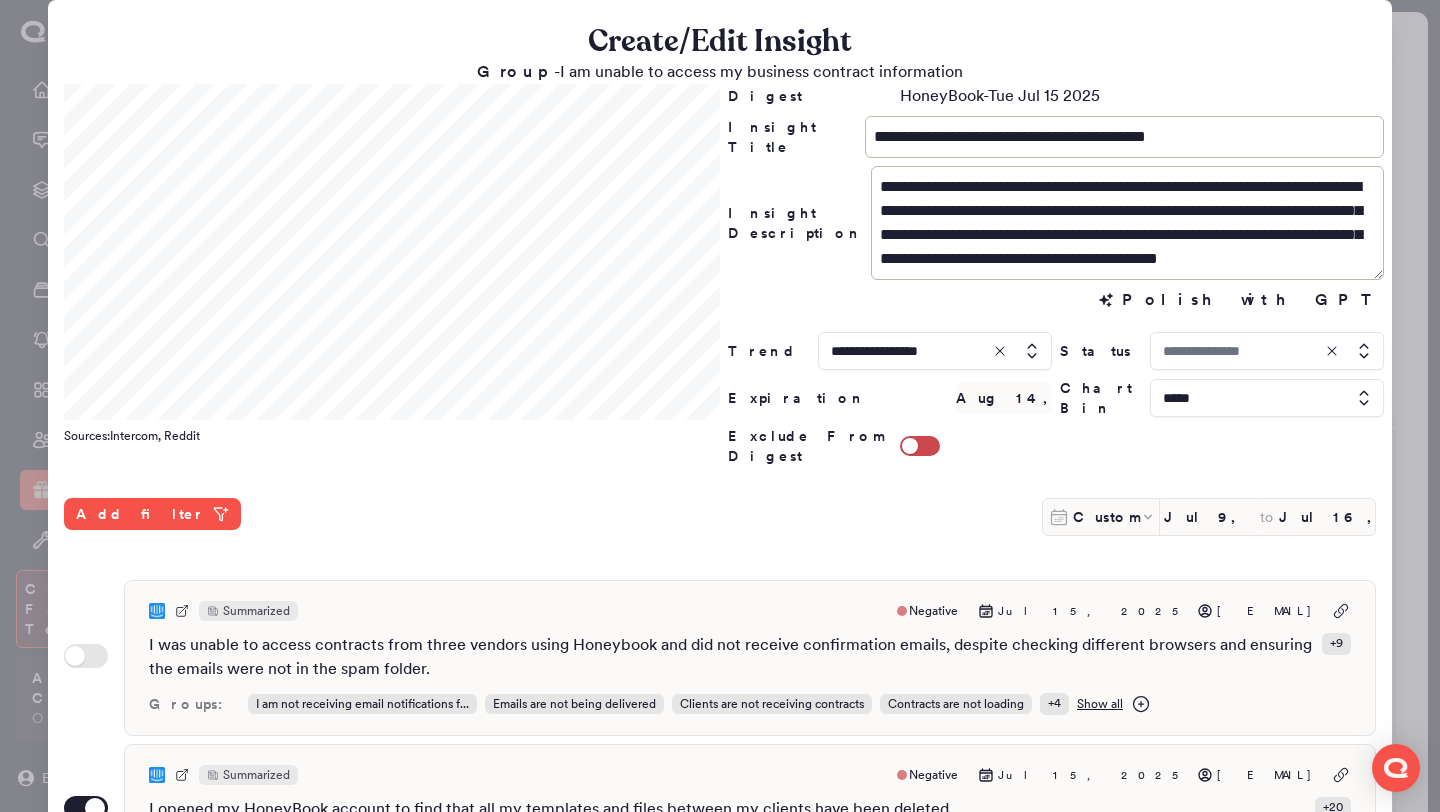 type on "*****" 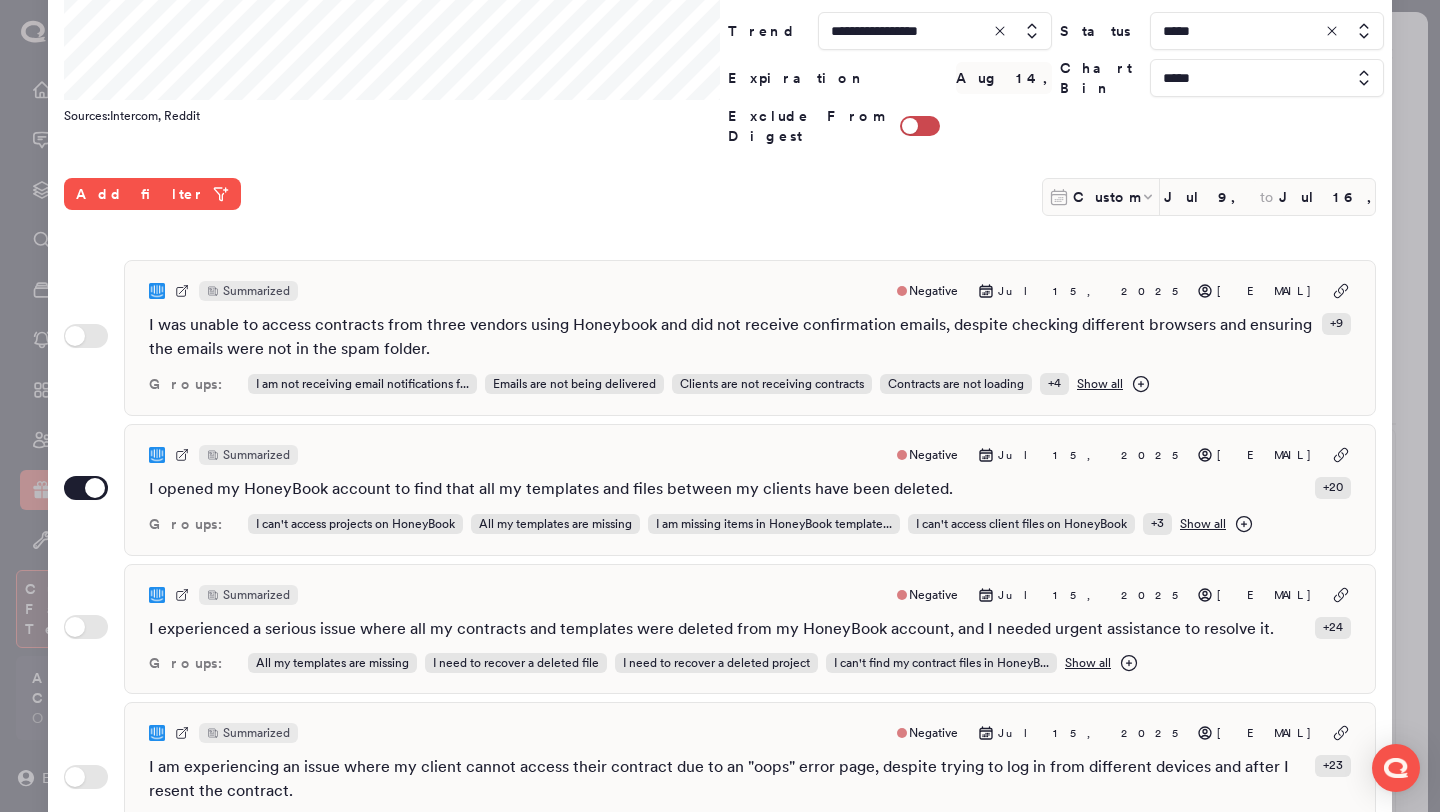 scroll, scrollTop: 516, scrollLeft: 0, axis: vertical 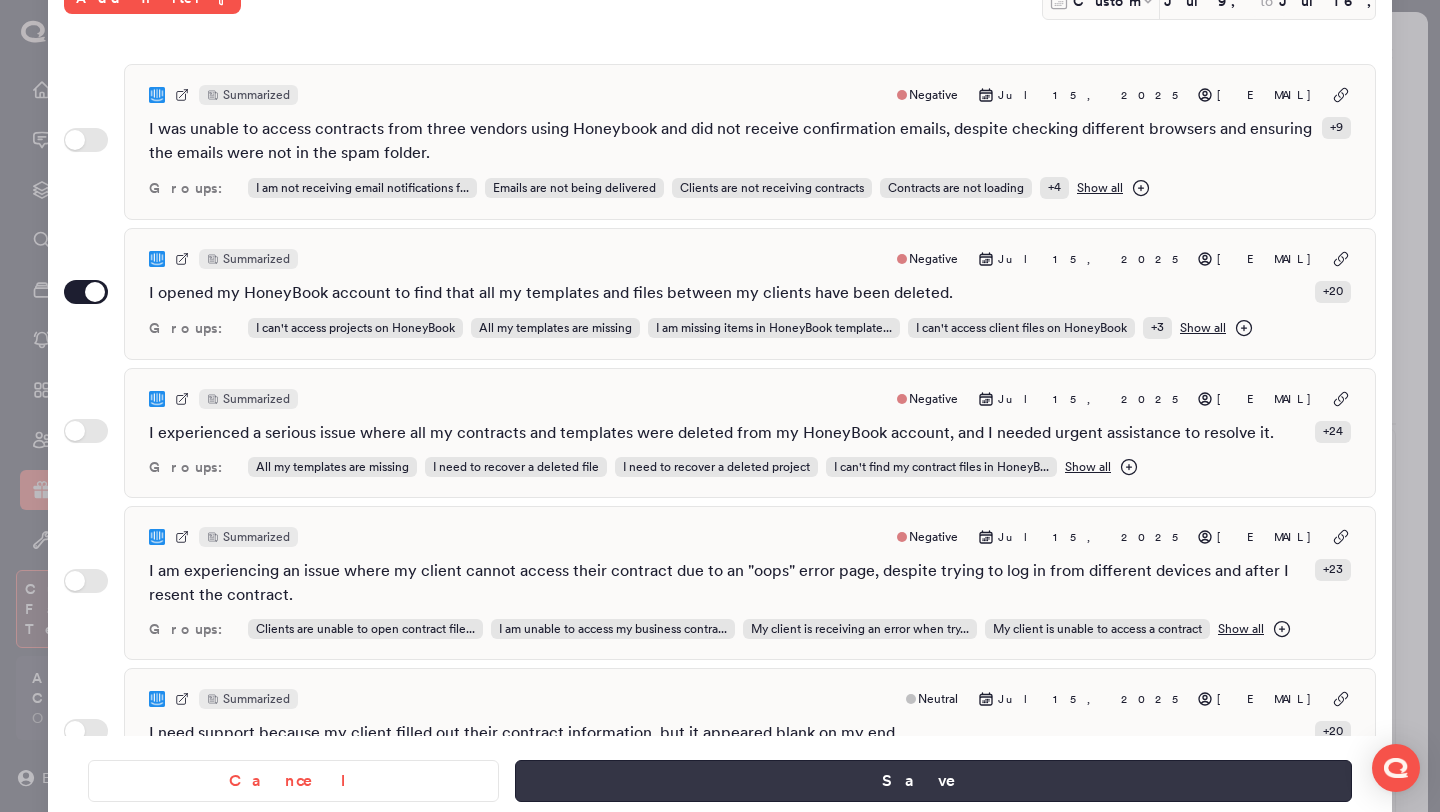 click on "Save" at bounding box center (933, 781) 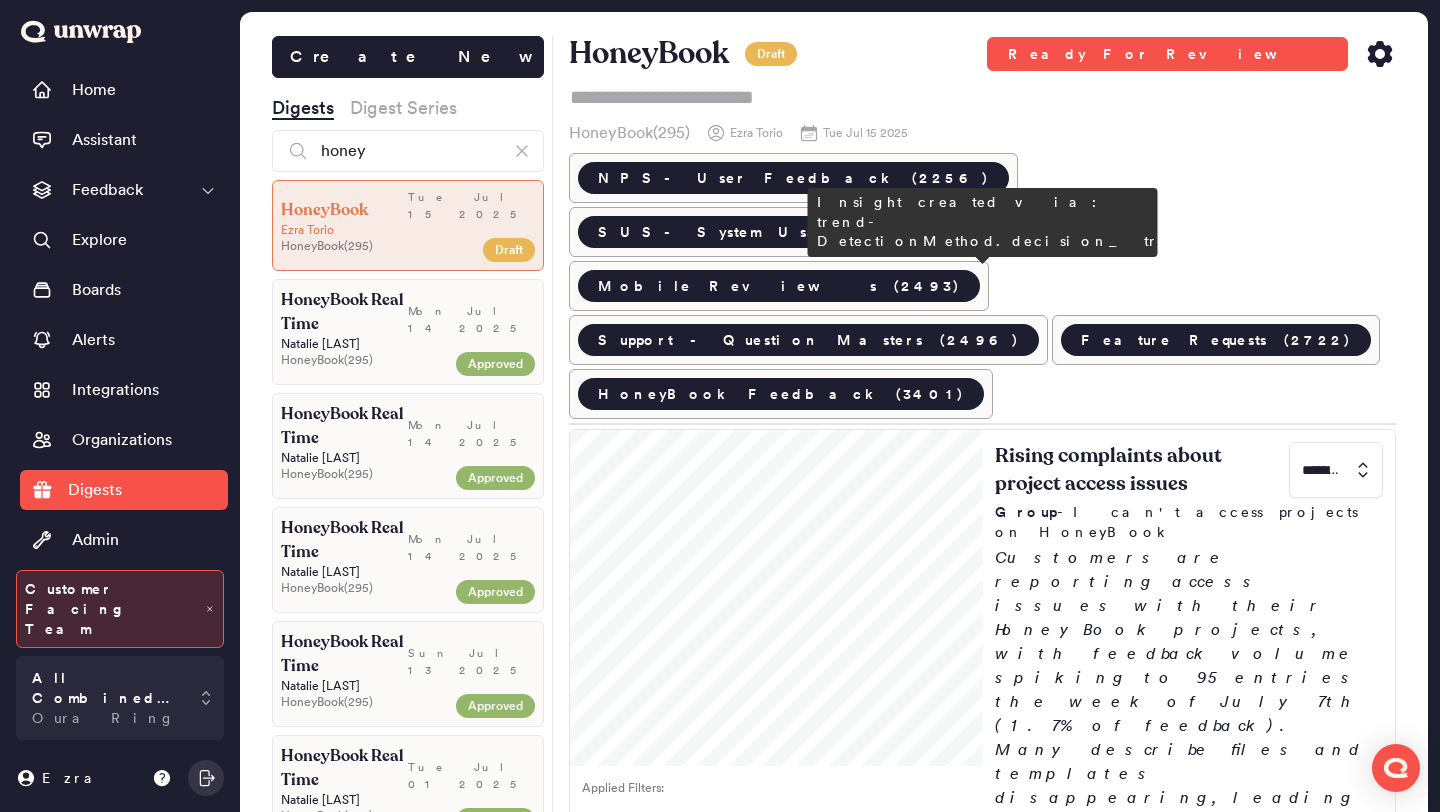 click on "I opened my HoneyBook account to find that all my templates and files between my clients have been deleted.  -  Jul 15" at bounding box center (1061, 1132) 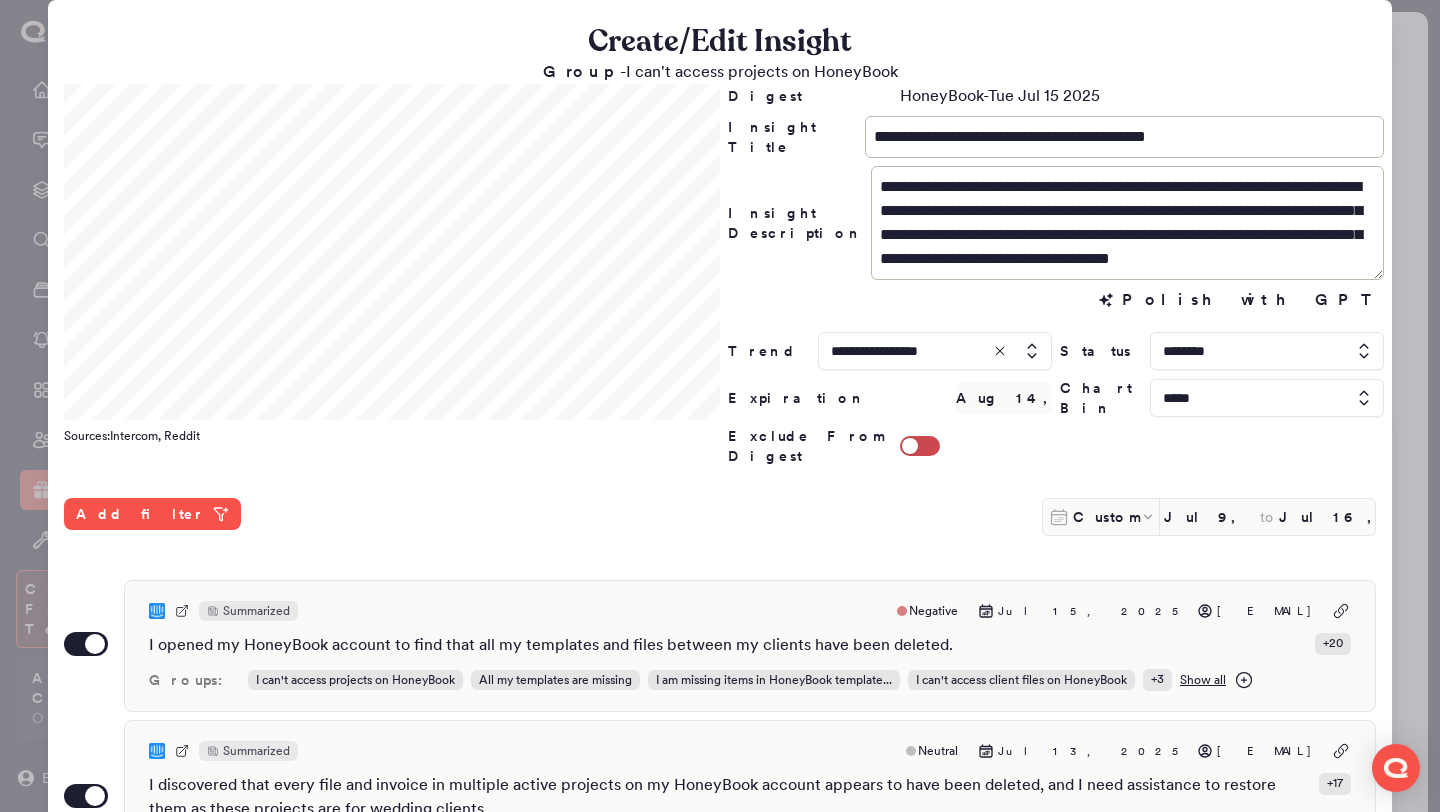 click at bounding box center (1267, 351) 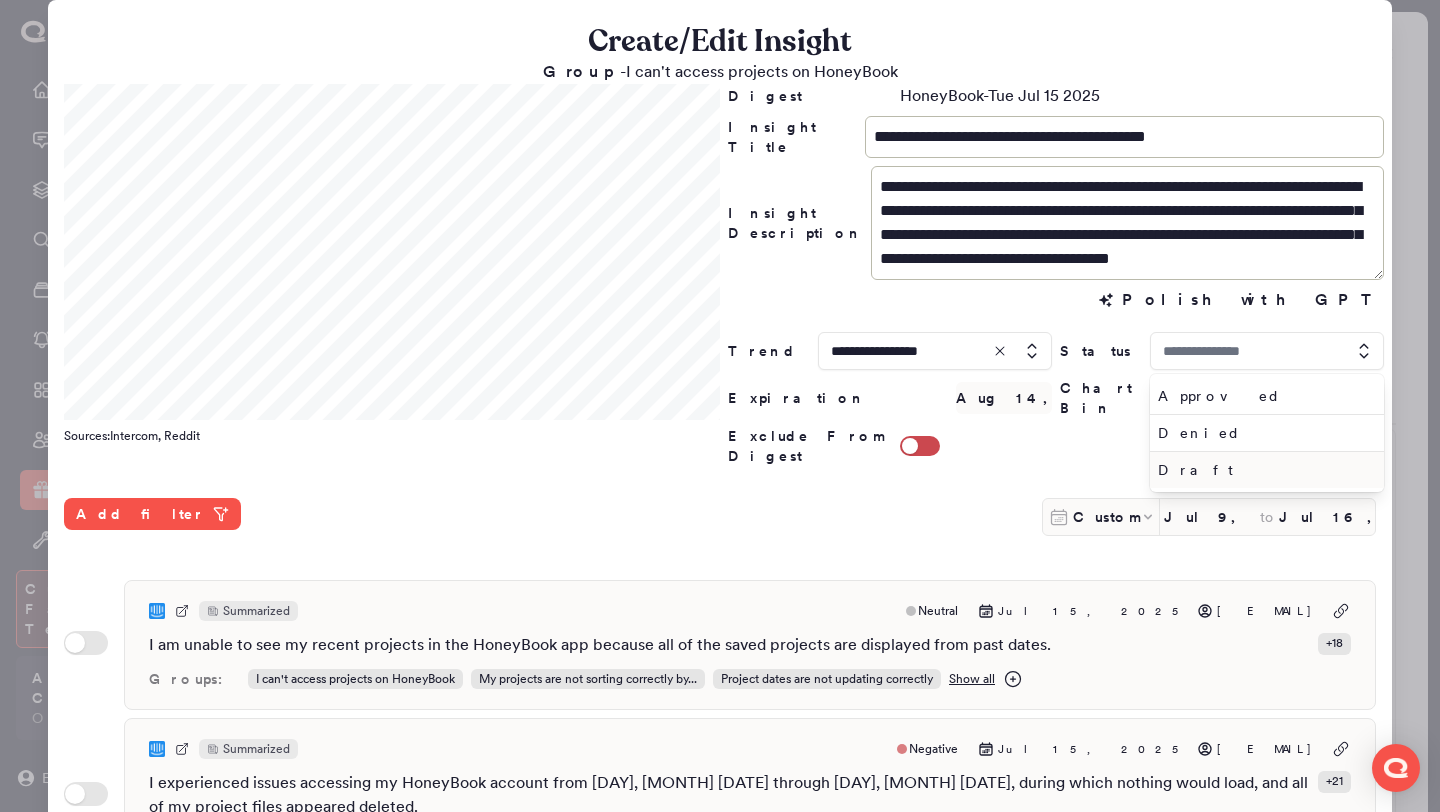 type on "********" 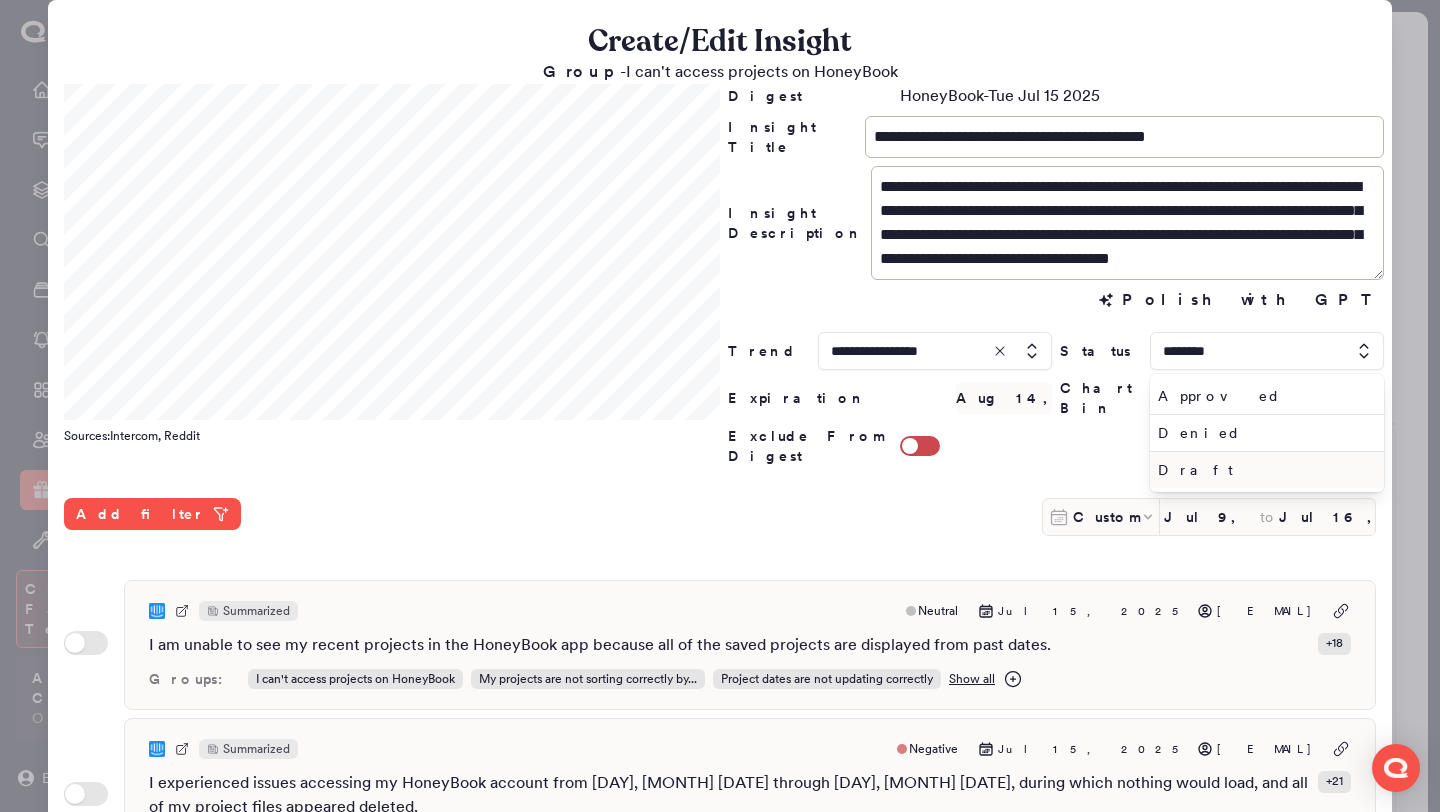 click on "Draft" at bounding box center (1263, 470) 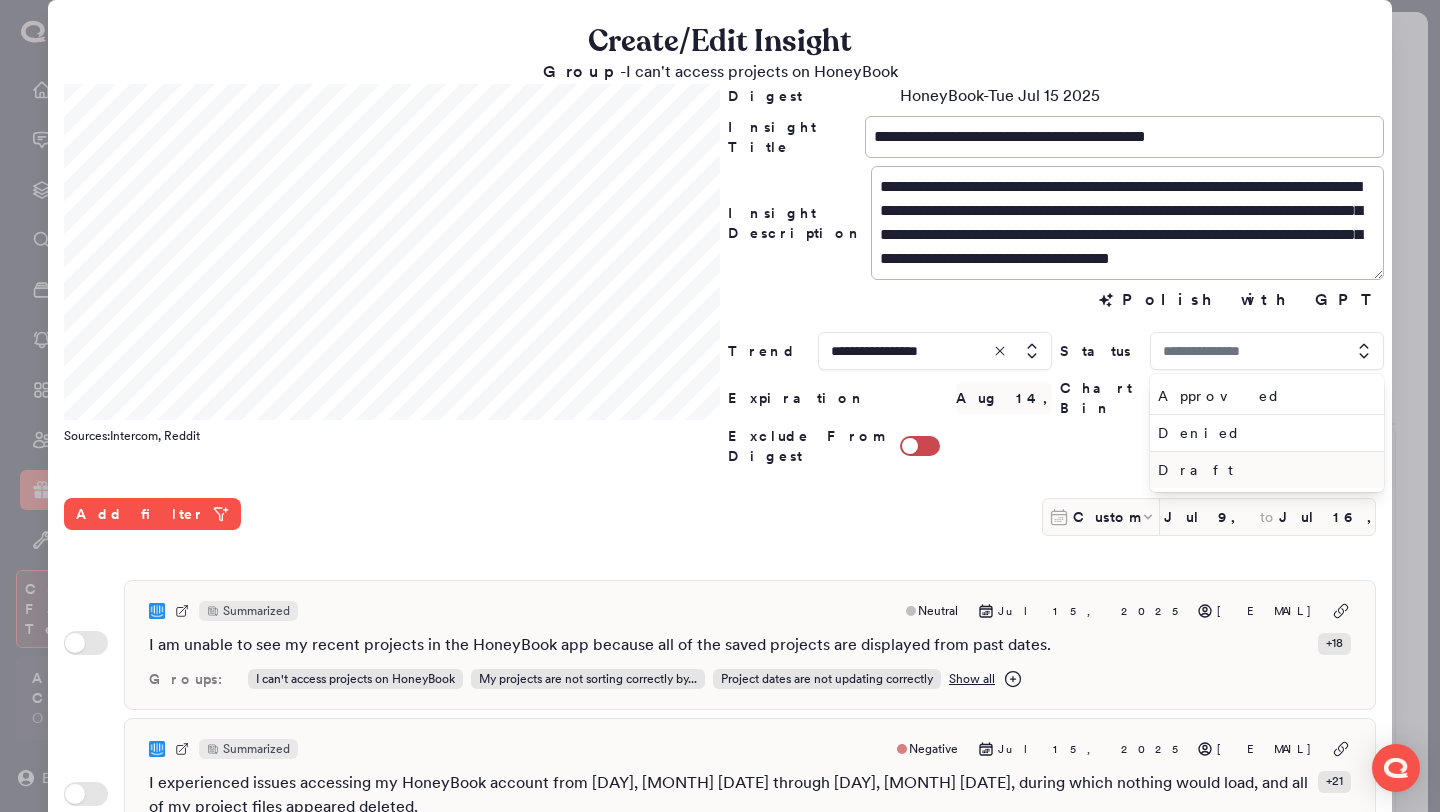type on "*****" 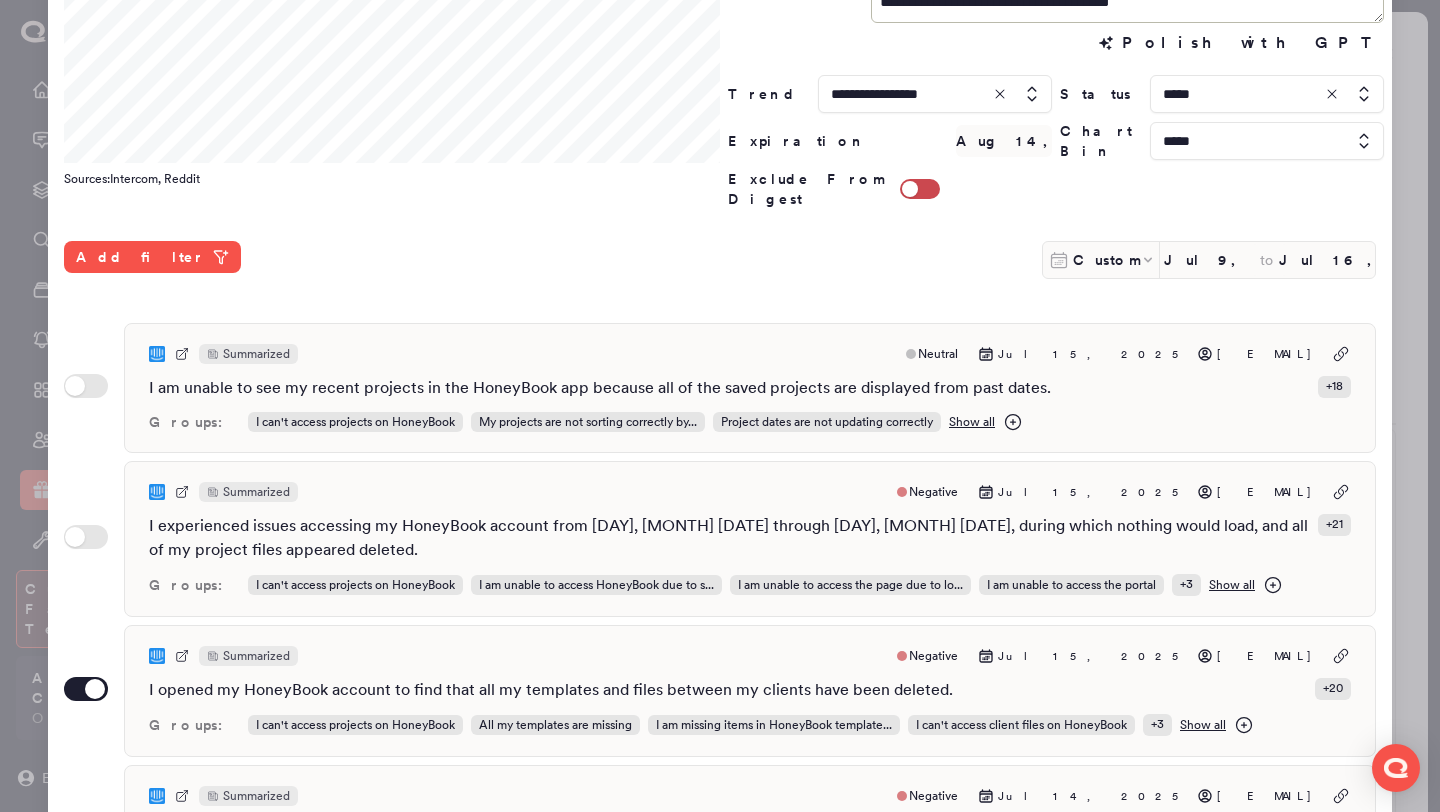 scroll, scrollTop: 516, scrollLeft: 0, axis: vertical 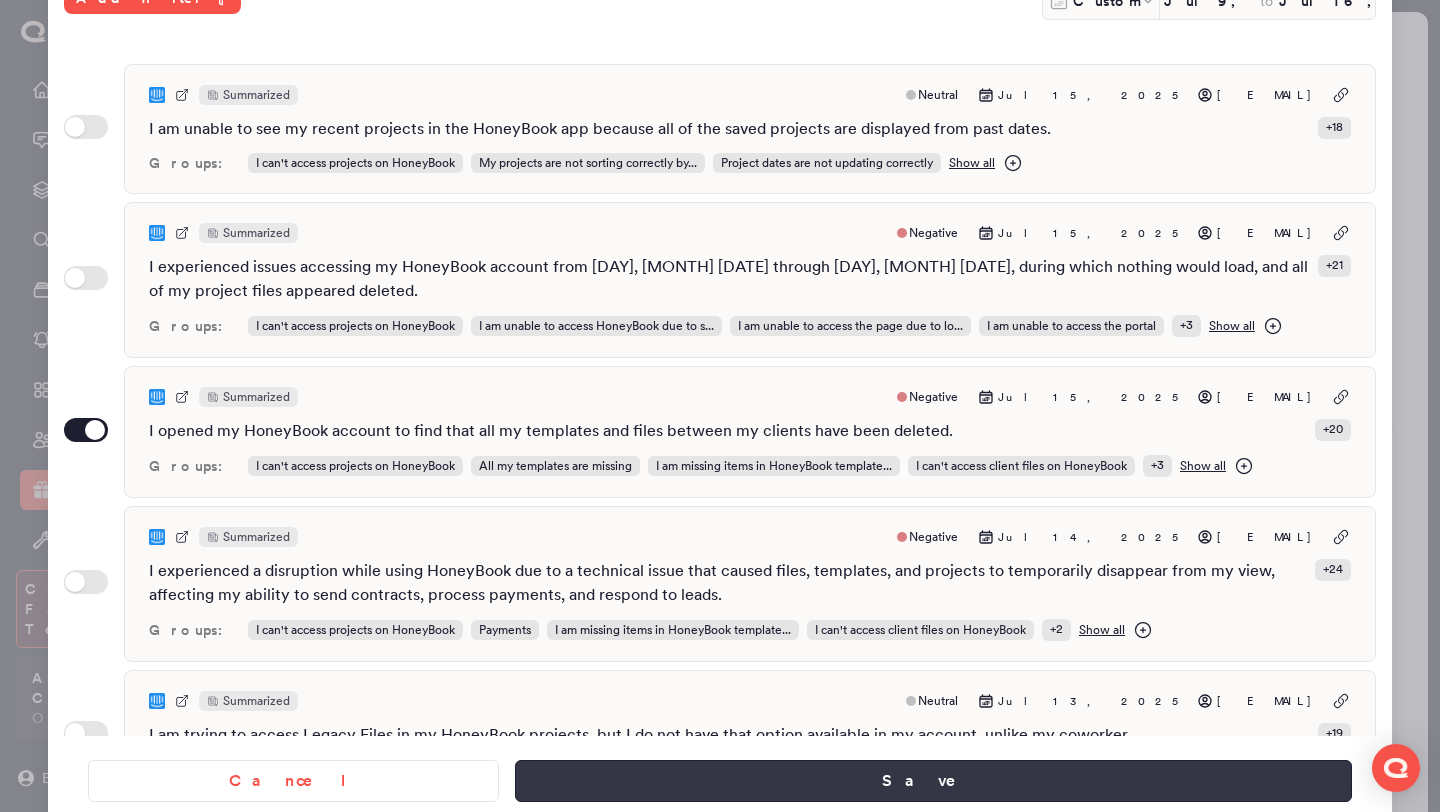 click on "Save" at bounding box center [933, 781] 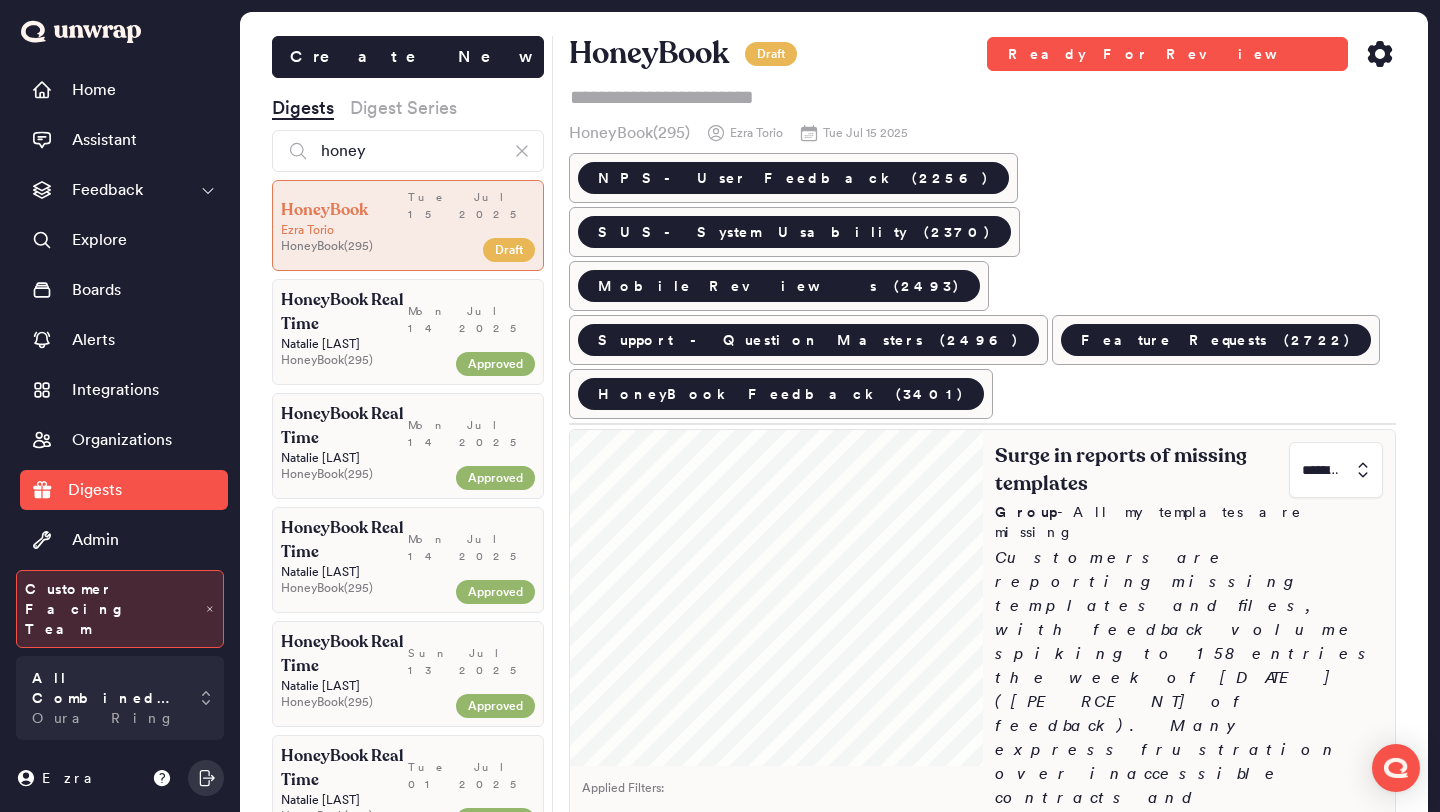 click on "Customers are reporting missing templates and files, with feedback volume spiking to 158 entries the week of [MONTH] [DAY] ([PERCENTAGE] of feedback). Many express frustration over inaccessible contracts and proposals, which disrupts their workflows and business operations." at bounding box center [1189, 726] 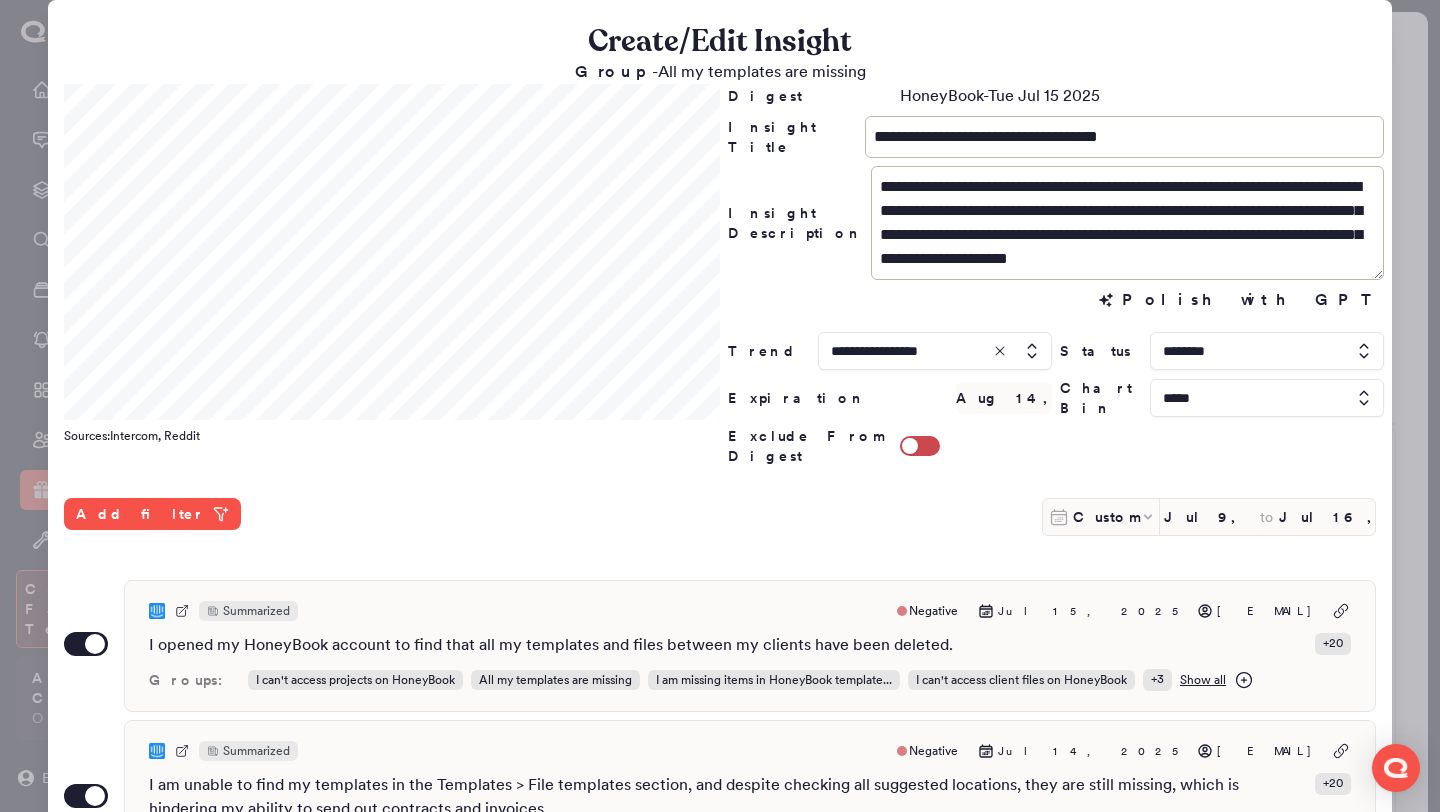 click at bounding box center (1267, 351) 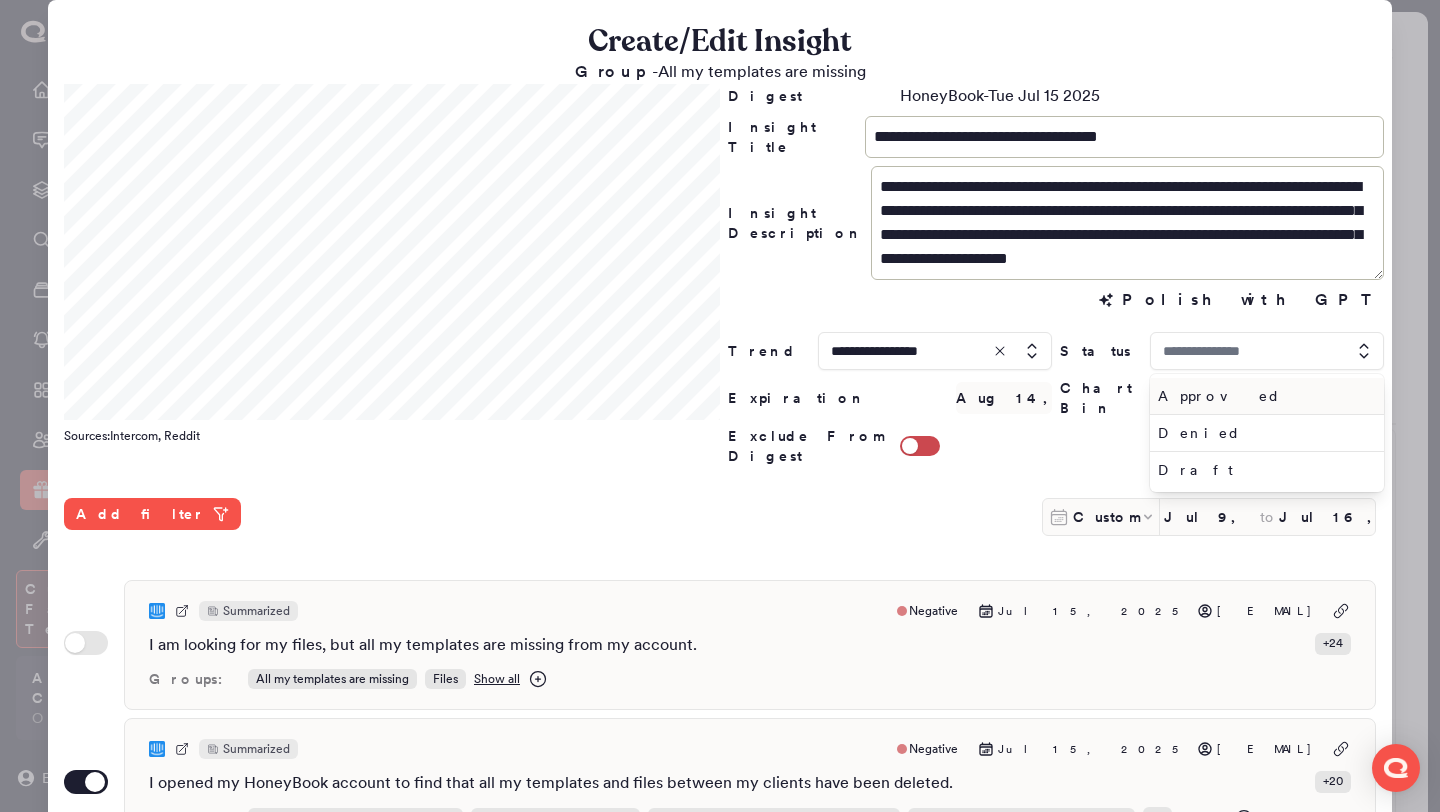 type on "********" 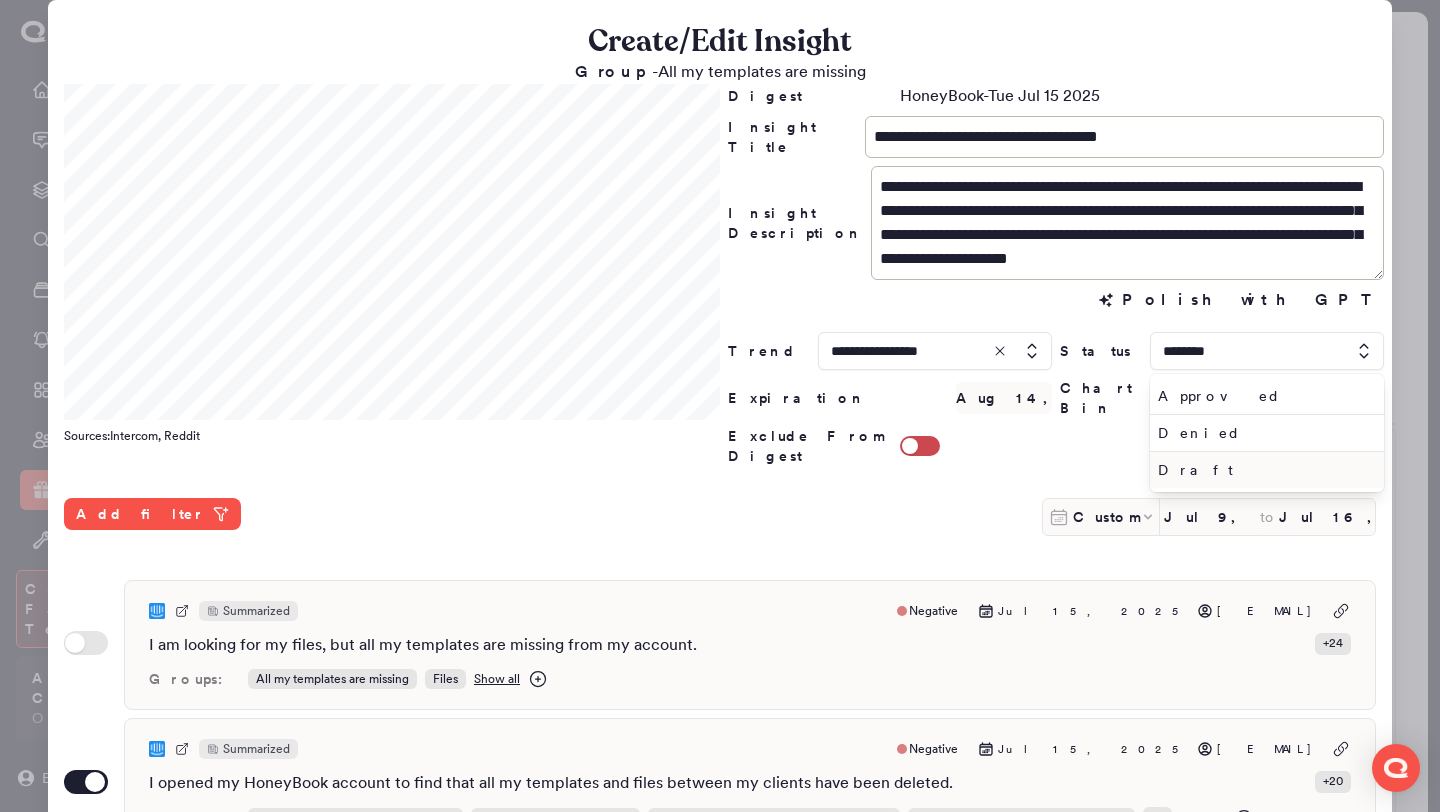 click on "Draft" at bounding box center [1263, 470] 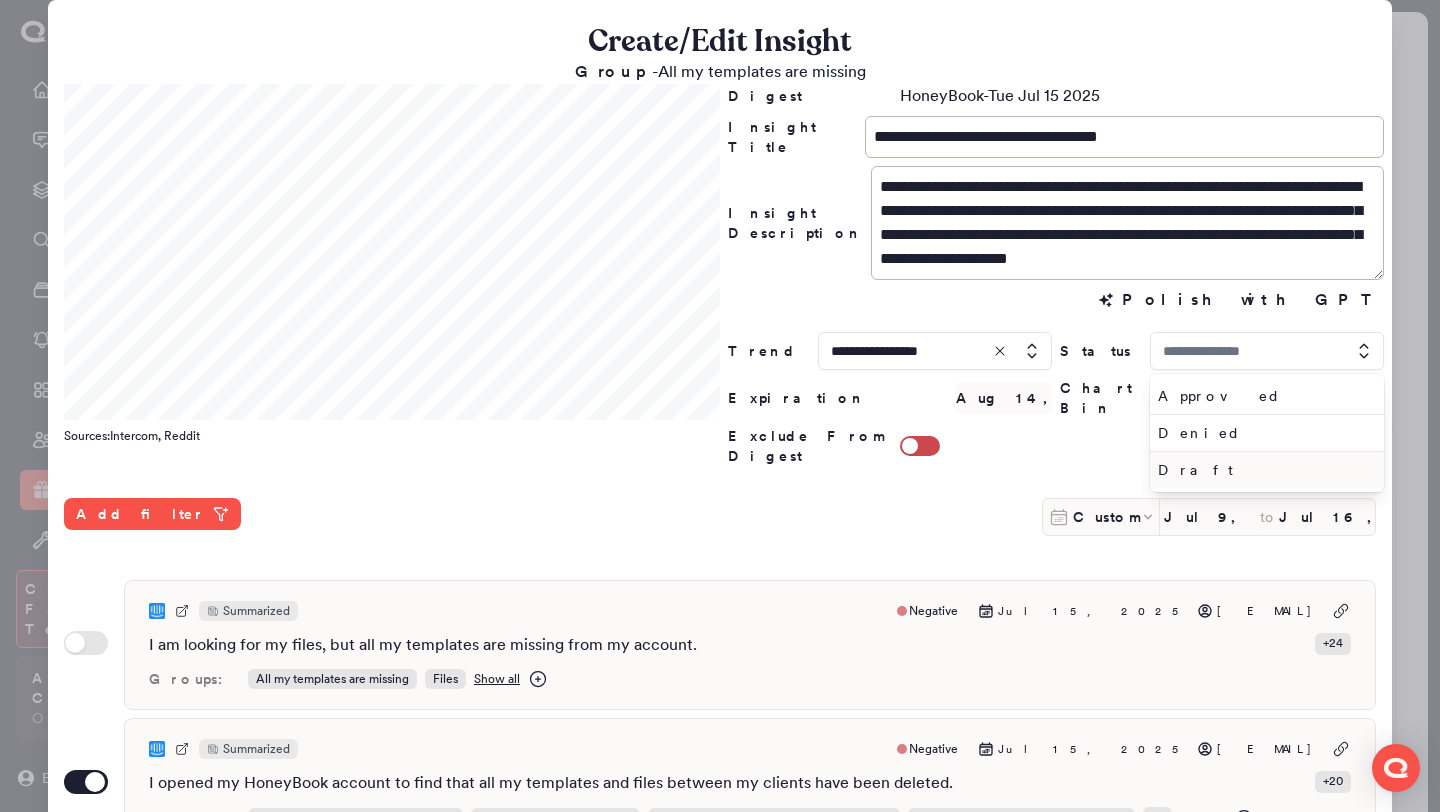 type on "*****" 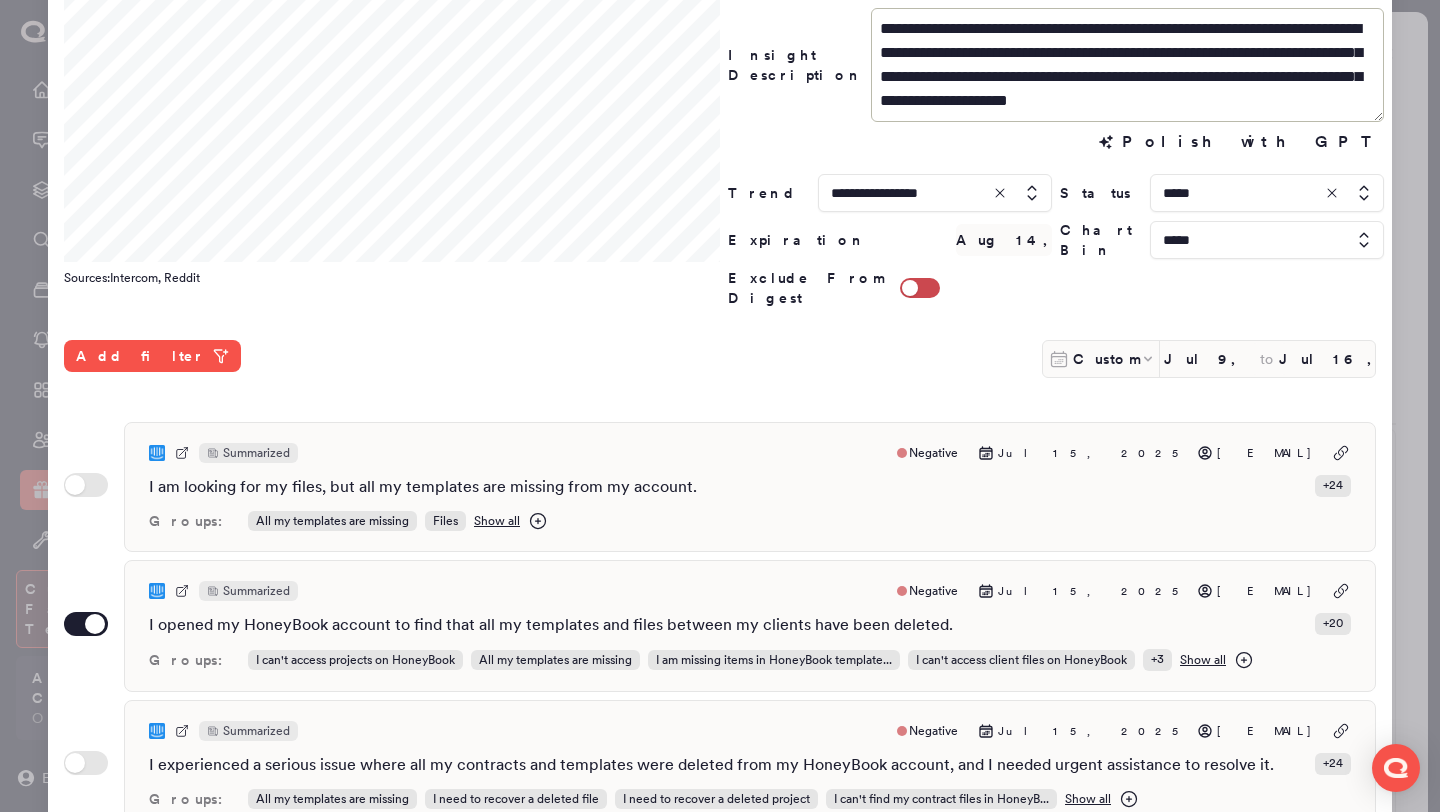 scroll, scrollTop: 516, scrollLeft: 0, axis: vertical 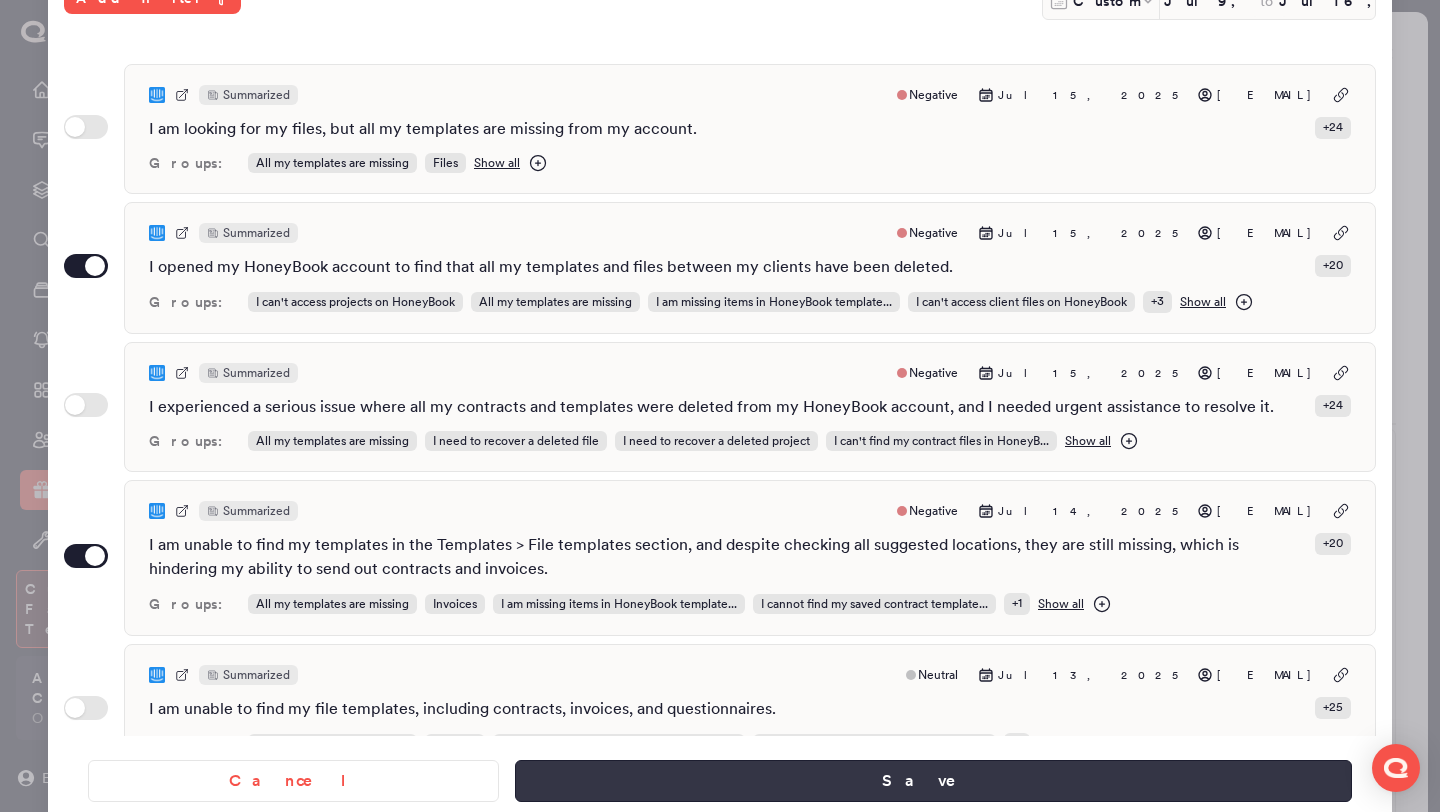 click on "Save" at bounding box center (933, 781) 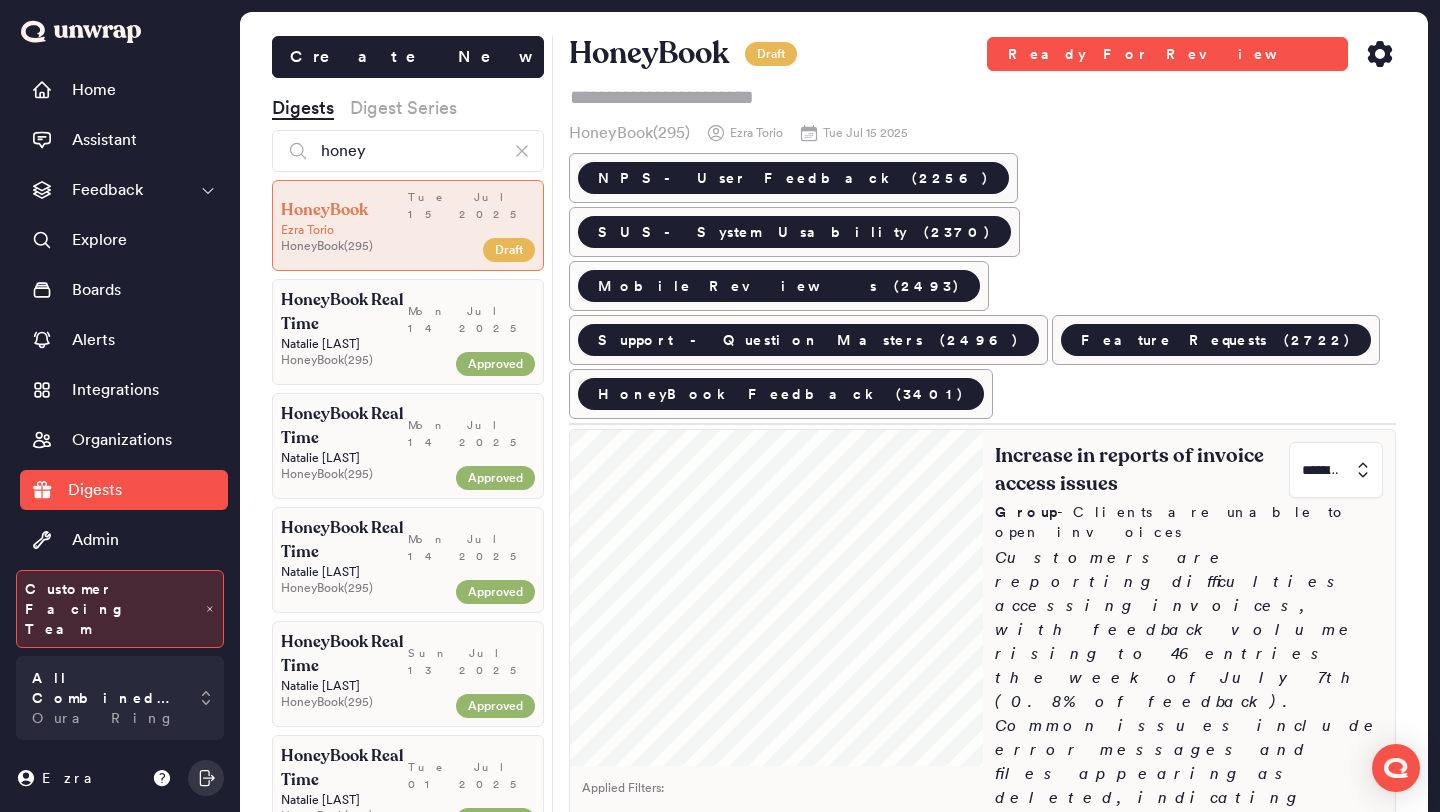 click on "I am unable to access my invoices and contracts due to a widespread issue affecting Smart Files, templates, and projects.  -  Jul 13" at bounding box center (1215, 1048) 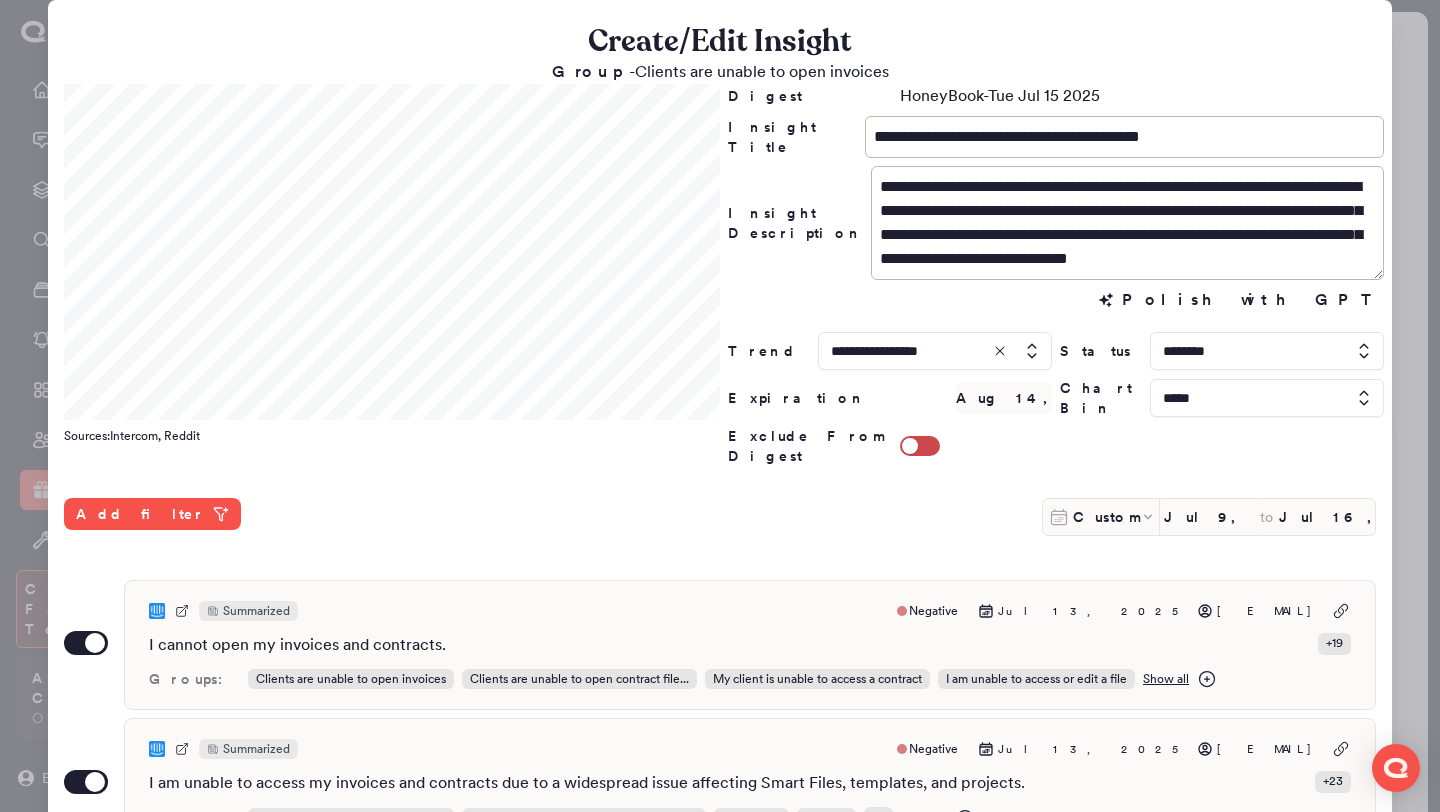 click at bounding box center [1267, 351] 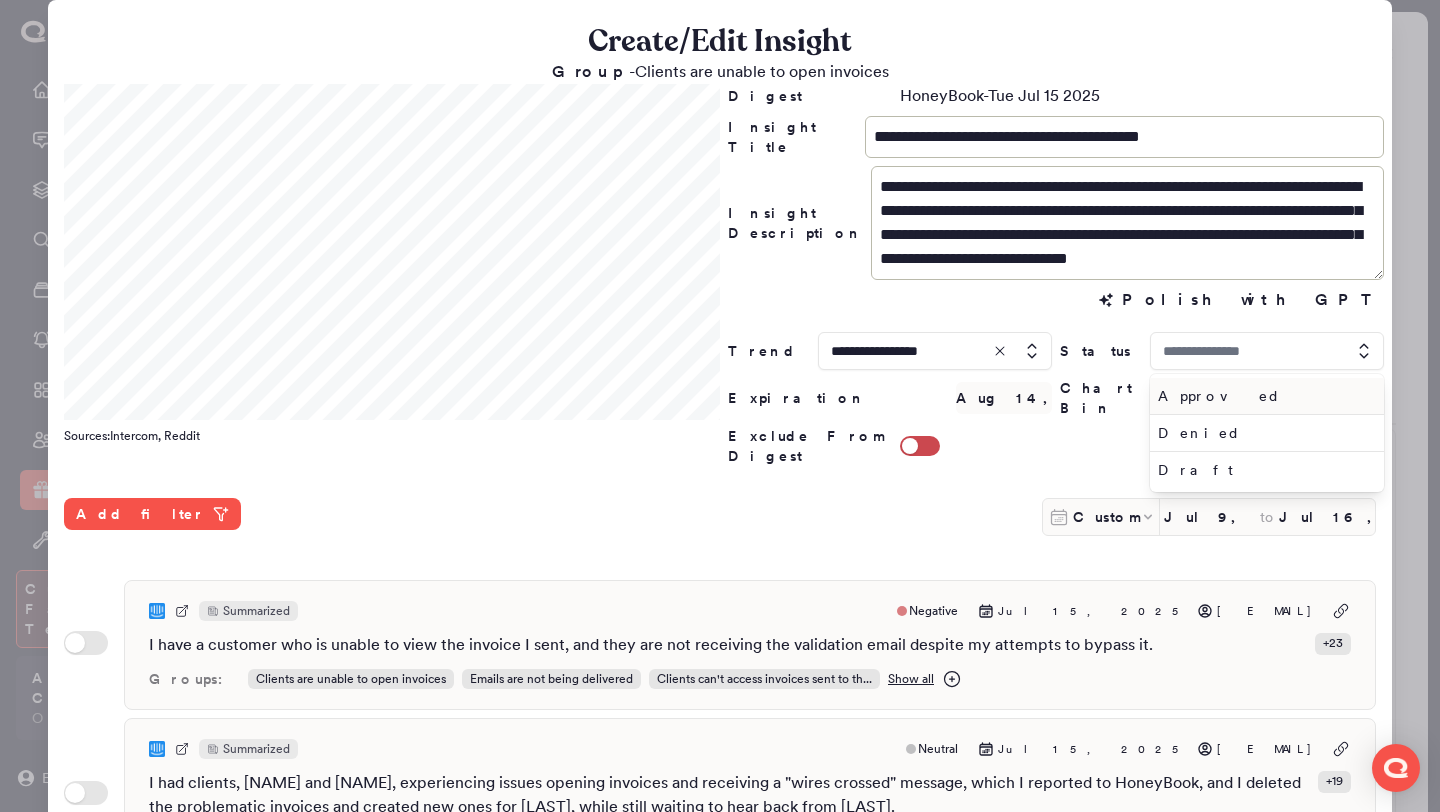 type on "********" 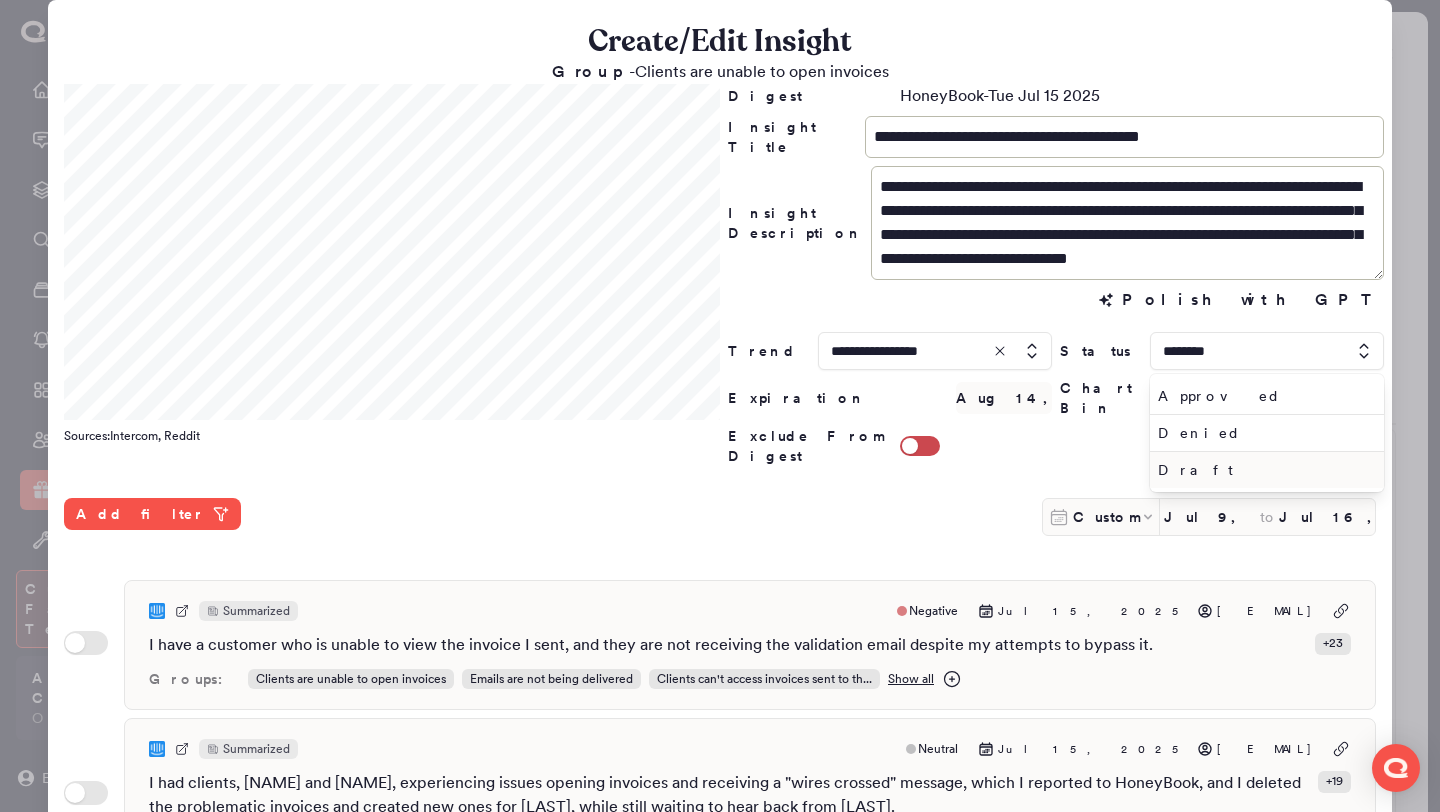 click on "Draft" at bounding box center (1263, 470) 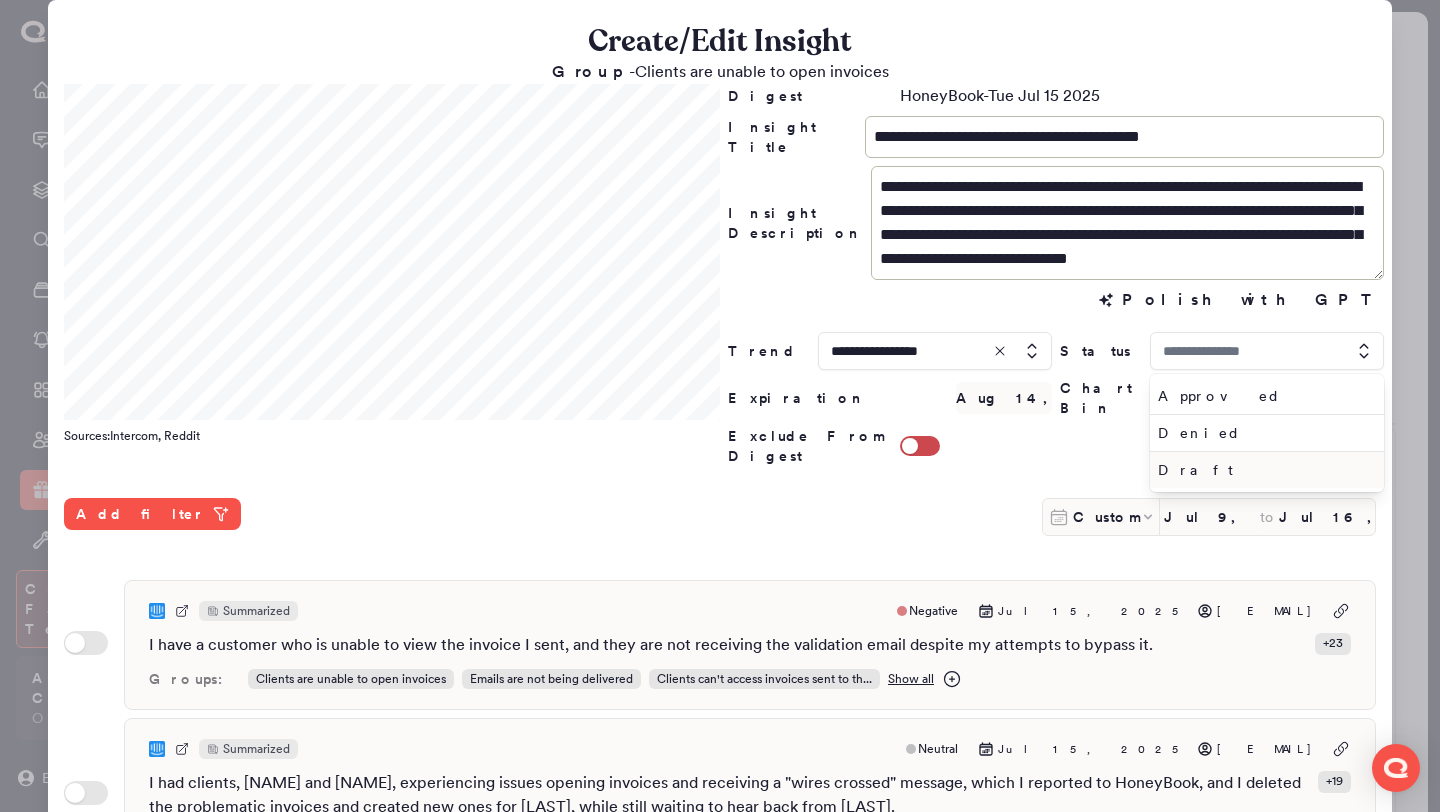 type on "*****" 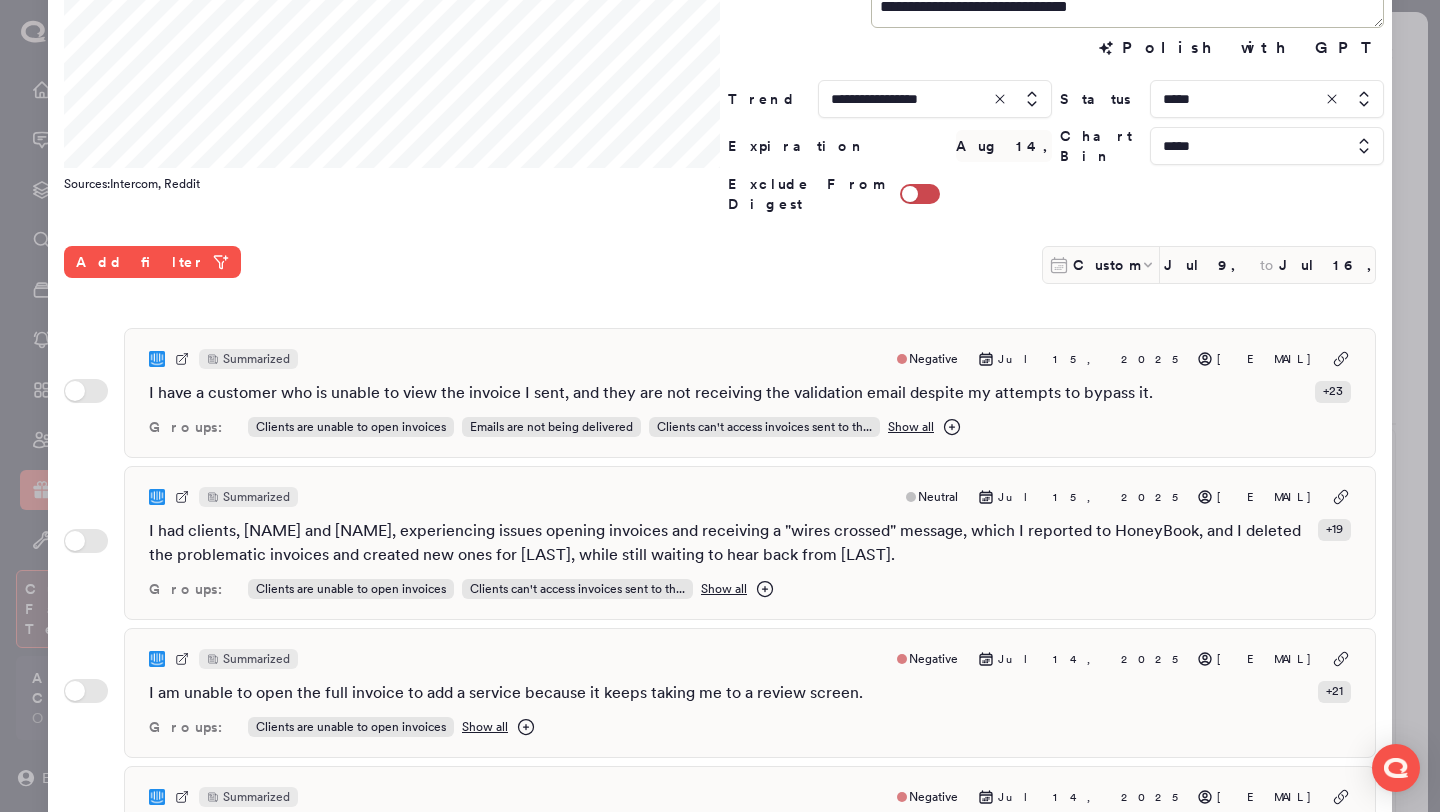 scroll, scrollTop: 516, scrollLeft: 0, axis: vertical 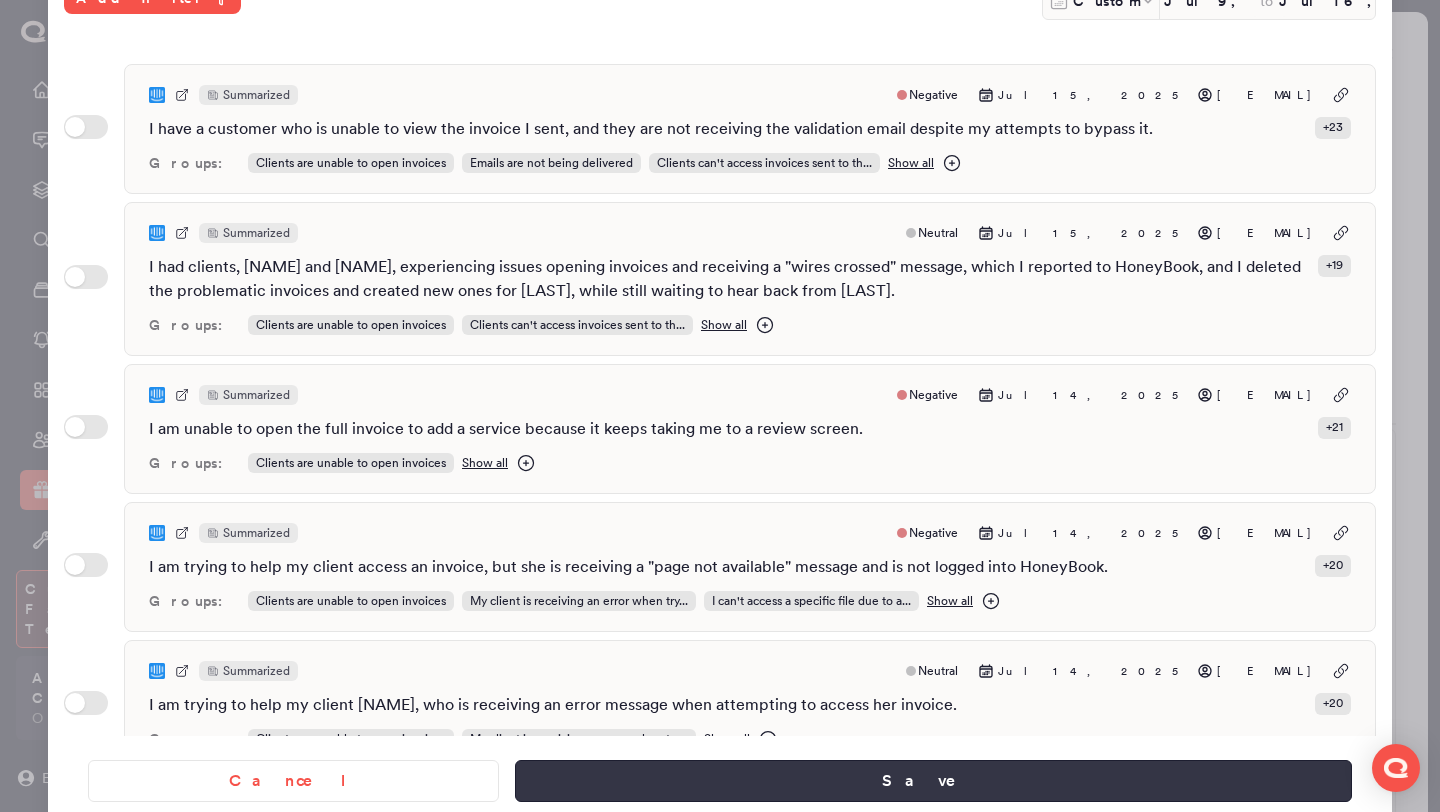 click on "Save" at bounding box center (933, 781) 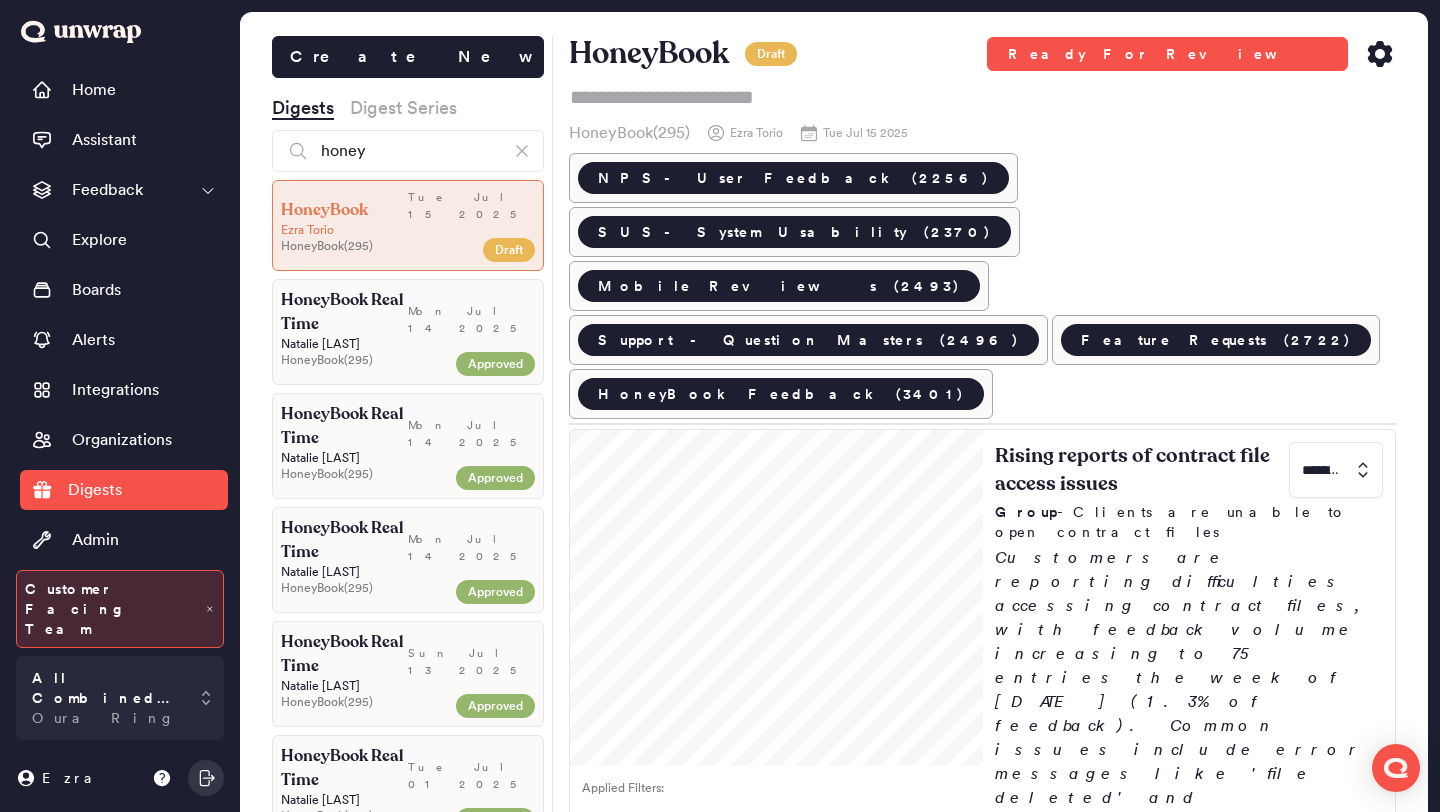 click on "Customers are reporting difficulties accessing contract files, with feedback volume increasing to 75 entries the week of [MONTH] [DAY] ([PERCENTAGE] of feedback). Common issues include error messages like 'file deleted' and persistent loading problems across various devices and browsers." at bounding box center (1189, 726) 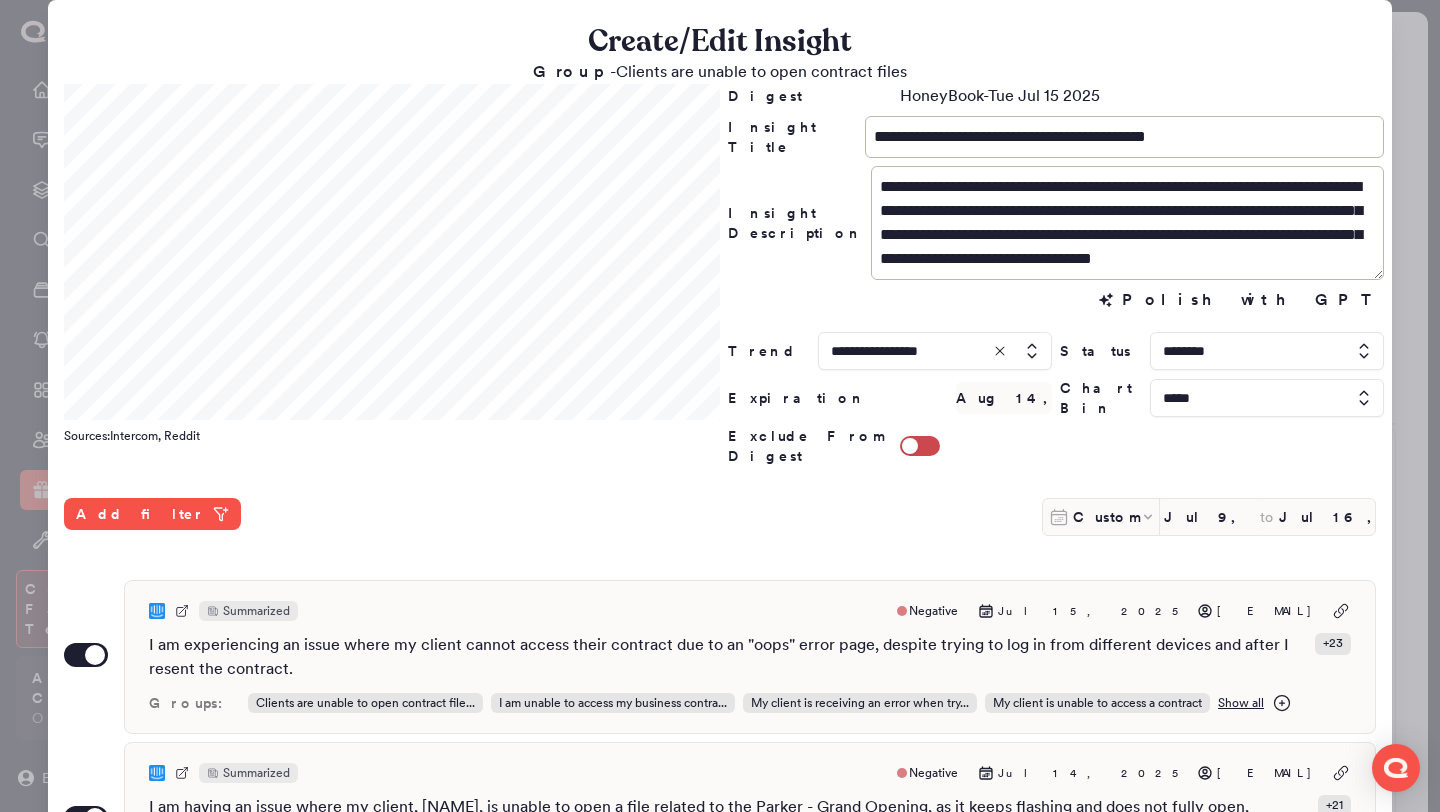 click at bounding box center (1267, 351) 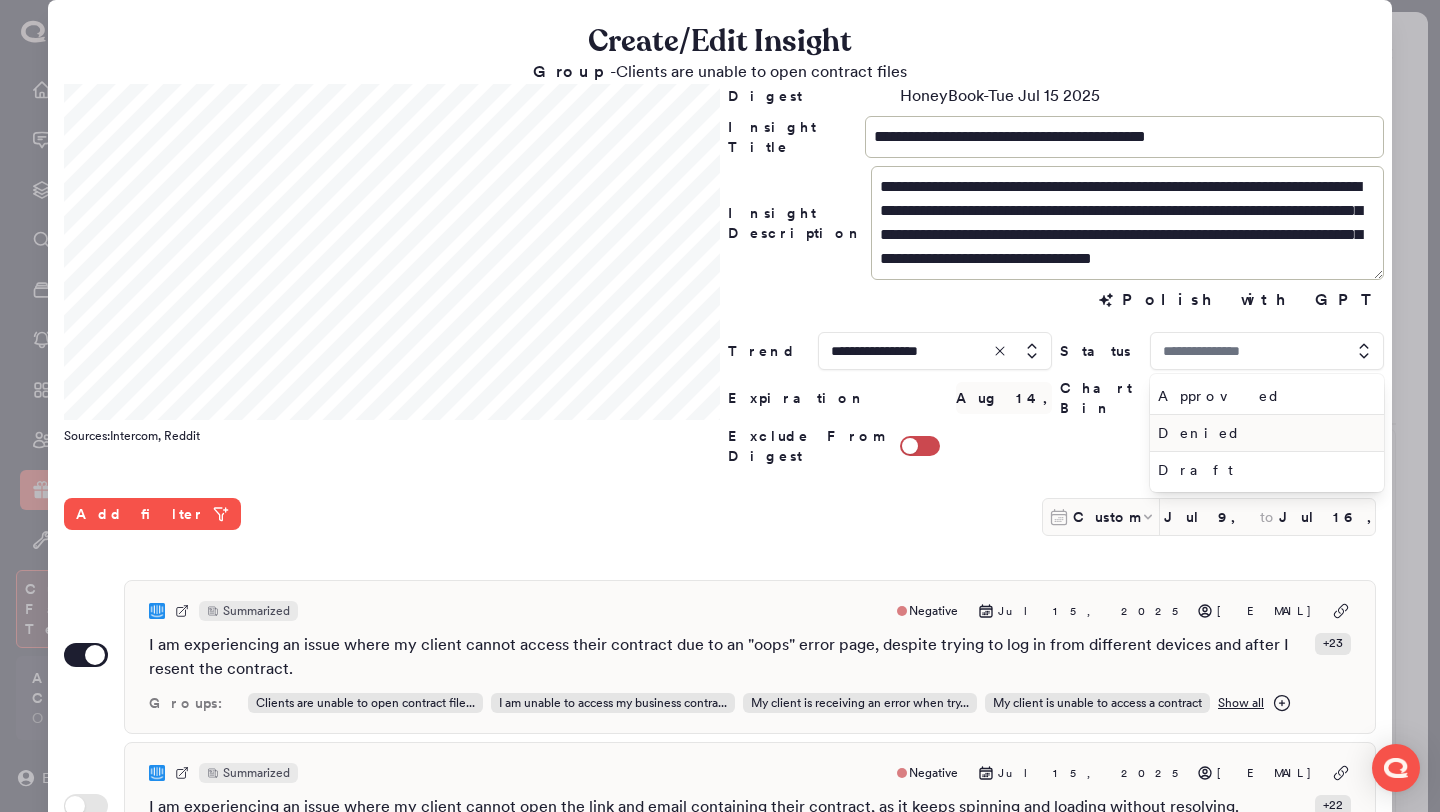 type on "********" 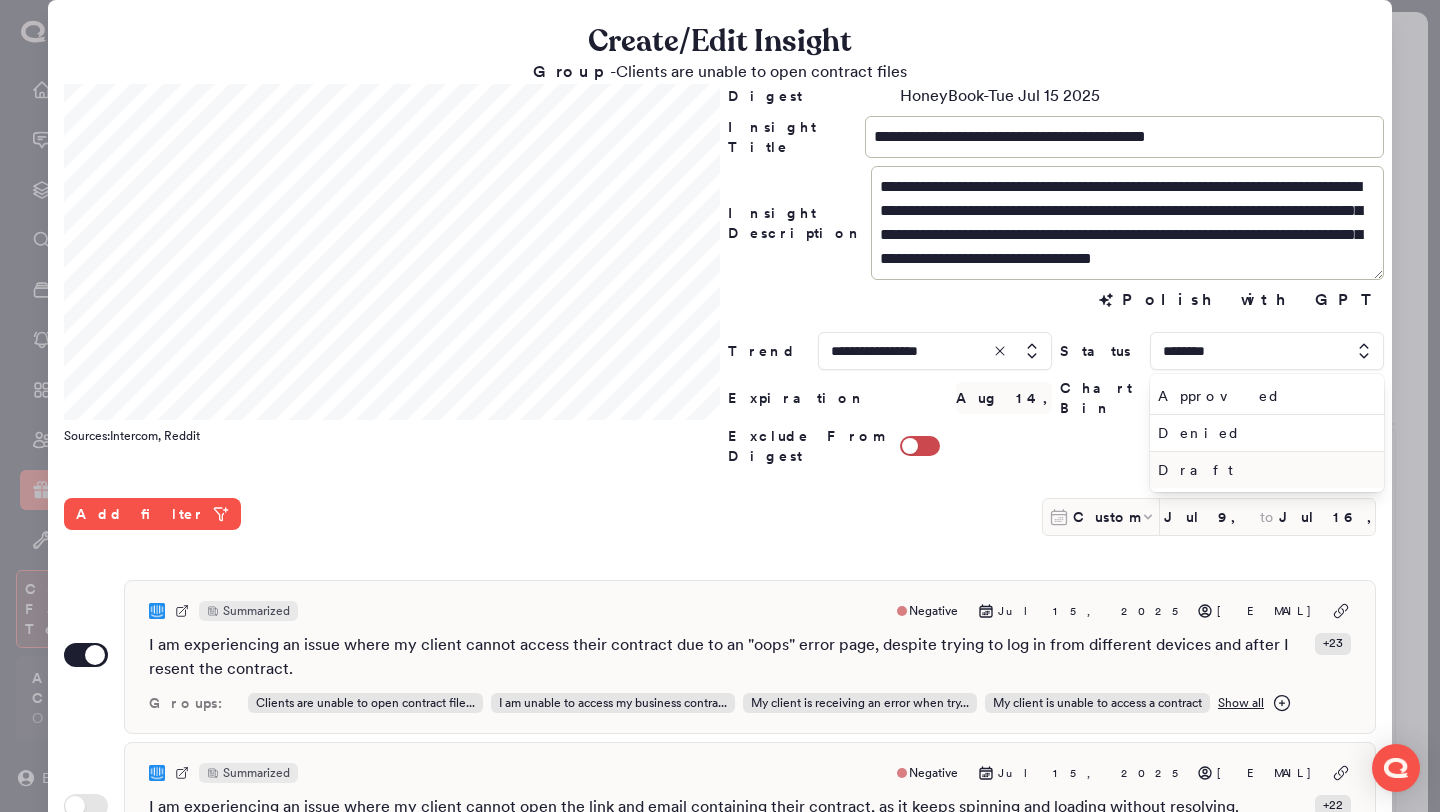 click on "Draft" at bounding box center [1263, 470] 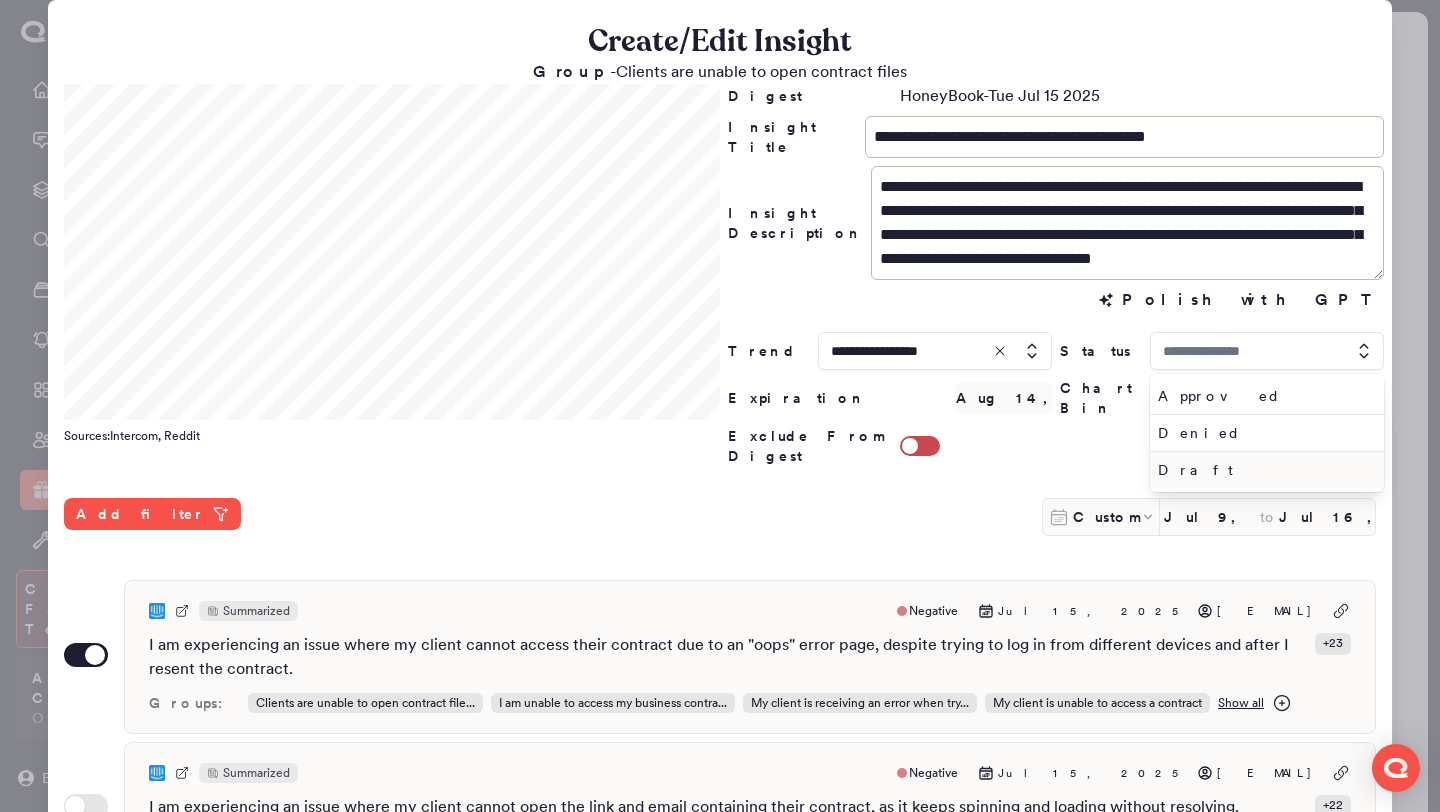type on "*****" 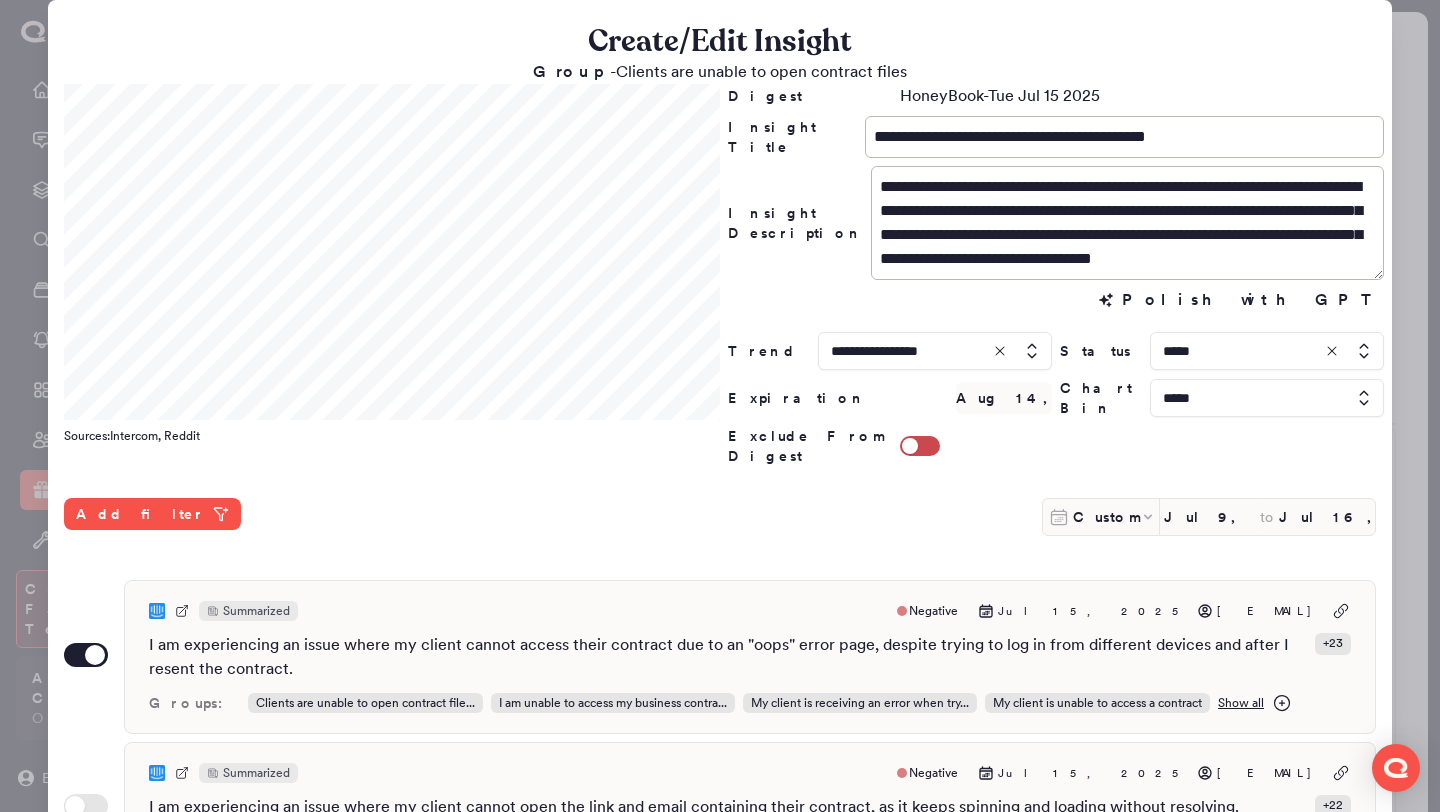 scroll, scrollTop: 516, scrollLeft: 0, axis: vertical 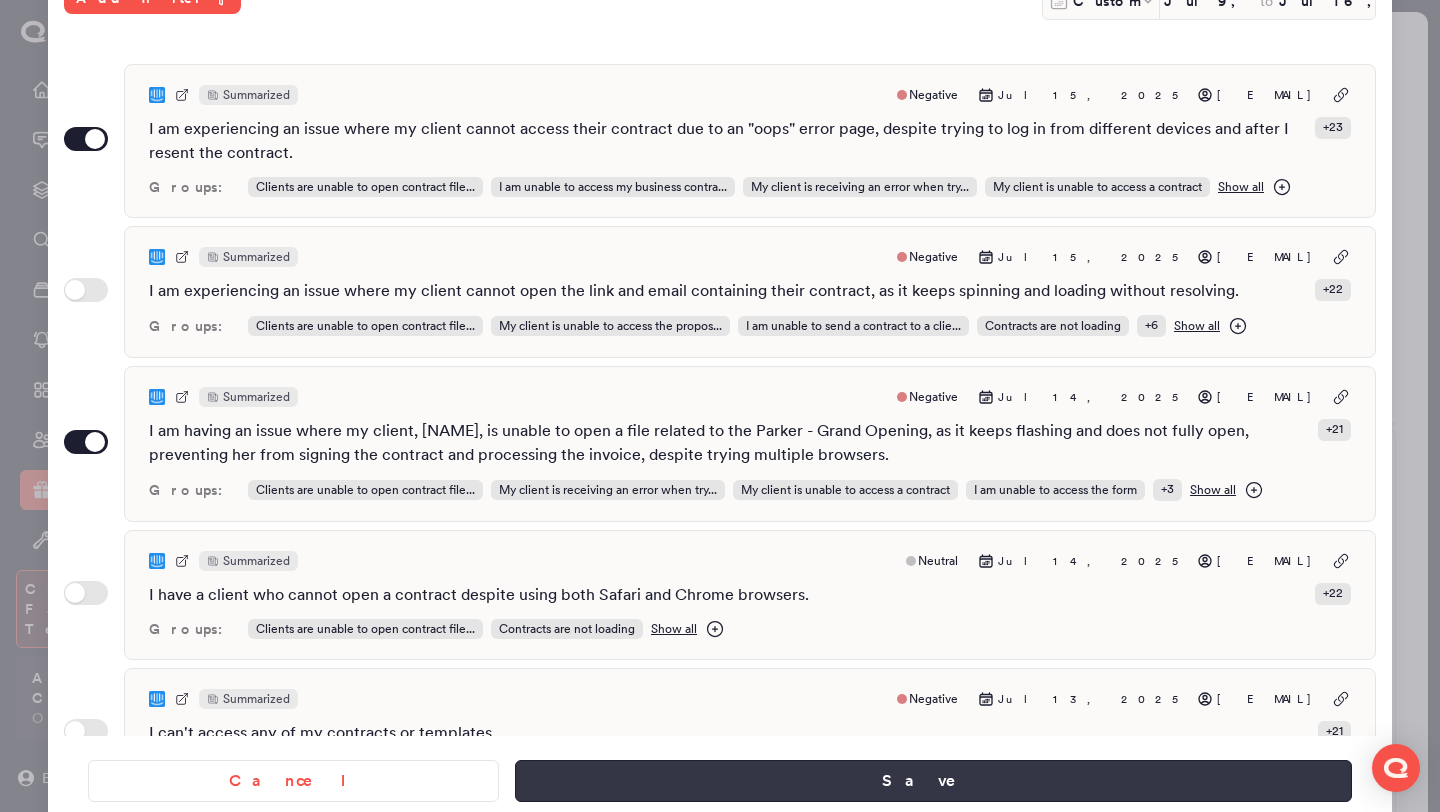 click on "Save" at bounding box center (933, 781) 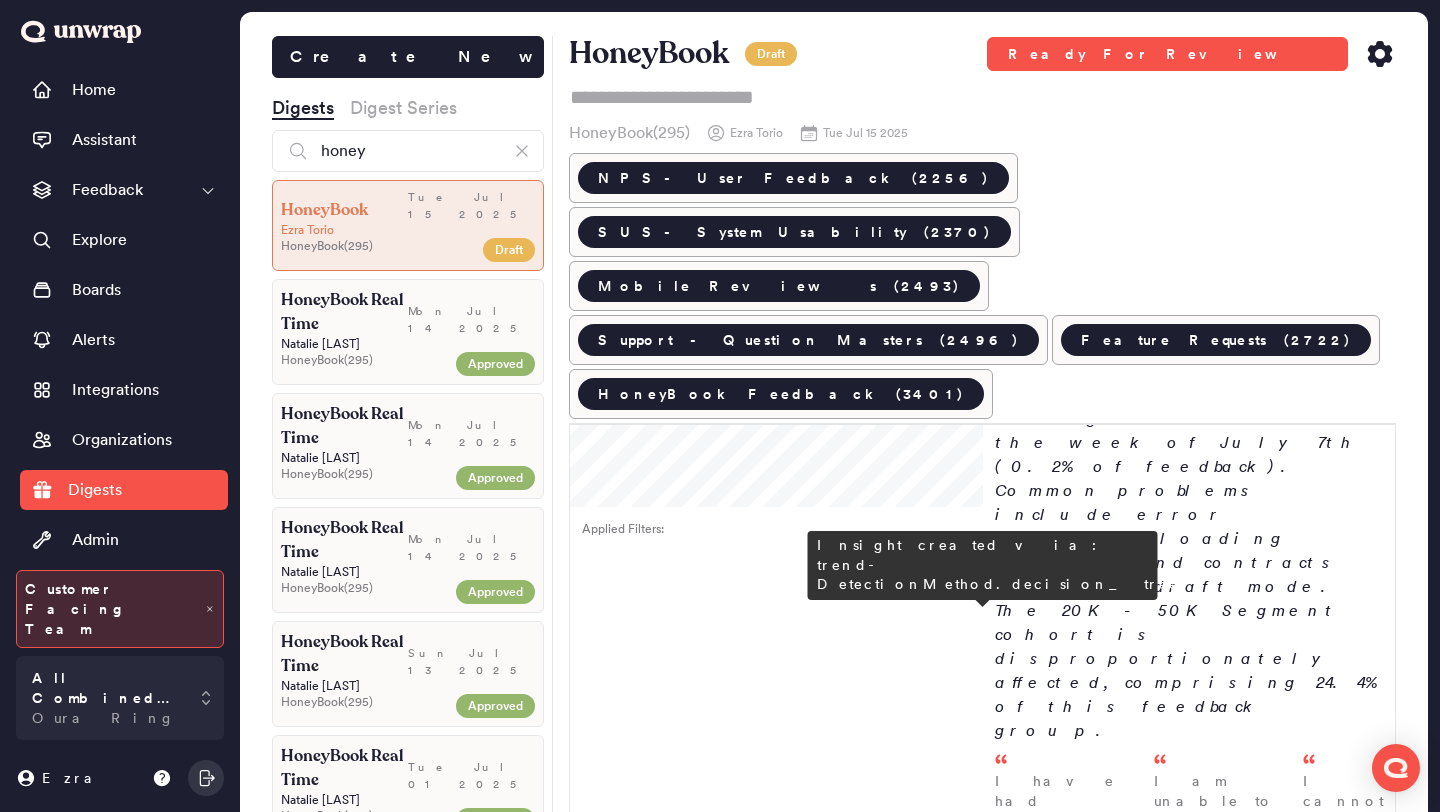 scroll, scrollTop: 2260, scrollLeft: 0, axis: vertical 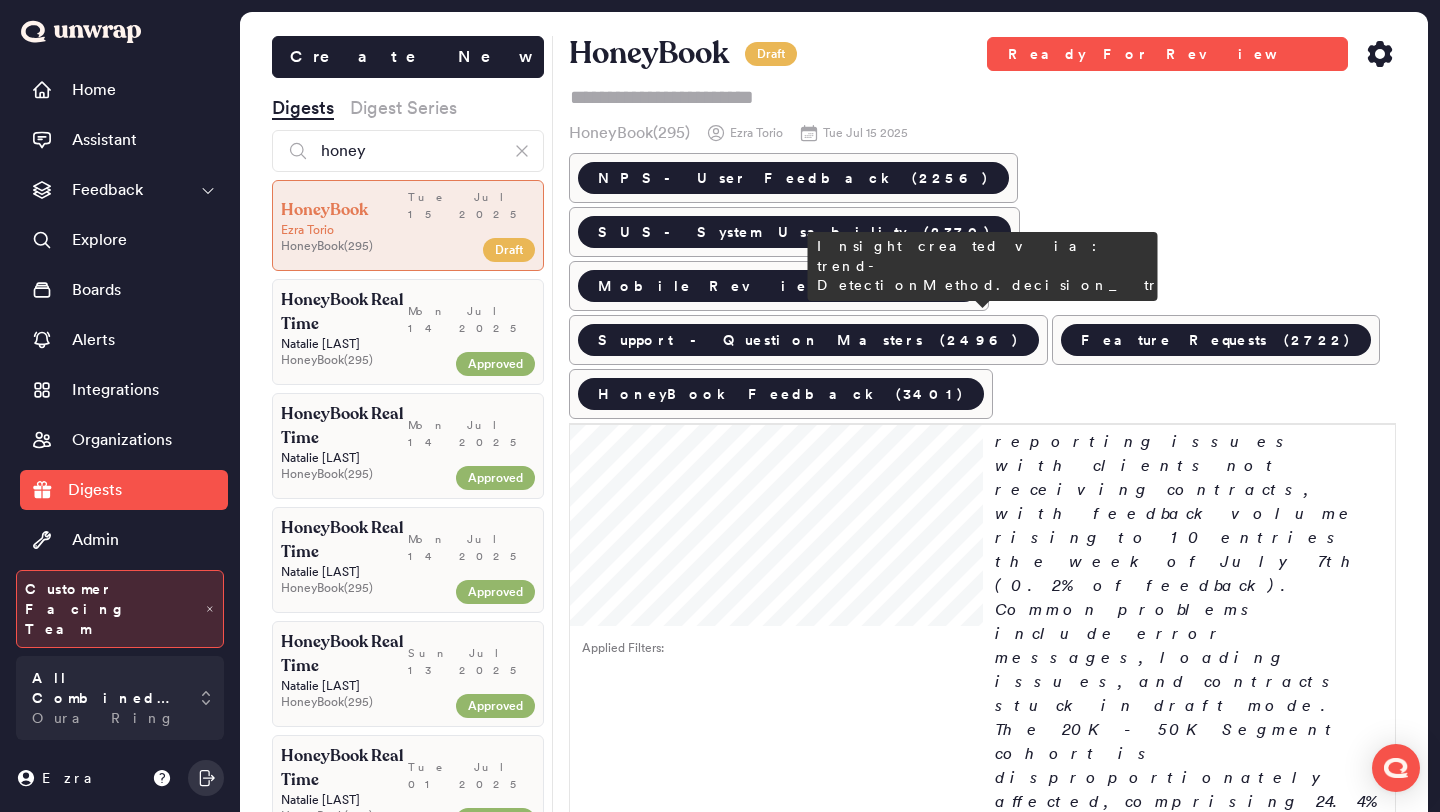 click on "Customers are urgently seeking help to recover deleted proposals and contracts, with feedback volume spiking to 50 entries the week of July 7th (0.9% of feedback). Many report technical errors leading to inaccessible files, impacting their business operations significantly." at bounding box center (1189, 2742) 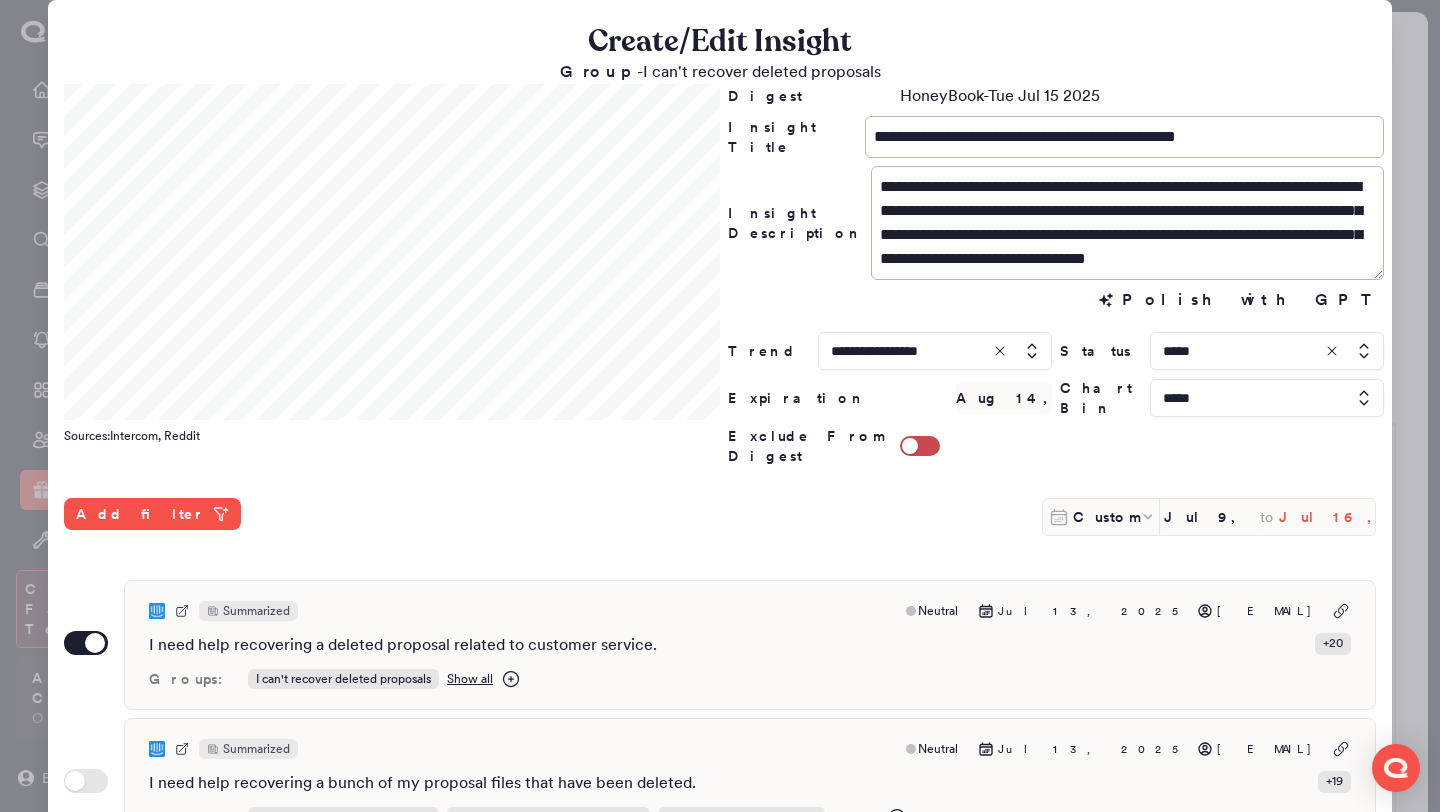 click on "Jul 16, 2025" at bounding box center [1327, 517] 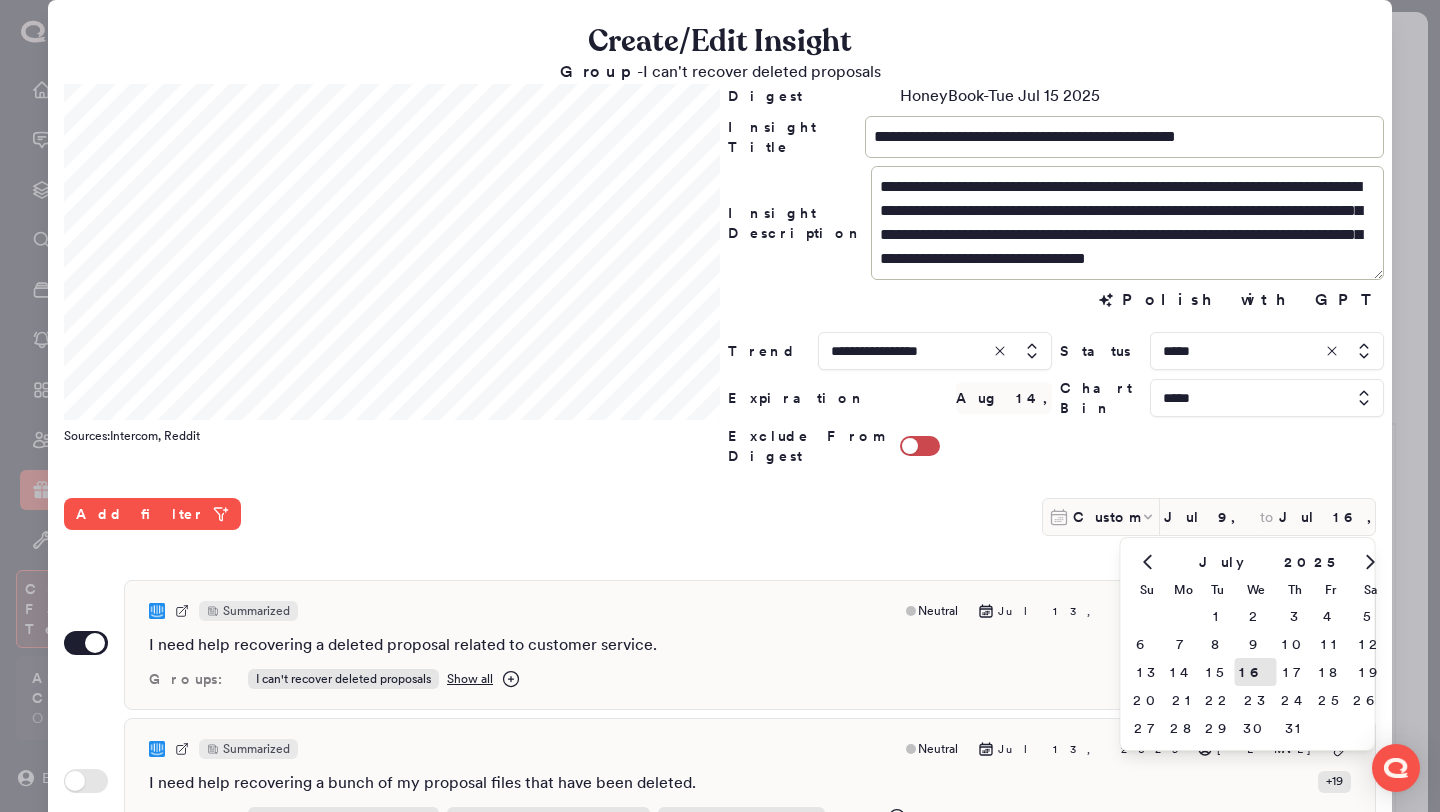 click on "Add filter" at bounding box center (533, 514) 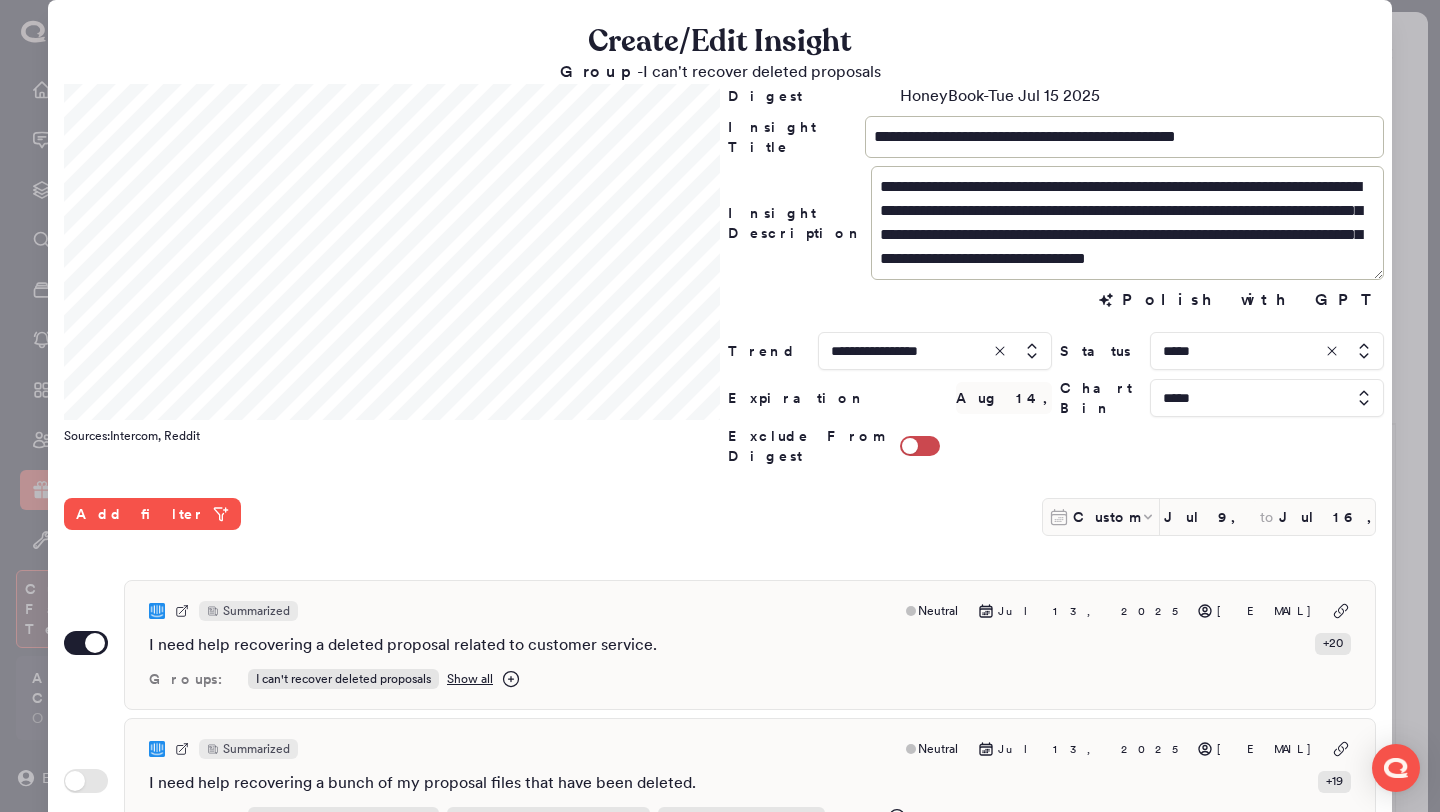 scroll, scrollTop: 105, scrollLeft: 0, axis: vertical 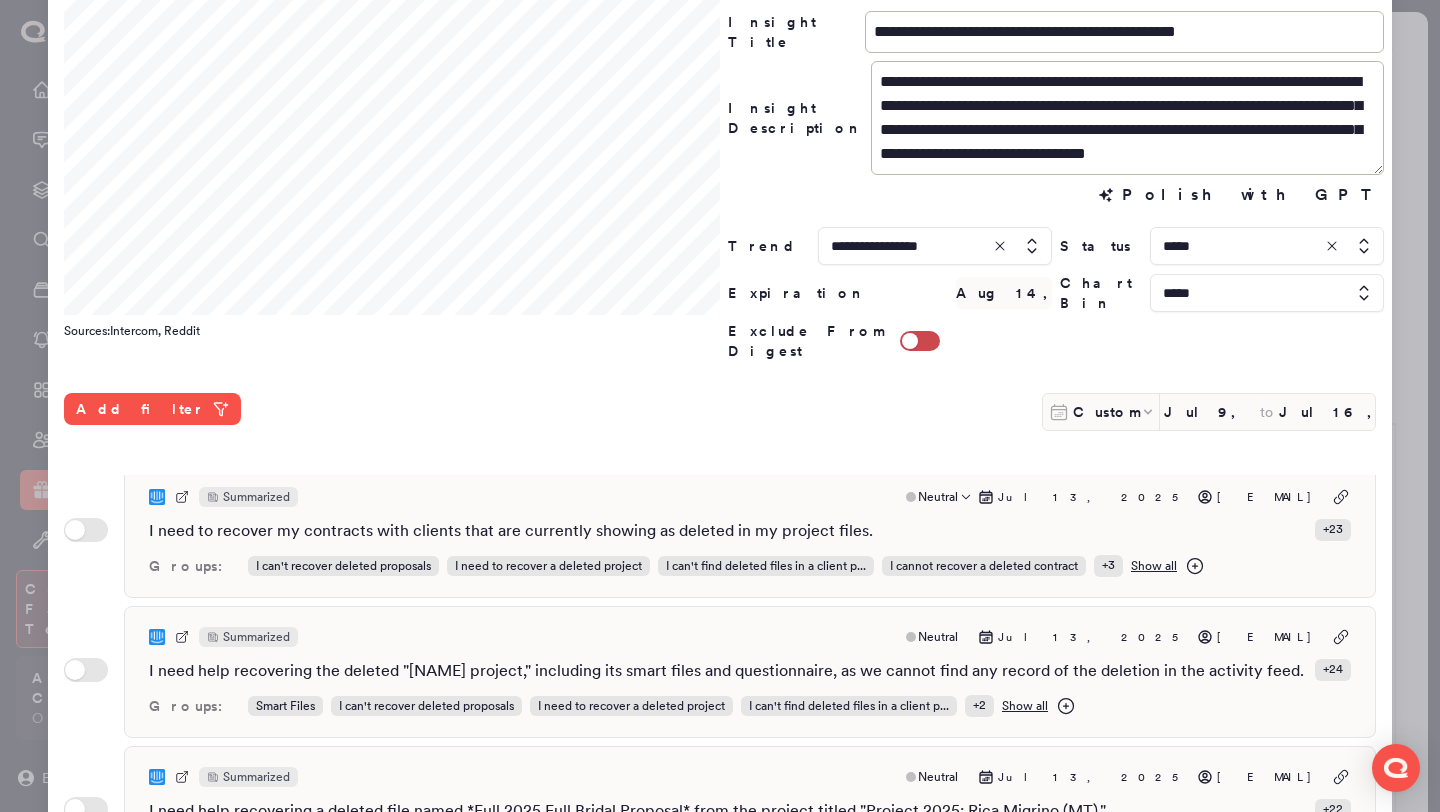 click on "Summarized Neutral Jul 13, 2025 alexashotts.photography@gmail.com I need to recover my contracts with clients that are currently showing as deleted in my project files.    + 23 Groups: I can't recover deleted proposals I need to recover a deleted project I can't find deleted files in a client p... I cannot recover a deleted contract + 3 Show all" at bounding box center [750, 532] 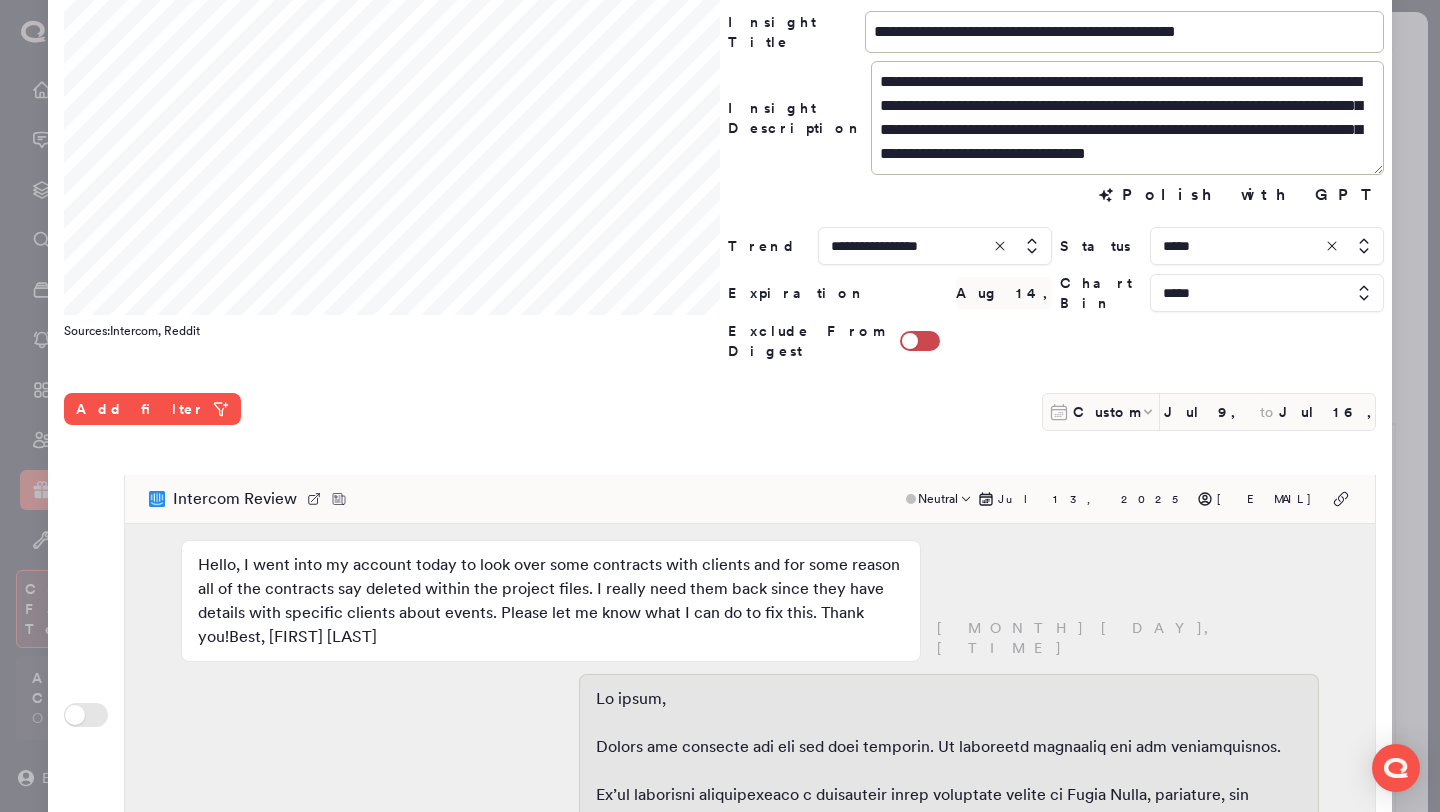 scroll, scrollTop: 770, scrollLeft: 0, axis: vertical 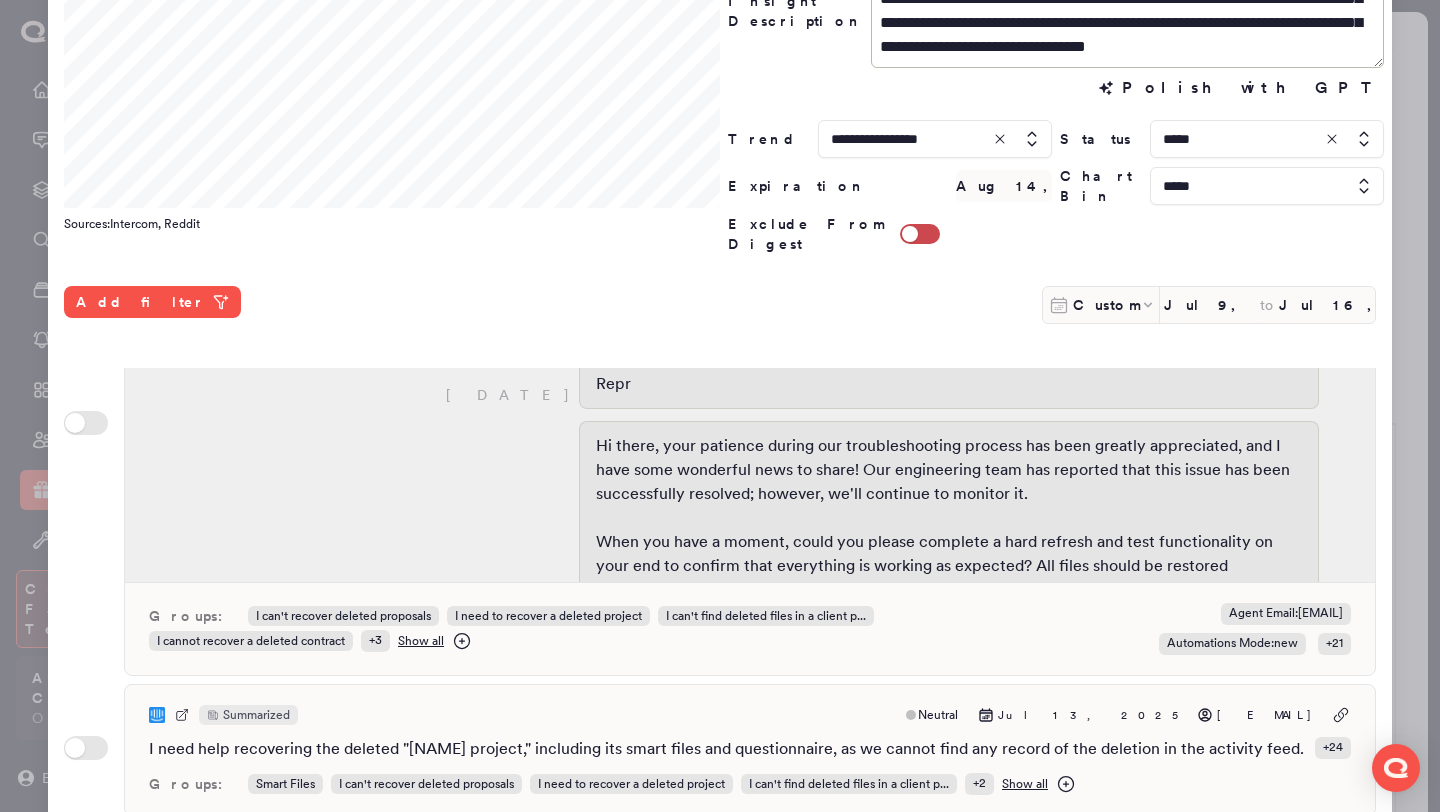 click at bounding box center [720, 406] 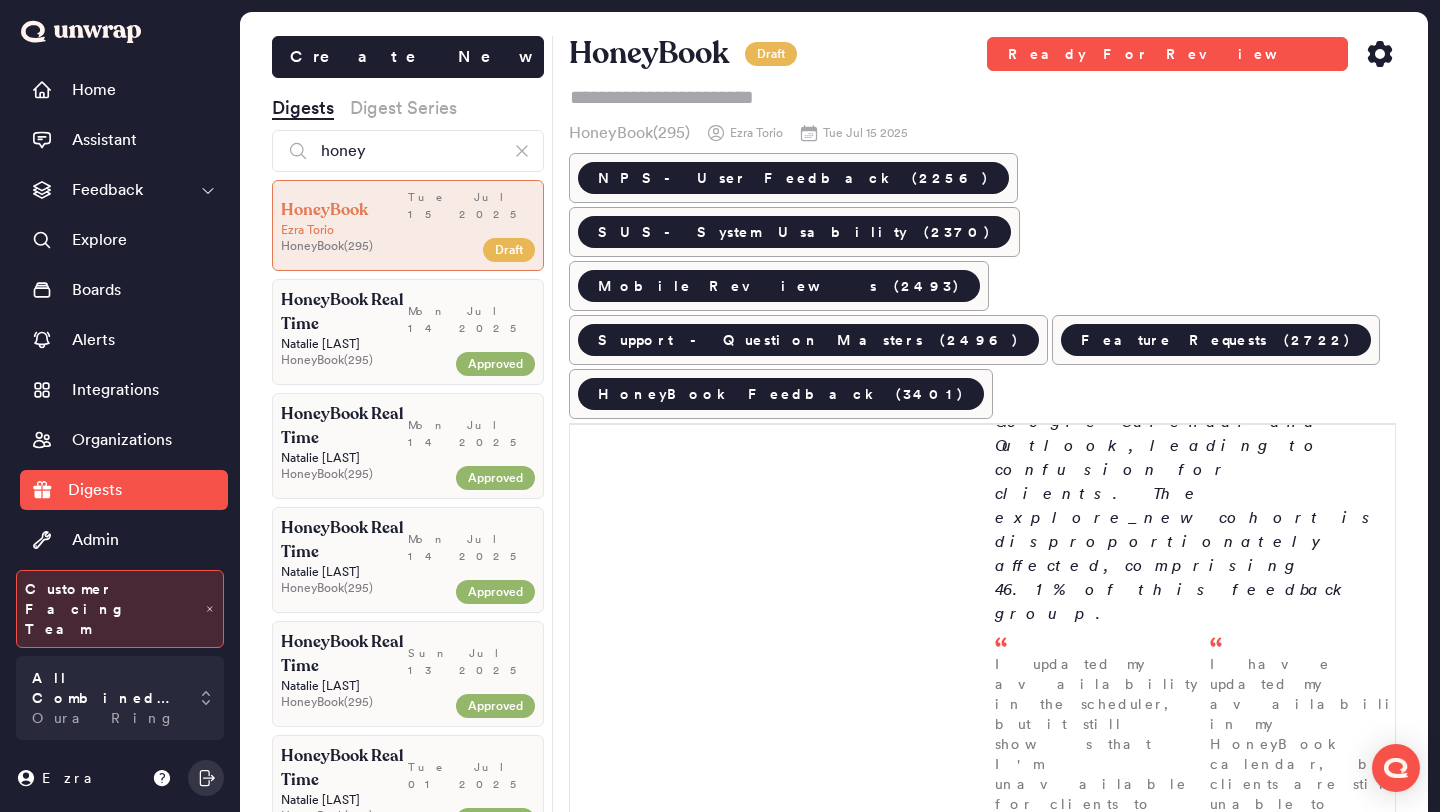 scroll, scrollTop: 0, scrollLeft: 0, axis: both 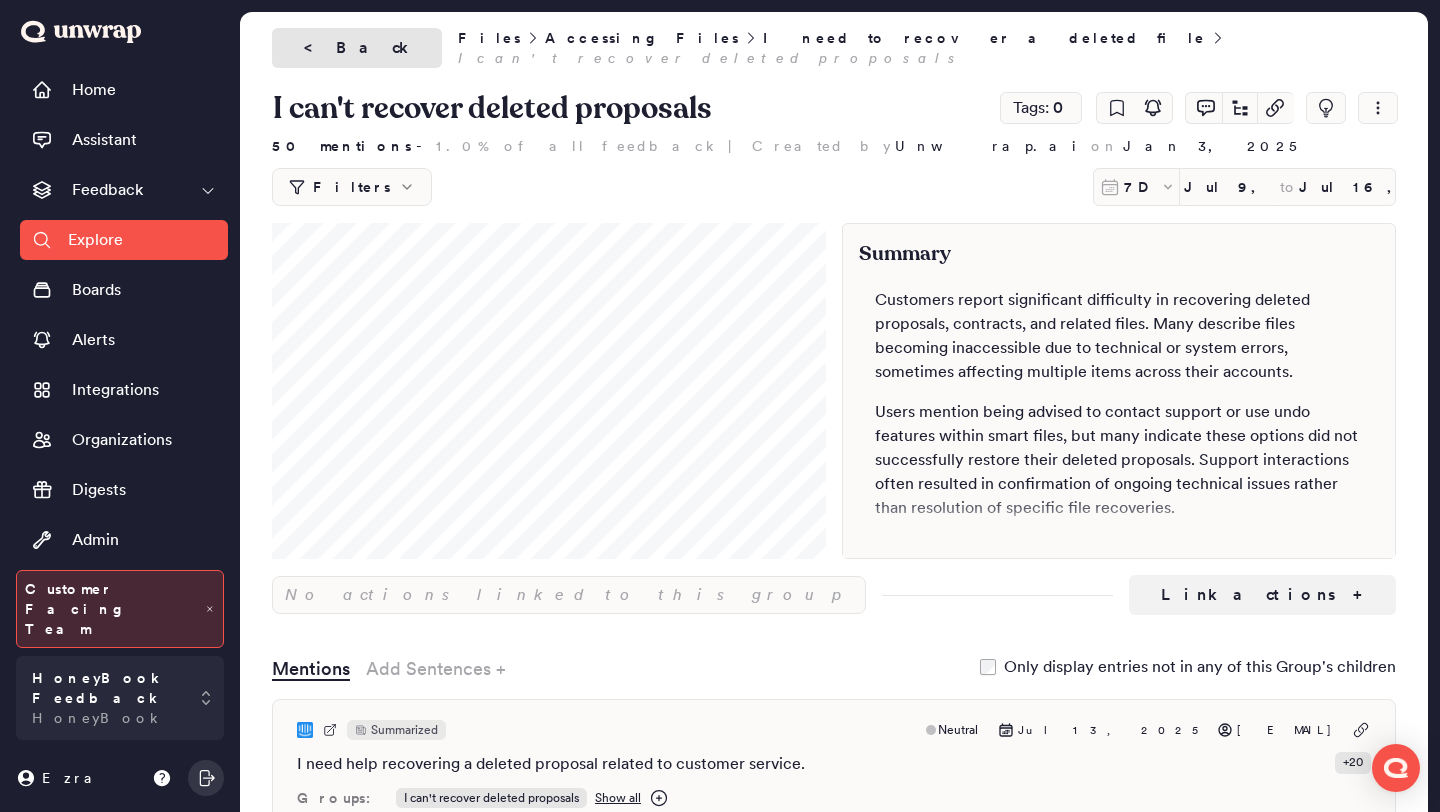 click on "< Back" at bounding box center (357, 48) 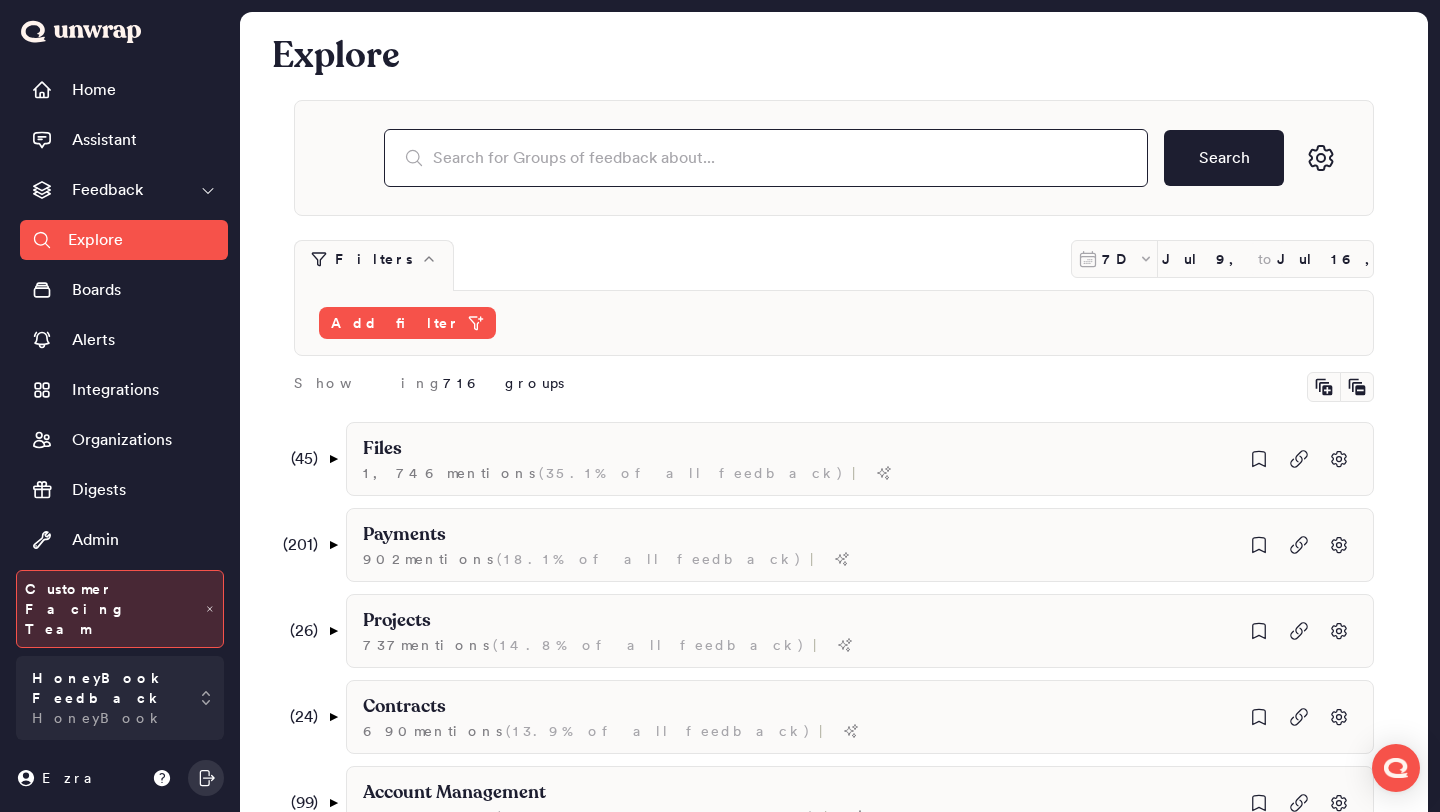 click at bounding box center [766, 158] 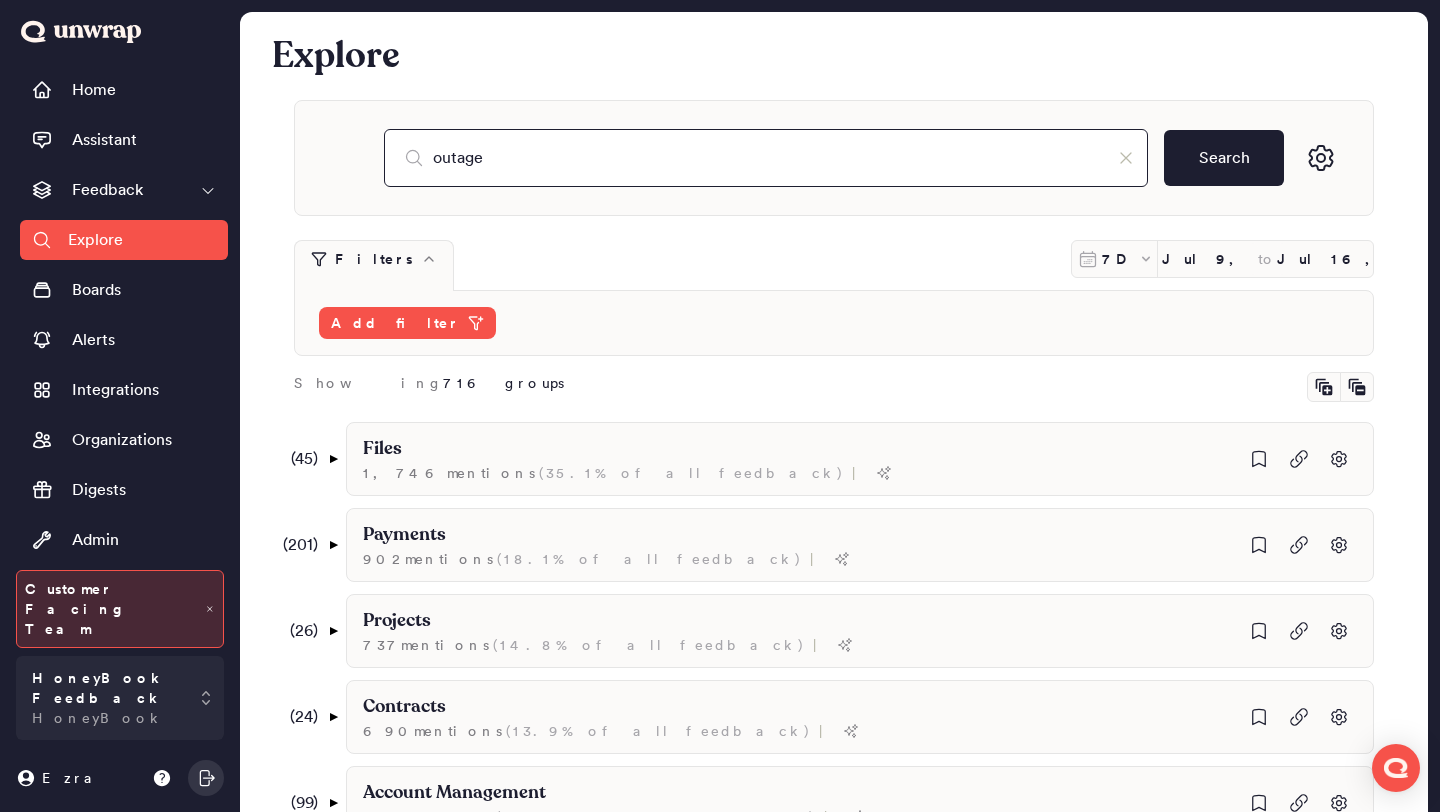 type on "outage" 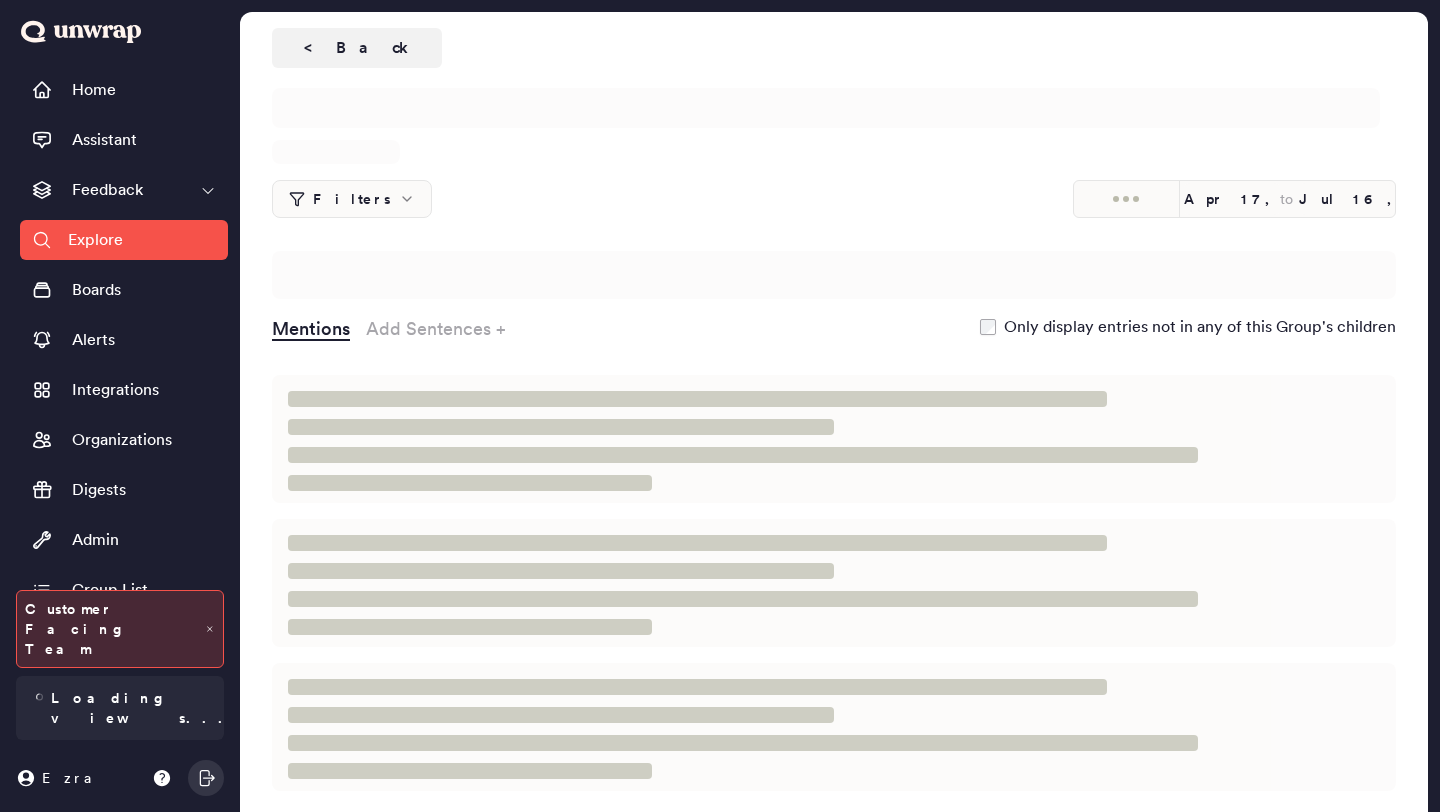 scroll, scrollTop: 0, scrollLeft: 0, axis: both 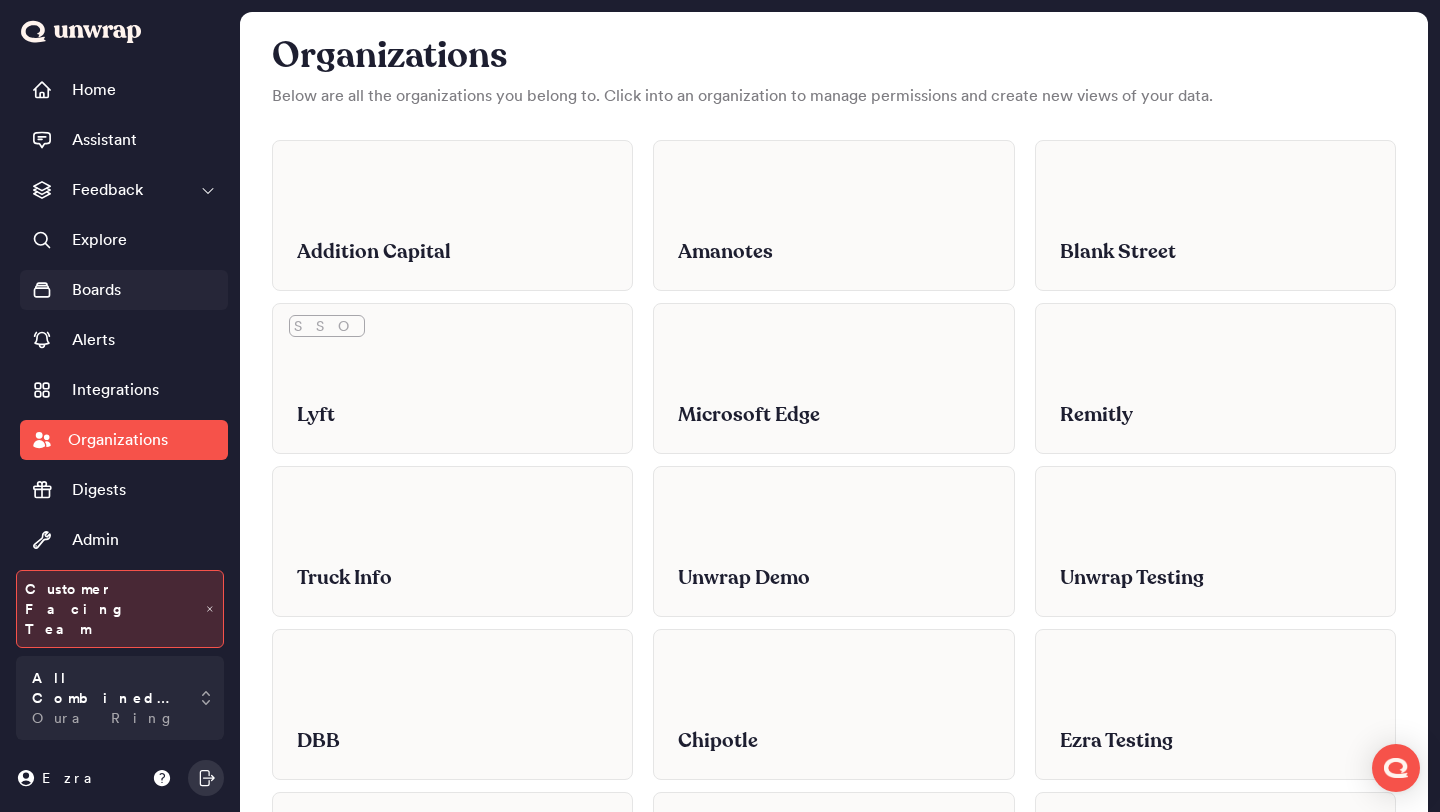 click on "Boards" at bounding box center (124, 290) 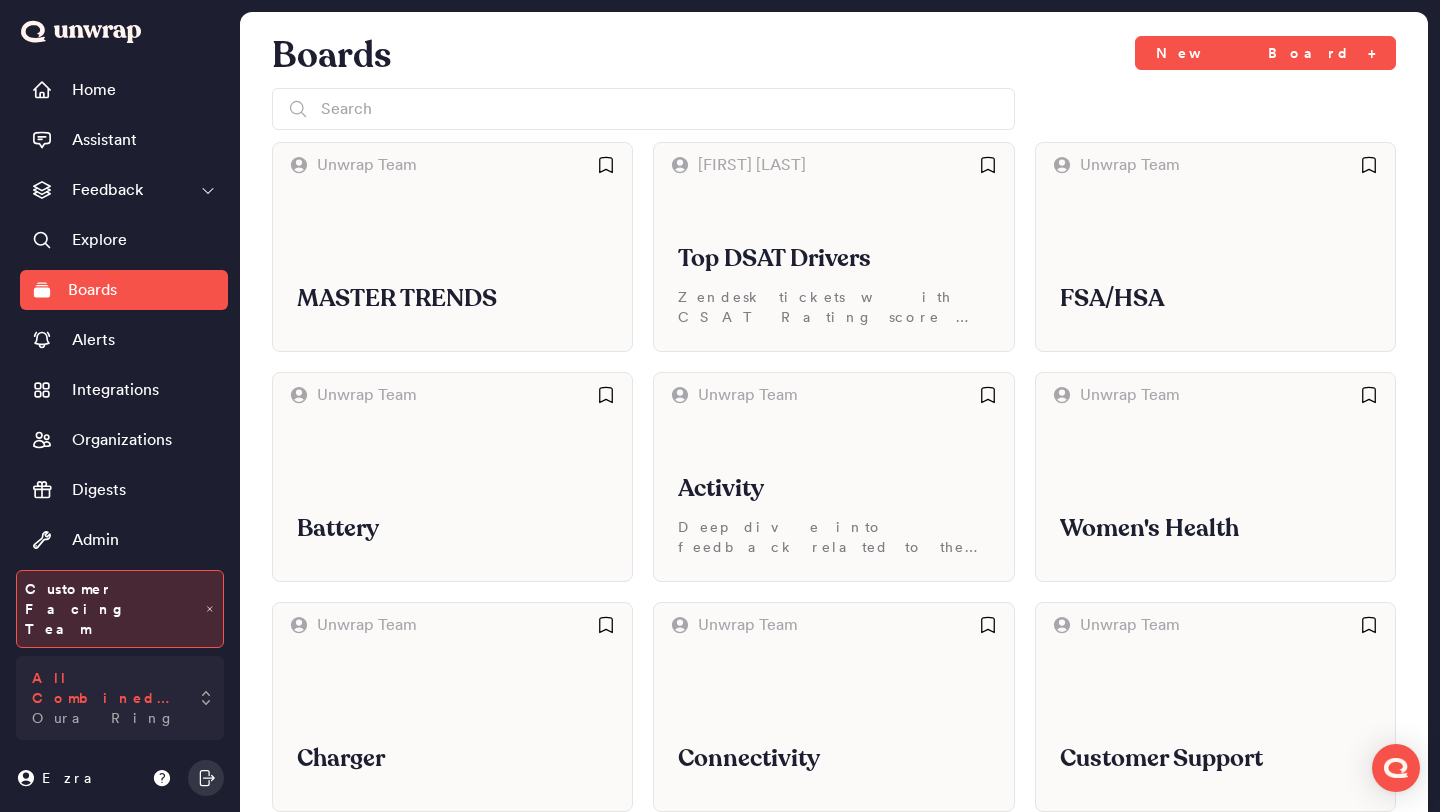 click on "All Combined Sources Oura Ring" at bounding box center [106, 698] 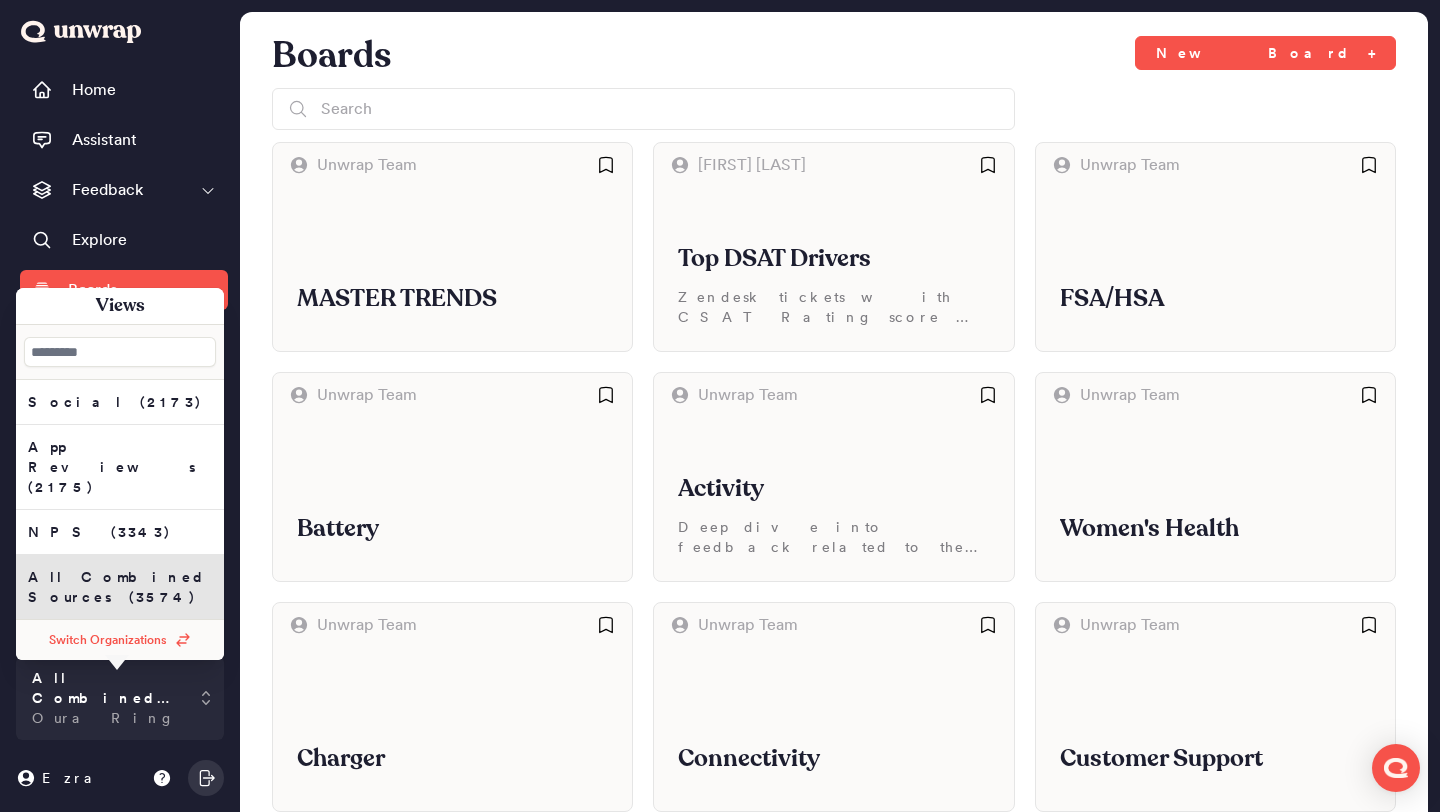 click on "Switch Organizations" at bounding box center [108, 640] 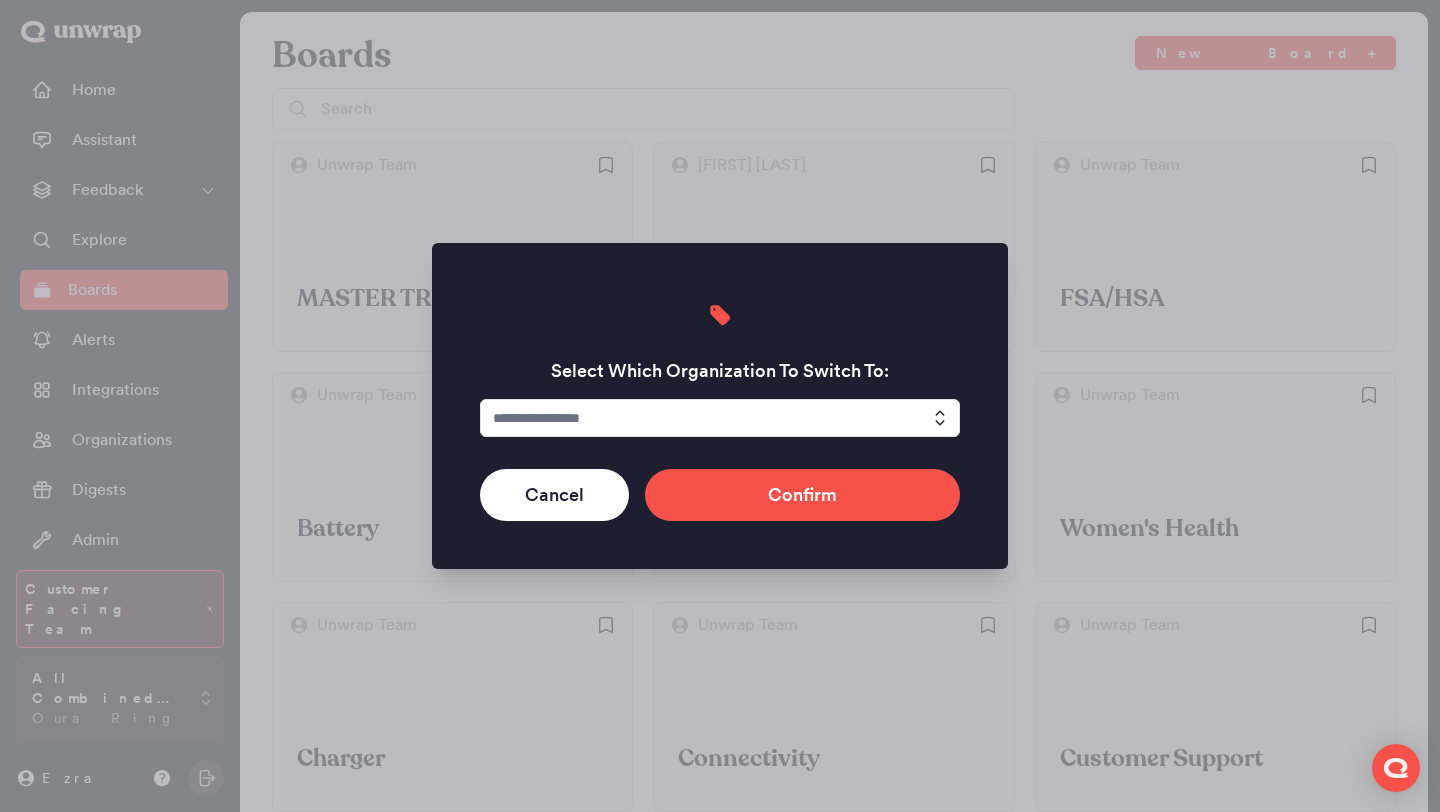 click at bounding box center (720, 418) 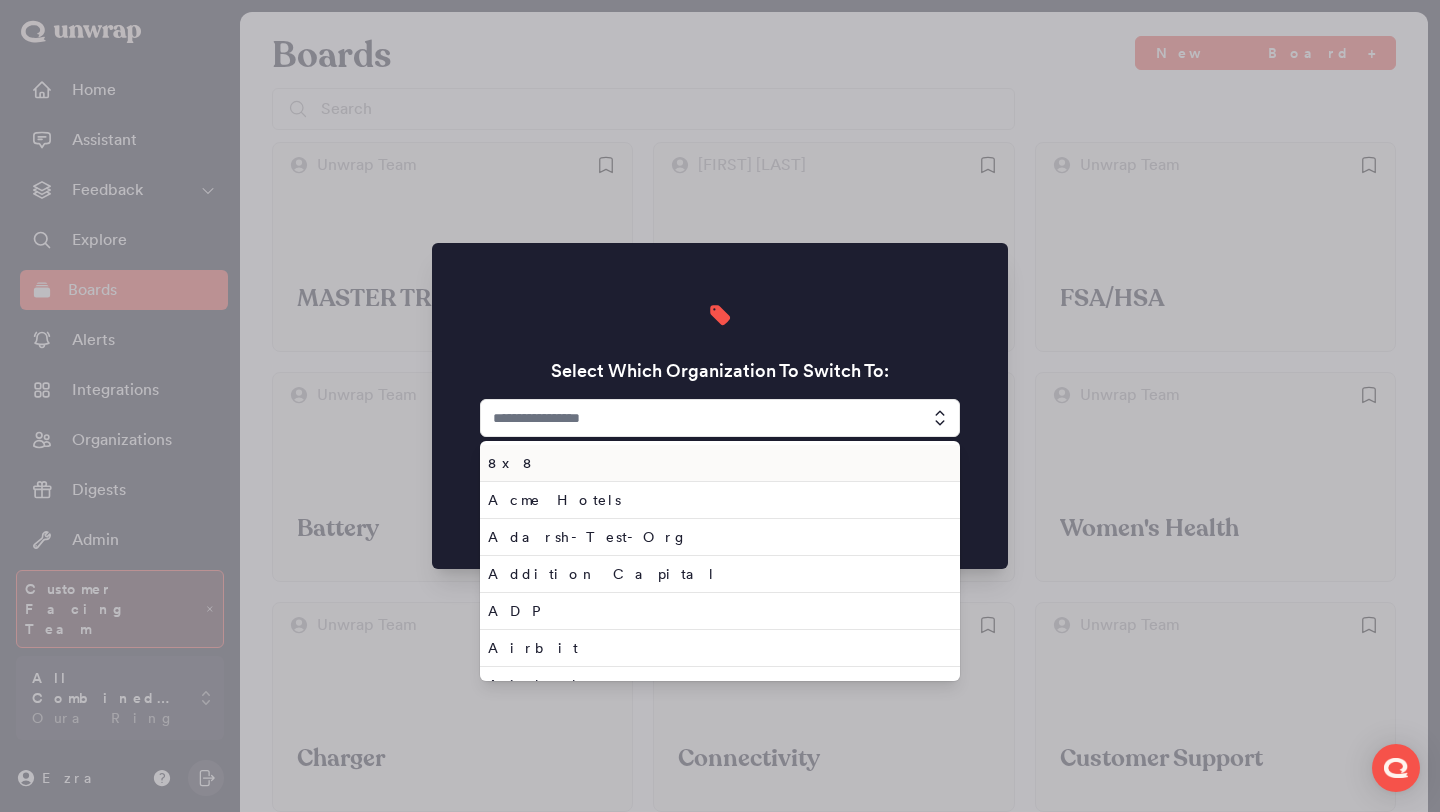 click at bounding box center (720, 418) 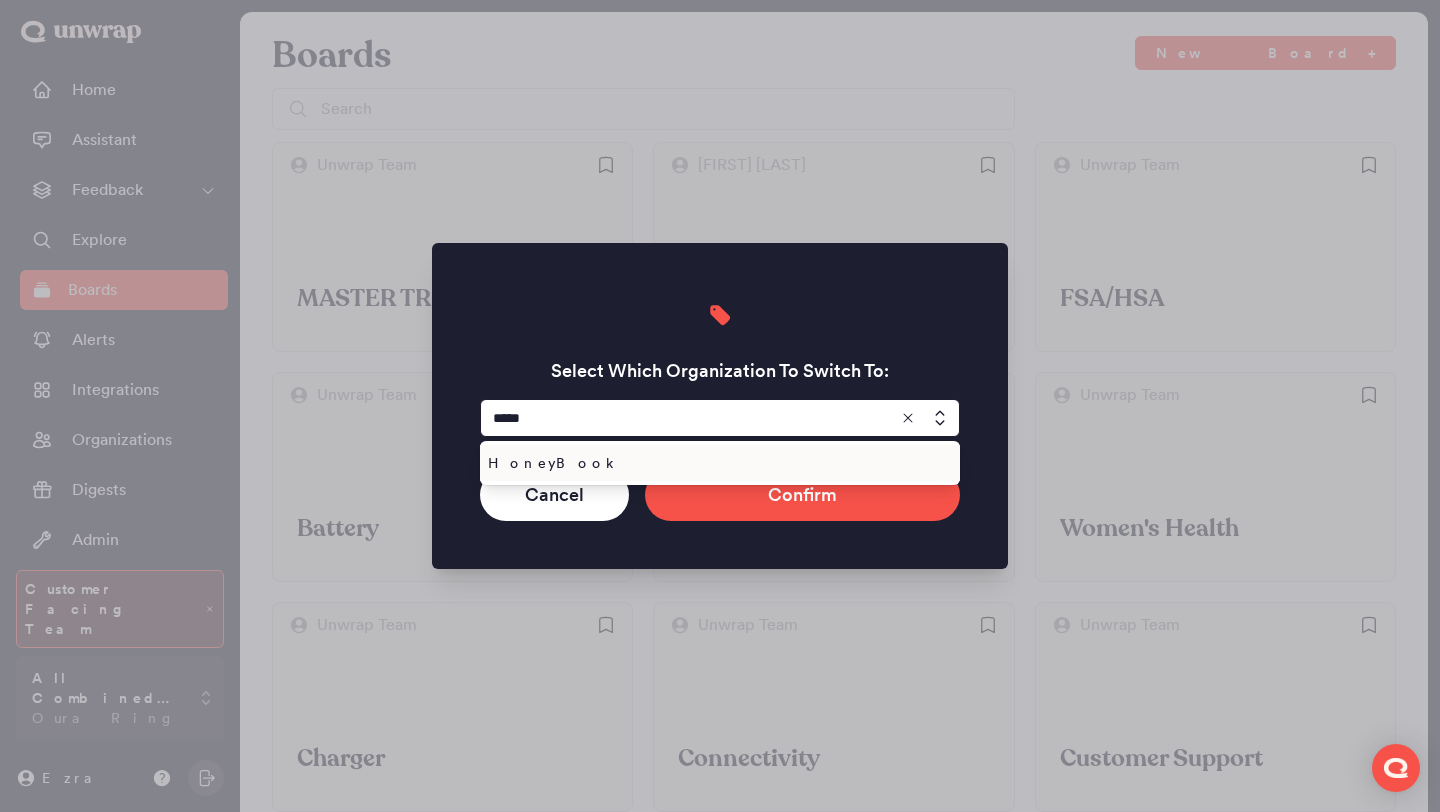 type on "*****" 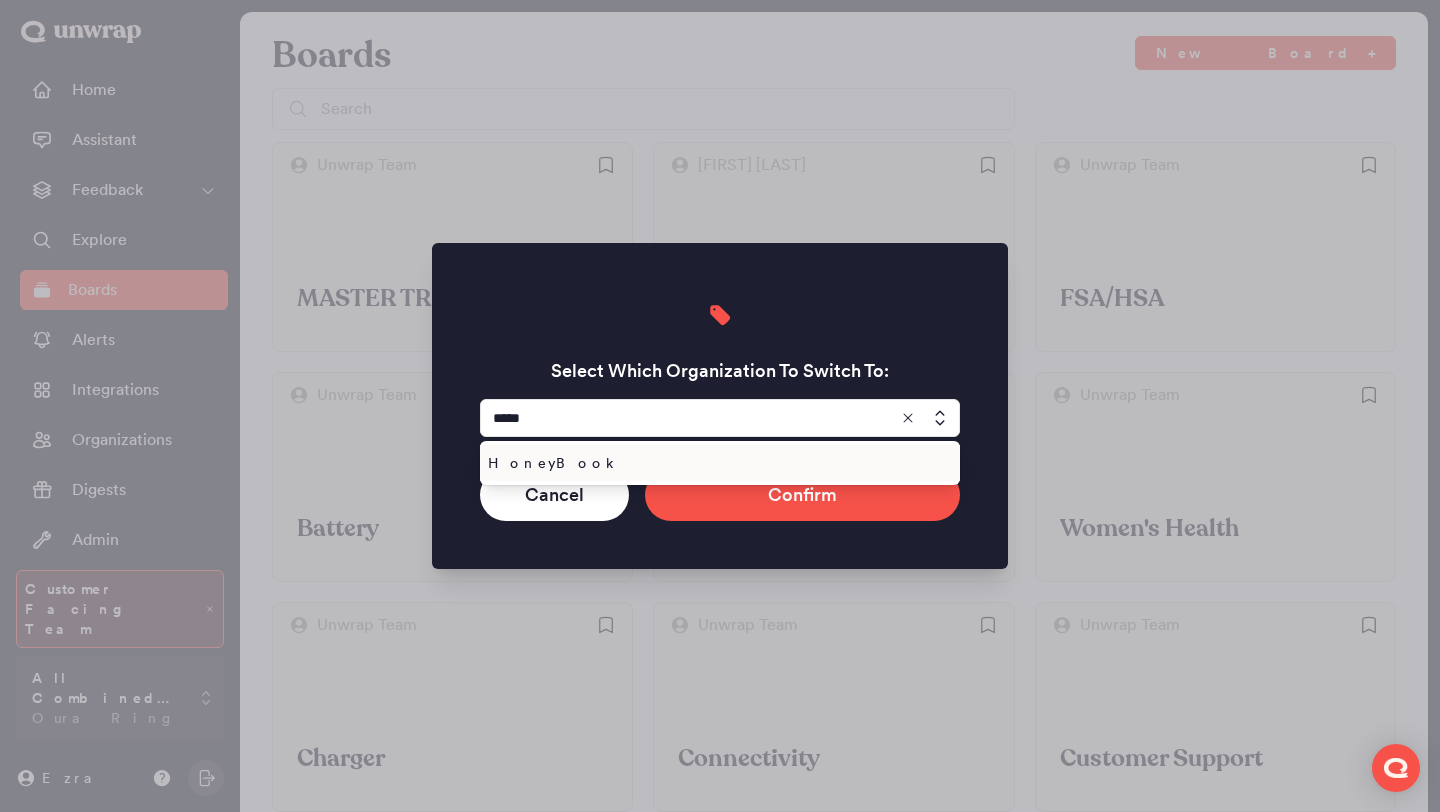 click on "HoneyBook" at bounding box center (720, 463) 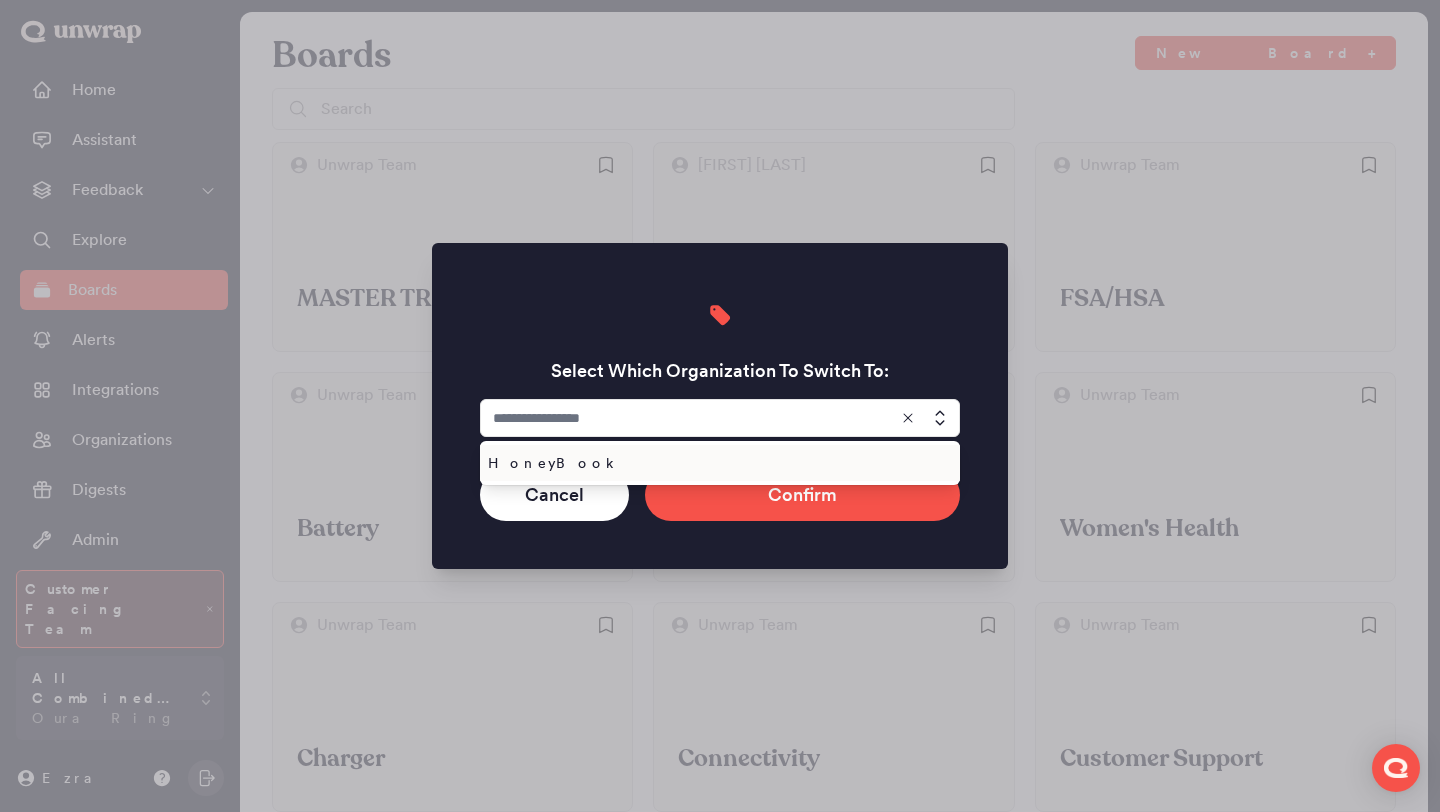 type on "*********" 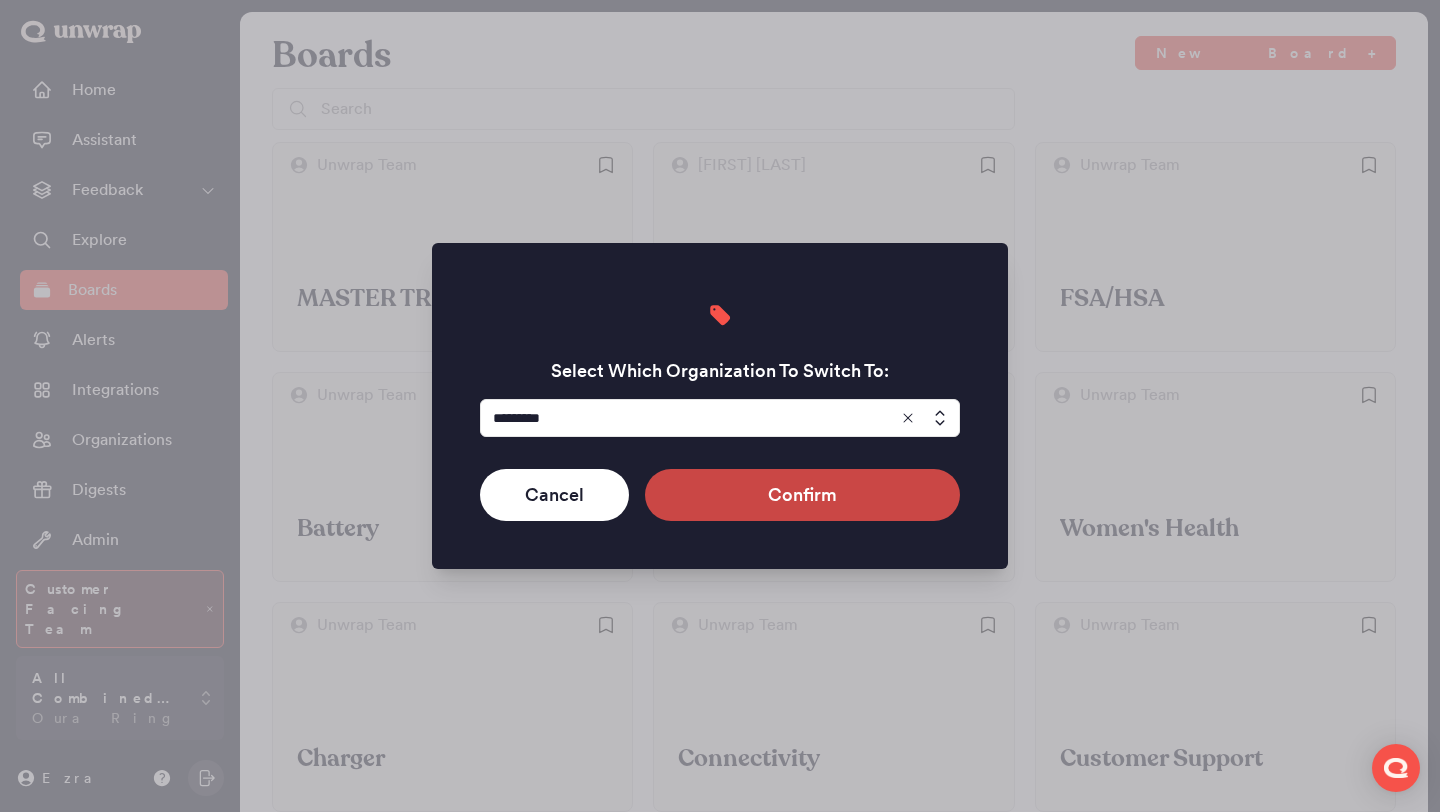 click on "Confirm" at bounding box center [802, 495] 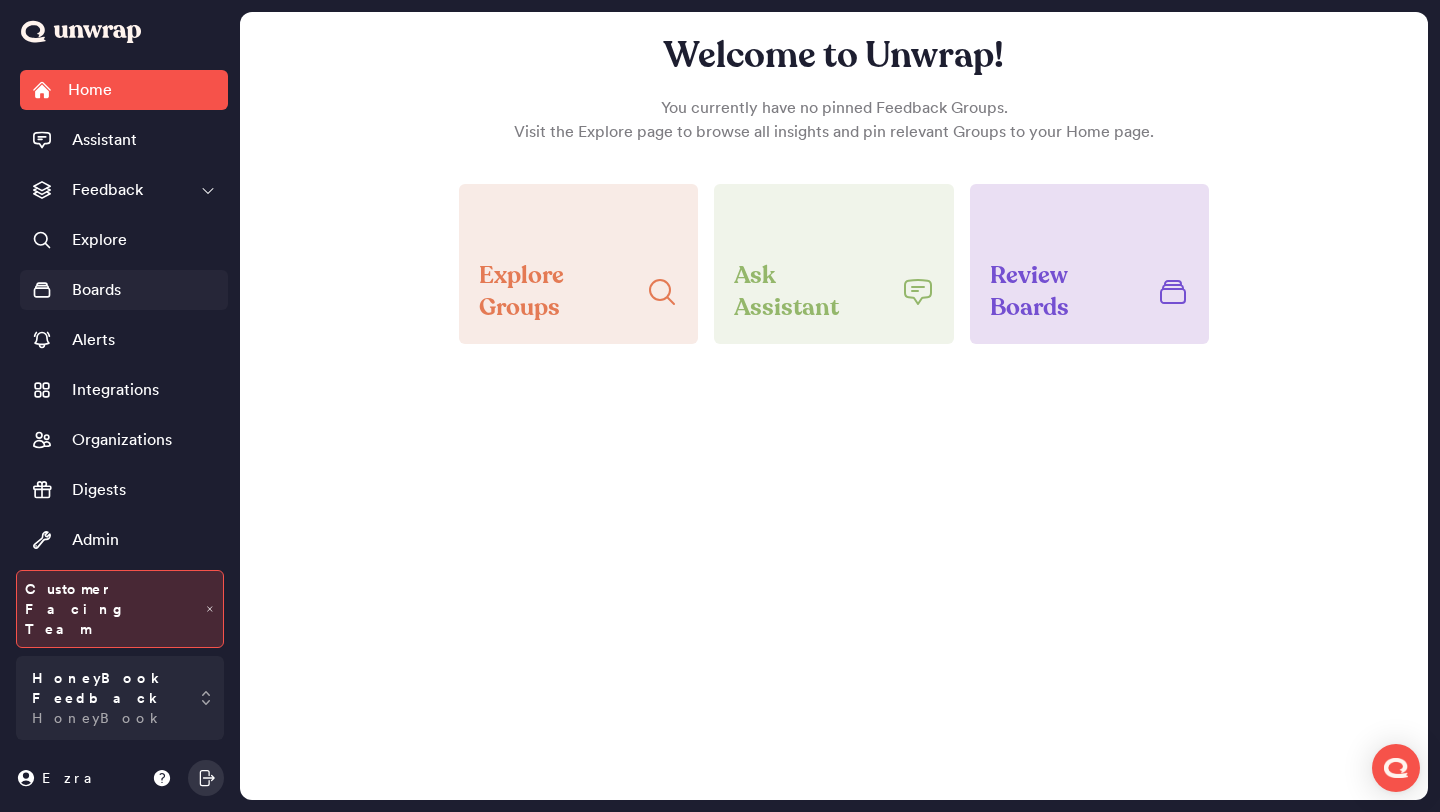 click on "Boards" at bounding box center (124, 290) 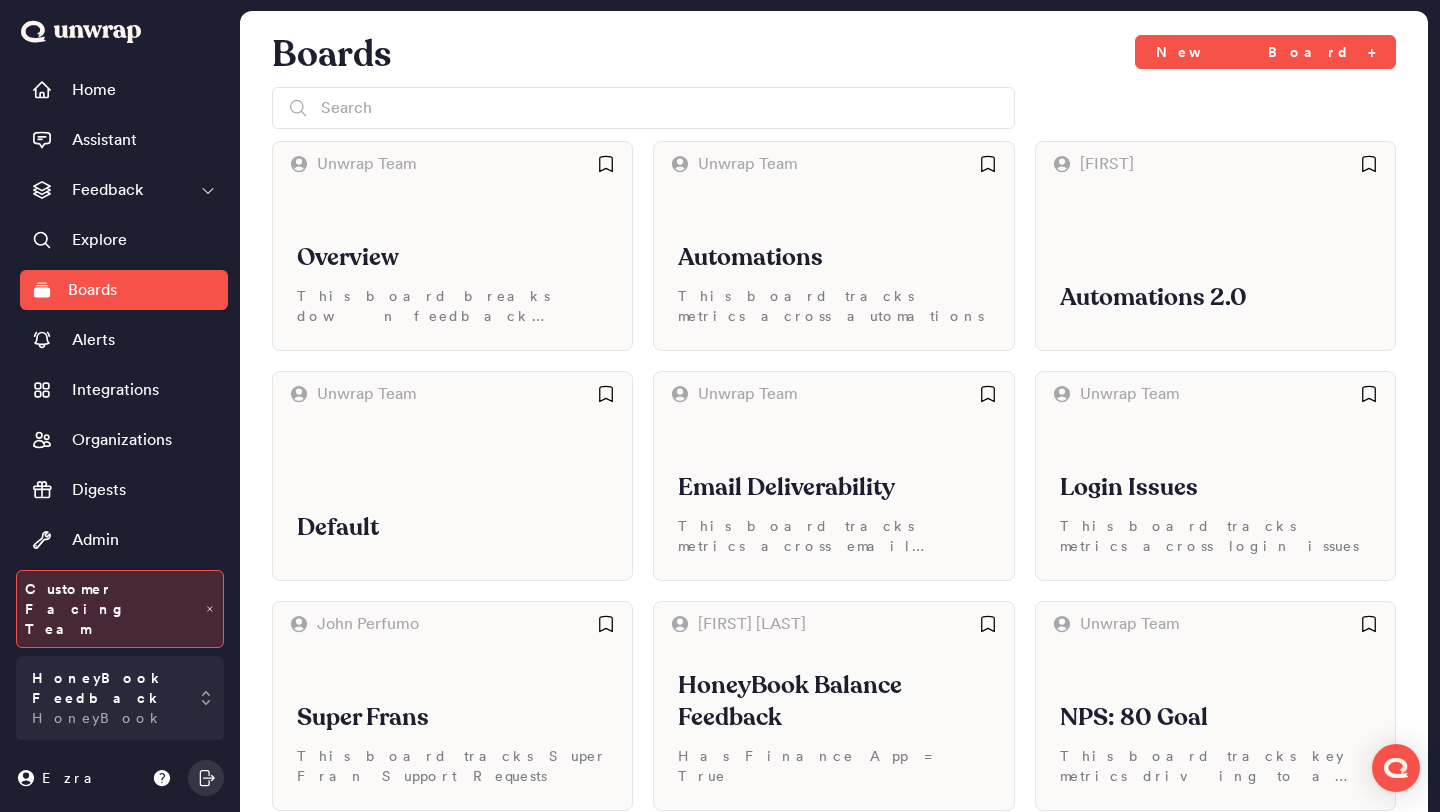scroll, scrollTop: 4, scrollLeft: 0, axis: vertical 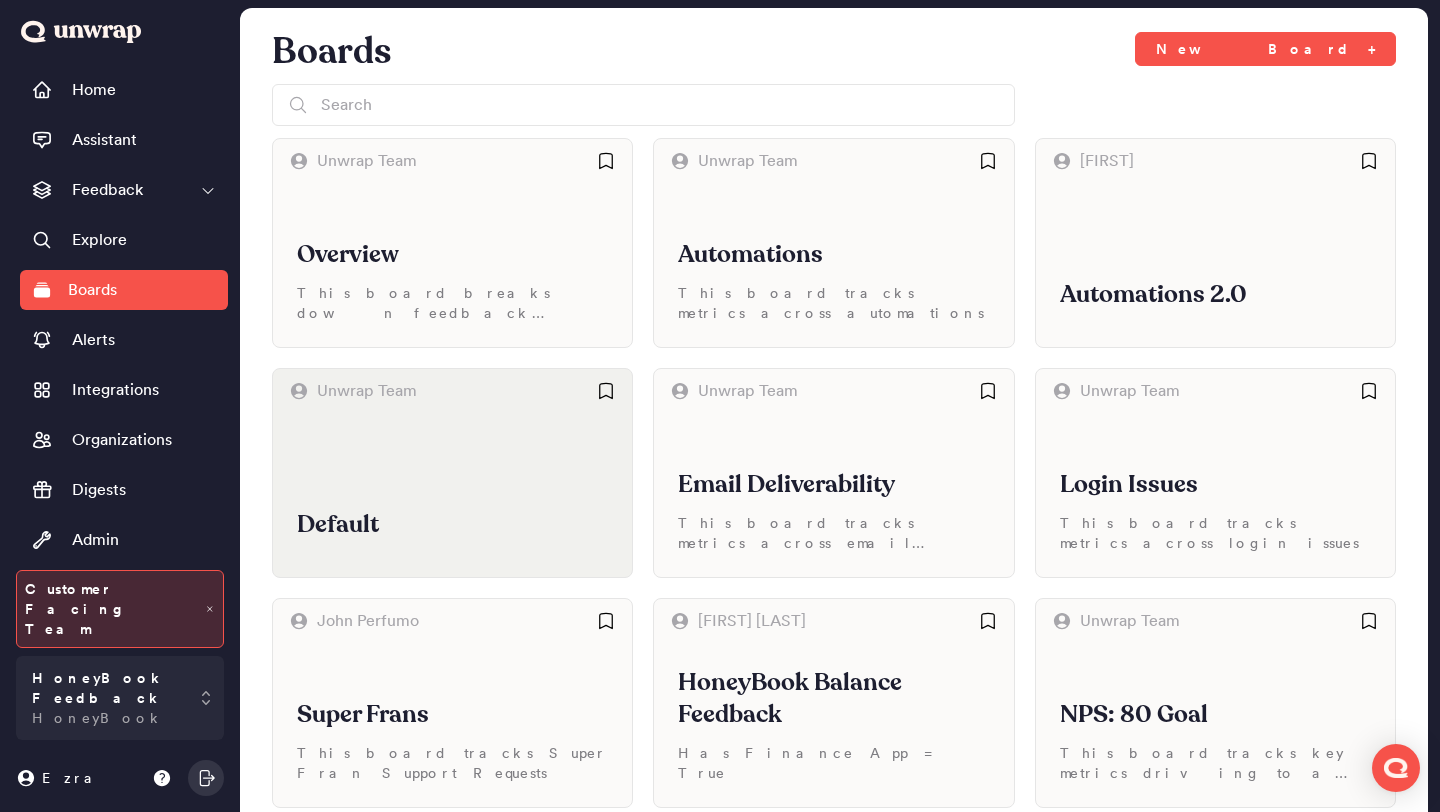 click on "Default" at bounding box center [452, 495] 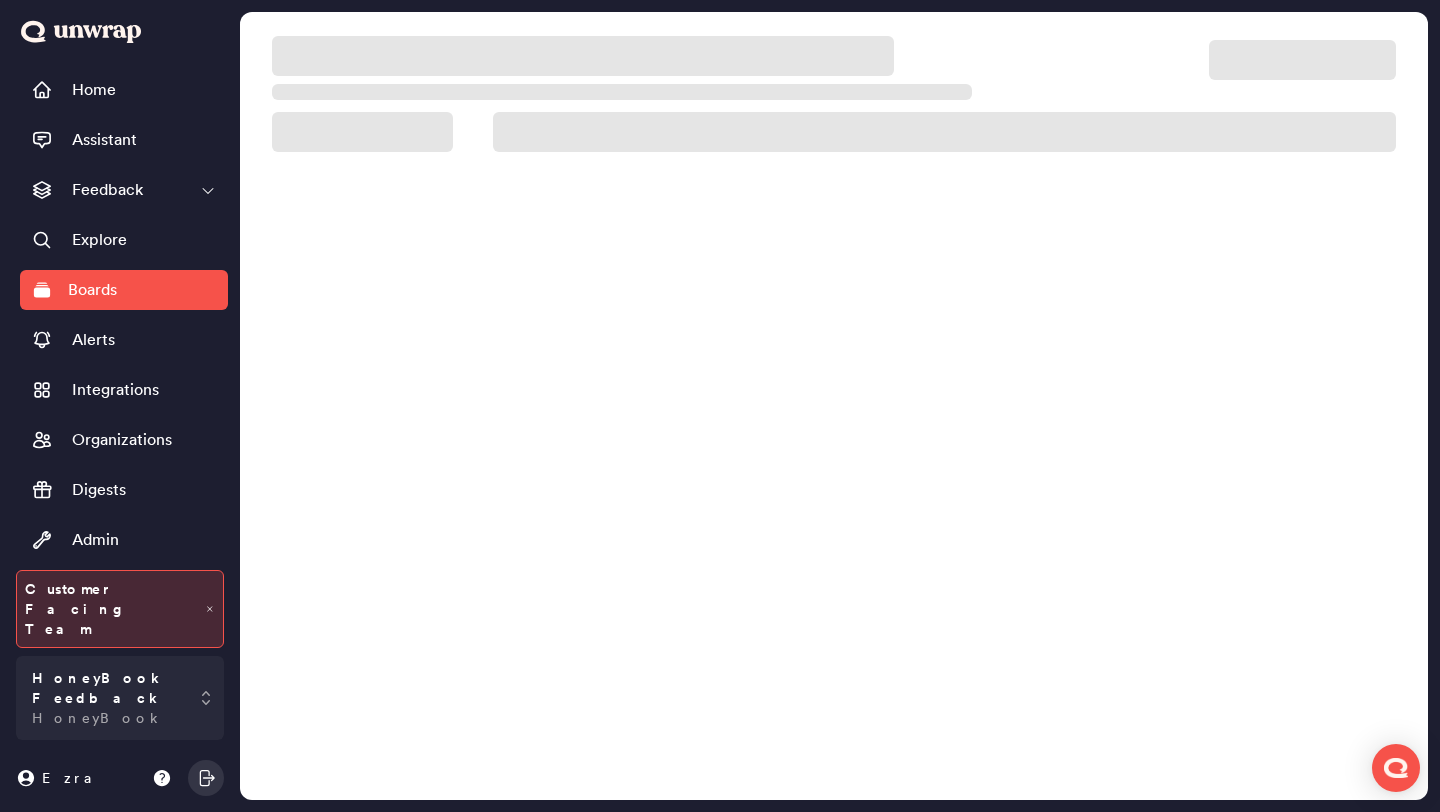 scroll, scrollTop: 0, scrollLeft: 0, axis: both 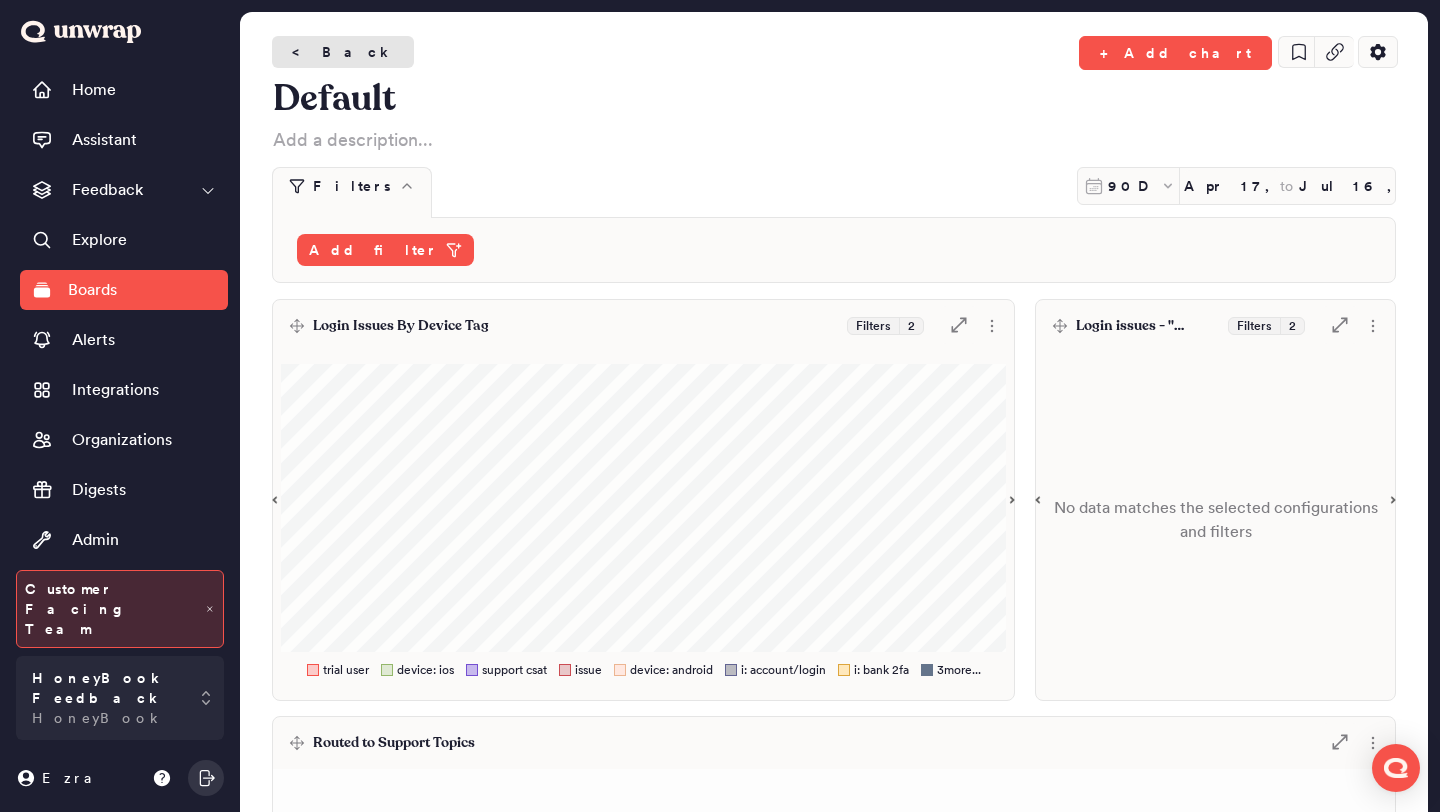 click on "< Back" at bounding box center [343, 52] 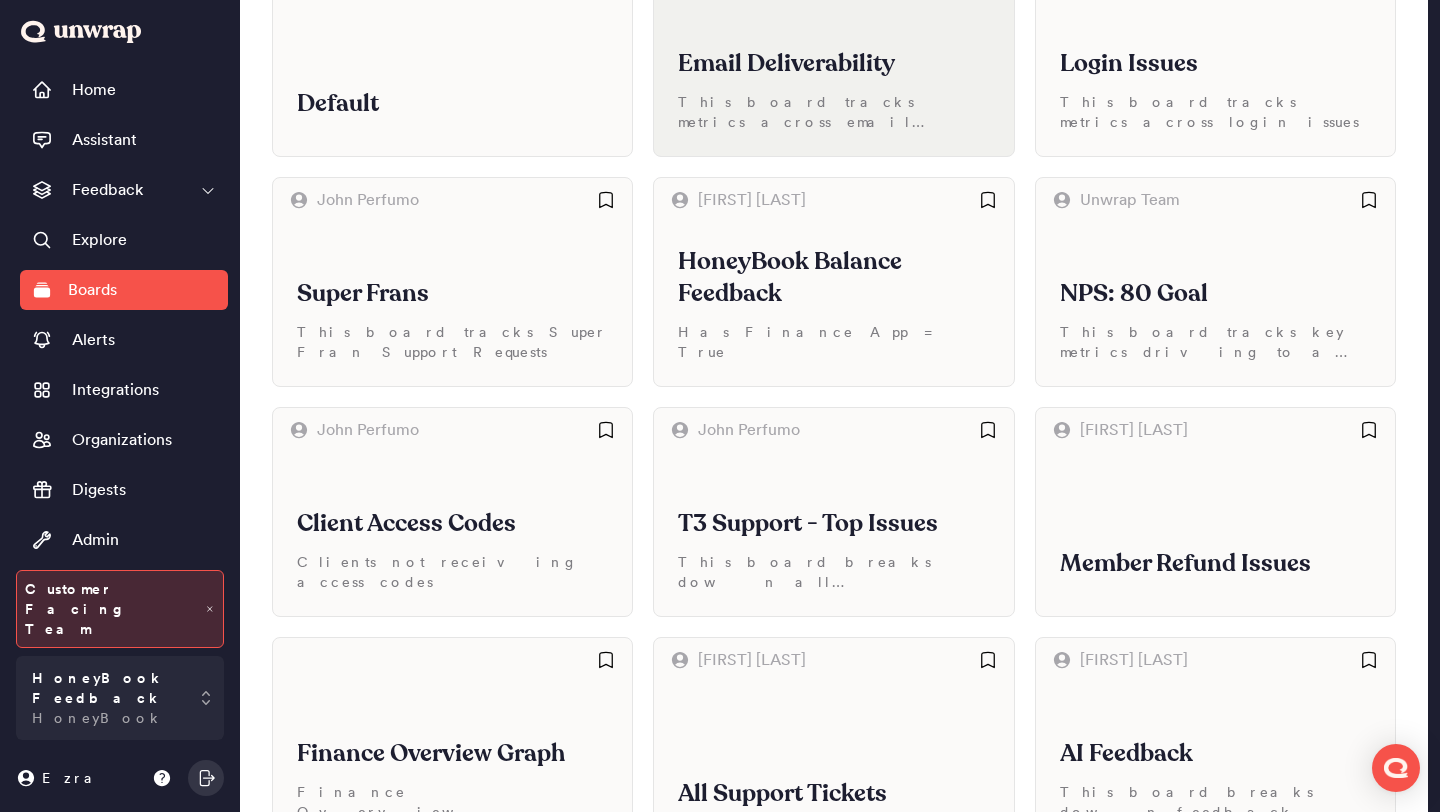 scroll, scrollTop: 940, scrollLeft: 0, axis: vertical 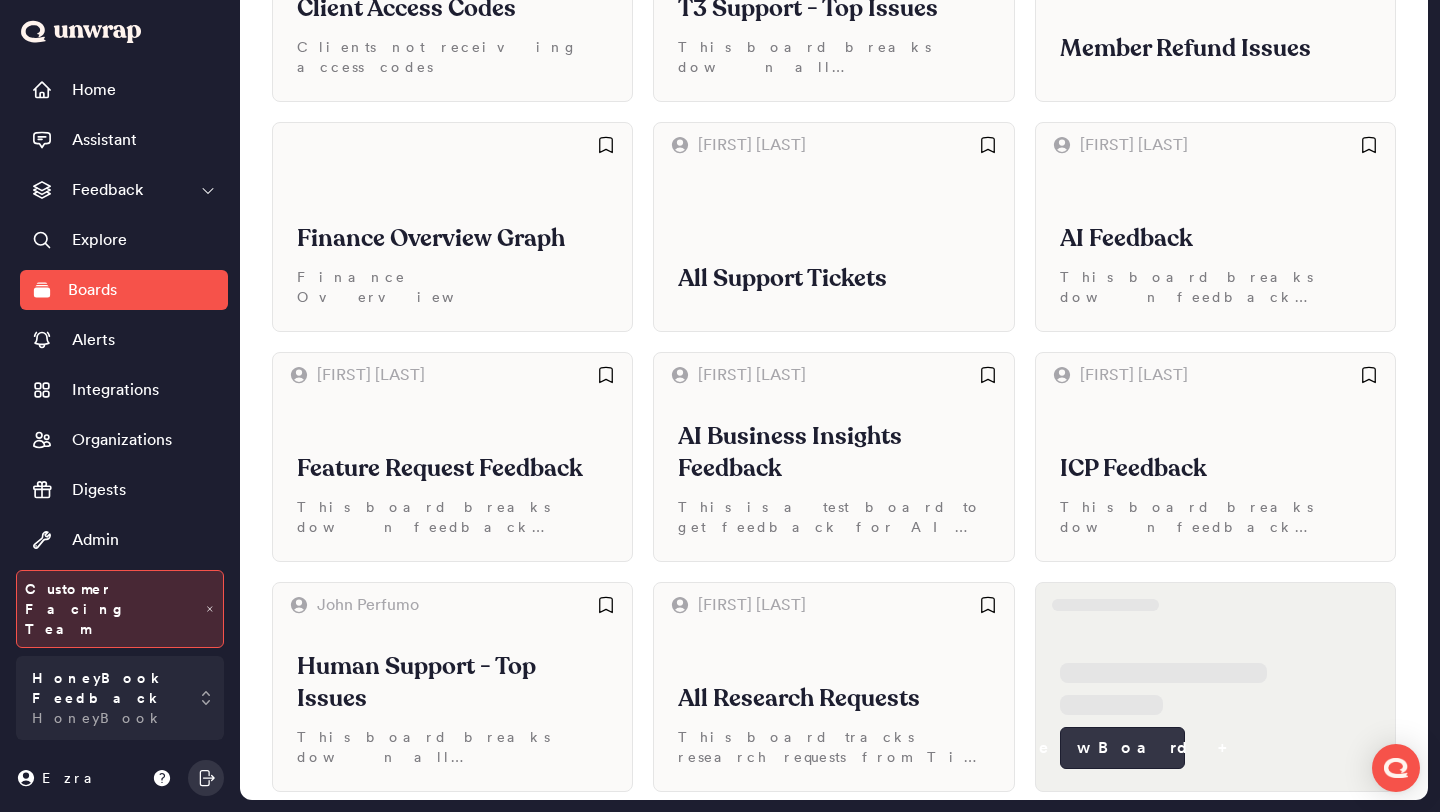 click on "New Board +" at bounding box center [1122, 748] 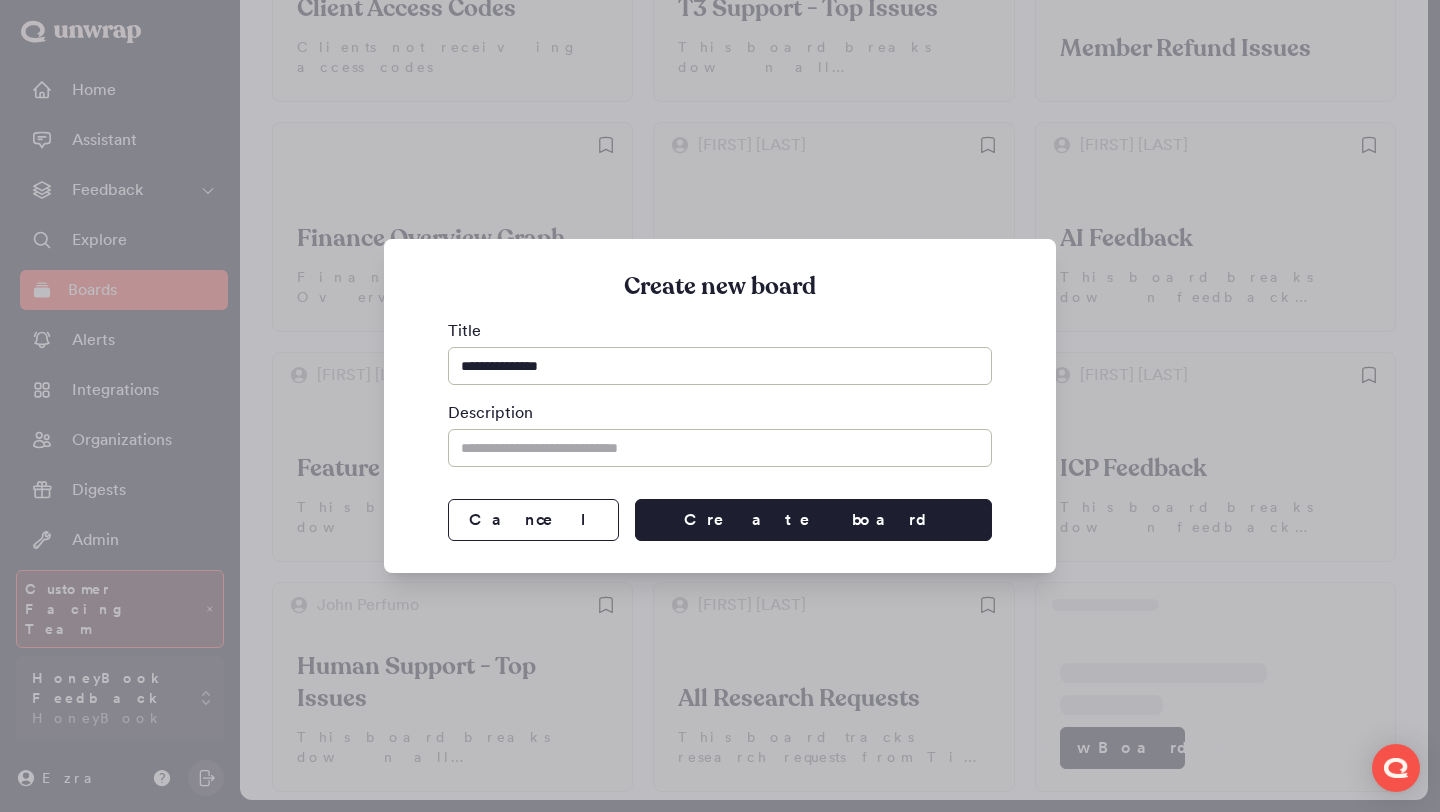 type on "**********" 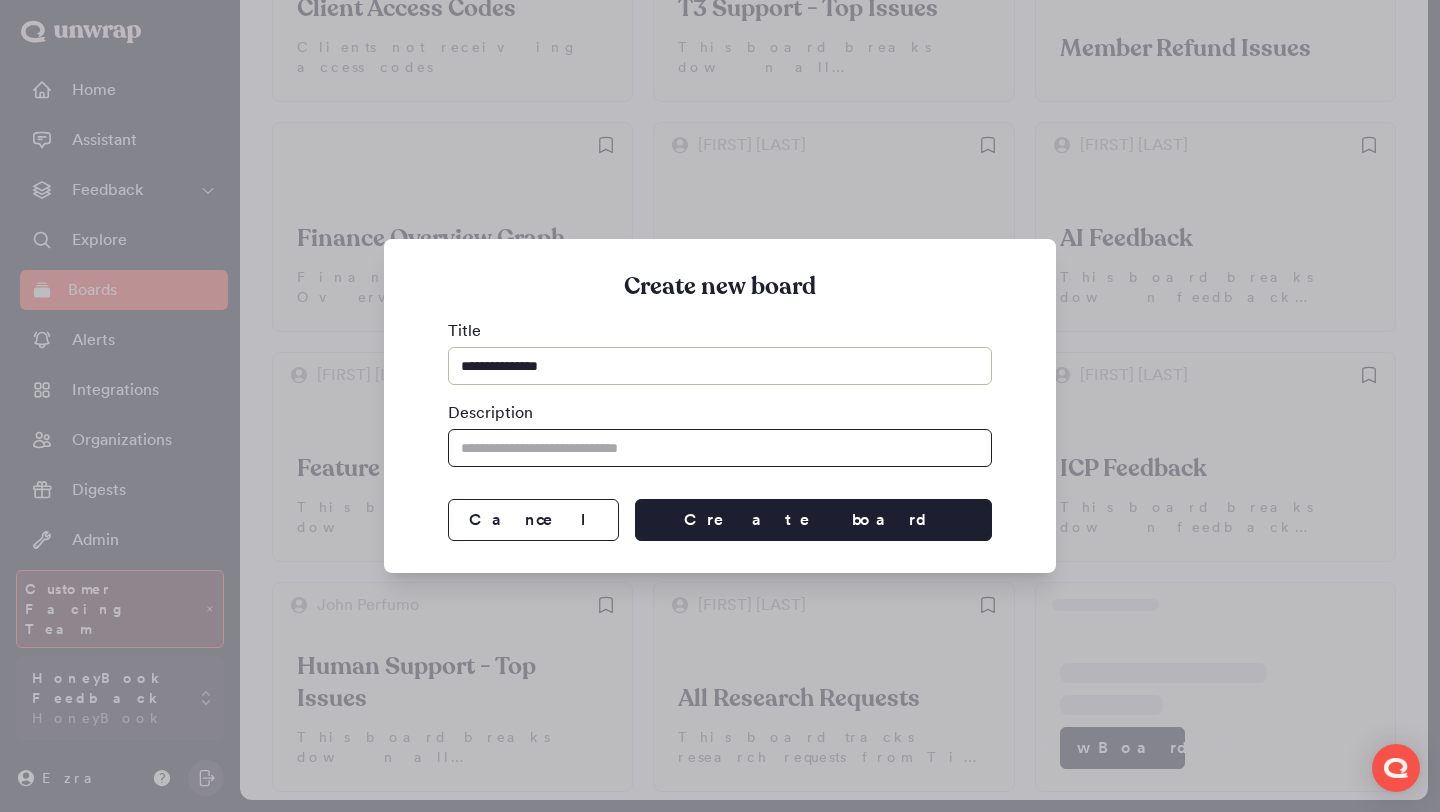 click at bounding box center (720, 448) 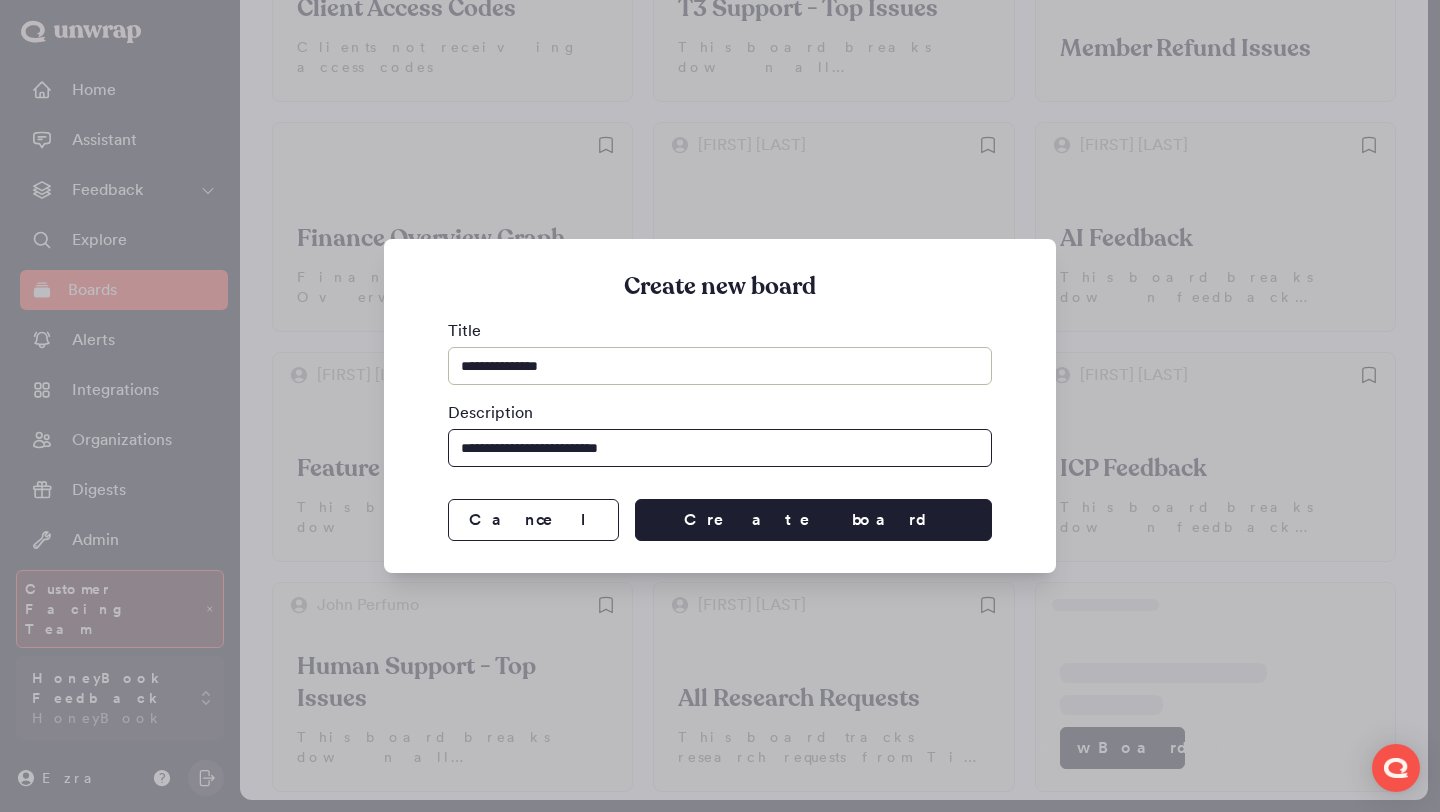 type on "**********" 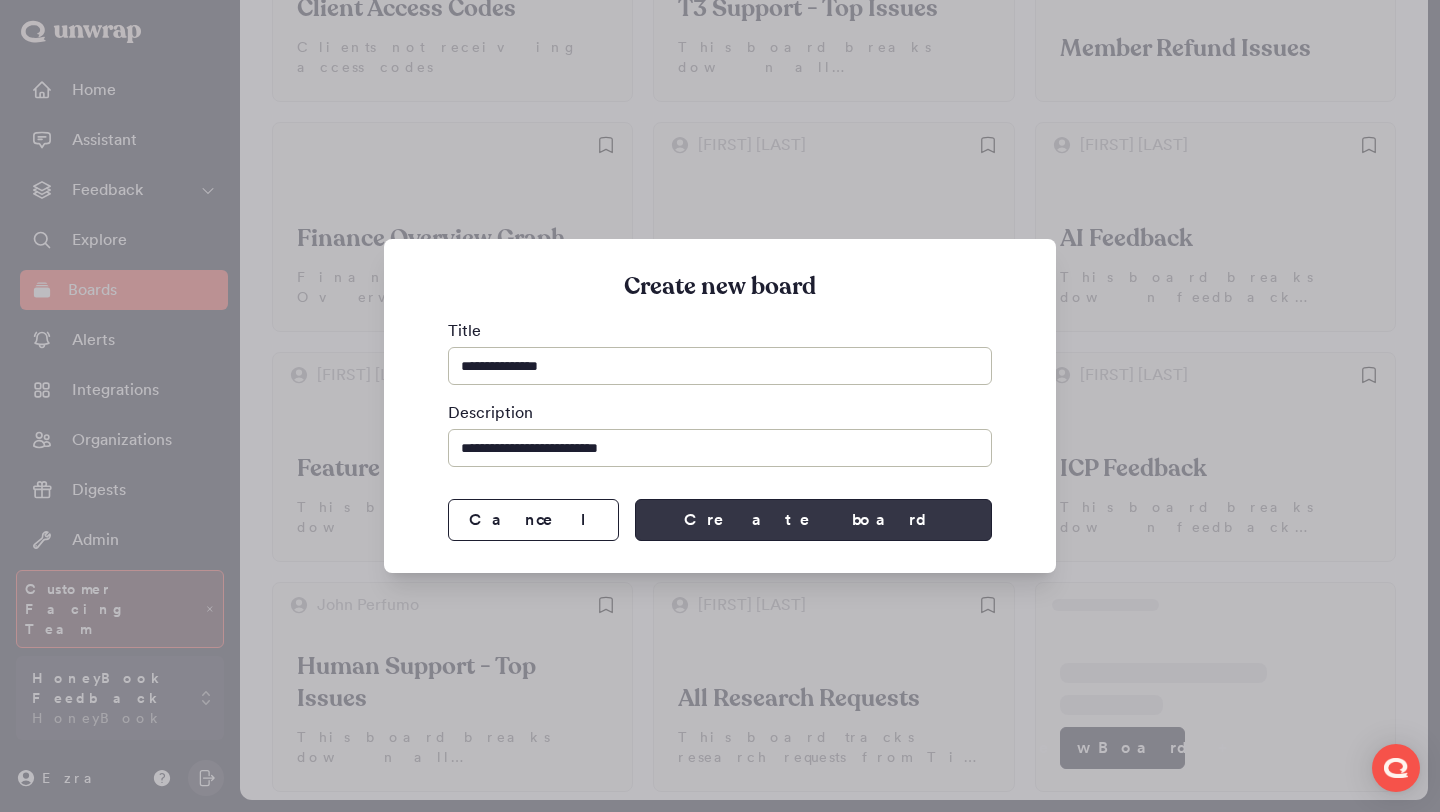 click on "Create board" at bounding box center (813, 520) 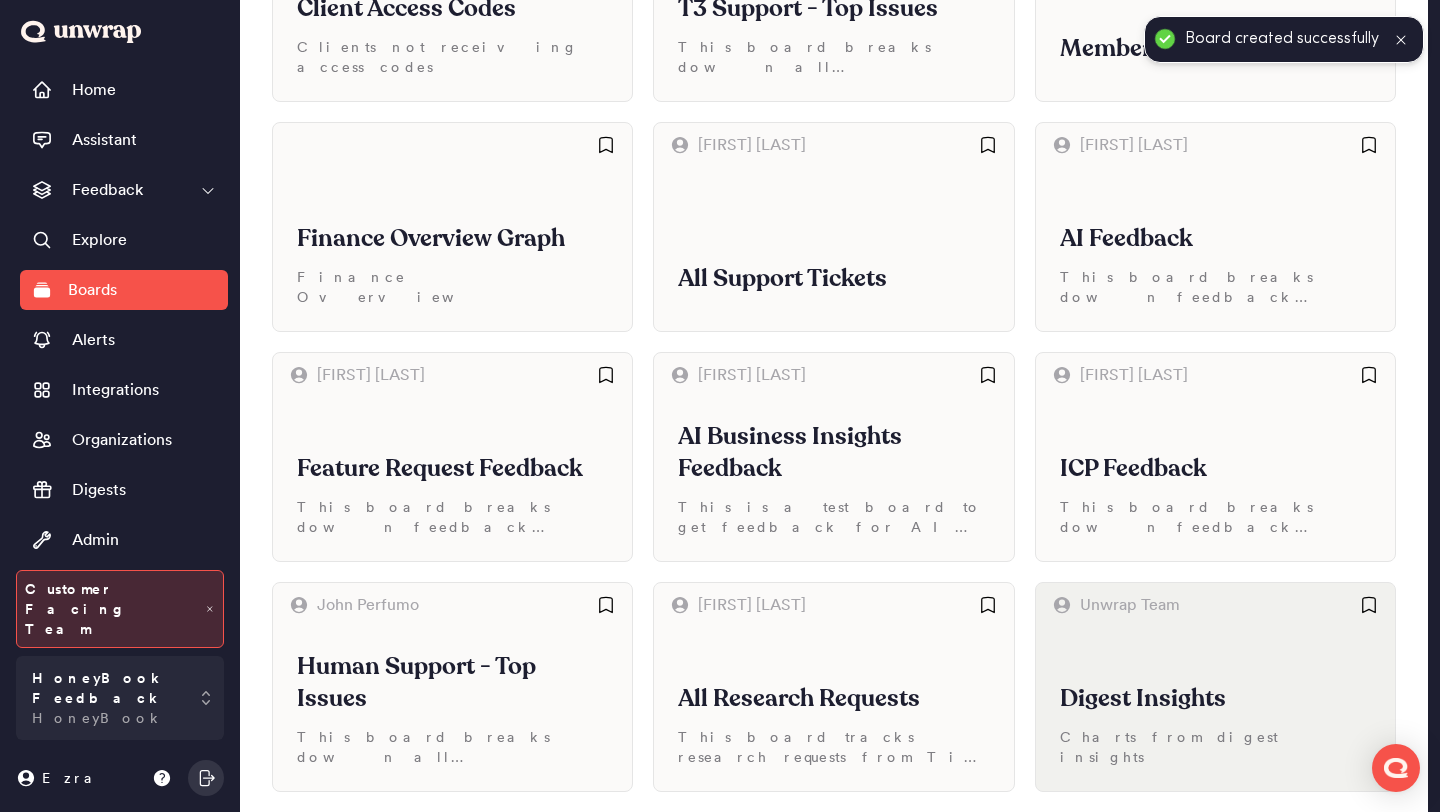click on "Digest Insights Charts from digest insights" at bounding box center (1215, 709) 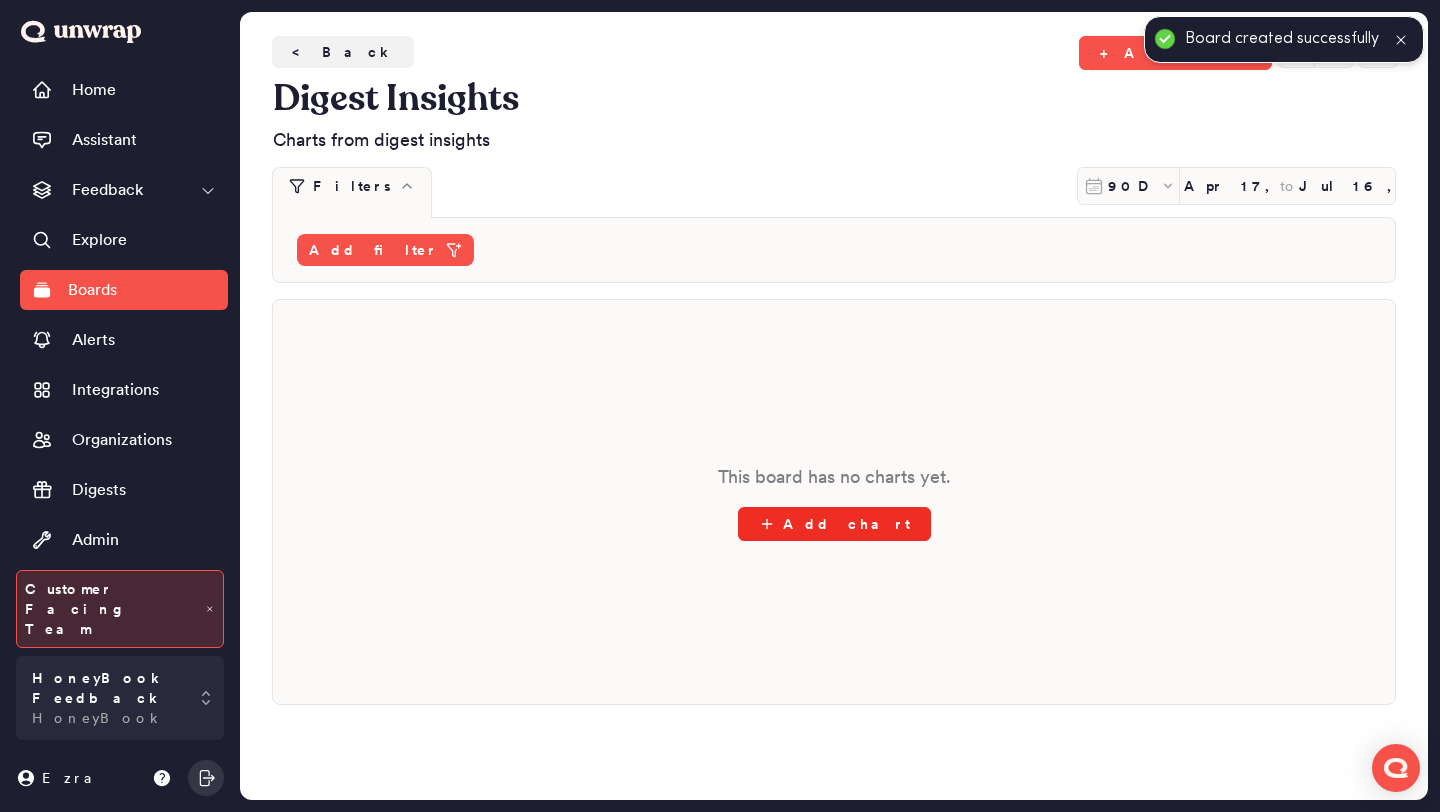 click on "Add chart" at bounding box center [834, 524] 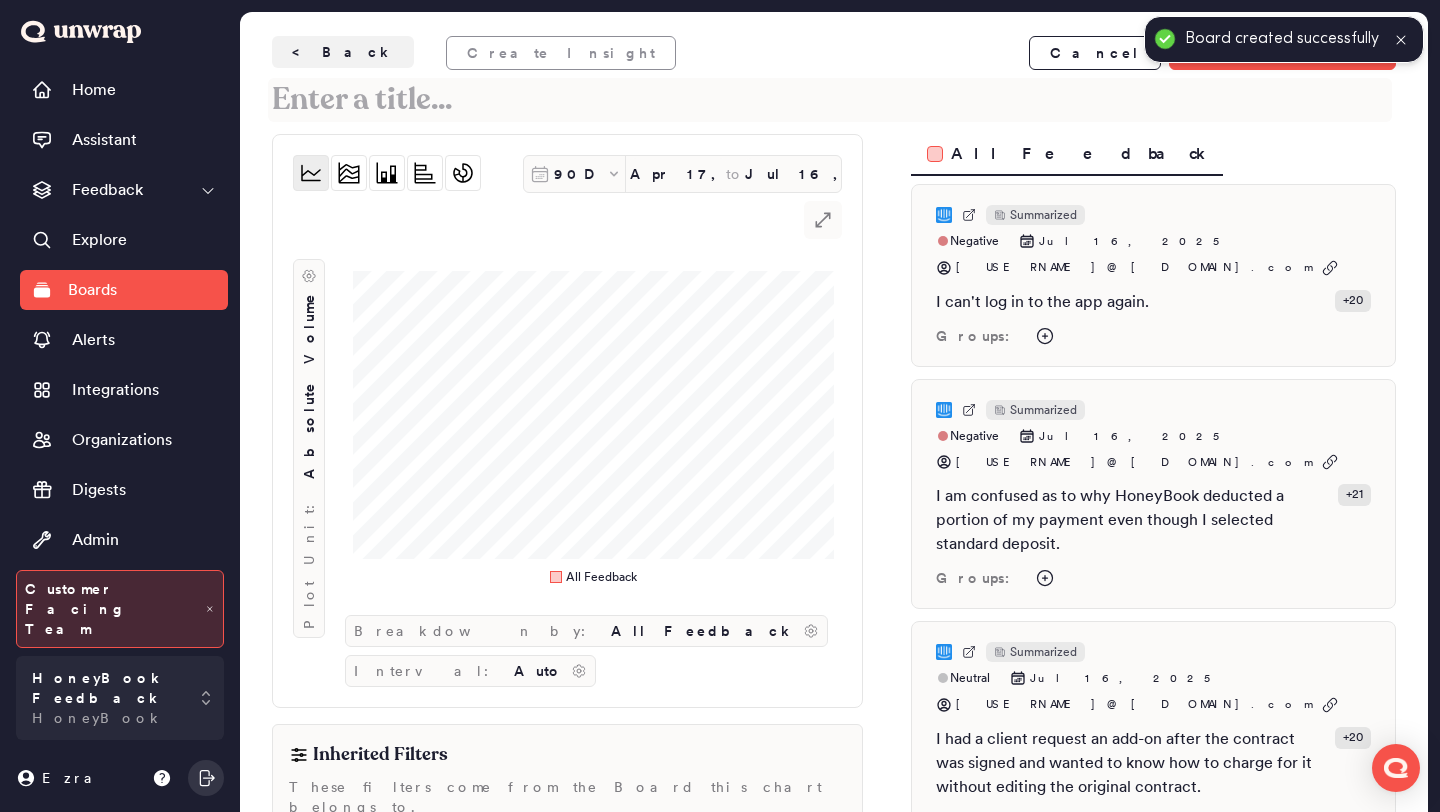 click at bounding box center [830, 100] 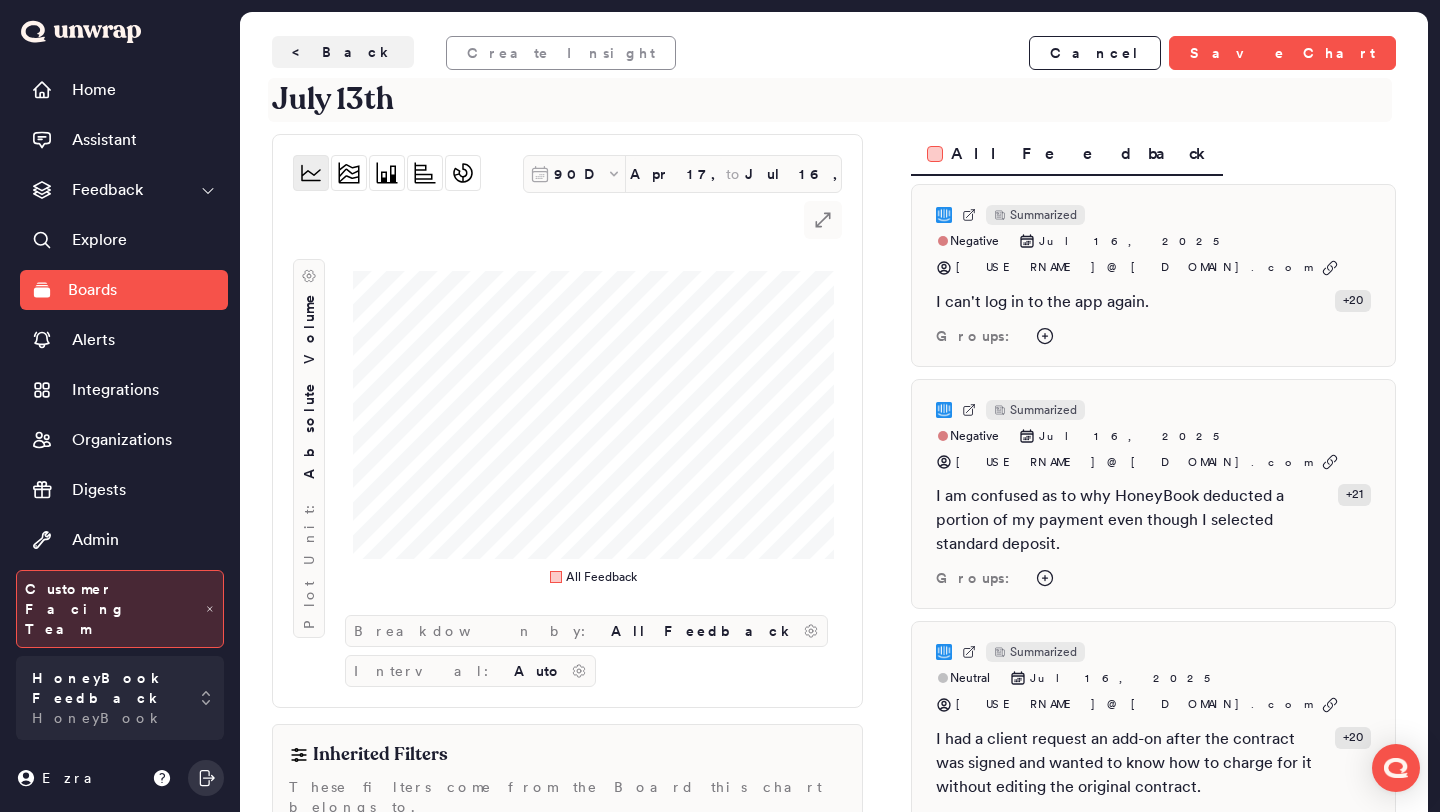 type on "July 13th" 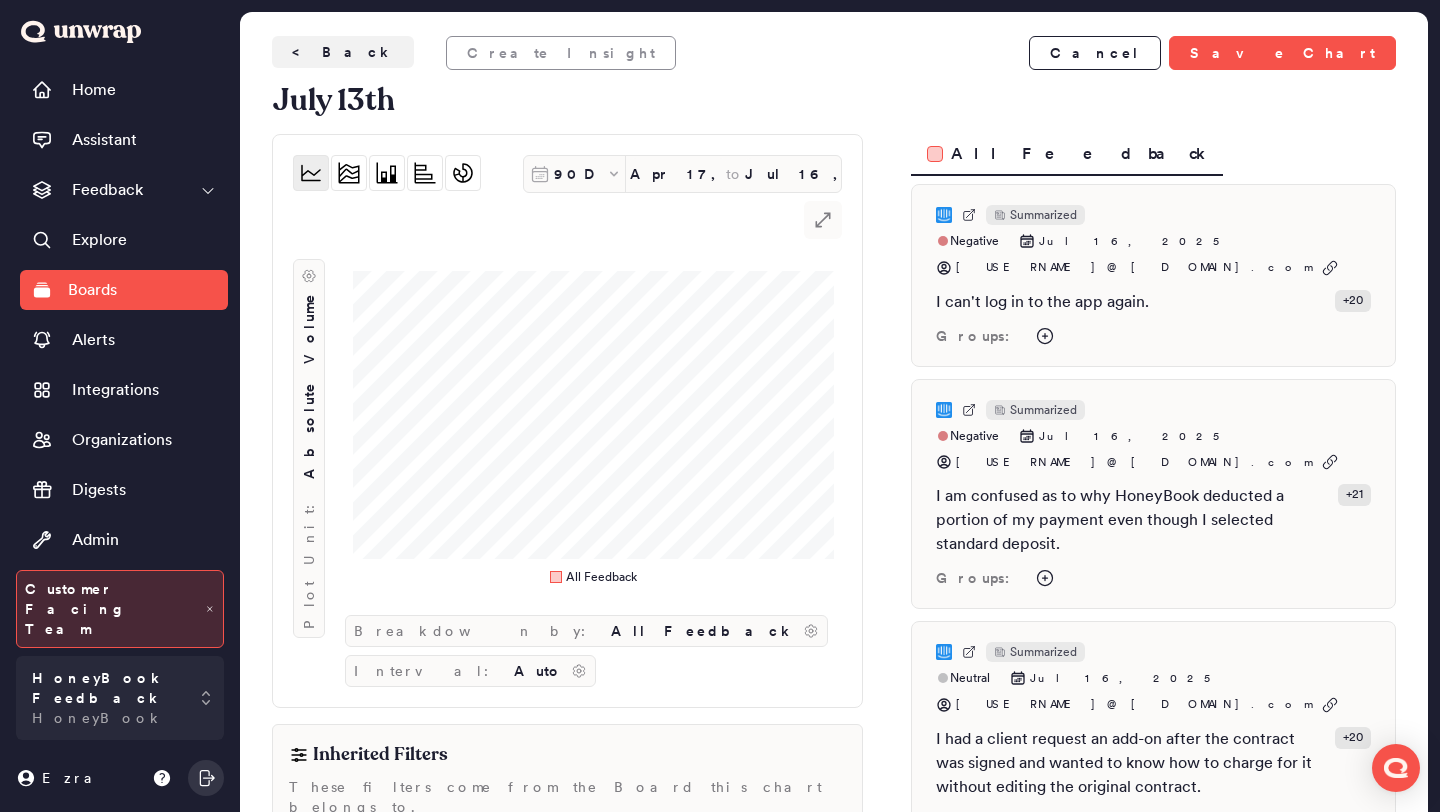 click on "< Back Create Insight Cancel Save Chart" at bounding box center (834, 53) 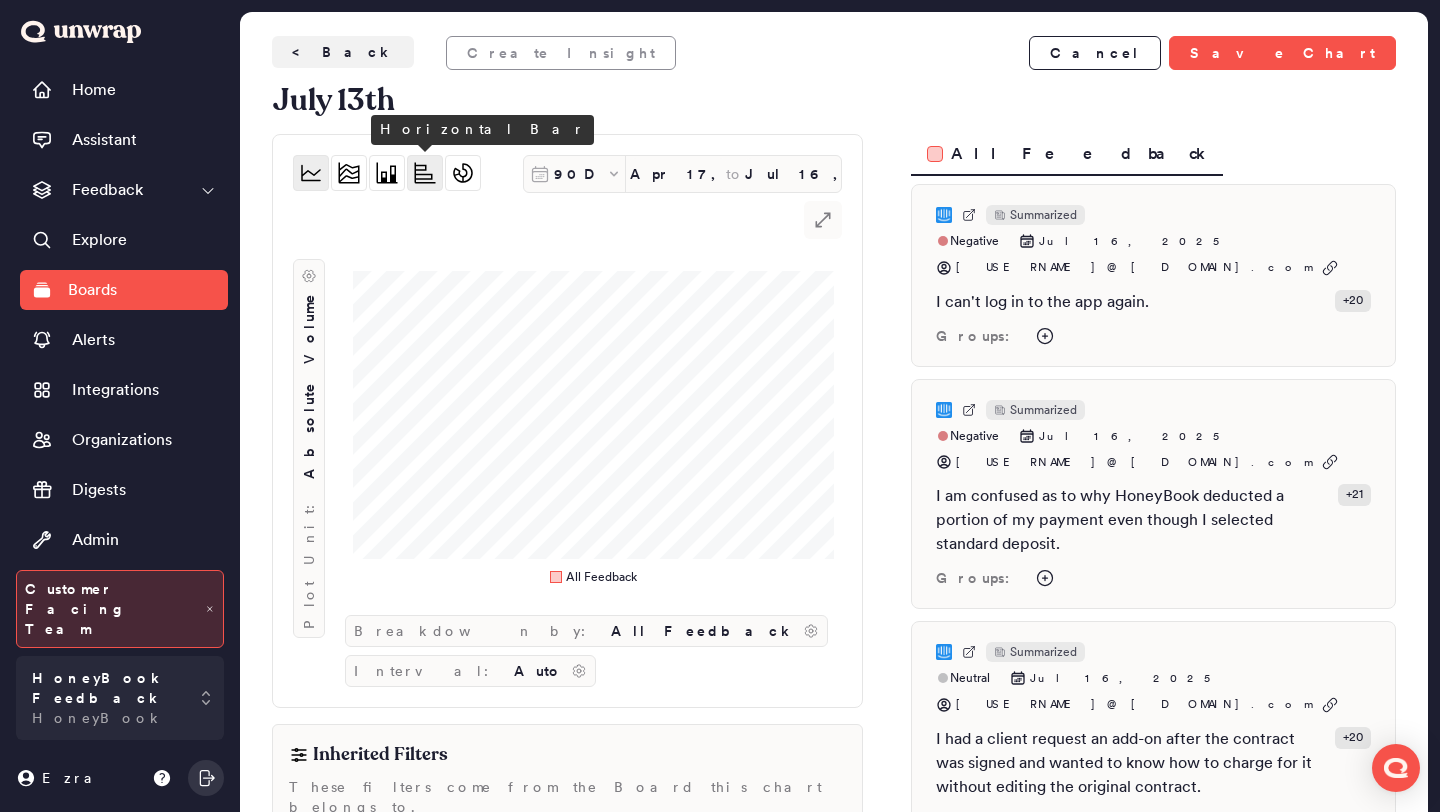 click 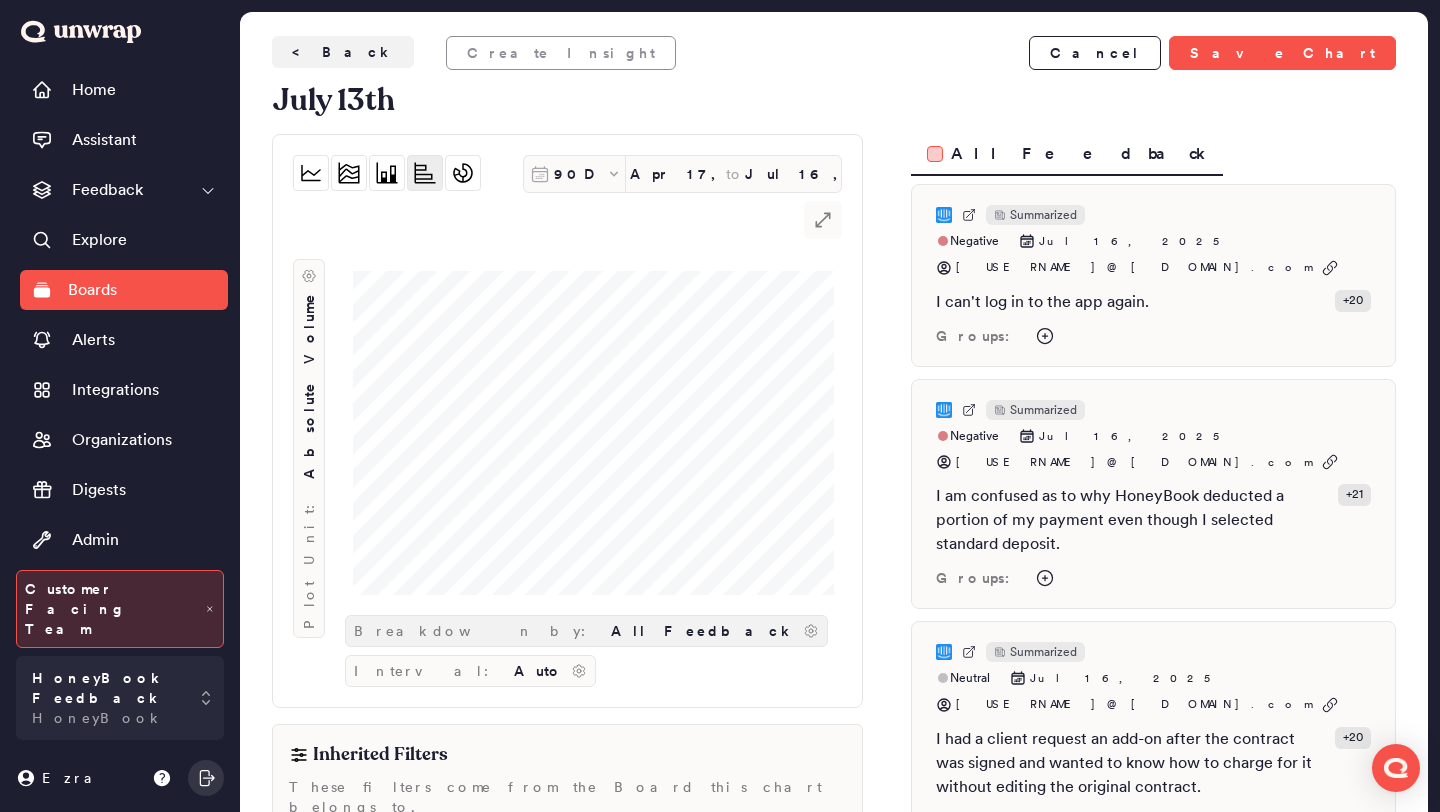 click on "All Feedback" at bounding box center [703, 631] 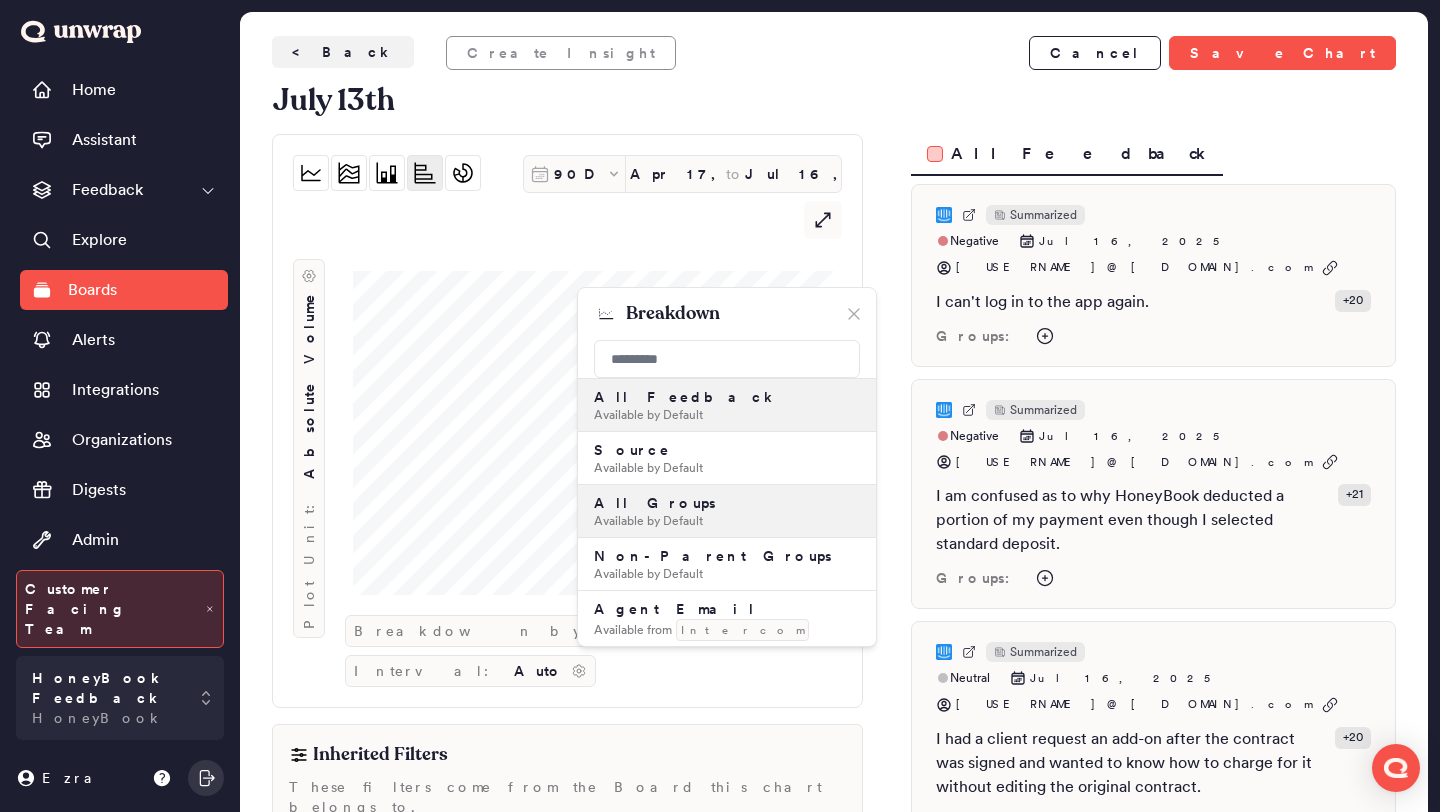 click on "All Groups Available by Default" at bounding box center (727, 511) 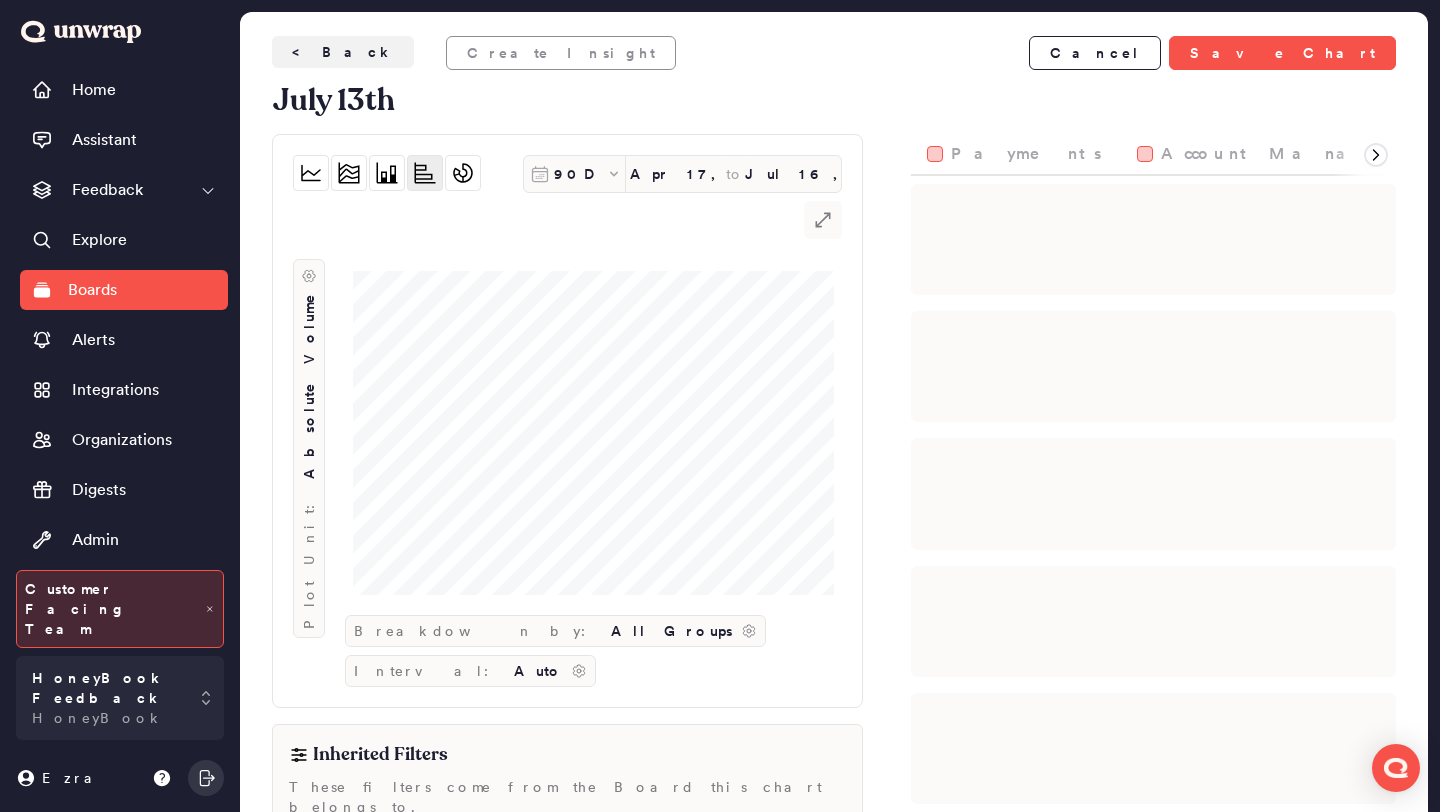 scroll, scrollTop: 90, scrollLeft: 0, axis: vertical 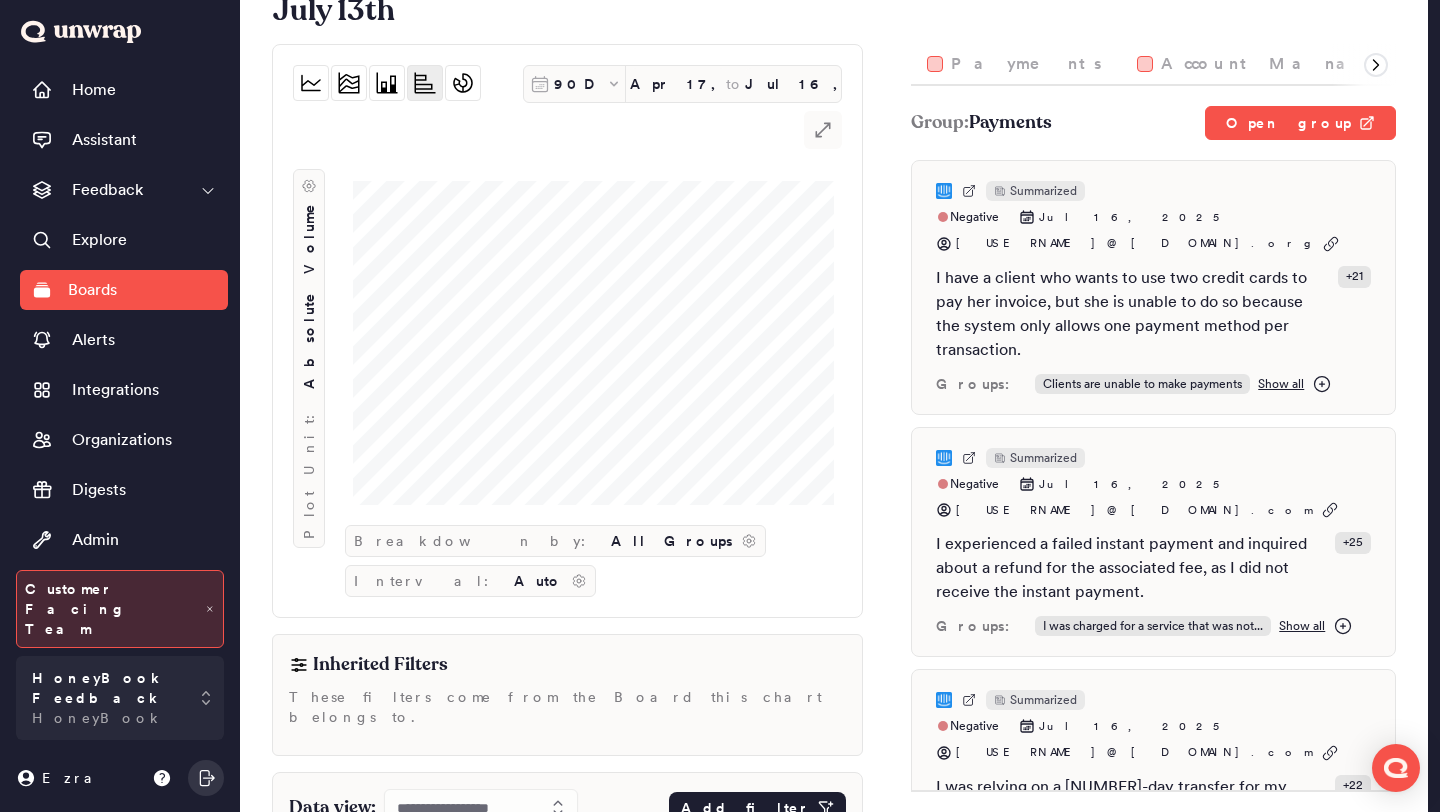 click 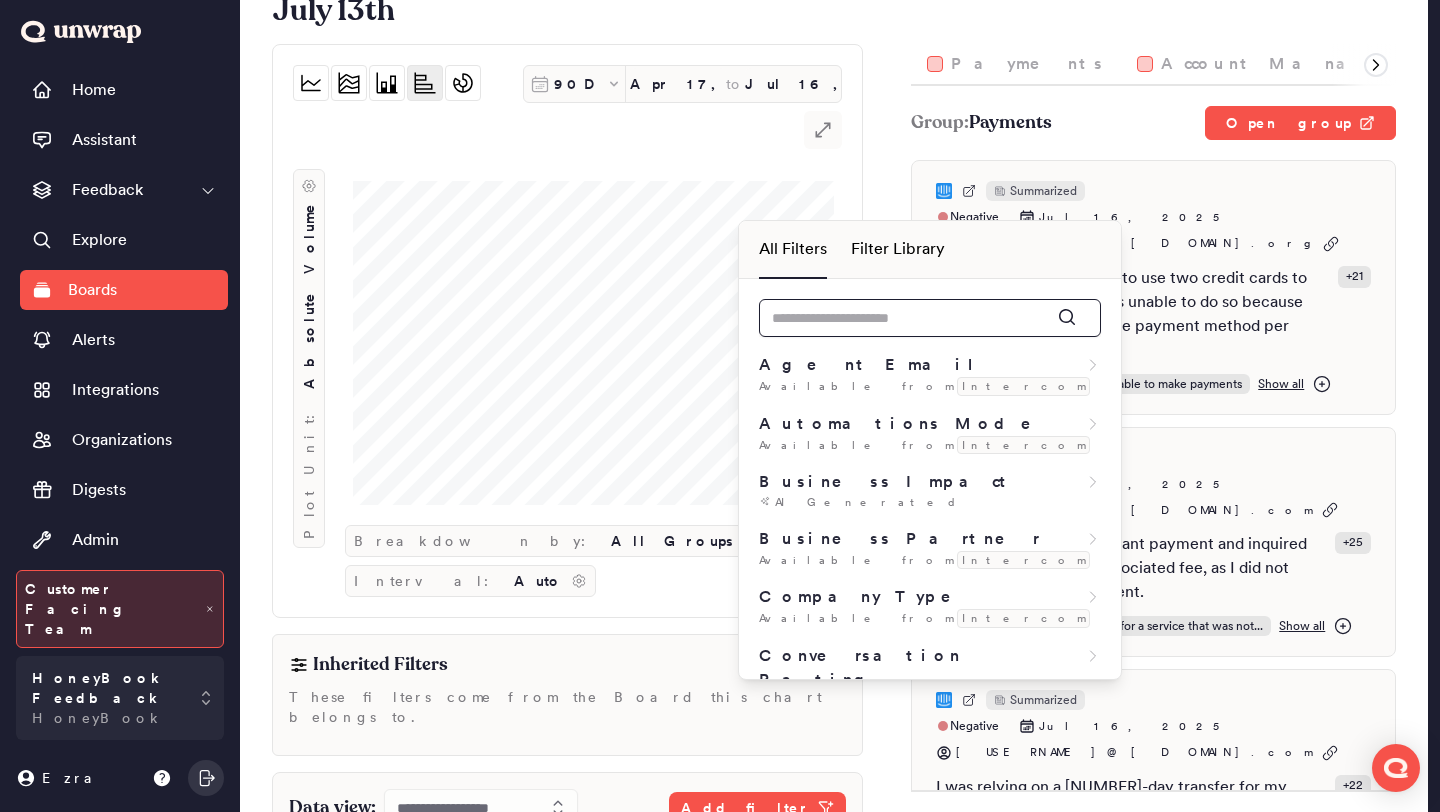 click at bounding box center (930, 318) 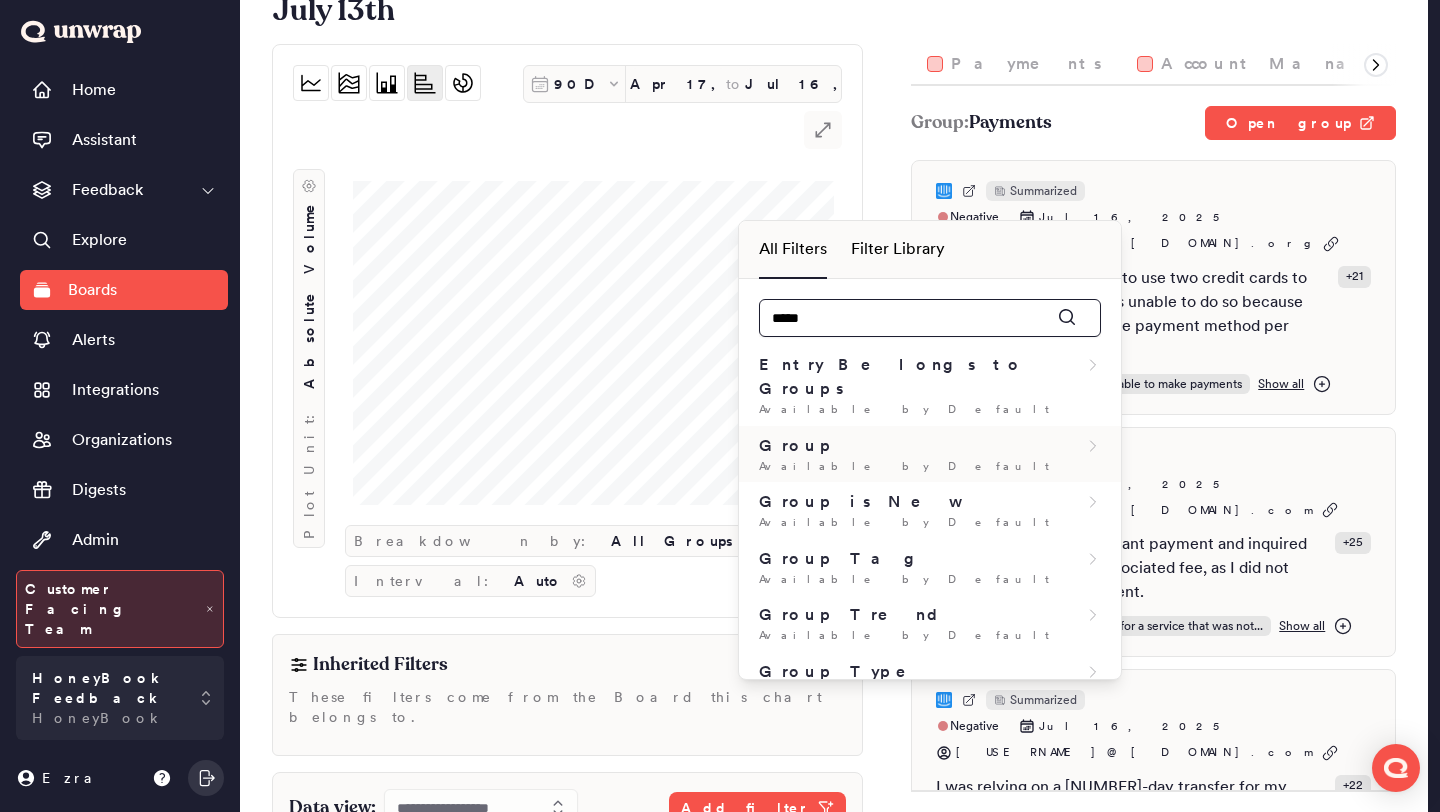 type on "*****" 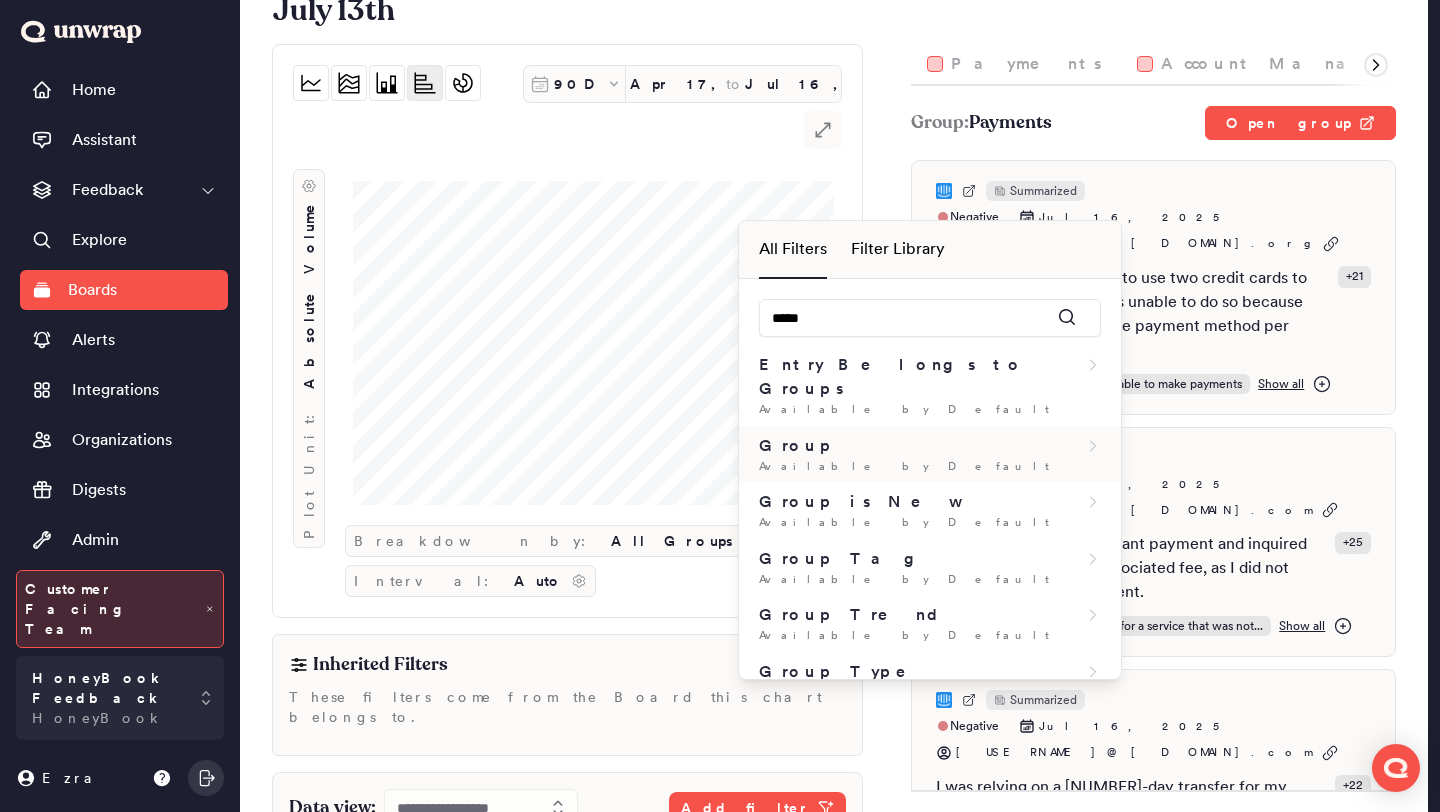click on "Group" at bounding box center [930, 446] 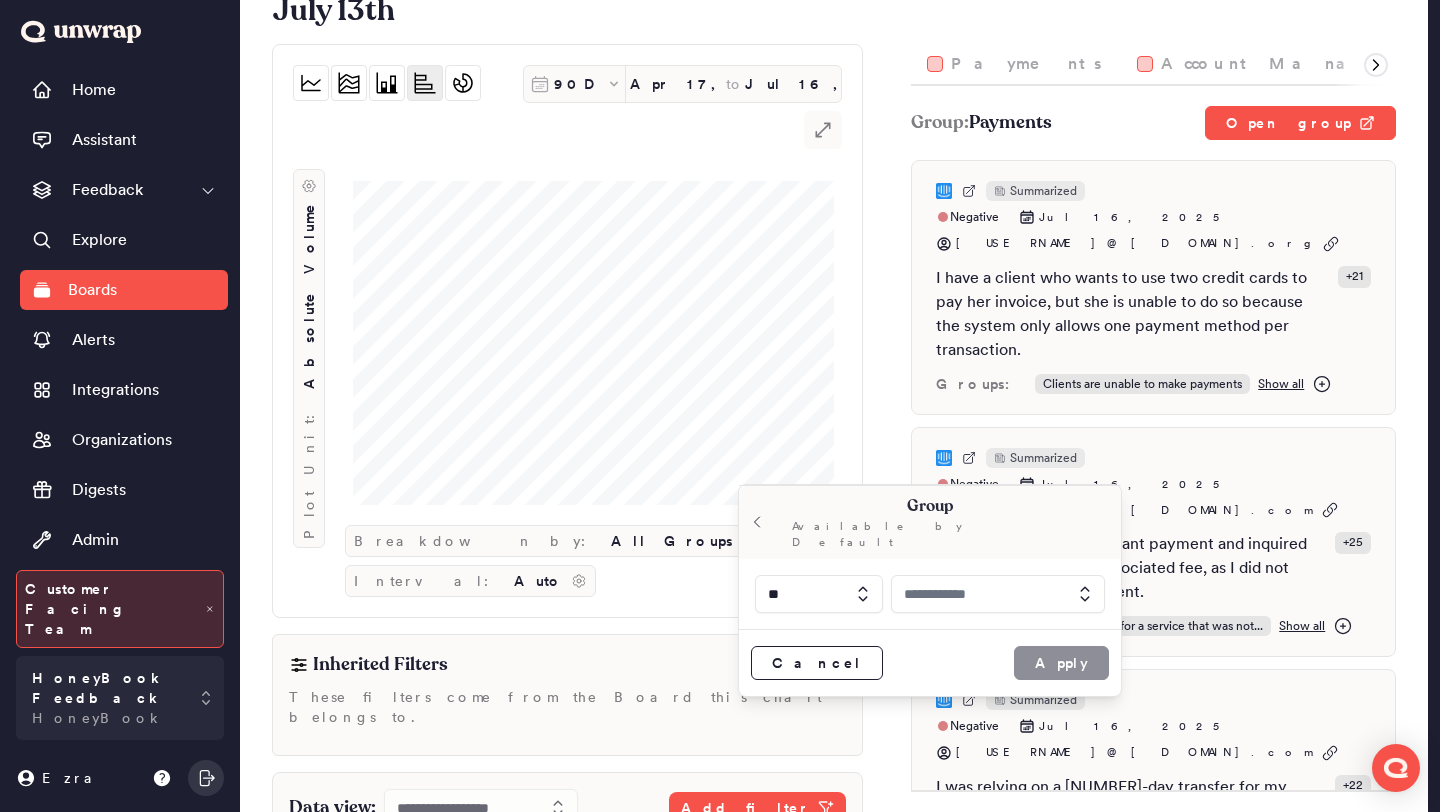 click at bounding box center (998, 594) 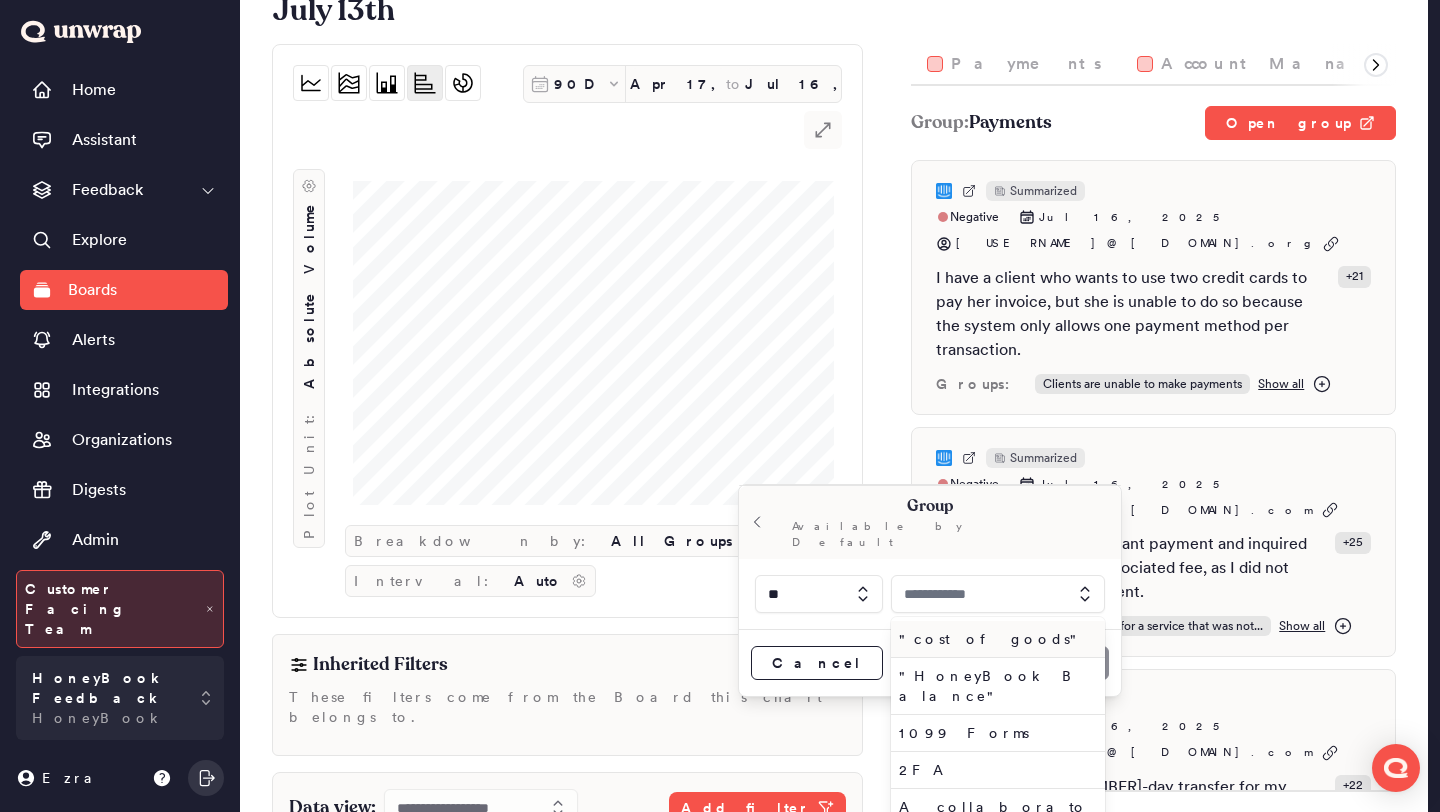 click at bounding box center (998, 594) 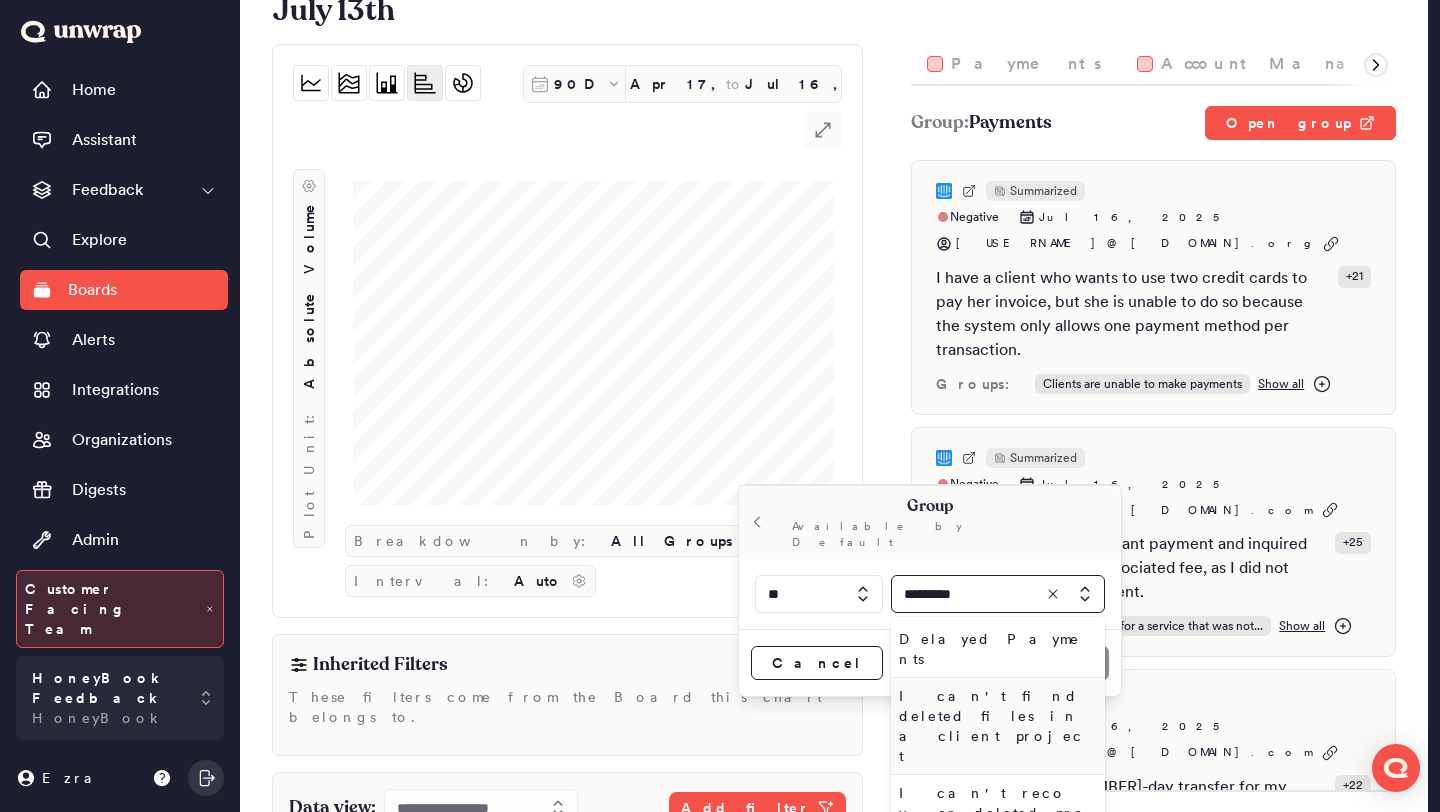 type on "*********" 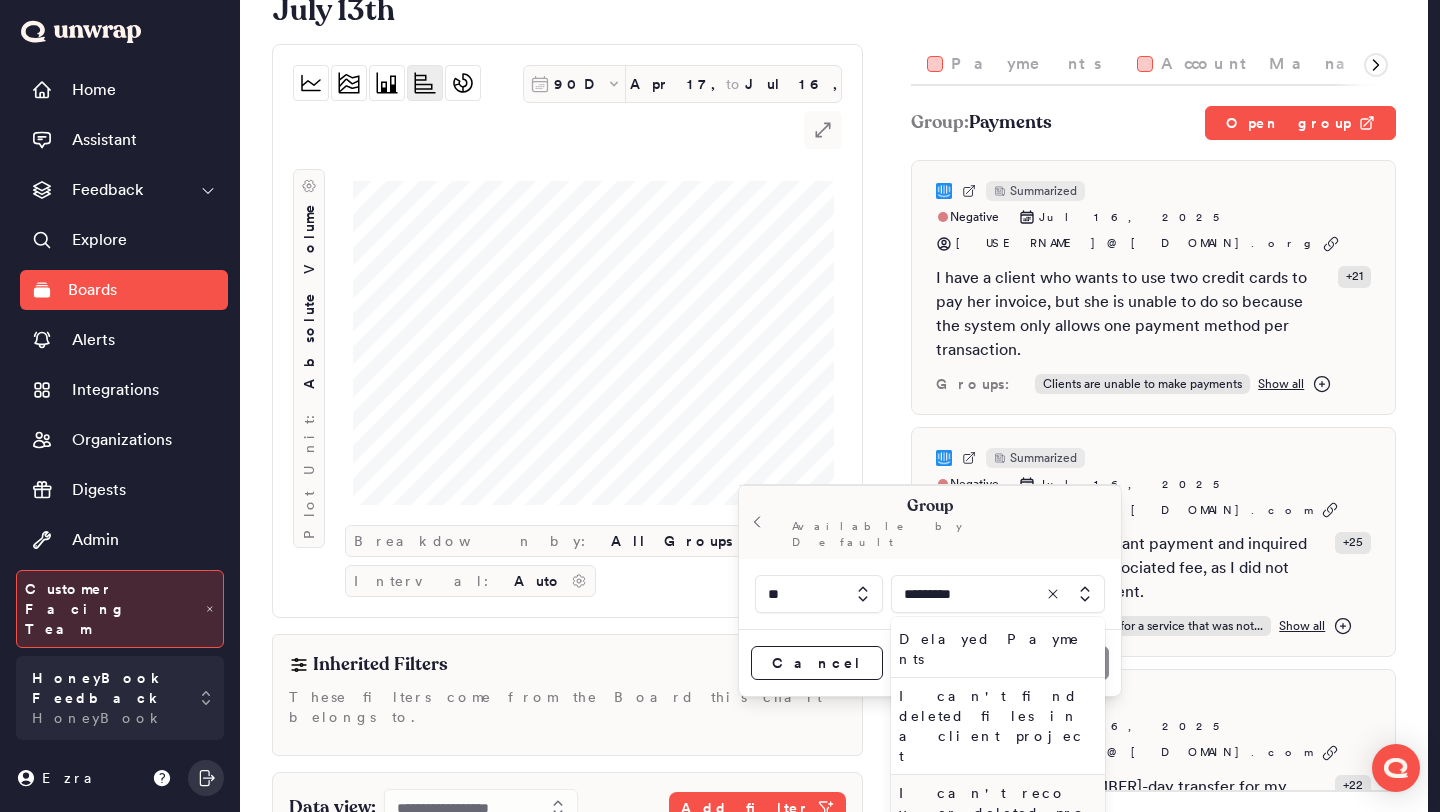 click on "I can't recover deleted proposals" at bounding box center [994, 813] 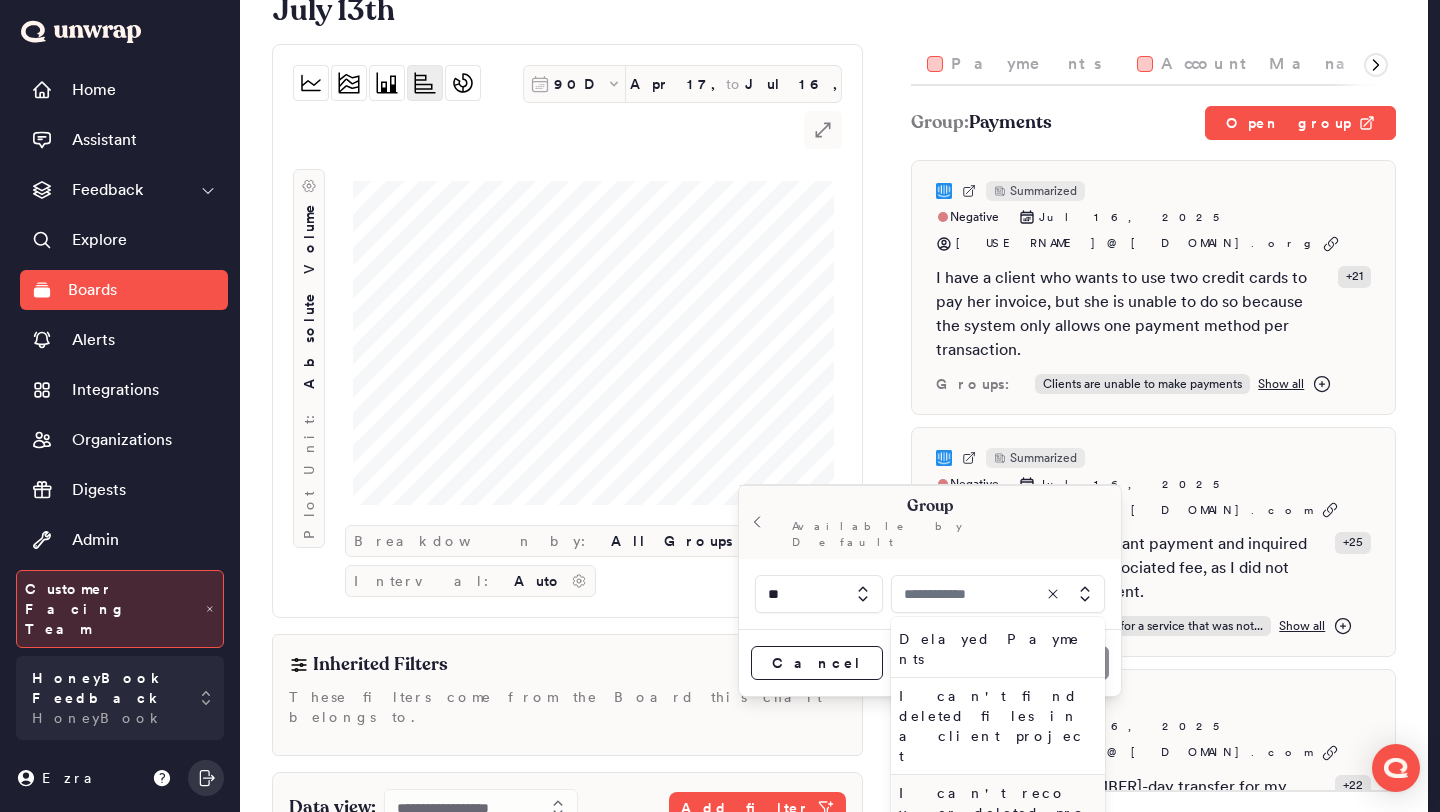 type on "**********" 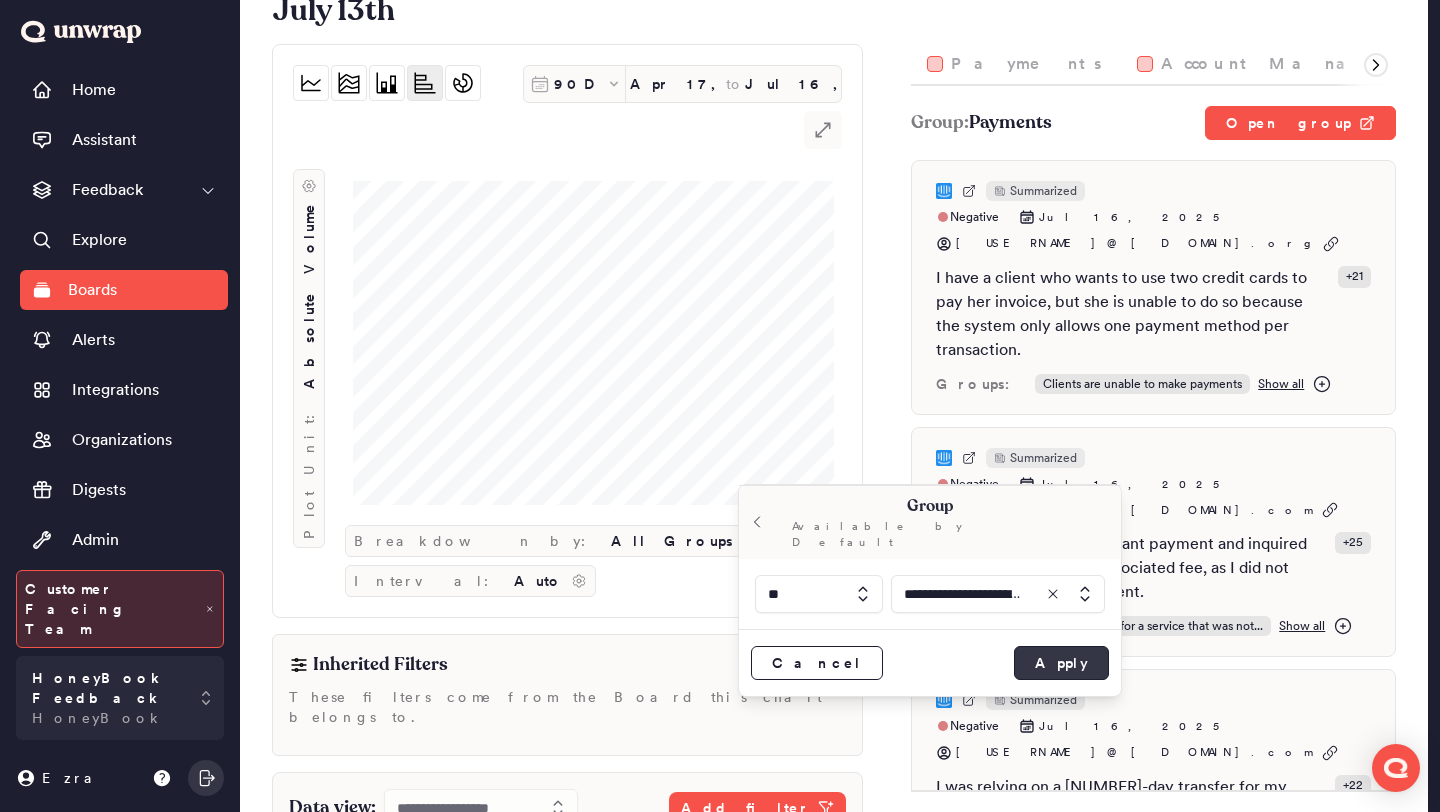 click on "Apply" at bounding box center [1061, 663] 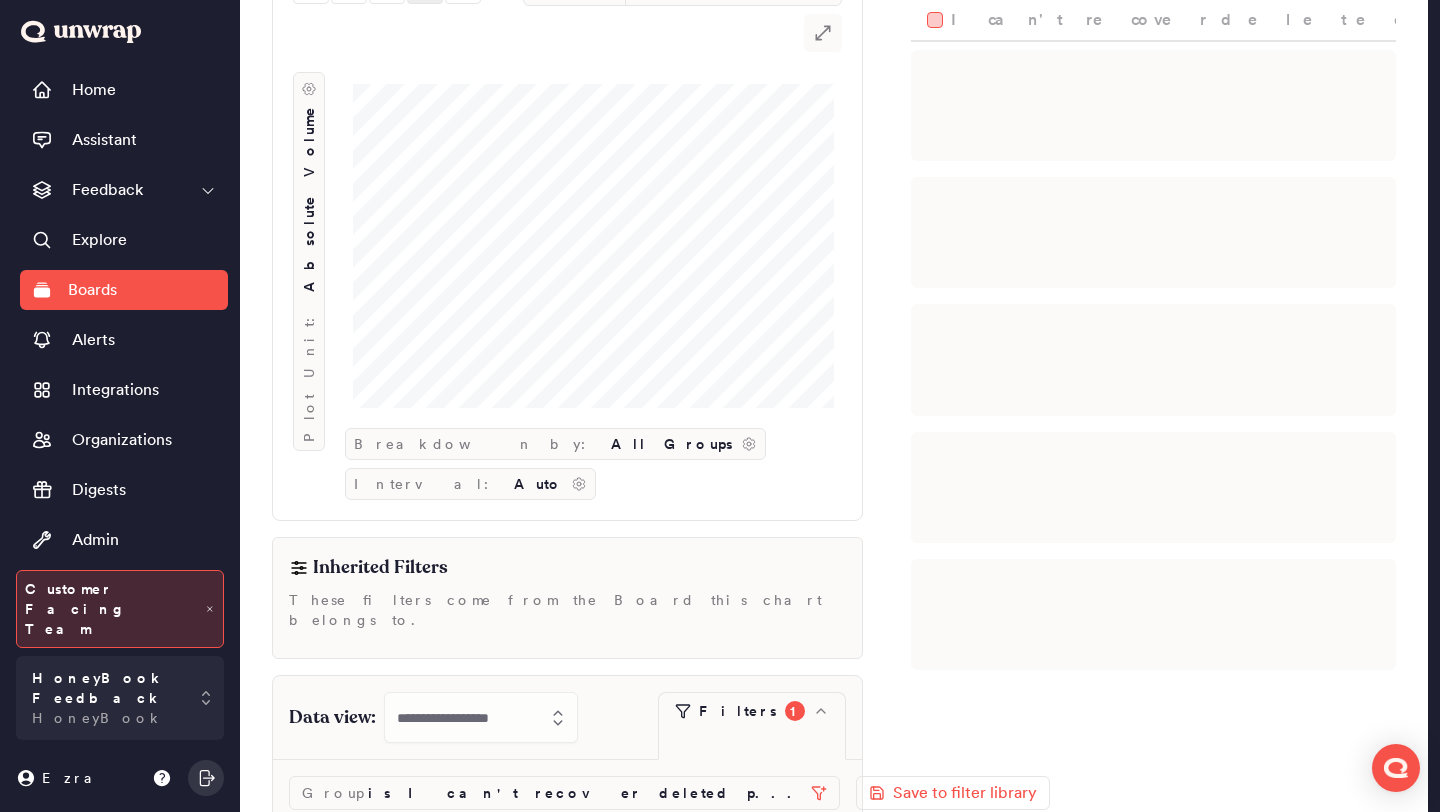 scroll, scrollTop: 206, scrollLeft: 0, axis: vertical 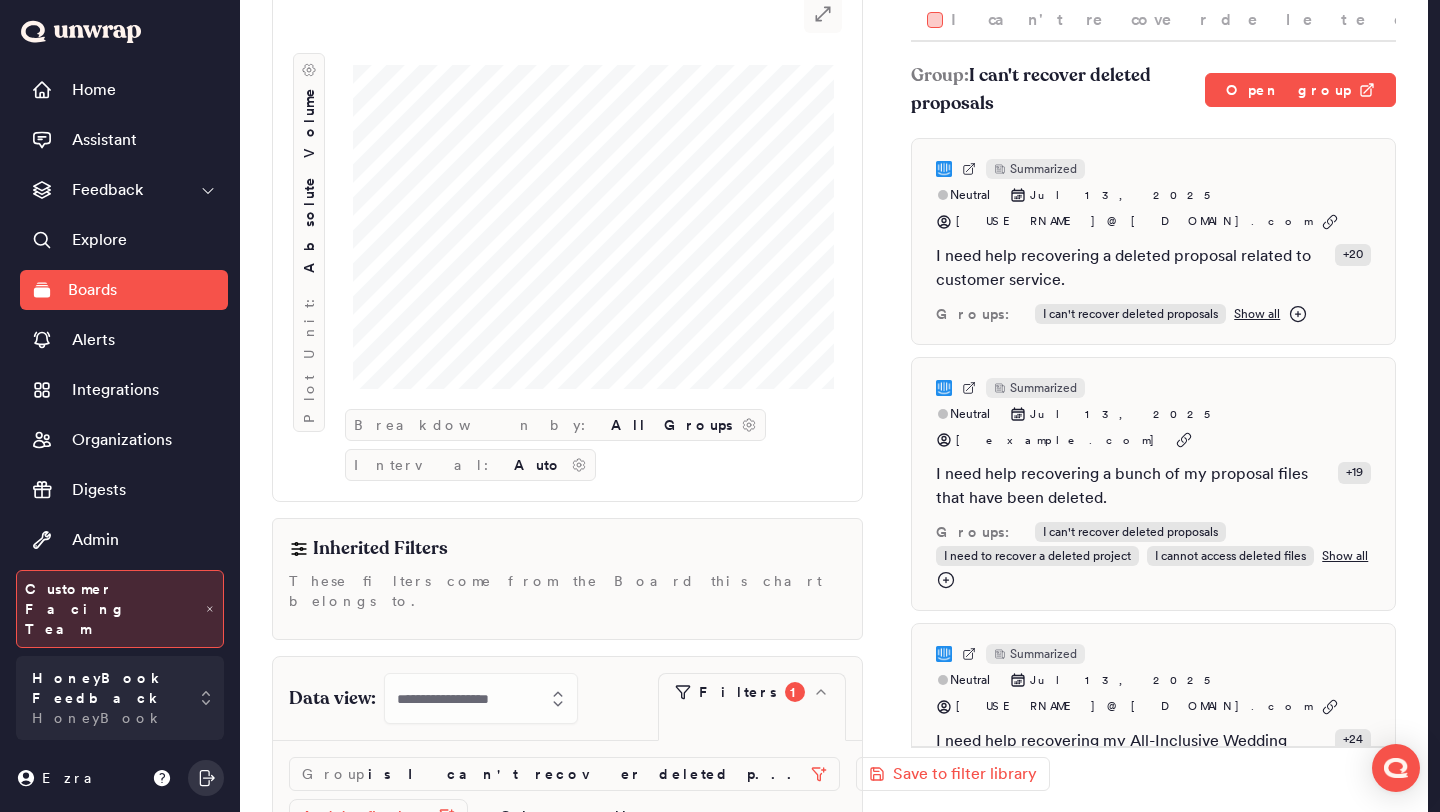 click on "Add filter" at bounding box center [378, 816] 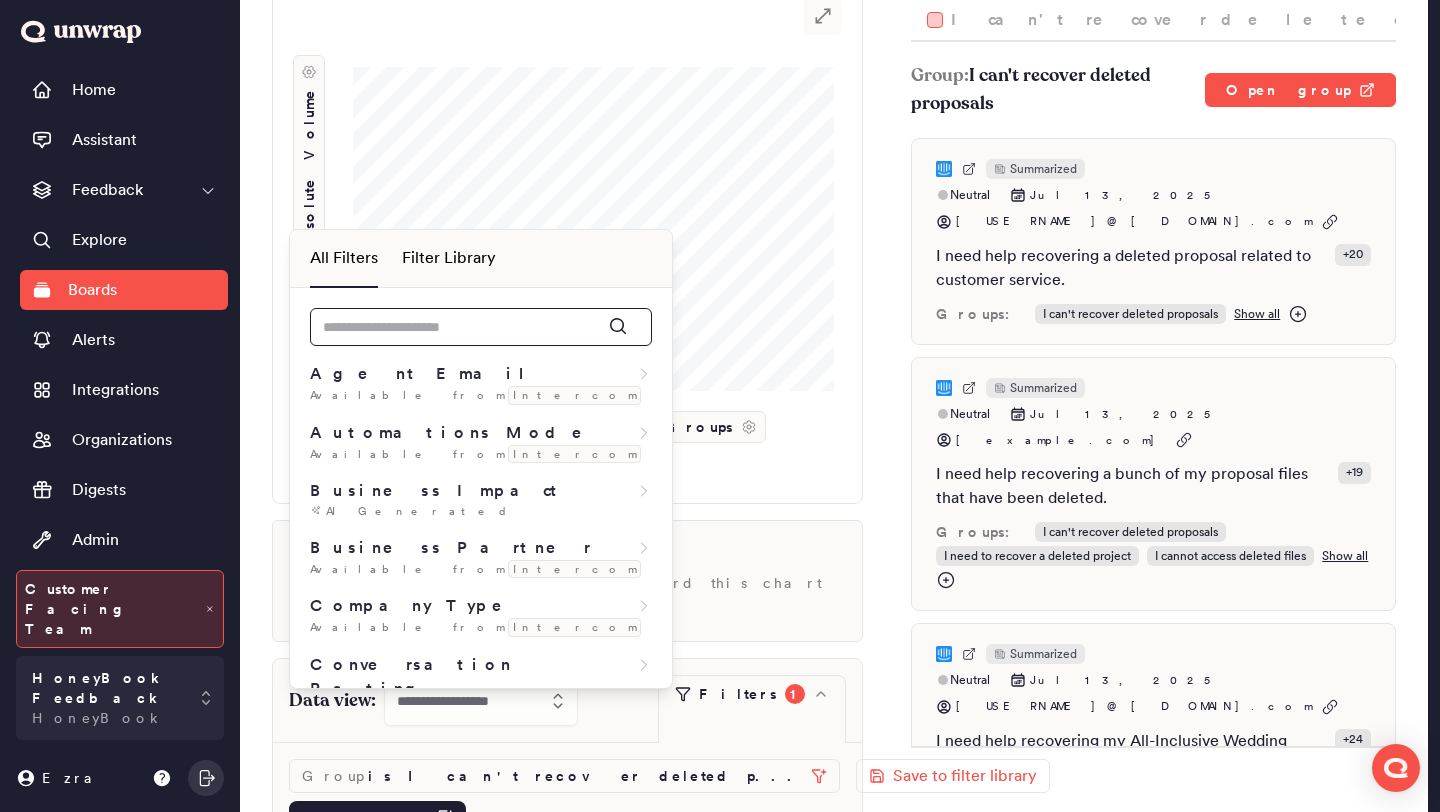 click at bounding box center (481, 327) 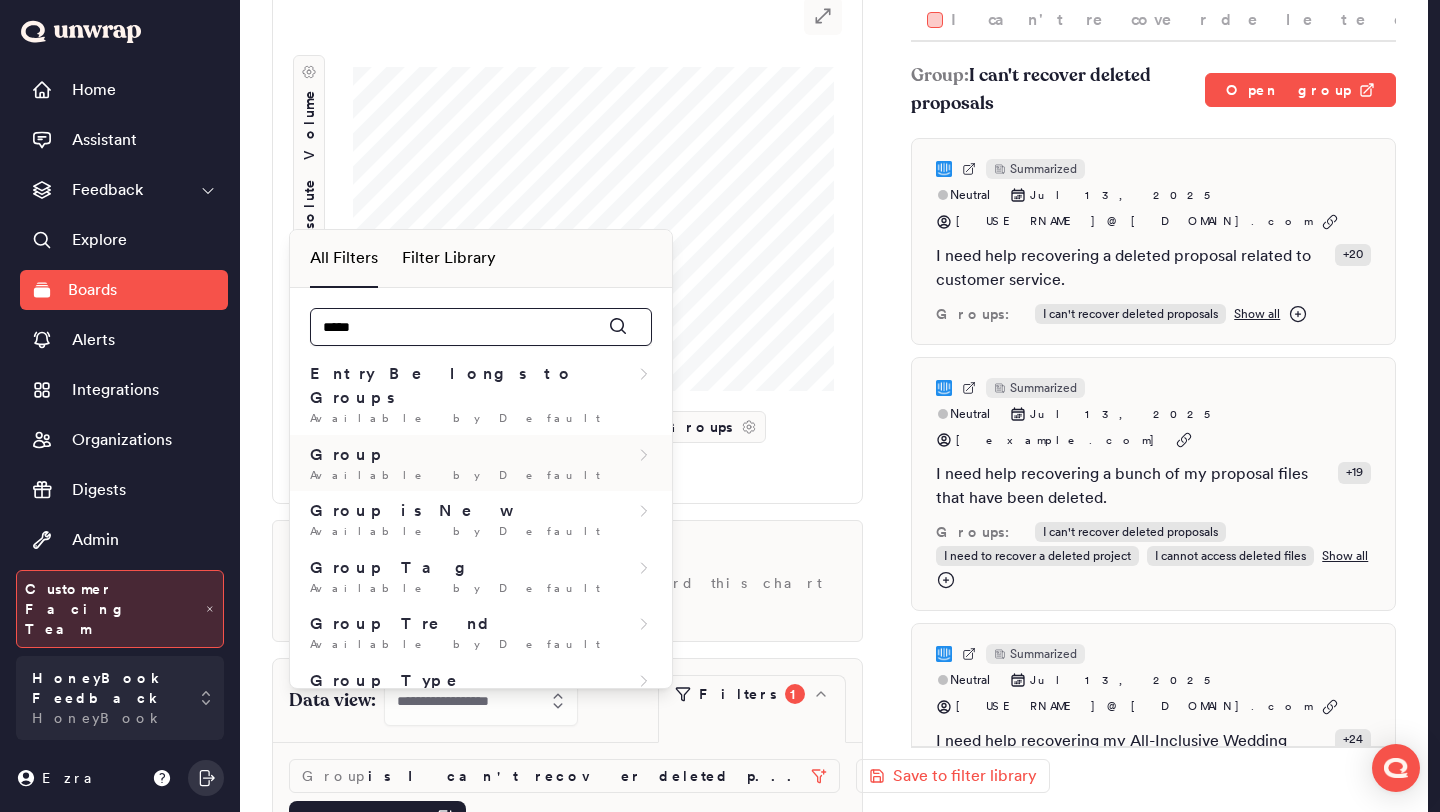 type on "*****" 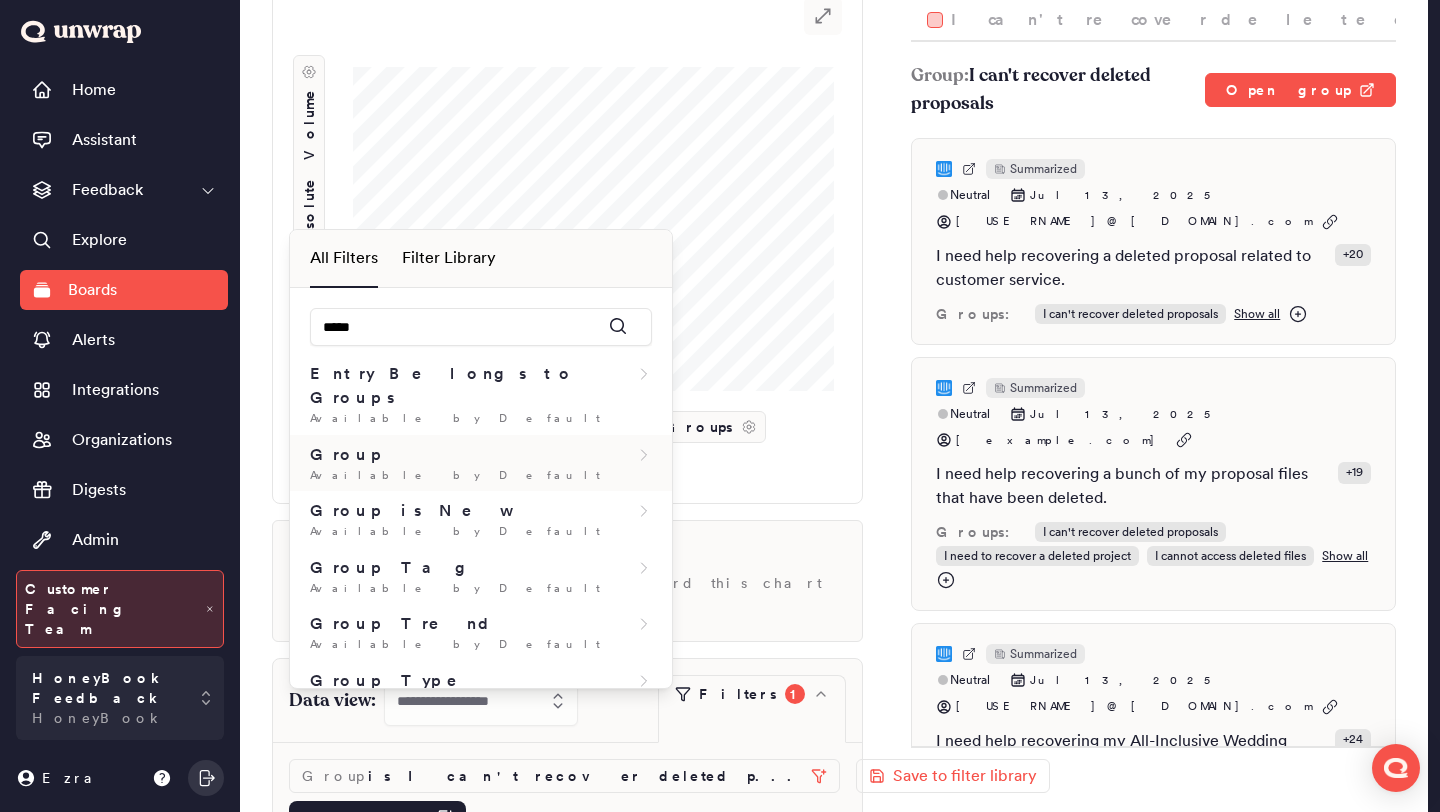 click on "Available by Default" at bounding box center [481, 475] 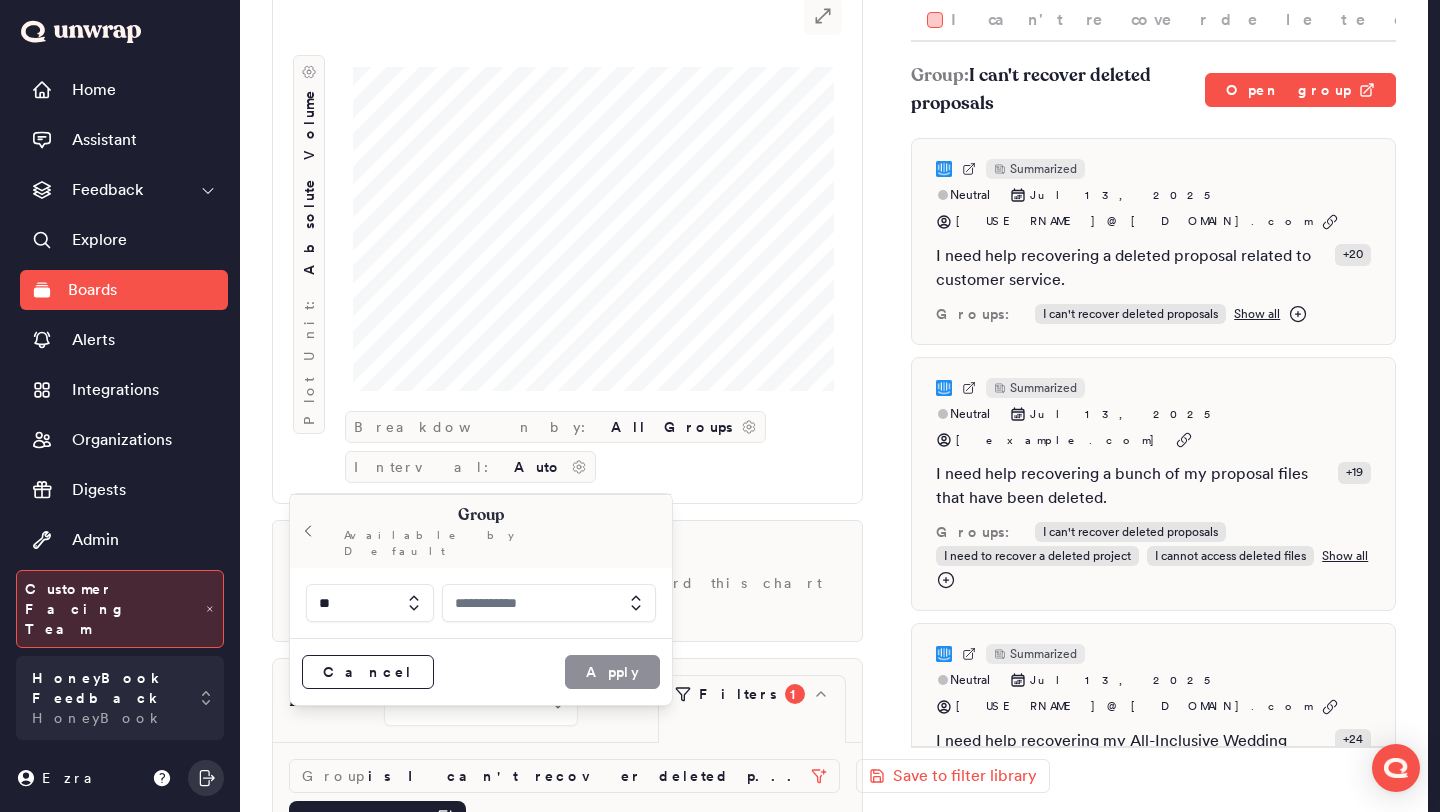 click at bounding box center (549, 603) 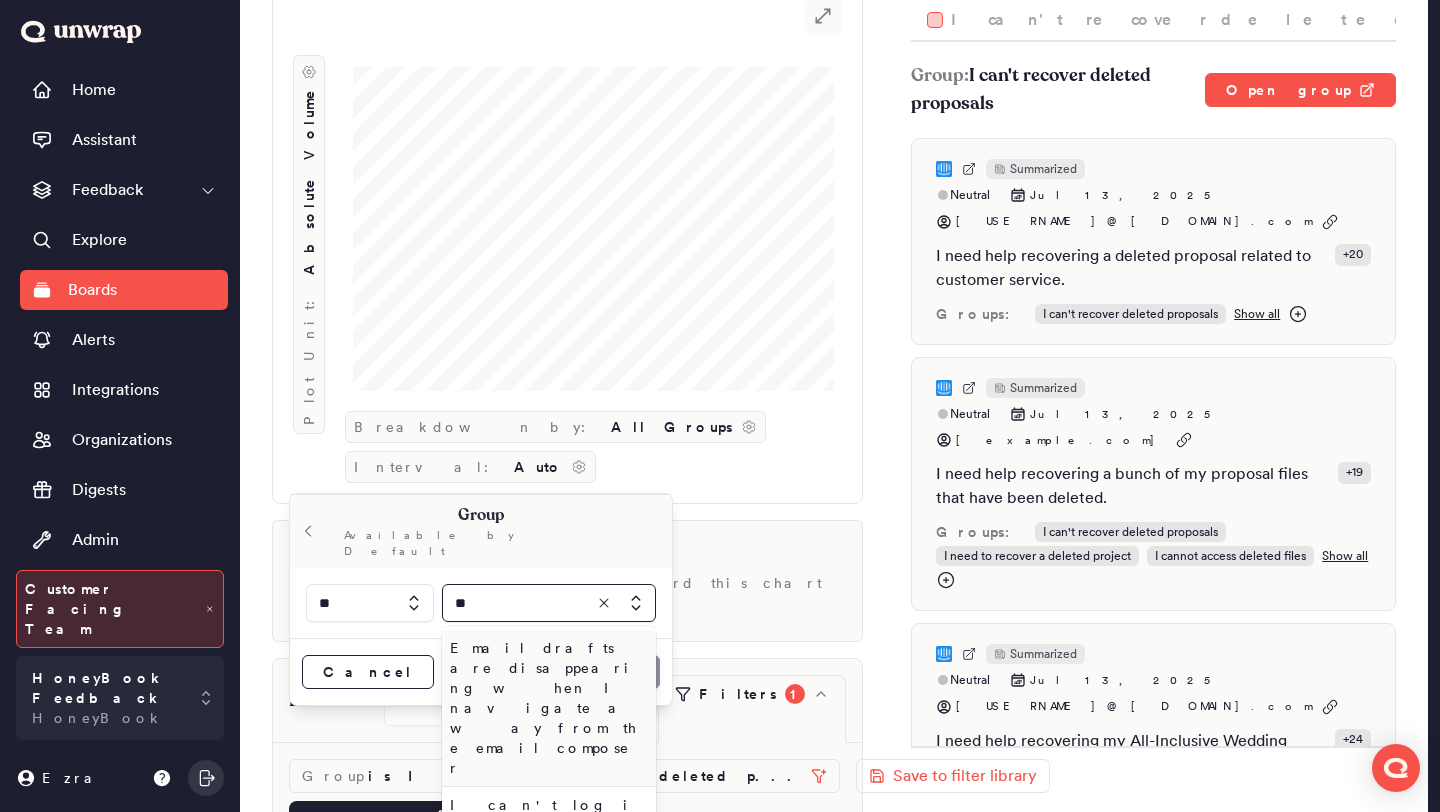 type on "*" 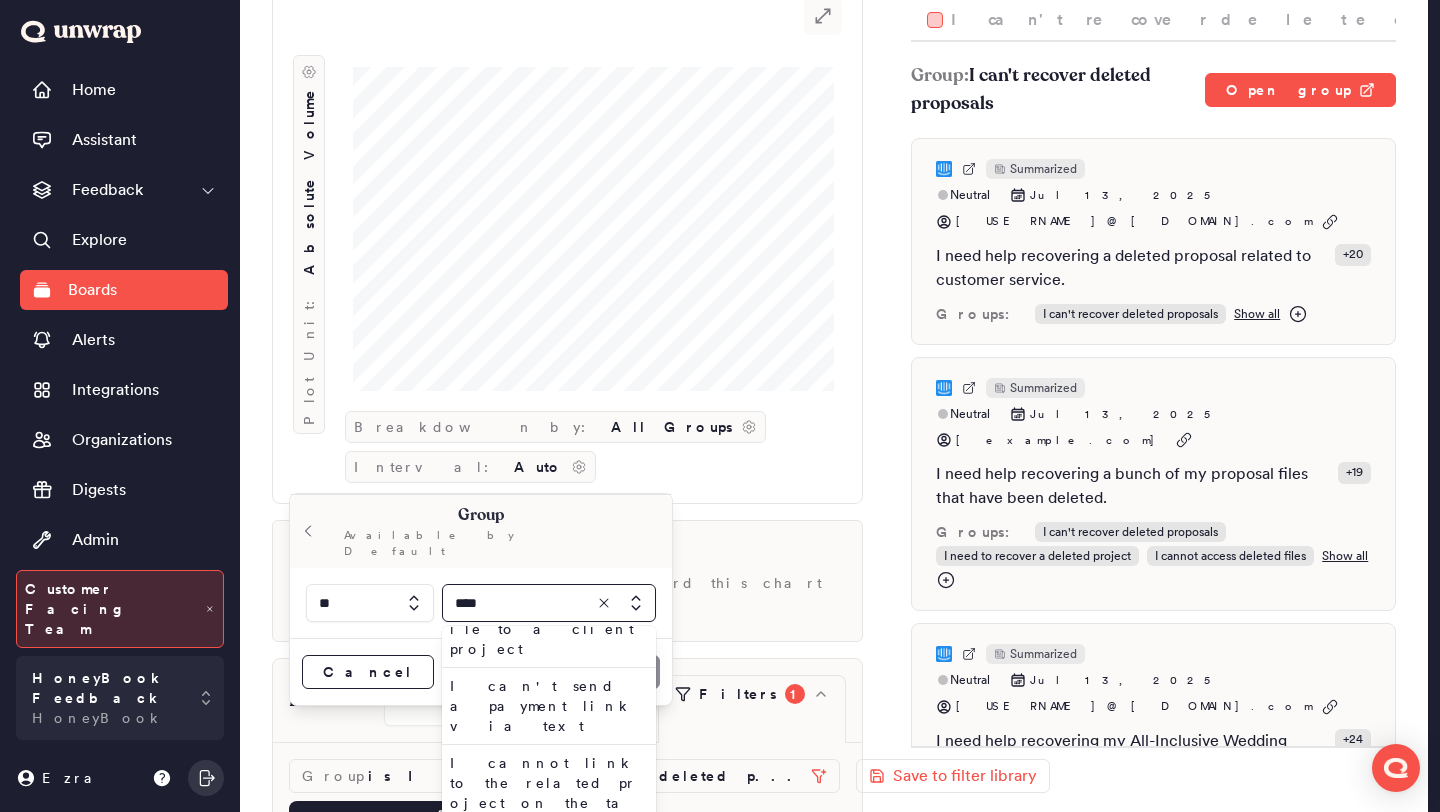 scroll, scrollTop: 620, scrollLeft: 0, axis: vertical 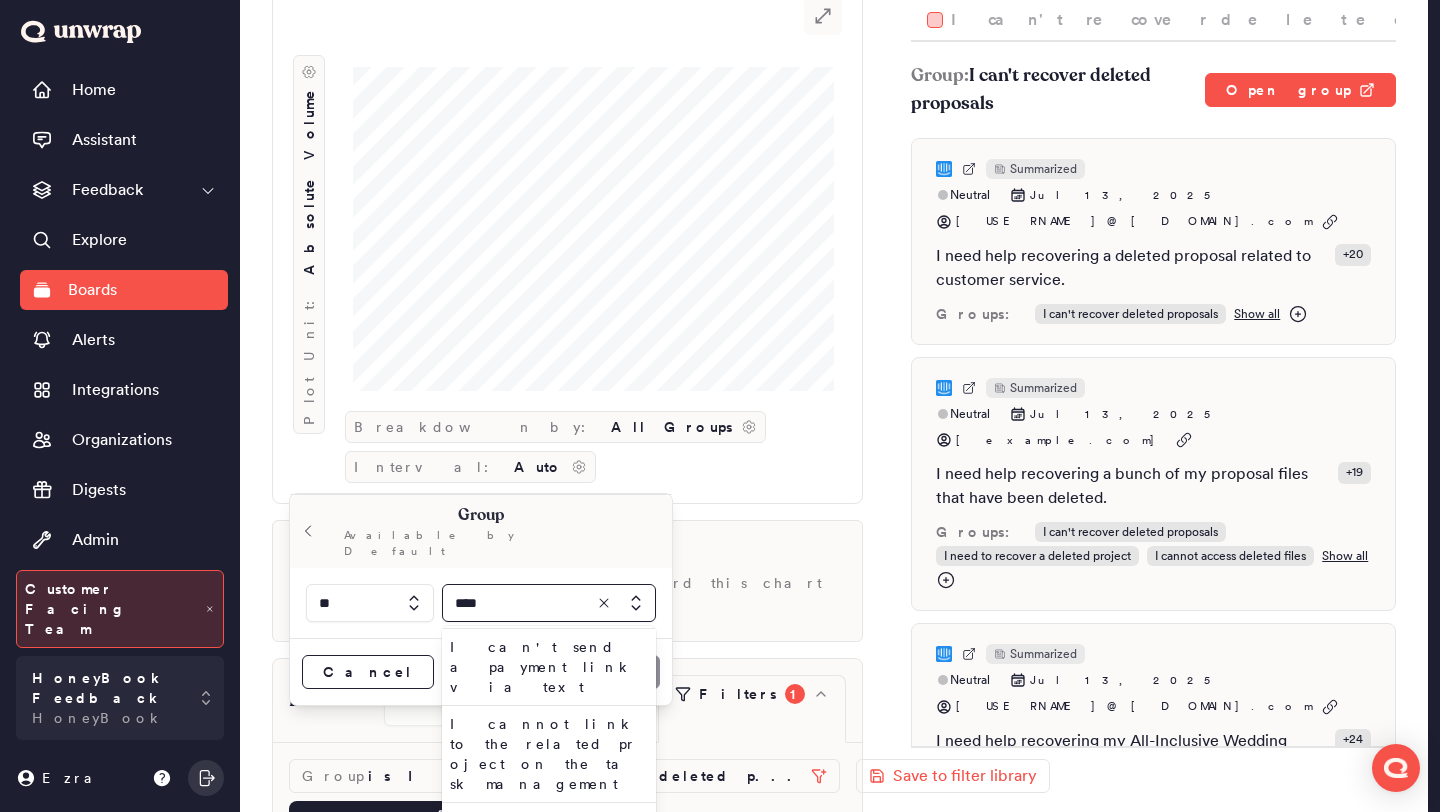 type on "****" 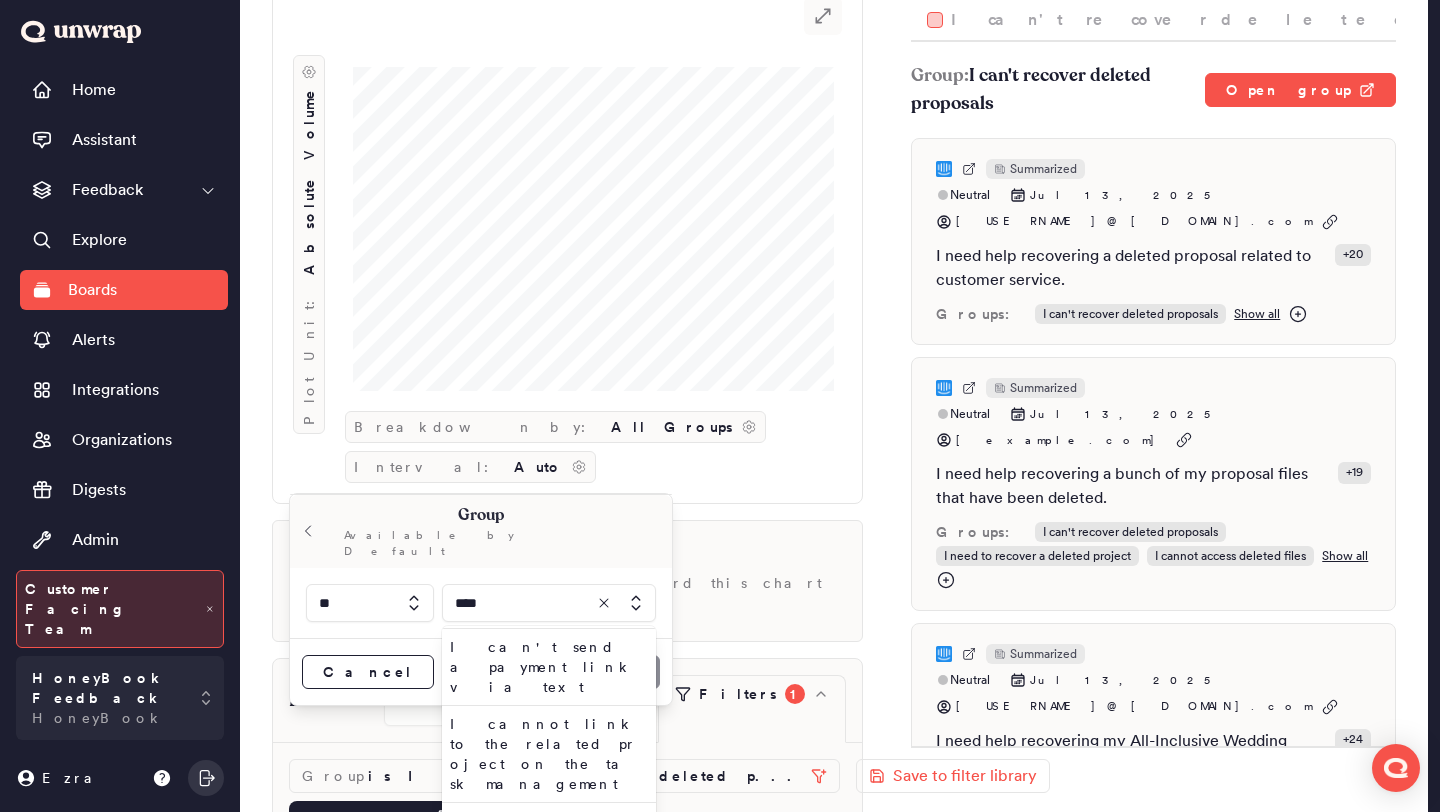 click at bounding box center (549, 603) 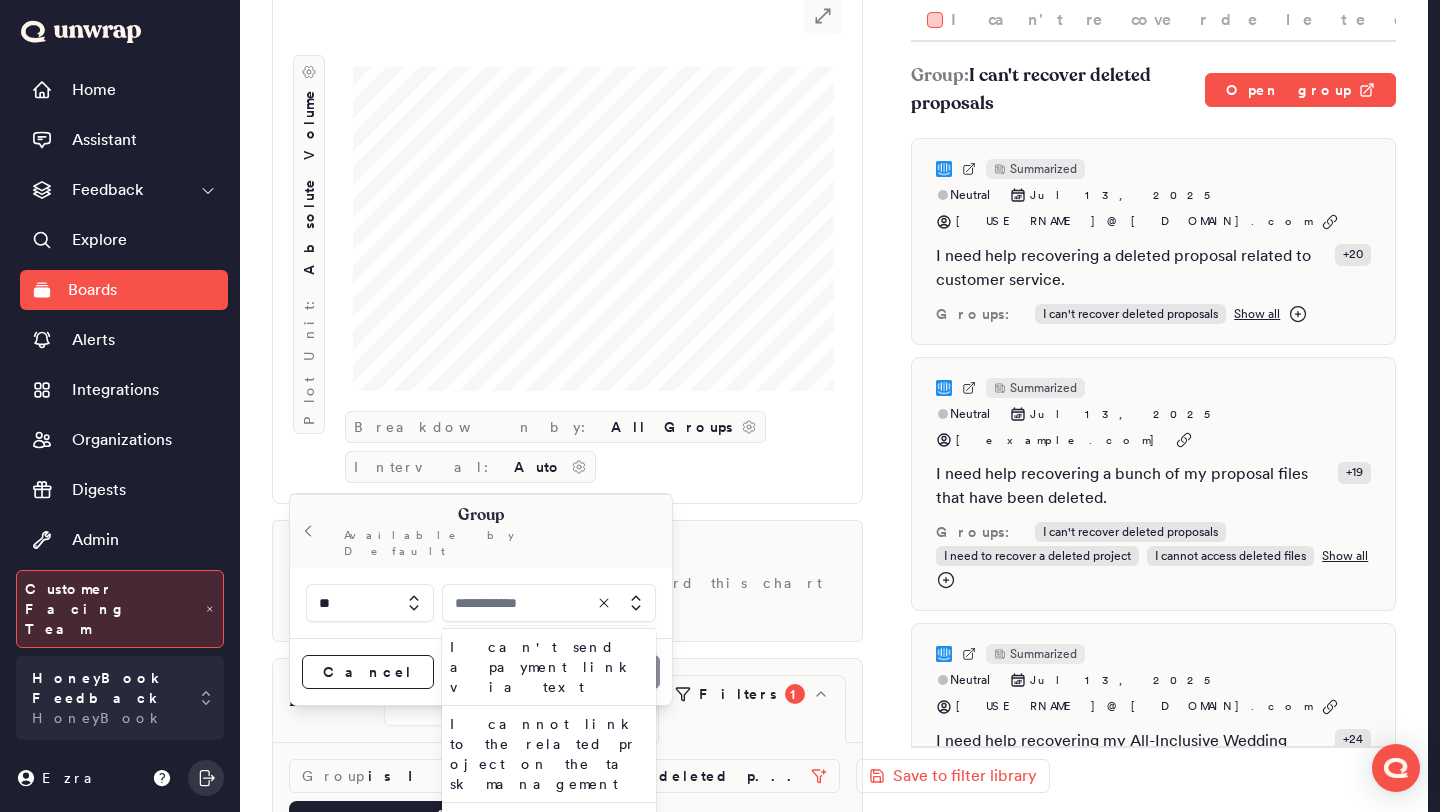 click at bounding box center [549, 603] 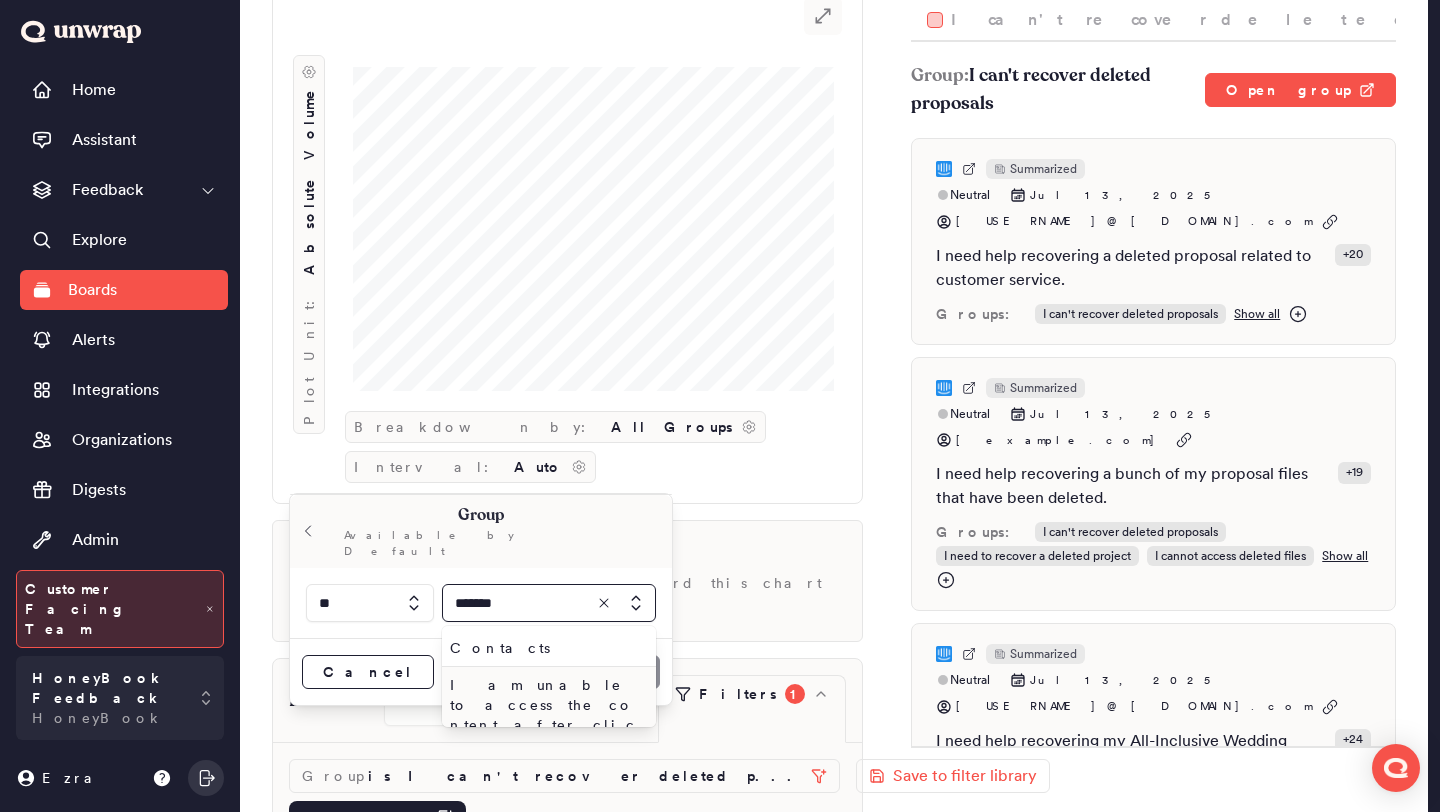 type on "*******" 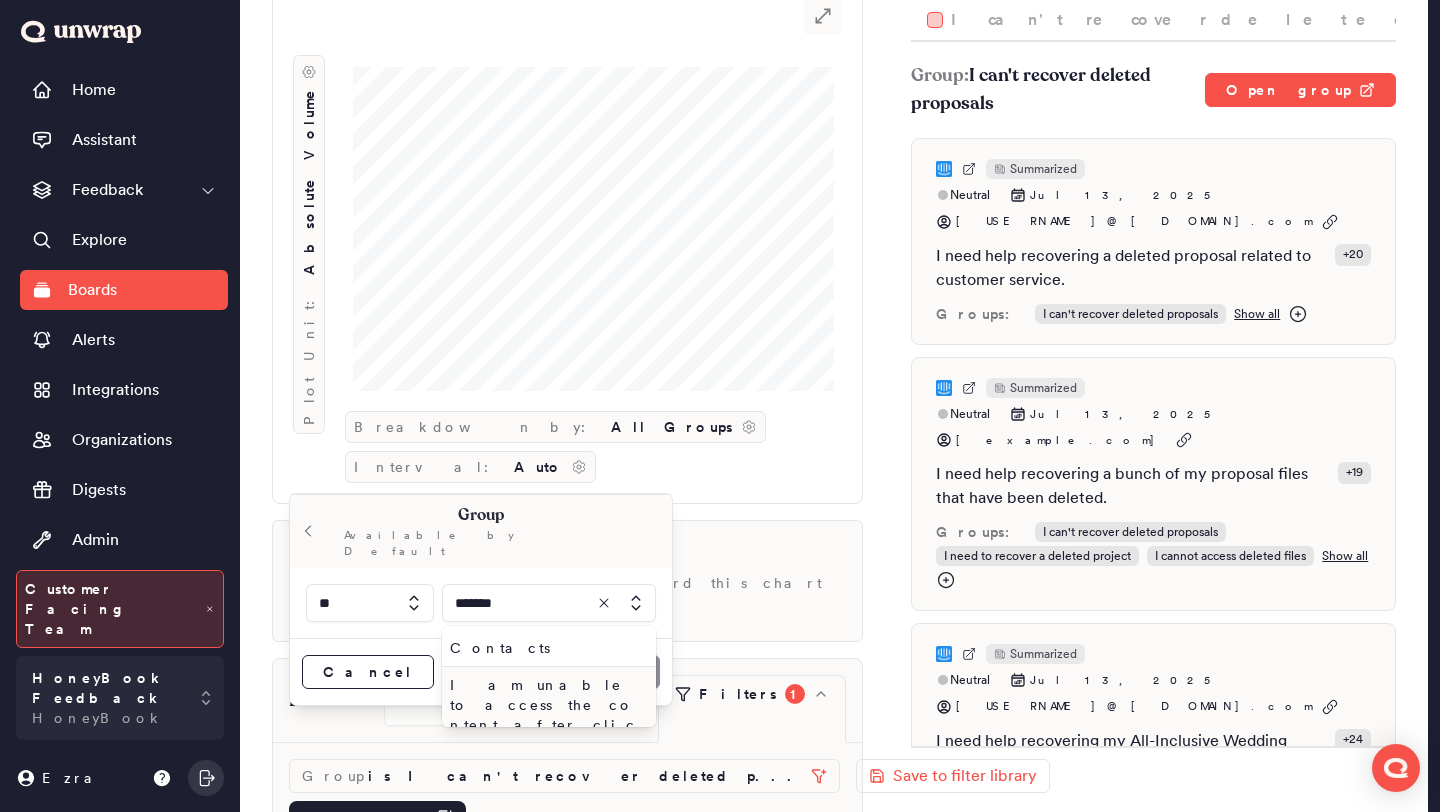click on "I am unable to access the content after clicking on the link" at bounding box center (545, 725) 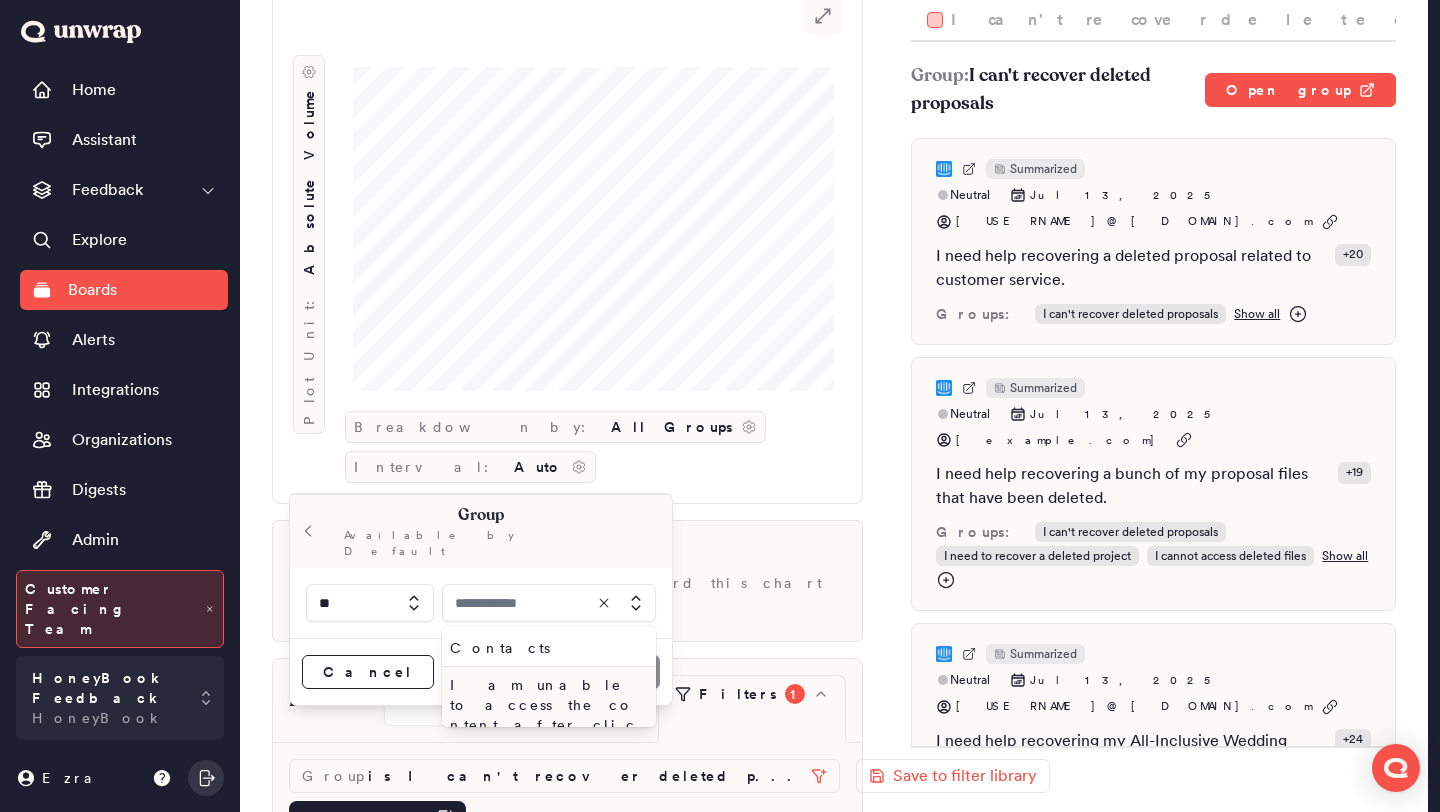 type on "**********" 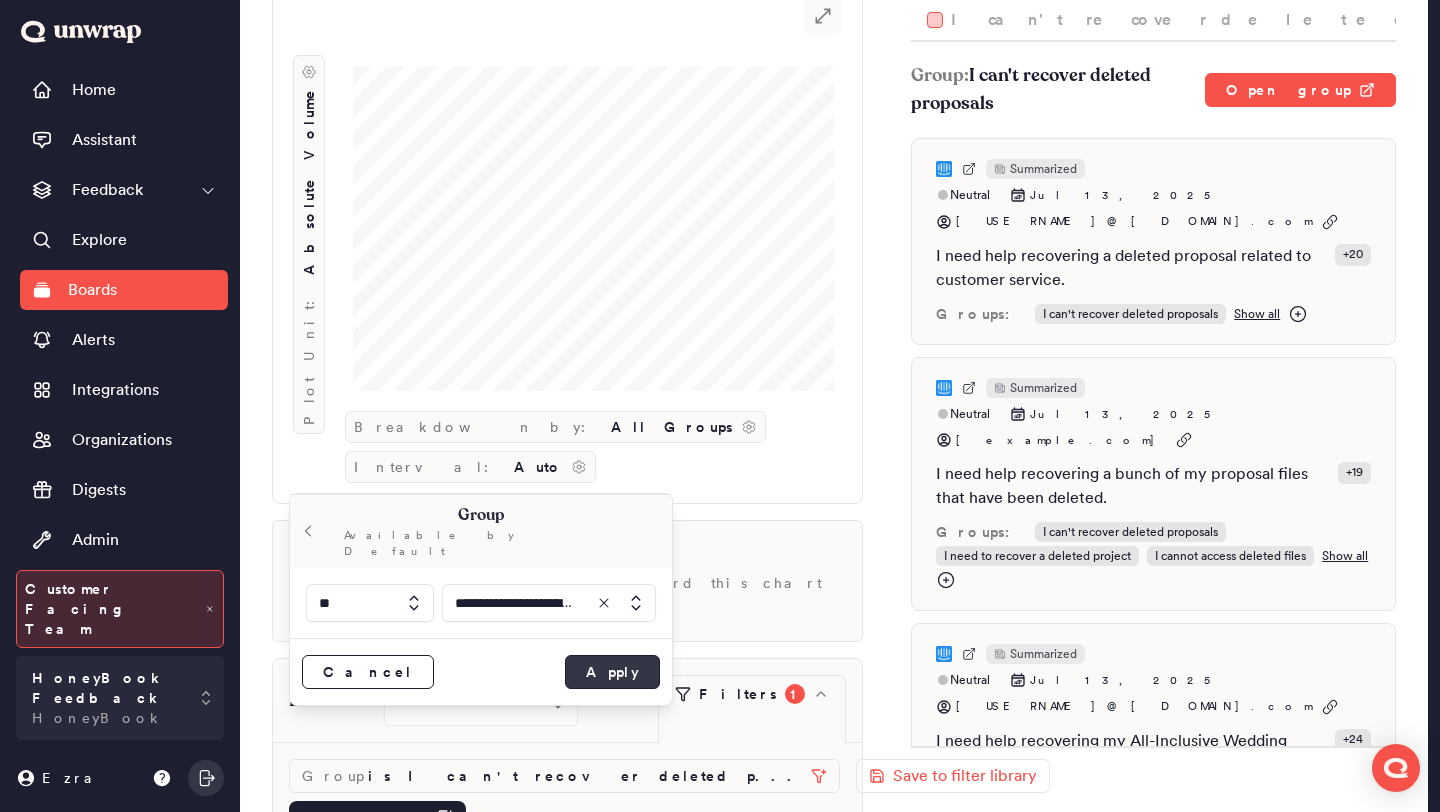 click on "Apply" at bounding box center [612, 672] 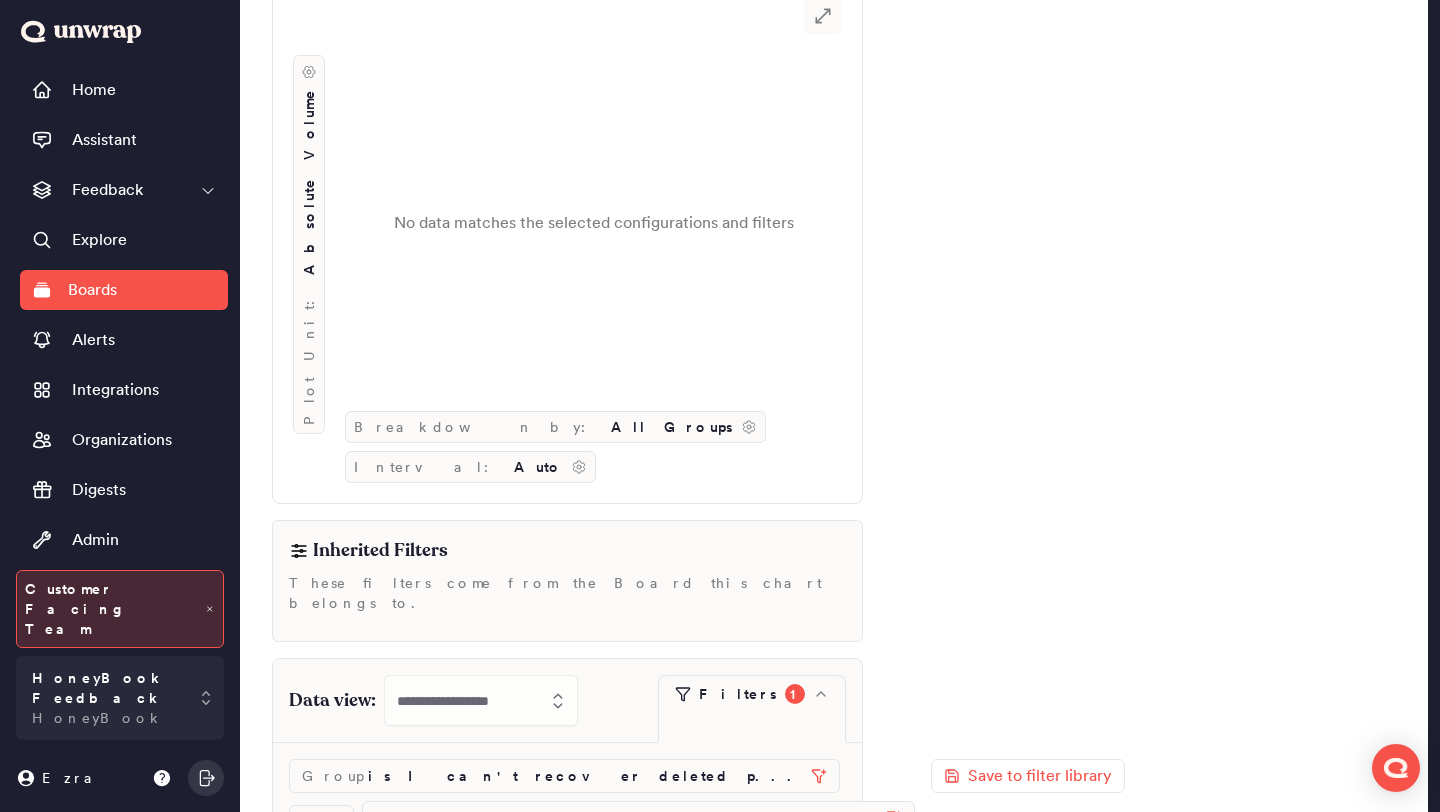click on "and" at bounding box center [321, 818] 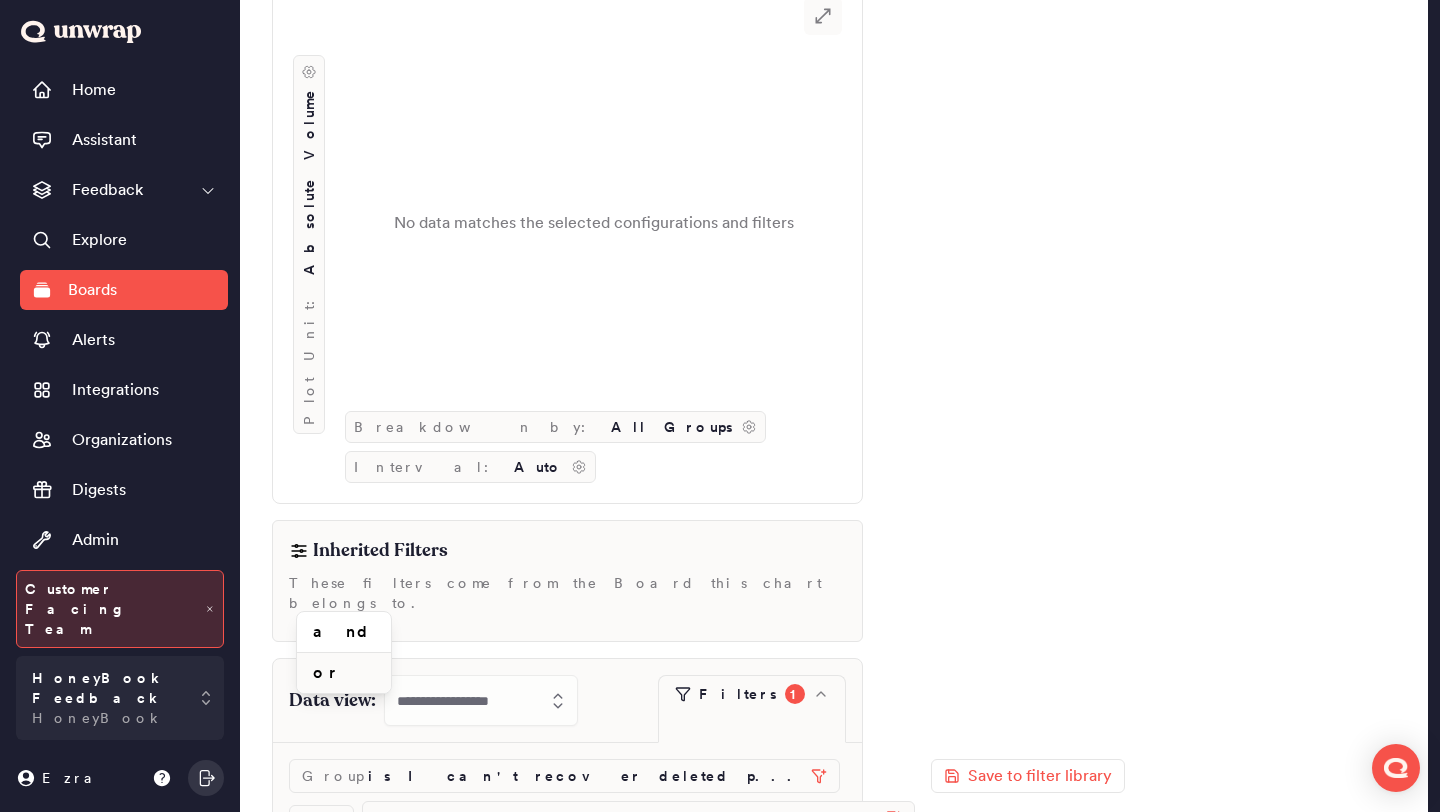 click on "or" at bounding box center (344, 673) 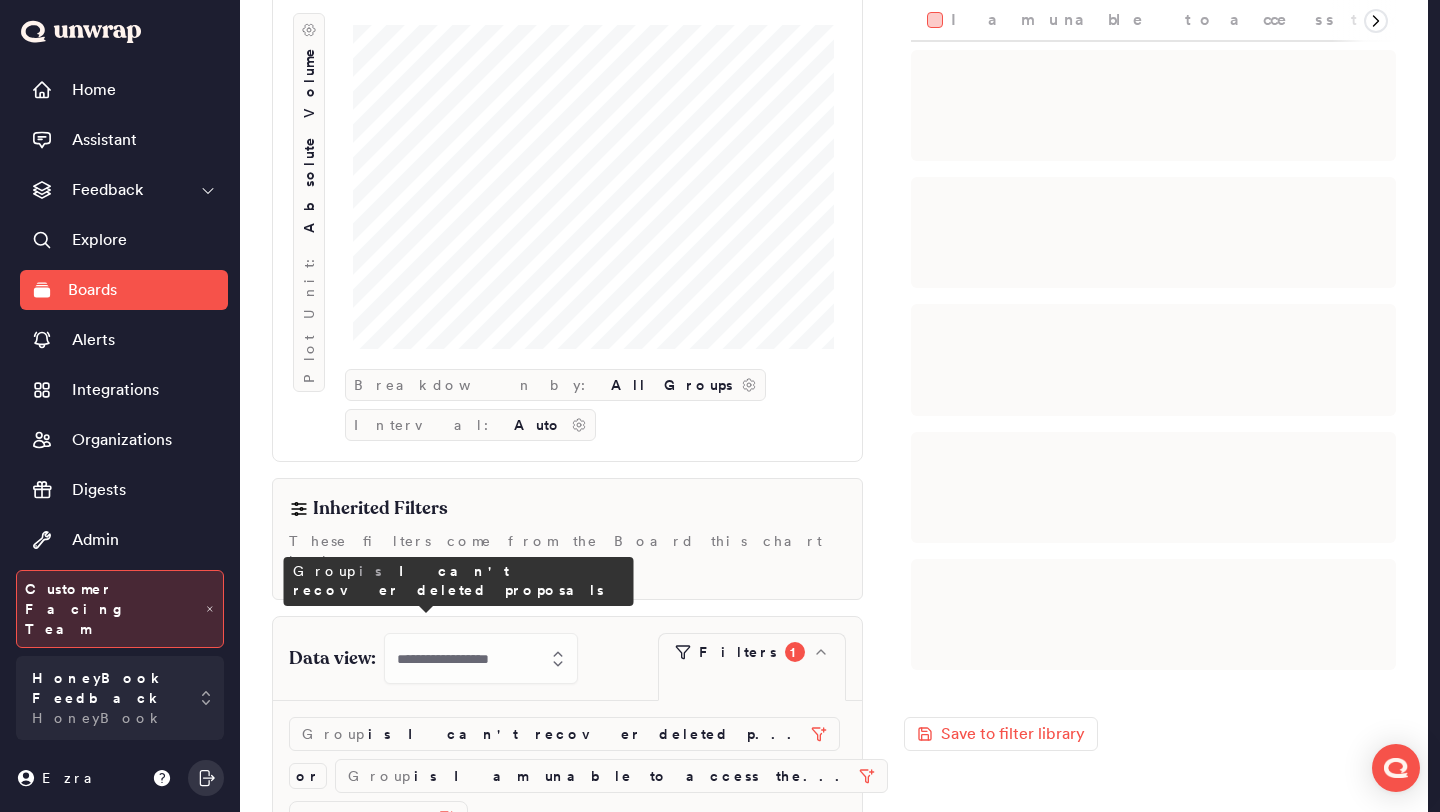 scroll, scrollTop: 248, scrollLeft: 0, axis: vertical 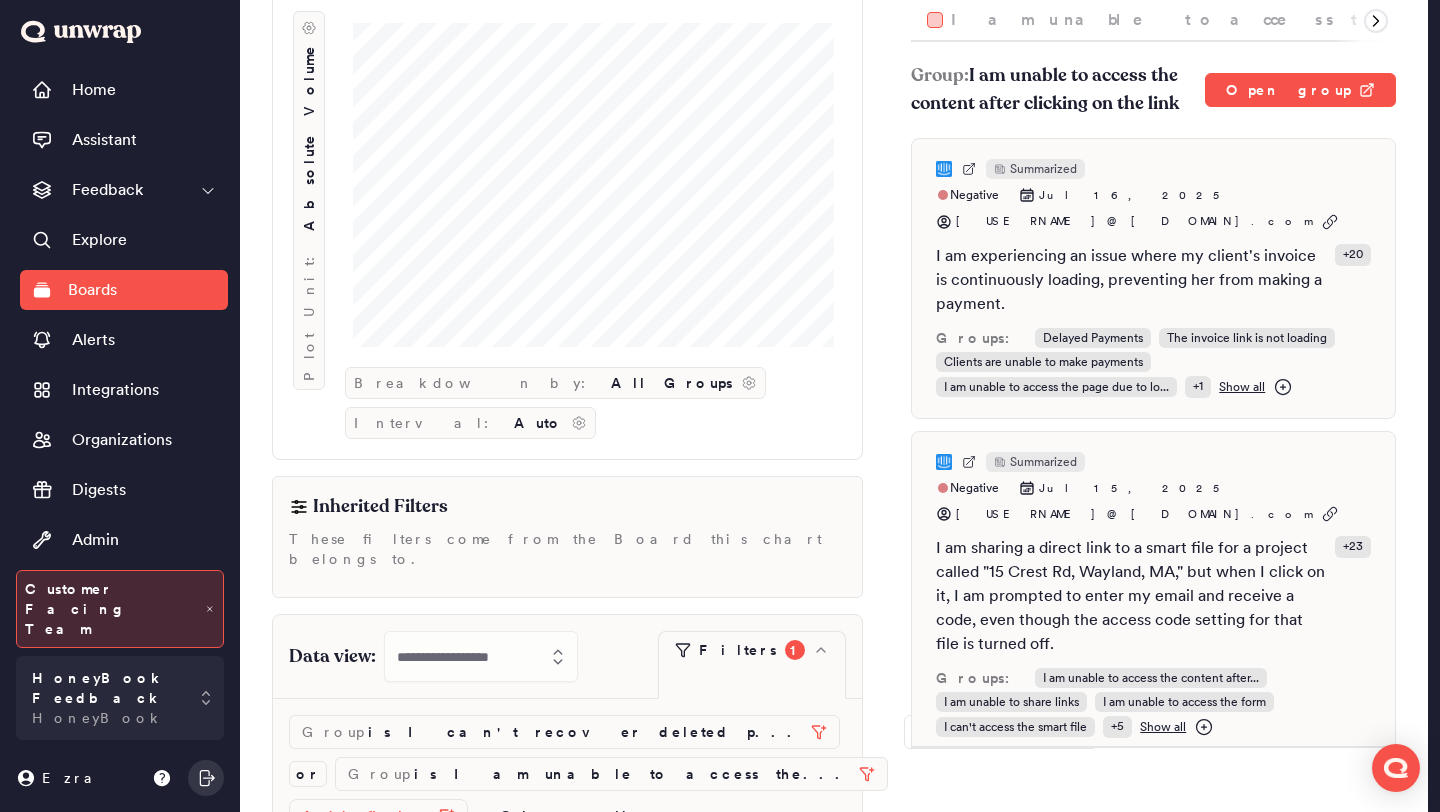 click on "Add filter" at bounding box center [366, 816] 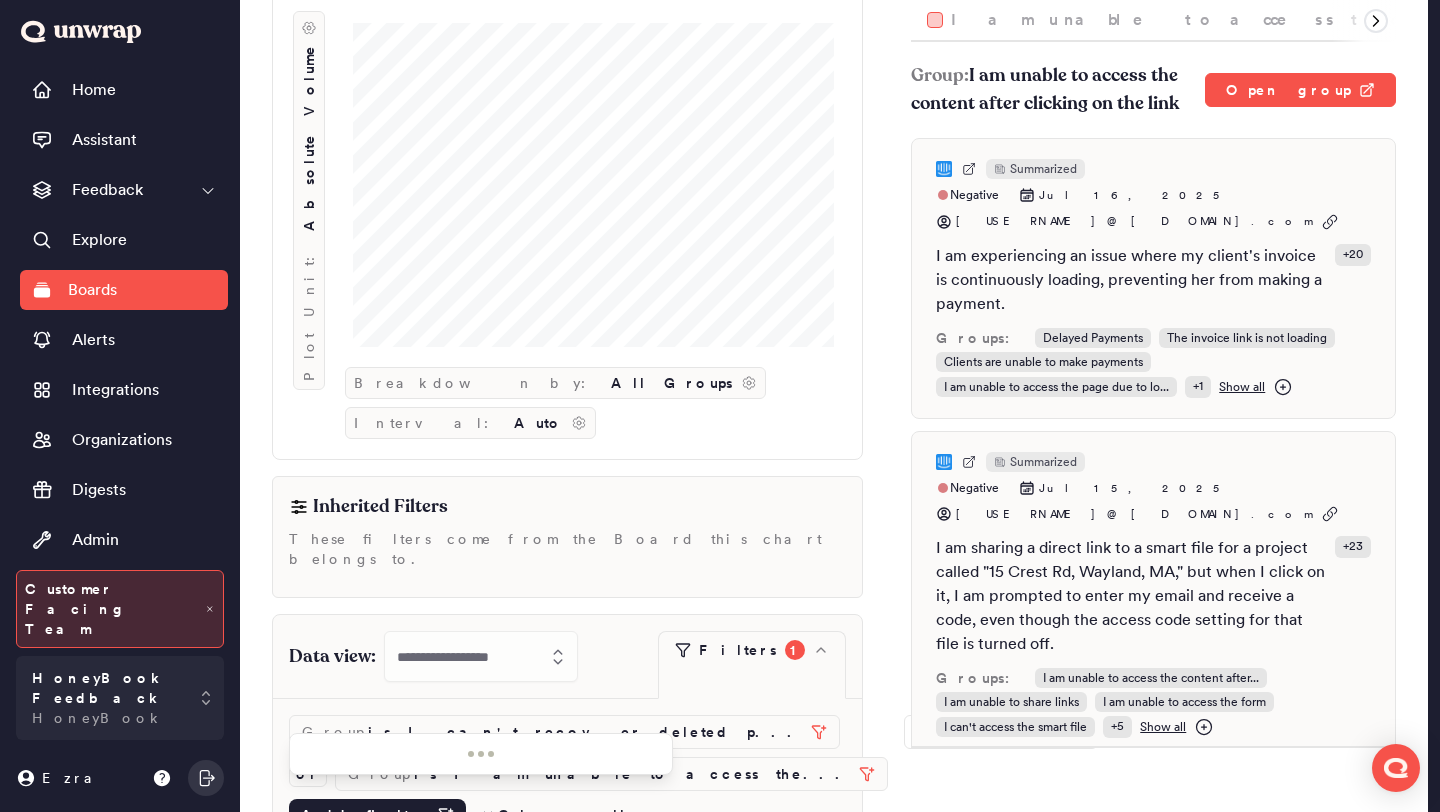scroll, scrollTop: 246, scrollLeft: 0, axis: vertical 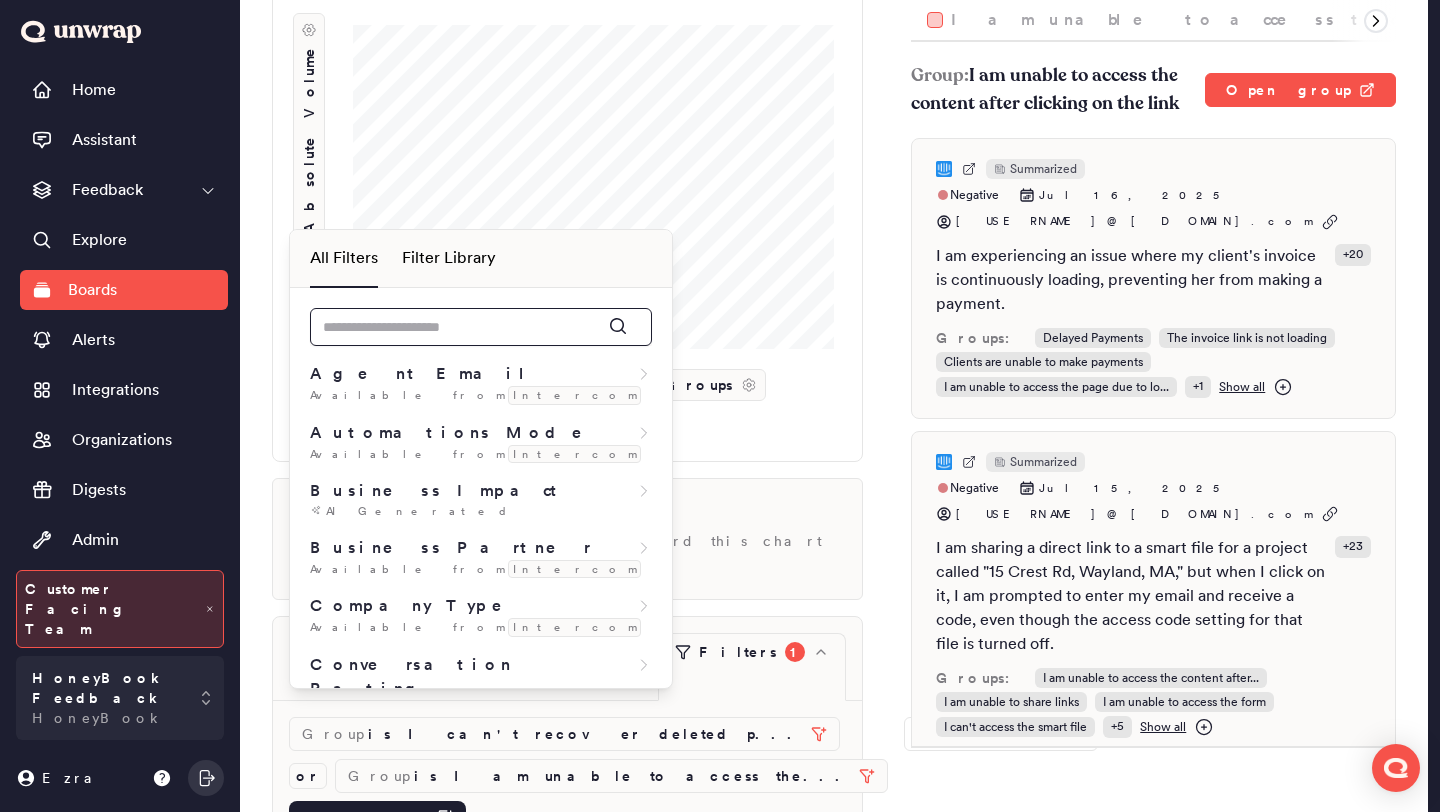 click at bounding box center [481, 327] 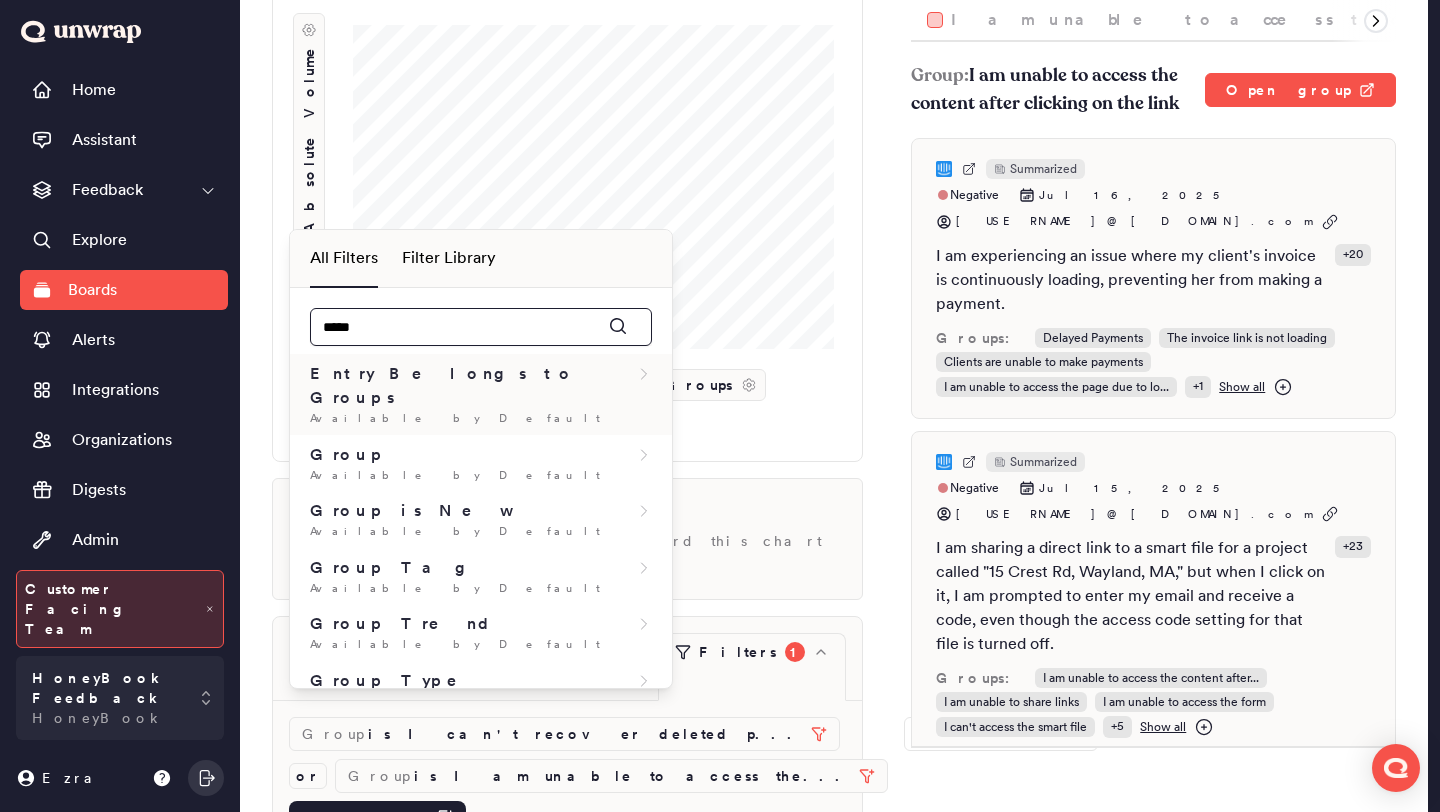 type on "*****" 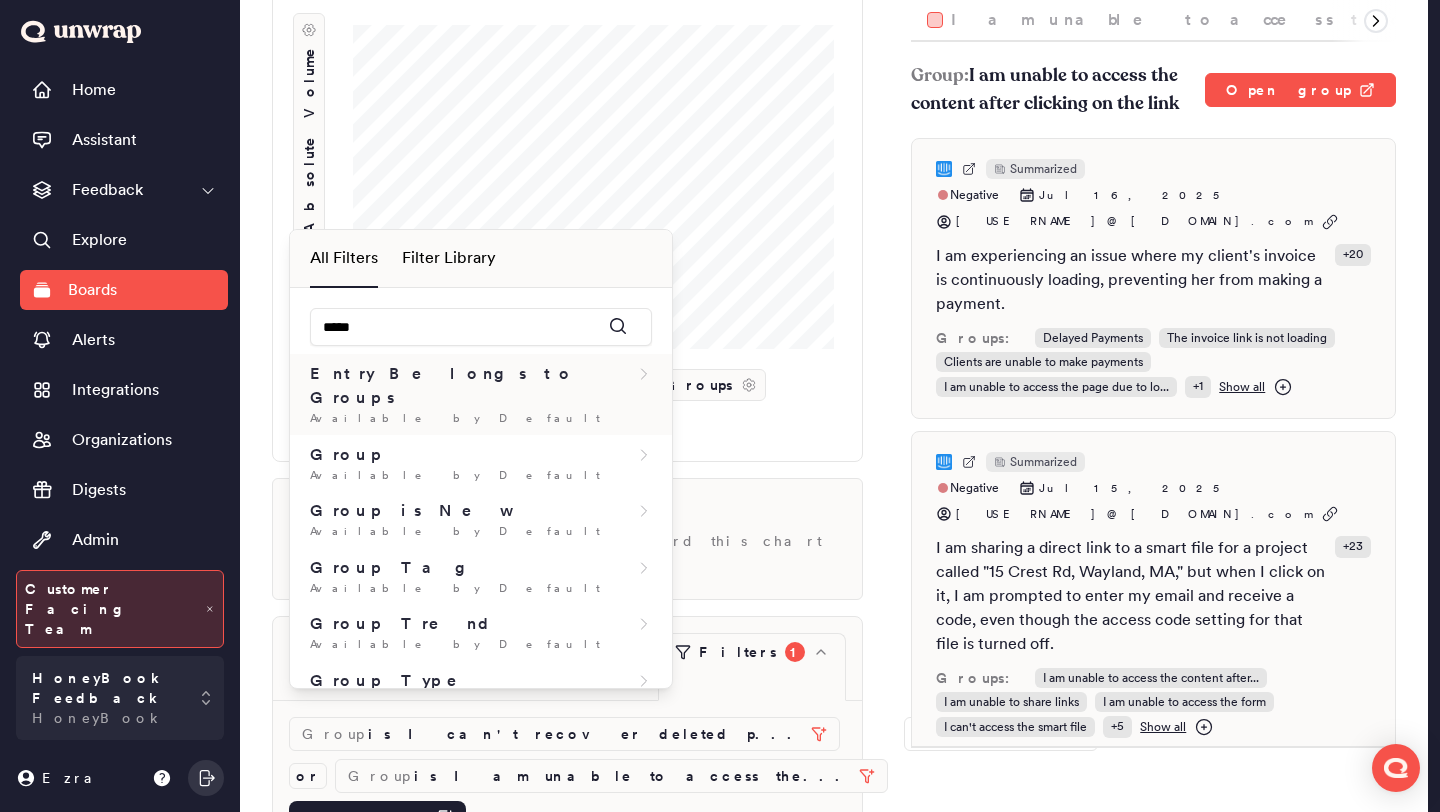 click on "Entry Belongs to Groups Available by Default" at bounding box center [481, 394] 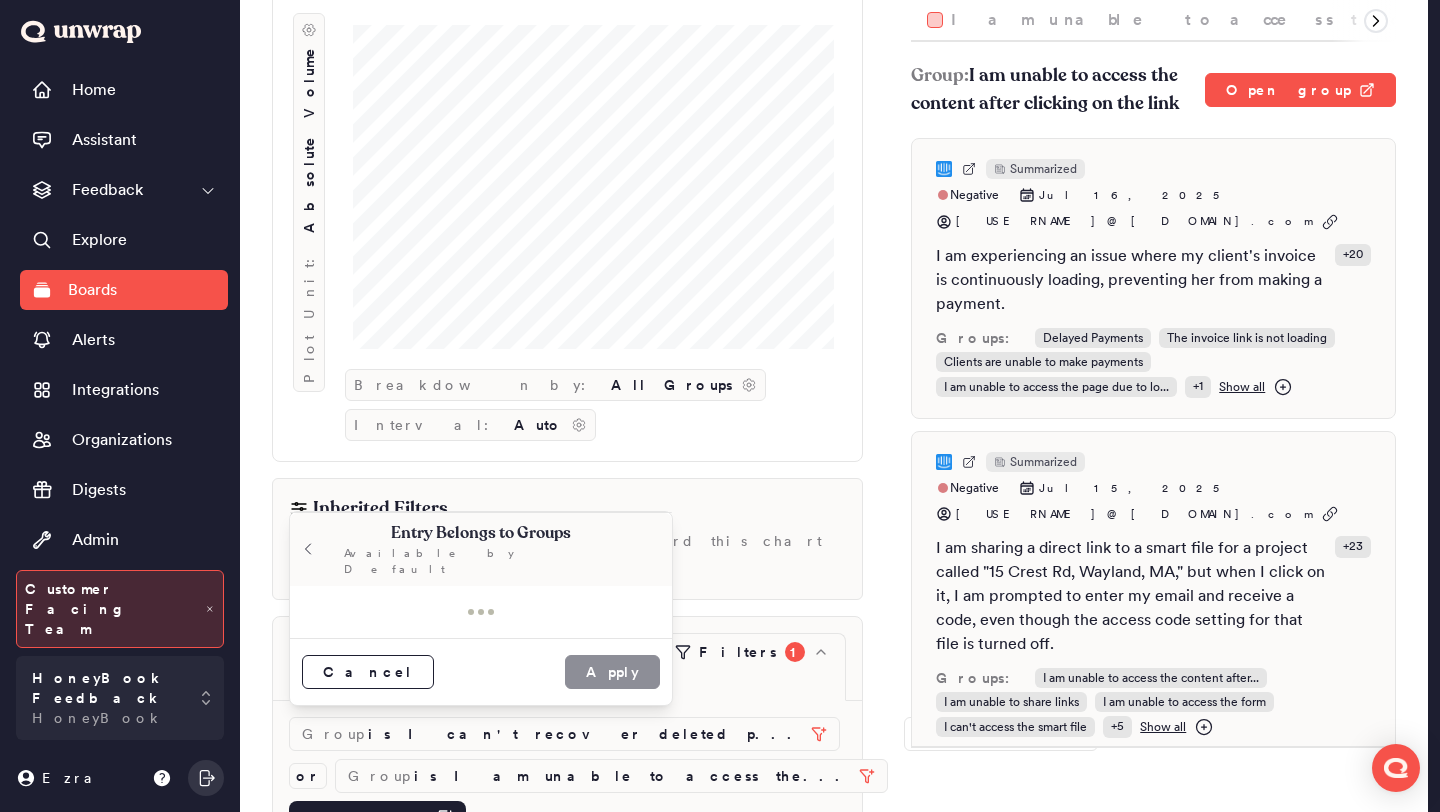 click on "Inherited Filters" at bounding box center [567, 513] 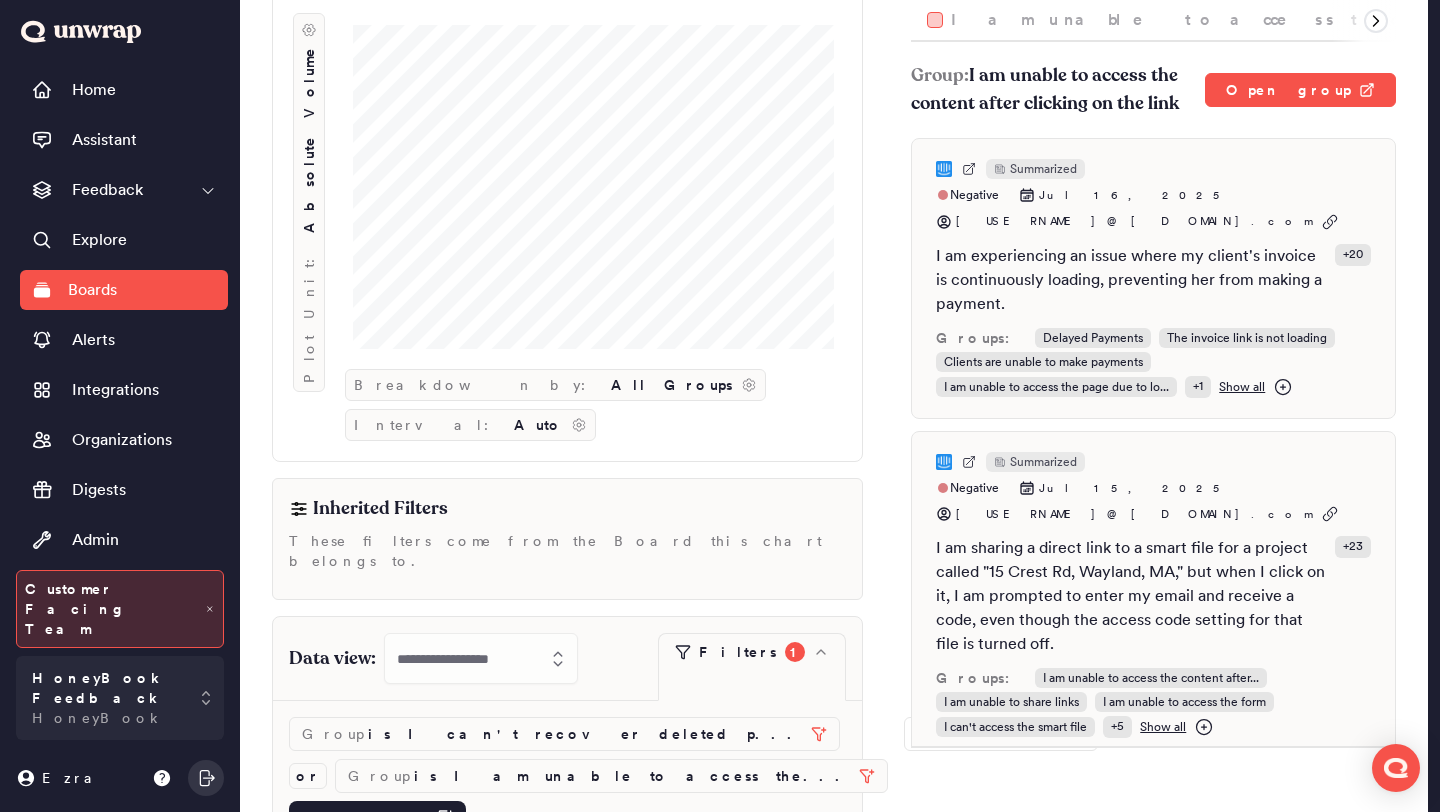 click on "Add filter" at bounding box center (365, 817) 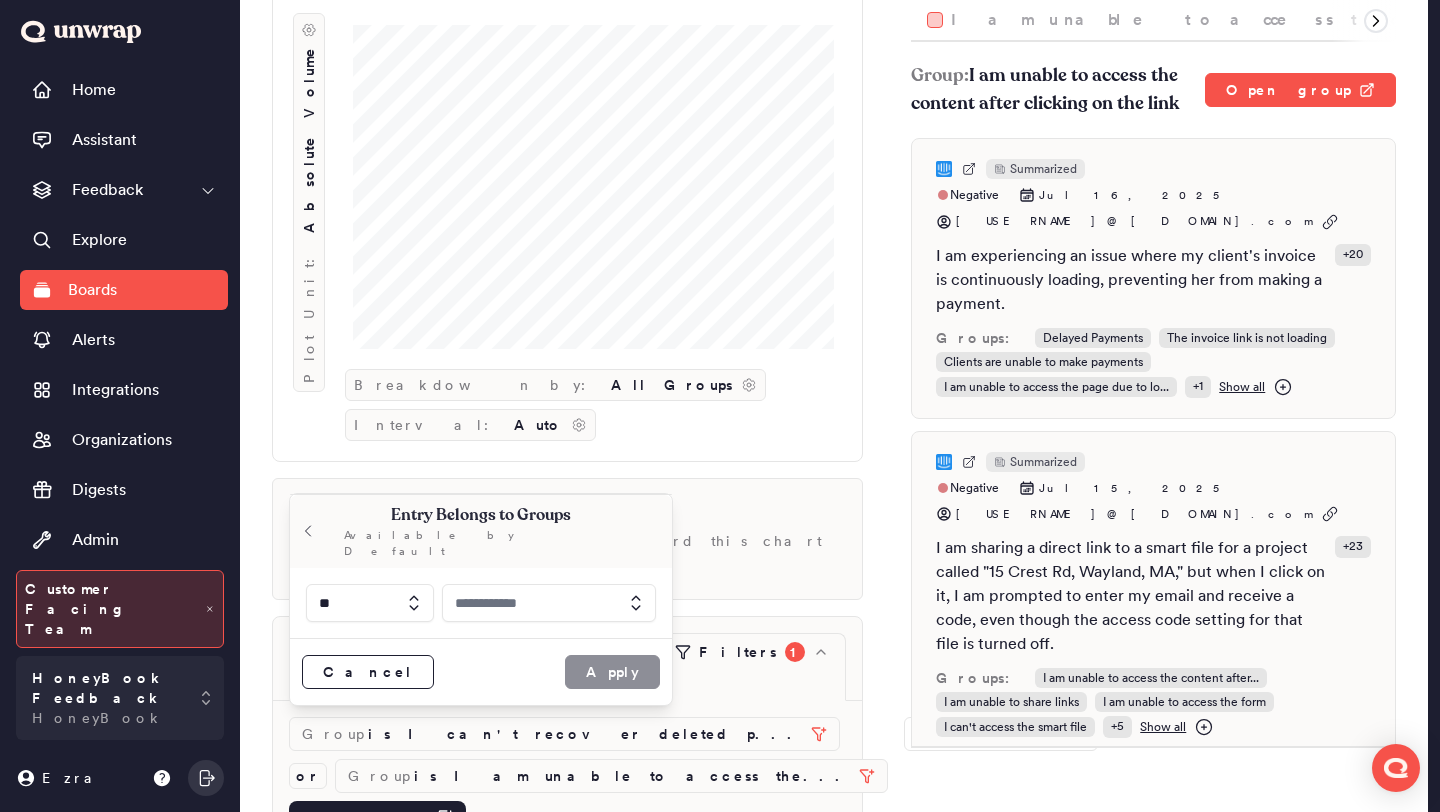 click at bounding box center [549, 603] 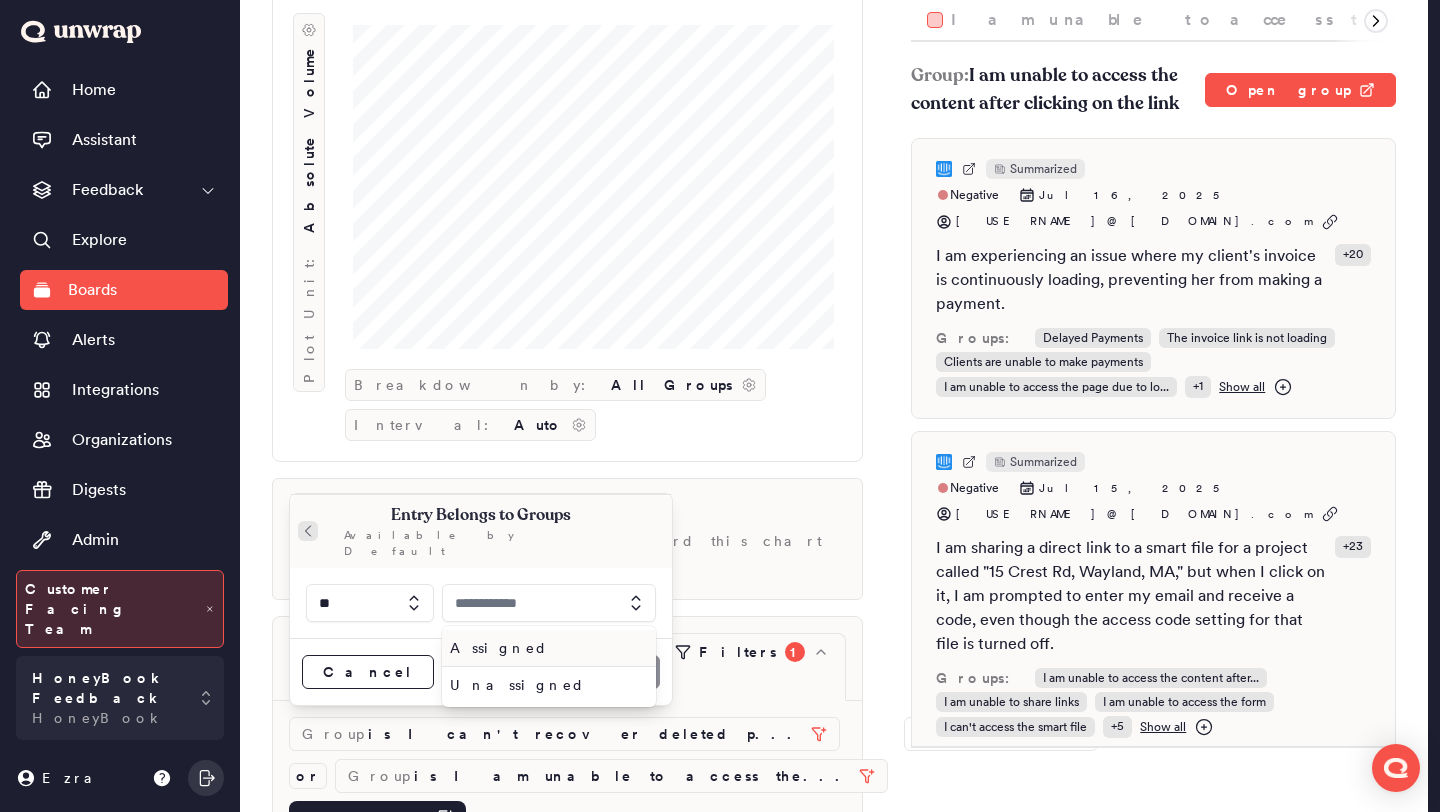 click 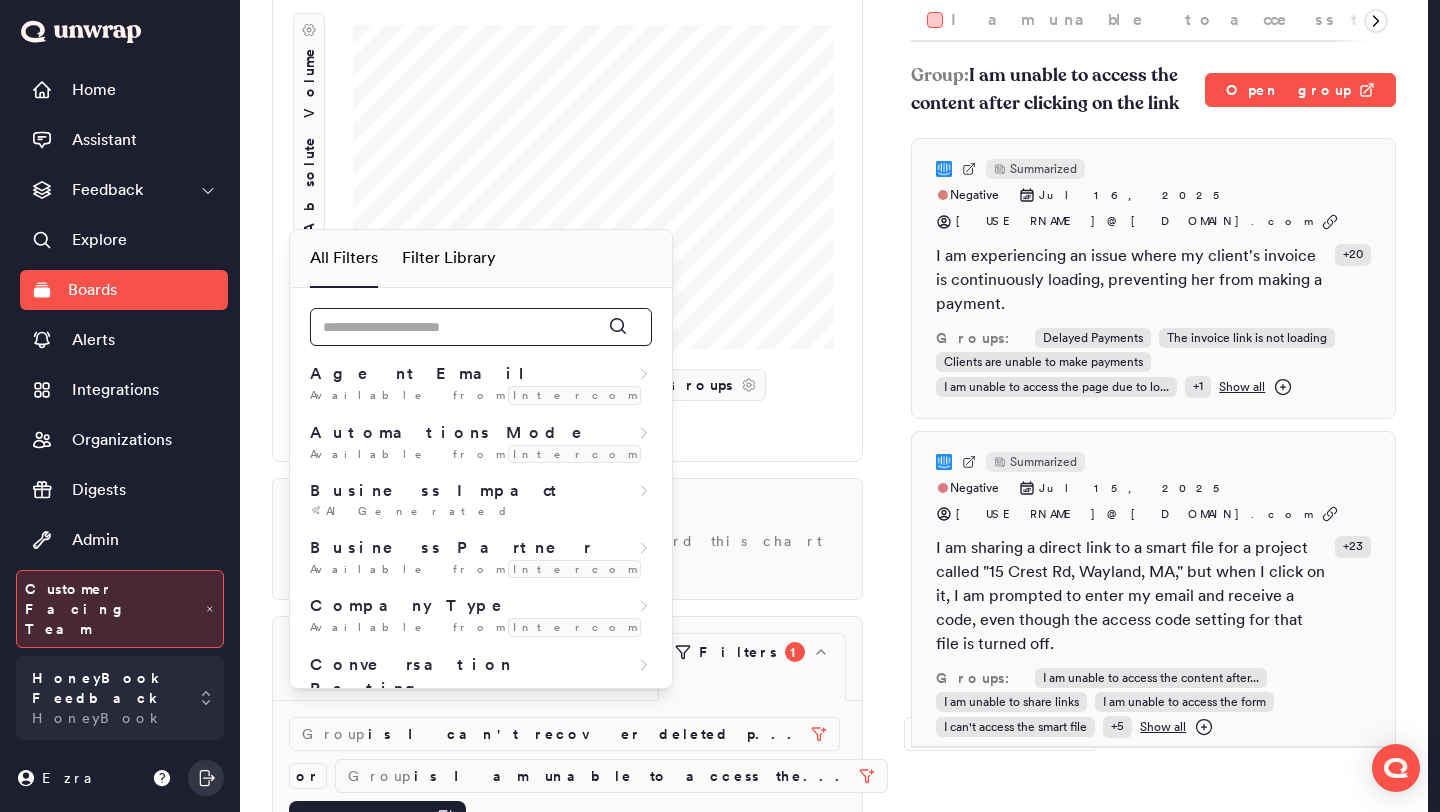 click at bounding box center [481, 327] 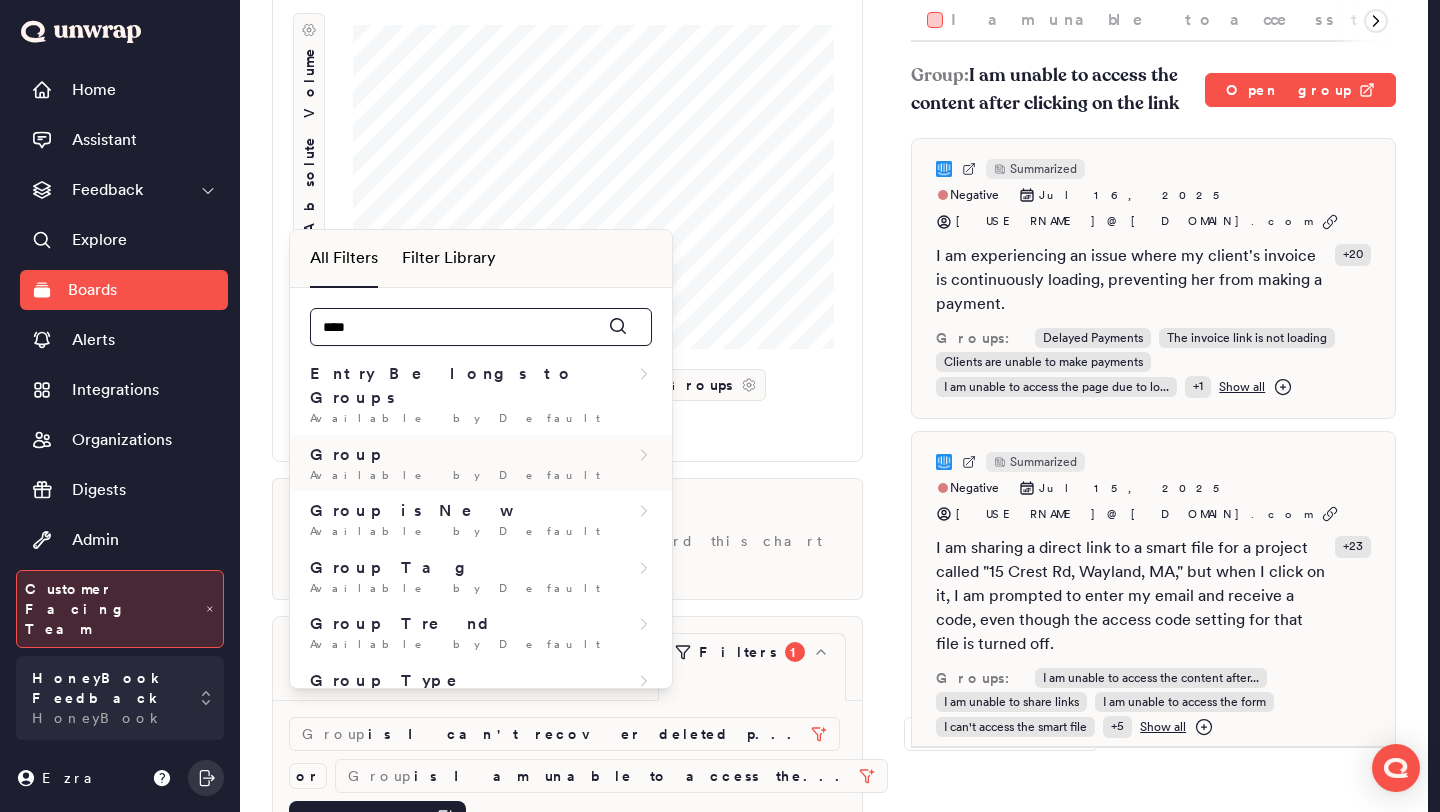 type on "****" 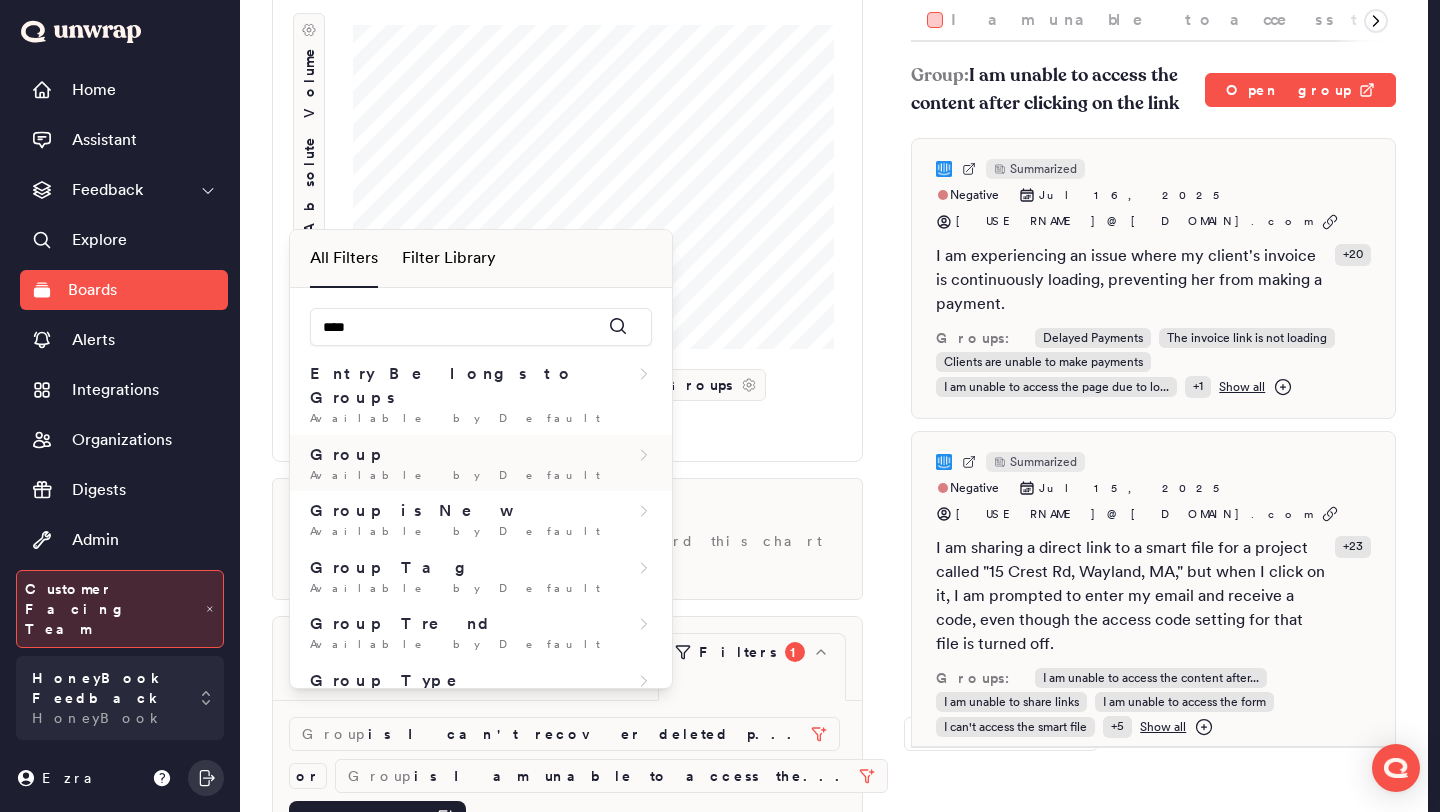 click on "Group Available by Default" at bounding box center [481, 463] 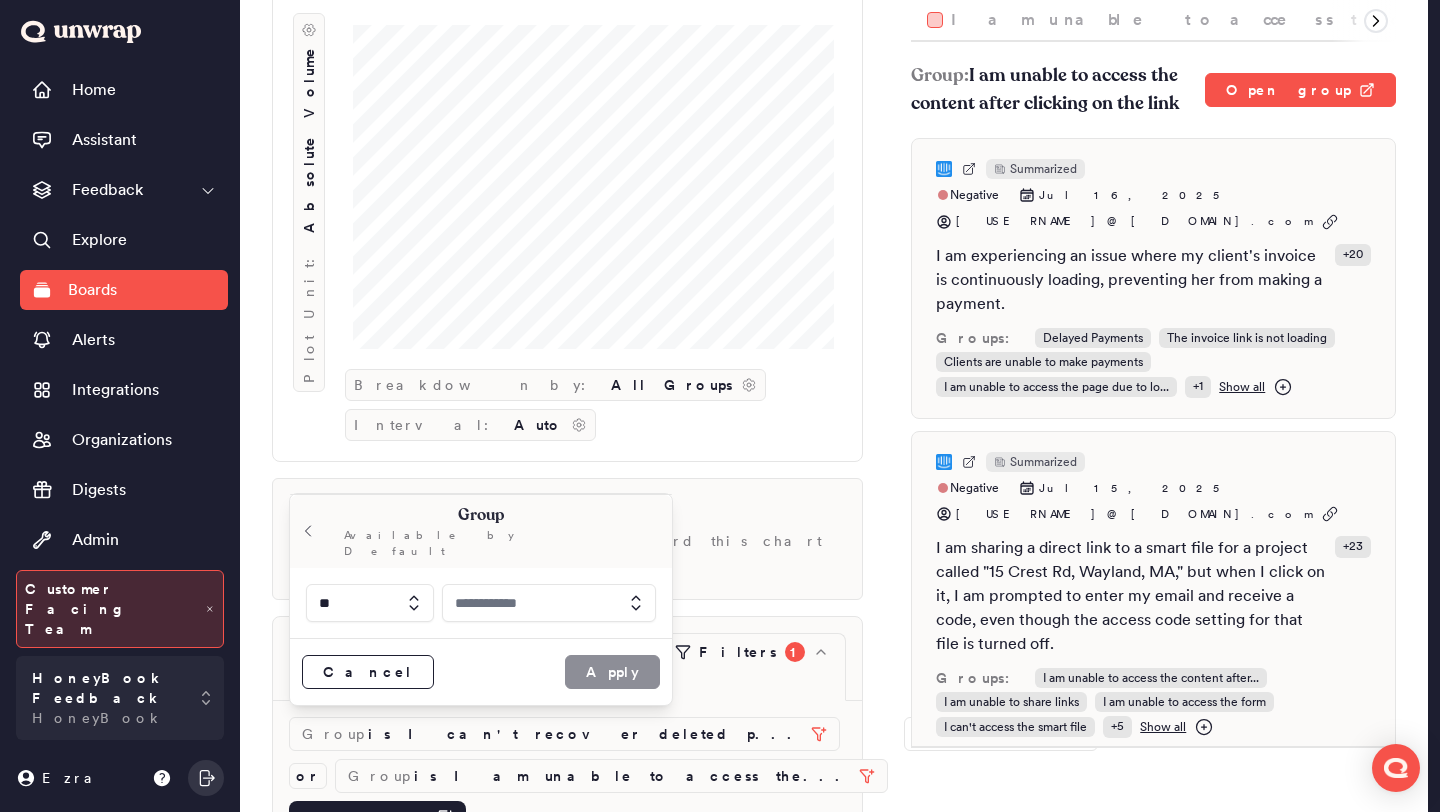 click at bounding box center [549, 603] 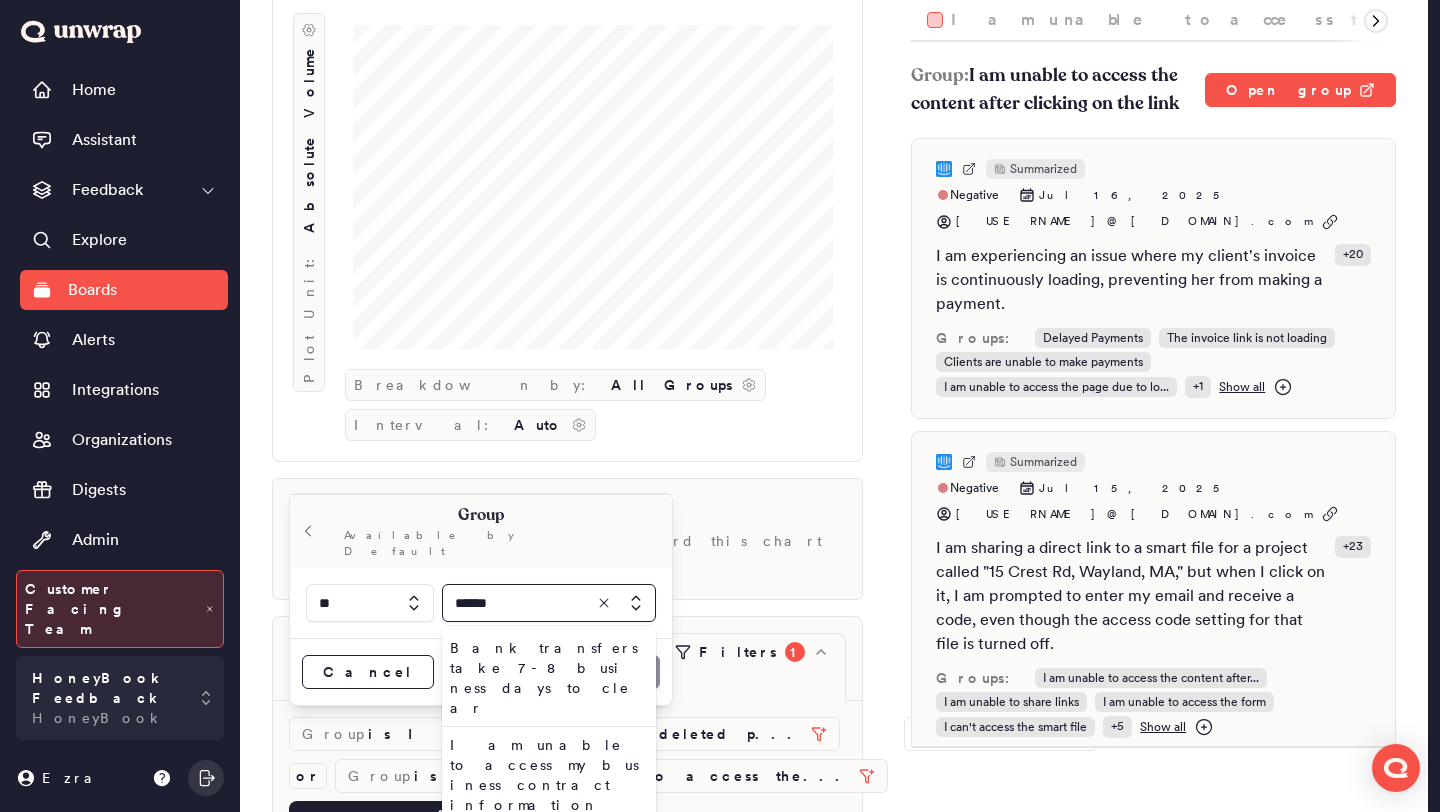 type on "******" 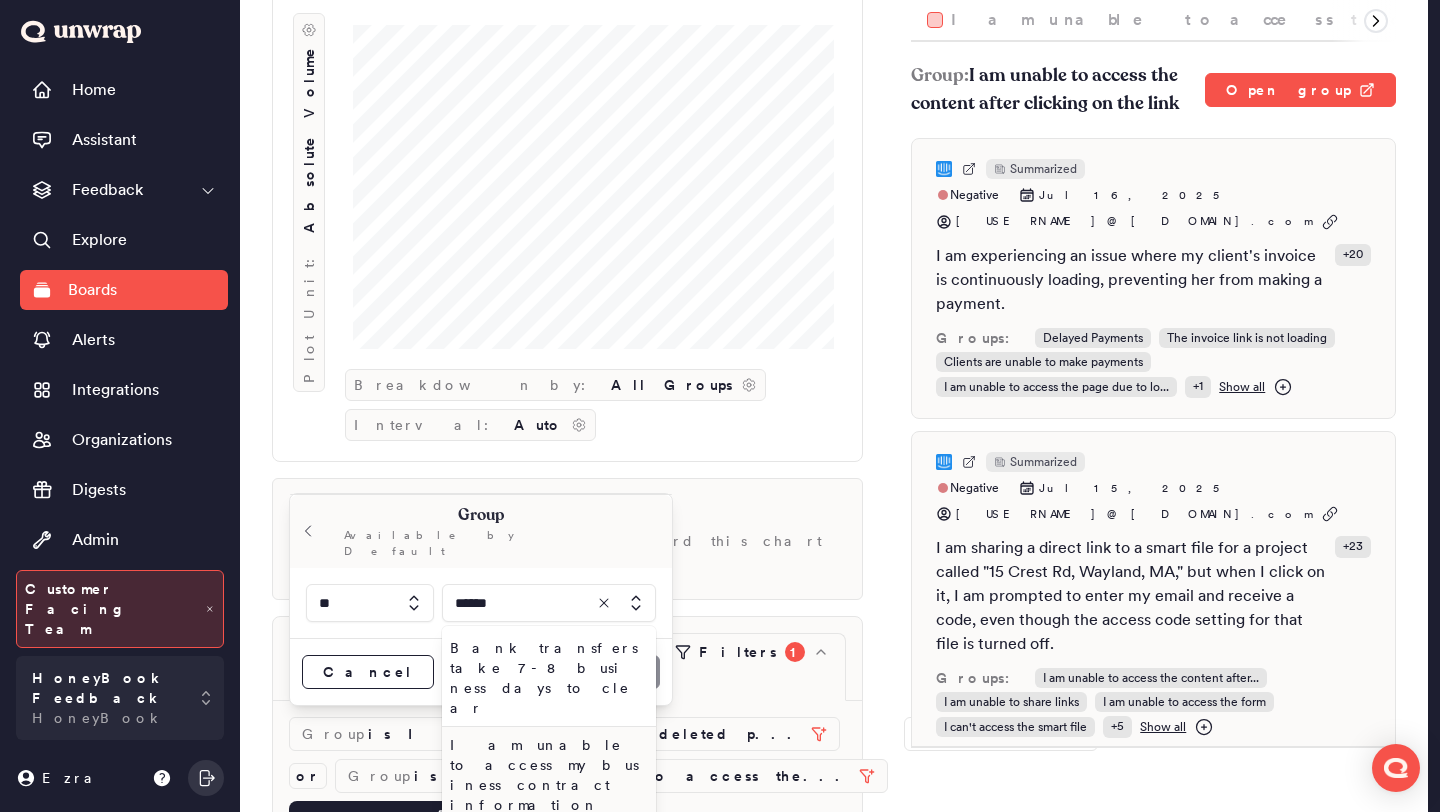 click on "I am unable to access my business contract information" at bounding box center [545, 775] 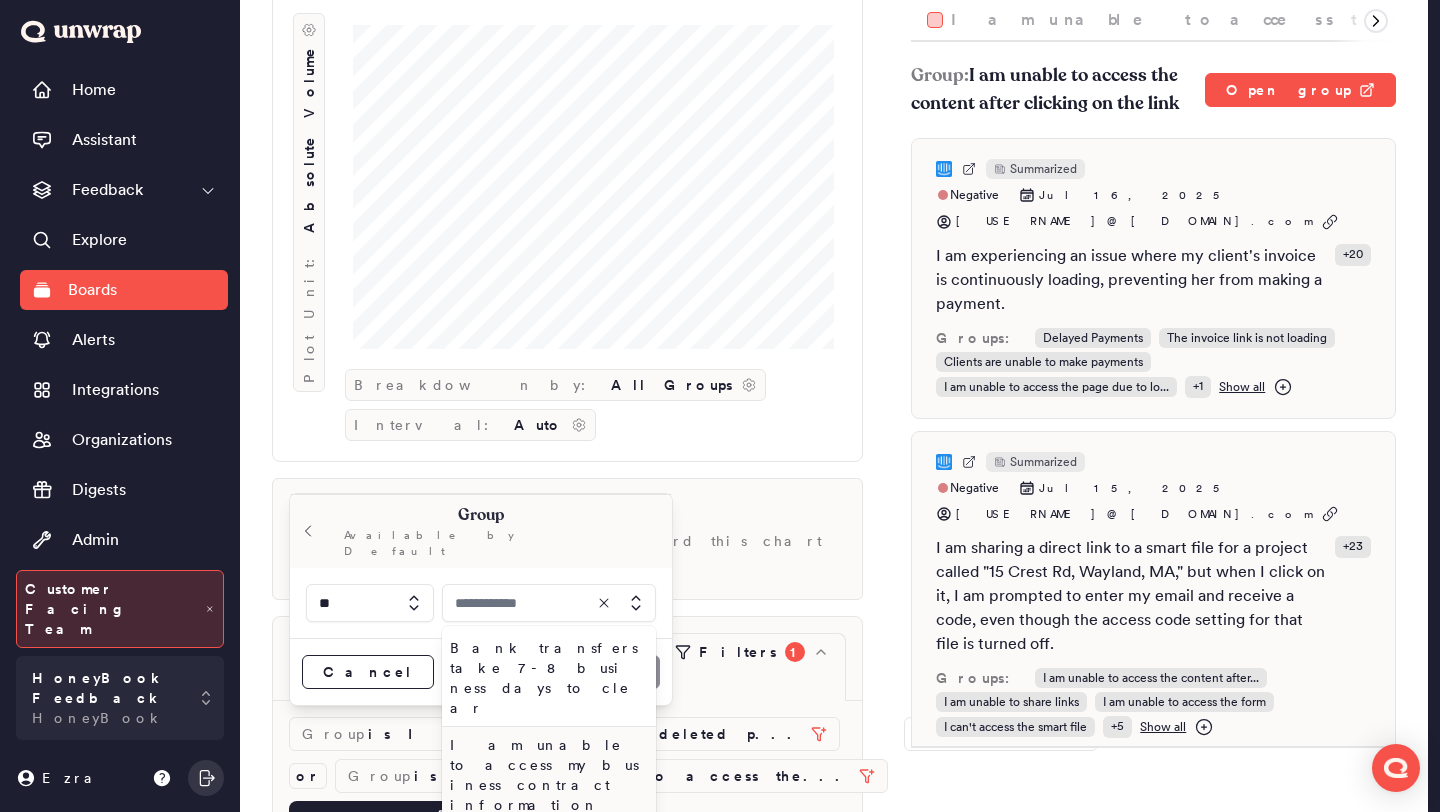 type on "**********" 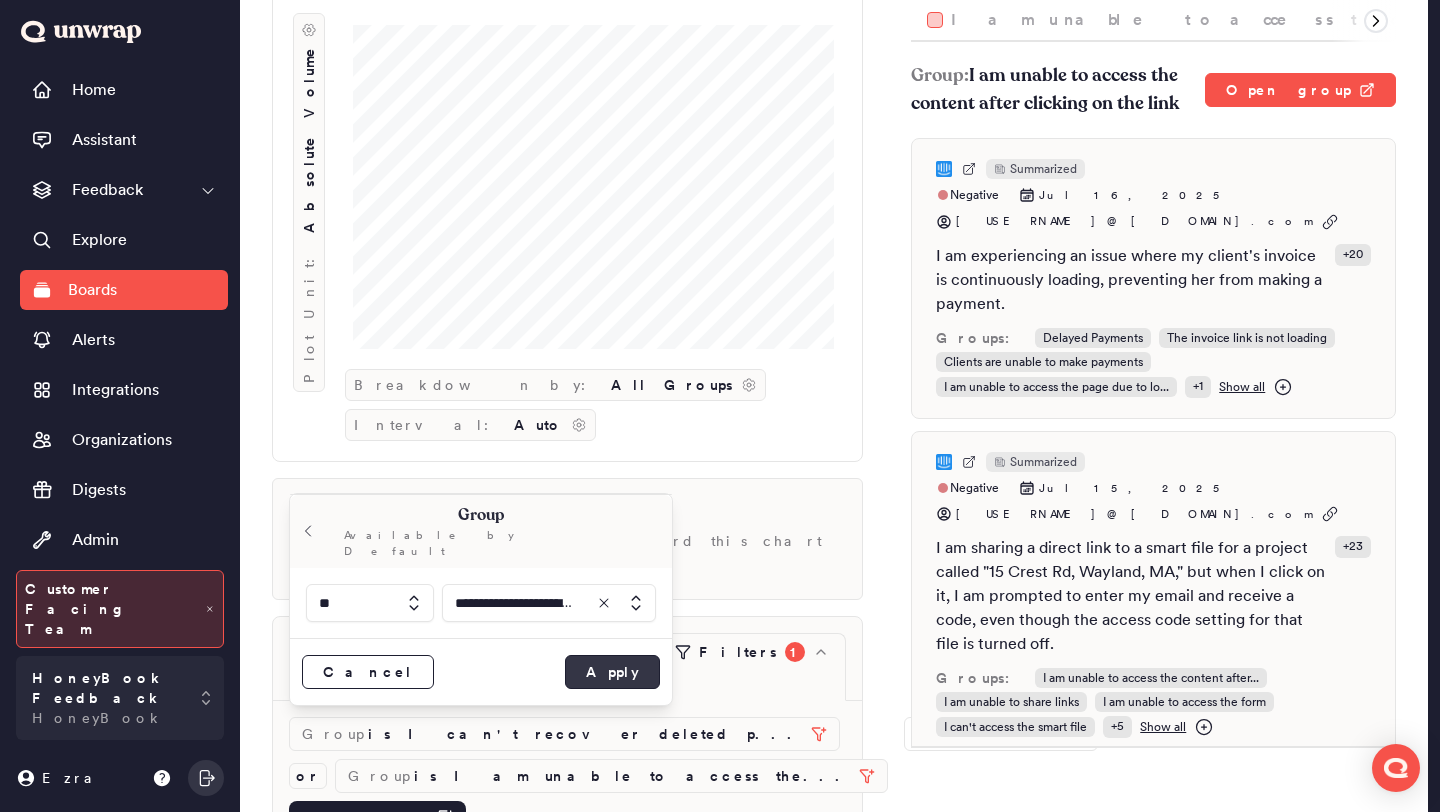 click on "Apply" at bounding box center [612, 672] 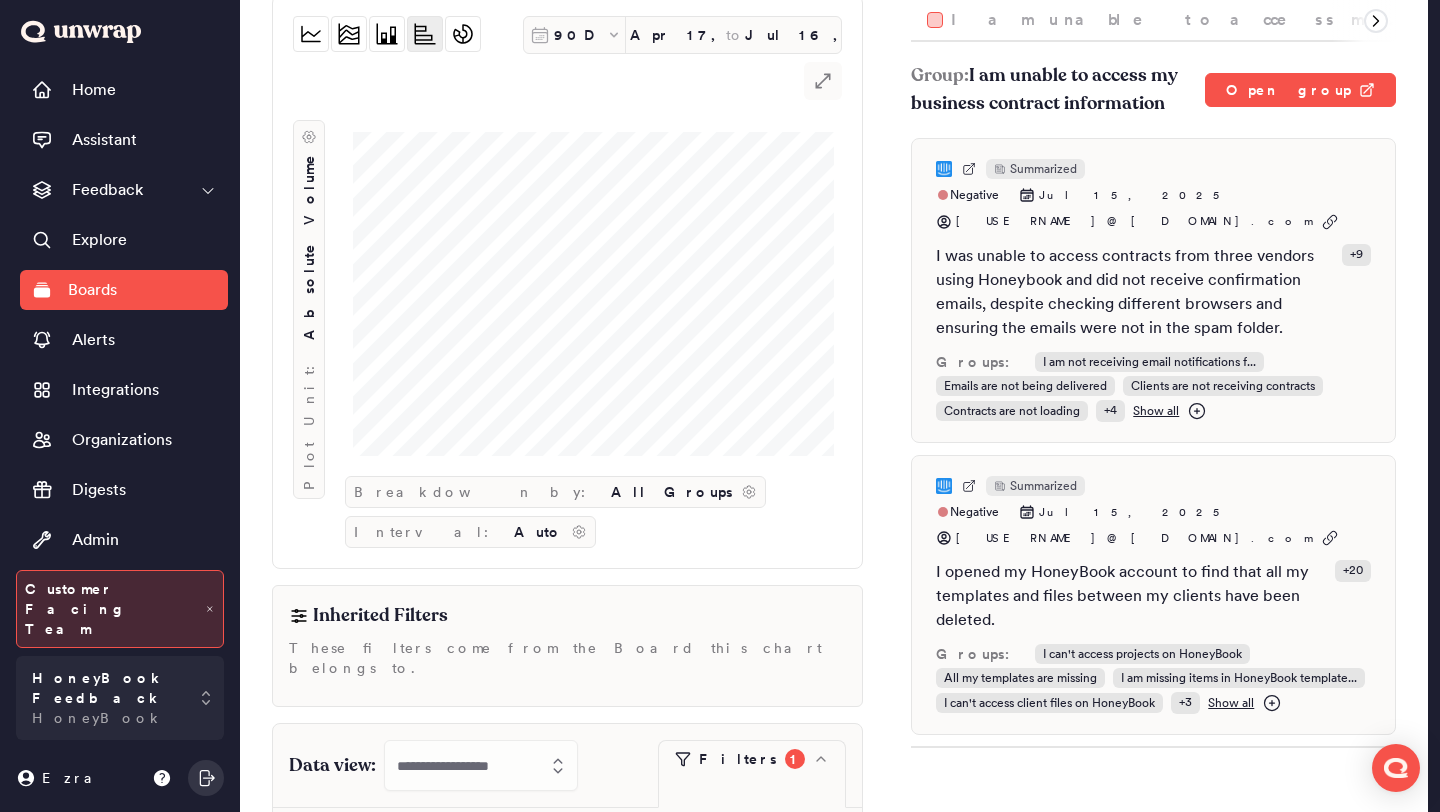 scroll, scrollTop: 0, scrollLeft: 0, axis: both 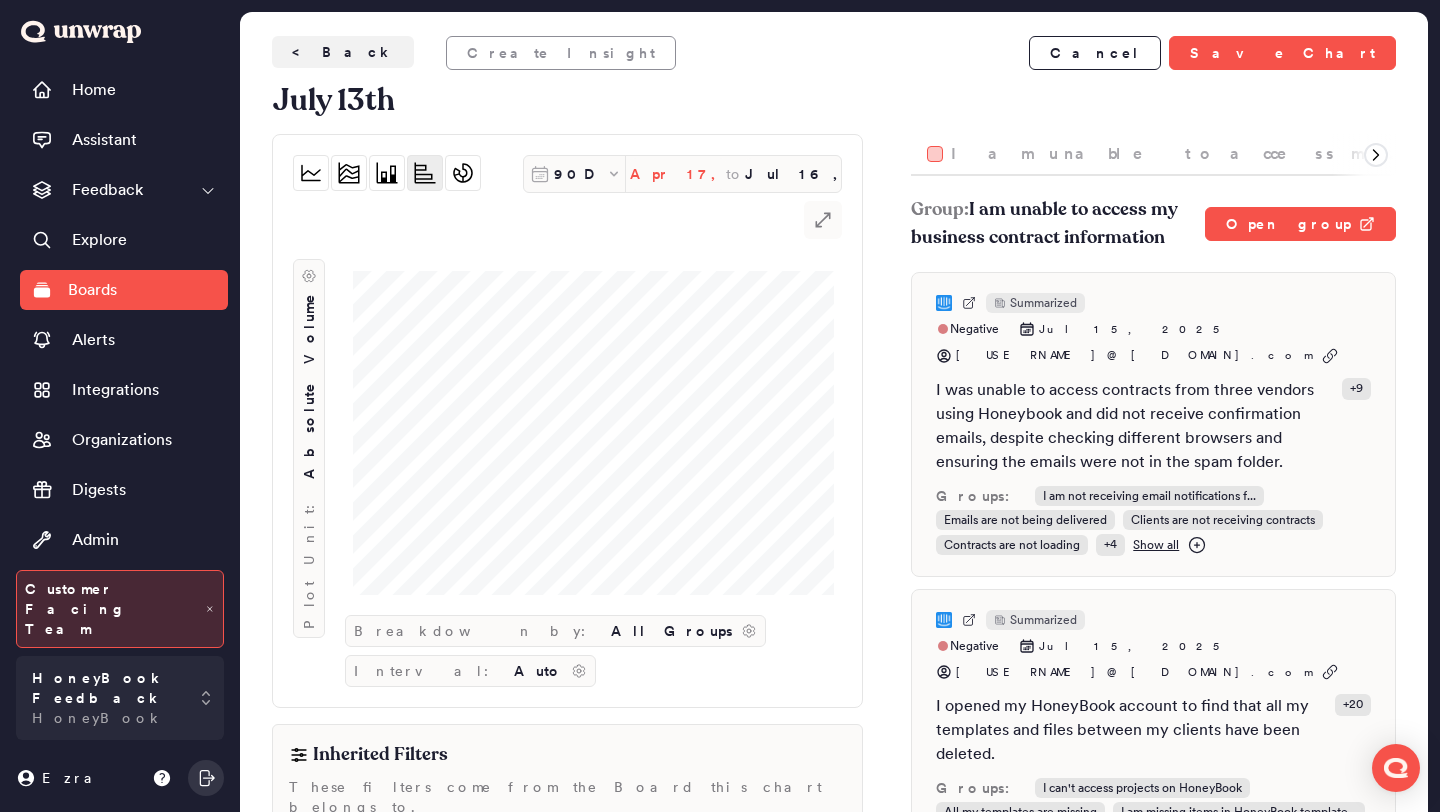 click on "Apr 17, 2025" at bounding box center [678, 174] 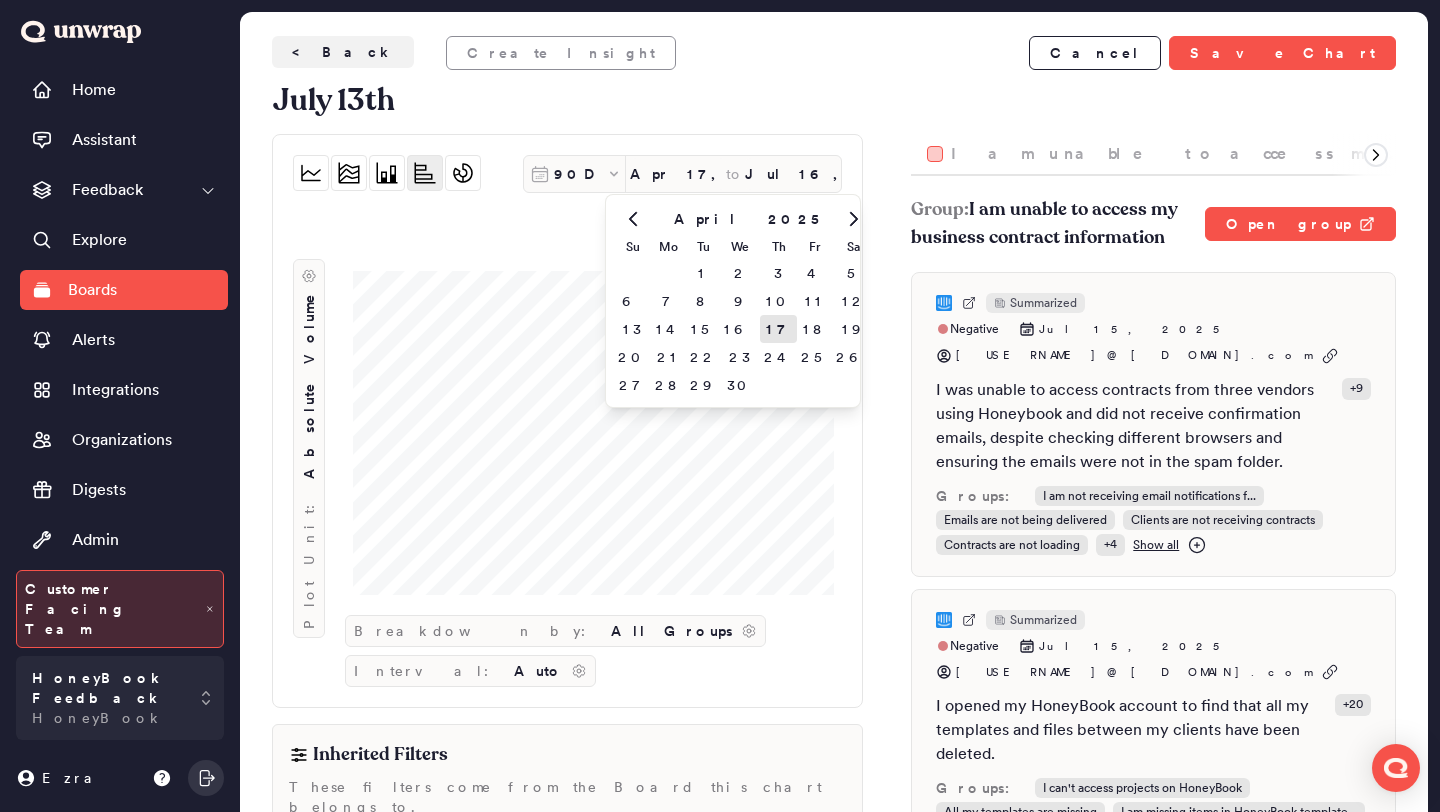 click 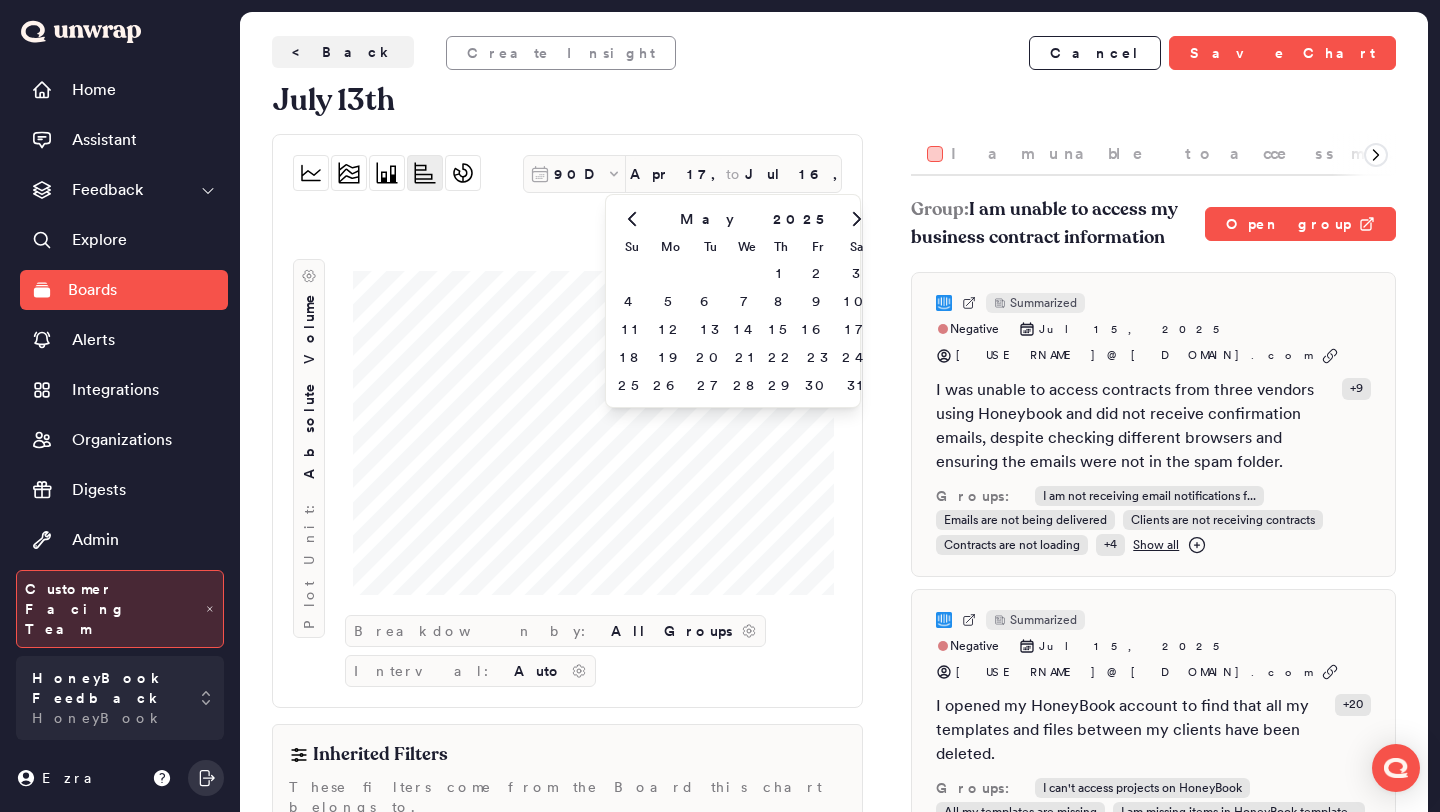 click 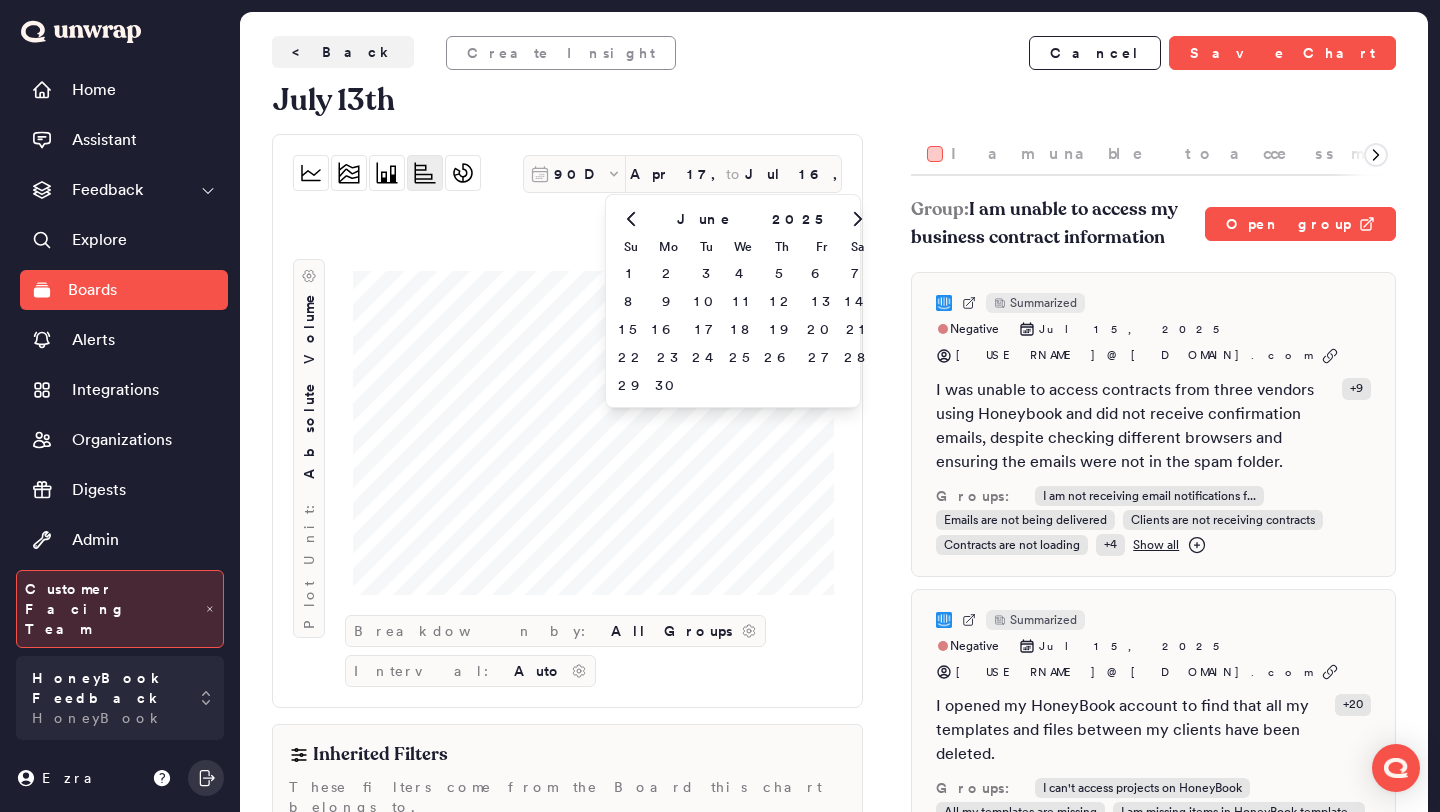 click 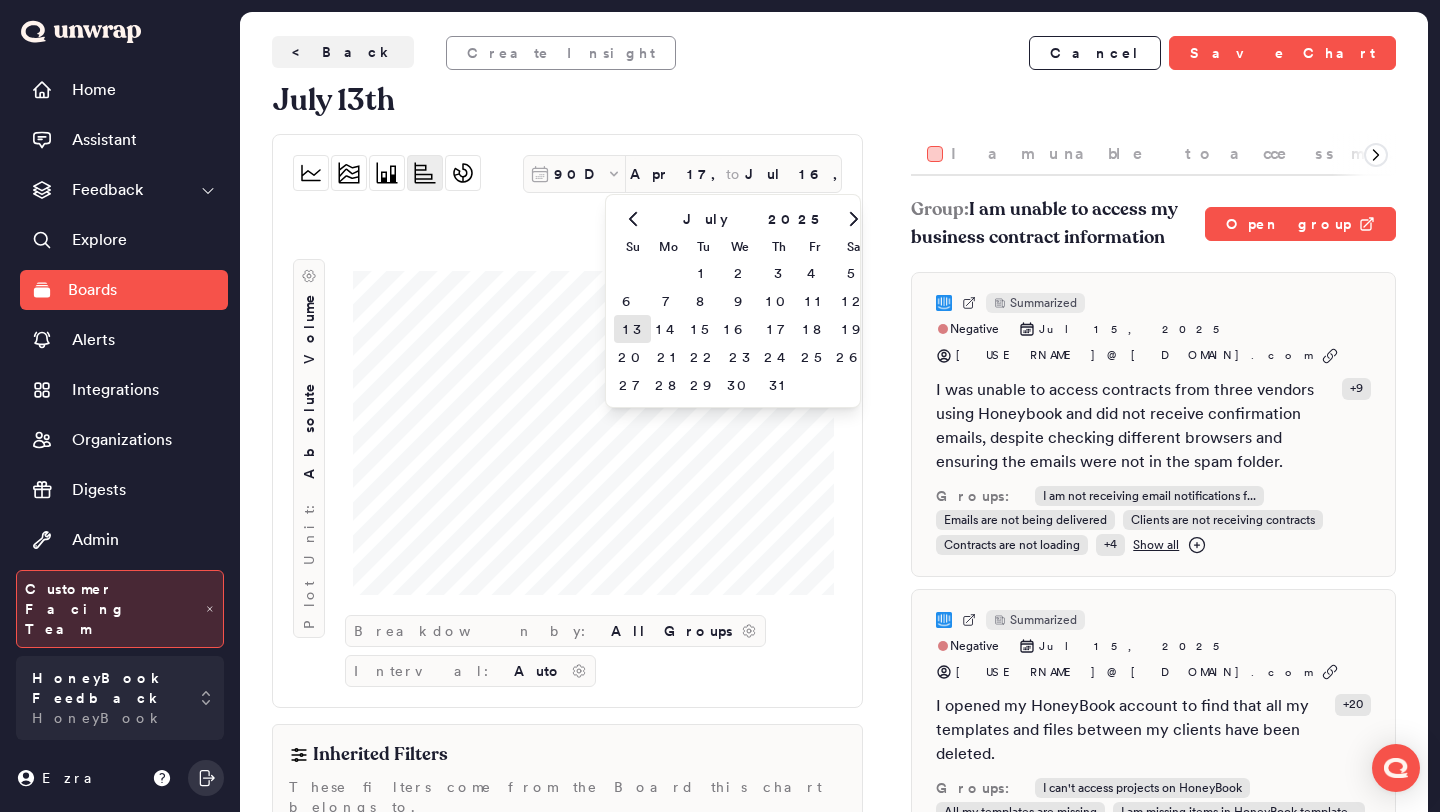 click on "13" at bounding box center [632, 329] 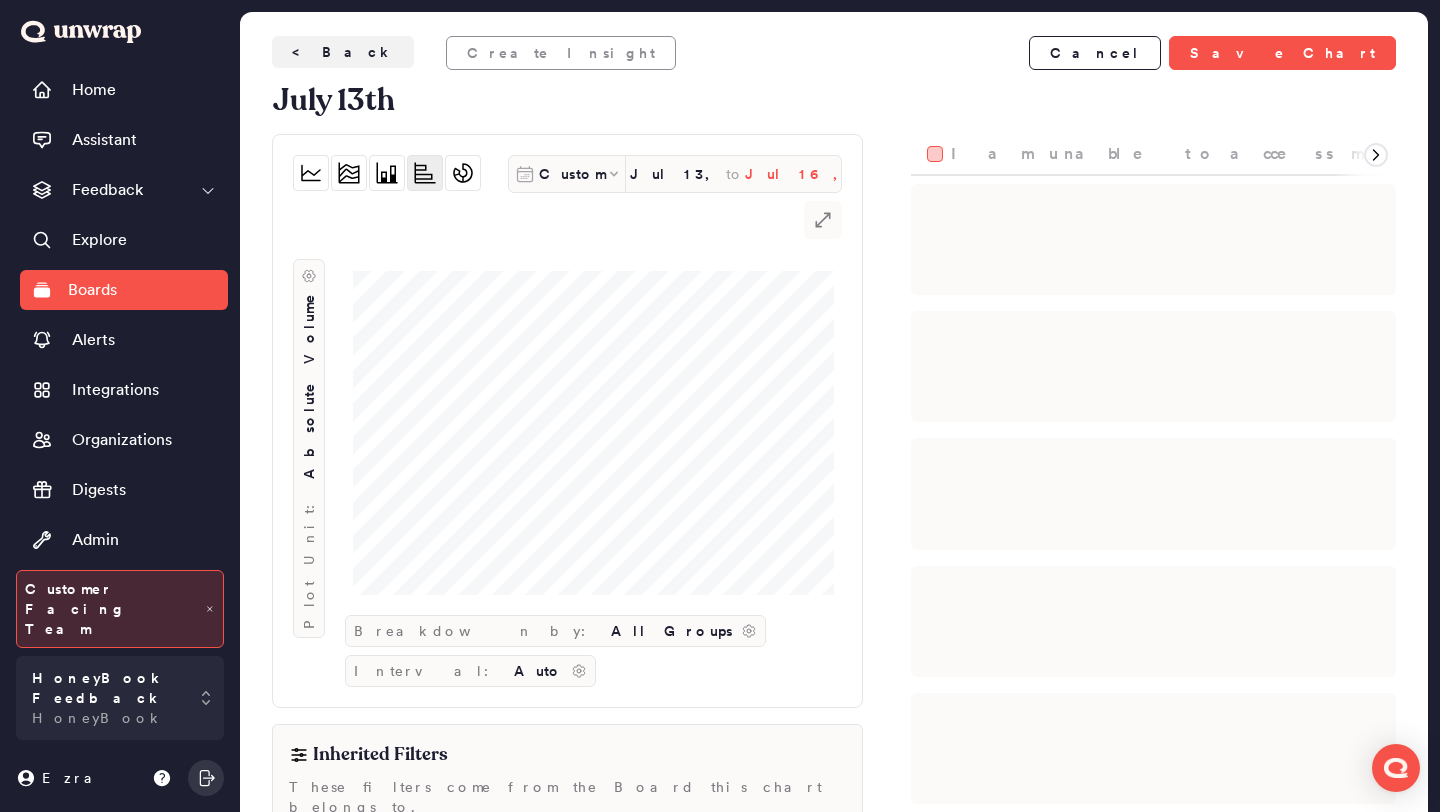 click on "Jul 16, 2025" at bounding box center [793, 174] 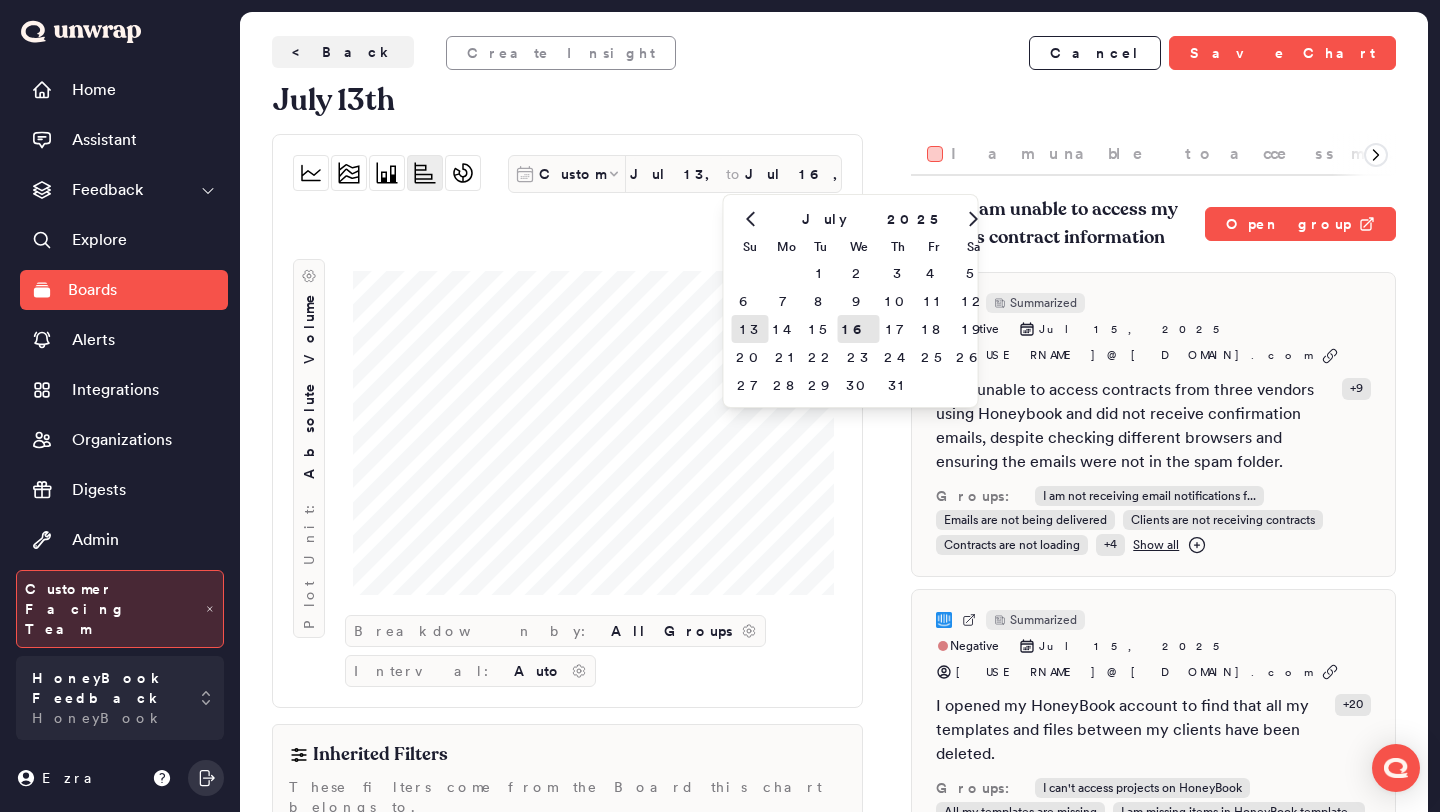 click on "13" at bounding box center (750, 329) 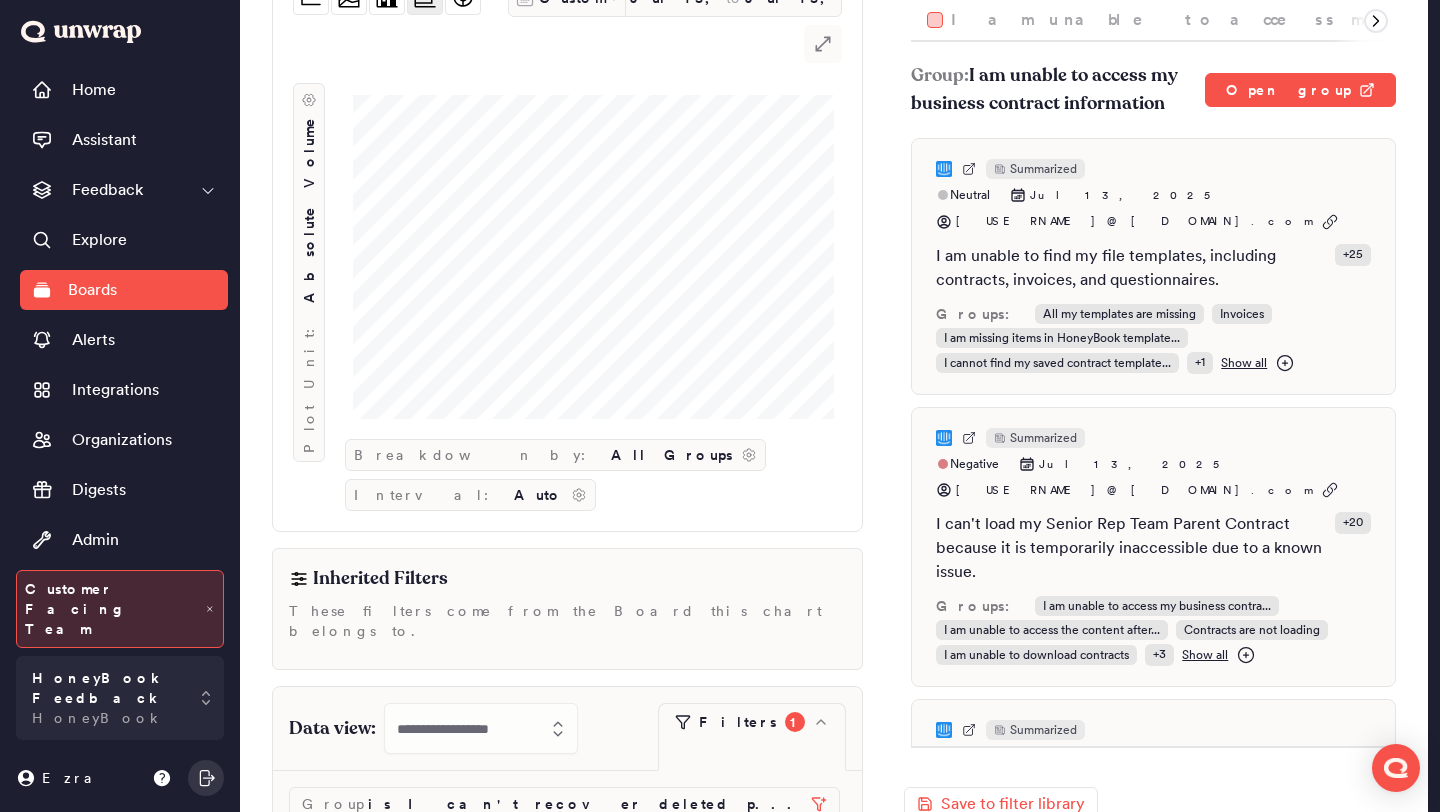 scroll, scrollTop: 336, scrollLeft: 0, axis: vertical 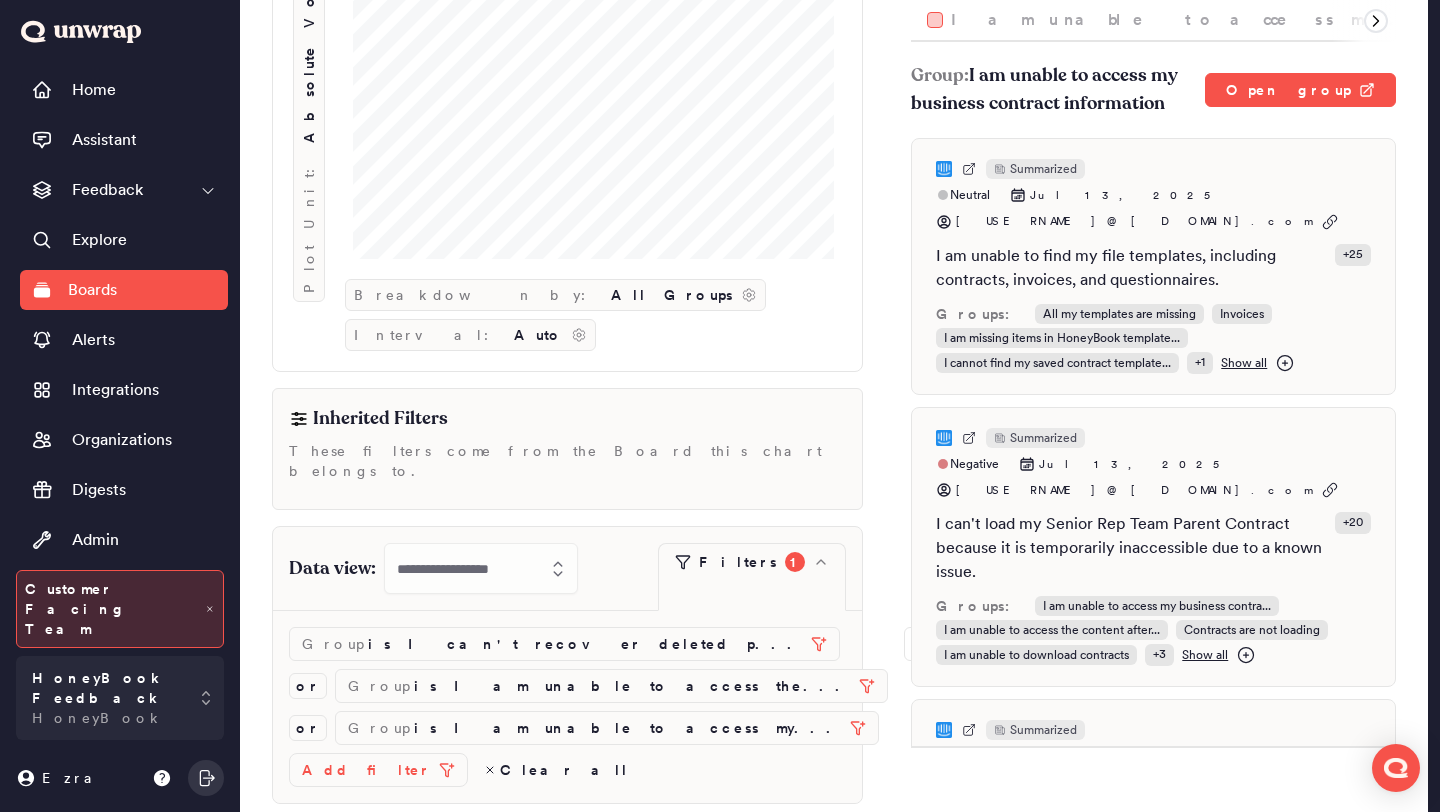 click on "Add filter" at bounding box center [366, 770] 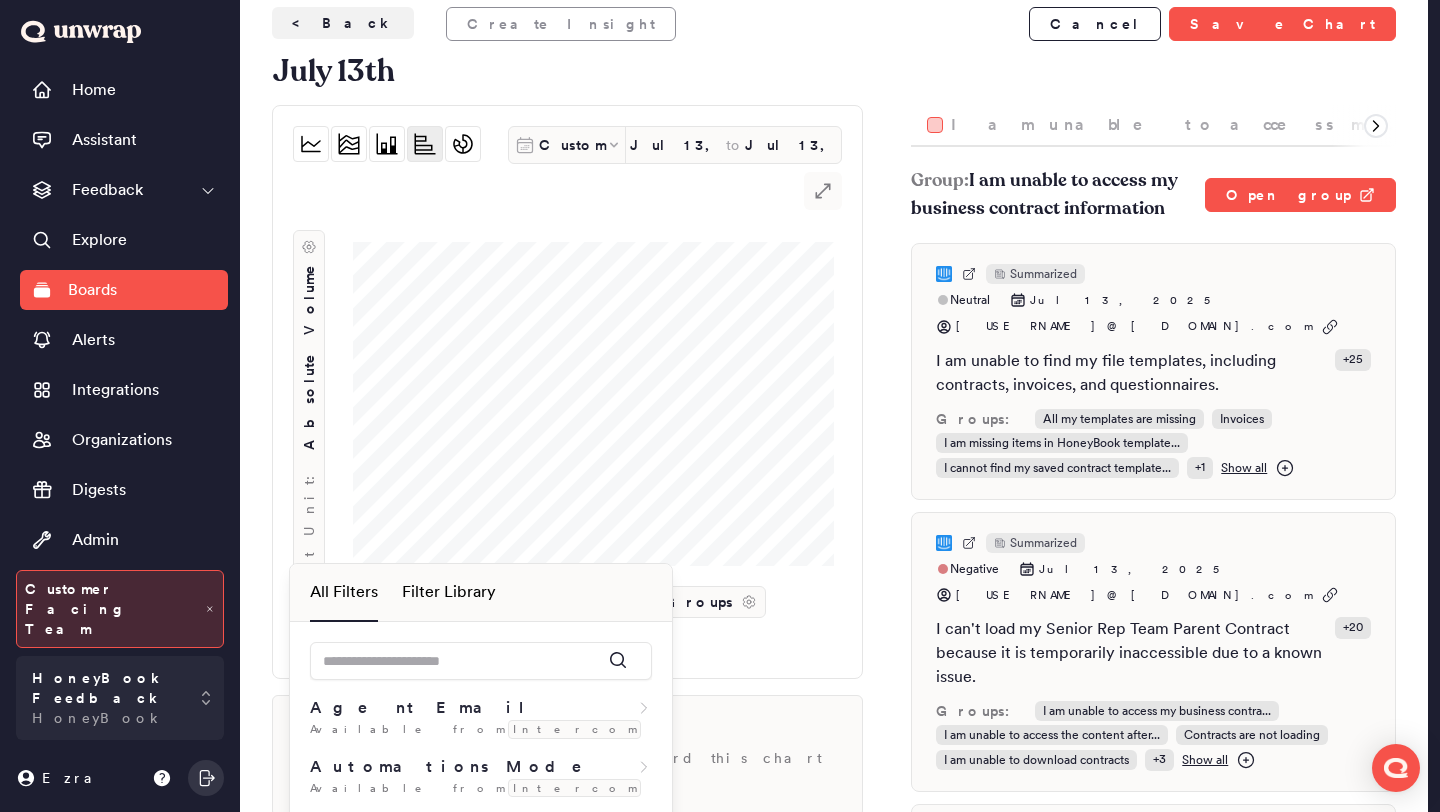 scroll, scrollTop: 0, scrollLeft: 0, axis: both 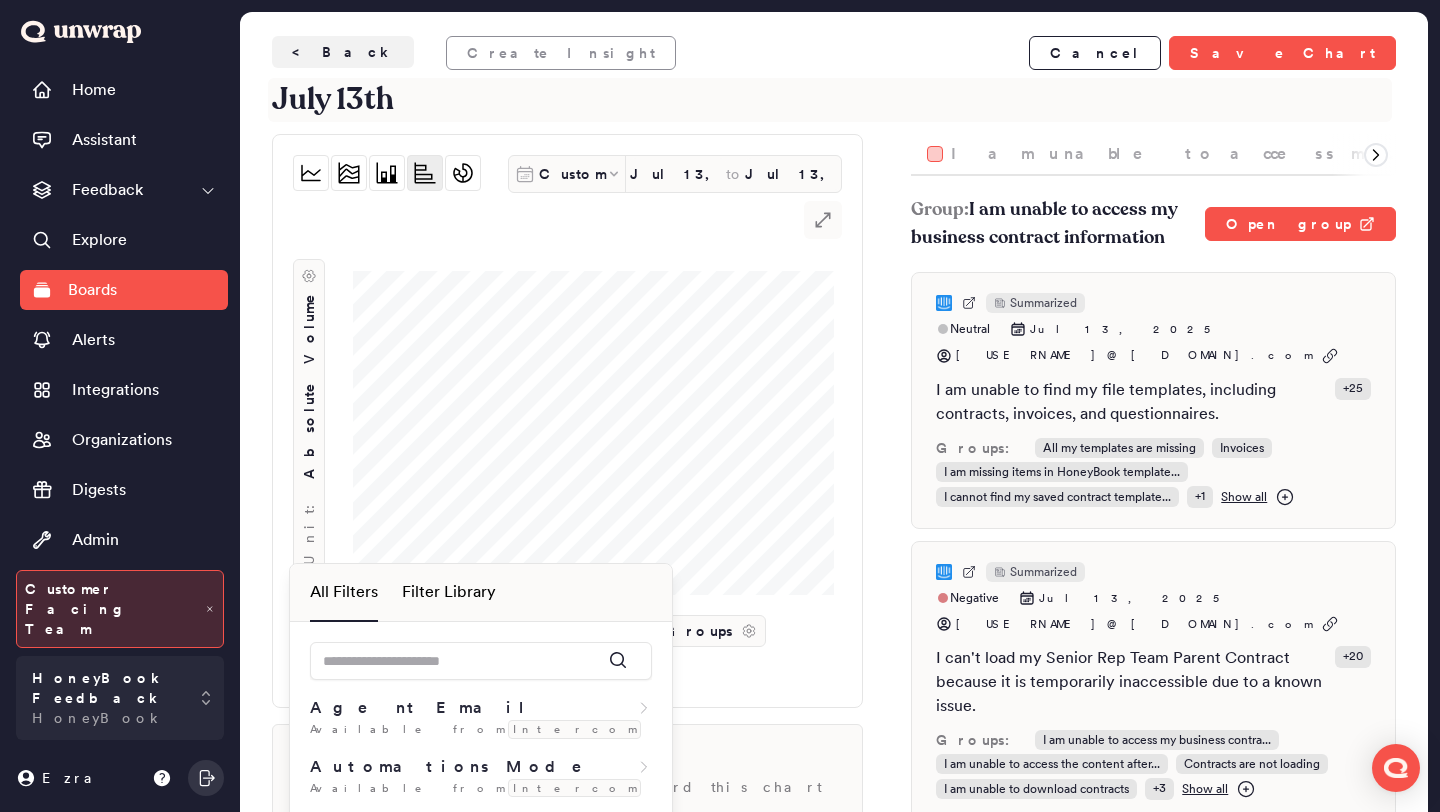 click on "July 13th" at bounding box center (830, 100) 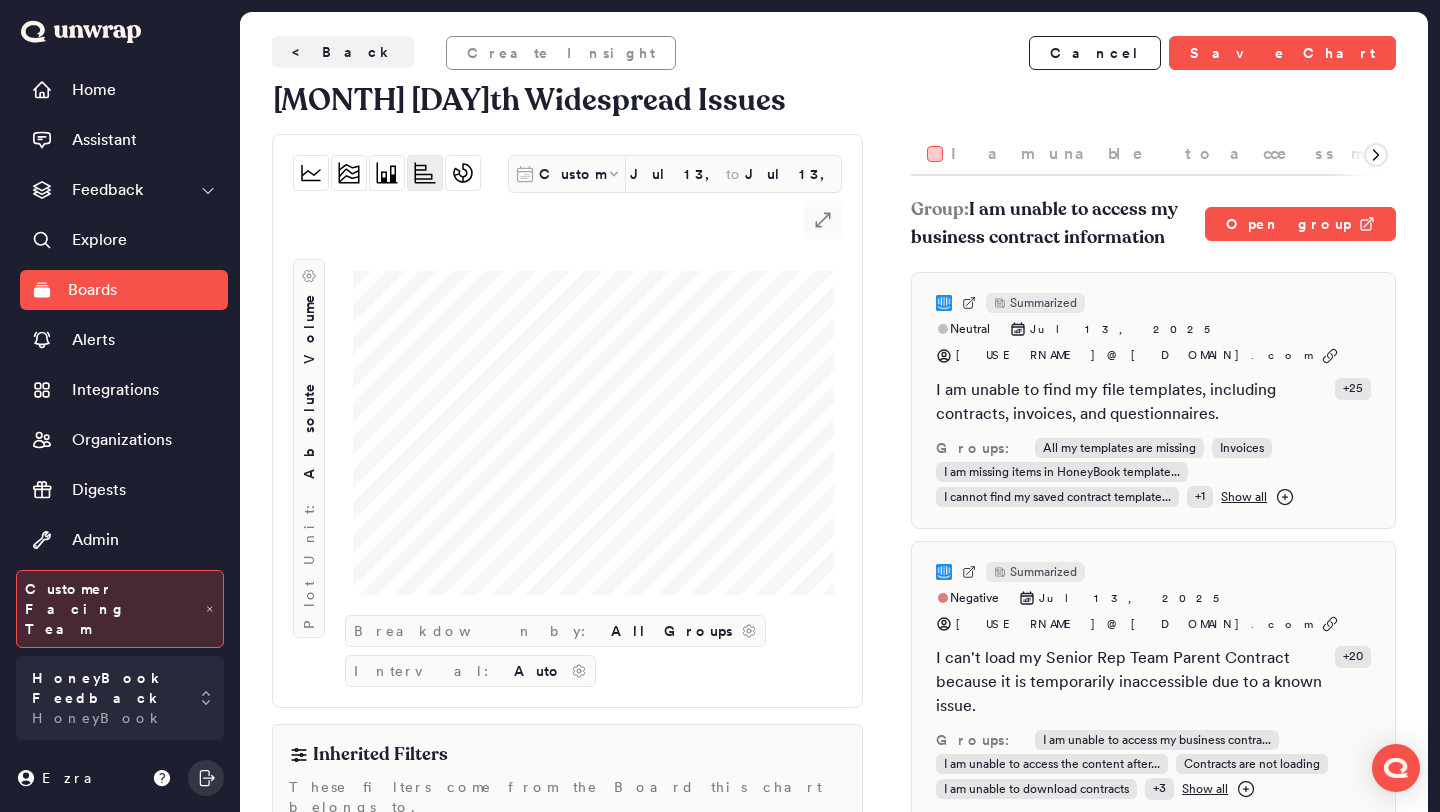click on "< Back Create Insight Cancel Save Chart" at bounding box center (834, 53) 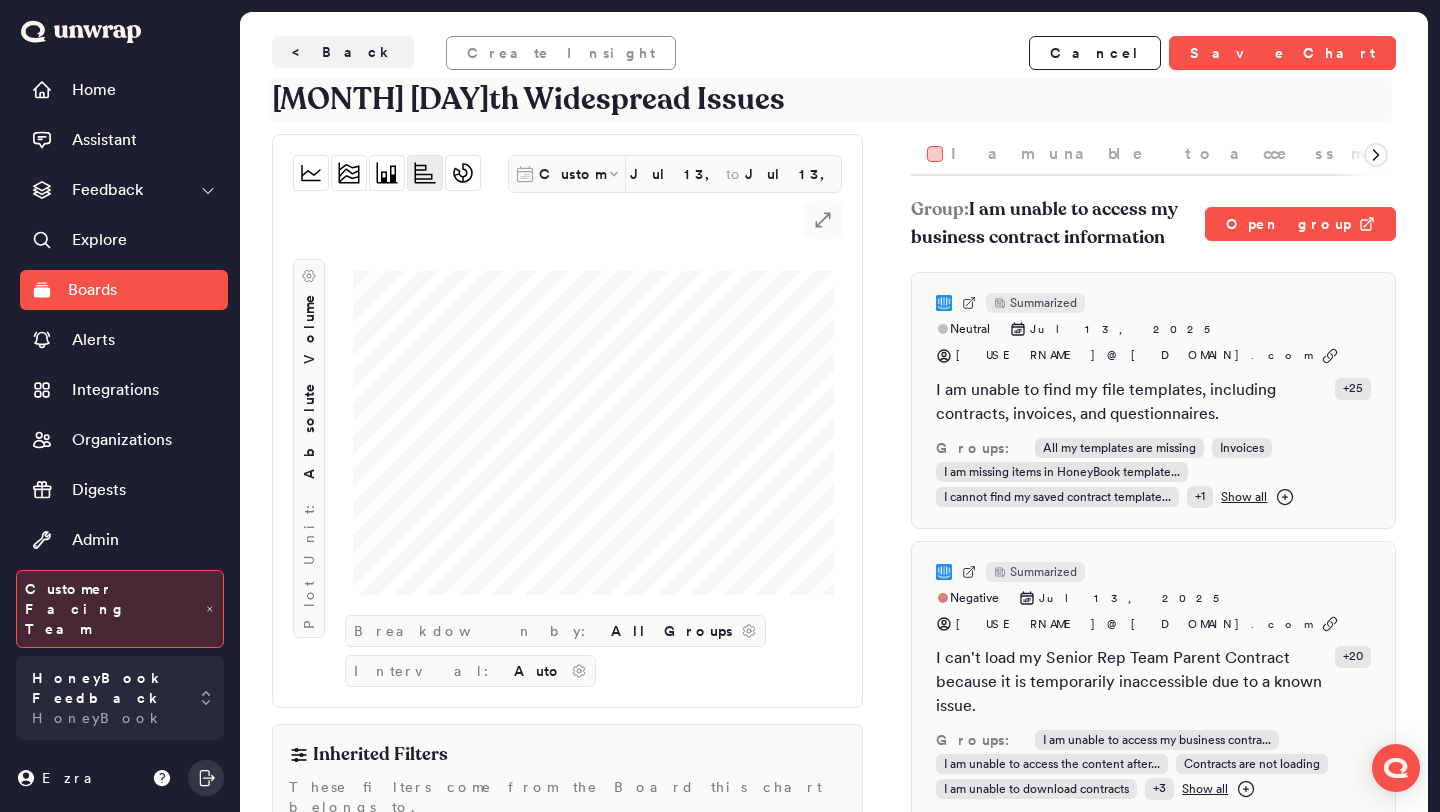 click on "July 13th Widespread Issues" at bounding box center [830, 100] 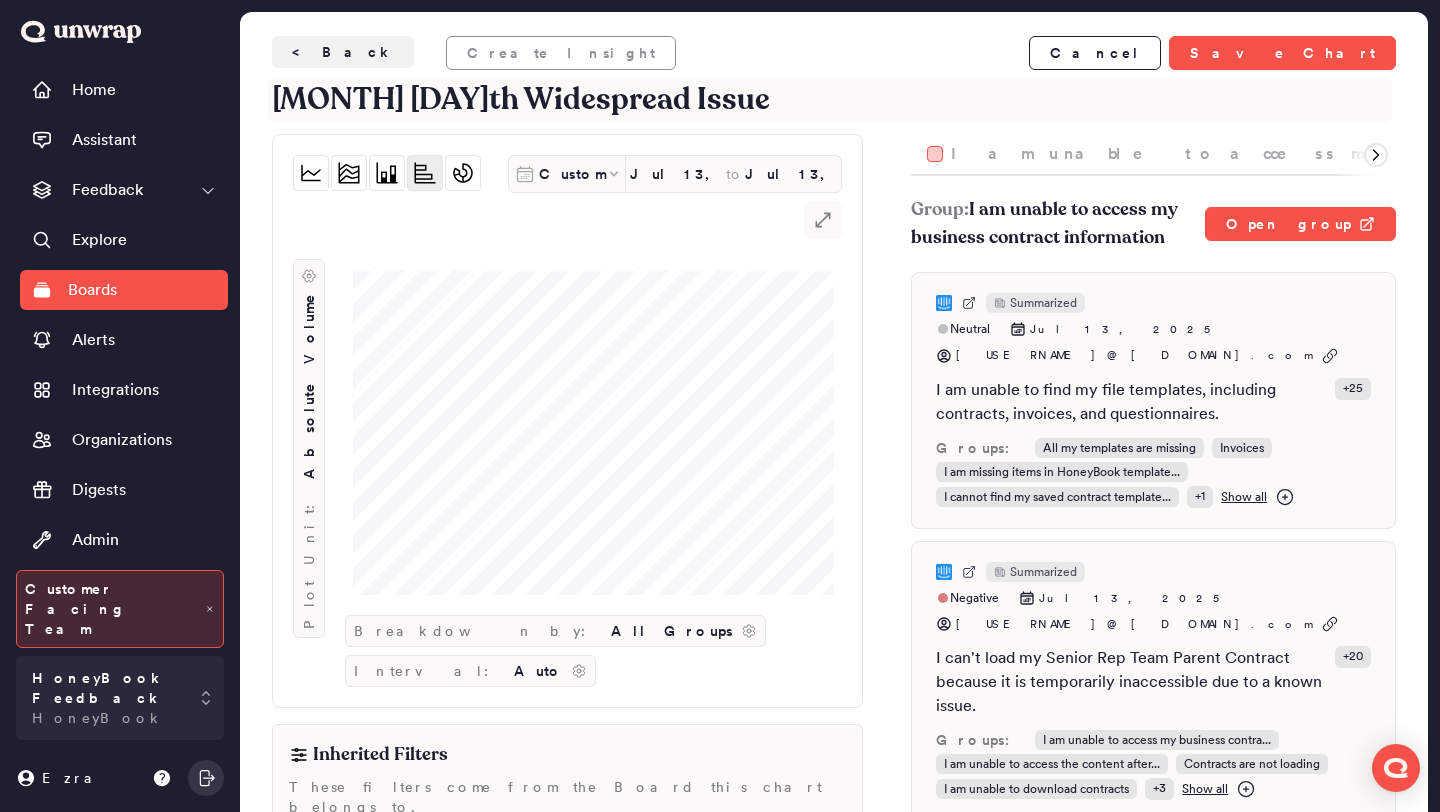 type on "[DATE] Widespread Issue" 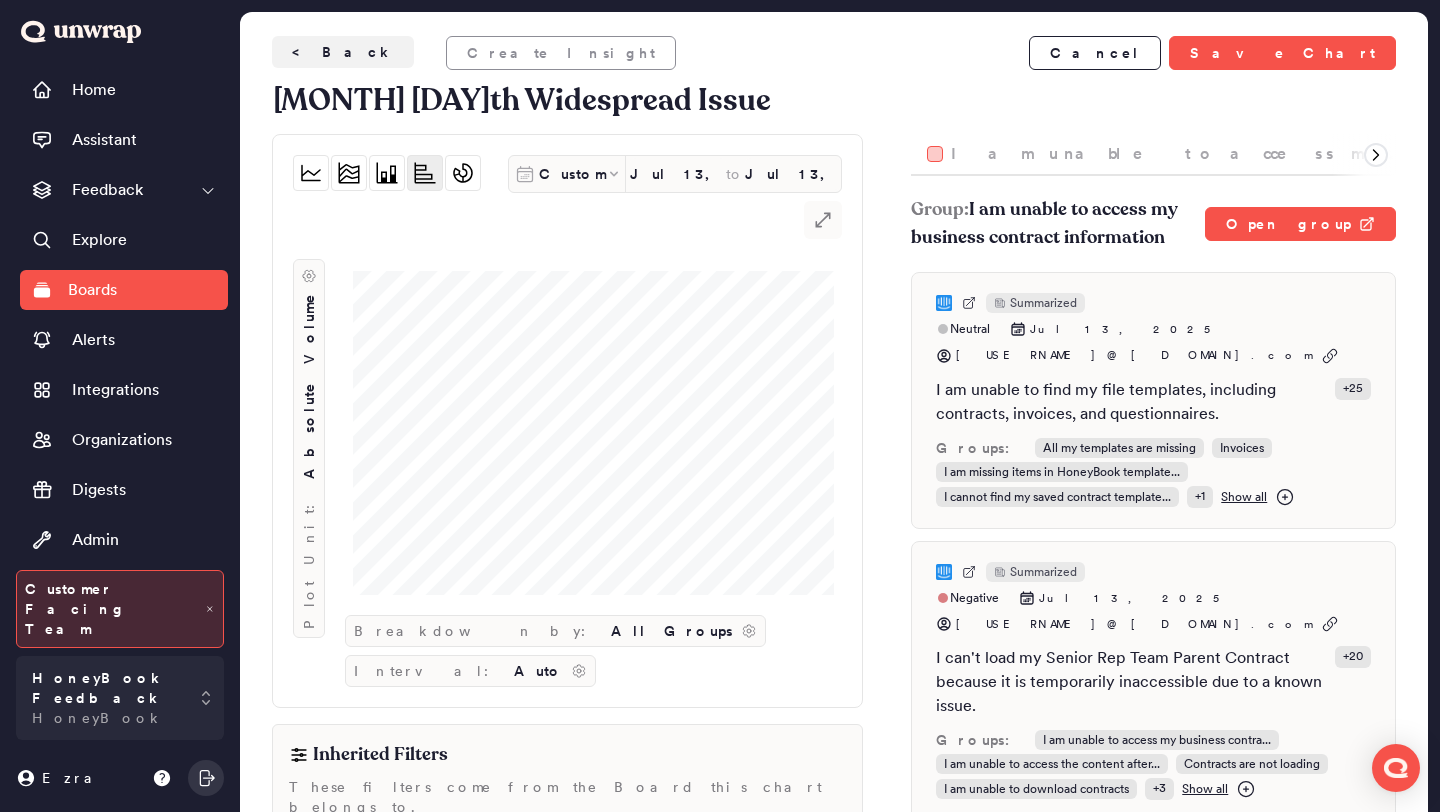 click on "**********" at bounding box center (834, 607) 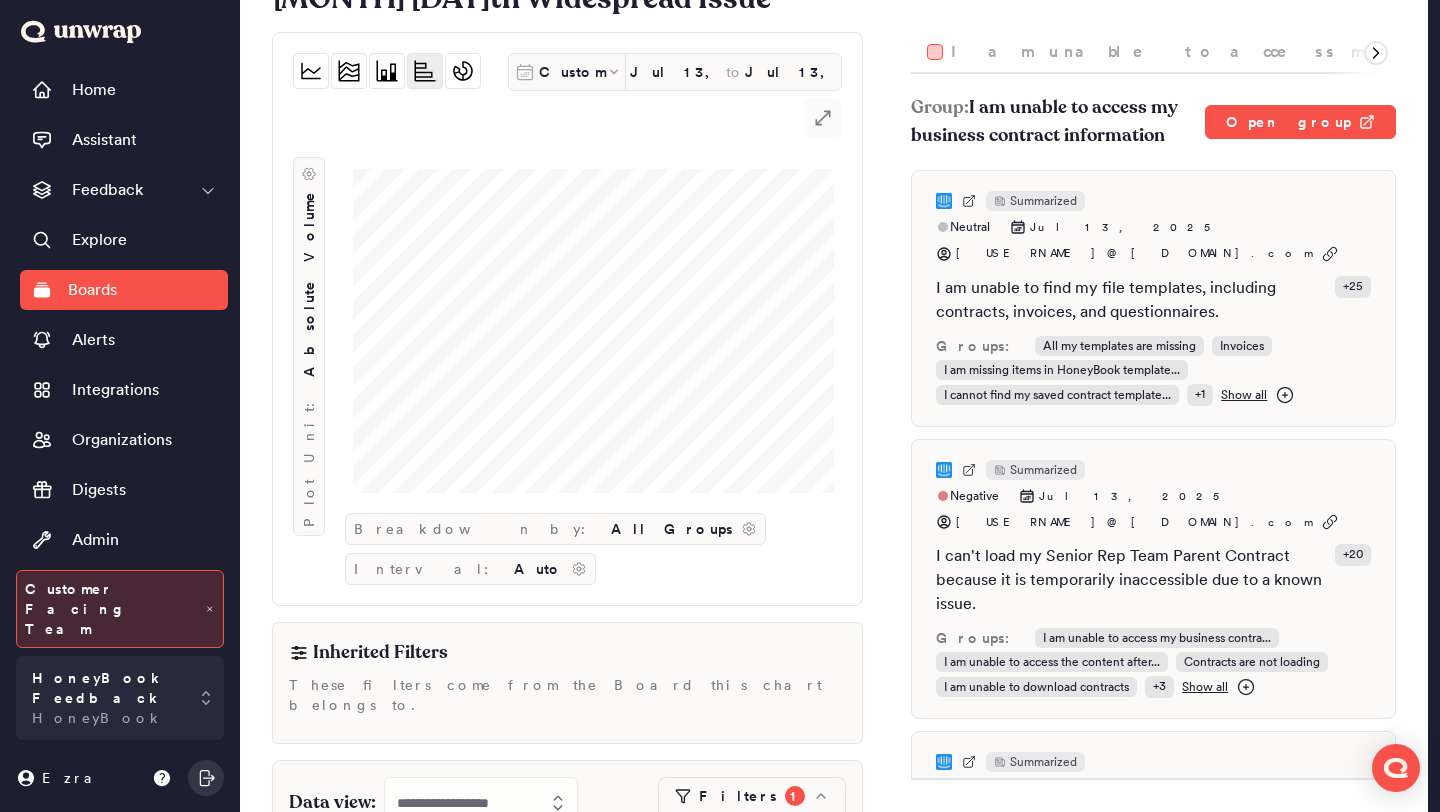 scroll, scrollTop: 334, scrollLeft: 0, axis: vertical 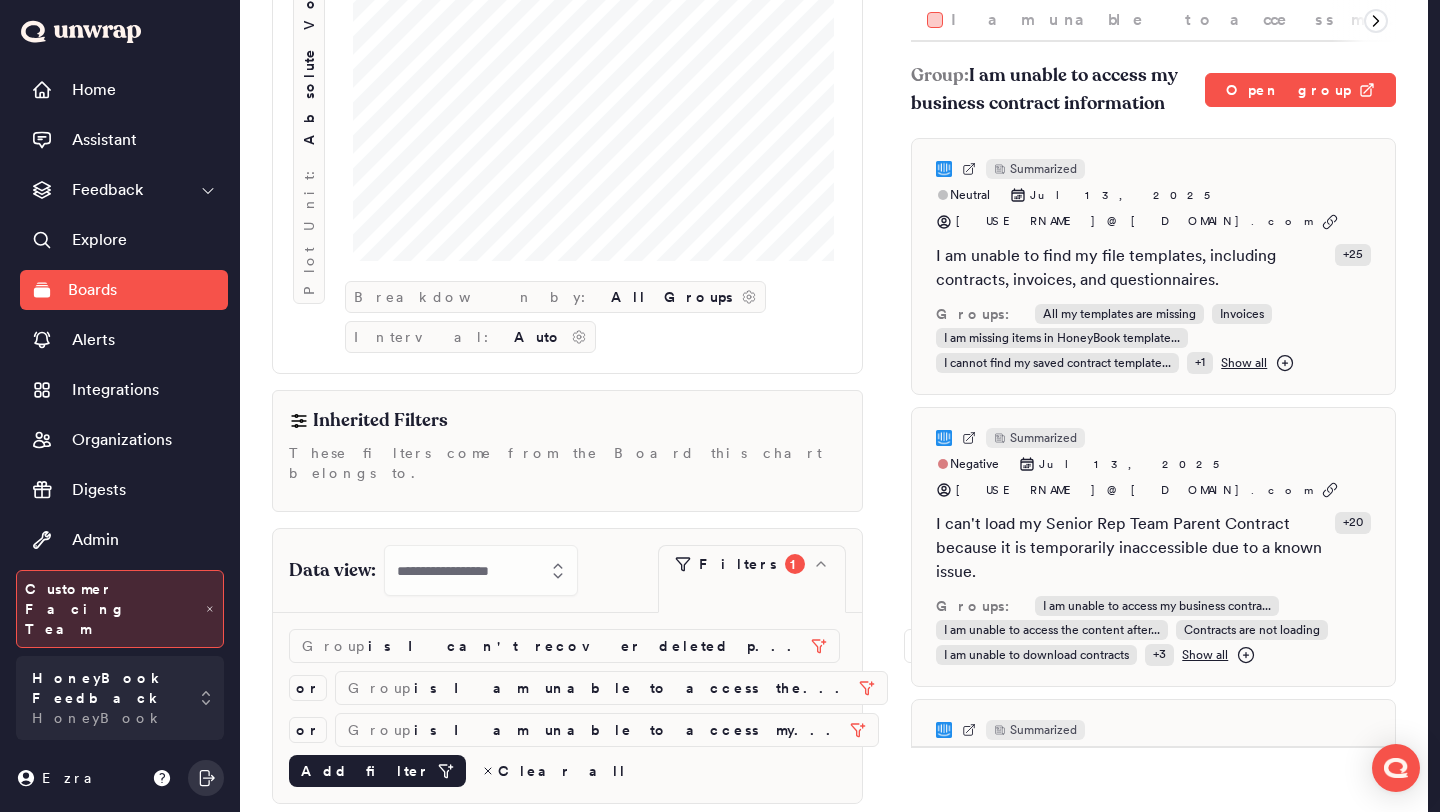 click on "Add filter" at bounding box center (365, 771) 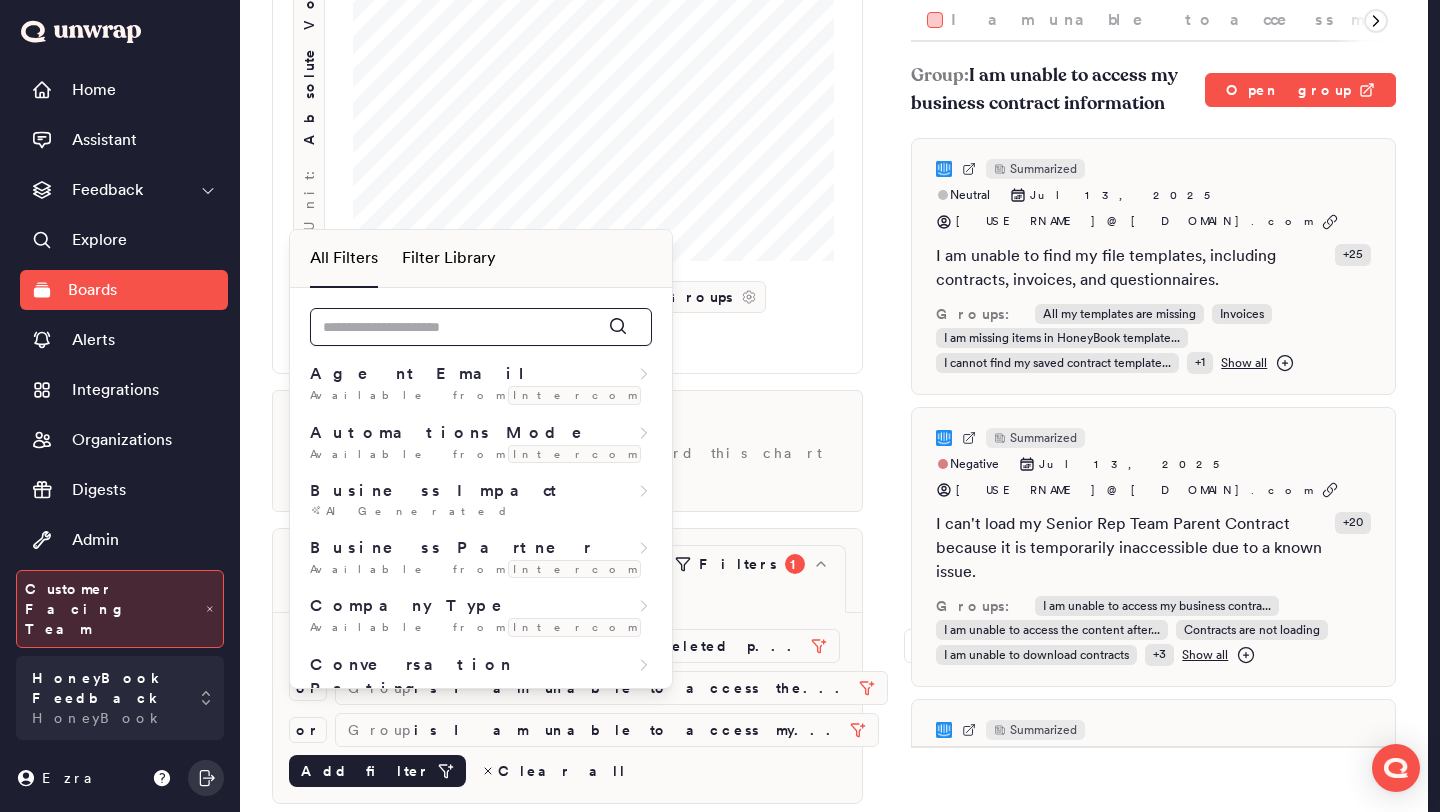 click at bounding box center [481, 327] 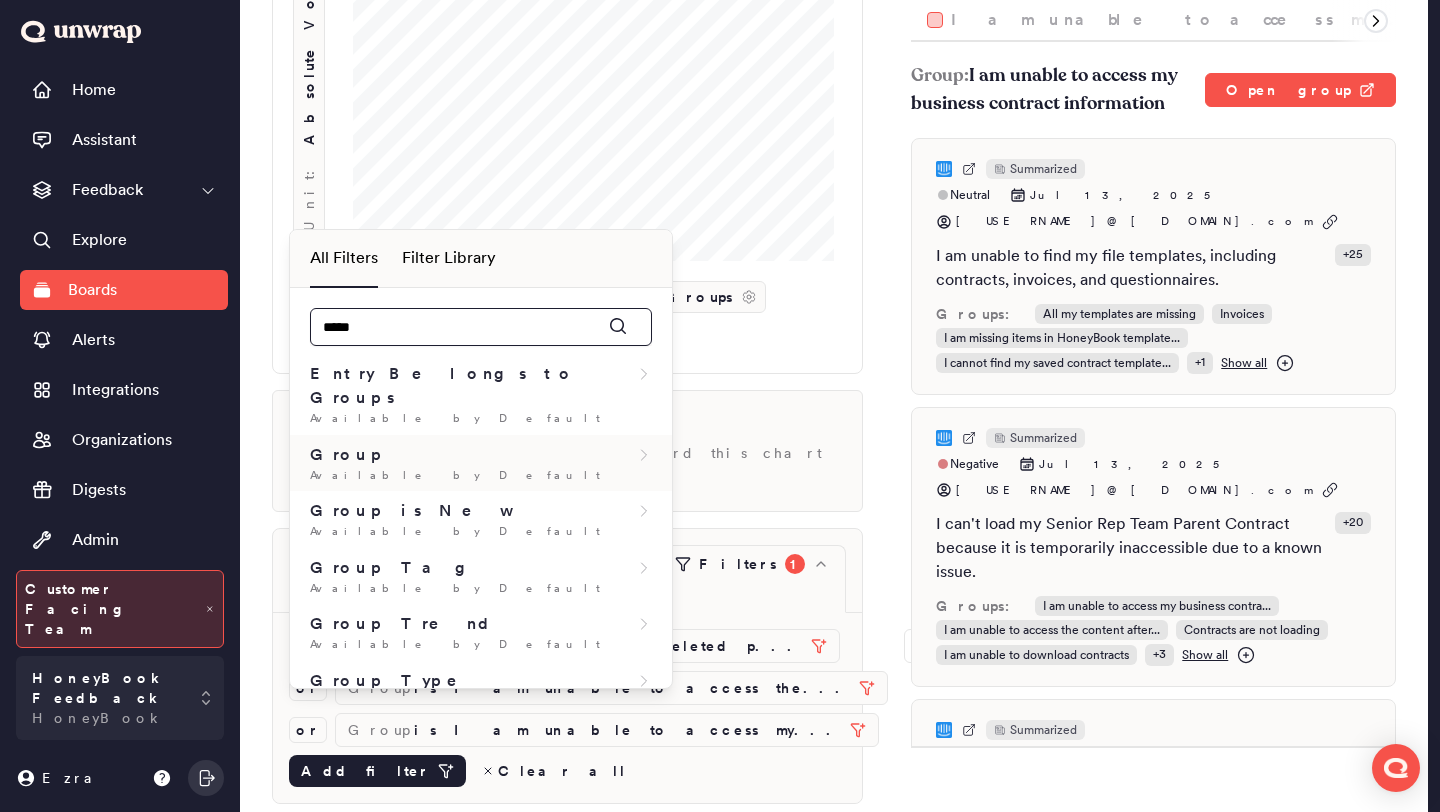 type on "*****" 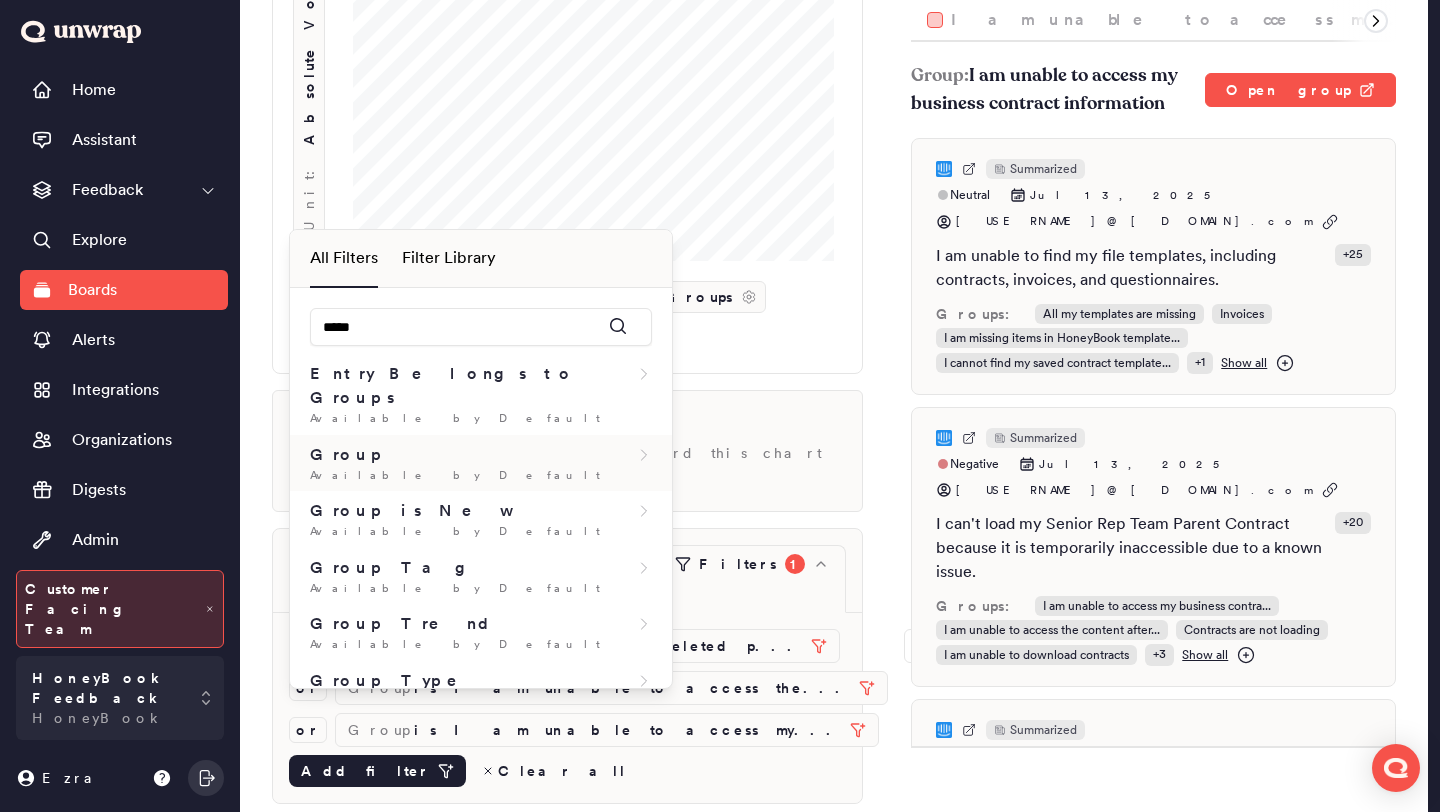 click on "Available by Default" at bounding box center [481, 475] 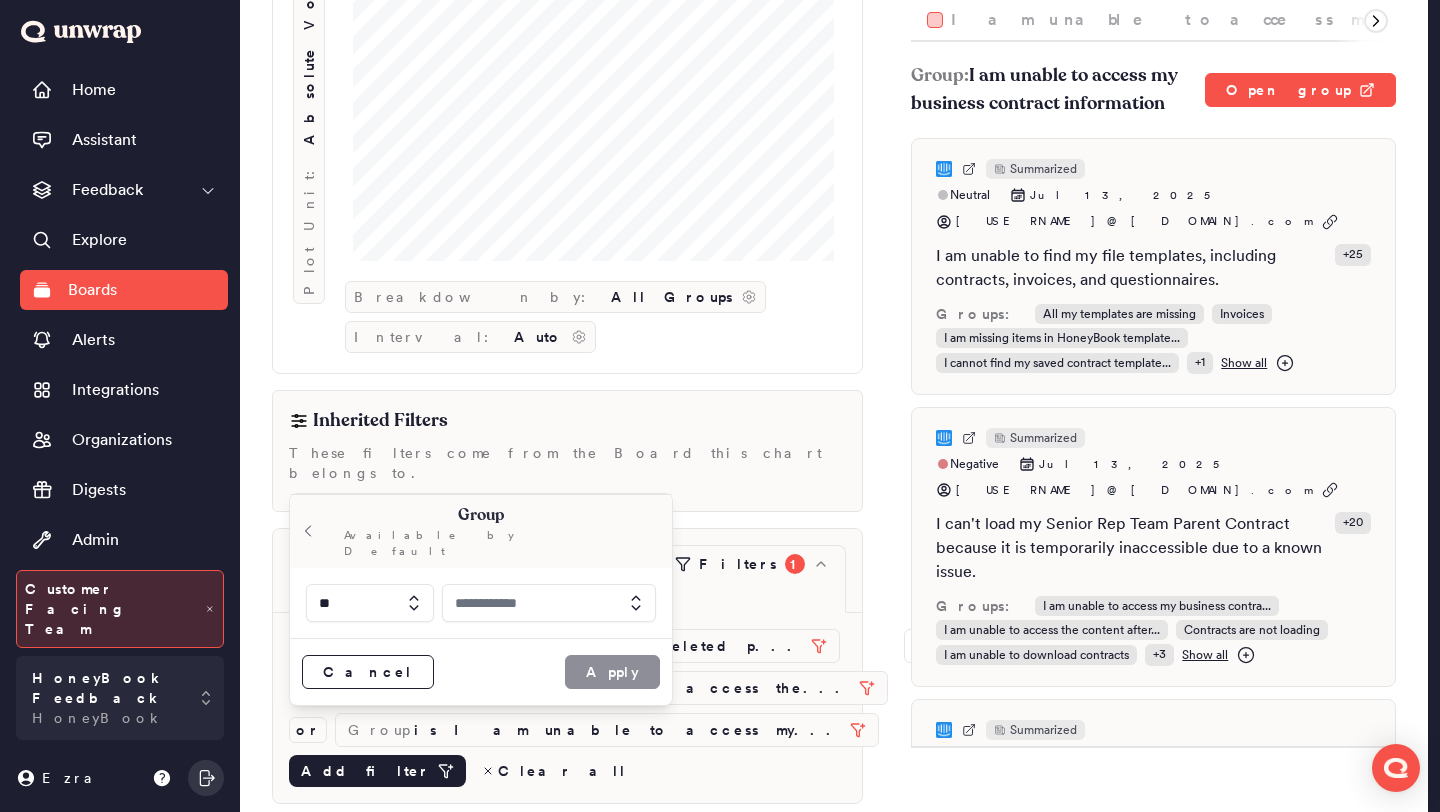 click at bounding box center (549, 603) 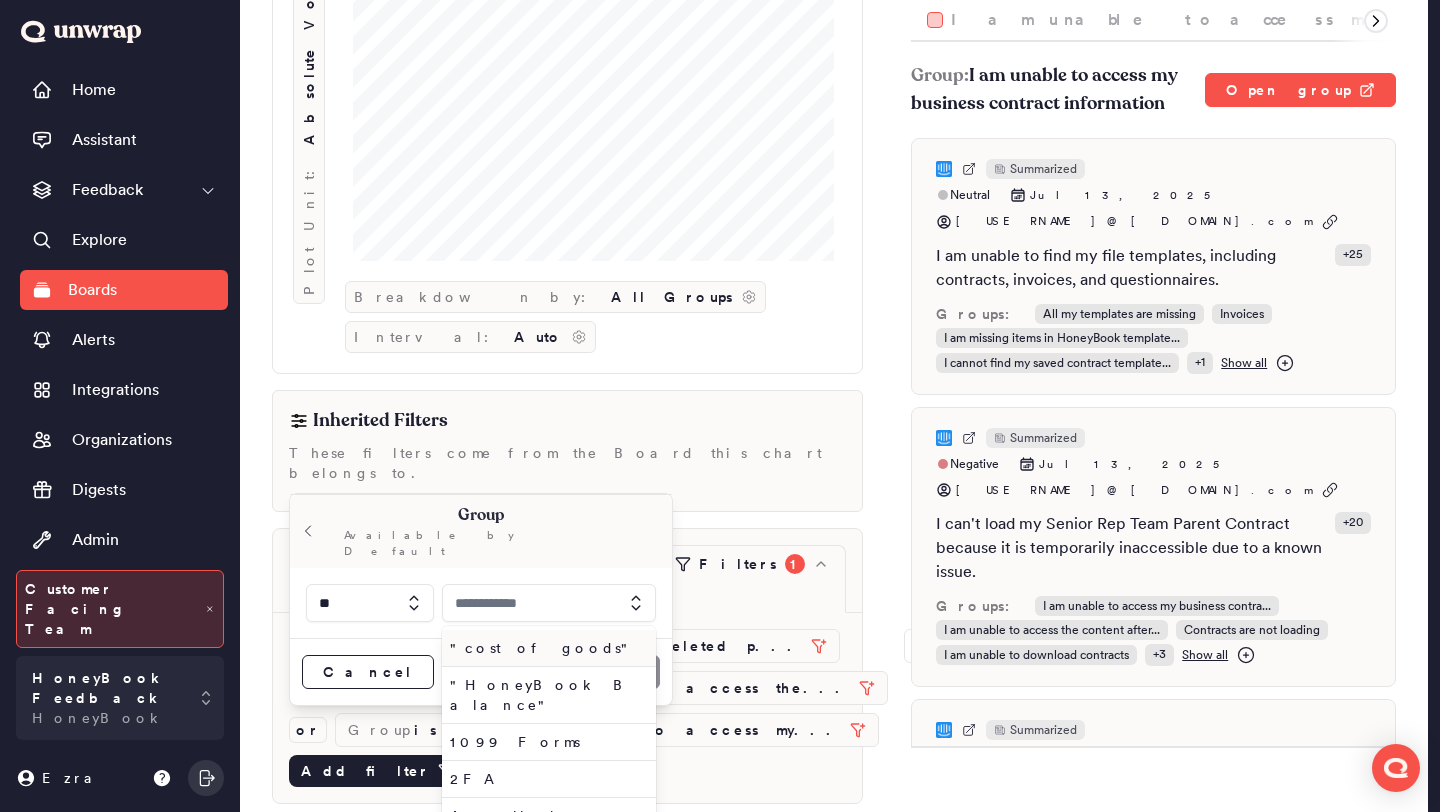 click at bounding box center [549, 603] 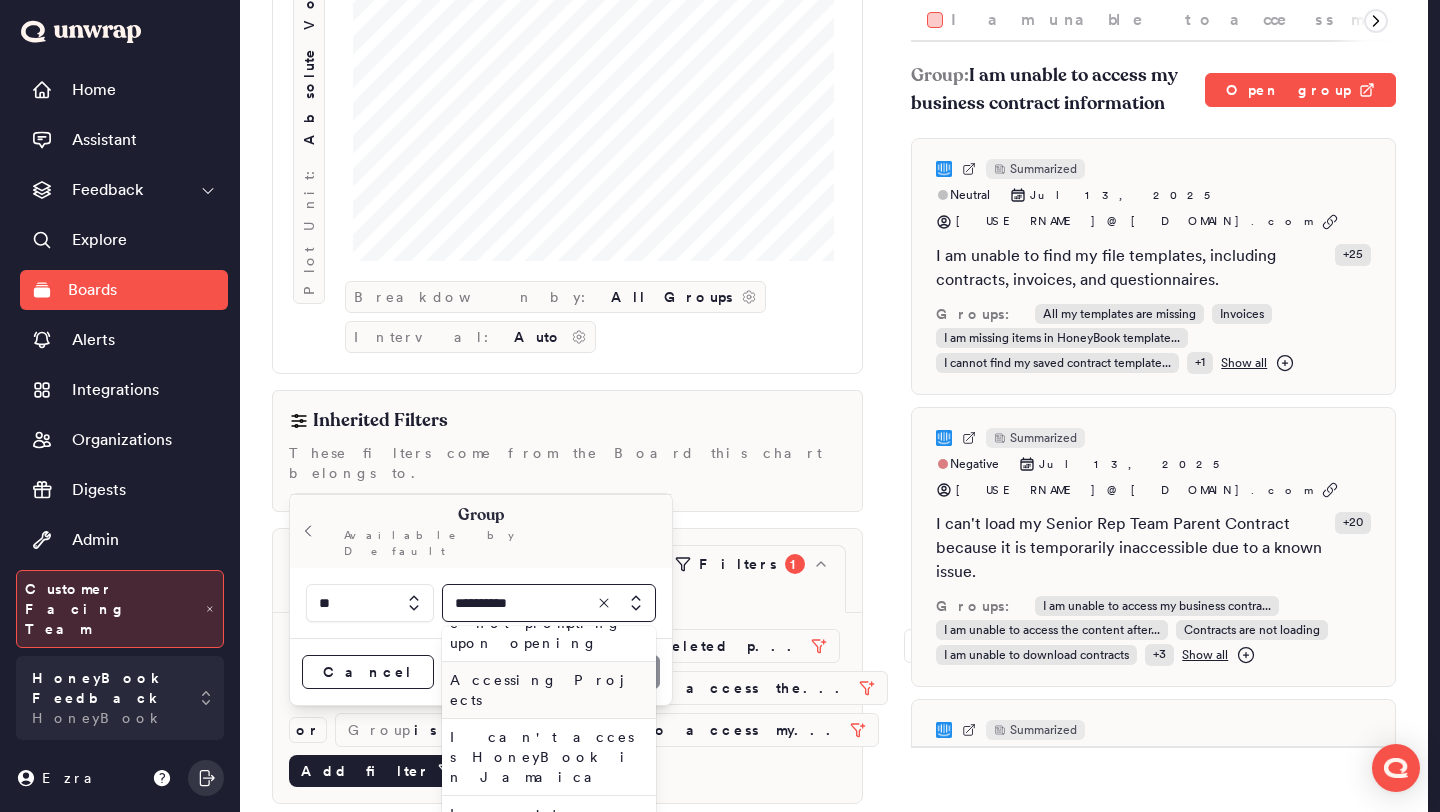 scroll, scrollTop: 53, scrollLeft: 0, axis: vertical 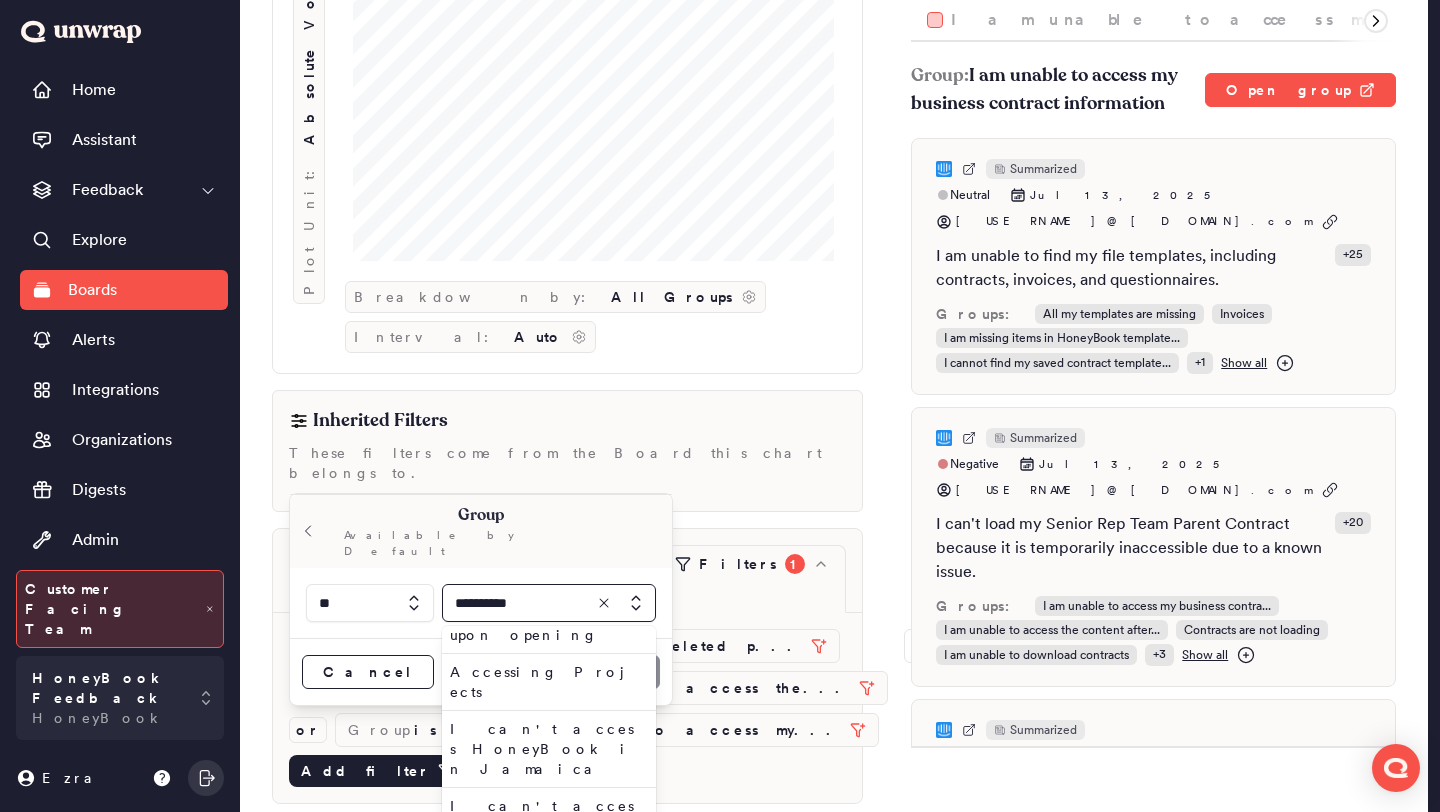 type on "**********" 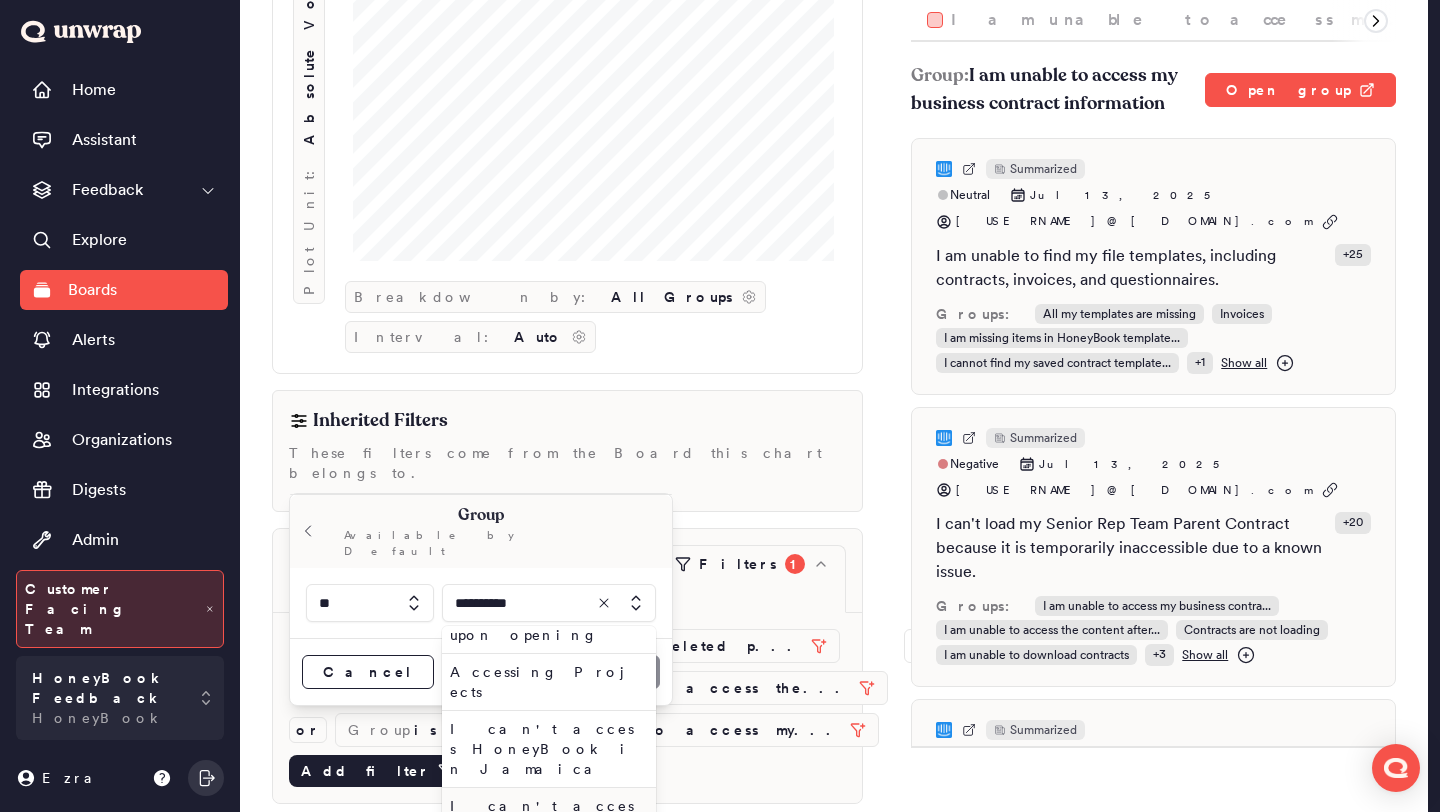 click on "I can't access projects on HoneyBook" at bounding box center [545, 826] 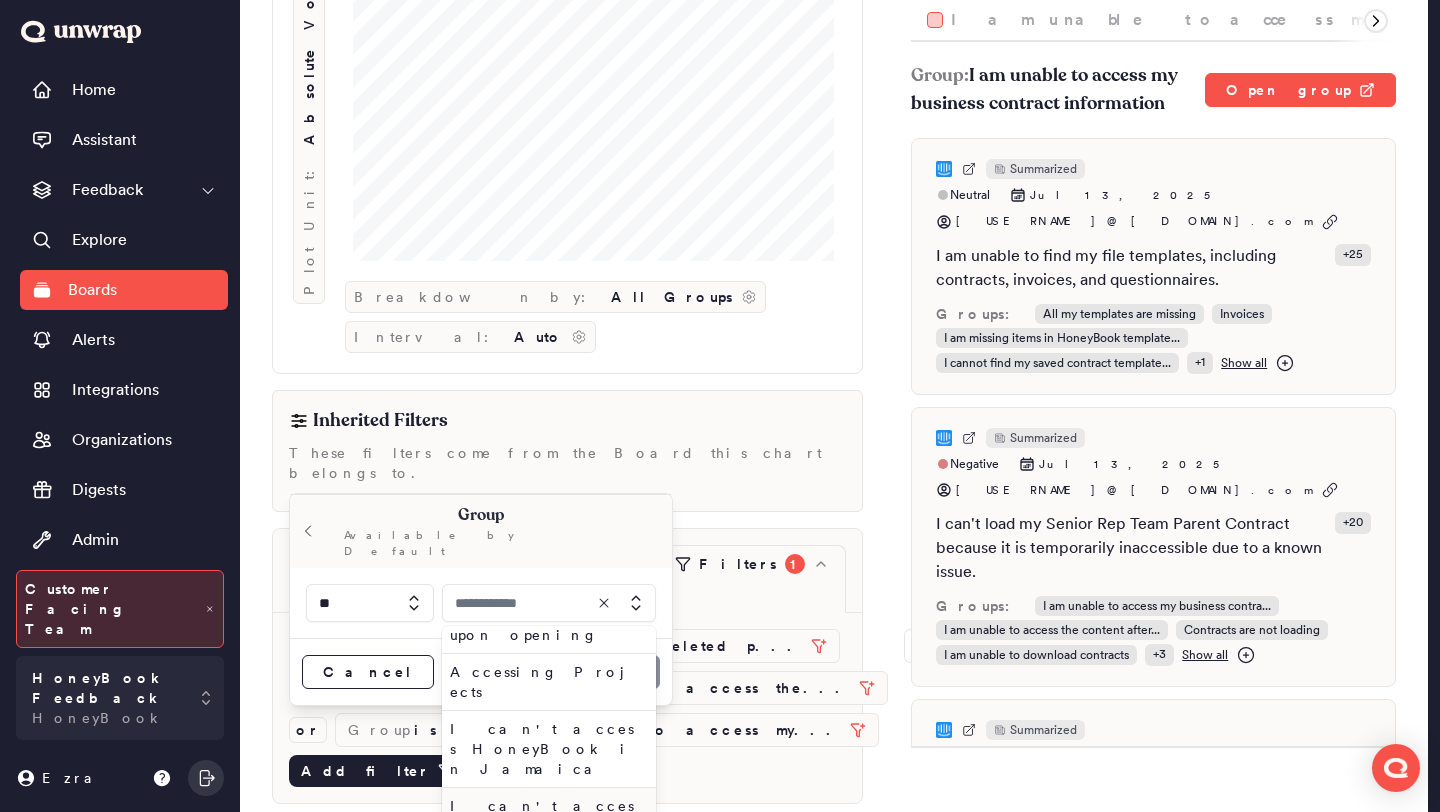 type on "**********" 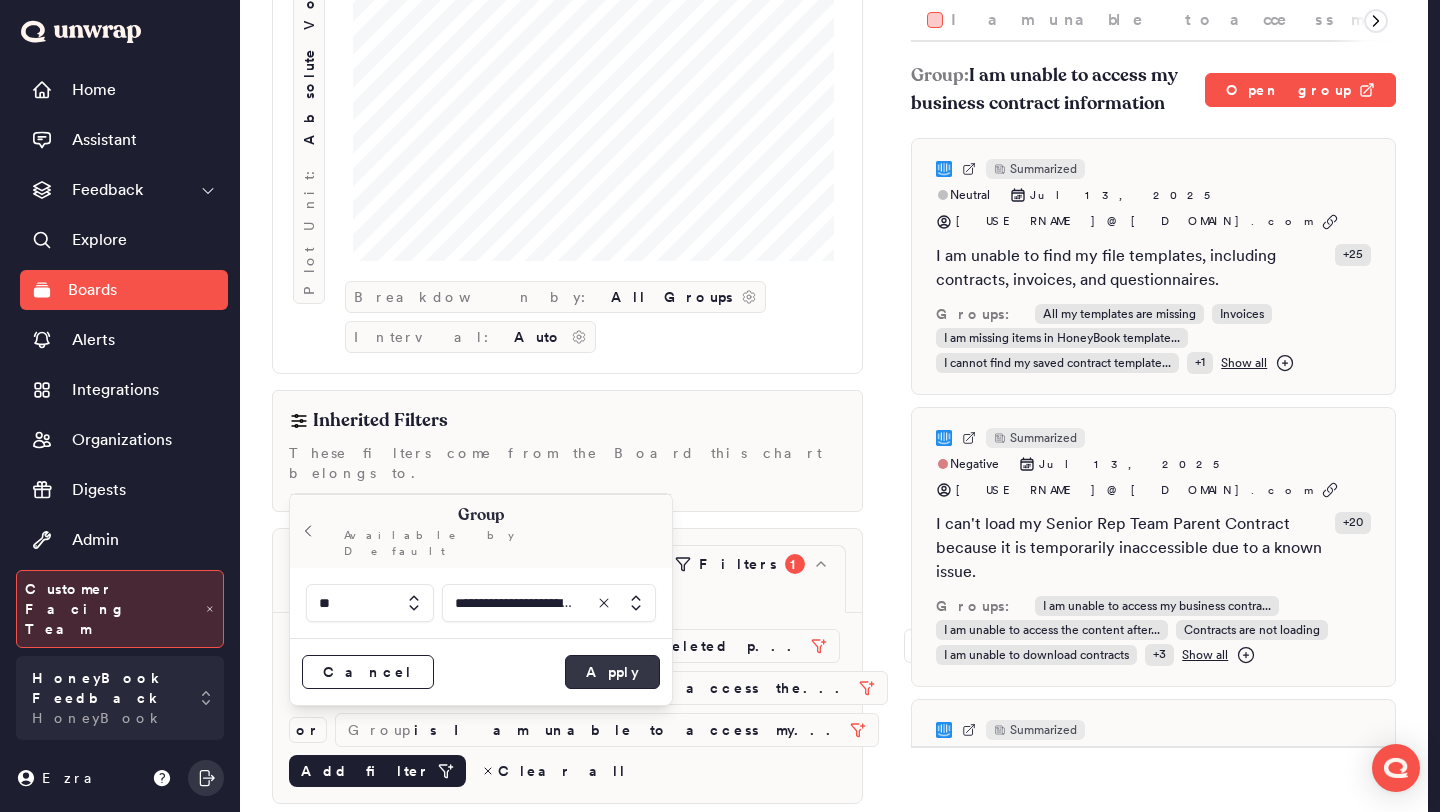 click on "Apply" at bounding box center [612, 672] 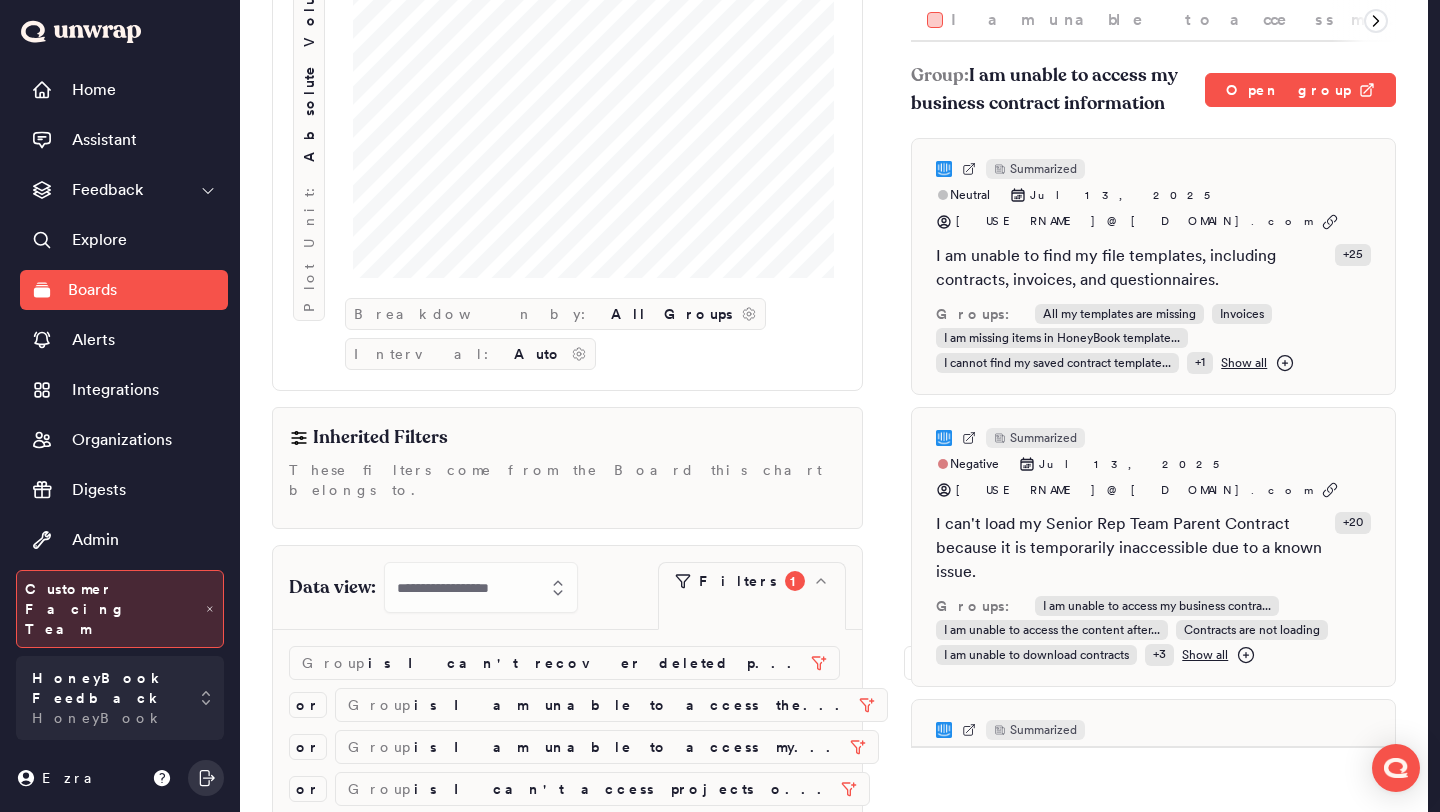 scroll, scrollTop: 362, scrollLeft: 0, axis: vertical 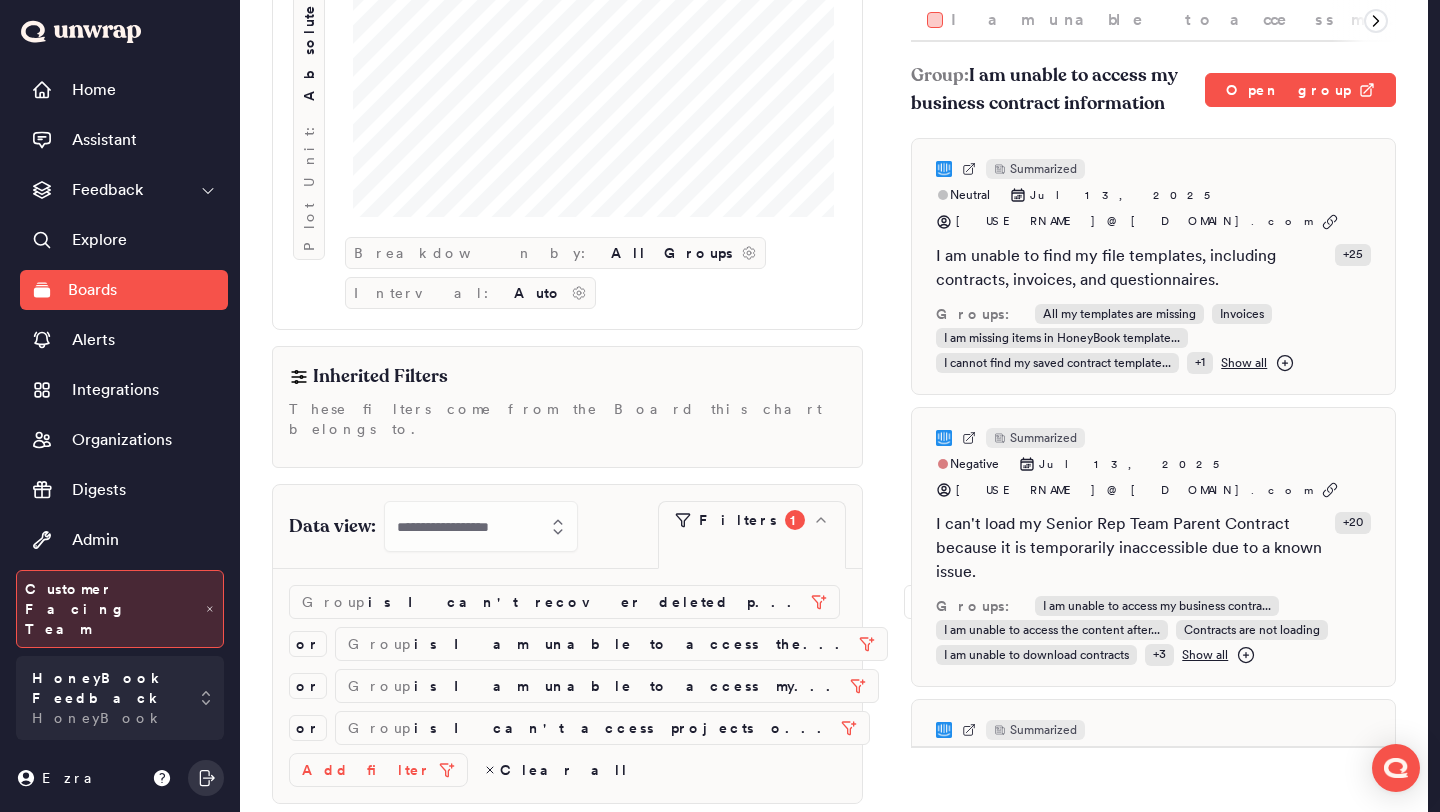 click on "Add filter" at bounding box center [378, 770] 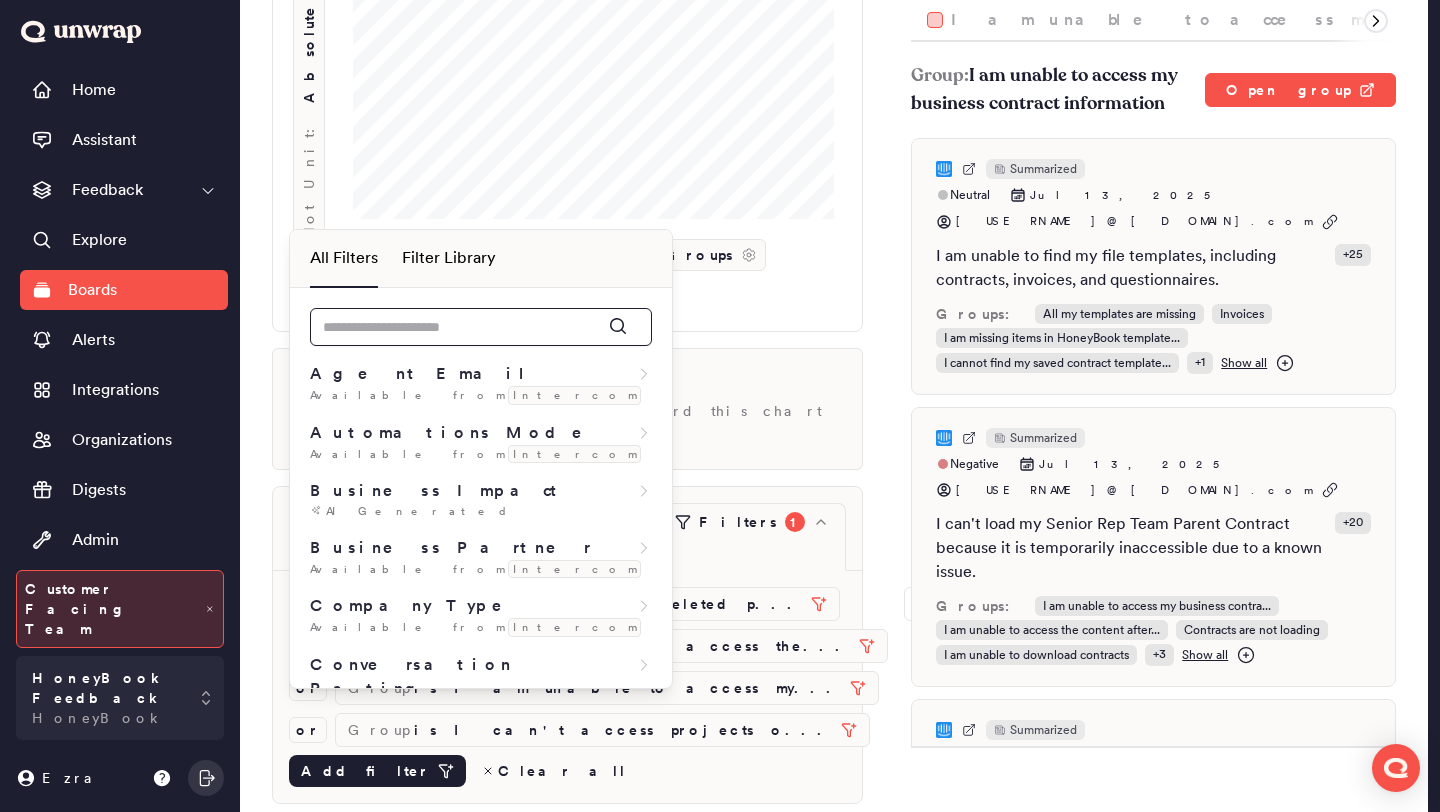 click at bounding box center (481, 327) 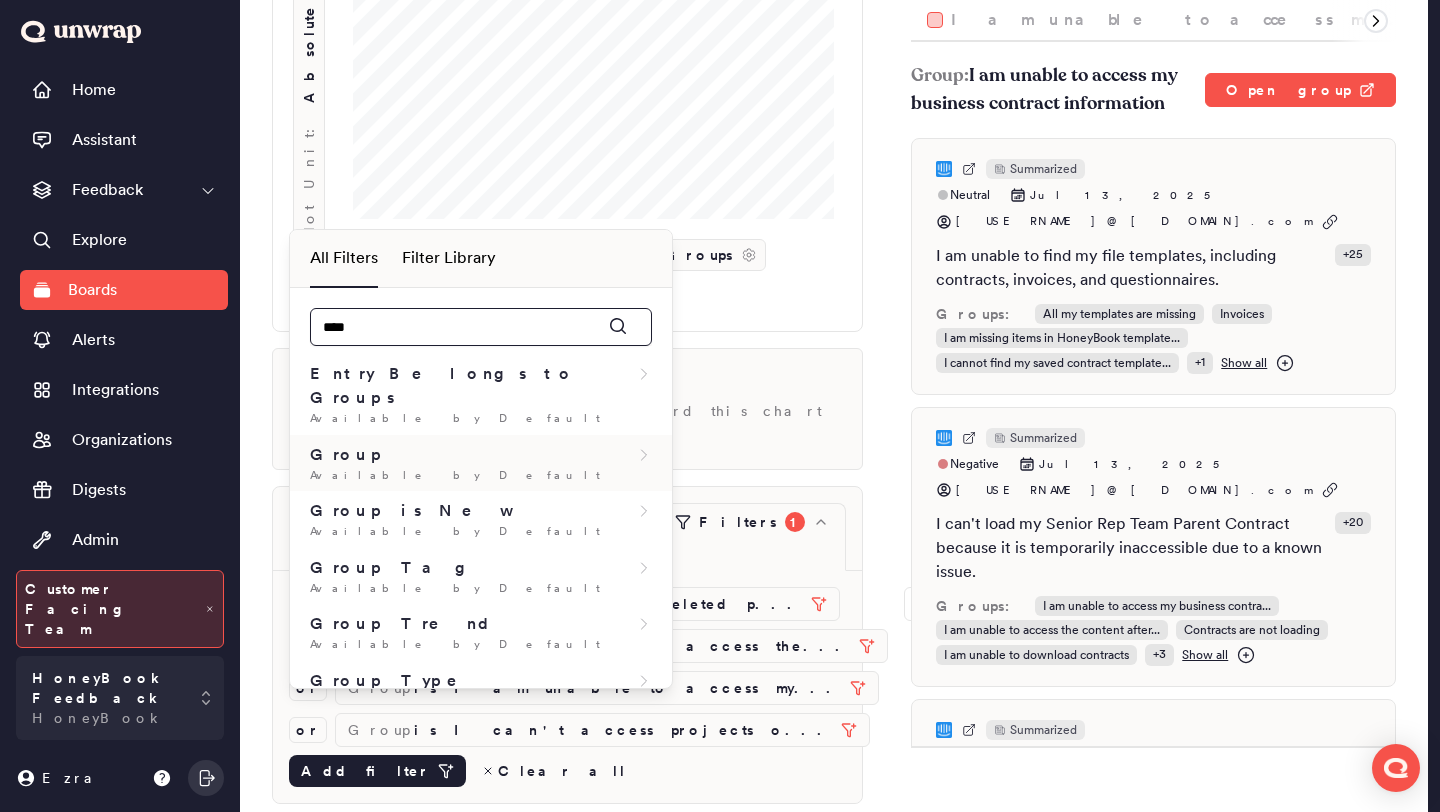 type on "****" 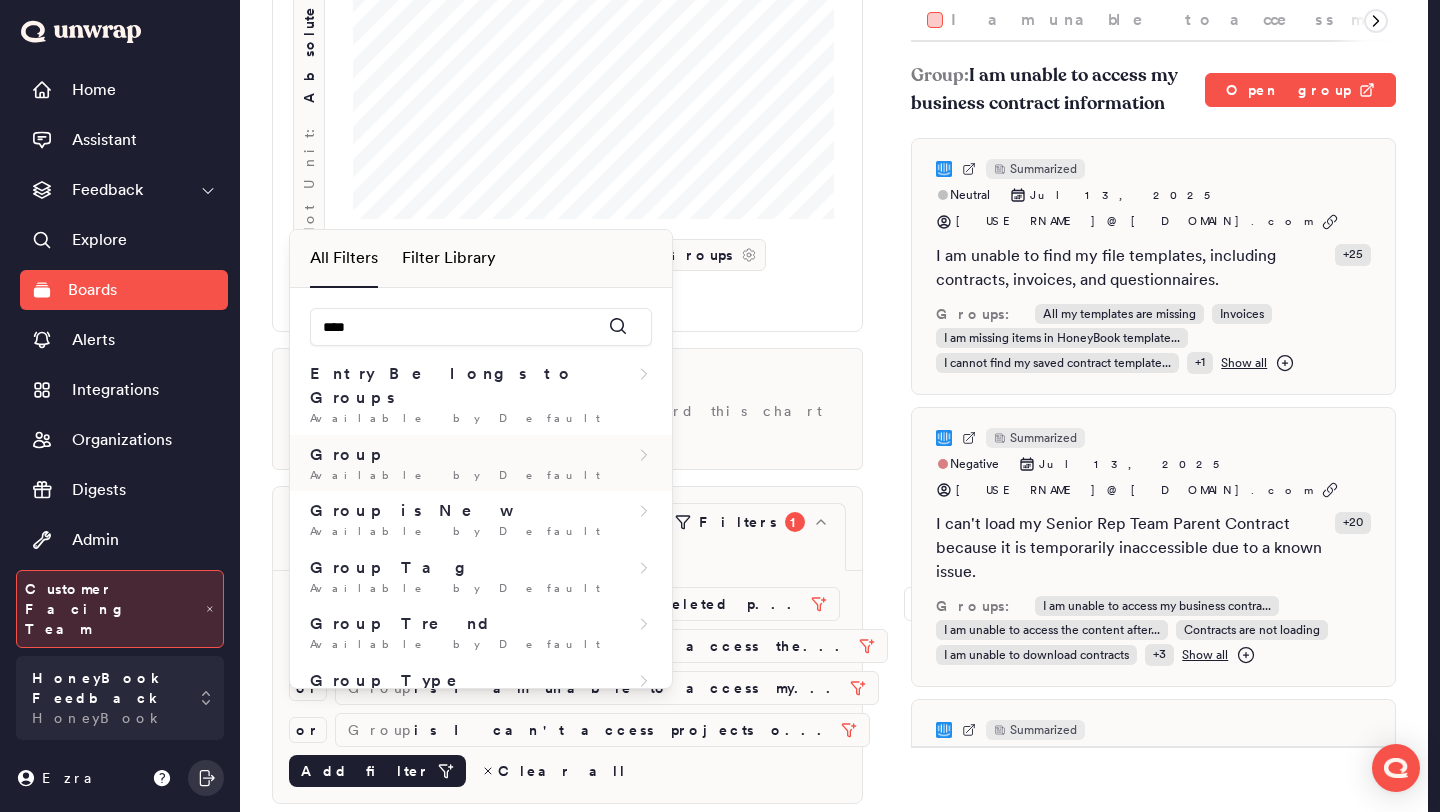 click on "Available by Default" at bounding box center [481, 475] 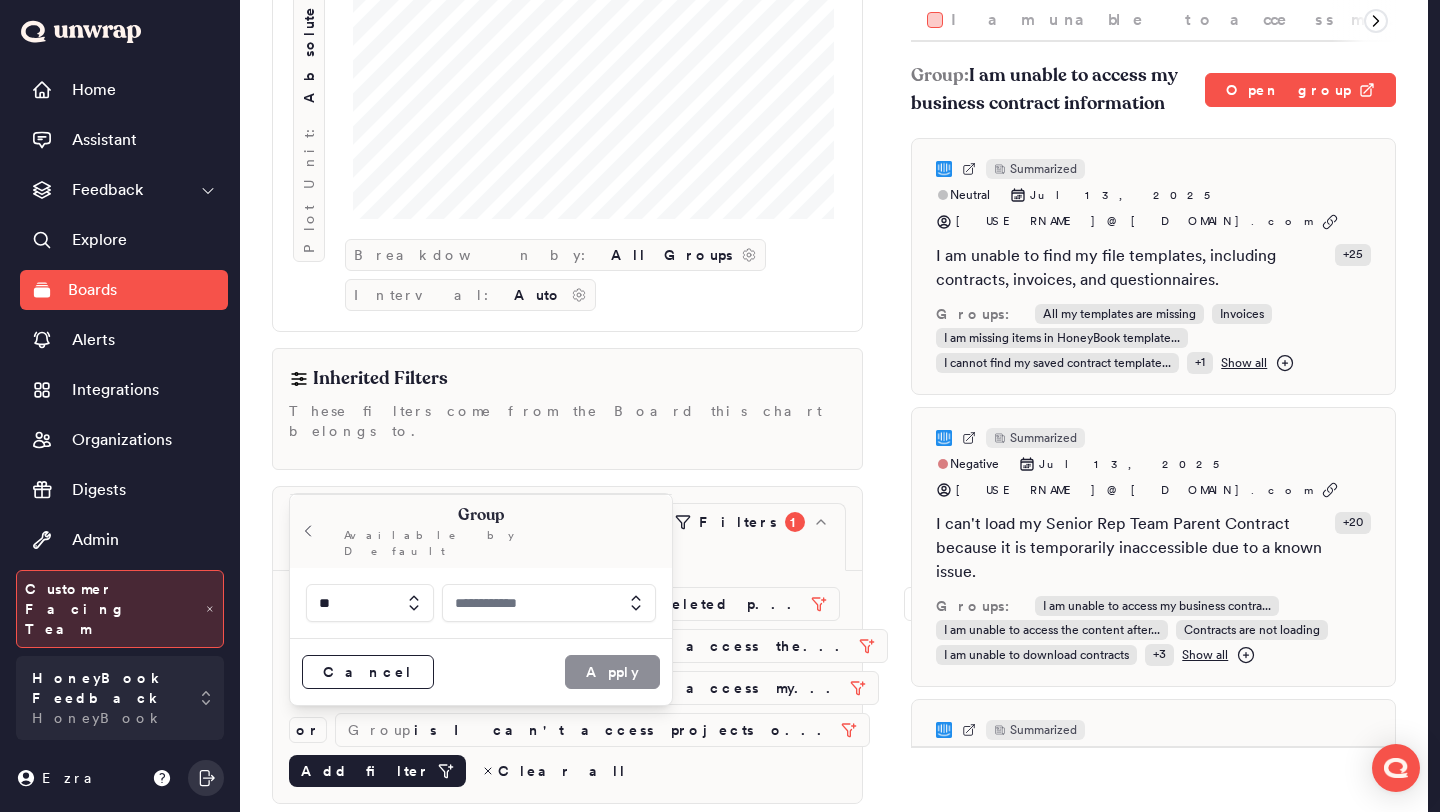 click at bounding box center [549, 603] 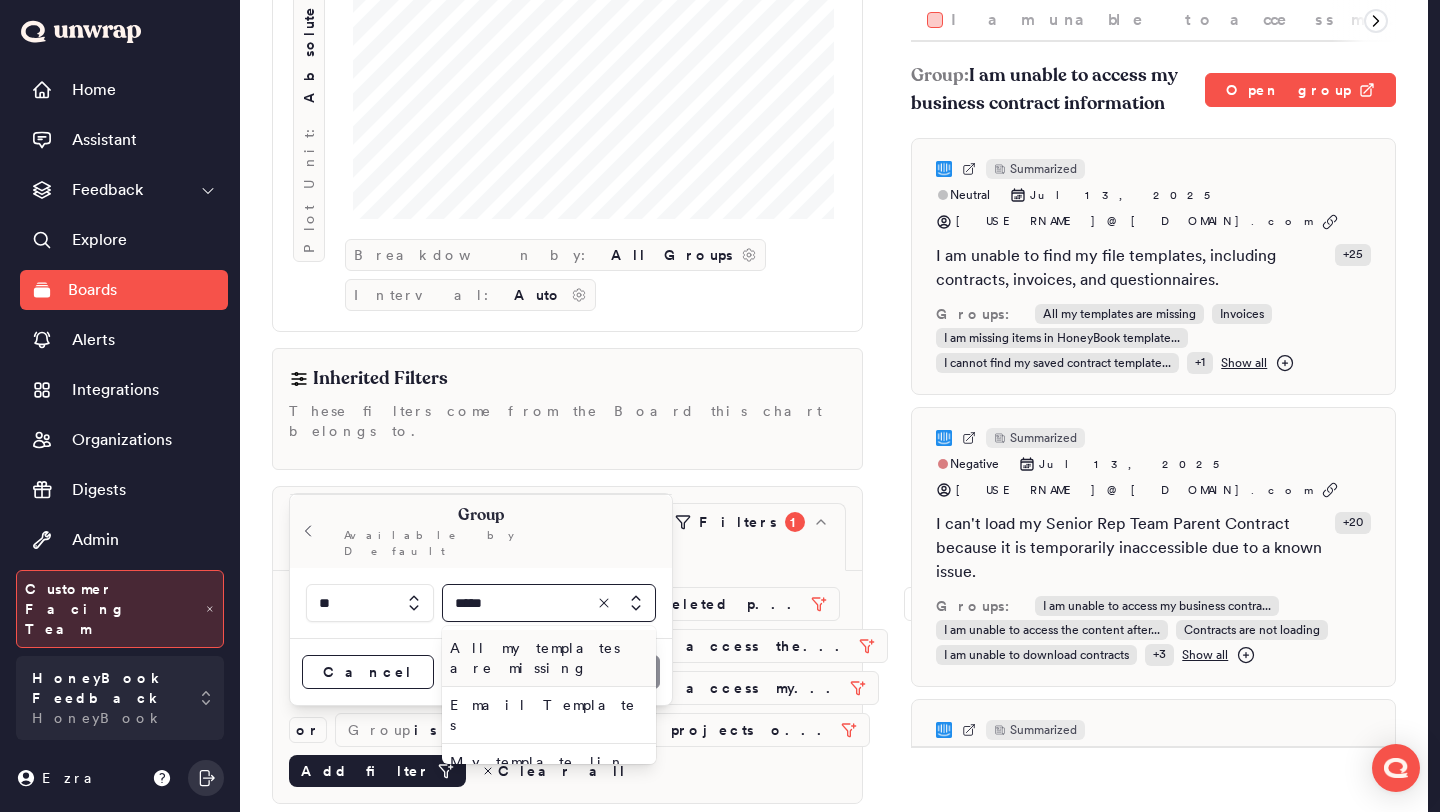 type on "*****" 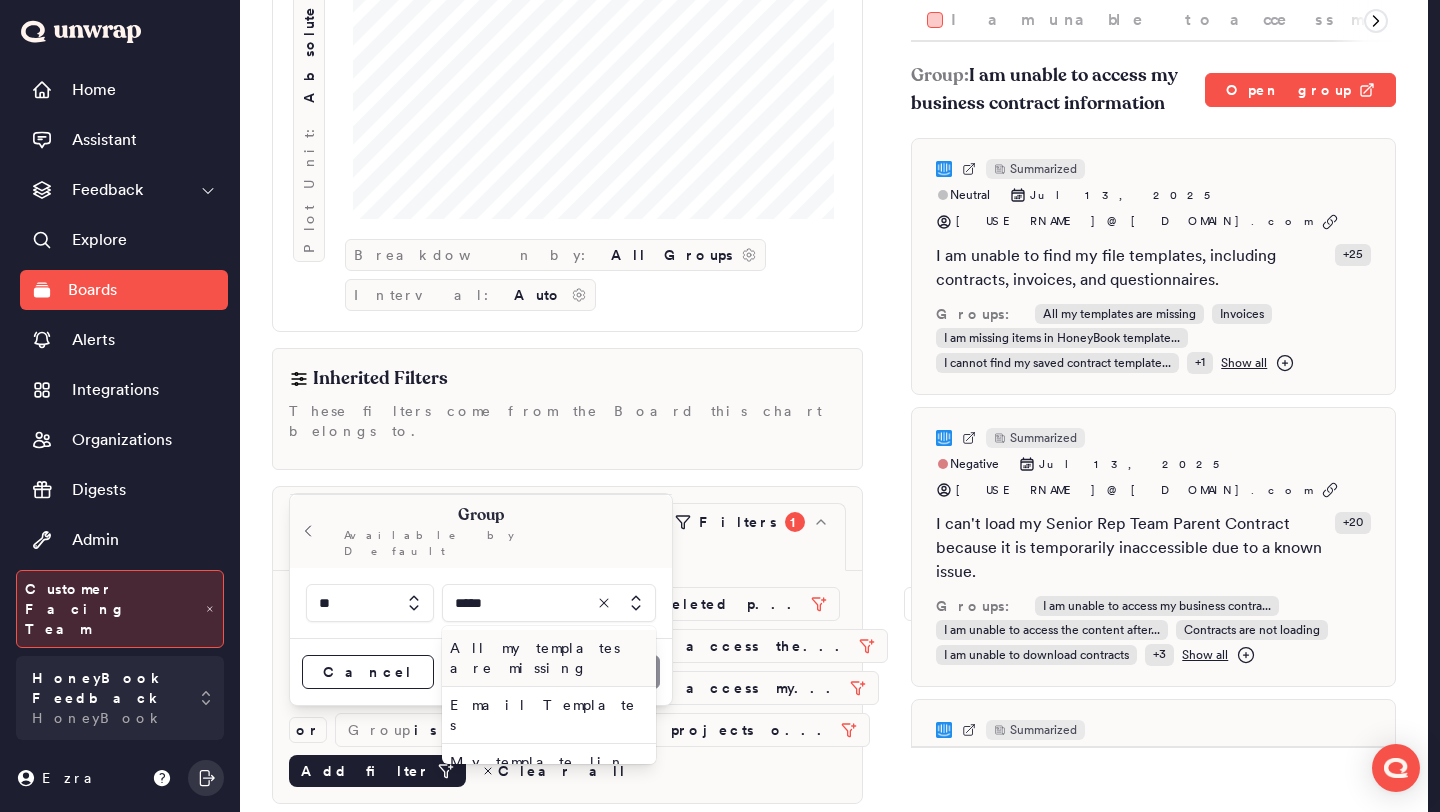 click on "All my templates are missing" at bounding box center (545, 658) 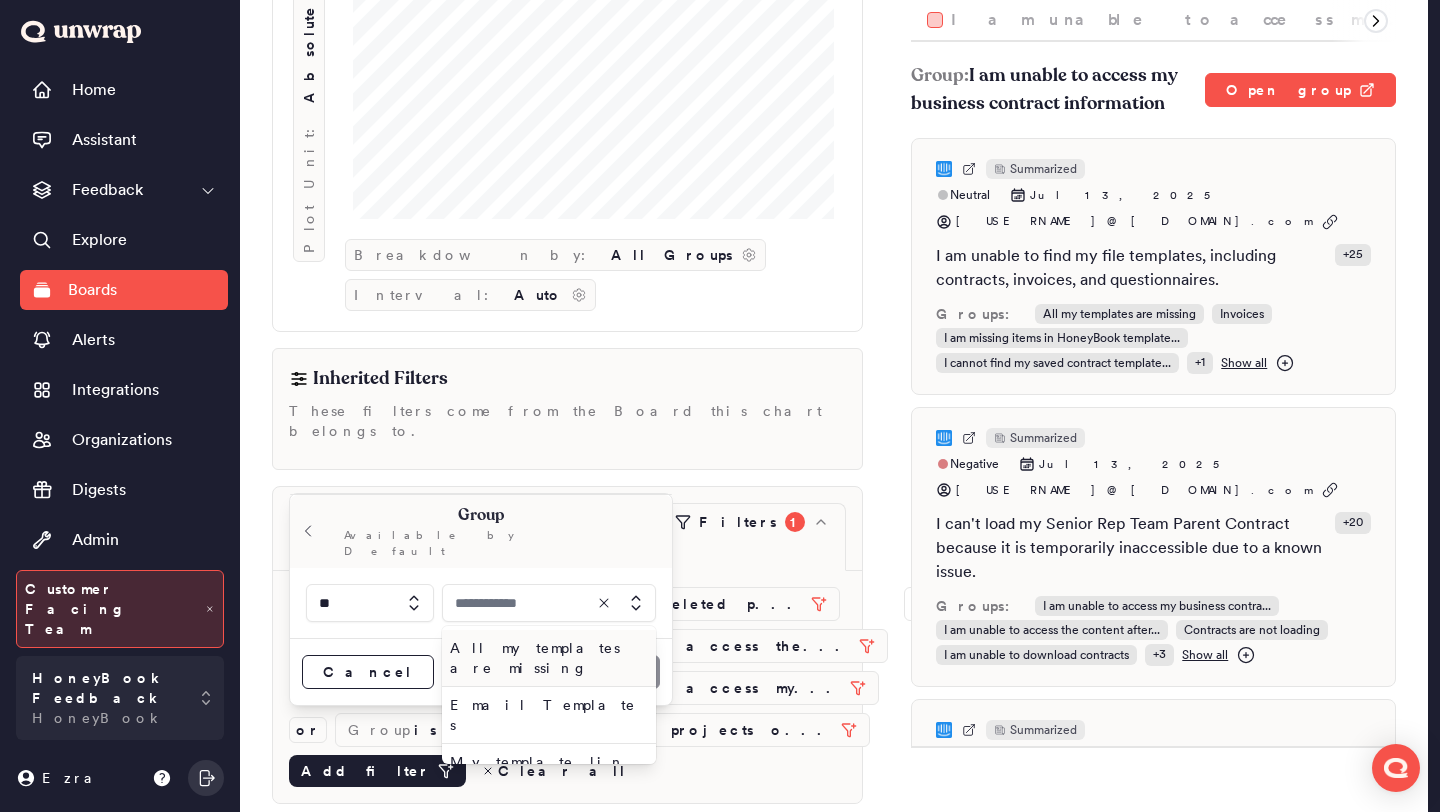 type on "**********" 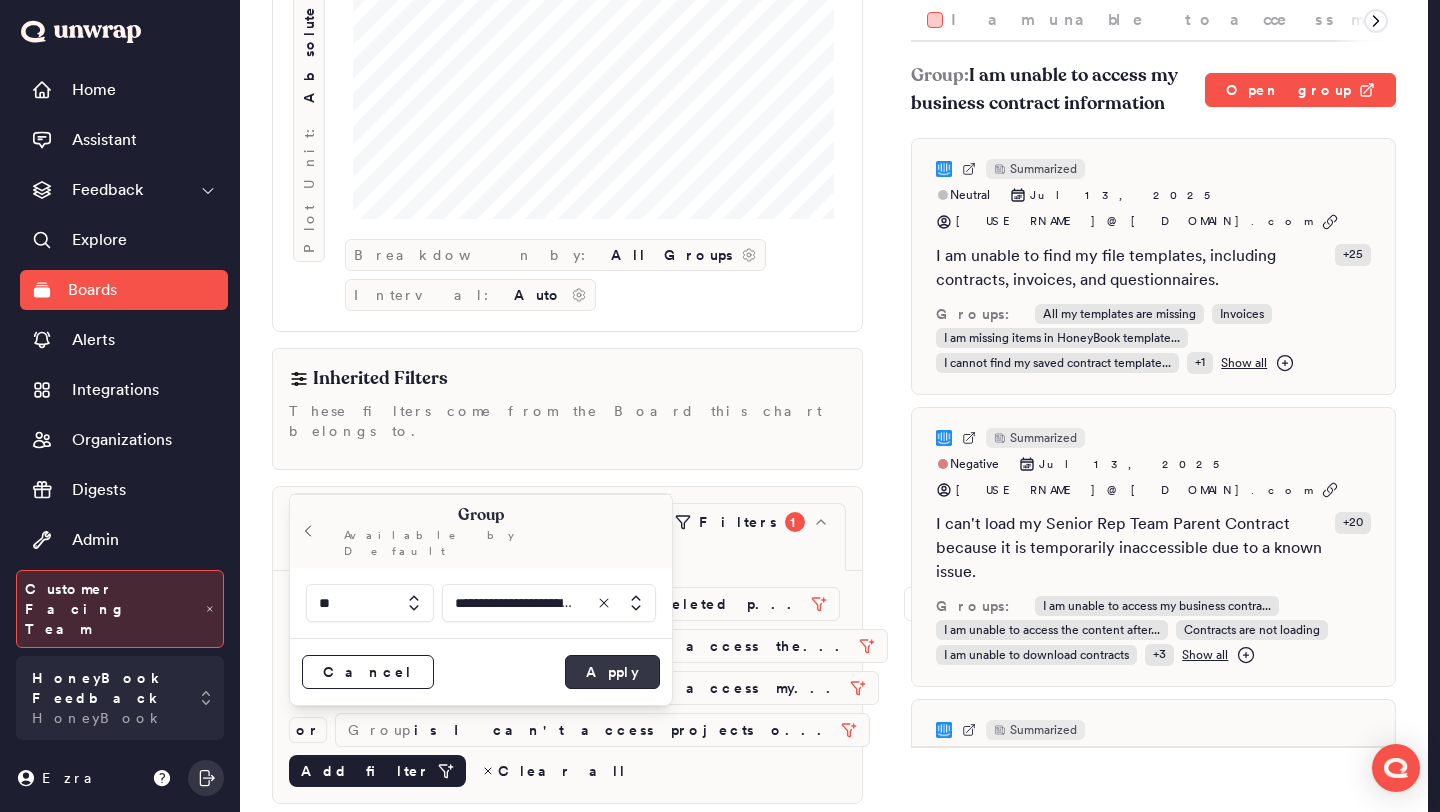 click on "Apply" at bounding box center [612, 672] 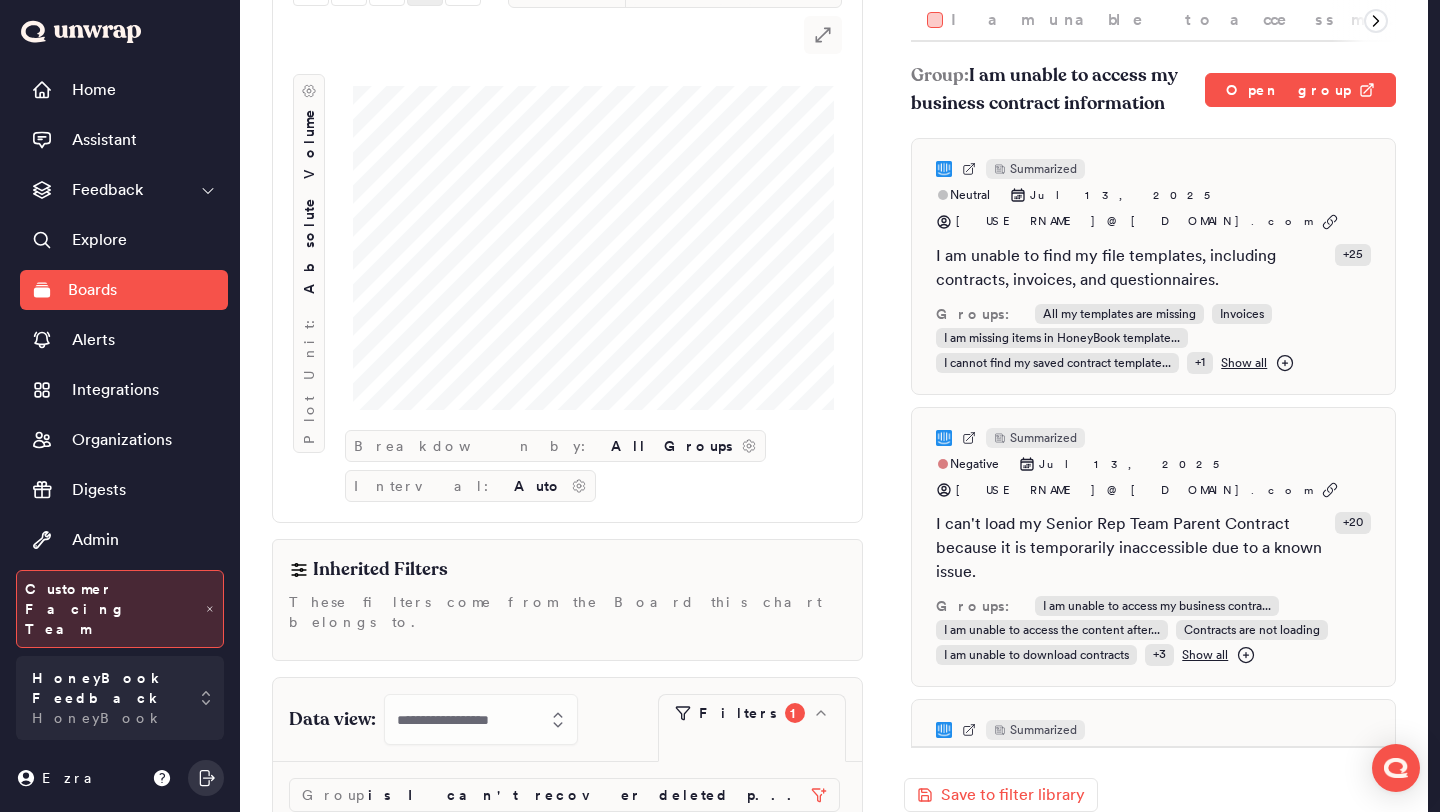 scroll, scrollTop: 186, scrollLeft: 0, axis: vertical 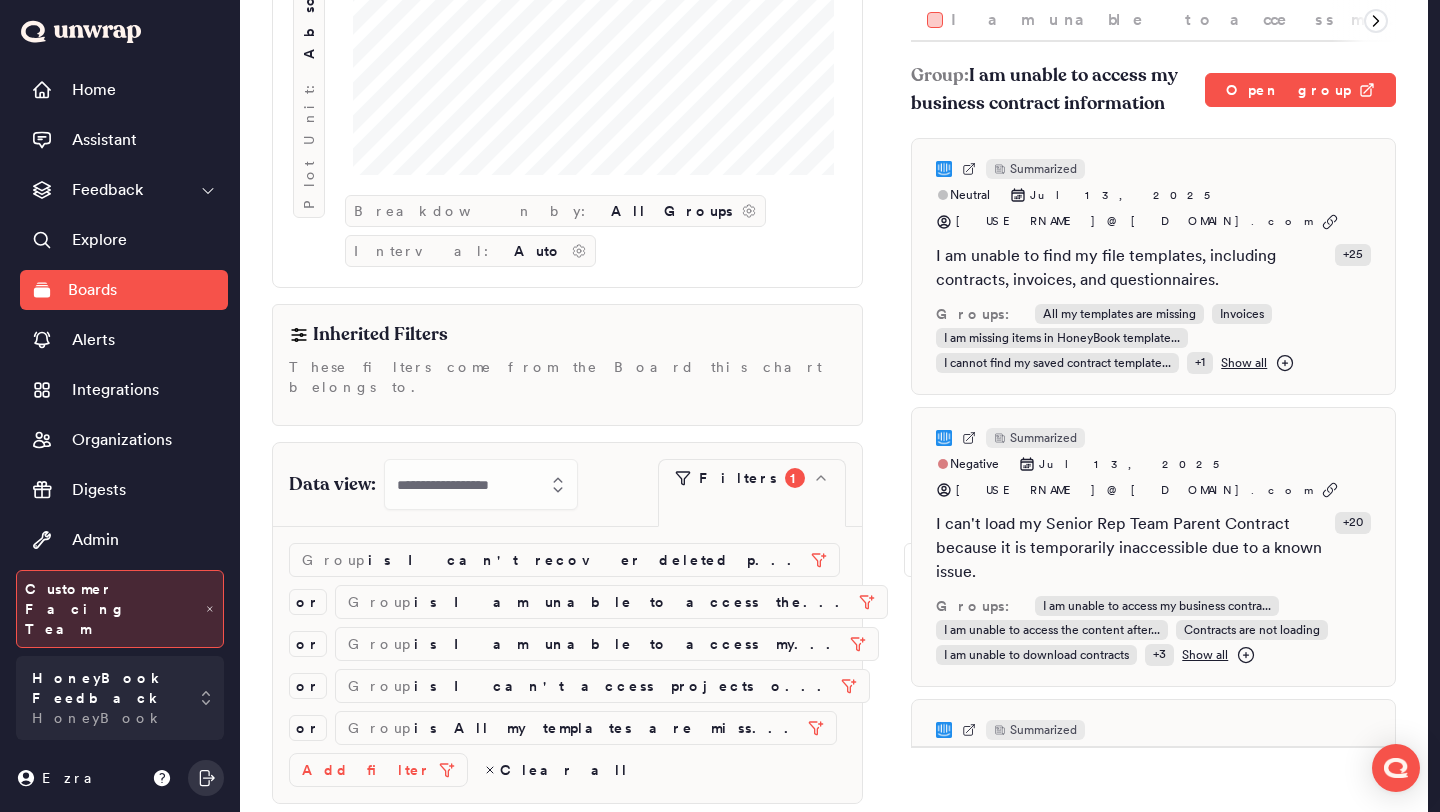 click 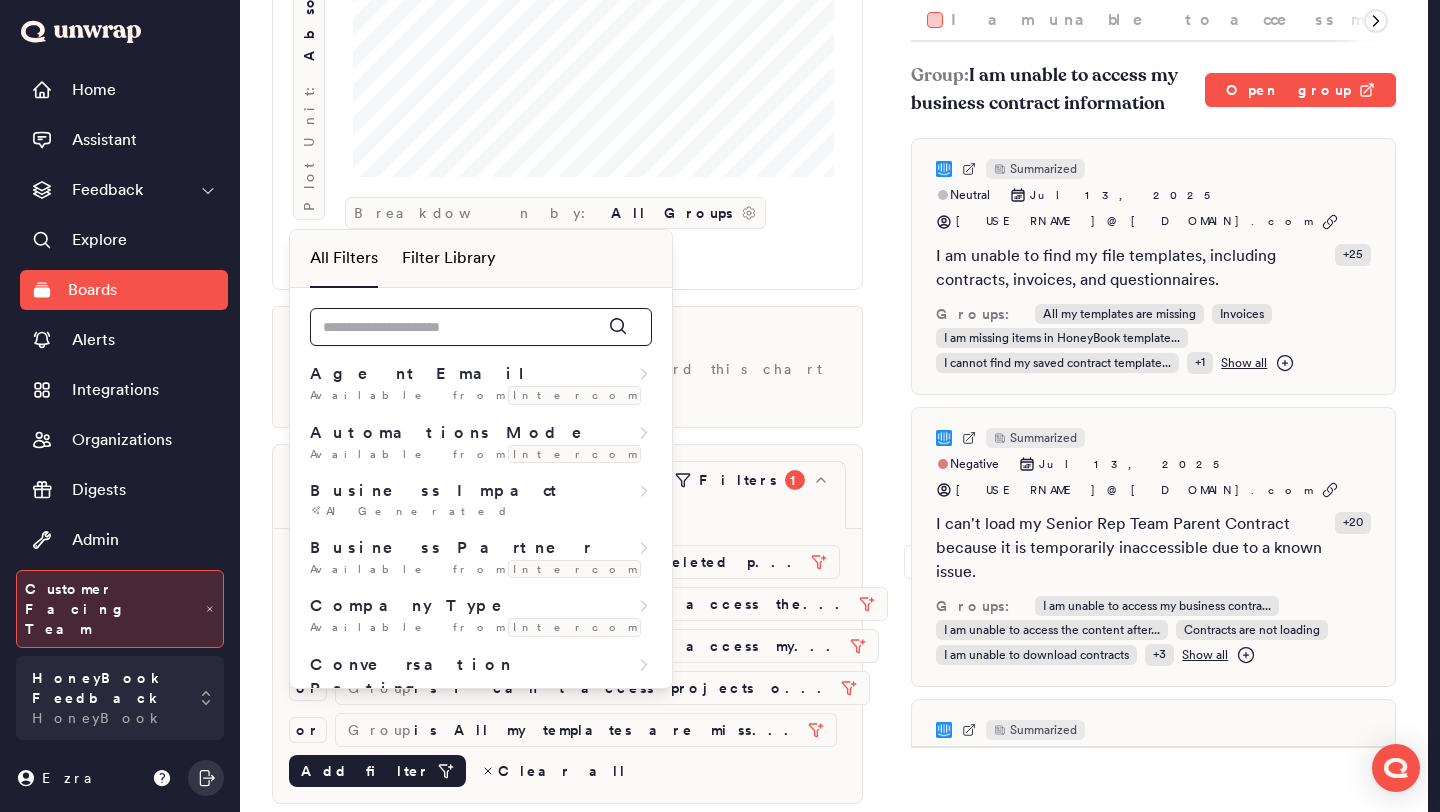 click at bounding box center [481, 327] 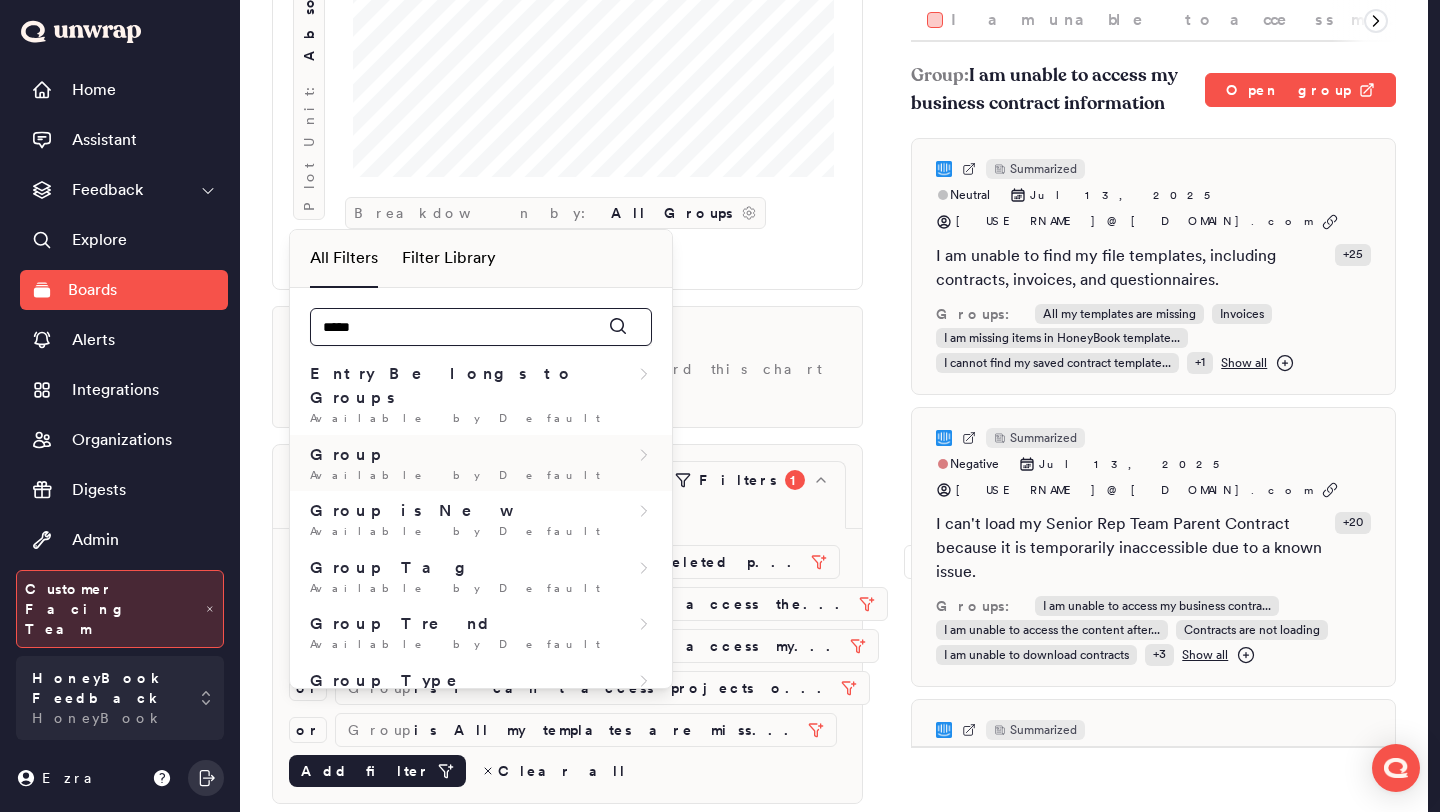 type on "*****" 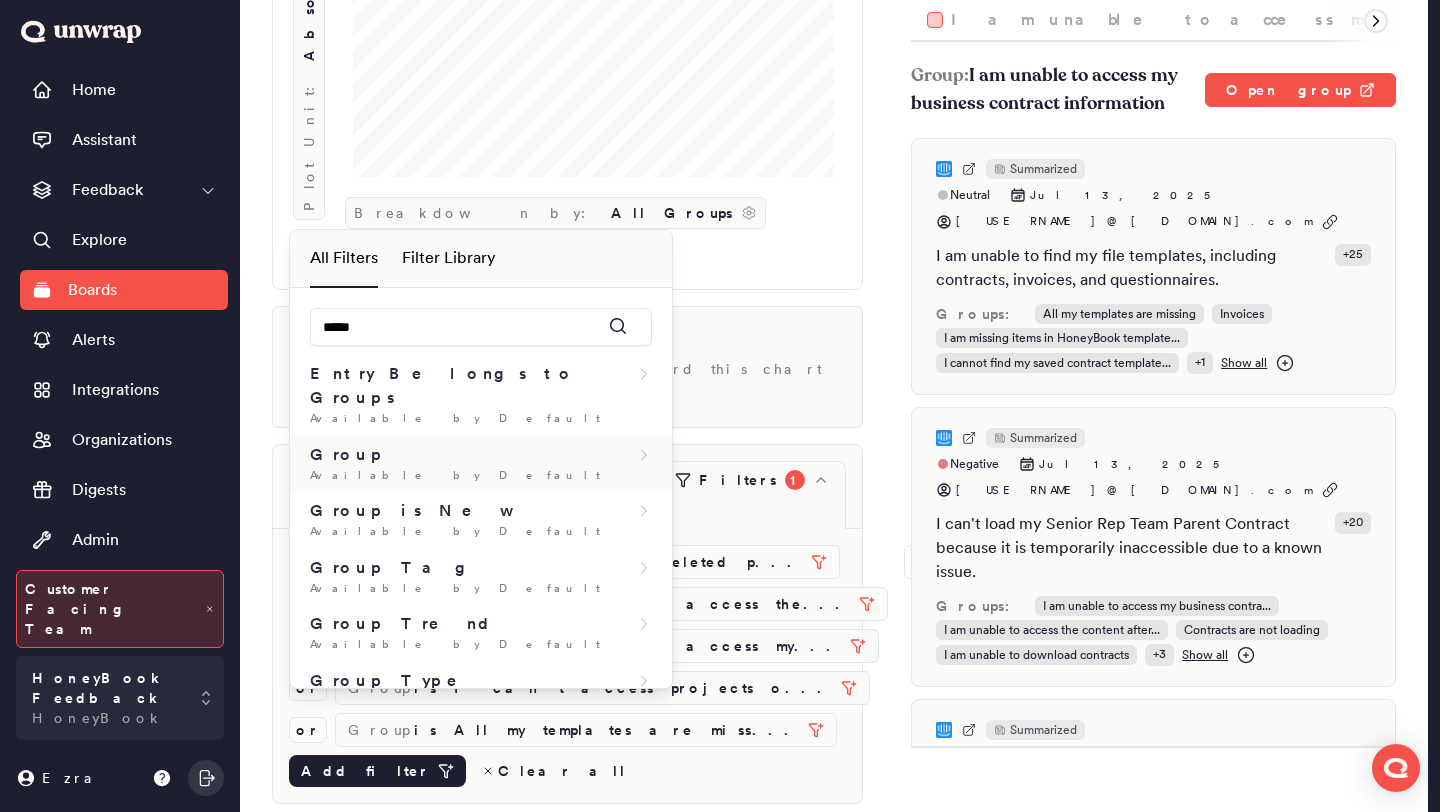 click on "Group" at bounding box center (481, 455) 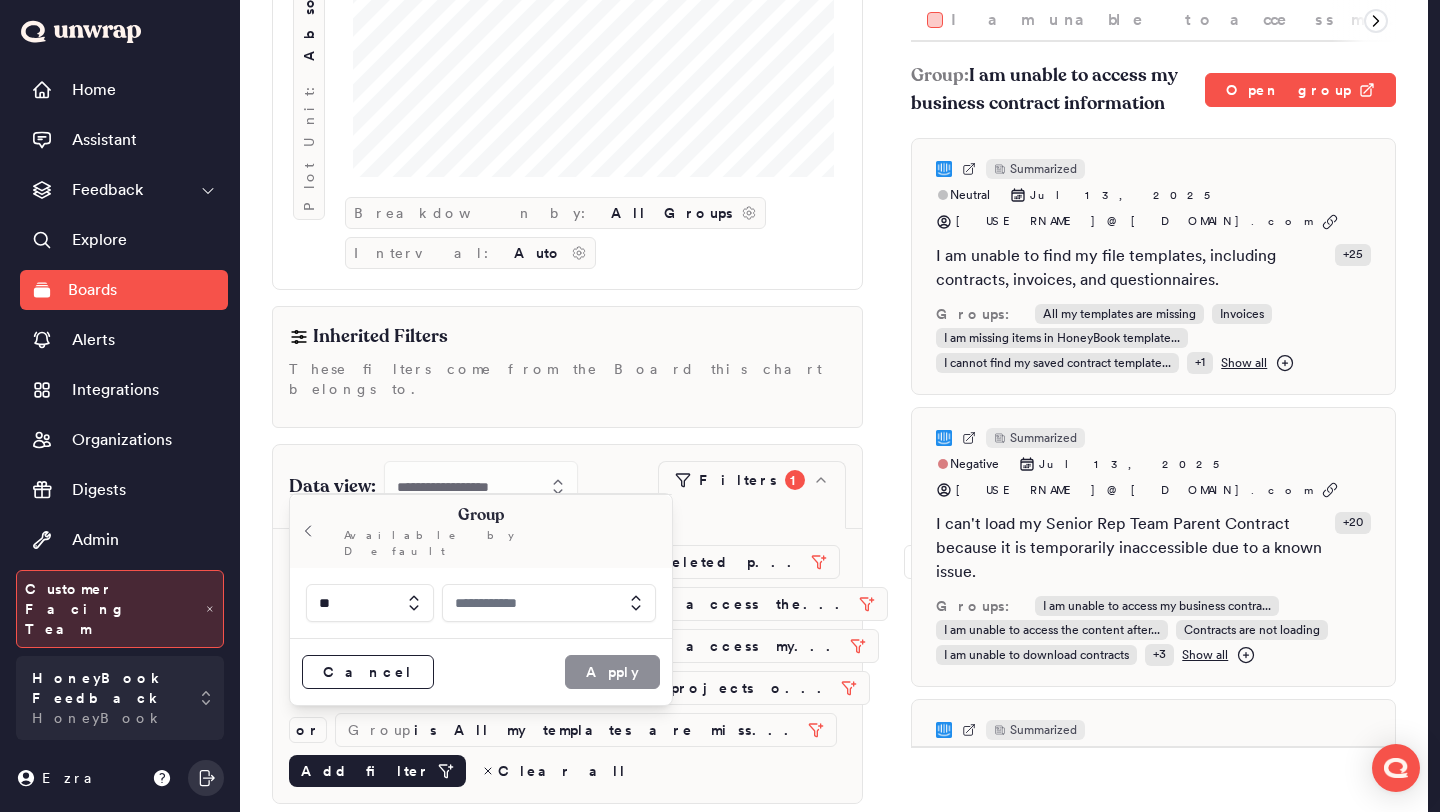 click at bounding box center (549, 603) 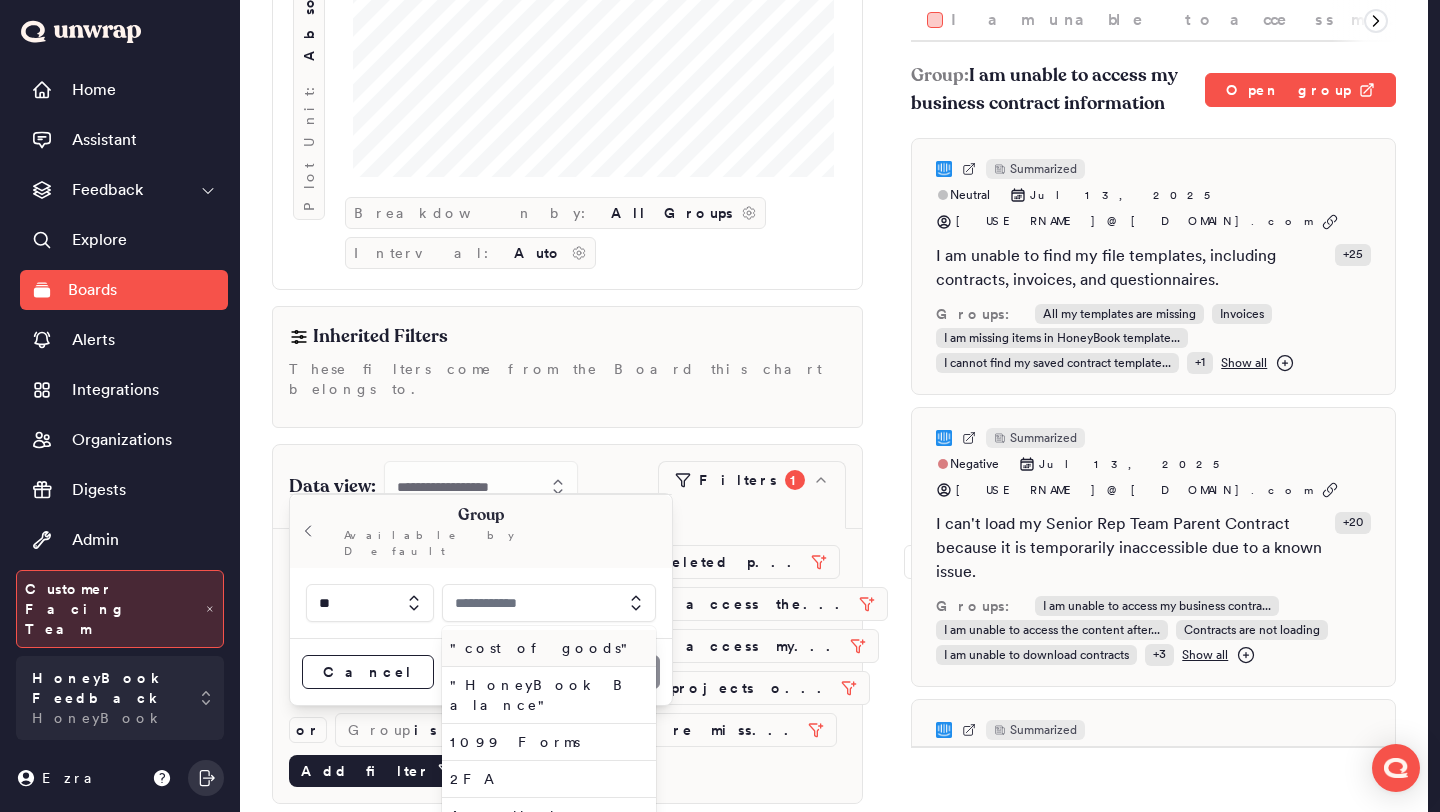 click at bounding box center (549, 603) 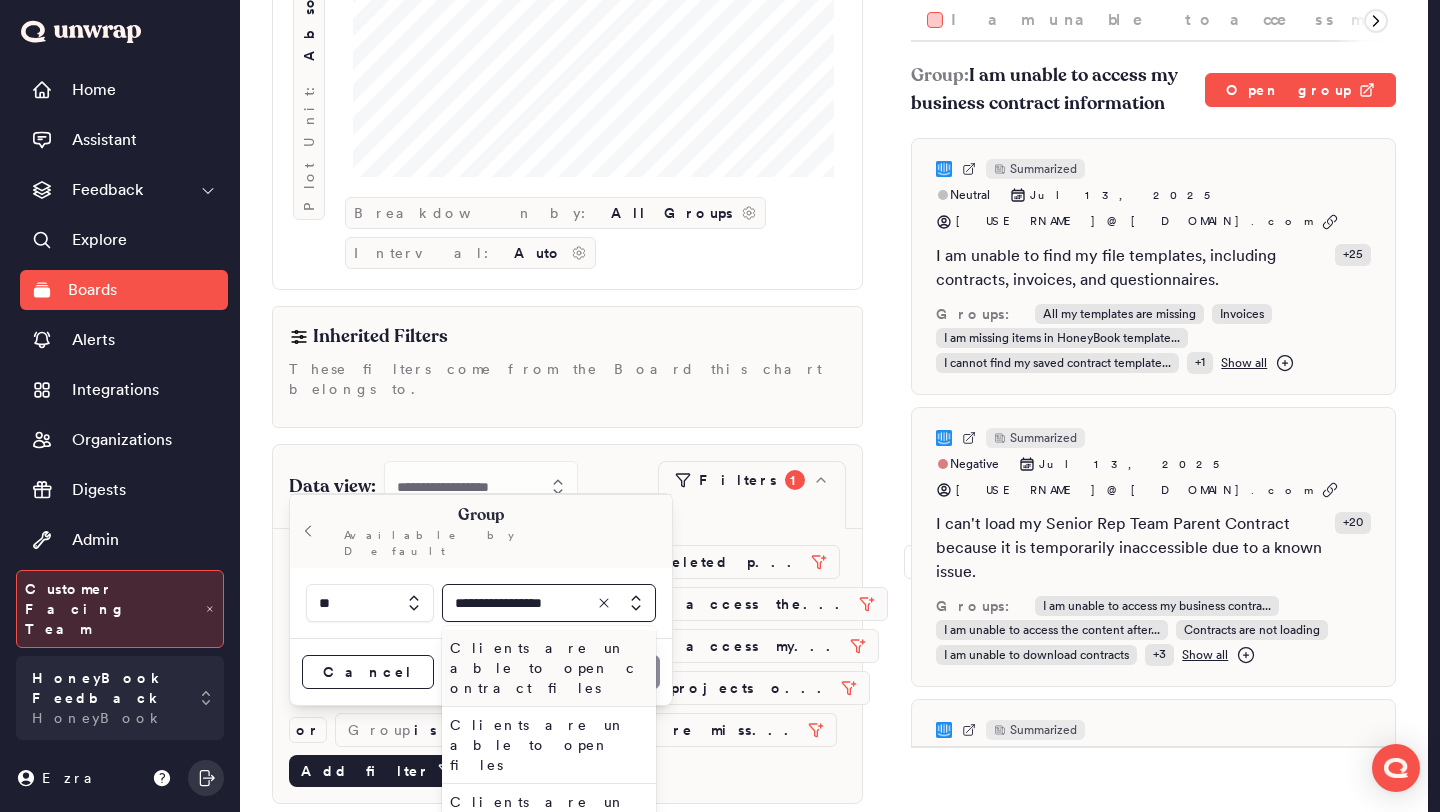 type on "**********" 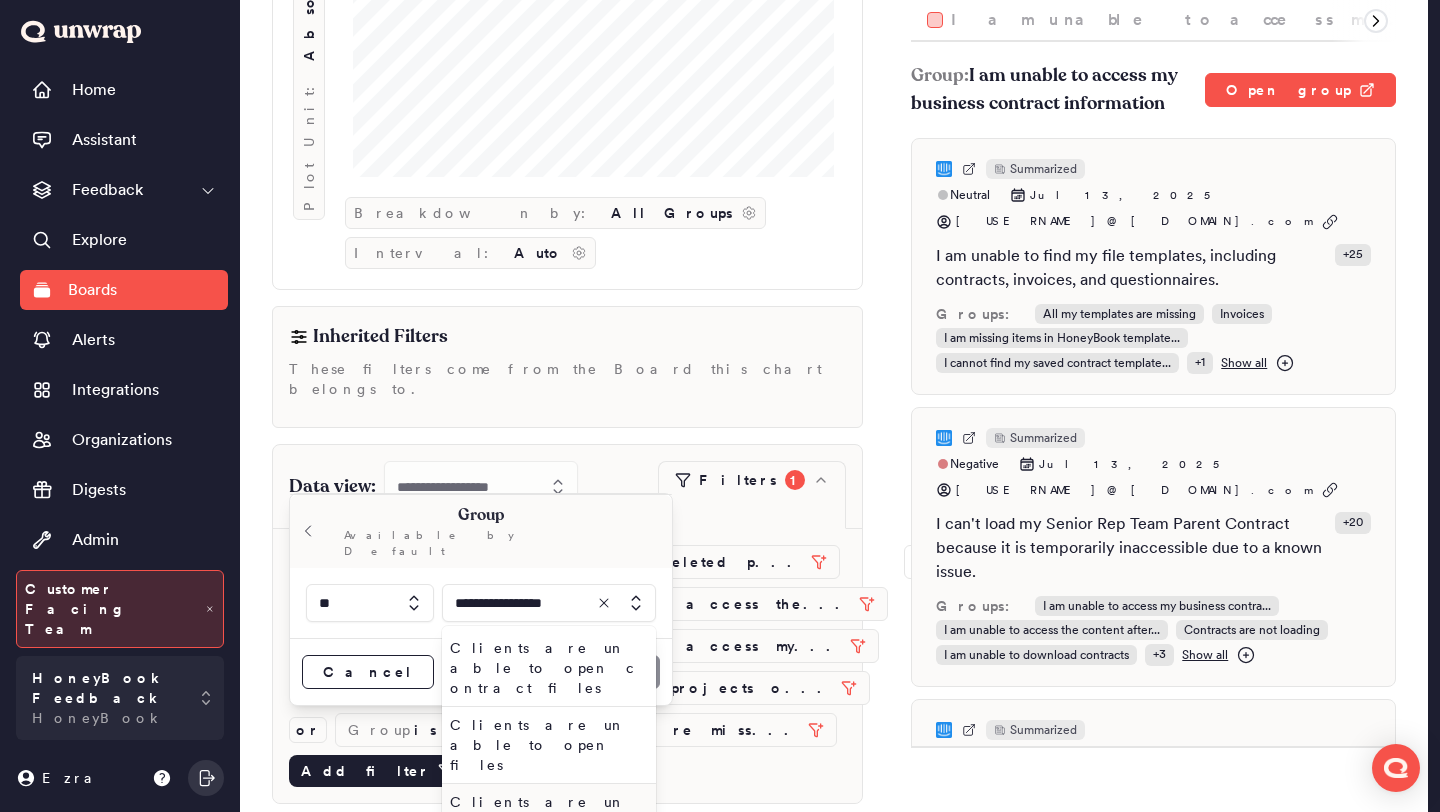 click on "Clients are unable to open invoices" at bounding box center [545, 822] 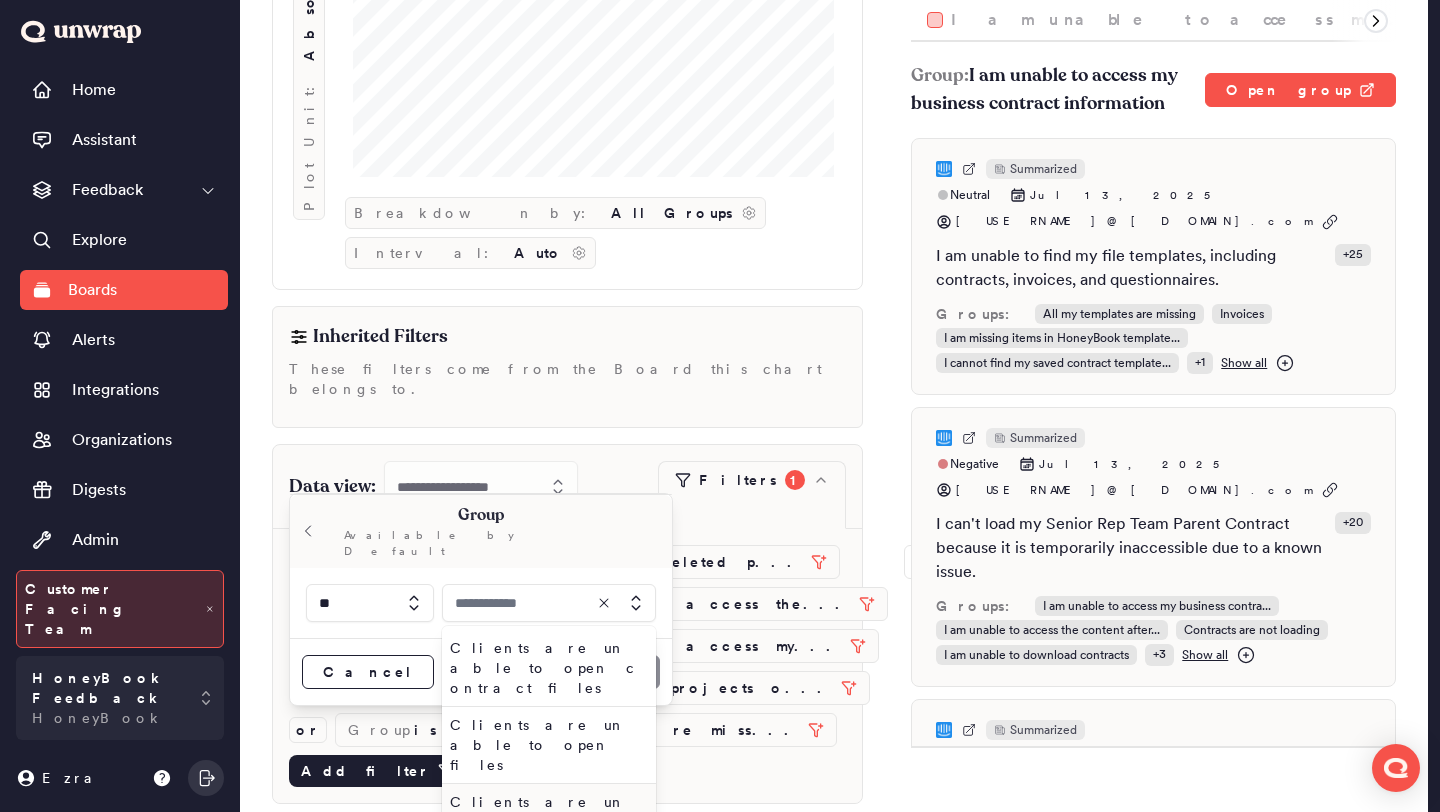 type on "**********" 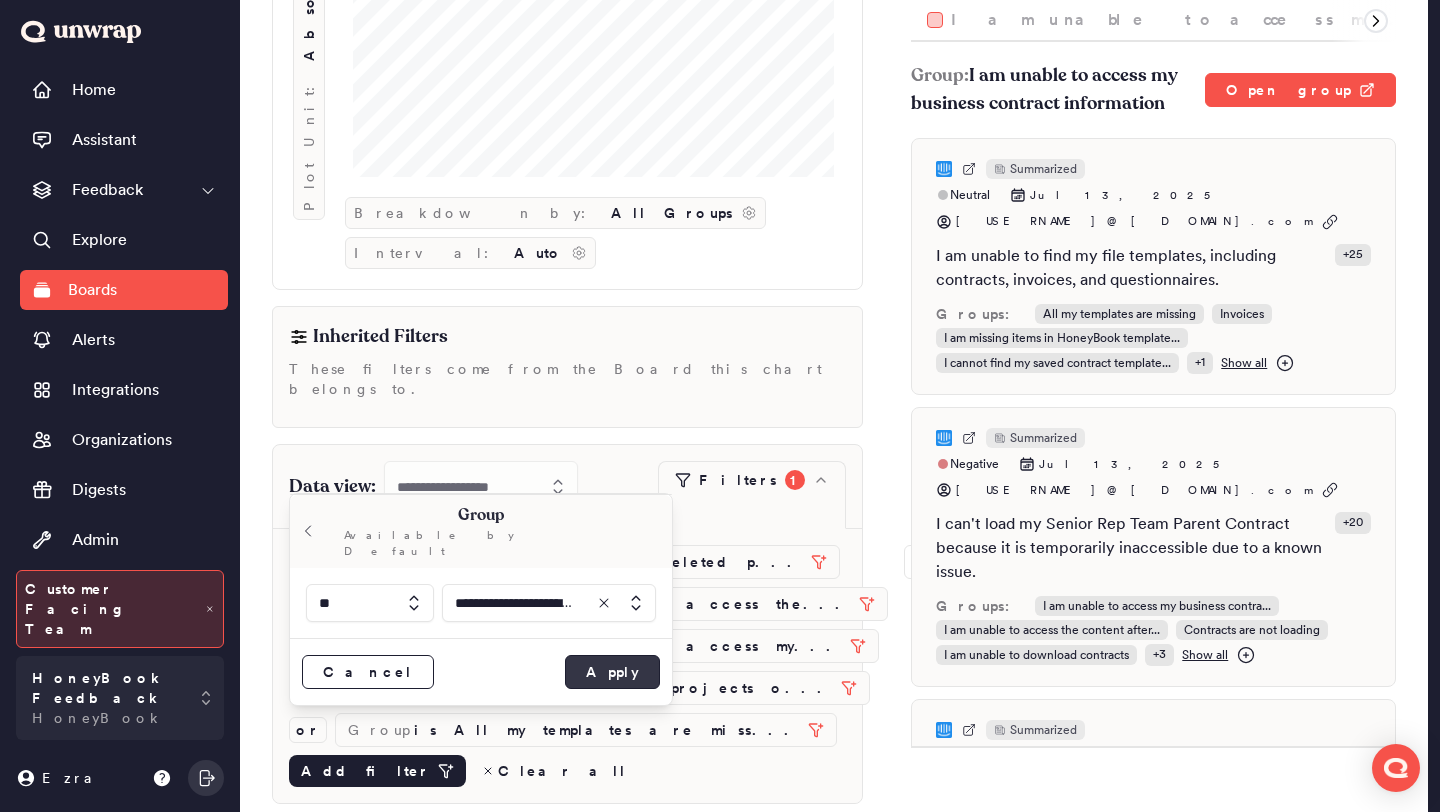 click on "Apply" at bounding box center (612, 672) 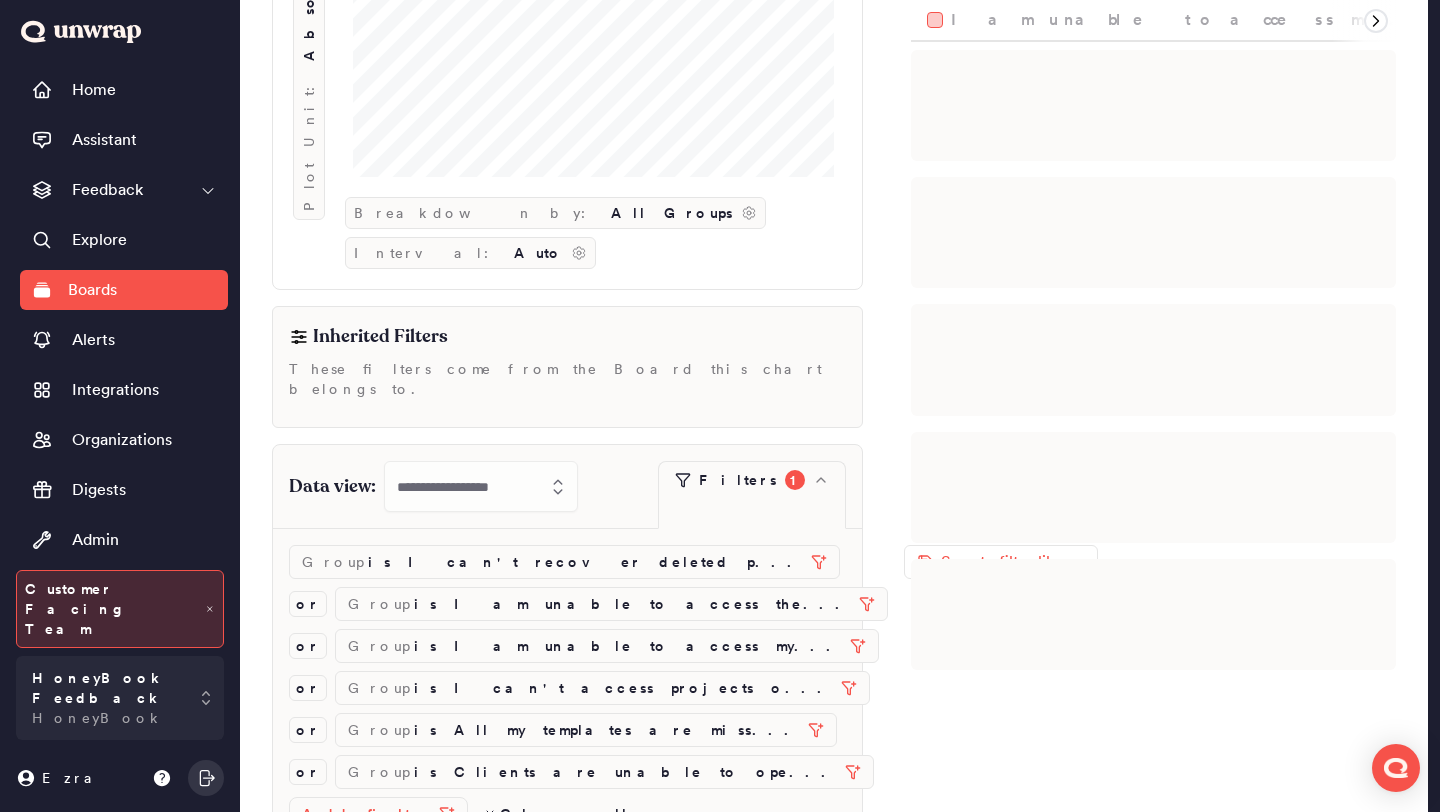 click on "Add filter" at bounding box center (366, 814) 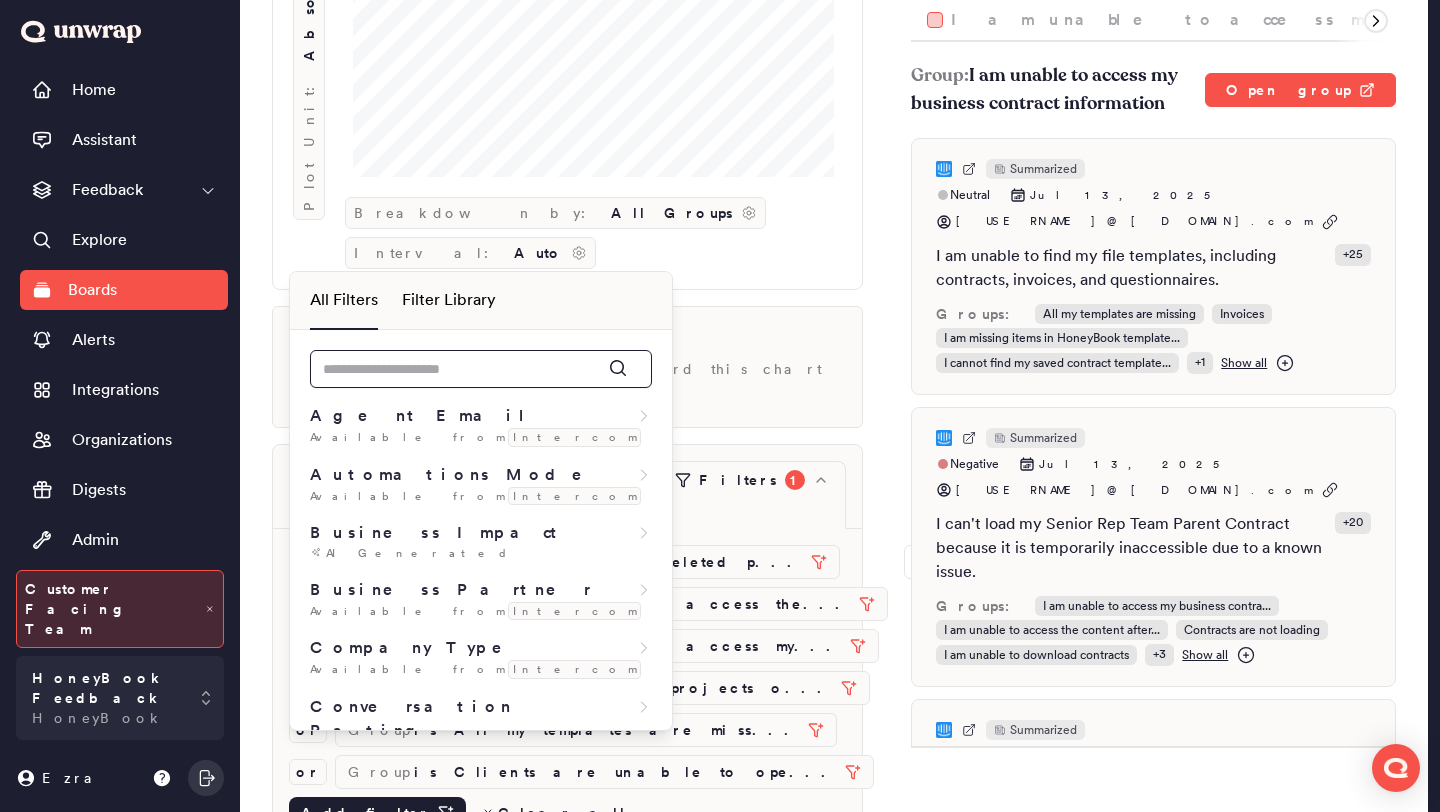 click at bounding box center (481, 369) 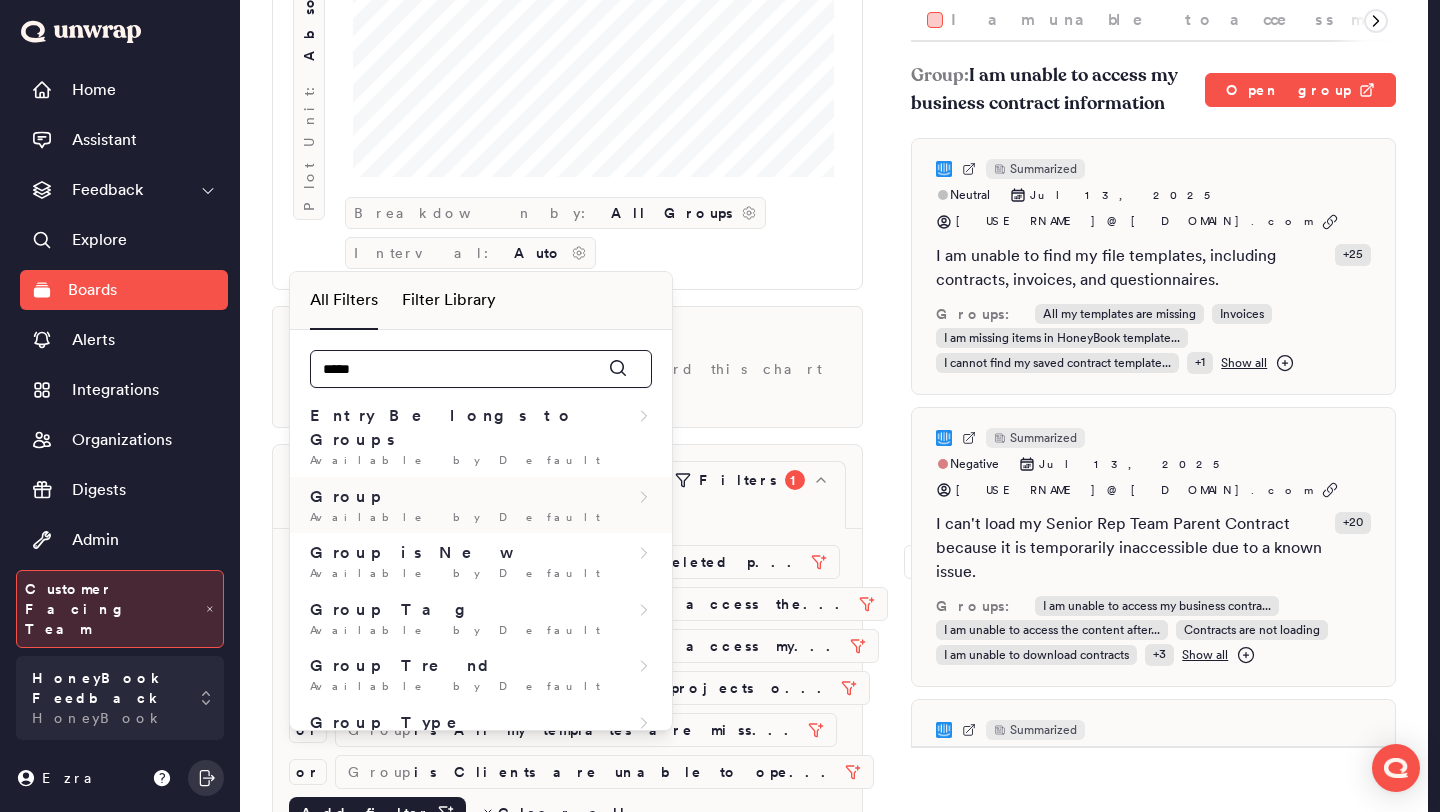 type on "*****" 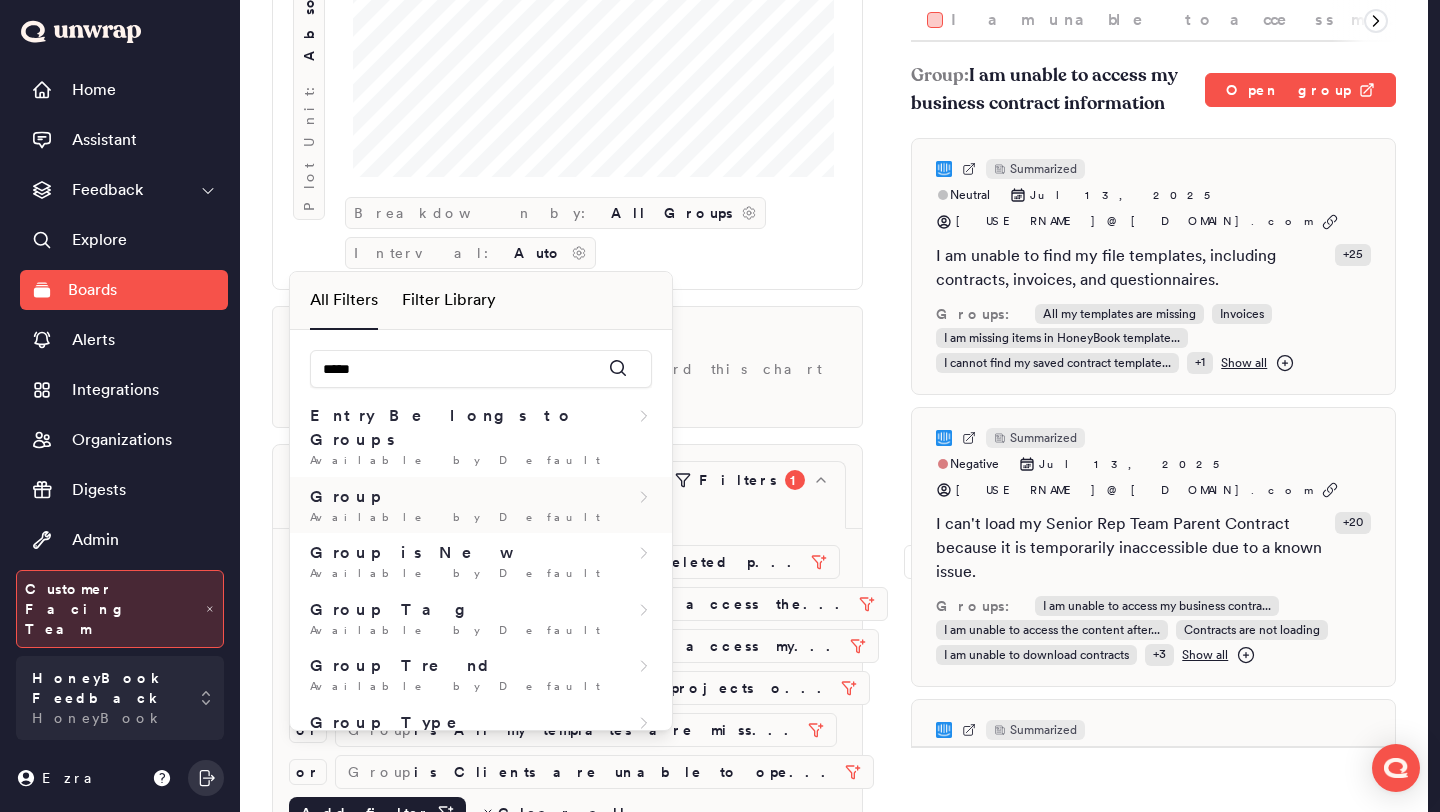 click on "Group" at bounding box center [481, 497] 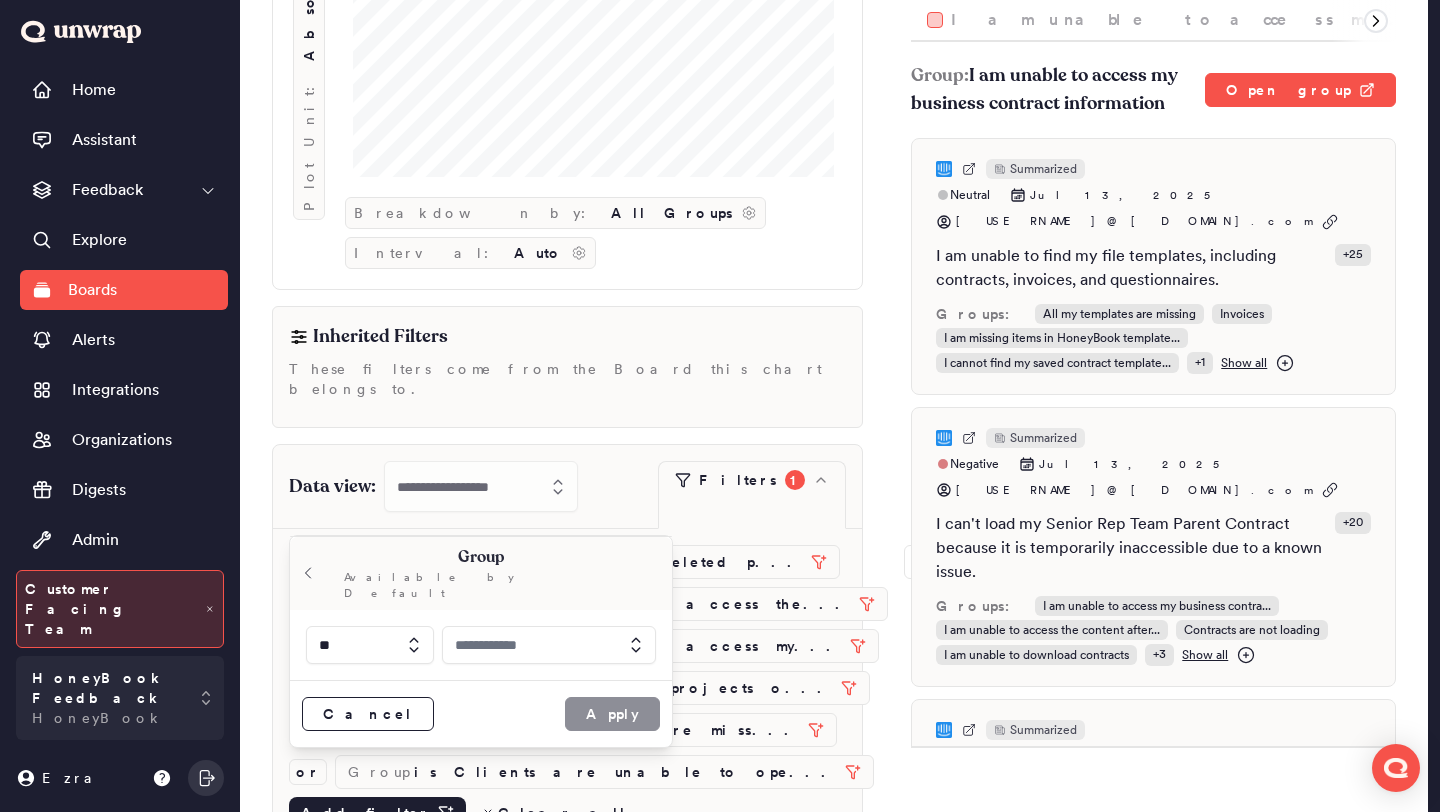 click at bounding box center (549, 645) 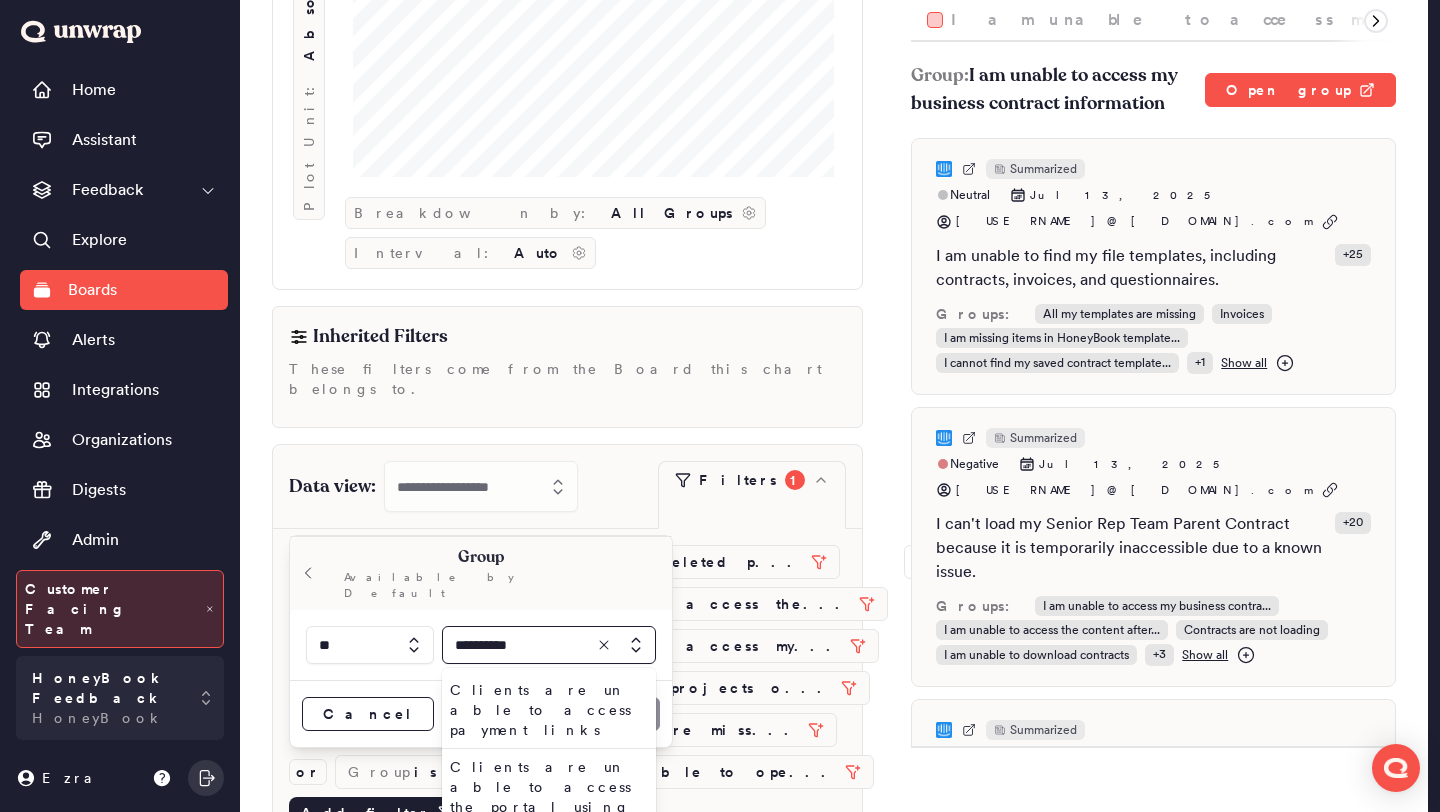 type on "*********" 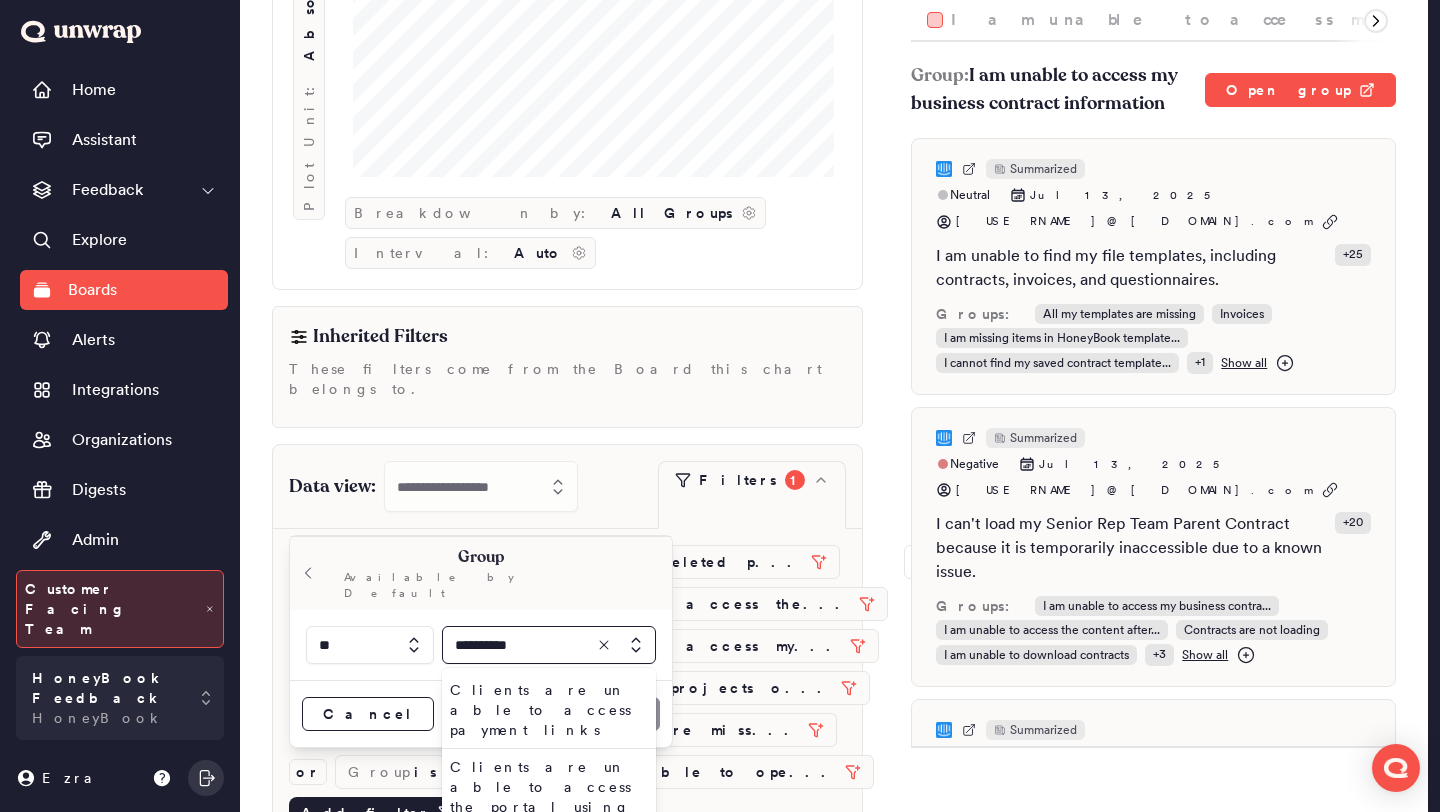 scroll, scrollTop: 460, scrollLeft: 0, axis: vertical 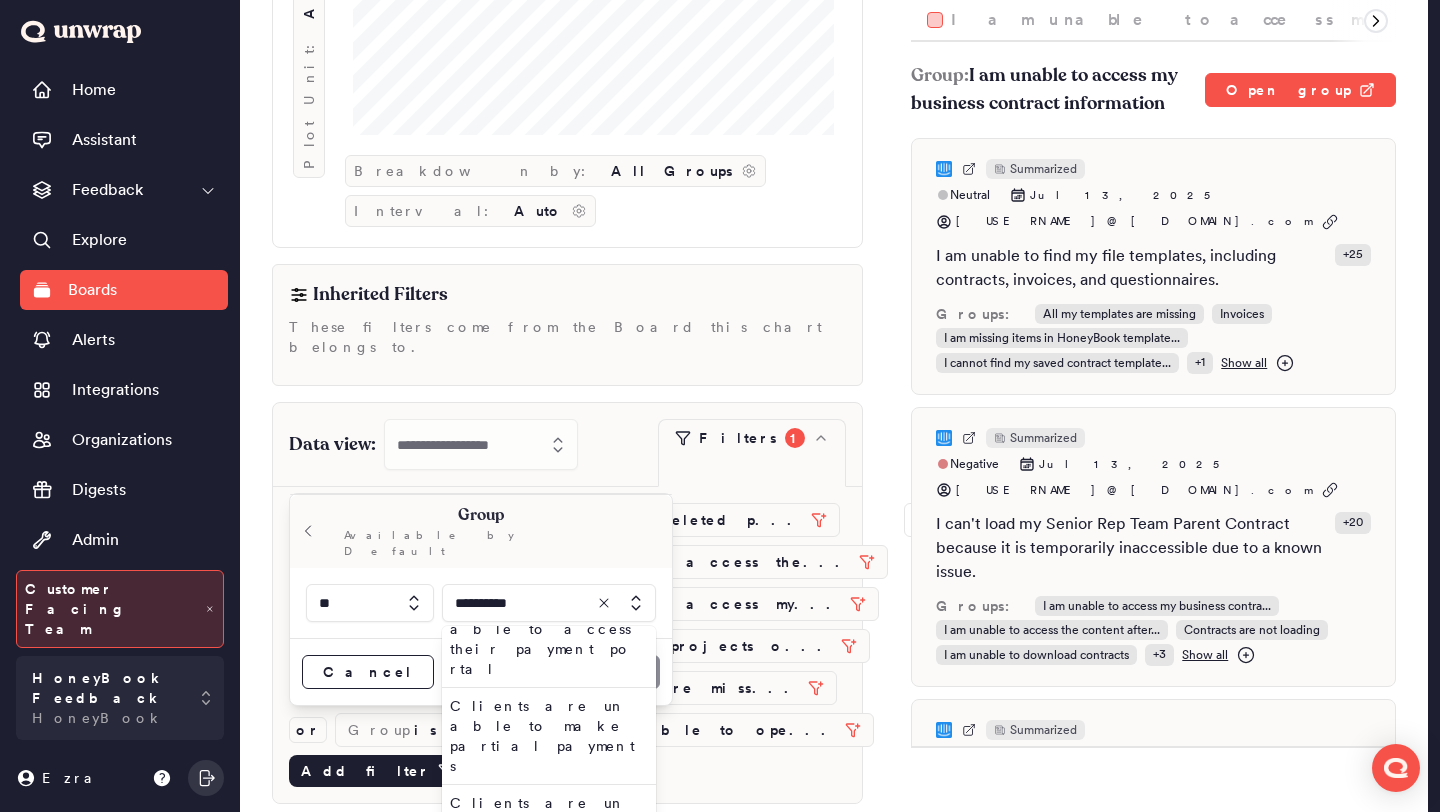 click on "Clients are unable to open contract files" at bounding box center [545, 900] 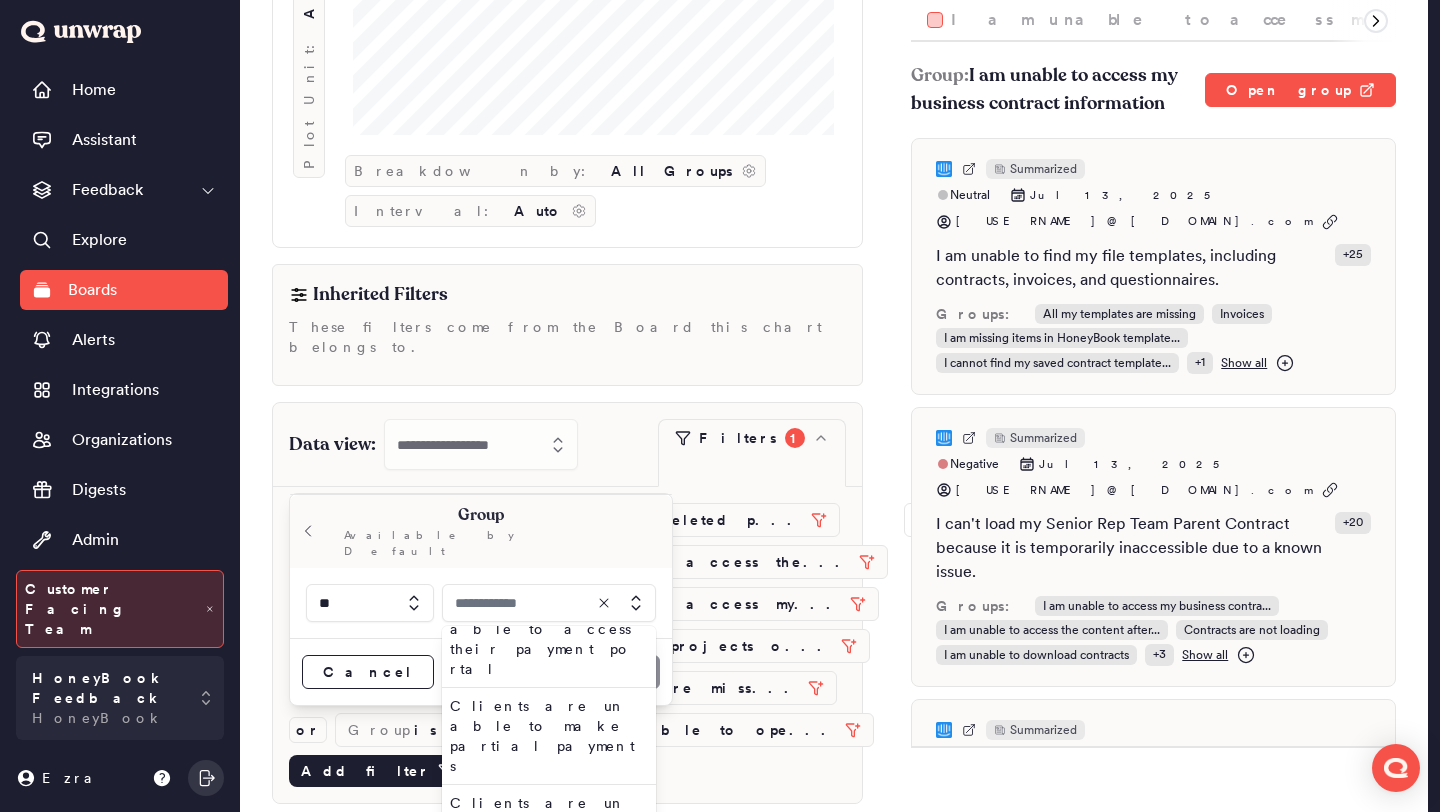type on "**********" 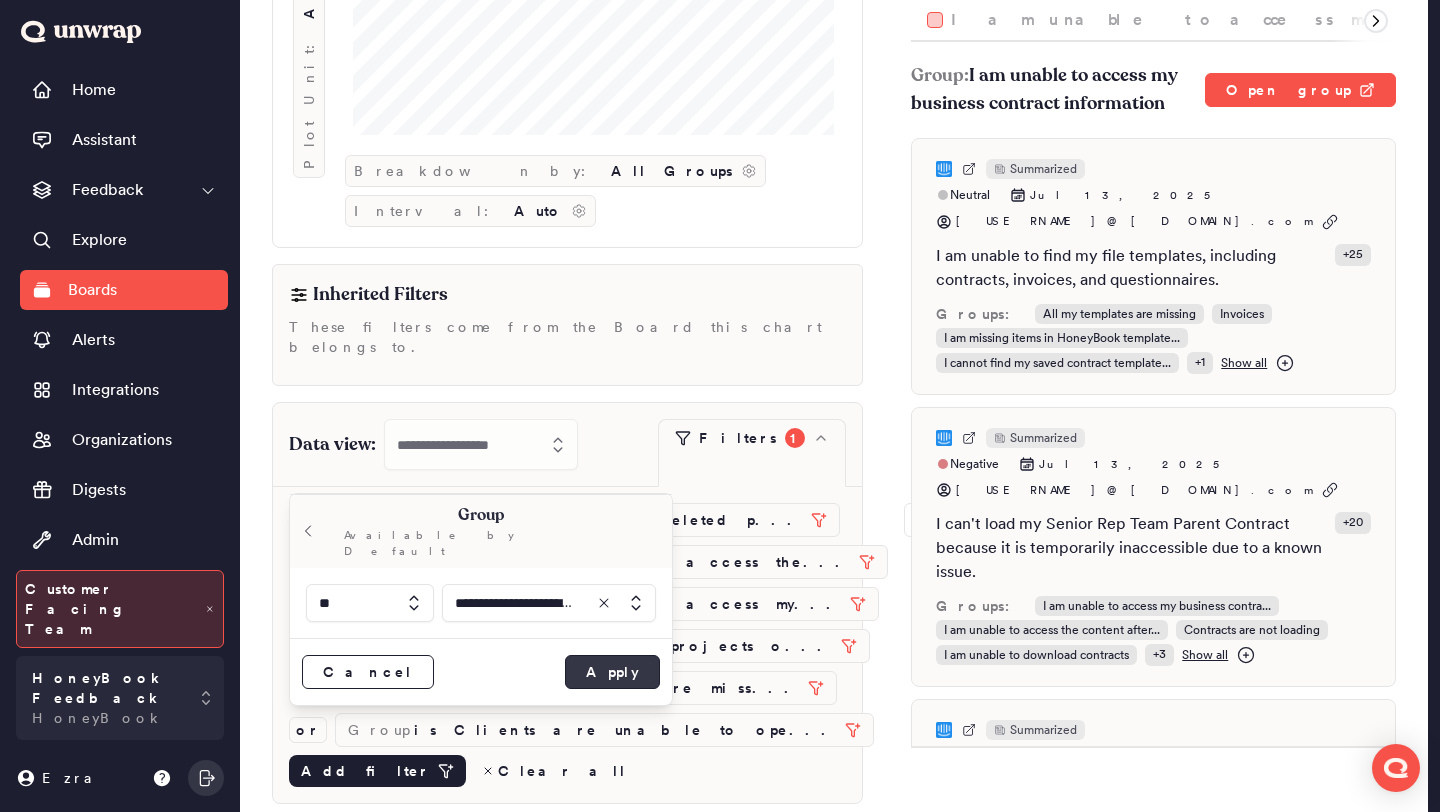click on "Apply" at bounding box center [612, 672] 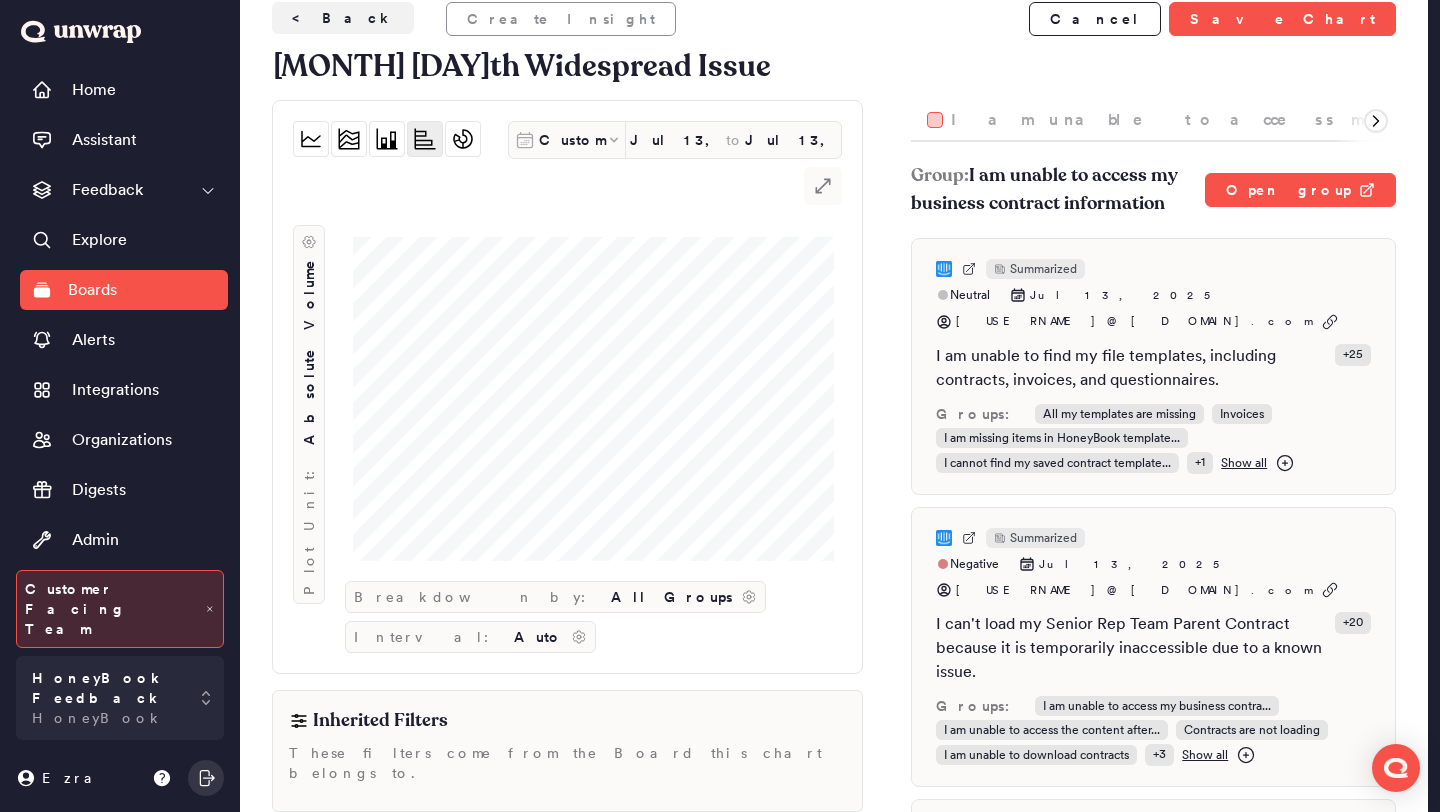 scroll, scrollTop: 0, scrollLeft: 0, axis: both 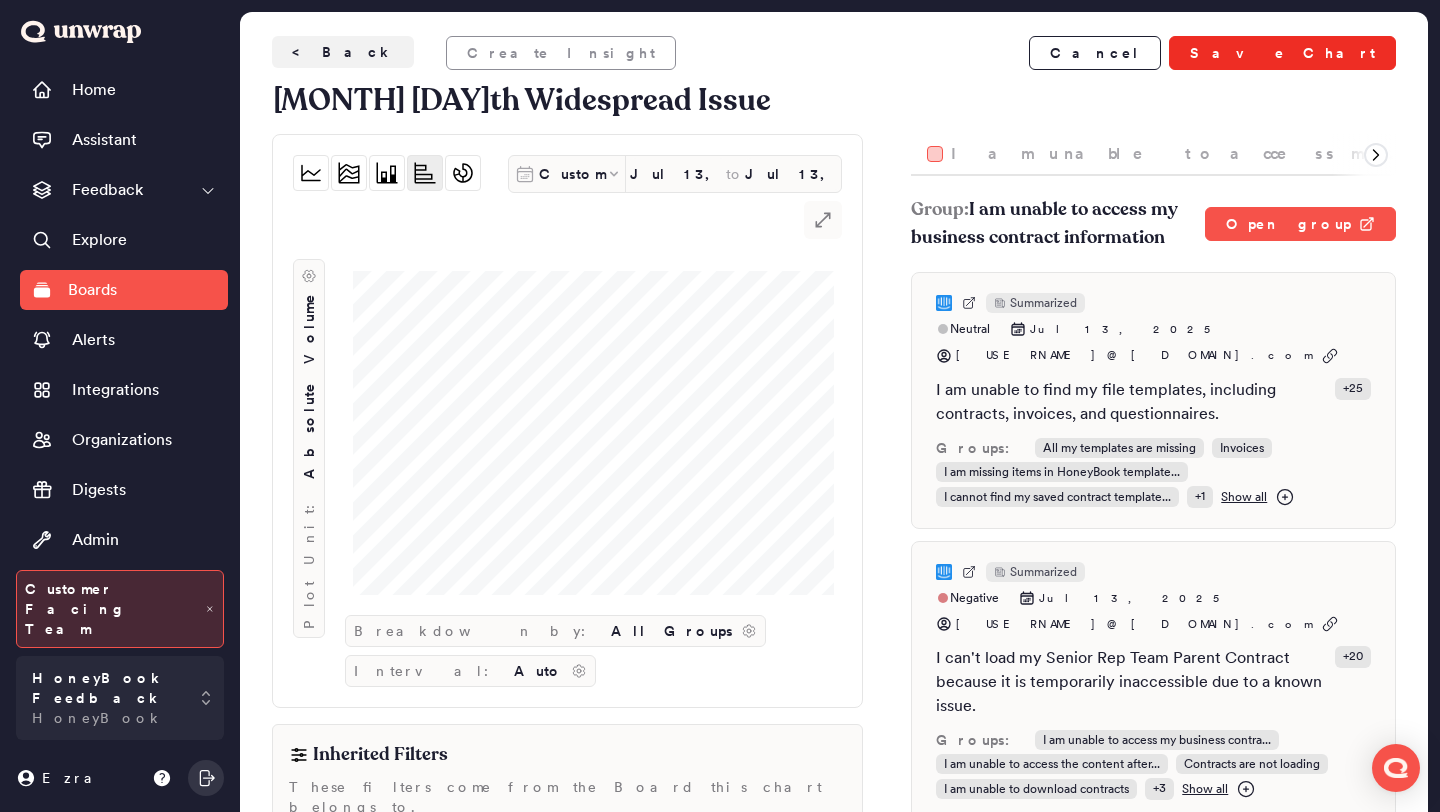 click on "Save Chart" at bounding box center [1282, 53] 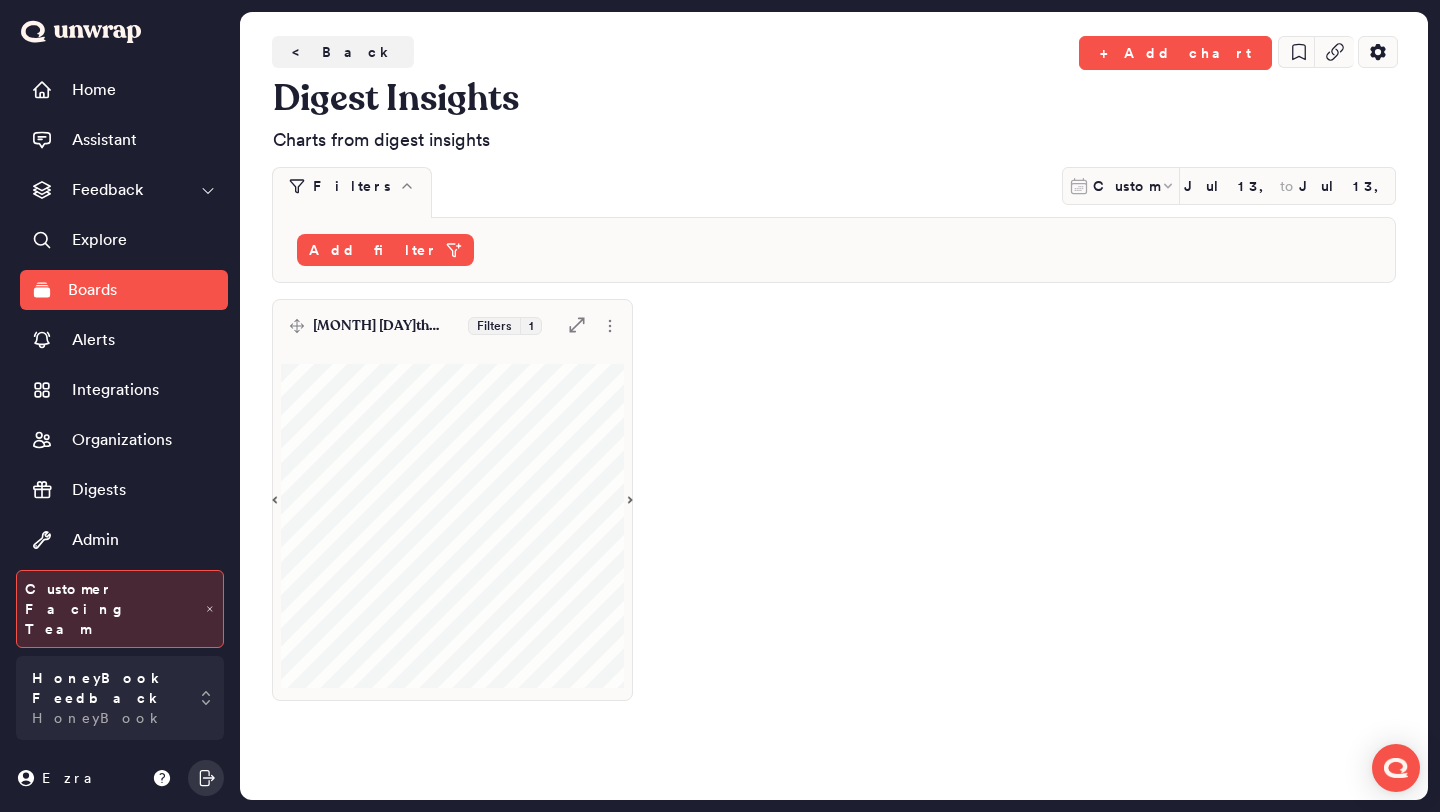 click on "[DATE] Widespread Issue" at bounding box center [386, 326] 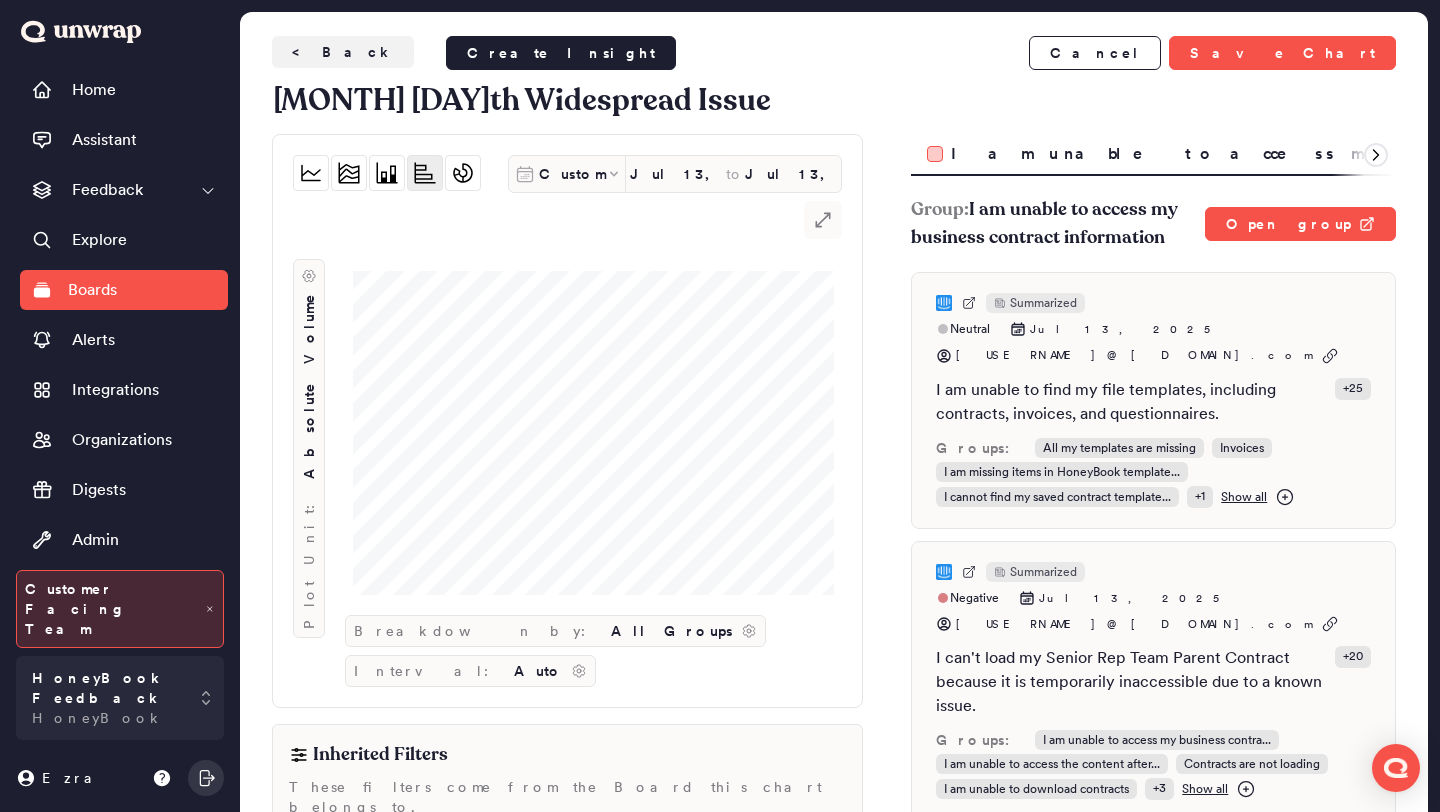 click on "Create Insight" at bounding box center [561, 53] 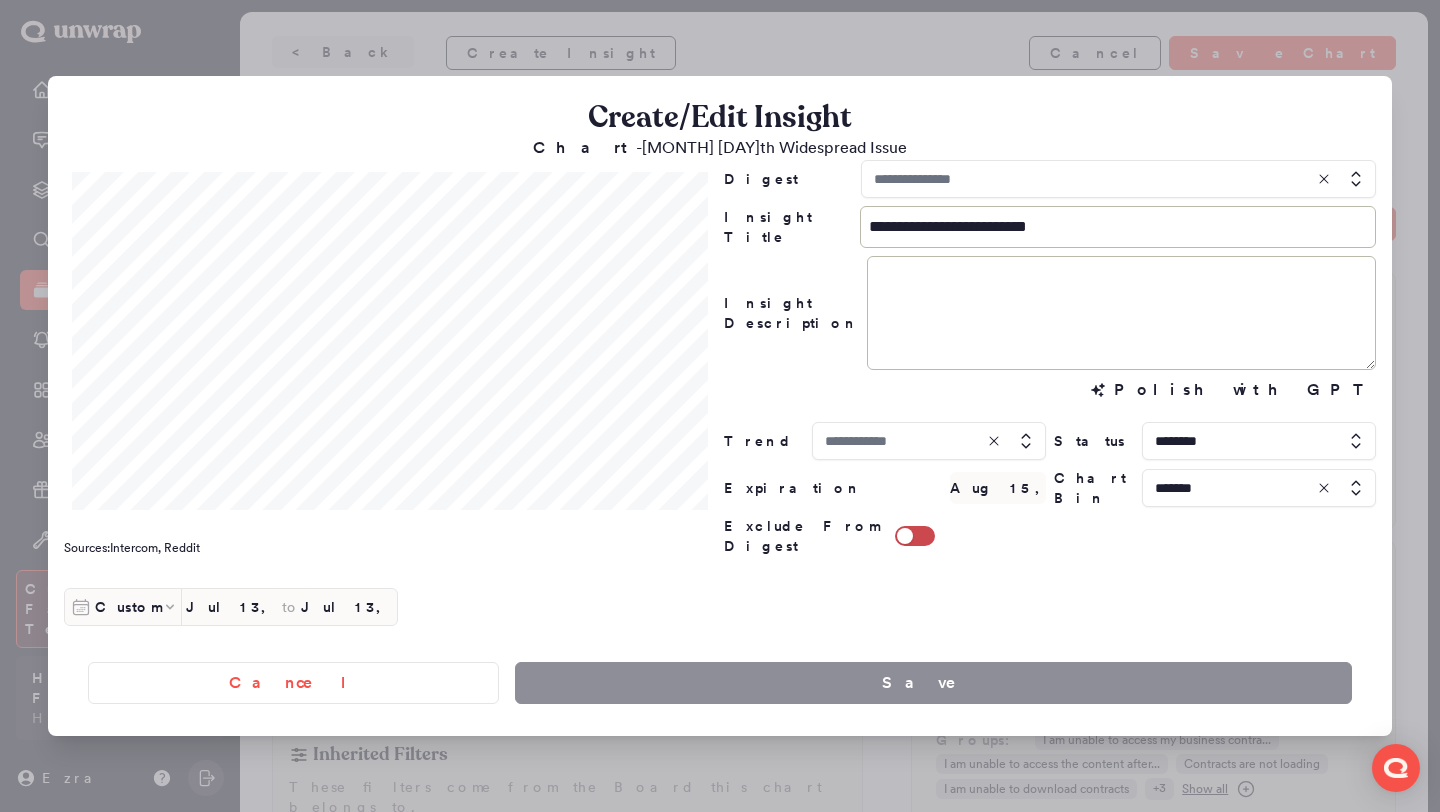 click at bounding box center [1118, 179] 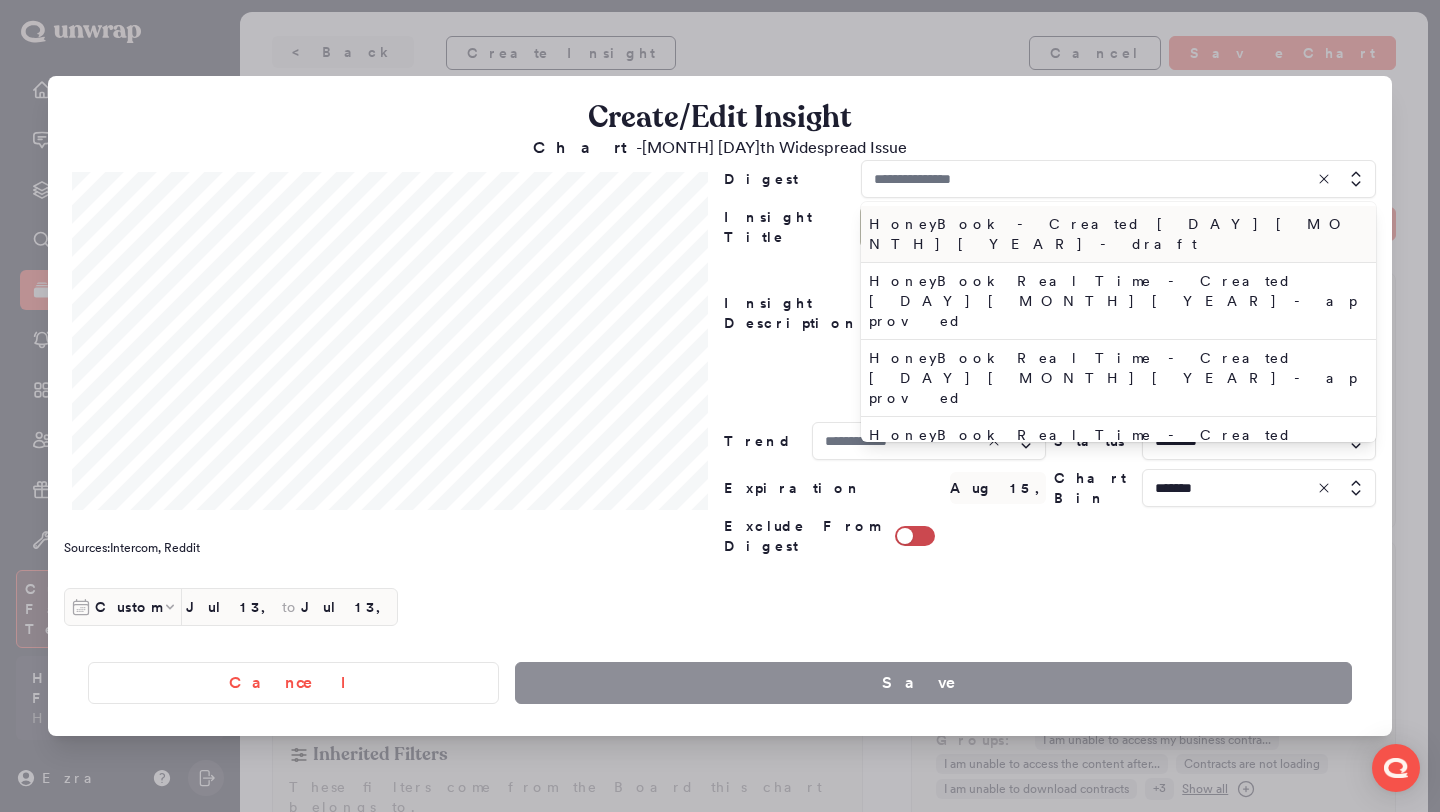 click on "HoneyBook - Created Tue Jul 15 2025 - draft" at bounding box center (1118, 234) 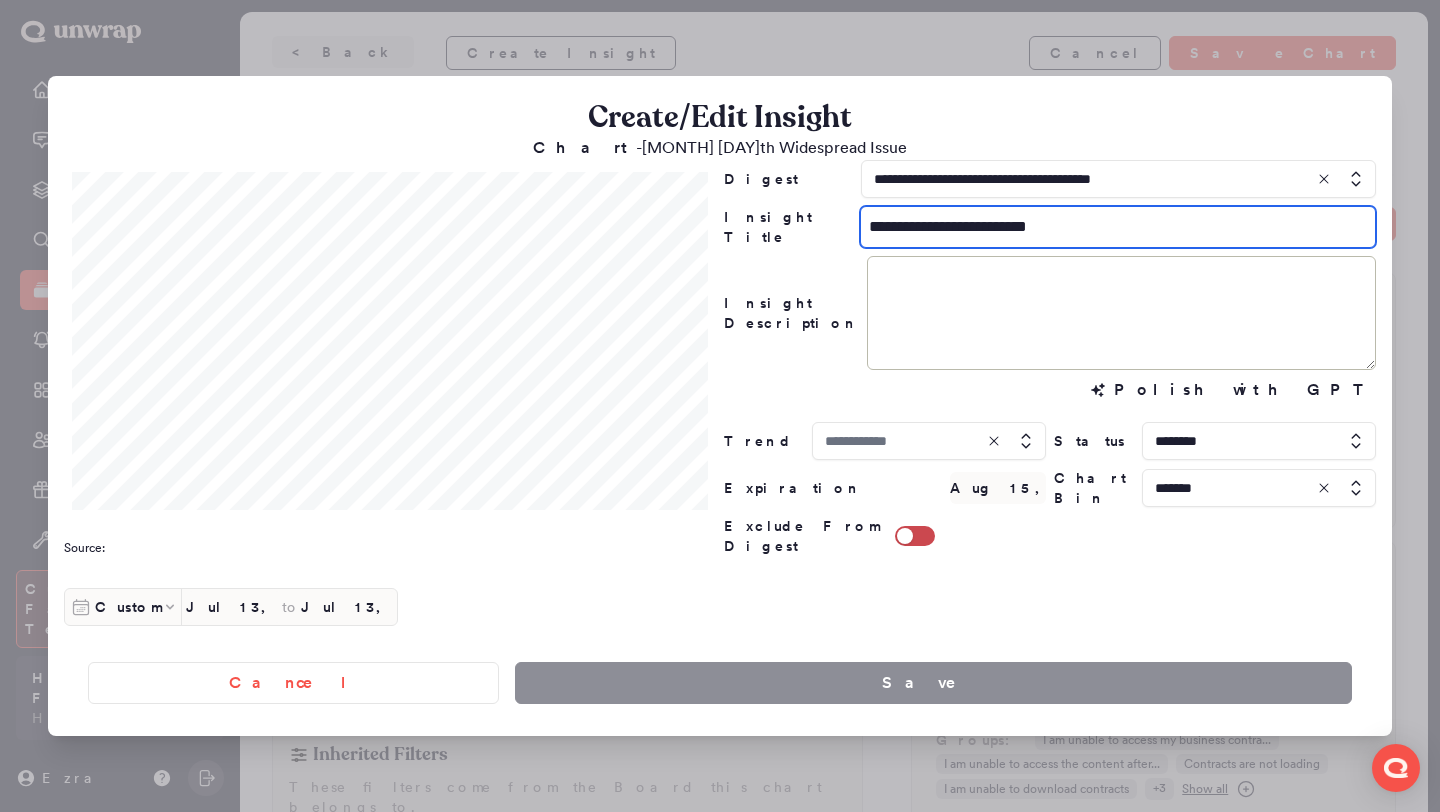 click on "**********" at bounding box center [1118, 227] 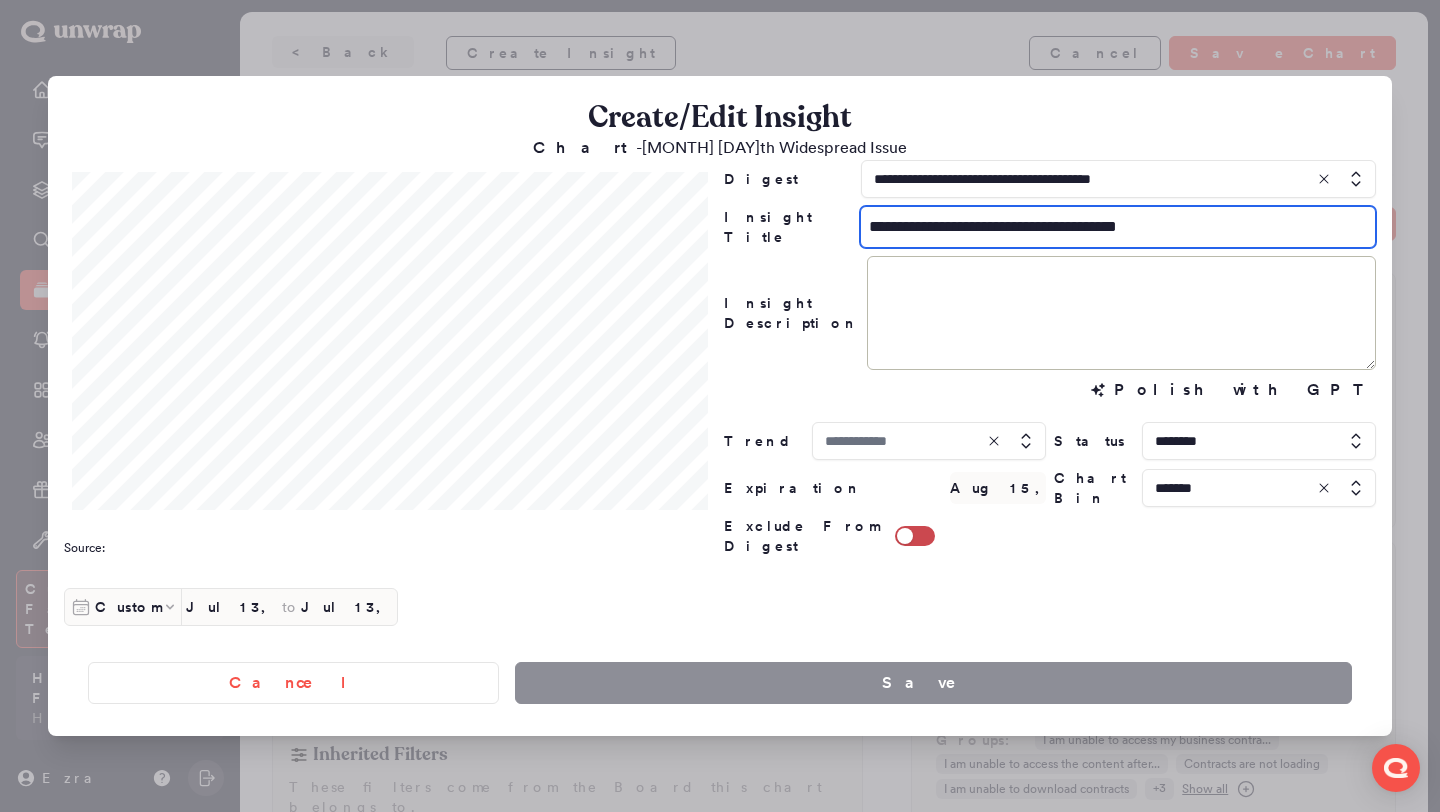 click on "**********" at bounding box center [1118, 227] 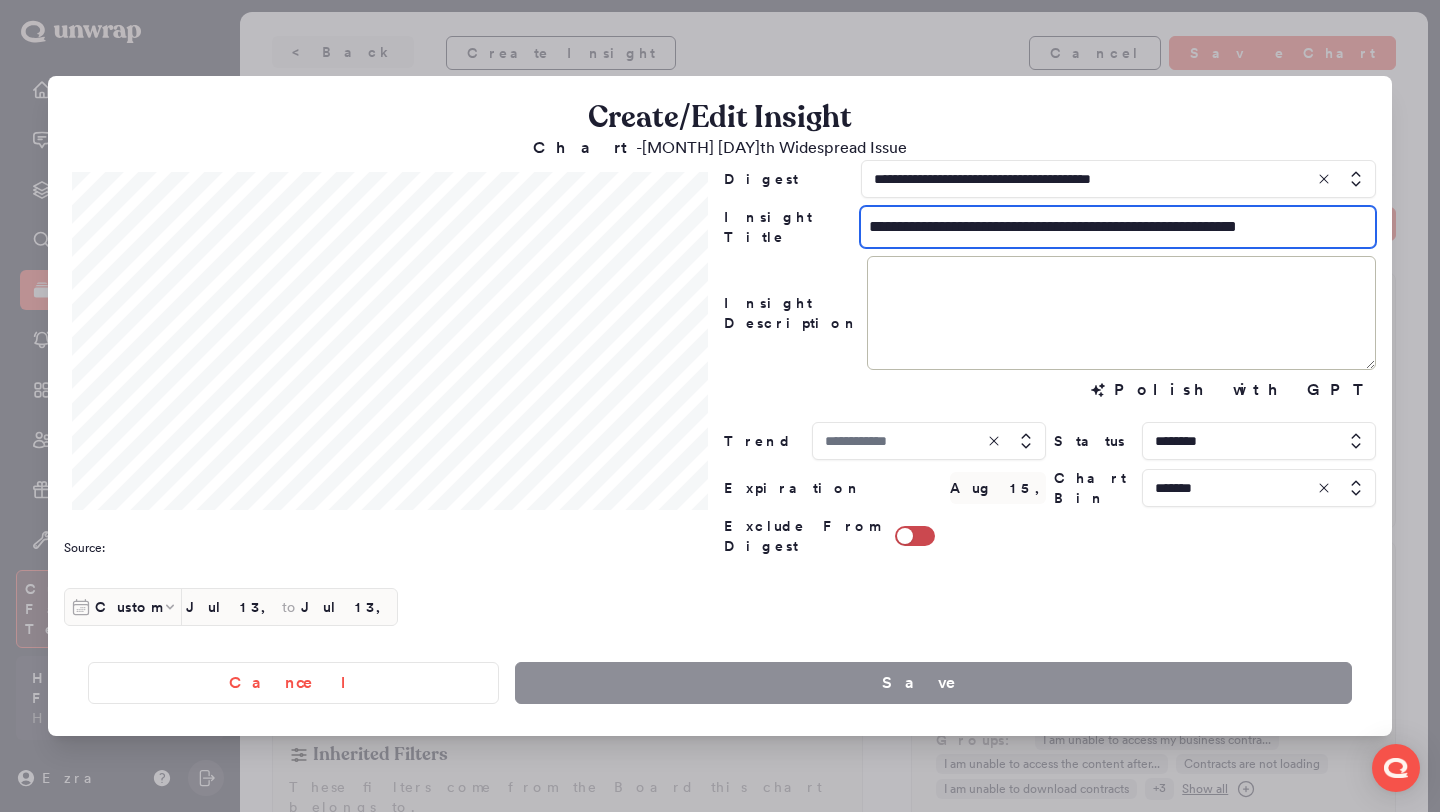 type on "**********" 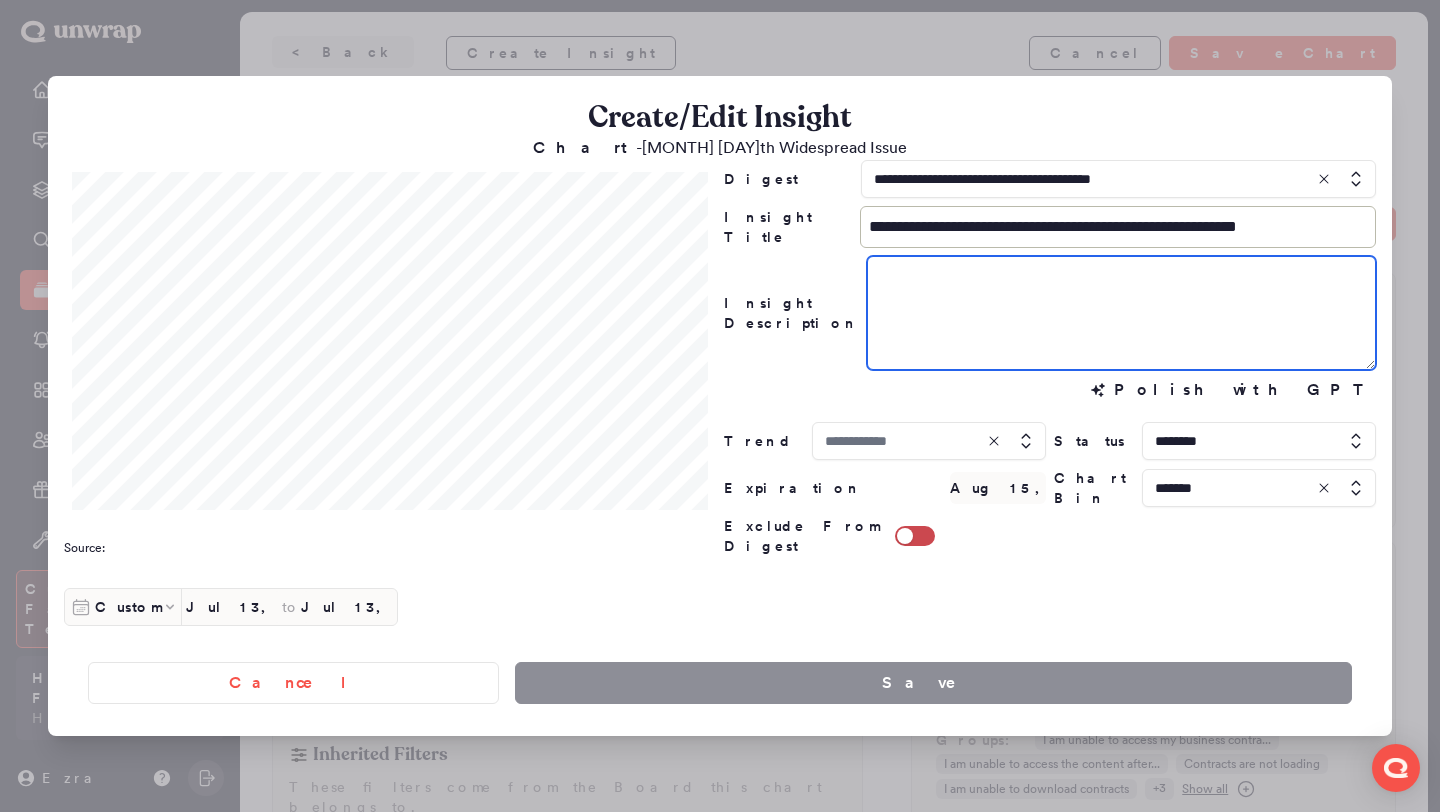 click at bounding box center (1121, 313) 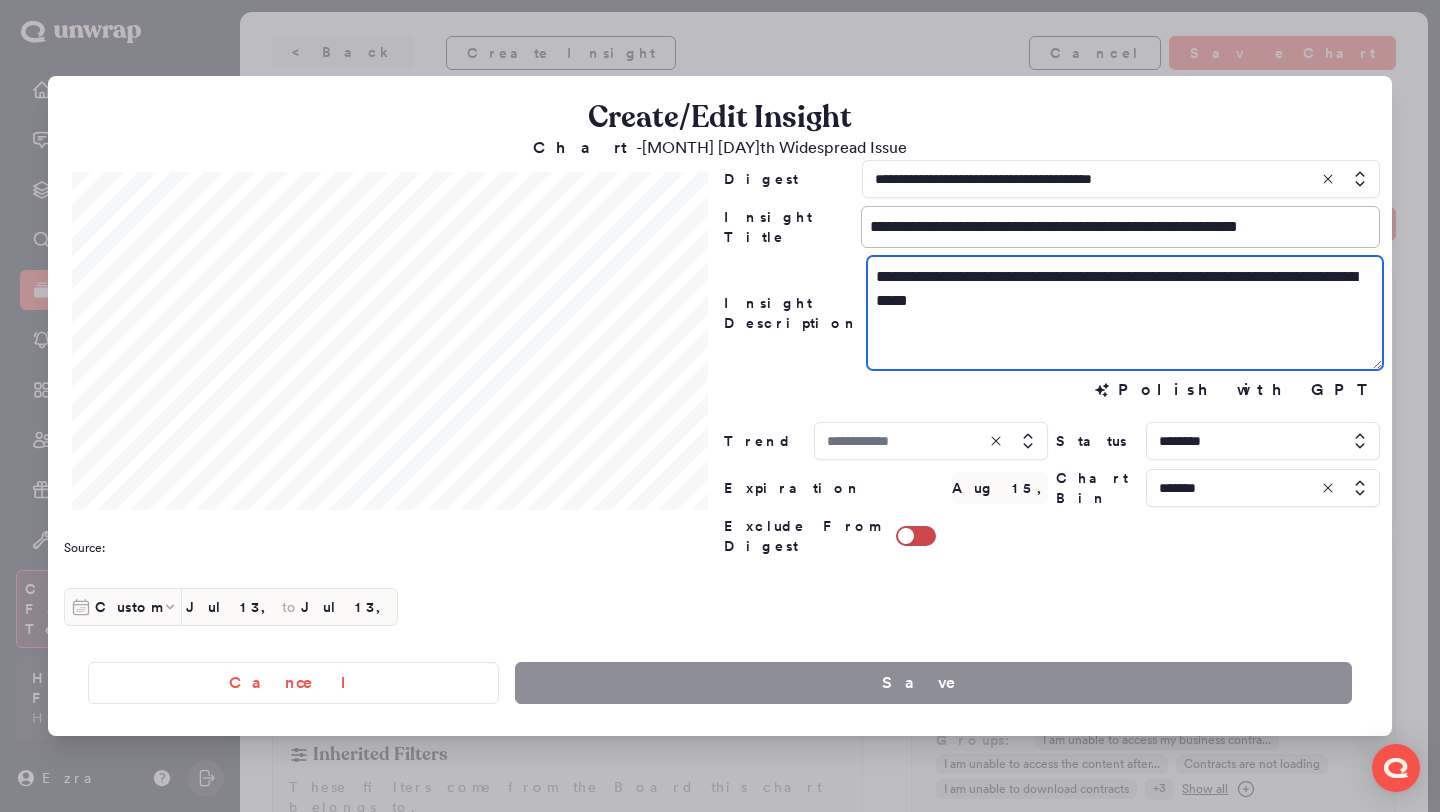 type on "**********" 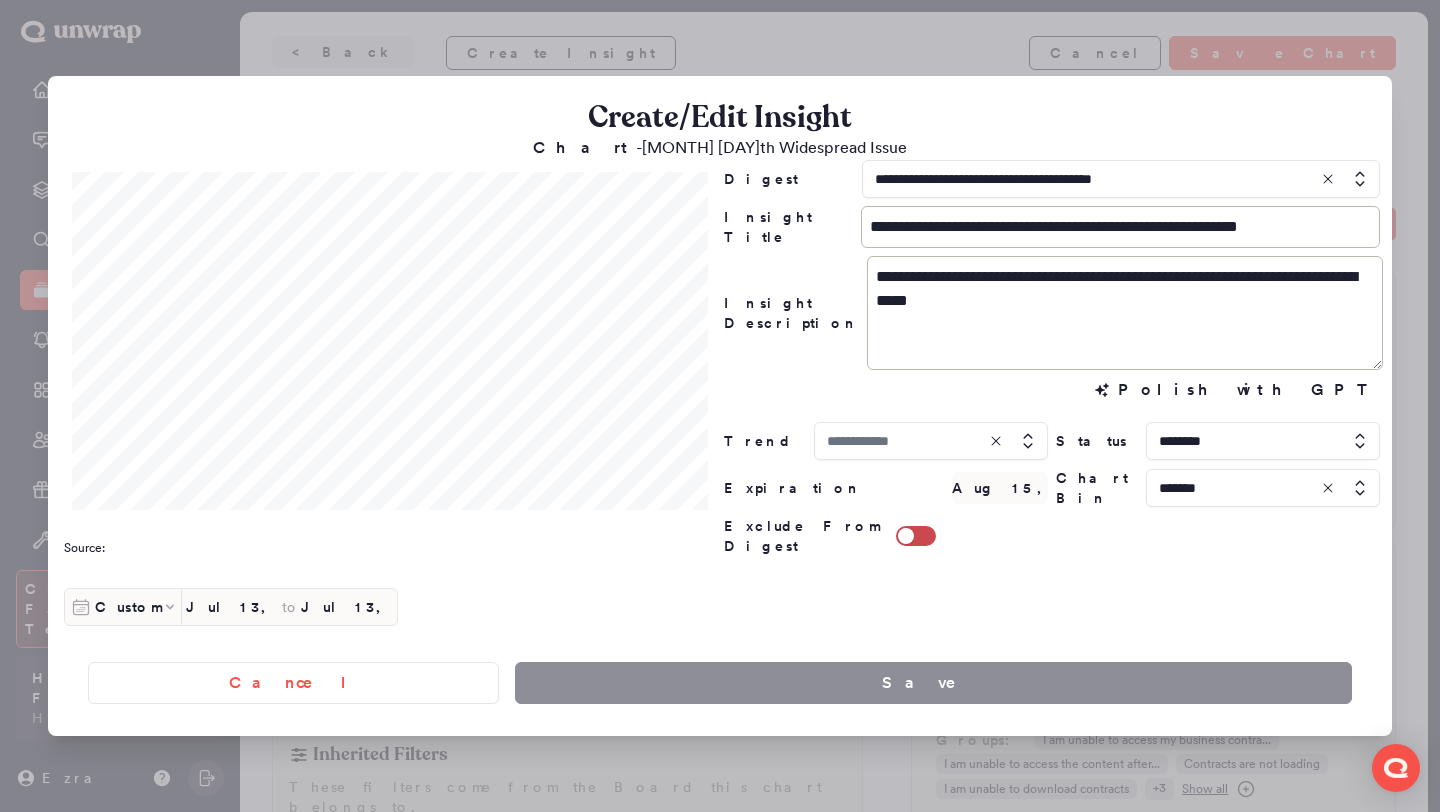 click at bounding box center (931, 441) 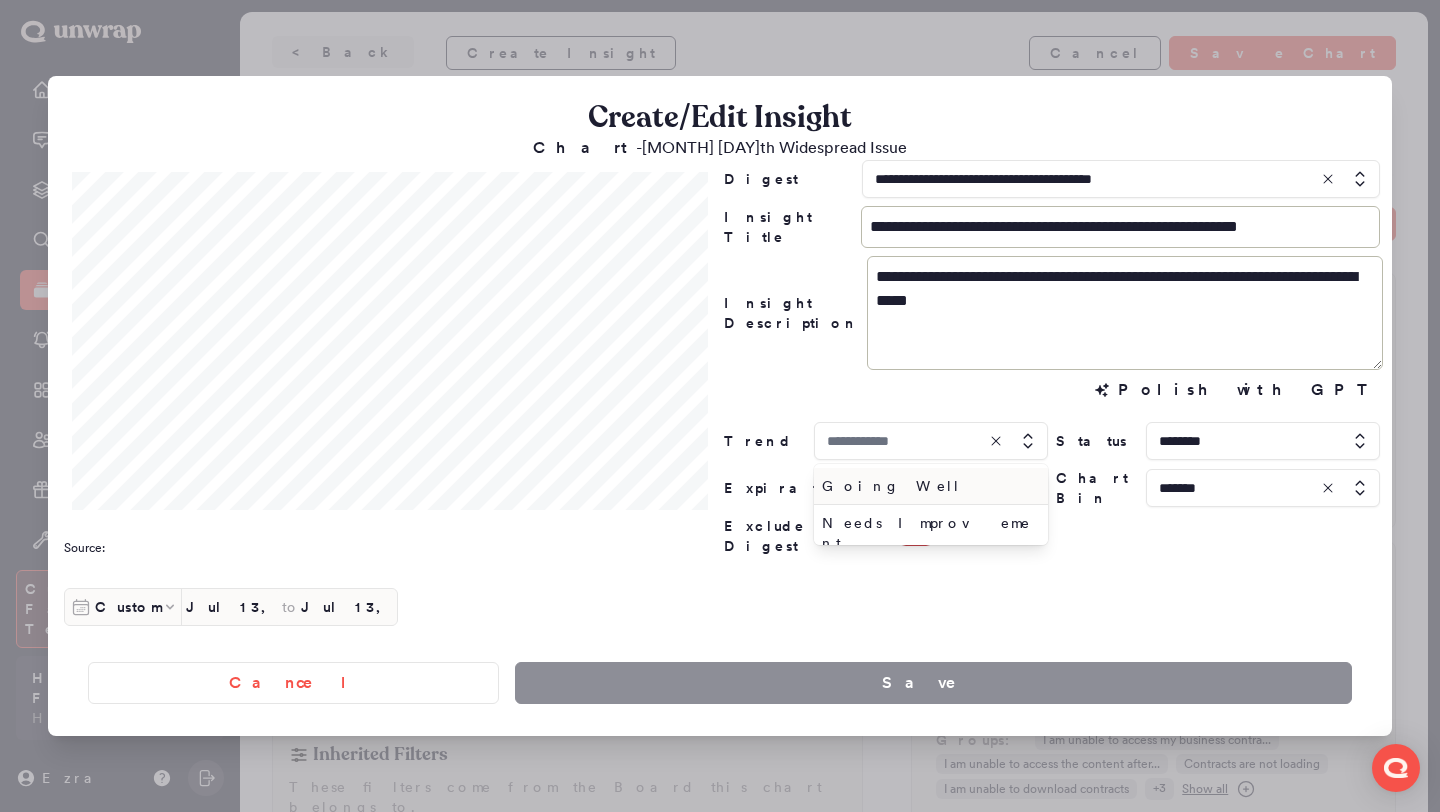 click on "Going Well" at bounding box center [927, 486] 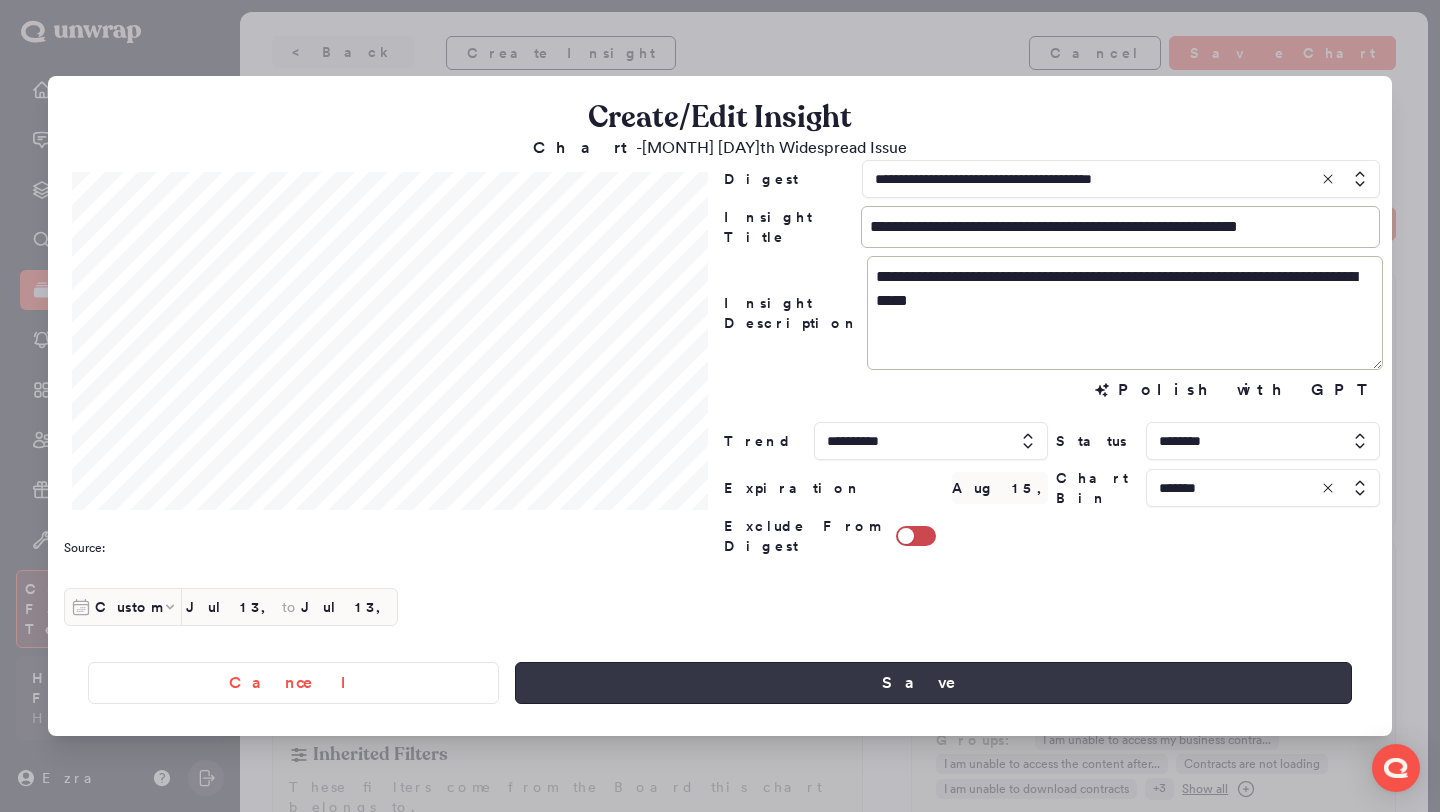 click on "Save" at bounding box center [933, 683] 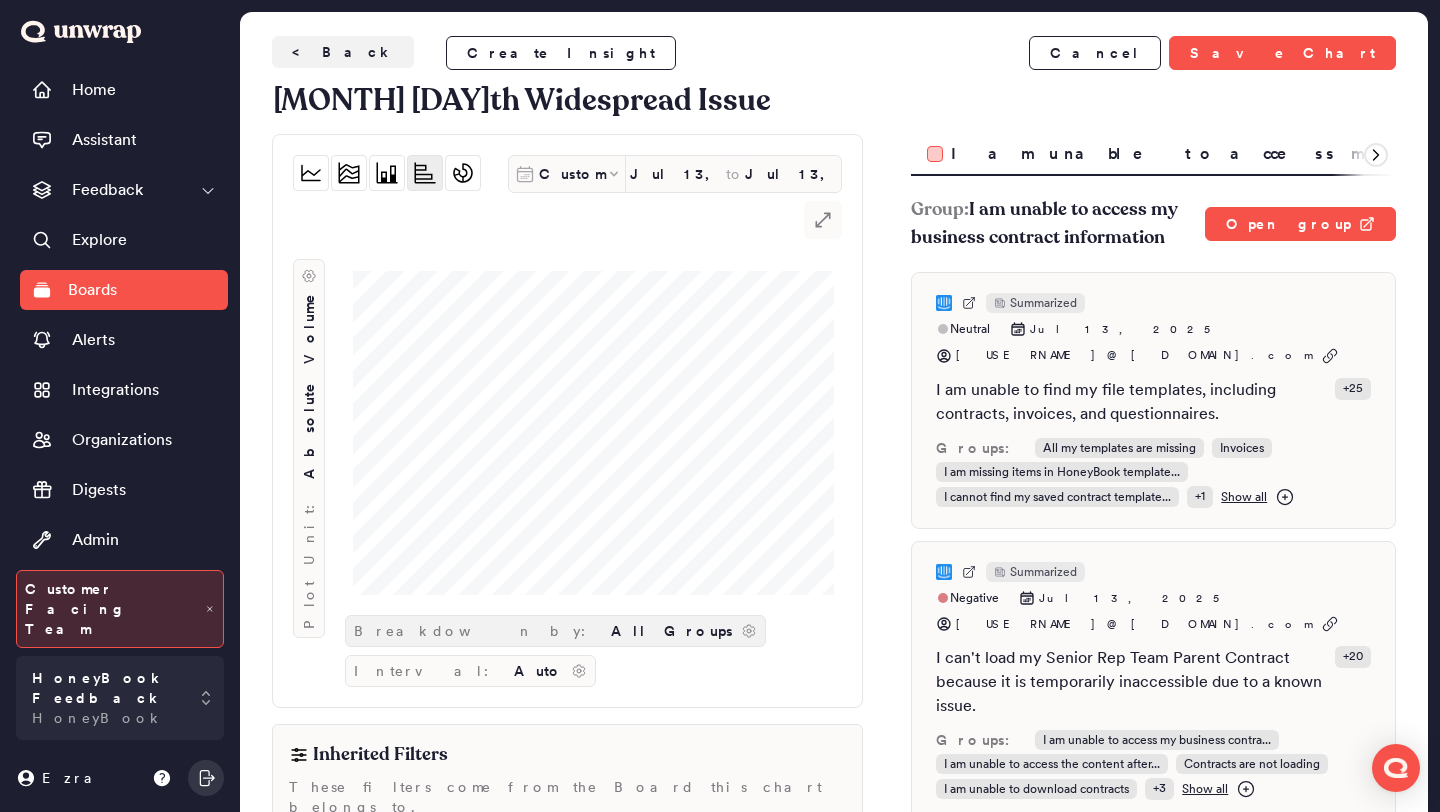 click on "All Groups" at bounding box center (672, 631) 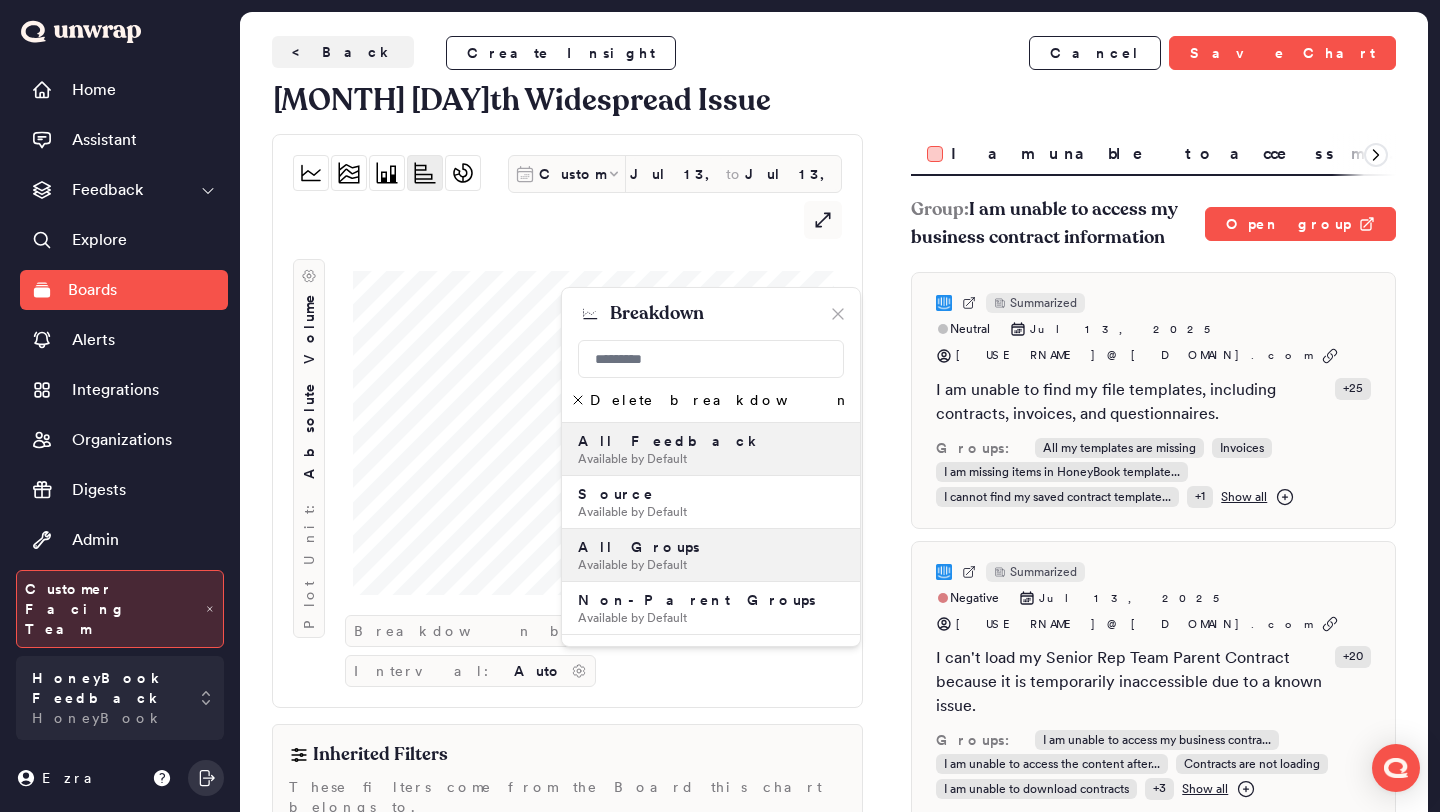 click on "All Feedback Available by Default" at bounding box center (711, 449) 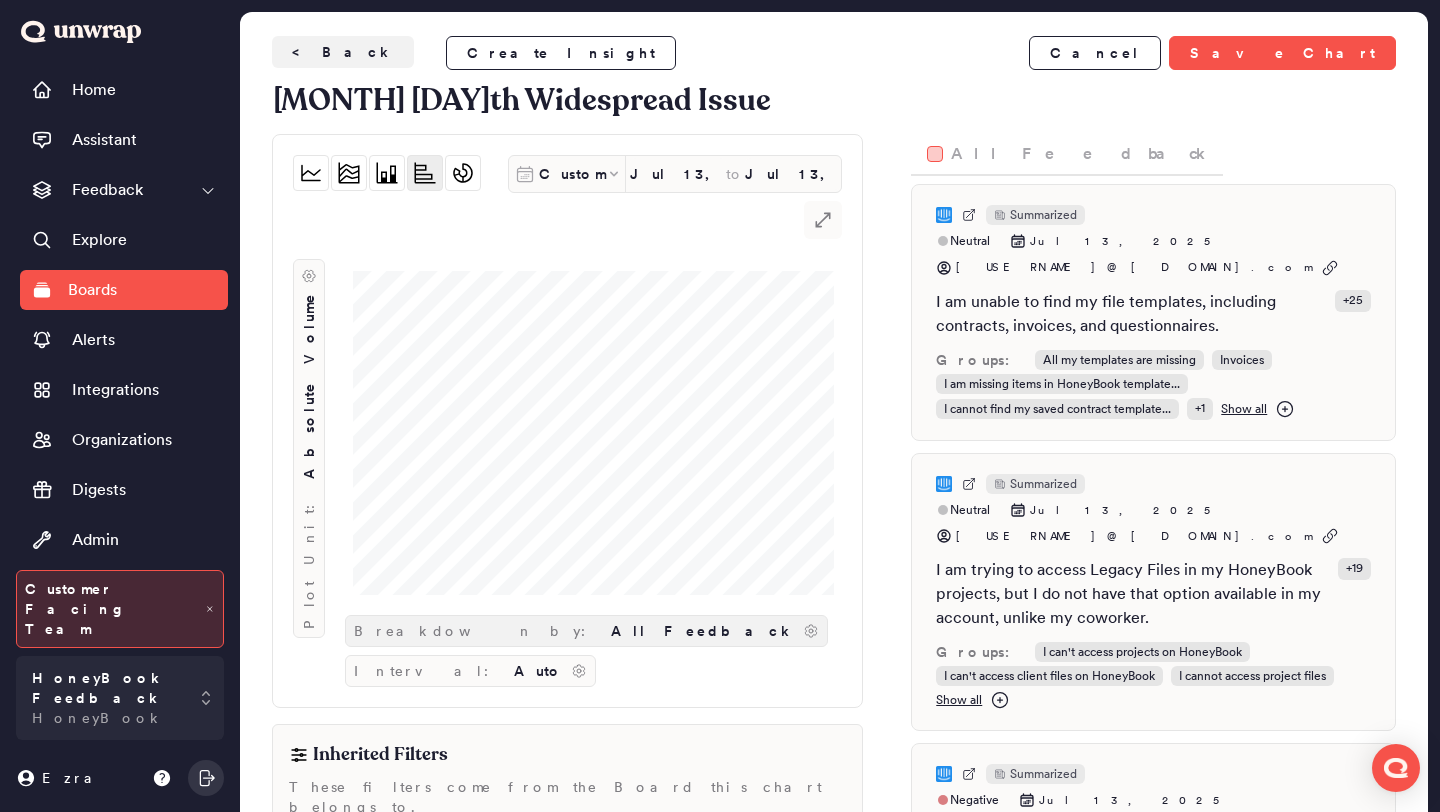 click on "All Feedback" at bounding box center (703, 631) 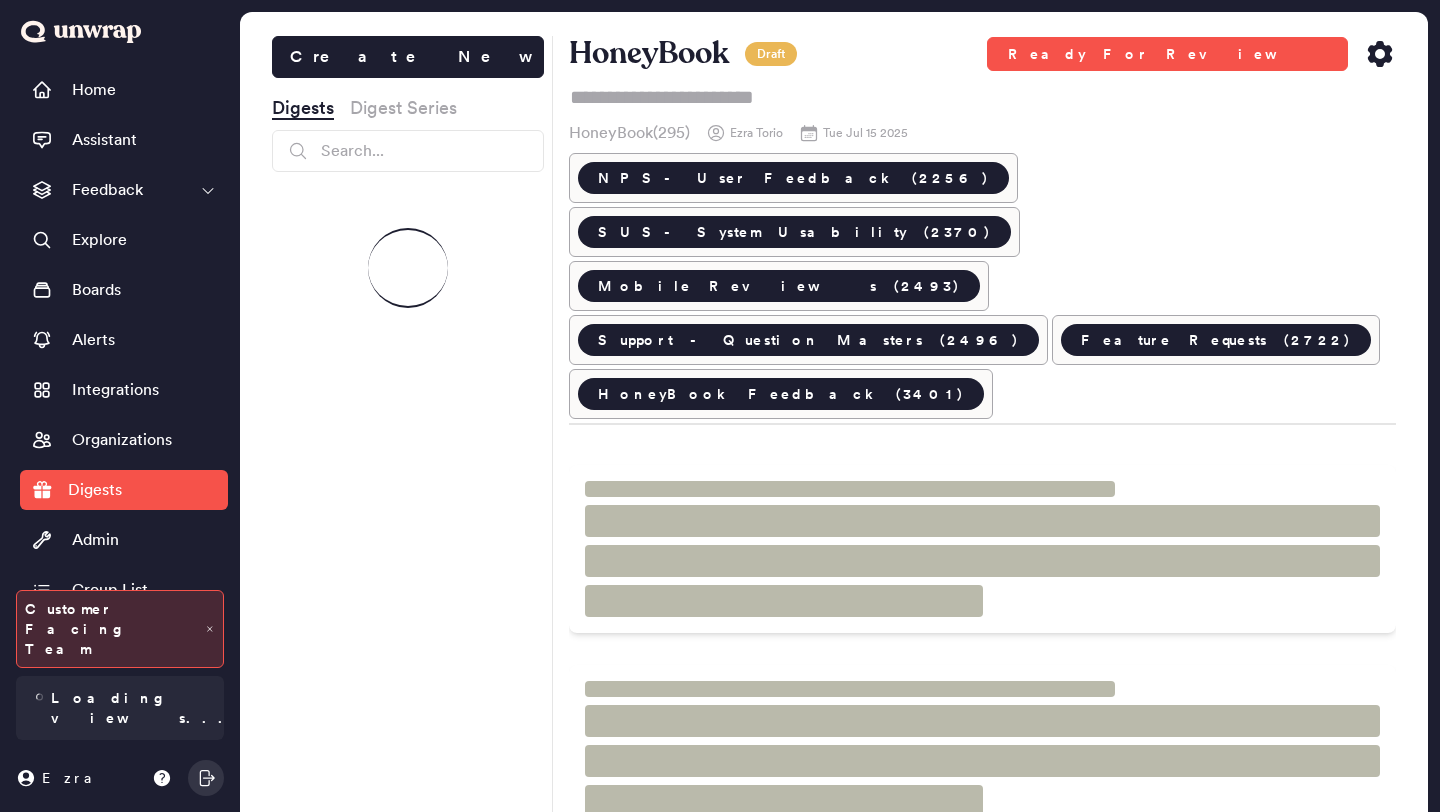 scroll, scrollTop: 0, scrollLeft: 0, axis: both 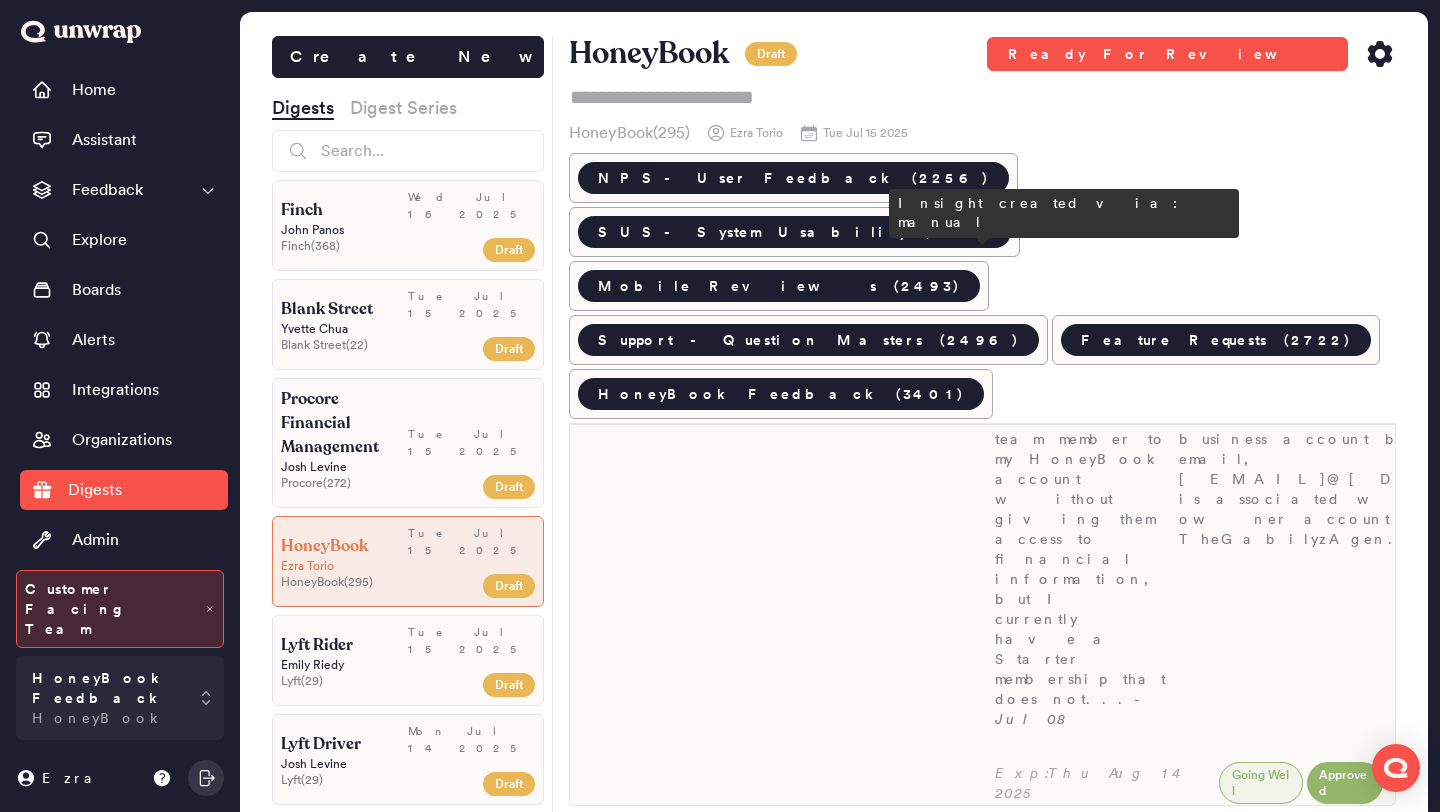 click on "Multiple use cases affected by widespread issue on [MONTH] [DAY] ********* Chart - [MONTH] [DAY] Widespread Issue A widespread issue was identified and resolved by the engineering team on [MONTH] [DAY]. Exp: Fri [MONTH] [YEAR] Going Well Approved" at bounding box center (1189, 1008) 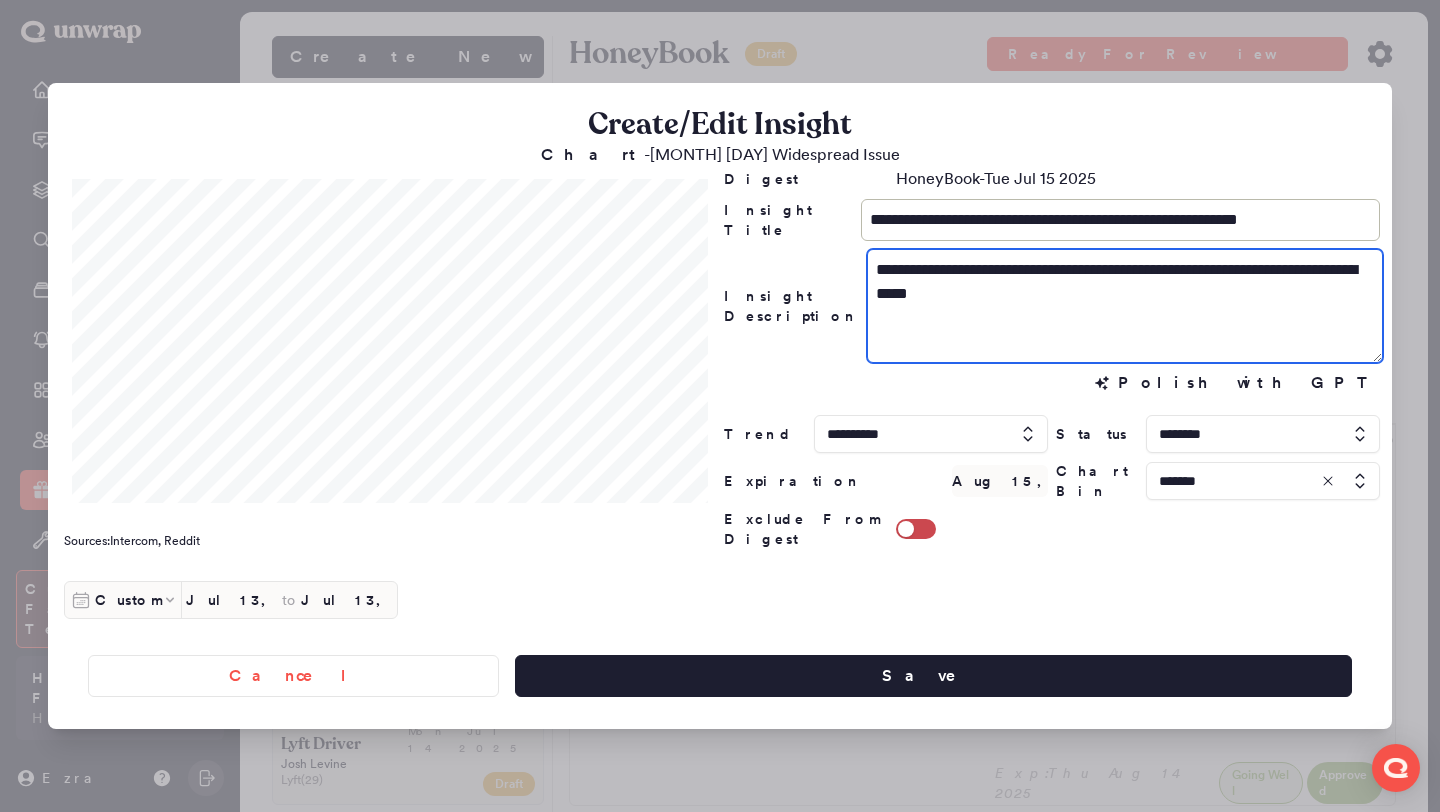 click on "**********" at bounding box center [1125, 306] 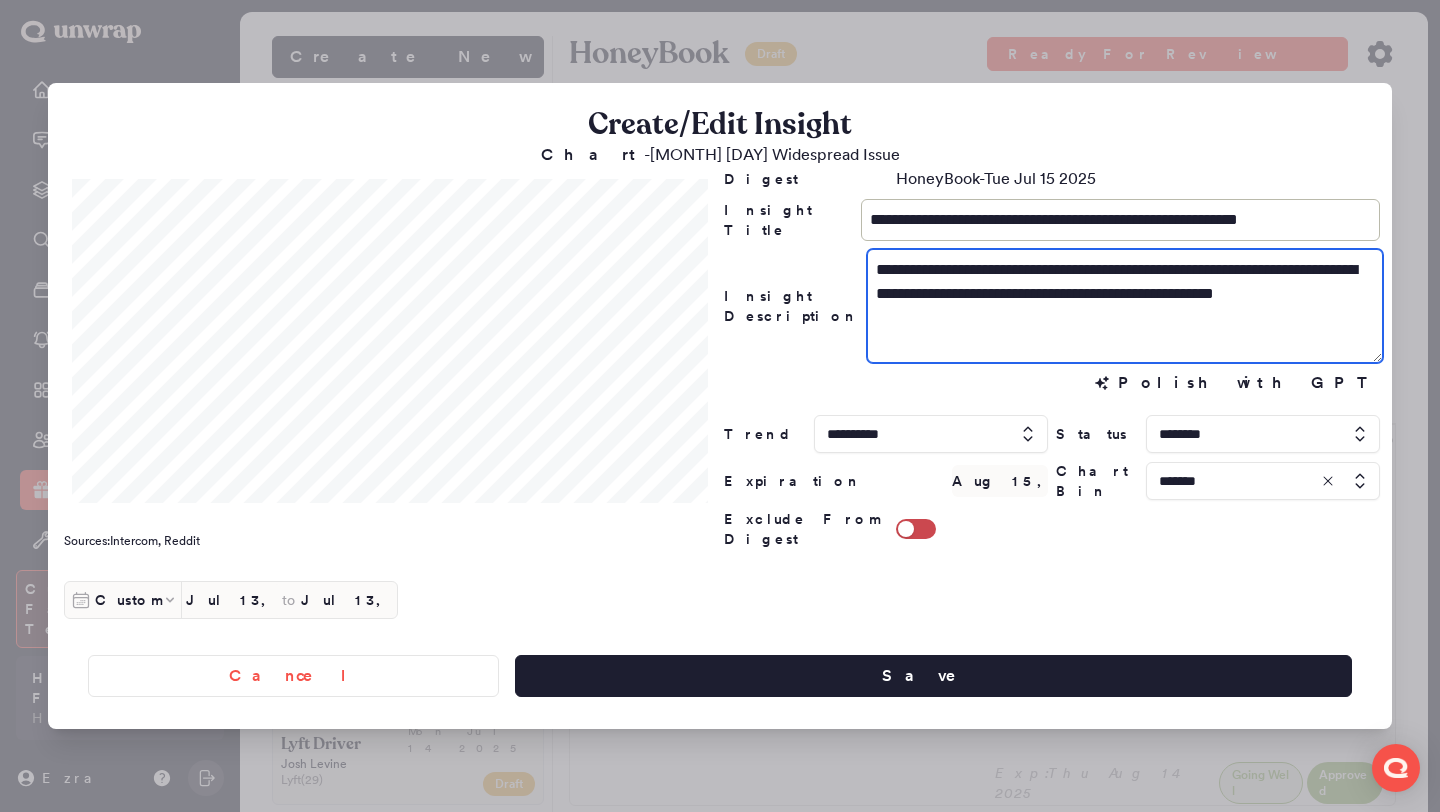 click on "**********" at bounding box center (1125, 306) 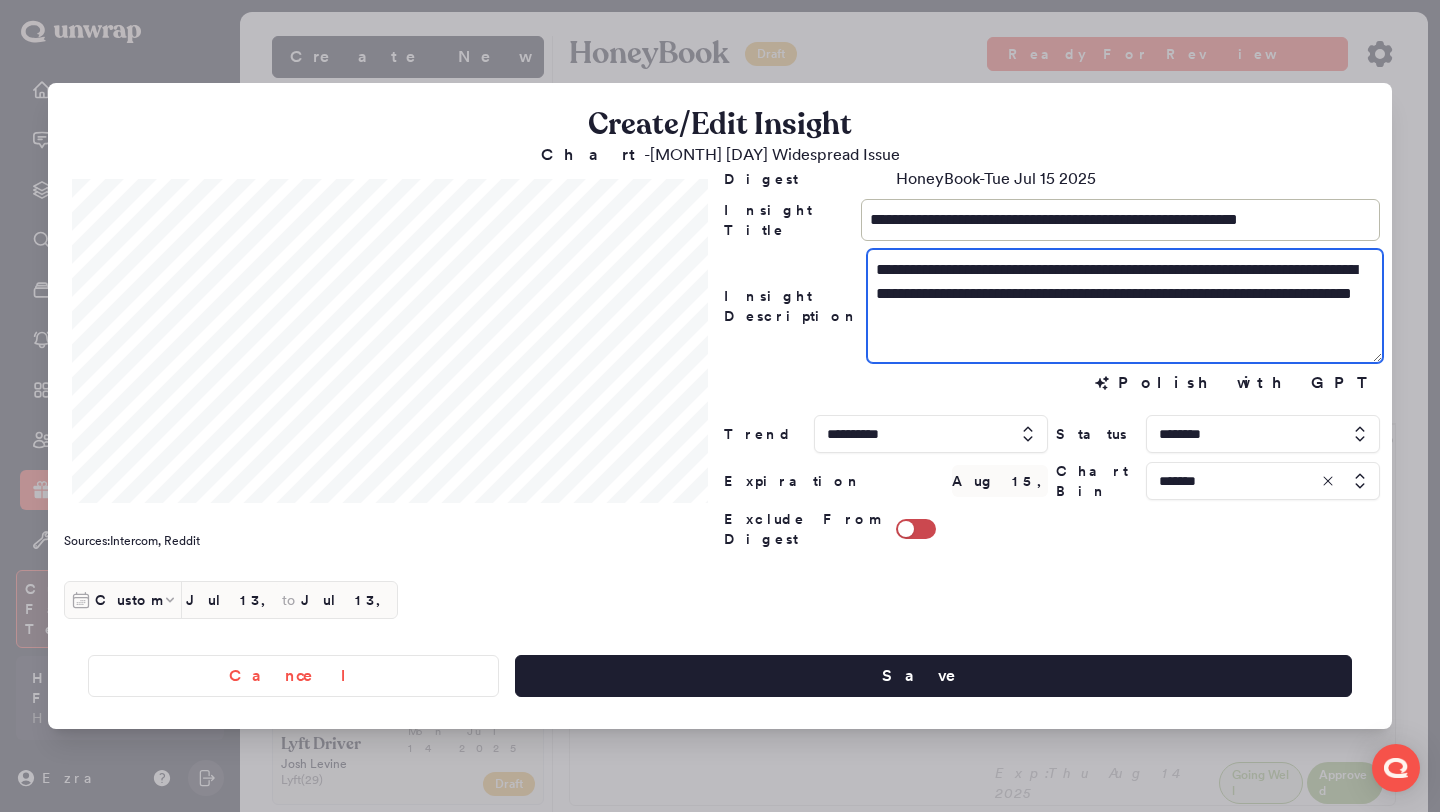 drag, startPoint x: 1130, startPoint y: 339, endPoint x: 871, endPoint y: 336, distance: 259.01736 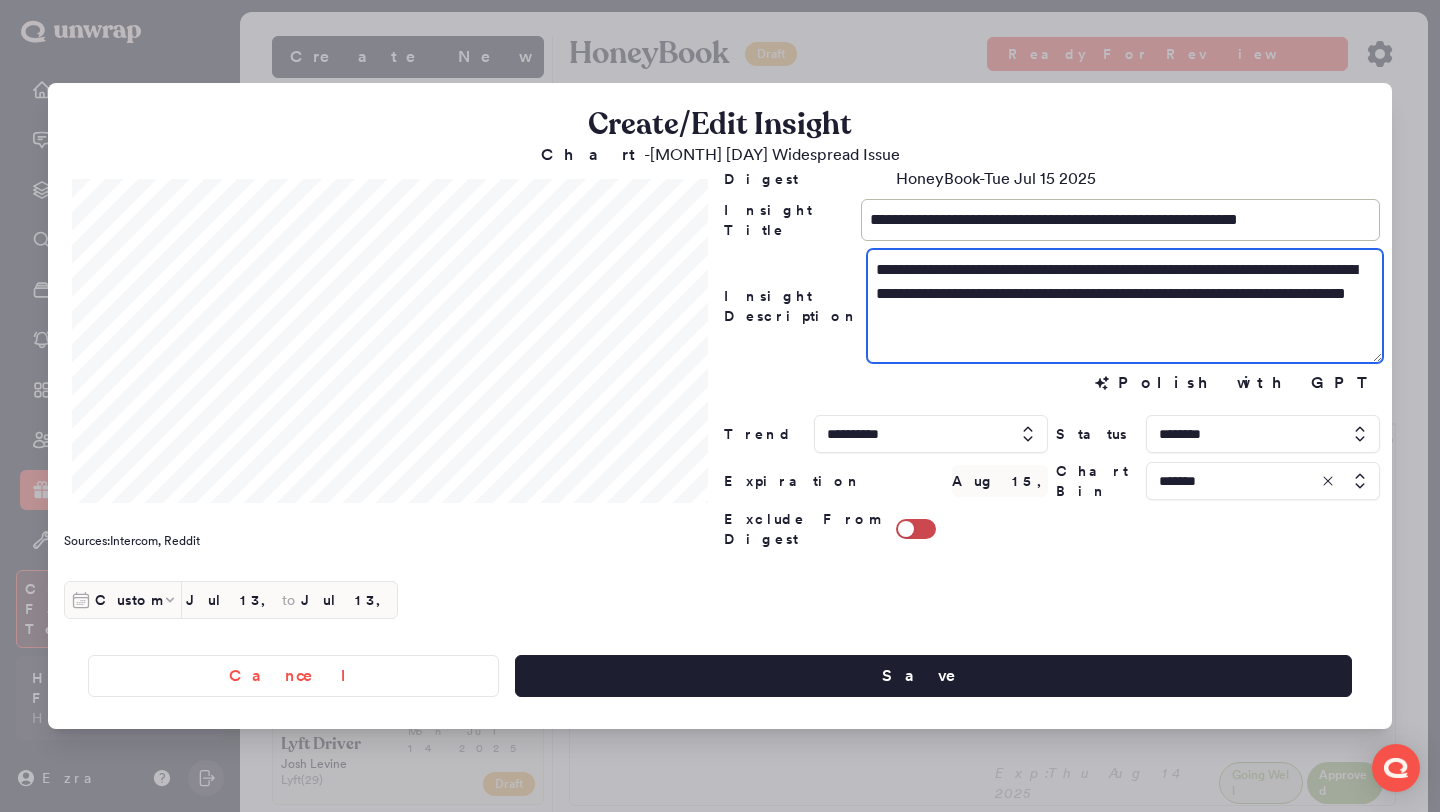 click on "**********" at bounding box center (1125, 306) 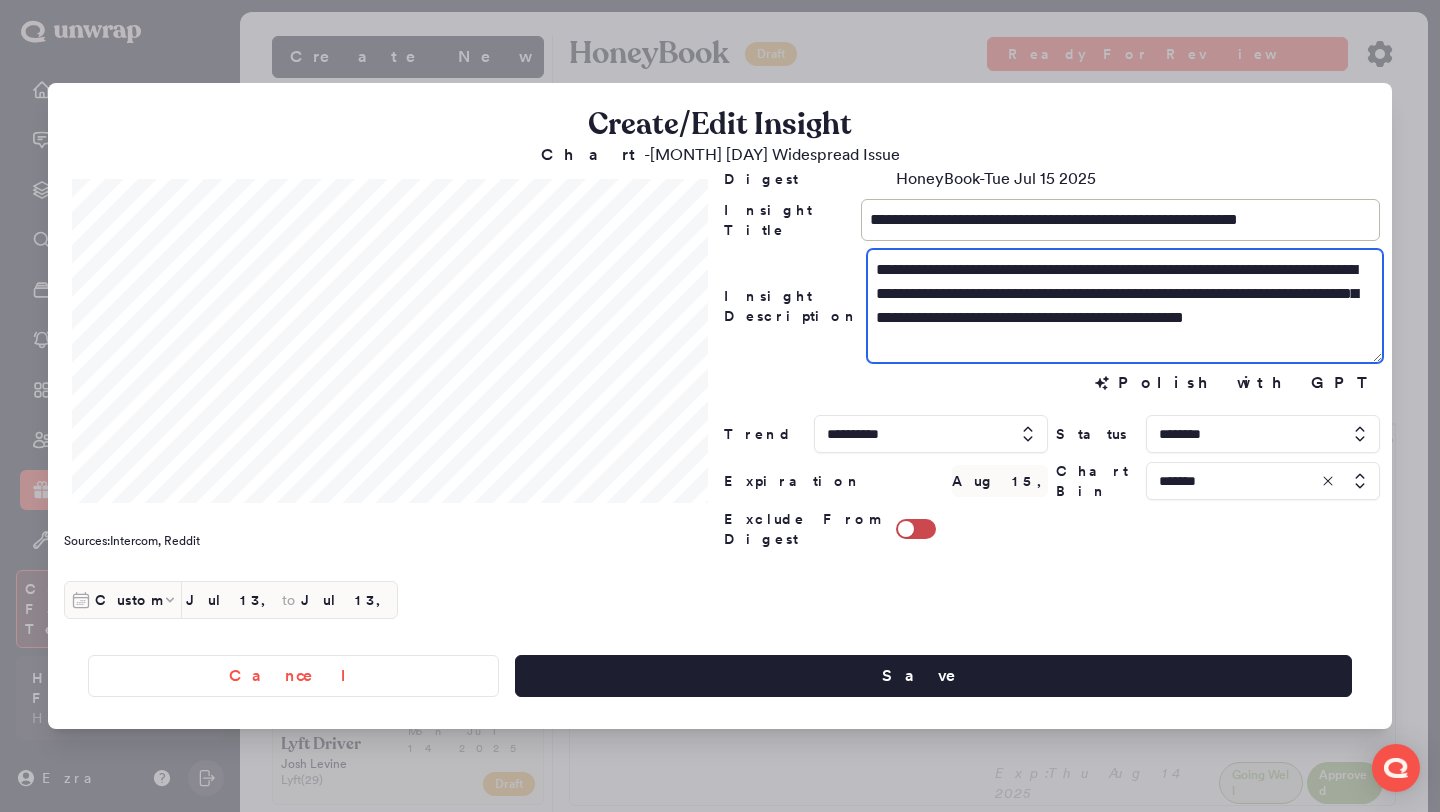 click on "**********" at bounding box center (1125, 306) 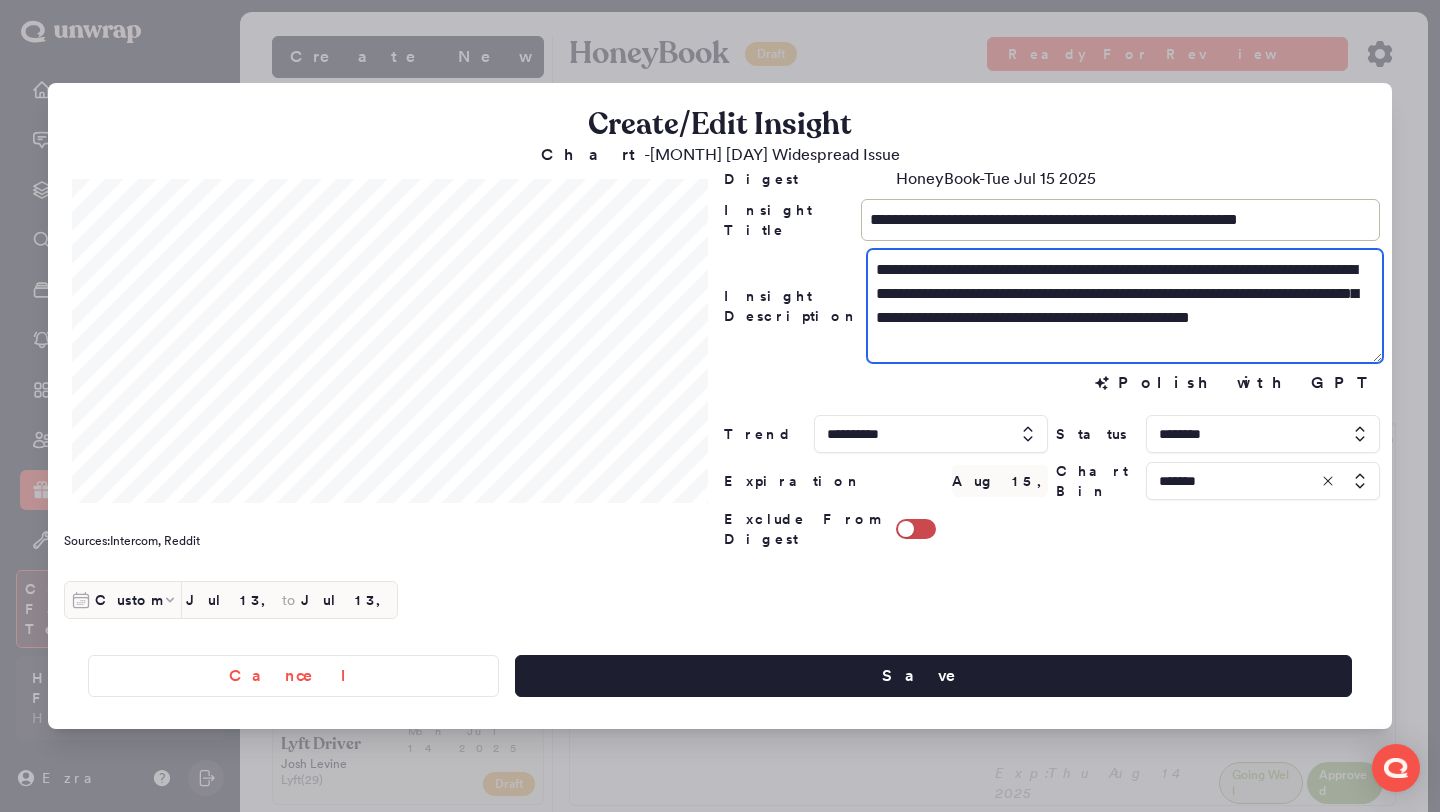 click on "**********" at bounding box center [1125, 306] 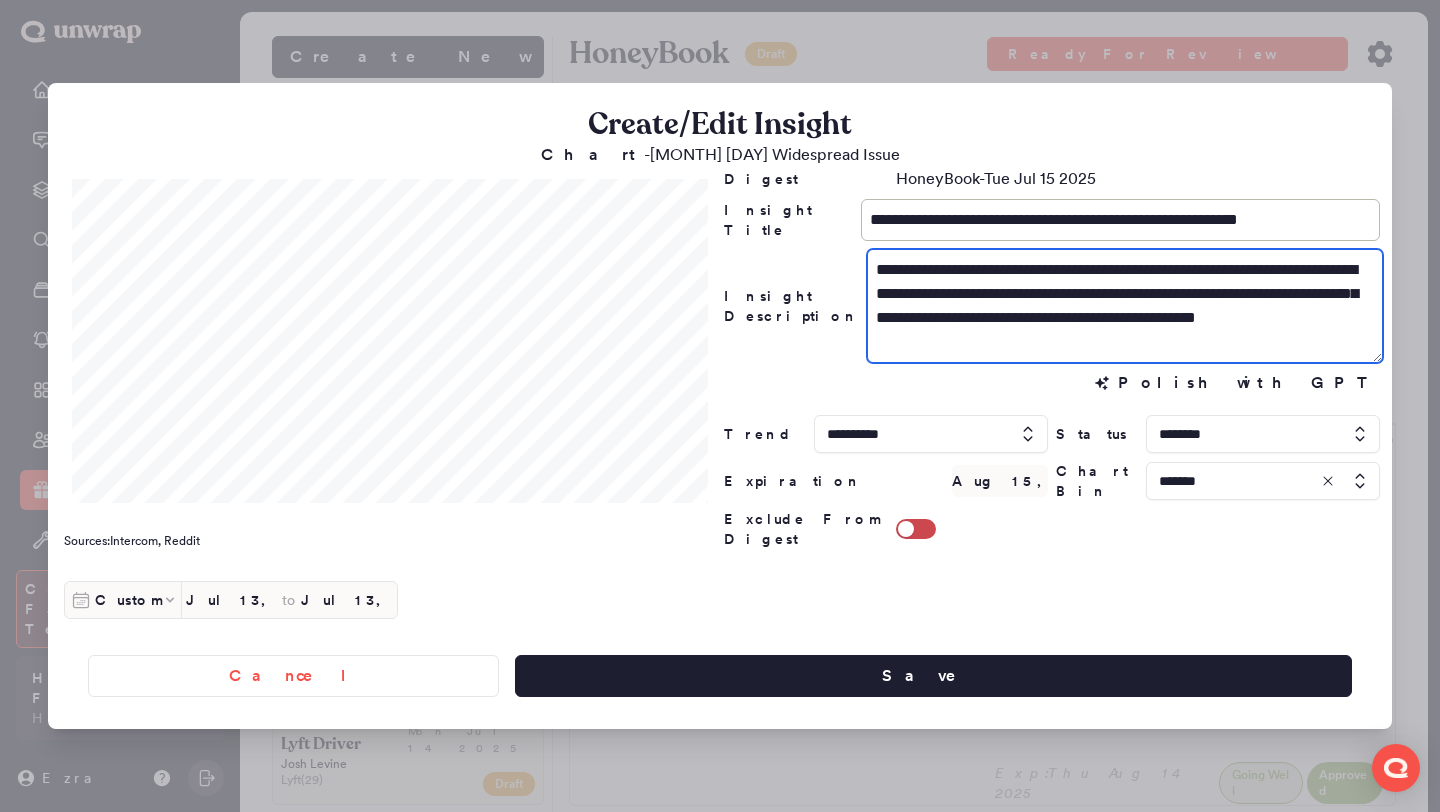 drag, startPoint x: 1215, startPoint y: 335, endPoint x: 1144, endPoint y: 336, distance: 71.00704 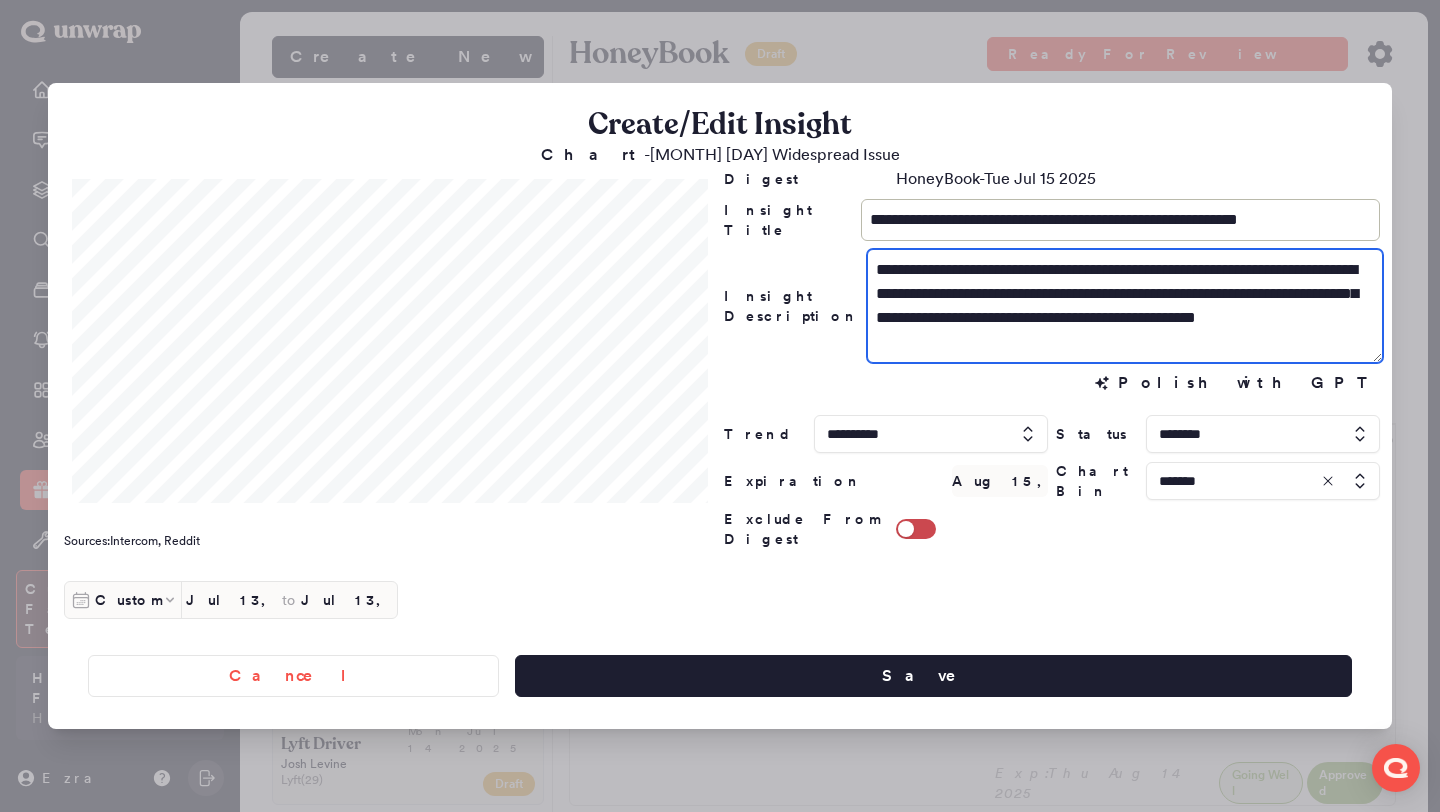 click on "**********" at bounding box center (1125, 306) 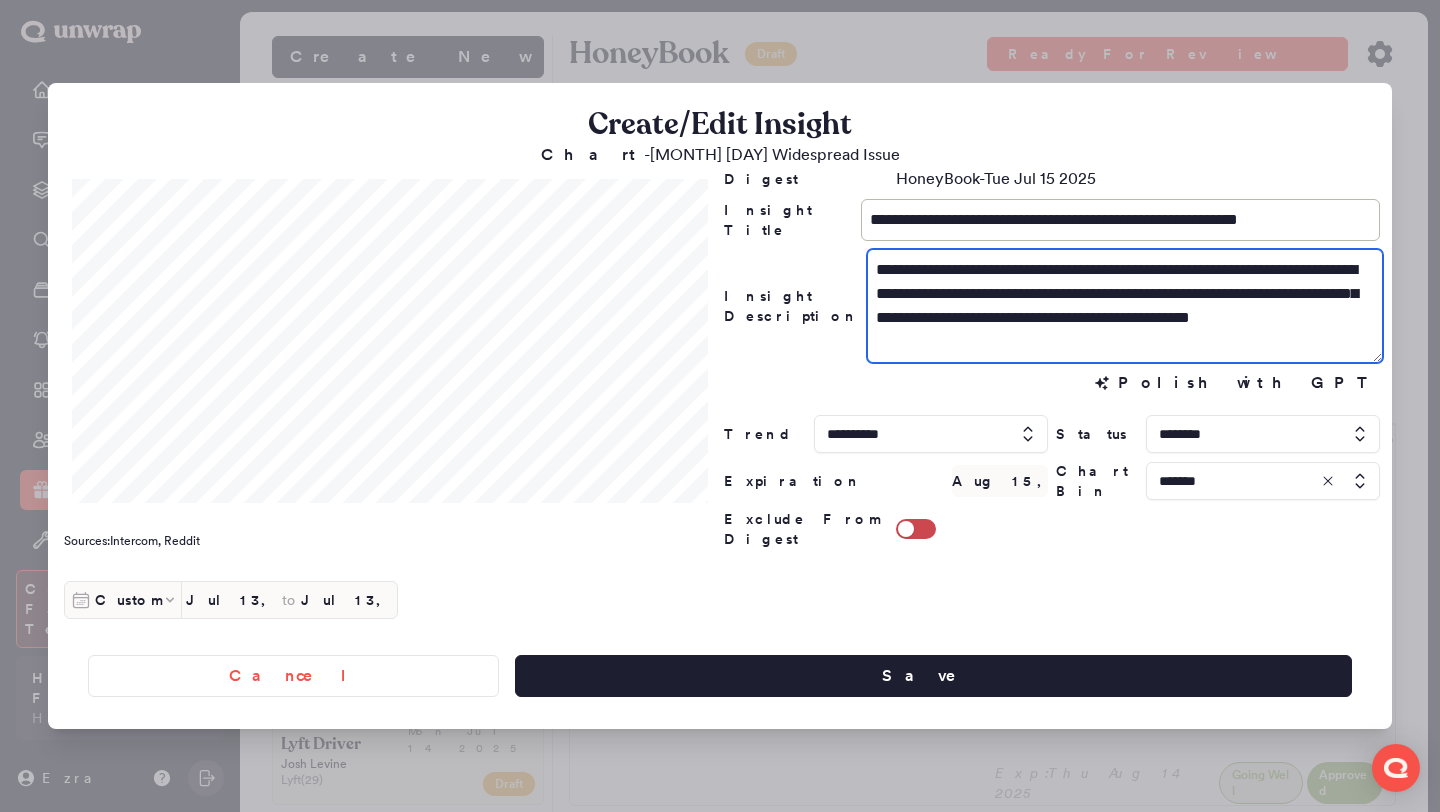 click on "**********" at bounding box center [1125, 306] 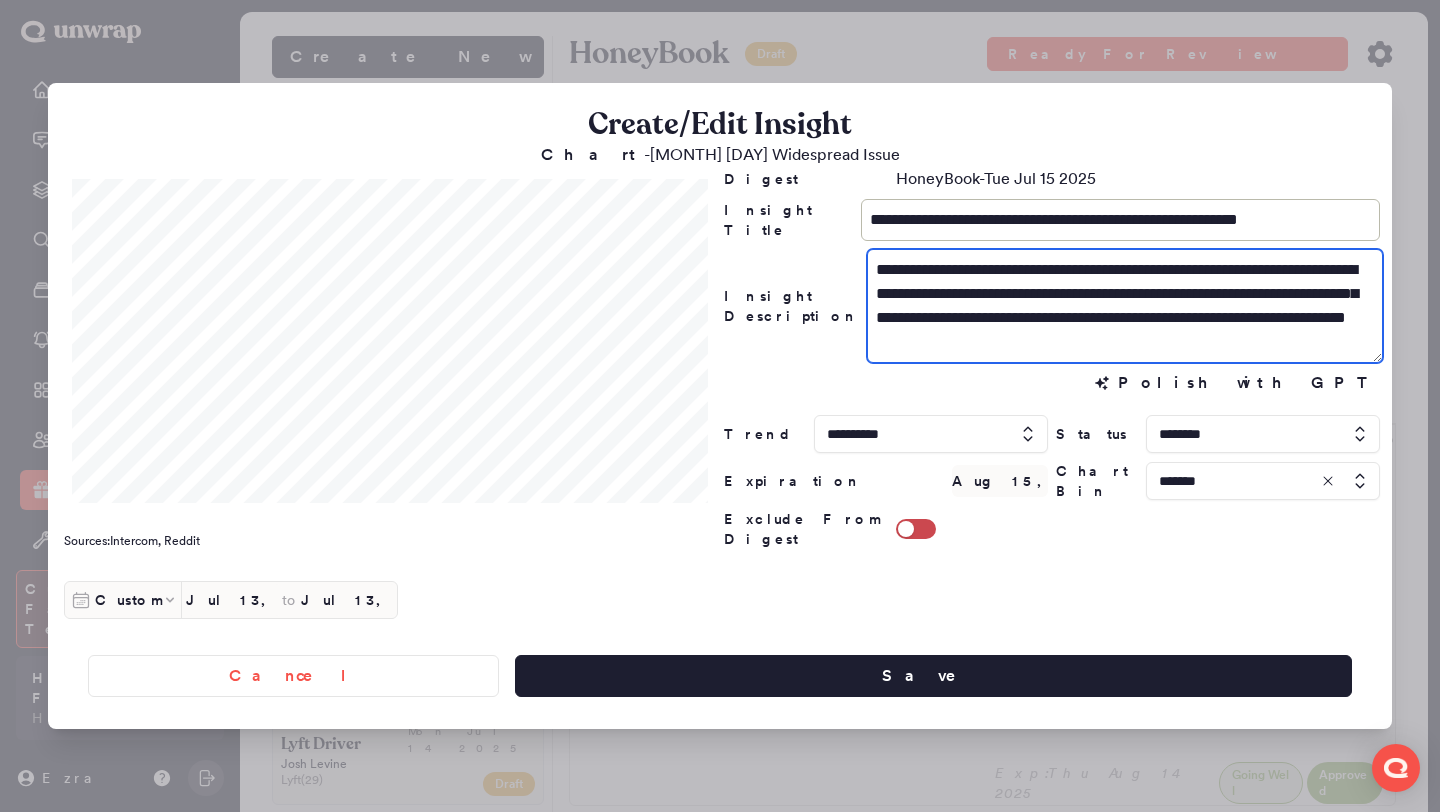 click on "**********" at bounding box center [1125, 306] 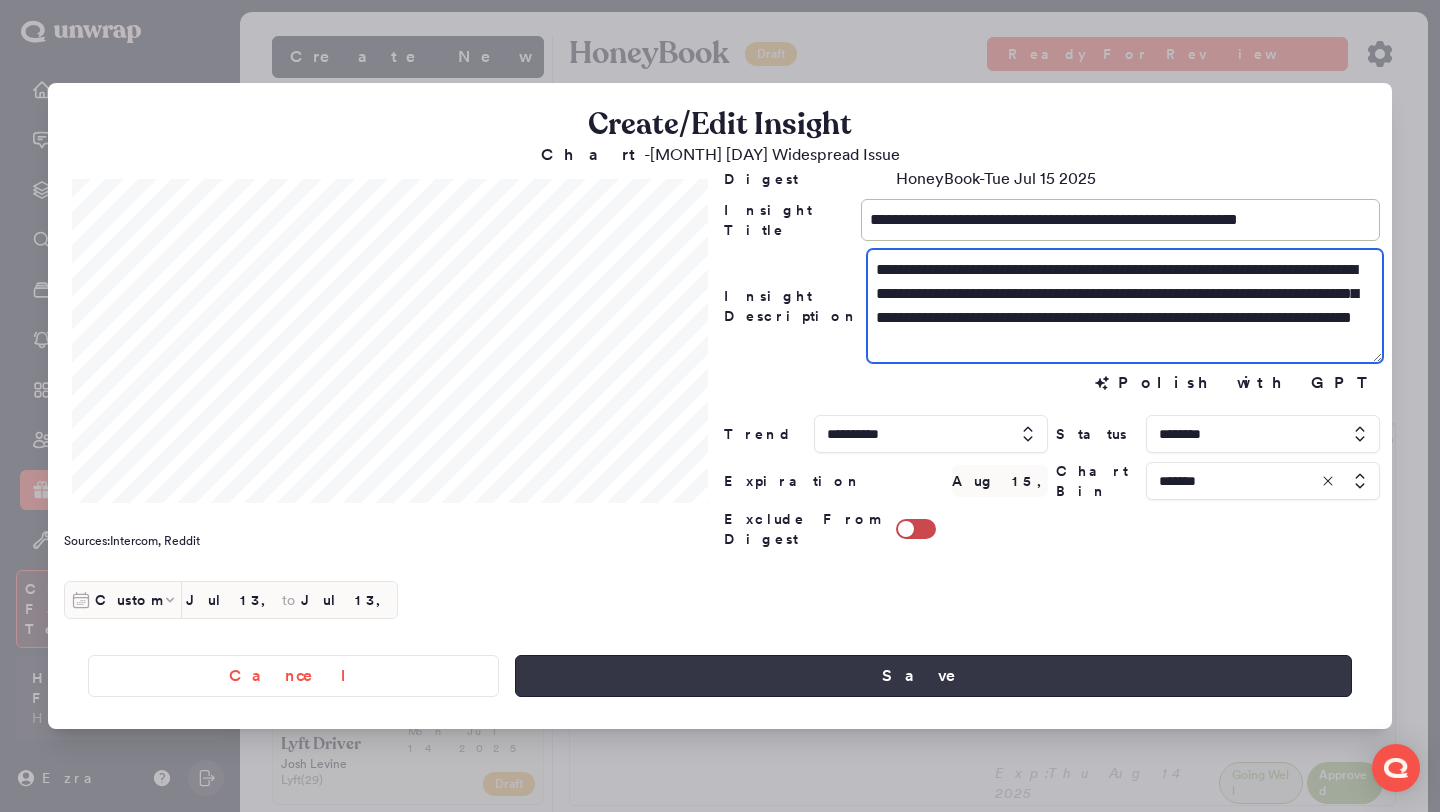 type on "**********" 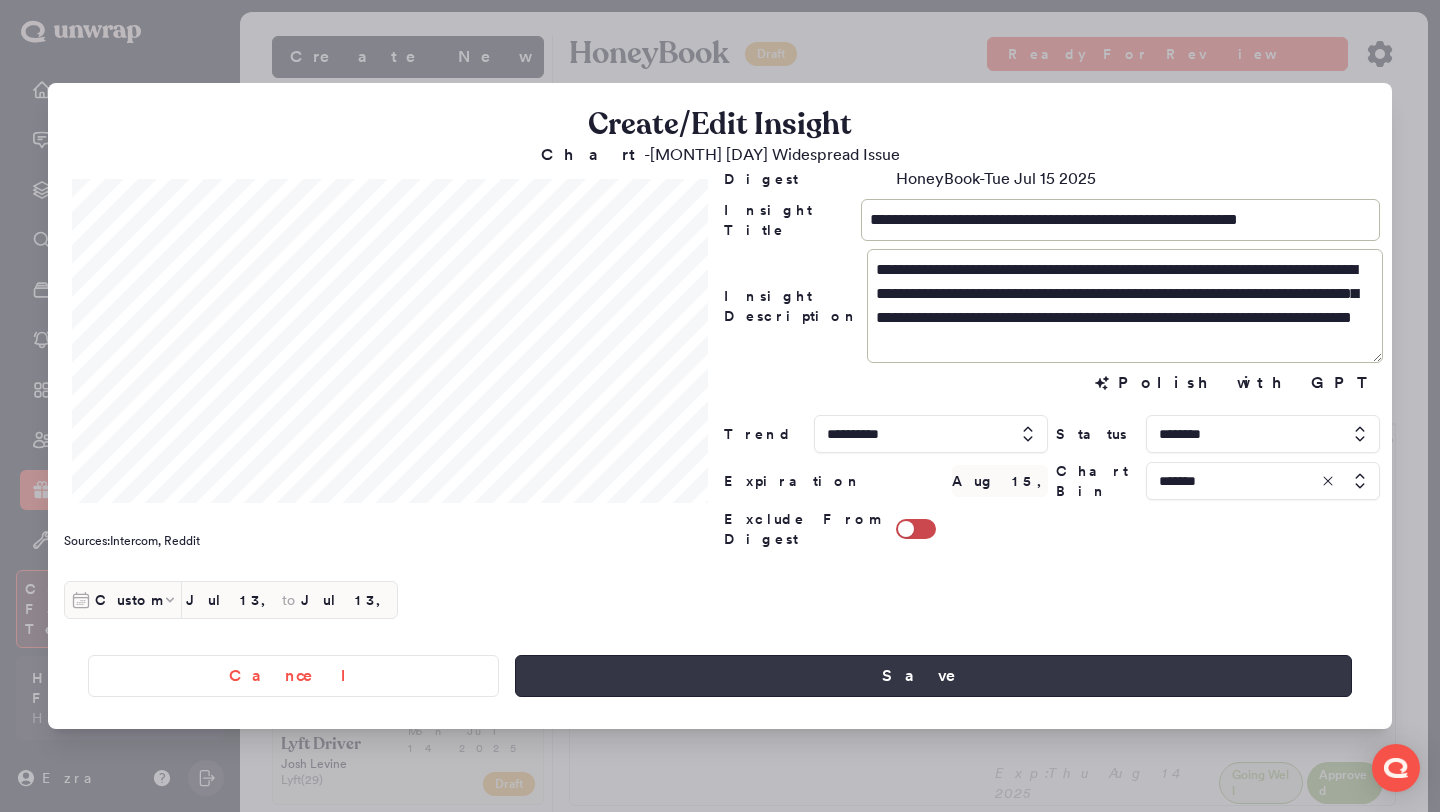 click on "Save" at bounding box center (933, 676) 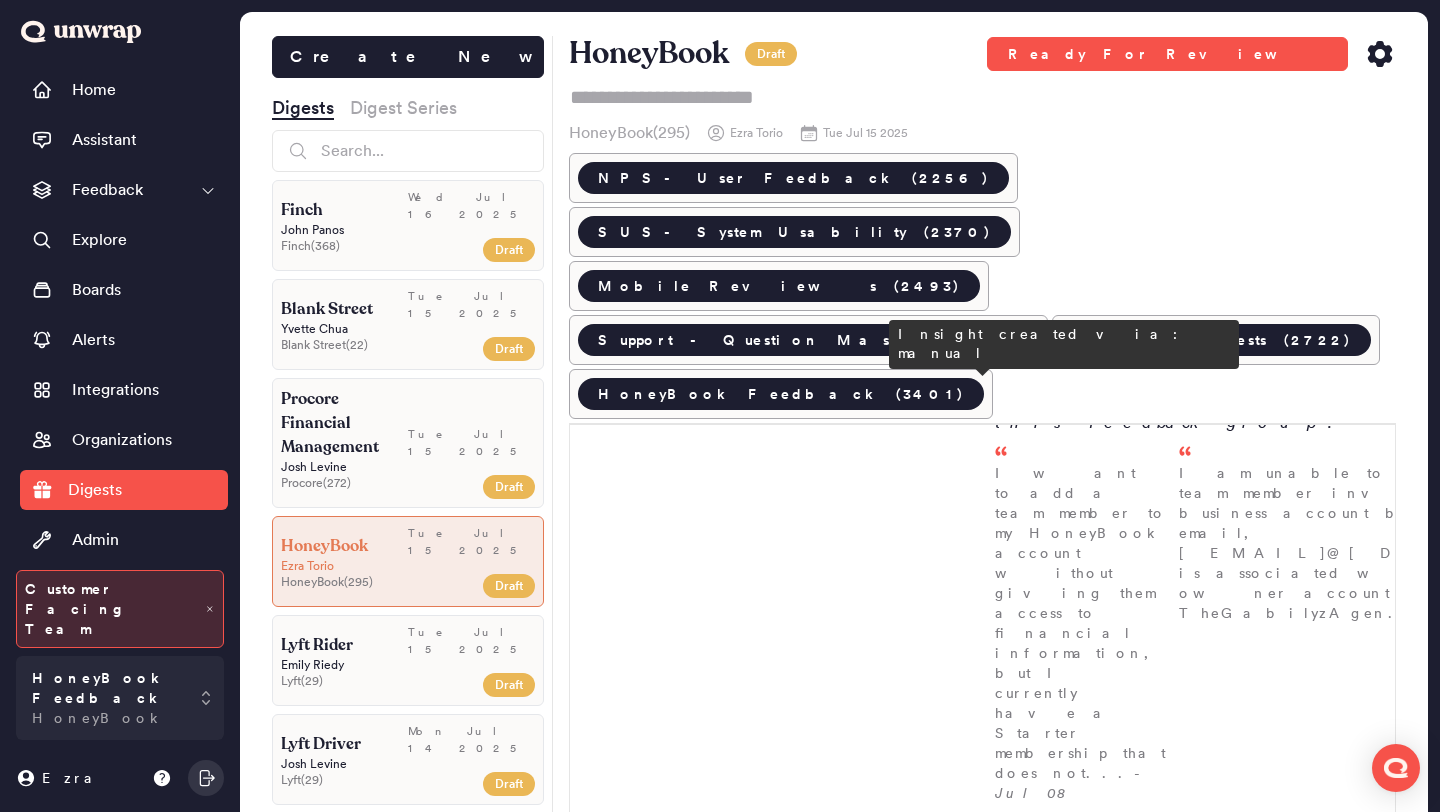 scroll, scrollTop: 510, scrollLeft: 0, axis: vertical 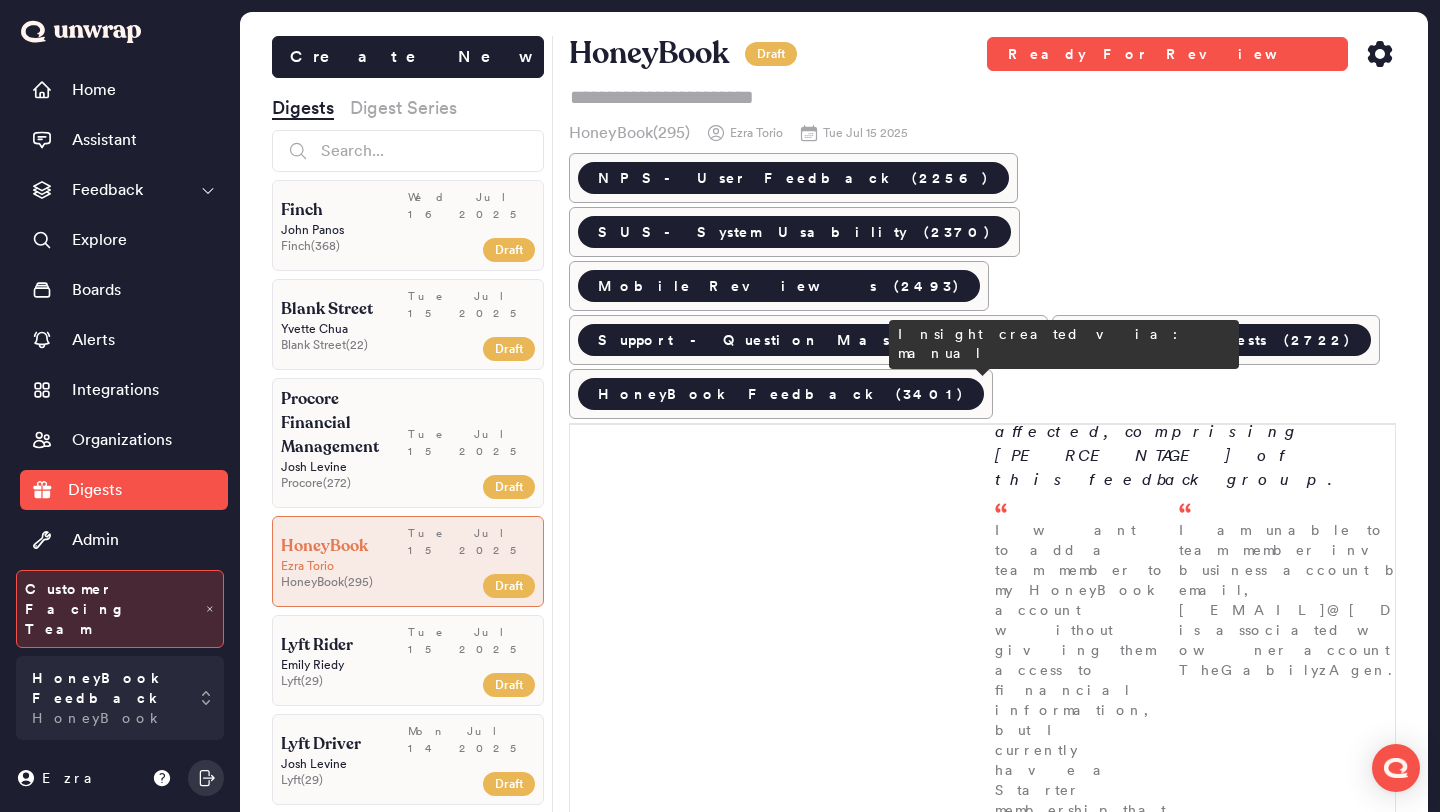 click at bounding box center (1336, 1004) 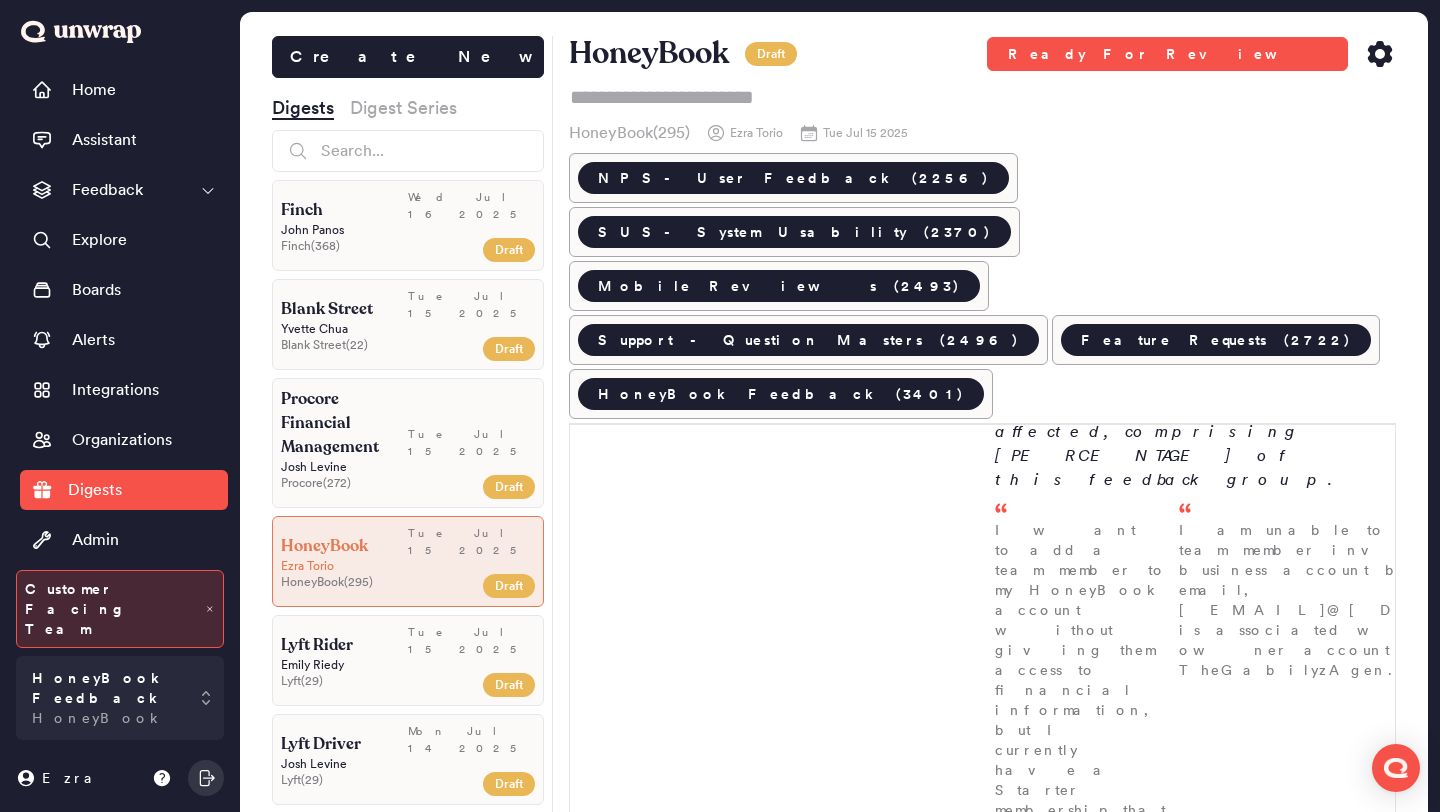 click on "0" at bounding box center (1332, 1129) 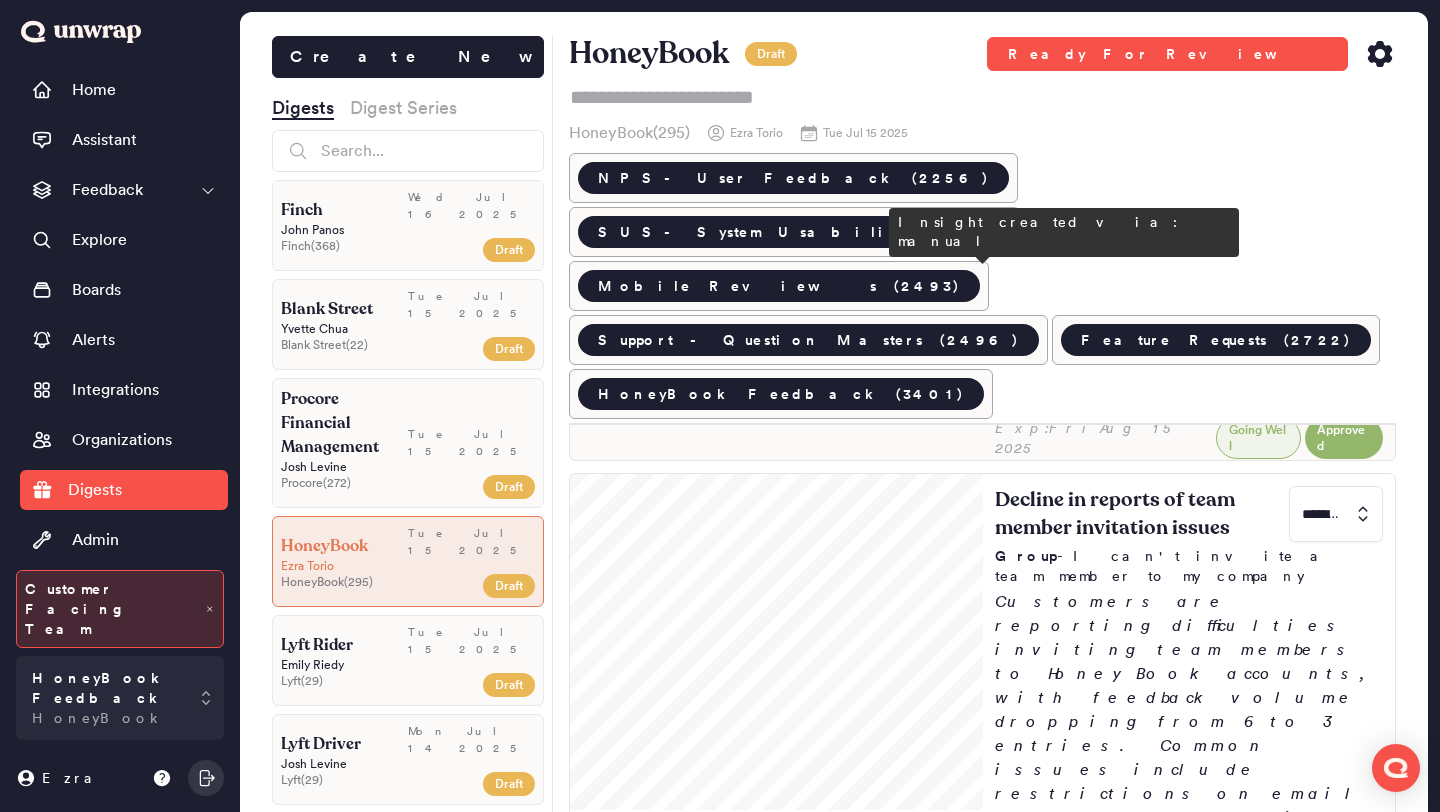 type on "*" 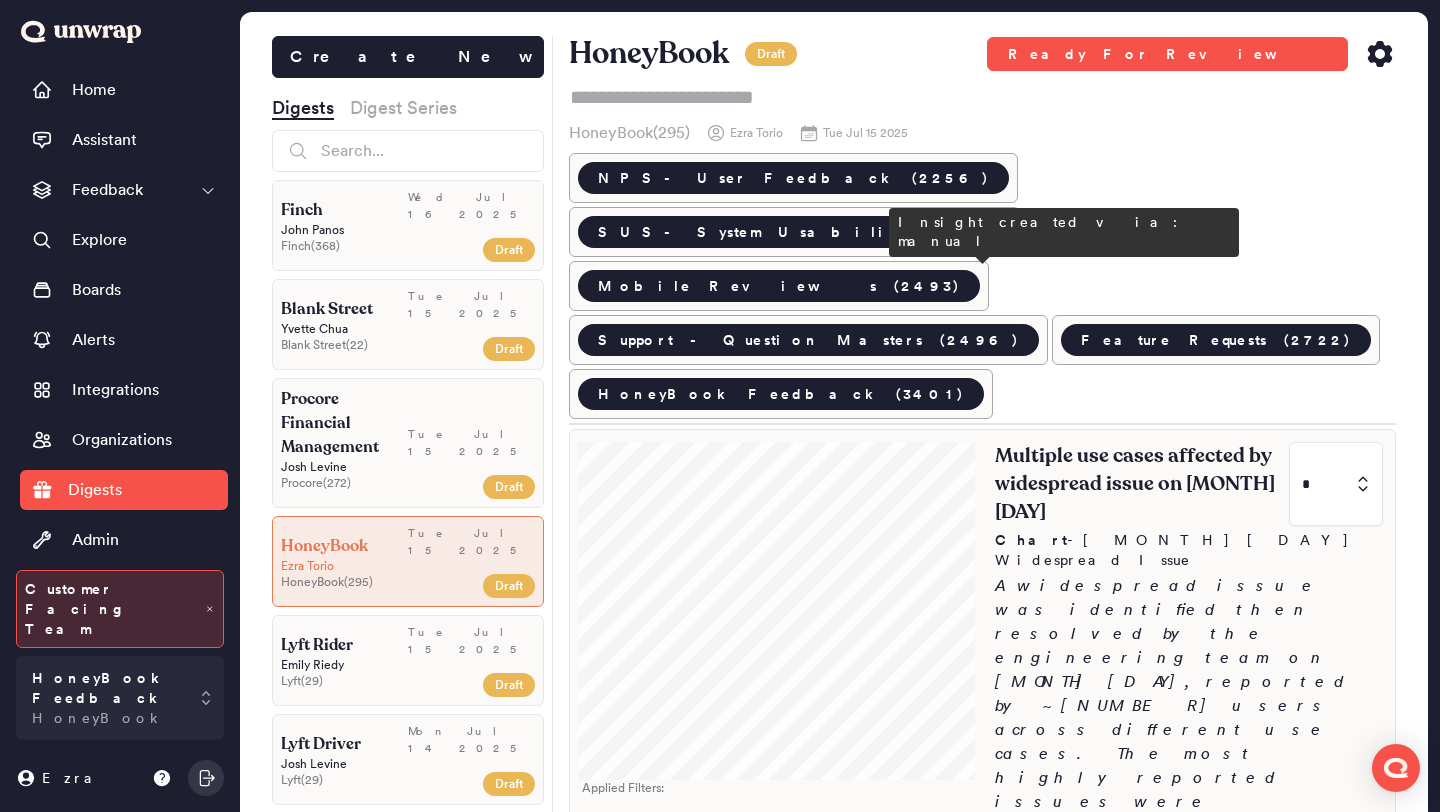scroll, scrollTop: 56, scrollLeft: 0, axis: vertical 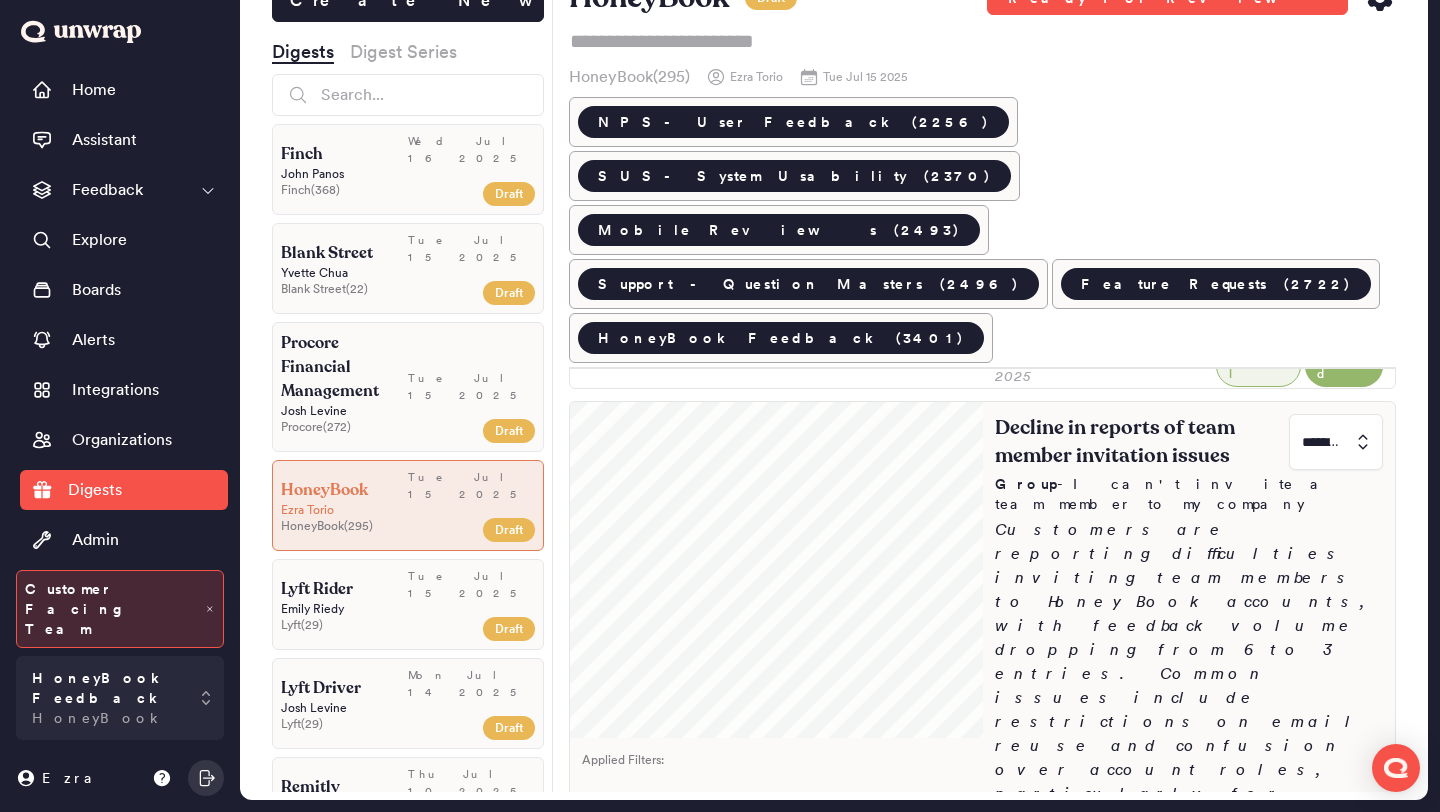 click on "I want to add a team member to my HoneyBook account without giving them access to financial information, but I currently have a Starter membership that does not... - [MONTH] [DAY] I am unable to accept a team member invite for a business account because my email, [EMAIL]@[DOMAIN], is associated with an owner account for TheGabilyzAgen... - [MONTH] [DAY] I am trying to add someone as a team member in HoneyBook, but I received an error message stating that the invitee has a HoneyBook account and I need to use a d... - [MONTH] [DAY]" at bounding box center [1189, 1170] 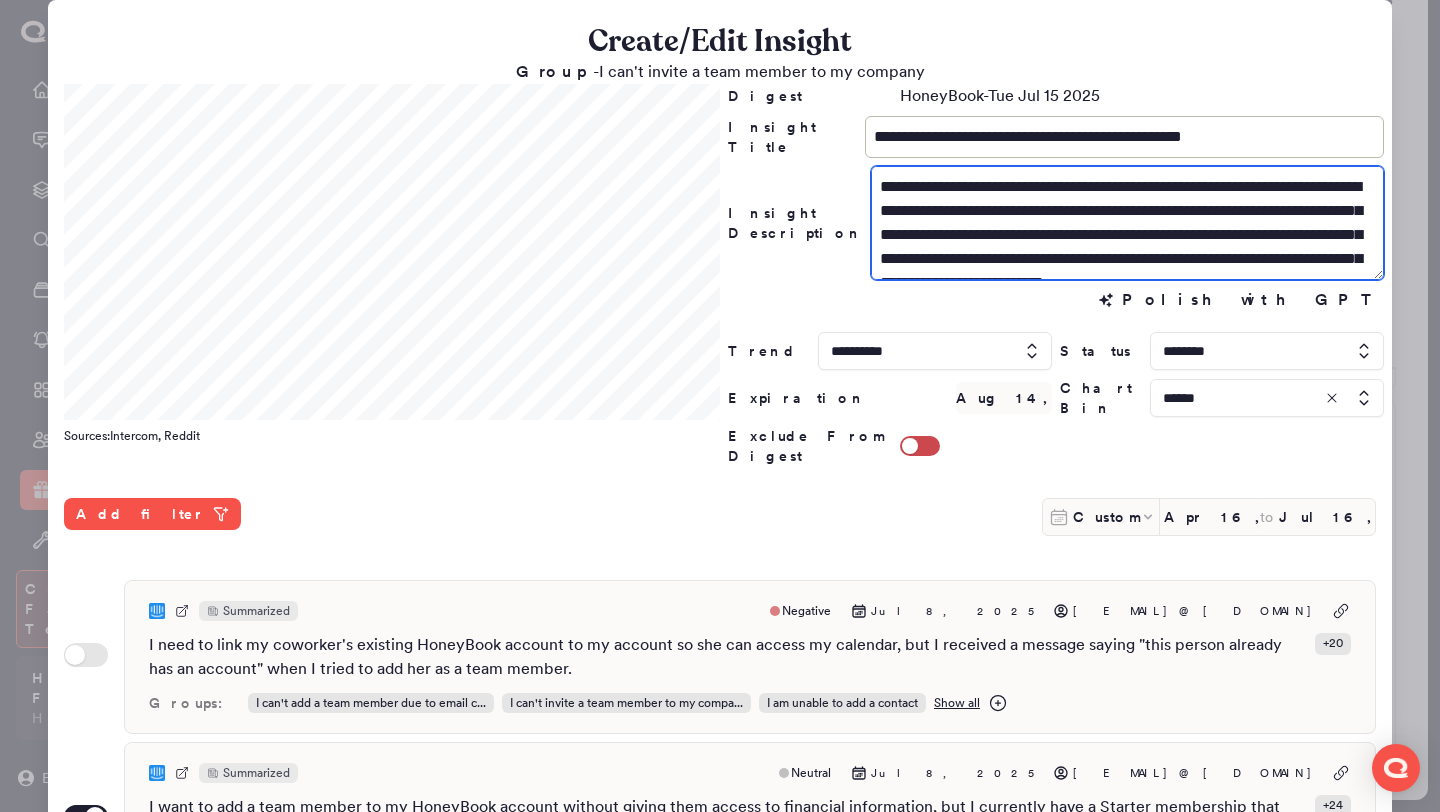 drag, startPoint x: 1047, startPoint y: 190, endPoint x: 832, endPoint y: 178, distance: 215.33463 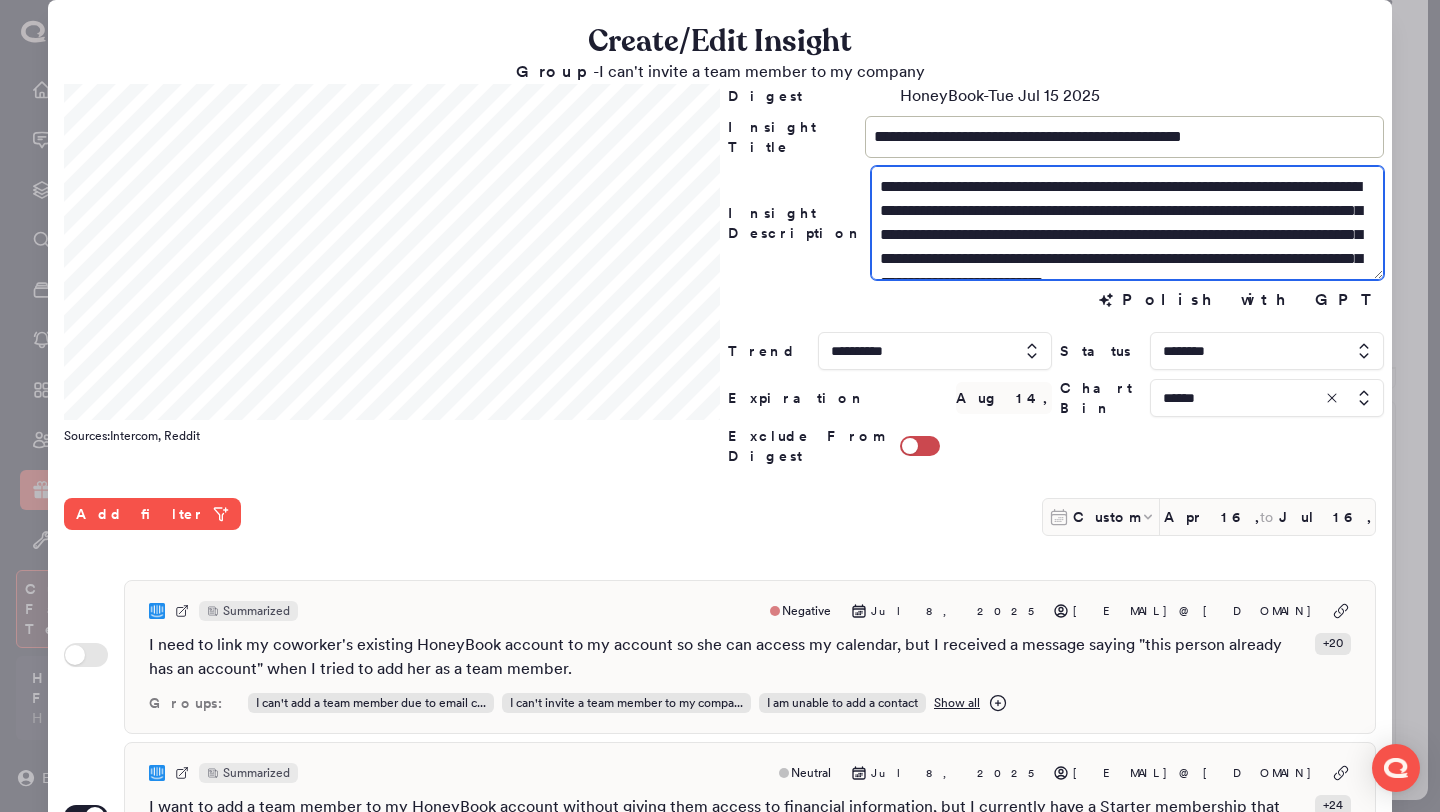 click on "**********" at bounding box center [1056, 223] 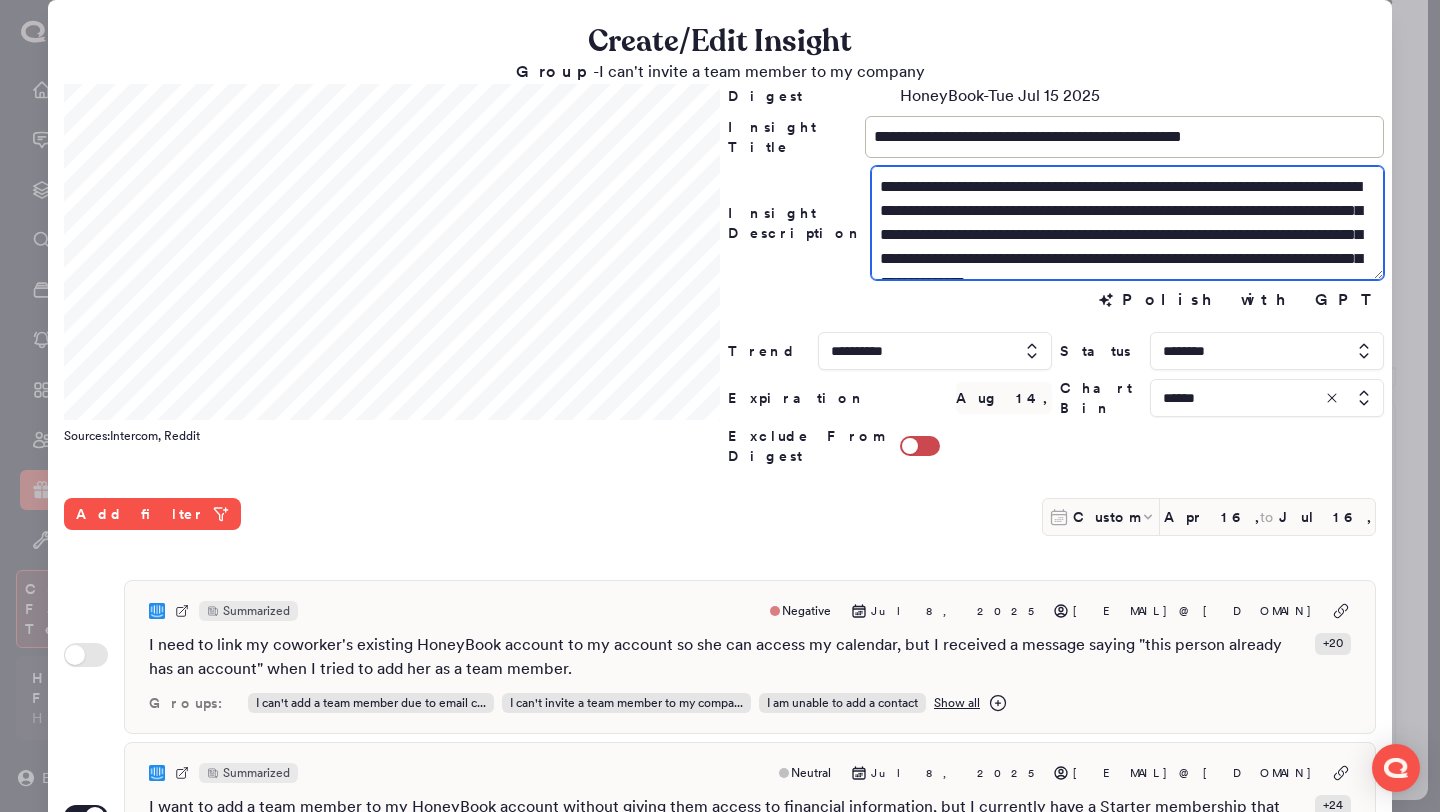 drag, startPoint x: 948, startPoint y: 214, endPoint x: 1306, endPoint y: 207, distance: 358.06842 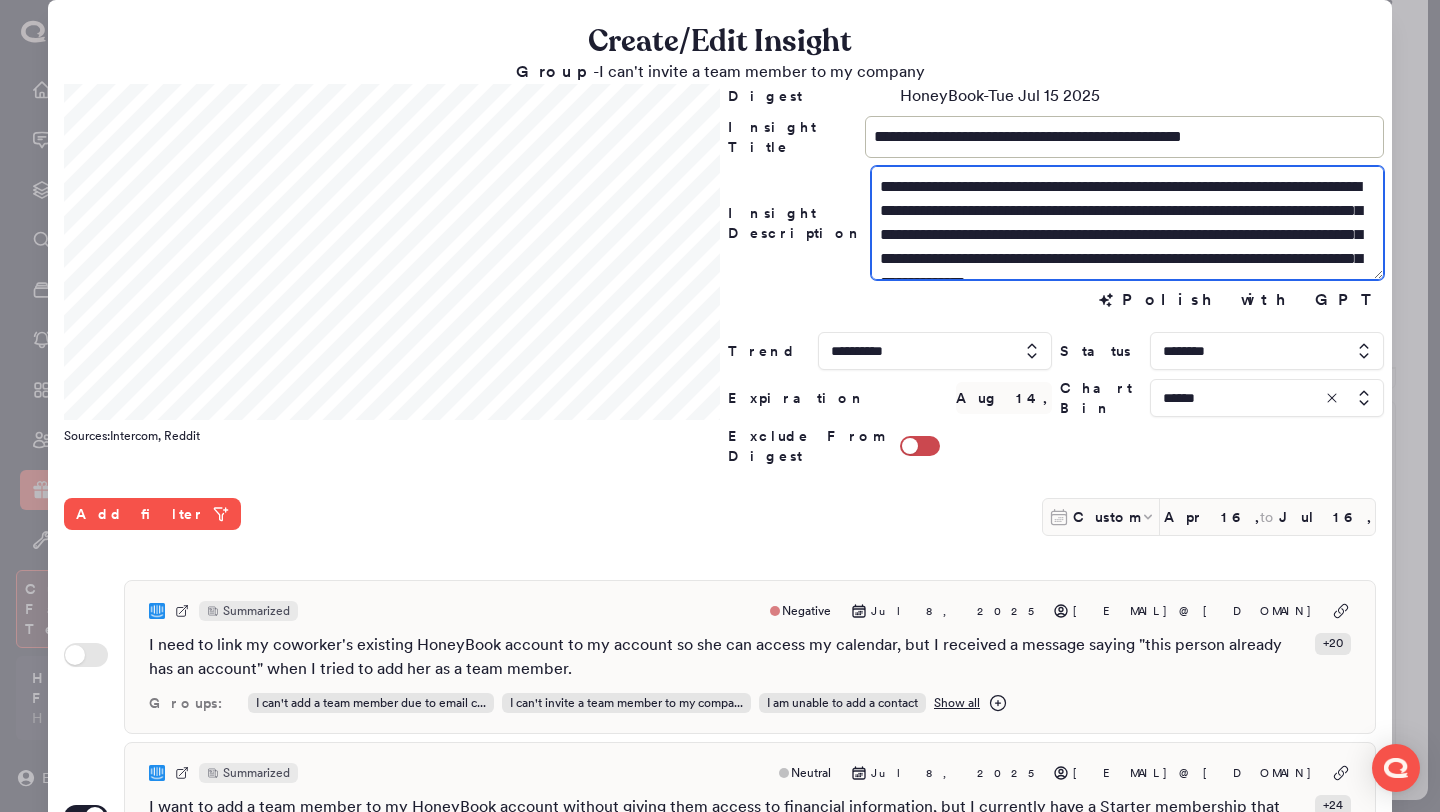 click on "**********" at bounding box center (1127, 223) 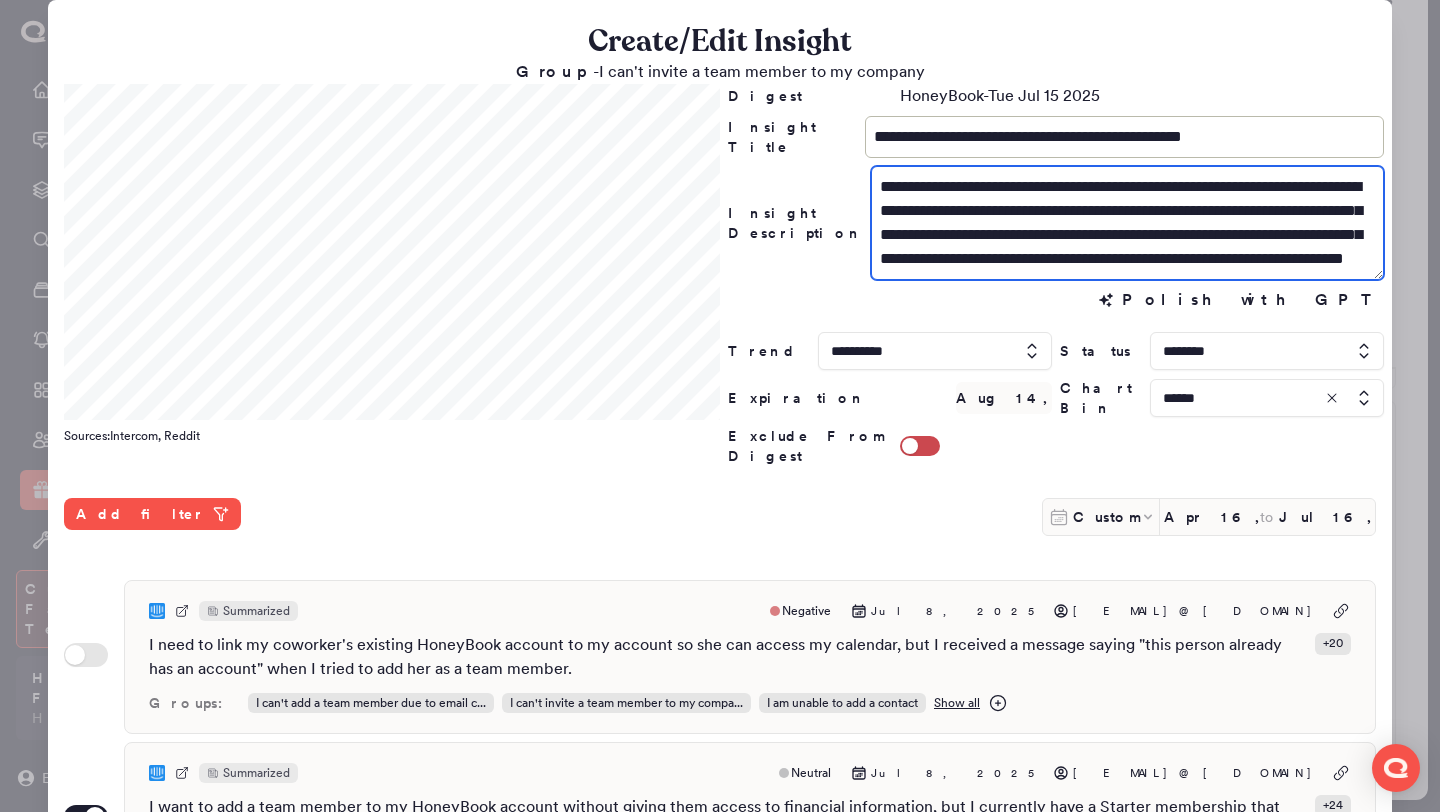 scroll, scrollTop: 32, scrollLeft: 0, axis: vertical 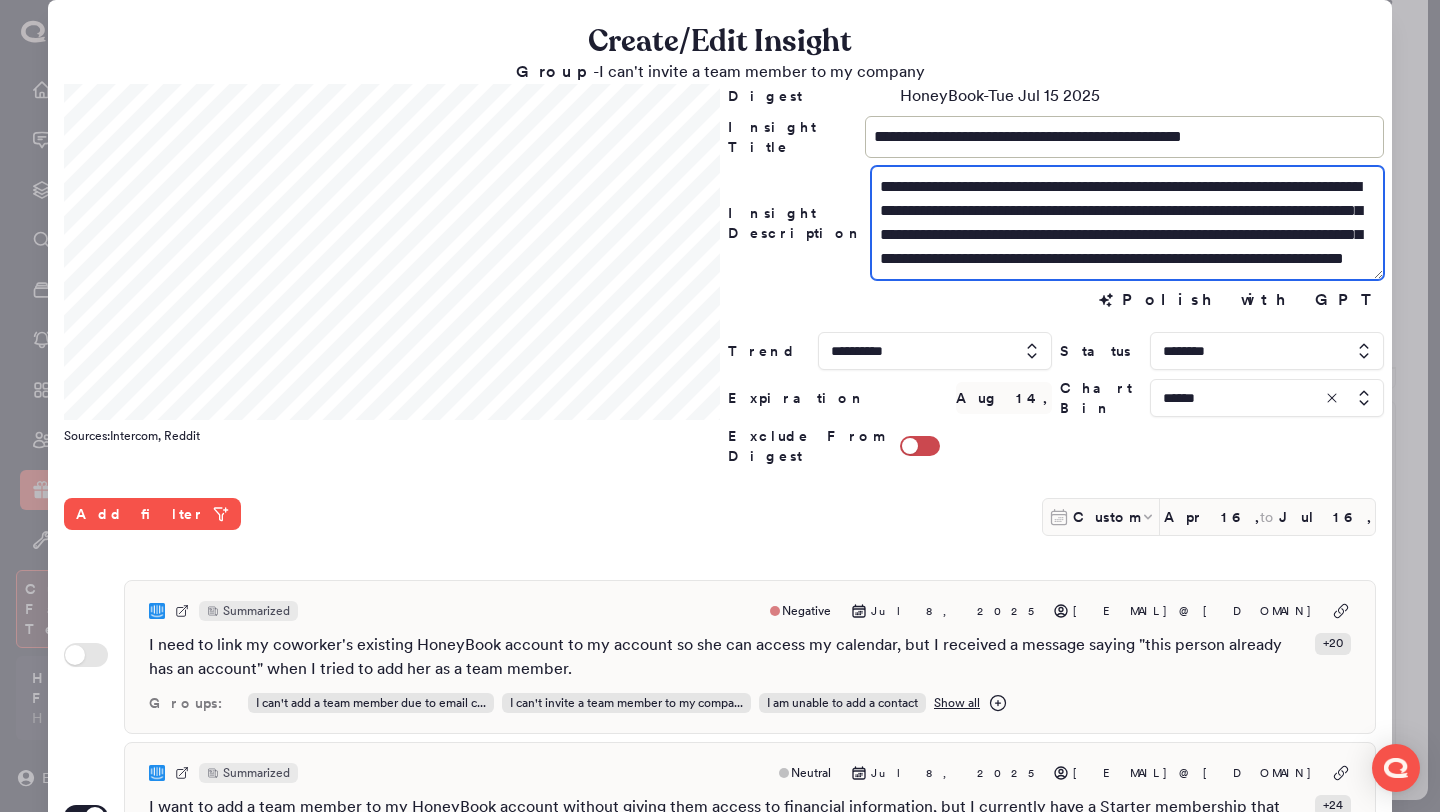 drag, startPoint x: 1106, startPoint y: 222, endPoint x: 1106, endPoint y: 274, distance: 52 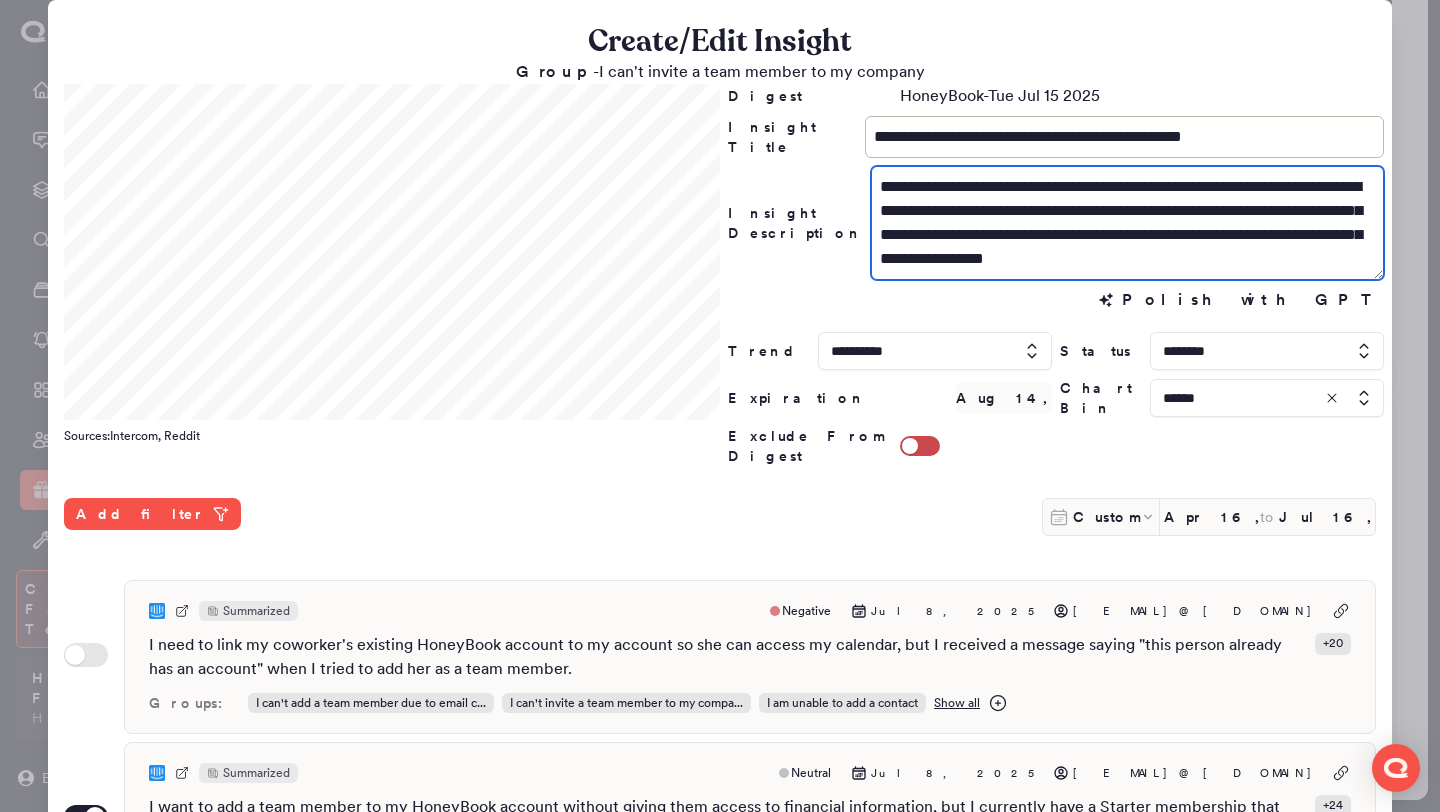 scroll, scrollTop: 13, scrollLeft: 0, axis: vertical 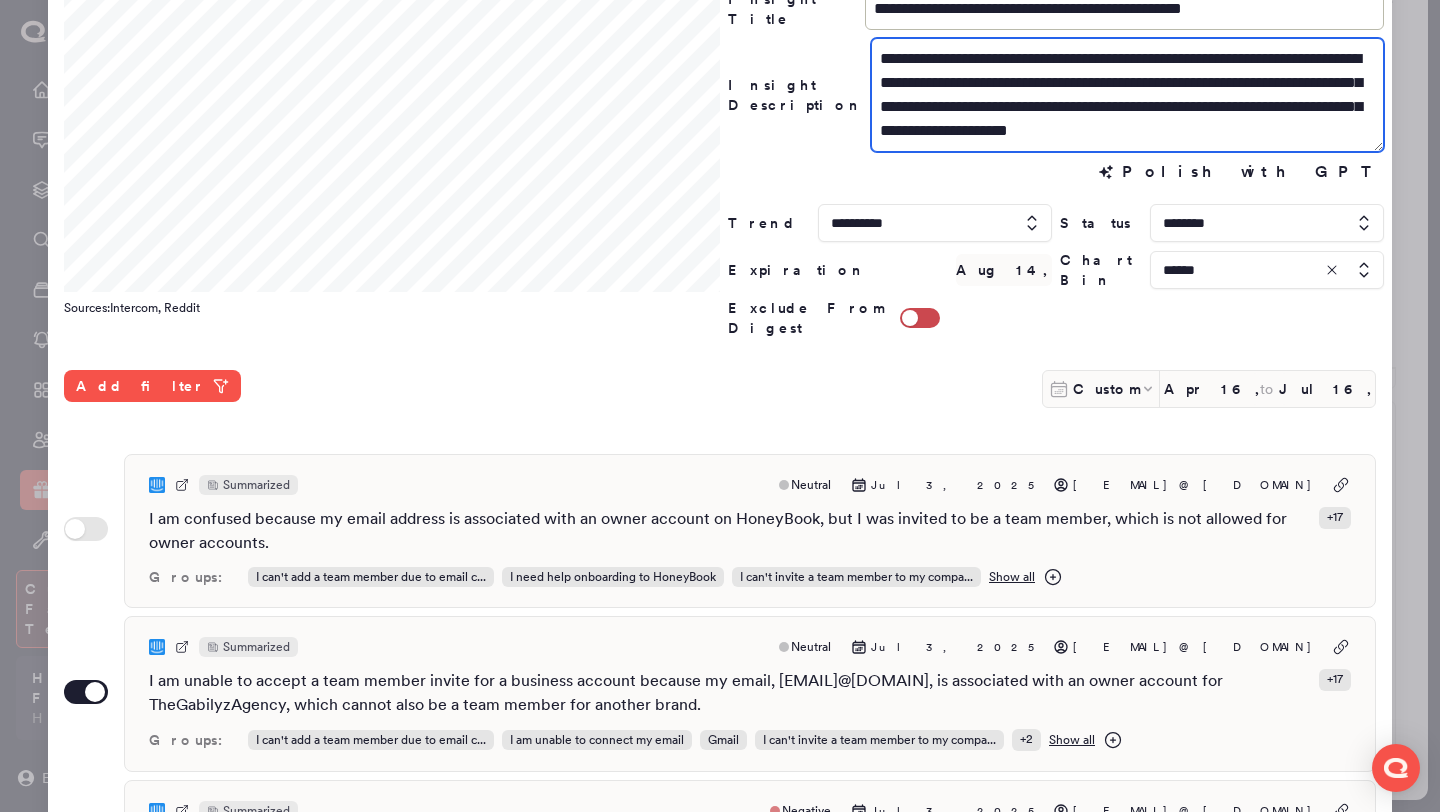 type on "**********" 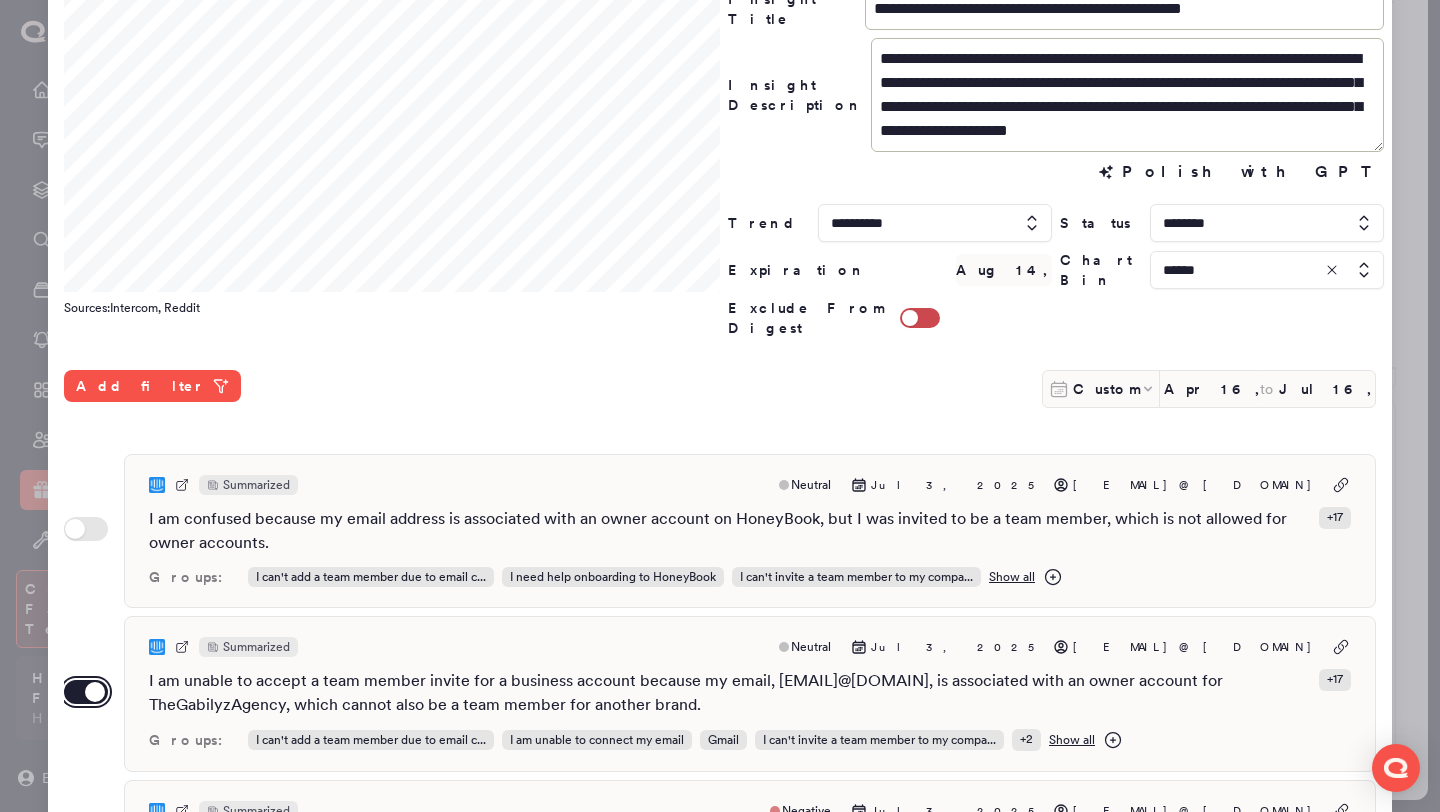 click on "Use setting" at bounding box center [86, 692] 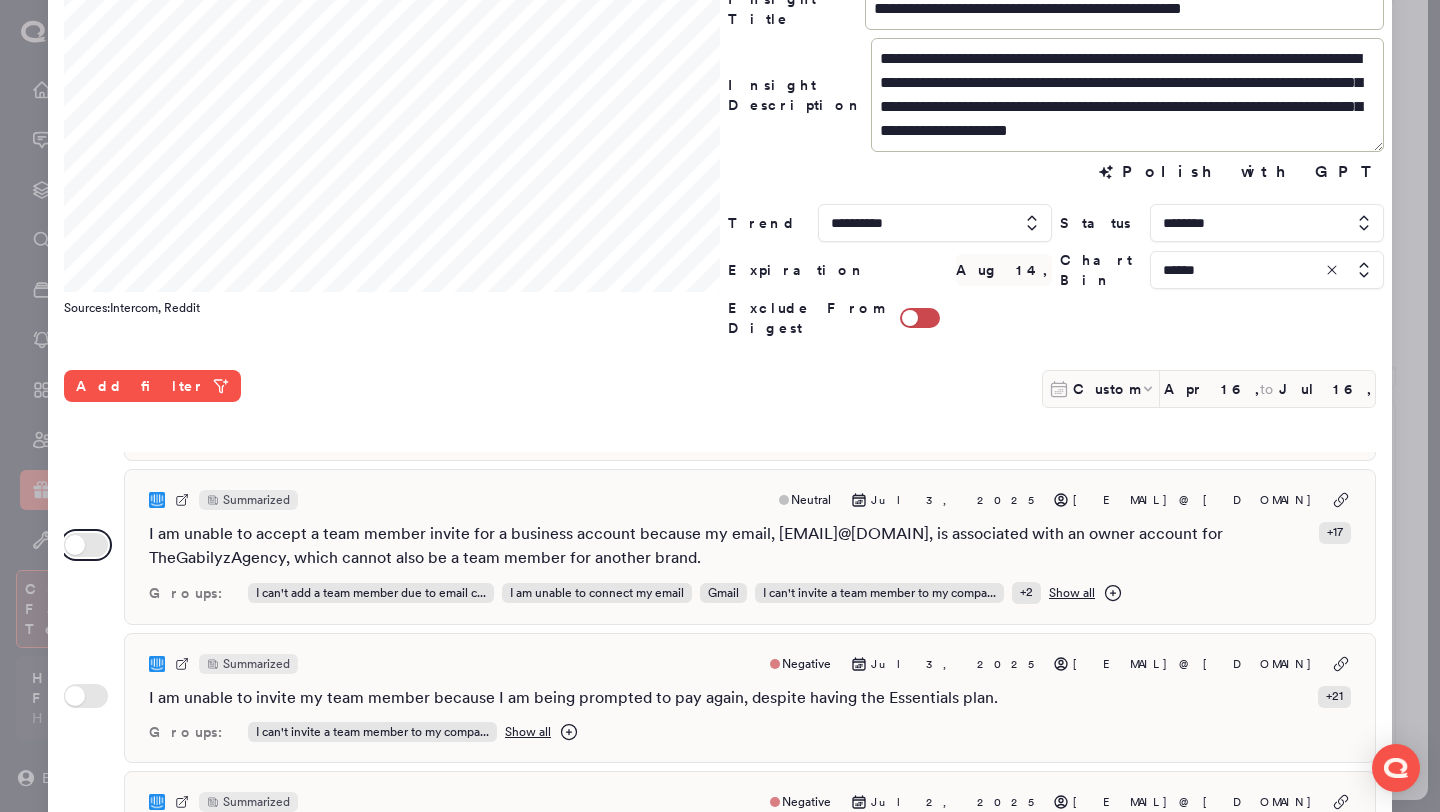 scroll, scrollTop: 633, scrollLeft: 0, axis: vertical 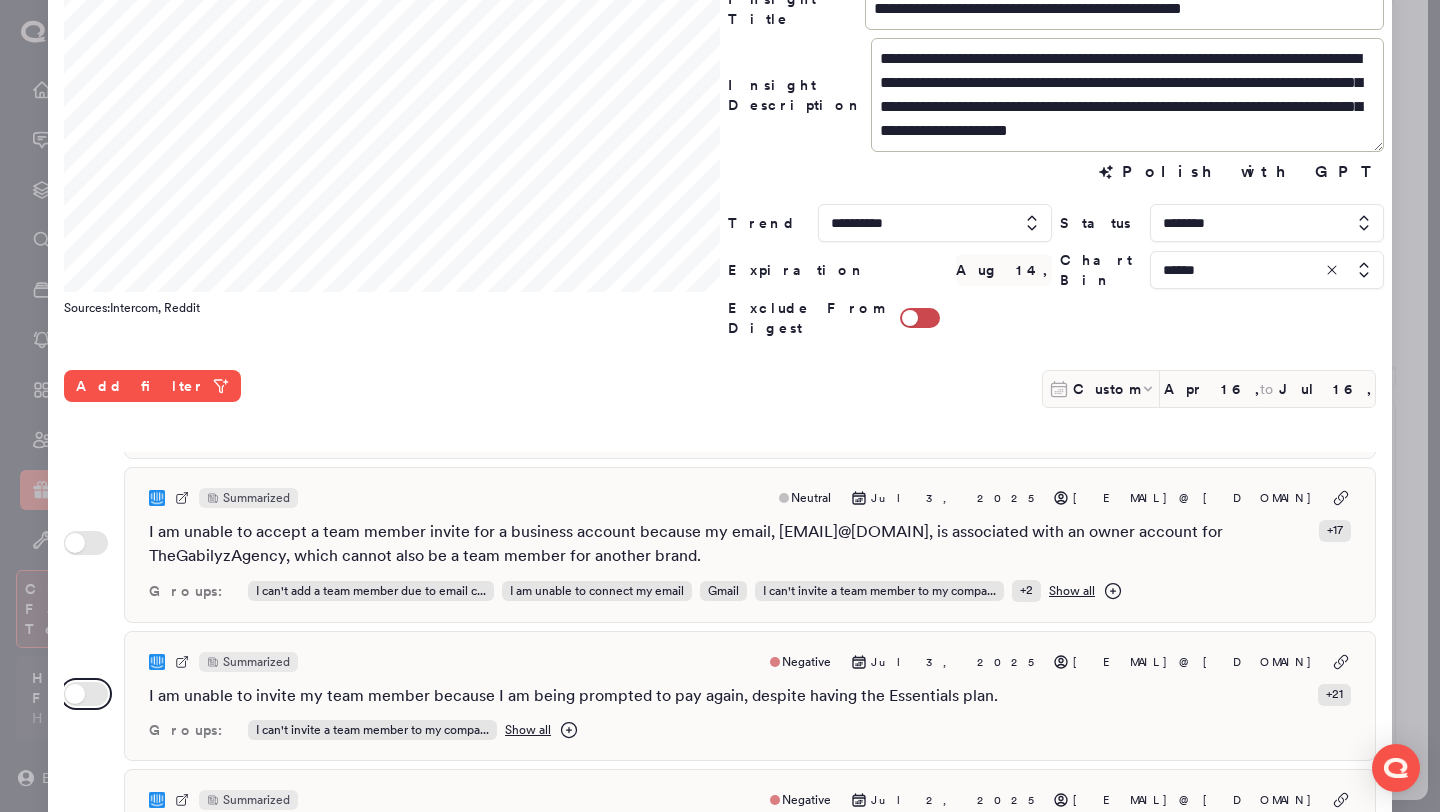 click on "Use setting" at bounding box center (86, 694) 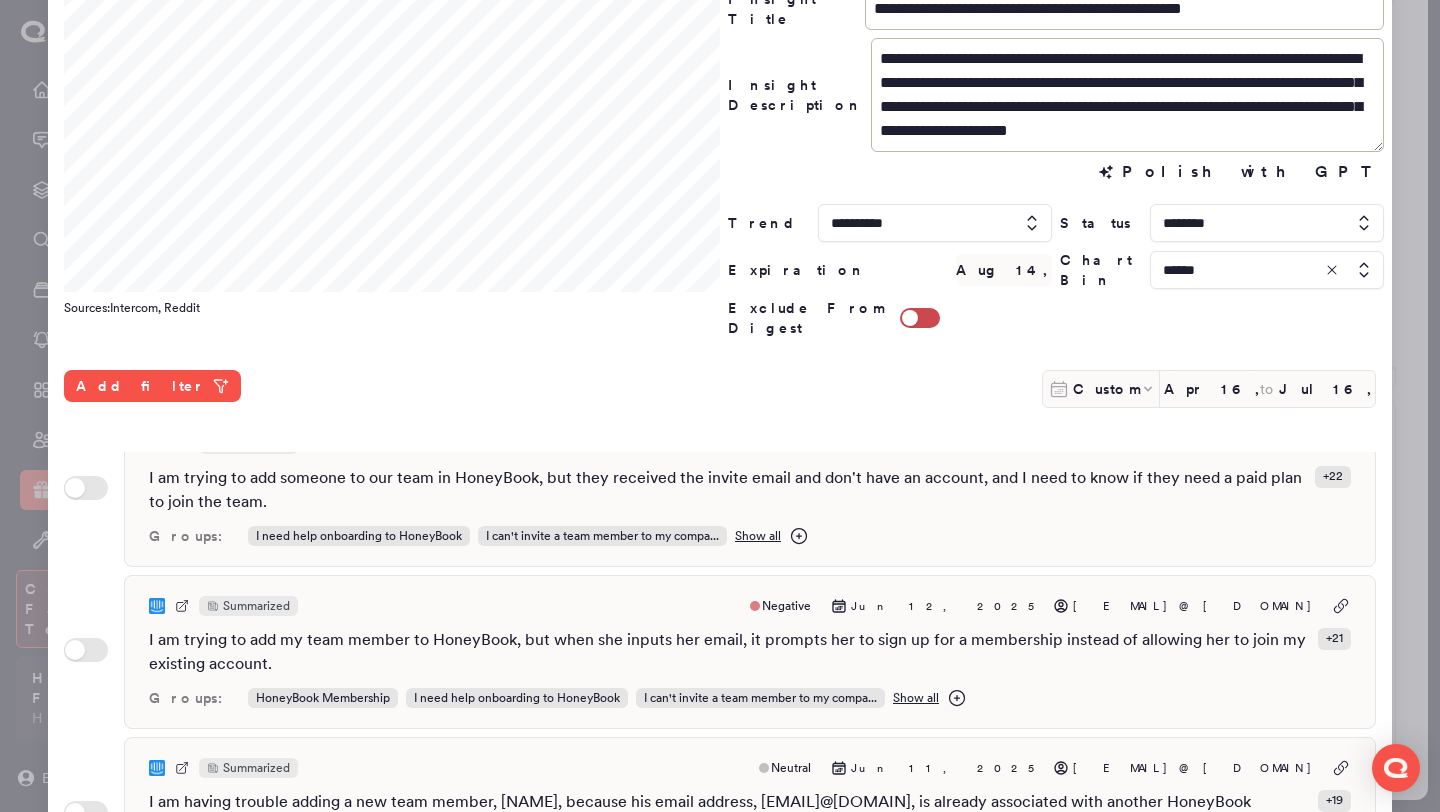 scroll, scrollTop: 2400, scrollLeft: 0, axis: vertical 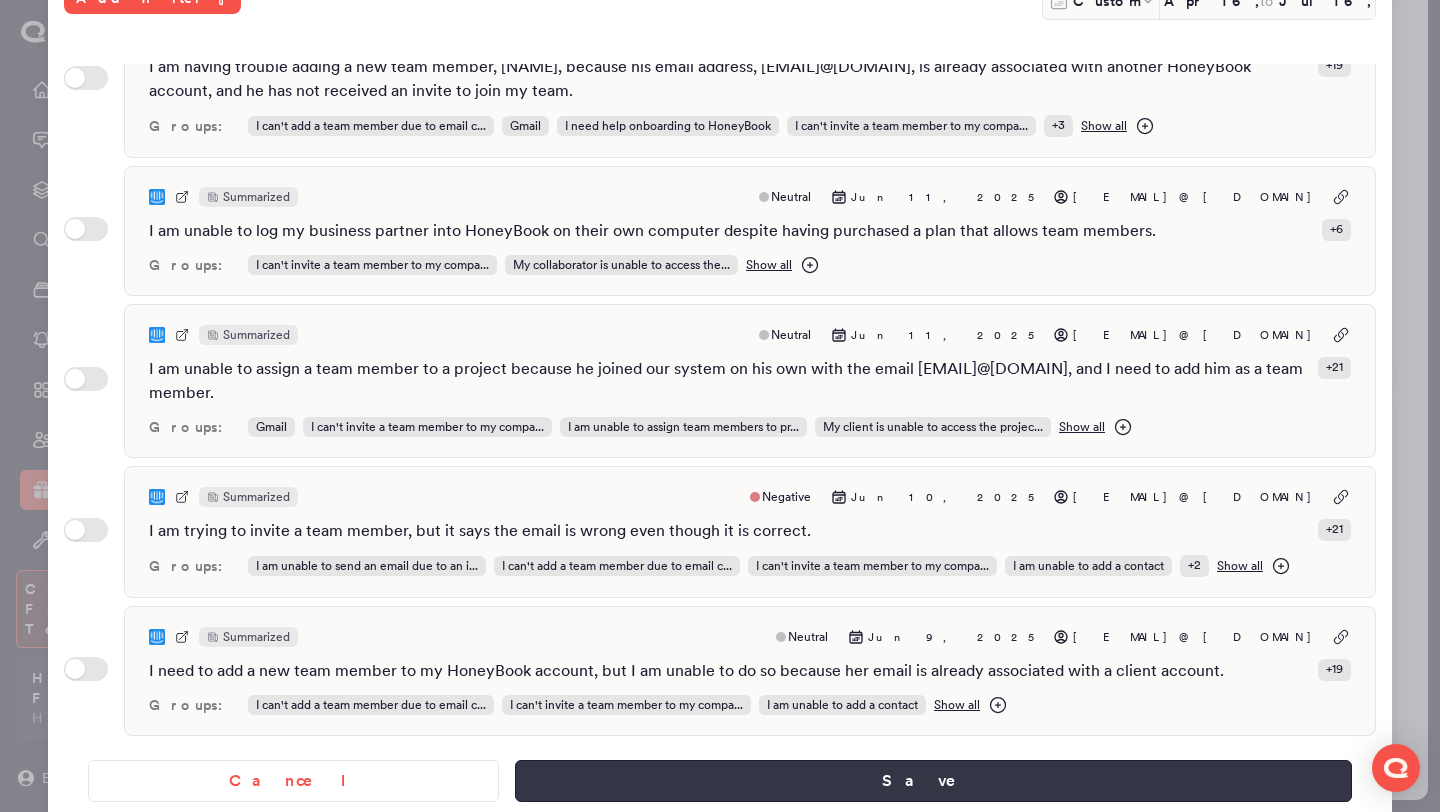 click on "Save" at bounding box center [933, 781] 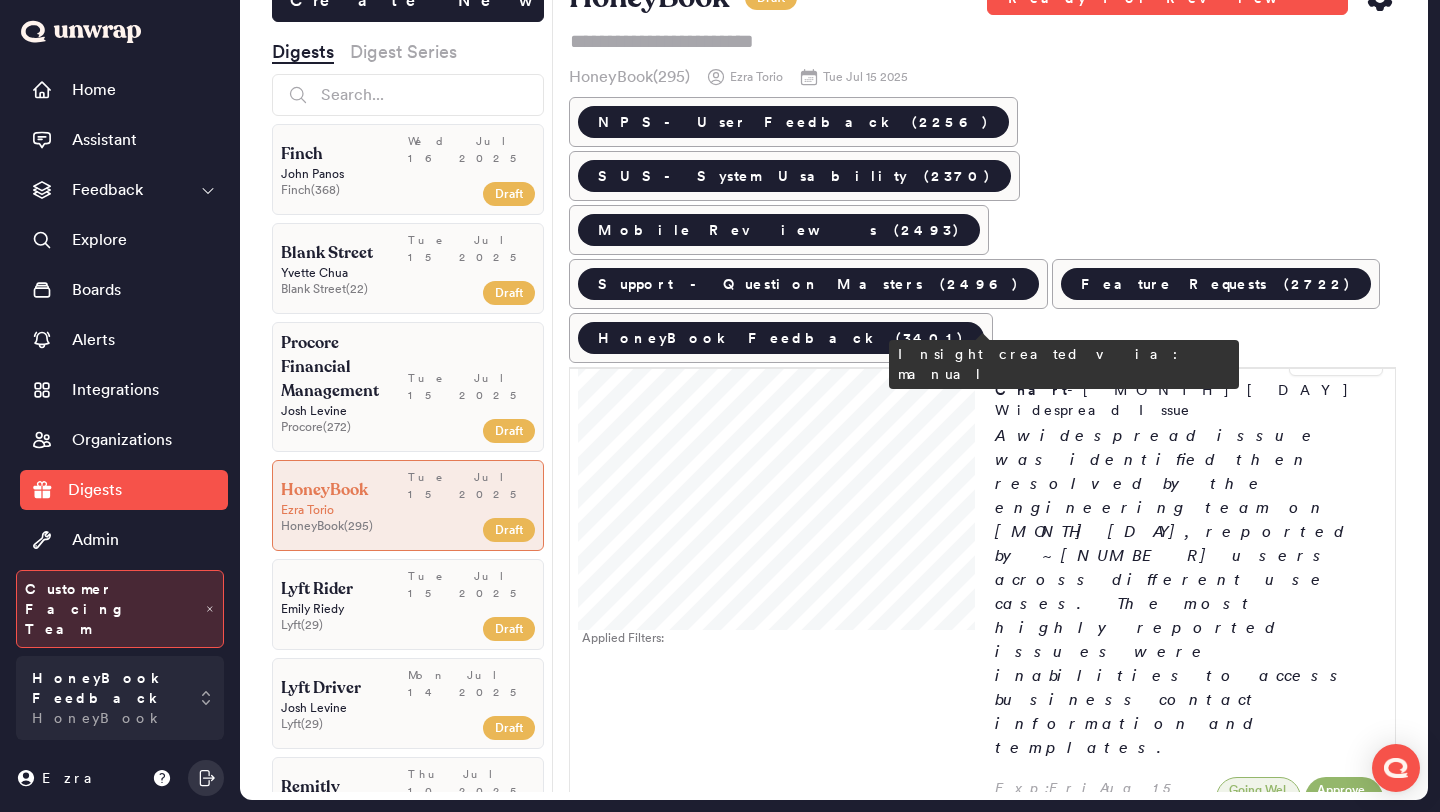 scroll, scrollTop: 291, scrollLeft: 0, axis: vertical 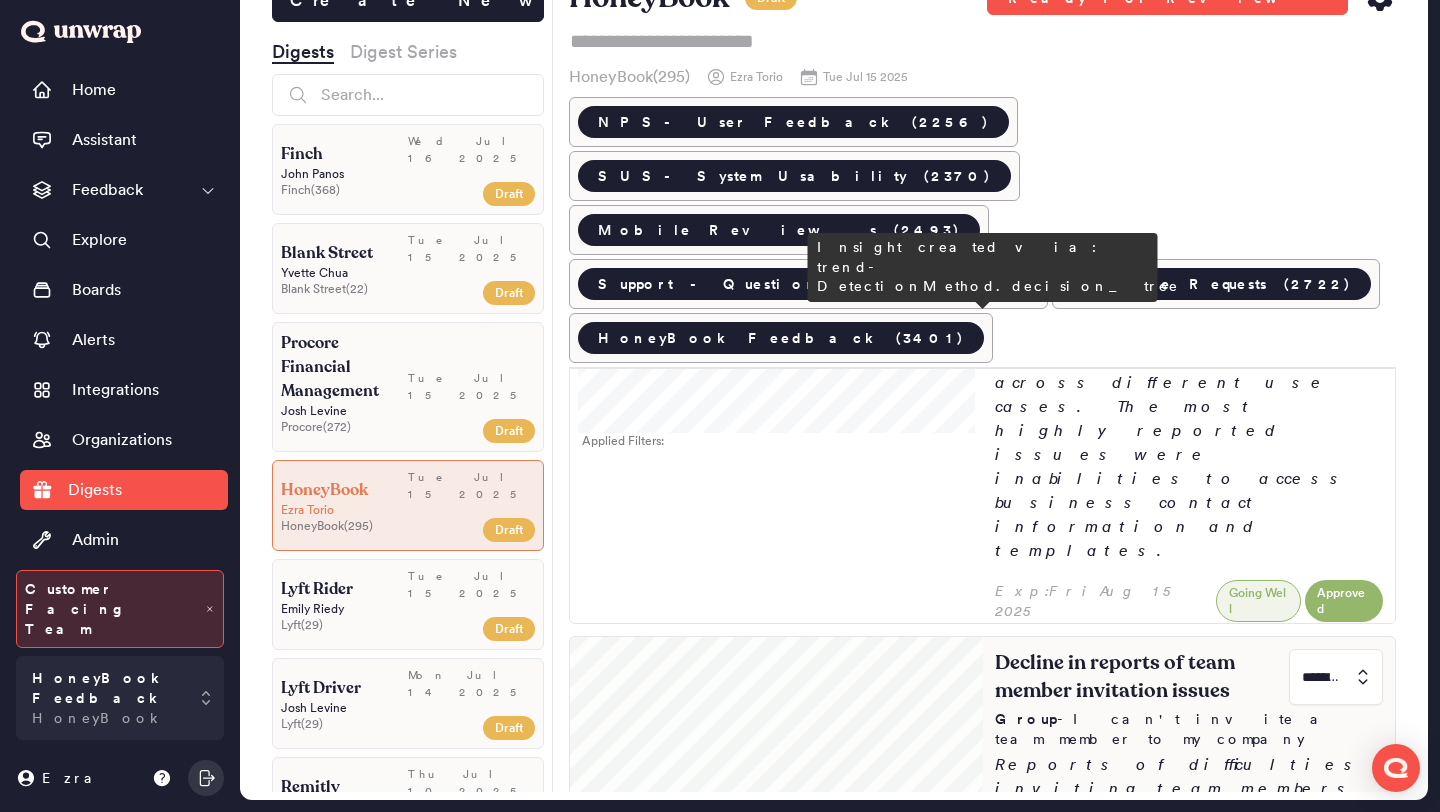 click at bounding box center [1336, 677] 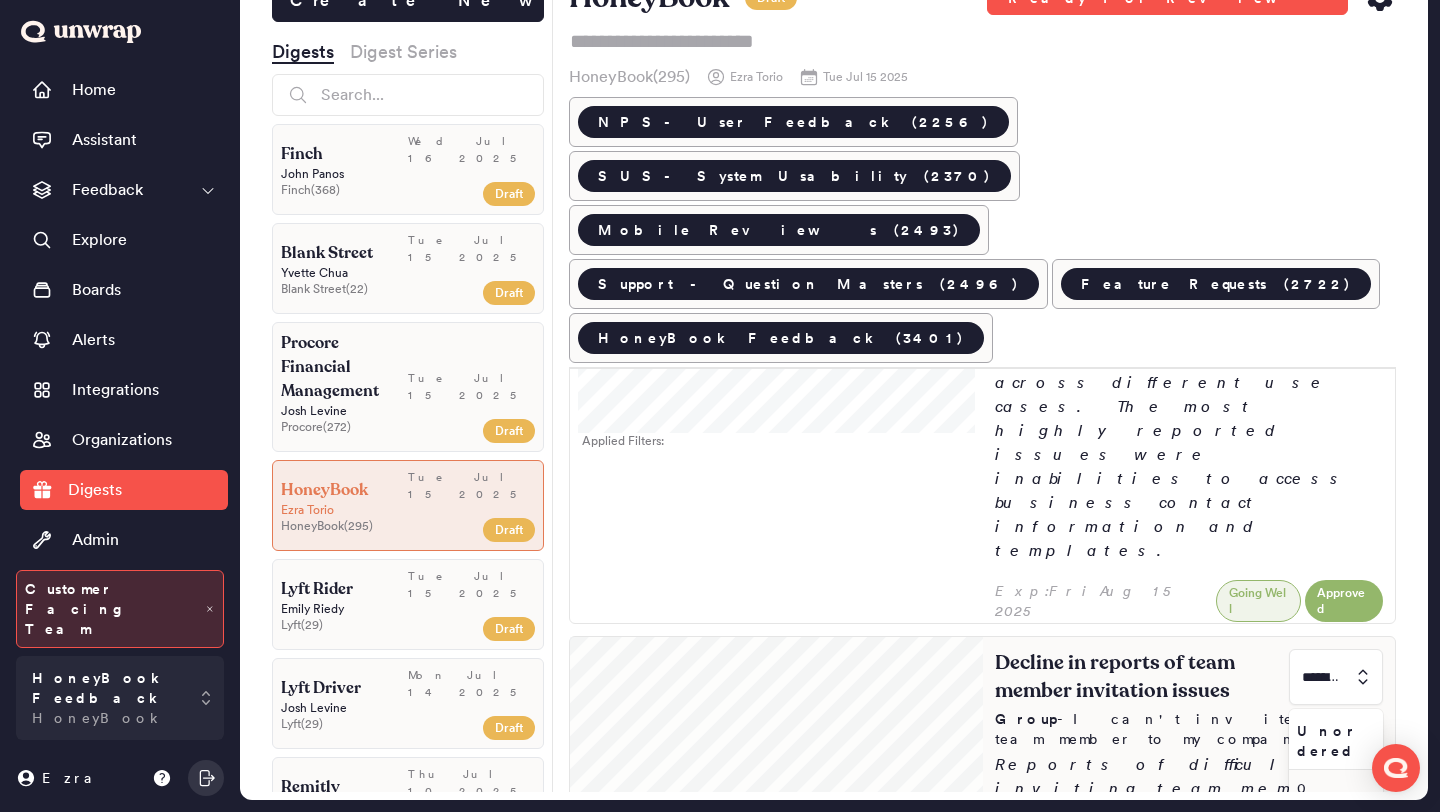 click on "0" at bounding box center (1332, 788) 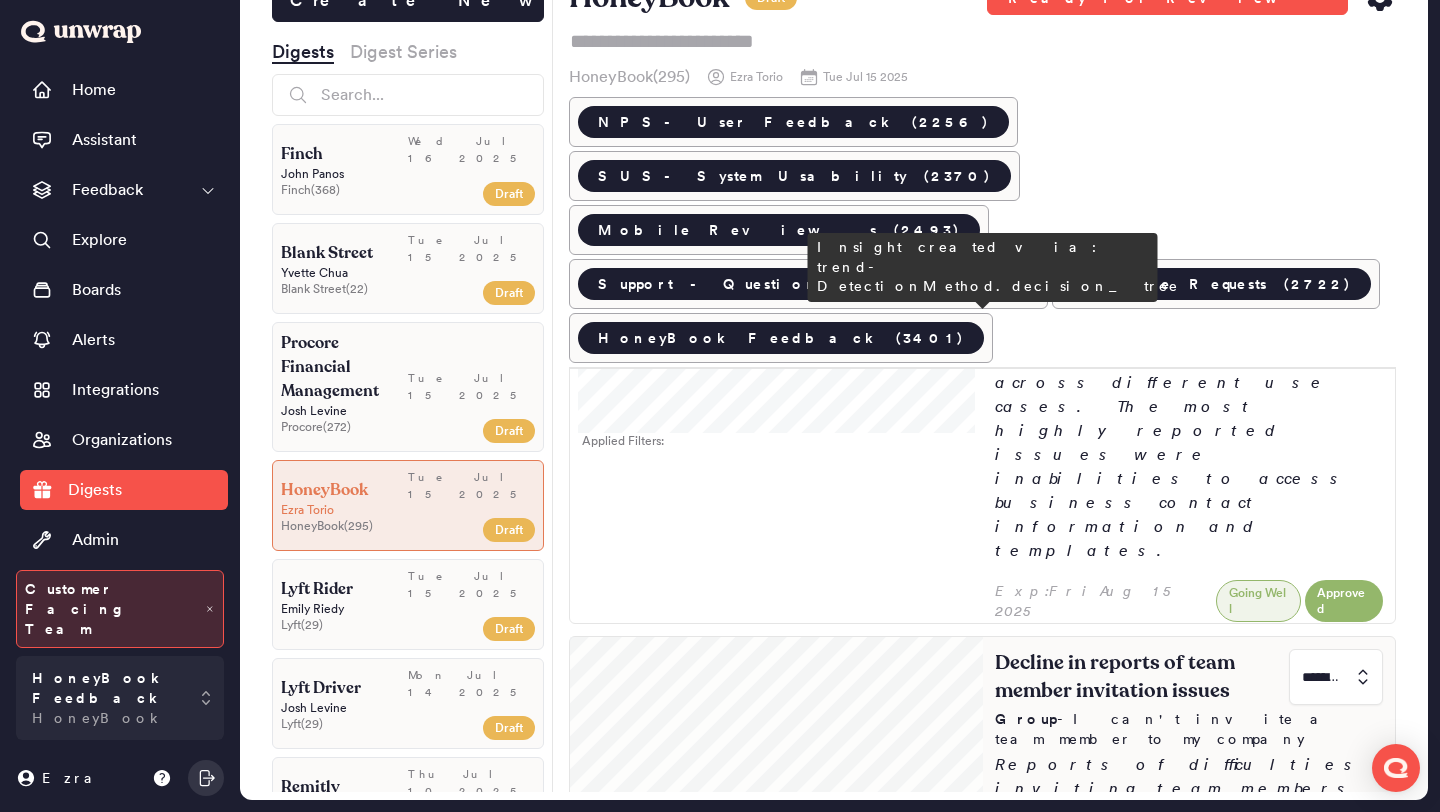 type on "*" 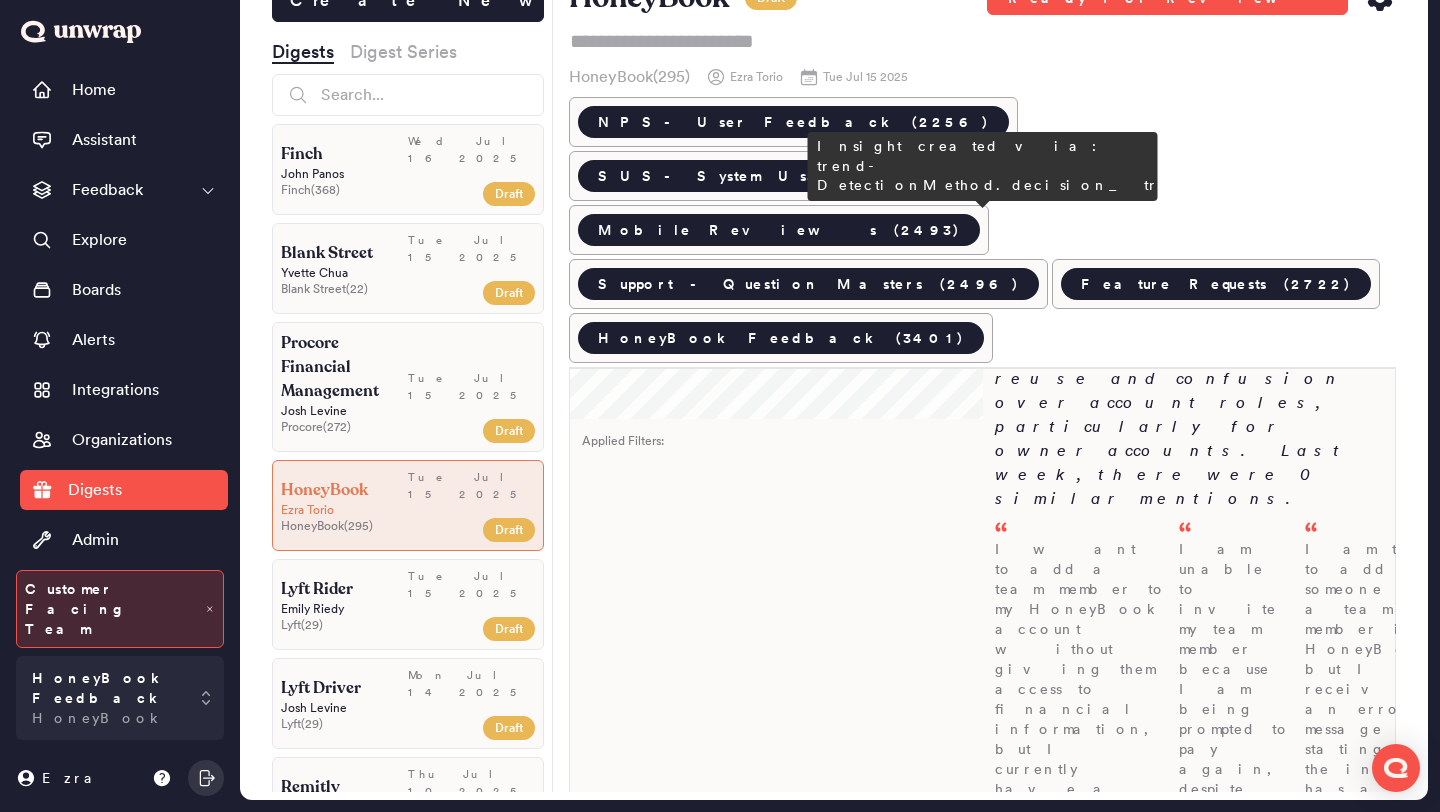 scroll, scrollTop: 0, scrollLeft: 0, axis: both 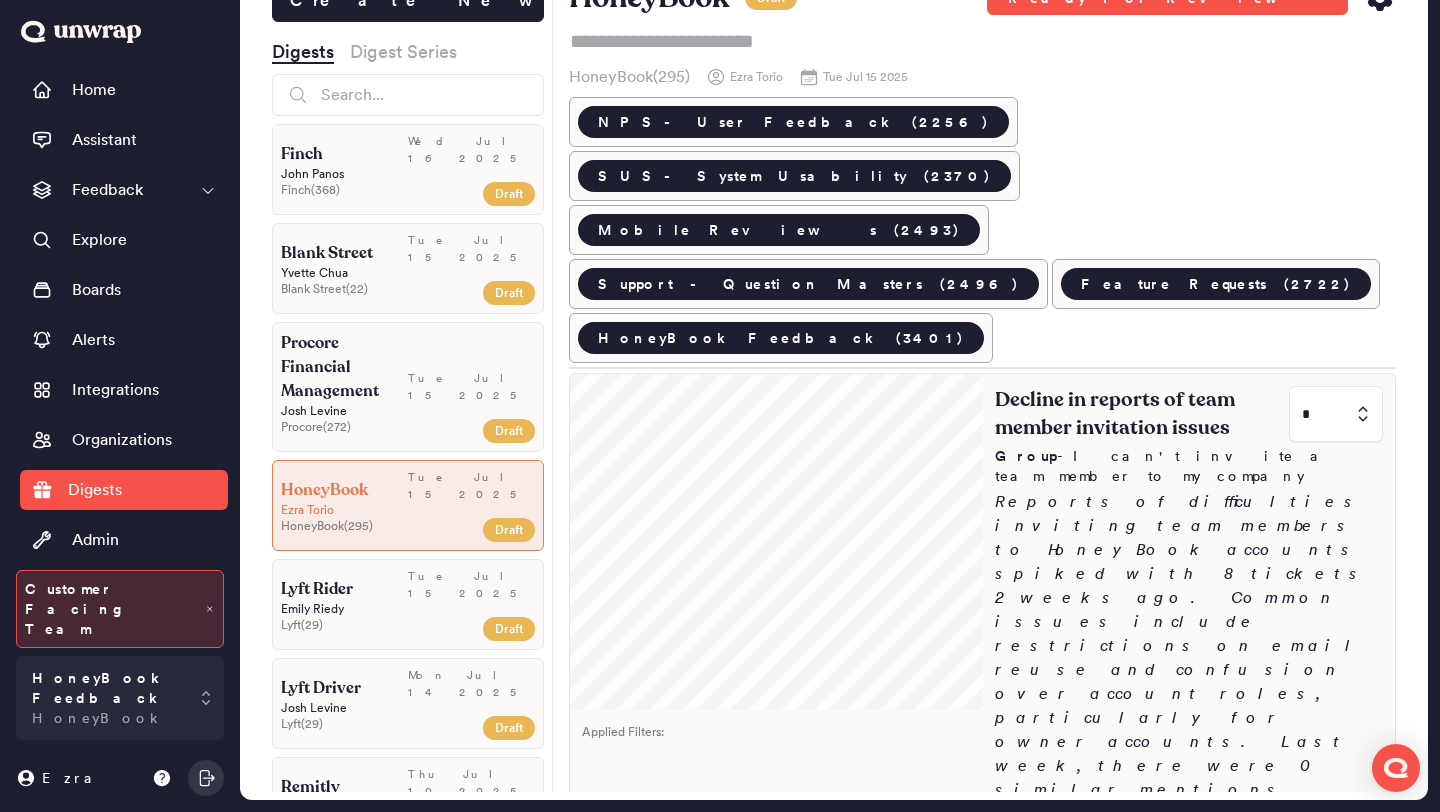 click on "Reports of difficulties inviting team members to HoneyBook accounts spiked with 8 tickets 2 weeks ago. Common issues include restrictions on email reuse and confusion over account roles, particularly for owner accounts. Last week, there were 0 similar mentions." at bounding box center (1189, 646) 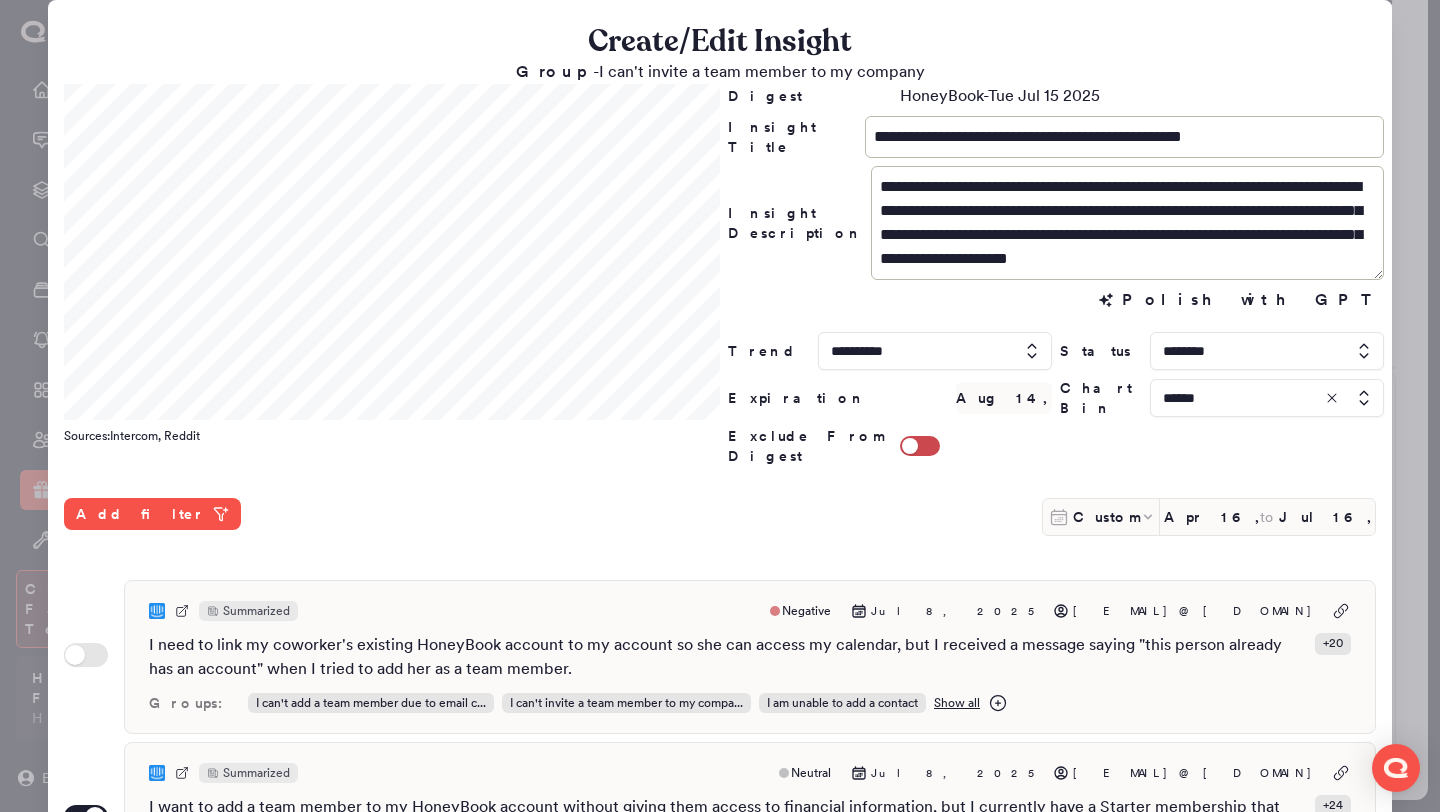 click at bounding box center [720, 406] 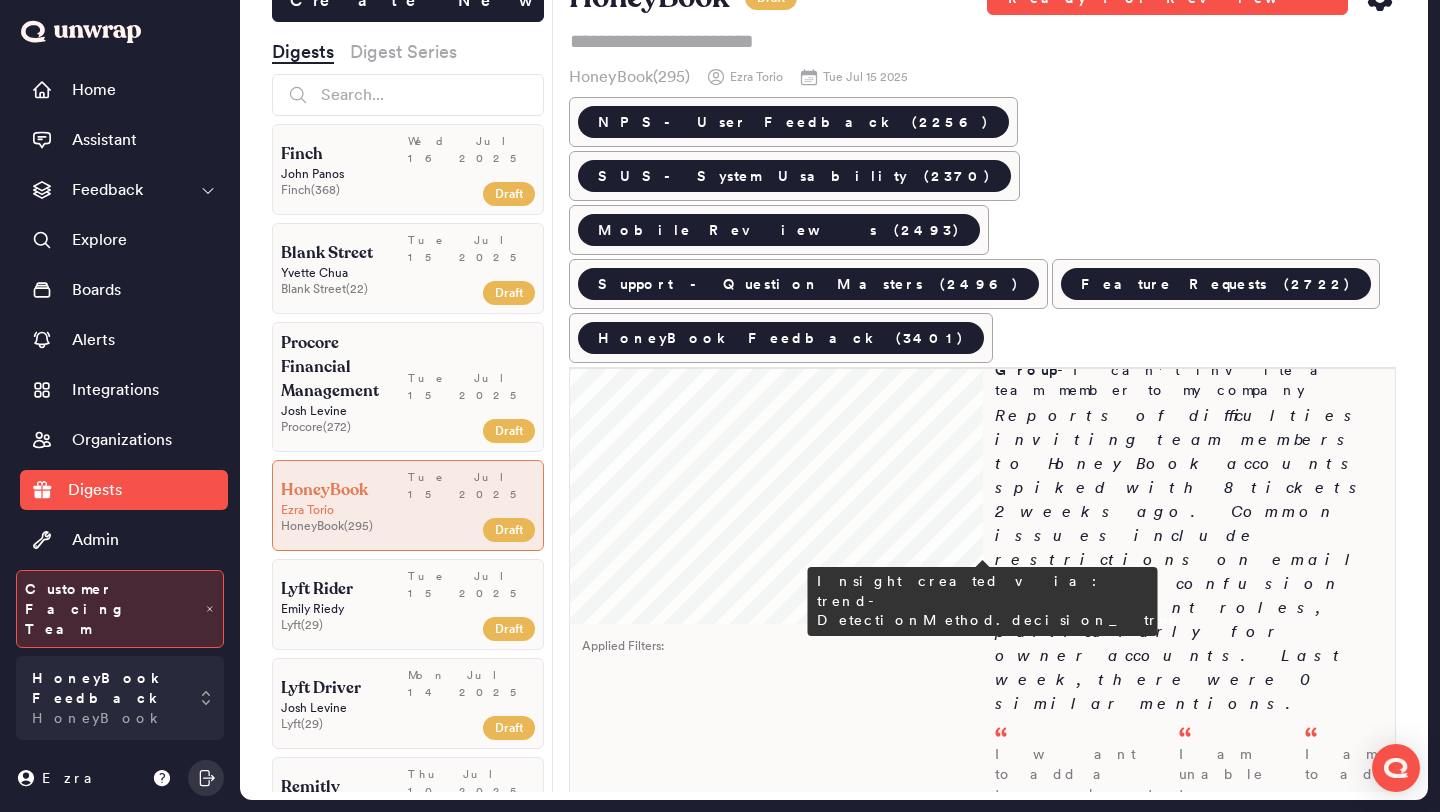 scroll, scrollTop: 275, scrollLeft: 0, axis: vertical 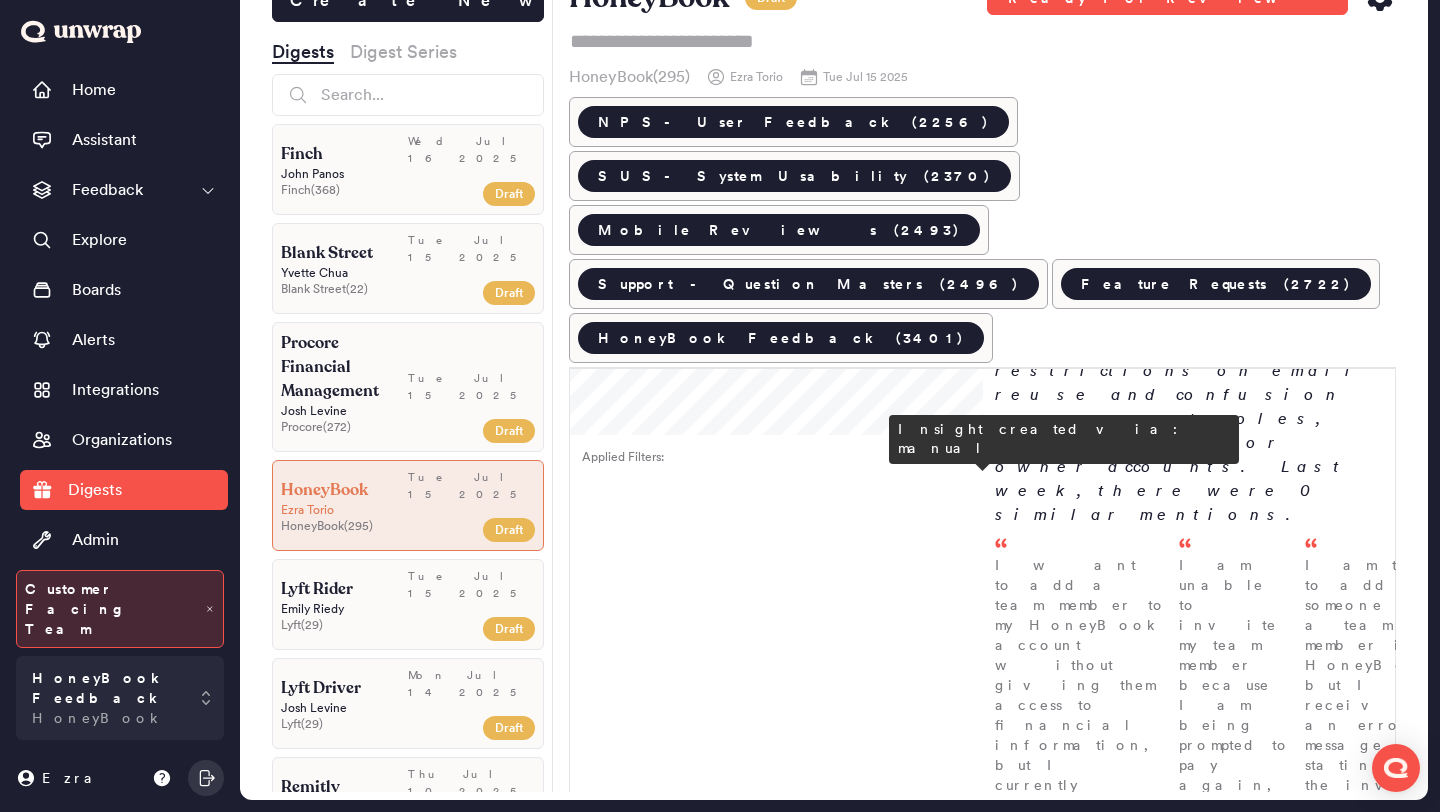 click at bounding box center (1336, 1039) 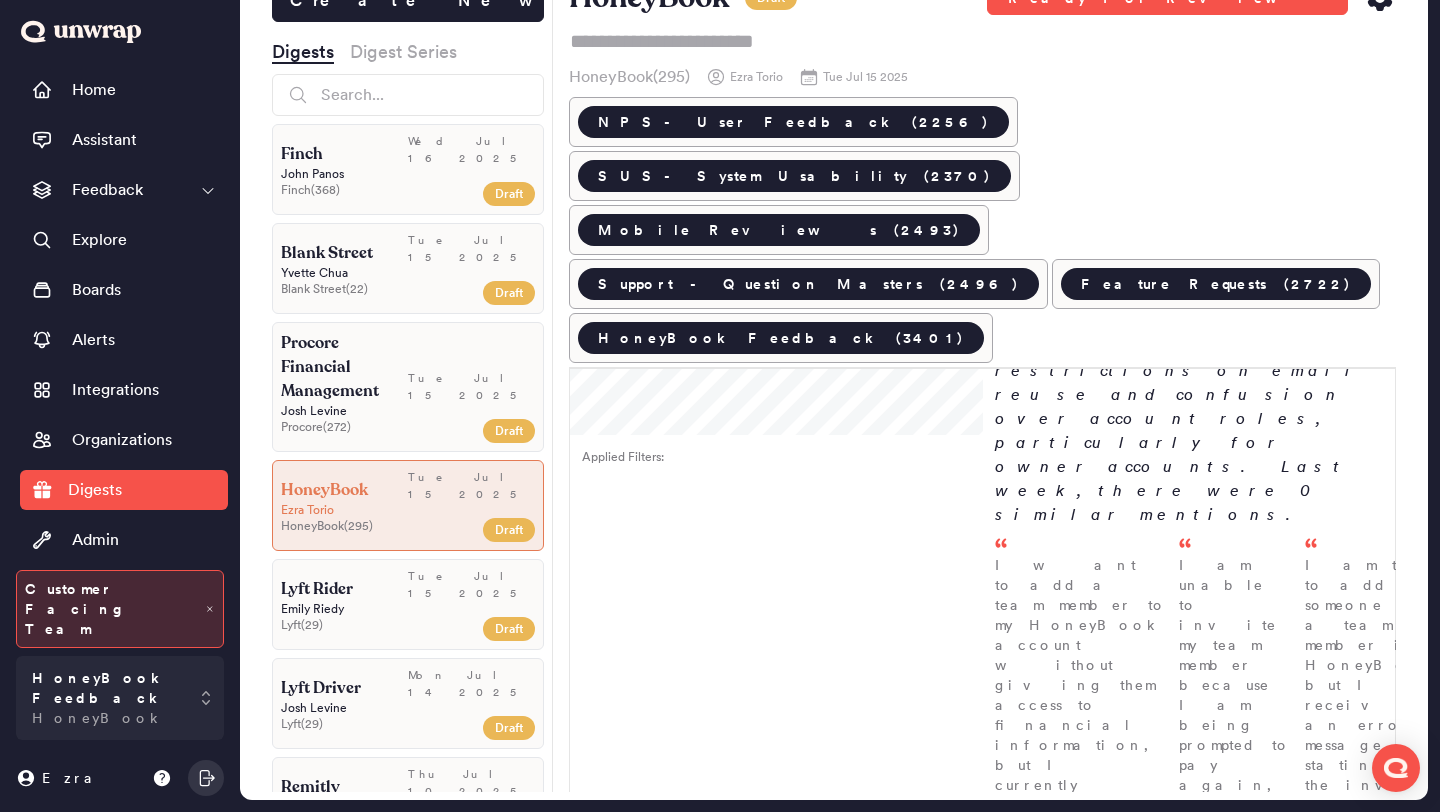 click on "0" at bounding box center [1332, 1164] 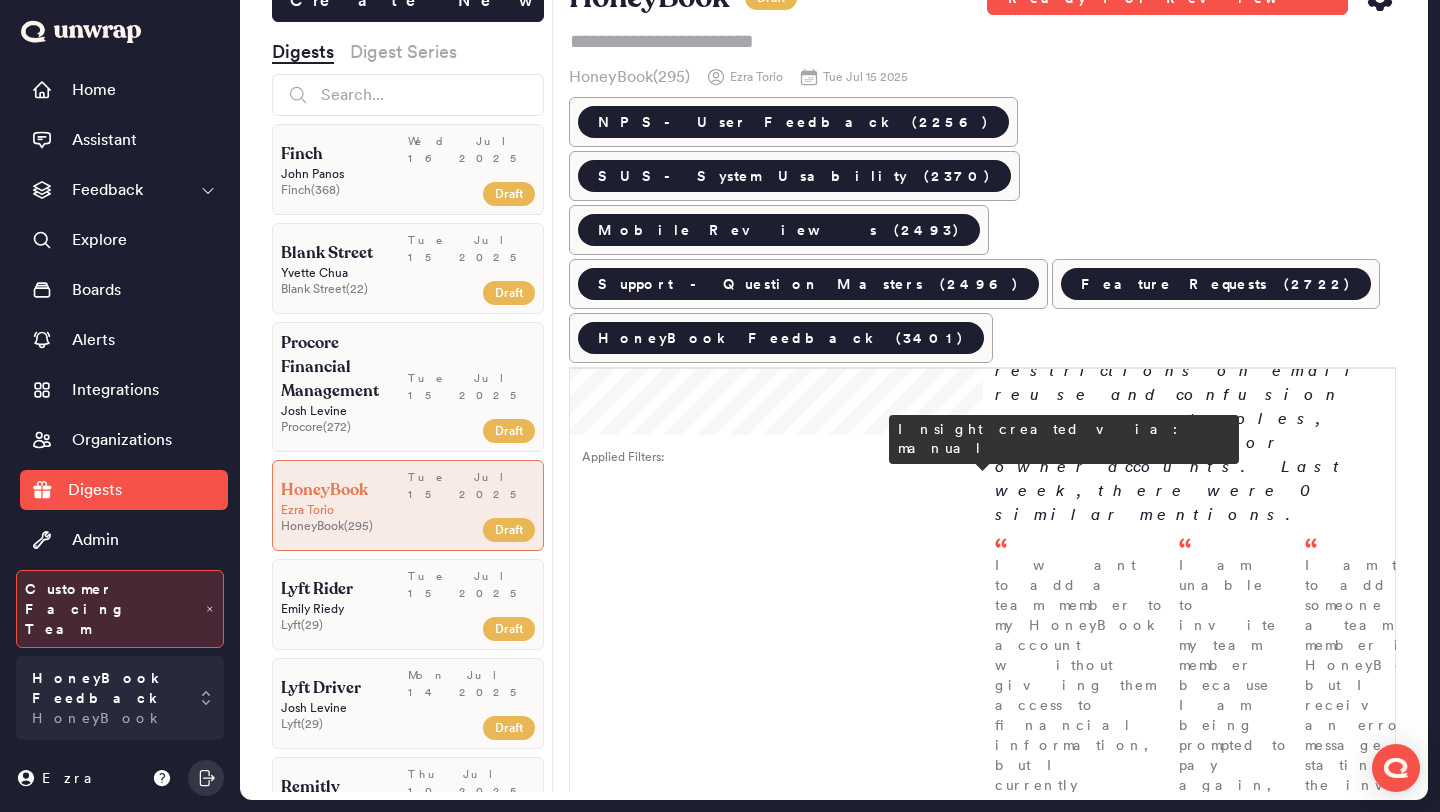 type on "*" 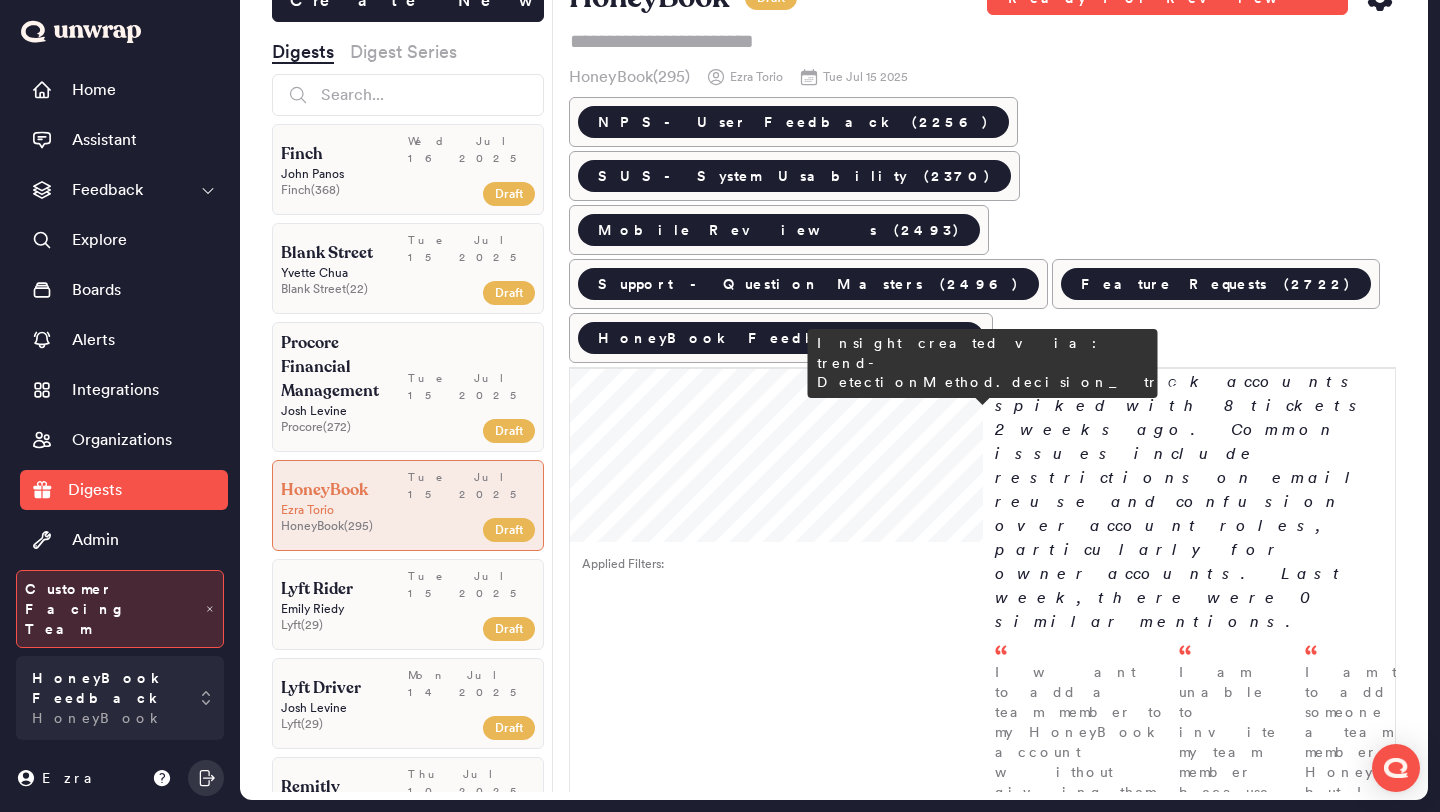 scroll, scrollTop: 733, scrollLeft: 0, axis: vertical 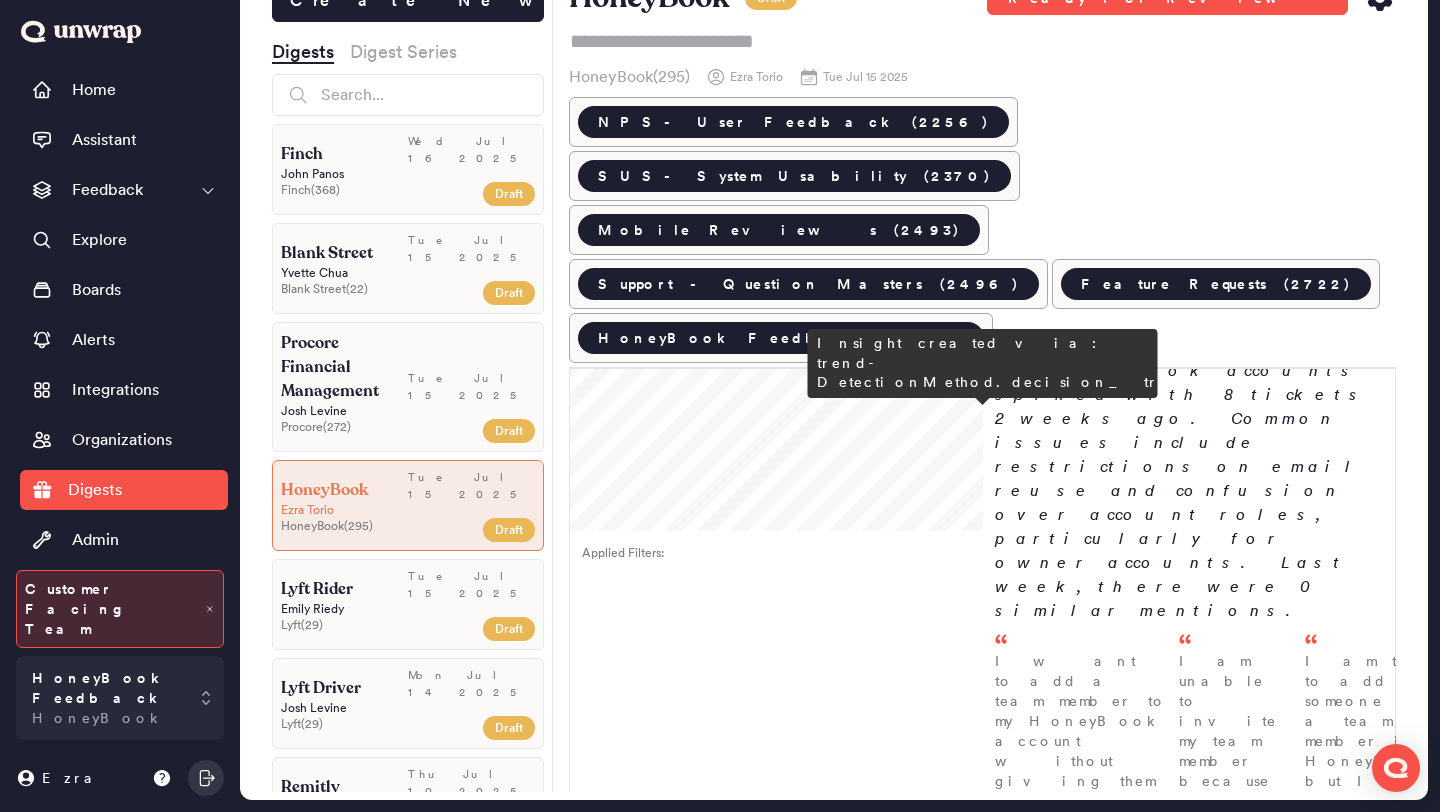 click on "Fewer customers are reporting issues with their HoneyBook scheduler, with feedback volume dropping from 14 entries to 6 entries. Users highlight problems with availability not syncing correctly with Google Calendar and Outlook, leading to confusion for clients. The explore_new cohort is disproportionately affected, comprising 46.1% of this feedback group." at bounding box center (1189, 1437) 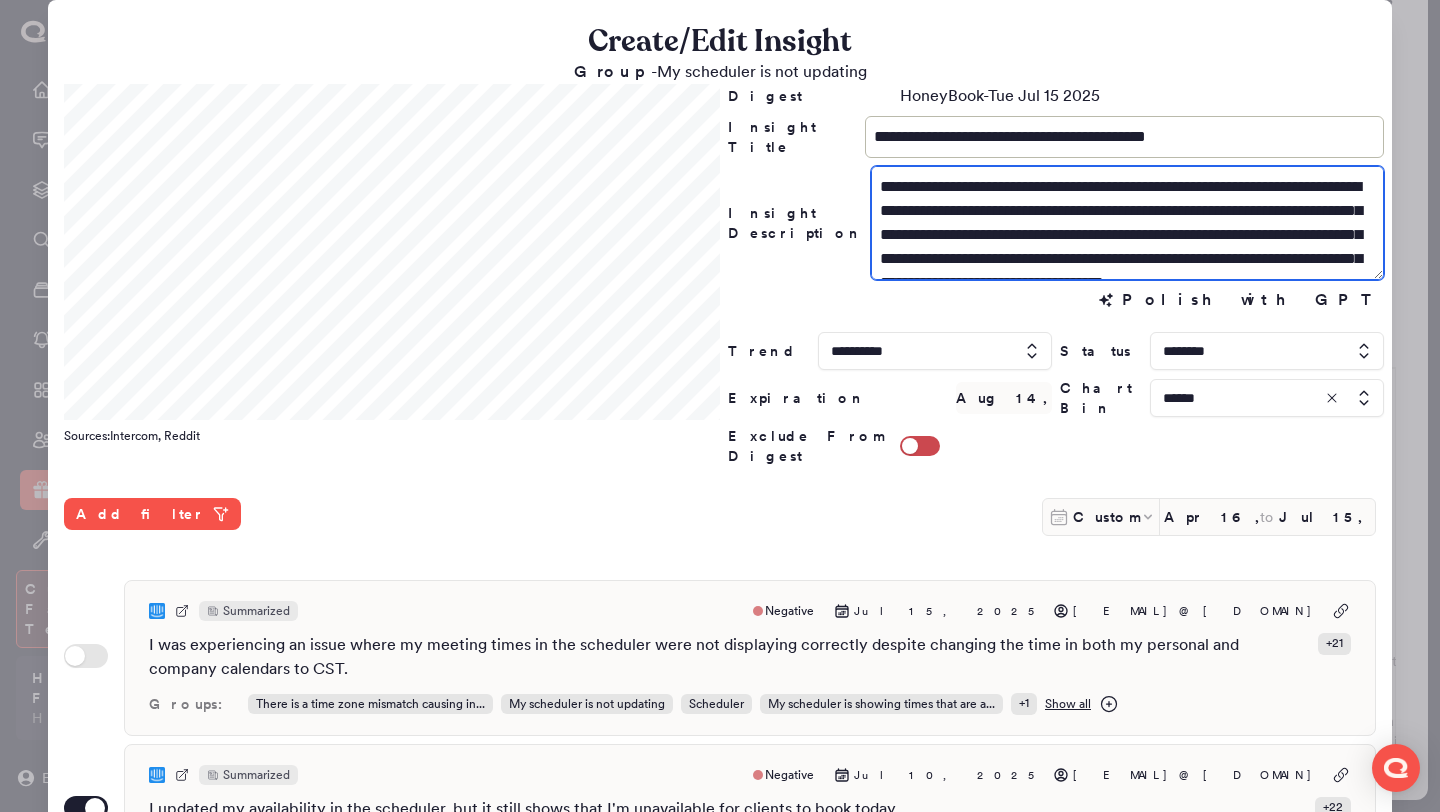 click on "**********" at bounding box center (1127, 223) 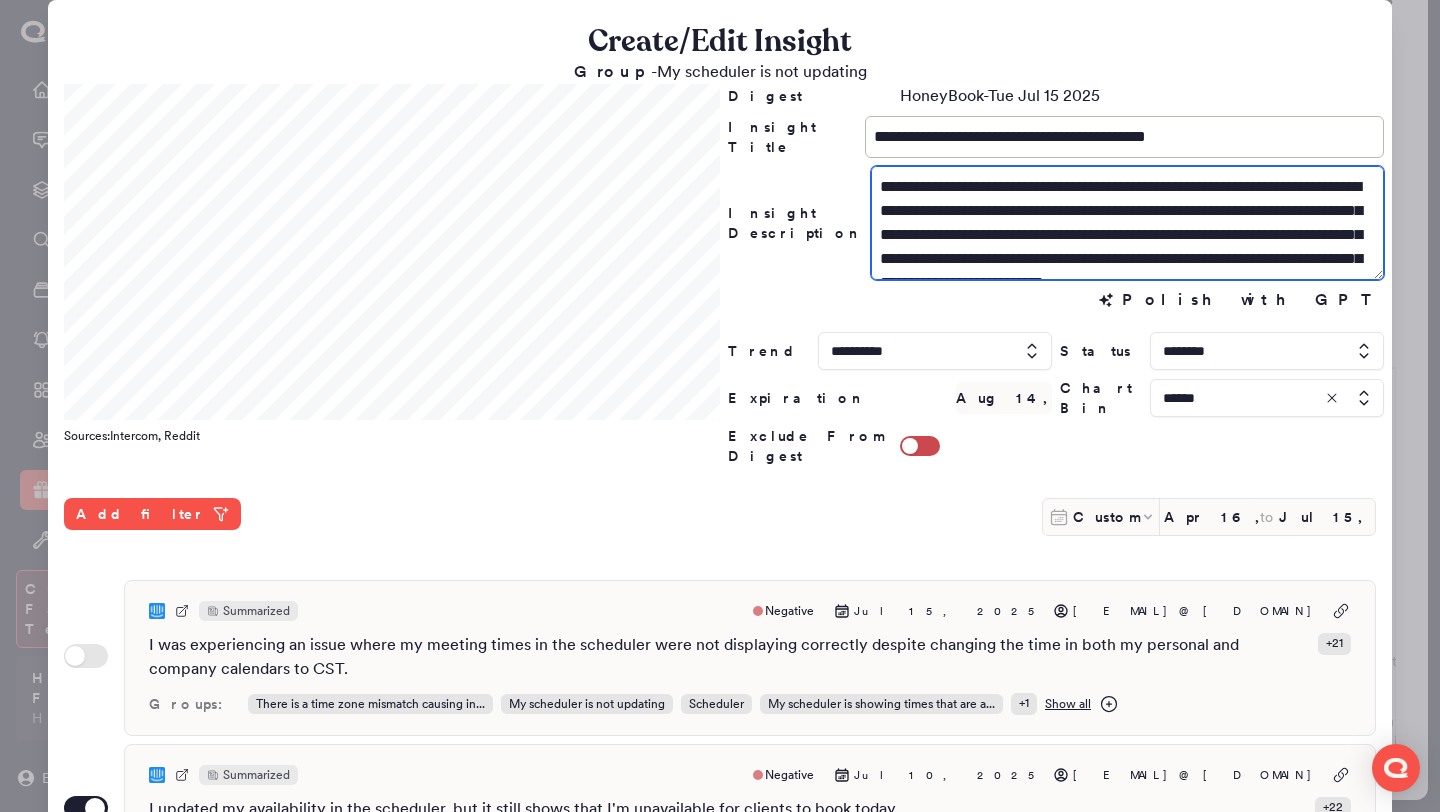 click on "**********" at bounding box center (1127, 223) 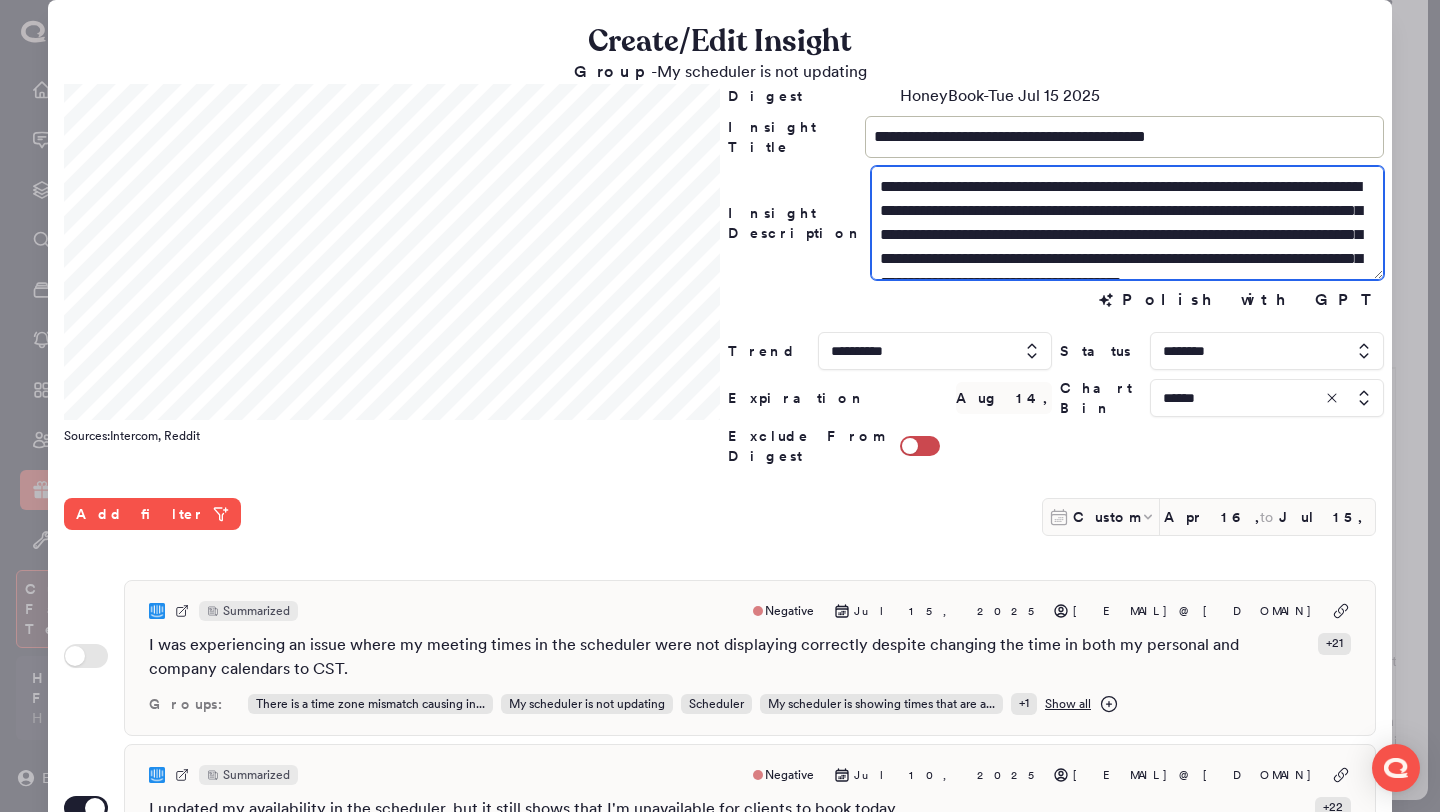 drag, startPoint x: 920, startPoint y: 238, endPoint x: 860, endPoint y: 235, distance: 60.074955 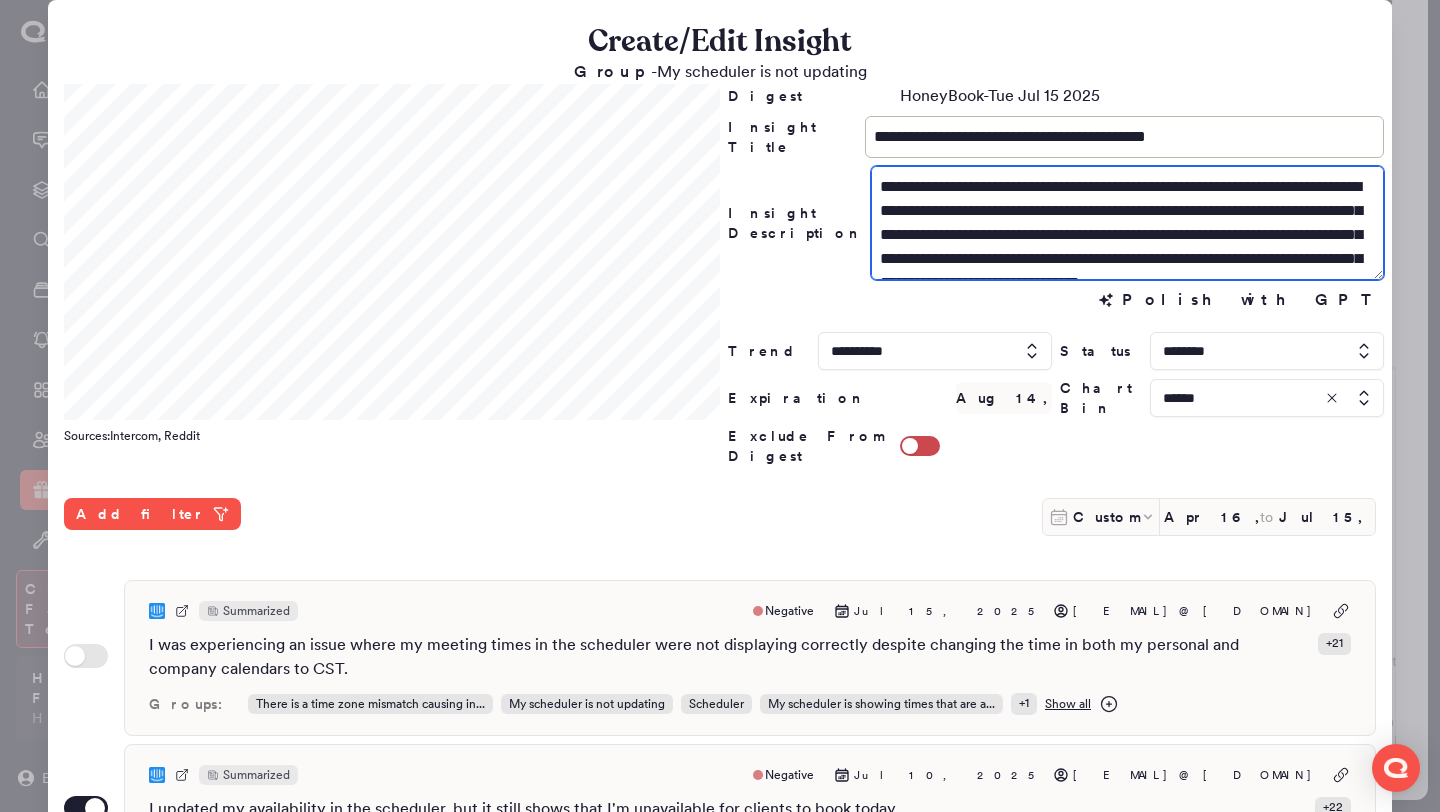 click on "**********" at bounding box center [1127, 223] 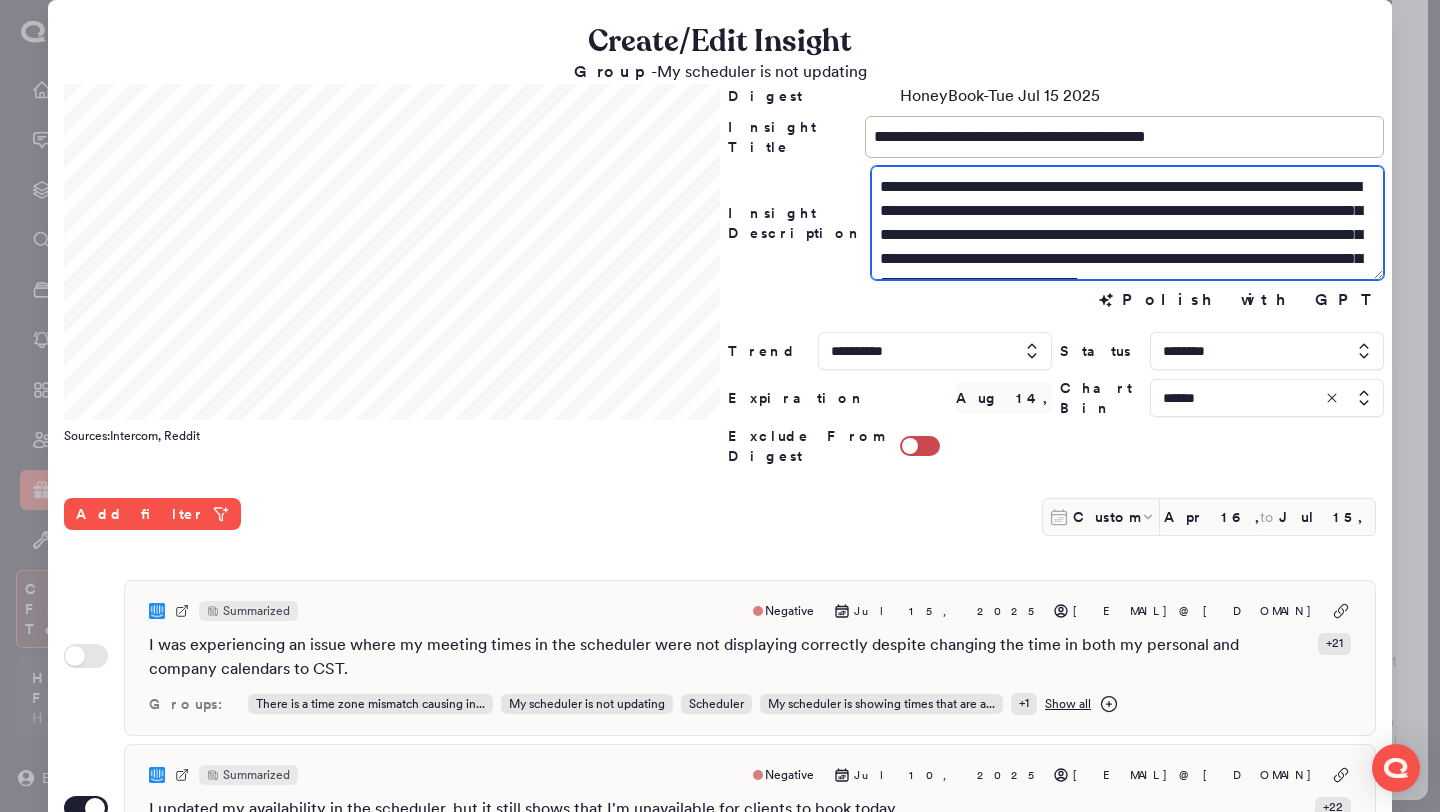 click on "**********" at bounding box center [1127, 223] 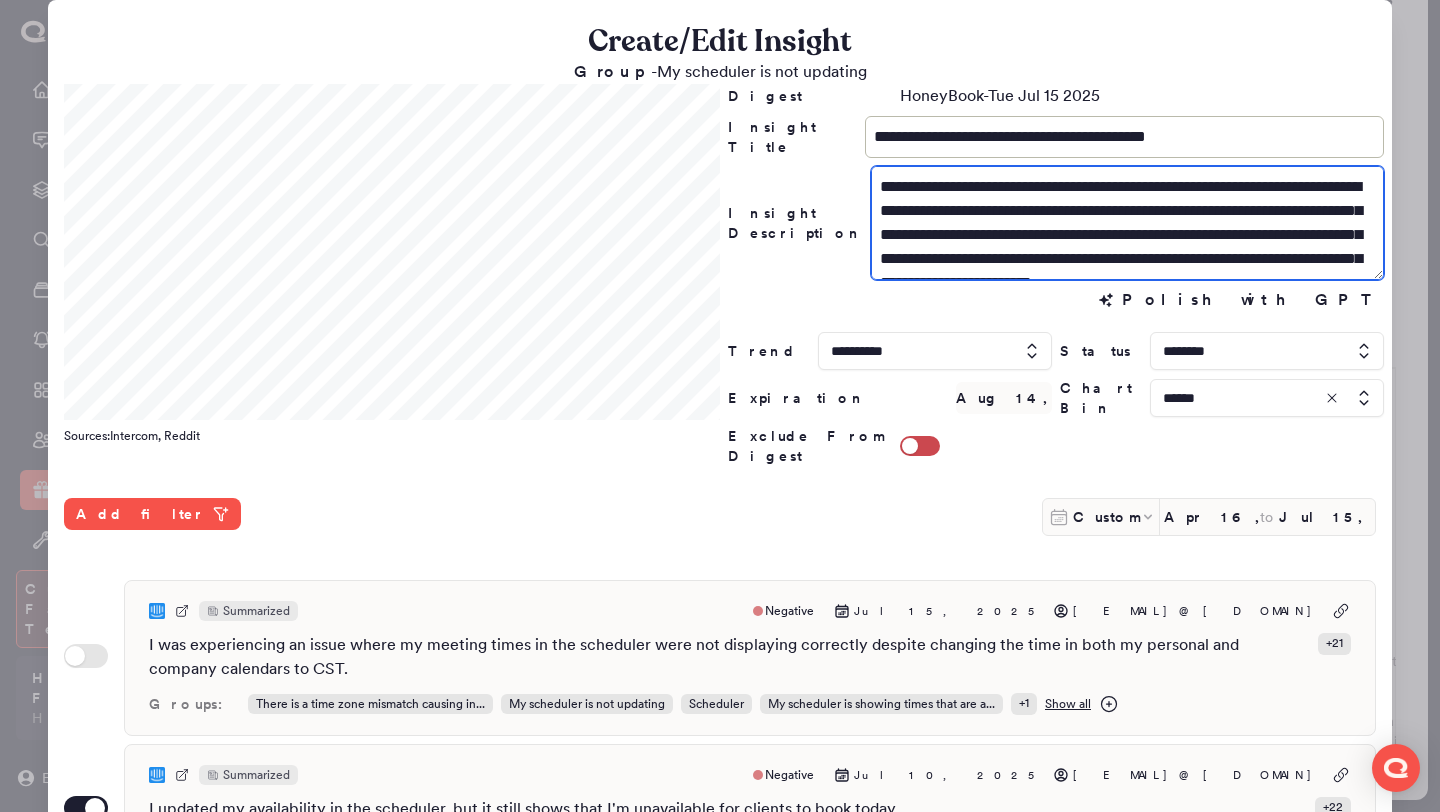 click on "**********" at bounding box center [1127, 223] 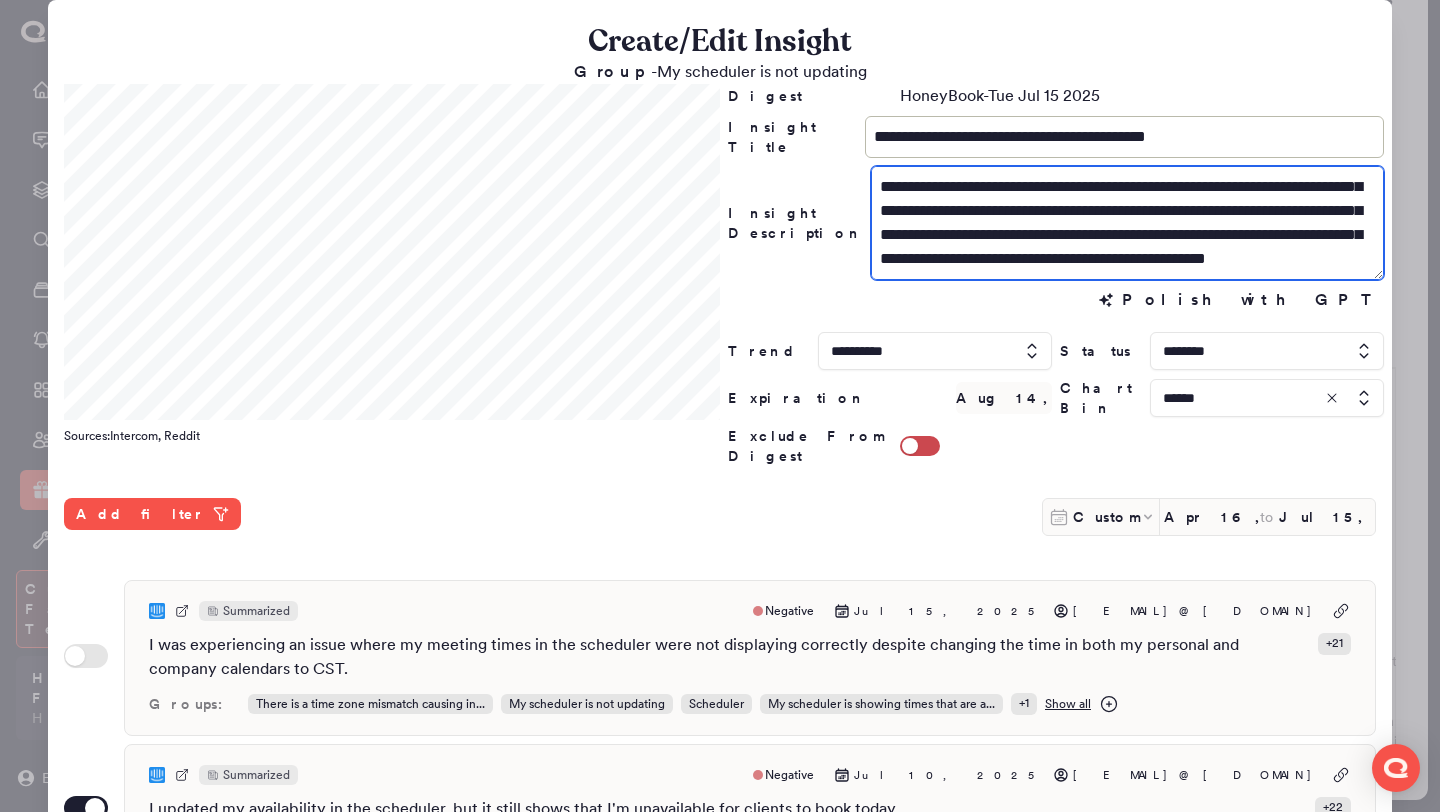 scroll, scrollTop: 48, scrollLeft: 0, axis: vertical 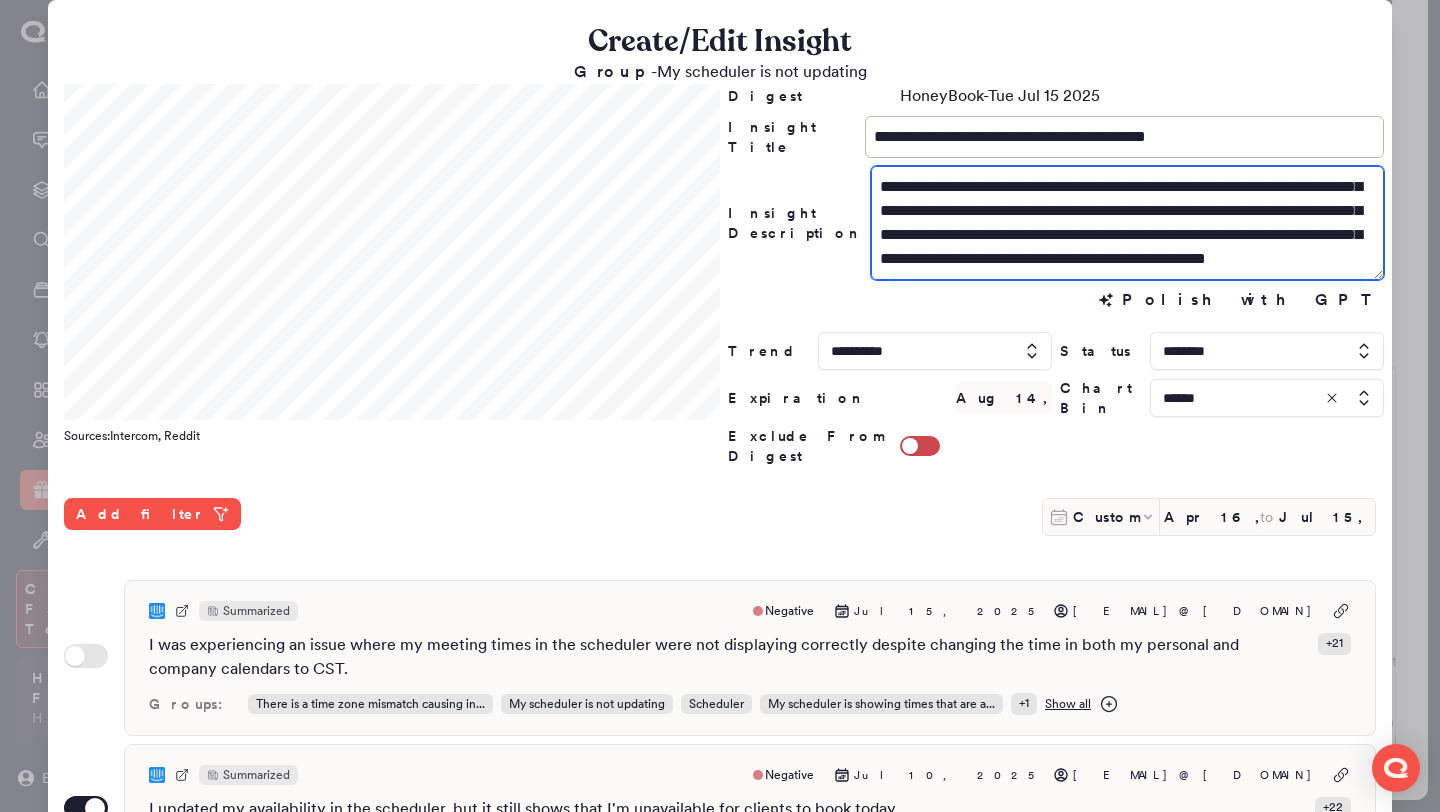 click on "**********" at bounding box center (1127, 223) 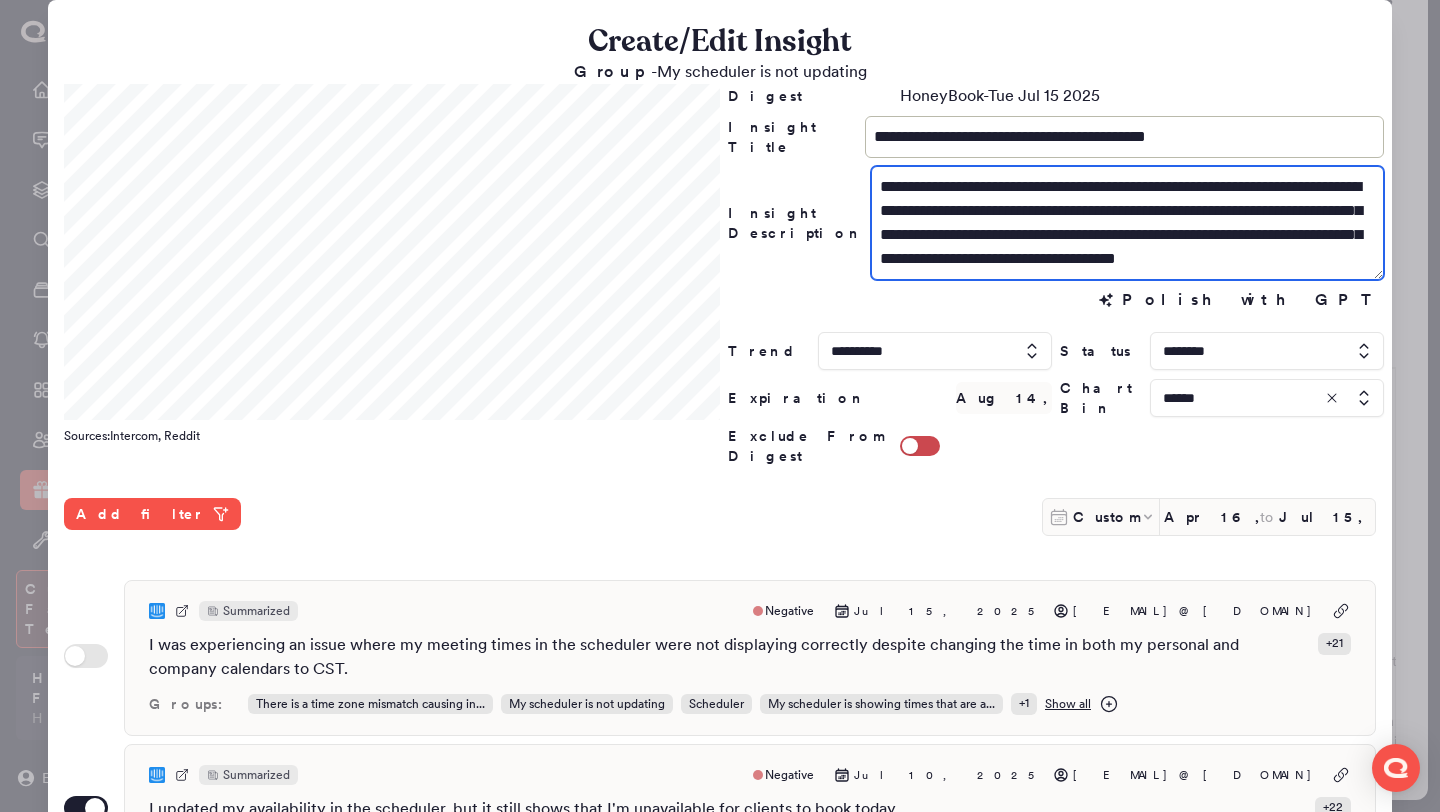 scroll, scrollTop: 24, scrollLeft: 0, axis: vertical 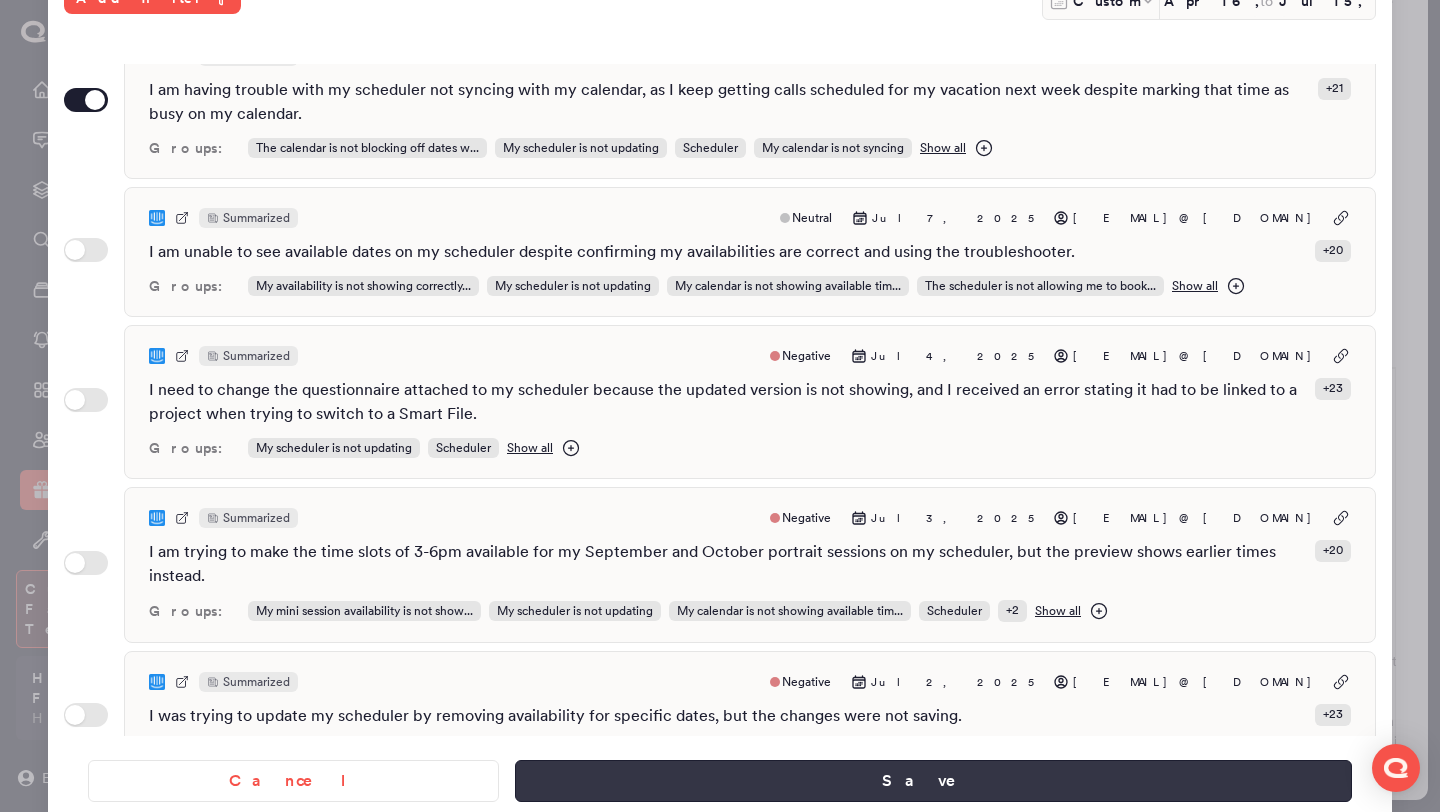 type on "**********" 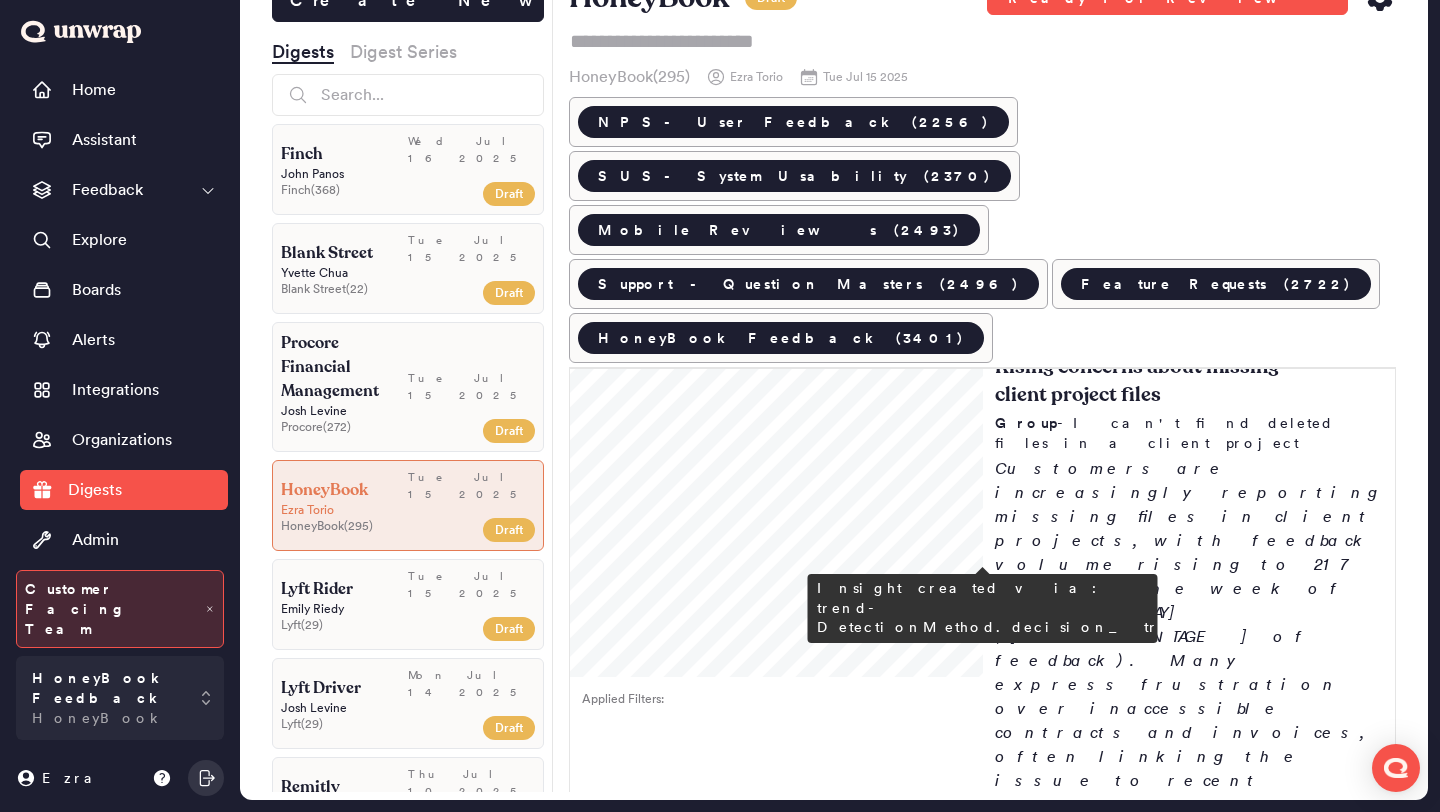 scroll, scrollTop: 14685, scrollLeft: 0, axis: vertical 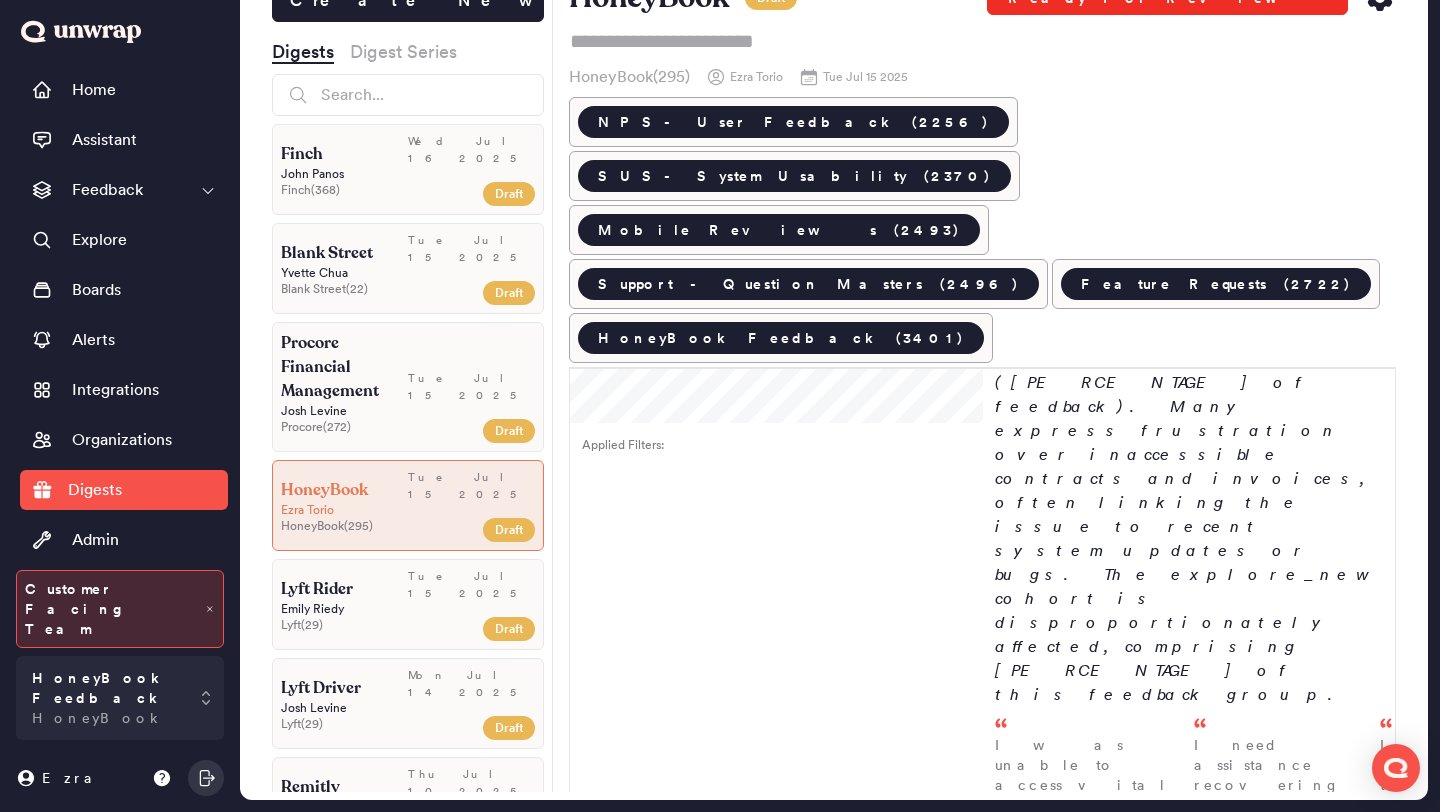 click on "Ready For Review" at bounding box center (1167, -2) 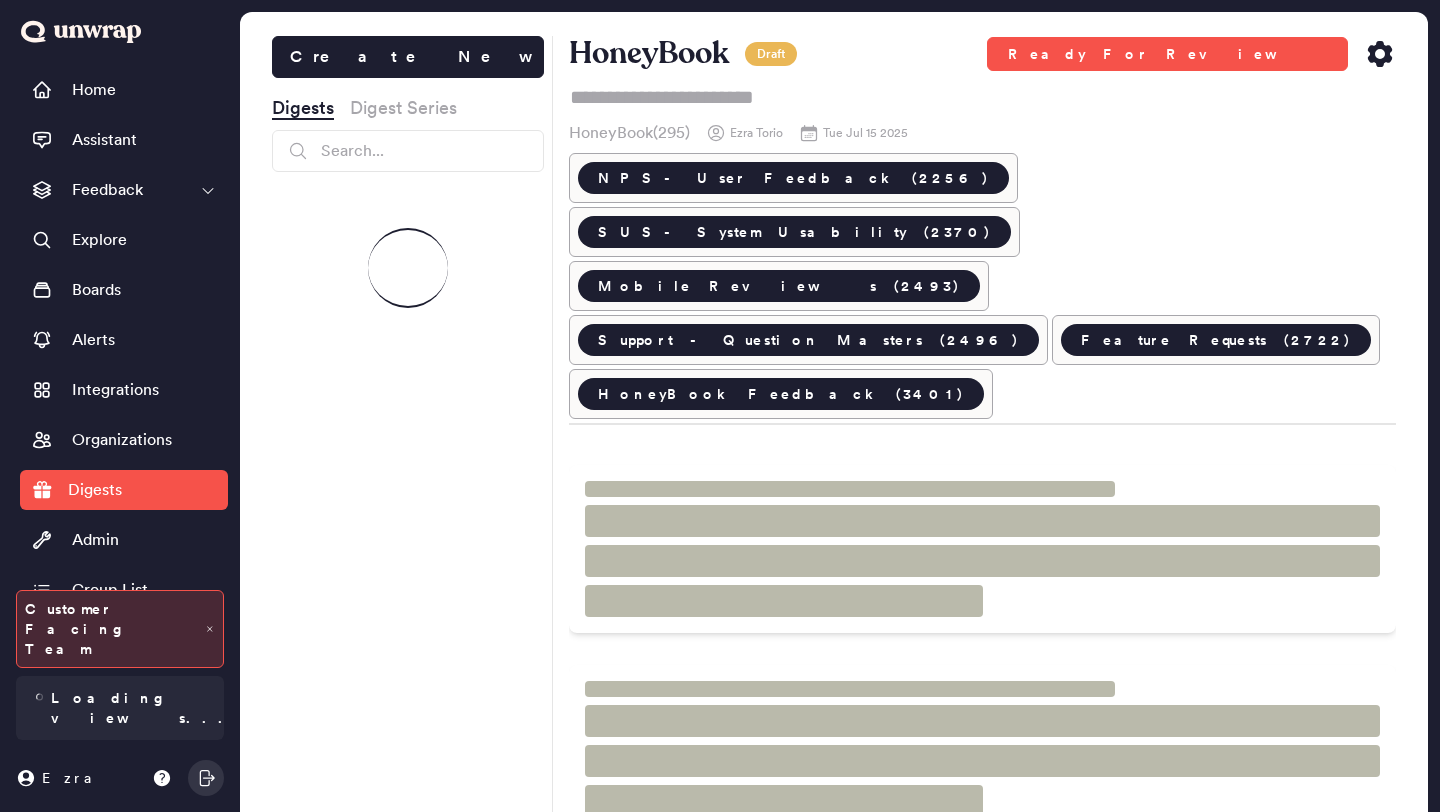 scroll, scrollTop: 44, scrollLeft: 0, axis: vertical 